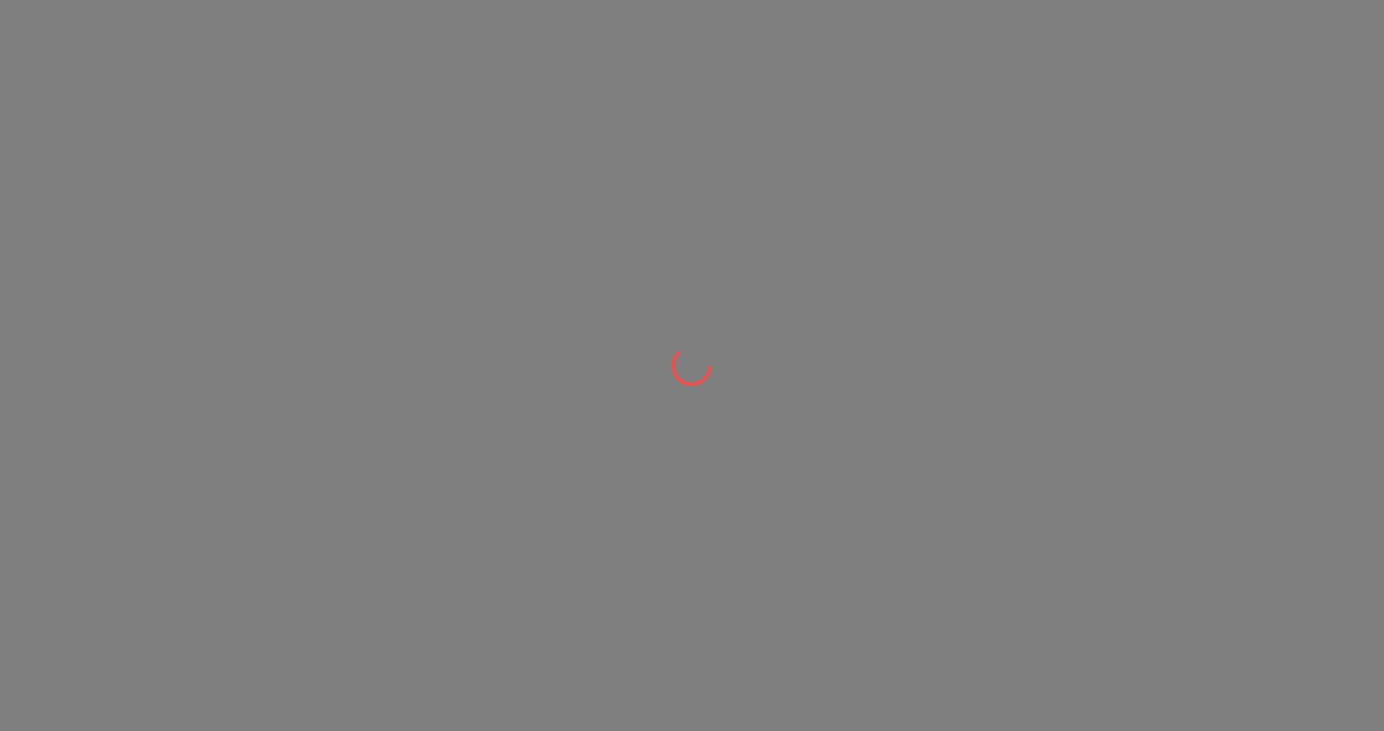scroll, scrollTop: 0, scrollLeft: 0, axis: both 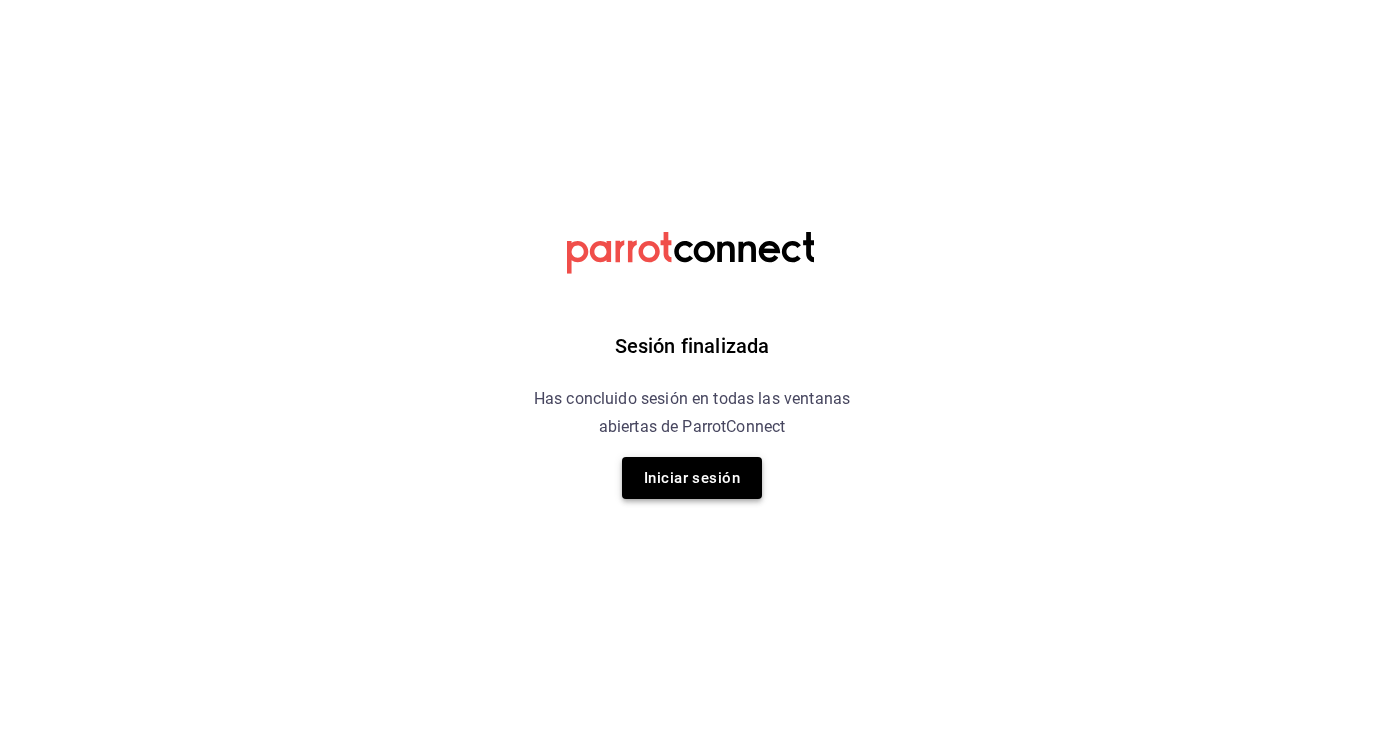 click on "Iniciar sesión" at bounding box center (692, 478) 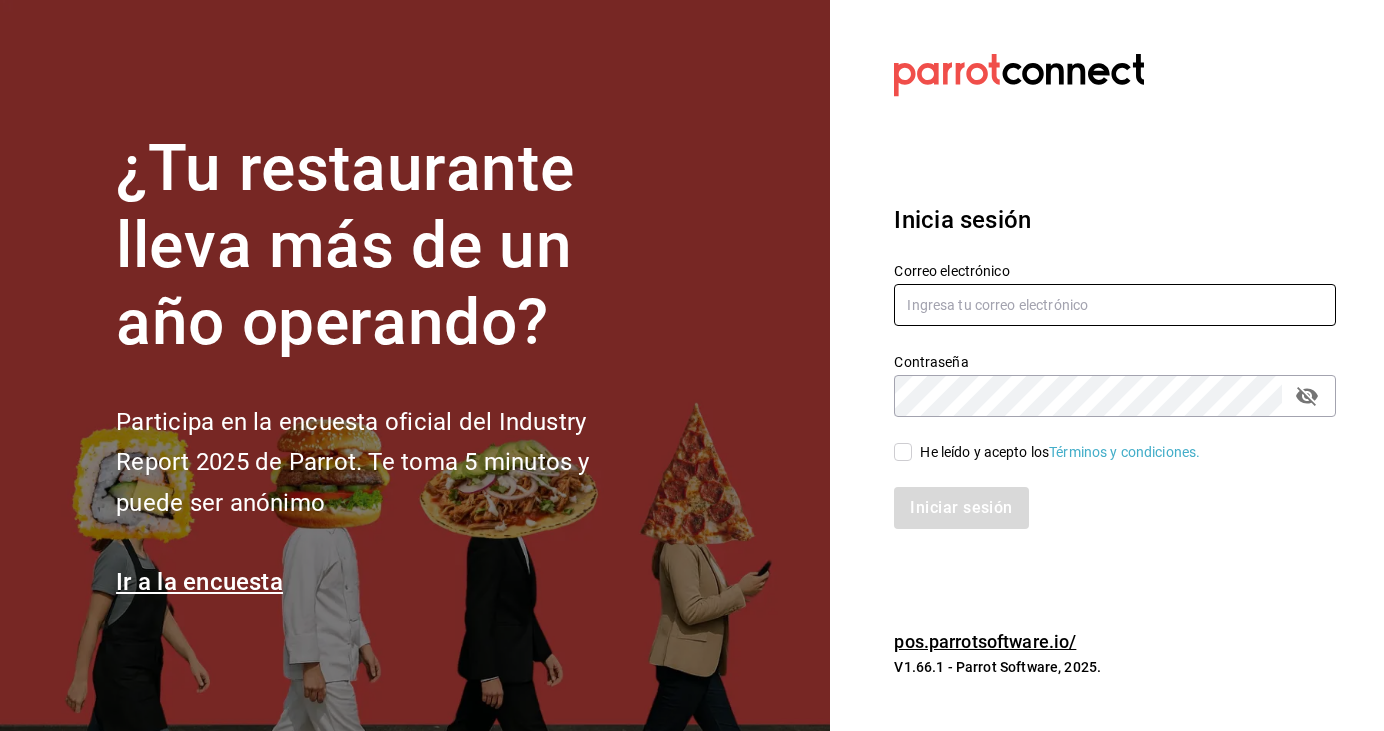 click at bounding box center [1115, 305] 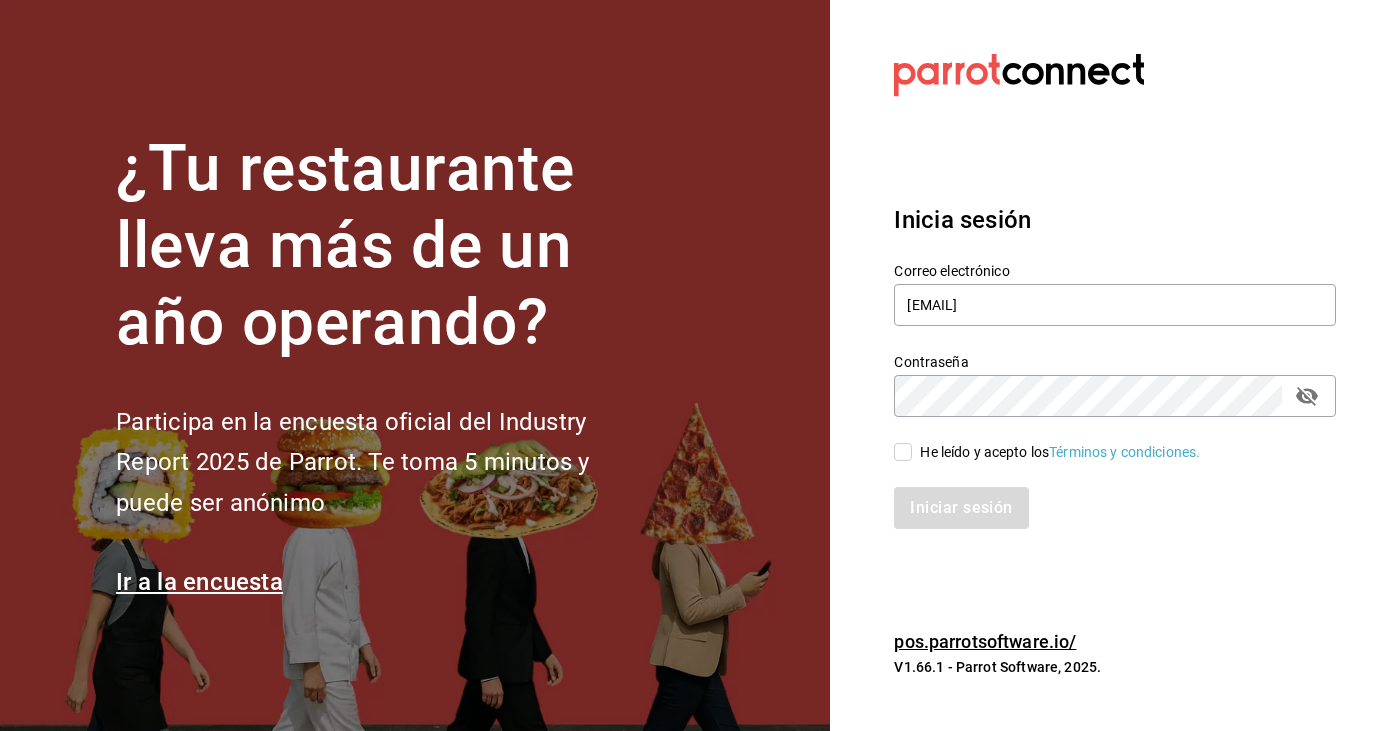 click on "He leído y acepto los  Términos y condiciones." at bounding box center (903, 452) 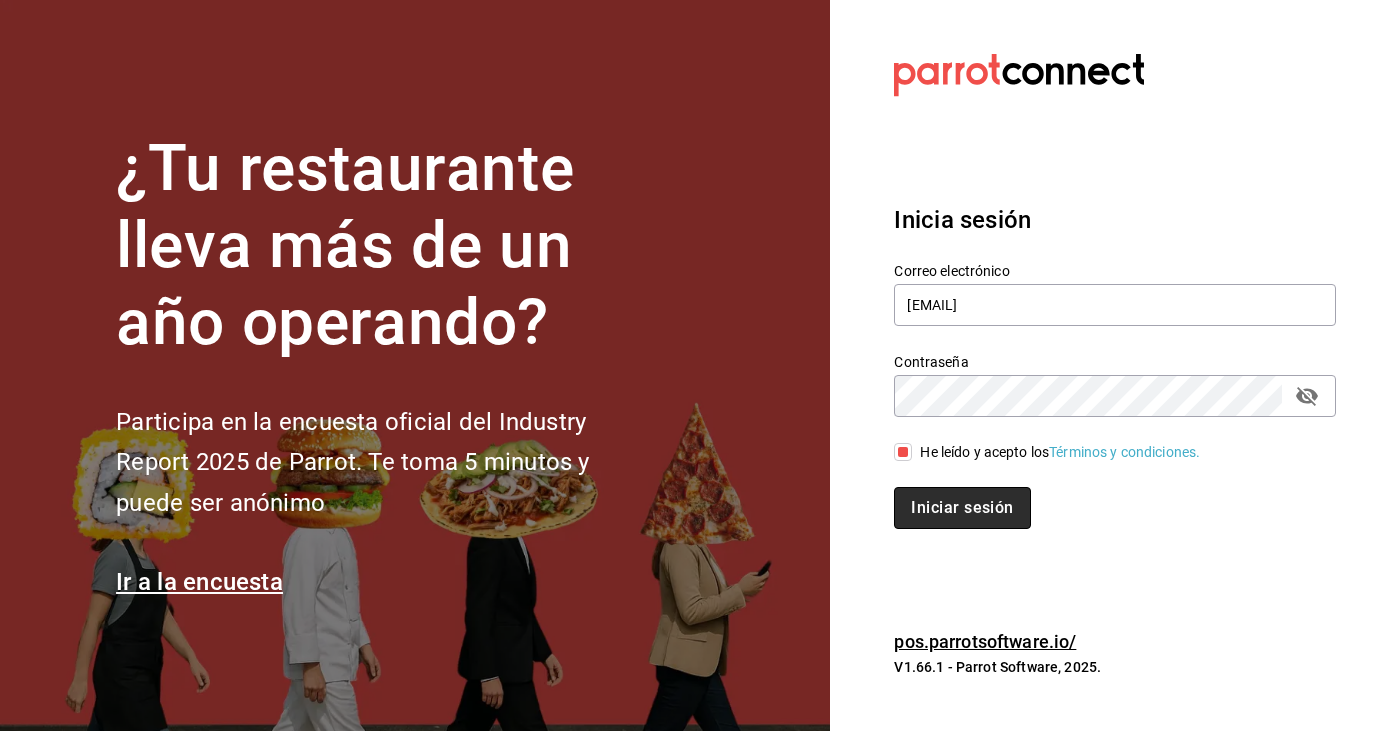 click on "Iniciar sesión" at bounding box center [962, 508] 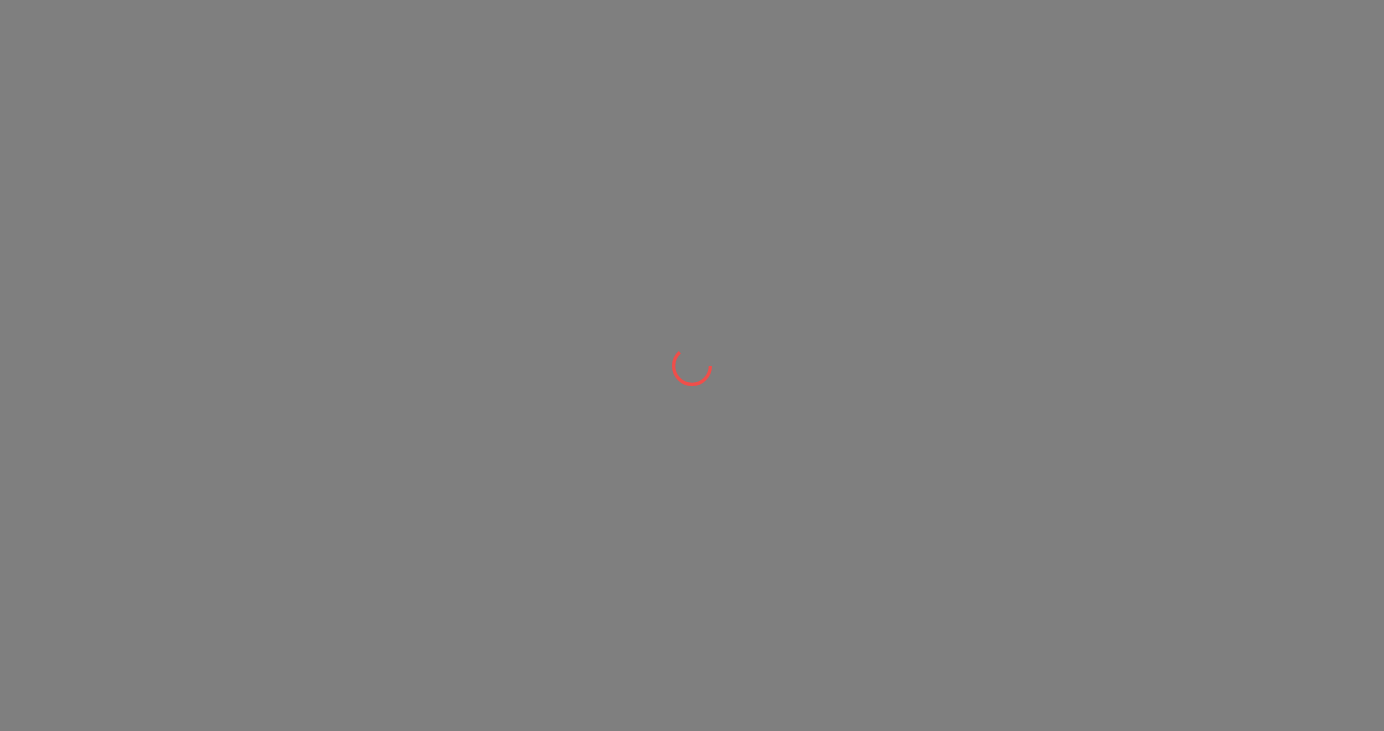 scroll, scrollTop: 0, scrollLeft: 0, axis: both 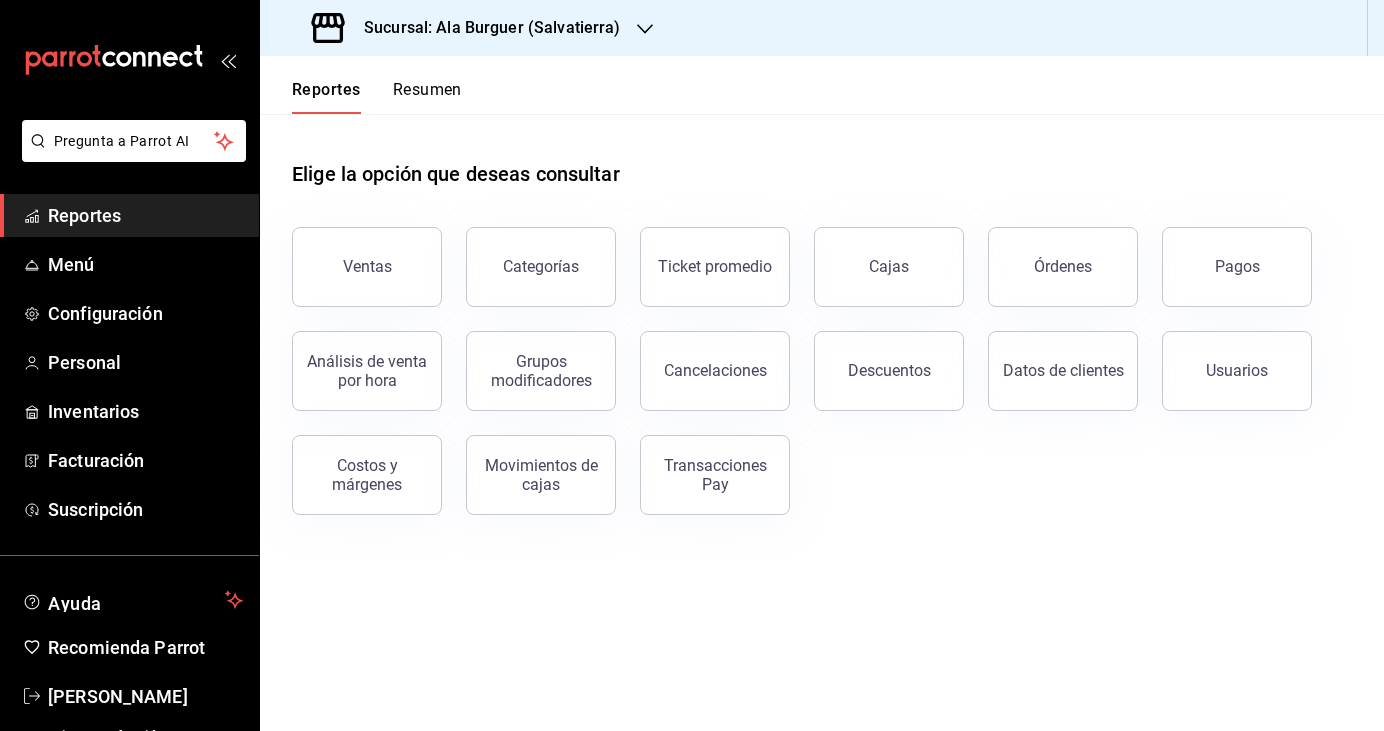 click on "Sucursal: Ala Burguer (Salvatierra)" at bounding box center (484, 28) 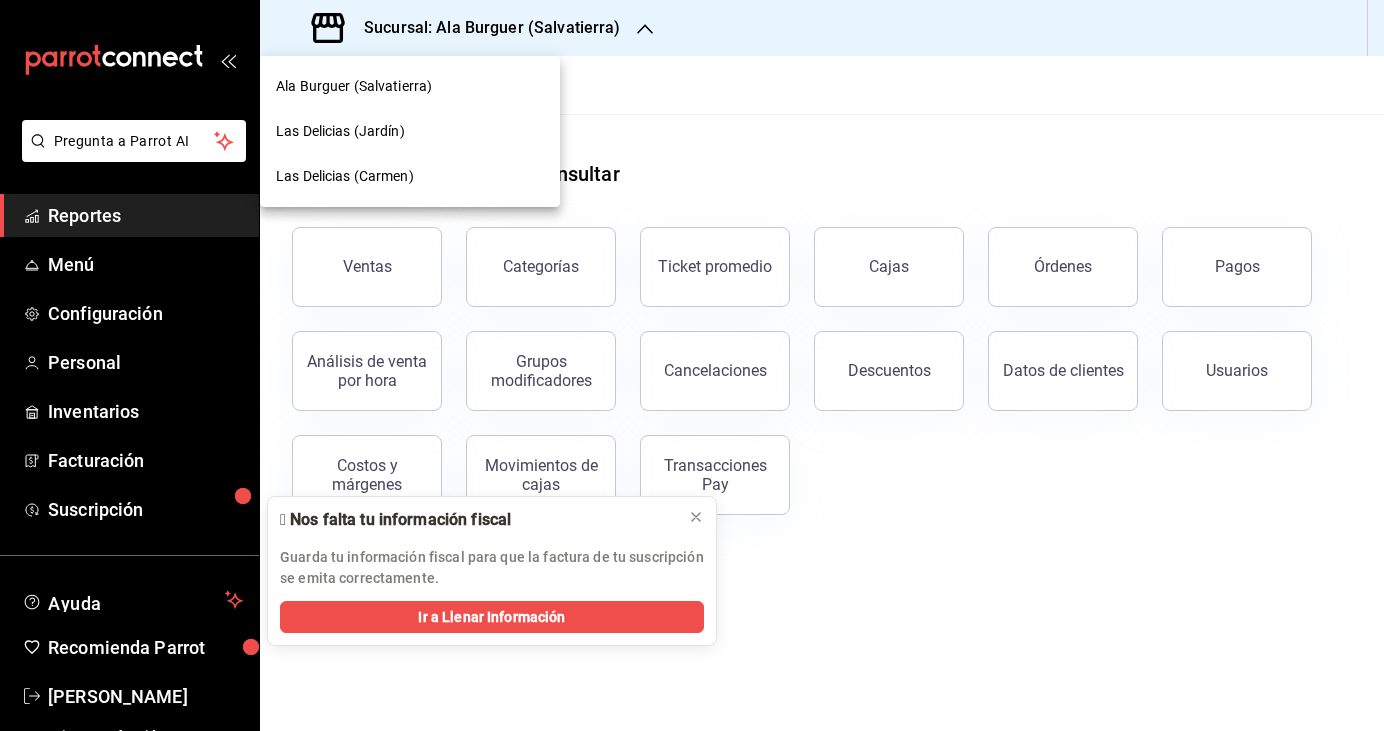 click on "Las Delicias (Carmen)" at bounding box center (345, 176) 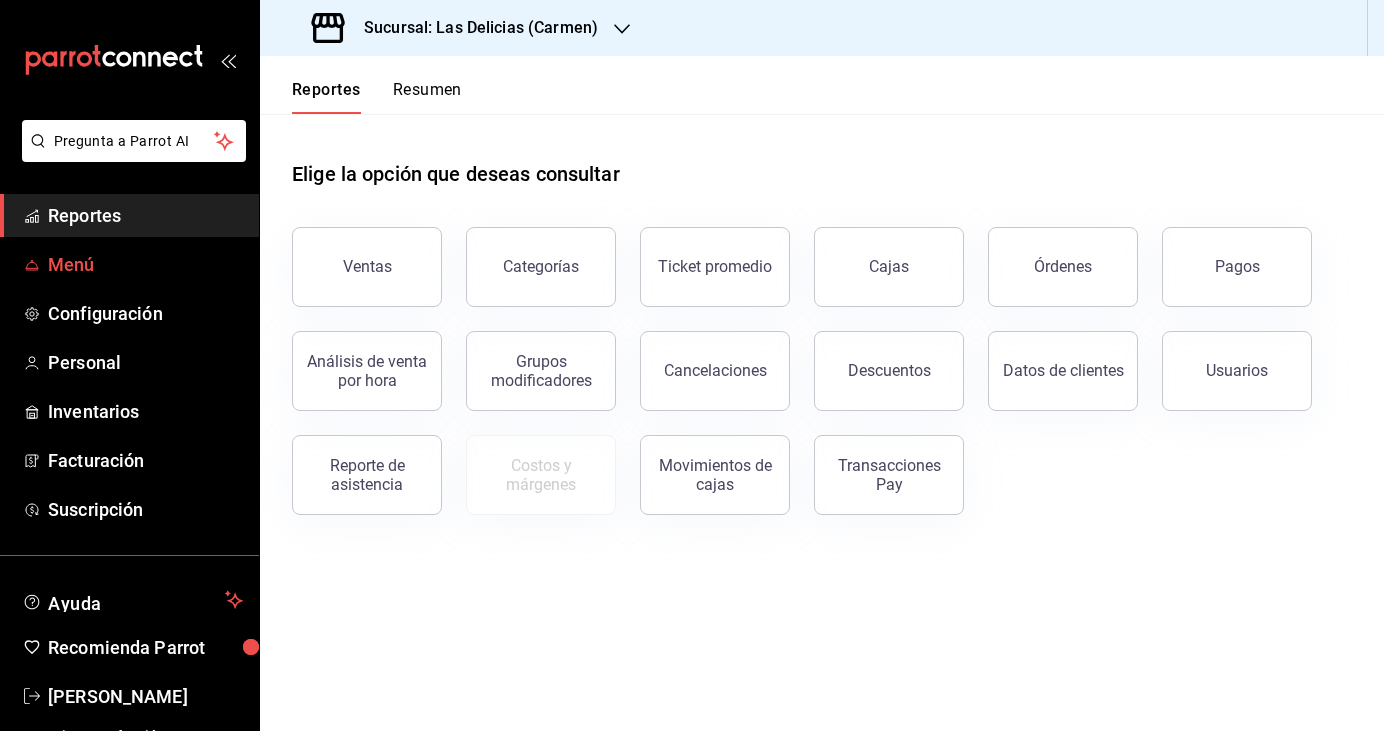 click on "Menú" at bounding box center [145, 264] 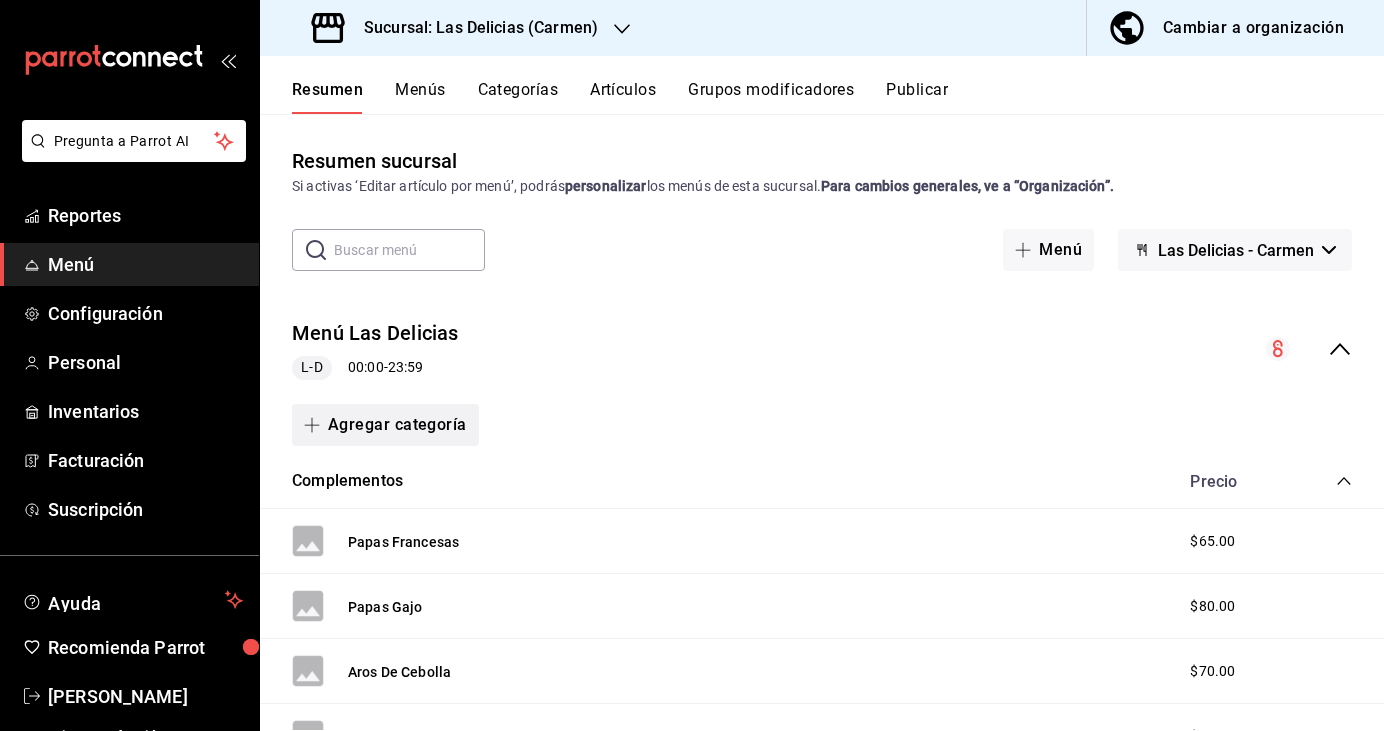click on "Agregar categoría" at bounding box center [385, 425] 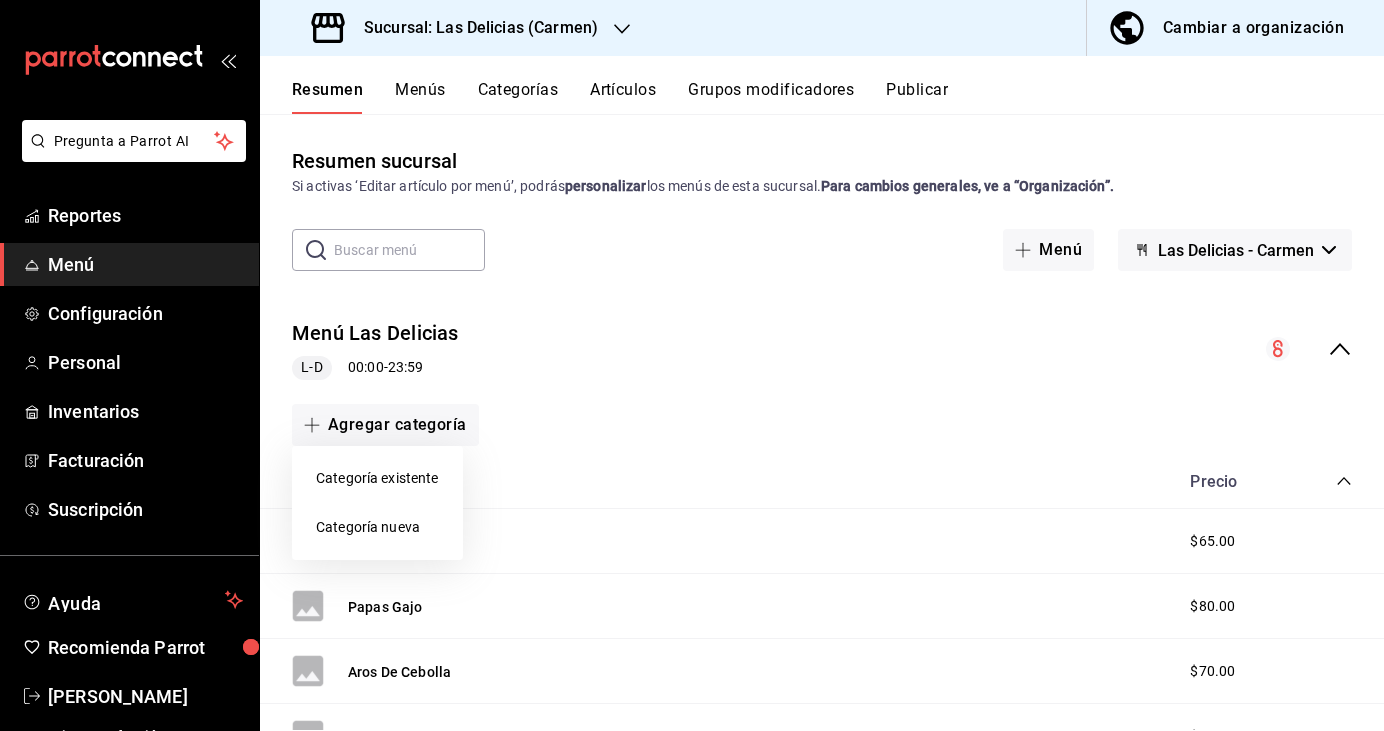 click on "Categoría nueva" at bounding box center (377, 527) 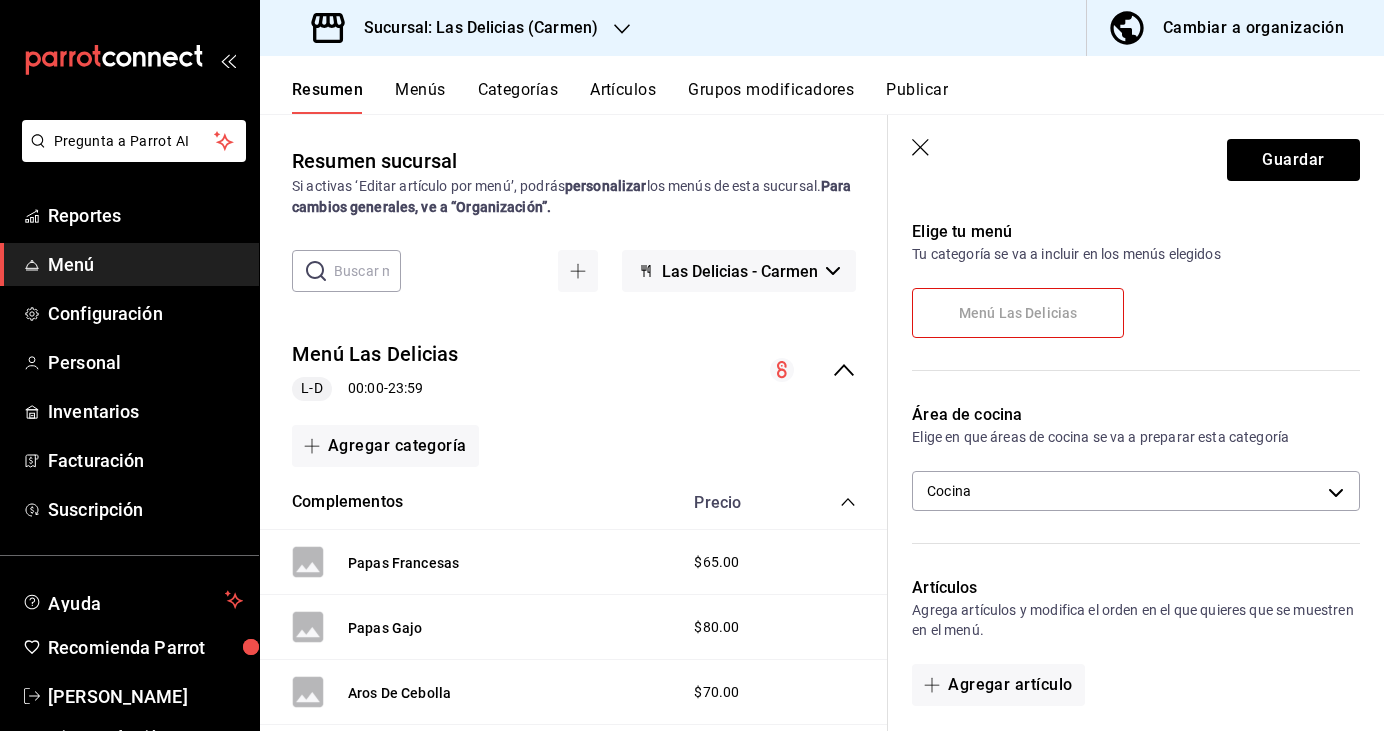 scroll, scrollTop: 119, scrollLeft: 0, axis: vertical 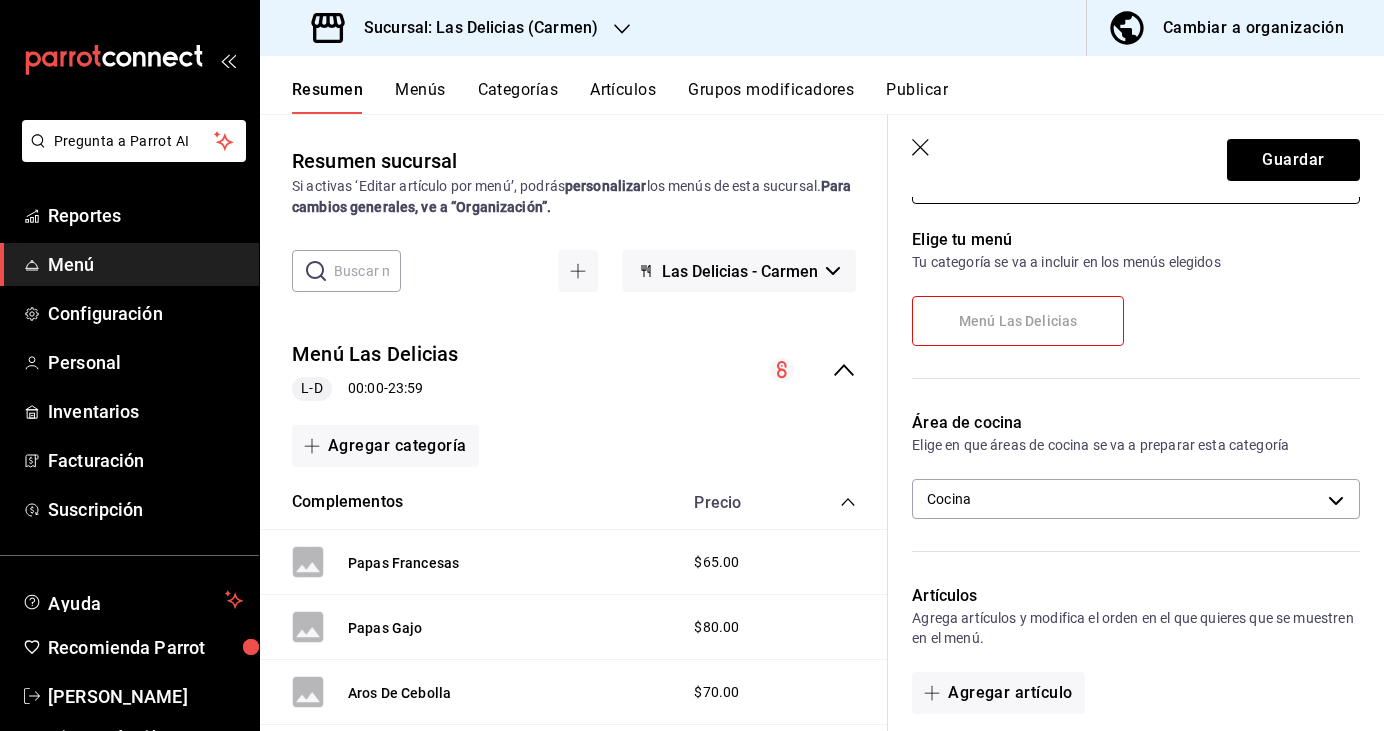 type on "yogurt" 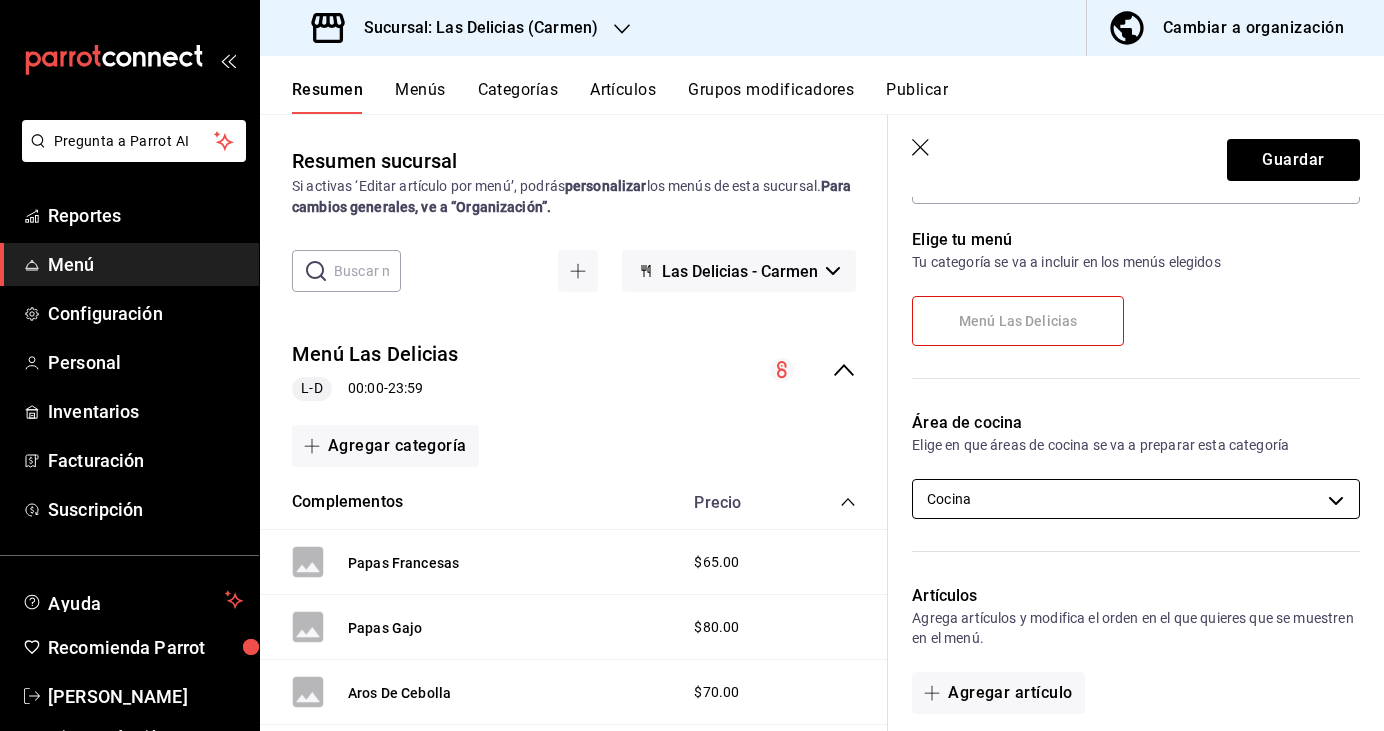 click on "Pregunta a Parrot AI Reportes   Menú   Configuración   Personal   Inventarios   Facturación   Suscripción   Ayuda Recomienda Parrot   [FIRST] [LAST]   Sugerir nueva función   Sucursal: Las Delicias (Carmen) Cambiar a organización Resumen Menús Categorías Artículos Grupos modificadores Publicar Resumen sucursal Si activas ‘Editar artículo por menú’, podrás  personalizar  los menús de esta sucursal.  Para cambios generales, ve a “Organización”. ​ ​ Las Delicias - Carmen Menú Las Delicias L-D 00:00  -  23:59 Agregar categoría Complementos Precio Papas Francesas $65.00 Papas Gajo $80.00 Aros De Cebolla $70.00 Dedos De Queso + Papas $90.00 Nuggets + Papas $90.00 Agregar artículo Hamburguesas Precio Hamburguesa Clásica Guarnición $109.00 Hamburguesa Hawaiana Guarnición $125.00 Hamburguesa Champiñones Guarnición $125.00 Hamburguesa Monster Guarnición $165.00 Hamburguesa Bbq Guarnición $125.00 Hot Dog Jumbo Guarnición $99.00 Agregar artículo Aguas Precio Agregar artículo Precio" at bounding box center [692, 365] 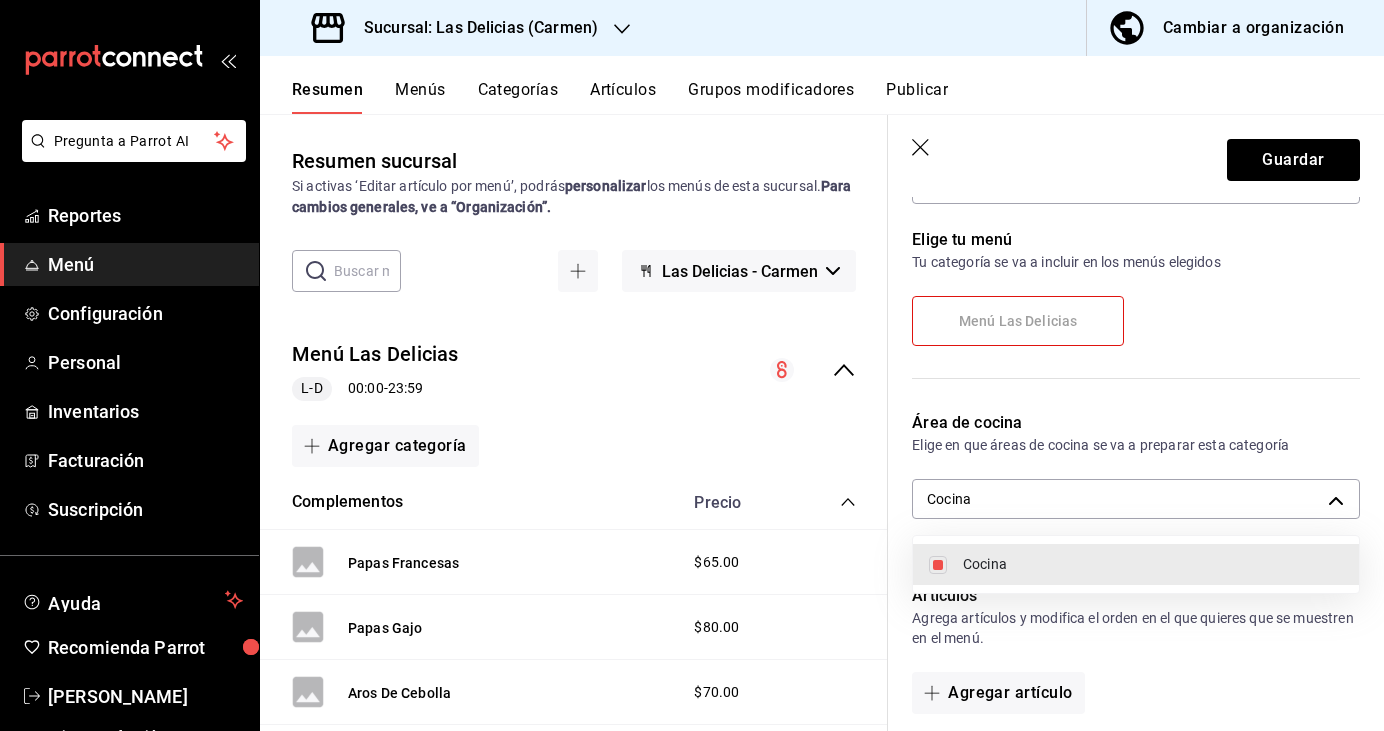 click at bounding box center [692, 365] 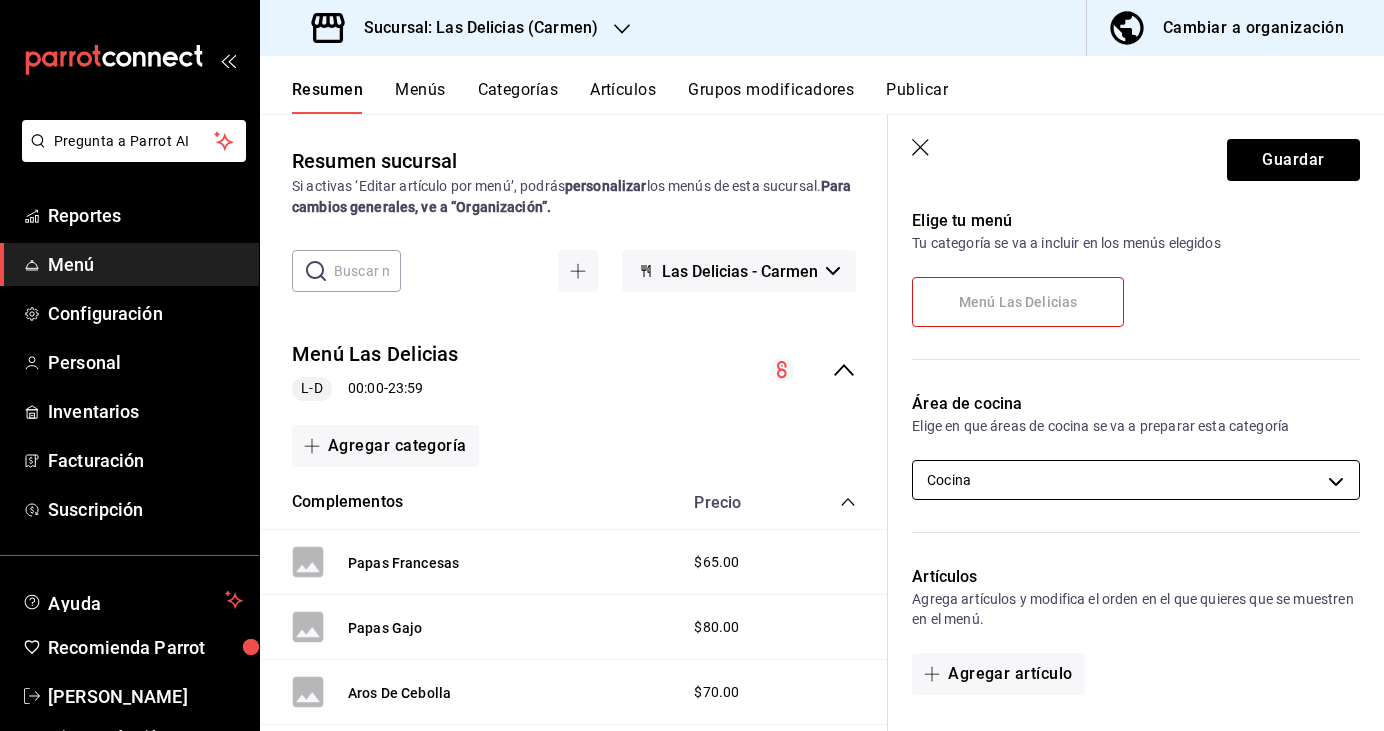 scroll, scrollTop: 0, scrollLeft: 0, axis: both 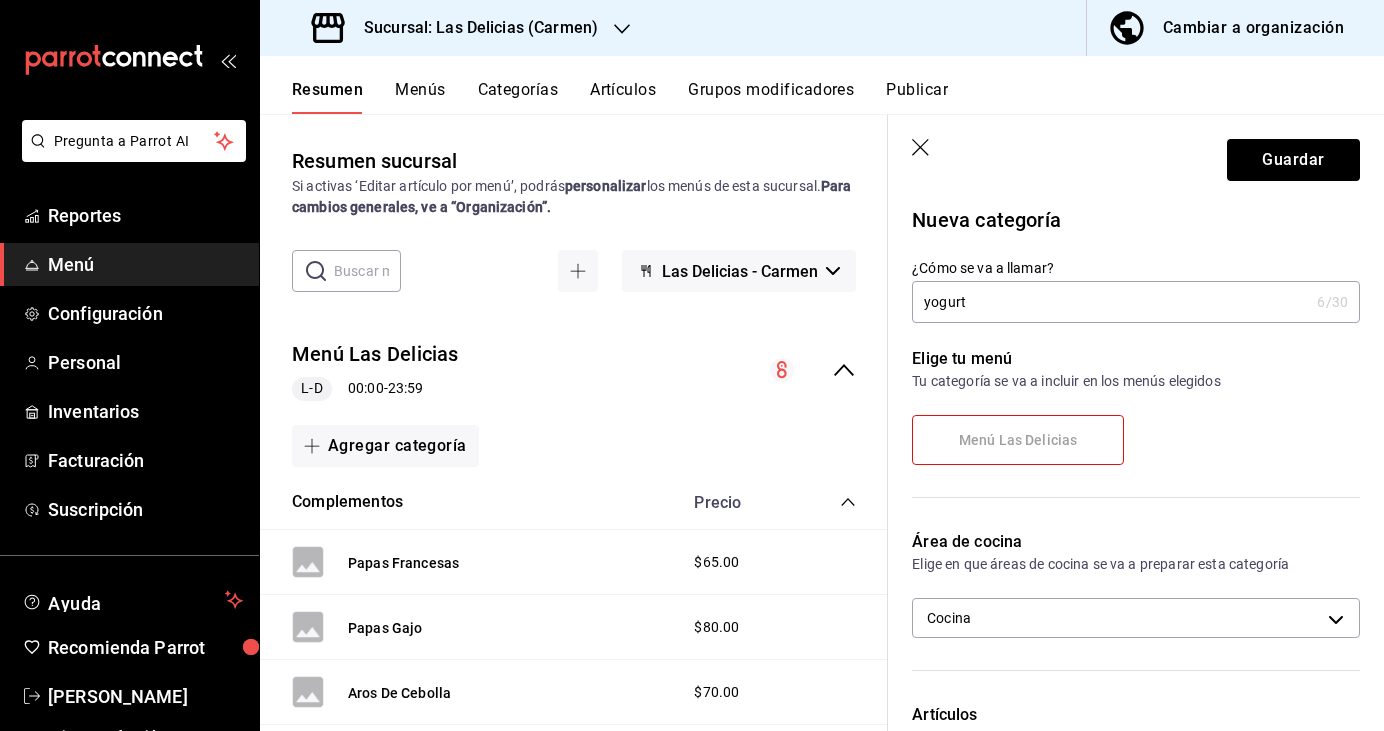 click on "Las Delicias - Carmen" at bounding box center (739, 271) 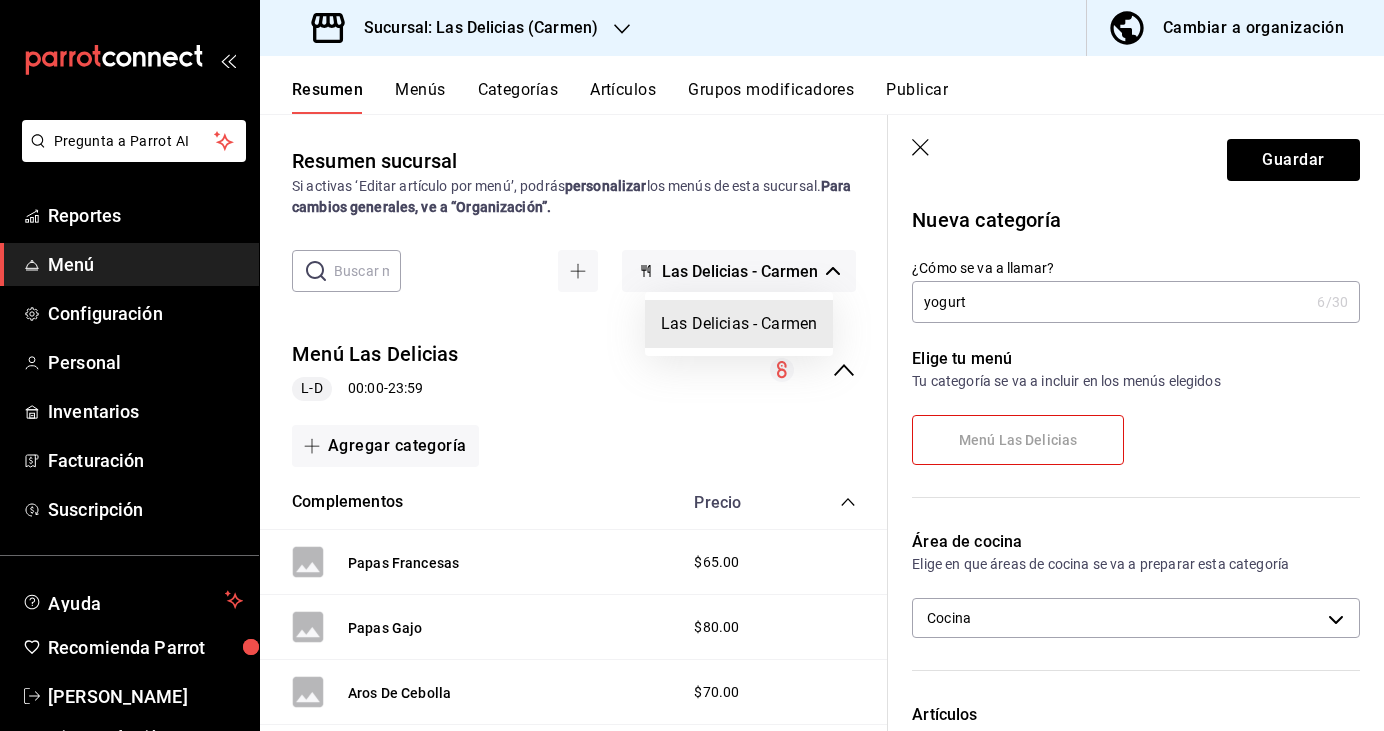 click on "Las Delicias - Carmen" at bounding box center [739, 324] 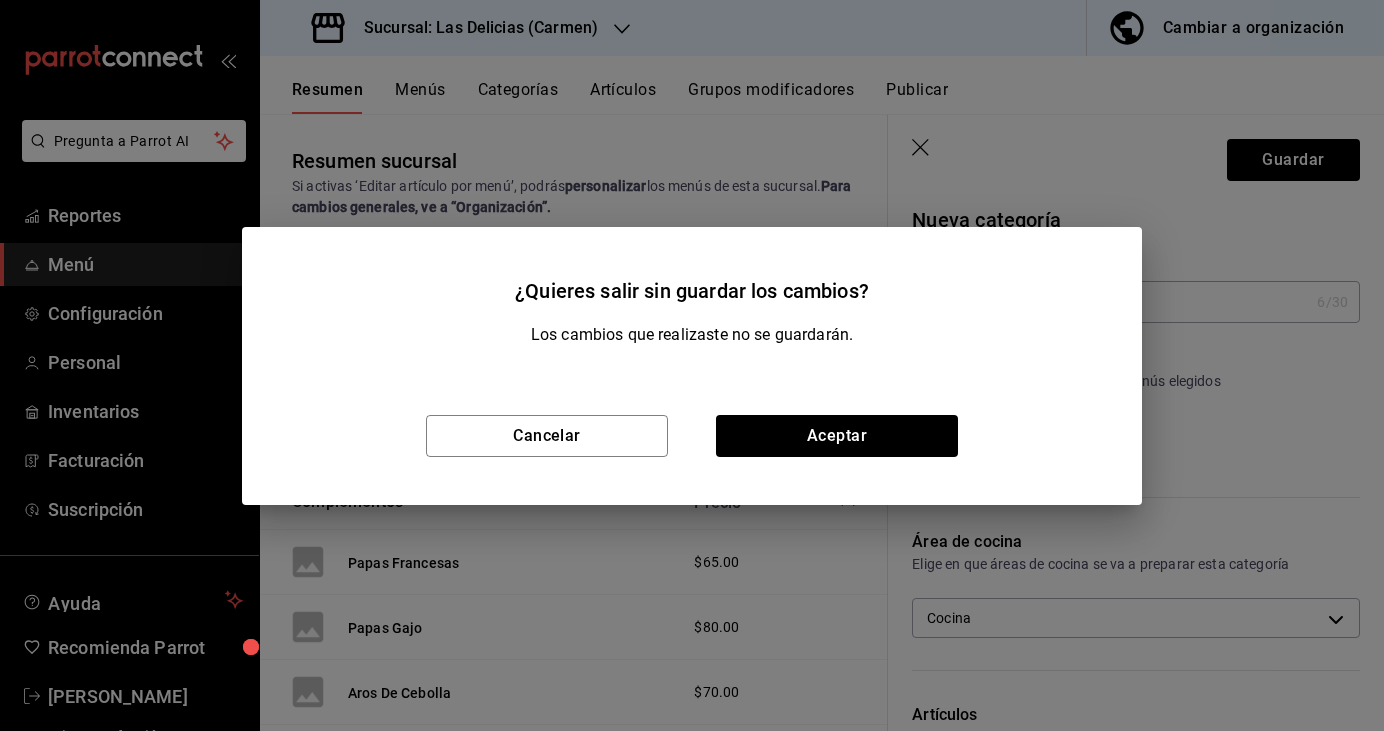 click on "Cancelar Aceptar" at bounding box center (692, 436) 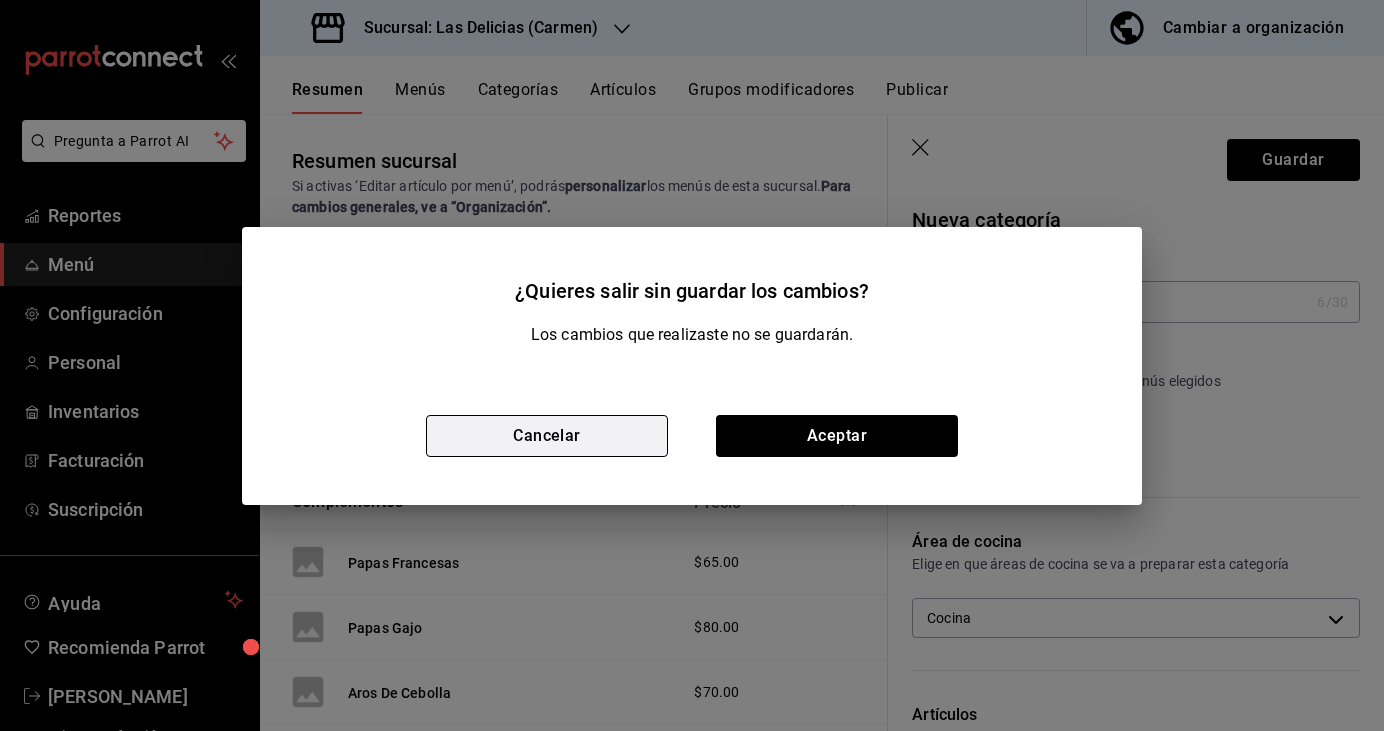 click on "Cancelar" at bounding box center [547, 436] 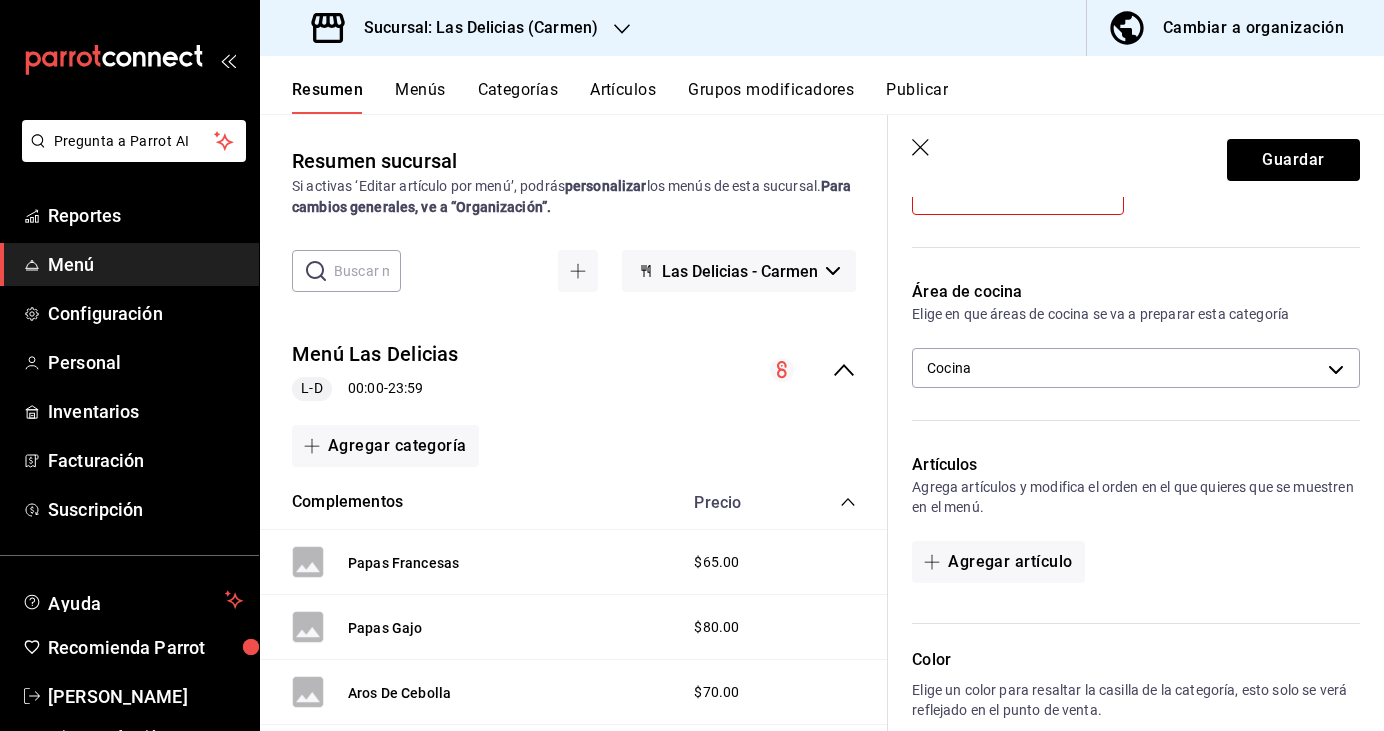 scroll, scrollTop: 249, scrollLeft: 0, axis: vertical 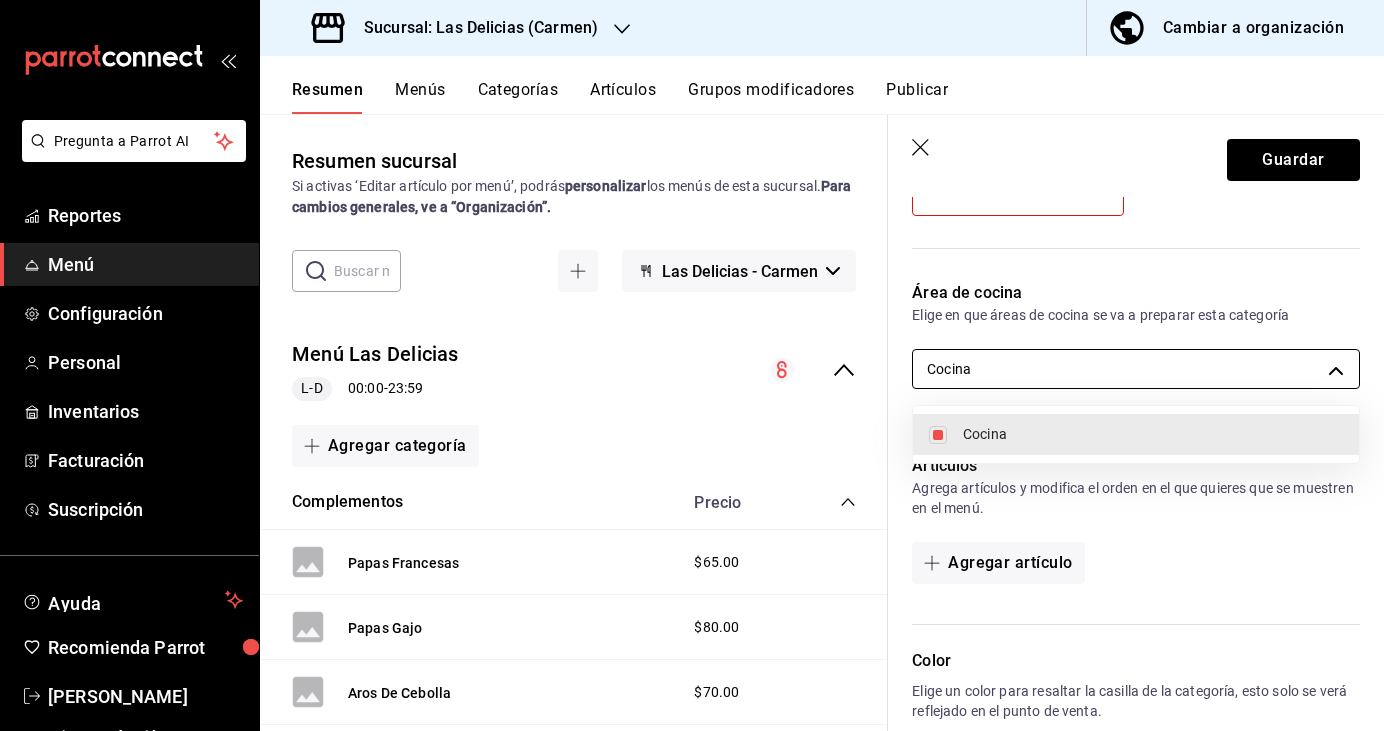 click on "Pregunta a Parrot AI Reportes   Menú   Configuración   Personal   Inventarios   Facturación   Suscripción   Ayuda Recomienda Parrot   [FIRST] [LAST]   Sugerir nueva función   Sucursal: Las Delicias (Carmen) Cambiar a organización Resumen Menús Categorías Artículos Grupos modificadores Publicar Resumen sucursal Si activas ‘Editar artículo por menú’, podrás  personalizar  los menús de esta sucursal.  Para cambios generales, ve a “Organización”. ​ ​ Las Delicias - Carmen Menú Las Delicias L-D 00:00  -  23:59 Agregar categoría Complementos Precio Papas Francesas $65.00 Papas Gajo $80.00 Aros De Cebolla $70.00 Dedos De Queso + Papas $90.00 Nuggets + Papas $90.00 Agregar artículo Hamburguesas Precio Hamburguesa Clásica Guarnición $109.00 Hamburguesa Hawaiana Guarnición $125.00 Hamburguesa Champiñones Guarnición $125.00 Hamburguesa Monster Guarnición $165.00 Hamburguesa Bbq Guarnición $125.00 Hot Dog Jumbo Guarnición $99.00 Agregar artículo Aguas Precio Agregar artículo Precio" at bounding box center (692, 365) 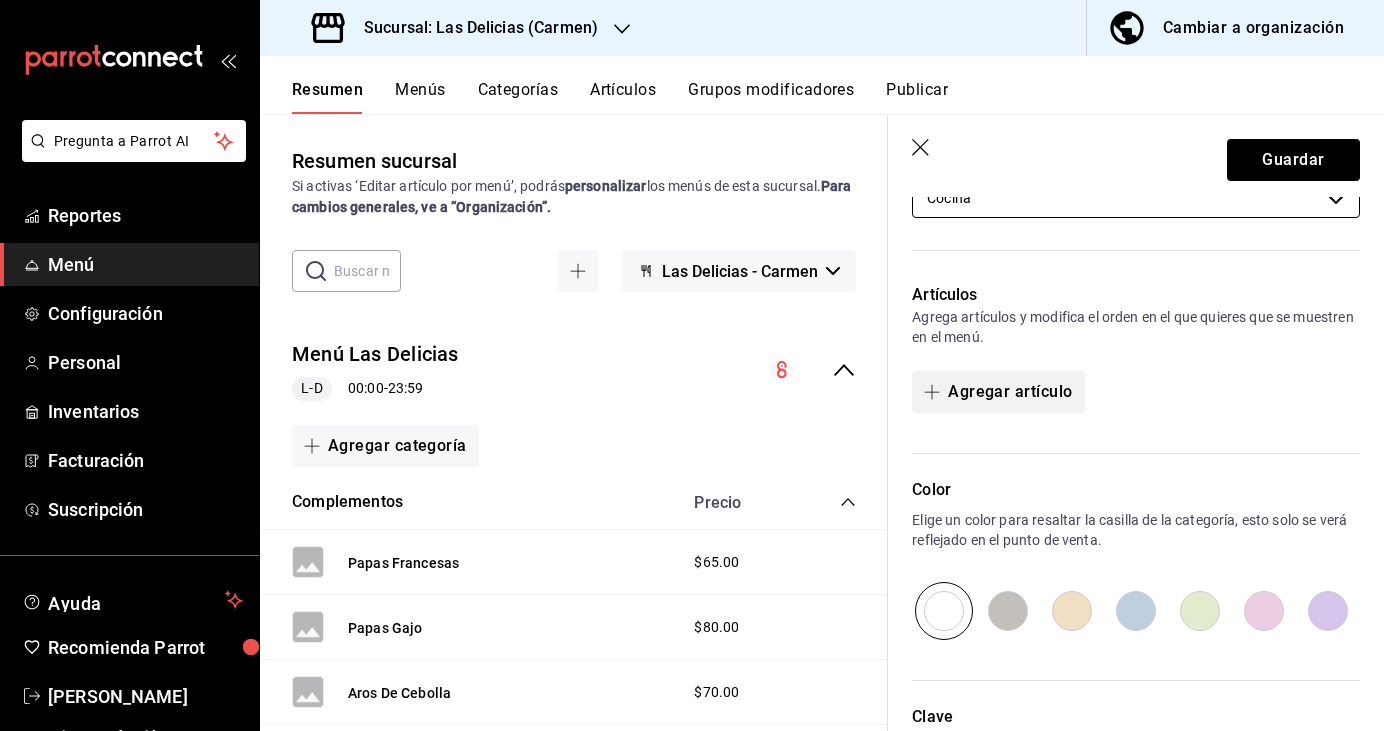 scroll, scrollTop: 424, scrollLeft: 0, axis: vertical 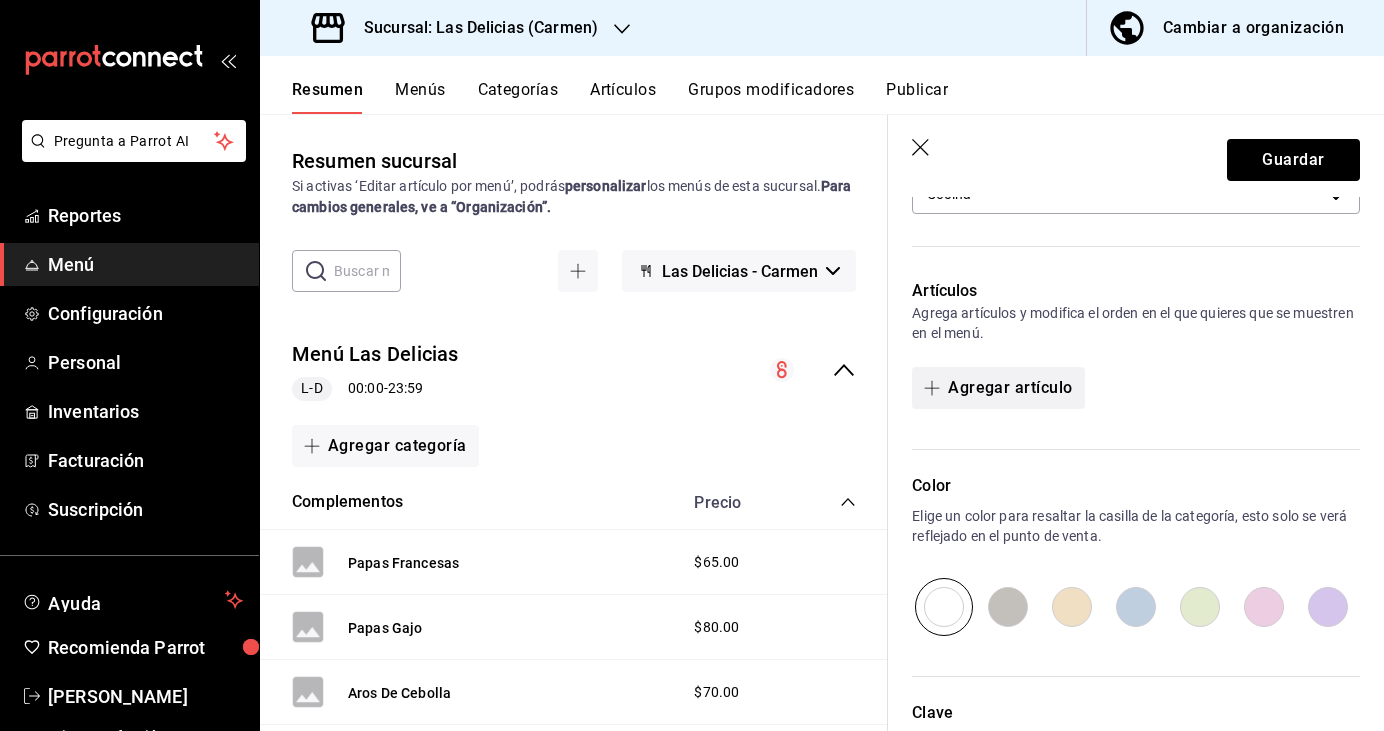 click on "Agregar artículo" at bounding box center [998, 388] 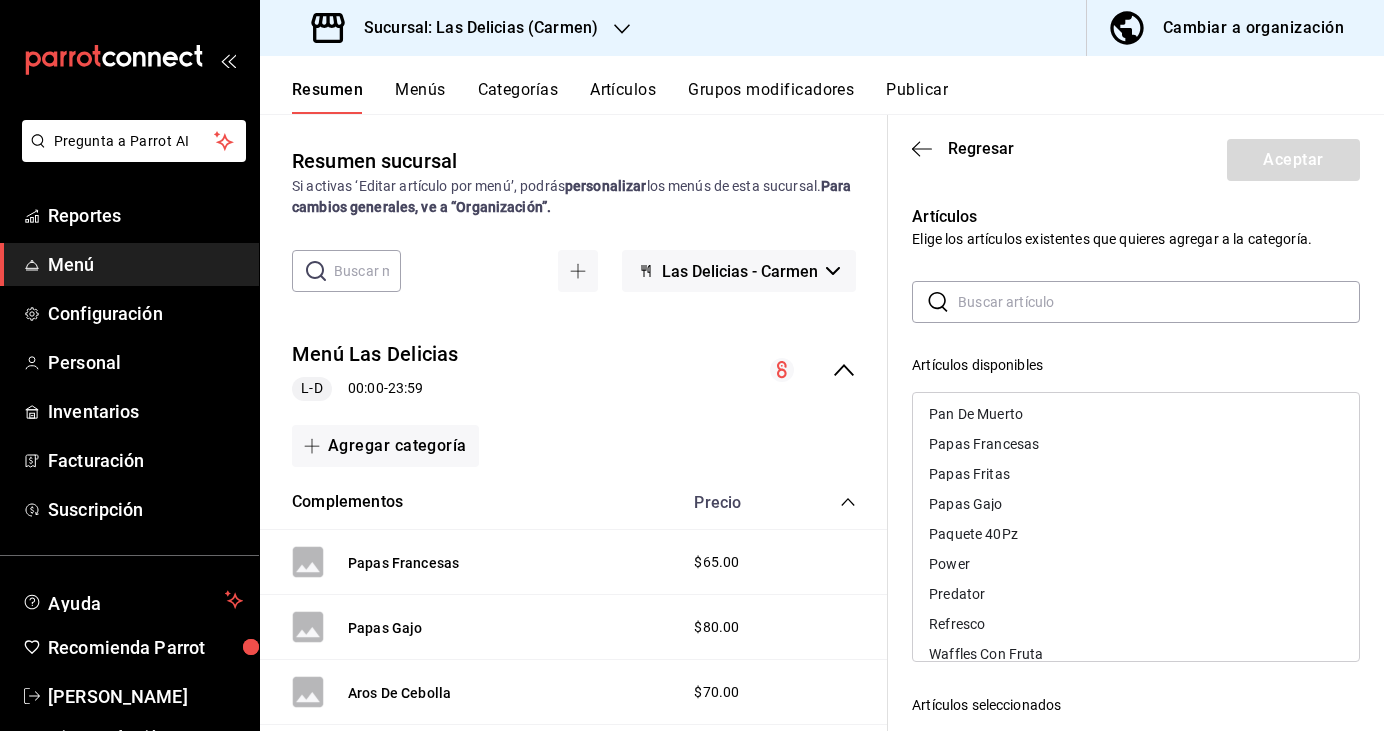 scroll, scrollTop: 1376, scrollLeft: 0, axis: vertical 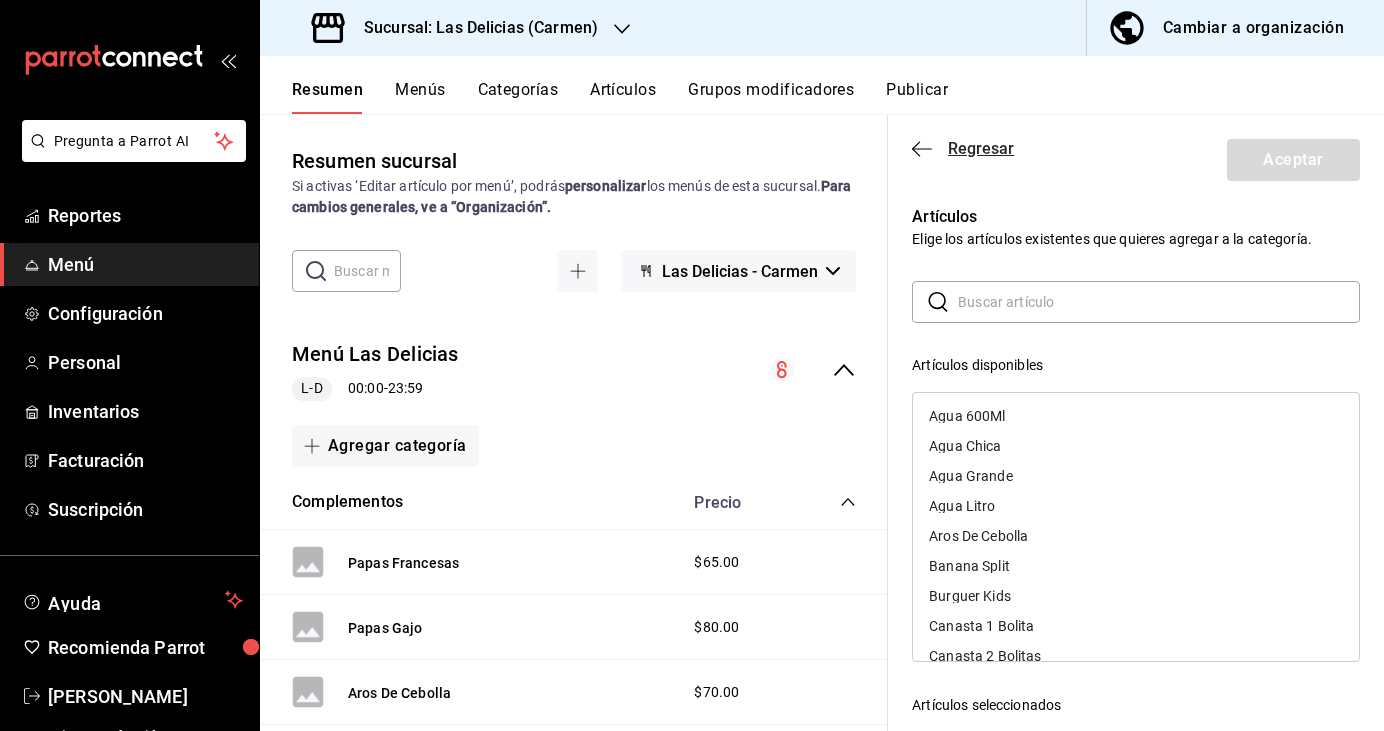 click 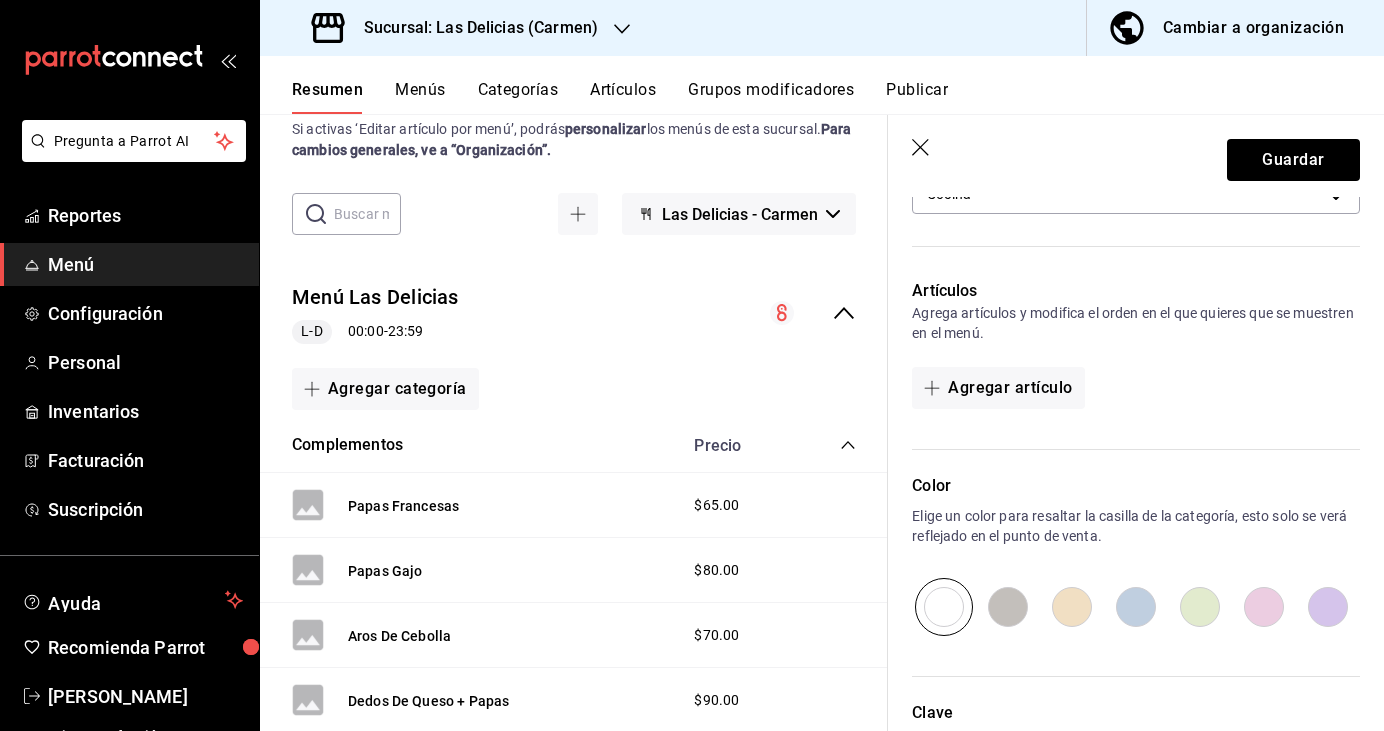 scroll, scrollTop: 62, scrollLeft: 0, axis: vertical 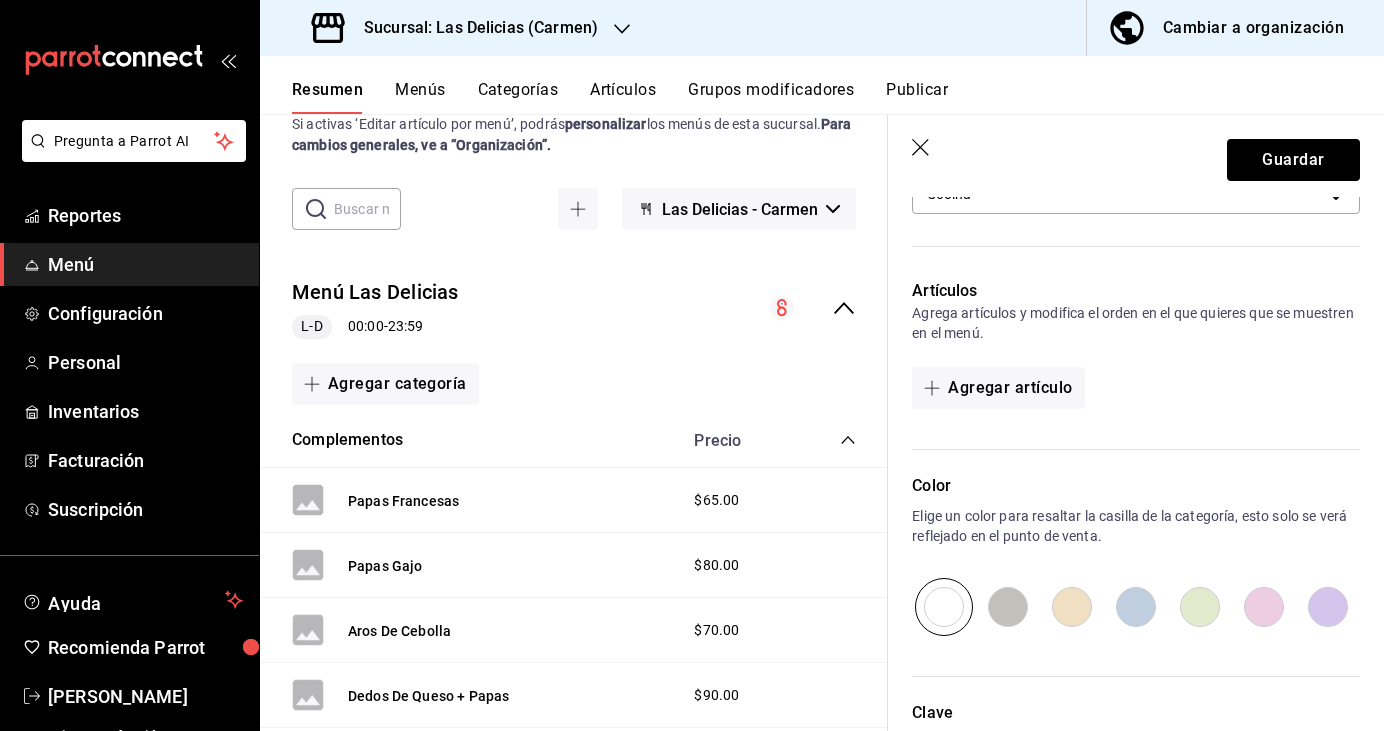 click 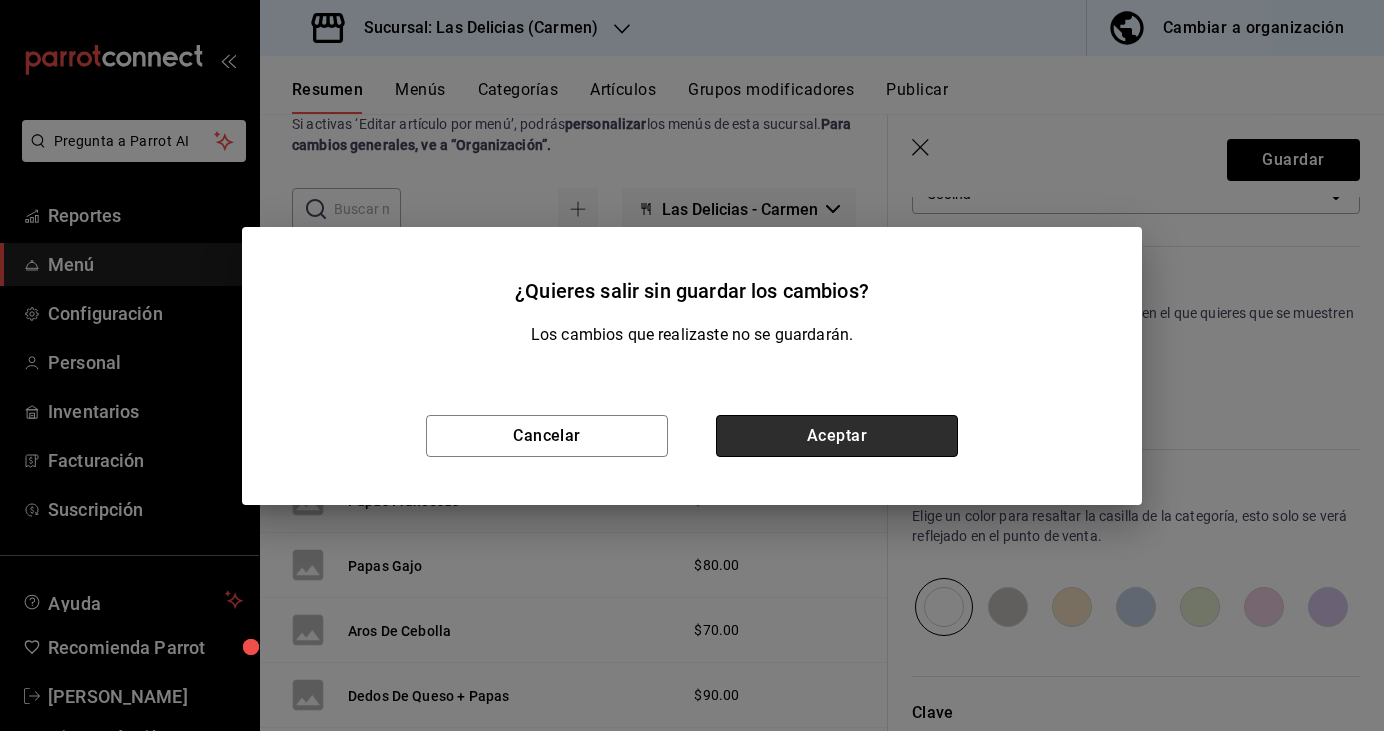 click on "Aceptar" at bounding box center (837, 436) 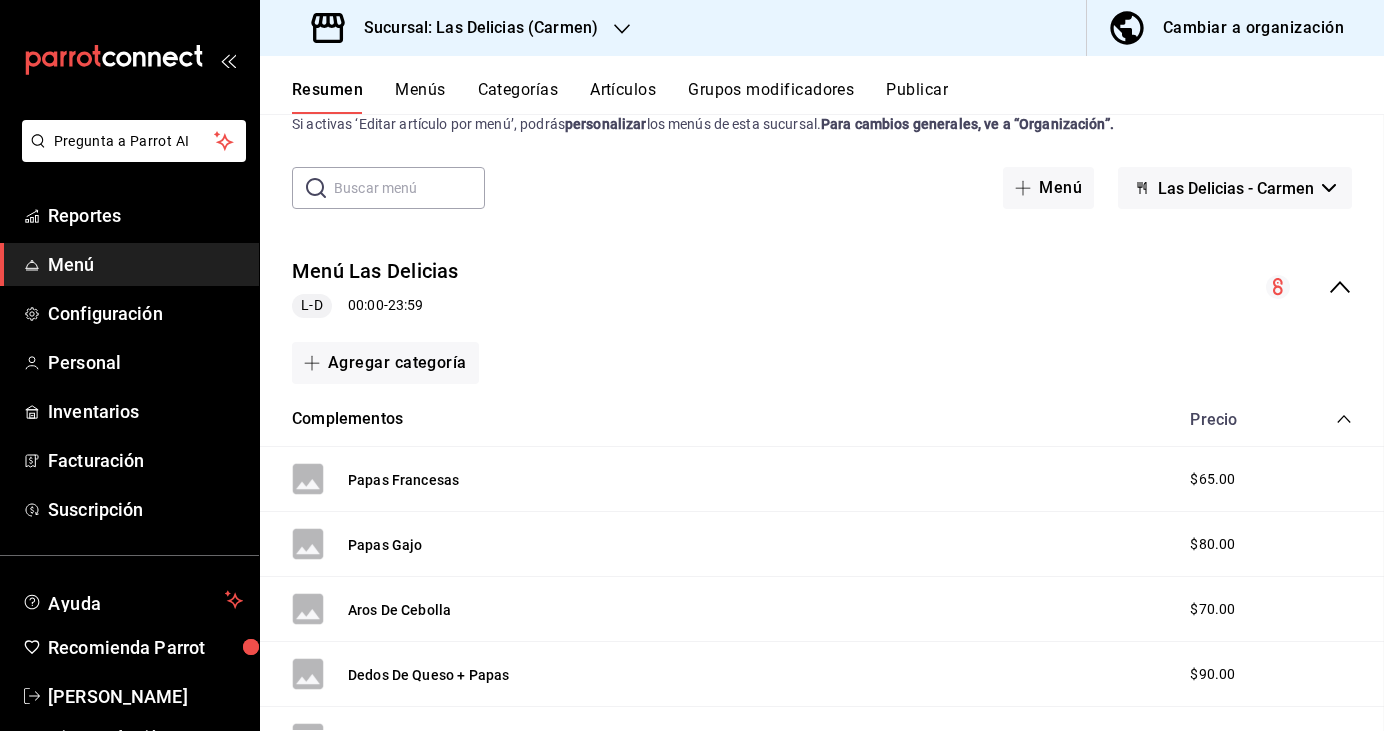 scroll, scrollTop: 0, scrollLeft: 0, axis: both 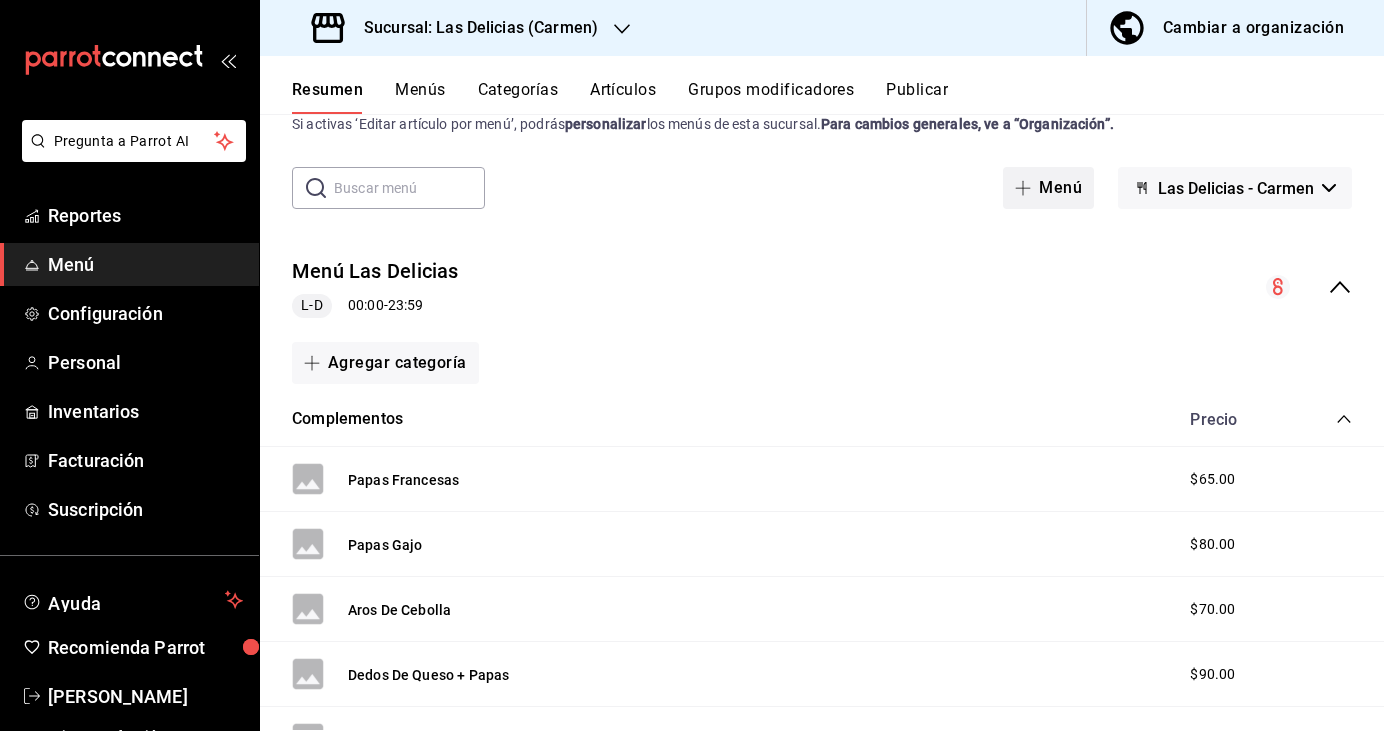 click on "Menú" at bounding box center (1048, 188) 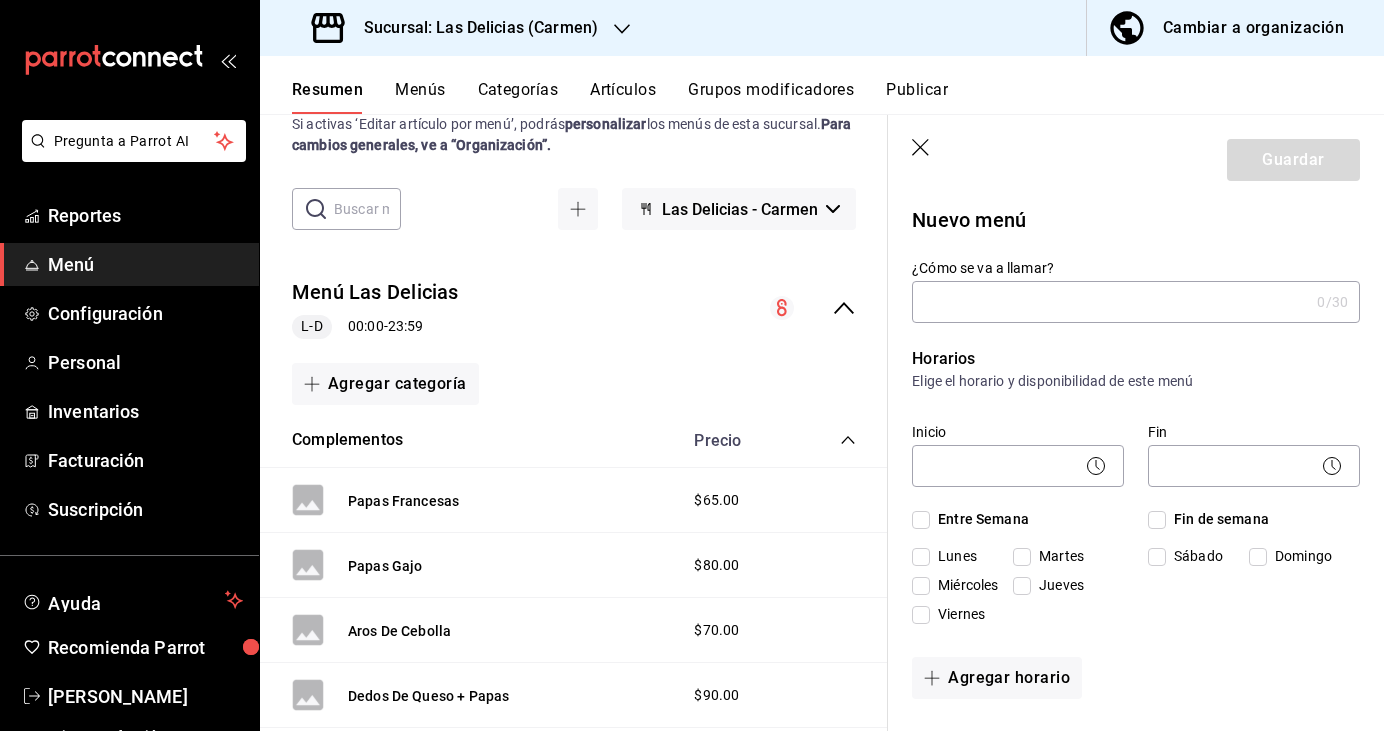 click 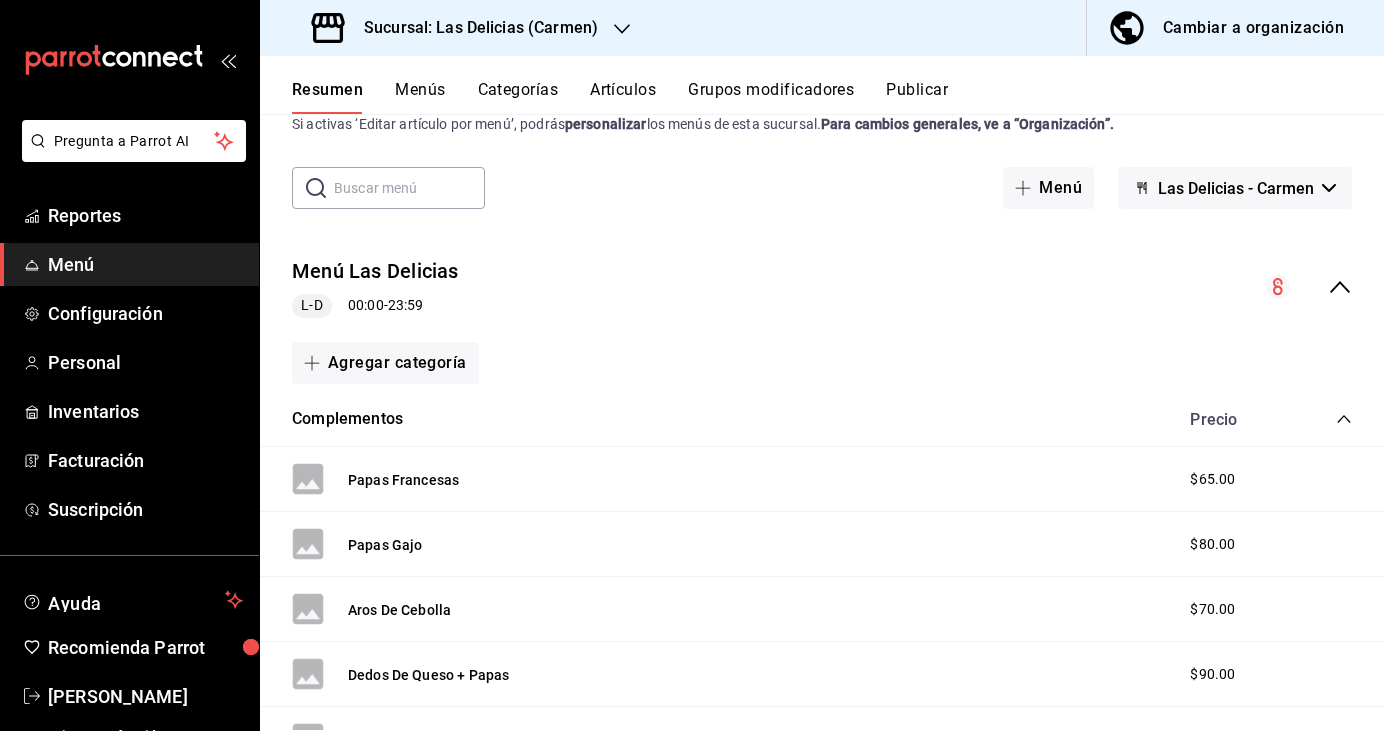 click on "Las Delicias - Carmen" at bounding box center (1236, 188) 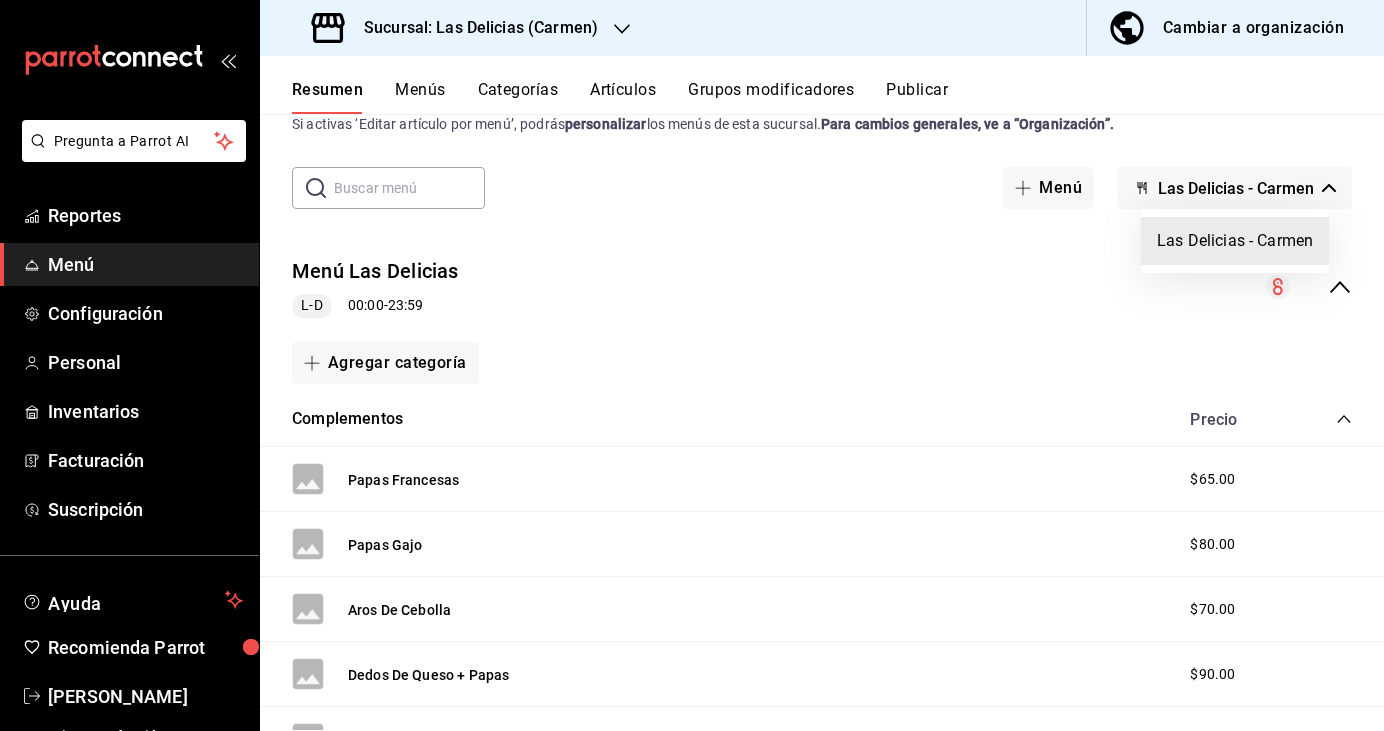 click on "Las Delicias - Carmen" at bounding box center [1235, 241] 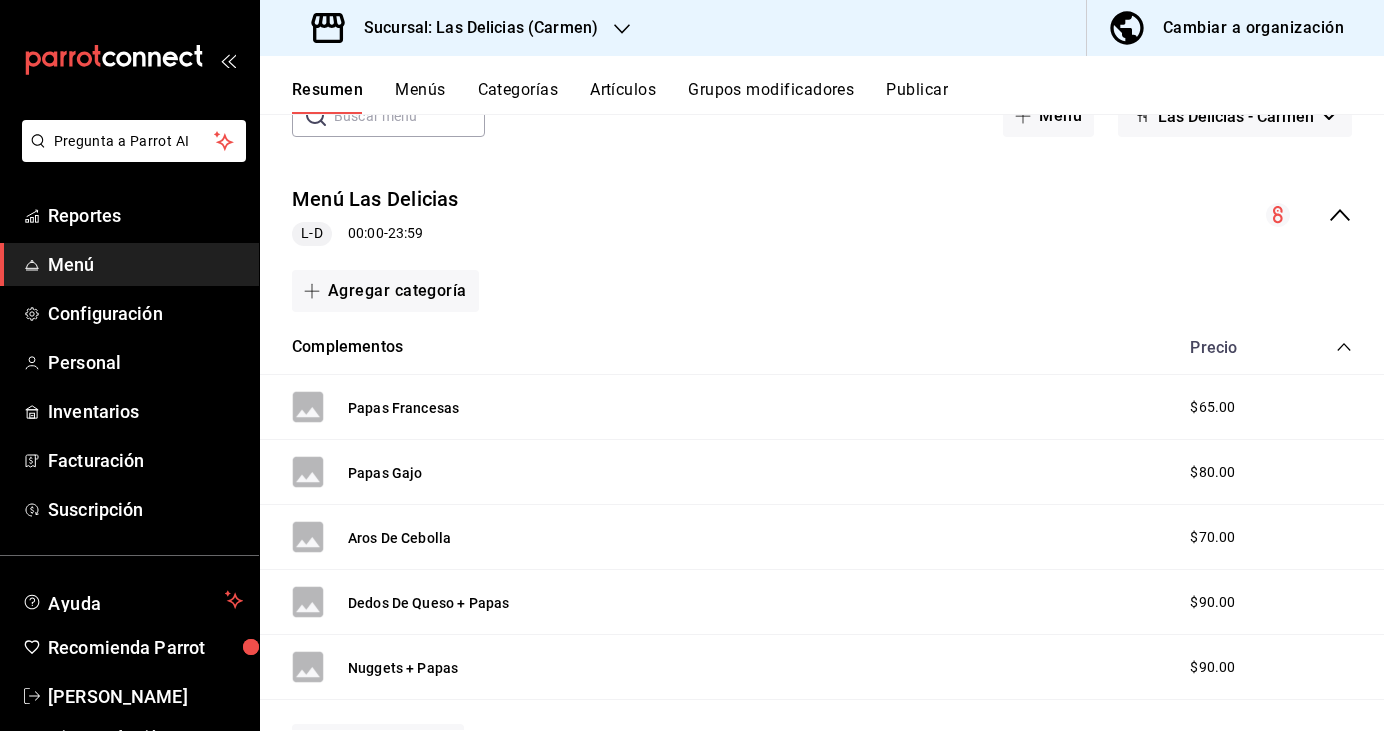 scroll, scrollTop: 0, scrollLeft: 0, axis: both 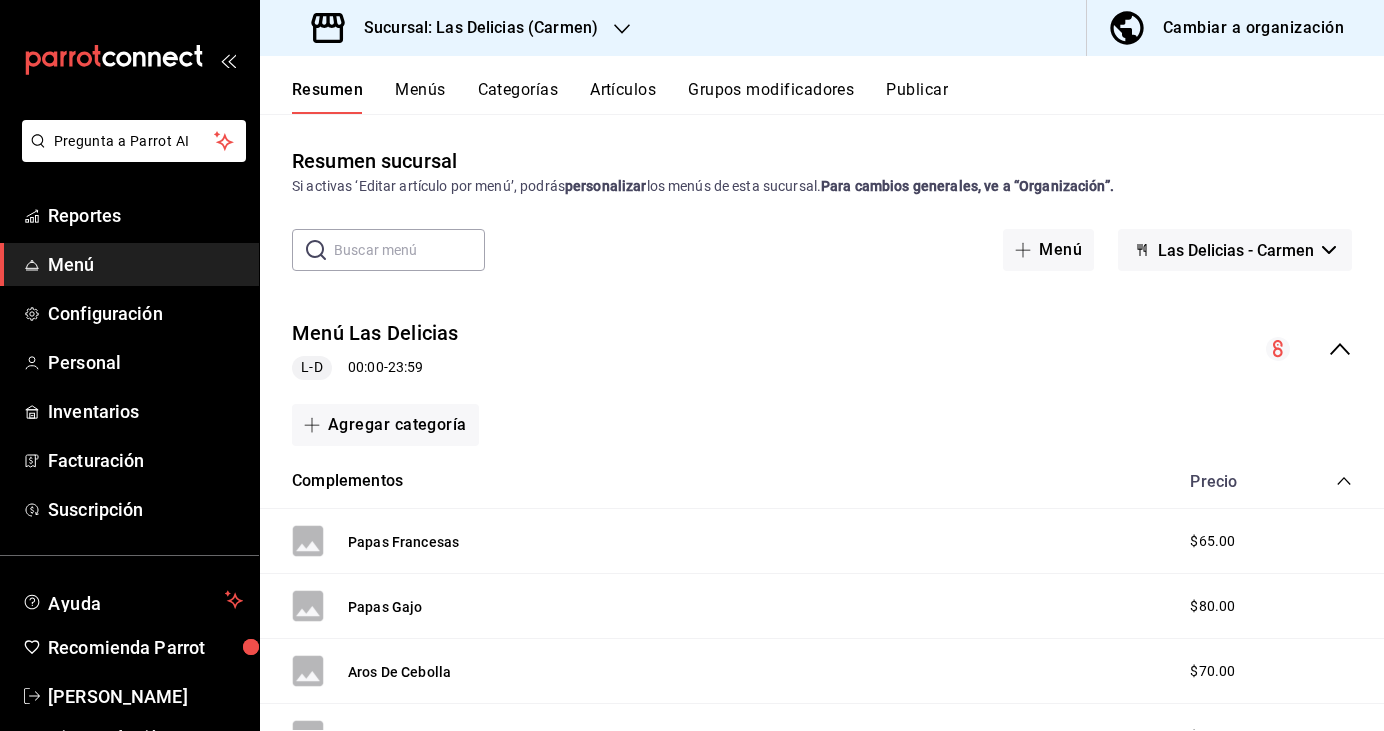 click on "Resumen Menús Categorías Artículos Grupos modificadores Publicar" at bounding box center (838, 97) 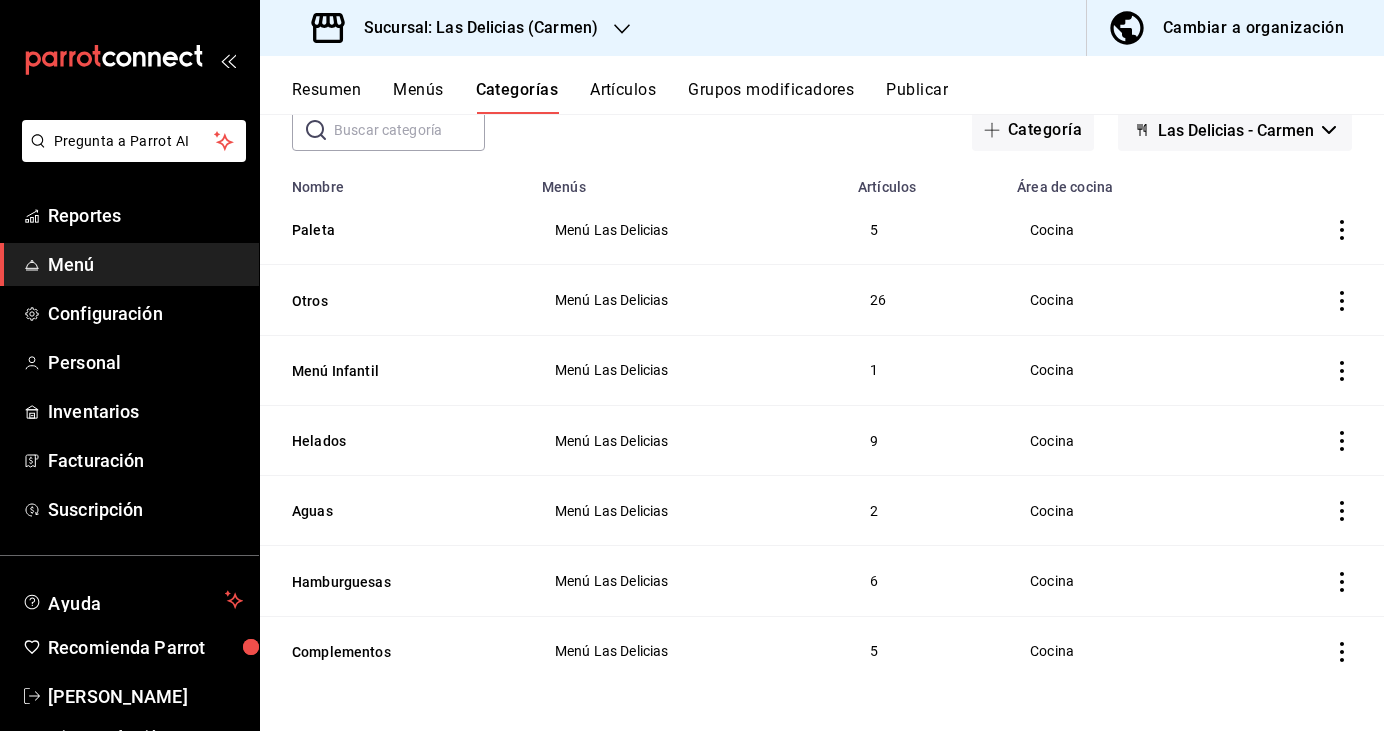 scroll, scrollTop: 121, scrollLeft: 0, axis: vertical 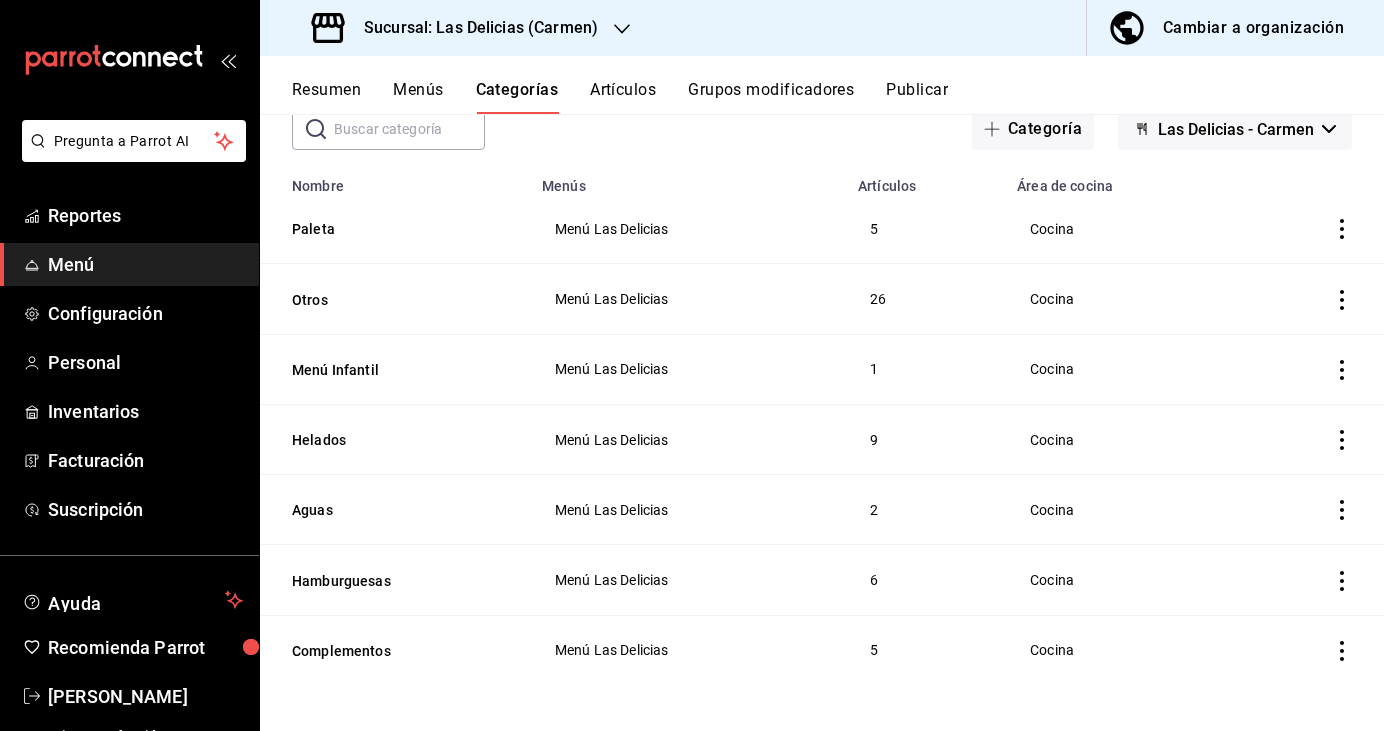 click on "Artículos" at bounding box center (623, 97) 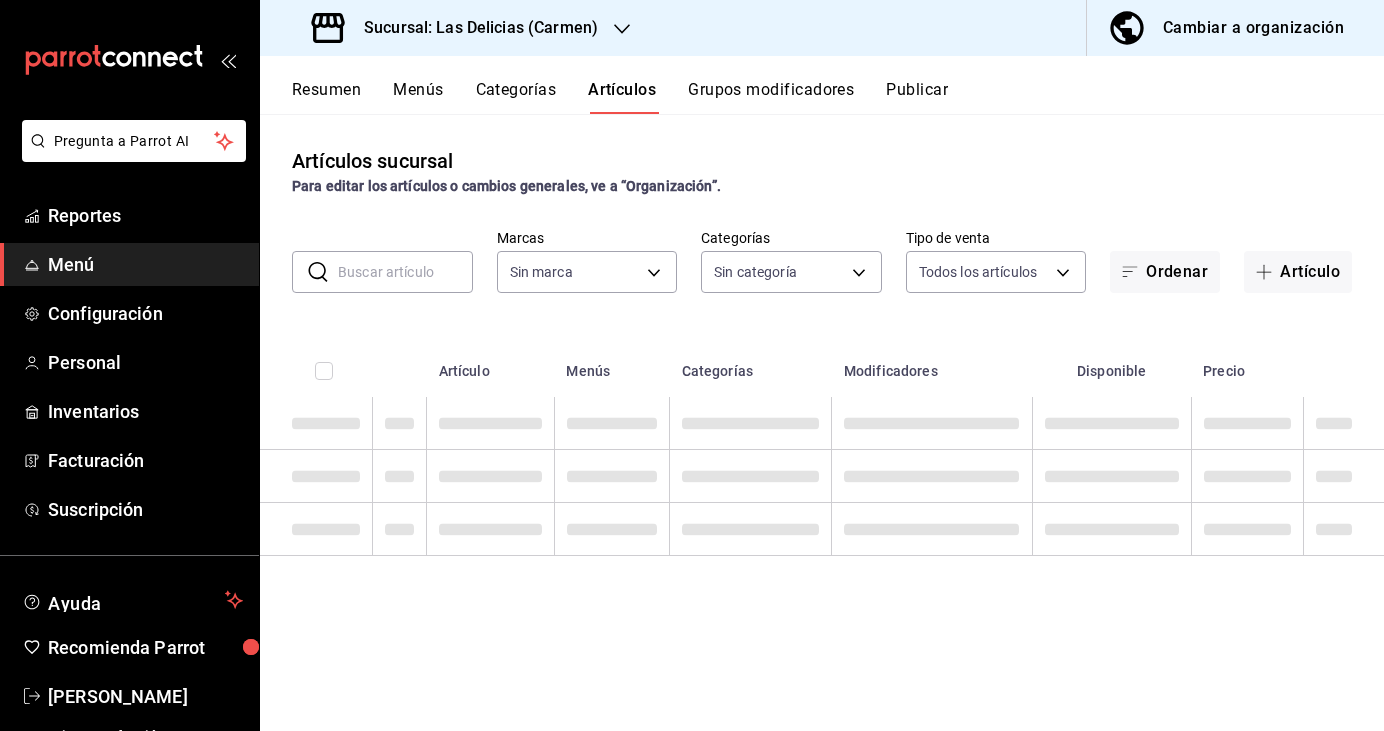 type on "5ea6dbf3-421c-49a4-ad77-2aa5fa6aed52" 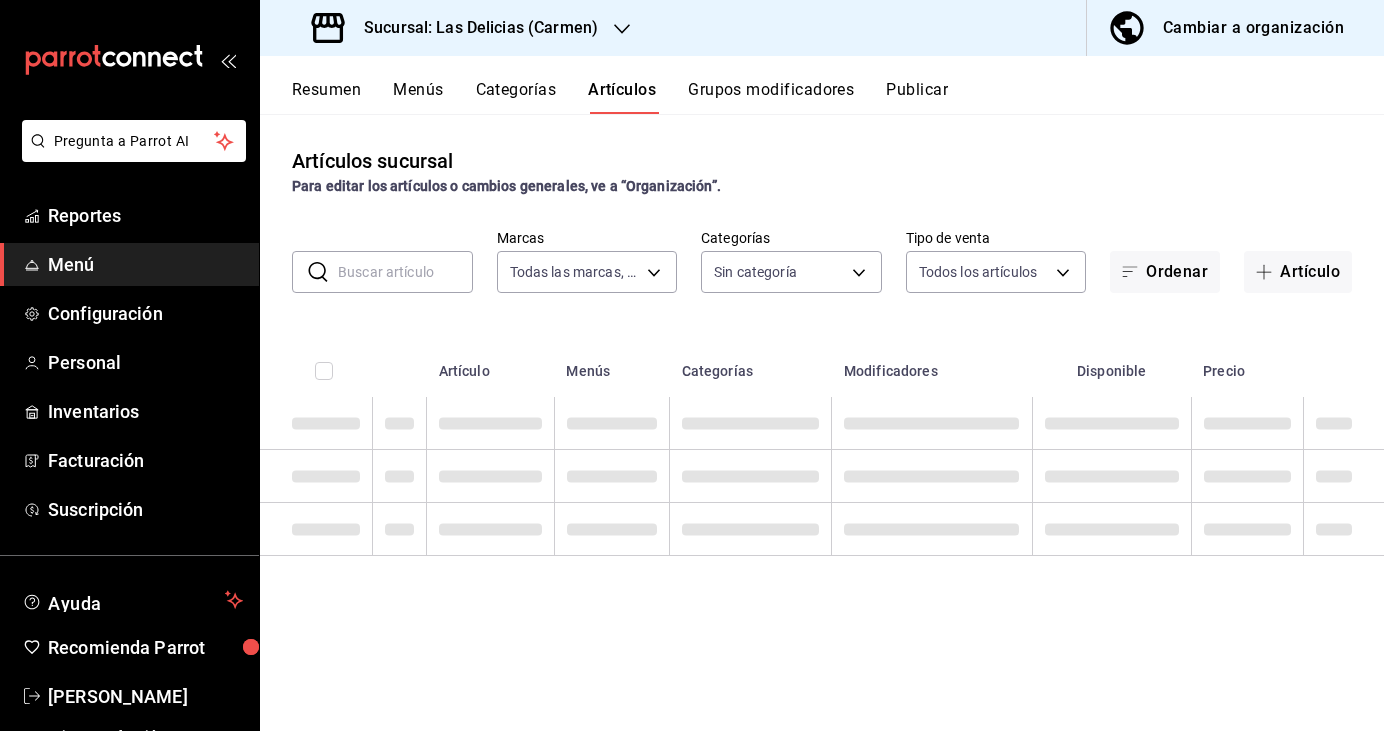 type on "7d8abe97-ee95-40a7-842e-145ab89e29ff,f361a858-f8c8-4d8c-a506-4594e1421809,510ee1d6-92ff-4b64-8b98-c901642e758b,6b408915-e707-4707-8b0b-621f2edf9041,f80dbae6-da58-43cc-8899-179385b7f145,071570f8-bb2a-4867-9776-efb14d44f57a,5e4b2be4-679f-437b-a44d-00ac1e85531f" 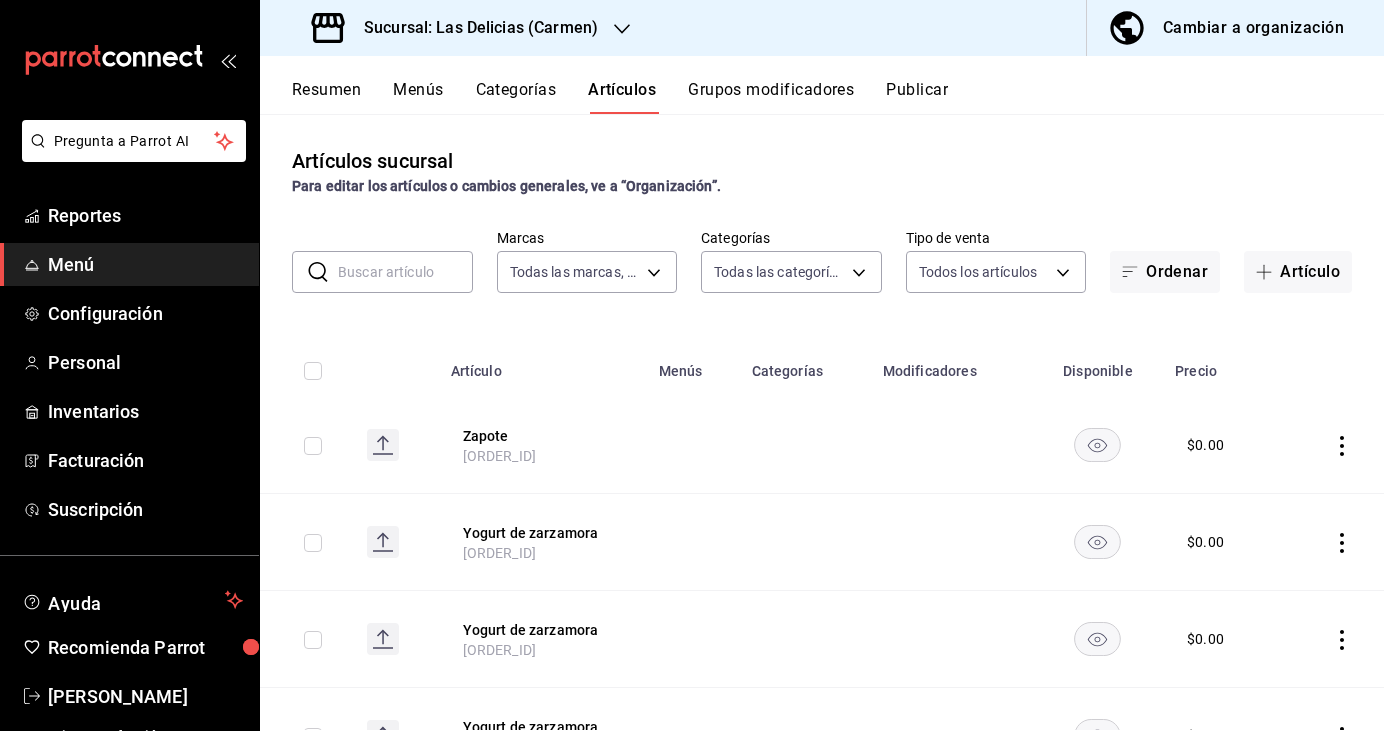 click on "Grupos modificadores" at bounding box center (771, 97) 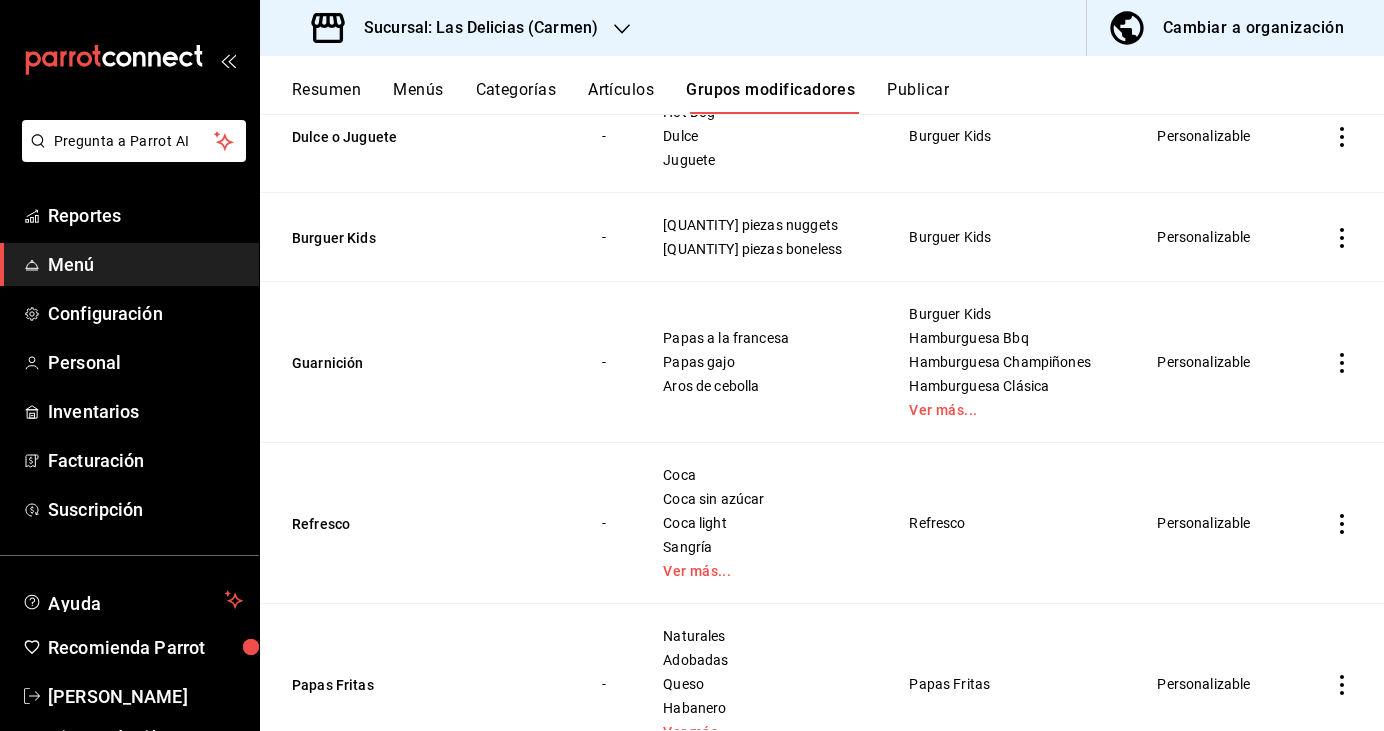 scroll, scrollTop: 0, scrollLeft: 0, axis: both 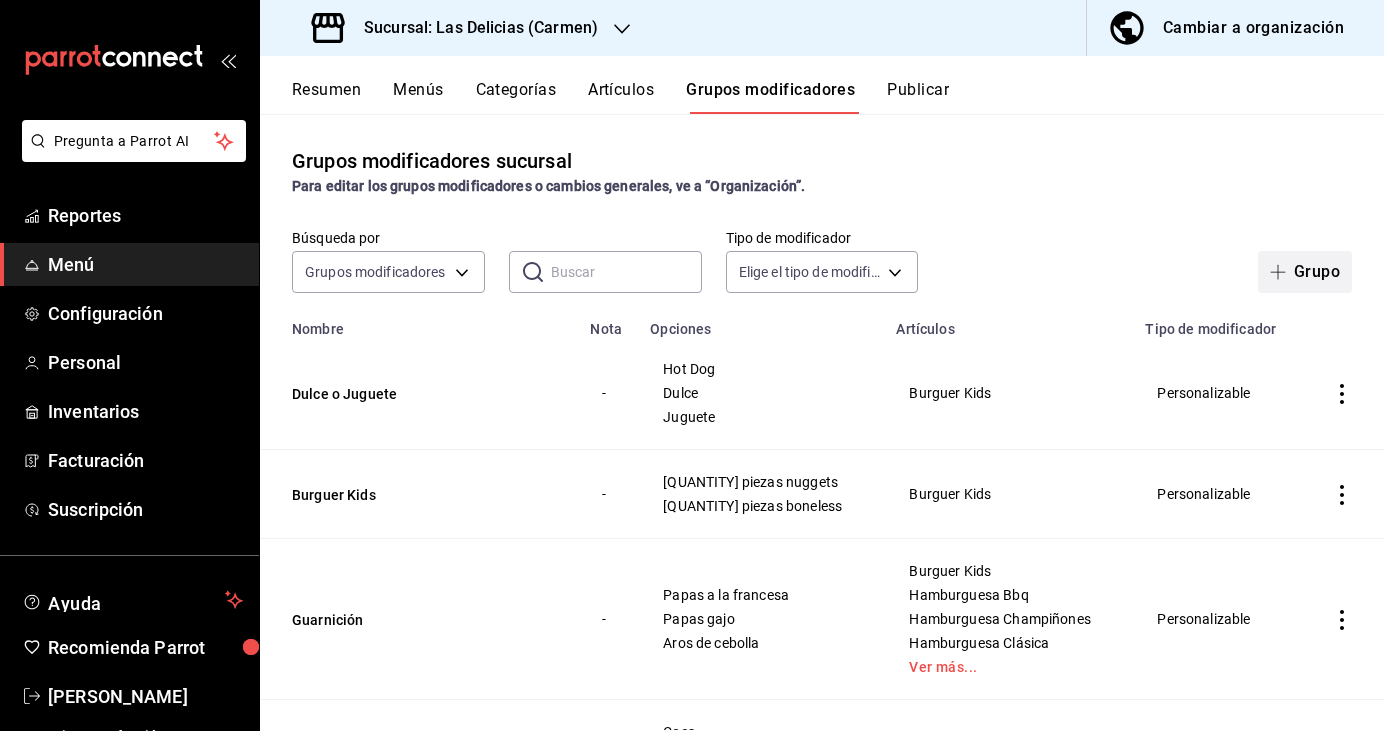 click on "Grupo" at bounding box center [1305, 272] 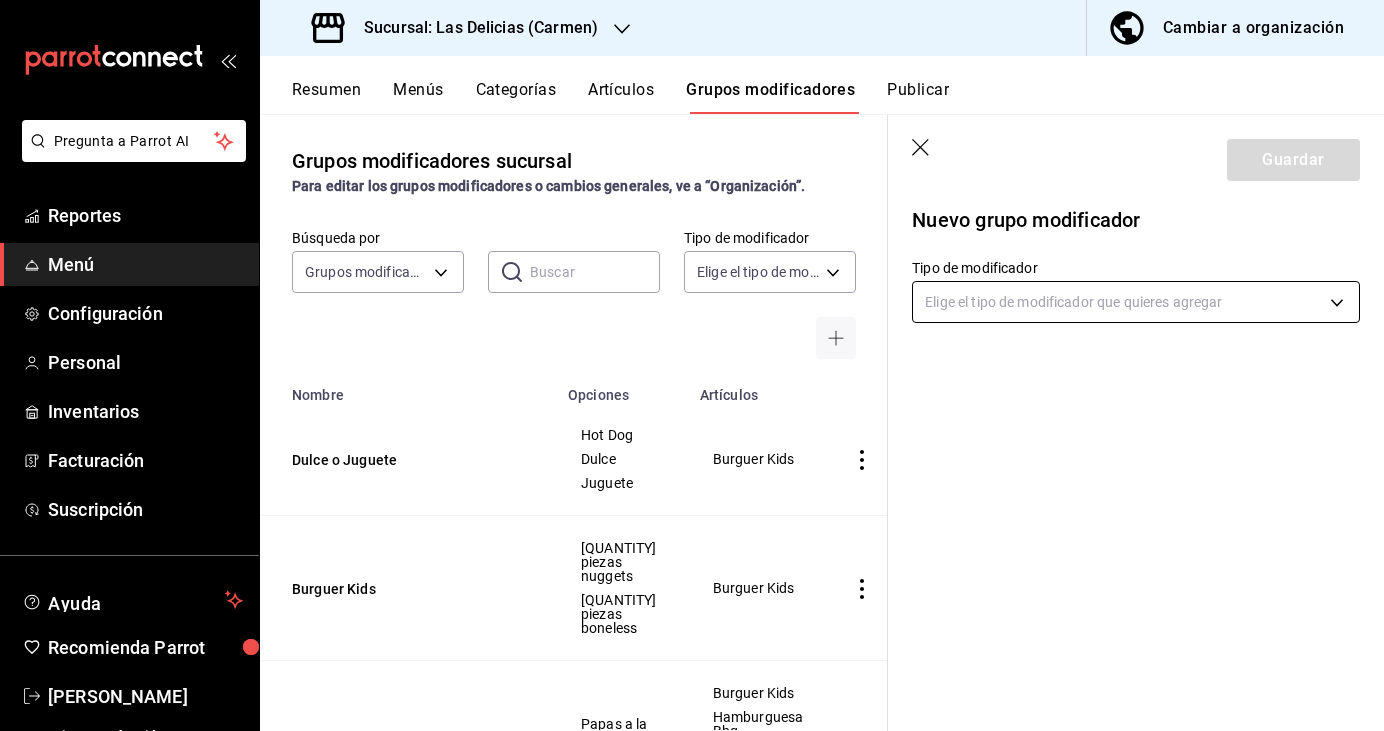 click on "Pregunta a Parrot AI Reportes   Menú   Configuración   Personal   Inventarios   Facturación   Suscripción   Ayuda Recomienda Parrot   Jorge Calderón   Sugerir nueva función   Sucursal: Las Delicias (Carmen) Cambiar a organización Resumen Menús Categorías Artículos Grupos modificadores Publicar Grupos modificadores sucursal Para editar los grupos modificadores o cambios generales, ve a “Organización”. Búsqueda por Grupos modificadores GROUP ​ ​ Tipo de modificador Elige el tipo de modificador Nombre Opciones Artículos Dulce o Juguete Hot Dog Dulce Juguete Burguer Kids Burguer Kids 6 piezas nuggets 6 piezas boneless Burguer Kids Guarnición Papas a la francesa Papas gajo Aros de cebolla Burguer Kids Hamburguesa Bbq Hamburguesa Champiñones Hamburguesa Clásica Ver más... Refresco Coca Coca sin azúcar Coca light Sangría Ver más... Refresco Papas Fritas Naturales Adobadas Queso Habanero Ver más... Papas Fritas Frappé Oreo Capuchino Mazapán Moka Ver más... Frappé Sabor malteada Nuez" at bounding box center [692, 365] 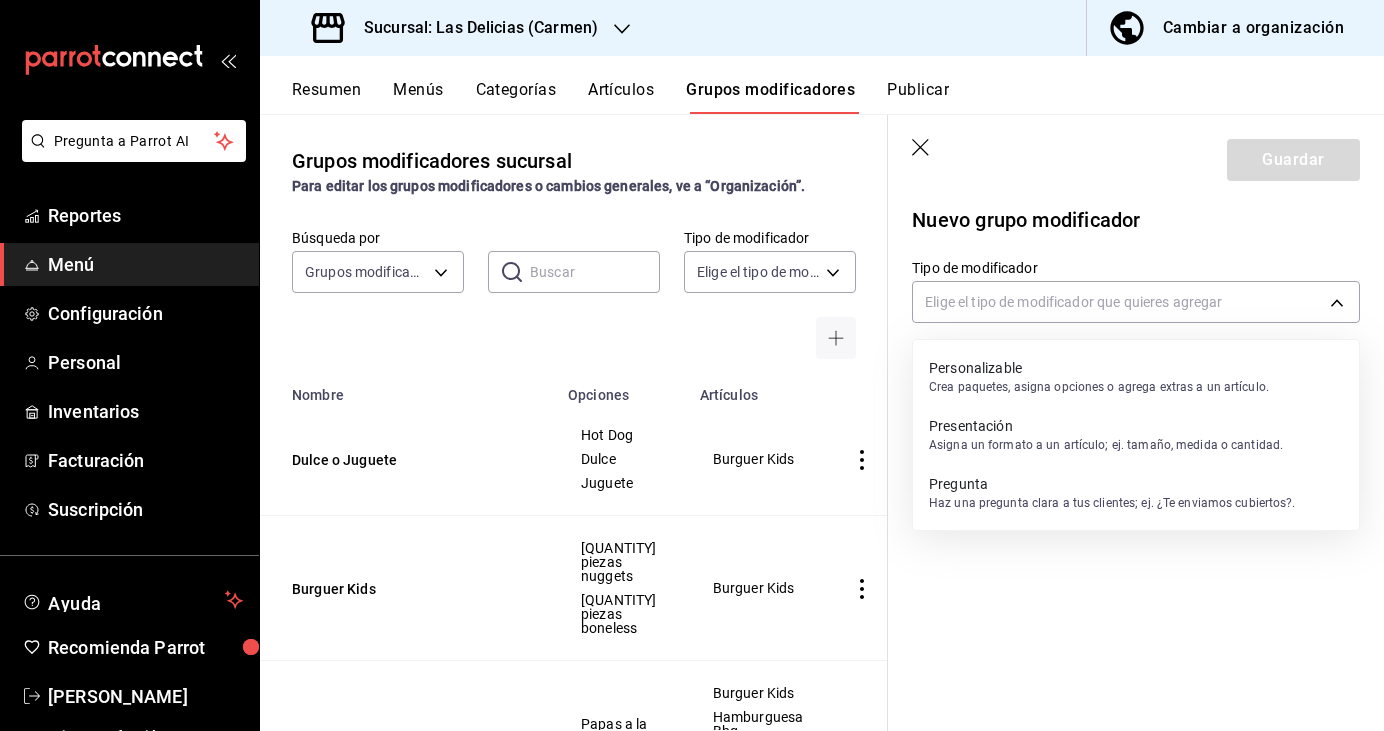 click on "Crea paquetes, asigna opciones o agrega extras a un artículo." at bounding box center (1099, 387) 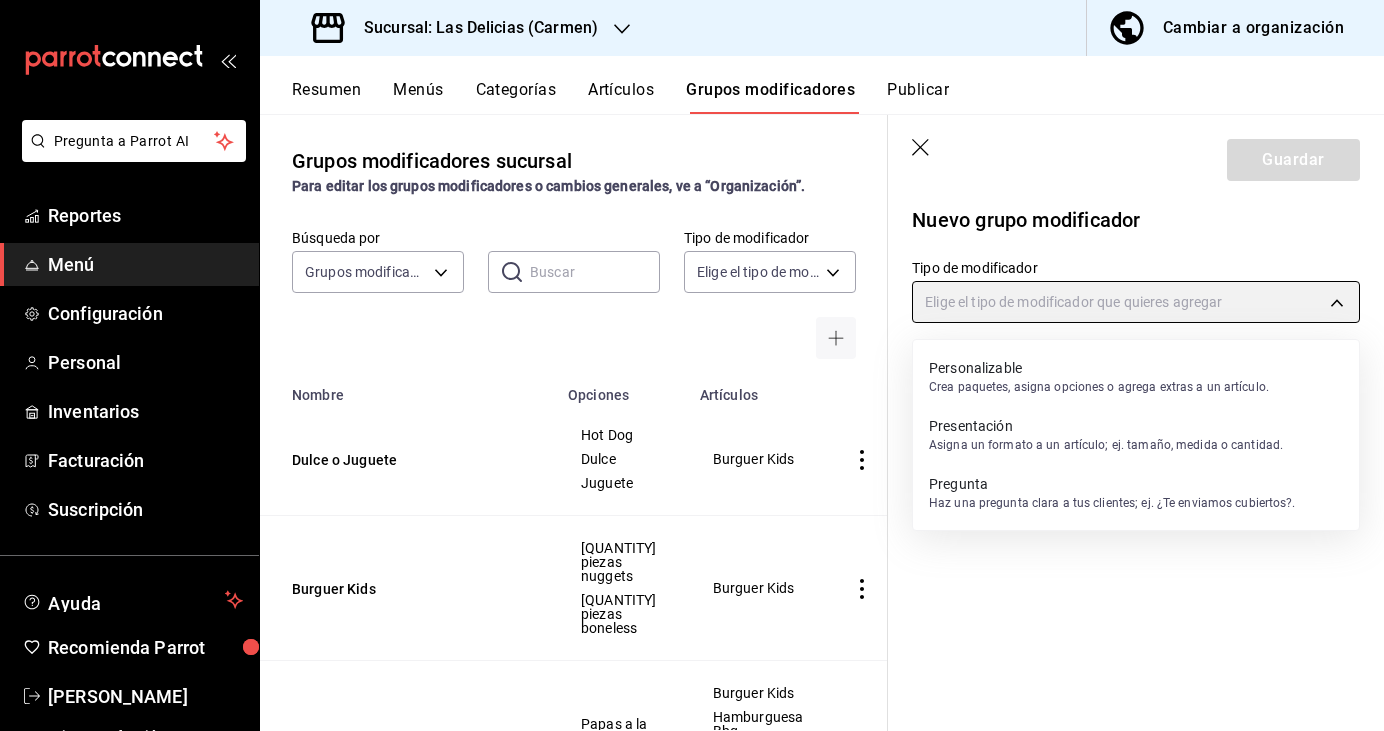 type on "CUSTOMIZABLE" 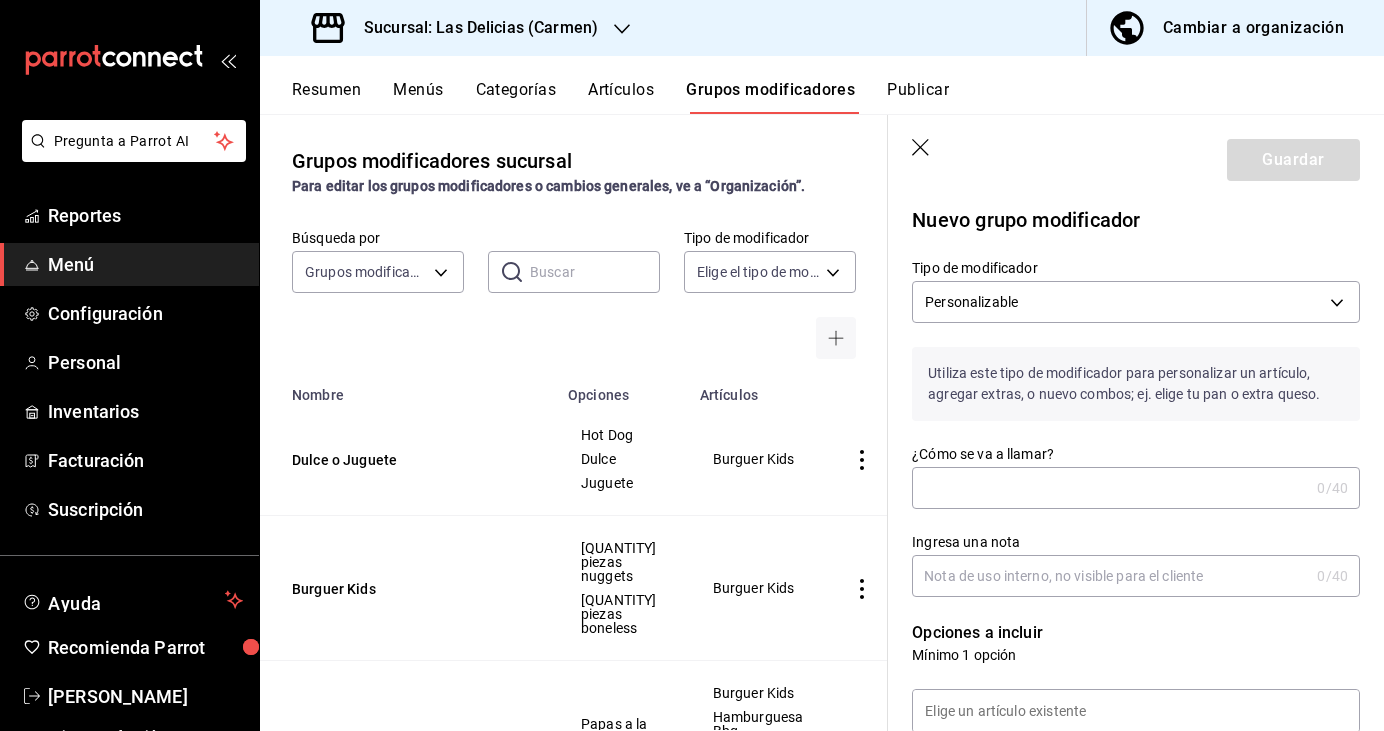 click on "¿Cómo se va a llamar?" at bounding box center [1110, 488] 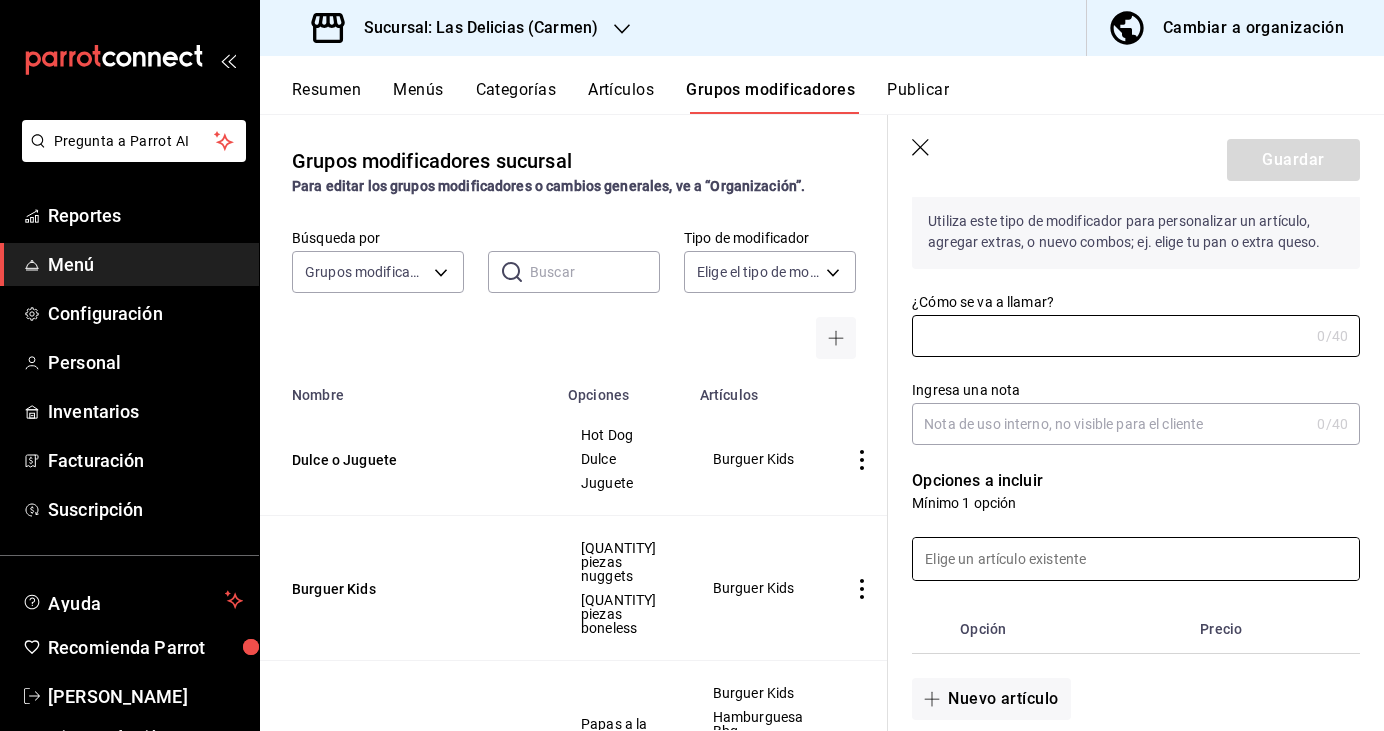 scroll, scrollTop: 0, scrollLeft: 0, axis: both 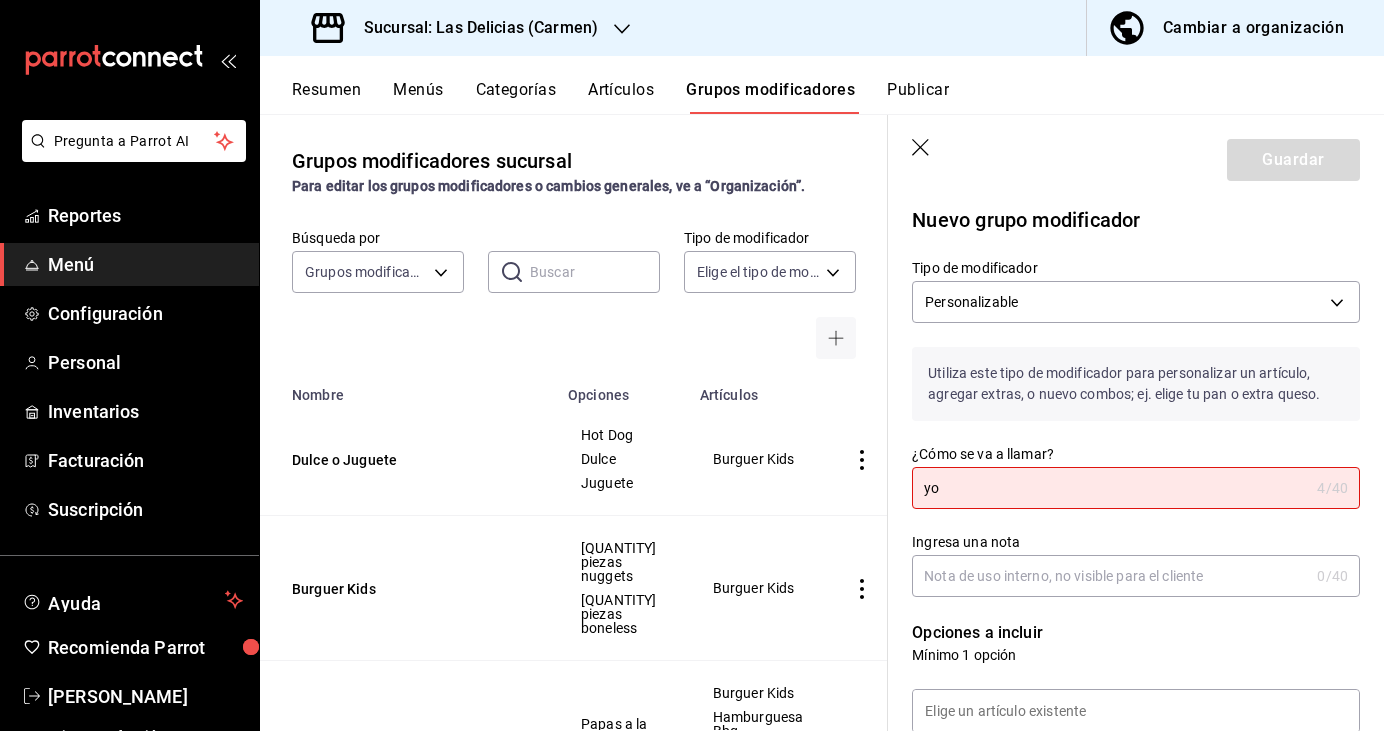 type on "y" 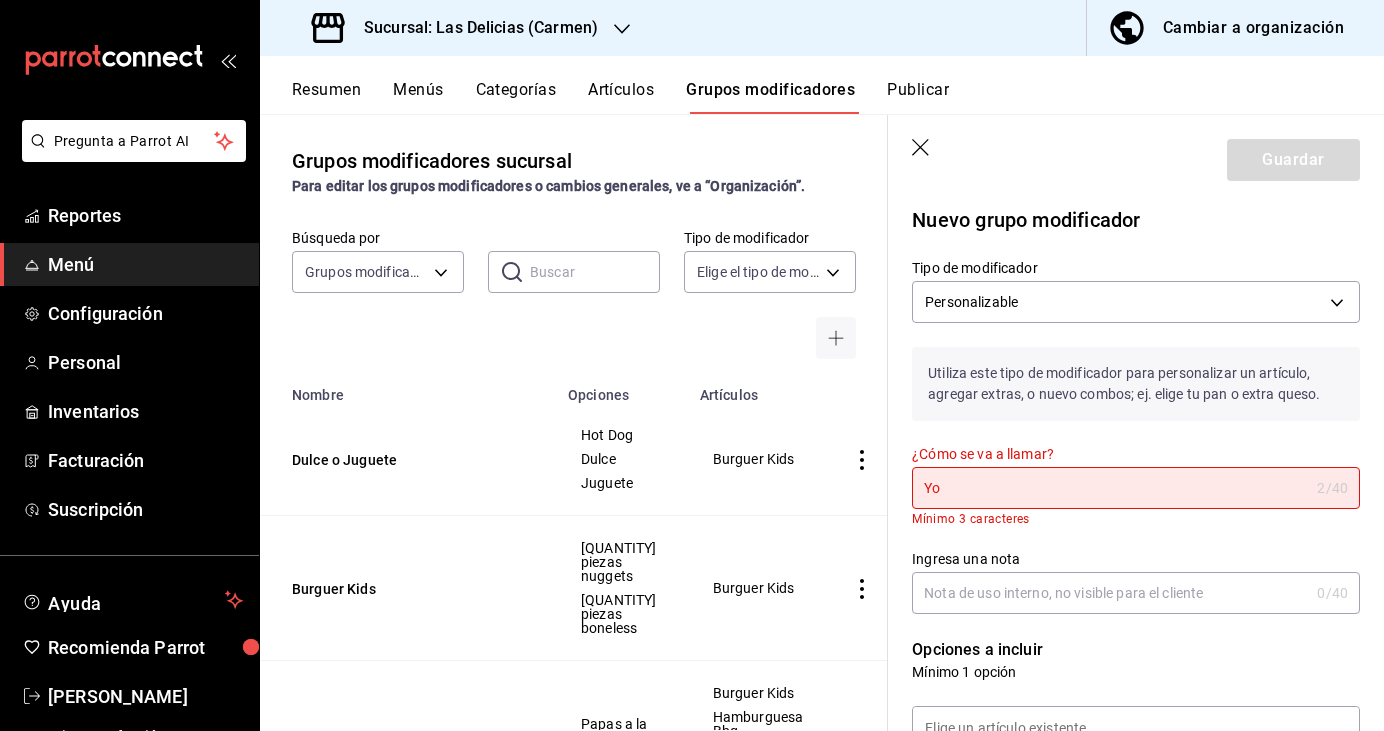 type on "Y" 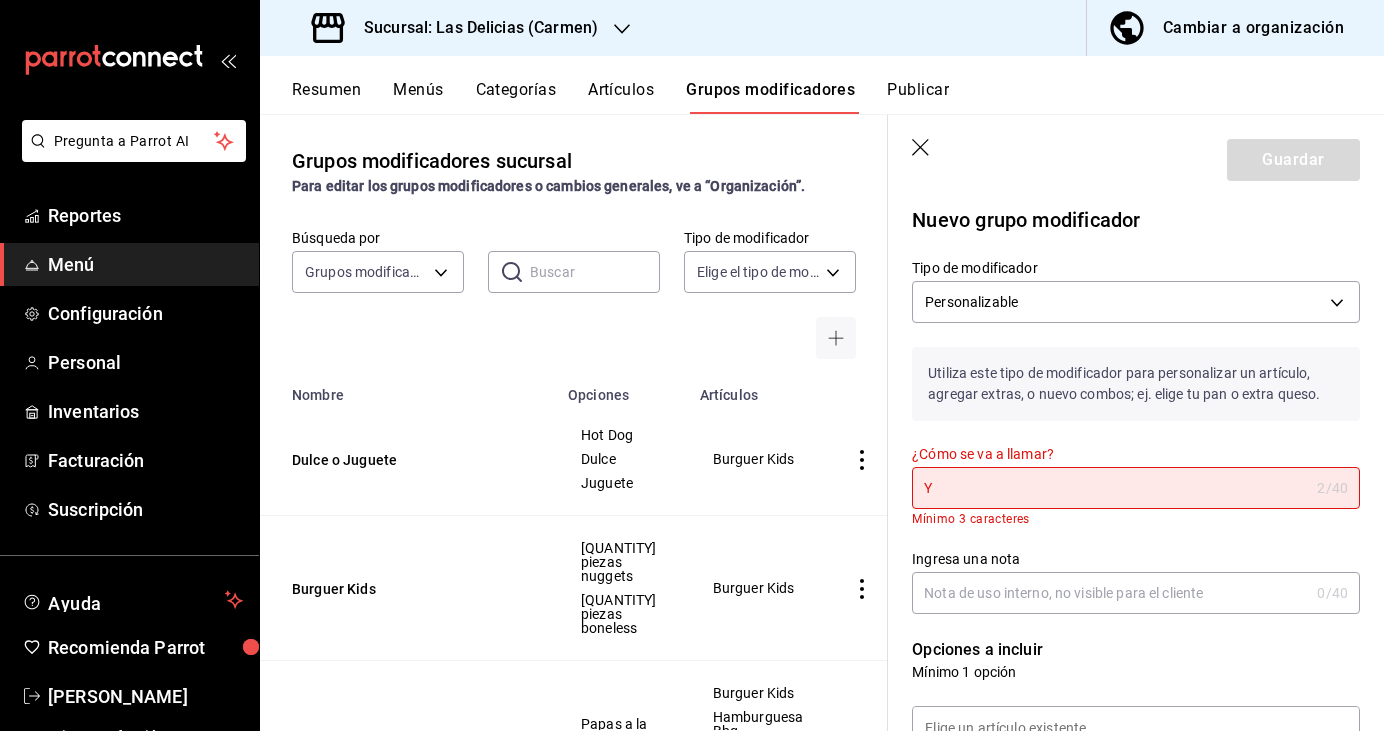 type 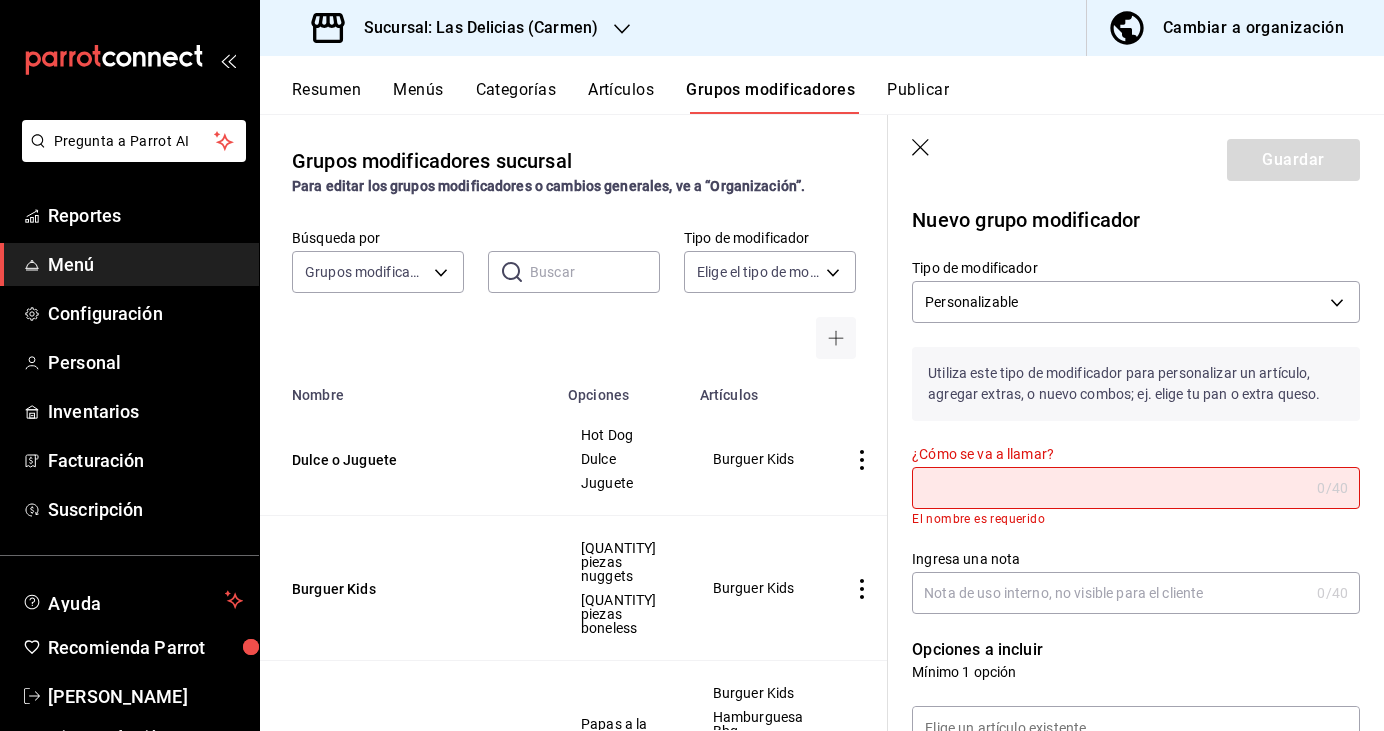 click 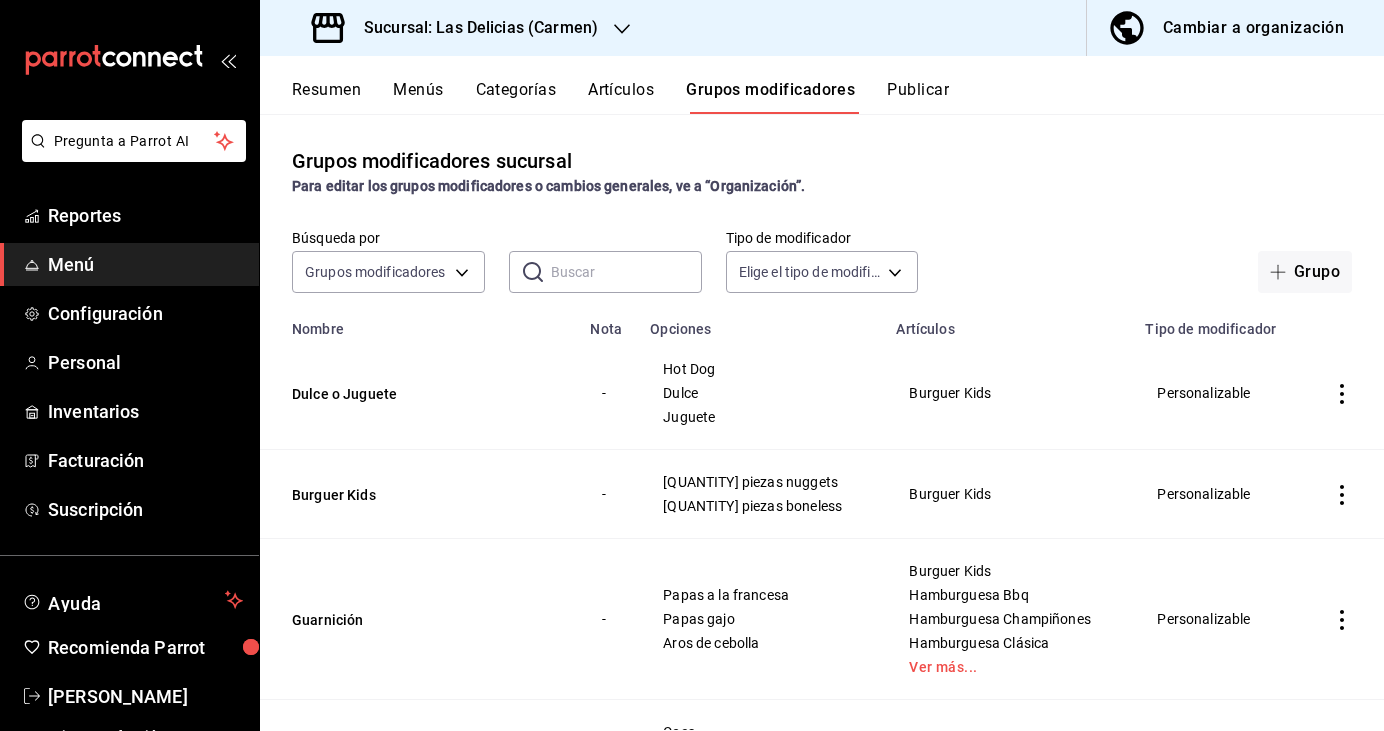 click on "Sucursal: Las Delicias (Carmen)" at bounding box center (457, 28) 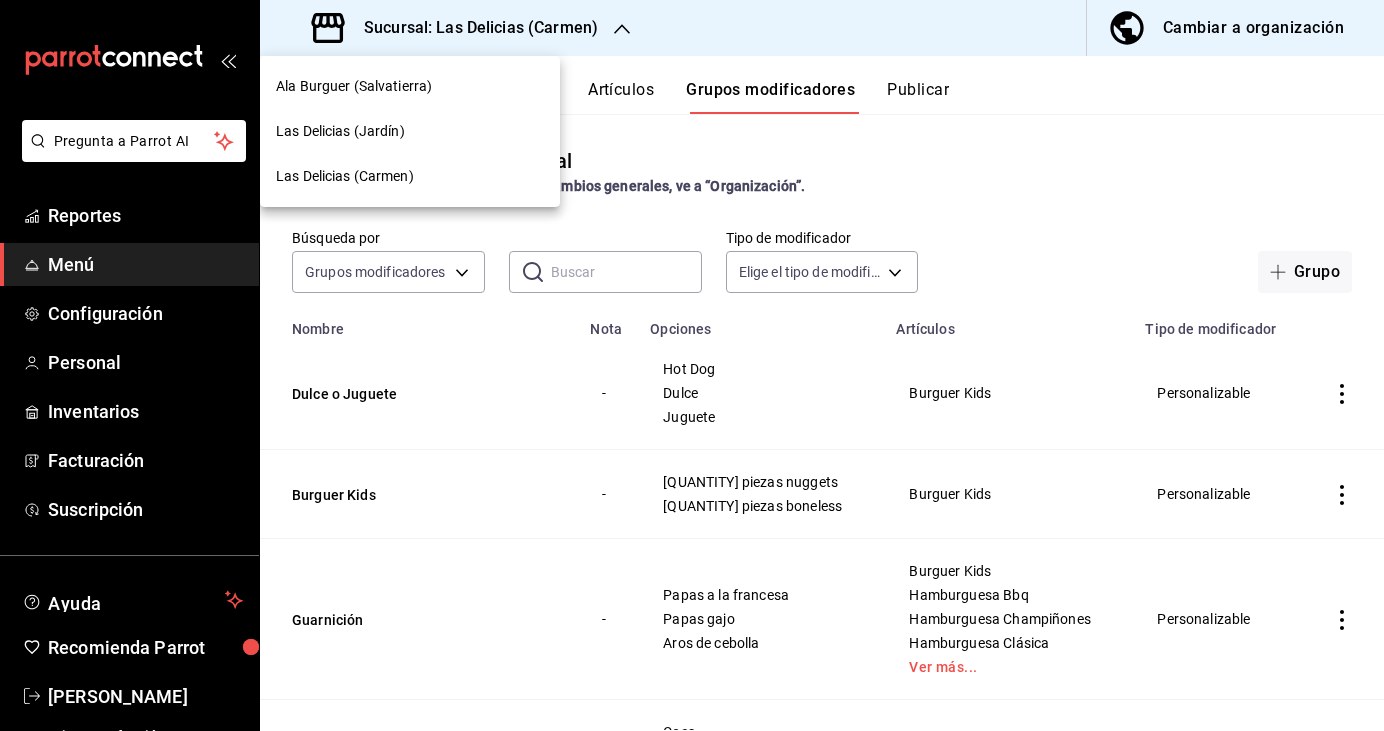 click on "Ala Burguer (Salvatierra)" at bounding box center [354, 86] 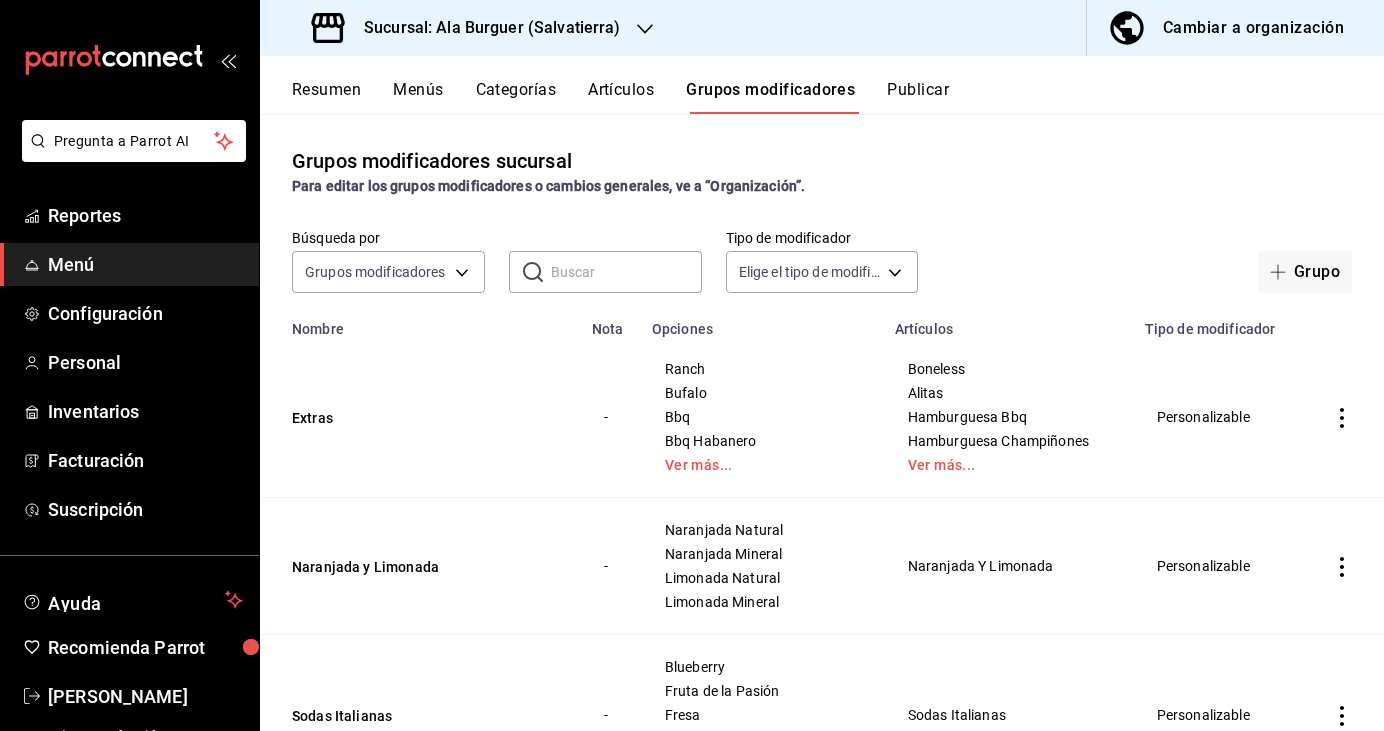 click 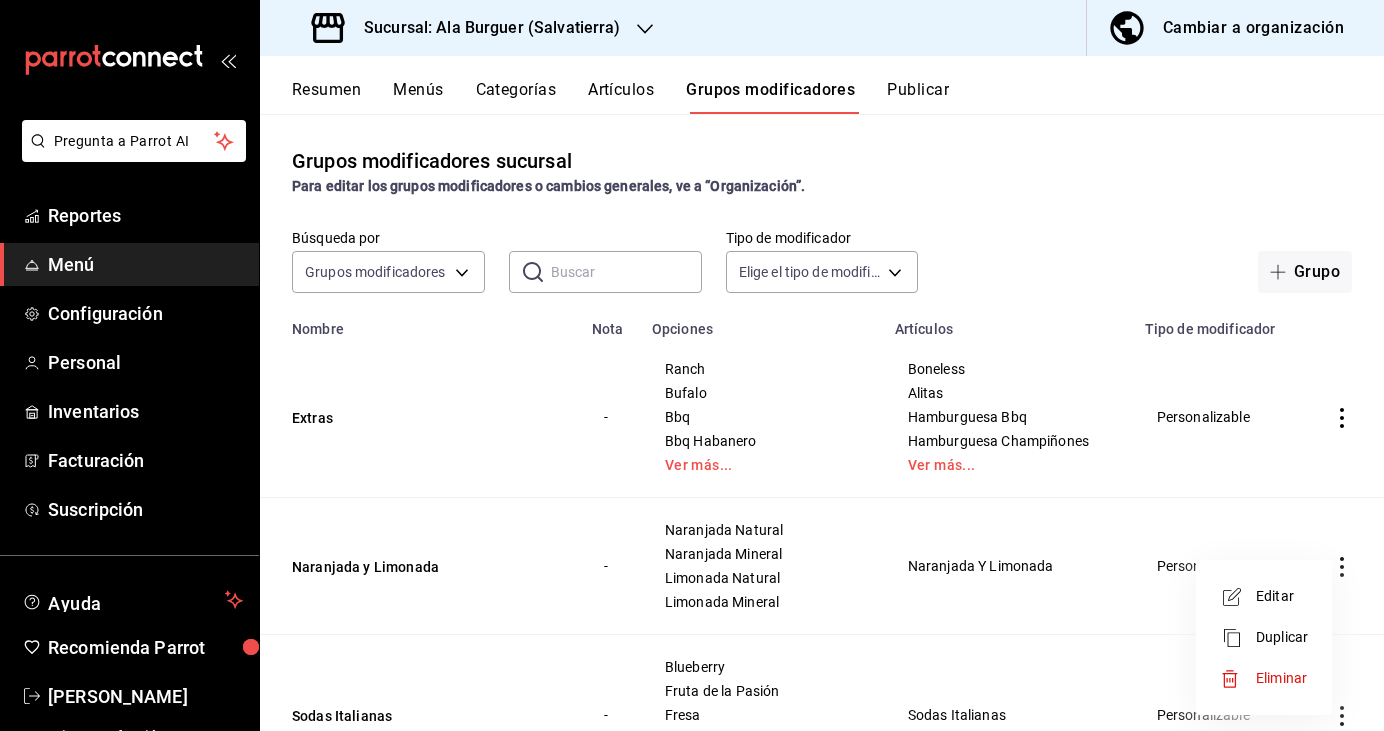click on "Editar" at bounding box center (1282, 596) 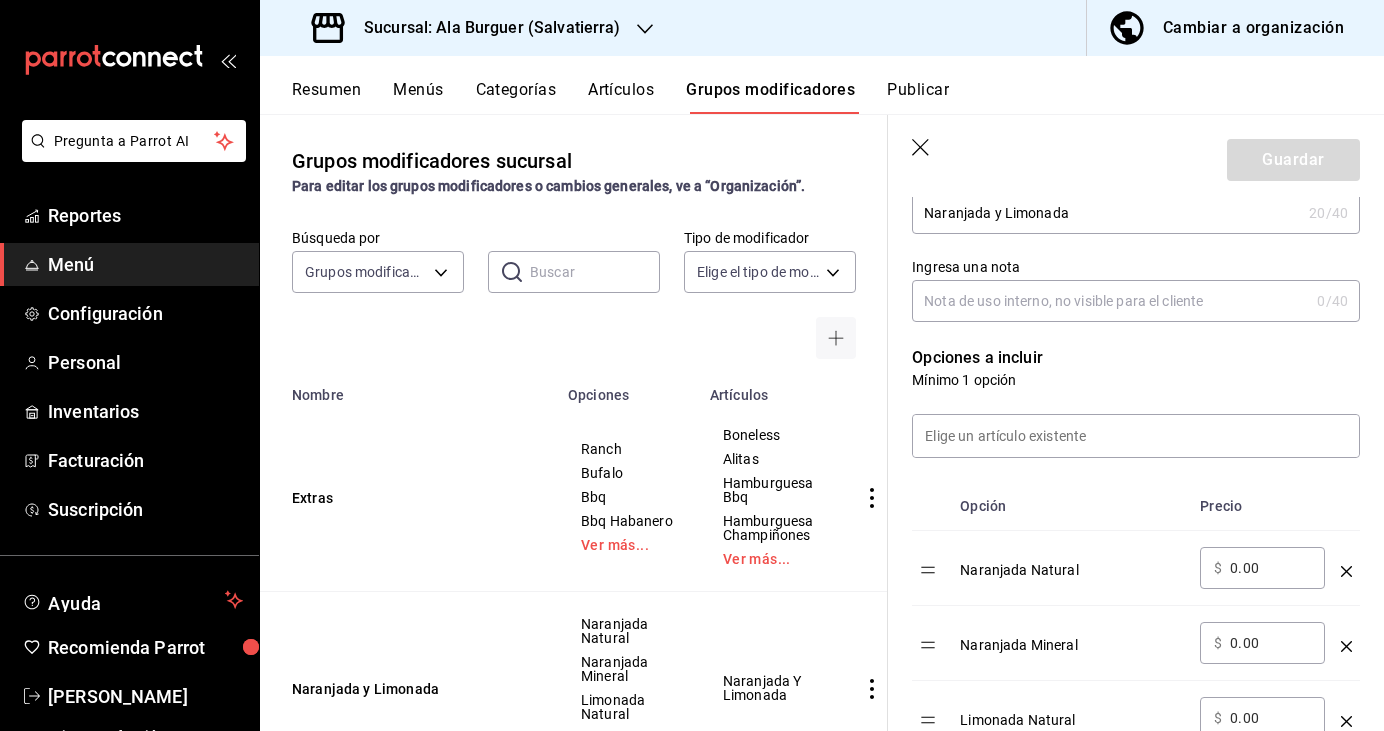 scroll, scrollTop: 0, scrollLeft: 0, axis: both 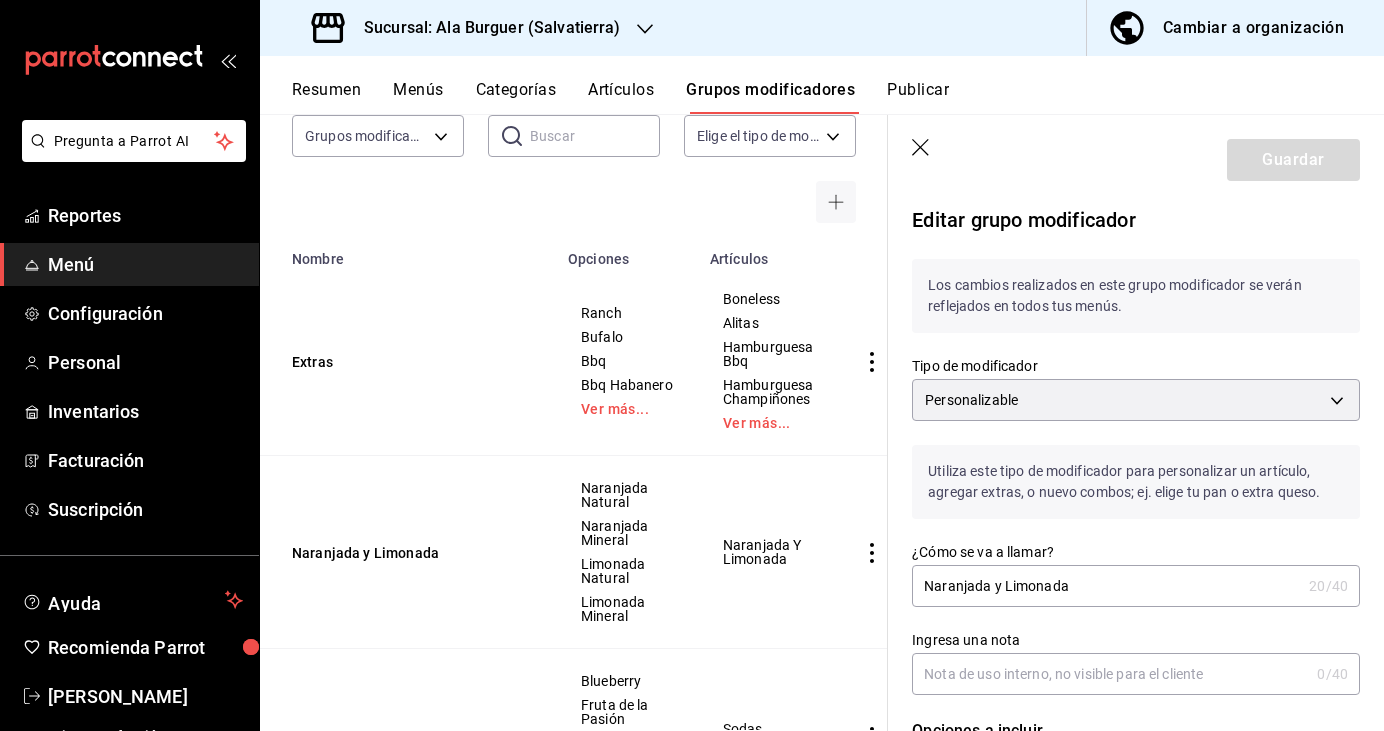 click on "Naranjada y Limonada" at bounding box center [1106, 586] 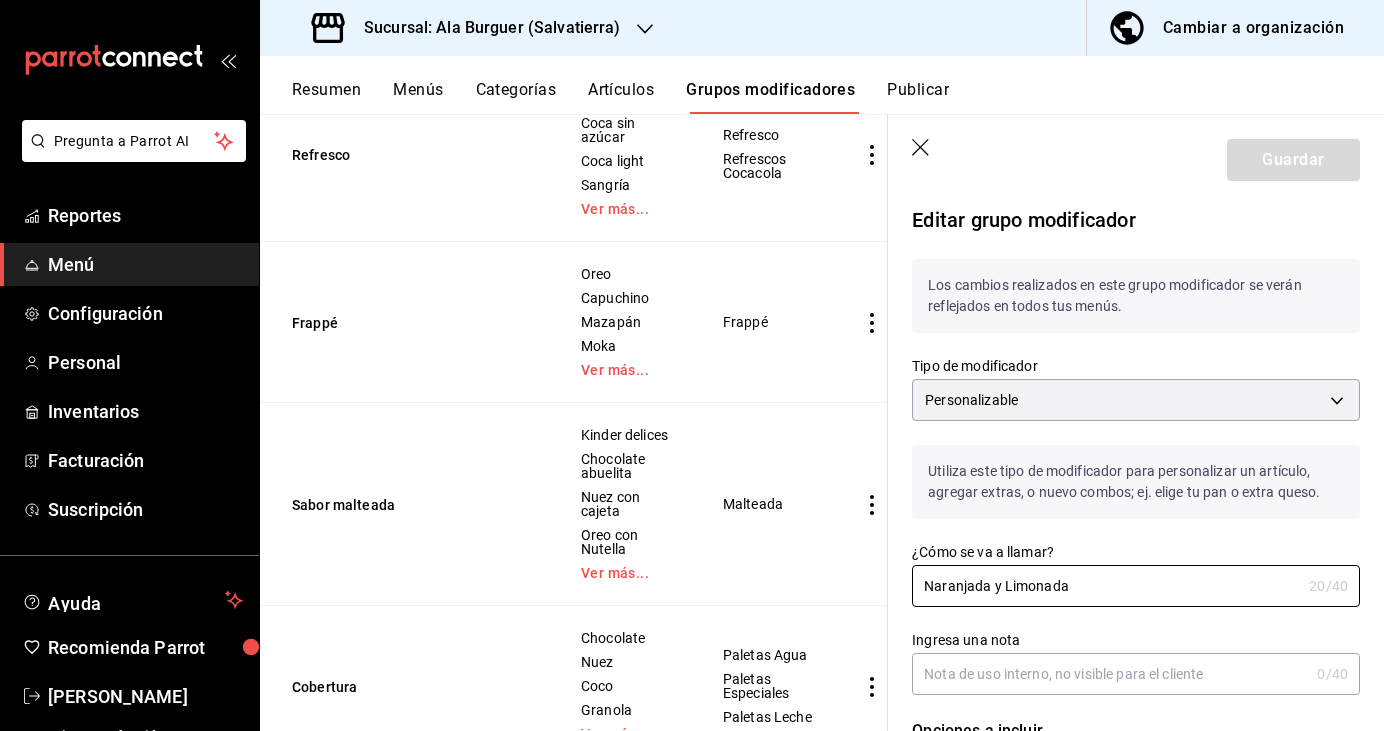 scroll, scrollTop: 1516, scrollLeft: 0, axis: vertical 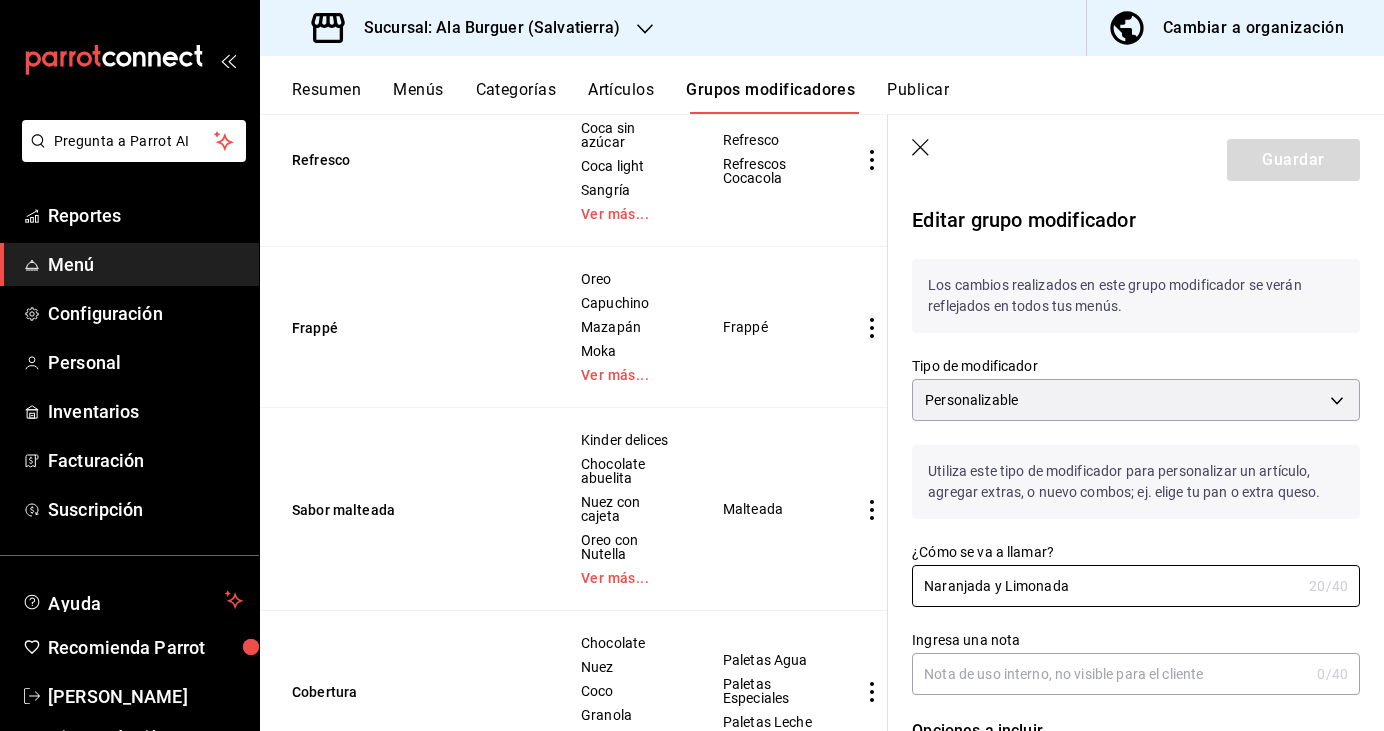 click 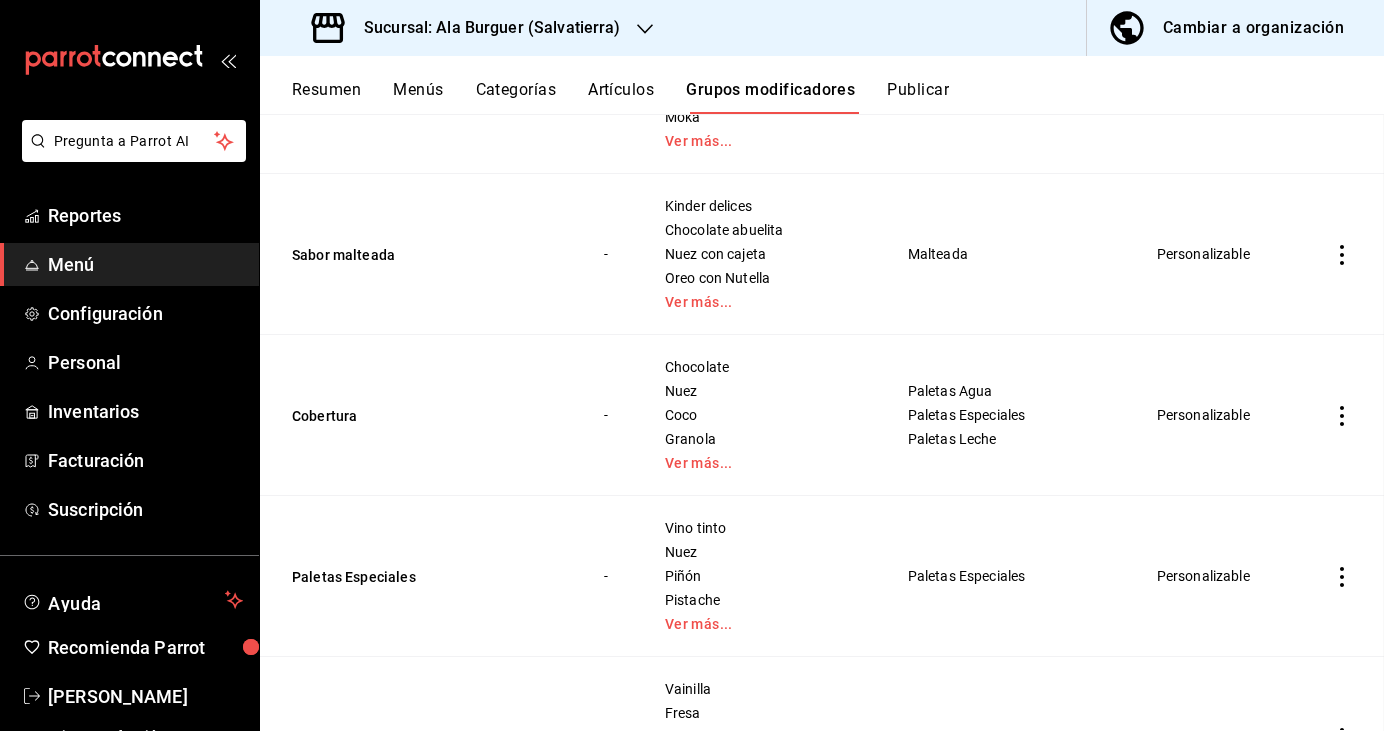 scroll, scrollTop: 0, scrollLeft: 0, axis: both 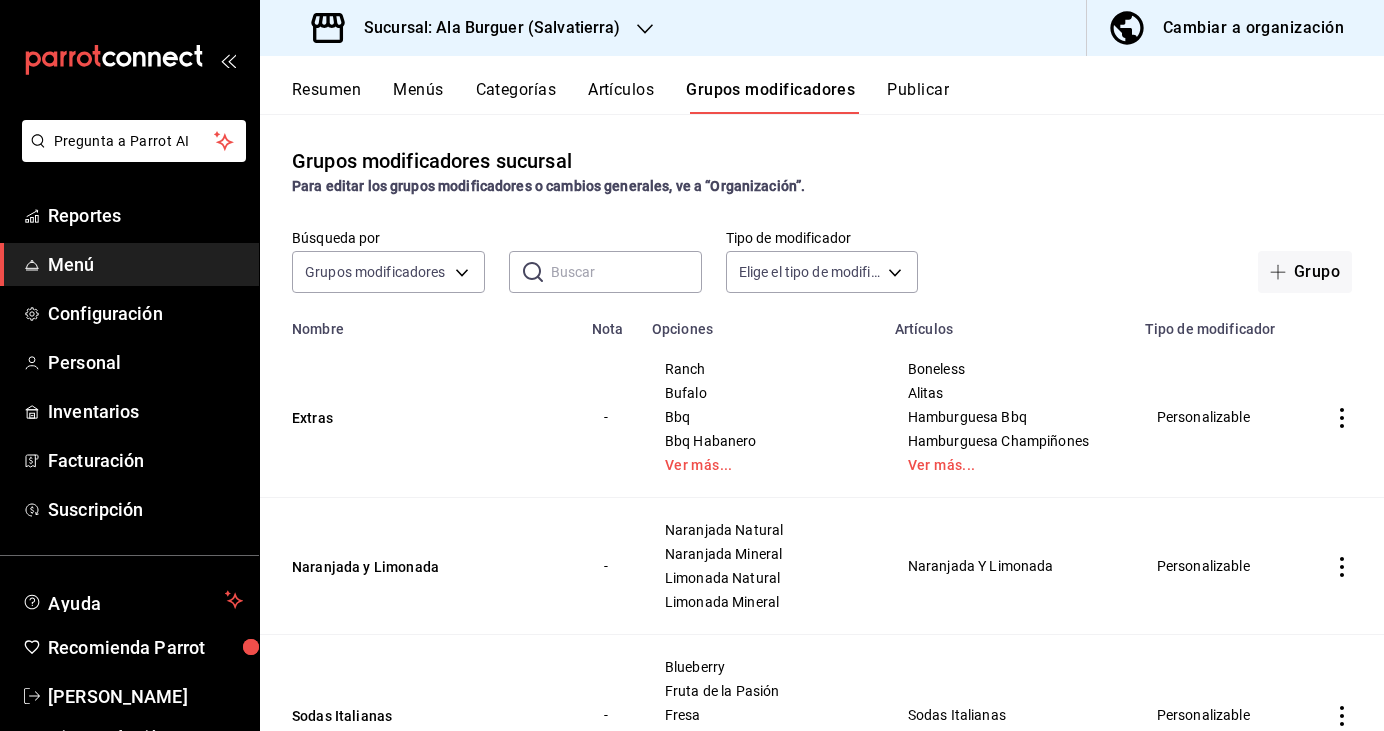 click on "Sucursal: Ala Burguer (Salvatierra)" at bounding box center (468, 28) 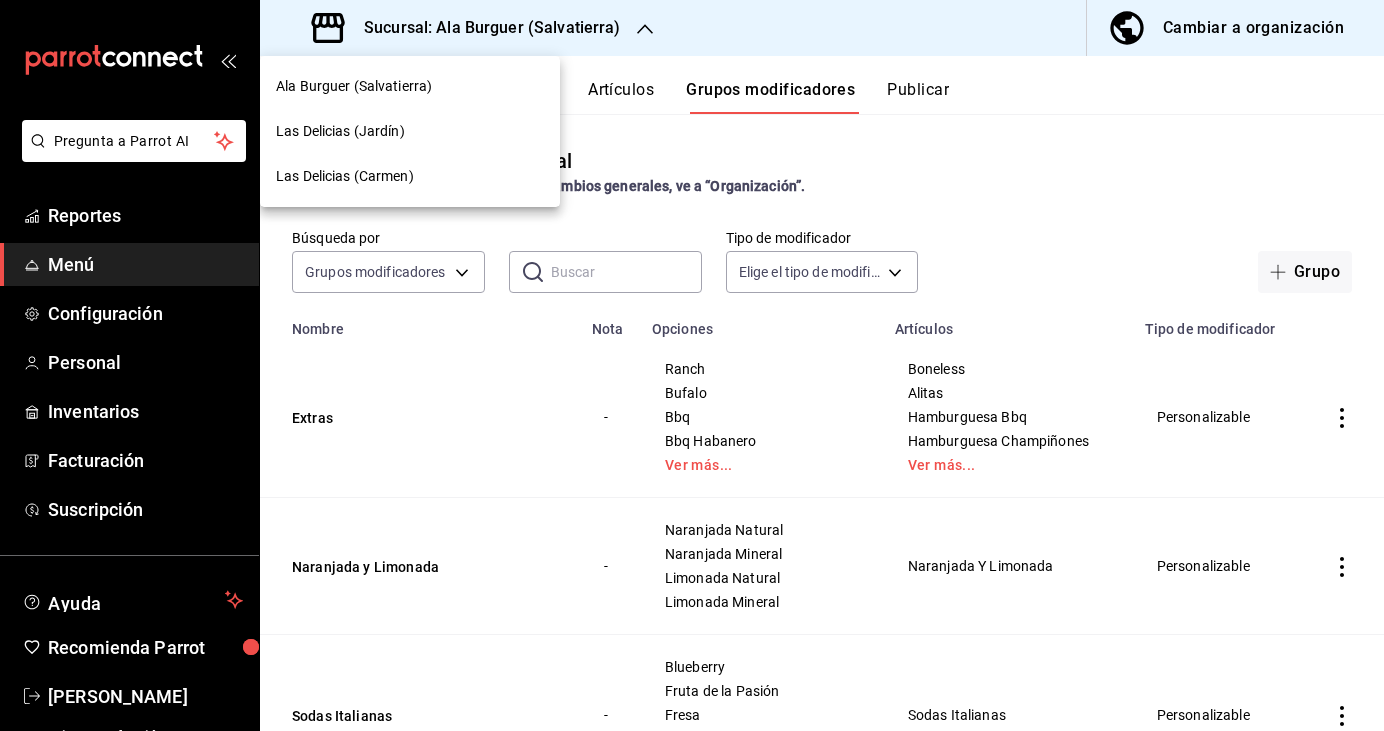 click on "Las Delicias (Carmen)" at bounding box center [345, 176] 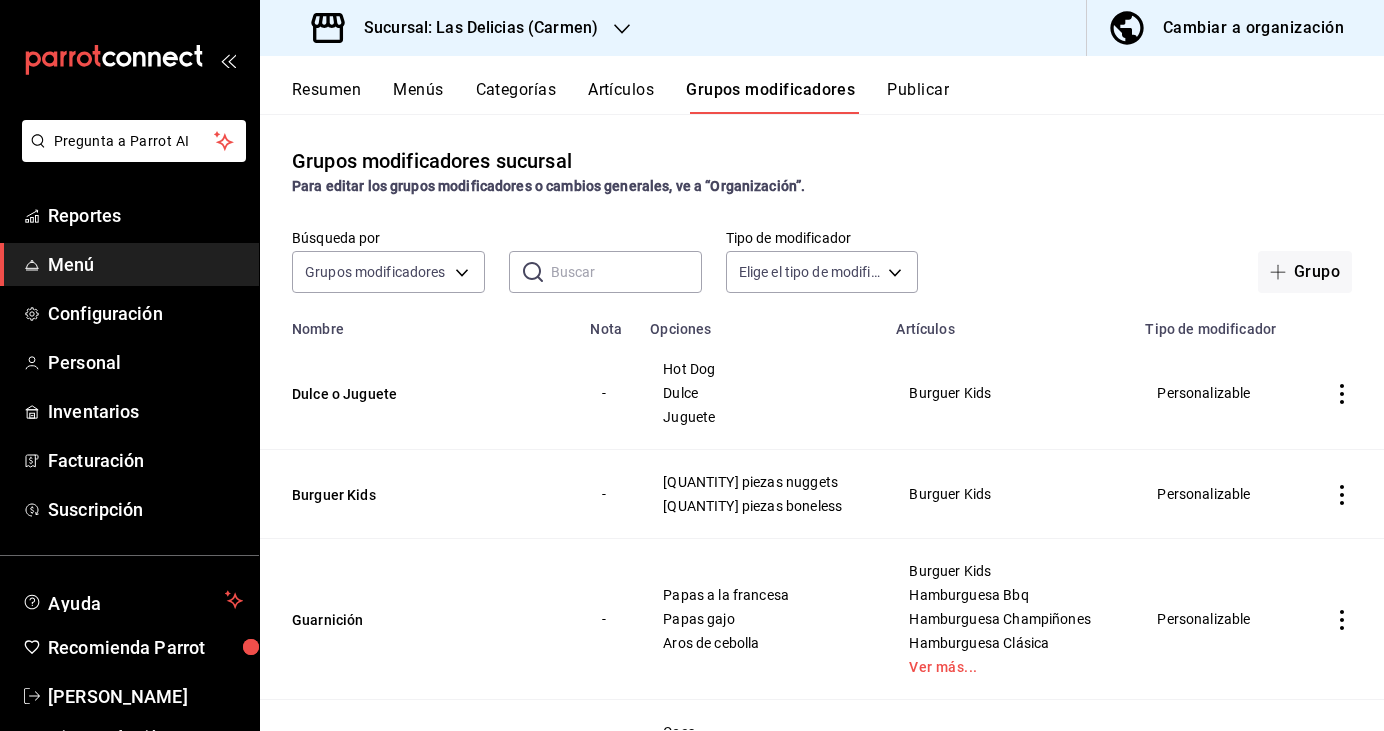 click 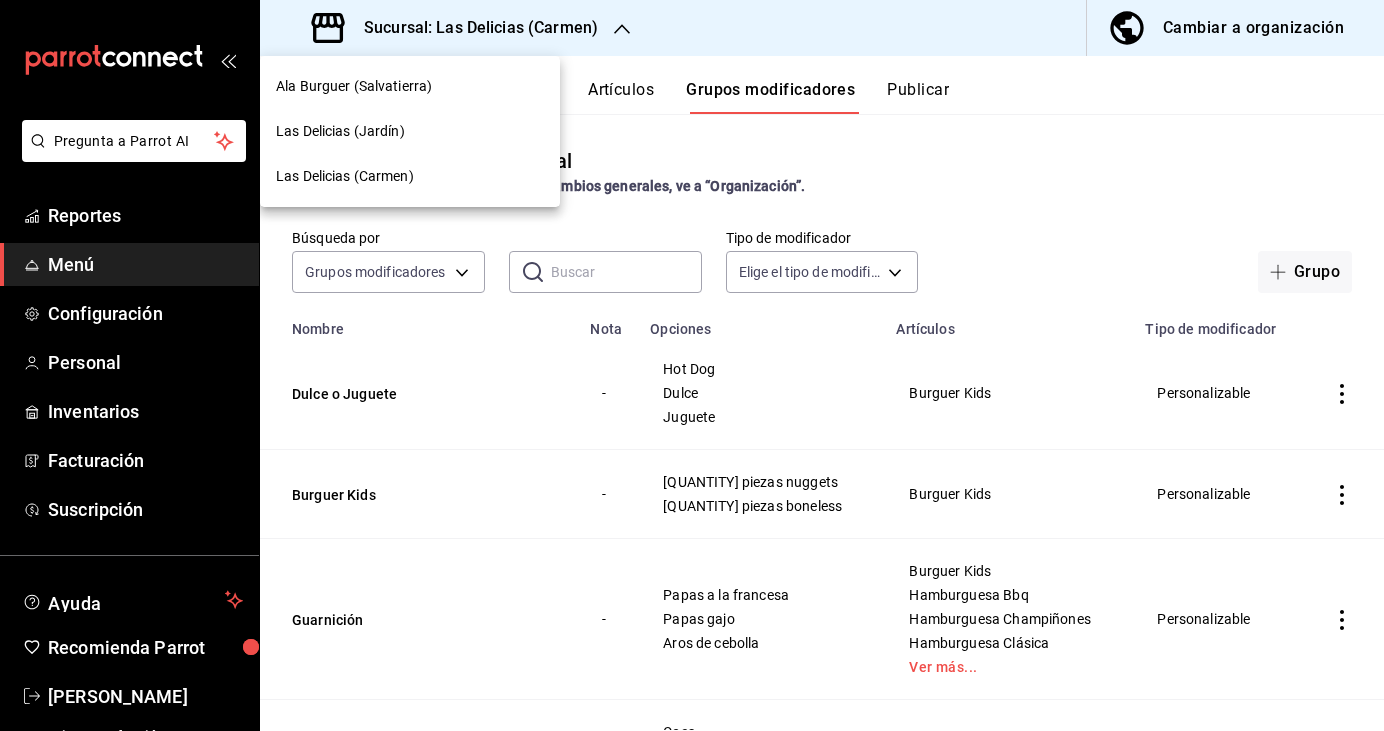 click at bounding box center (692, 365) 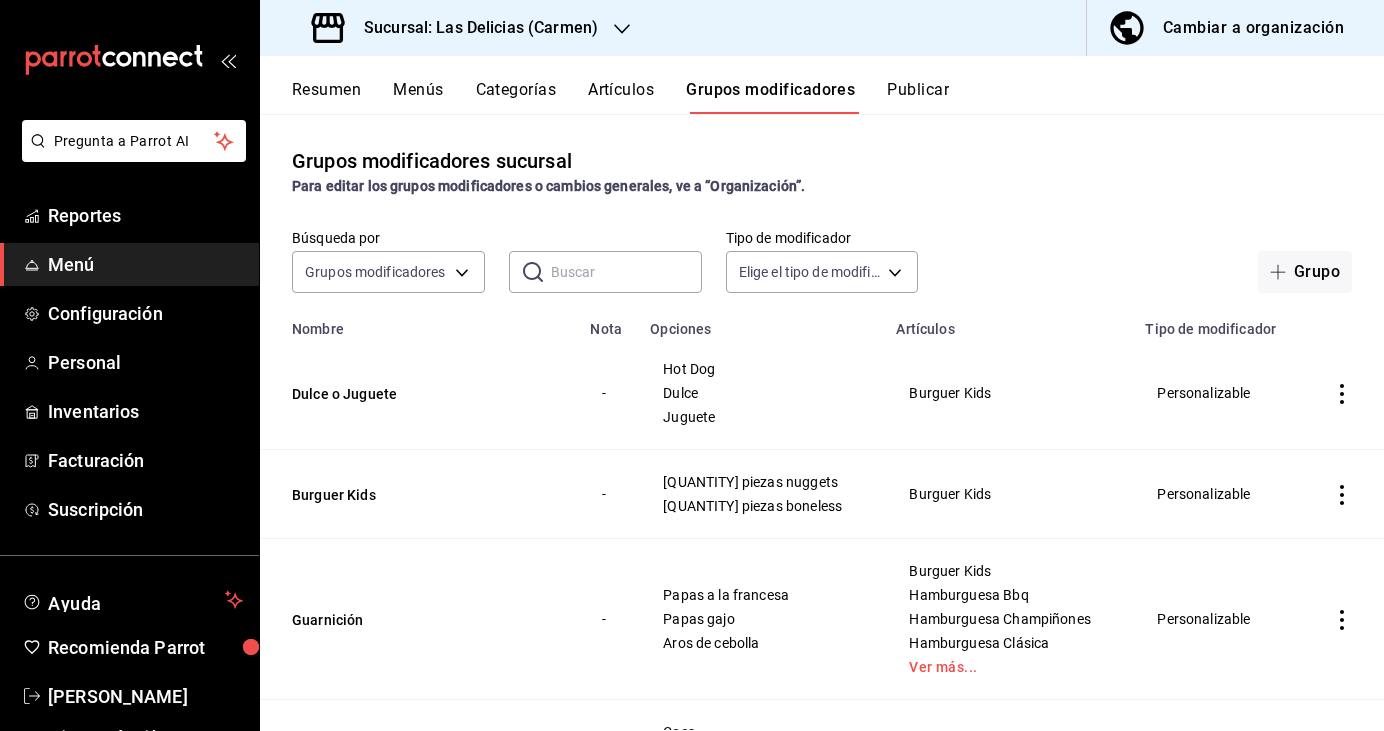 click on "Menús" at bounding box center [418, 97] 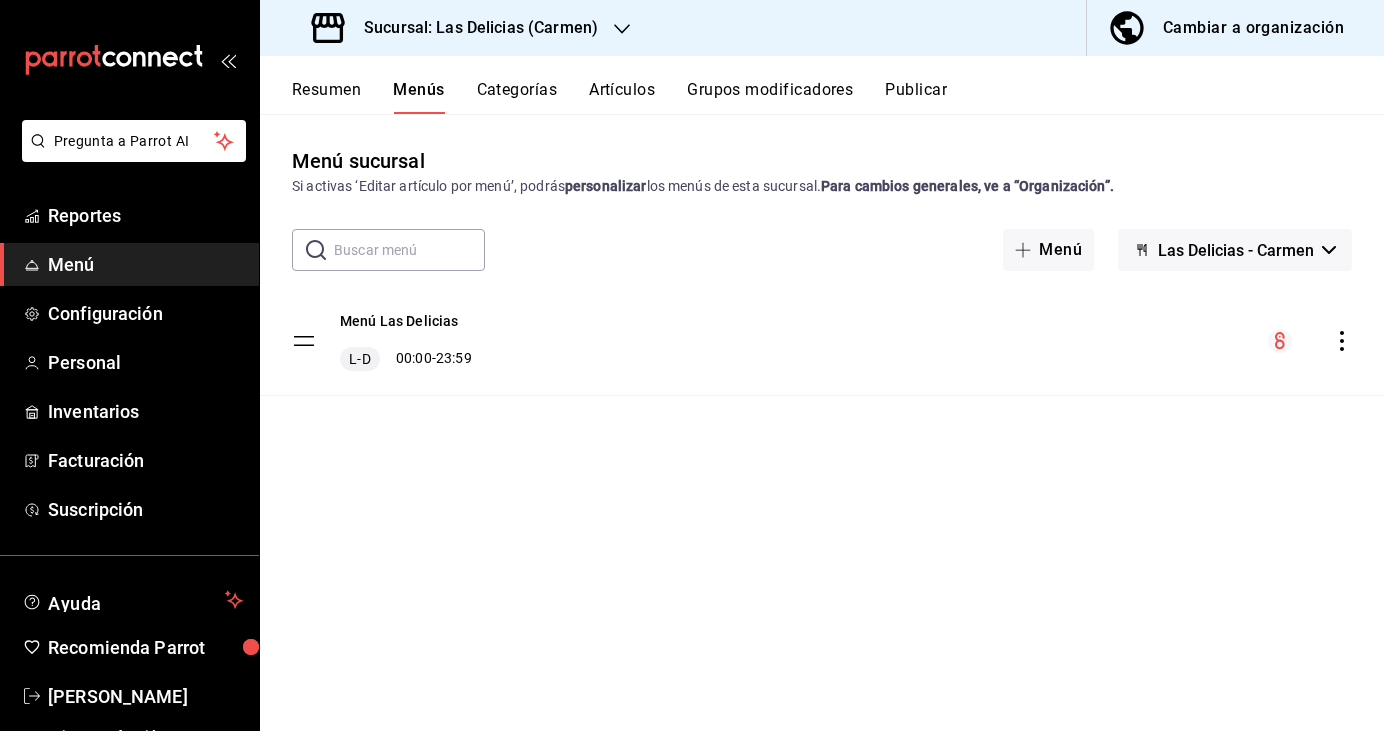 click on "Resumen" at bounding box center [326, 97] 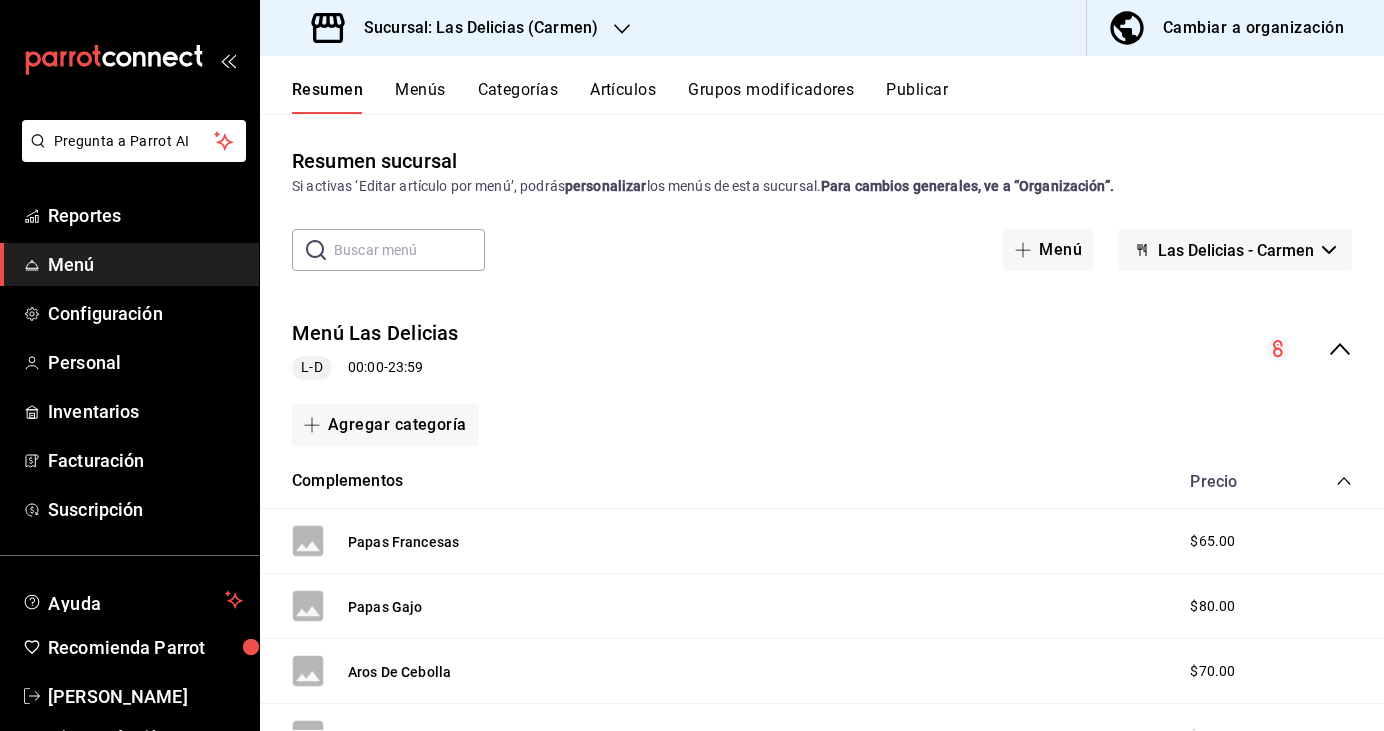 click on "Menús" at bounding box center (420, 97) 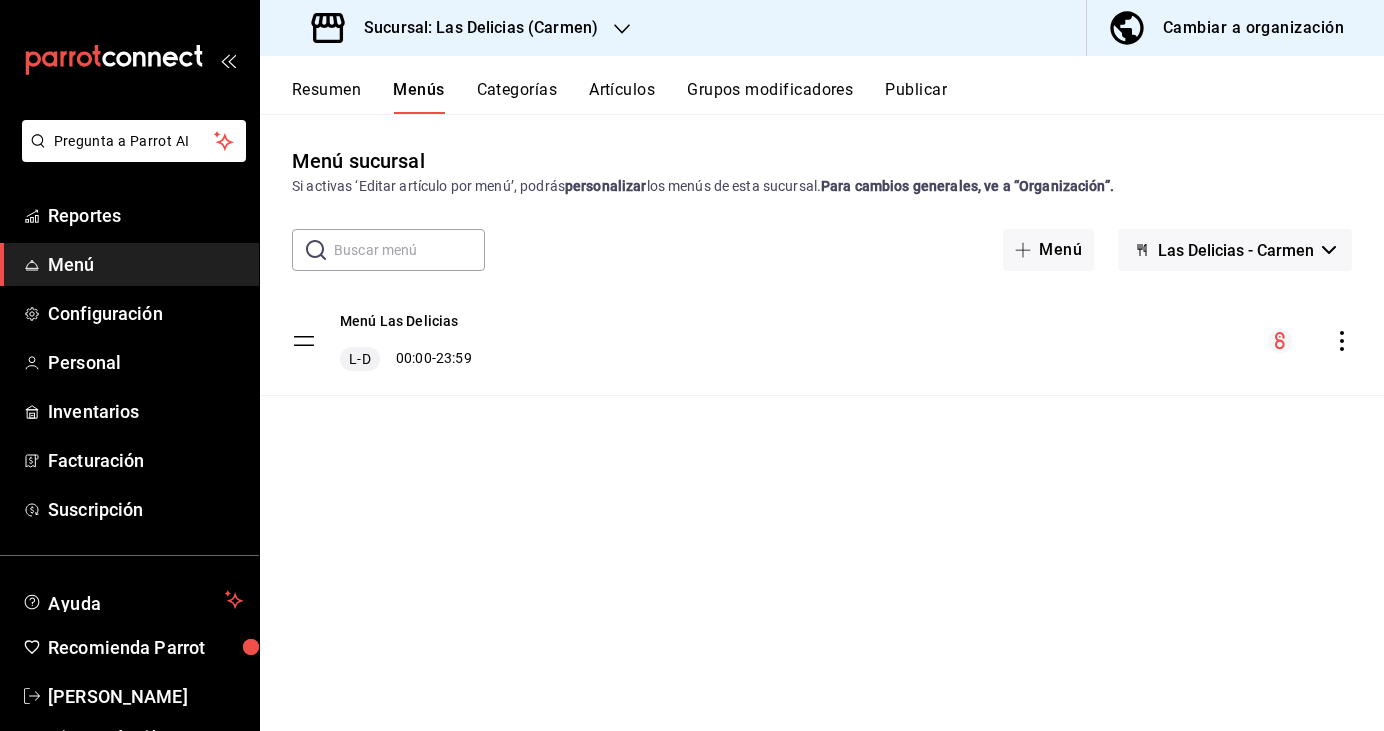 click on "Resumen" at bounding box center (326, 97) 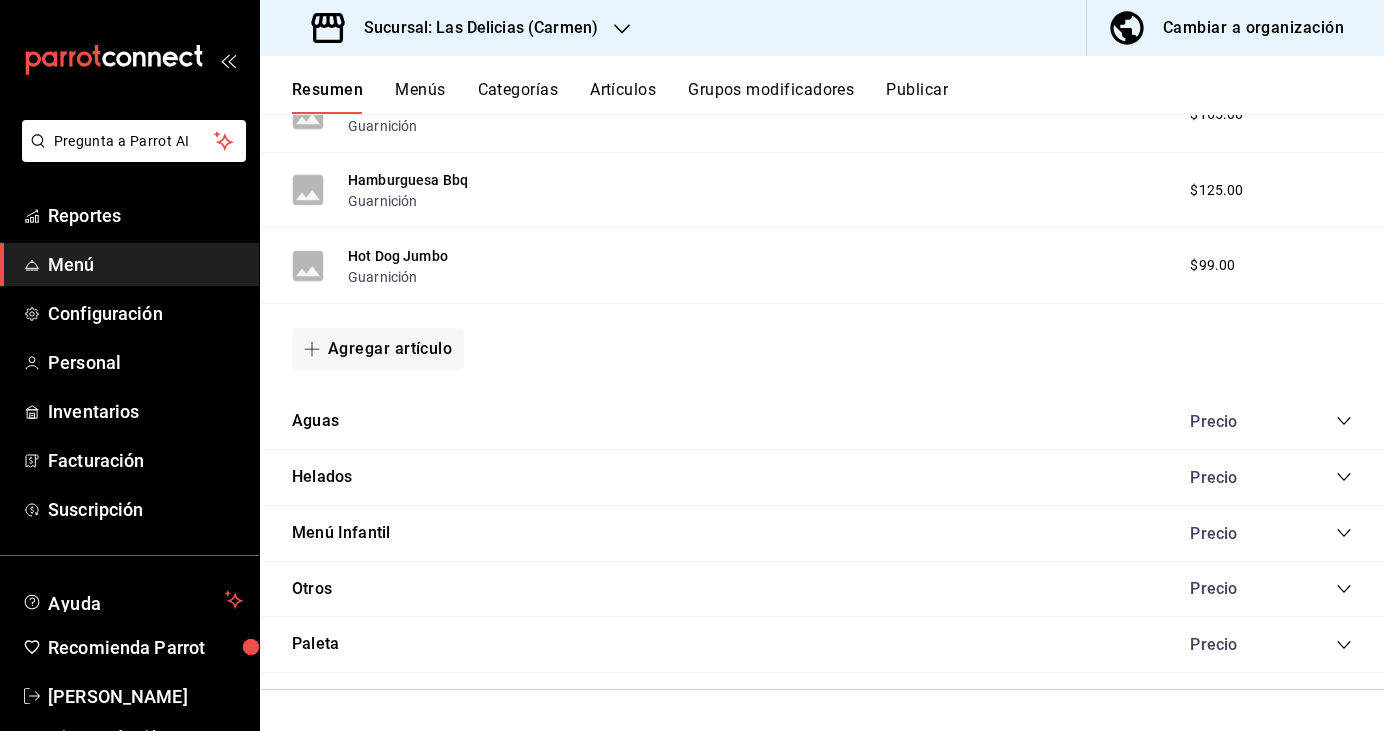 scroll, scrollTop: 1130, scrollLeft: 0, axis: vertical 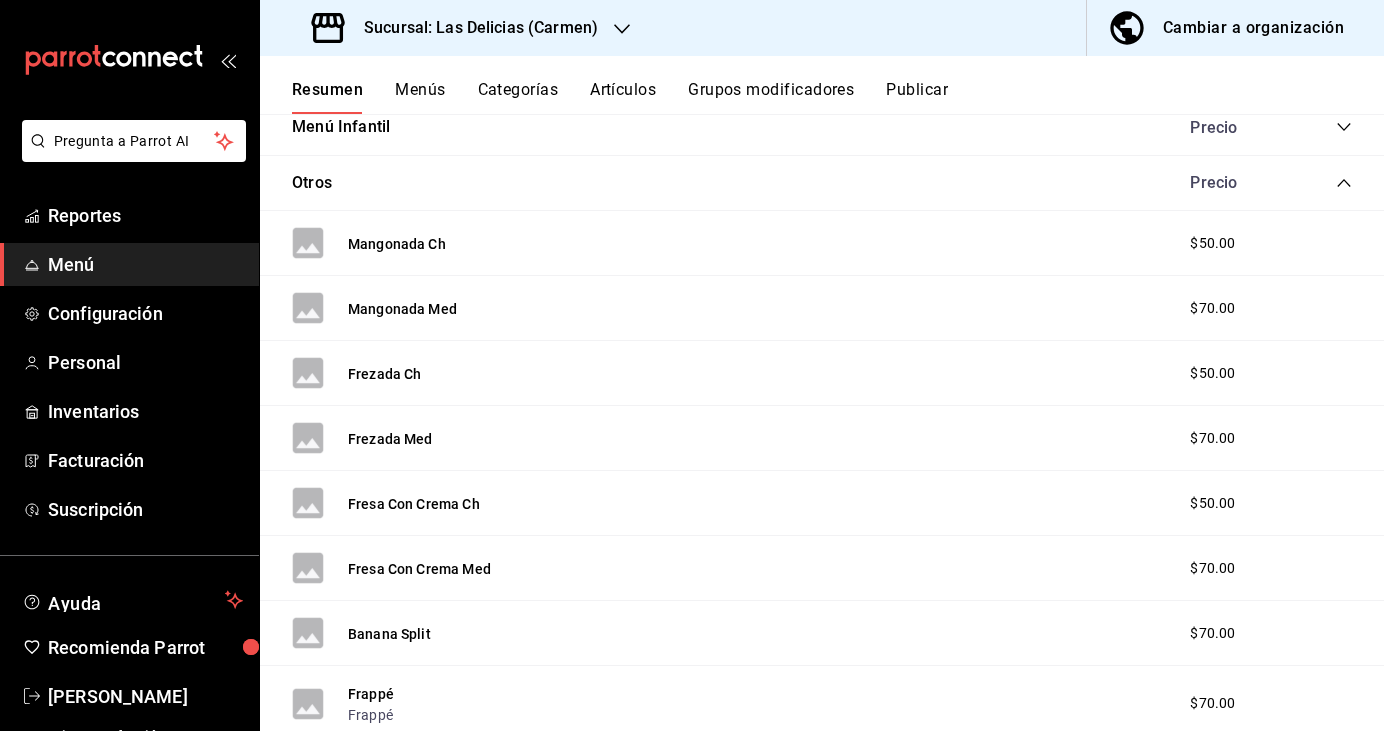 click on "$50.00" at bounding box center [1261, 243] 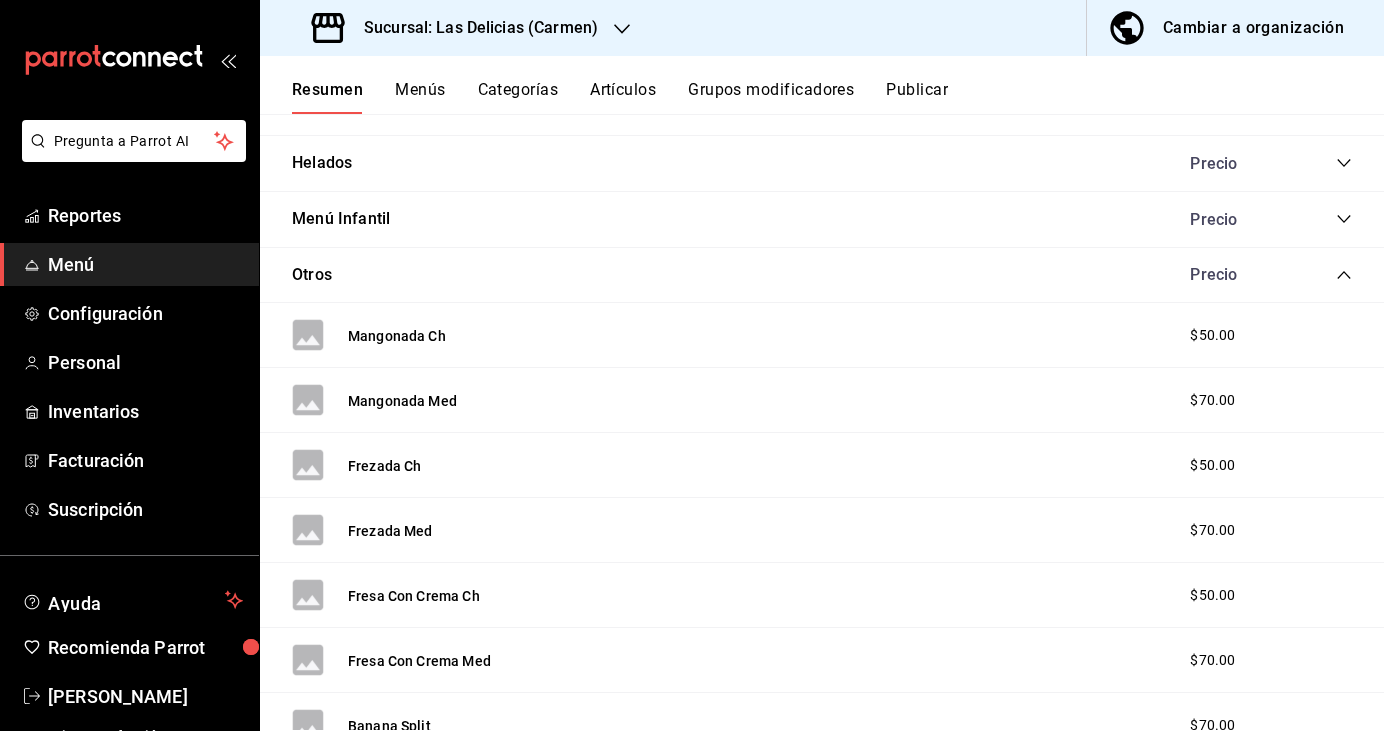 scroll, scrollTop: 1441, scrollLeft: 0, axis: vertical 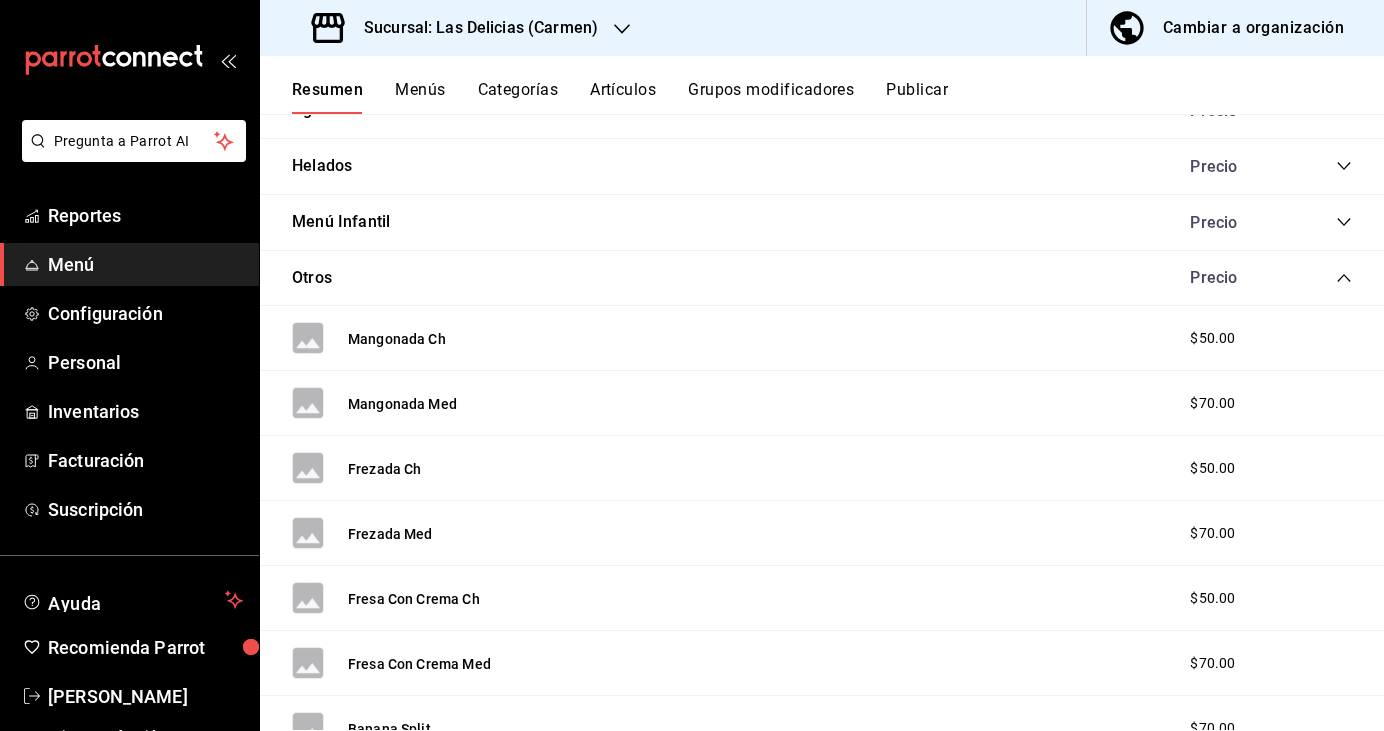 click on "$50.00" at bounding box center [1261, 338] 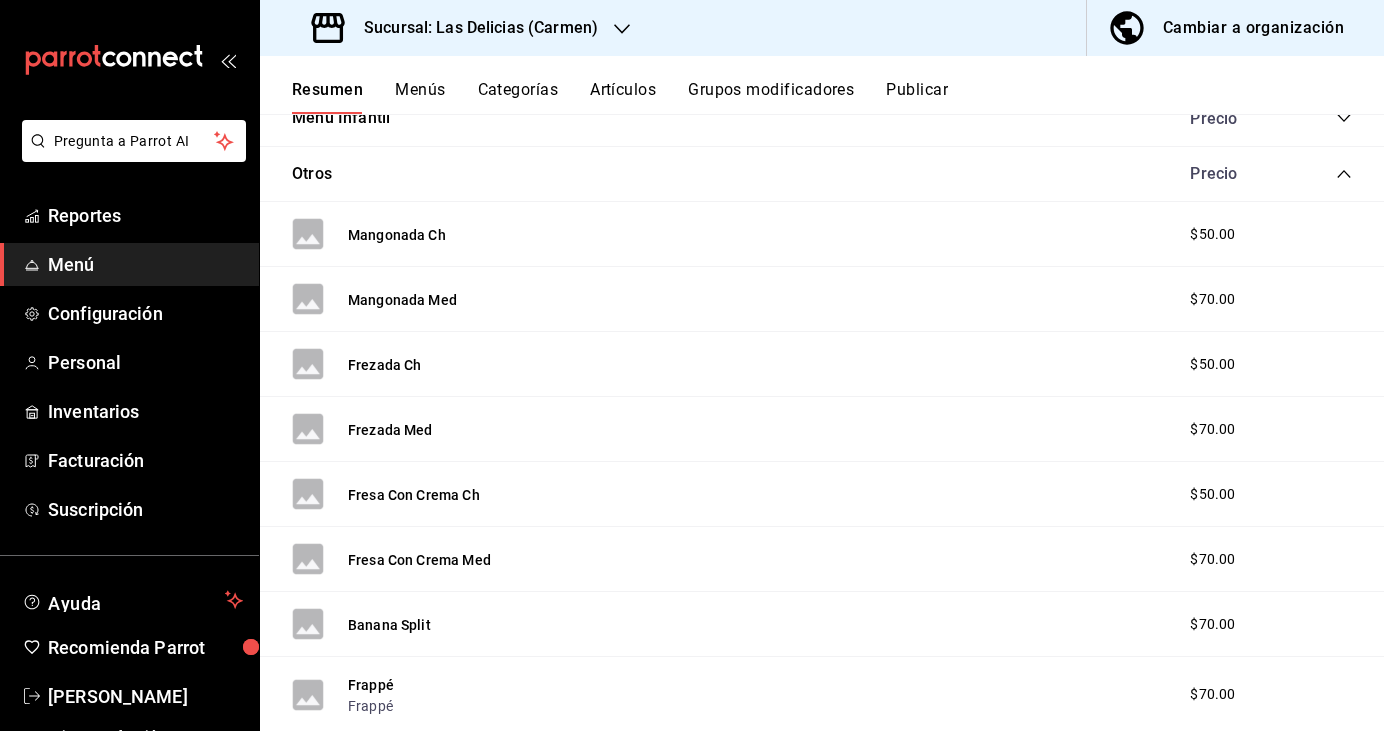 scroll, scrollTop: 1533, scrollLeft: 0, axis: vertical 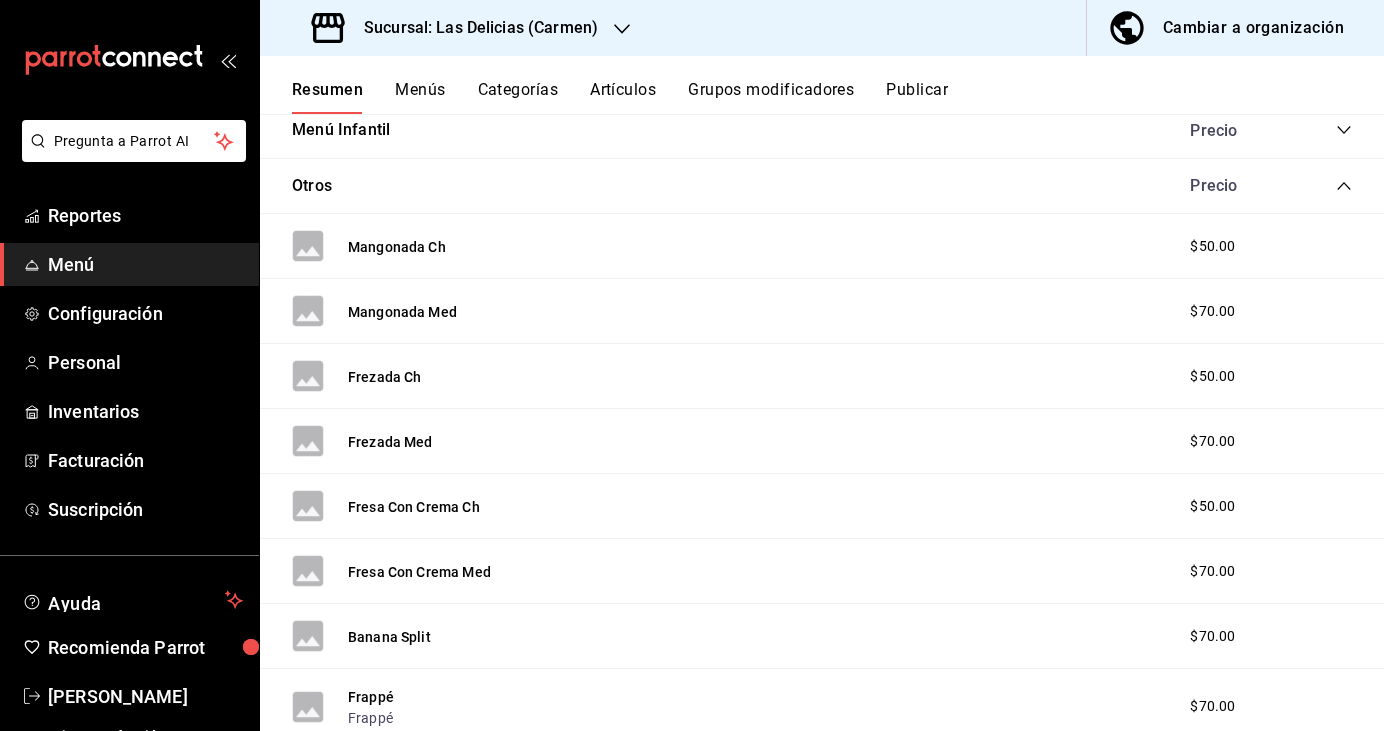 click 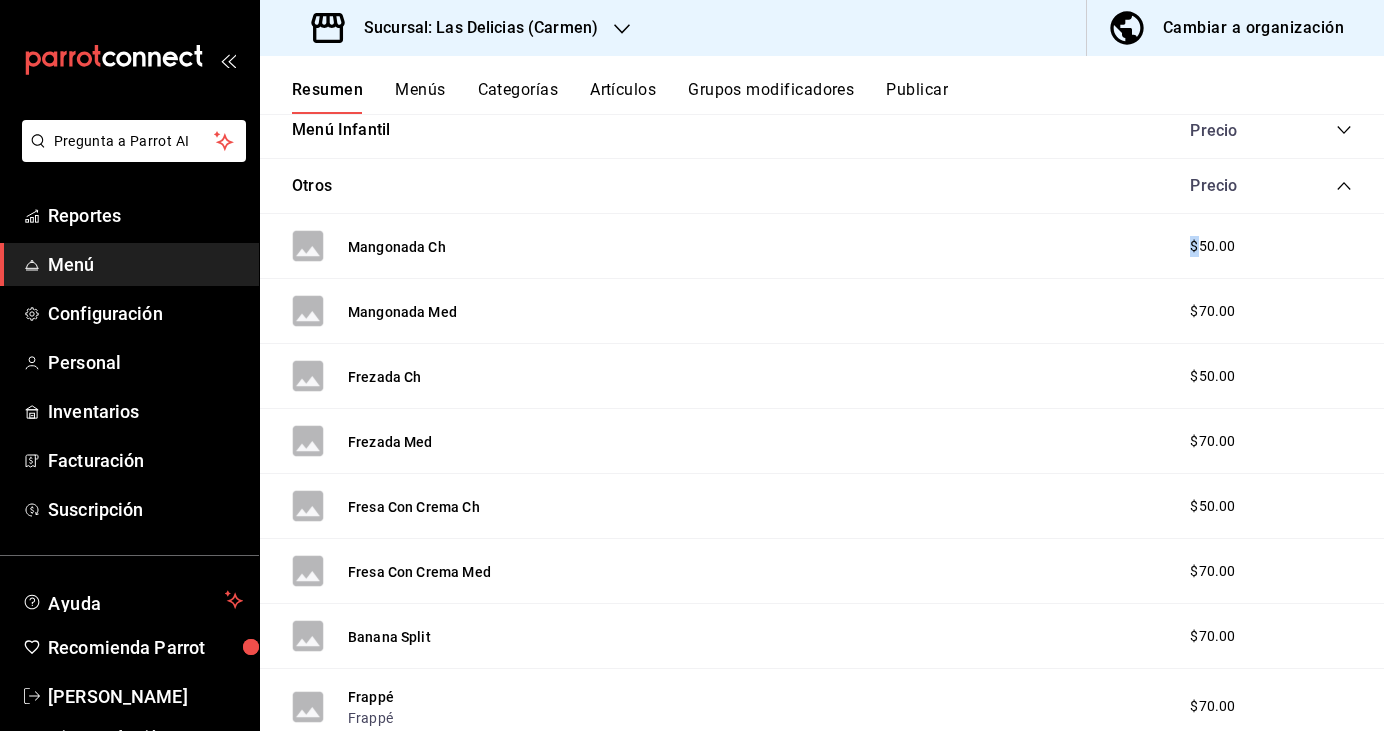 click 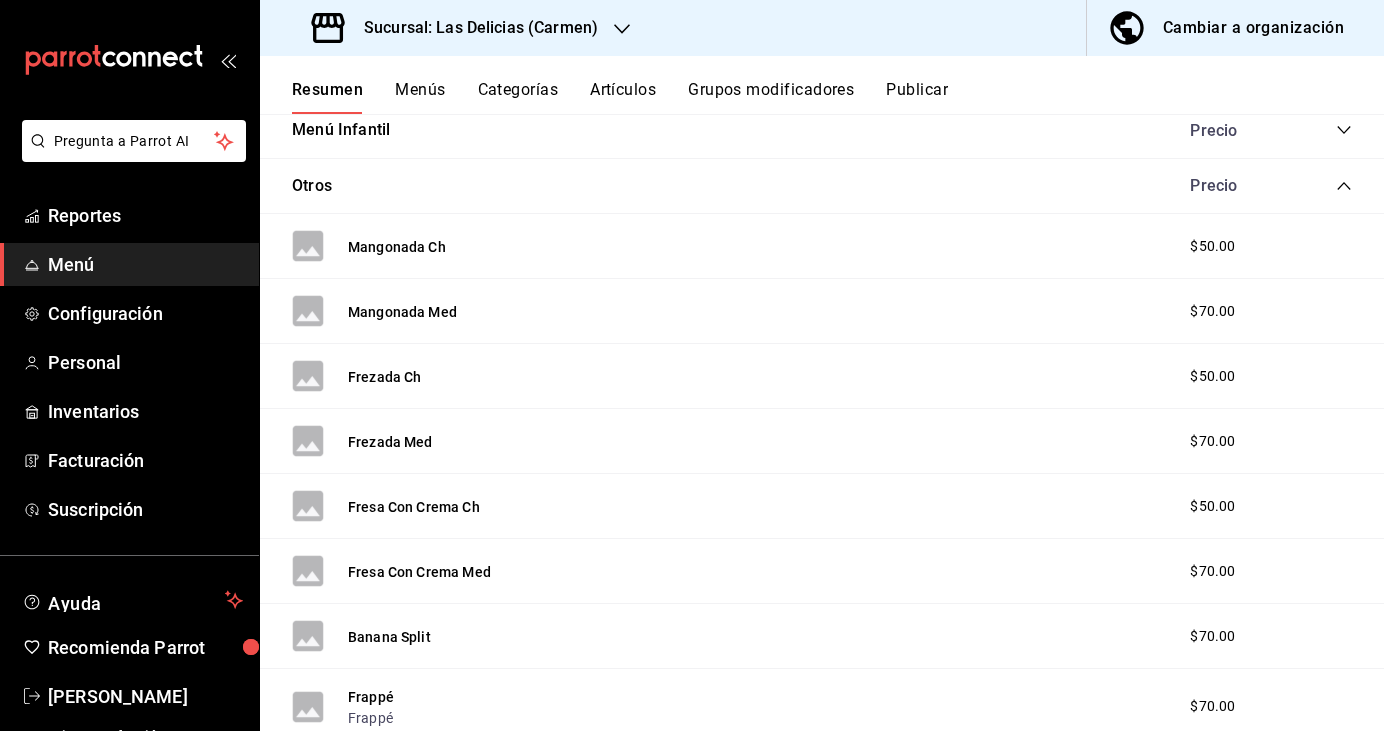 click on "$50.00" at bounding box center (1234, 246) 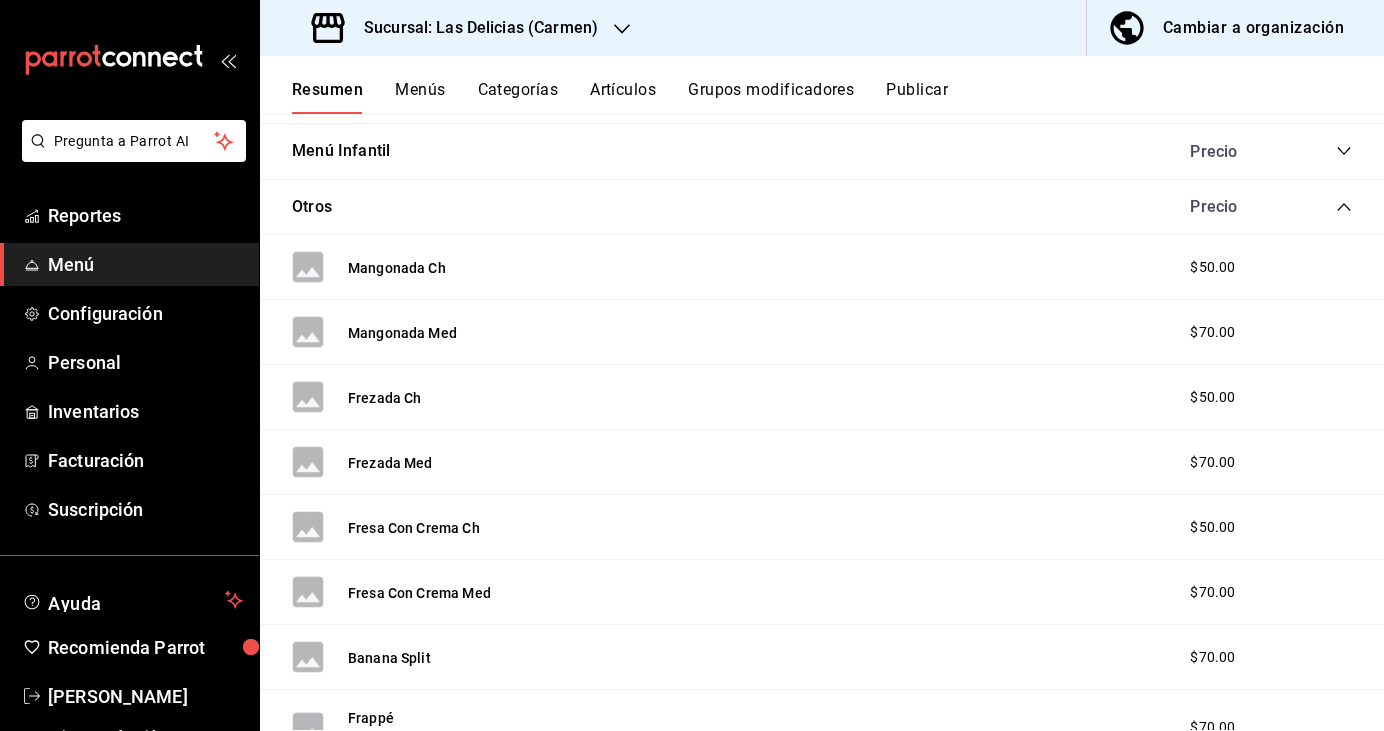 scroll, scrollTop: 1491, scrollLeft: 0, axis: vertical 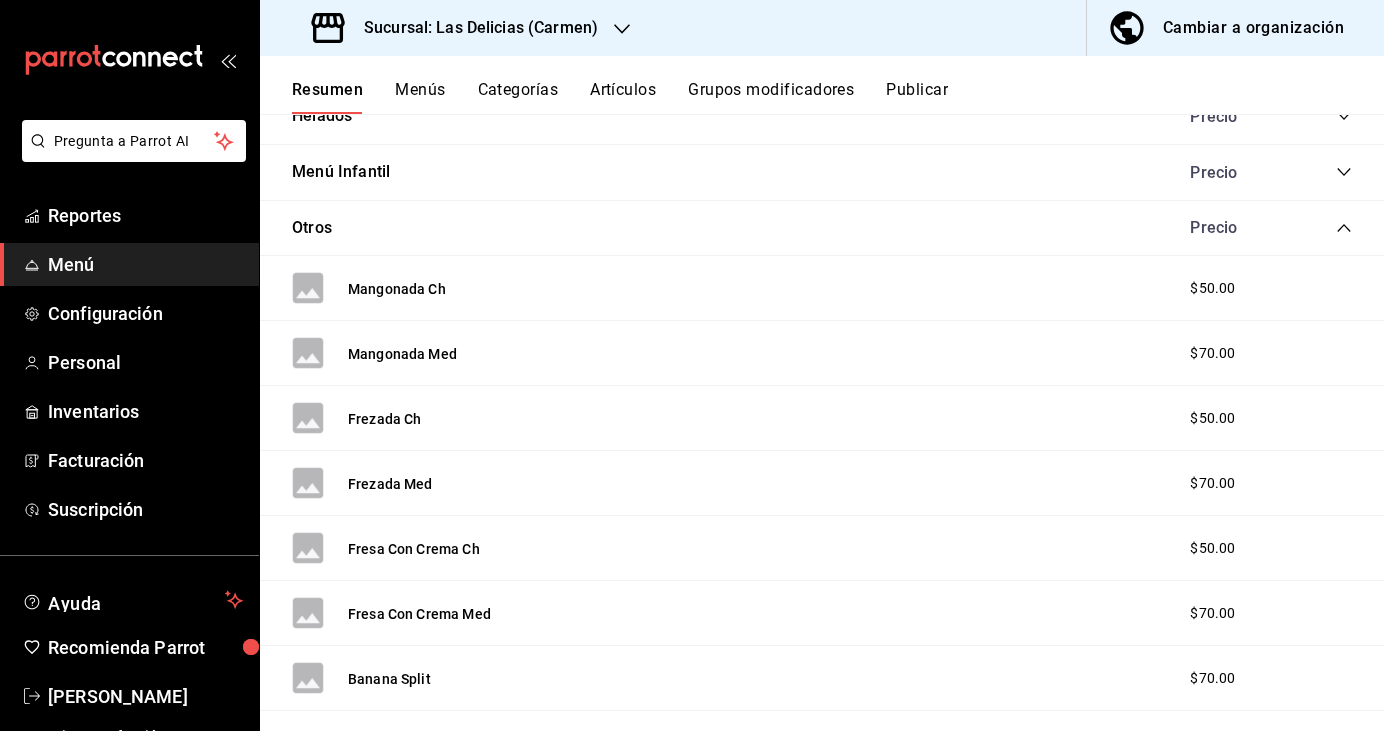 click on "Grupos modificadores" at bounding box center [771, 97] 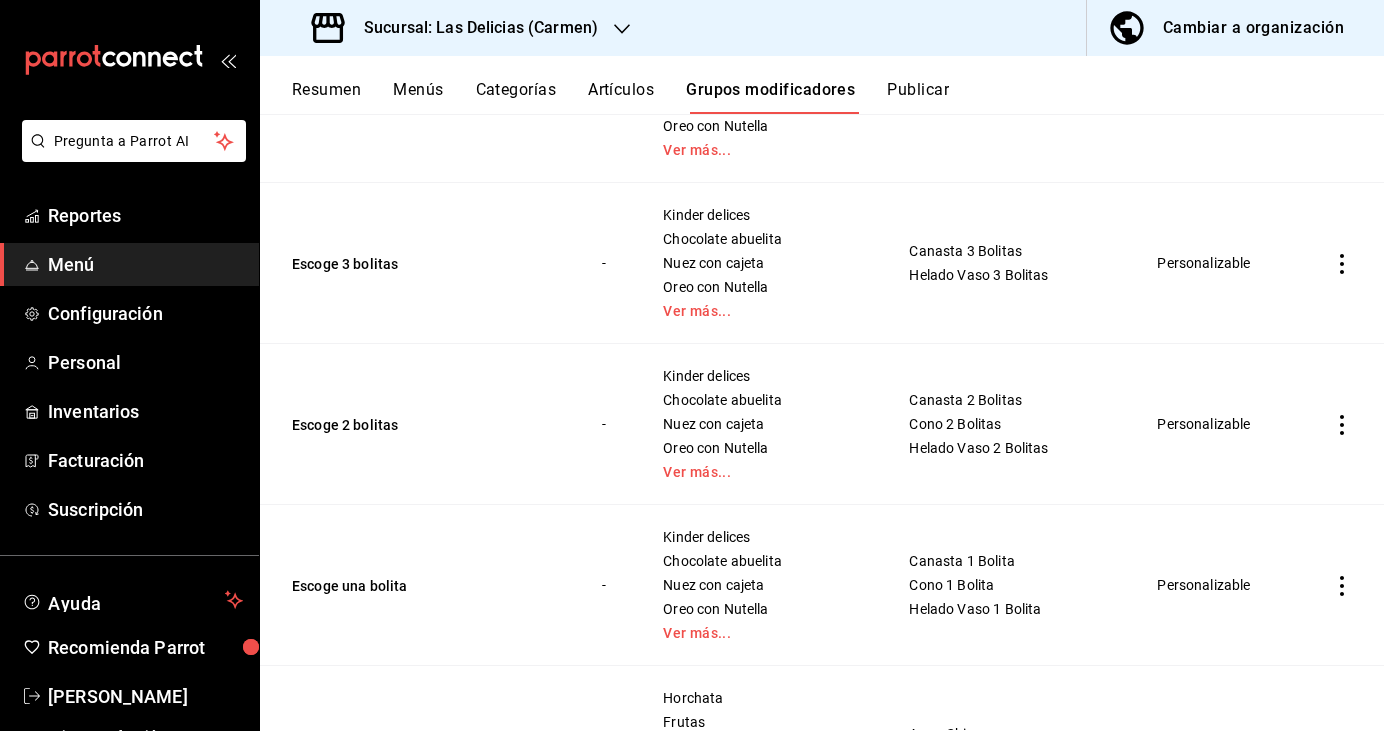 scroll, scrollTop: 1974, scrollLeft: 0, axis: vertical 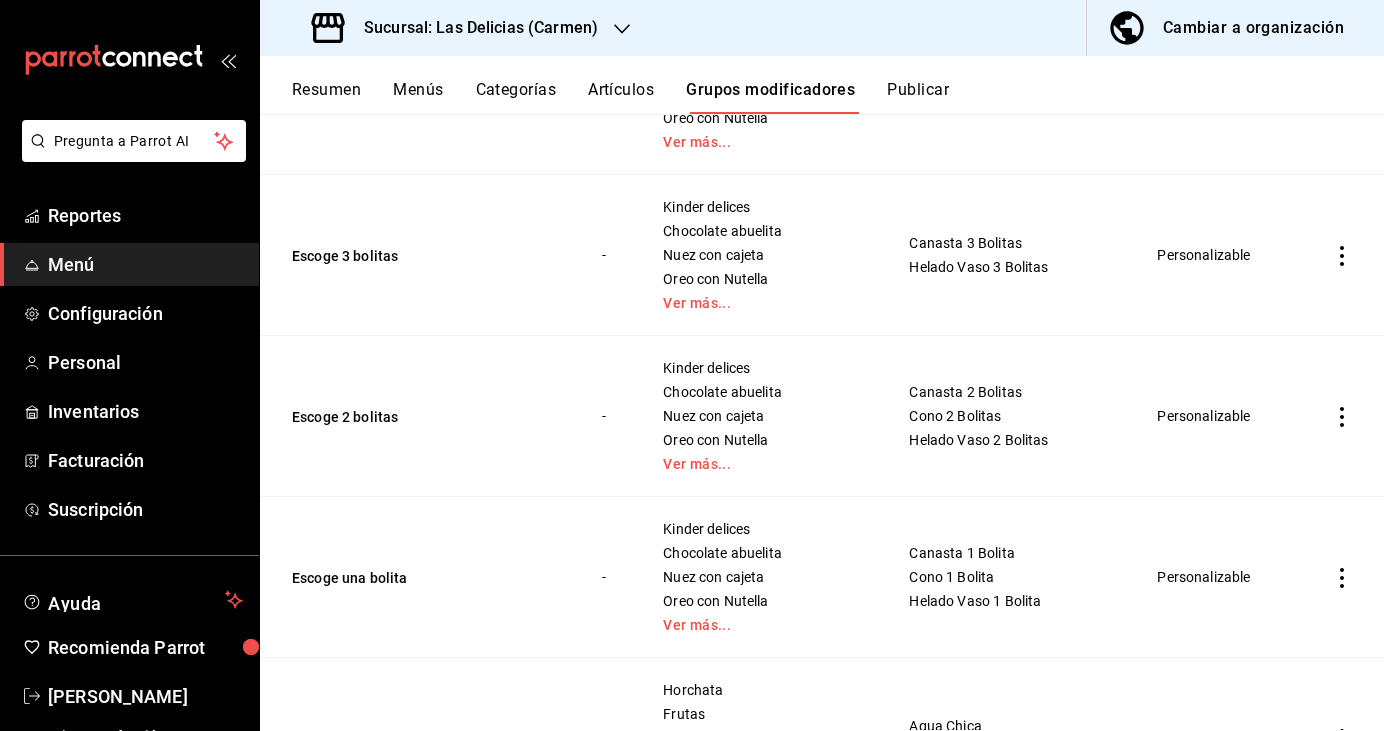 click on "Artículos" at bounding box center (621, 97) 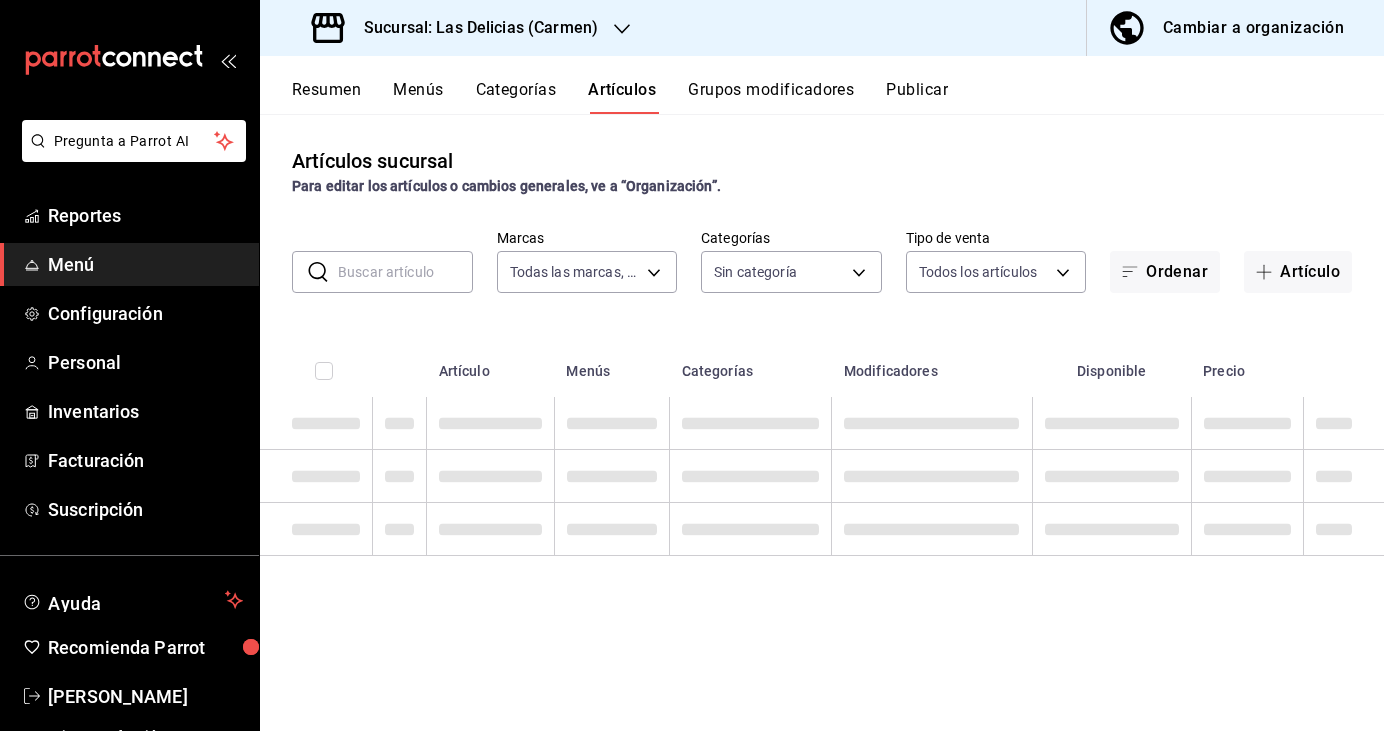 type on "5ea6dbf3-421c-49a4-ad77-2aa5fa6aed52" 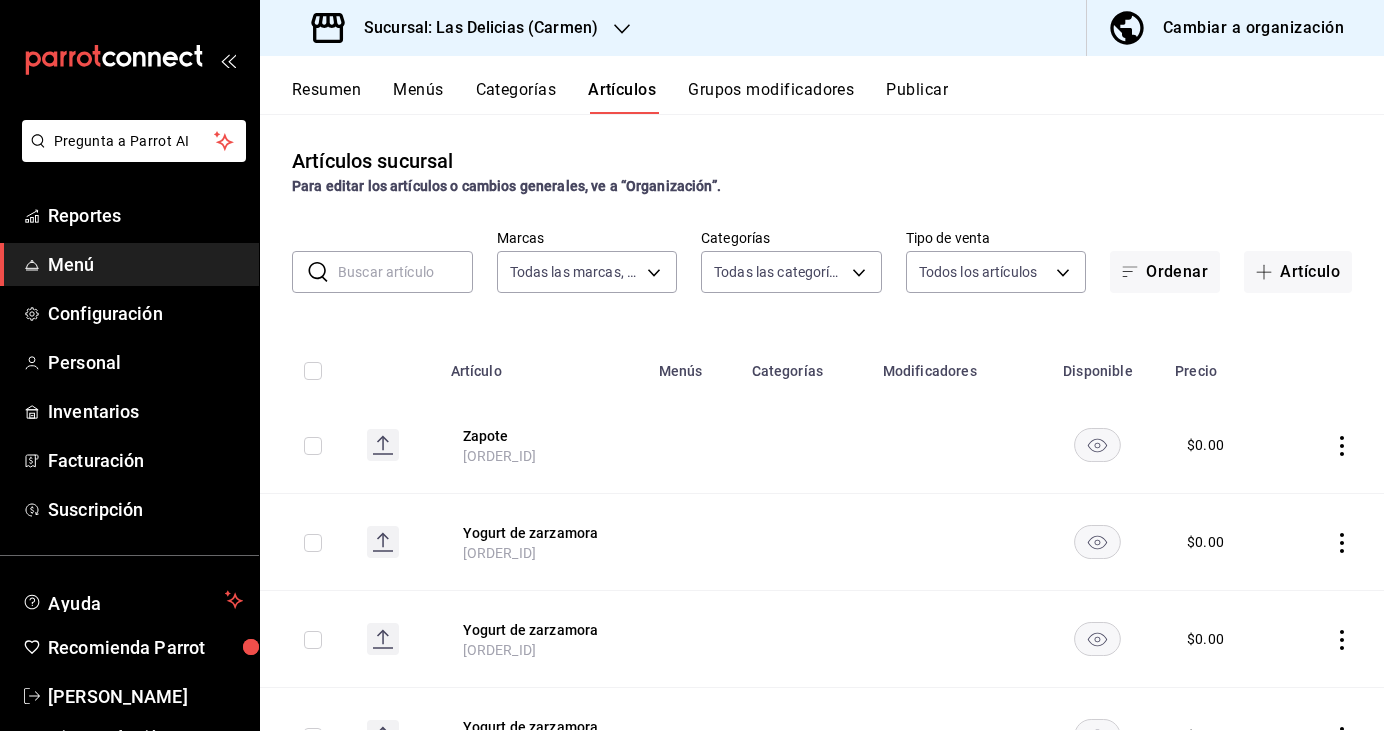 click on "Categorías" at bounding box center (516, 97) 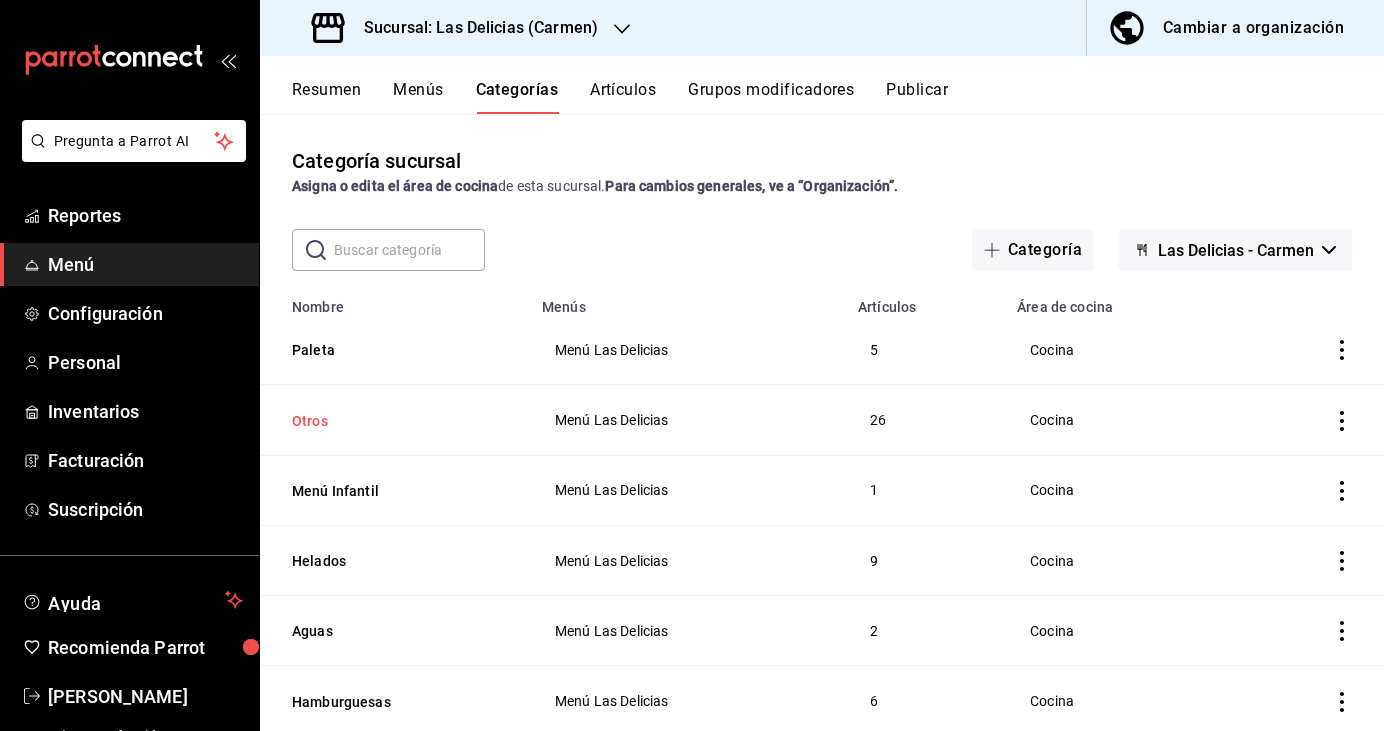 click on "Otros" at bounding box center [392, 421] 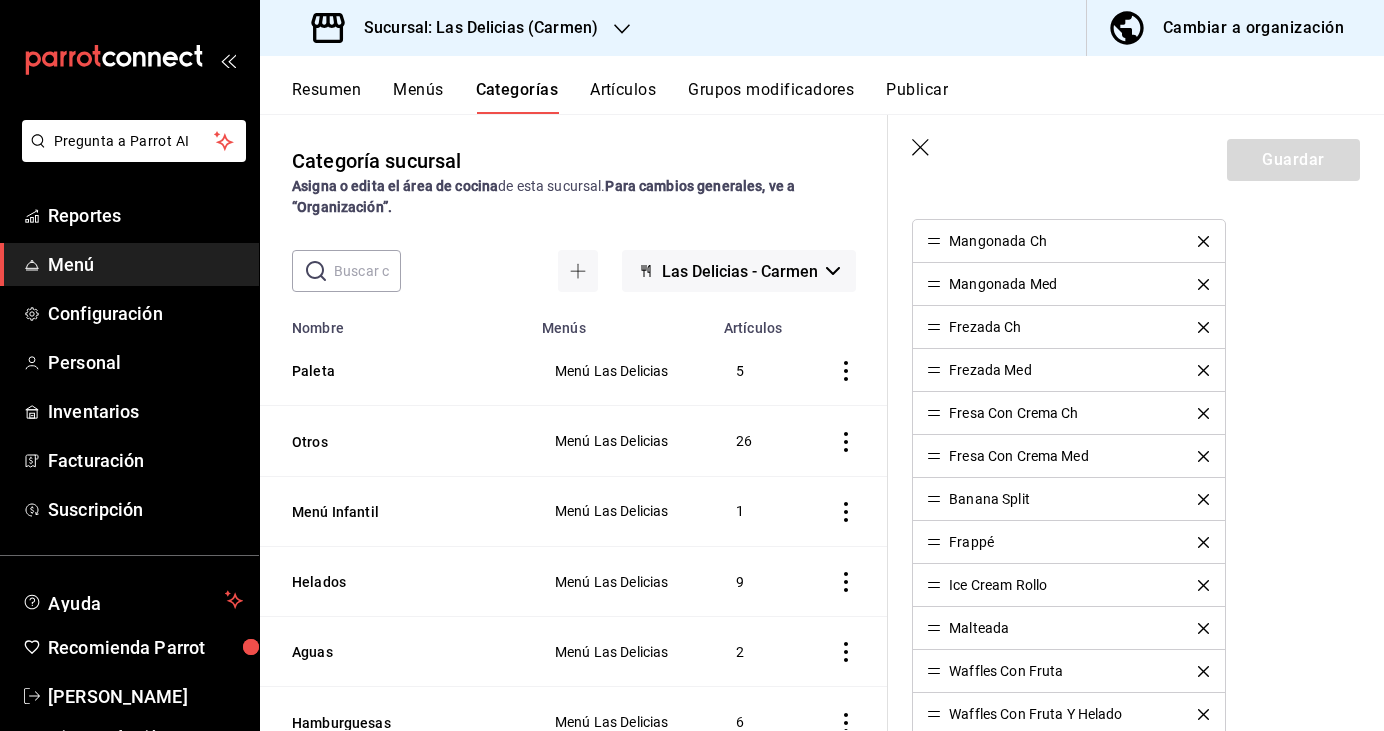 scroll, scrollTop: 525, scrollLeft: 0, axis: vertical 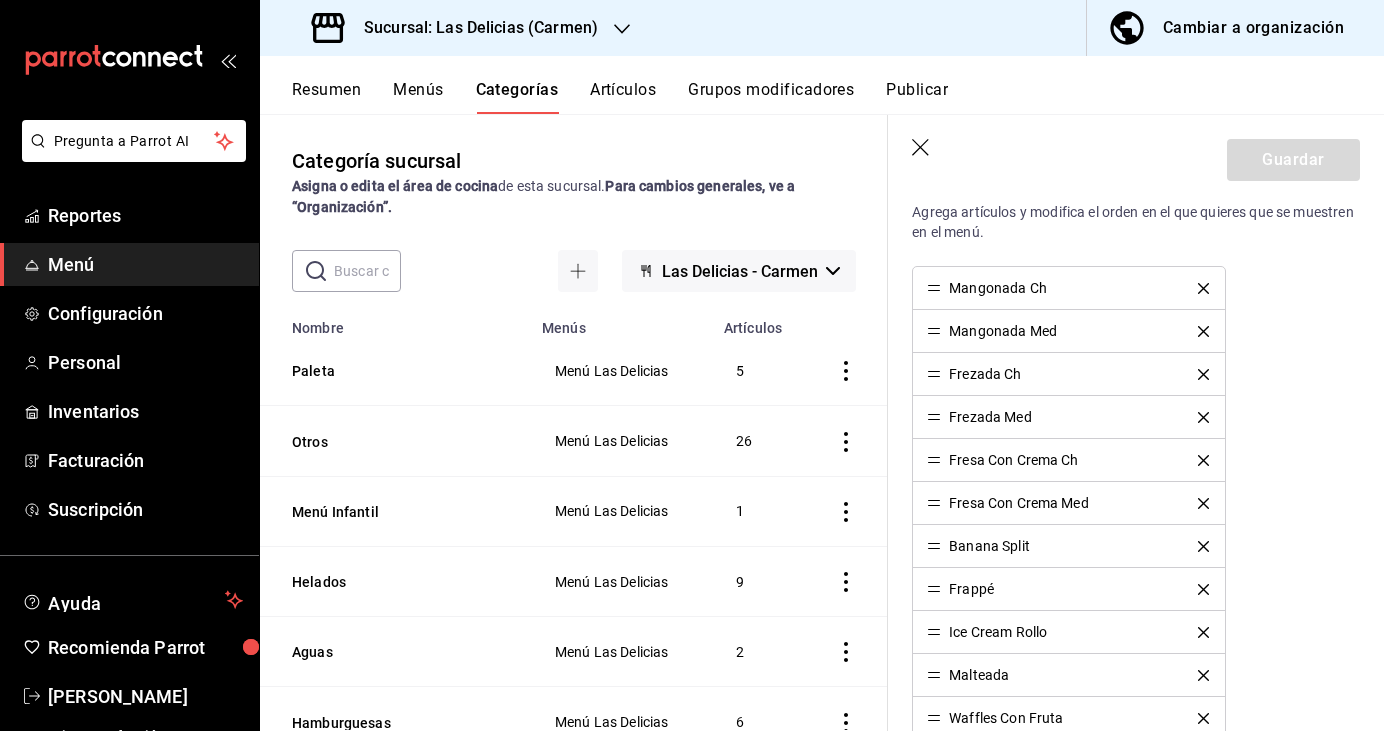 click 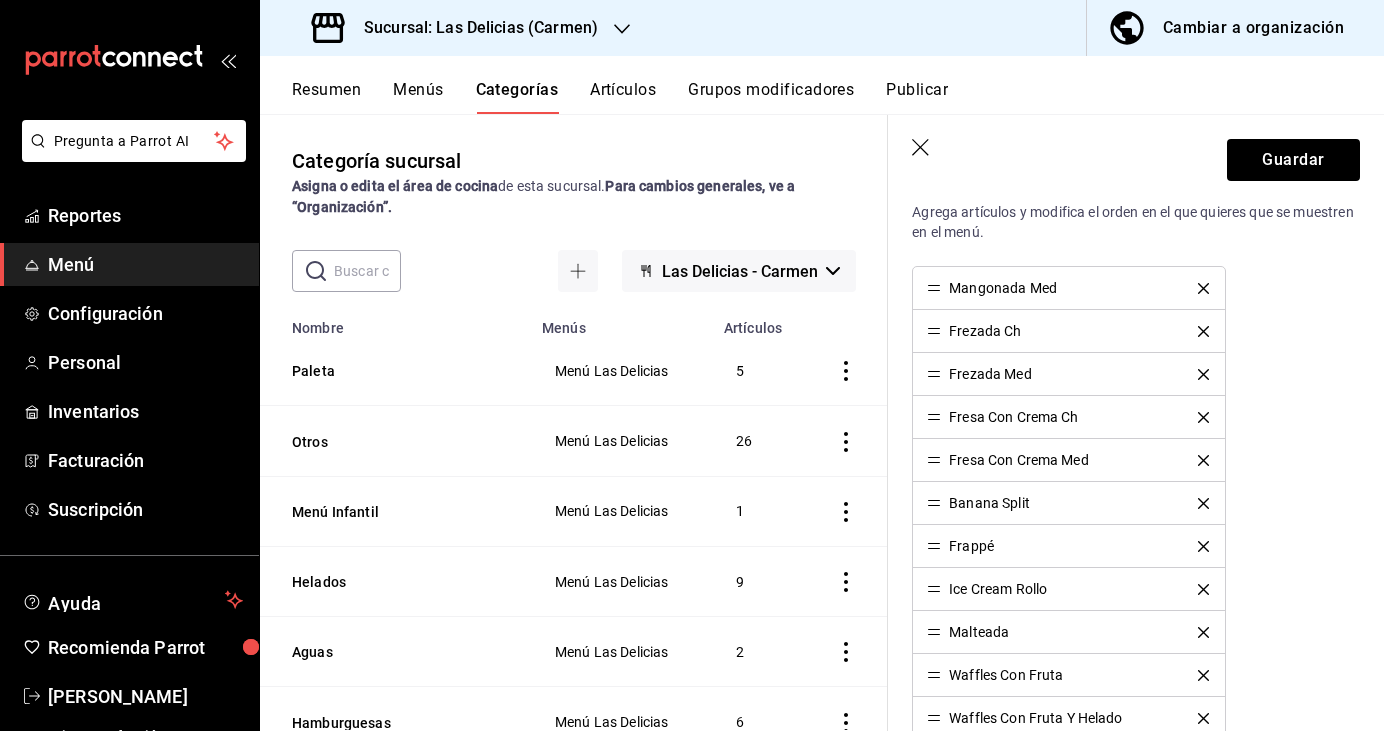 click 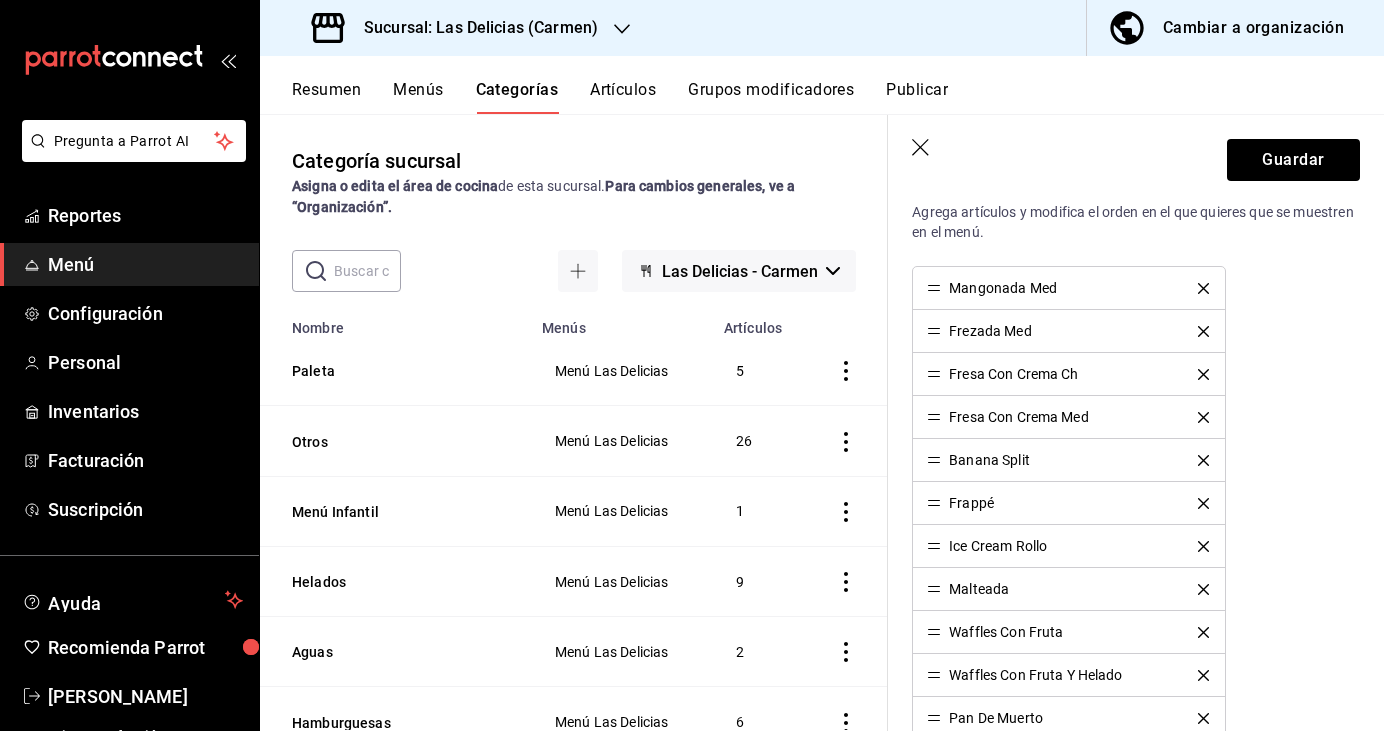 click 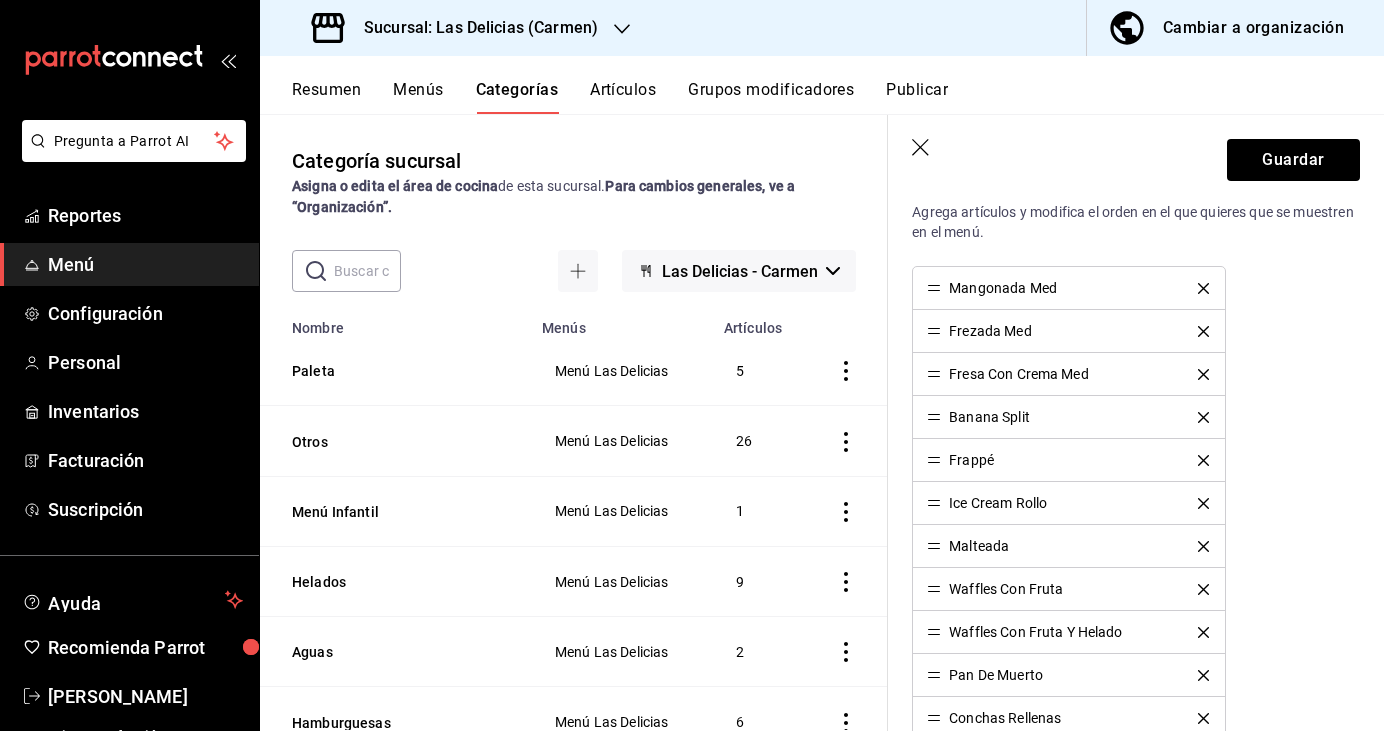 click on "Banana Split" at bounding box center (989, 417) 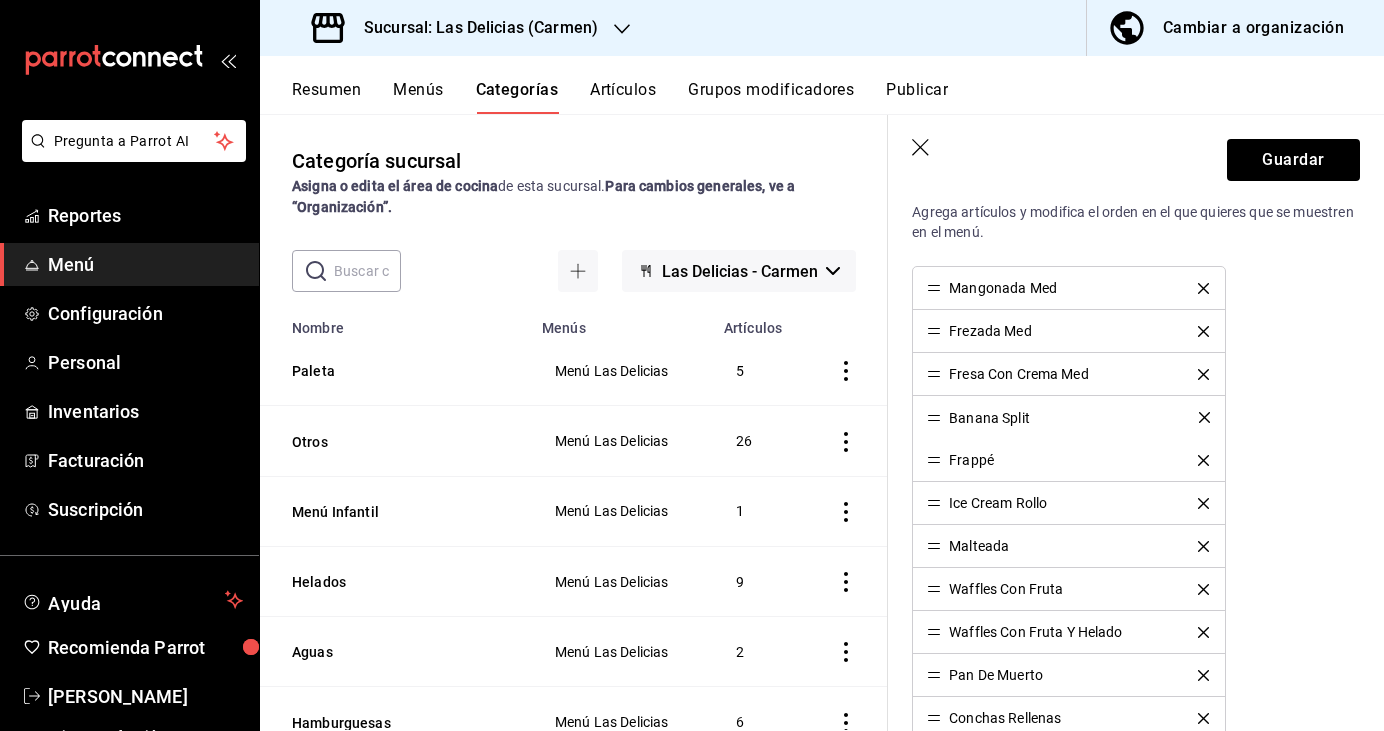 drag, startPoint x: 936, startPoint y: 416, endPoint x: 960, endPoint y: 416, distance: 24 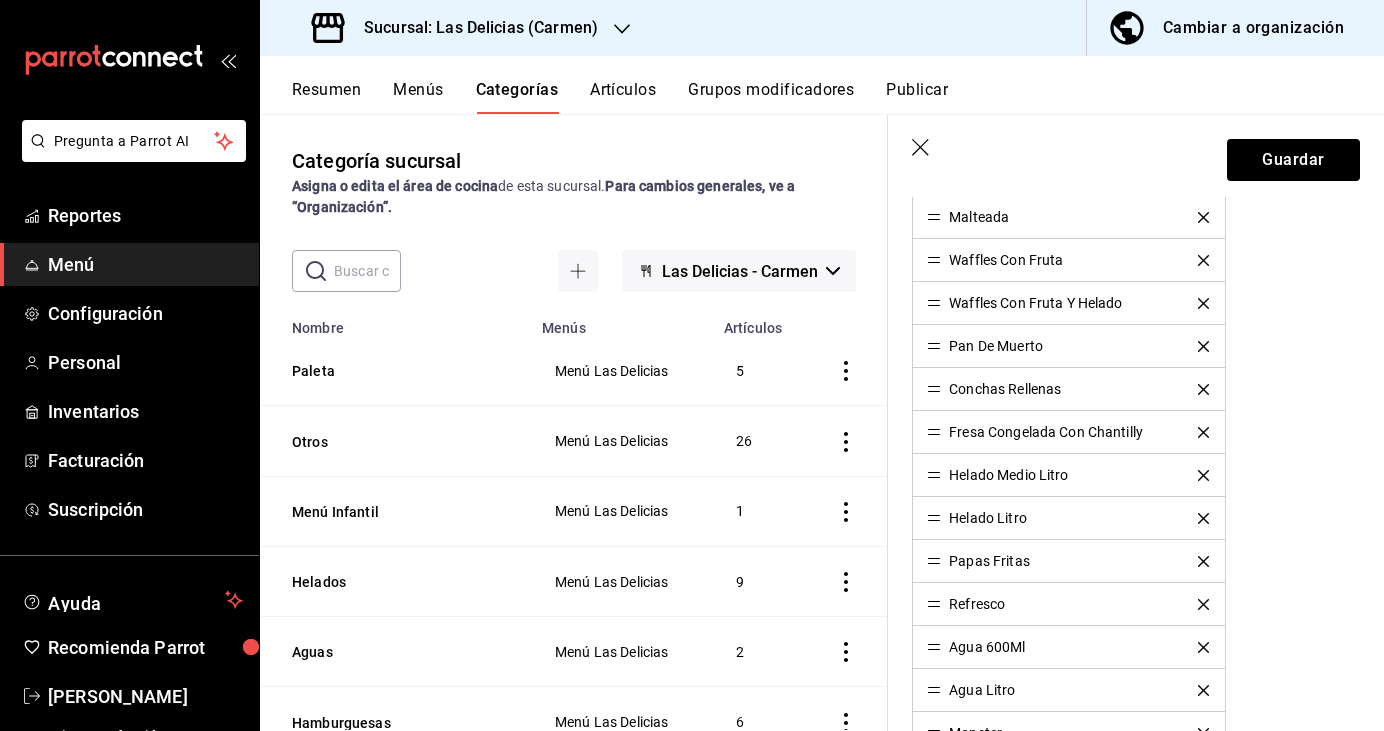 scroll, scrollTop: 848, scrollLeft: 0, axis: vertical 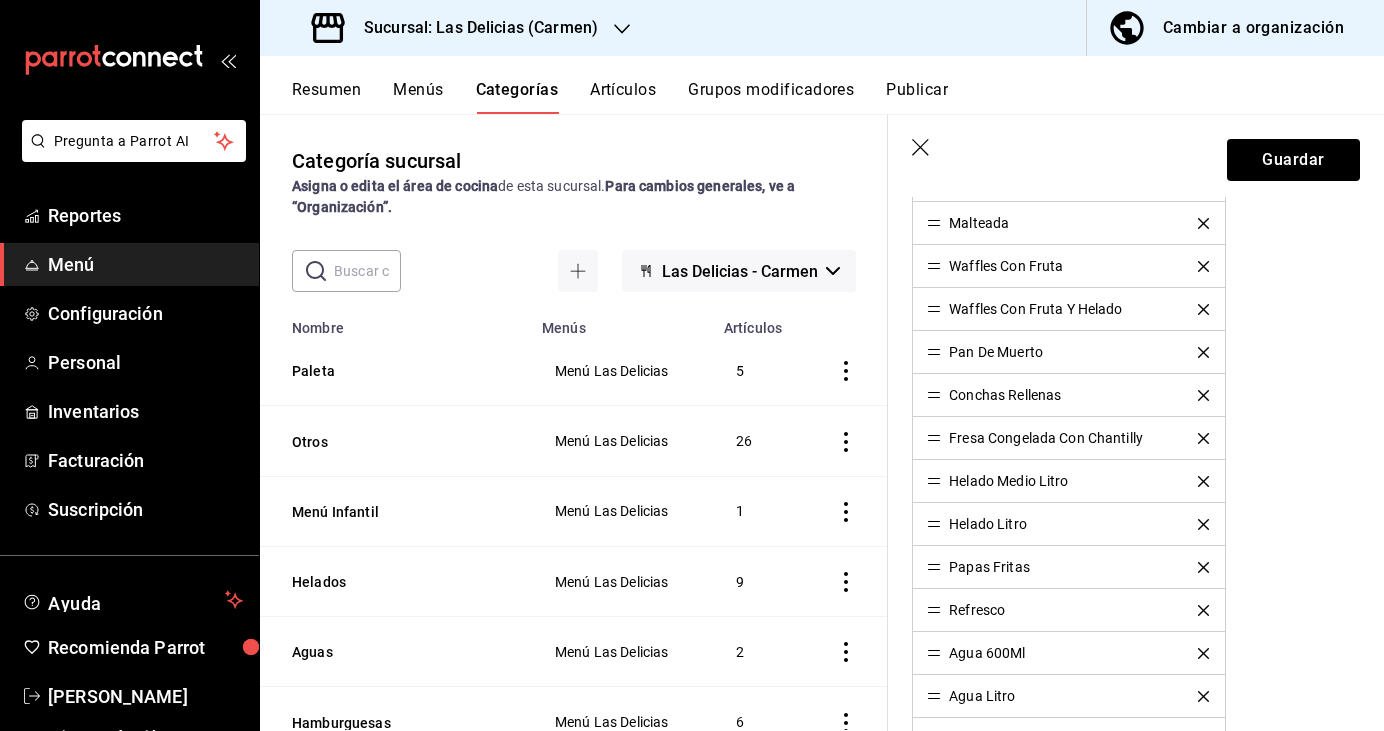 click 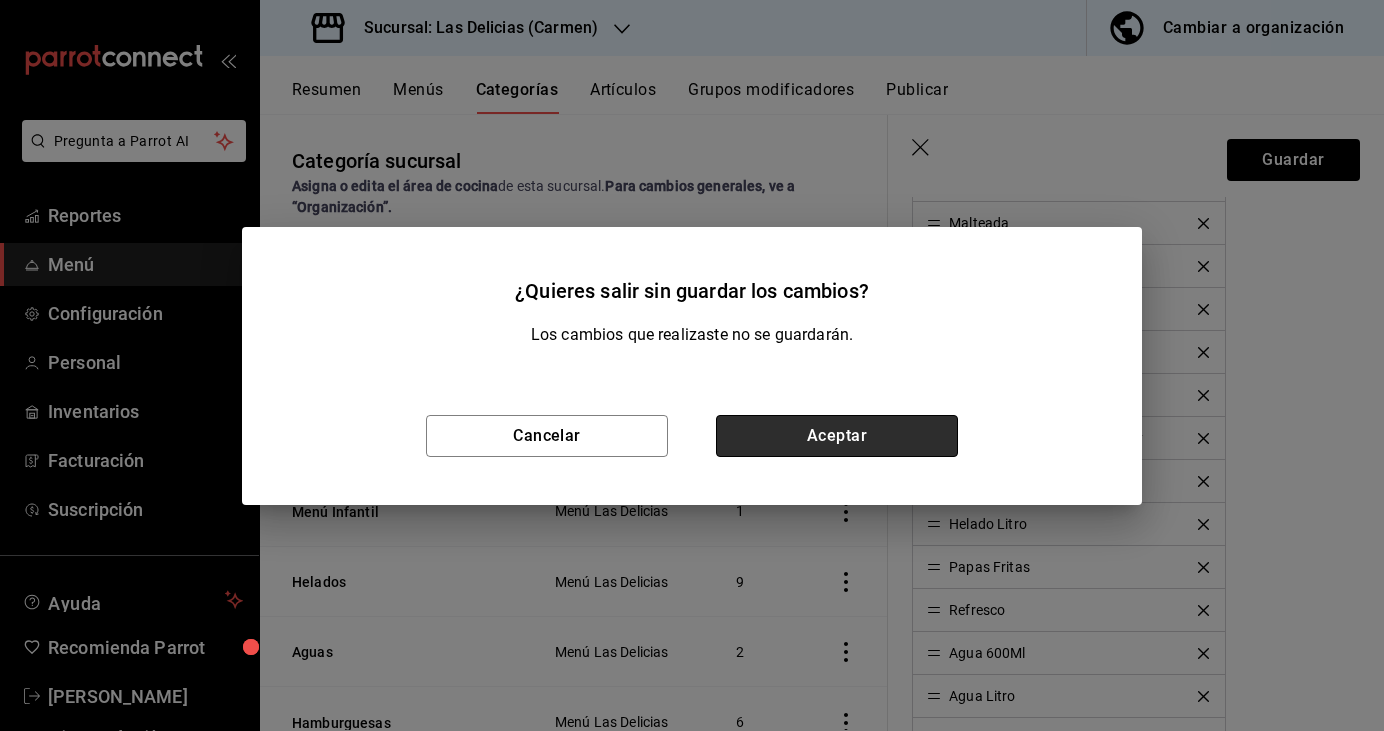 click on "Aceptar" at bounding box center (837, 436) 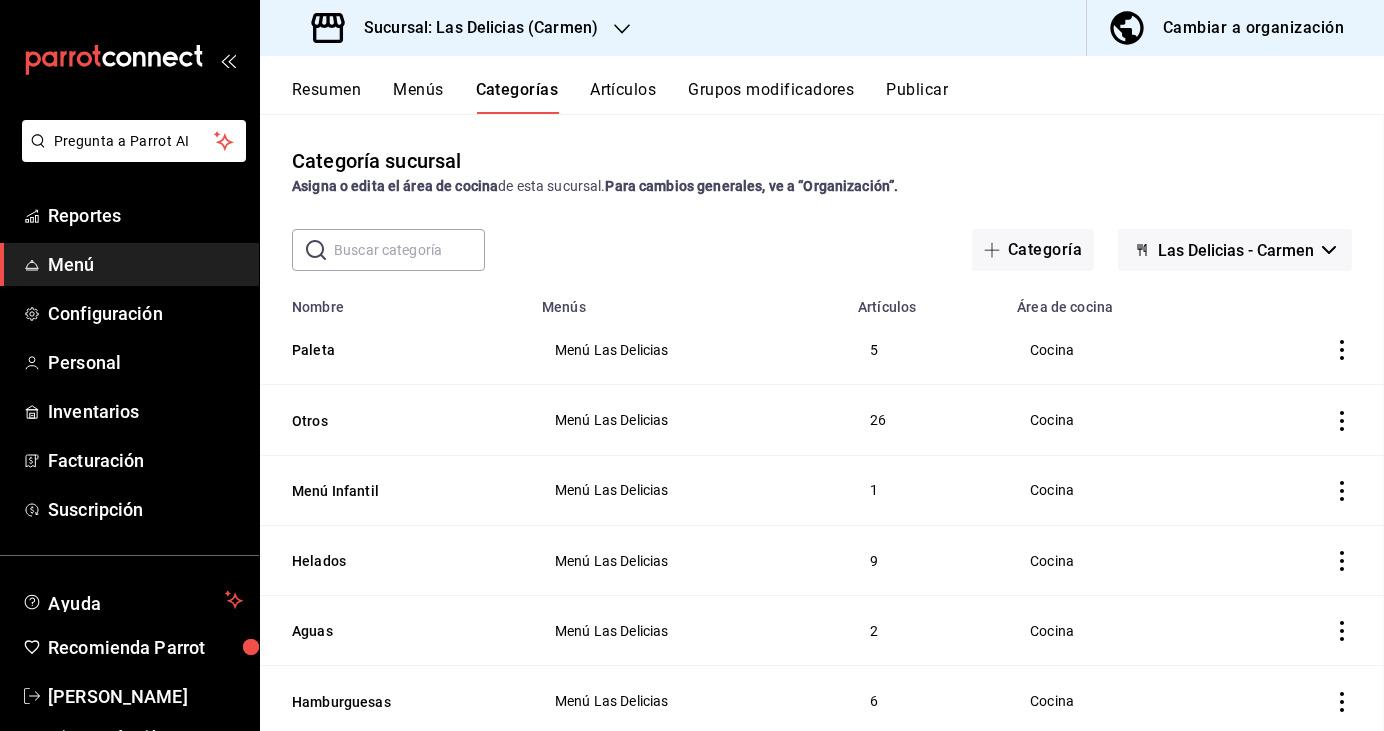 scroll, scrollTop: 0, scrollLeft: 0, axis: both 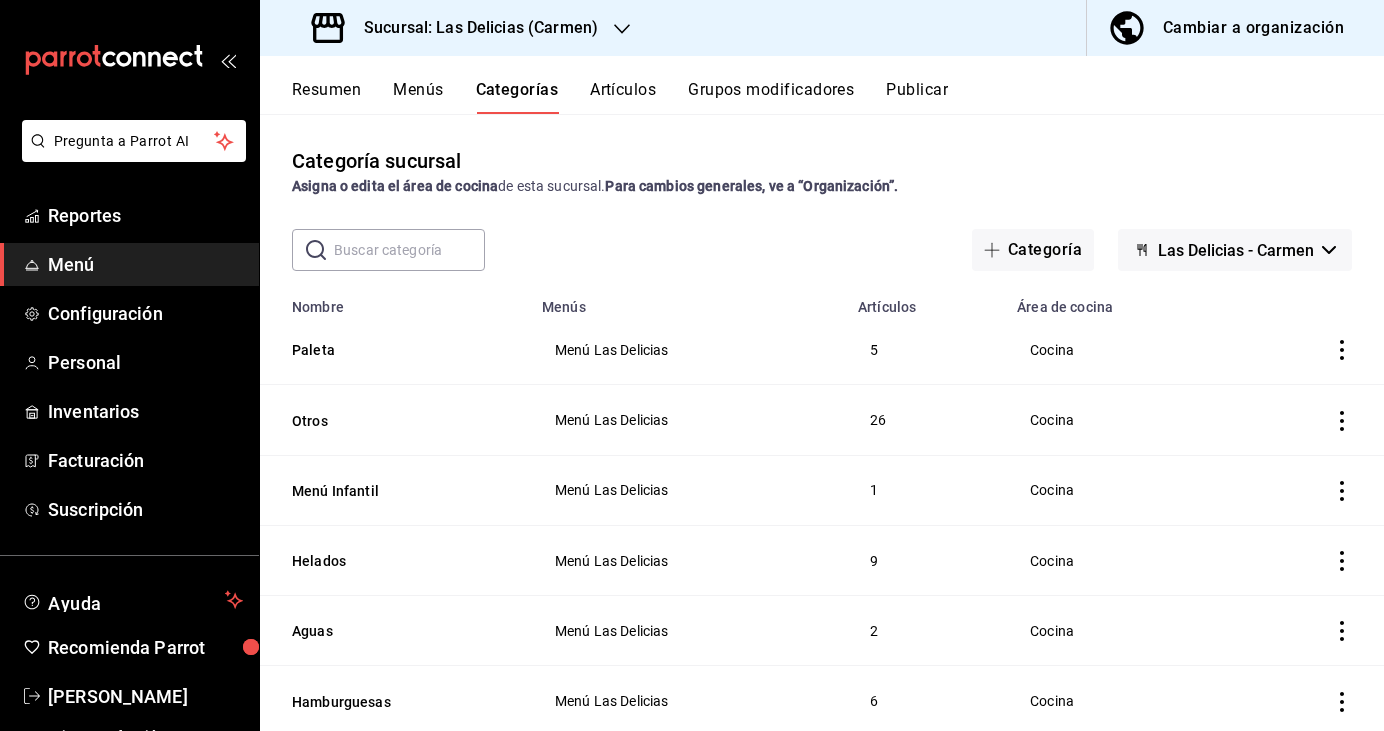 click on "Resumen" at bounding box center [326, 97] 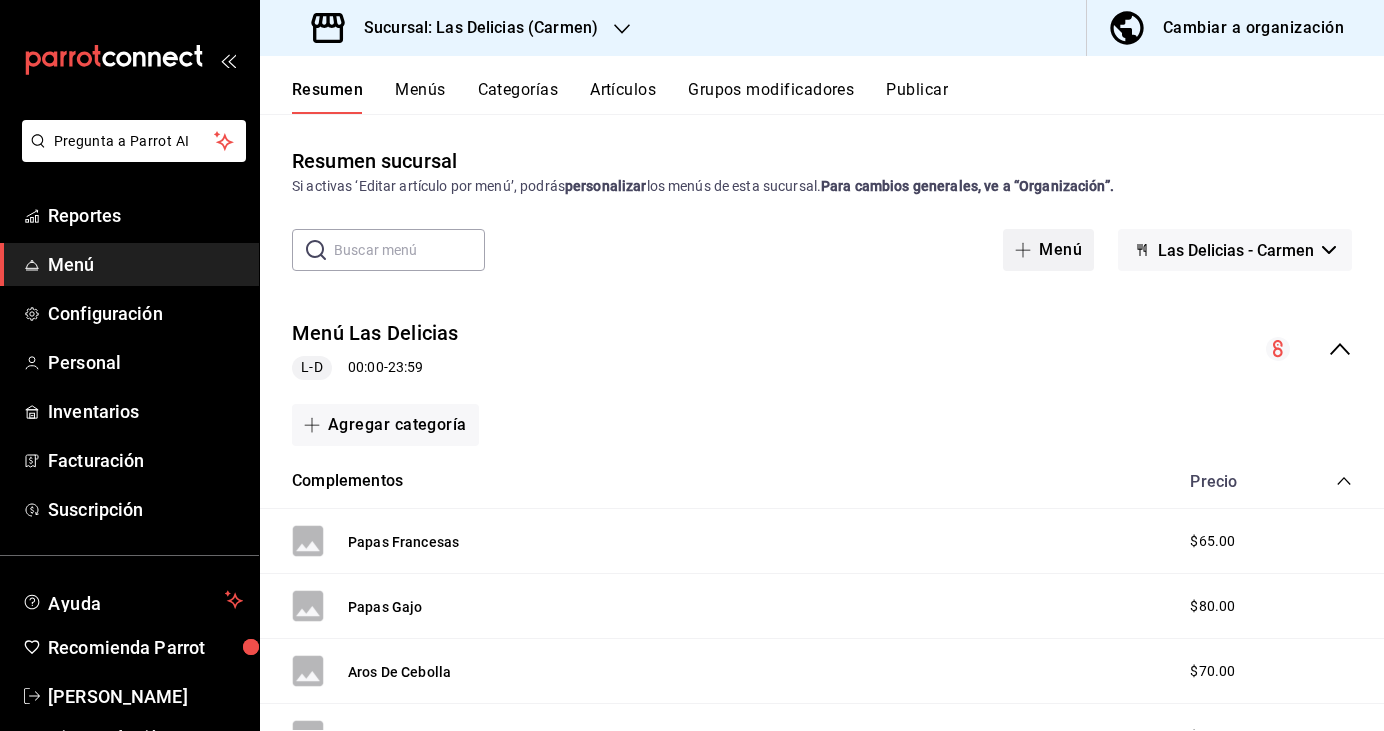 click at bounding box center (1027, 250) 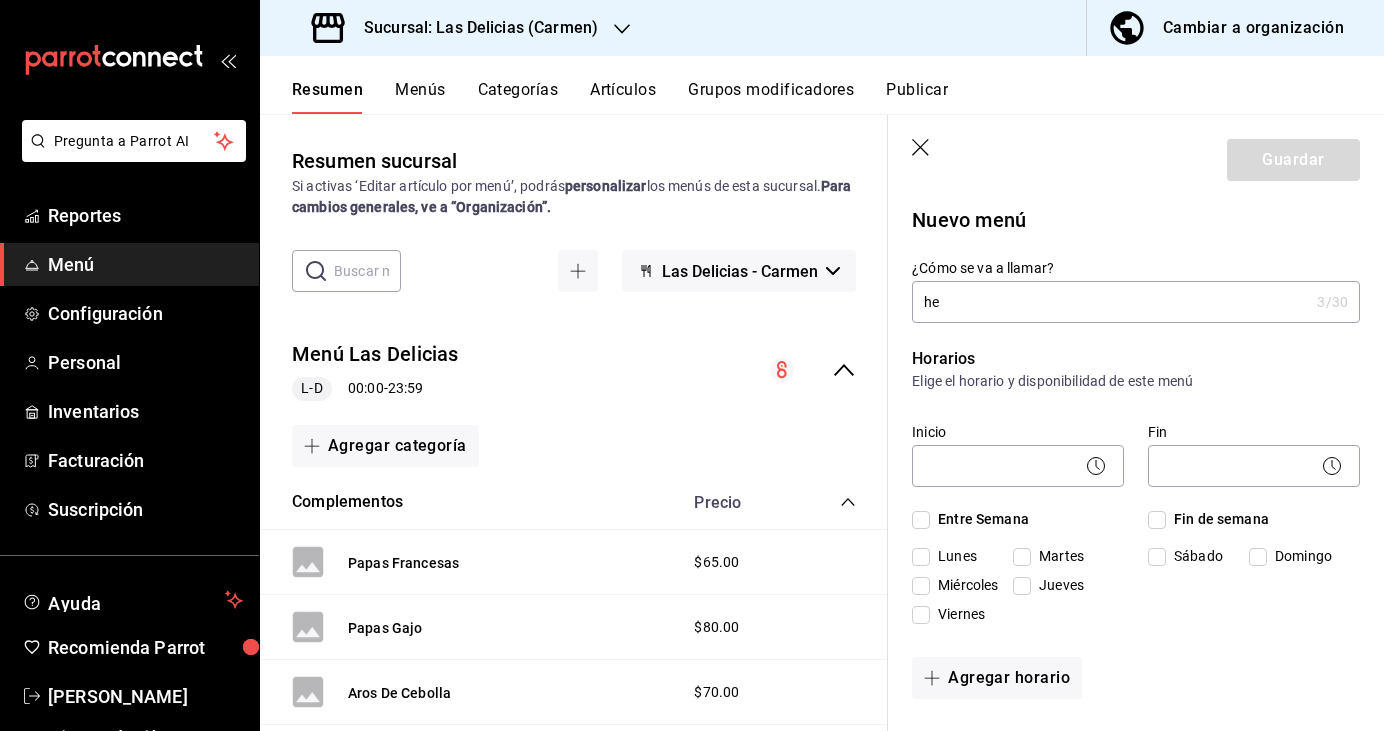 type on "h" 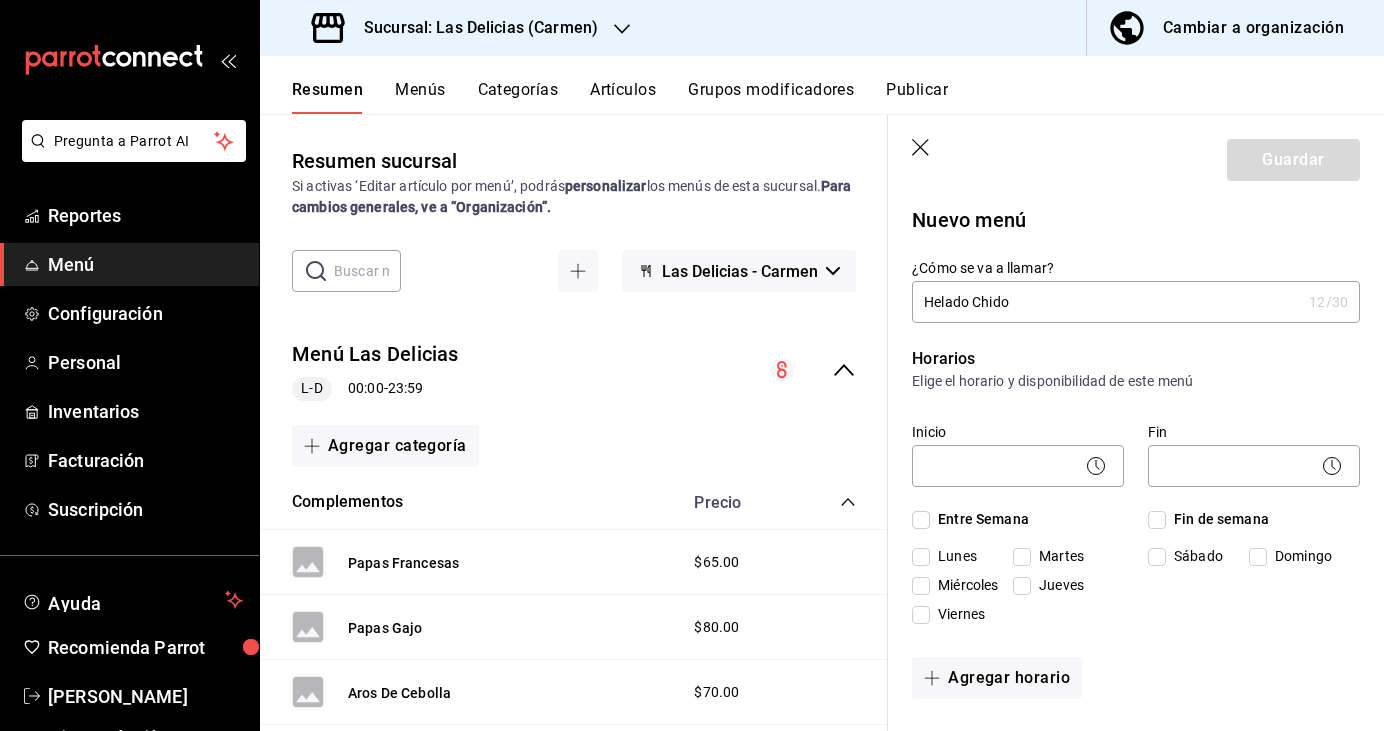 type on "Helado Chido" 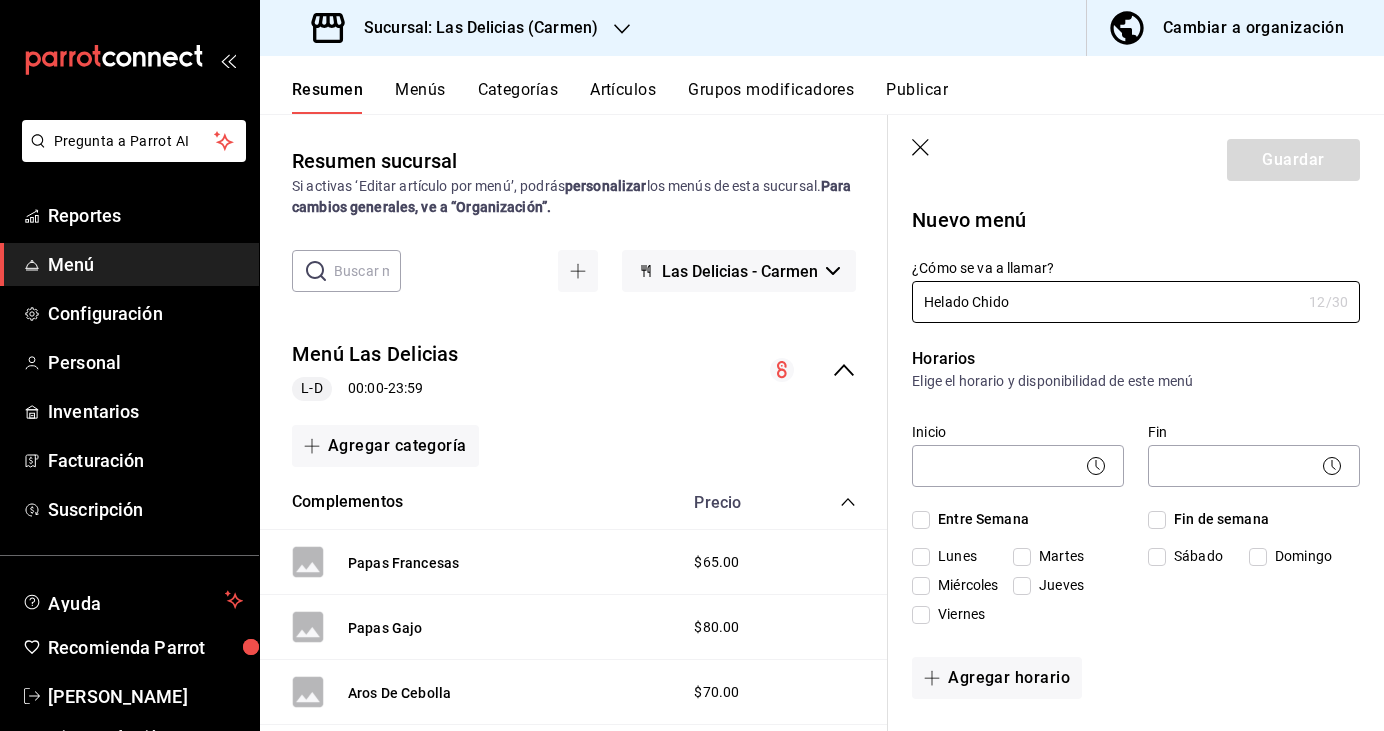 click 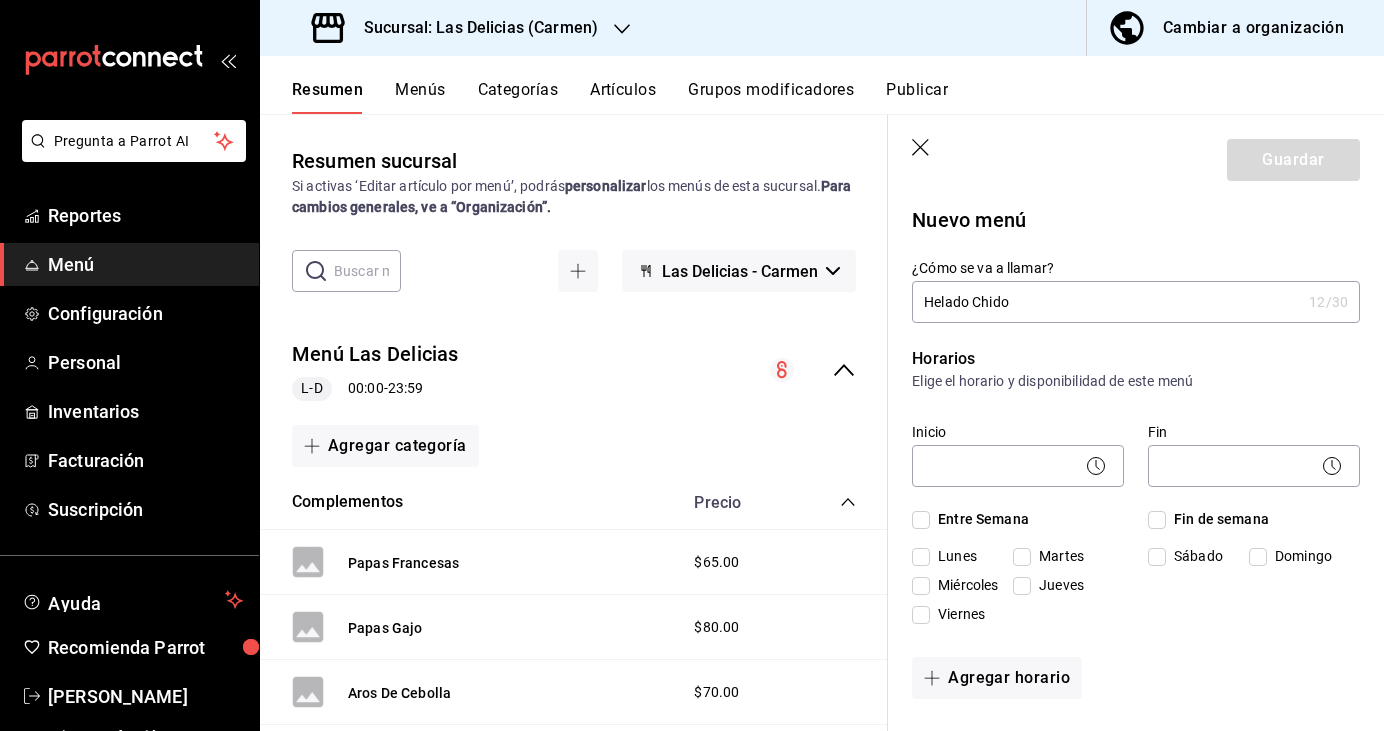 click 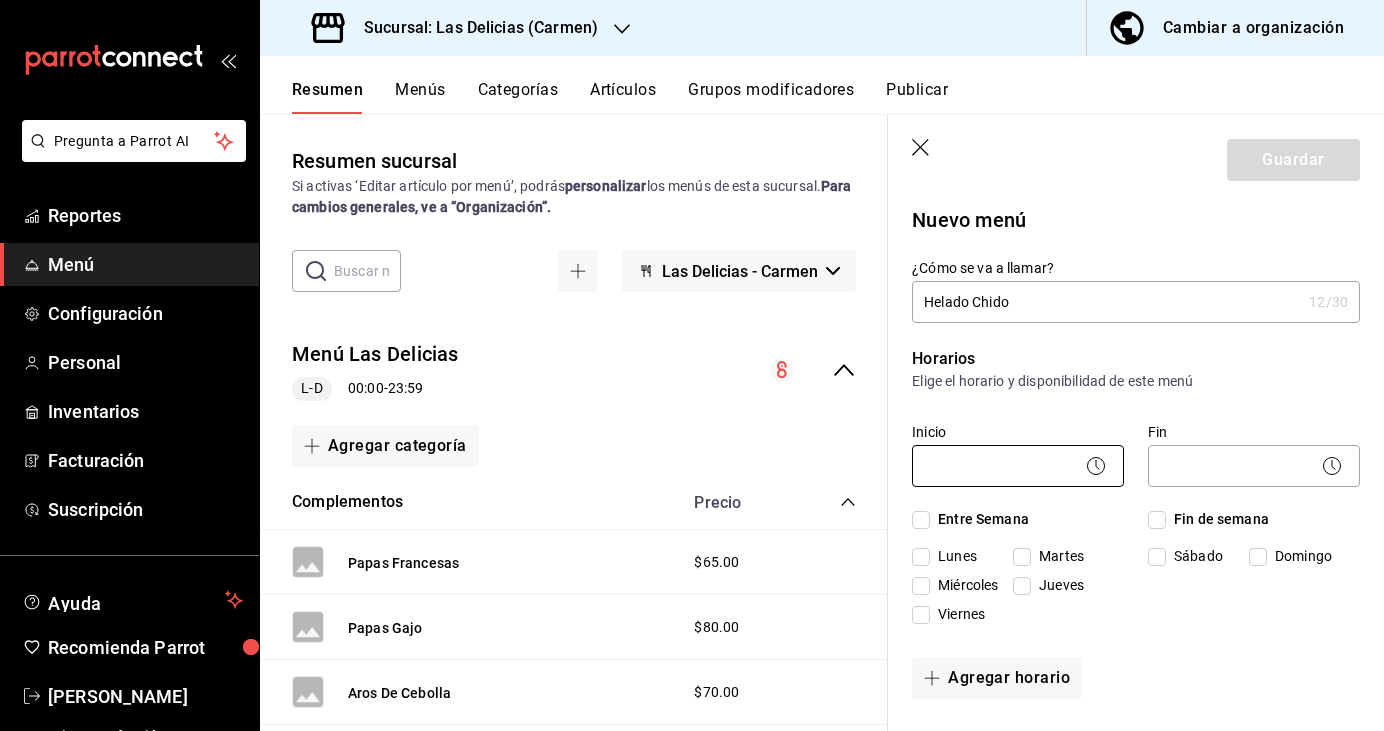 click on "Pregunta a Parrot AI Reportes   Menú   Configuración   Personal   Inventarios   Facturación   Suscripción   Ayuda Recomienda Parrot   [FIRST] [LAST]   Sugerir nueva función   Sucursal: Las Delicias (Carmen) Cambiar a organización Resumen Menús Categorías Artículos Grupos modificadores Publicar Resumen sucursal Si activas ‘Editar artículo por menú’, podrás  personalizar  los menús de esta sucursal.  Para cambios generales, ve a “Organización”. ​ ​ Las Delicias - Carmen Menú Las Delicias L-D 00:00  -  23:59 Agregar categoría Complementos Precio Papas Francesas $65.00 Papas Gajo $80.00 Aros De Cebolla $70.00 Dedos De Queso + Papas $90.00 Nuggets + Papas $90.00 Agregar artículo Hamburguesas Precio Hamburguesa Clásica Guarnición $109.00 Hamburguesa Hawaiana Guarnición $125.00 Hamburguesa Champiñones Guarnición $125.00 Hamburguesa Monster Guarnición $165.00 Hamburguesa Bbq Guarnición $125.00 Hot Dog Jumbo Guarnición $99.00 Agregar artículo Aguas Precio Agregar artículo Precio" at bounding box center [692, 365] 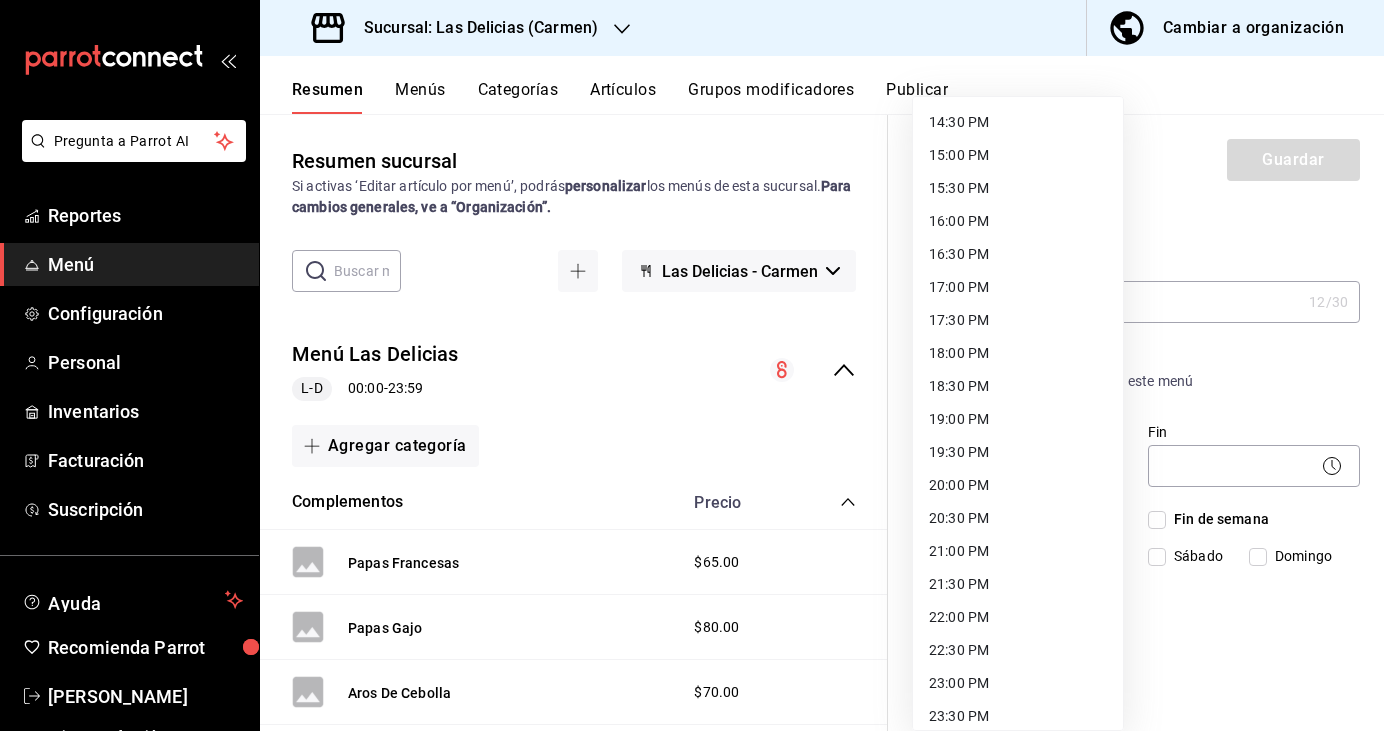 scroll, scrollTop: 1000, scrollLeft: 0, axis: vertical 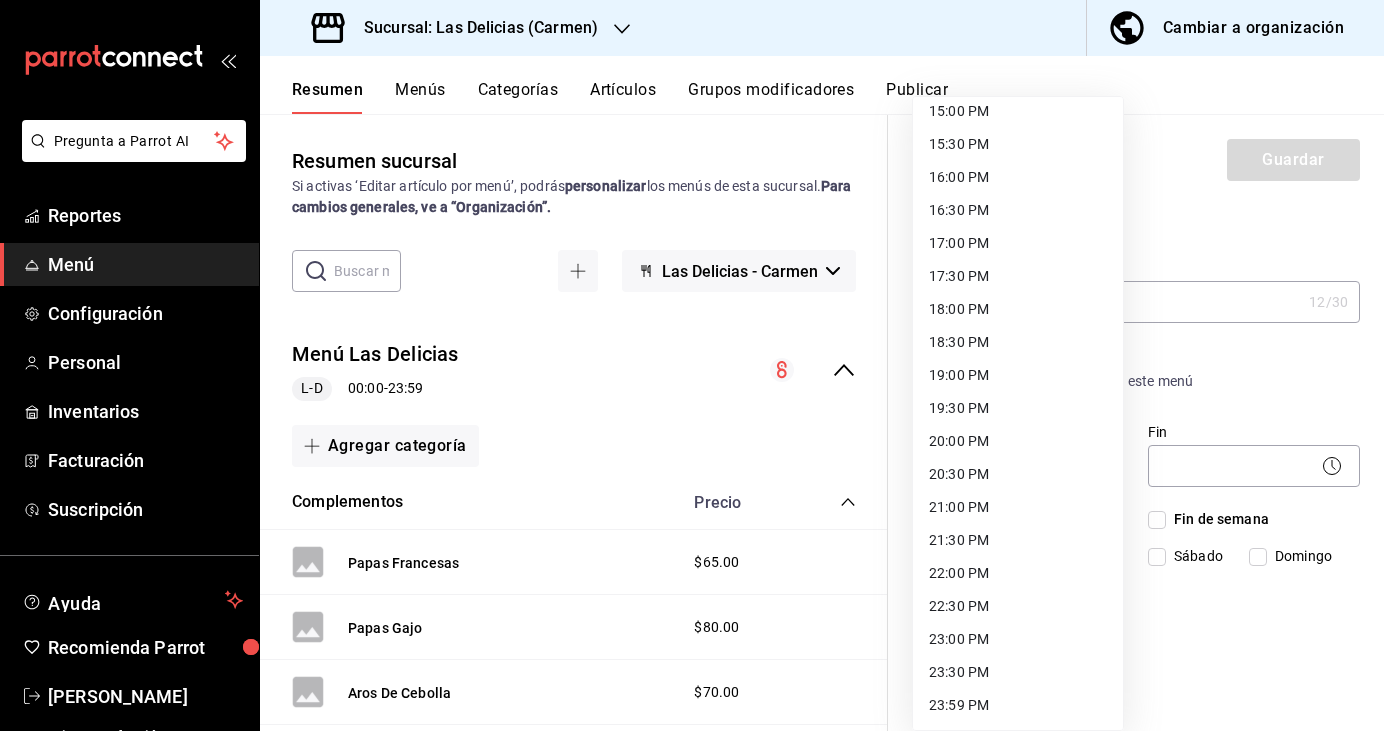 click on "23:59 PM" at bounding box center [1018, 705] 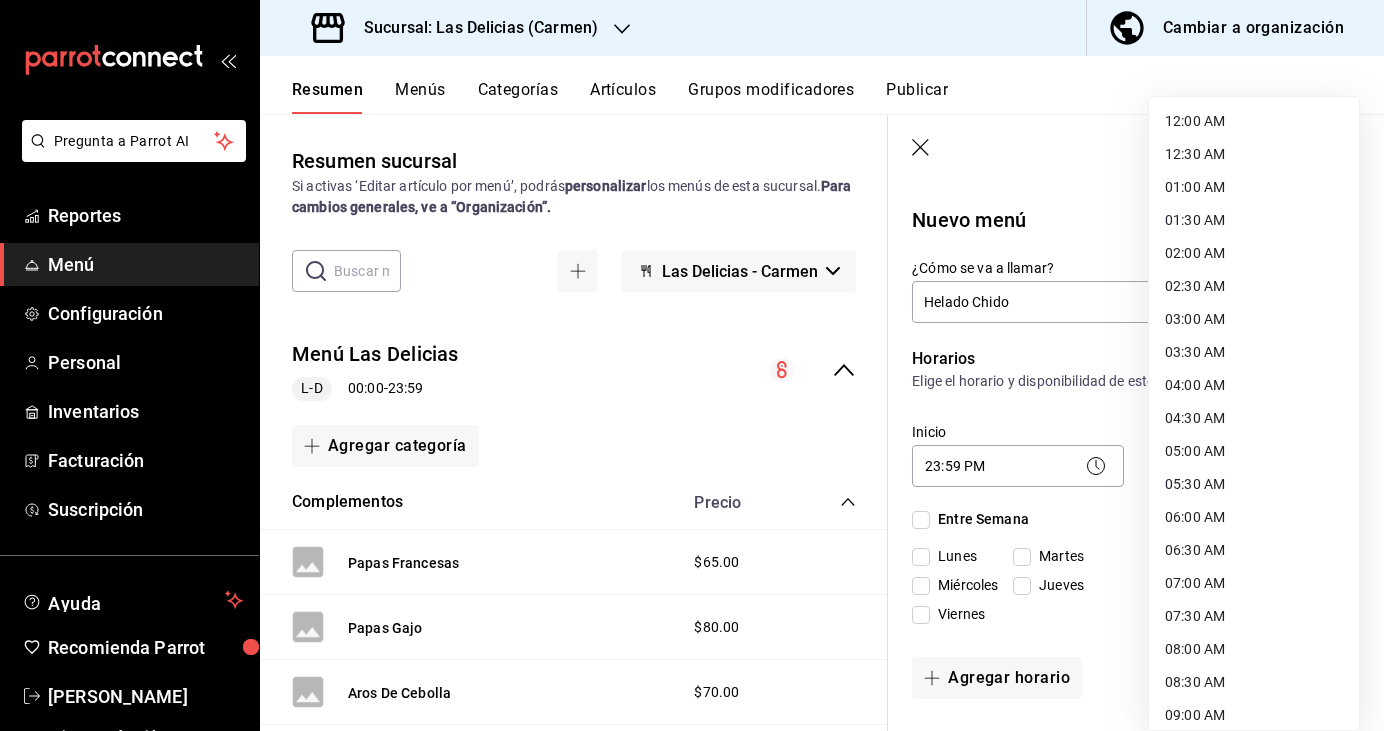 click on "Pregunta a Parrot AI Reportes   Menú   Configuración   Personal   Inventarios   Facturación   Suscripción   Ayuda Recomienda Parrot   [FIRST] [LAST]   Sugerir nueva función   Sucursal: Las Delicias (Carmen) Cambiar a organización Resumen Menús Categorías Artículos Grupos modificadores Publicar Resumen sucursal Si activas ‘Editar artículo por menú’, podrás  personalizar  los menús de esta sucursal.  Para cambios generales, ve a “Organización”. ​ ​ Las Delicias - Carmen Menú Las Delicias L-D 00:00  -  23:59 Agregar categoría Complementos Precio Papas Francesas $65.00 Papas Gajo $80.00 Aros De Cebolla $70.00 Dedos De Queso + Papas $90.00 Nuggets + Papas $90.00 Agregar artículo Hamburguesas Precio Hamburguesa Clásica Guarnición $109.00 Hamburguesa Hawaiana Guarnición $125.00 Hamburguesa Champiñones Guarnición $125.00 Hamburguesa Monster Guarnición $165.00 Hamburguesa Bbq Guarnición $125.00 Hot Dog Jumbo Guarnición $99.00 Agregar artículo Aguas Precio Agregar artículo Precio" at bounding box center (692, 365) 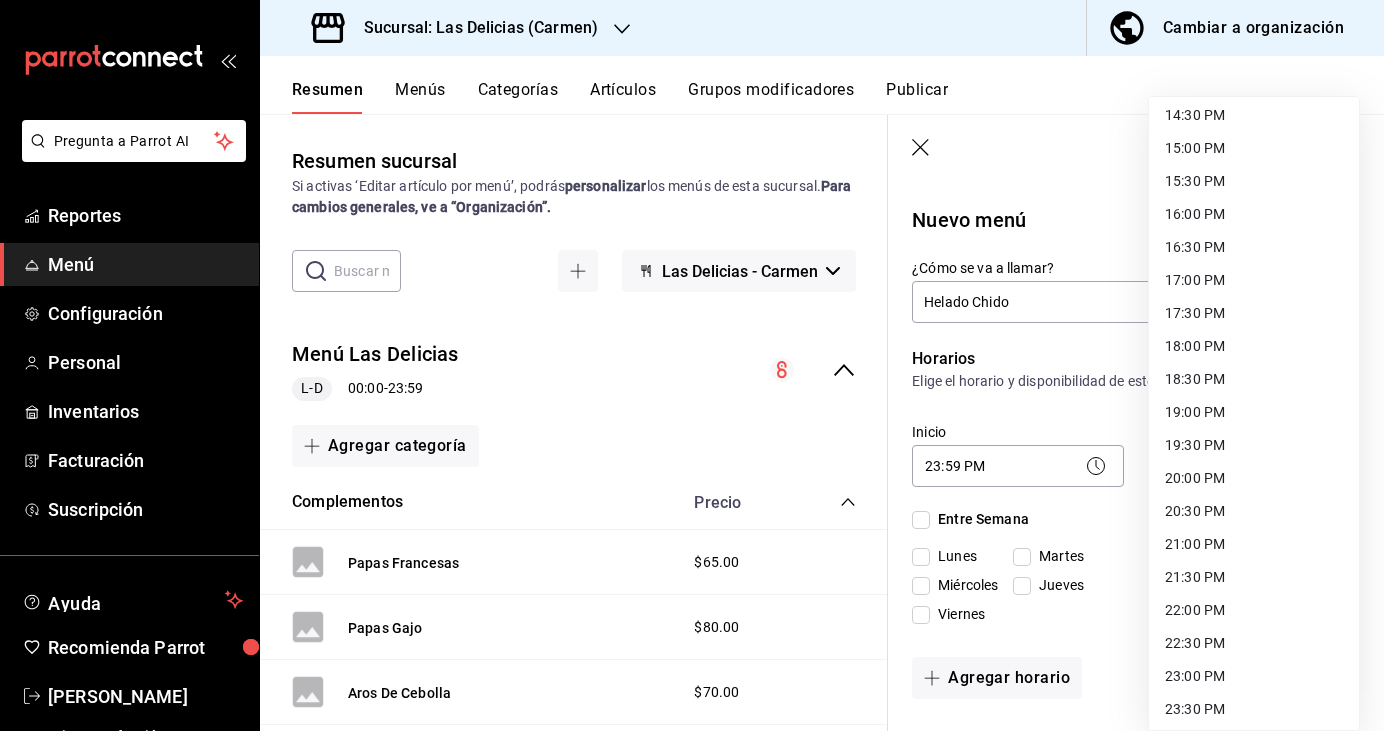 scroll, scrollTop: 1000, scrollLeft: 0, axis: vertical 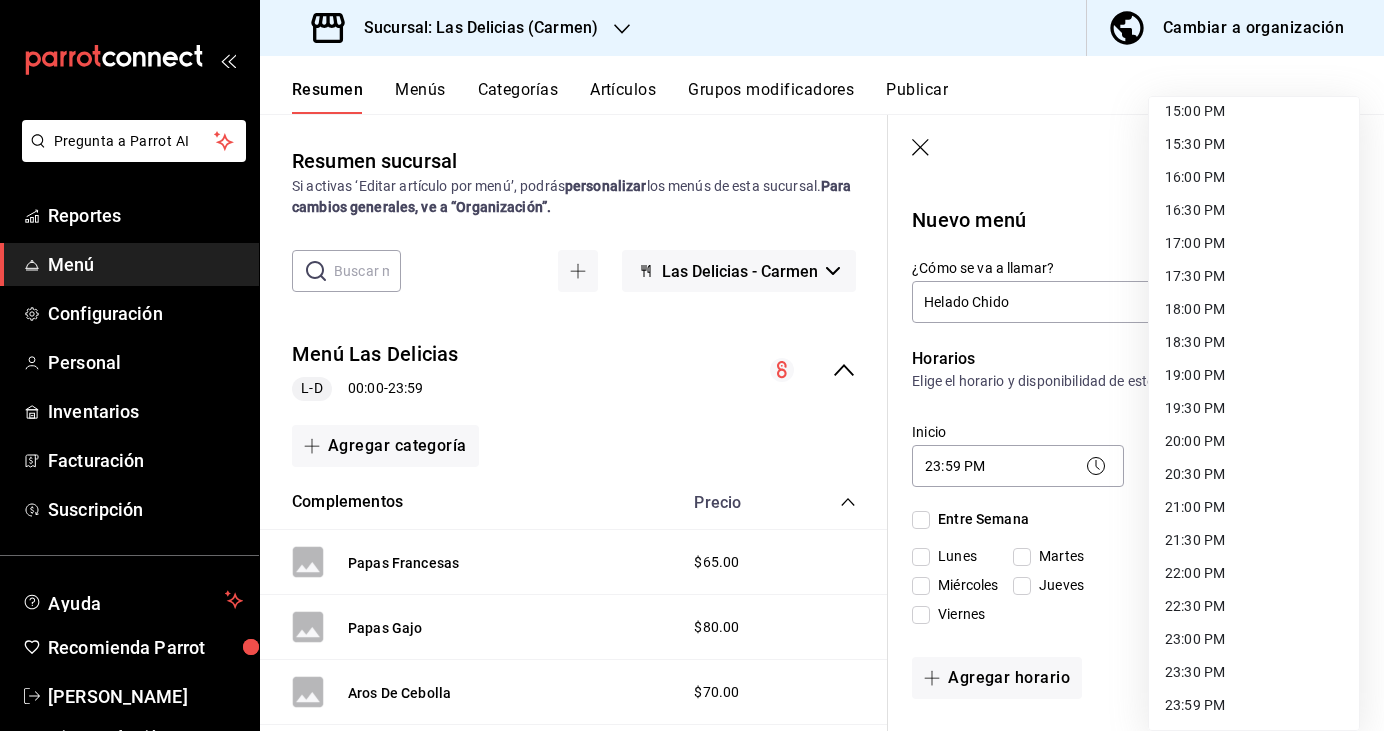 click on "23:59 PM" at bounding box center (1254, 705) 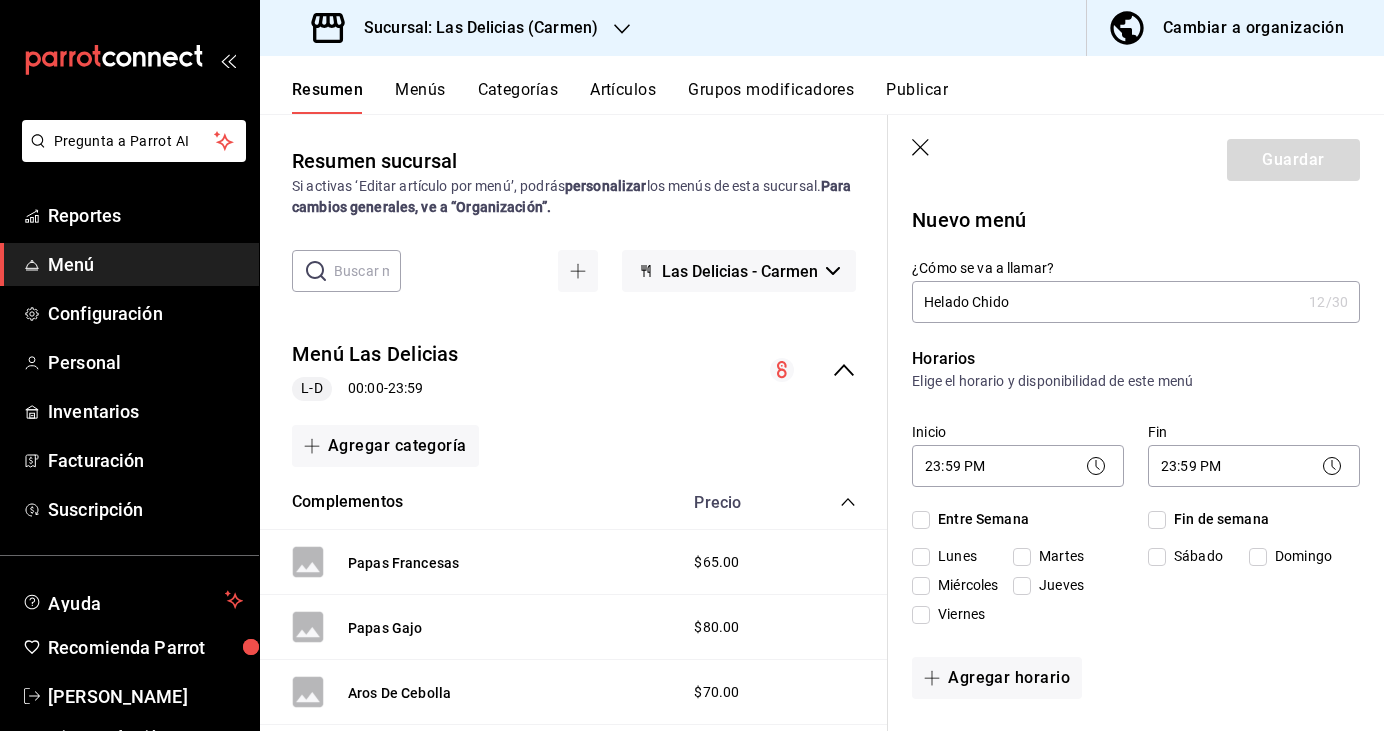 click on "Entre Semana" at bounding box center [979, 519] 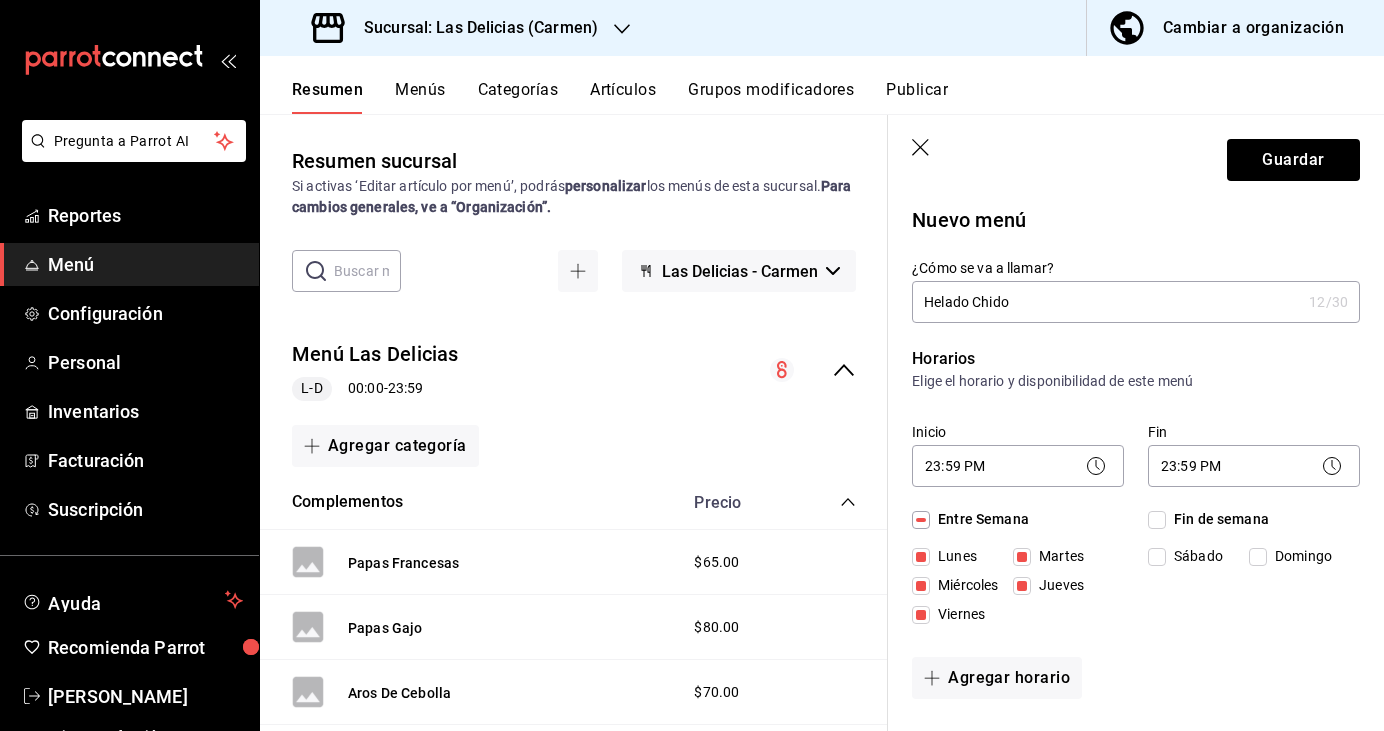 click on "Fin de semana" at bounding box center [1217, 519] 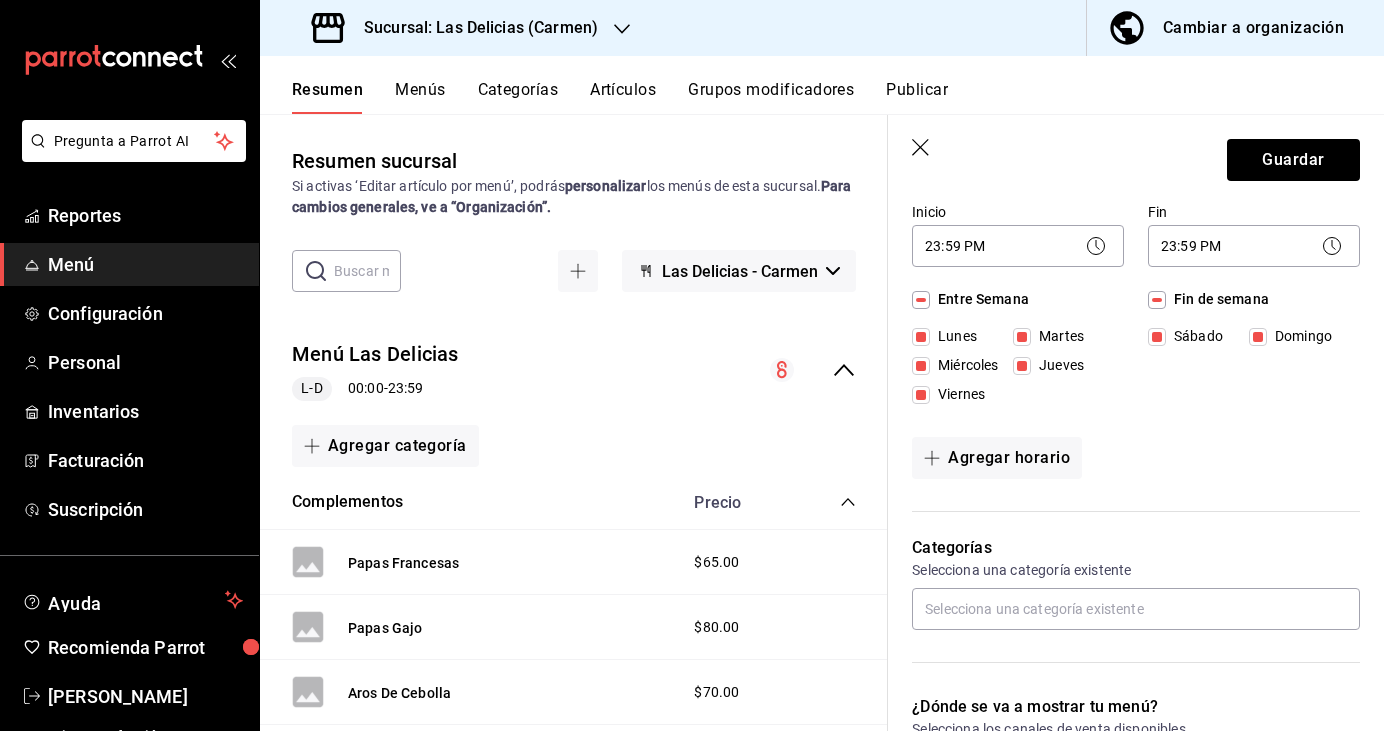 scroll, scrollTop: 202, scrollLeft: 0, axis: vertical 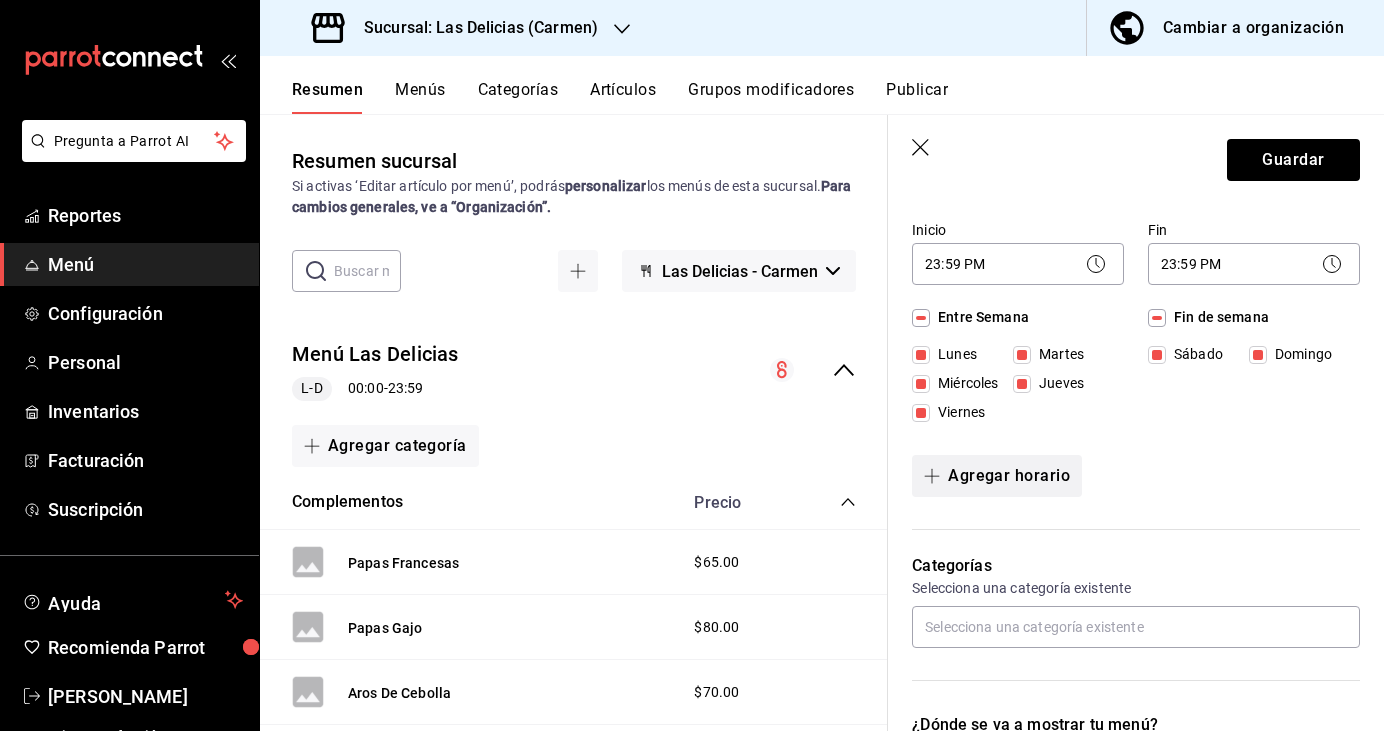 click on "Agregar horario" at bounding box center [997, 476] 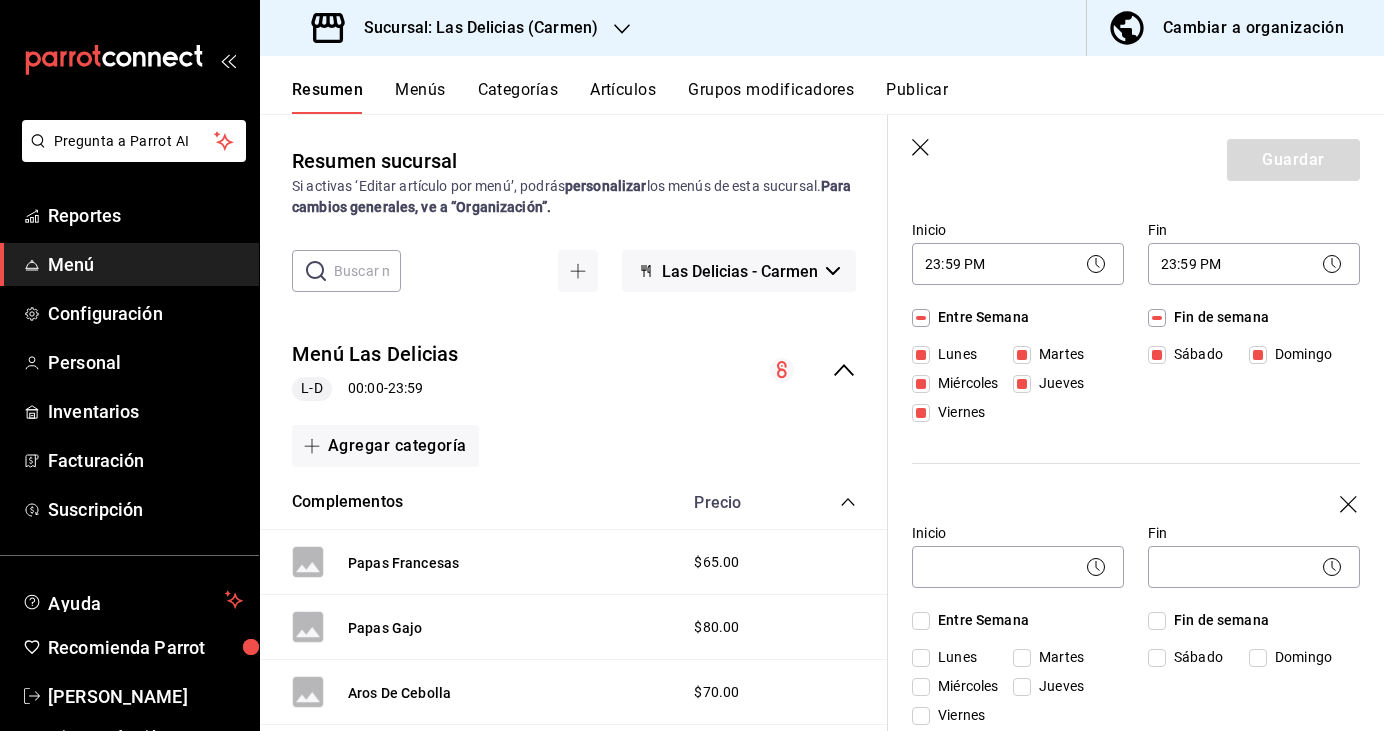 click 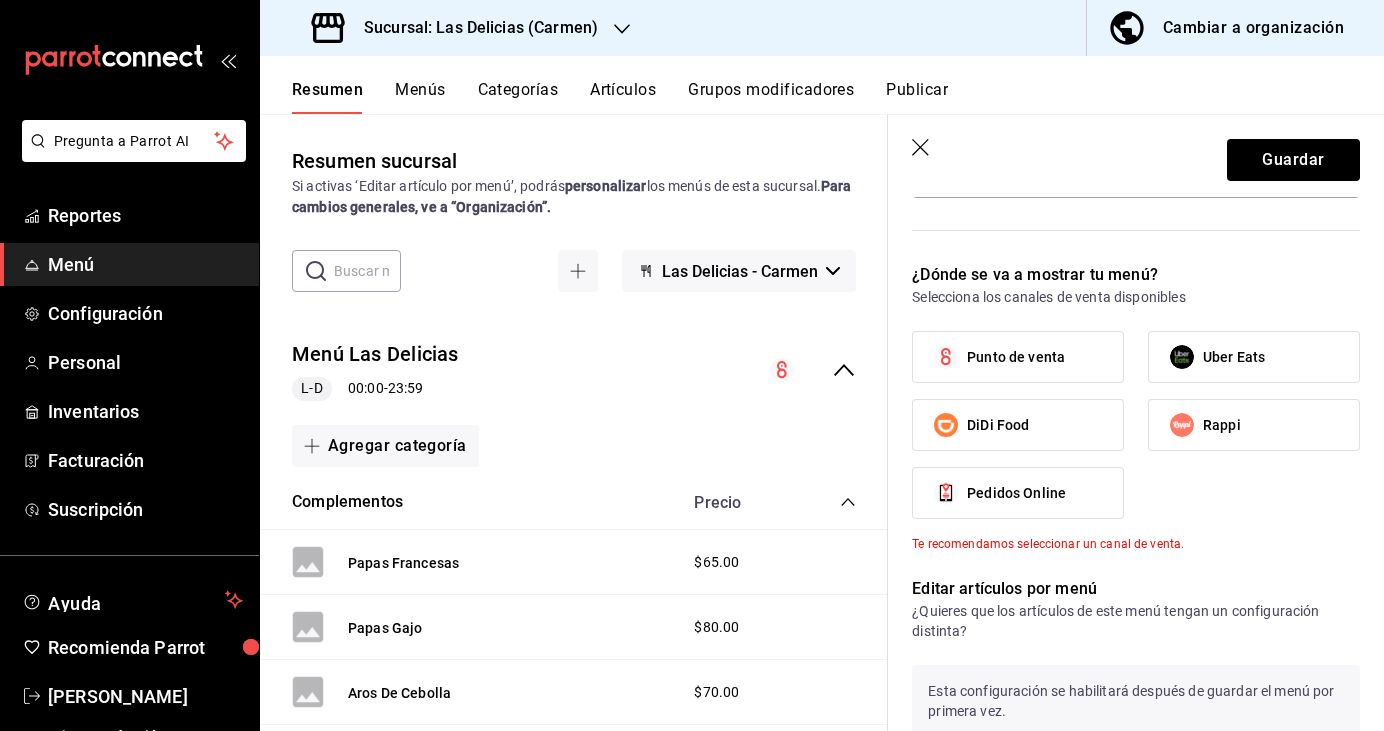scroll, scrollTop: 657, scrollLeft: 0, axis: vertical 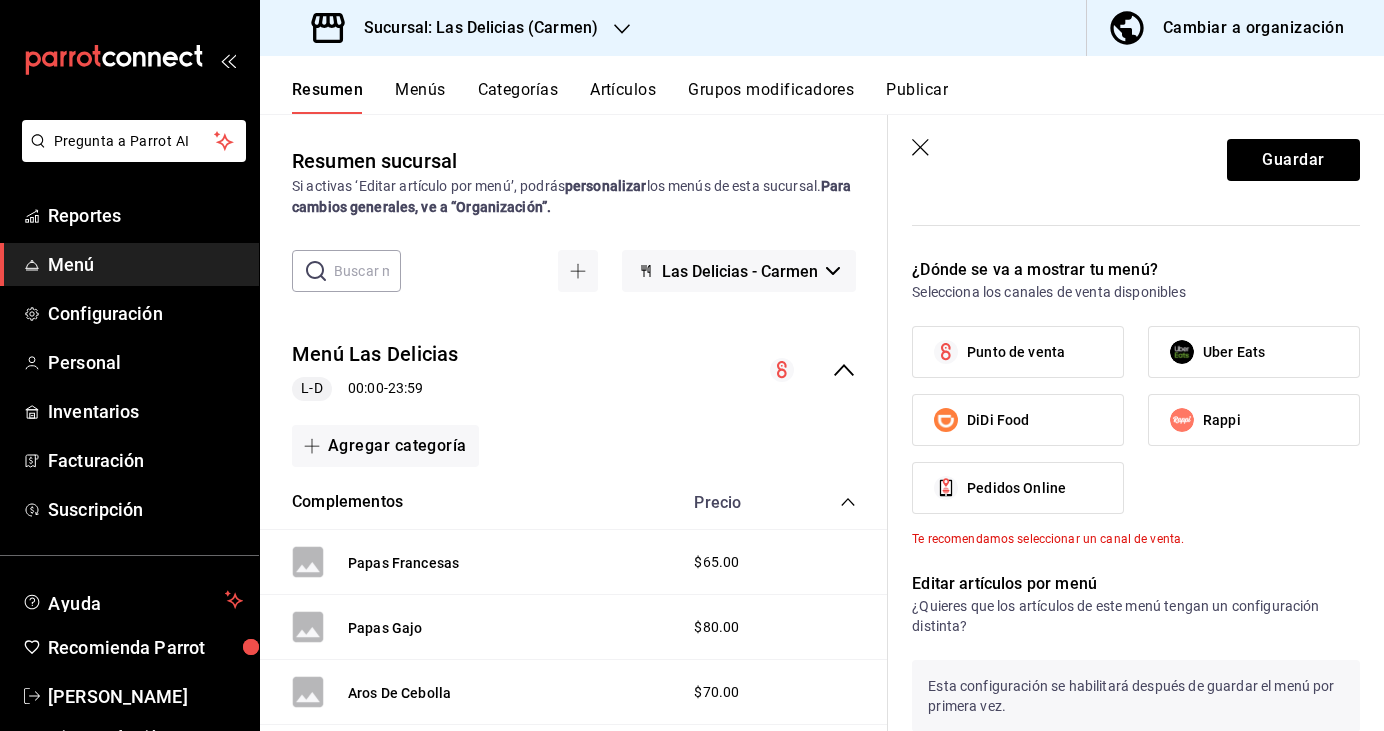 click on "Pedidos Online" at bounding box center [1016, 488] 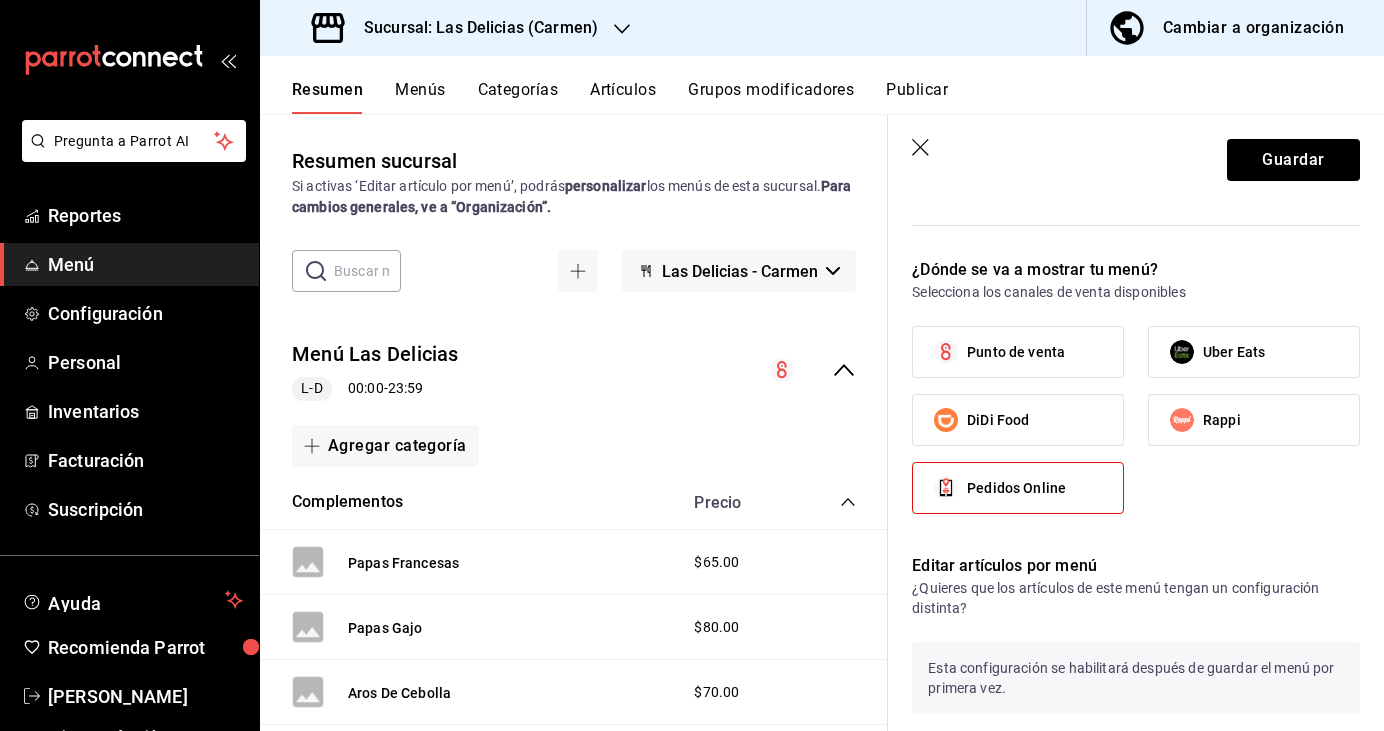 click on "Pedidos Online" at bounding box center (1016, 488) 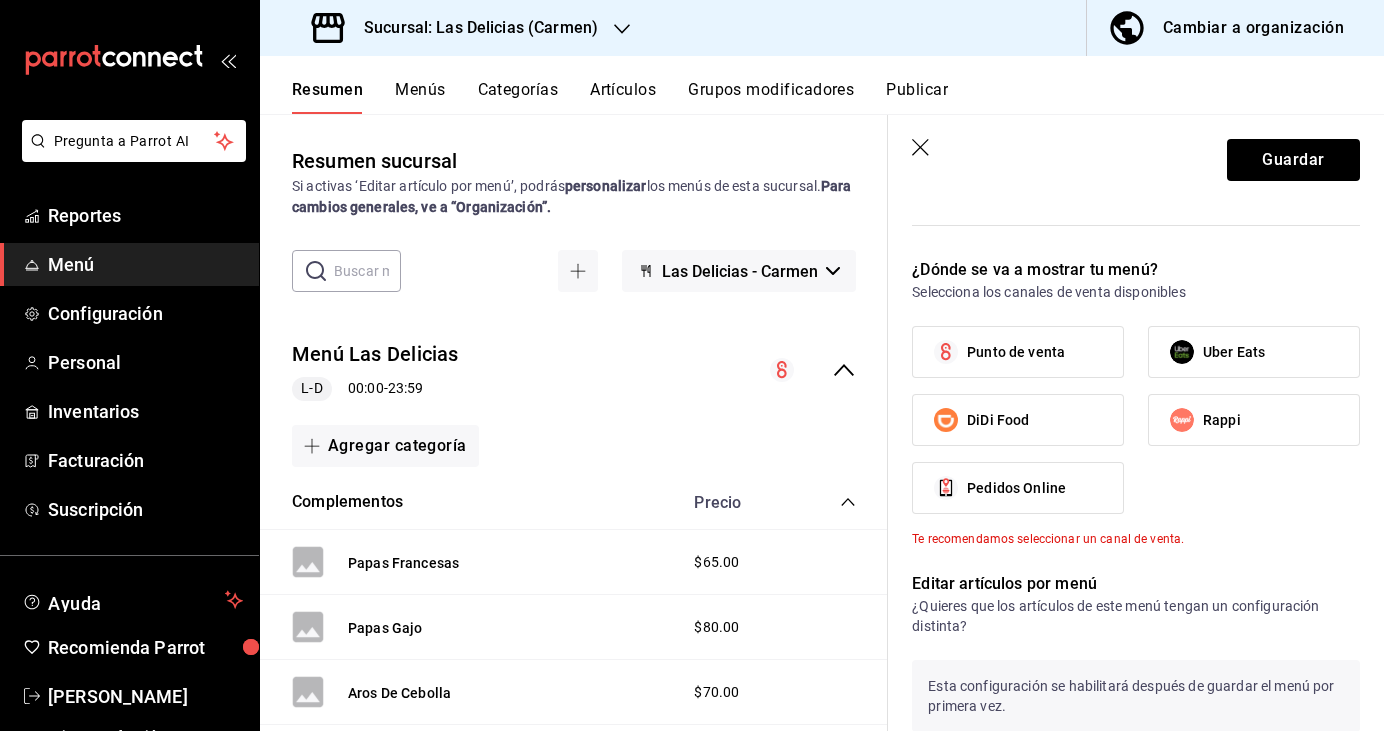 click on "Pedidos Online" at bounding box center (1016, 488) 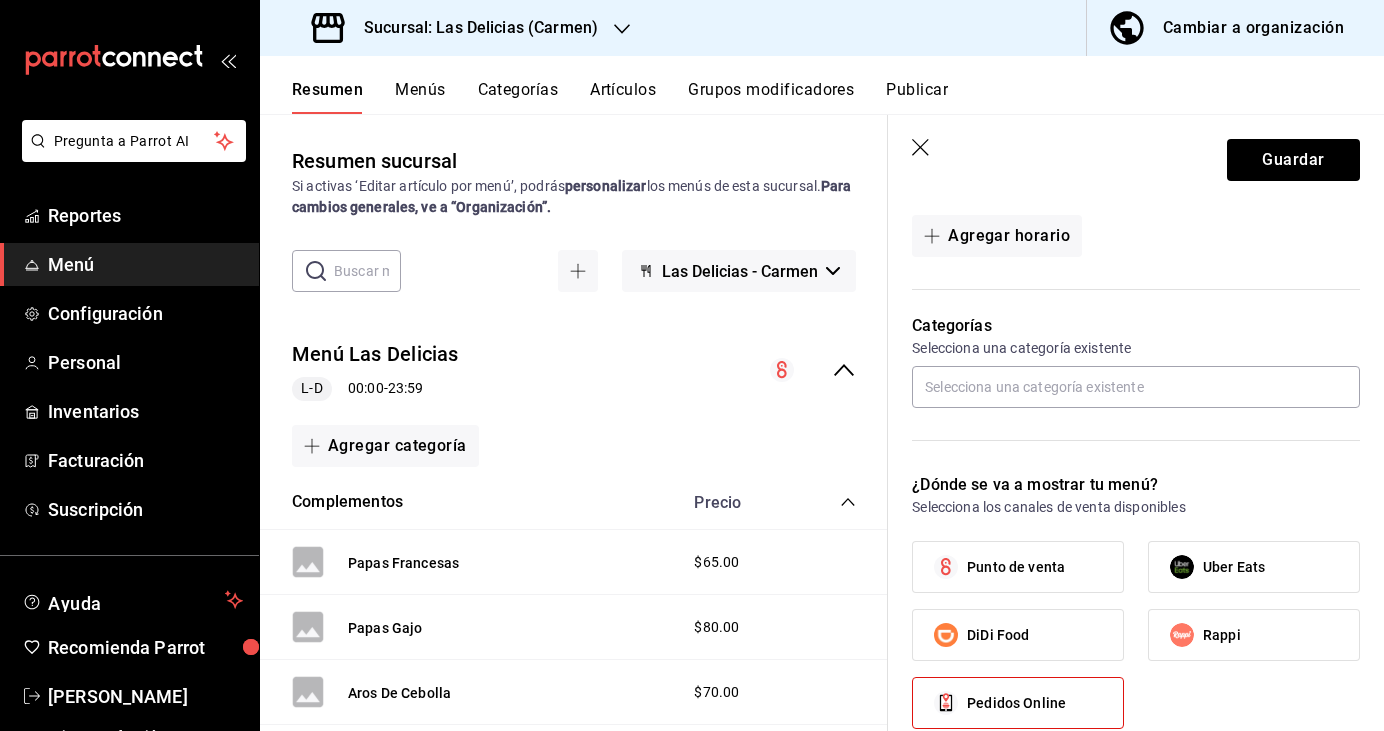 scroll, scrollTop: 413, scrollLeft: 0, axis: vertical 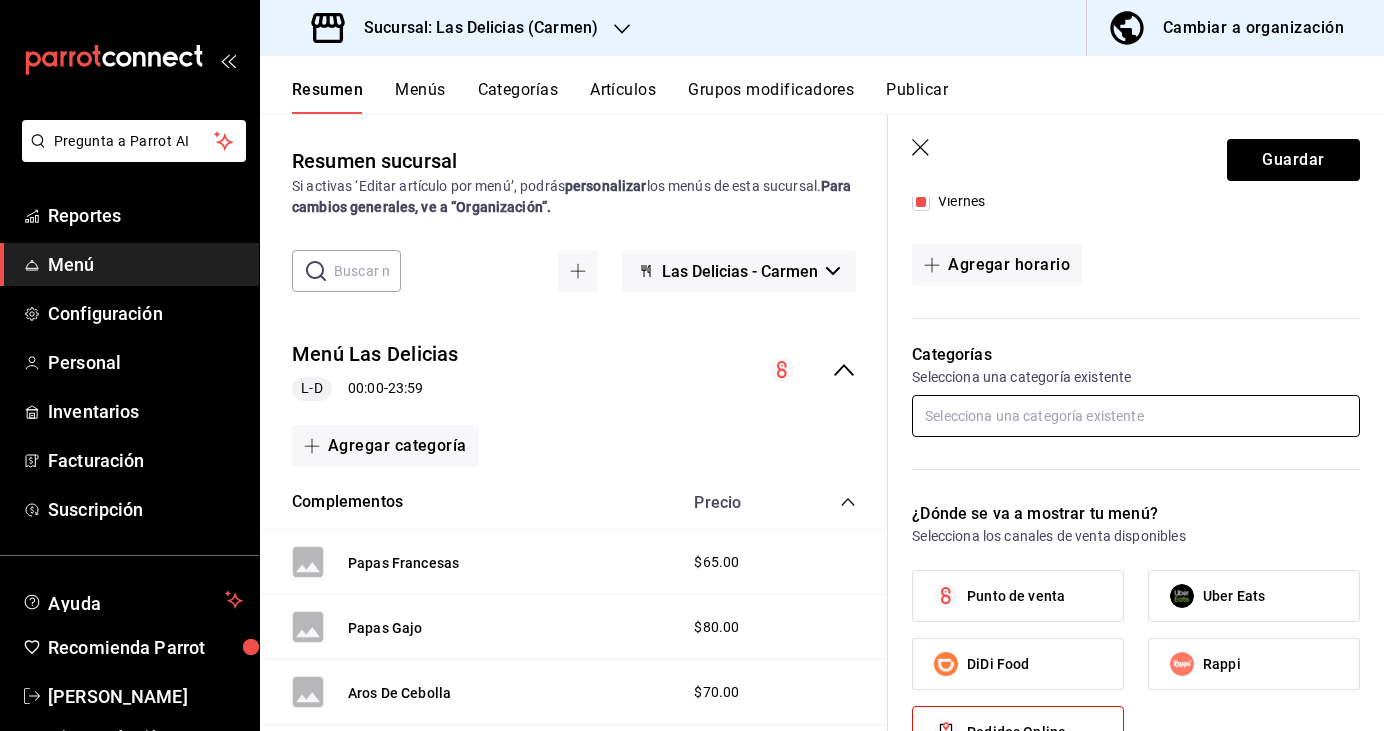 click at bounding box center (1136, 416) 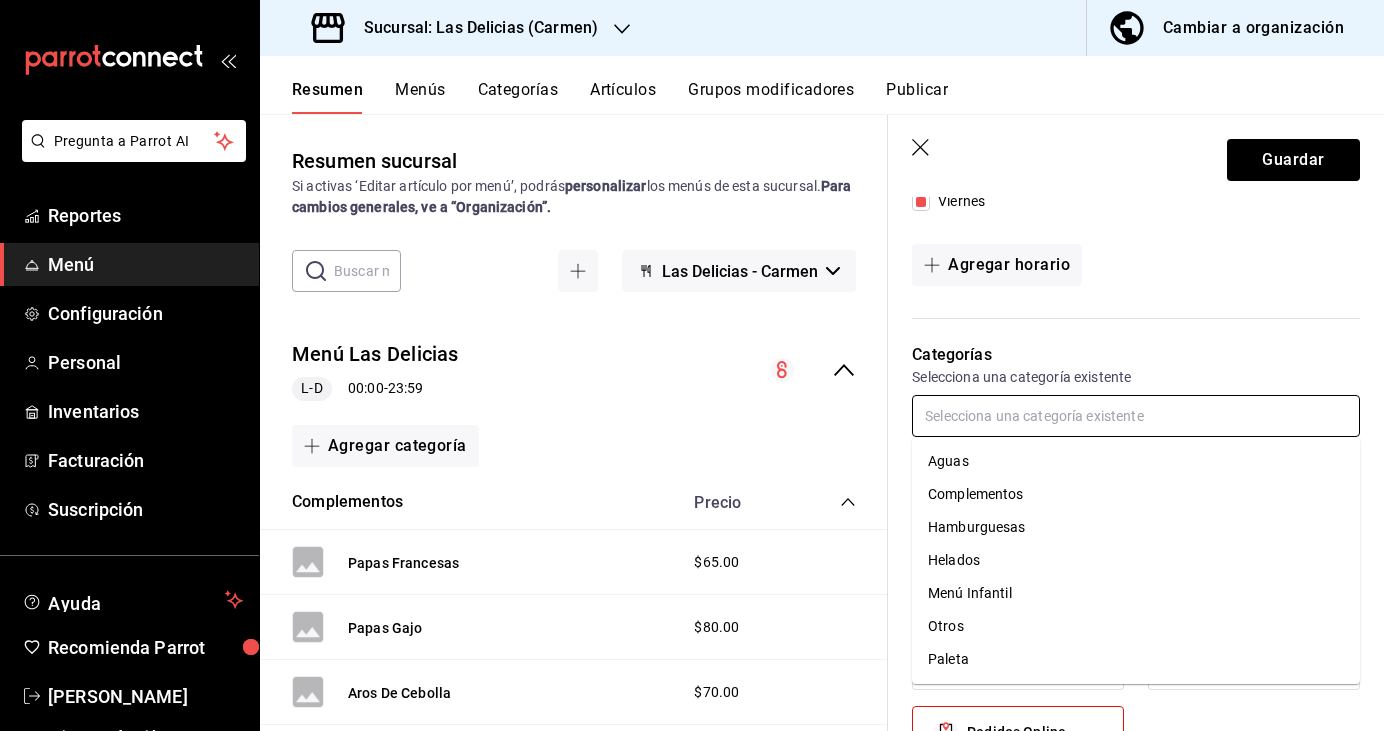 click at bounding box center (1136, 416) 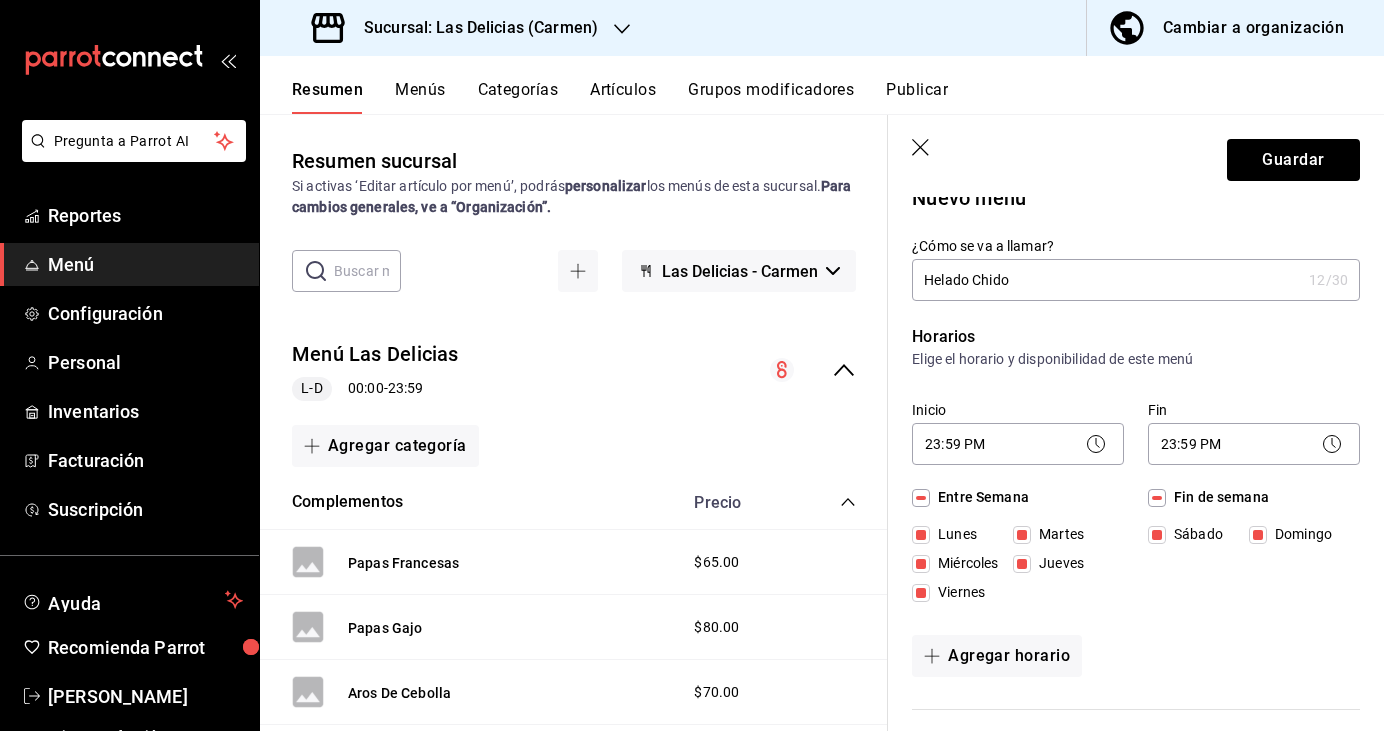 scroll, scrollTop: 0, scrollLeft: 0, axis: both 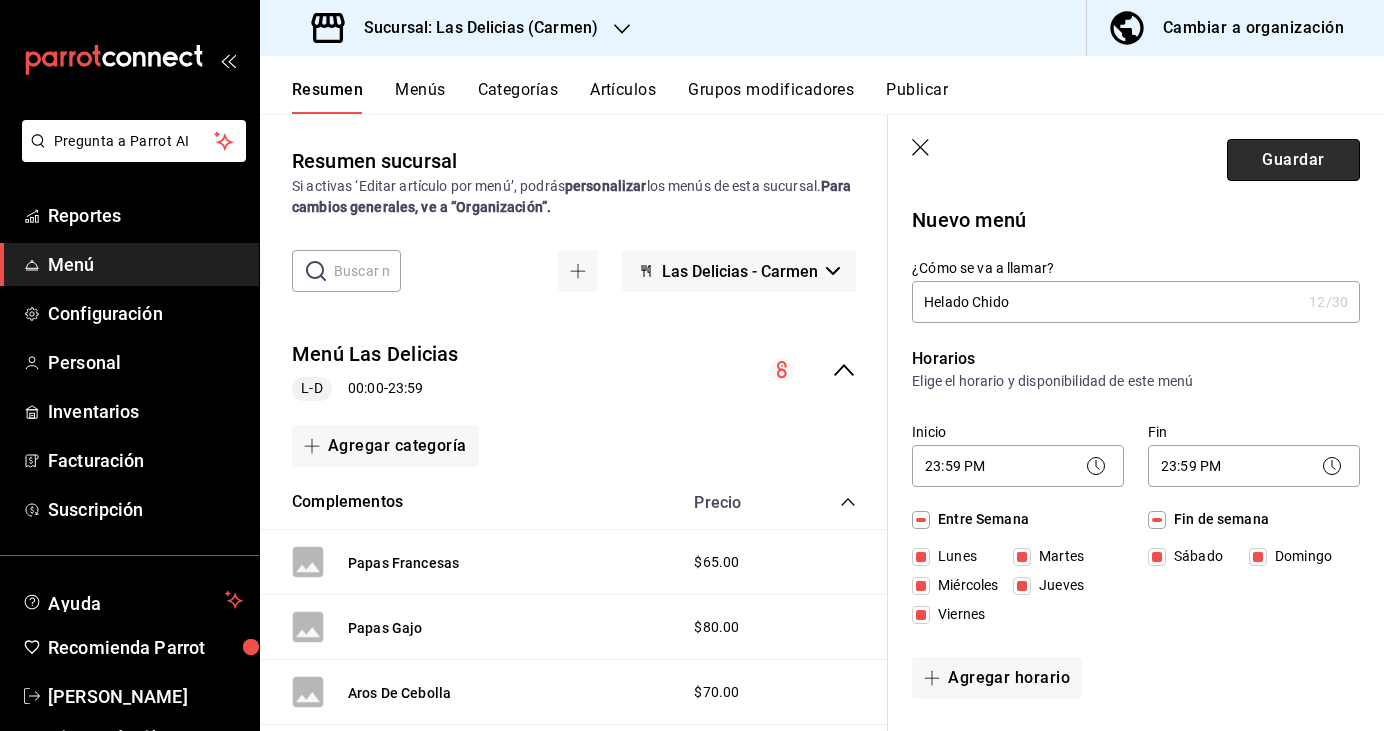 click on "Guardar" at bounding box center (1293, 160) 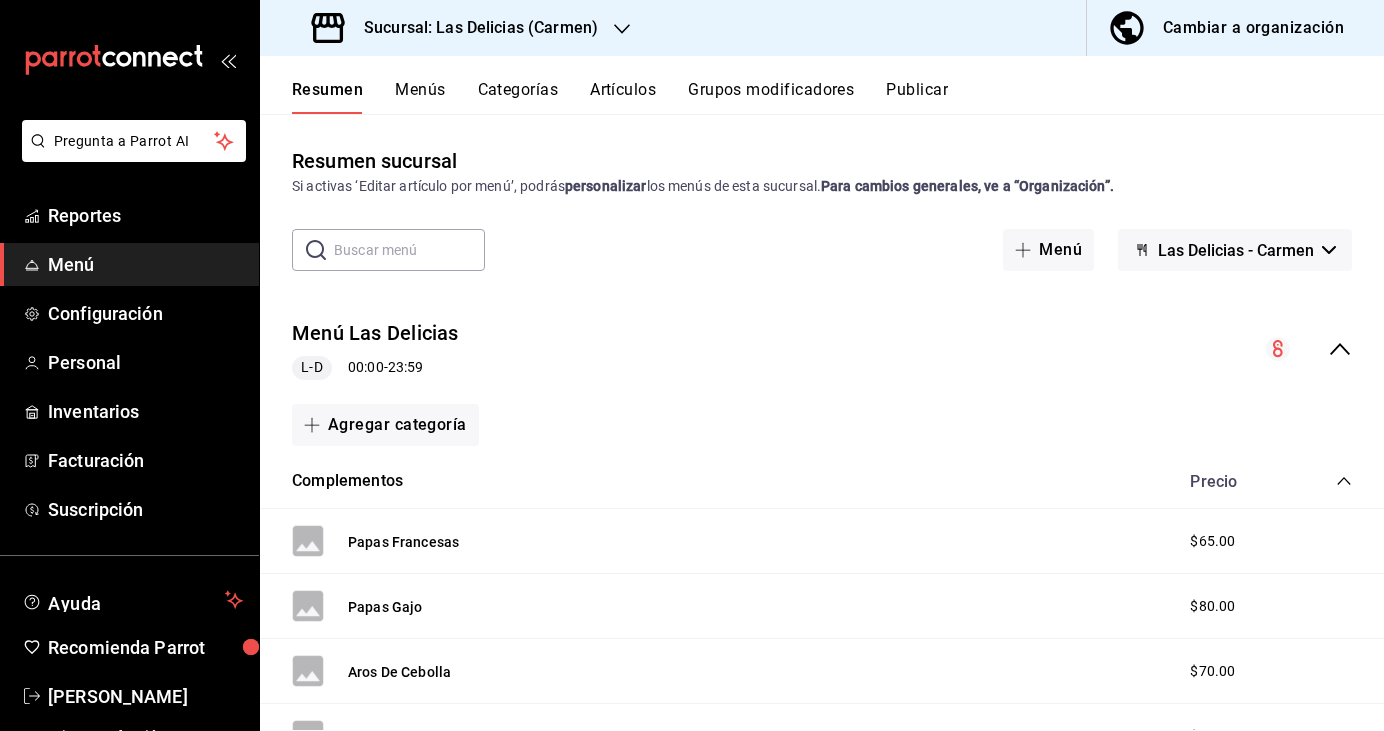 click 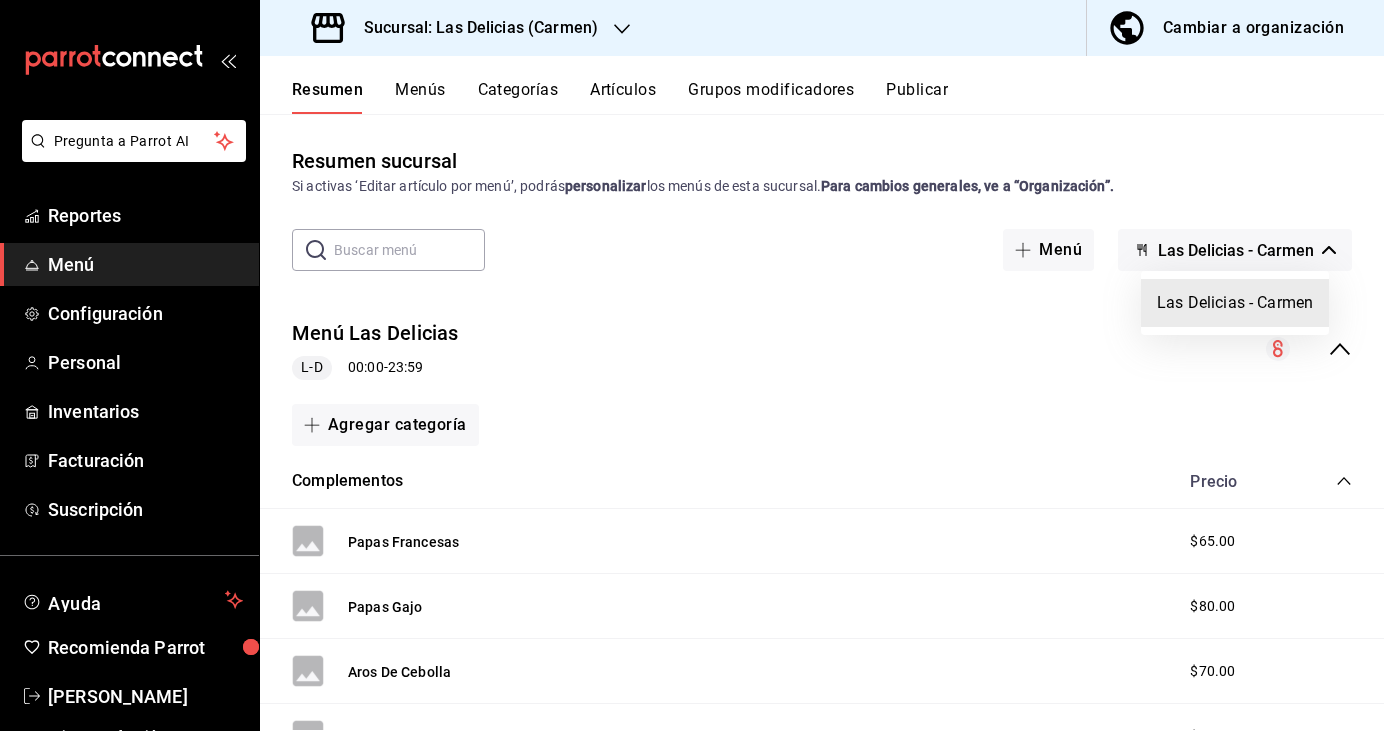 click at bounding box center [692, 365] 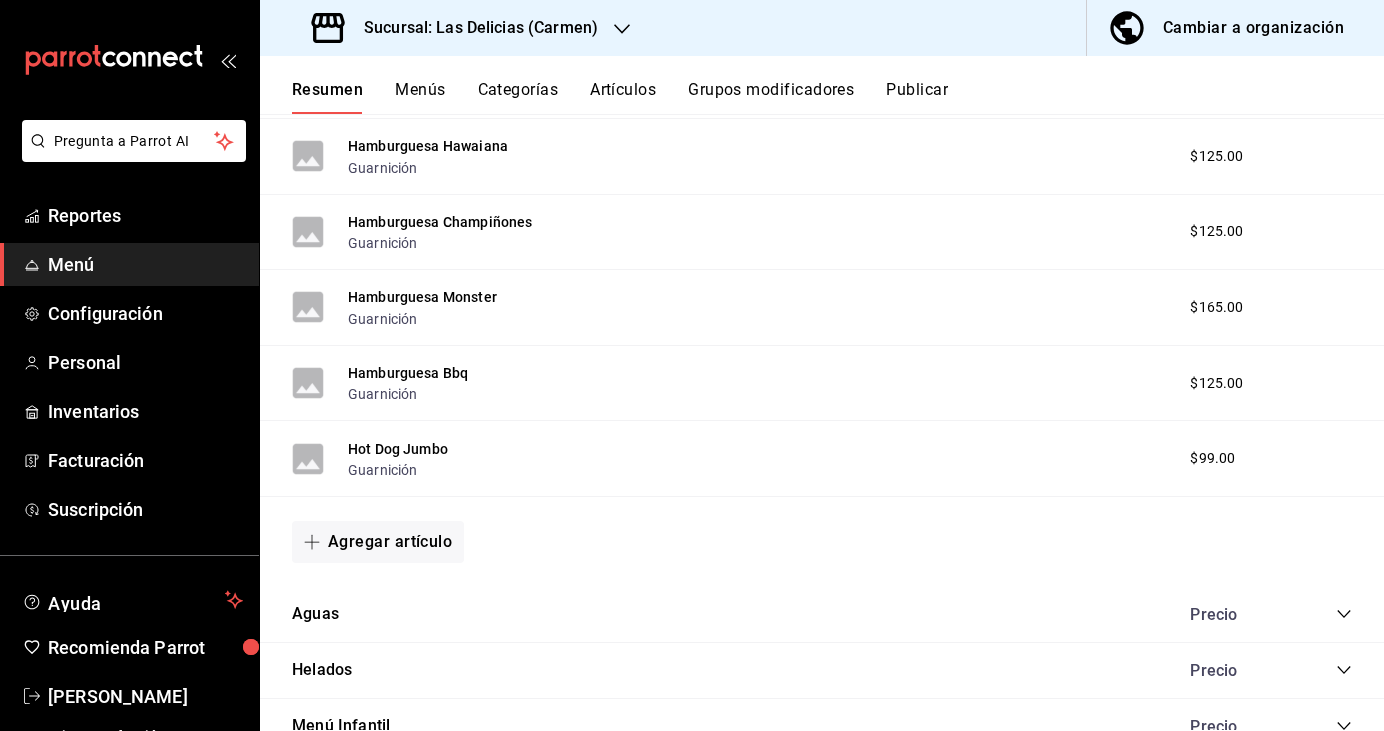 scroll, scrollTop: 1256, scrollLeft: 0, axis: vertical 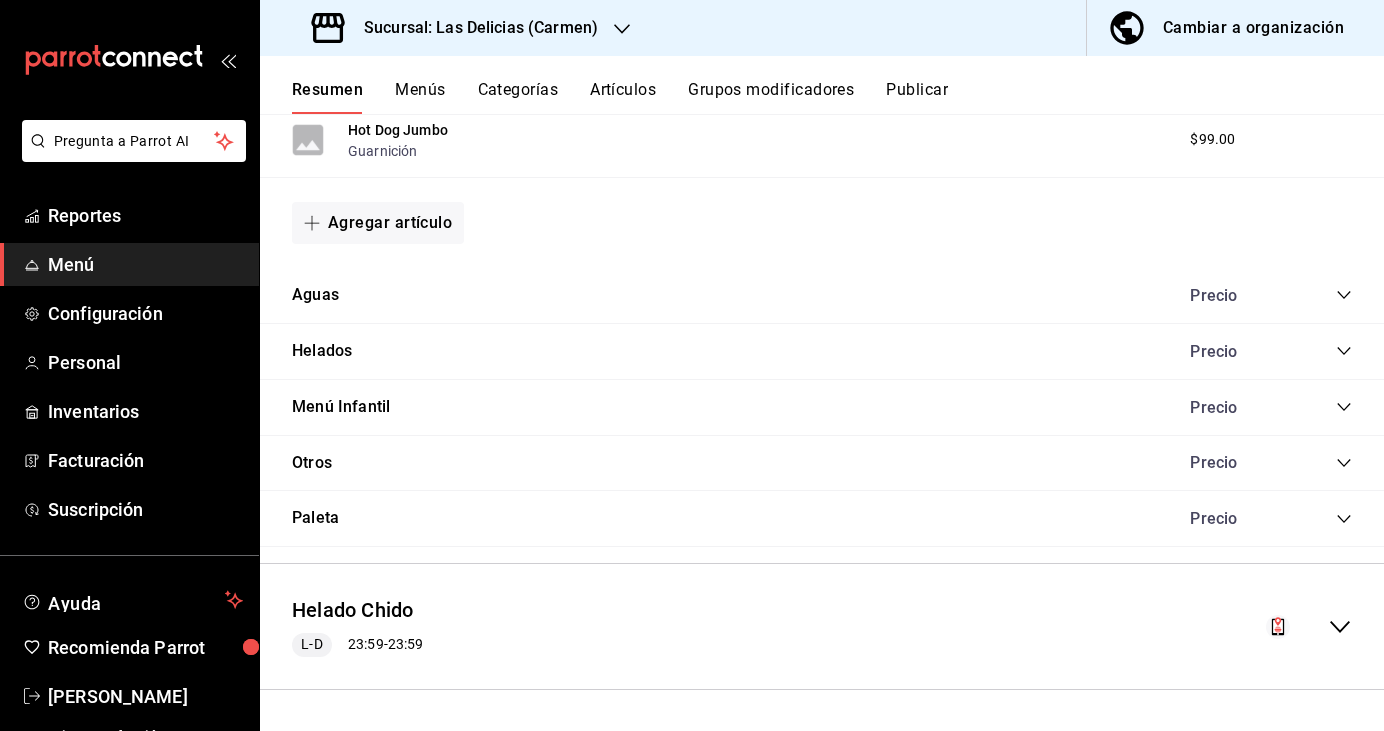 click 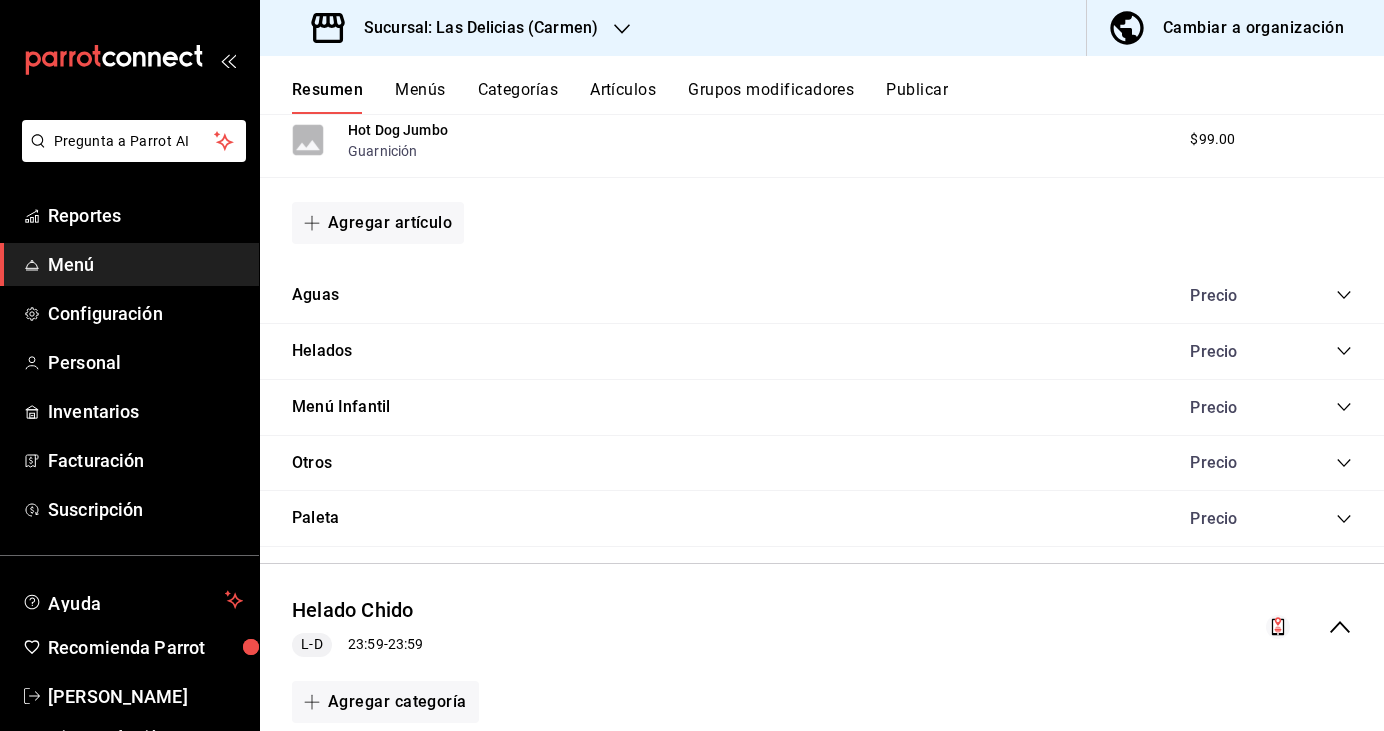 scroll, scrollTop: 1314, scrollLeft: 0, axis: vertical 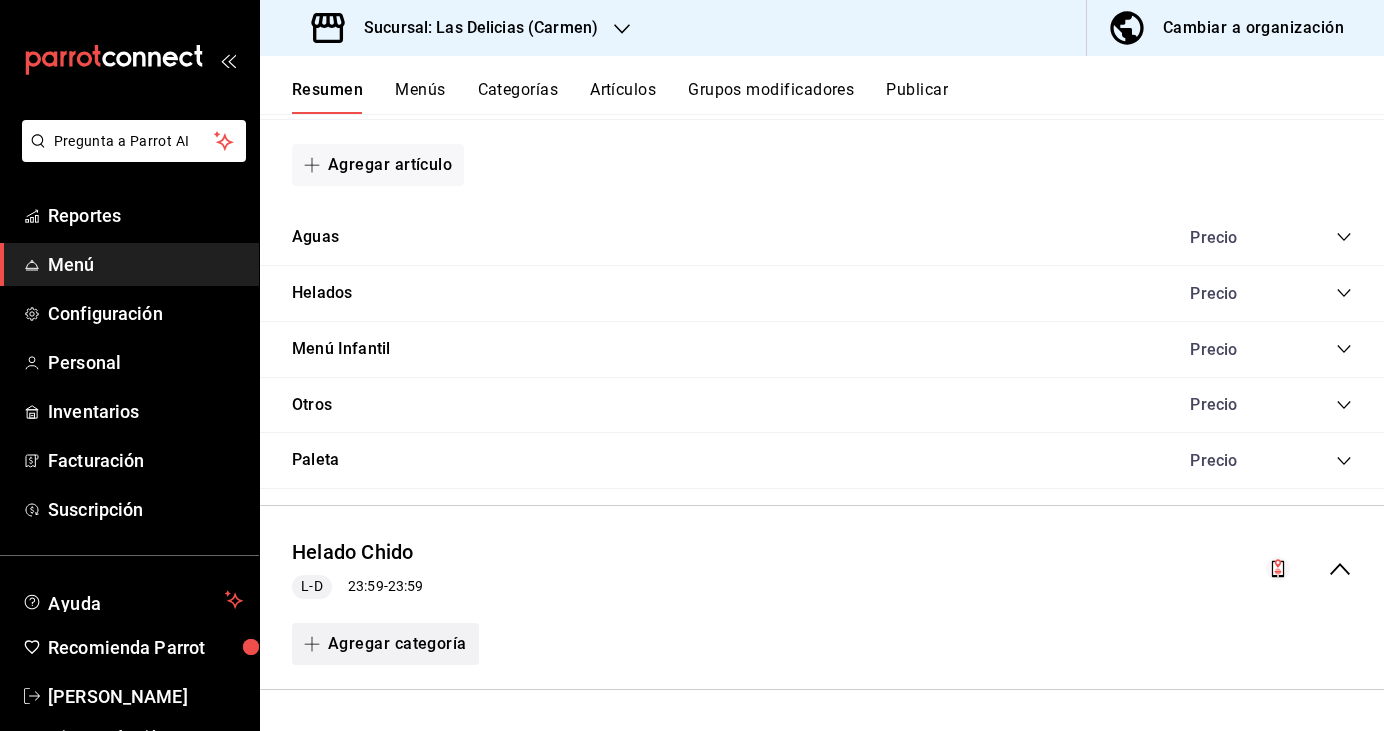 click on "Agregar categoría" at bounding box center [385, 644] 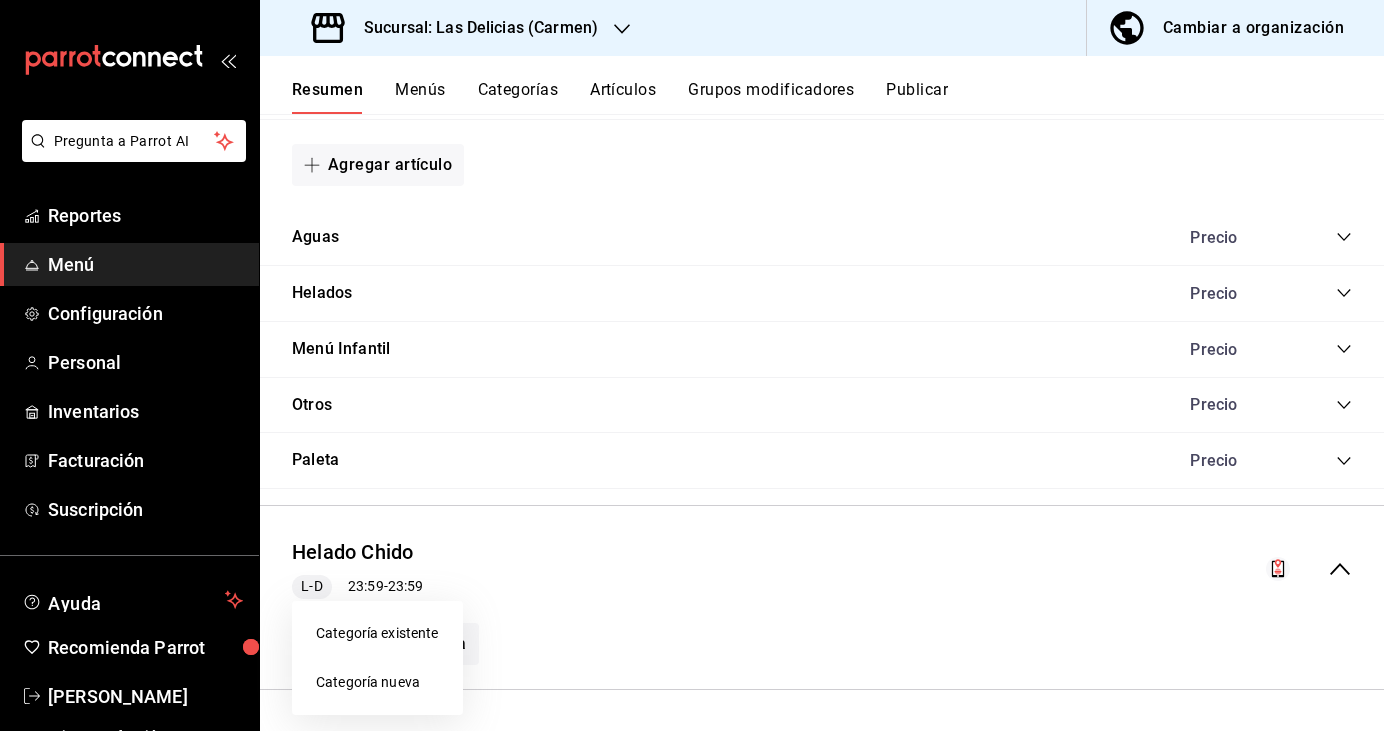 click on "Categoría nueva" at bounding box center [377, 682] 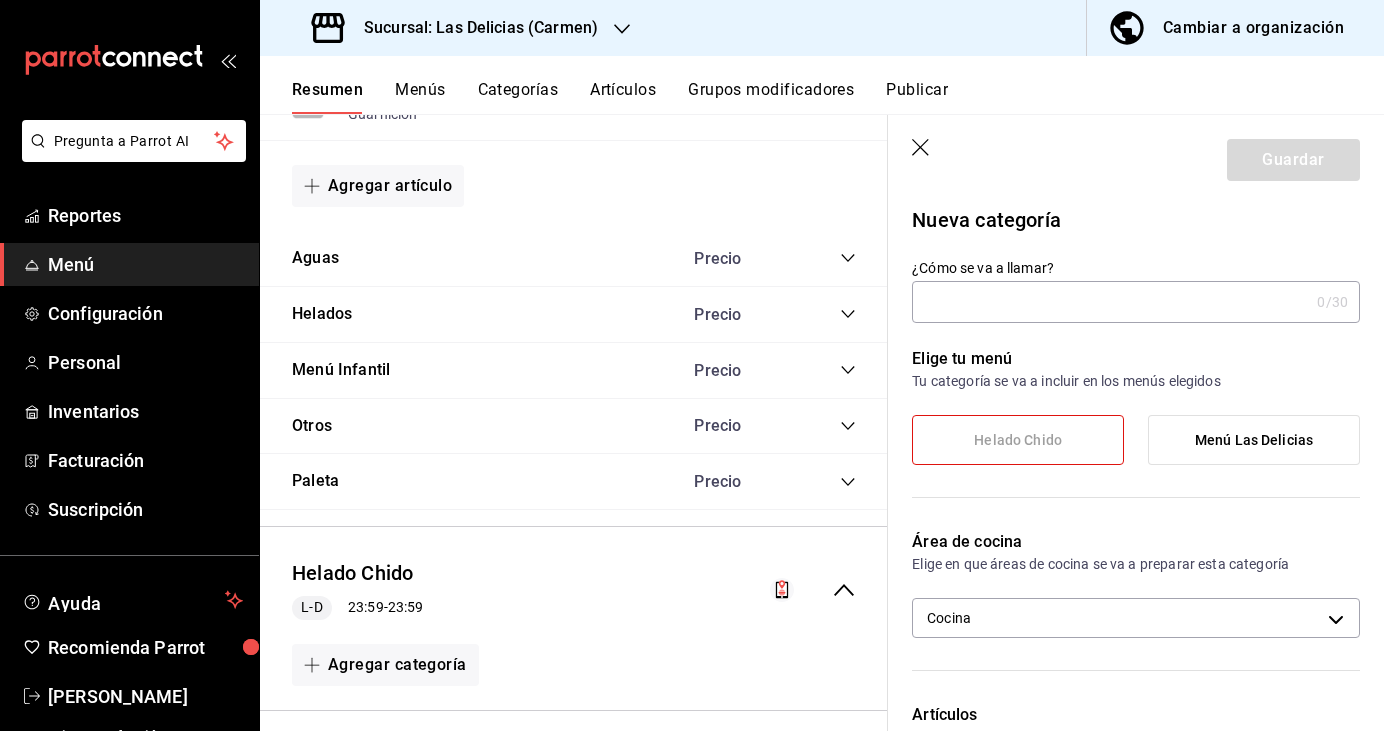 click on "¿Cómo se va a llamar?" at bounding box center [1110, 302] 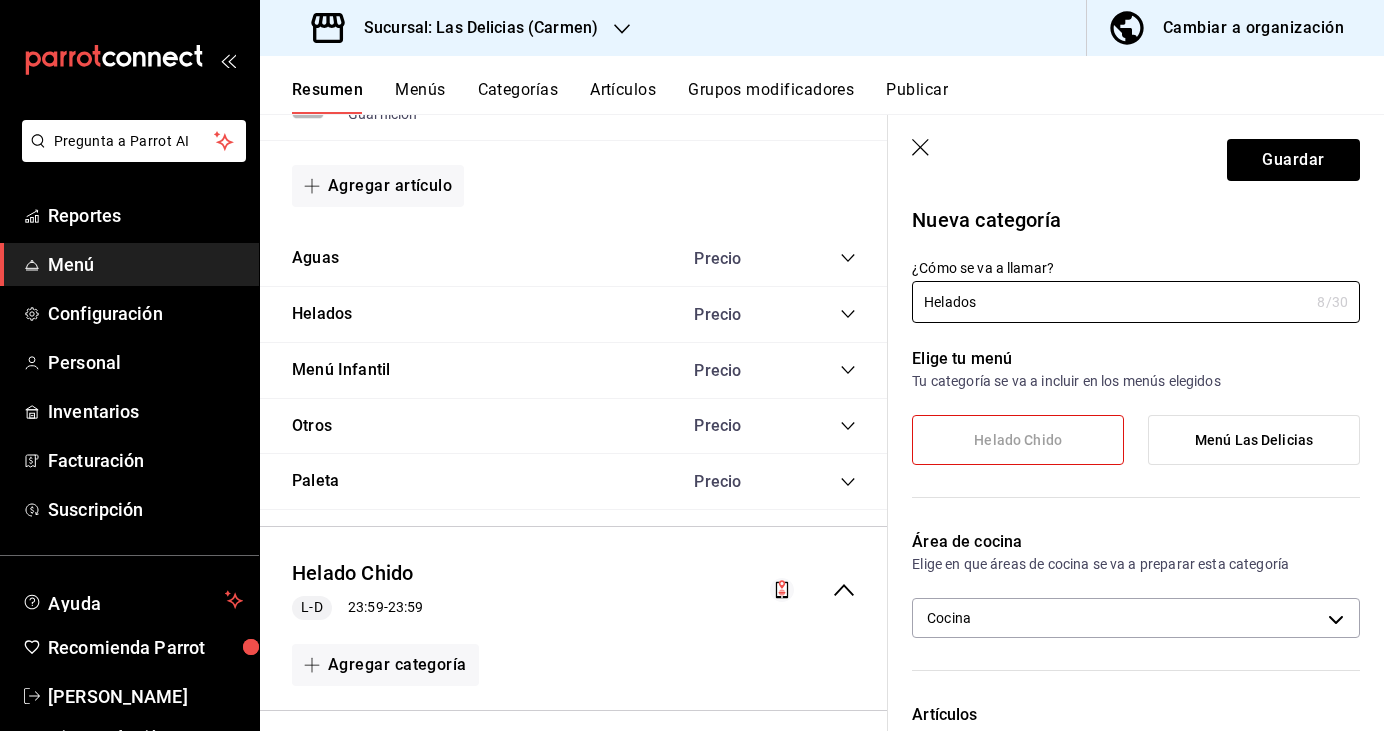 type on "Helados" 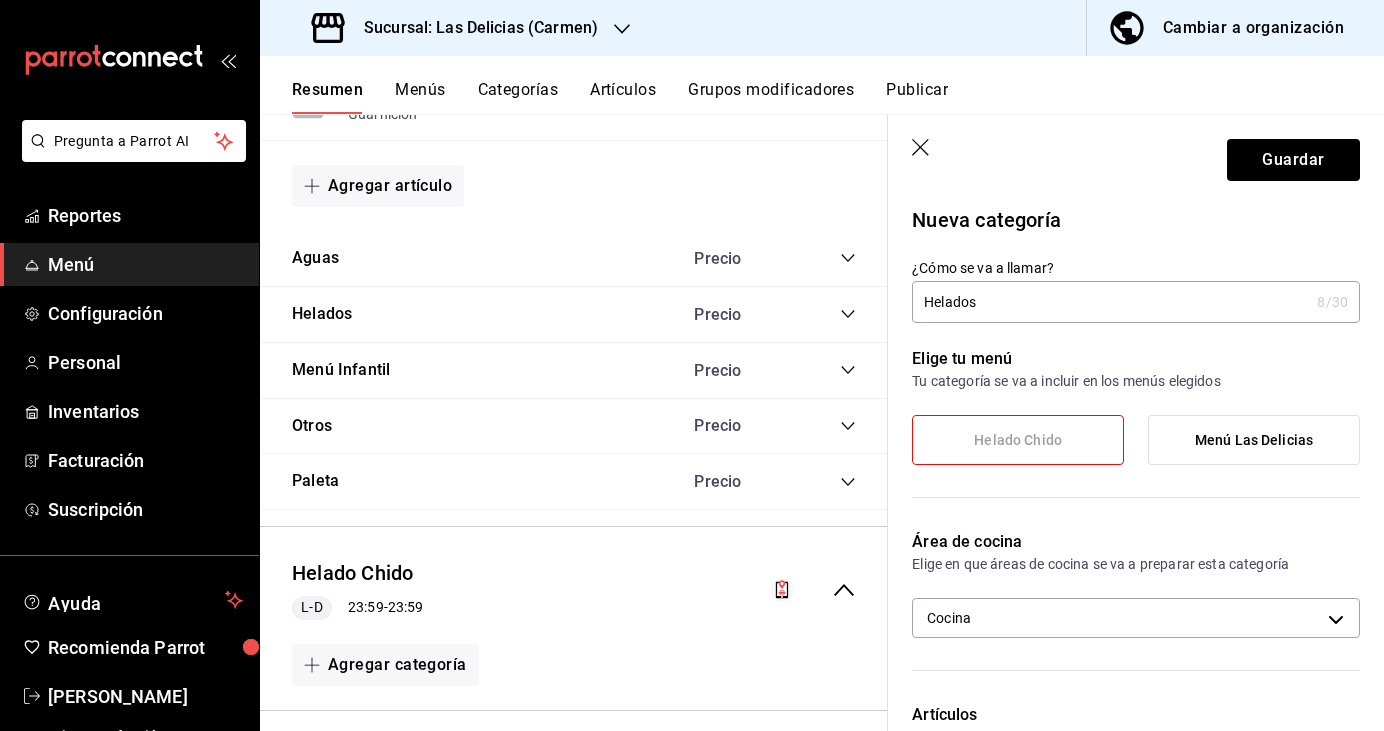 click on "Helado Chido" at bounding box center (1018, 440) 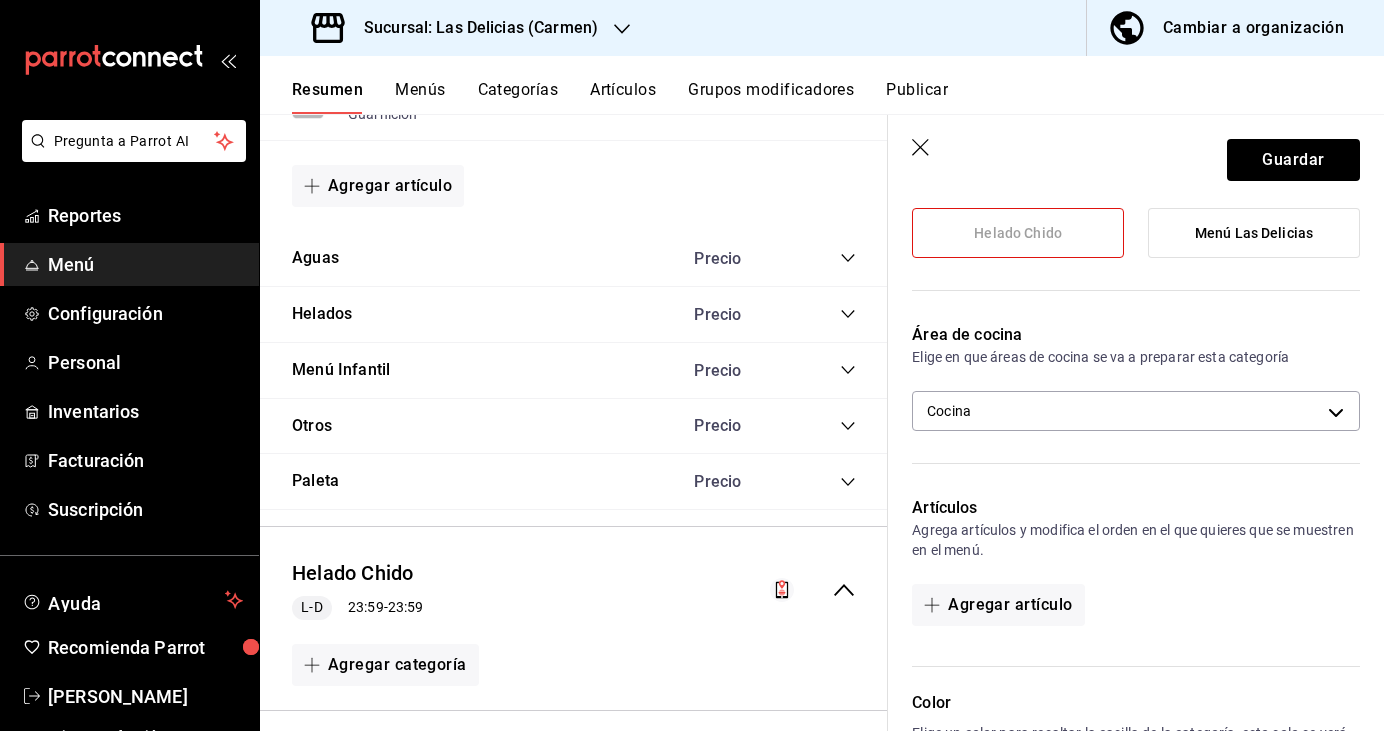 scroll, scrollTop: 202, scrollLeft: 0, axis: vertical 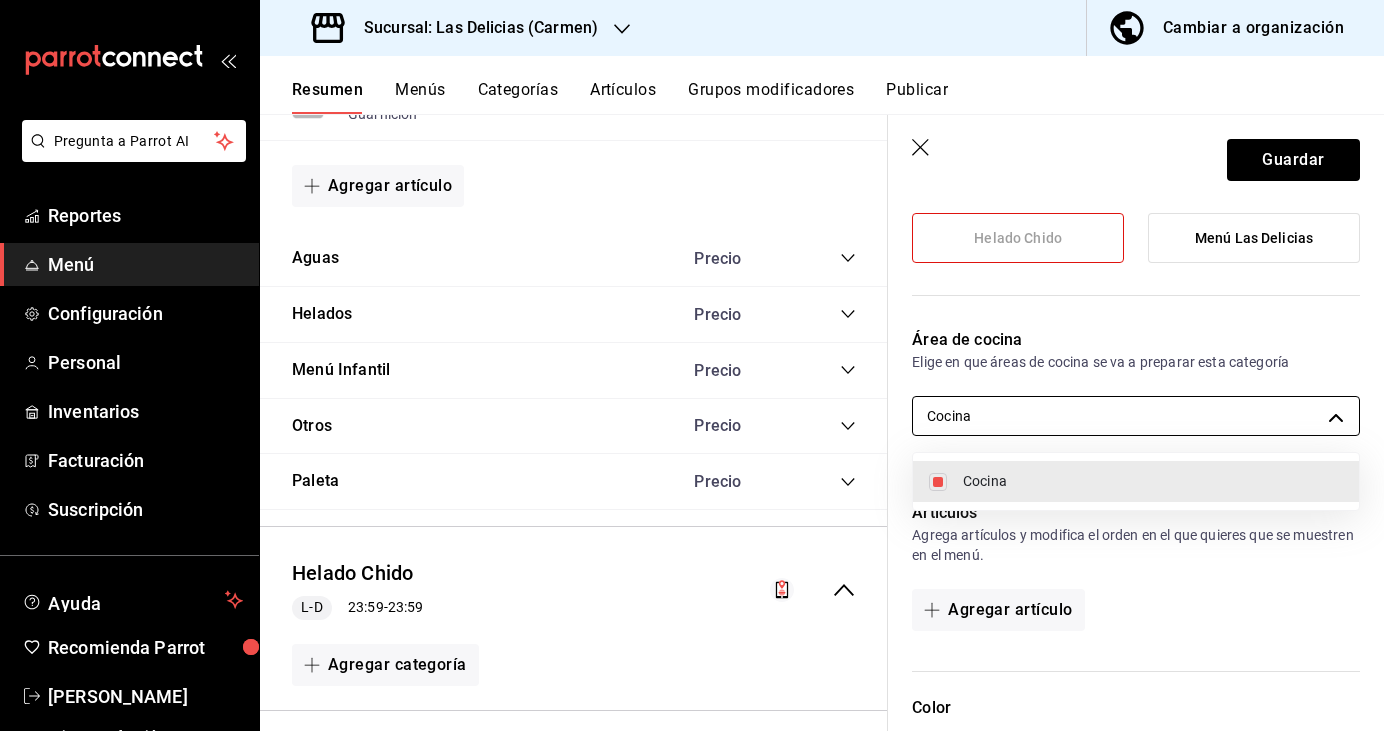 click on "Pregunta a Parrot AI Reportes   Menú   Configuración   Personal   Inventarios   Facturación   Suscripción   Ayuda Recomienda Parrot   [FIRST] [LAST]   Sugerir nueva función   Sucursal: Las Delicias (Carmen) Cambiar a organización Resumen Menús Categorías Artículos Grupos modificadores Publicar Resumen sucursal Si activas ‘Editar artículo por menú’, podrás  personalizar  los menús de esta sucursal.  Para cambios generales, ve a “Organización”. ​ ​ Las Delicias - Carmen Menú Las Delicias L-D 00:00  -  23:59 Agregar categoría Complementos Precio Papas Francesas $65.00 Papas Gajo $80.00 Aros De Cebolla $70.00 Dedos De Queso + Papas $90.00 Nuggets + Papas $90.00 Agregar artículo Hamburguesas Precio Hamburguesa Clásica Guarnición $109.00 Hamburguesa Hawaiana Guarnición $125.00 Hamburguesa Champiñones Guarnición $125.00 Hamburguesa Monster Guarnición $165.00 Hamburguesa Bbq Guarnición $125.00 Hot Dog Jumbo Guarnición $99.00 Agregar artículo Aguas Precio Agregar artículo Precio" at bounding box center (692, 365) 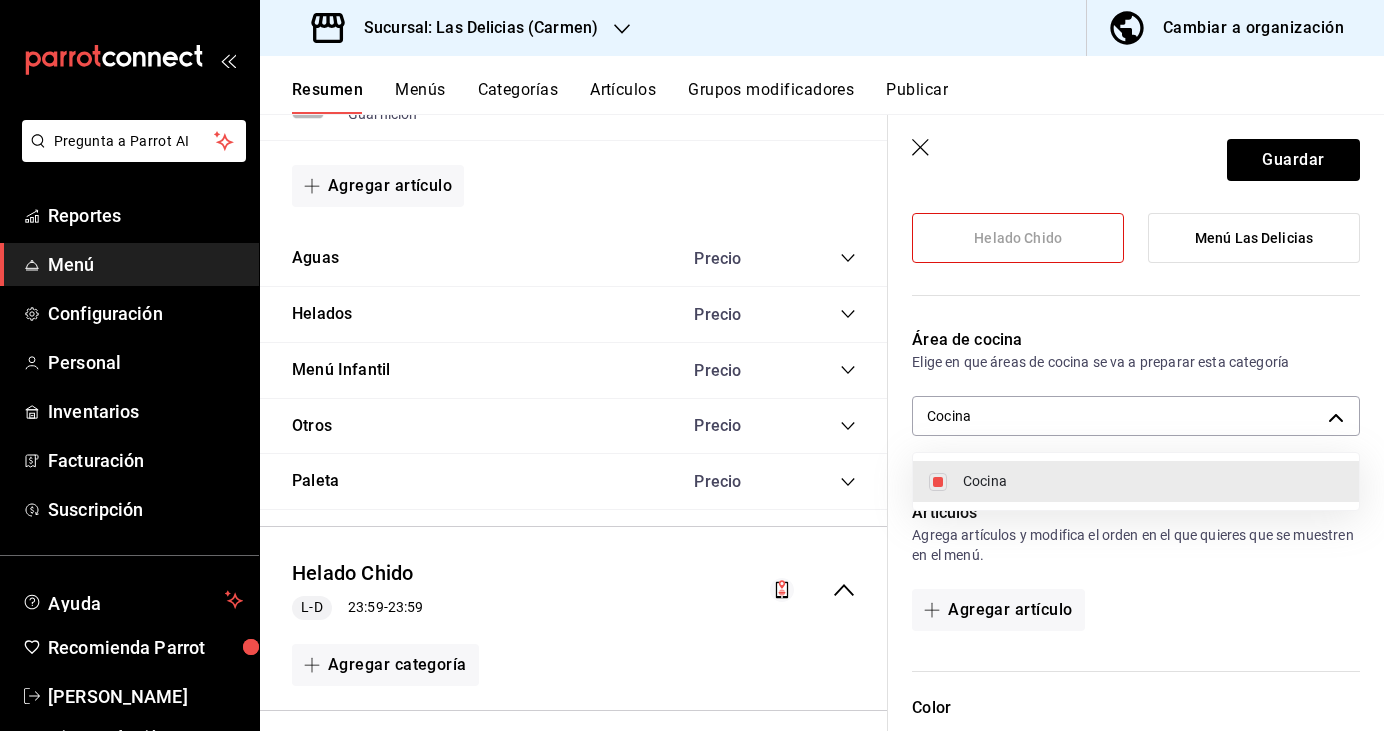 click on "Cocina" at bounding box center [1153, 481] 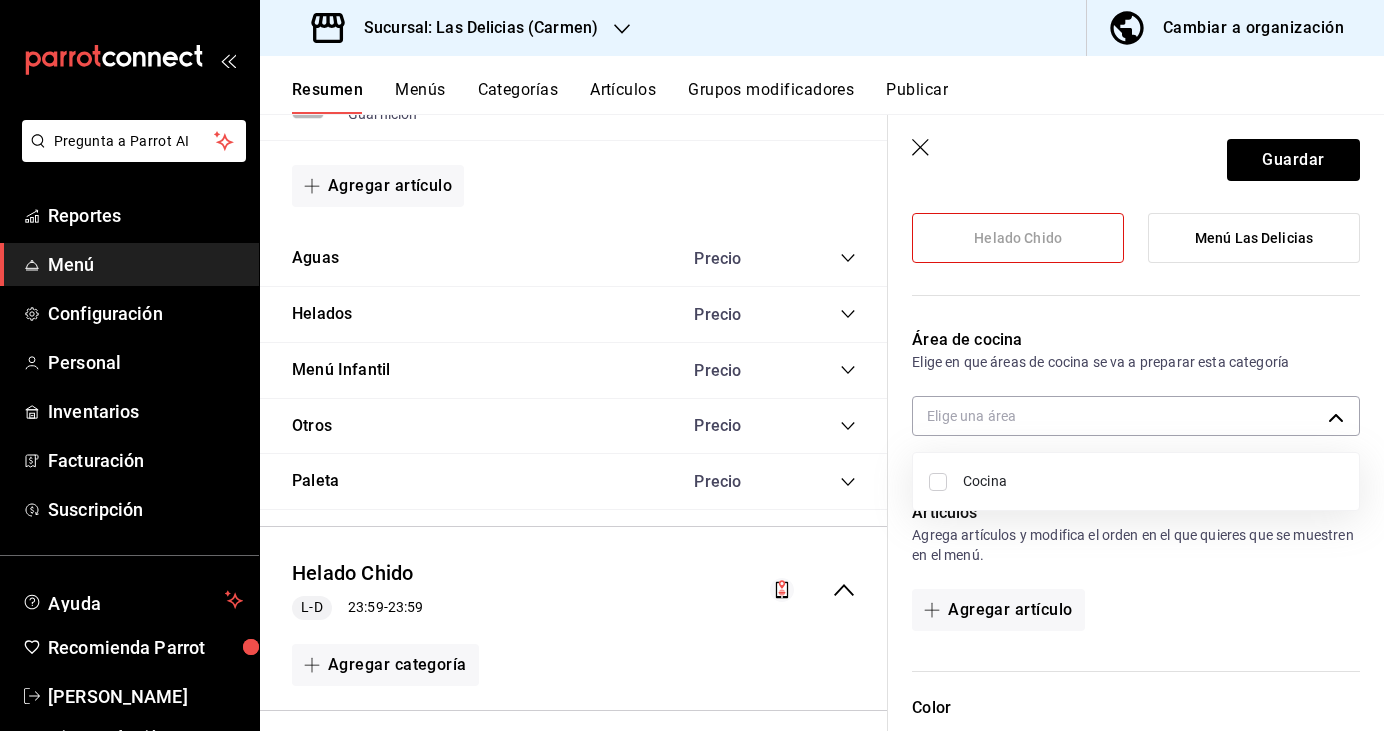 click at bounding box center [692, 365] 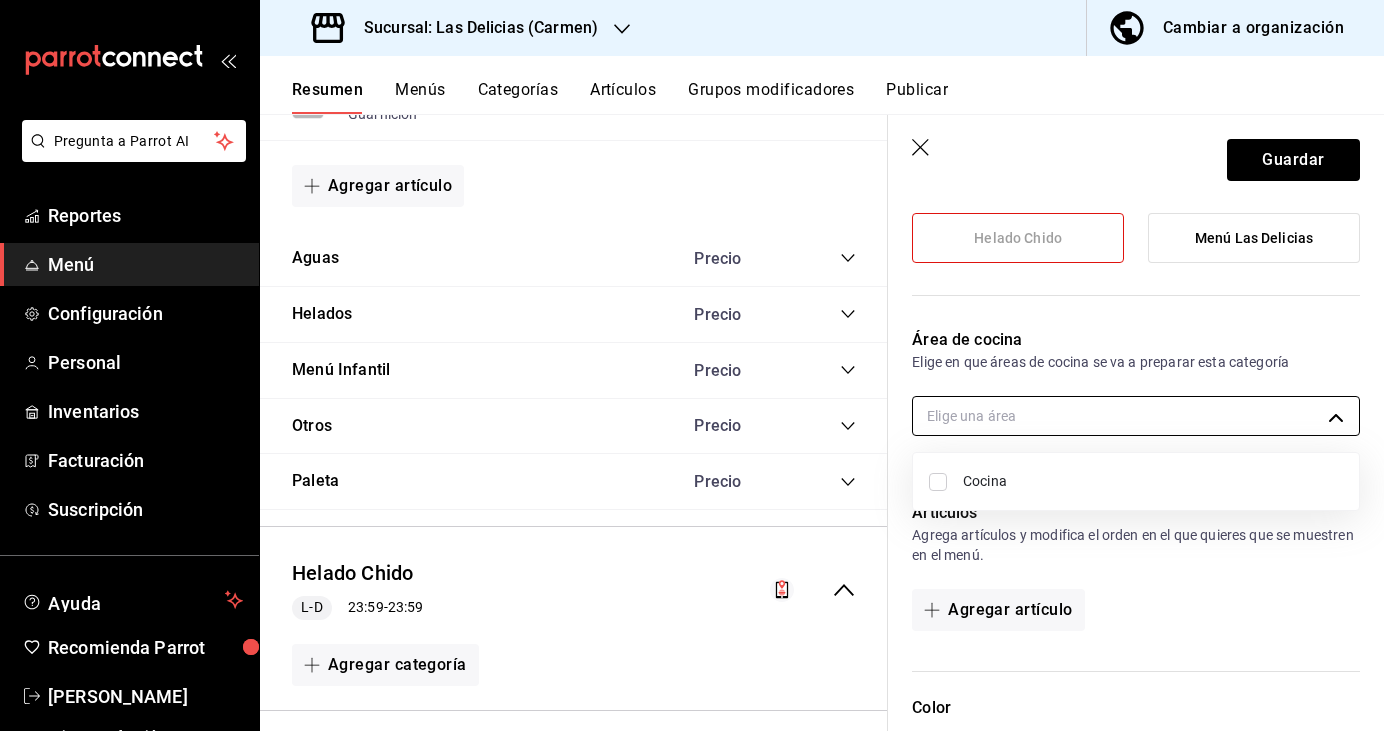 click on "Pregunta a Parrot AI Reportes   Menú   Configuración   Personal   Inventarios   Facturación   Suscripción   Ayuda Recomienda Parrot   [FIRST] [LAST]   Sugerir nueva función   Sucursal: Las Delicias (Carmen) Cambiar a organización Resumen Menús Categorías Artículos Grupos modificadores Publicar Resumen sucursal Si activas ‘Editar artículo por menú’, podrás  personalizar  los menús de esta sucursal.  Para cambios generales, ve a “Organización”. ​ ​ Las Delicias - Carmen Menú Las Delicias L-D 00:00  -  23:59 Agregar categoría Complementos Precio Papas Francesas $65.00 Papas Gajo $80.00 Aros De Cebolla $70.00 Dedos De Queso + Papas $90.00 Nuggets + Papas $90.00 Agregar artículo Hamburguesas Precio Hamburguesa Clásica Guarnición $109.00 Hamburguesa Hawaiana Guarnición $125.00 Hamburguesa Champiñones Guarnición $125.00 Hamburguesa Monster Guarnición $165.00 Hamburguesa Bbq Guarnición $125.00 Hot Dog Jumbo Guarnición $99.00 Agregar artículo Aguas Precio Agregar artículo Precio" at bounding box center (692, 365) 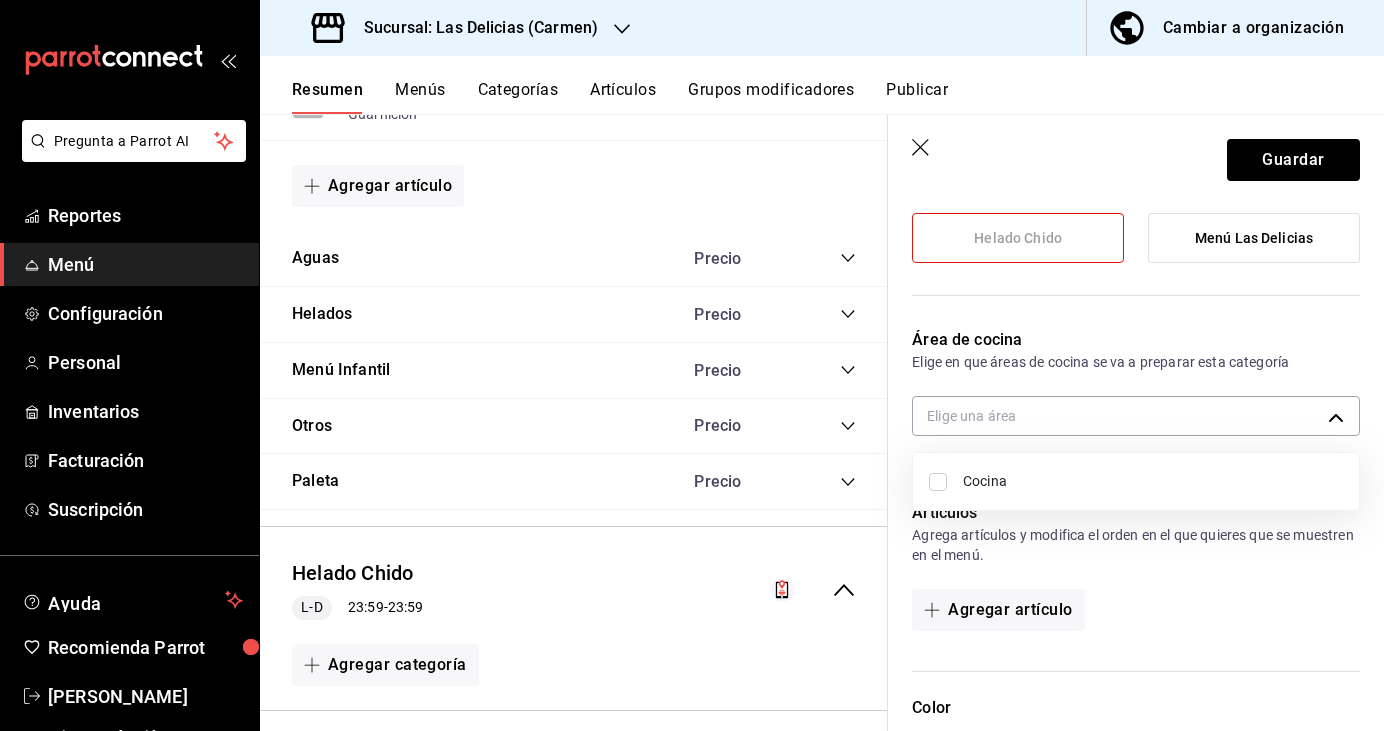 click on "Cocina" at bounding box center [1136, 481] 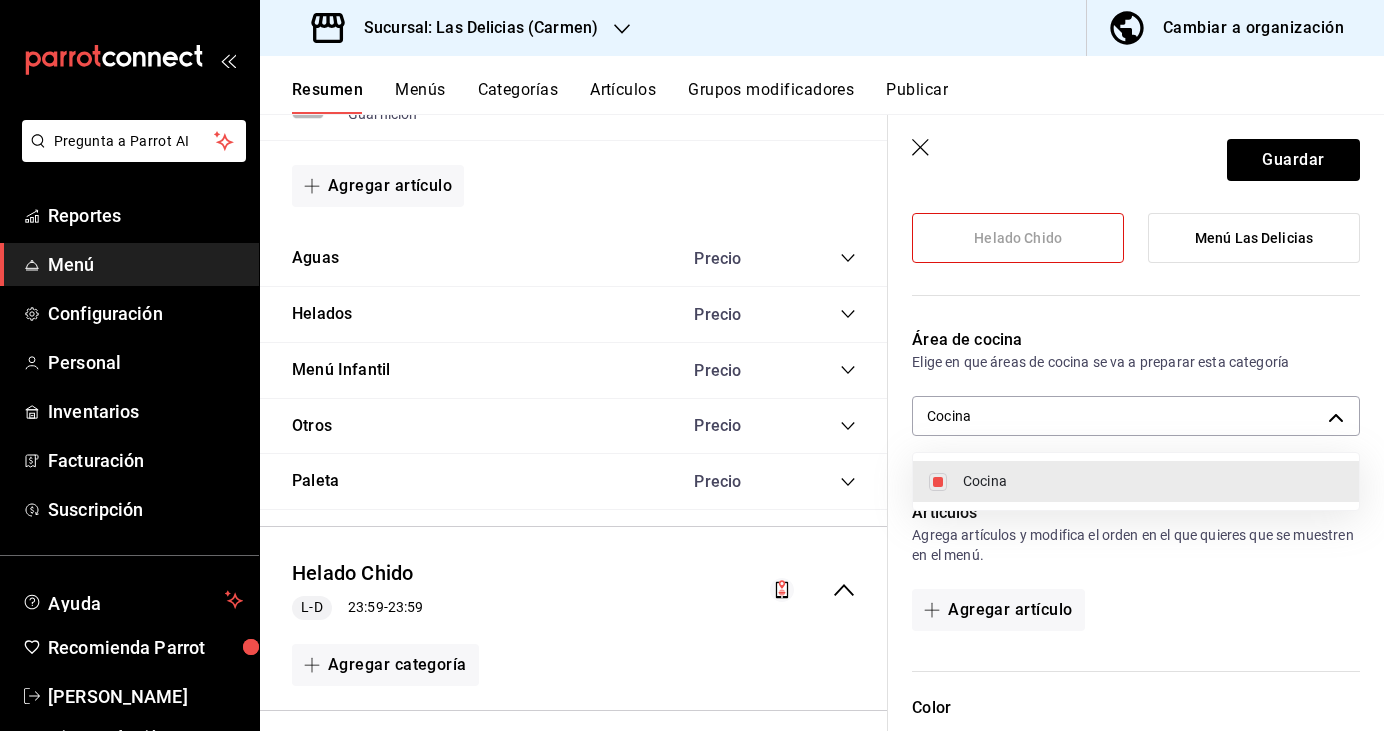 click at bounding box center (692, 365) 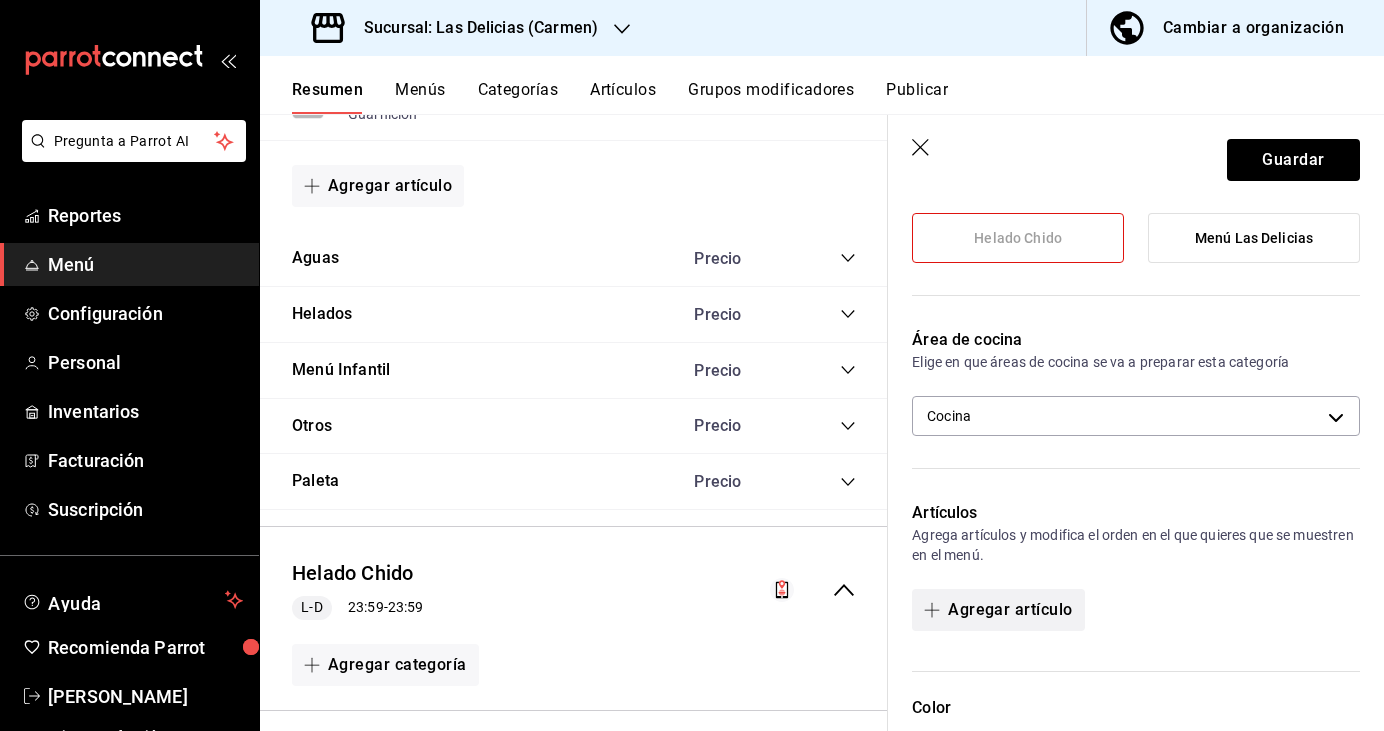 click on "Agregar artículo" at bounding box center [998, 610] 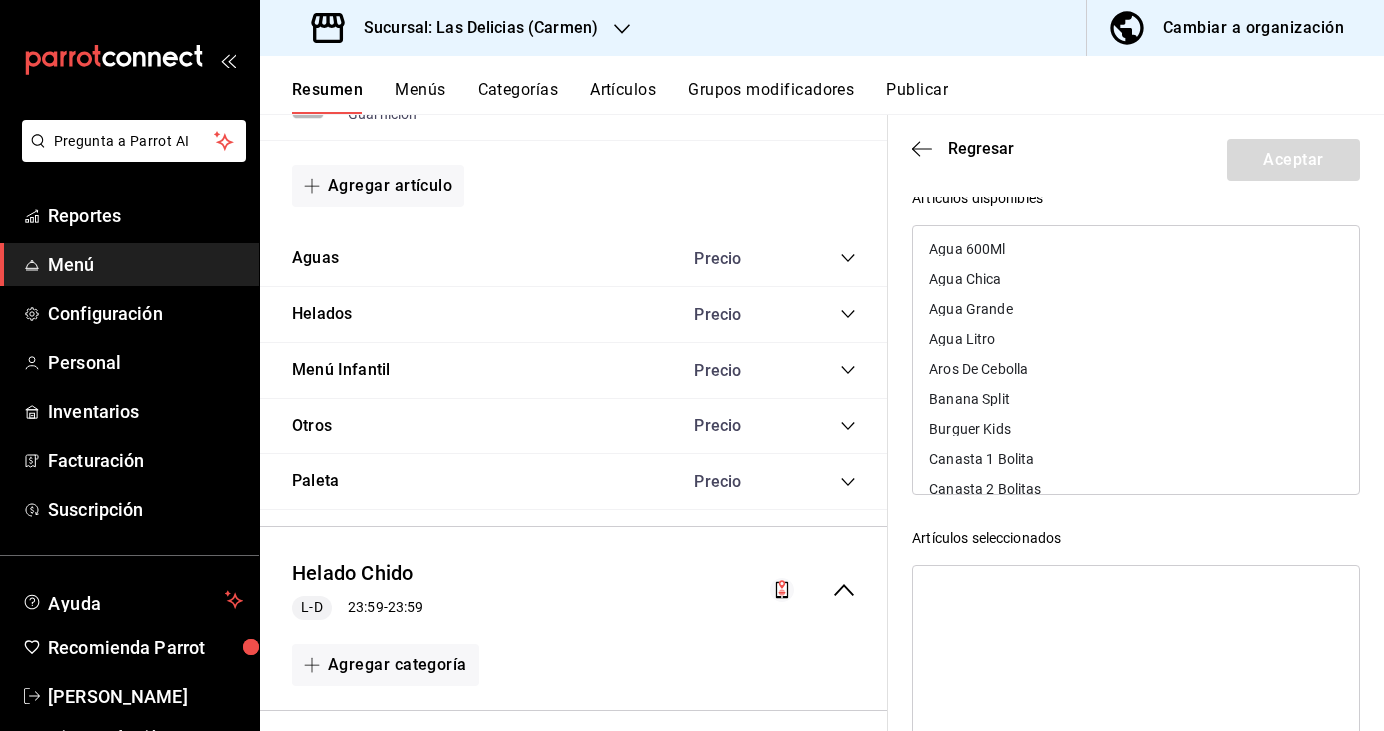 scroll, scrollTop: 0, scrollLeft: 0, axis: both 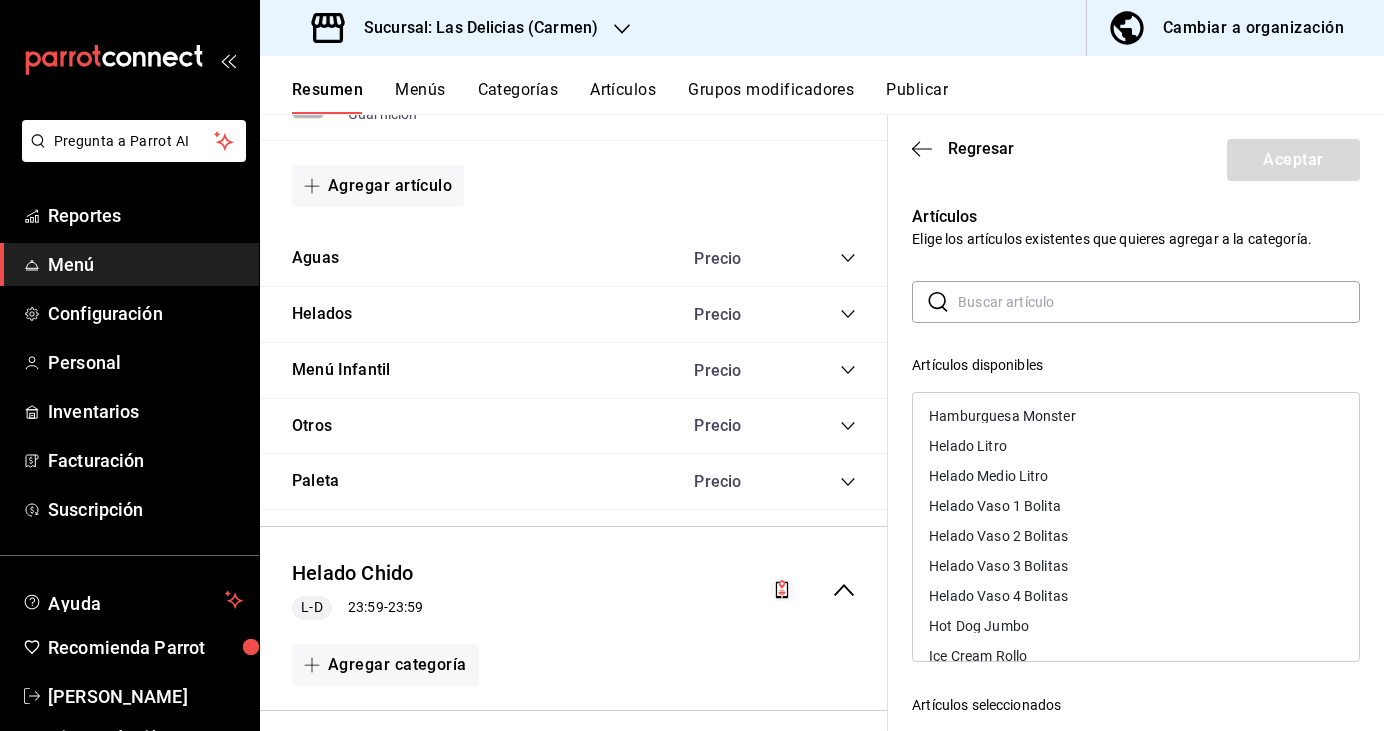 click on "Helado Vaso 1 Bolita" at bounding box center [995, 506] 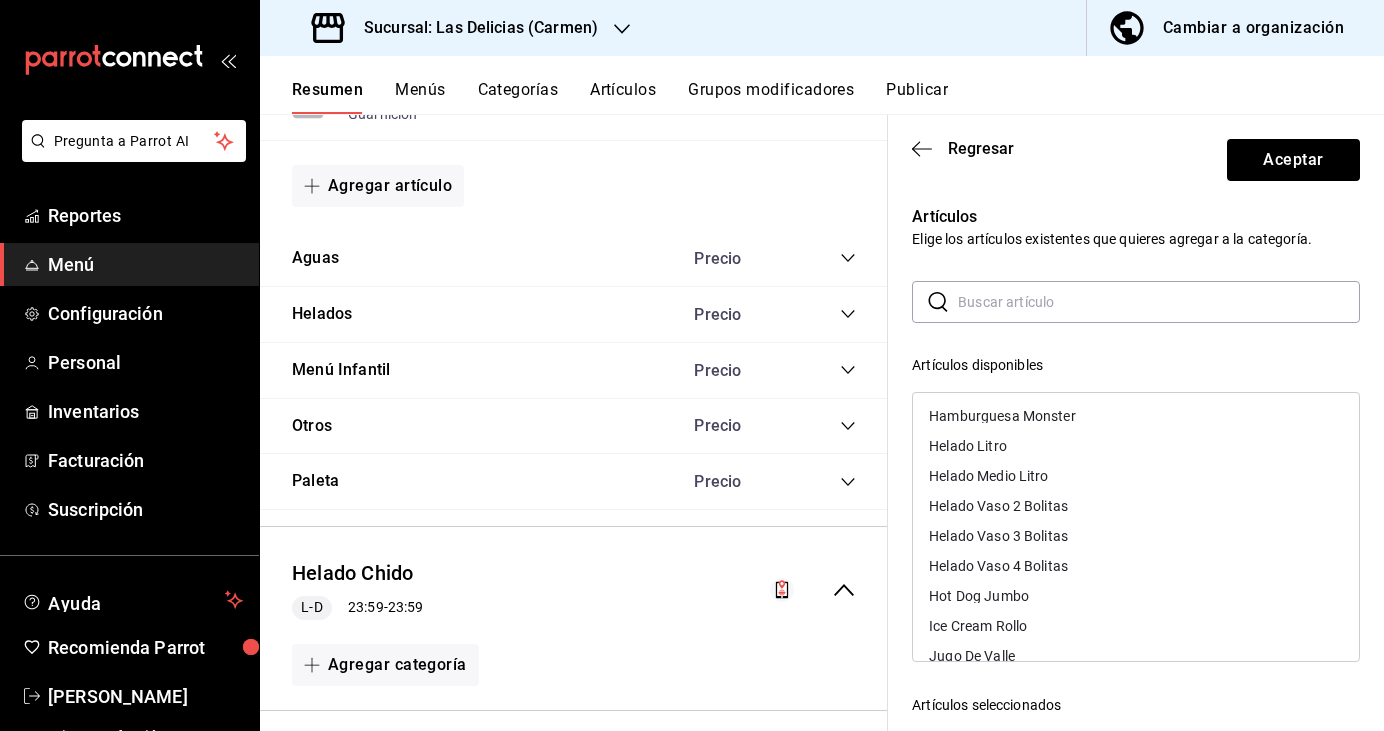 click on "Helado Vaso 2 Bolitas" at bounding box center [998, 506] 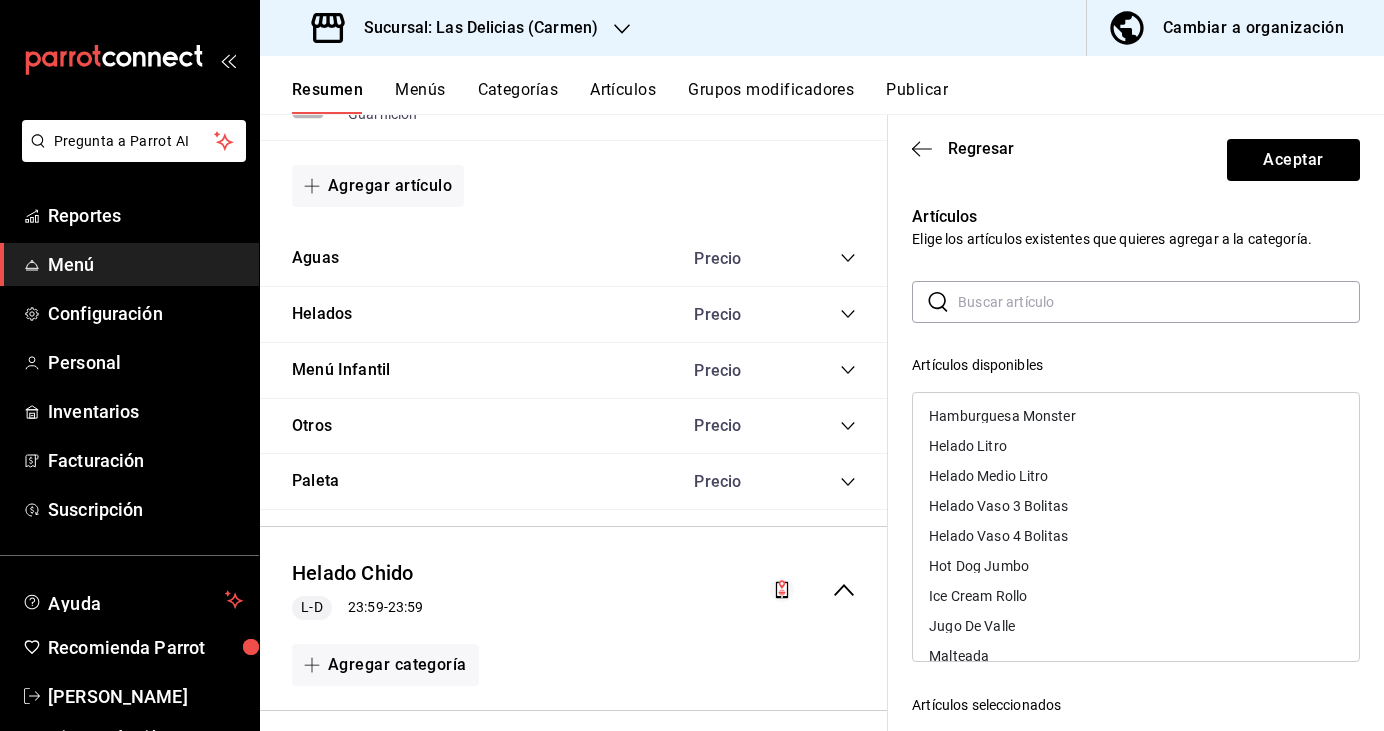click on "Helado Vaso 3 Bolitas" at bounding box center [998, 506] 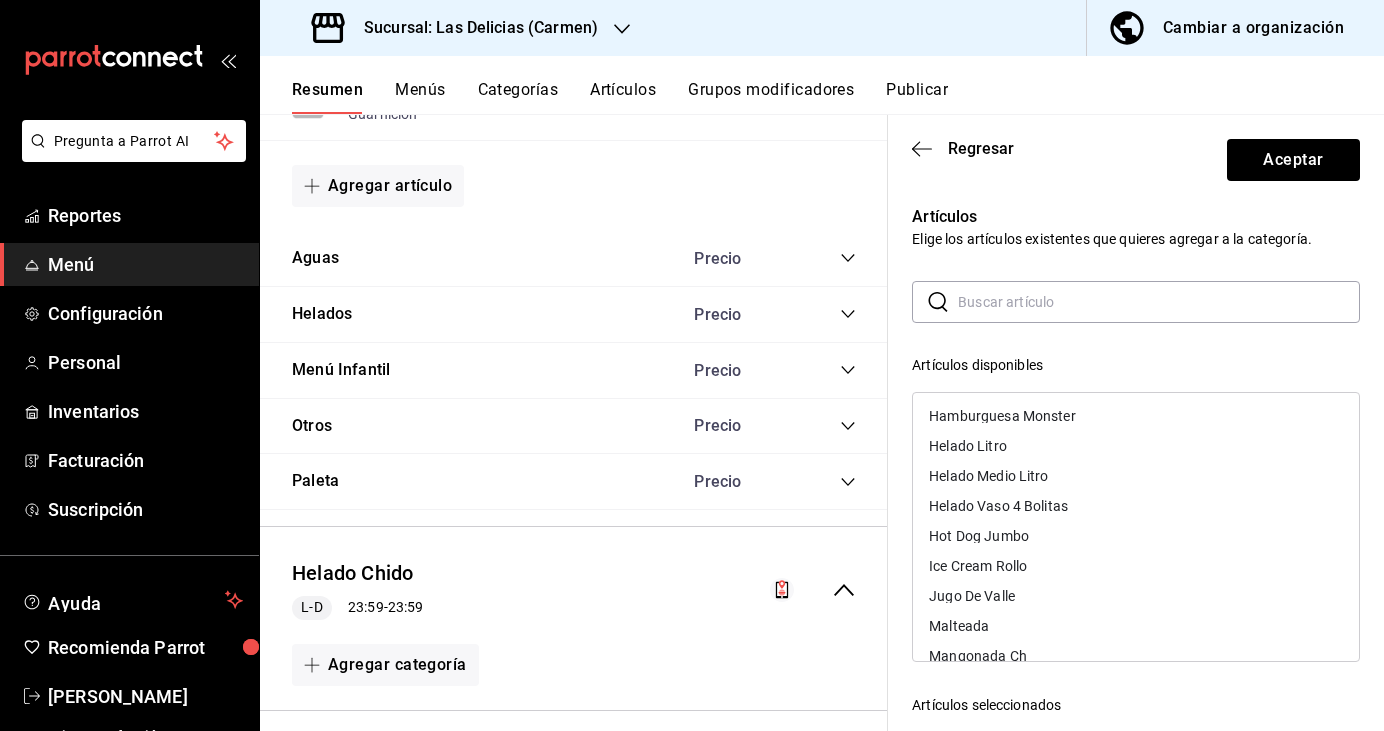 click on "Helado Medio Litro" at bounding box center (988, 476) 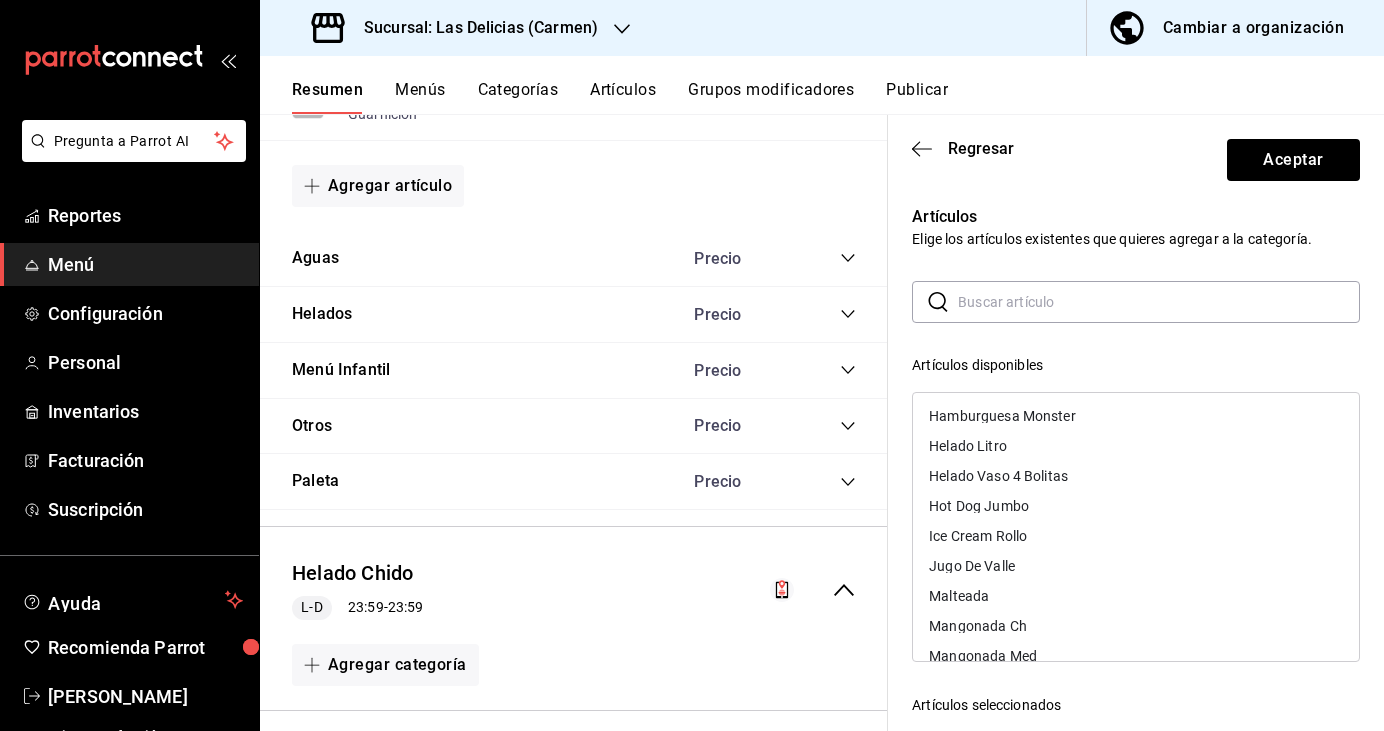 click on "Helado Litro" at bounding box center [968, 446] 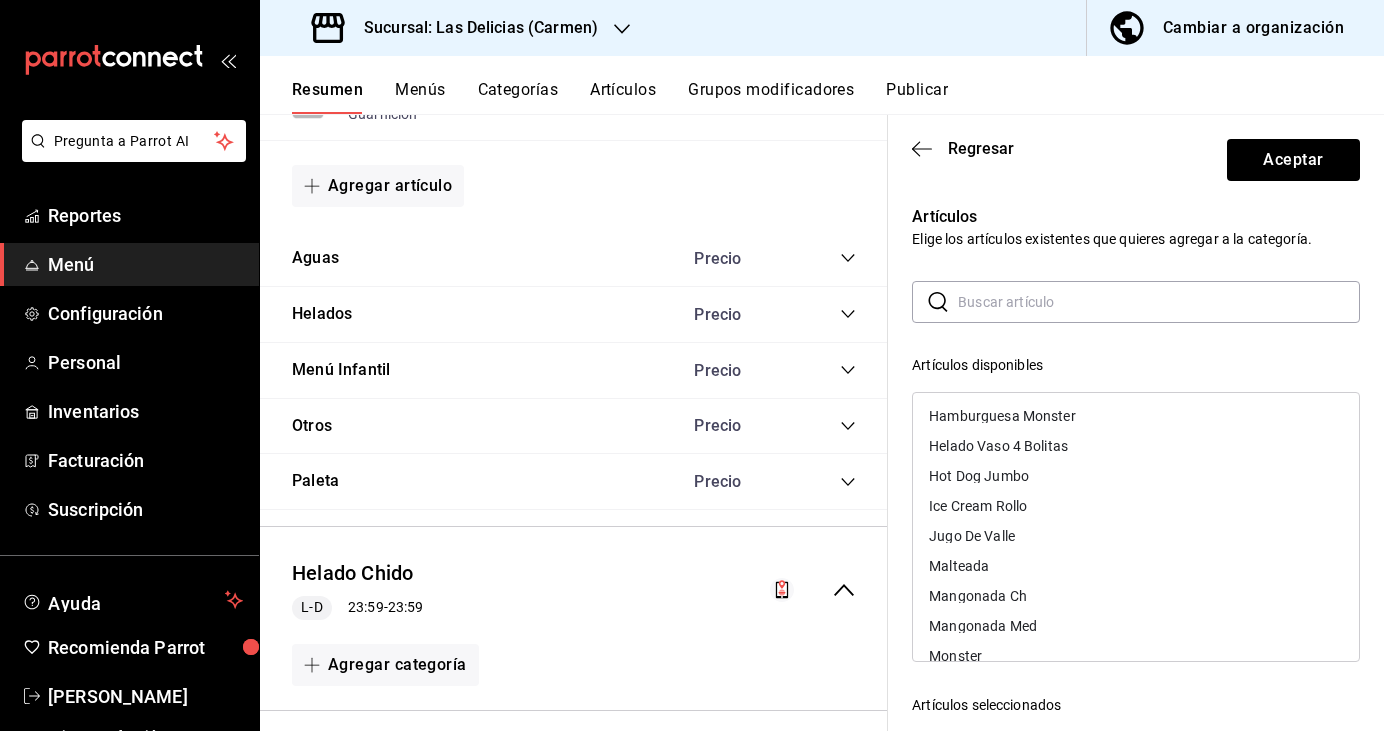 click on "Helado Vaso 4 Bolitas" at bounding box center [998, 446] 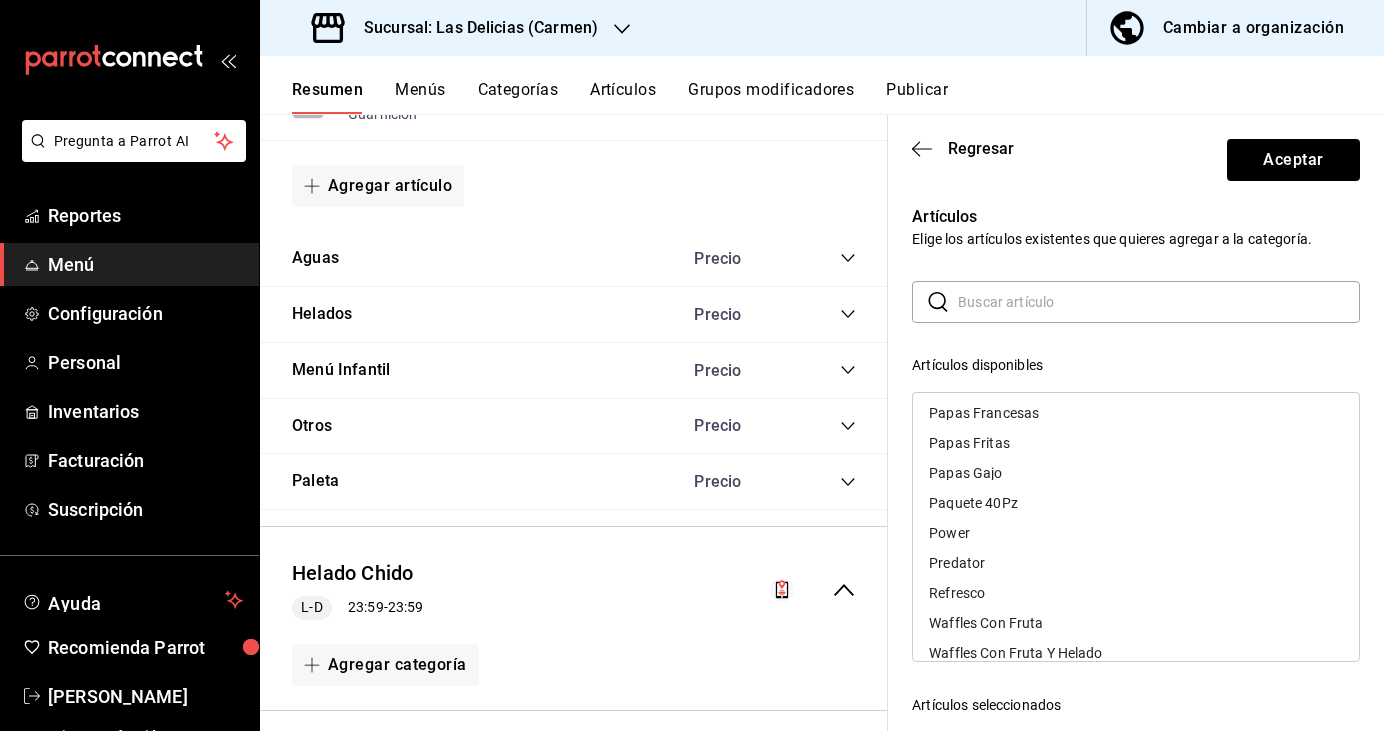 scroll, scrollTop: 1196, scrollLeft: 0, axis: vertical 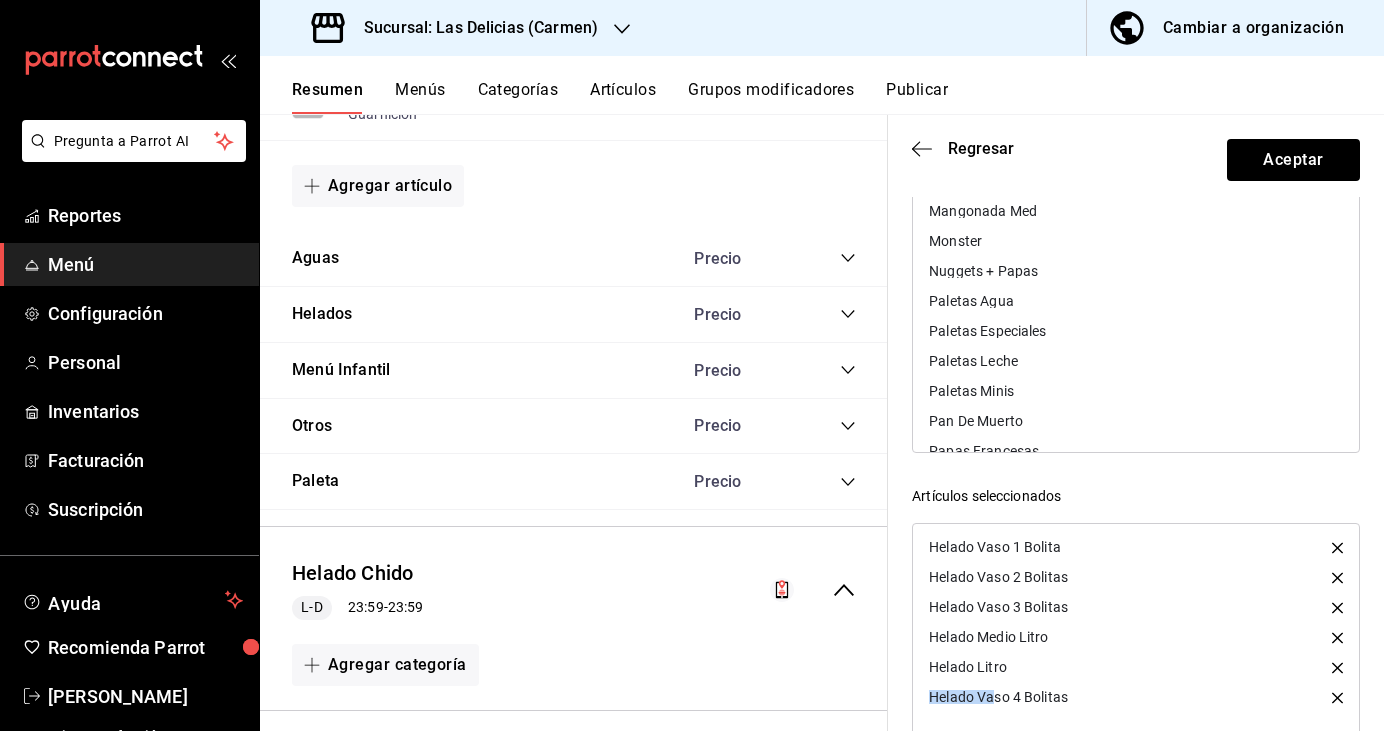 drag, startPoint x: 992, startPoint y: 703, endPoint x: 1145, endPoint y: 687, distance: 153.83432 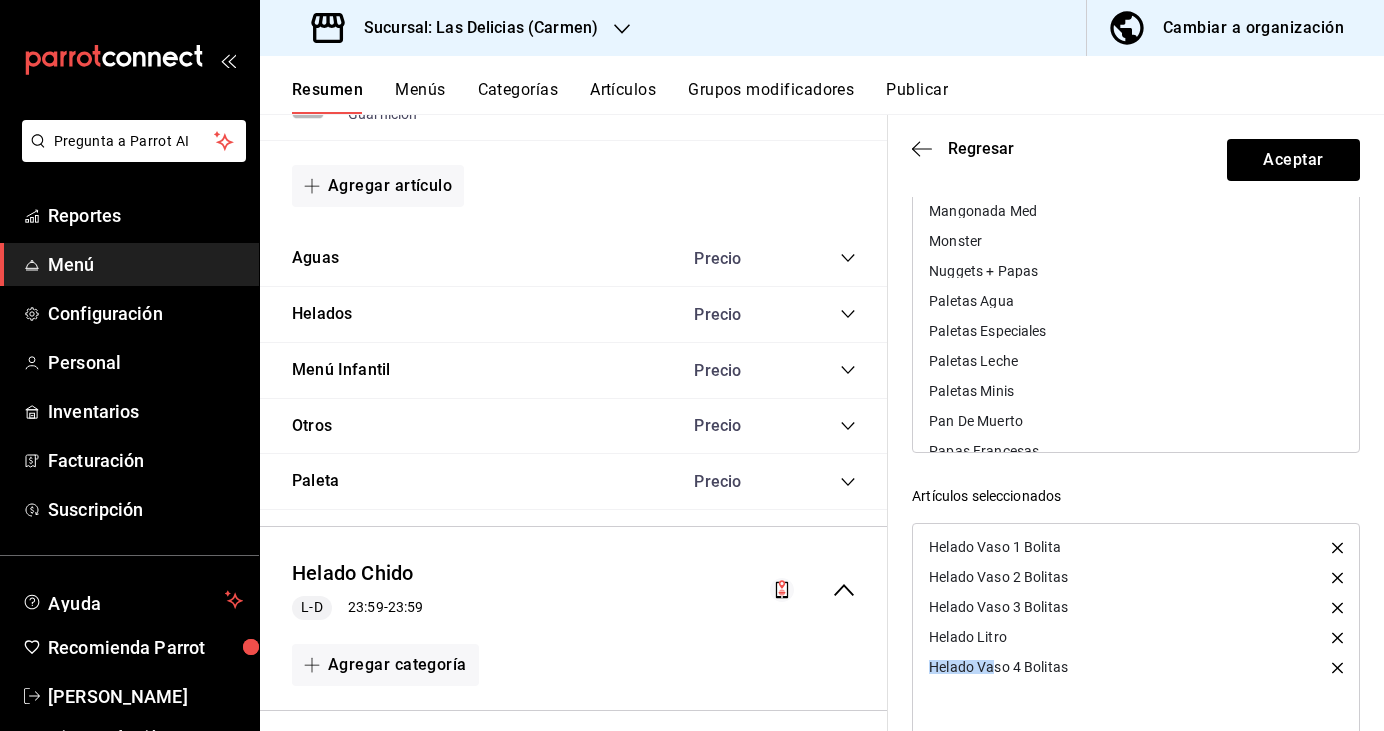 click 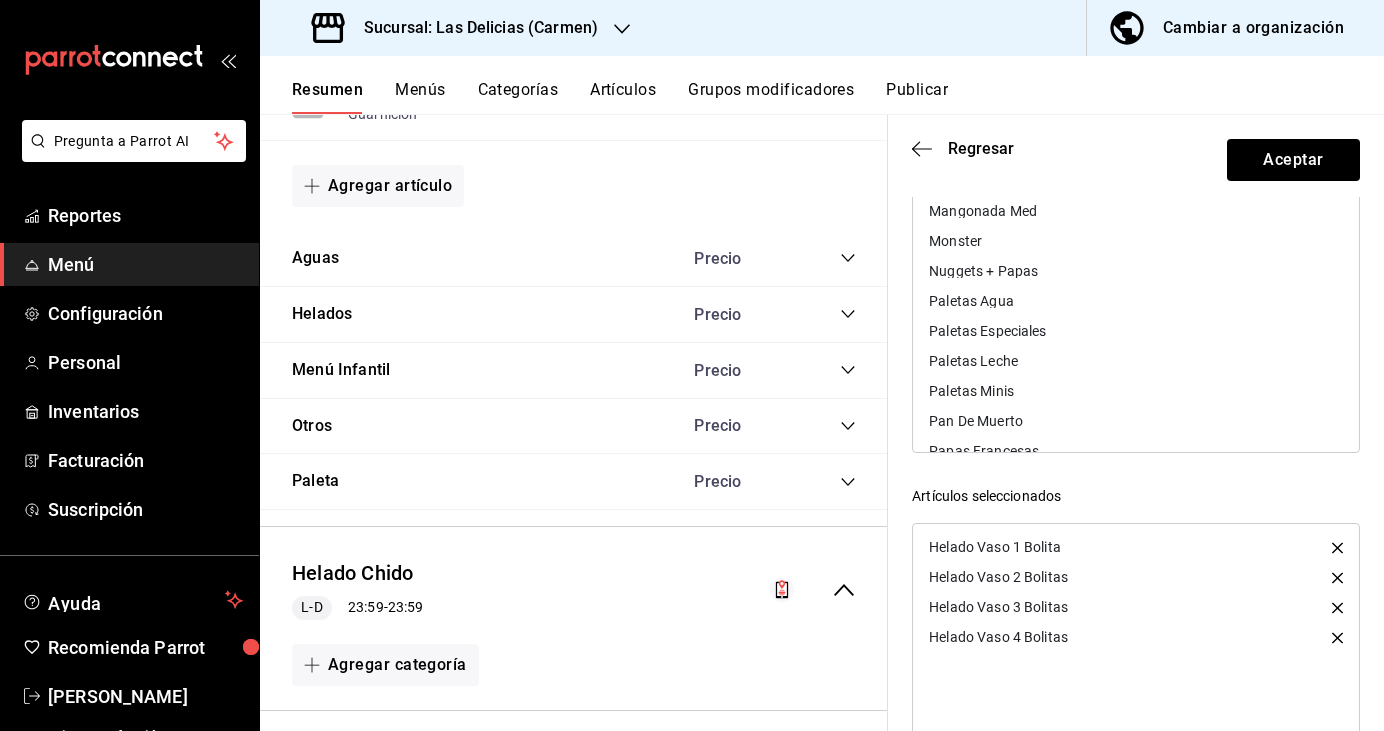 click on "Helado Vaso 1 Bolita Helado Vaso 2 Bolitas Helado Vaso 3 Bolitas Helado Vaso 4 Bolitas" at bounding box center [1136, 658] 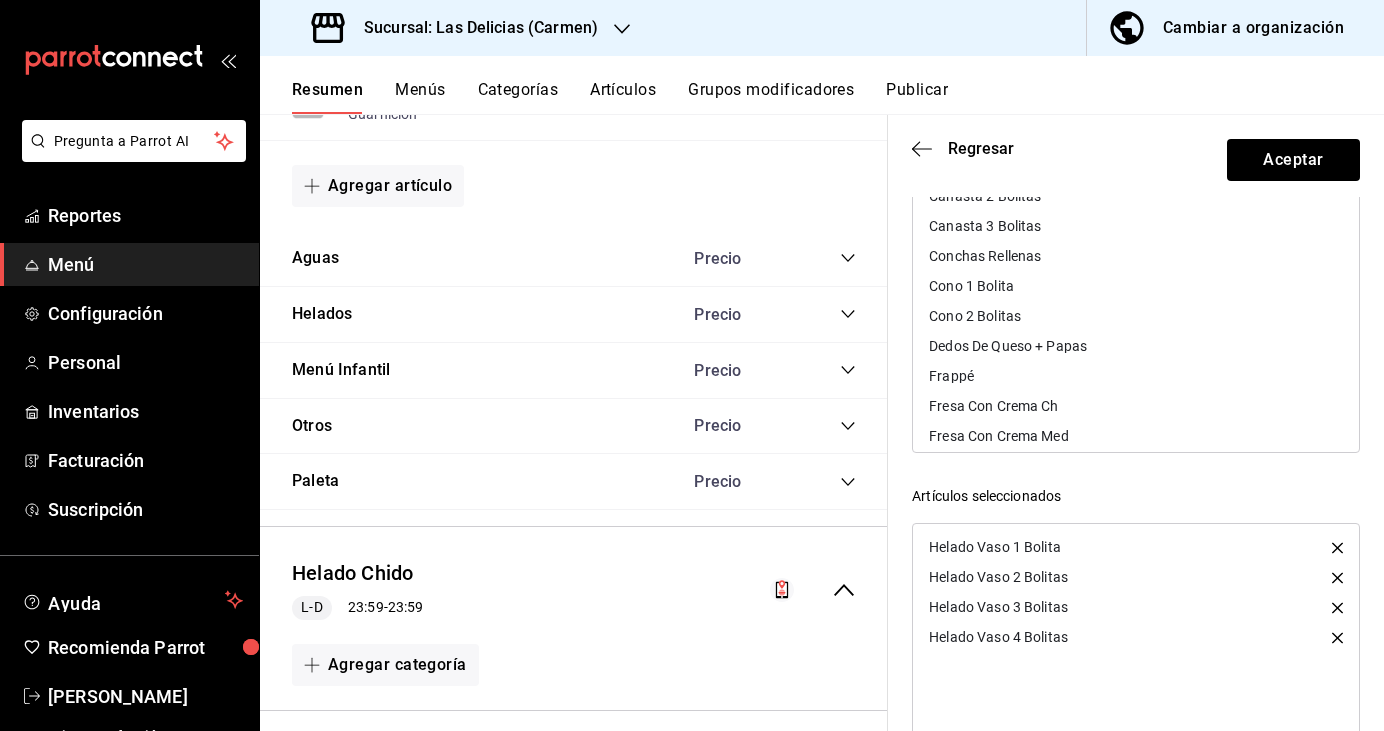 scroll, scrollTop: 250, scrollLeft: 0, axis: vertical 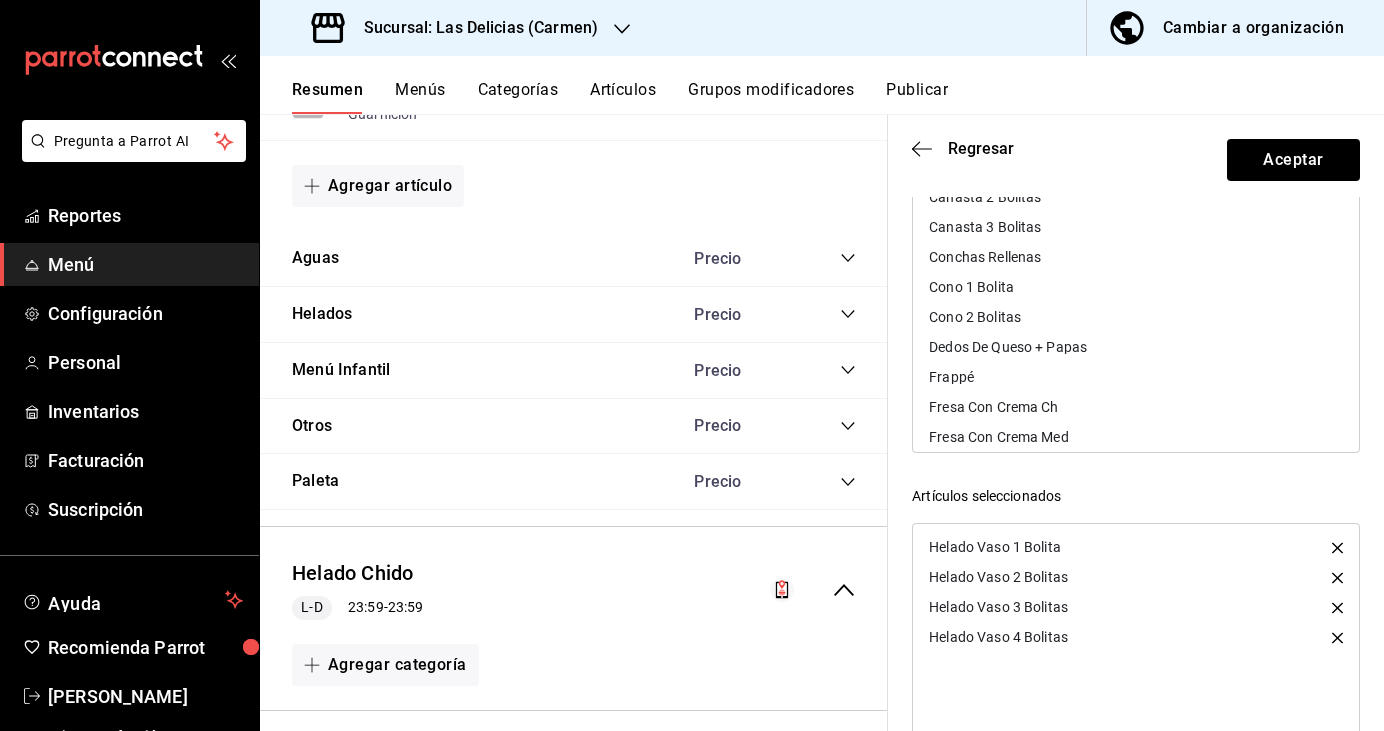 click on "Cono 1 Bolita" at bounding box center [971, 287] 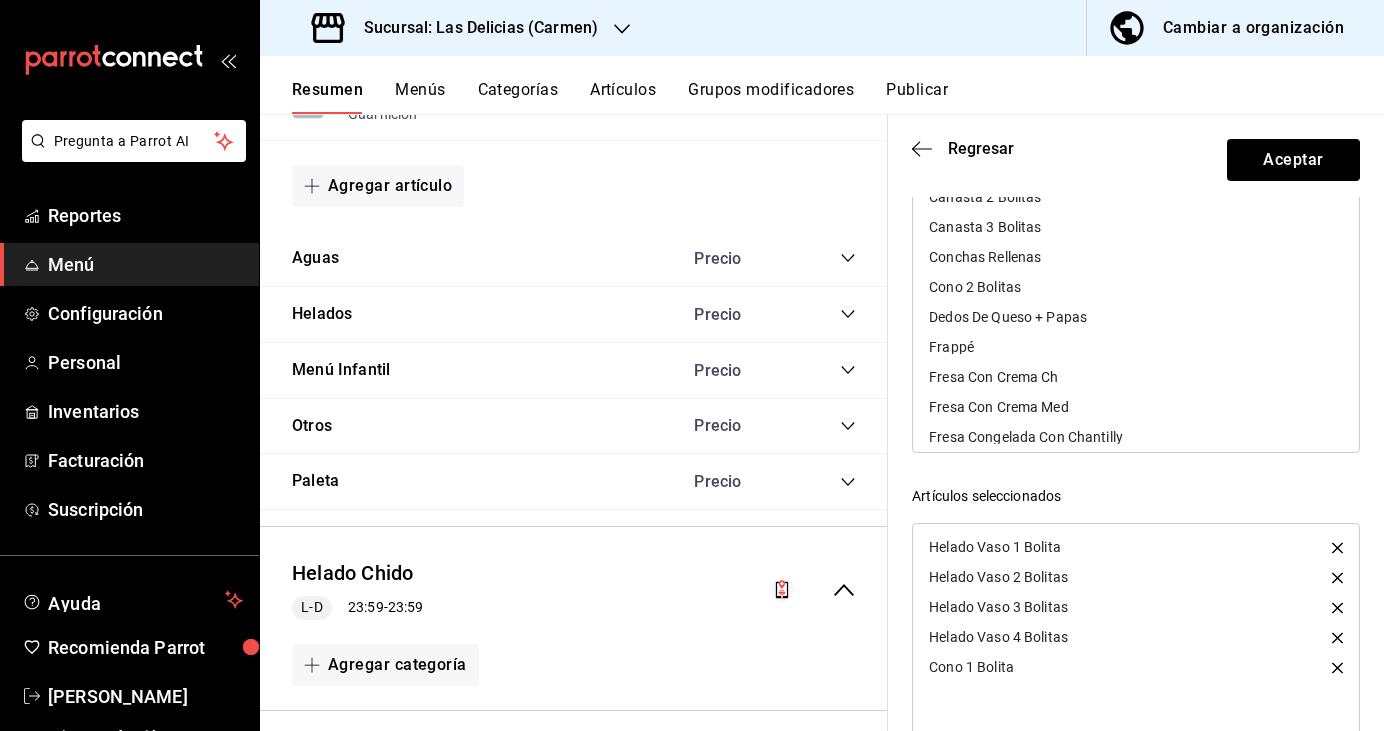 click on "Cono 2 Bolitas" at bounding box center (975, 287) 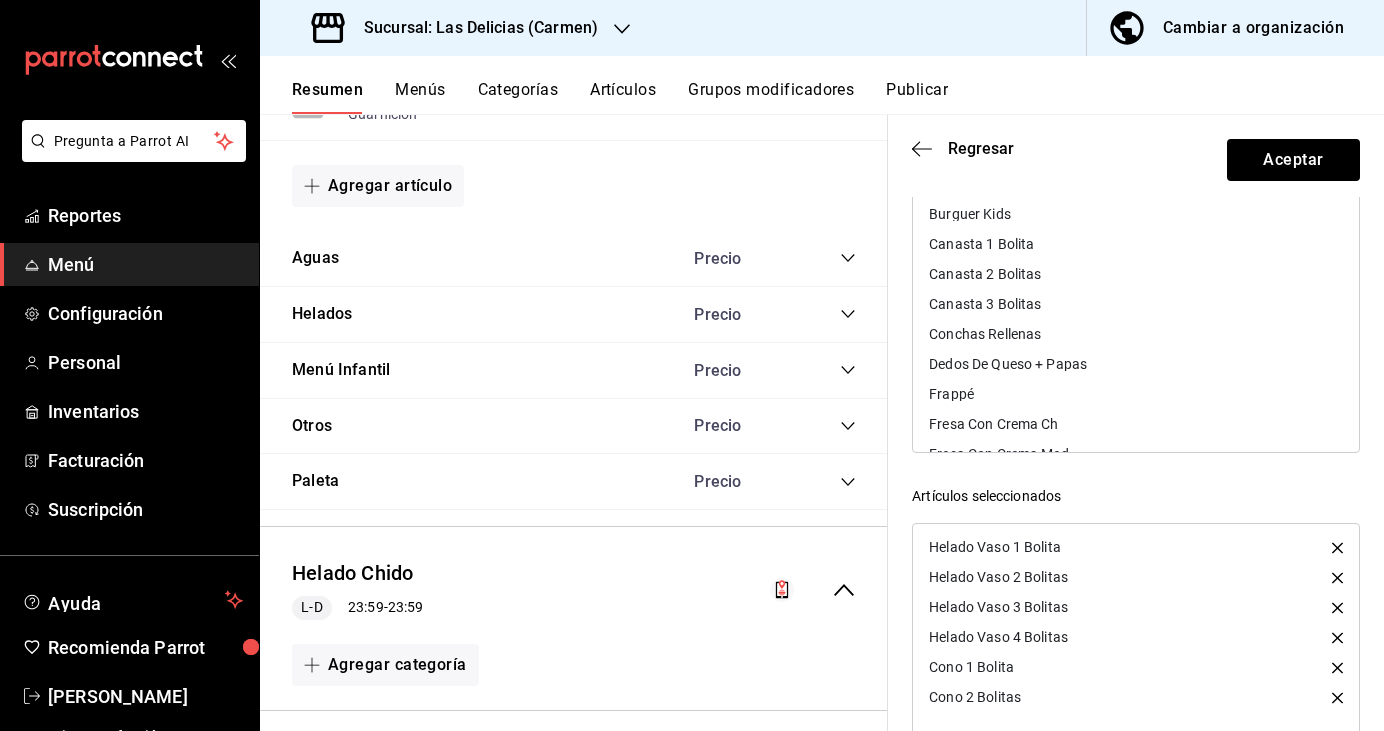 scroll, scrollTop: 161, scrollLeft: 0, axis: vertical 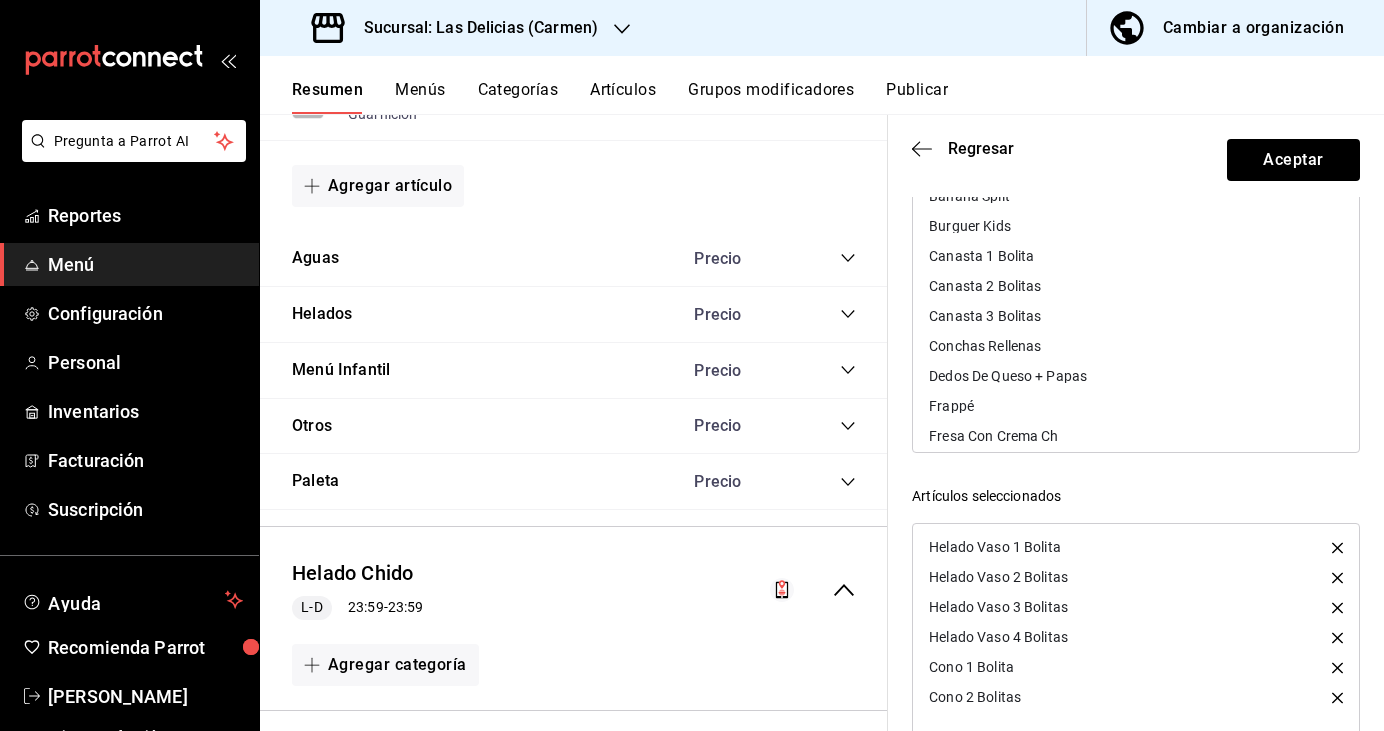 click on "Canasta 1 Bolita" at bounding box center (981, 256) 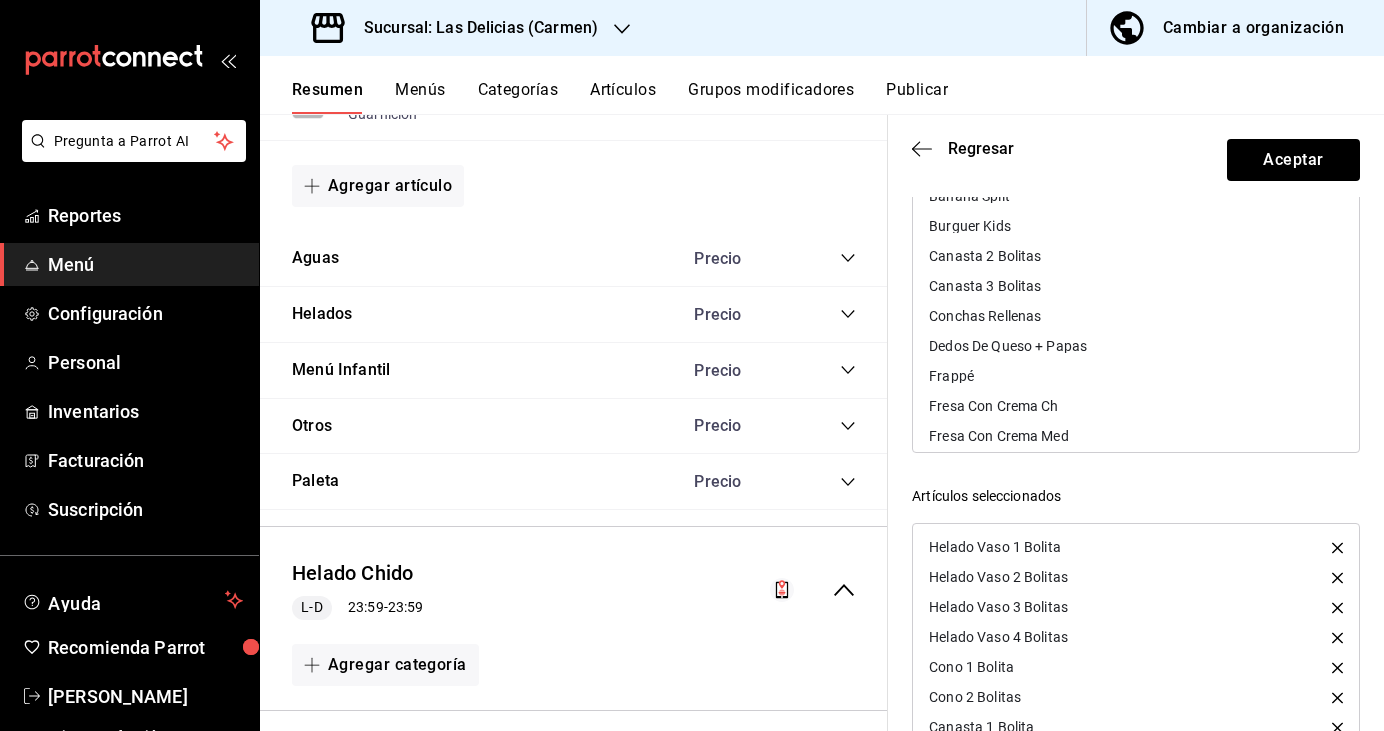 click on "Canasta 2 Bolitas" at bounding box center [985, 256] 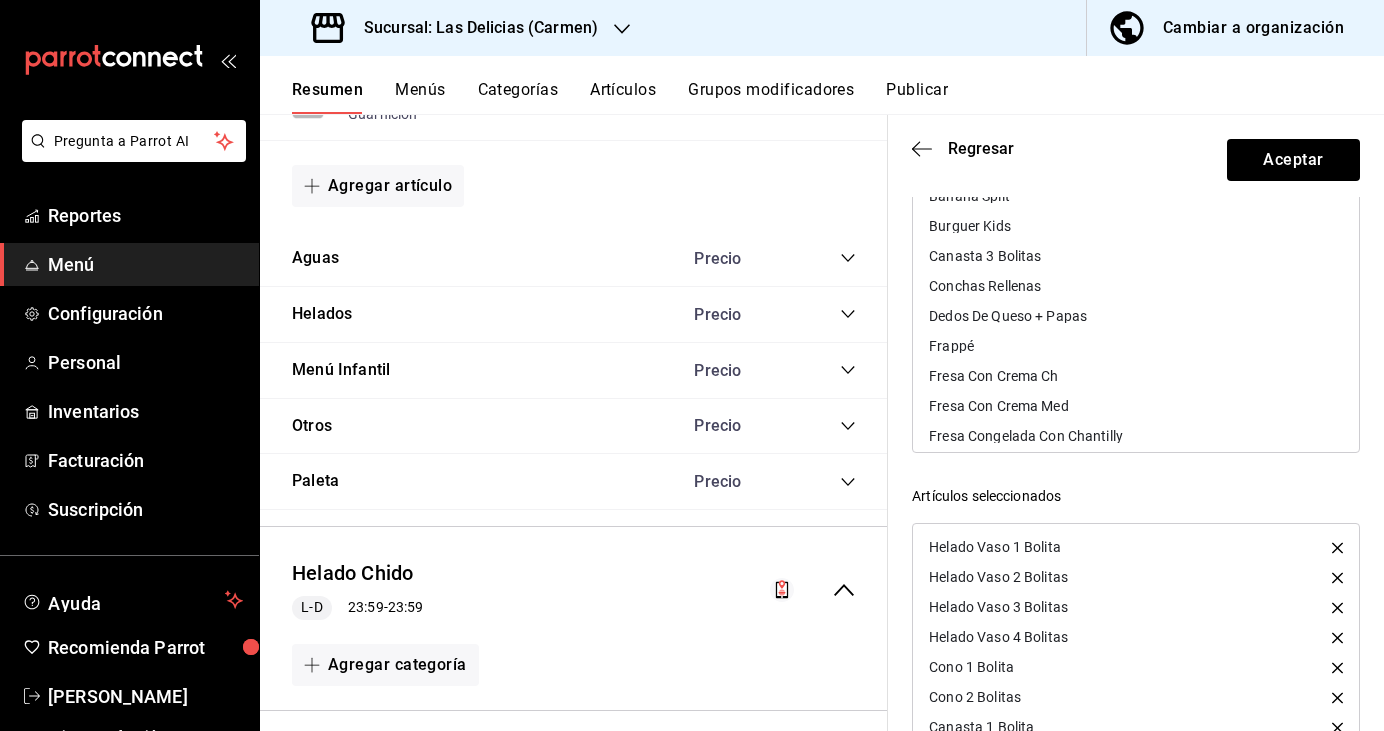 click on "Canasta 3 Bolitas" at bounding box center (985, 256) 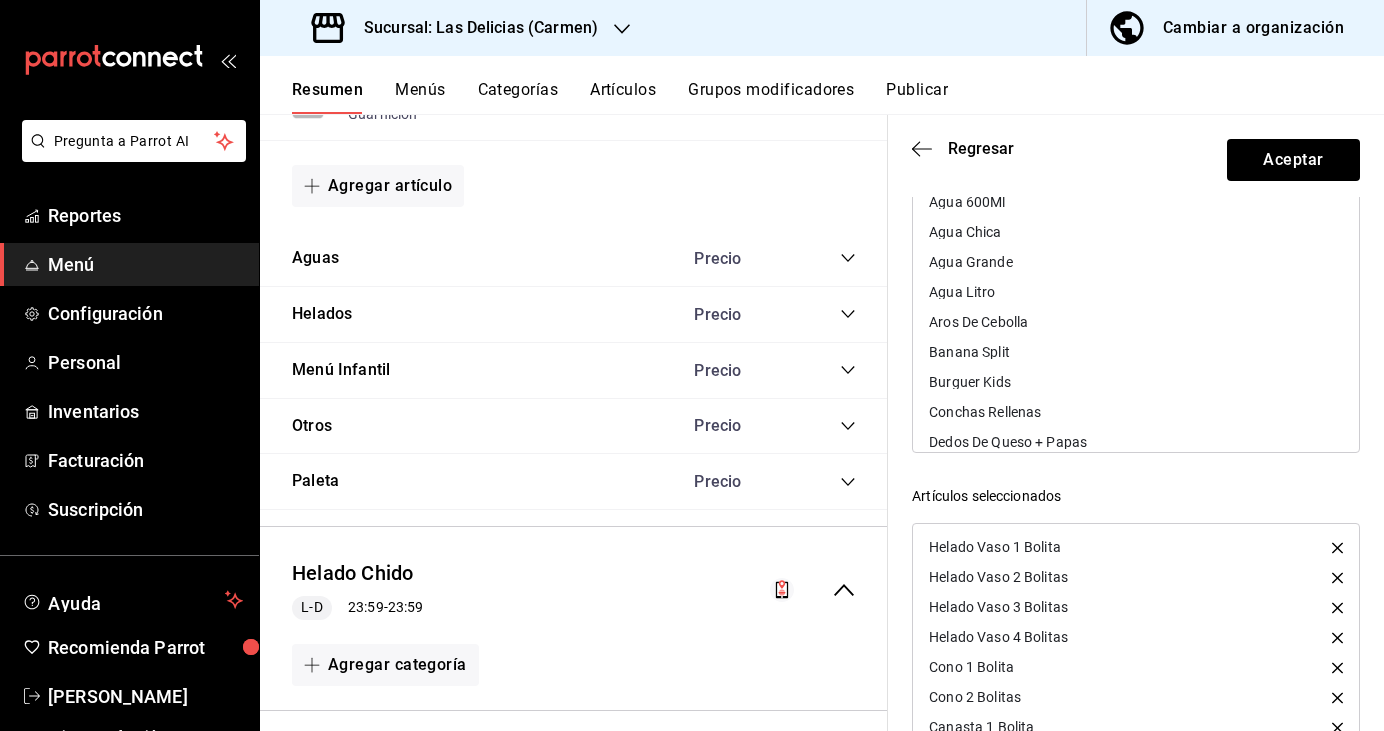 scroll, scrollTop: 0, scrollLeft: 0, axis: both 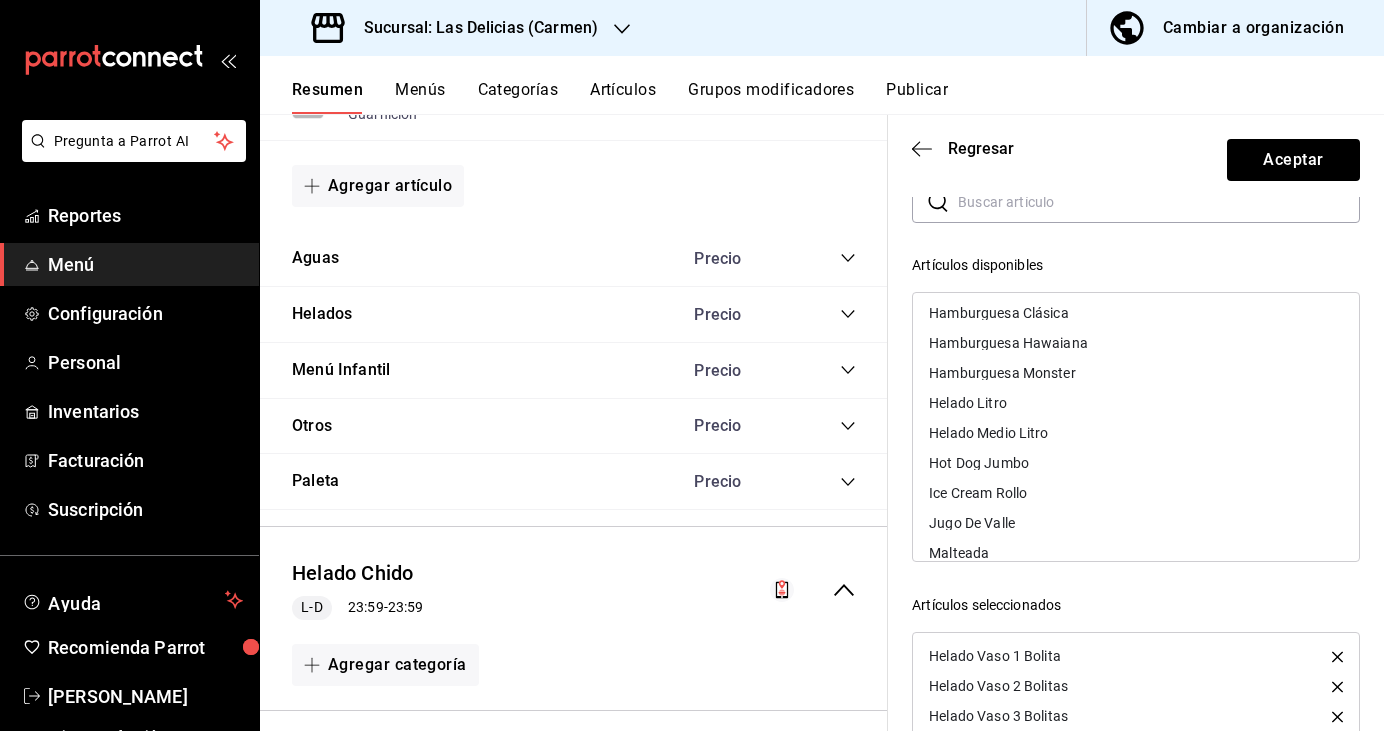 click on "Helado Medio Litro" at bounding box center (988, 433) 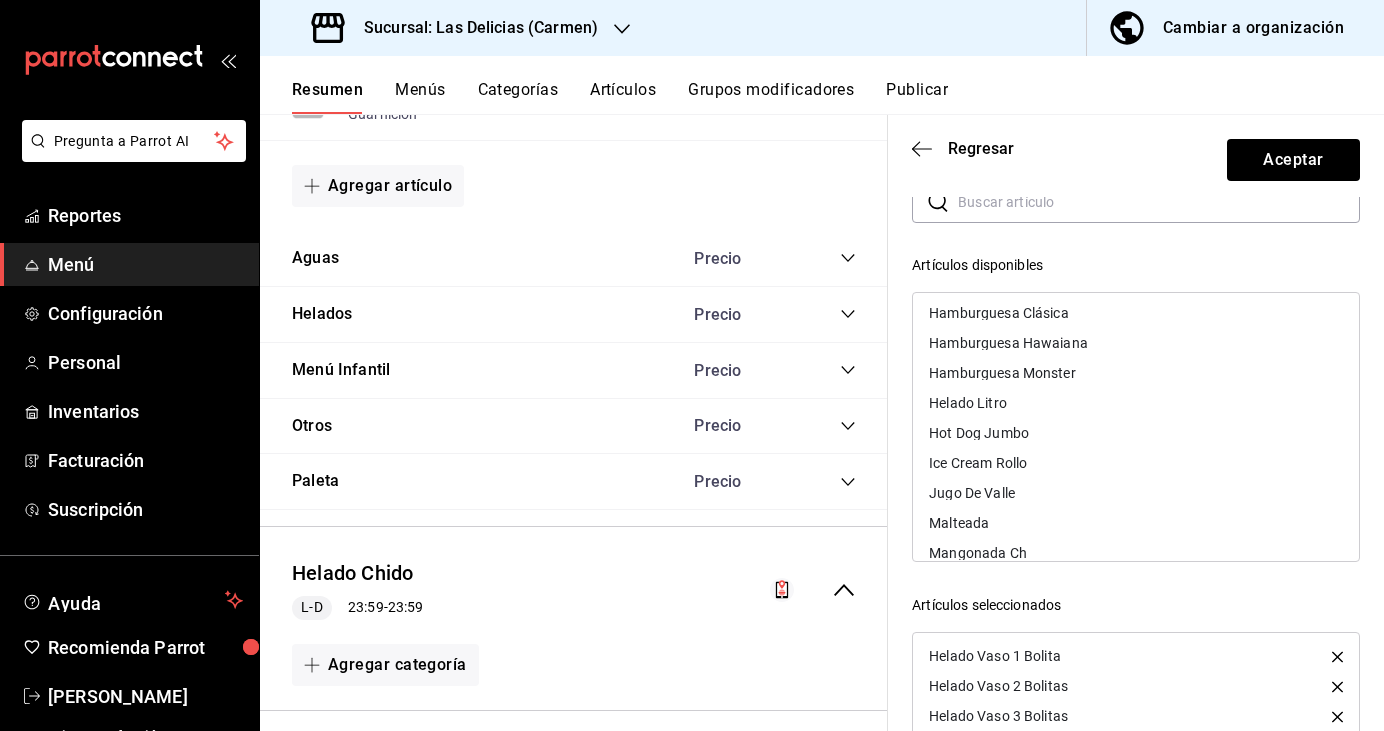 click on "Helado Litro" at bounding box center [968, 403] 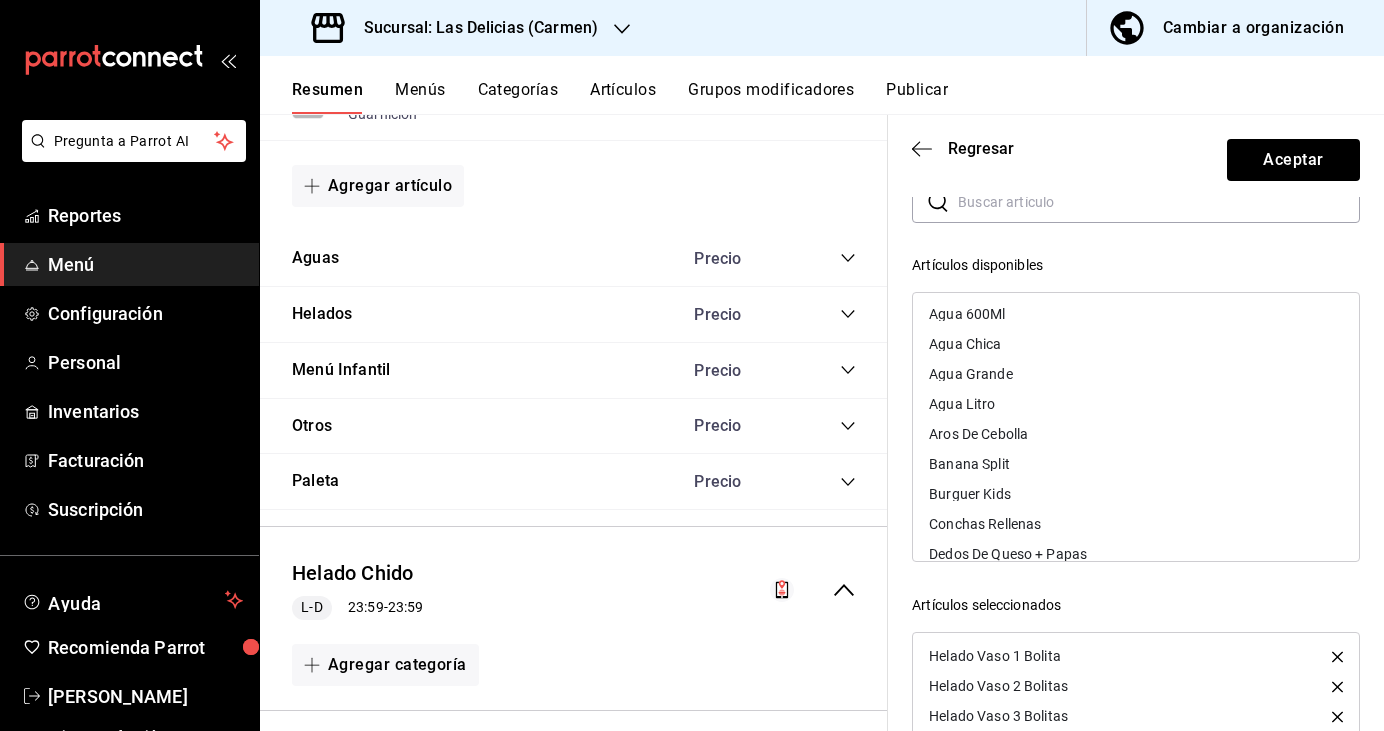 scroll, scrollTop: 0, scrollLeft: 0, axis: both 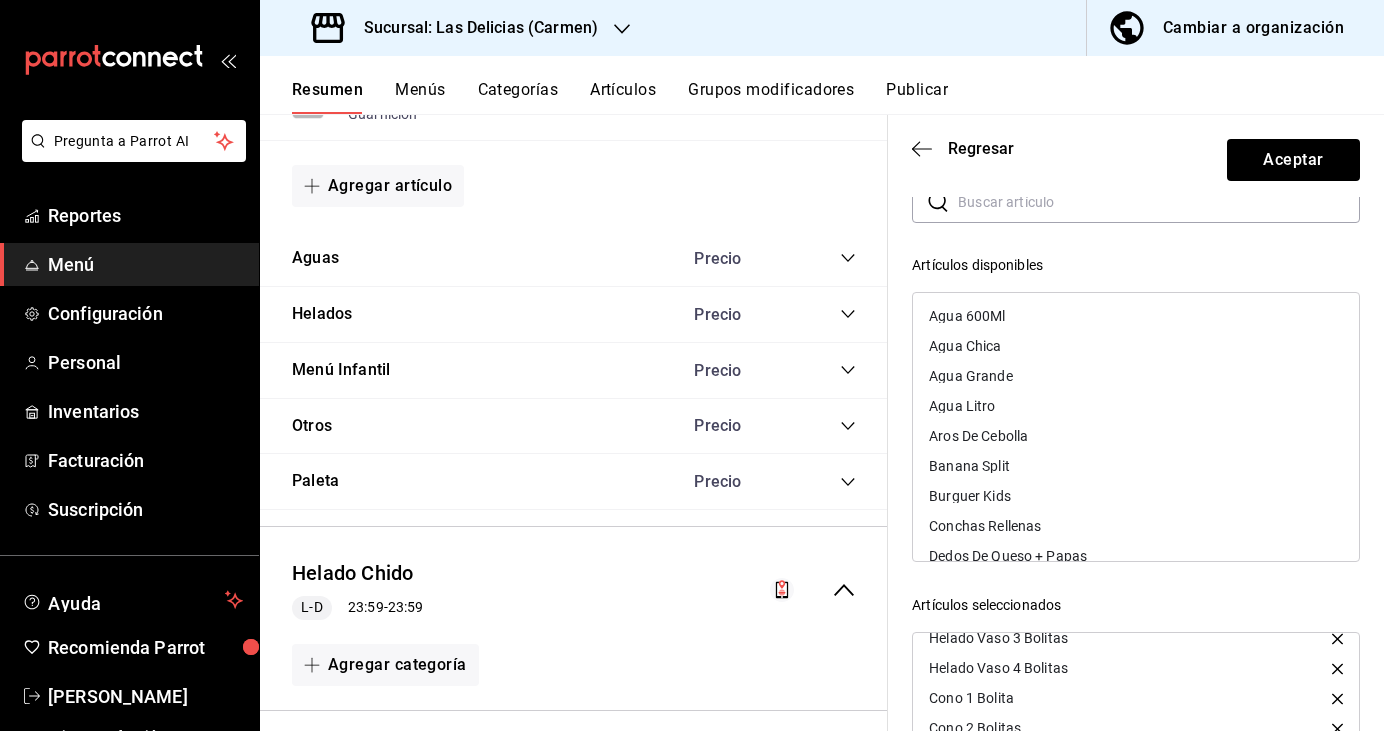 click on "Banana Split" at bounding box center (969, 466) 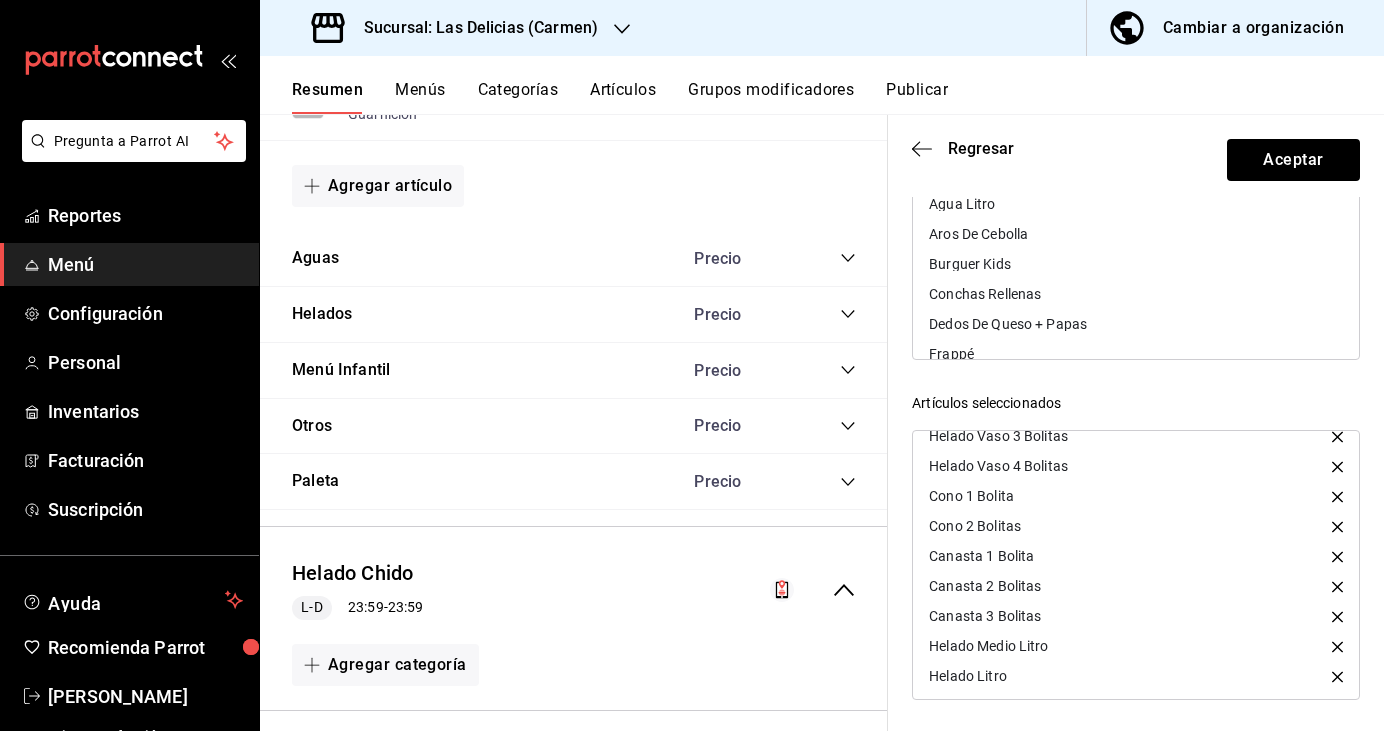 scroll, scrollTop: 304, scrollLeft: 0, axis: vertical 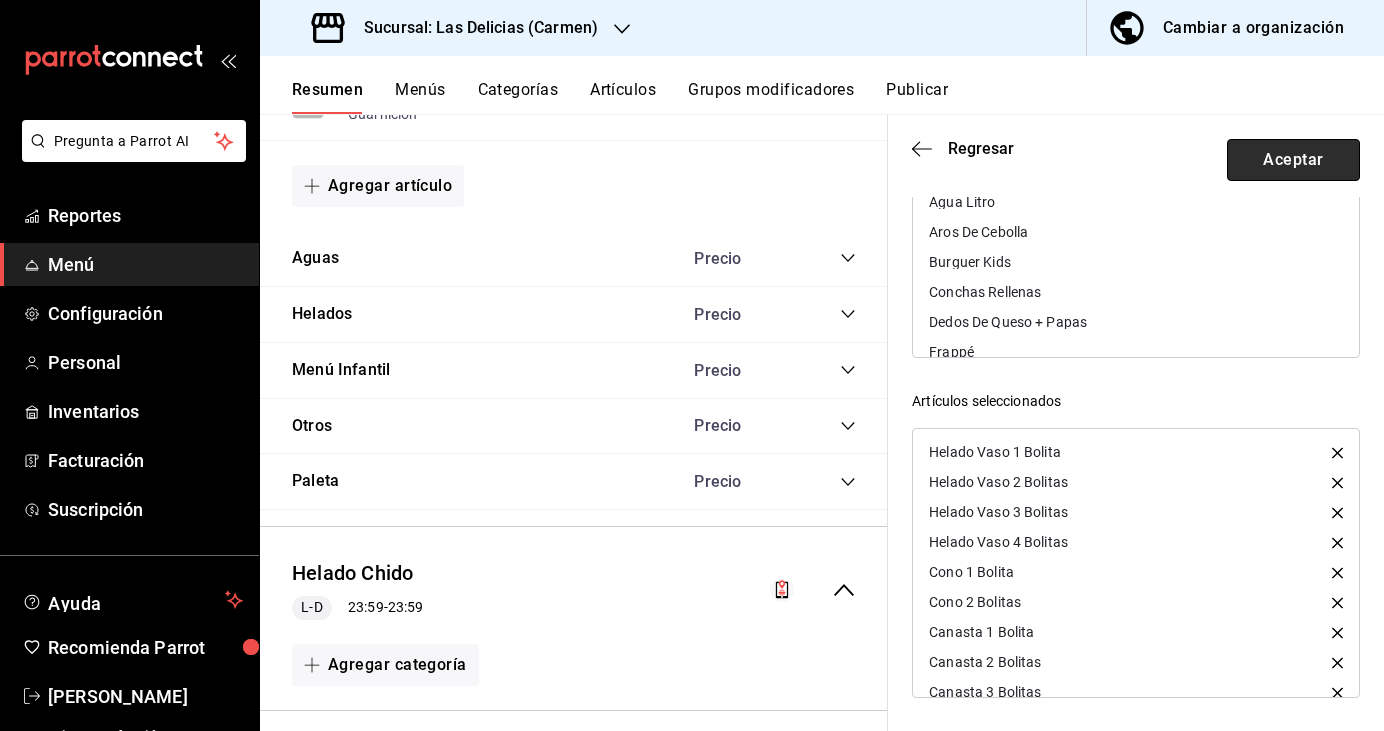 click on "Aceptar" at bounding box center (1293, 160) 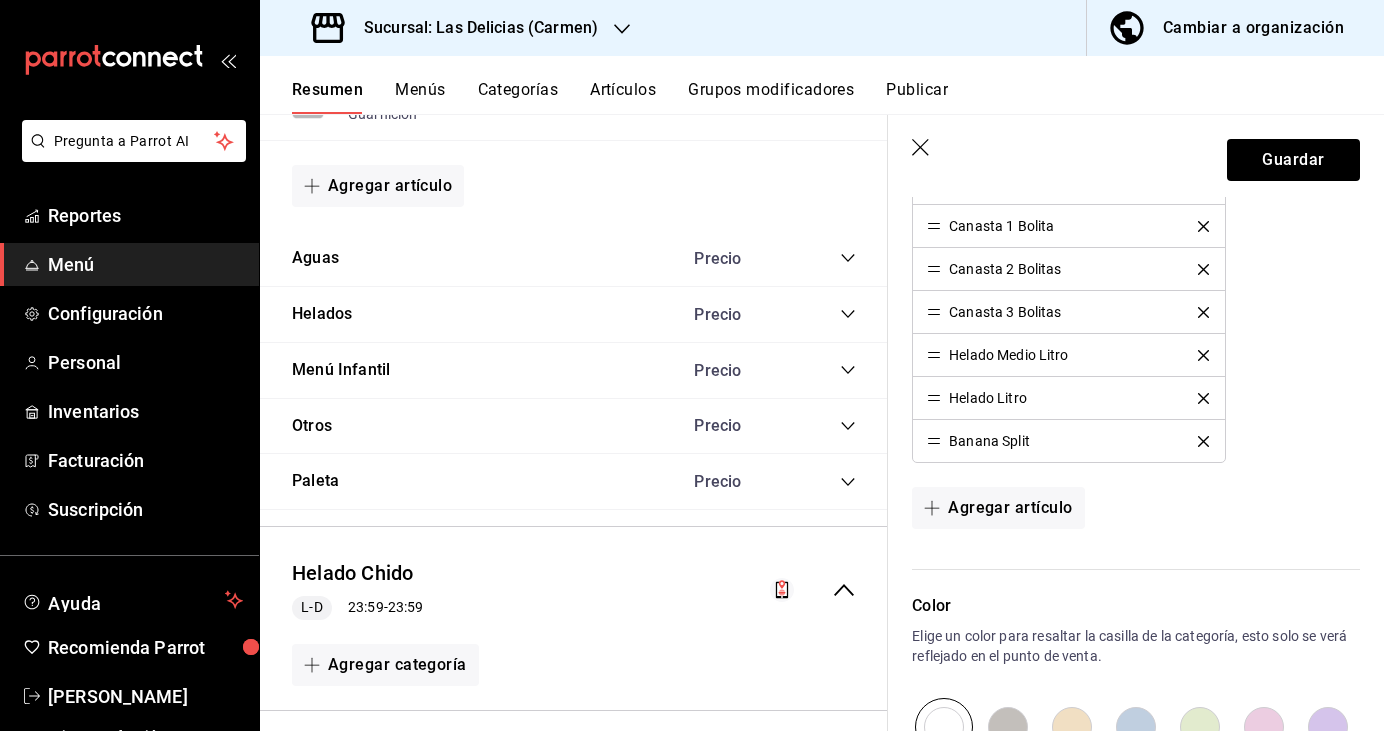 scroll, scrollTop: 836, scrollLeft: 0, axis: vertical 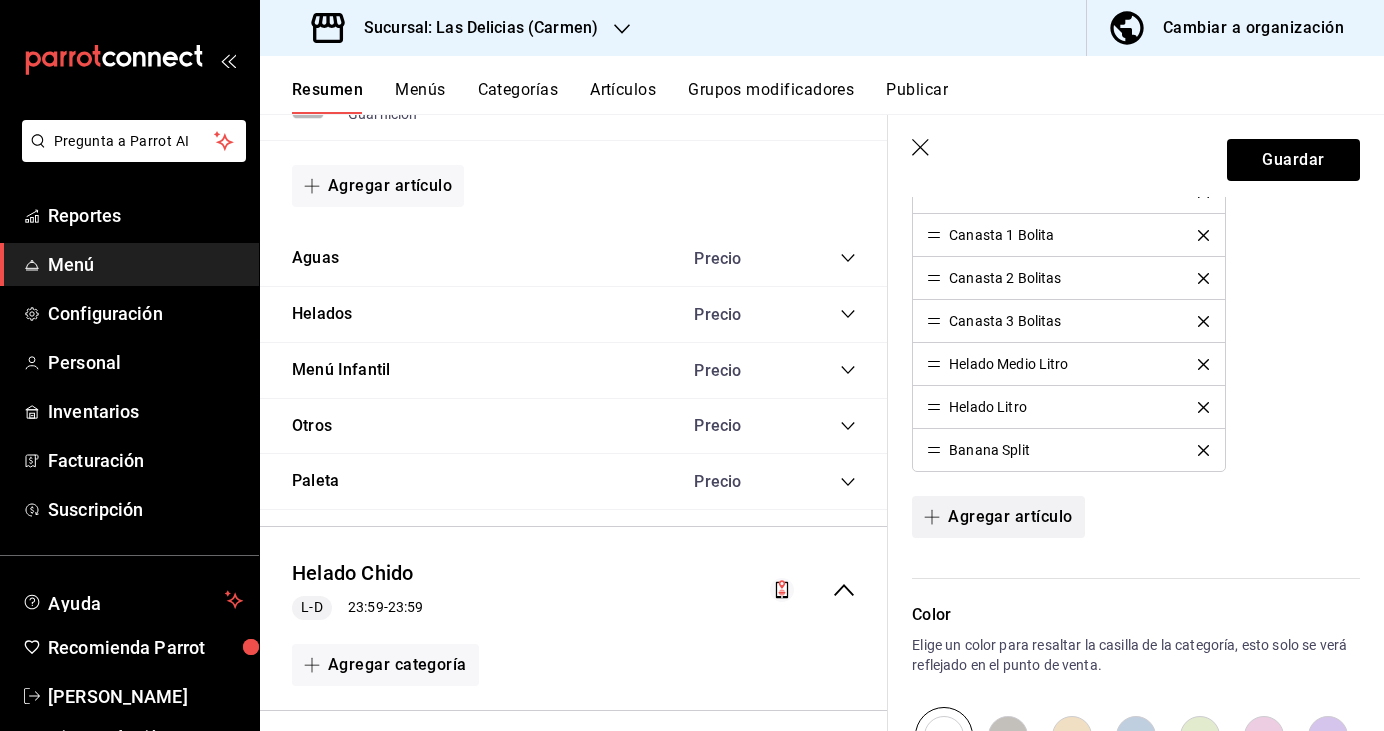 click on "Agregar artículo" at bounding box center (998, 517) 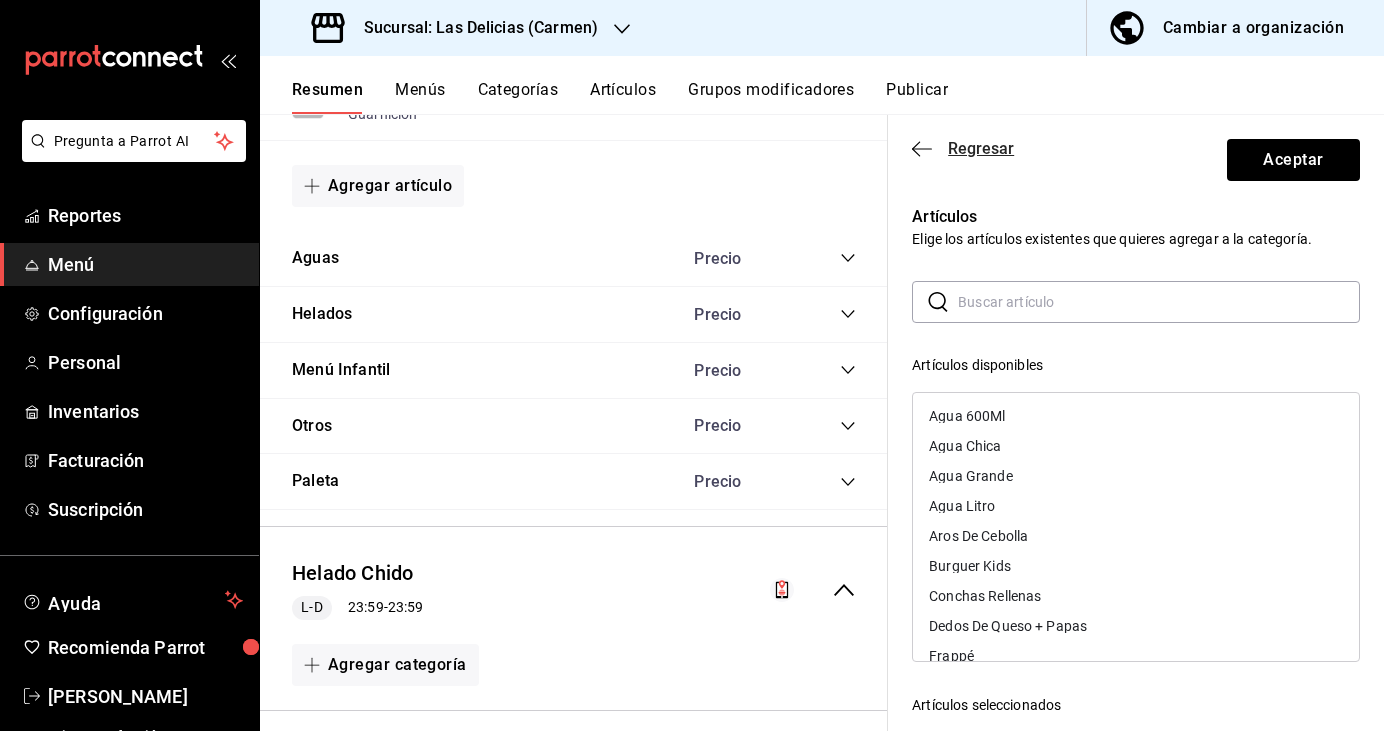 click on "Regresar" at bounding box center (981, 148) 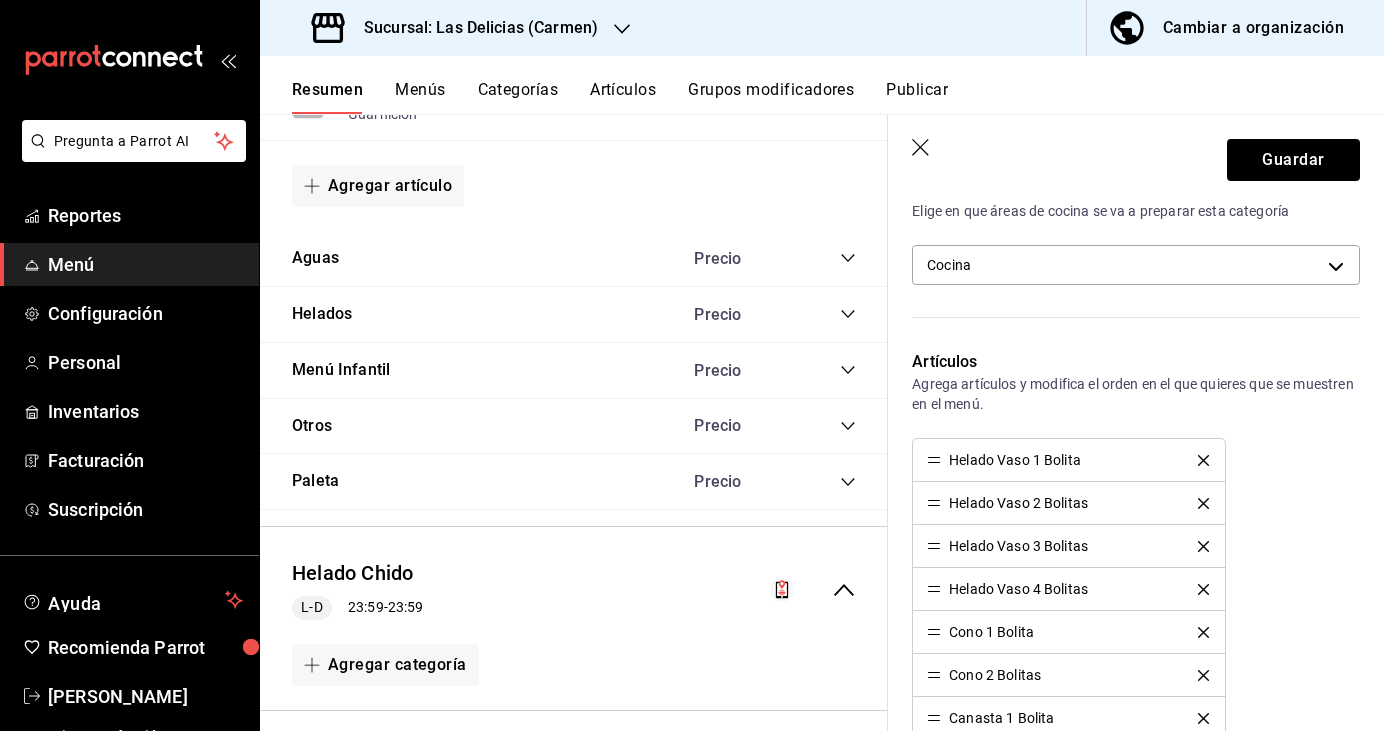 scroll, scrollTop: 346, scrollLeft: 0, axis: vertical 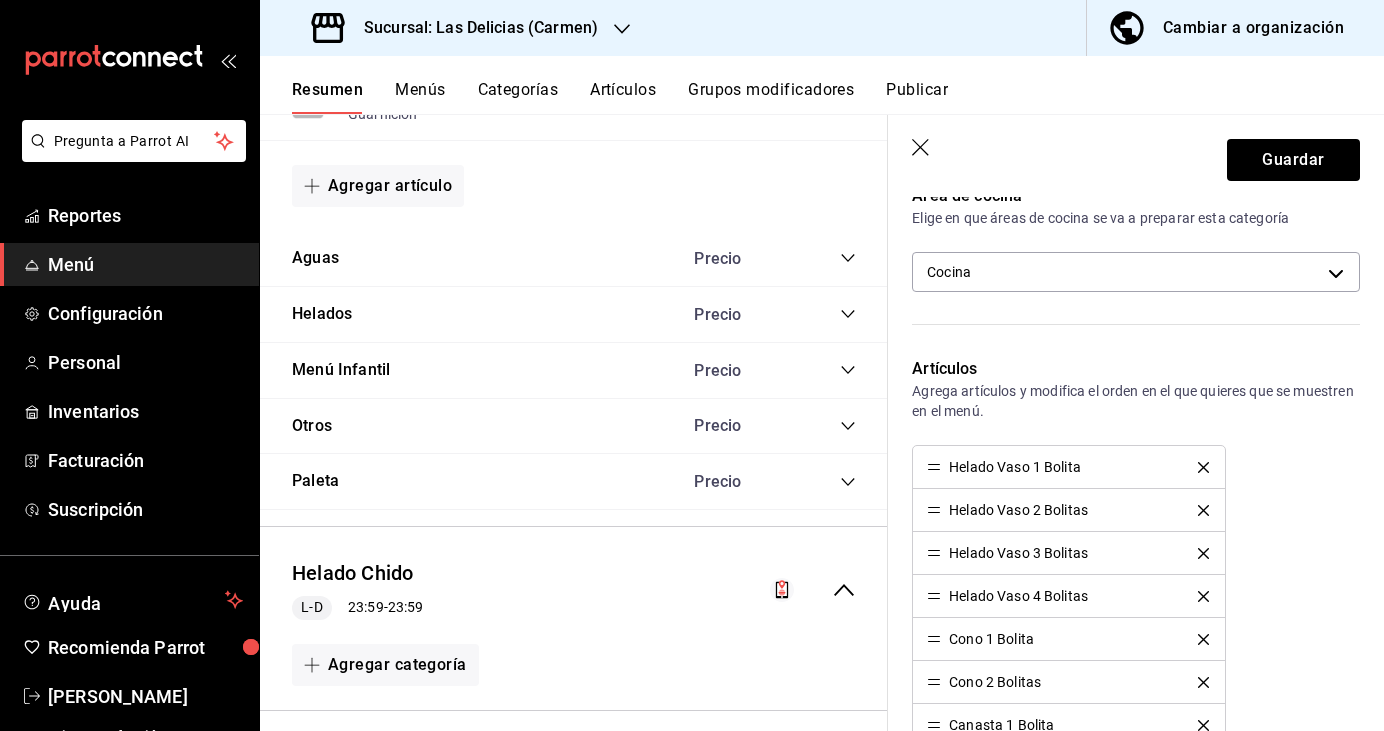 click on "Artículos" at bounding box center (623, 97) 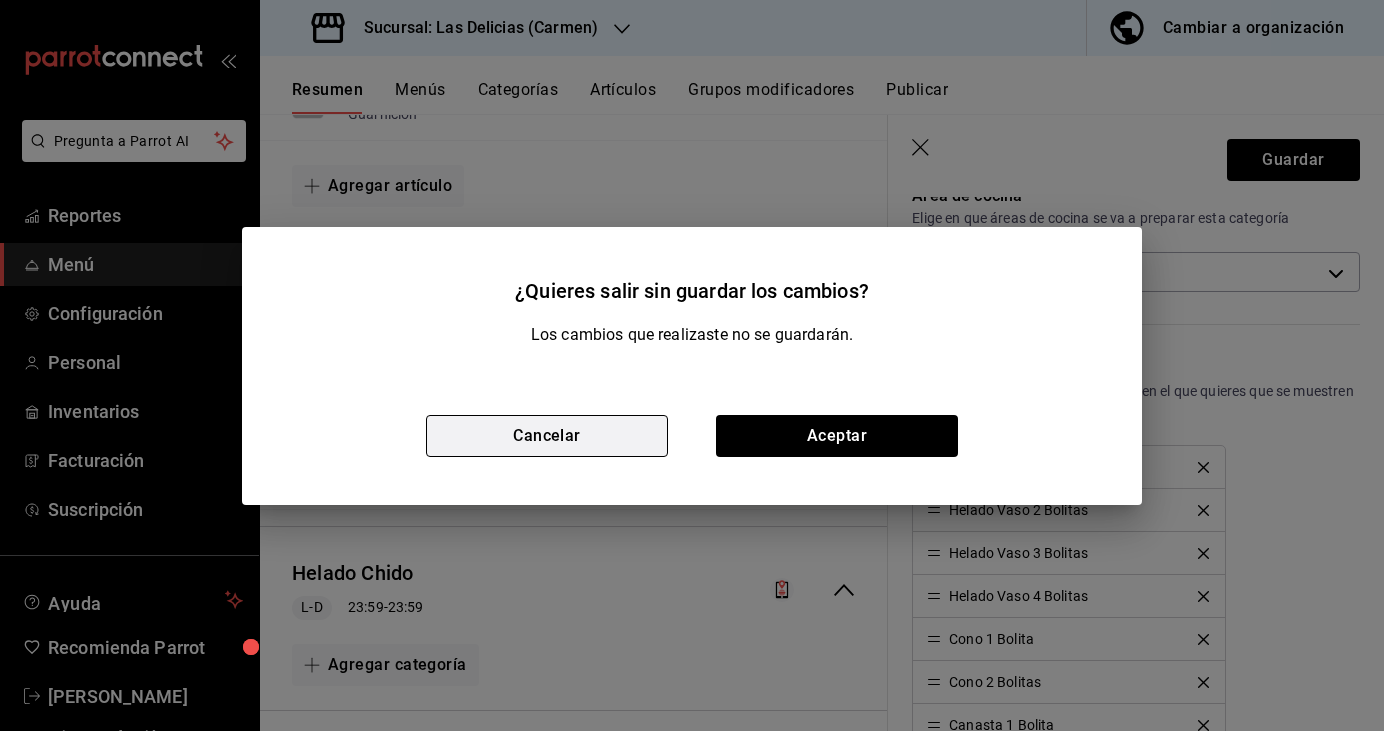click on "Cancelar" at bounding box center (547, 436) 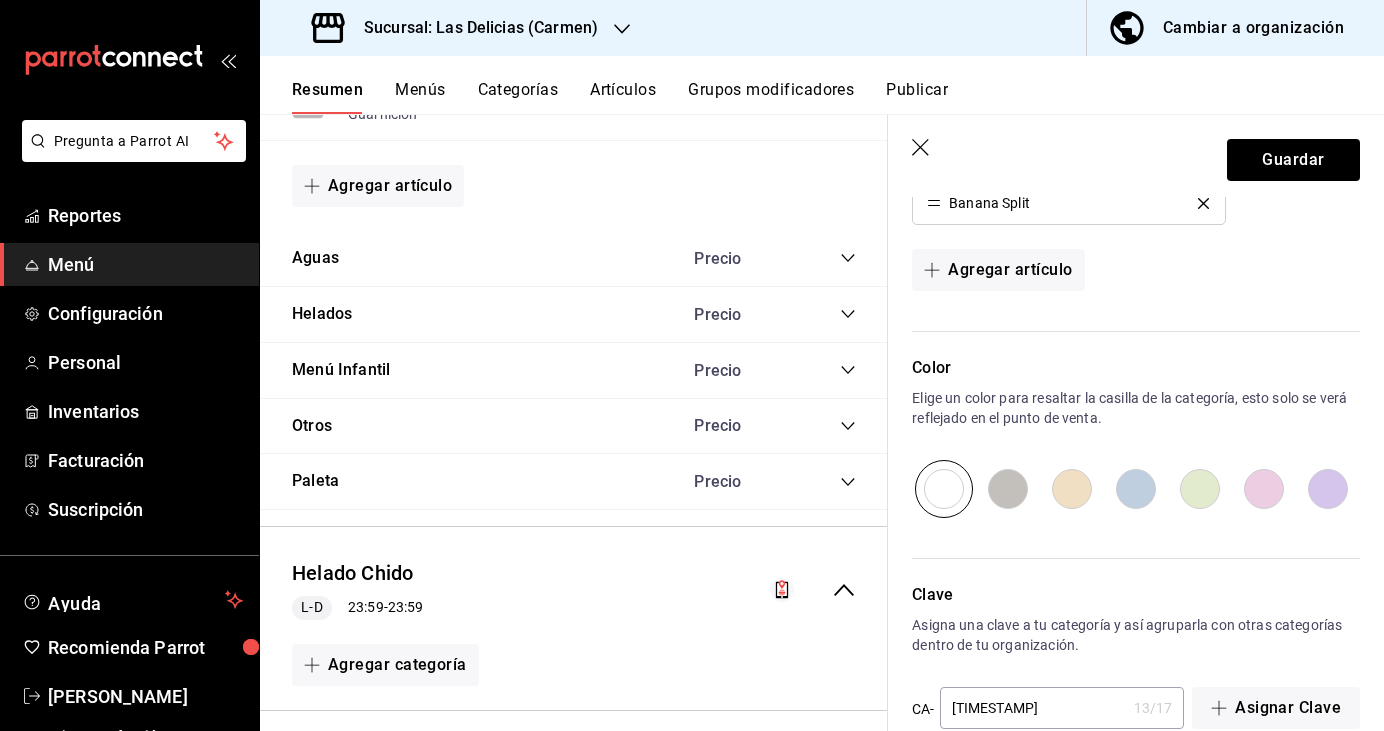 scroll, scrollTop: 1088, scrollLeft: 0, axis: vertical 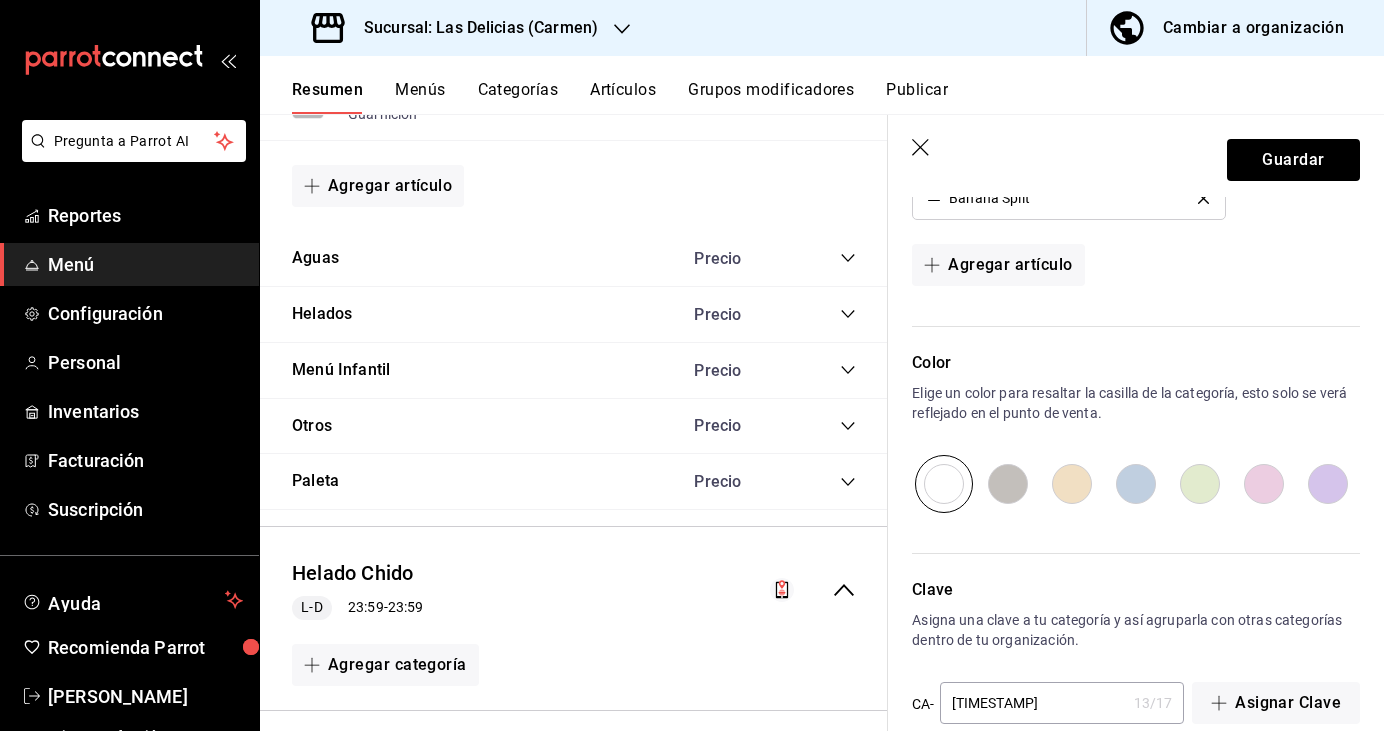 click at bounding box center [1264, 484] 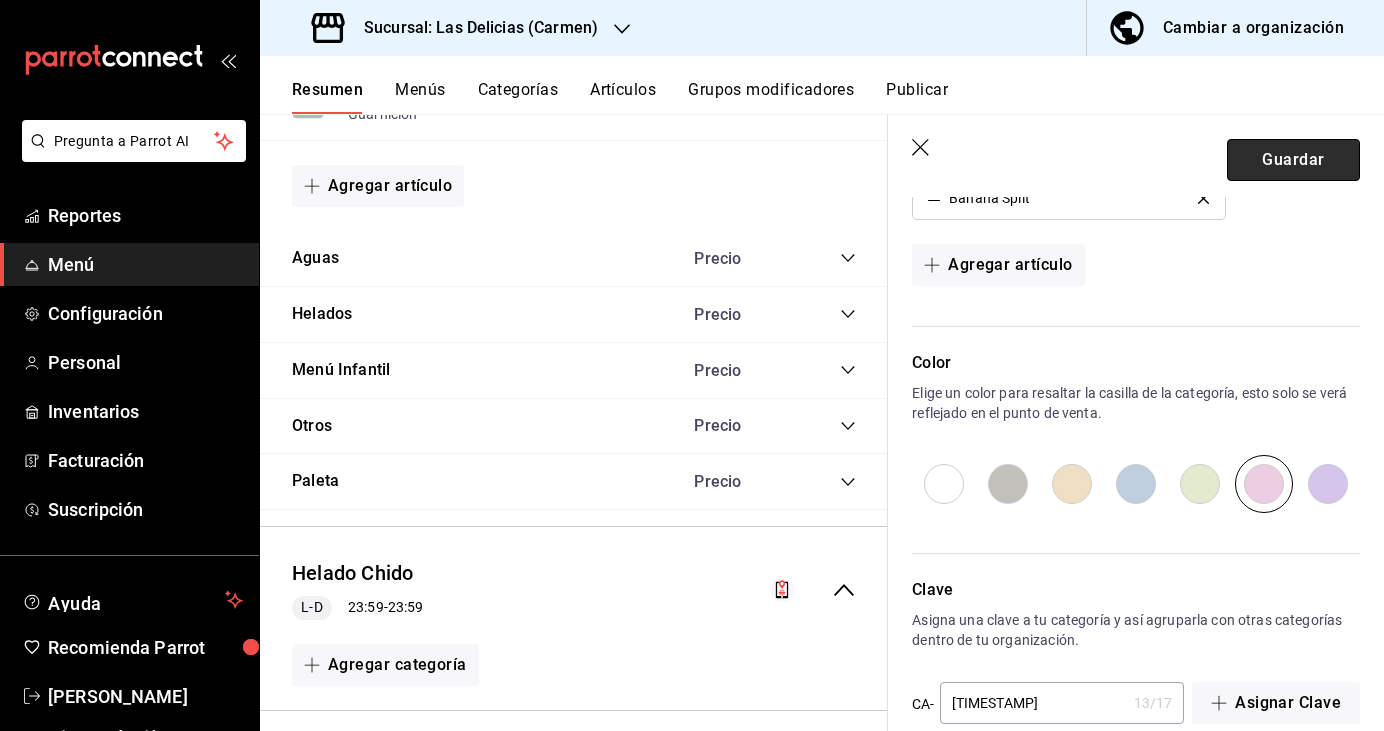 click on "Guardar" at bounding box center (1293, 160) 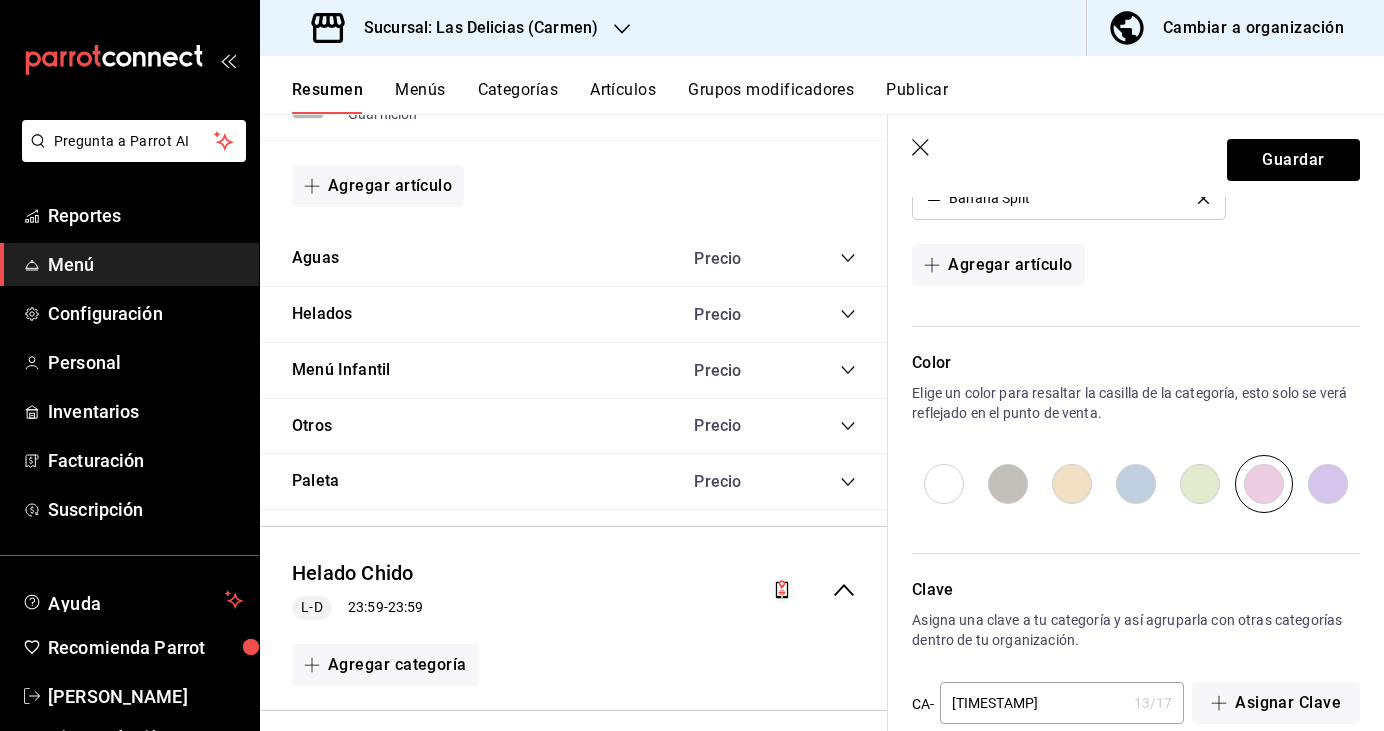 scroll, scrollTop: 1335, scrollLeft: 0, axis: vertical 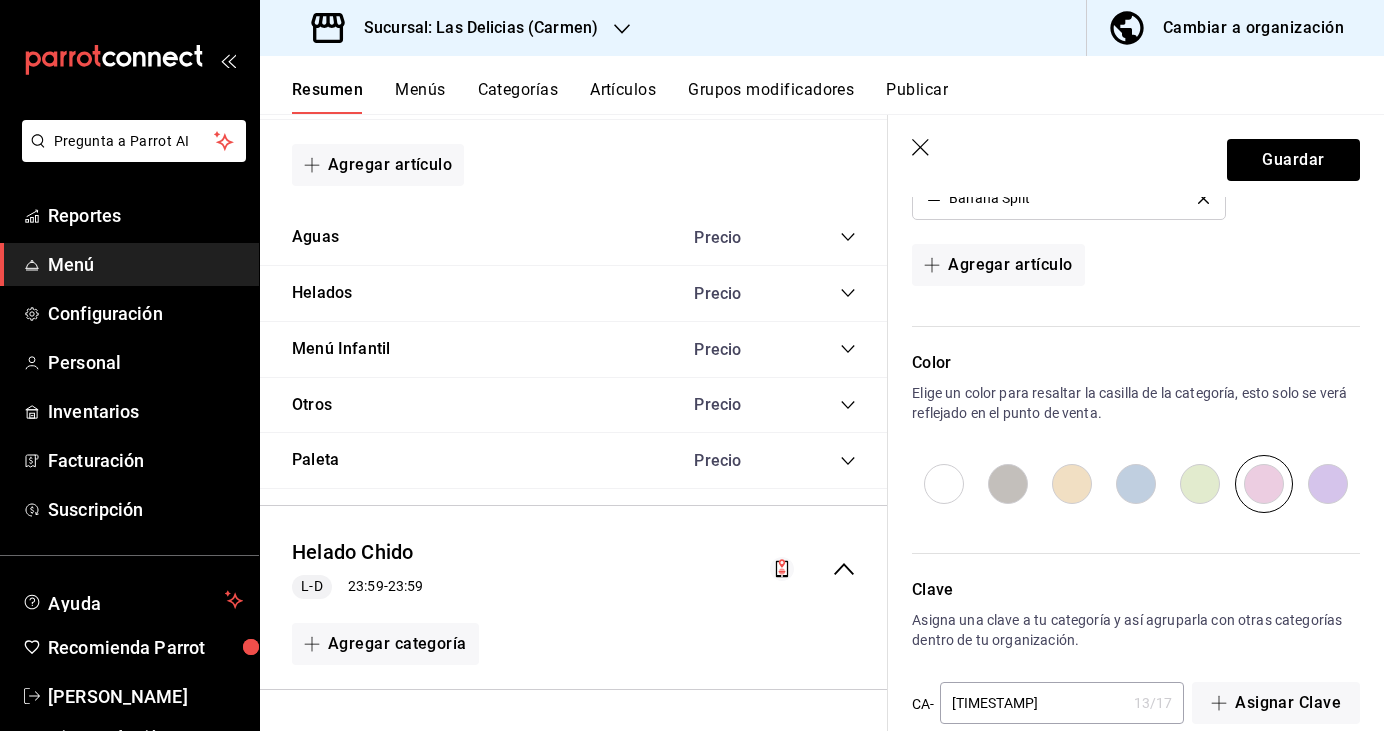 click 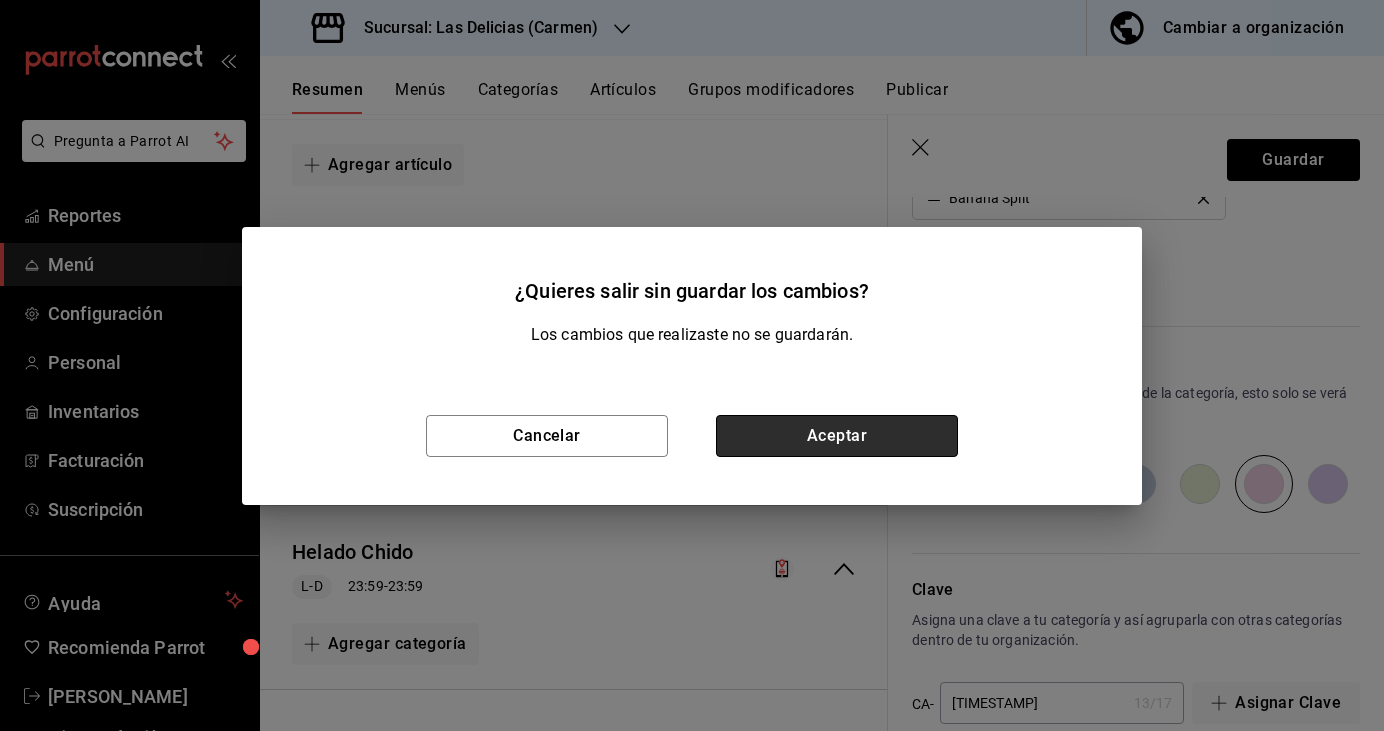 click on "Aceptar" at bounding box center [837, 436] 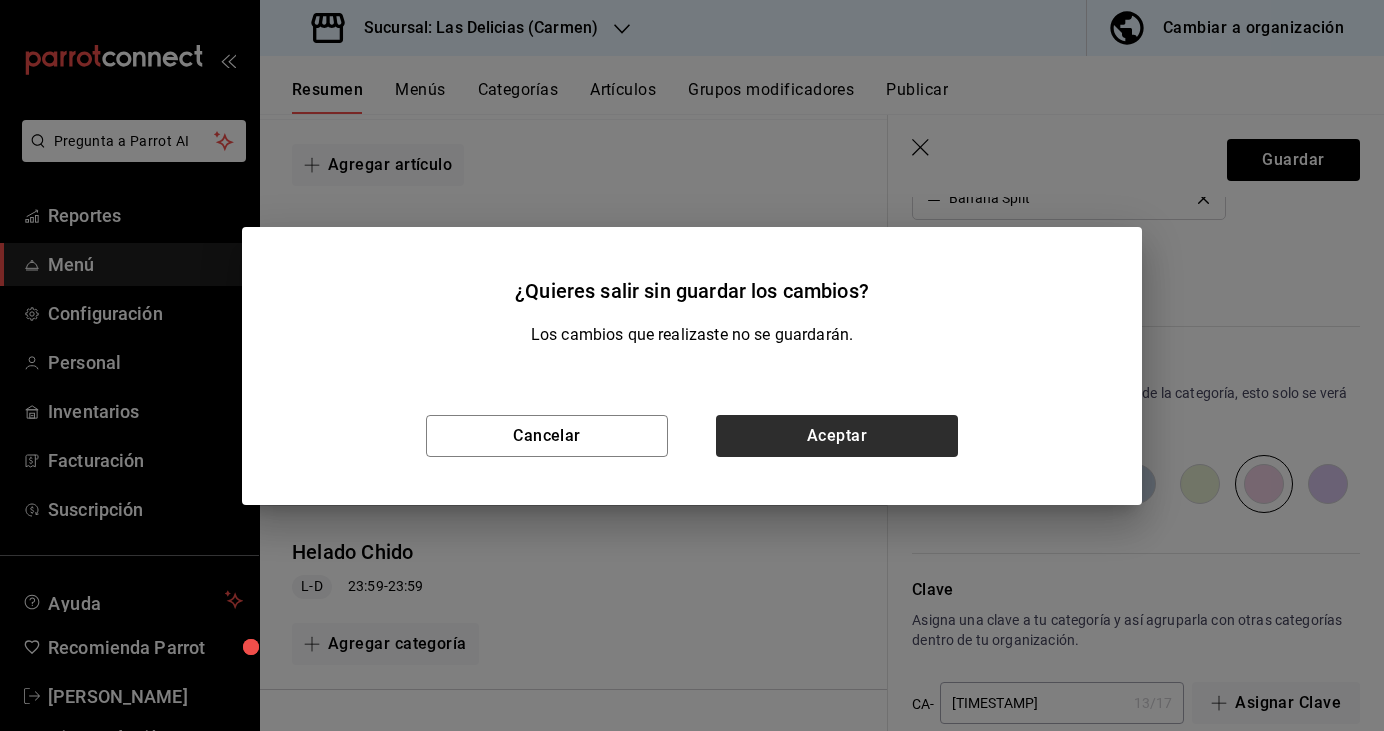 scroll, scrollTop: 1314, scrollLeft: 0, axis: vertical 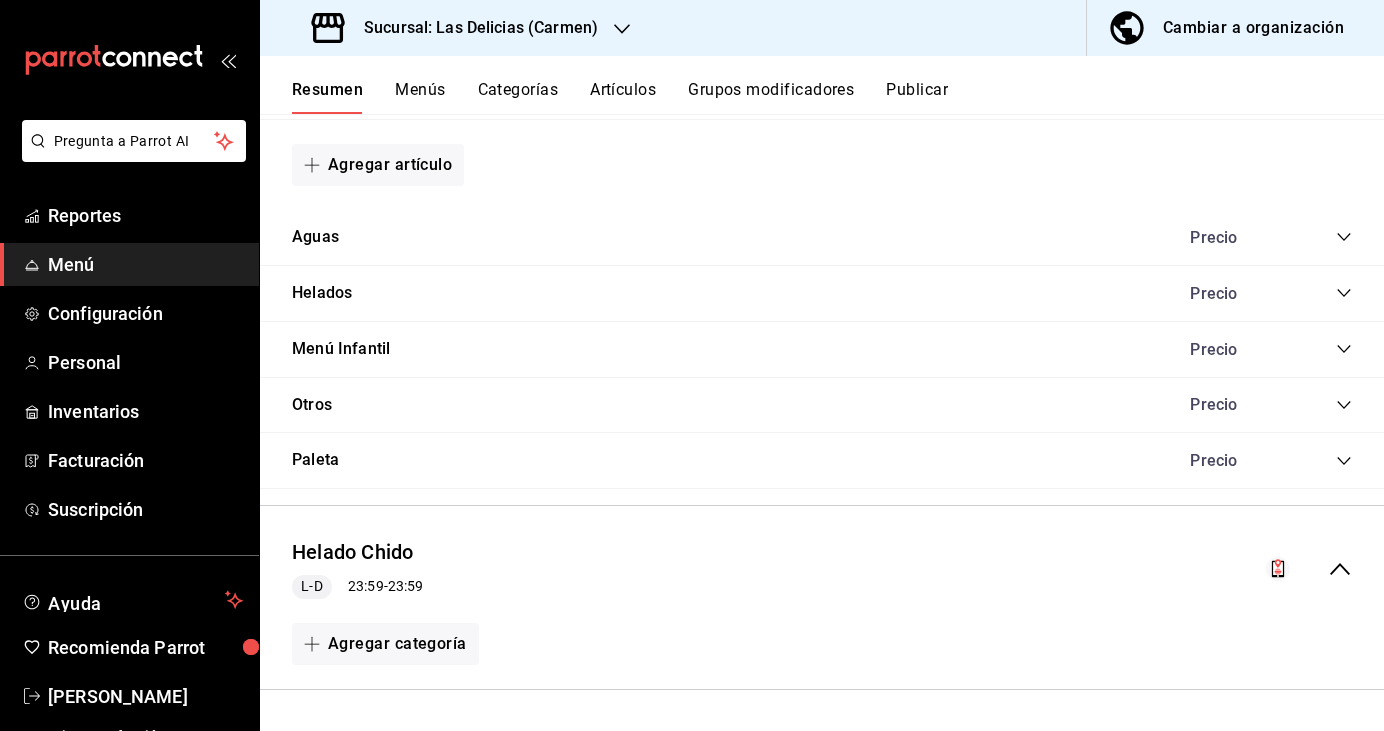 click 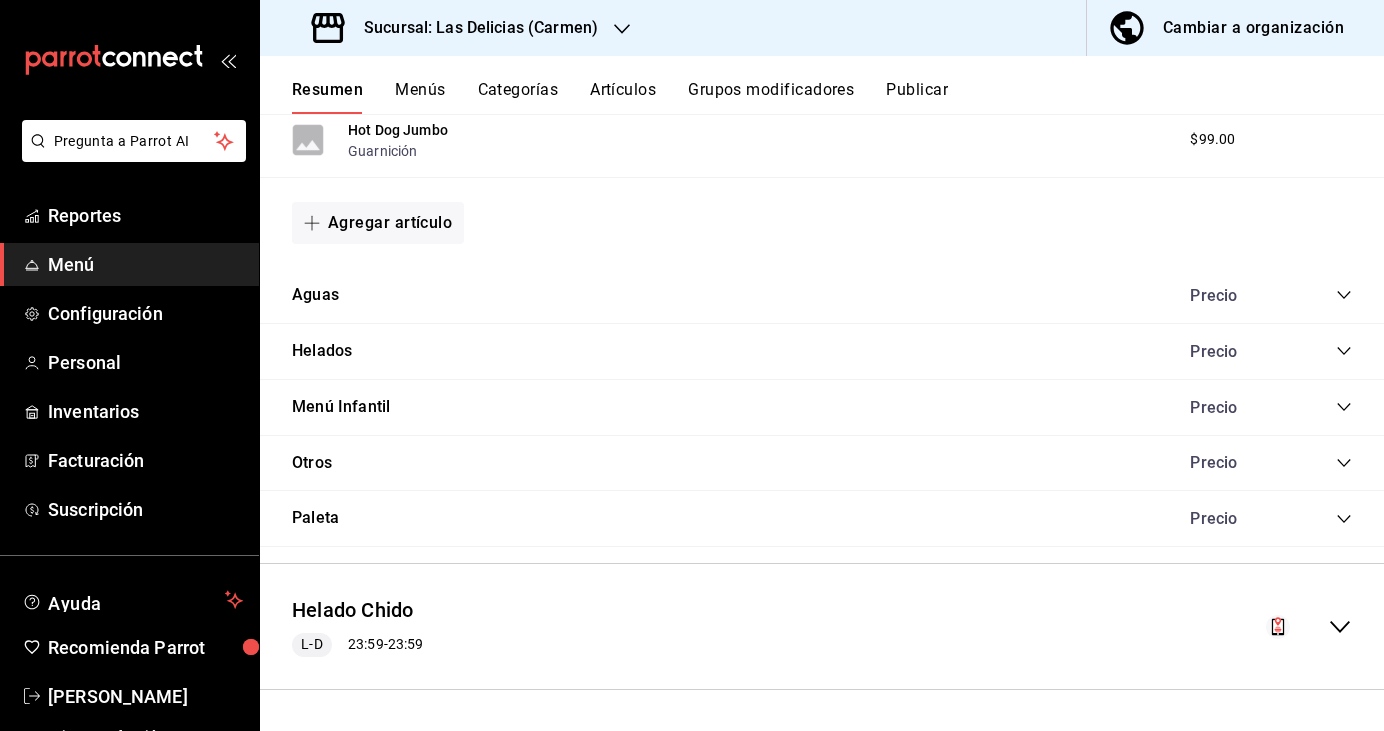 click 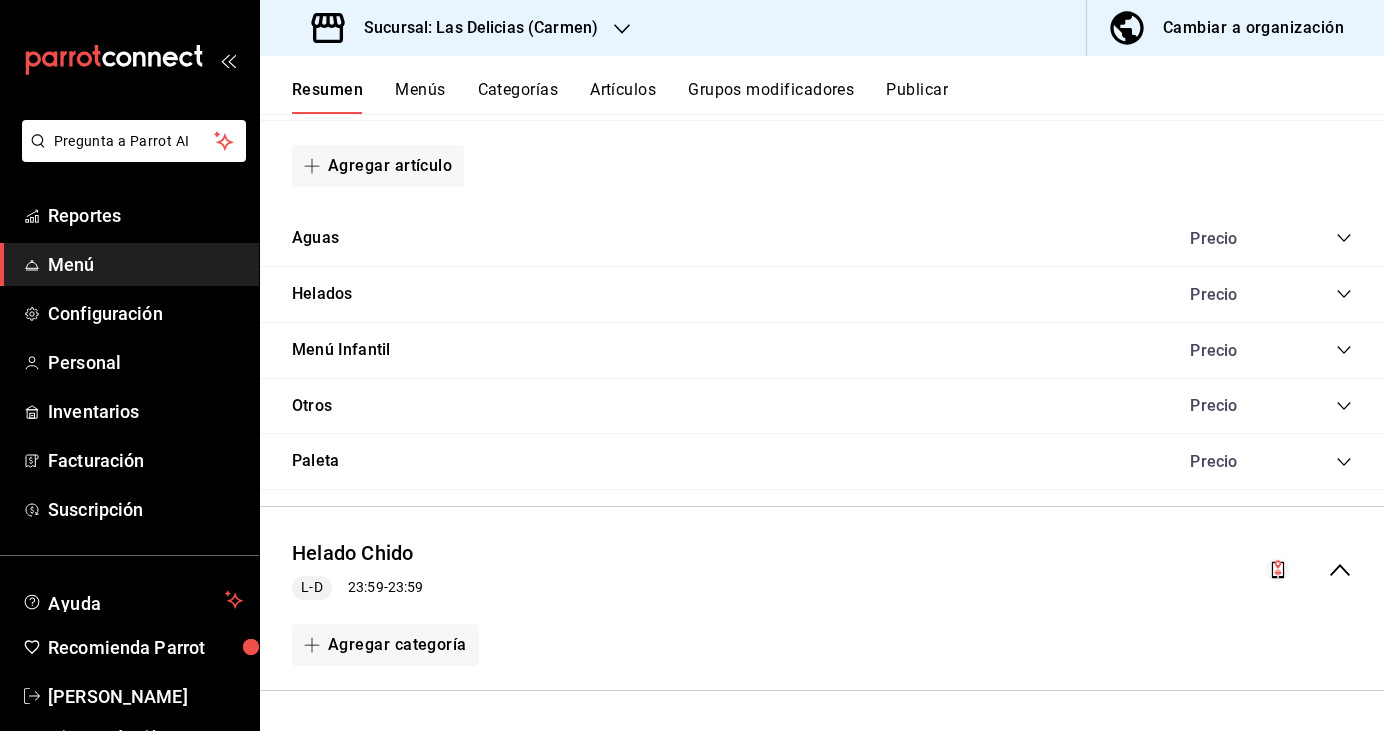 scroll, scrollTop: 1314, scrollLeft: 0, axis: vertical 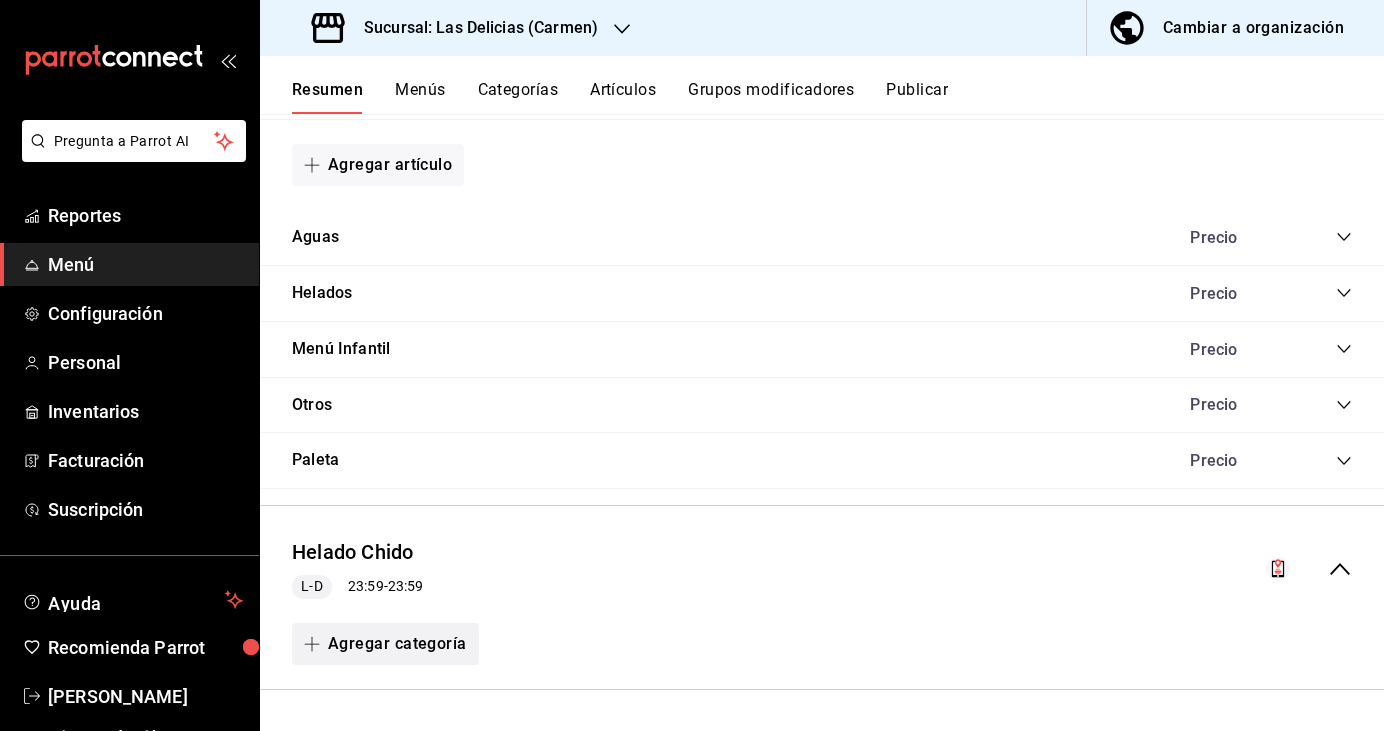 click 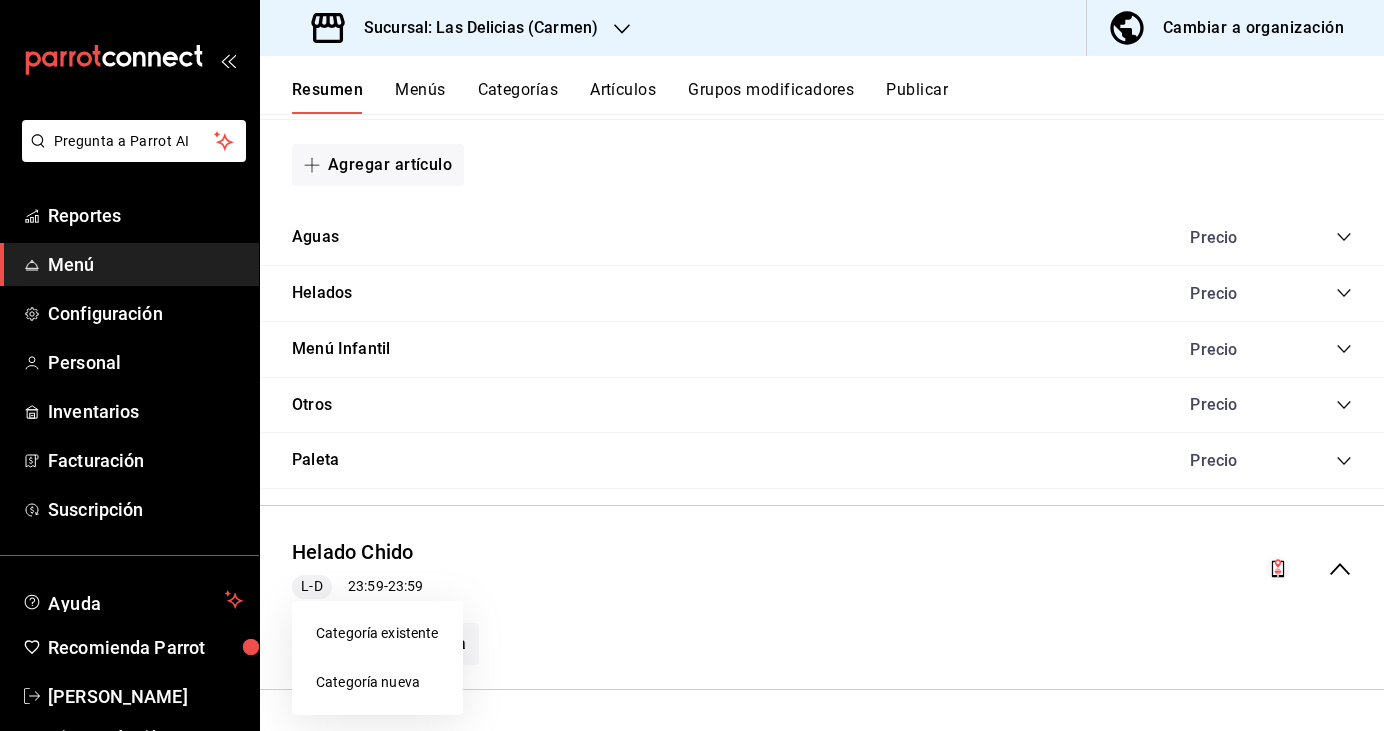click on "Categoría nueva" at bounding box center (377, 682) 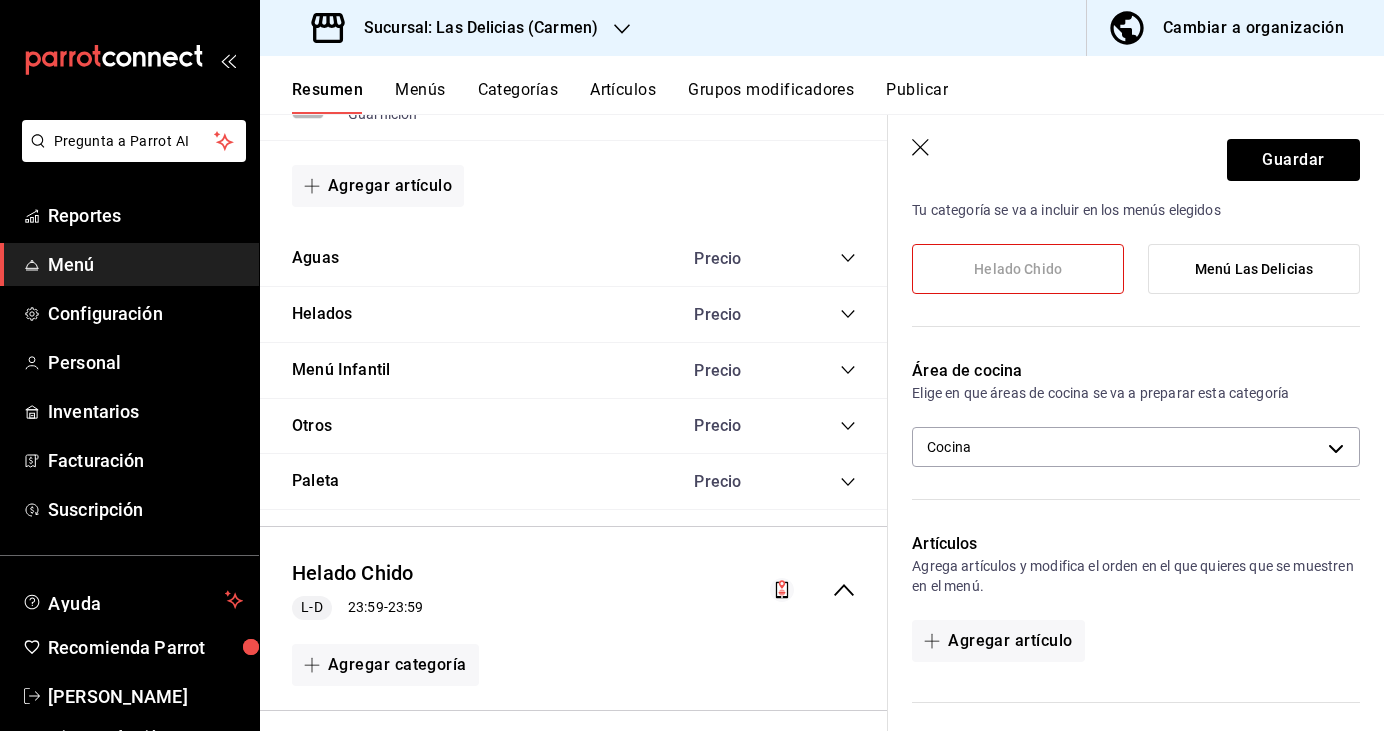 scroll, scrollTop: 172, scrollLeft: 0, axis: vertical 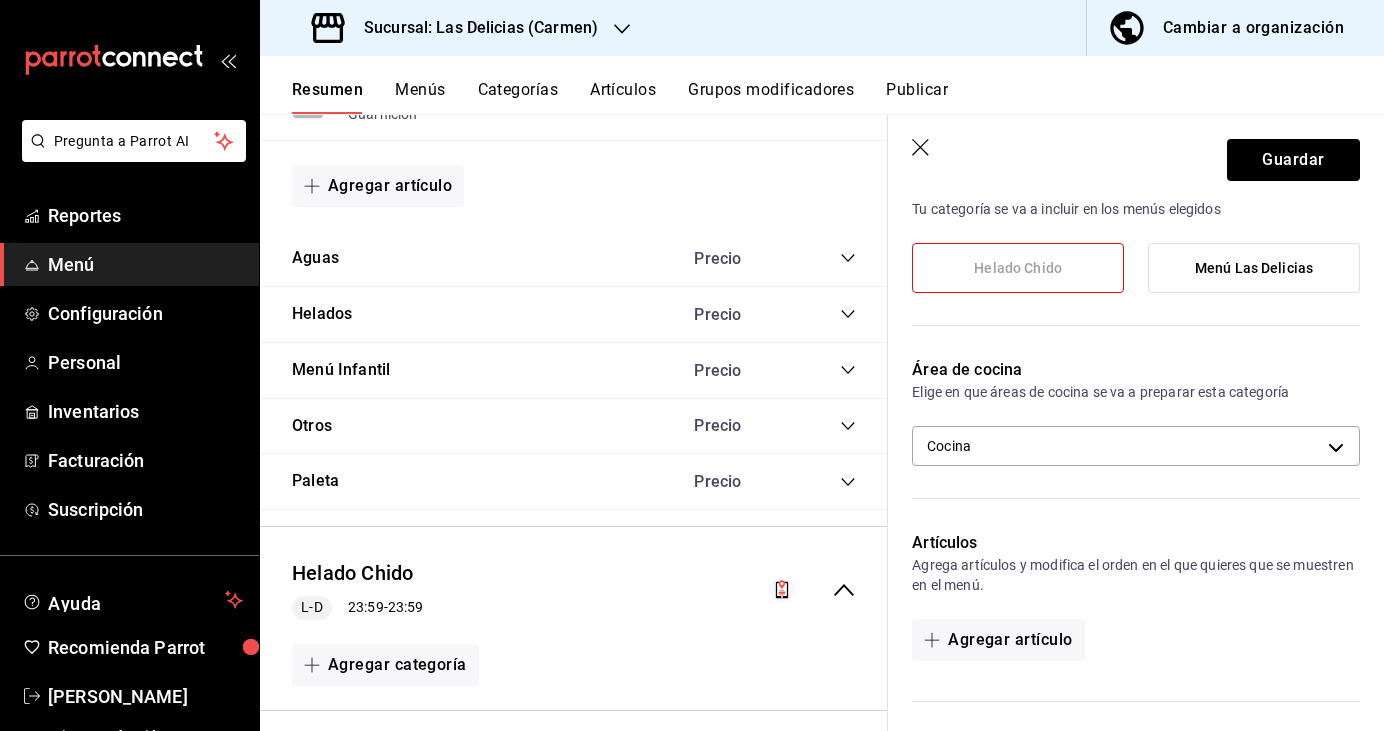 type on "Helados" 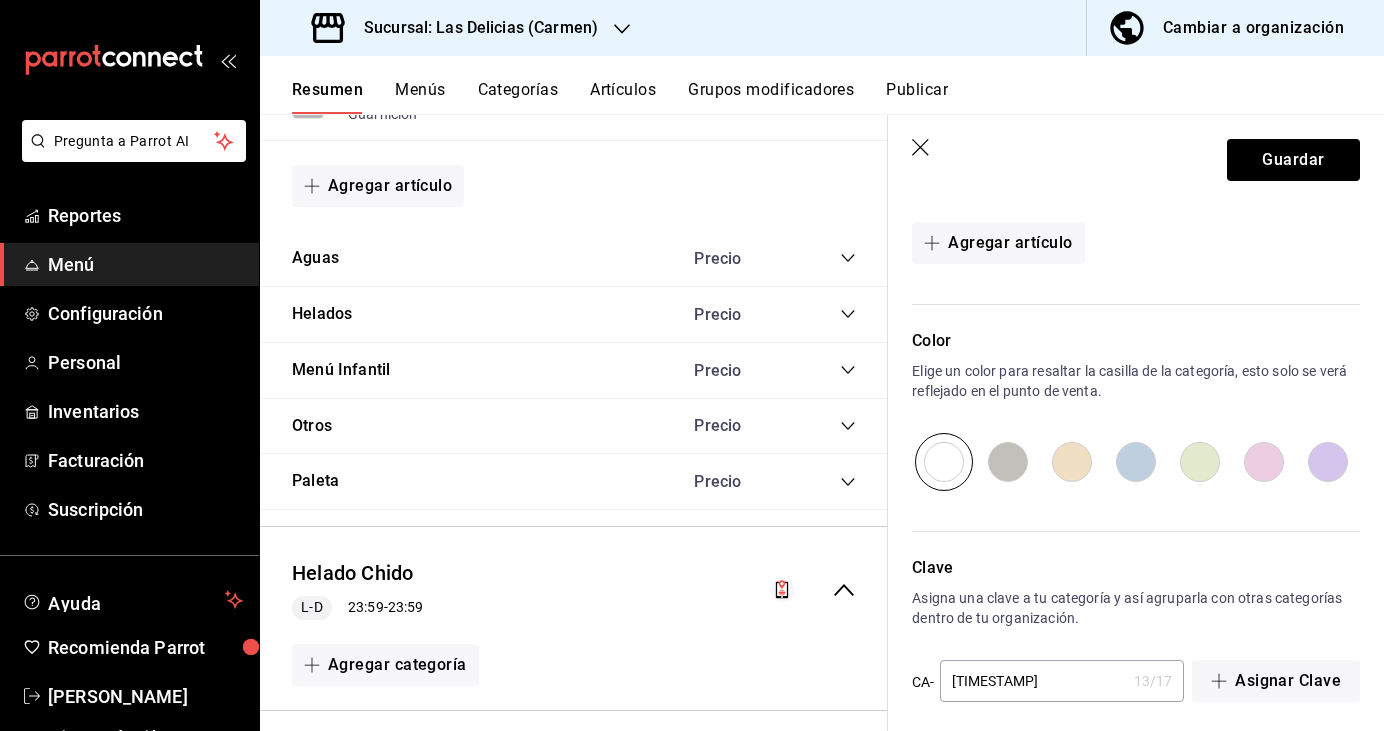 scroll, scrollTop: 582, scrollLeft: 0, axis: vertical 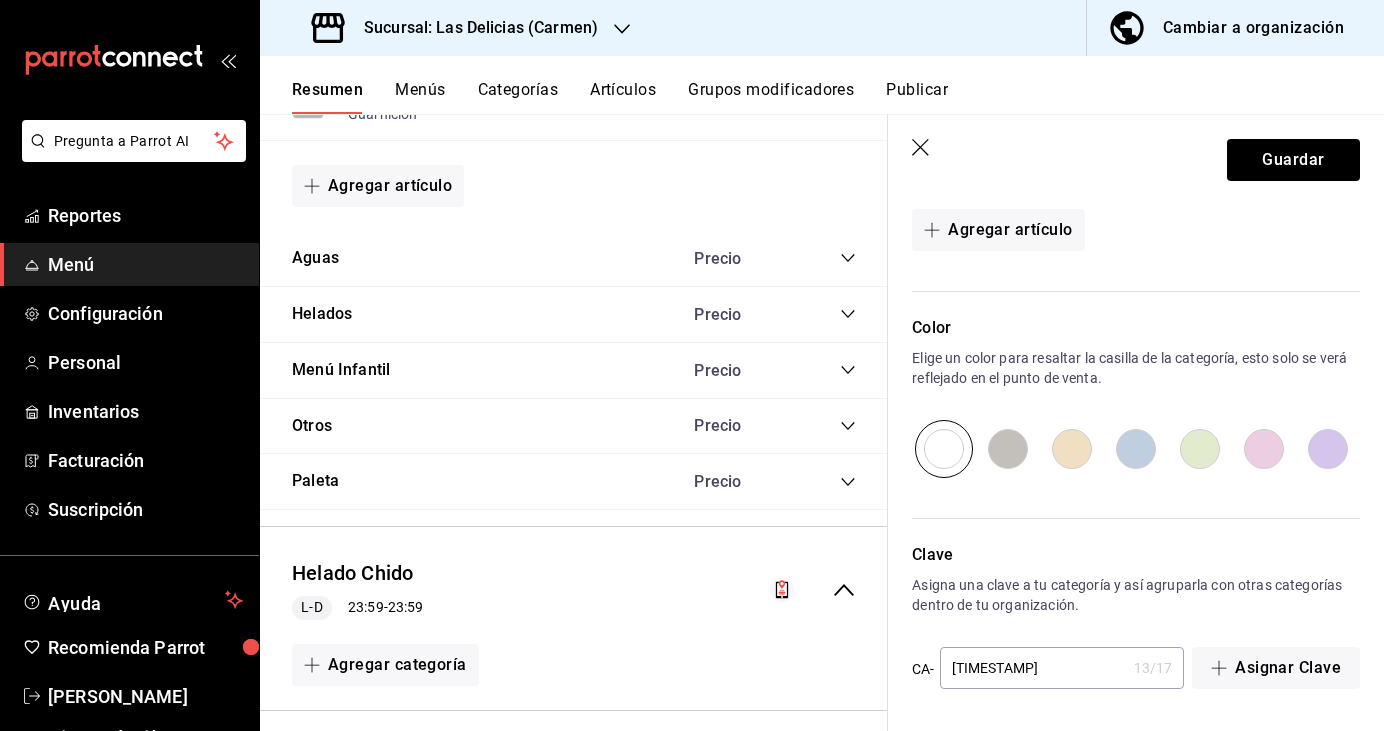 click at bounding box center [1264, 449] 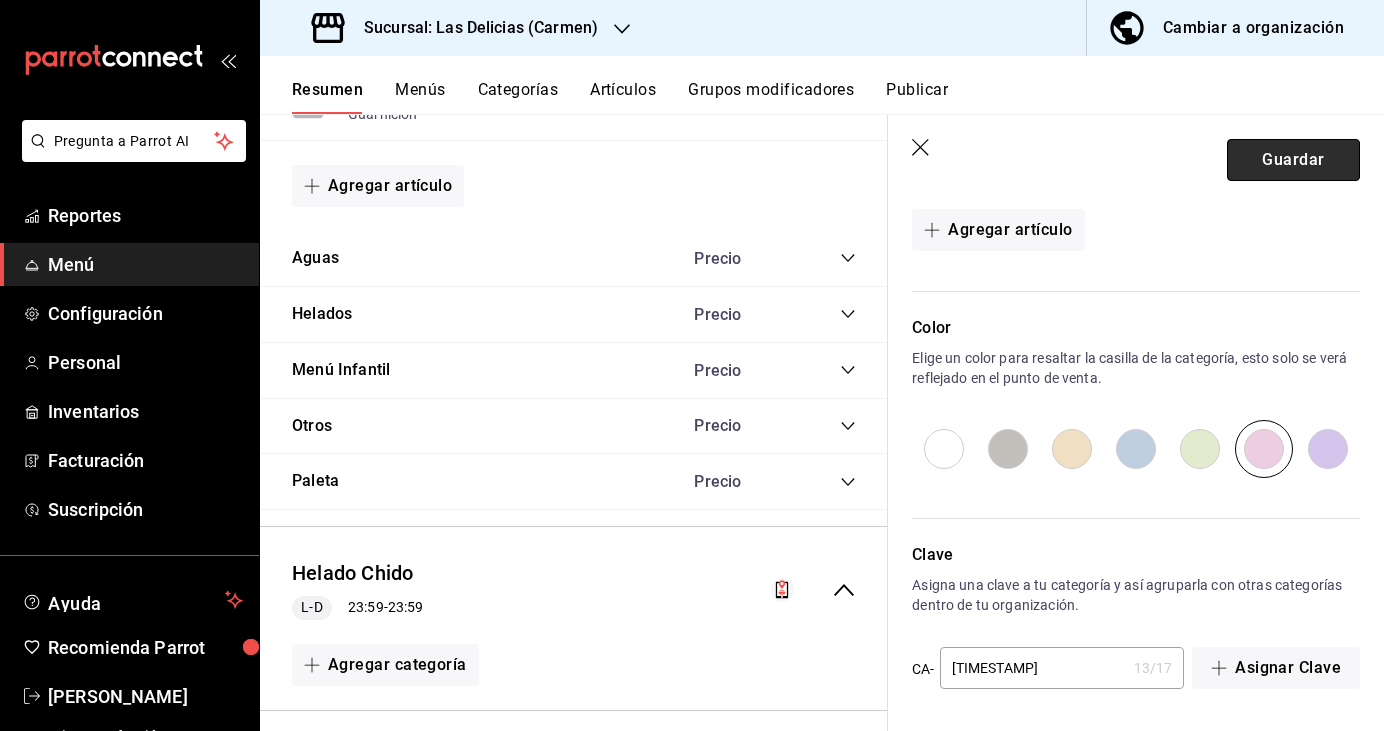 click on "Guardar" at bounding box center [1293, 160] 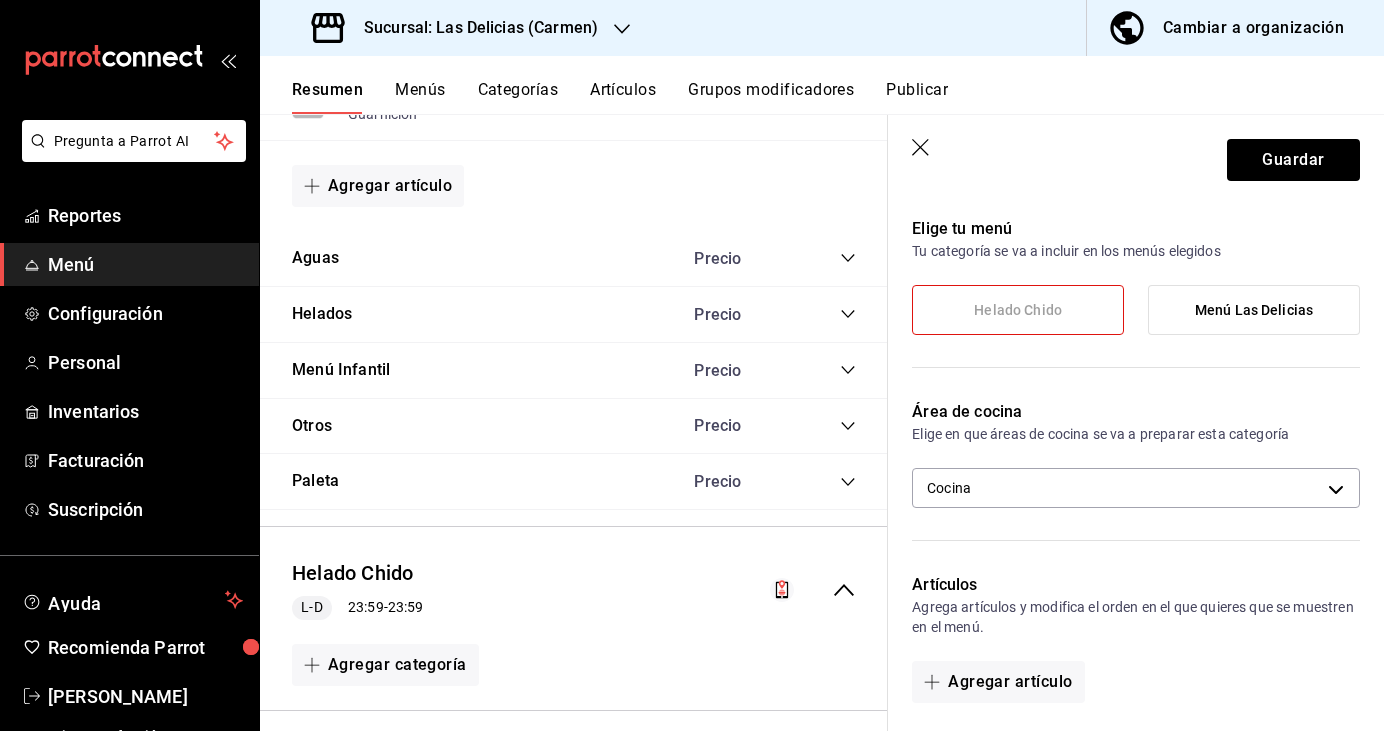 scroll, scrollTop: 0, scrollLeft: 0, axis: both 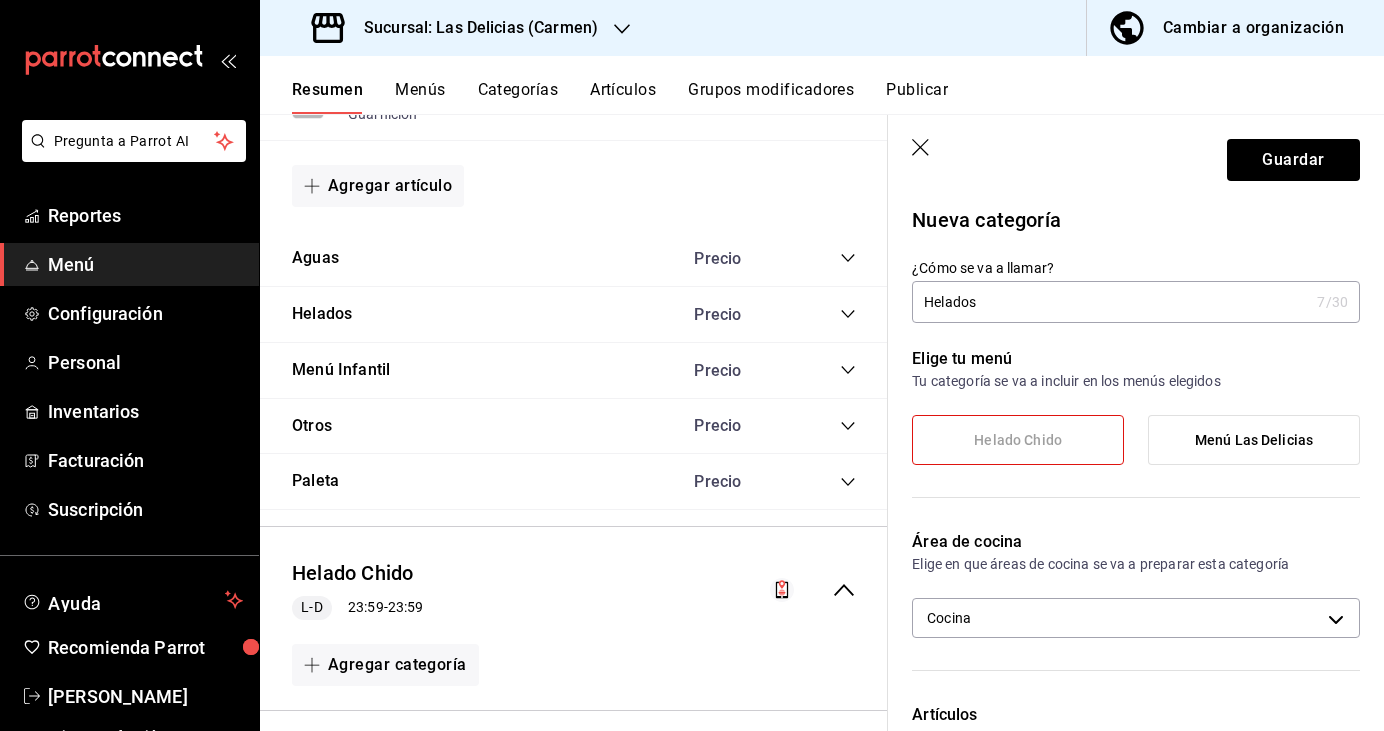 click on "Helados" at bounding box center [1110, 302] 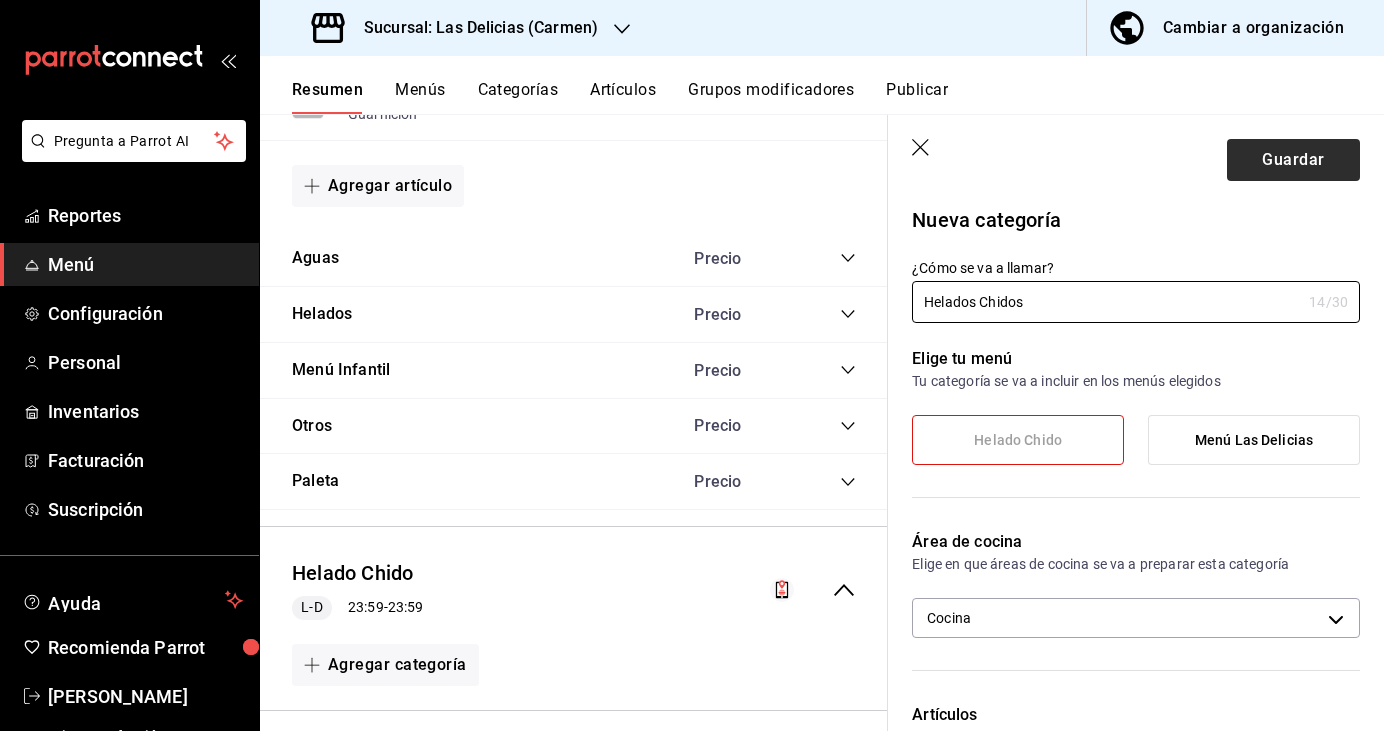 type on "Helados Chidos" 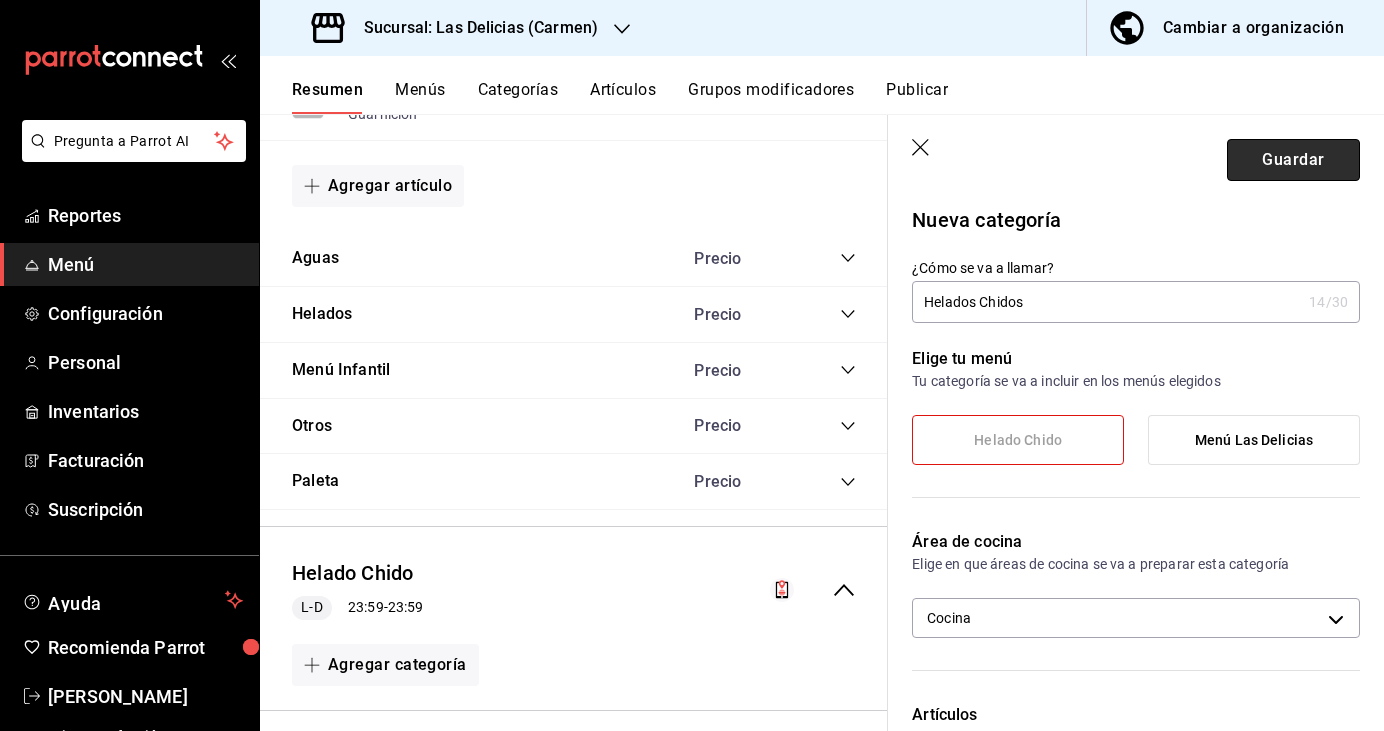click on "Guardar" at bounding box center [1293, 160] 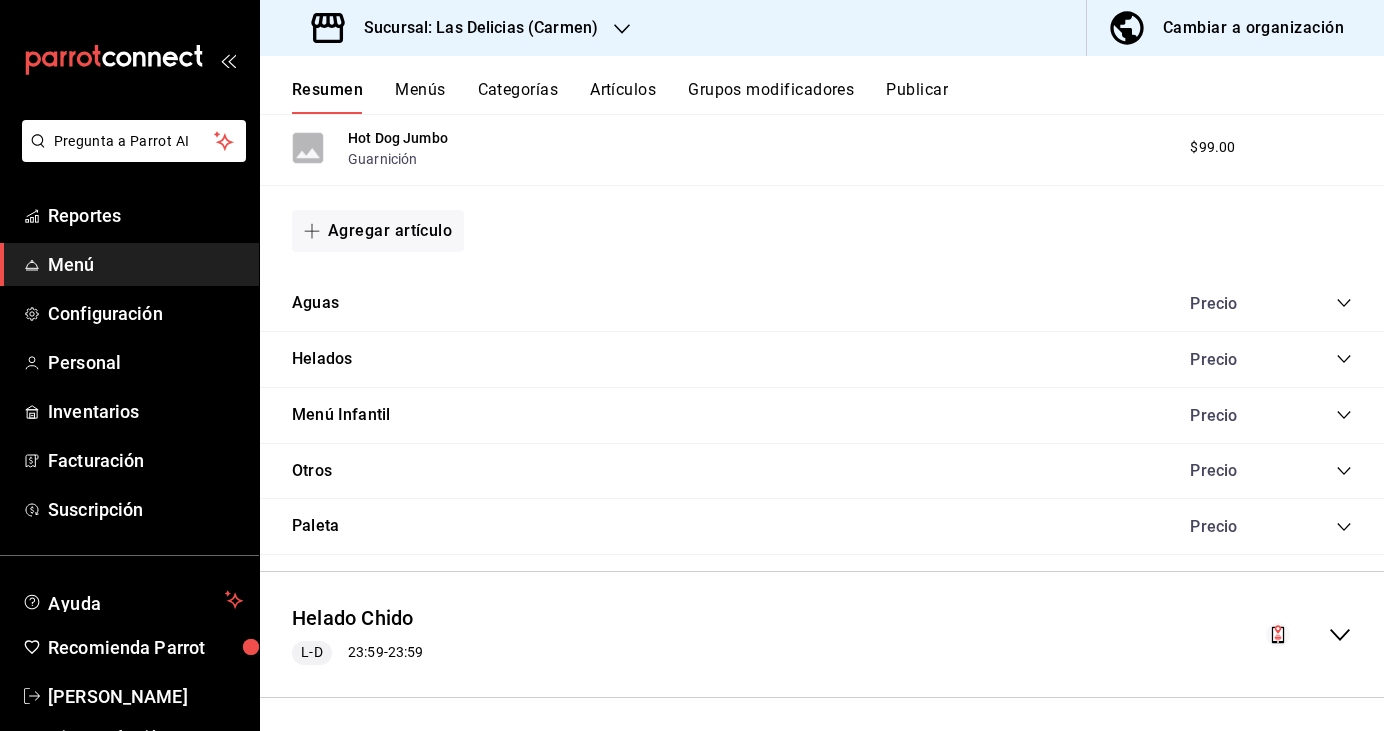 scroll, scrollTop: 1256, scrollLeft: 0, axis: vertical 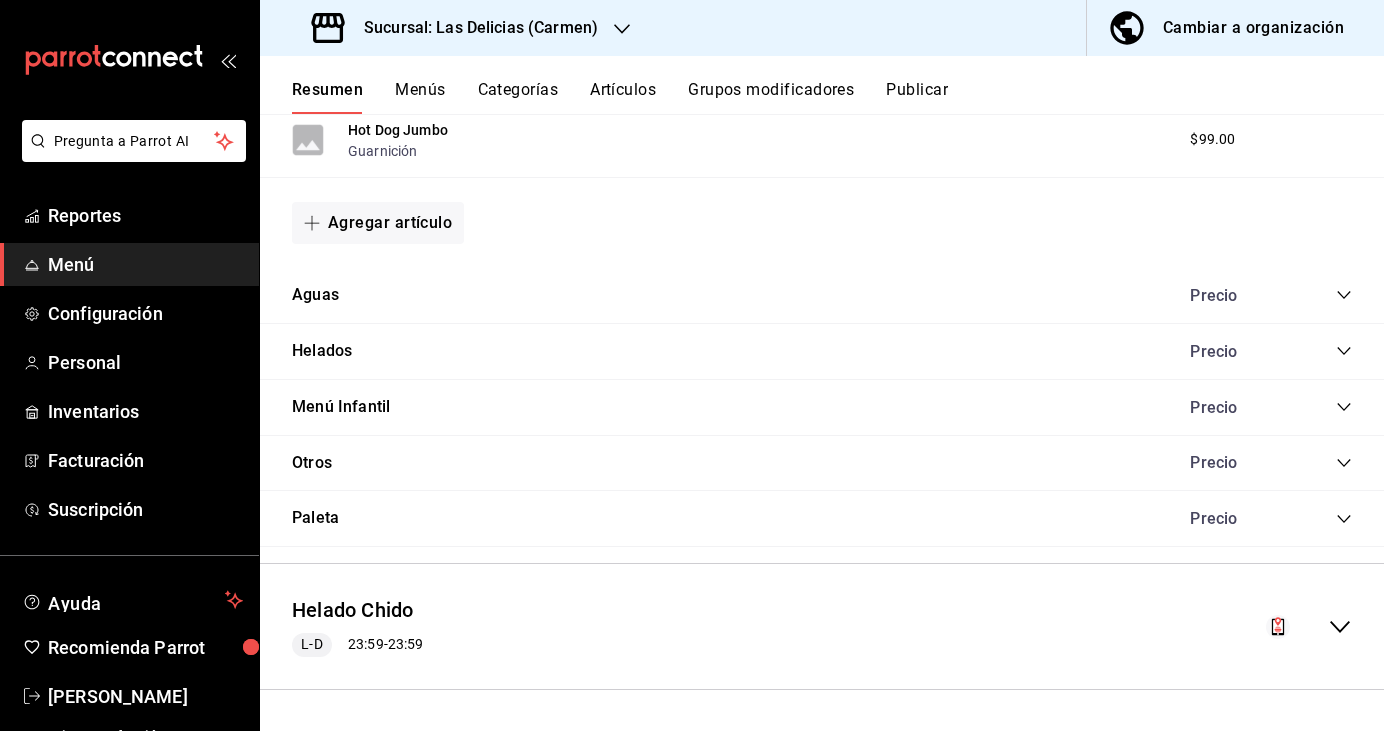 click 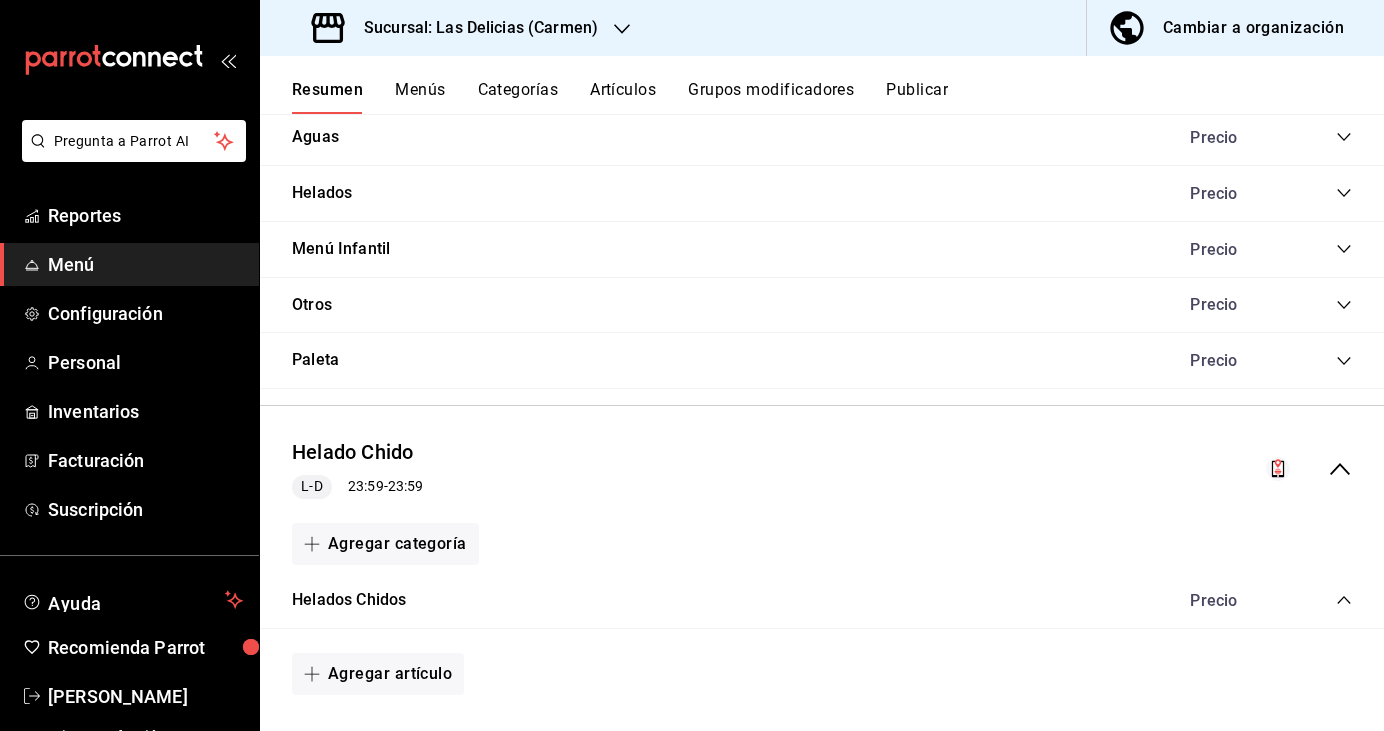 scroll, scrollTop: 1460, scrollLeft: 0, axis: vertical 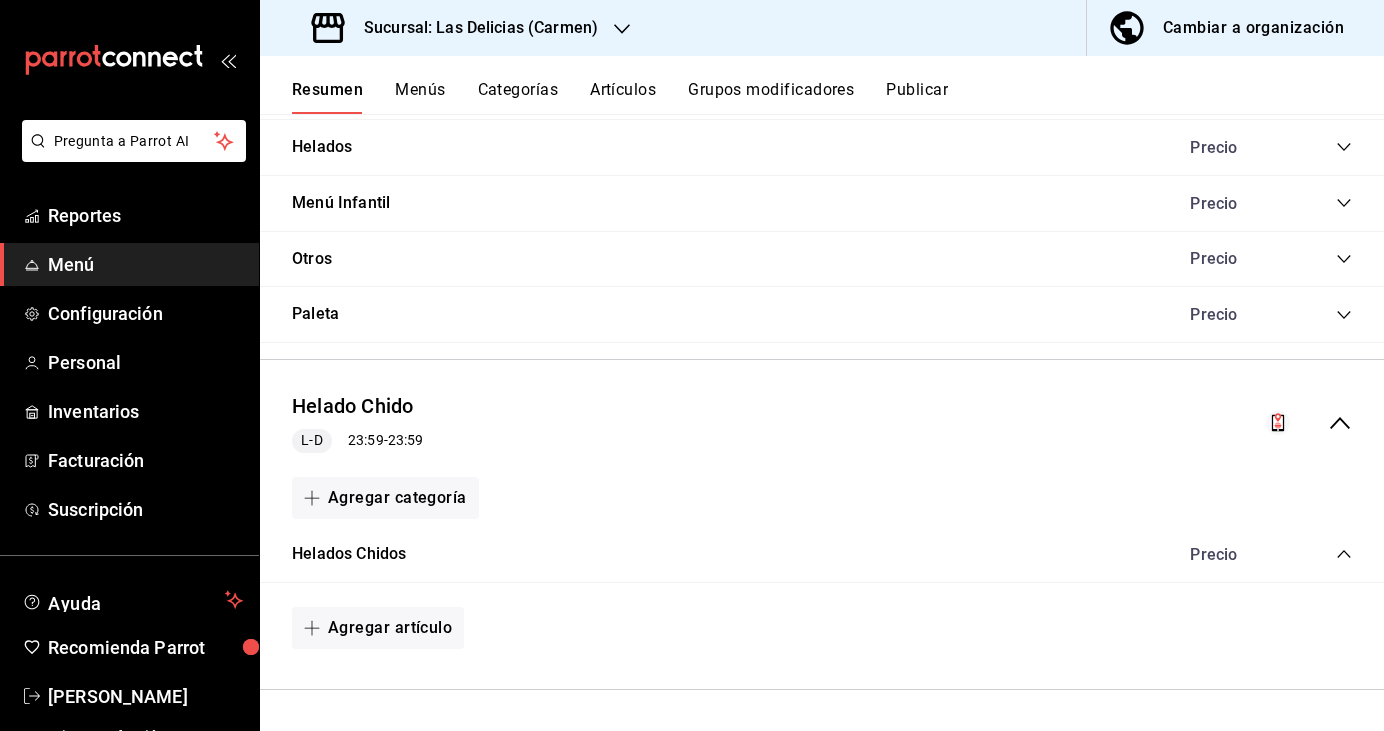 click on "Precio" at bounding box center (1234, 554) 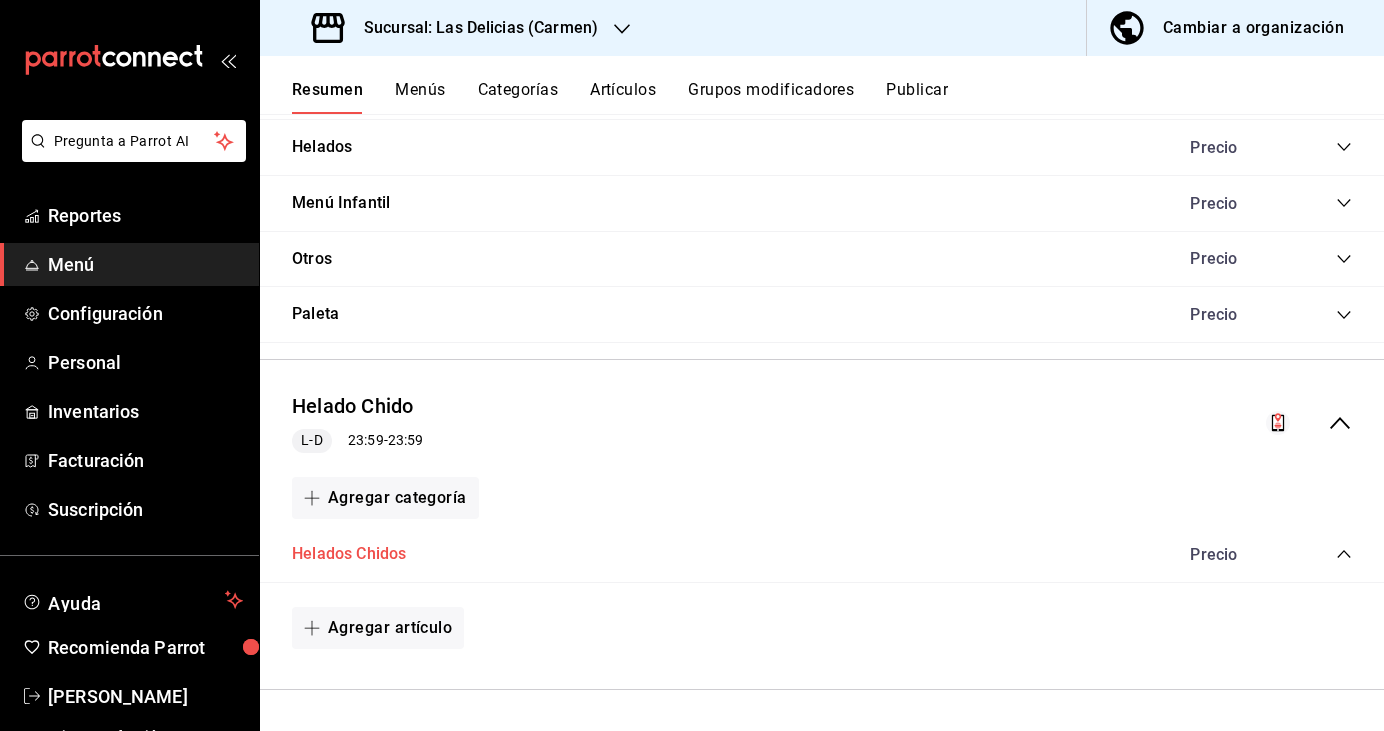 click on "Helados Chidos" at bounding box center [349, 554] 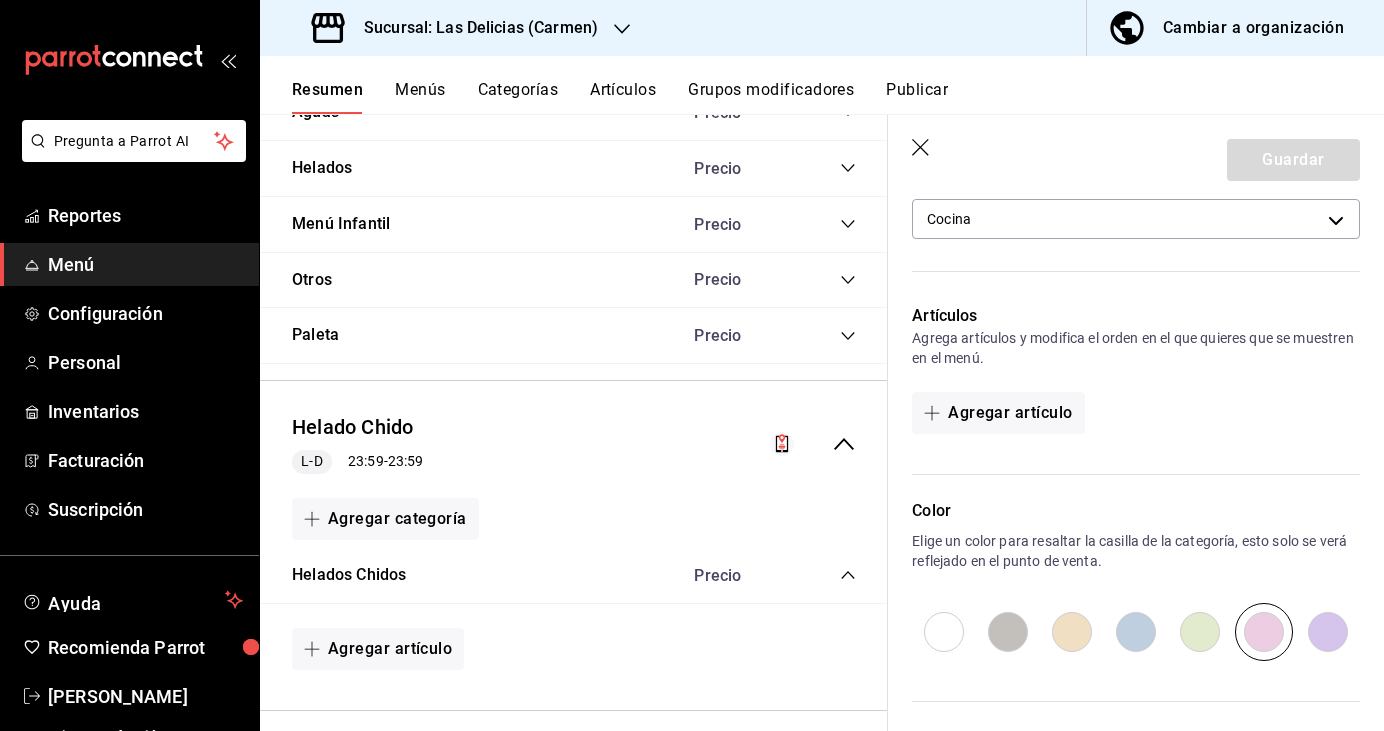 scroll, scrollTop: 0, scrollLeft: 0, axis: both 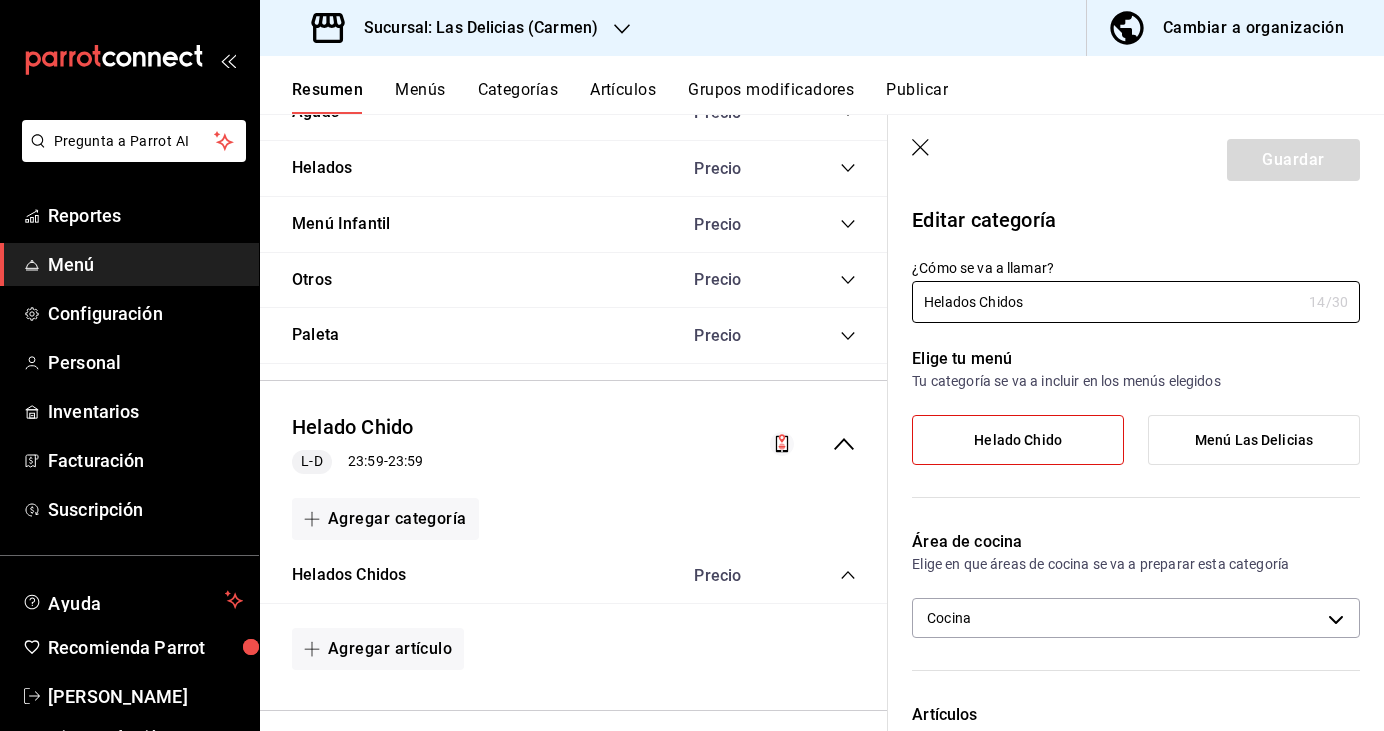 click on "Helado Chido" at bounding box center [1018, 440] 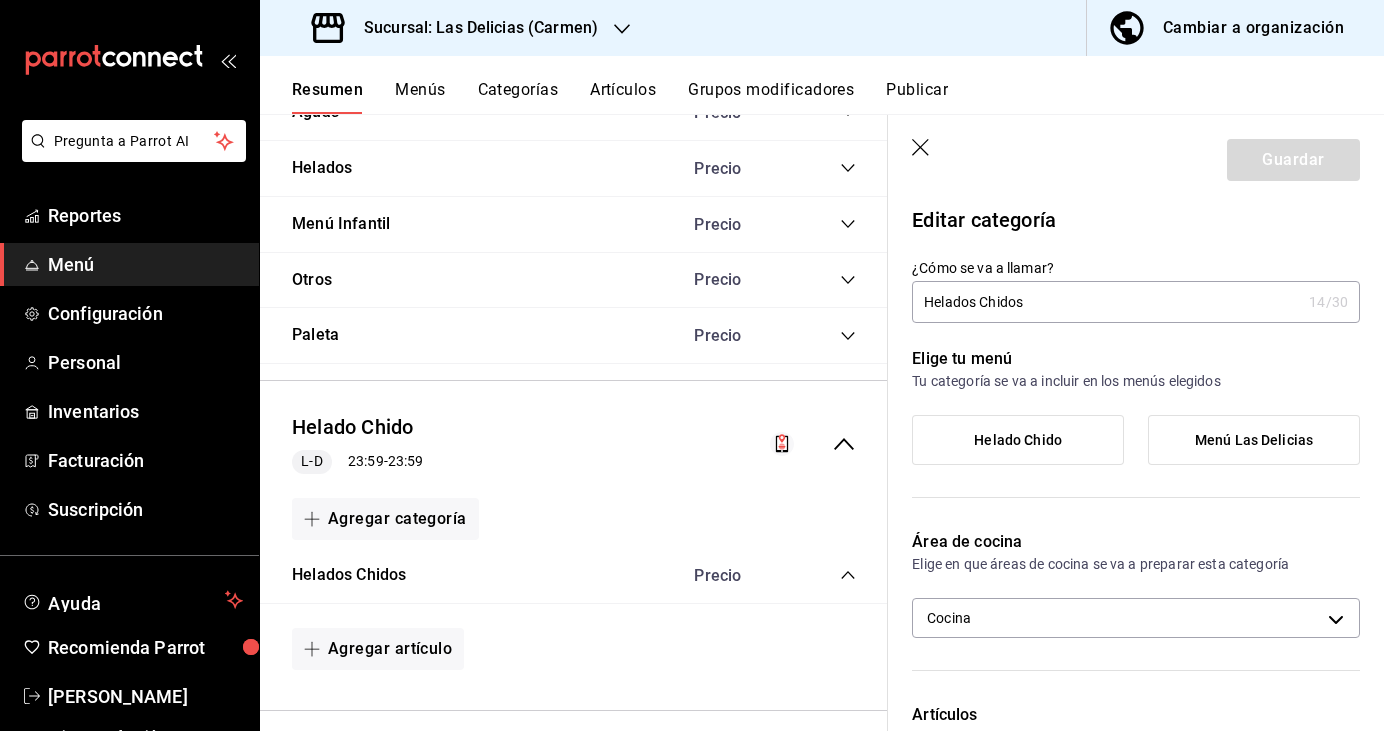 click on "Helado Chido" at bounding box center [1018, 440] 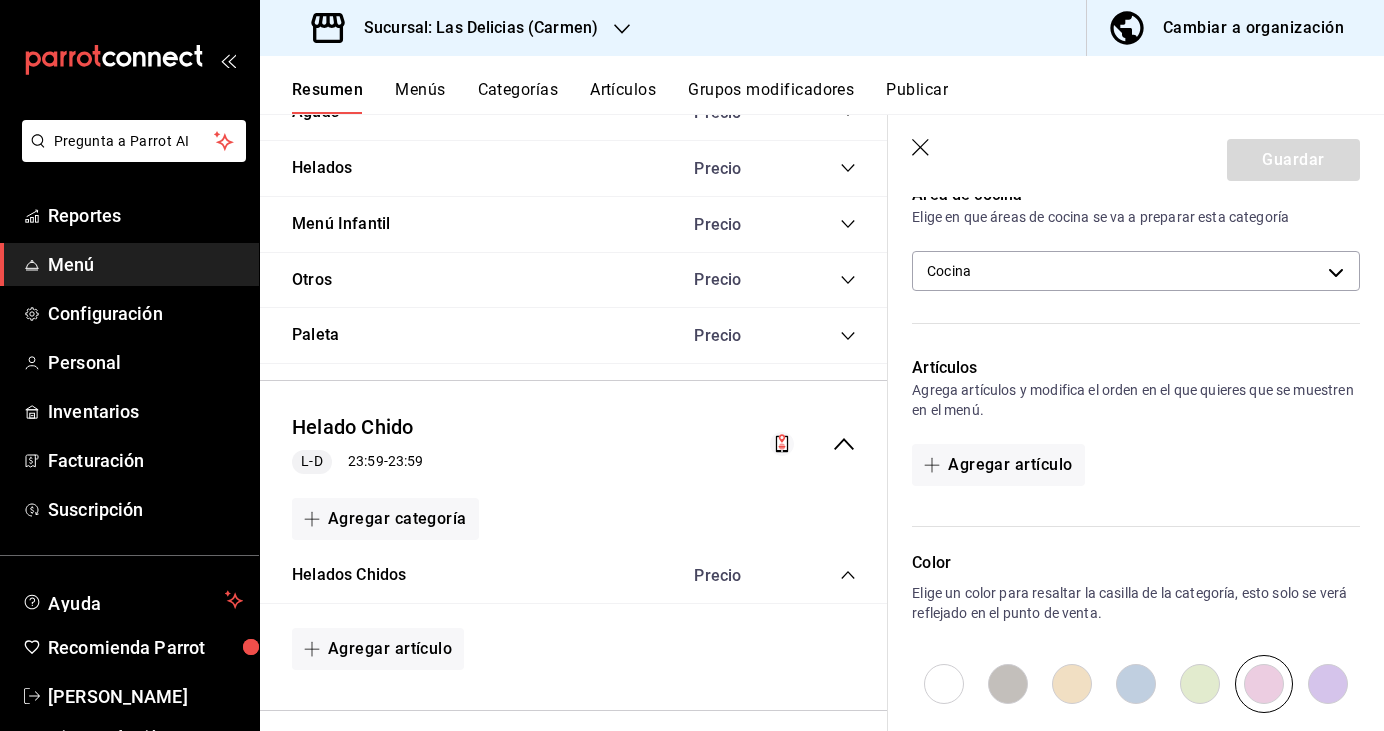 scroll, scrollTop: 355, scrollLeft: 0, axis: vertical 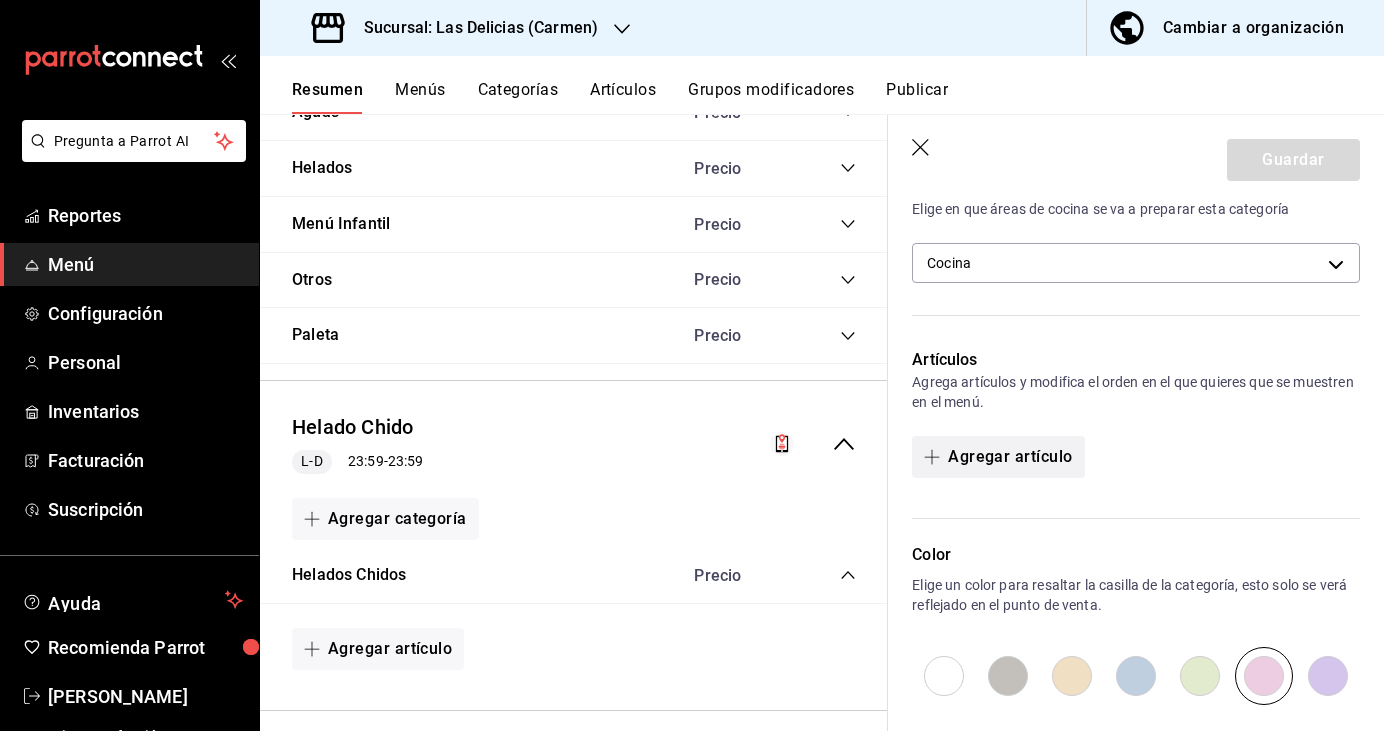 click on "Agregar artículo" at bounding box center (998, 457) 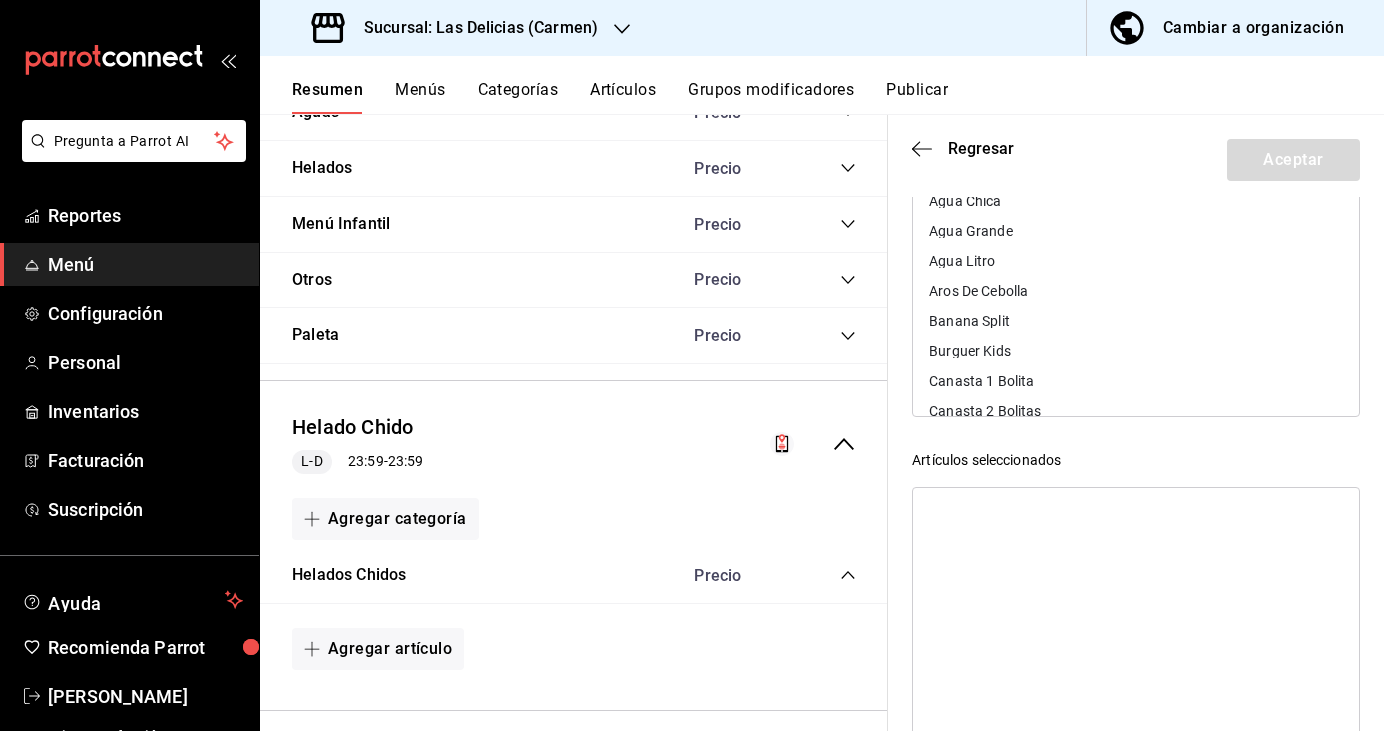 scroll, scrollTop: 257, scrollLeft: 0, axis: vertical 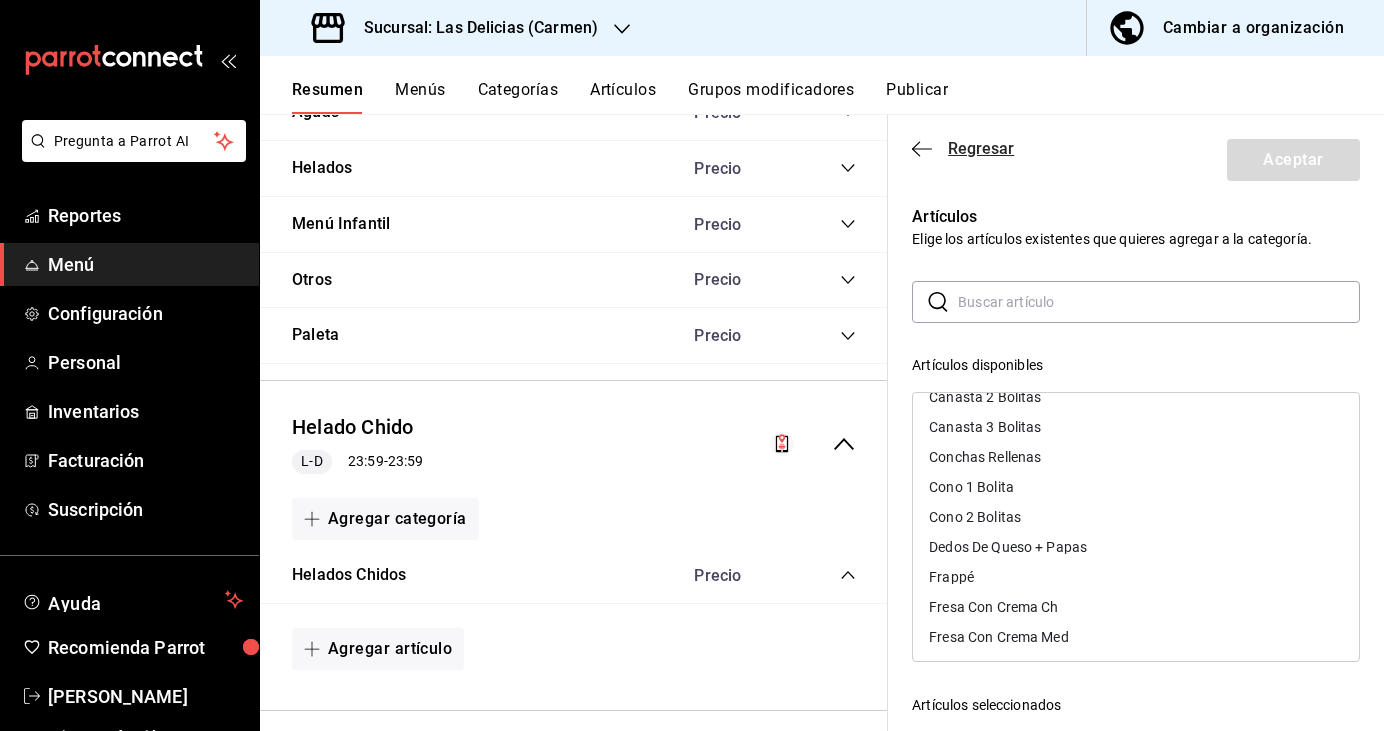 click 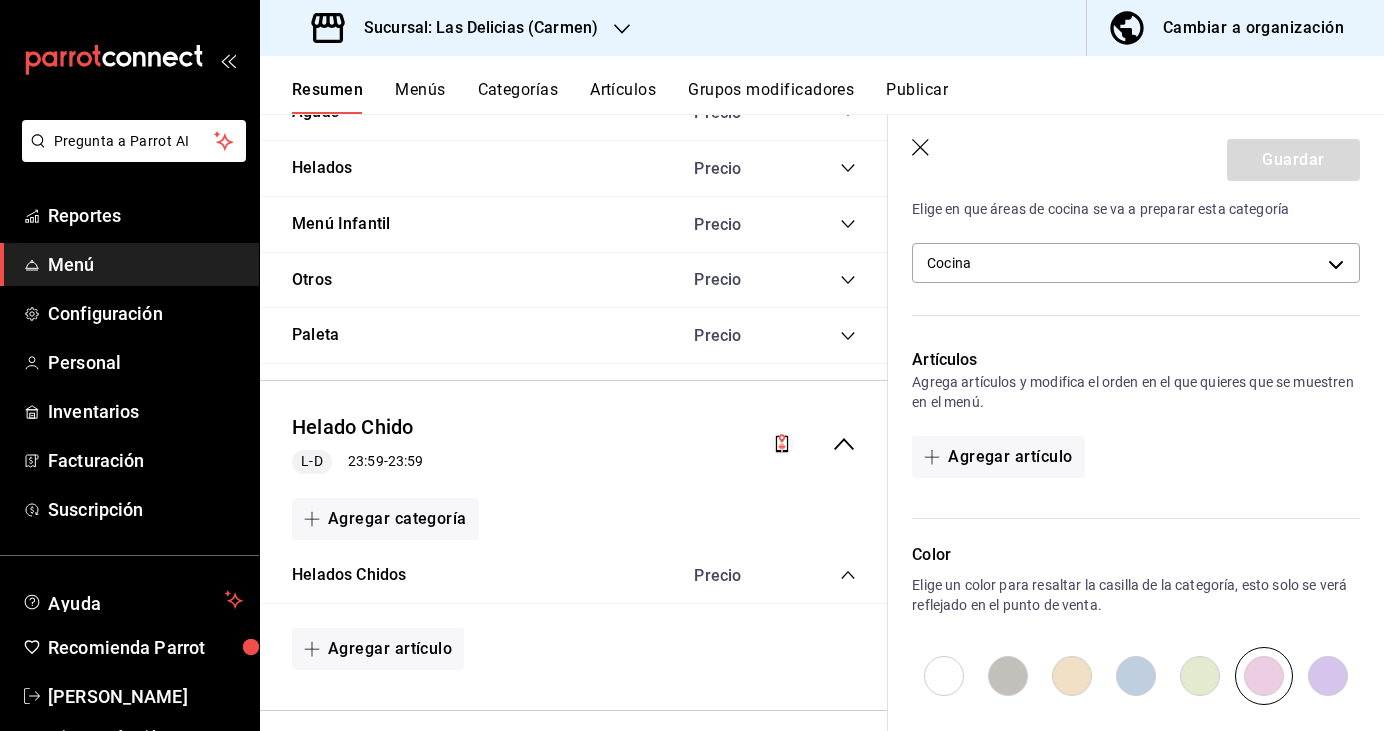 click 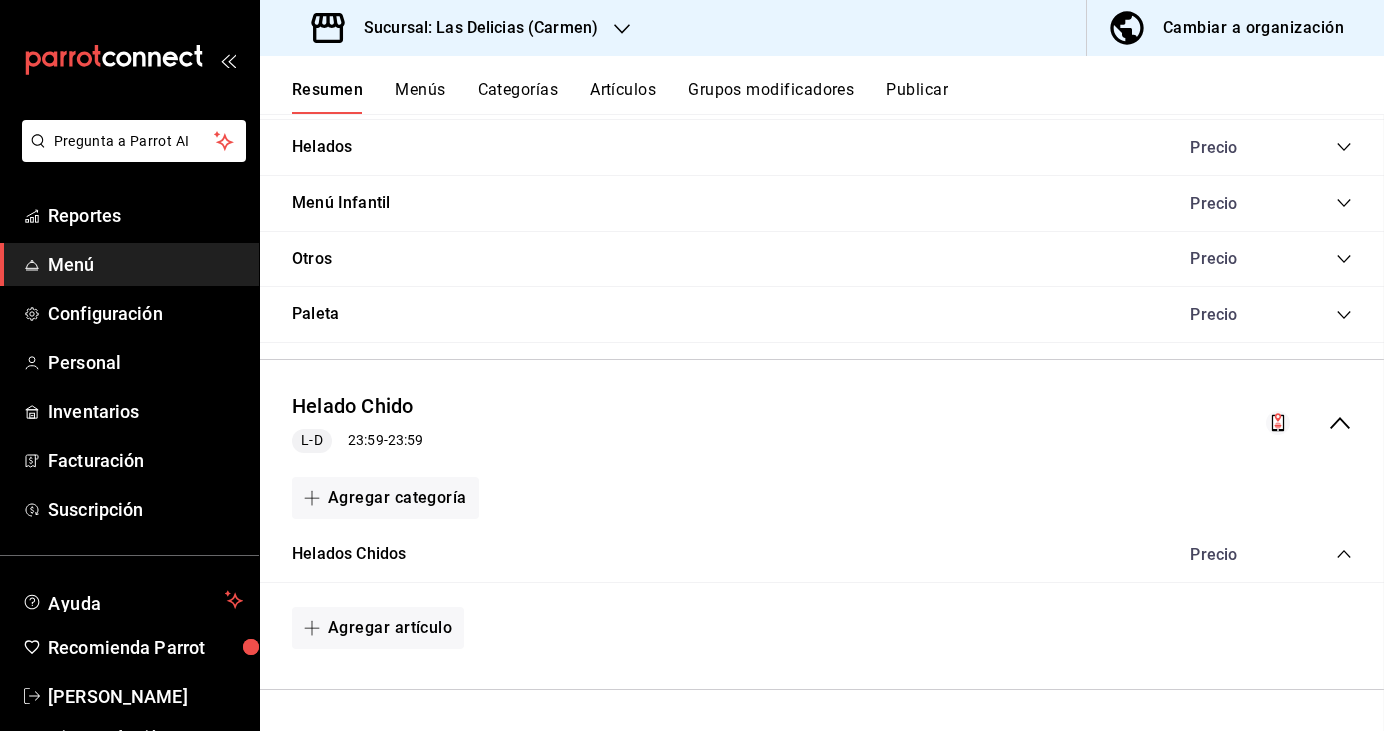 scroll, scrollTop: 0, scrollLeft: 0, axis: both 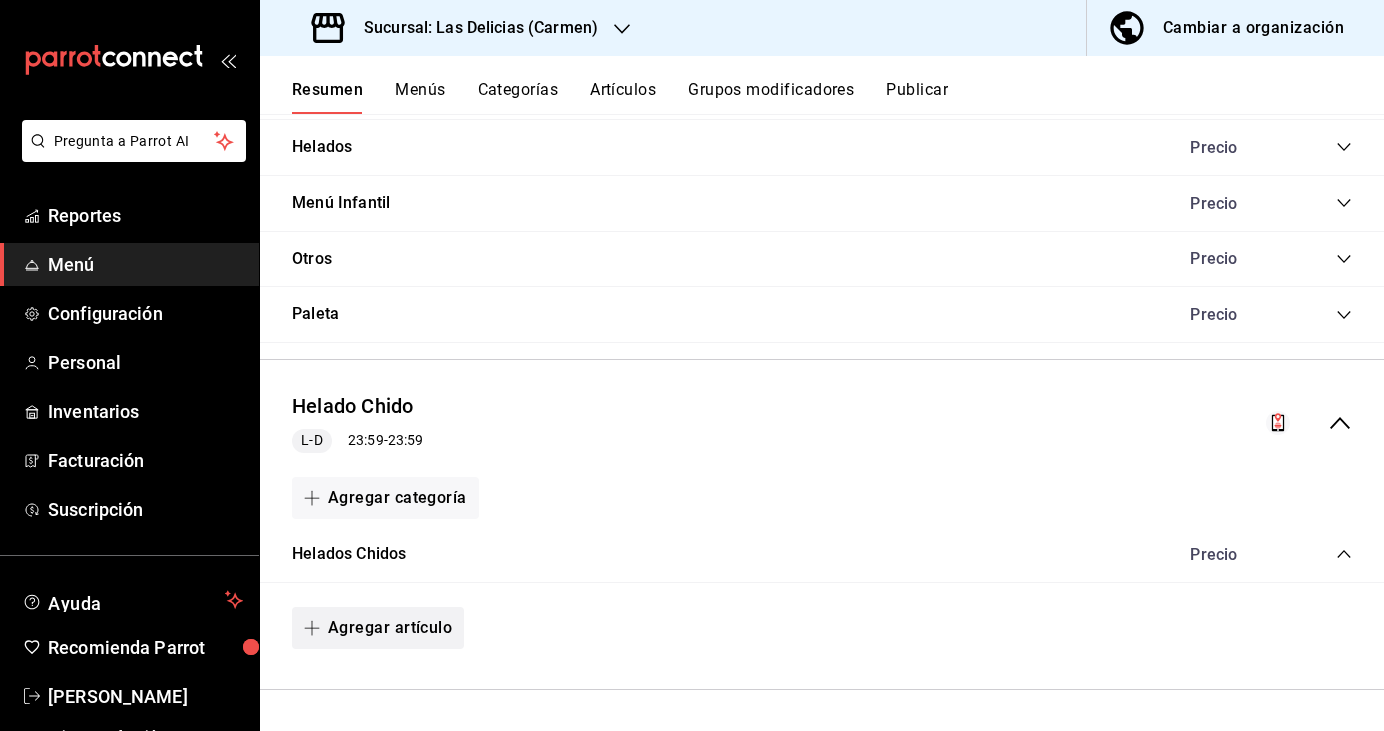 click on "Agregar artículo" at bounding box center (378, 628) 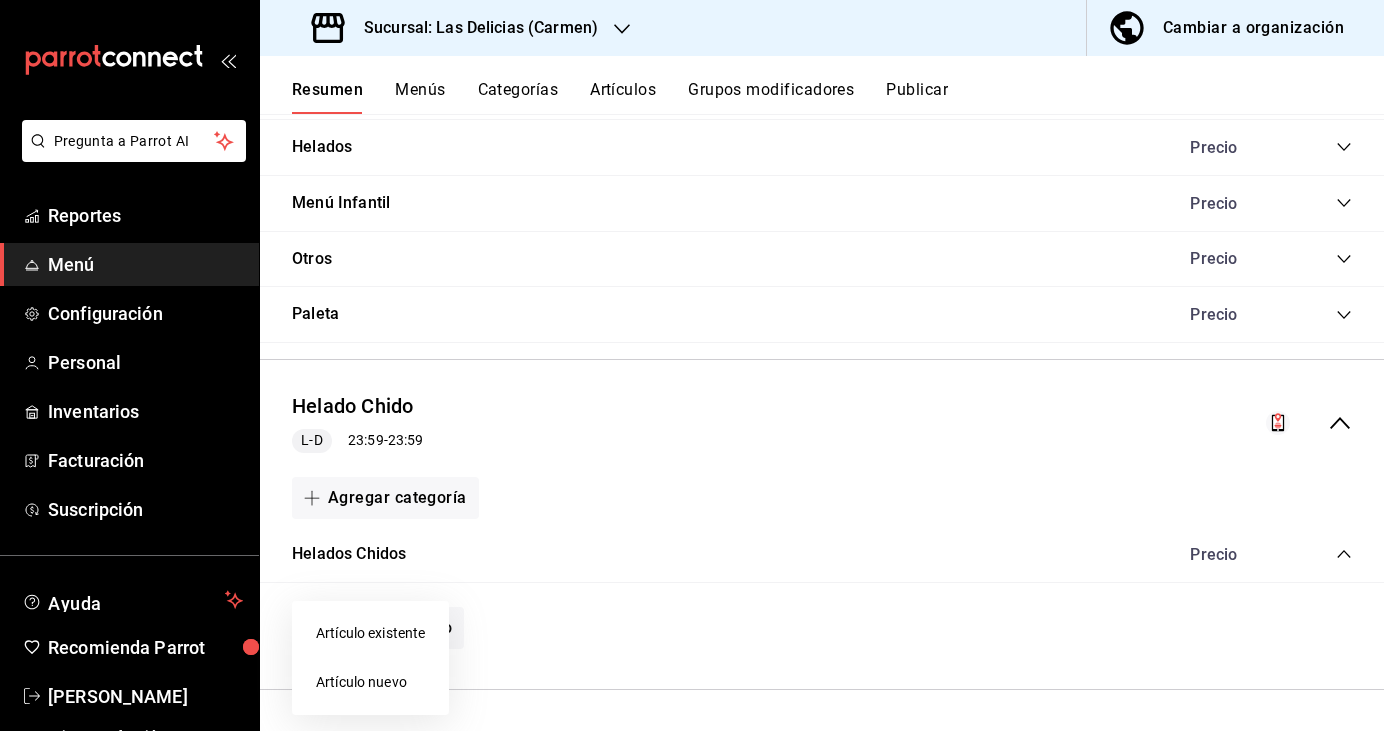 click on "Artículo nuevo" at bounding box center [370, 682] 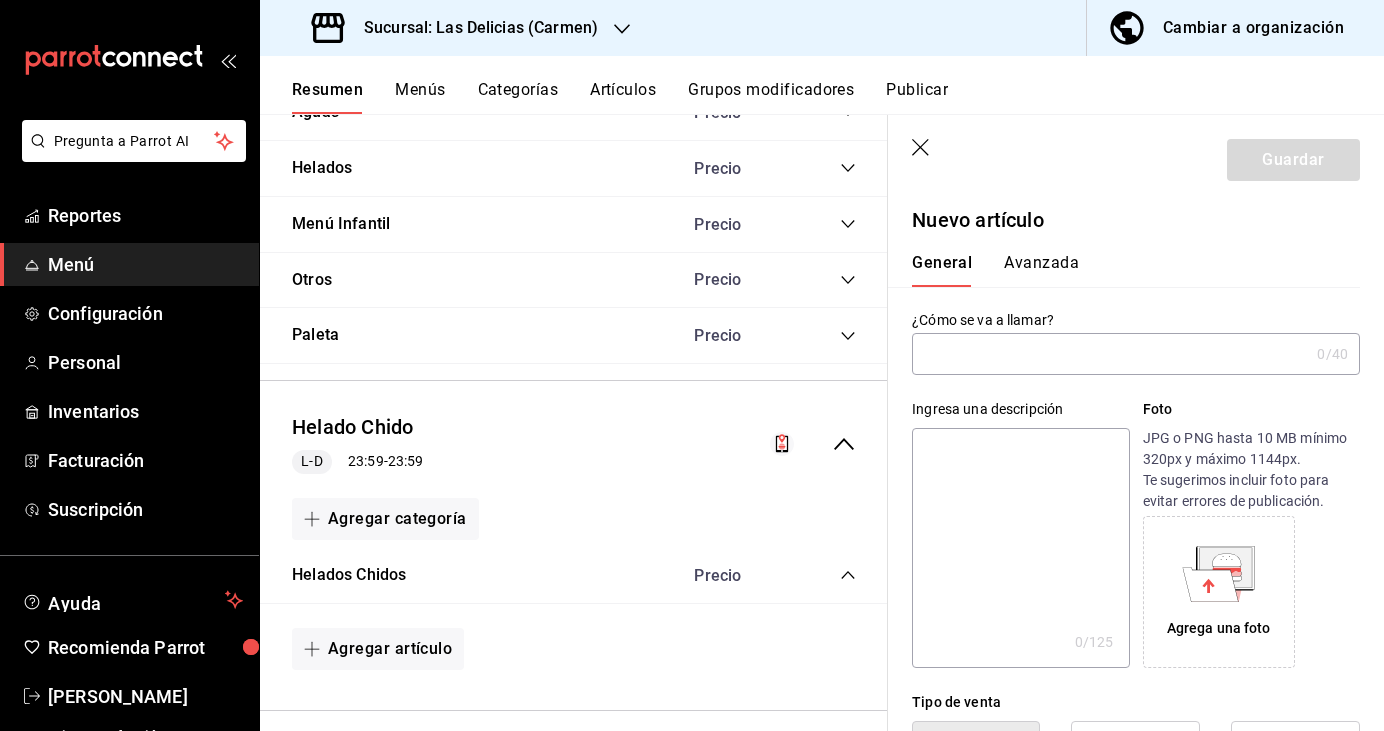 click at bounding box center [1110, 354] 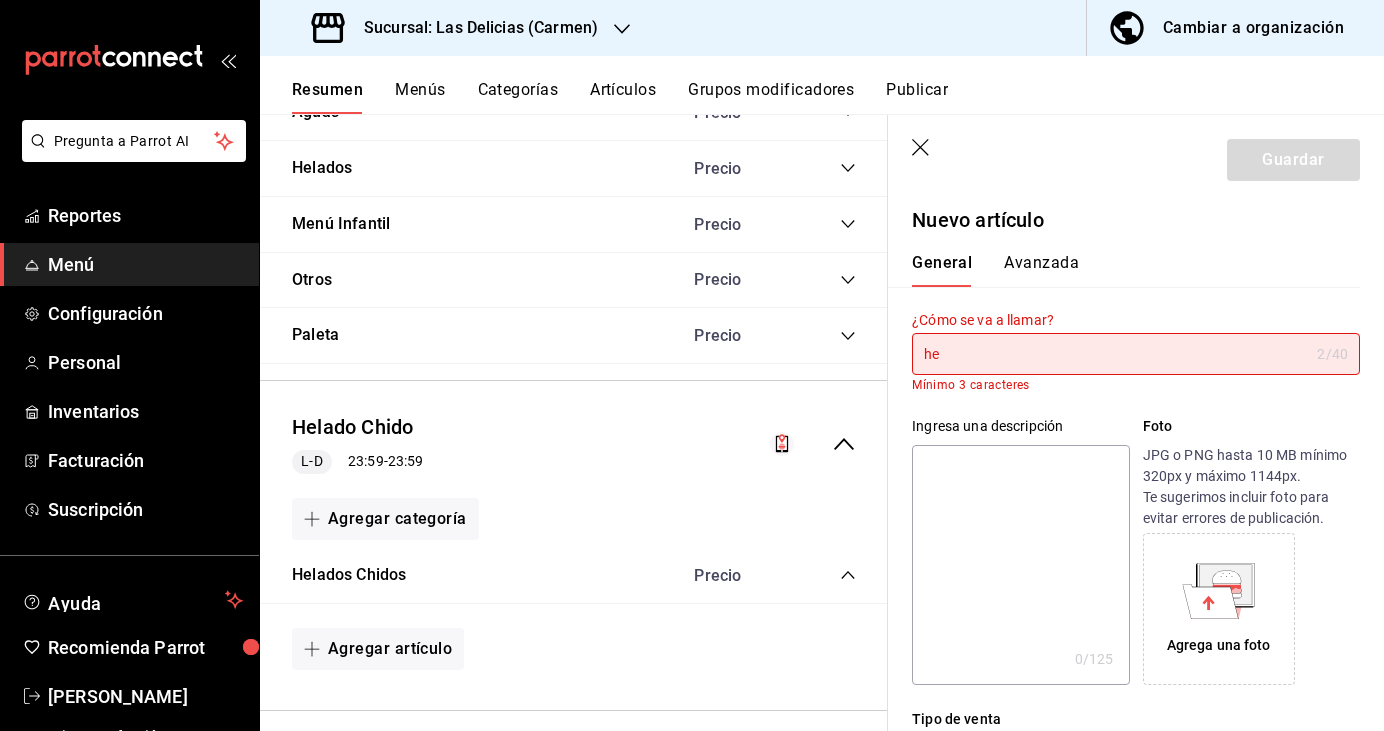 type on "h" 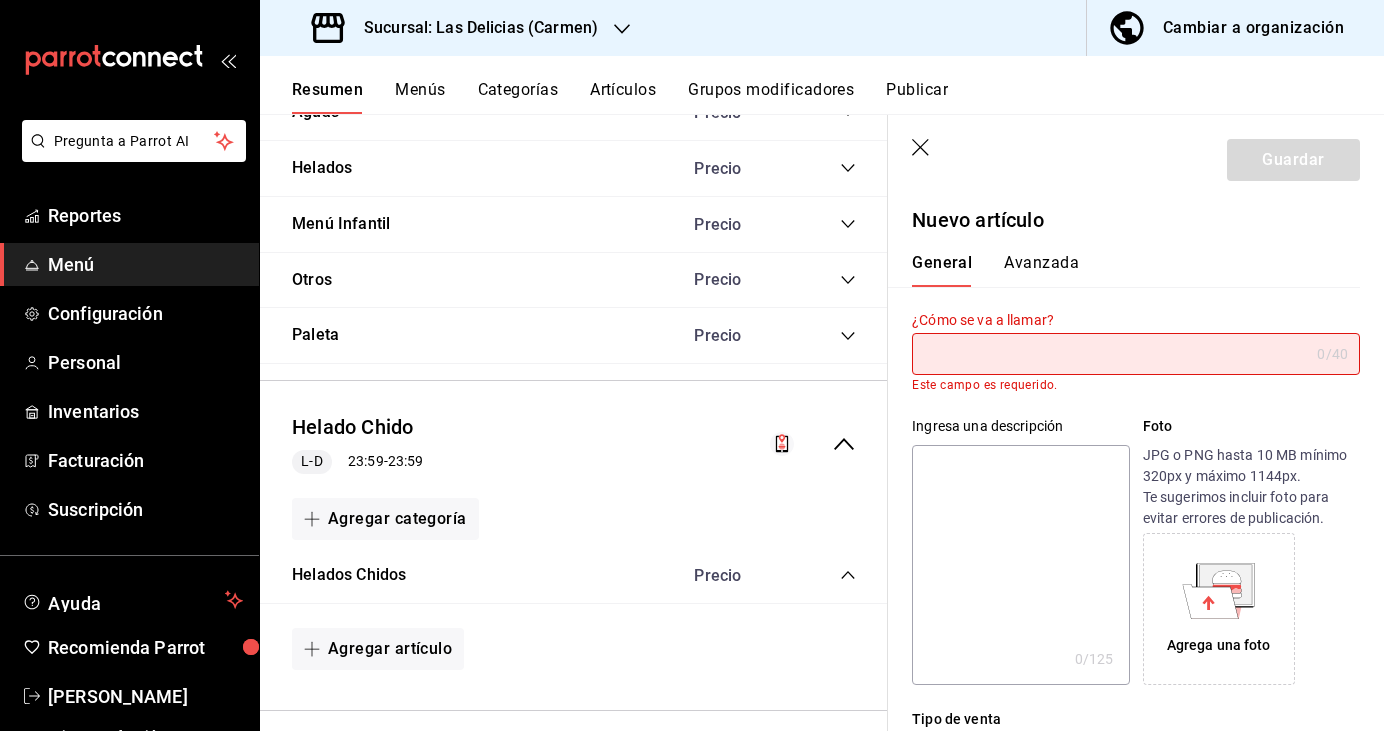 type on "K" 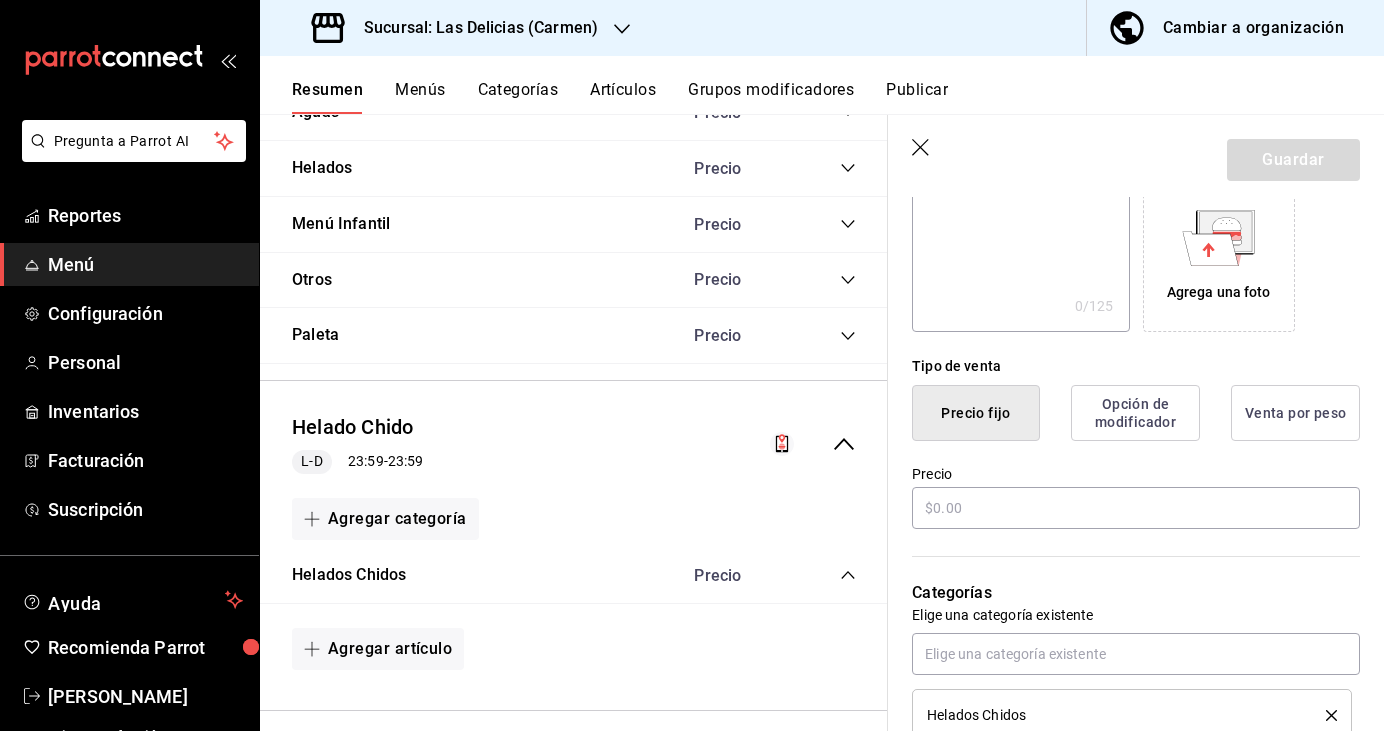 scroll, scrollTop: 337, scrollLeft: 0, axis: vertical 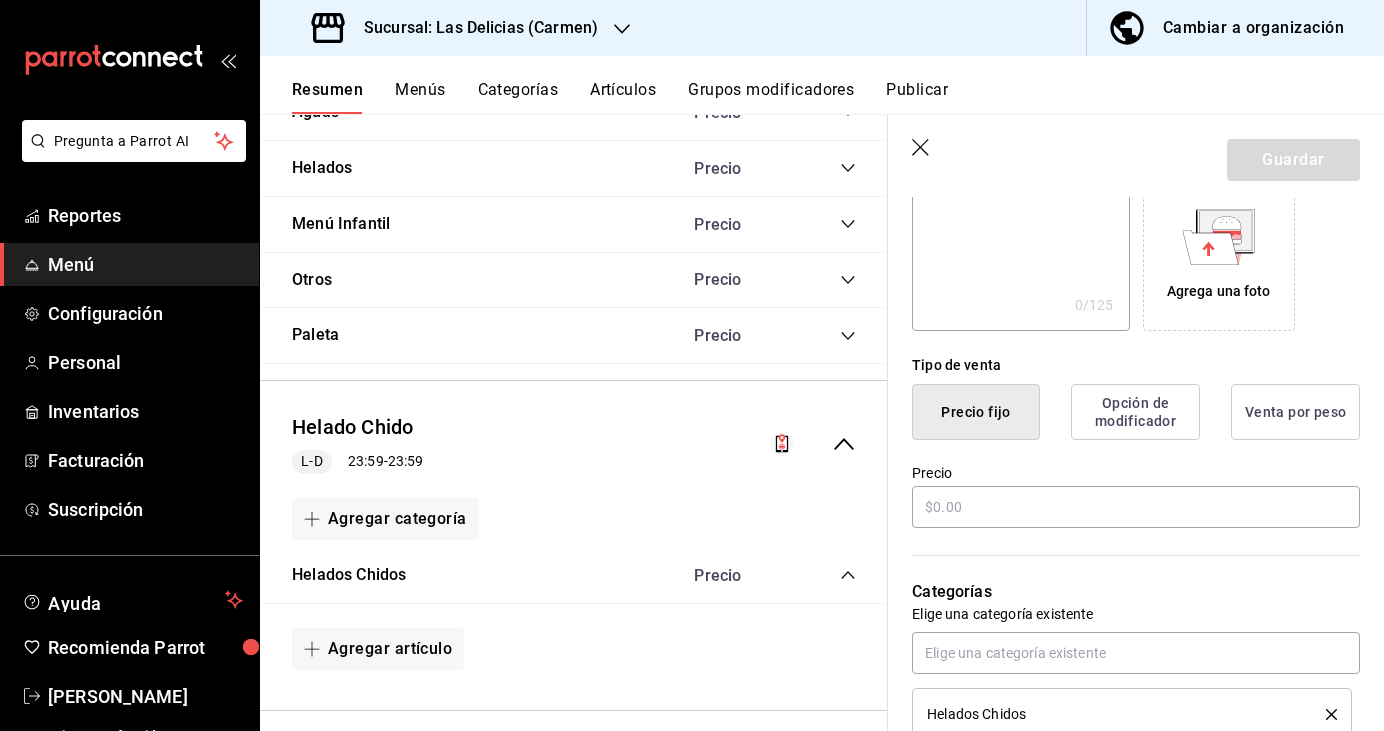 click on "Precio fijo" at bounding box center (976, 412) 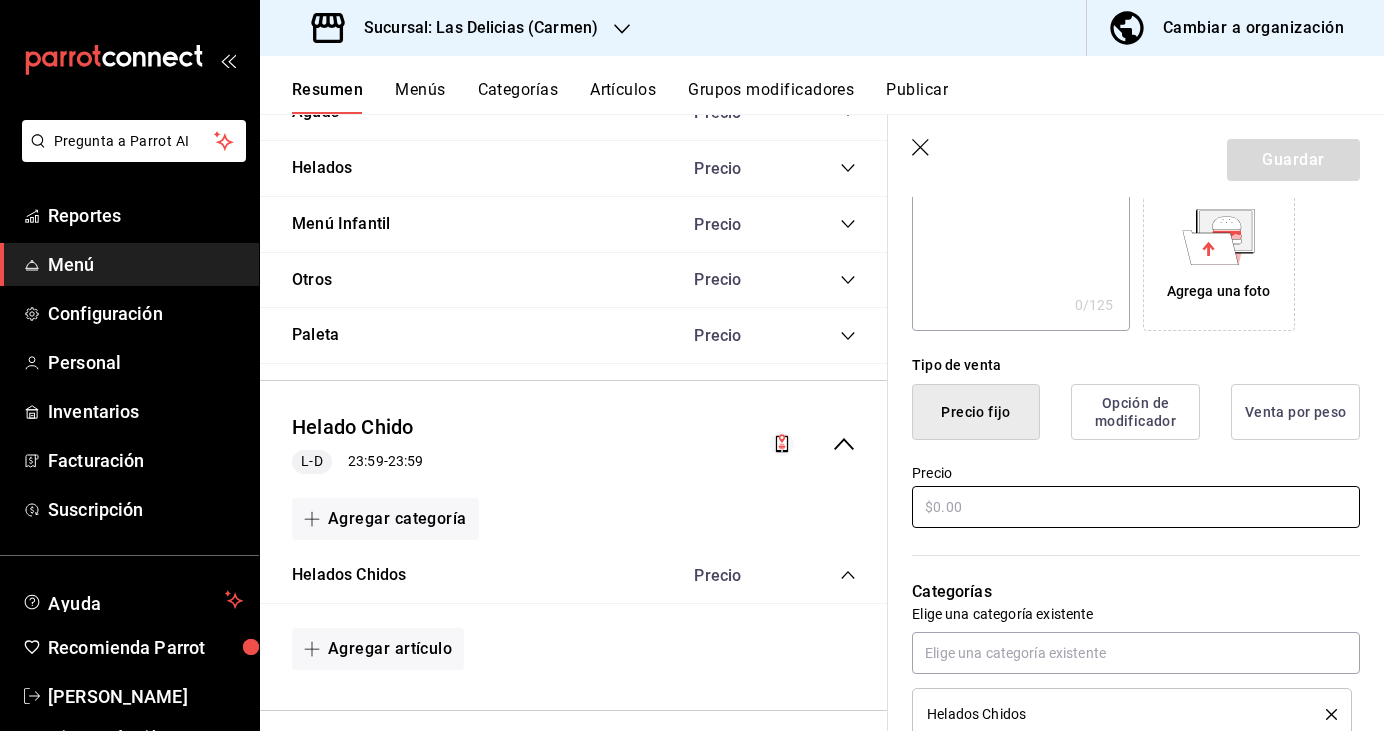 click at bounding box center [1136, 507] 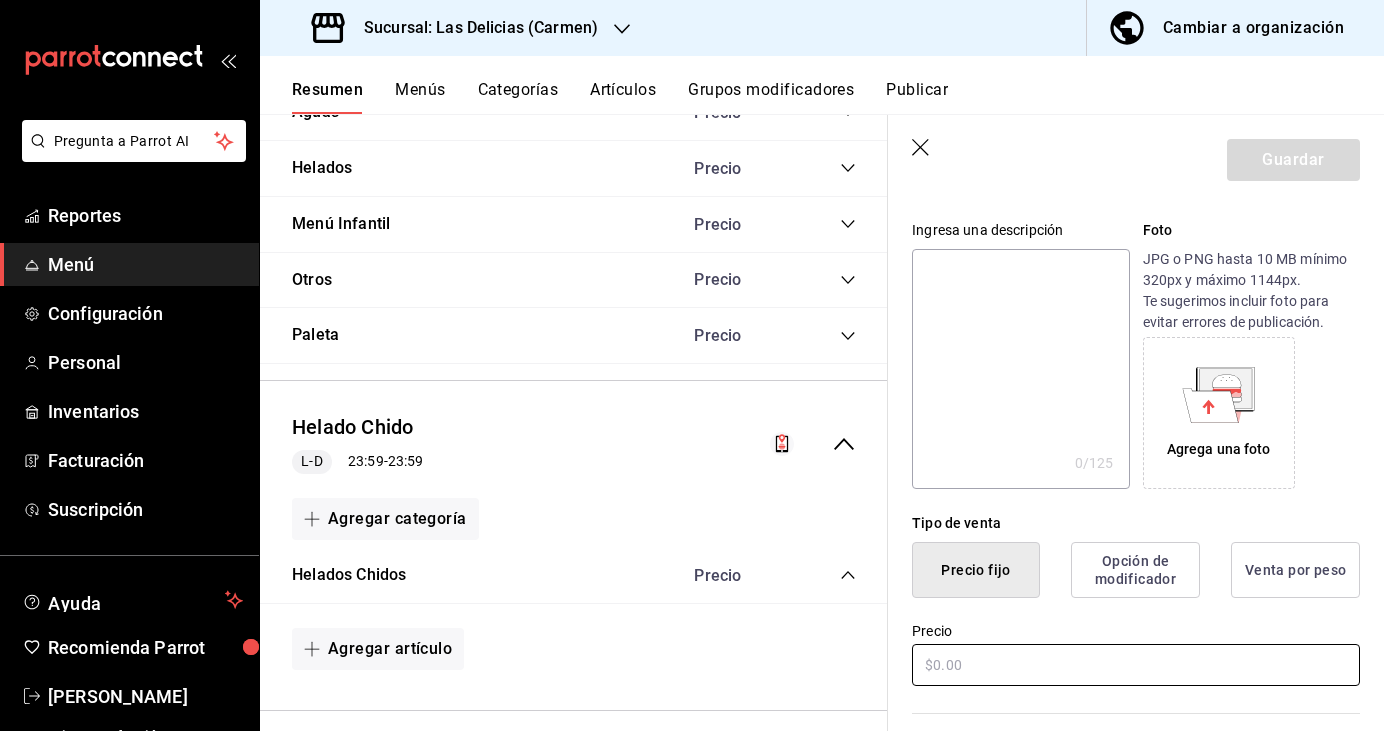 scroll, scrollTop: 0, scrollLeft: 0, axis: both 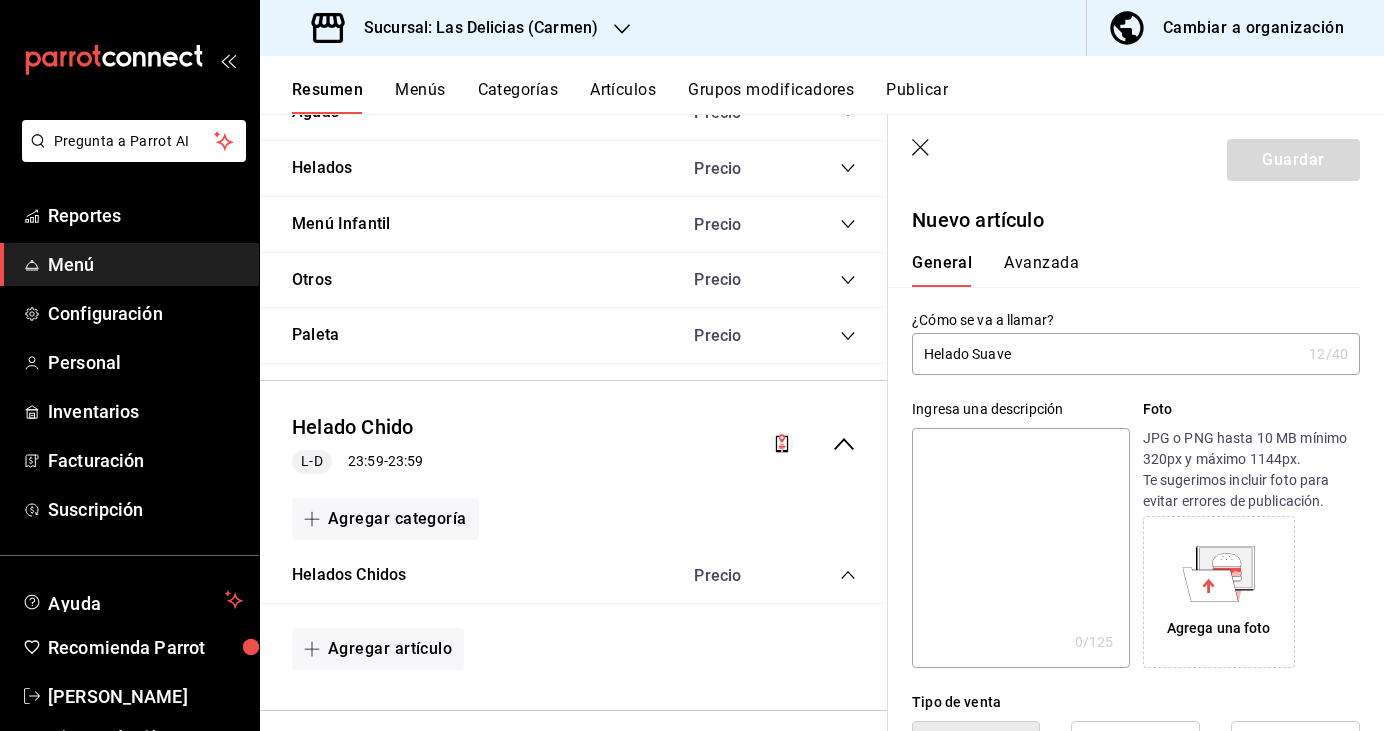 click on "Helado Suave" at bounding box center (1106, 354) 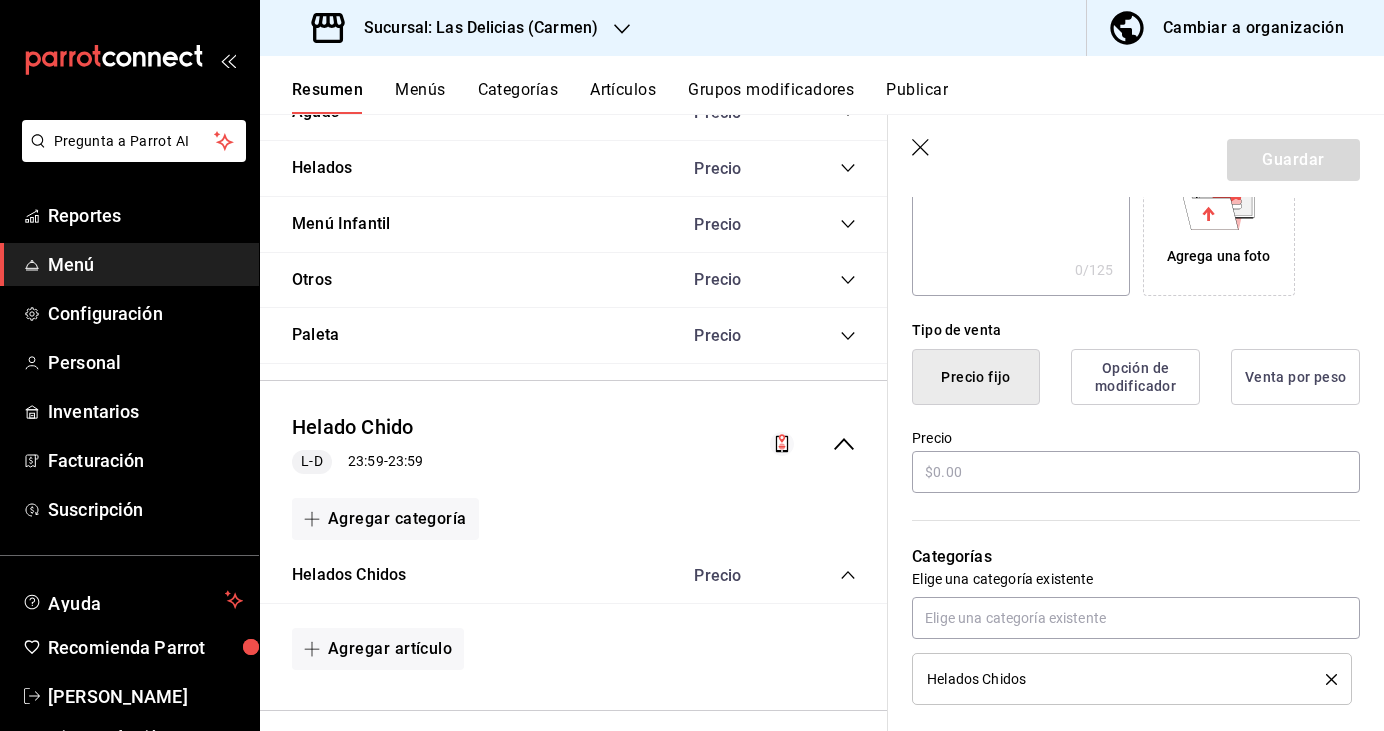 scroll, scrollTop: 376, scrollLeft: 0, axis: vertical 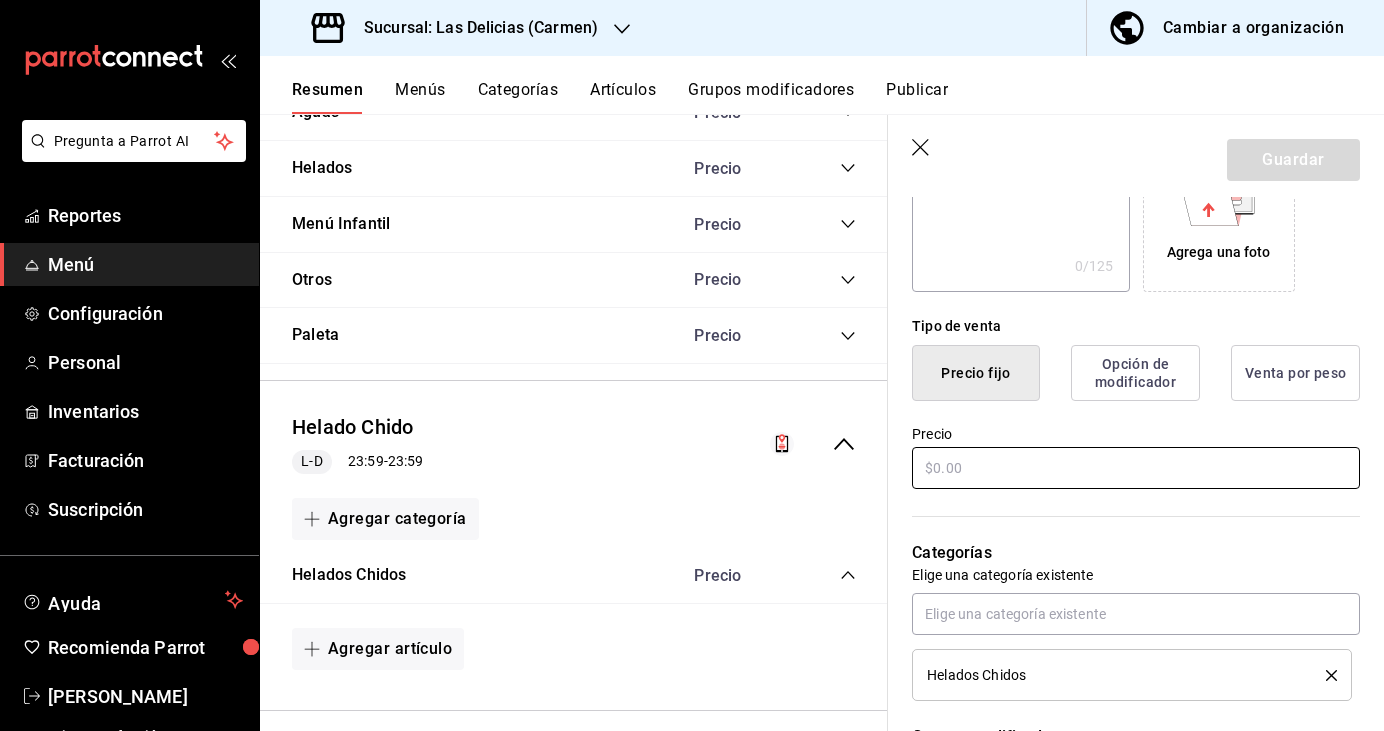 type on "Helado Suave Chico" 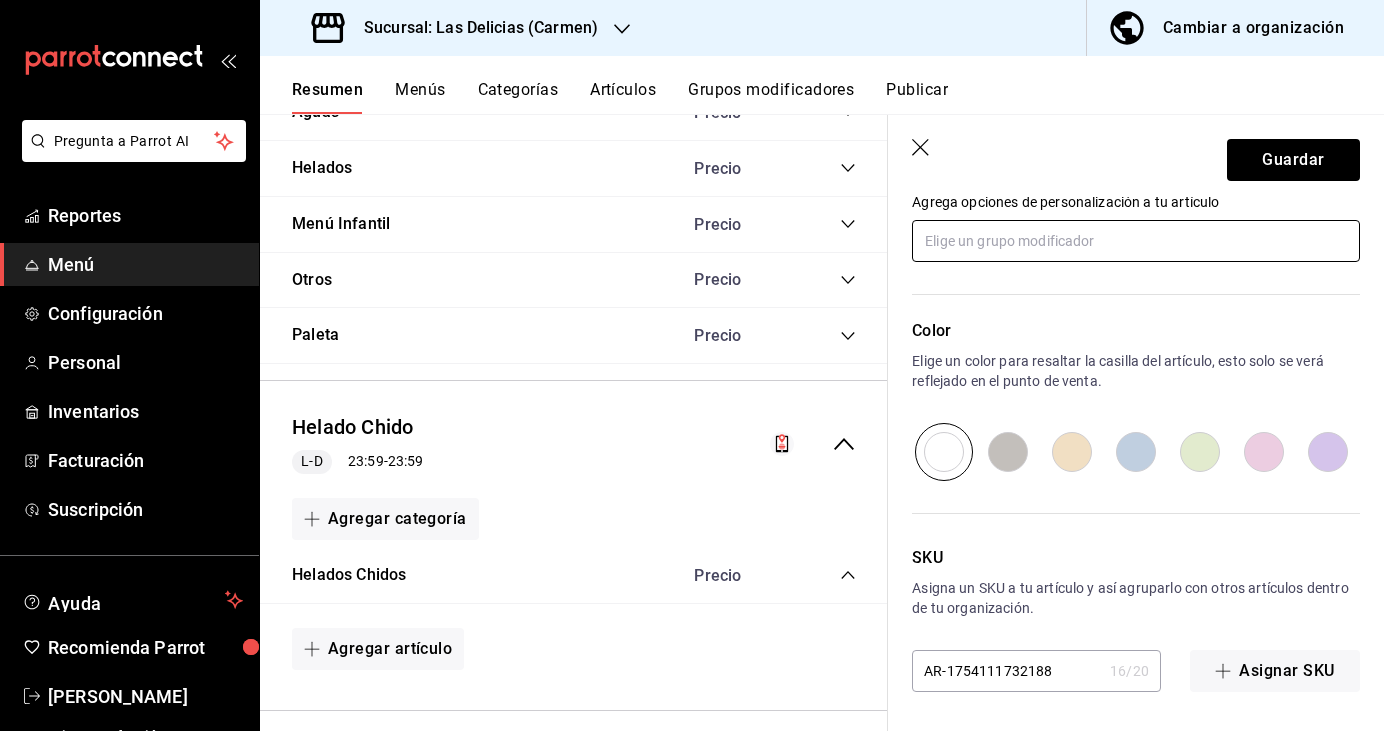scroll, scrollTop: 934, scrollLeft: 0, axis: vertical 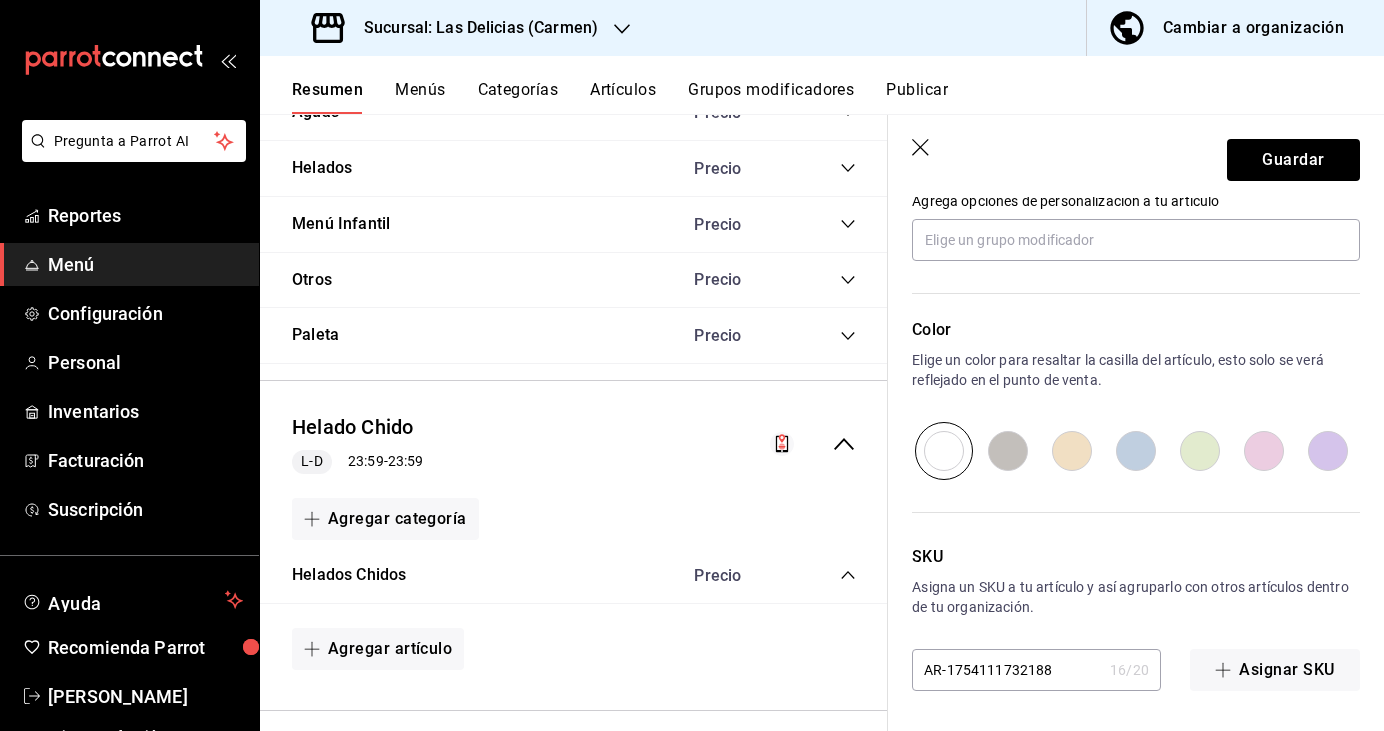 type on "$40.00" 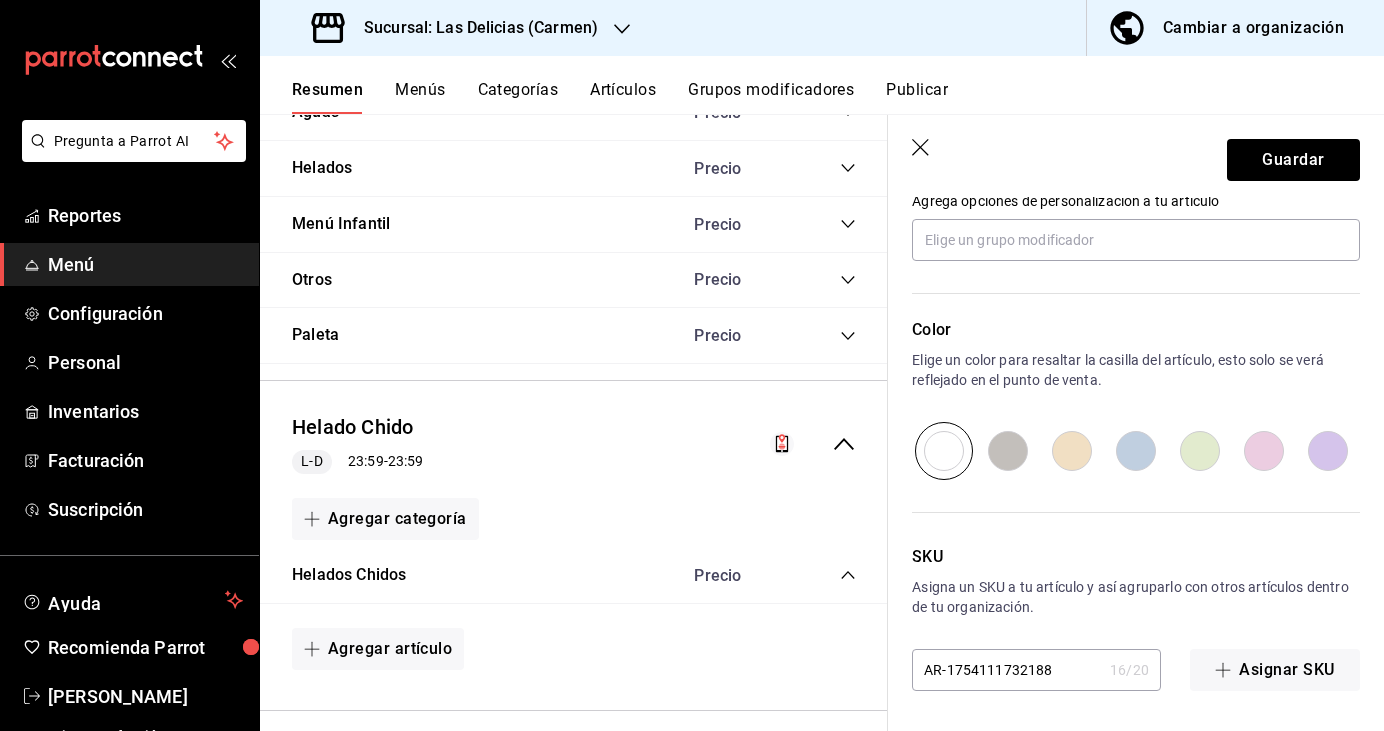 click at bounding box center [1328, 451] 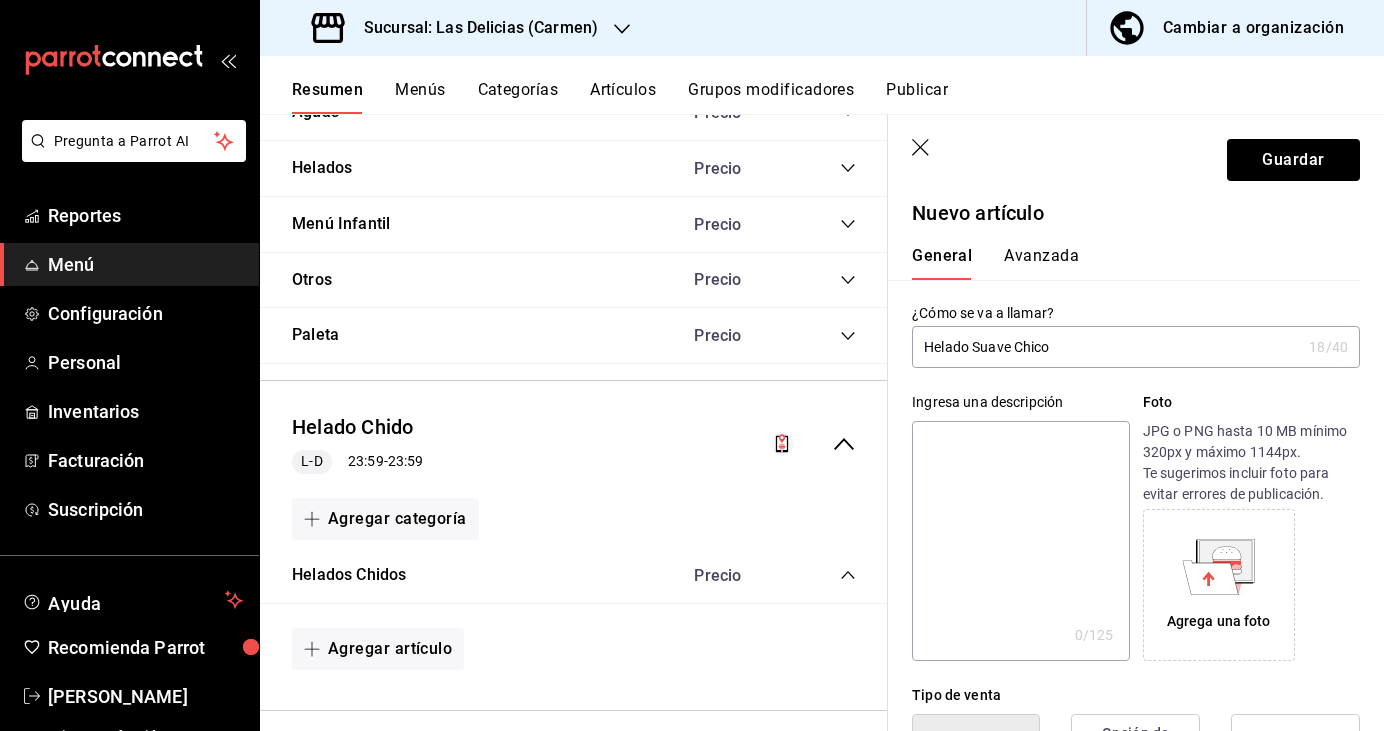 scroll, scrollTop: 0, scrollLeft: 0, axis: both 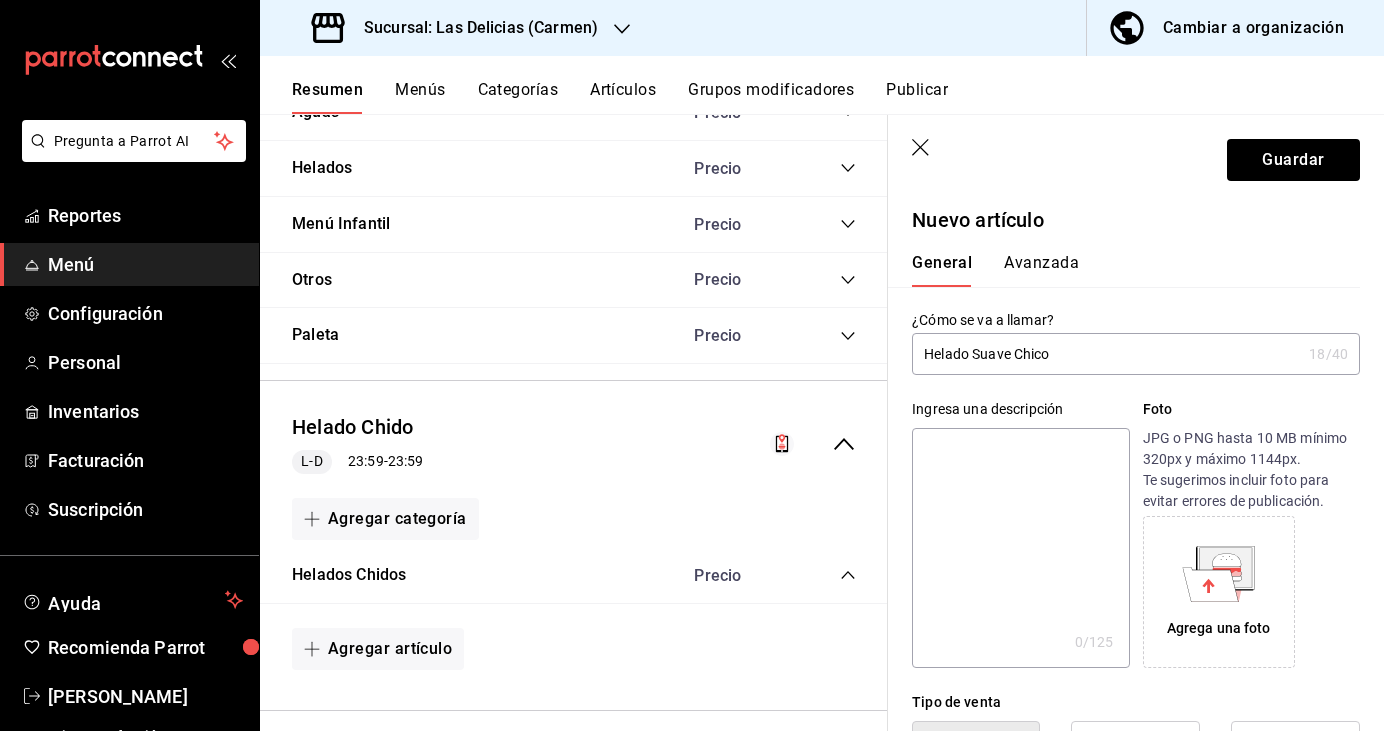 click on "Avanzada" at bounding box center (1041, 270) 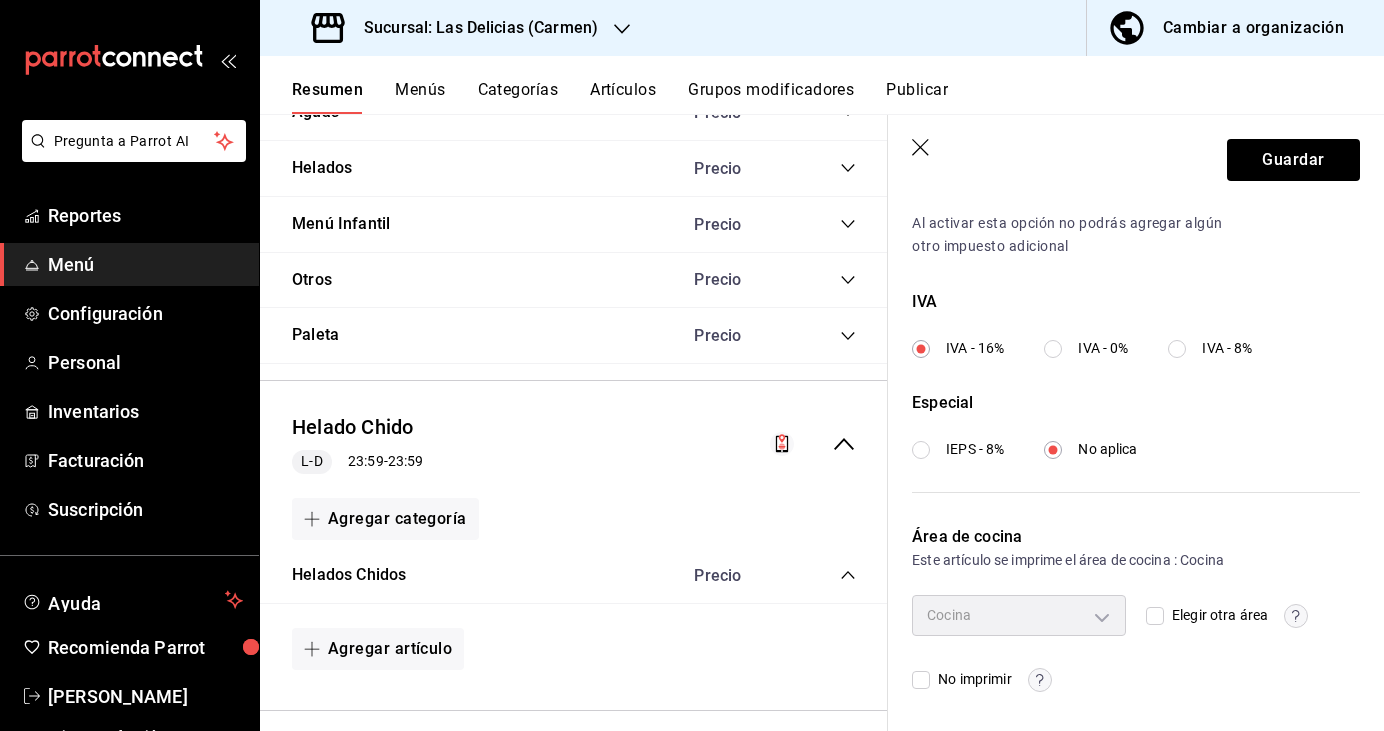 scroll, scrollTop: 0, scrollLeft: 0, axis: both 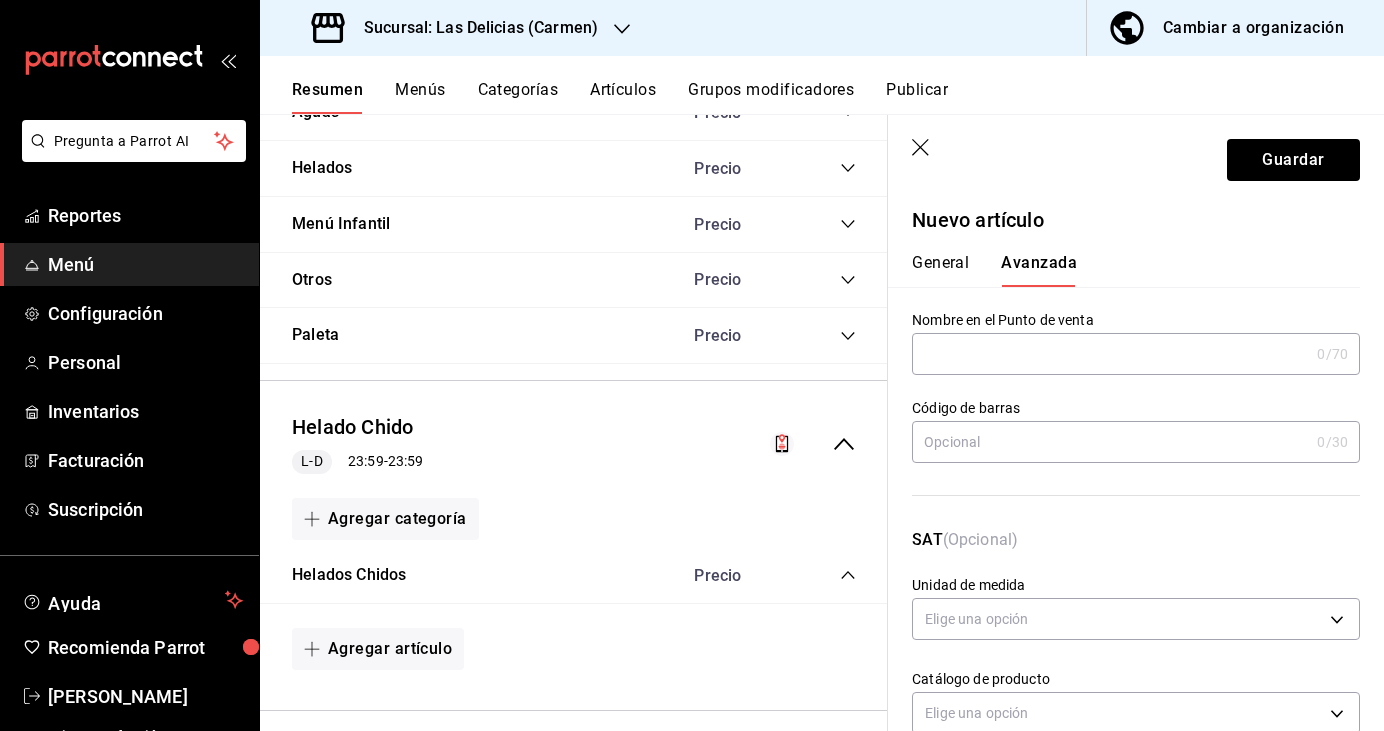click 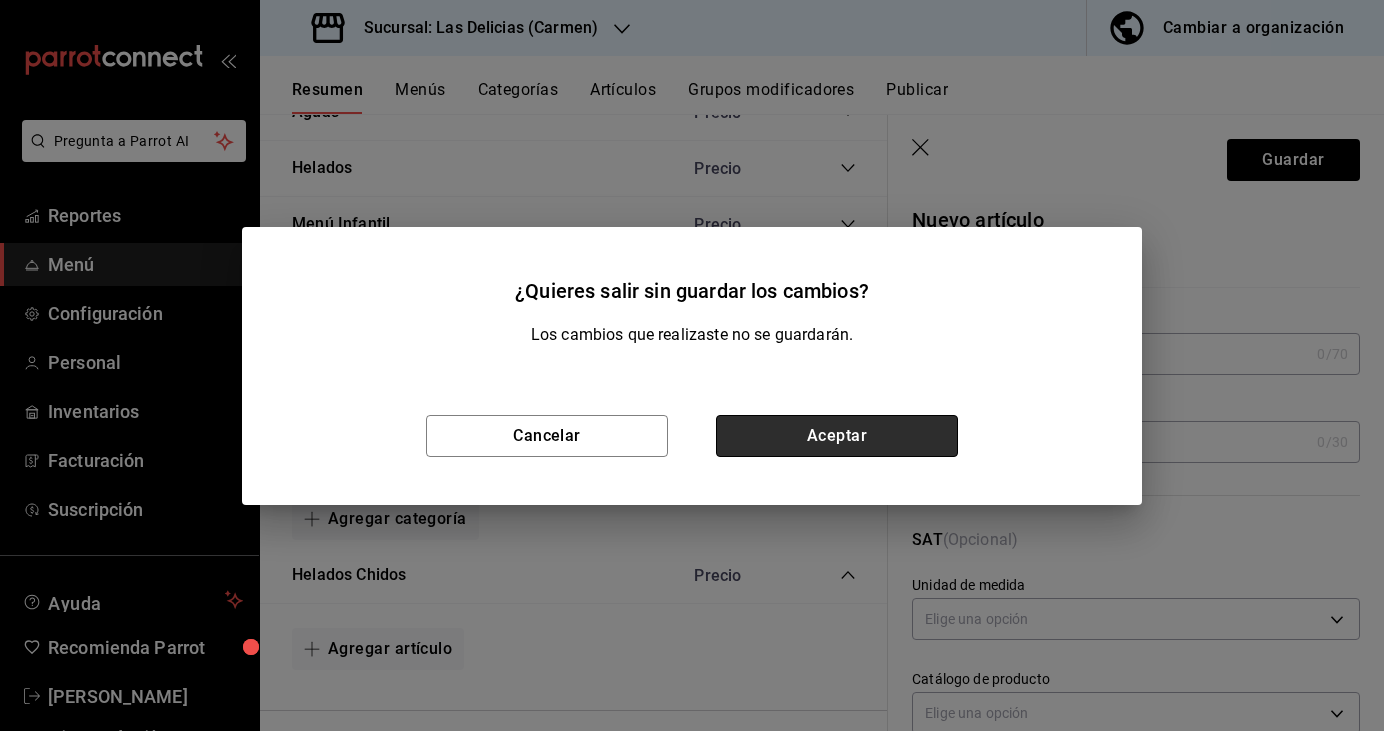 click on "Aceptar" at bounding box center [837, 436] 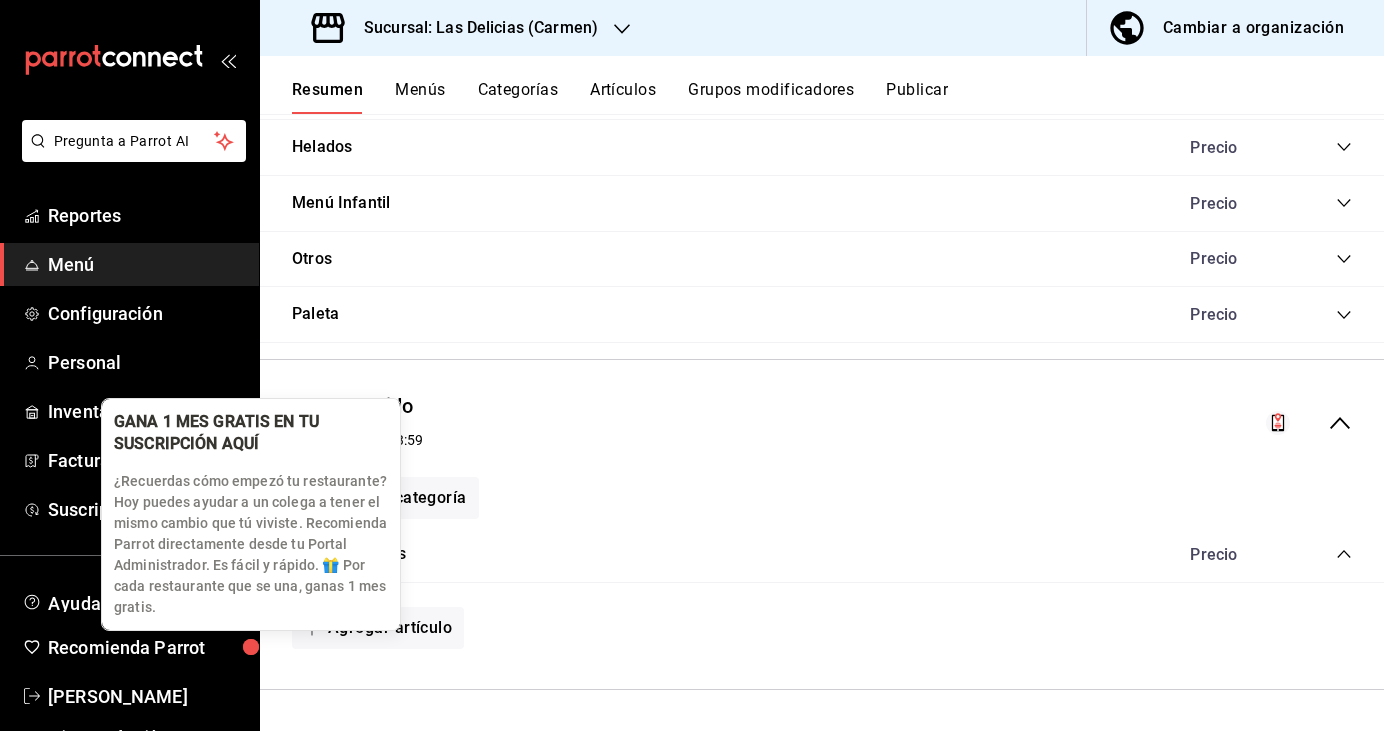 click on "GANA 1 MES GRATIS EN TU SUSCRIPCIÓN AQUÍ ¿Recuerdas cómo empezó tu restaurante?
Hoy puedes ayudar a un colega a tener el mismo cambio que tú viviste.
Recomienda Parrot directamente desde tu Portal Administrador.
Es fácil y rápido.
🎁 Por cada restaurante que se una, ganas 1 mes gratis." at bounding box center [251, 514] 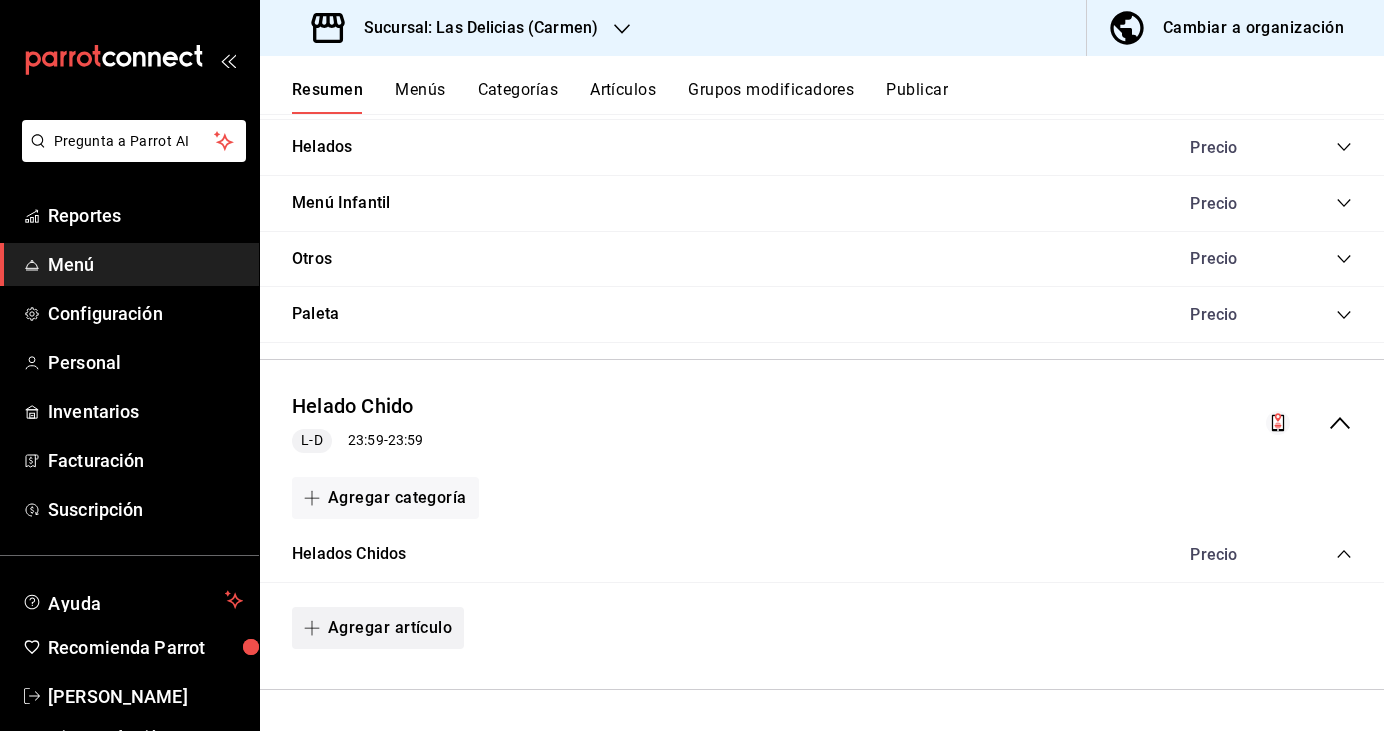 click on "Agregar artículo" at bounding box center [378, 628] 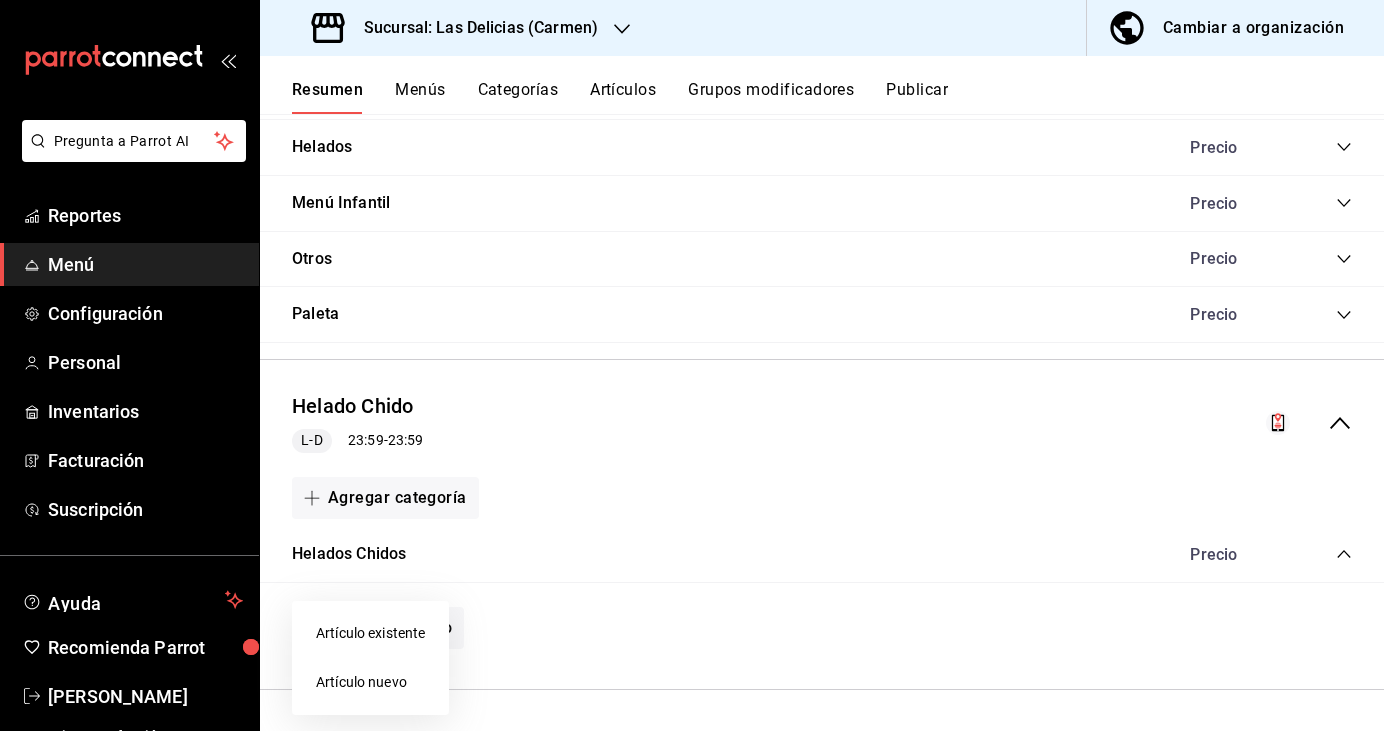click on "Artículo nuevo" at bounding box center (370, 682) 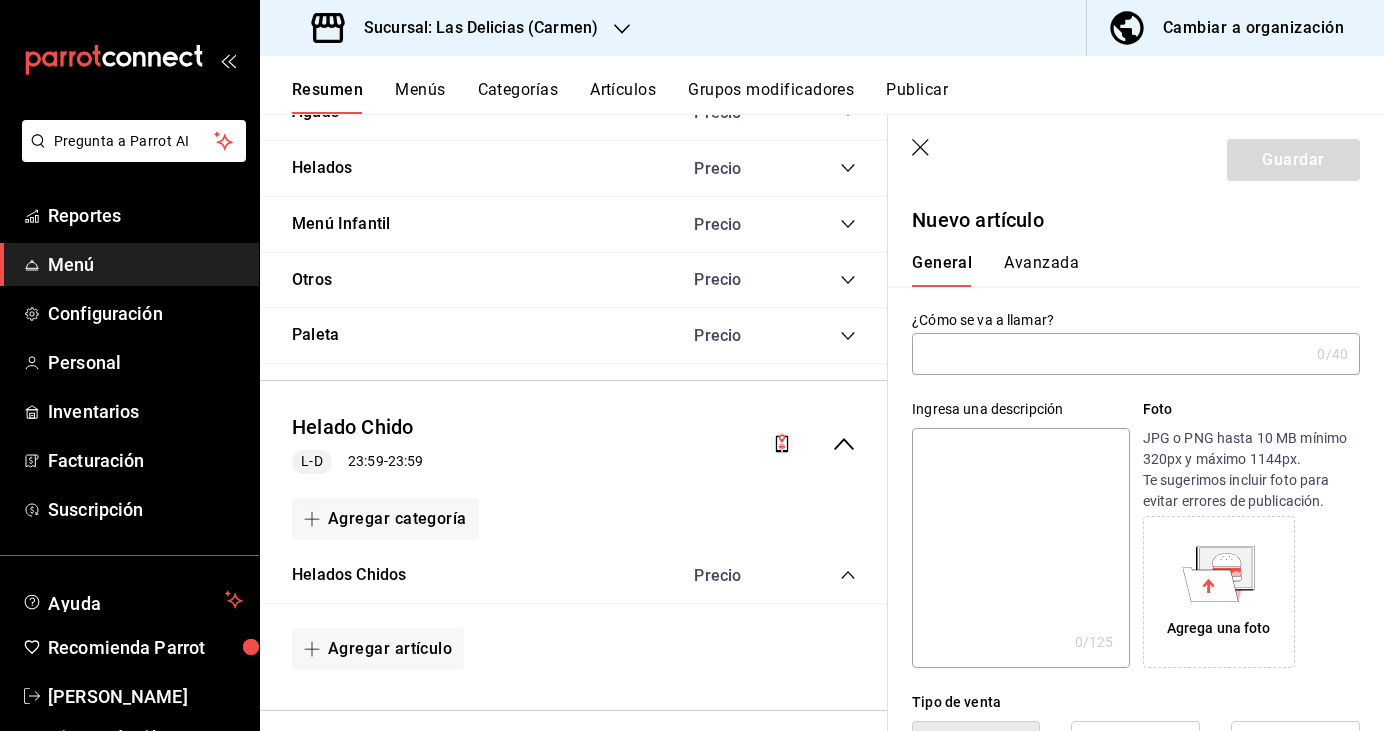 click at bounding box center [1110, 354] 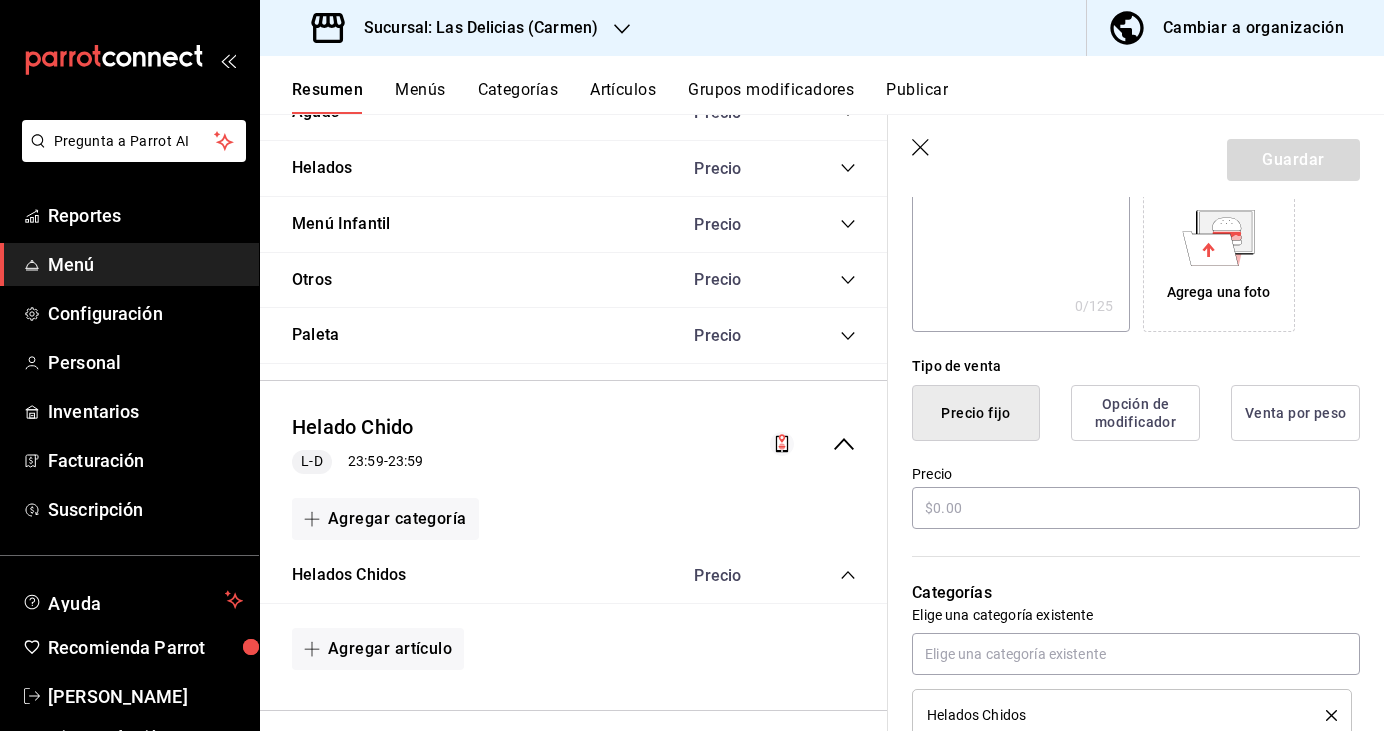 scroll, scrollTop: 338, scrollLeft: 0, axis: vertical 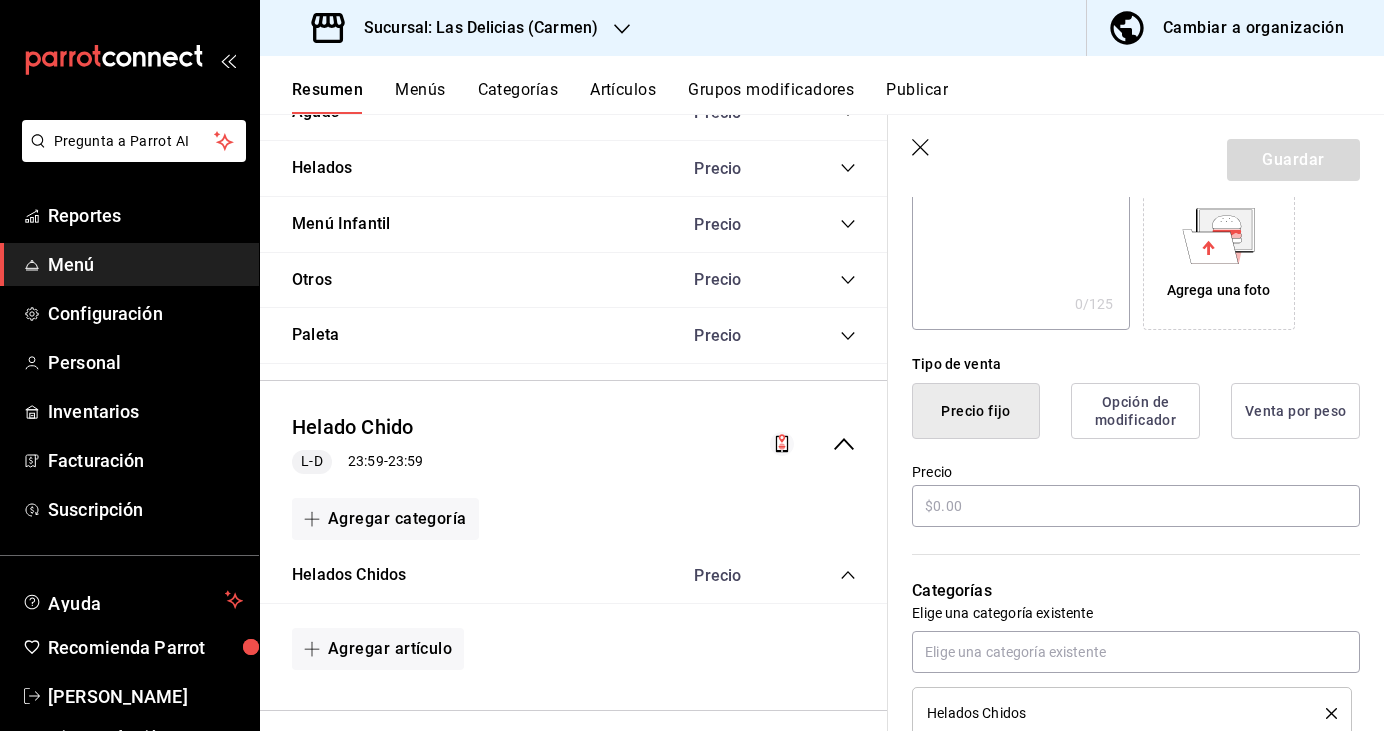 type on "Helado Suave" 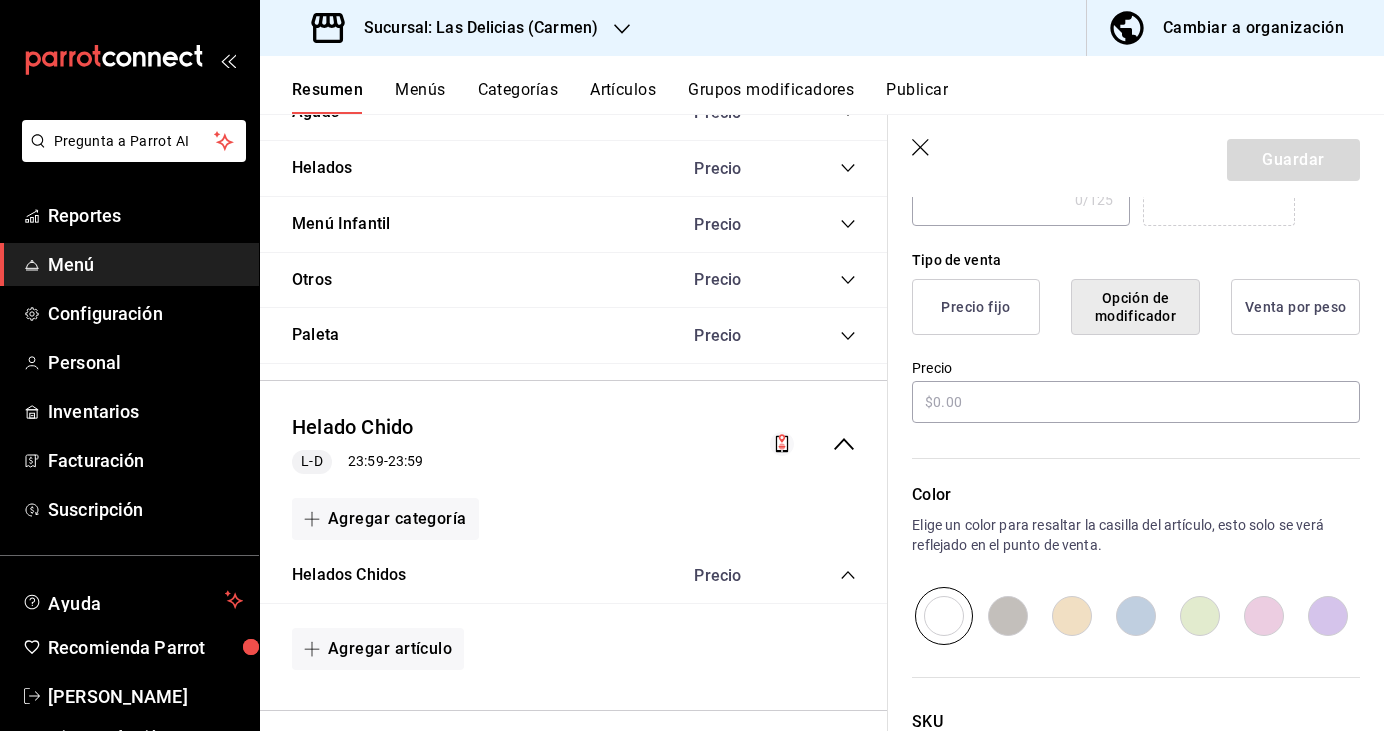 scroll, scrollTop: 432, scrollLeft: 0, axis: vertical 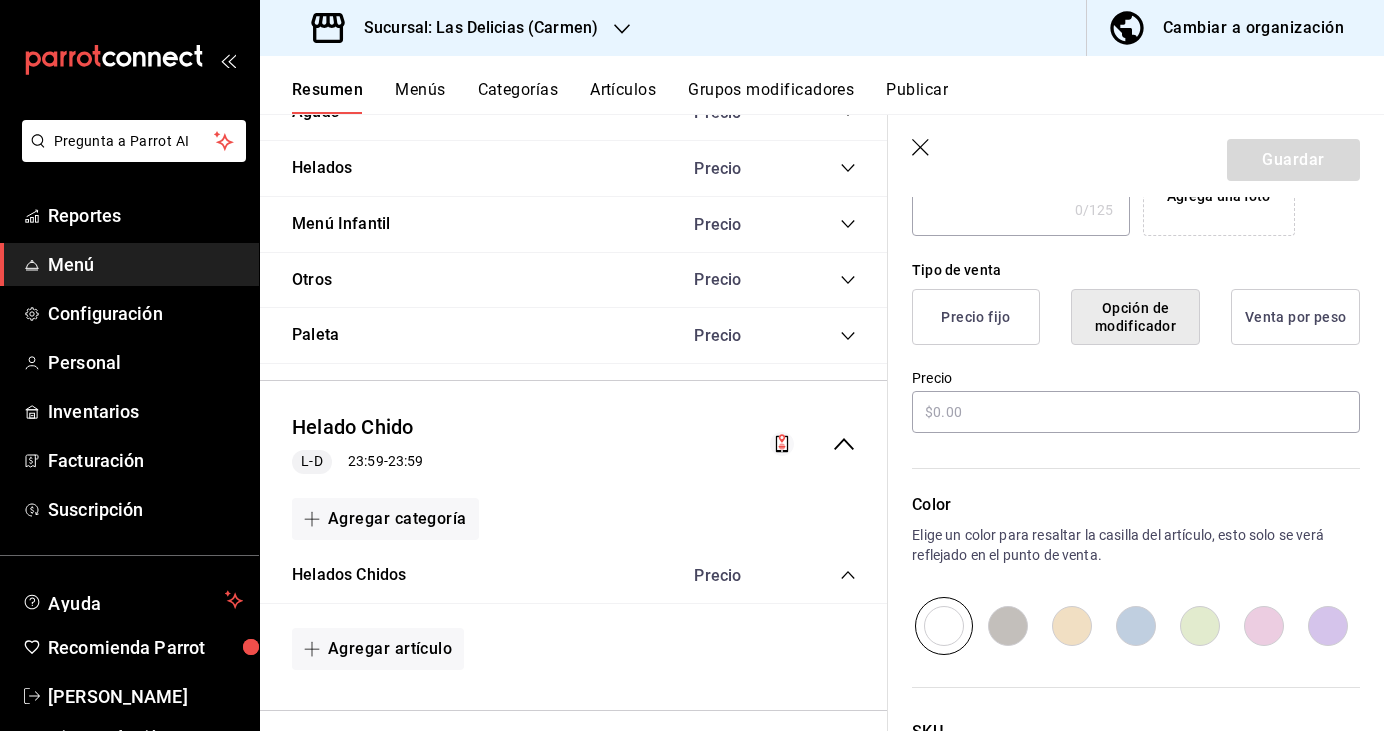 click on "Precio fijo" at bounding box center [976, 317] 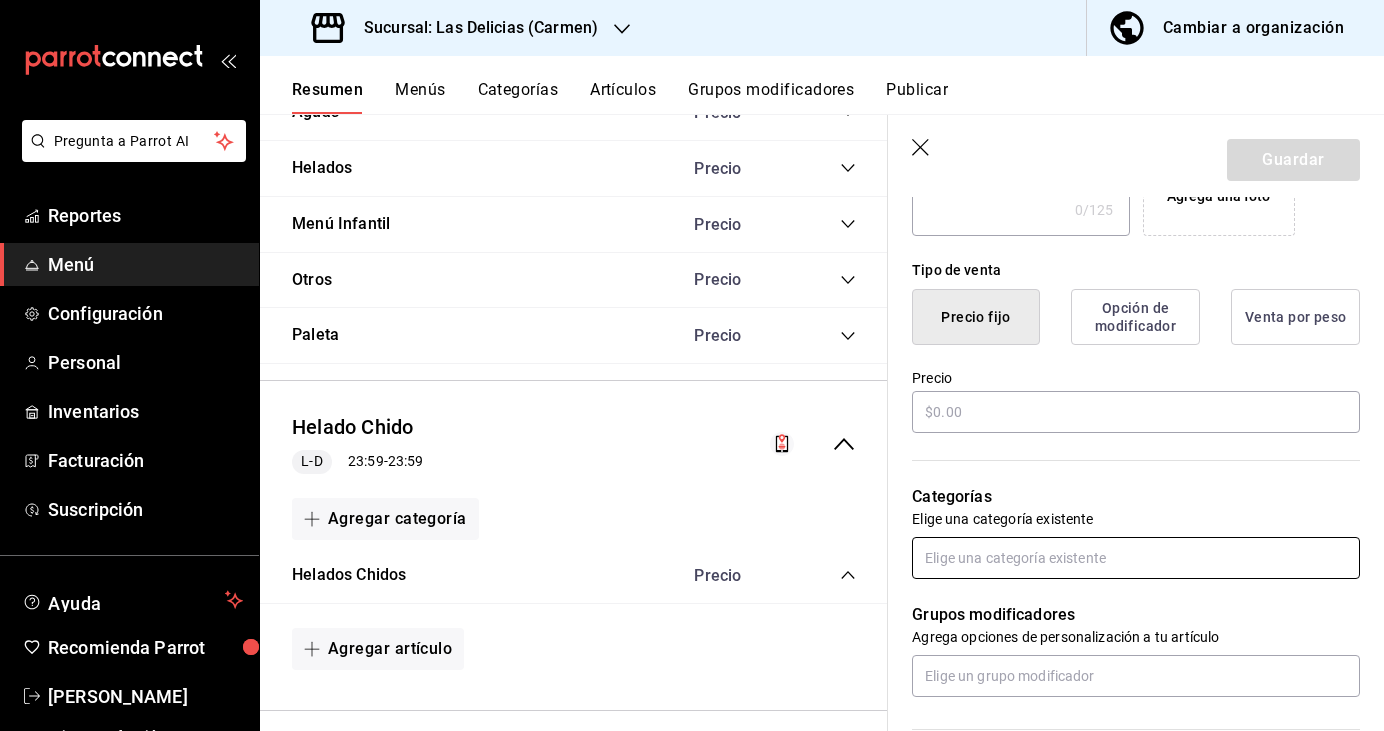 click at bounding box center [1136, 558] 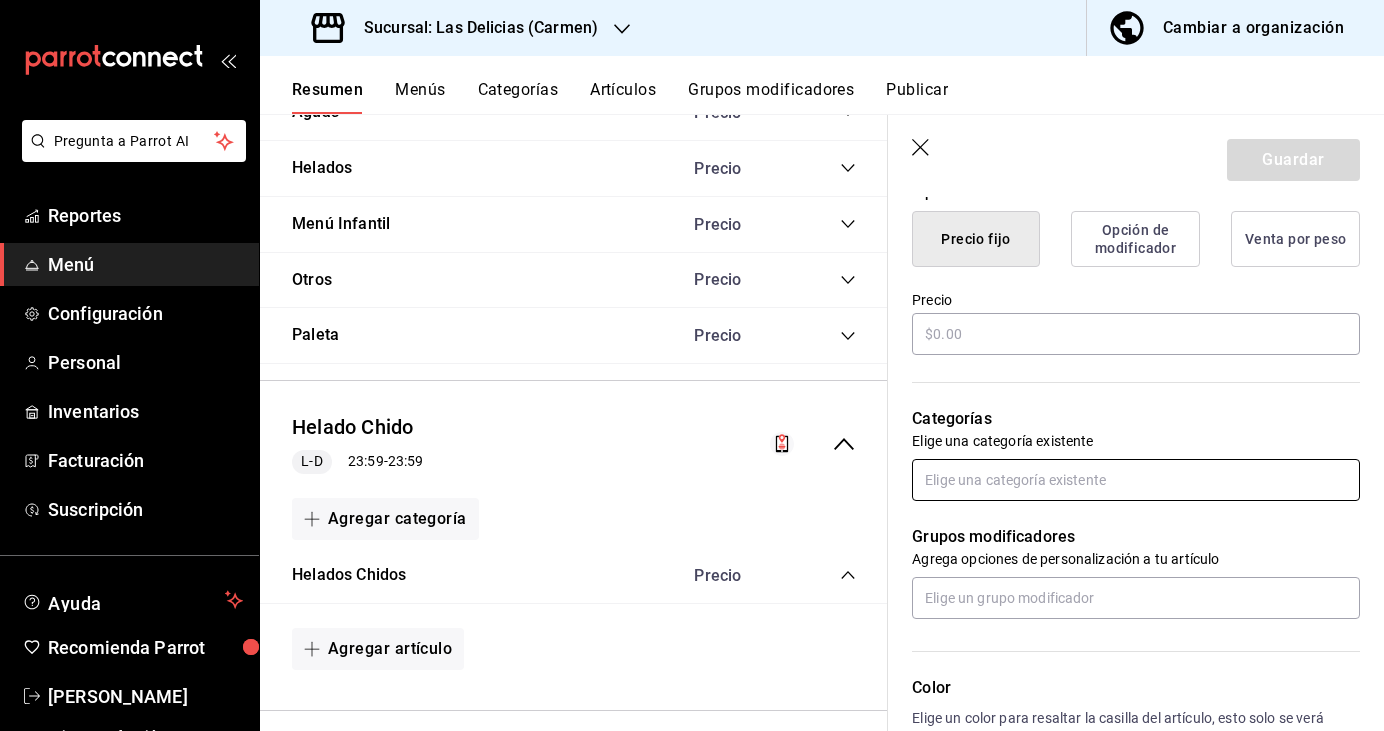 scroll, scrollTop: 513, scrollLeft: 0, axis: vertical 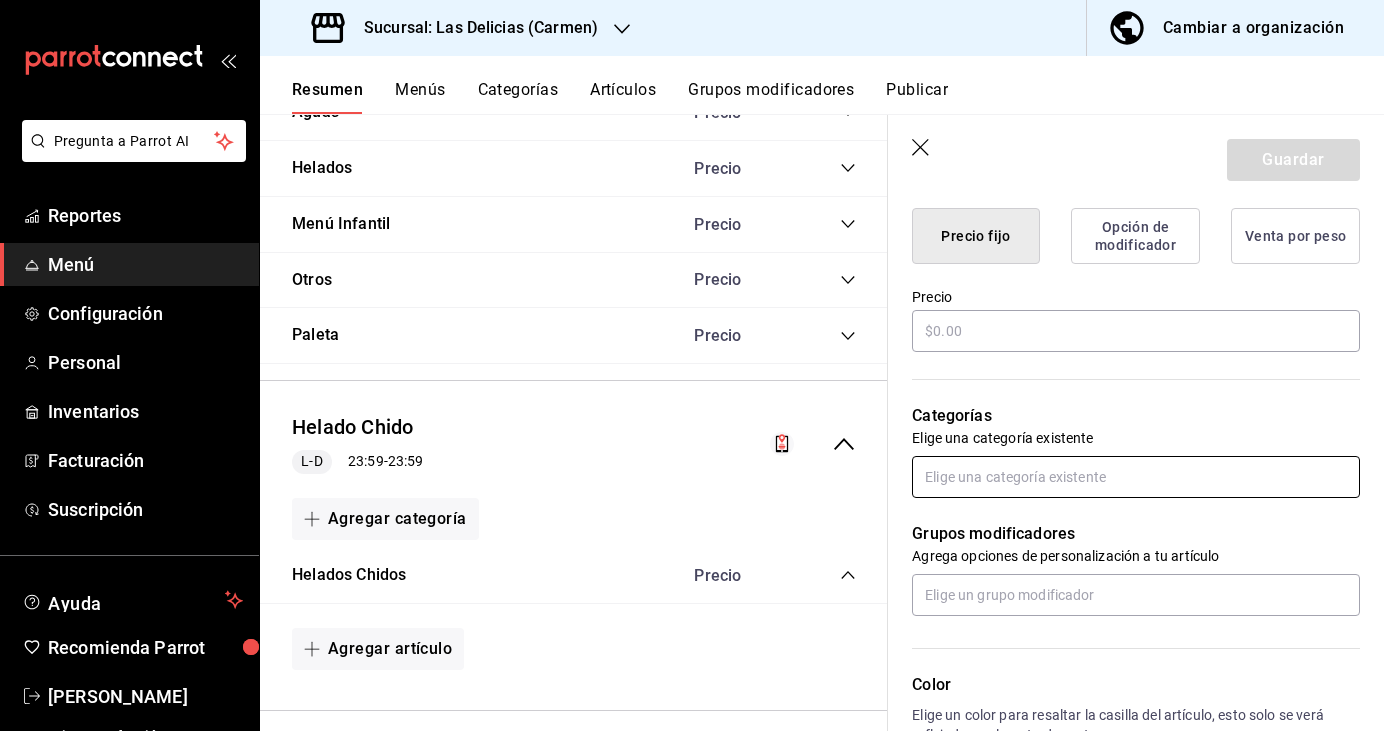 click at bounding box center [1136, 477] 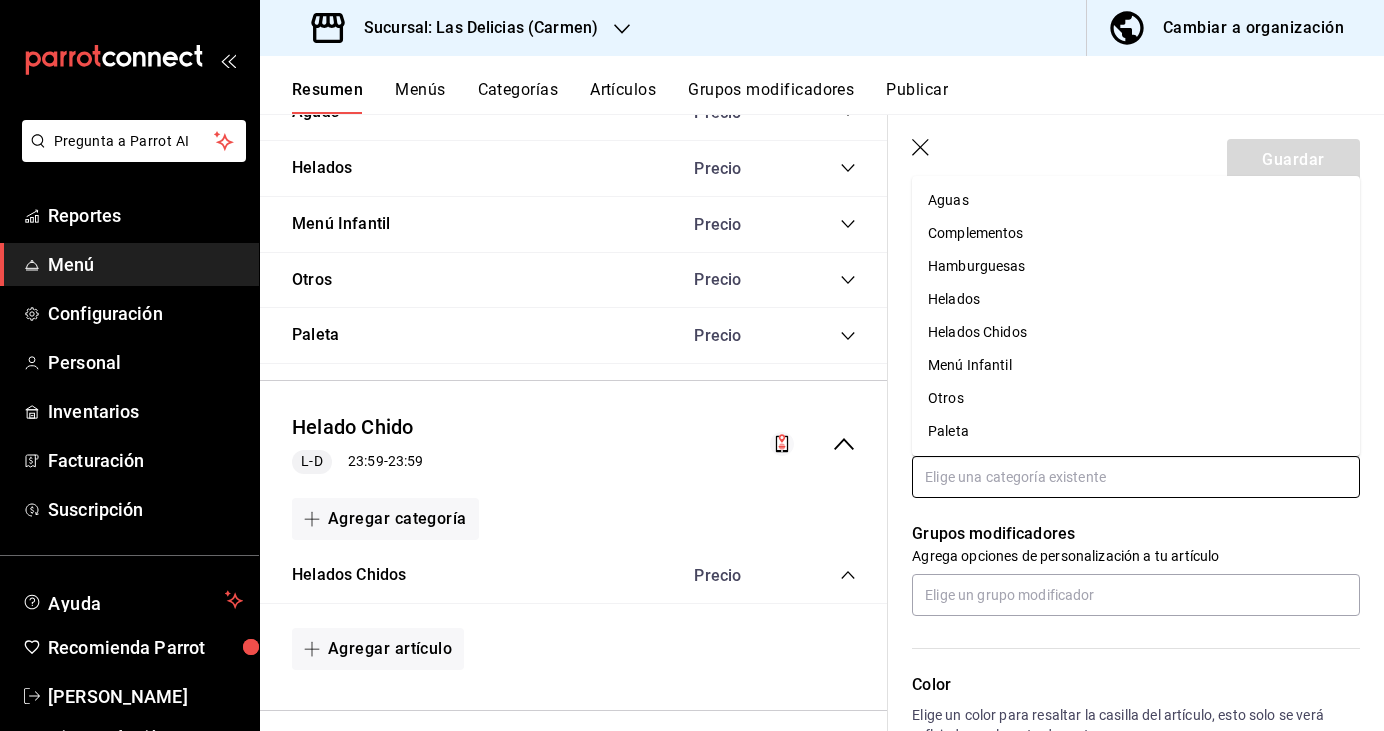 click on "Helados Chidos" at bounding box center (1136, 332) 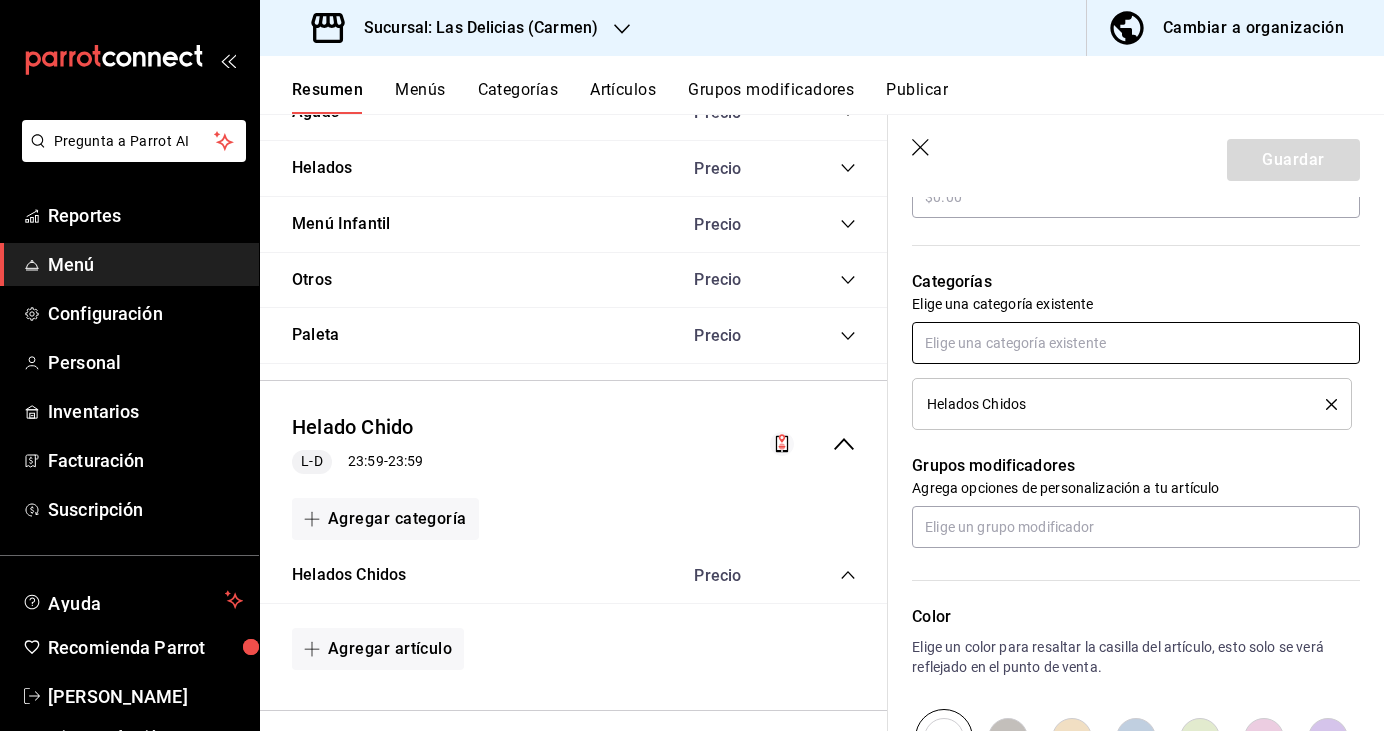 scroll, scrollTop: 668, scrollLeft: 0, axis: vertical 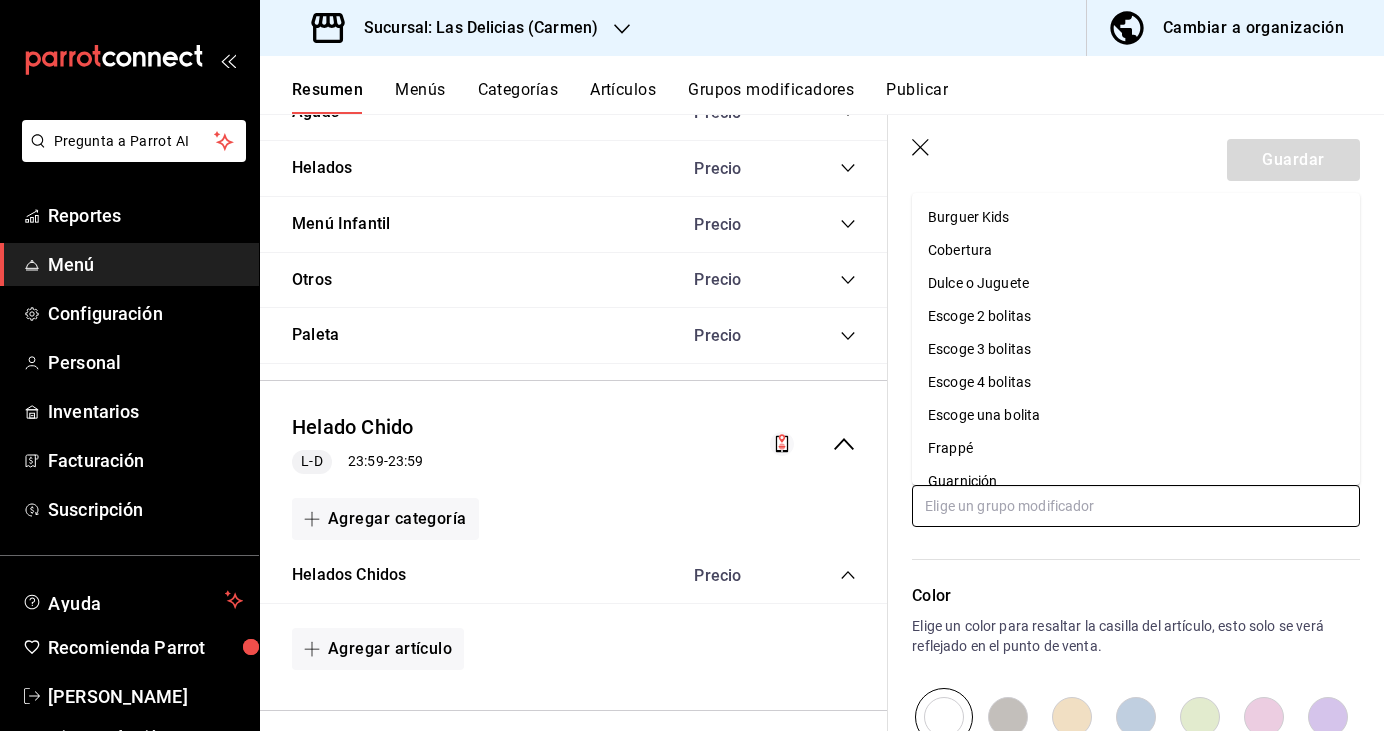 click at bounding box center [1136, 506] 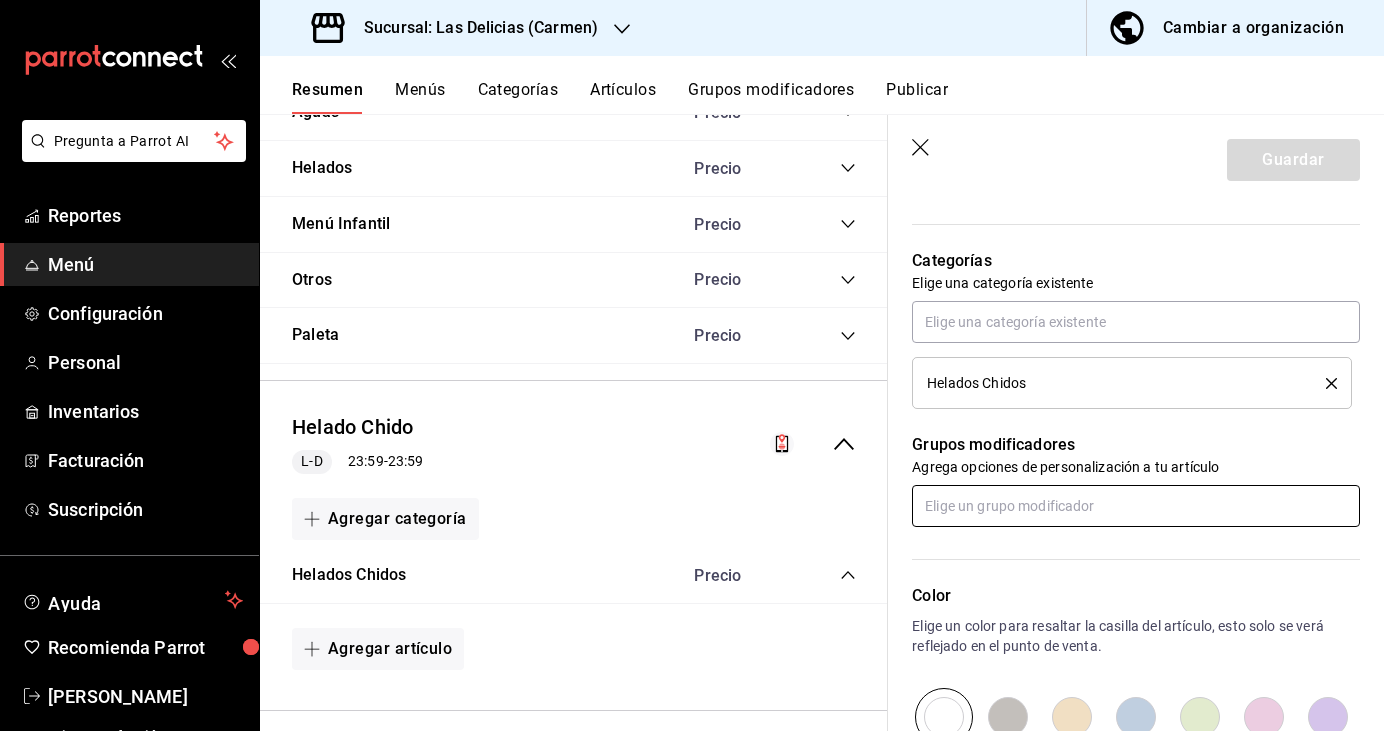 click at bounding box center (1136, 506) 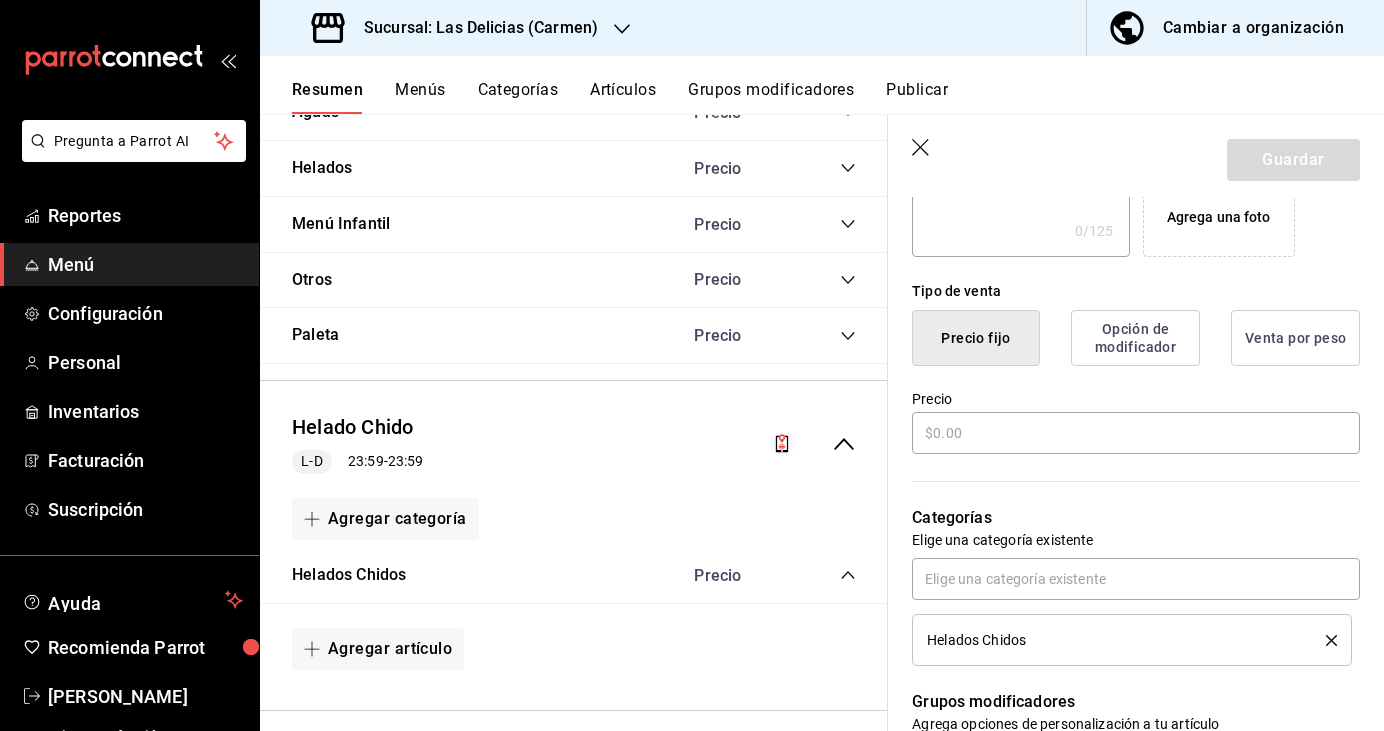 scroll, scrollTop: 409, scrollLeft: 0, axis: vertical 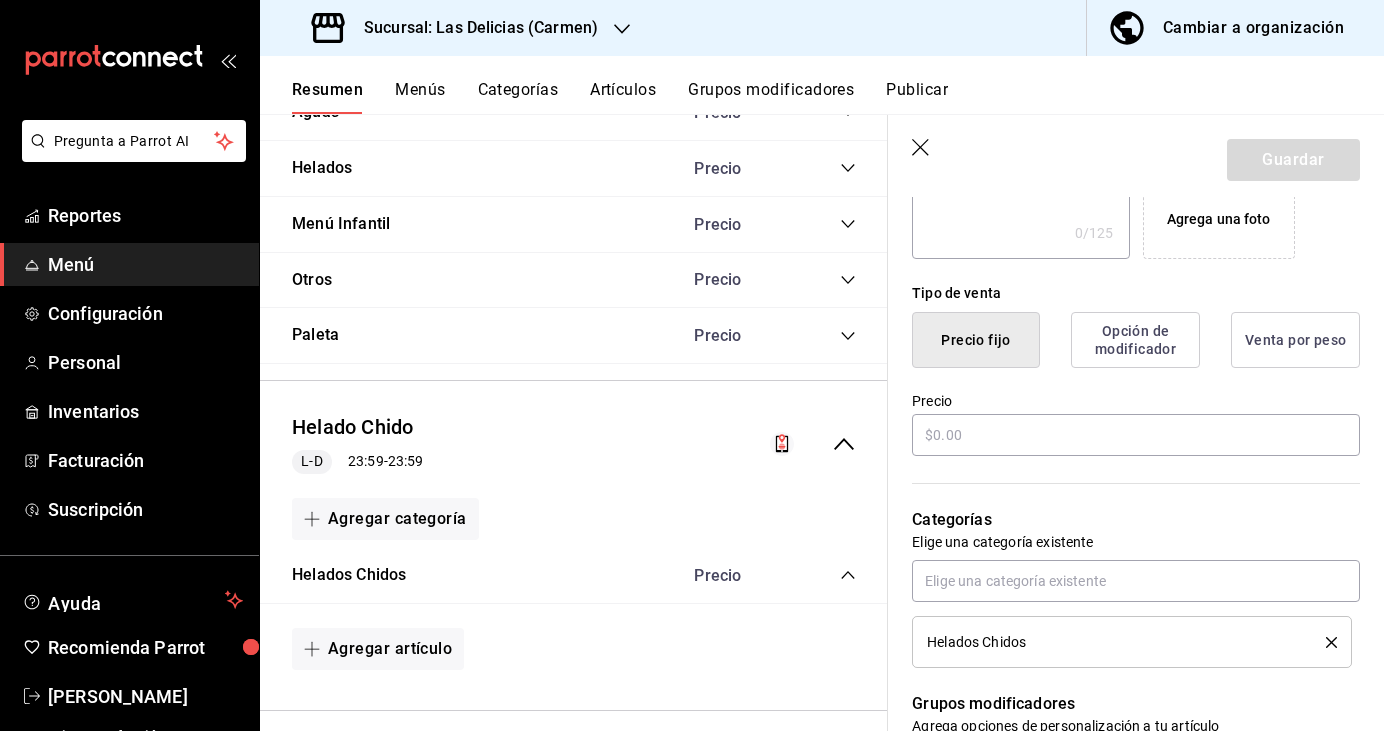 click on "Opción de modificador" at bounding box center (1135, 340) 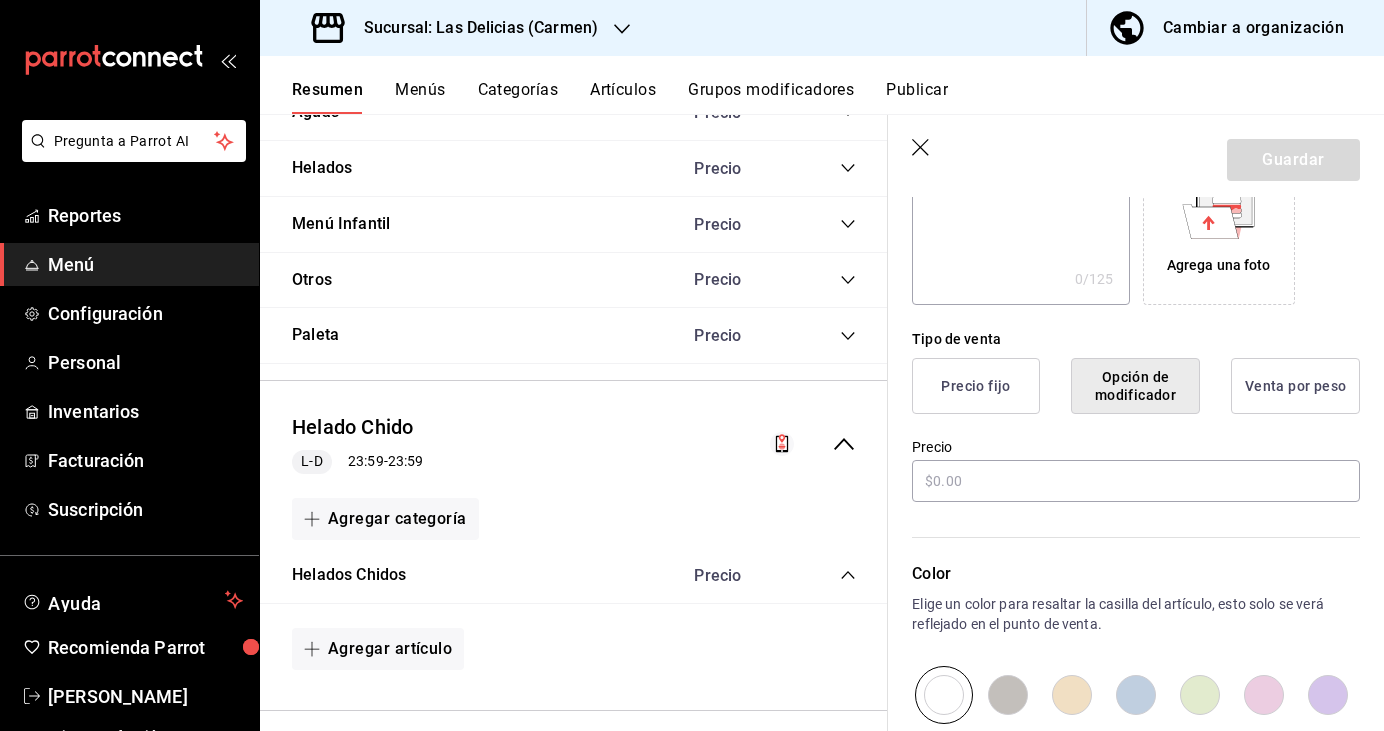 scroll, scrollTop: 400, scrollLeft: 0, axis: vertical 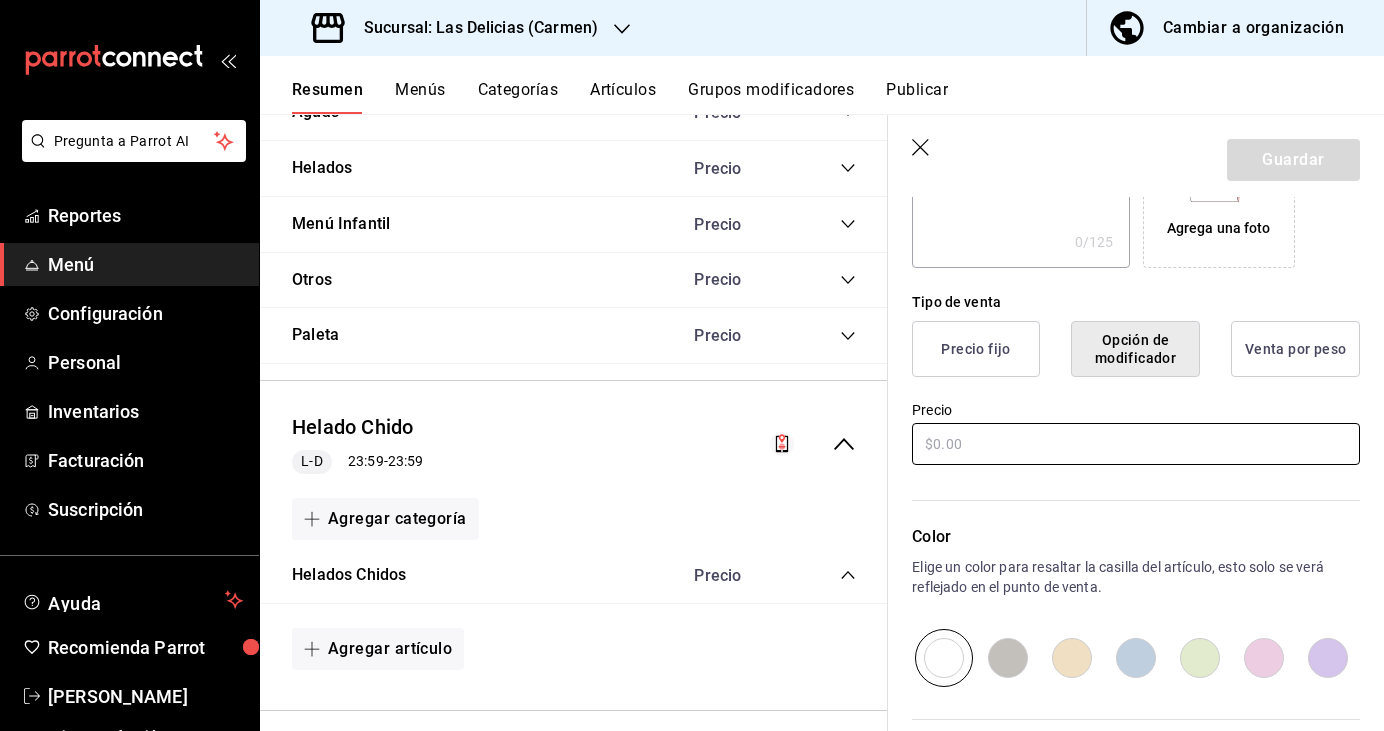 click at bounding box center (1136, 444) 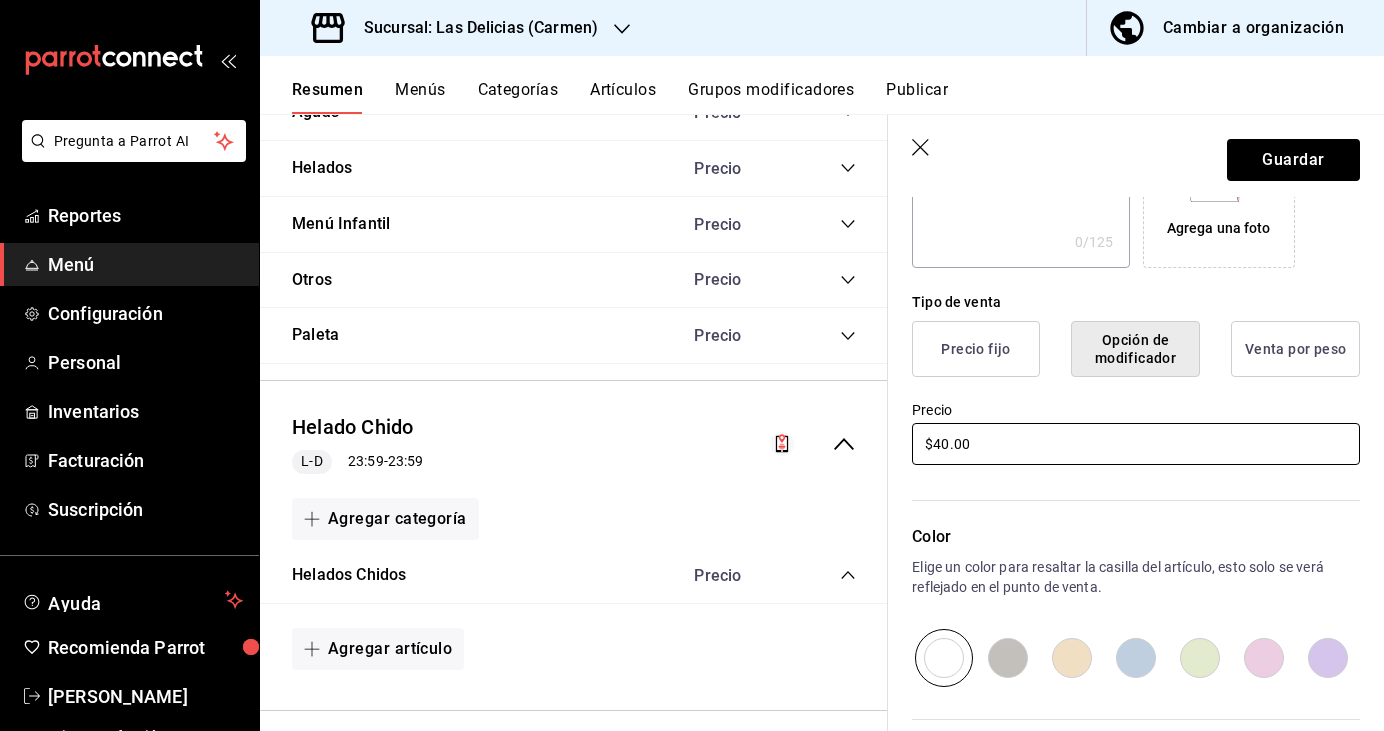 type on "$40.00" 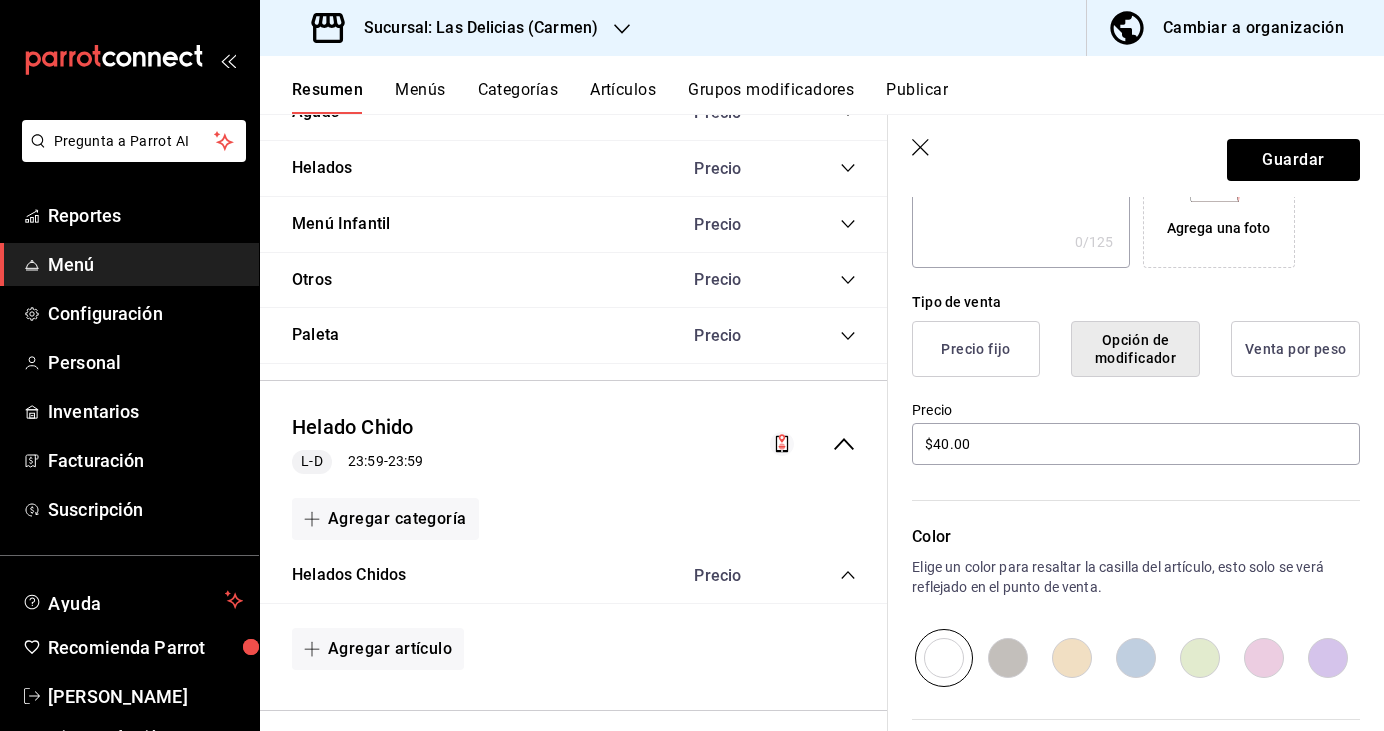 click on "Color Elige un color para resaltar la casilla del artículo, esto solo se verá reflejado en el punto de venta." at bounding box center [1124, 577] 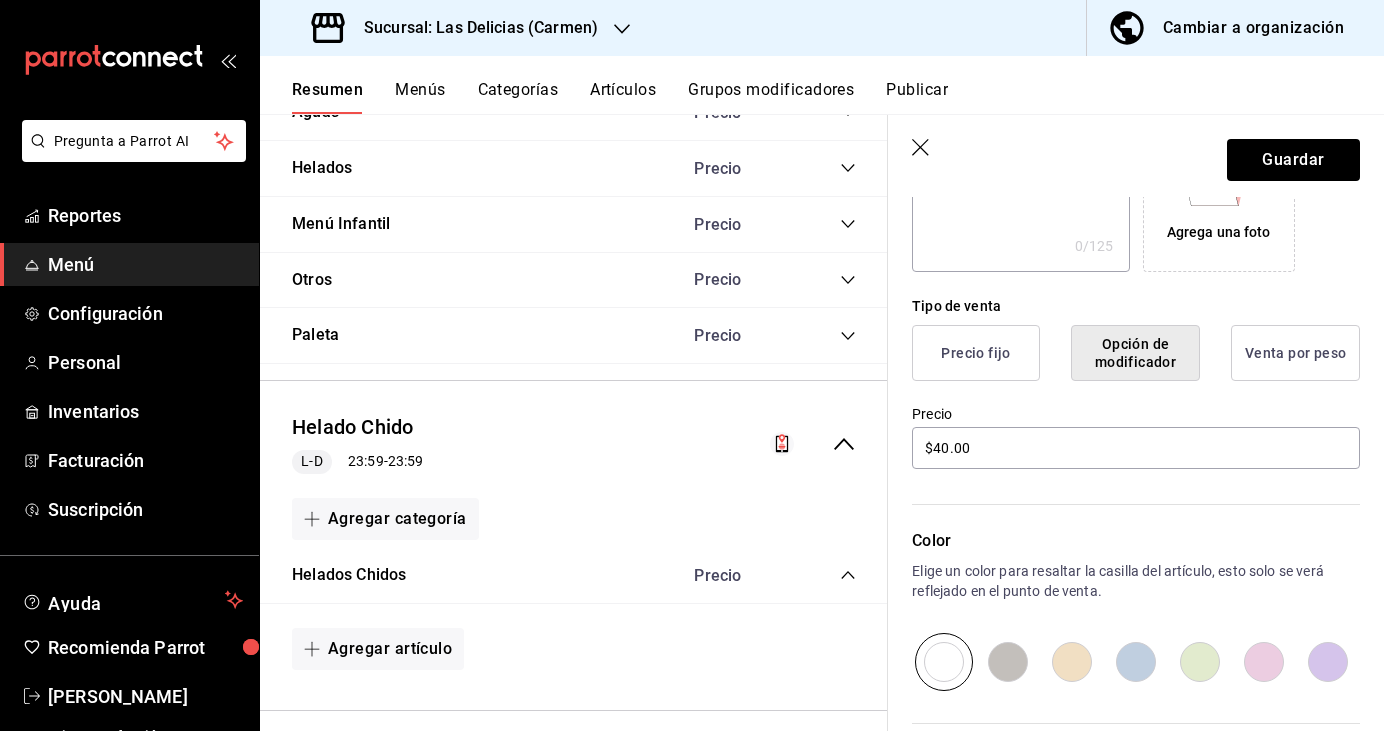 scroll, scrollTop: 386, scrollLeft: 0, axis: vertical 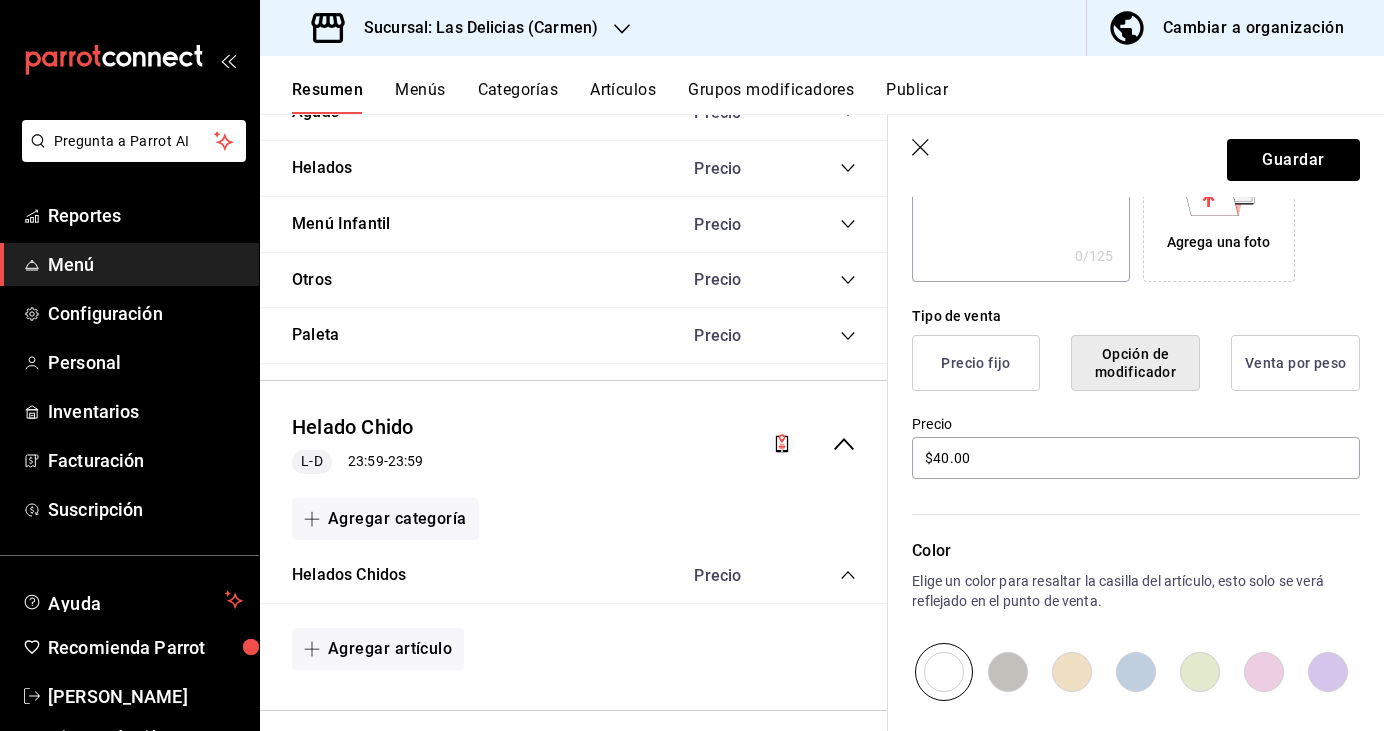 click on "Precio fijo" at bounding box center [976, 363] 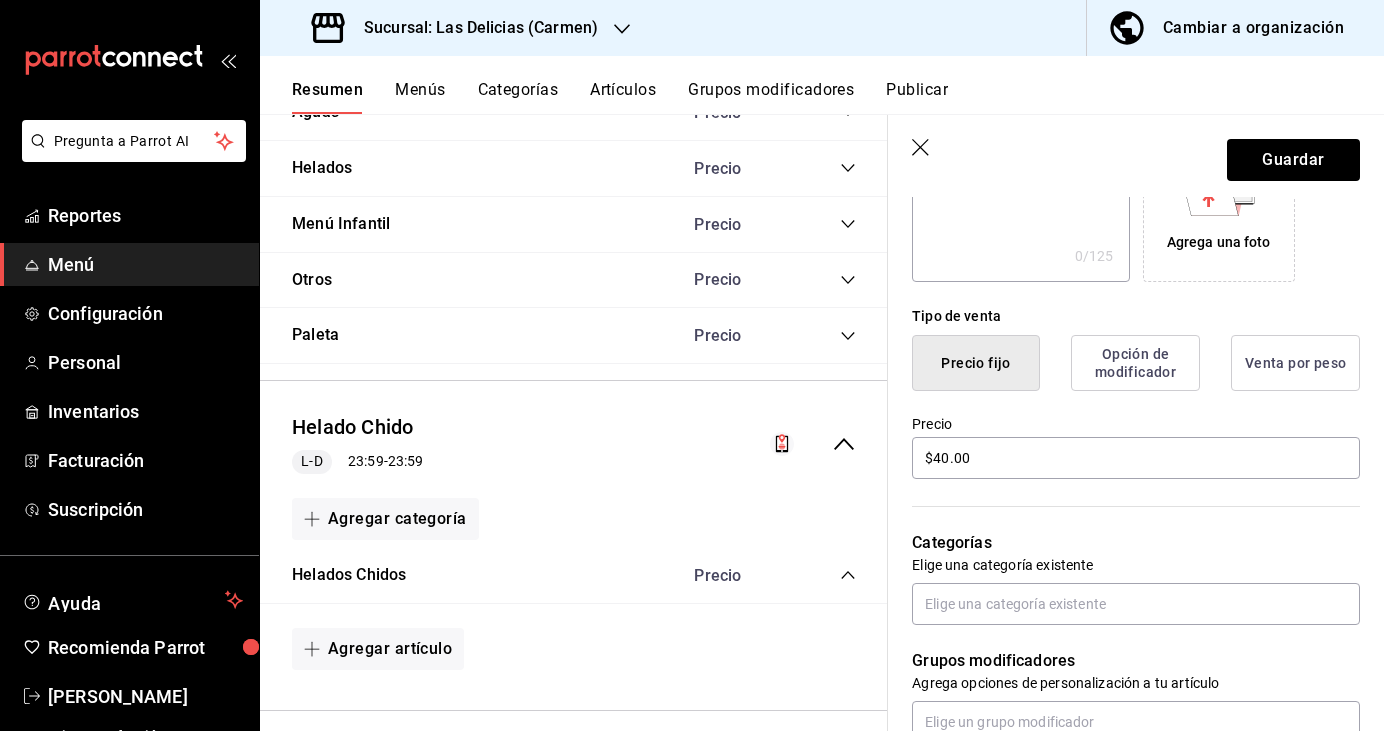 click on "Venta por peso" at bounding box center [1295, 363] 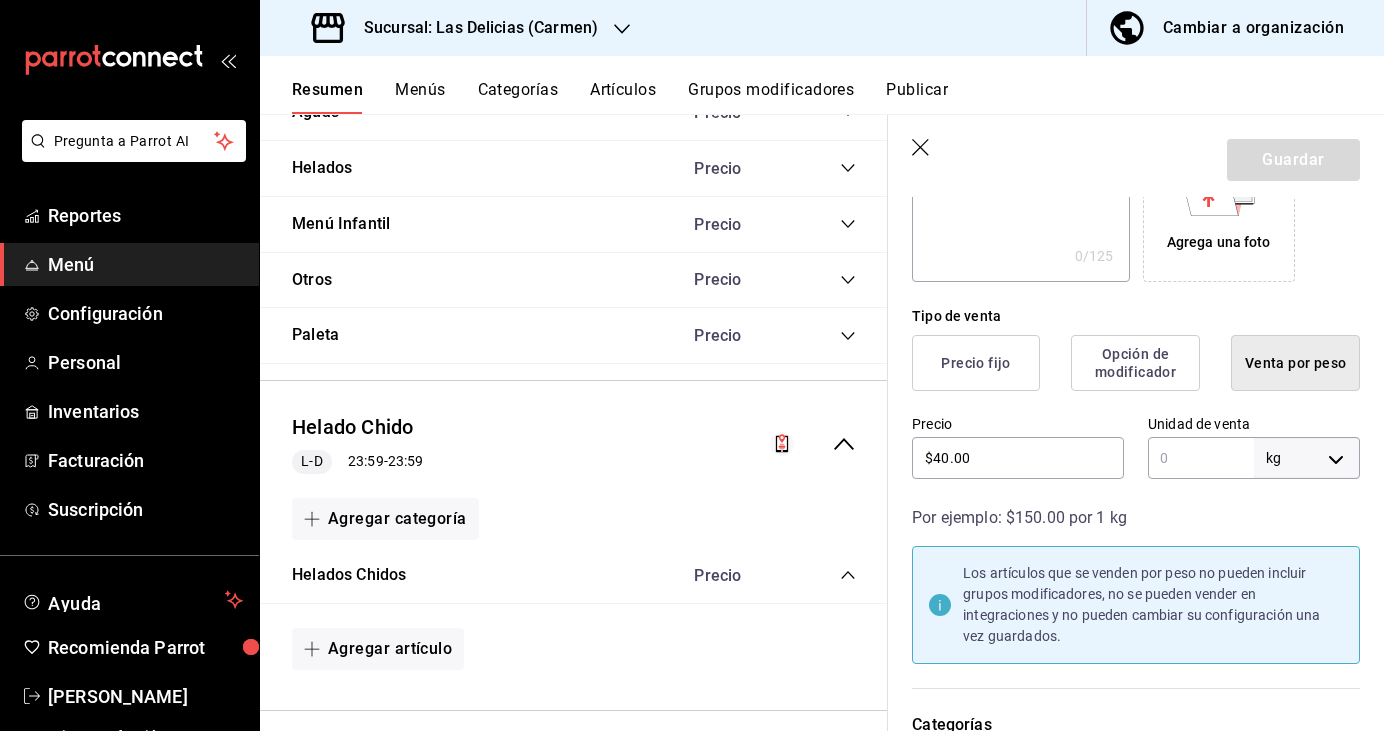 click on "Precio fijo" at bounding box center [976, 363] 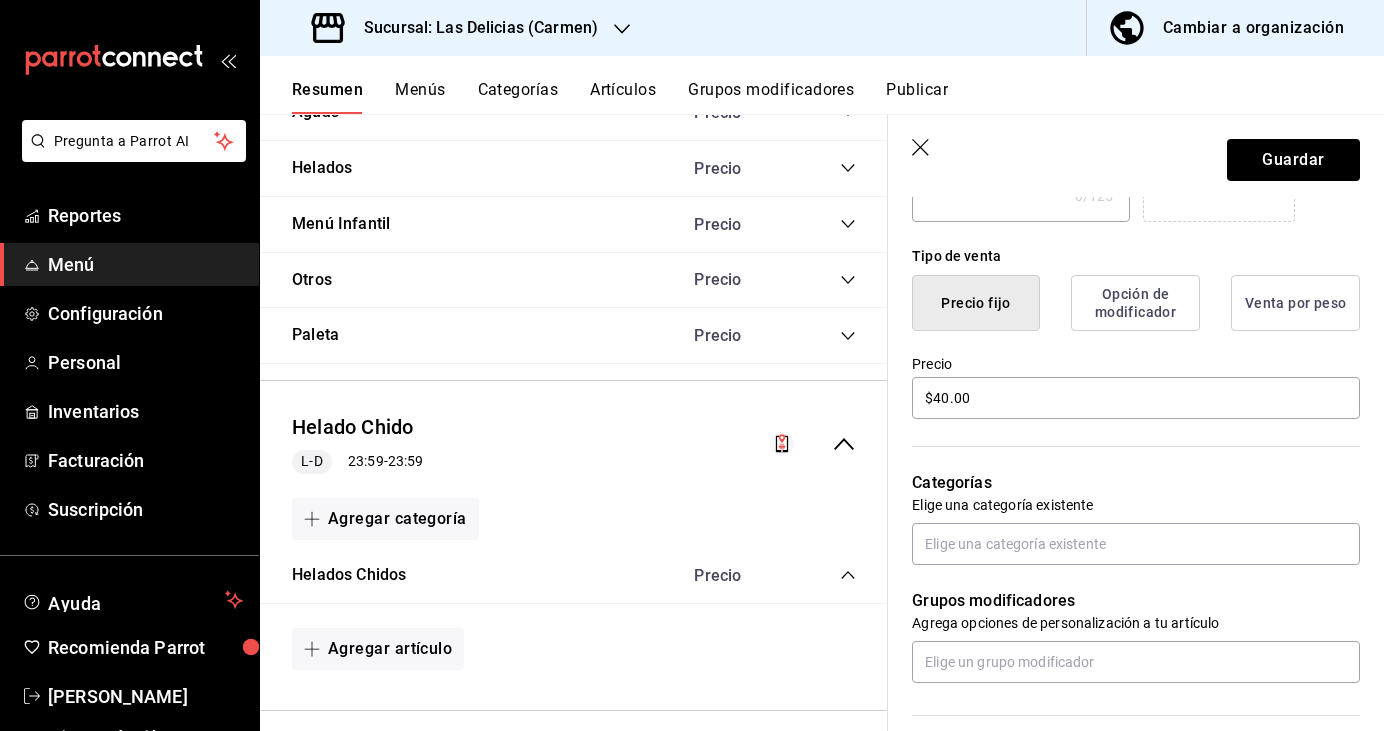 scroll, scrollTop: 429, scrollLeft: 0, axis: vertical 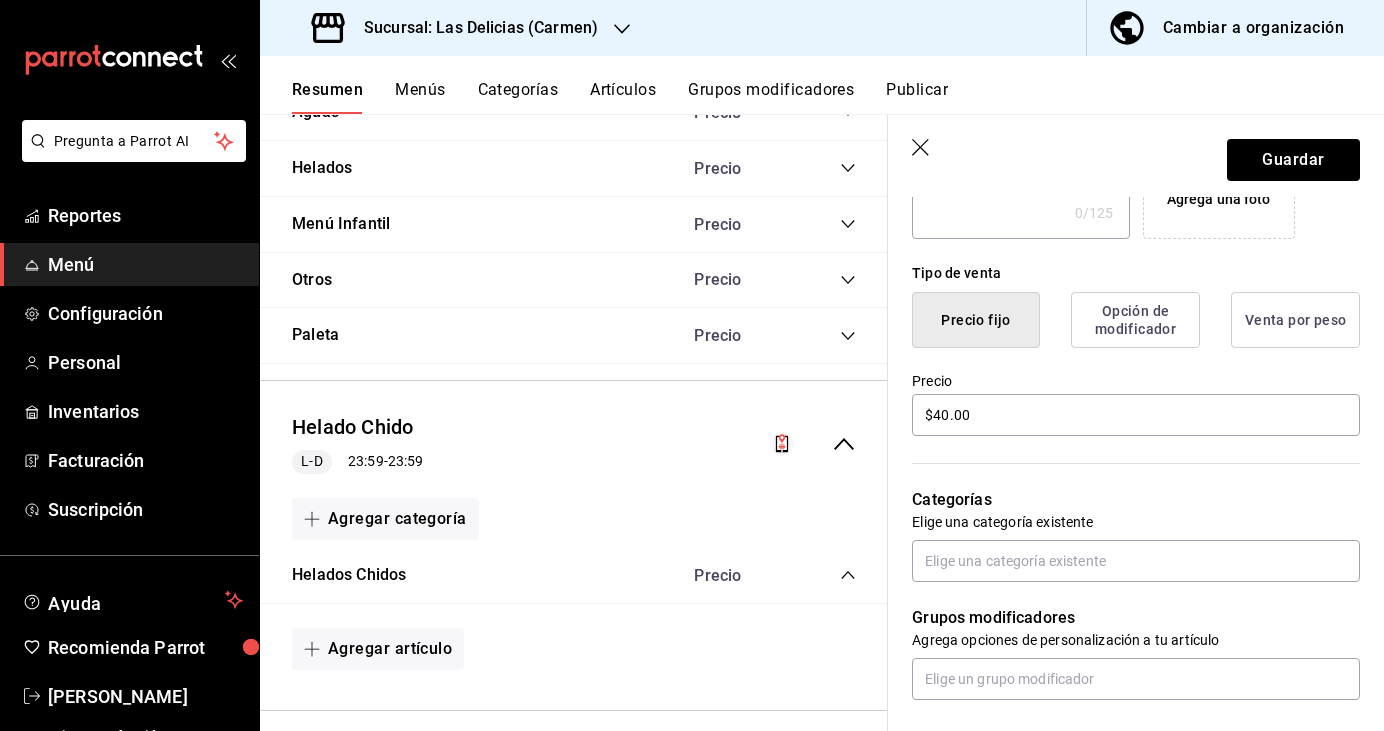 click on "Opción de modificador" at bounding box center [1135, 320] 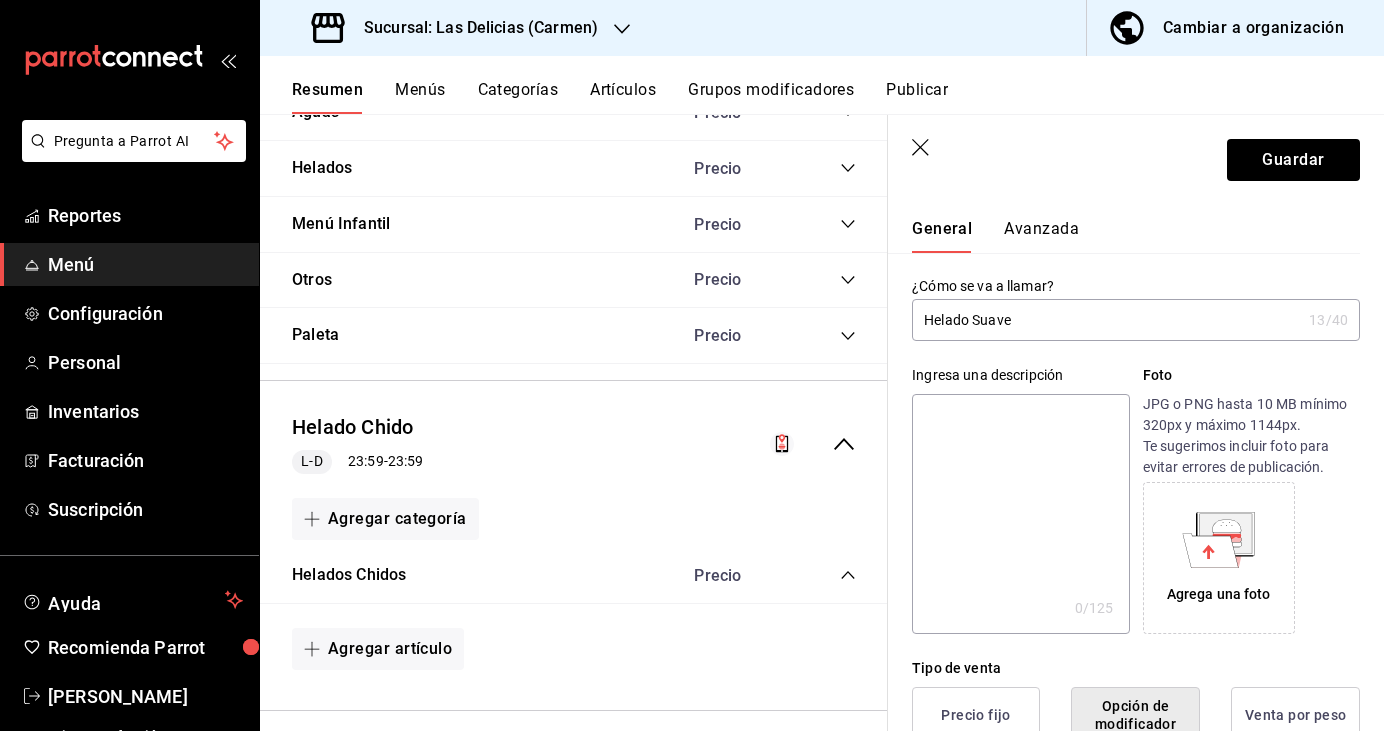 scroll, scrollTop: 30, scrollLeft: 0, axis: vertical 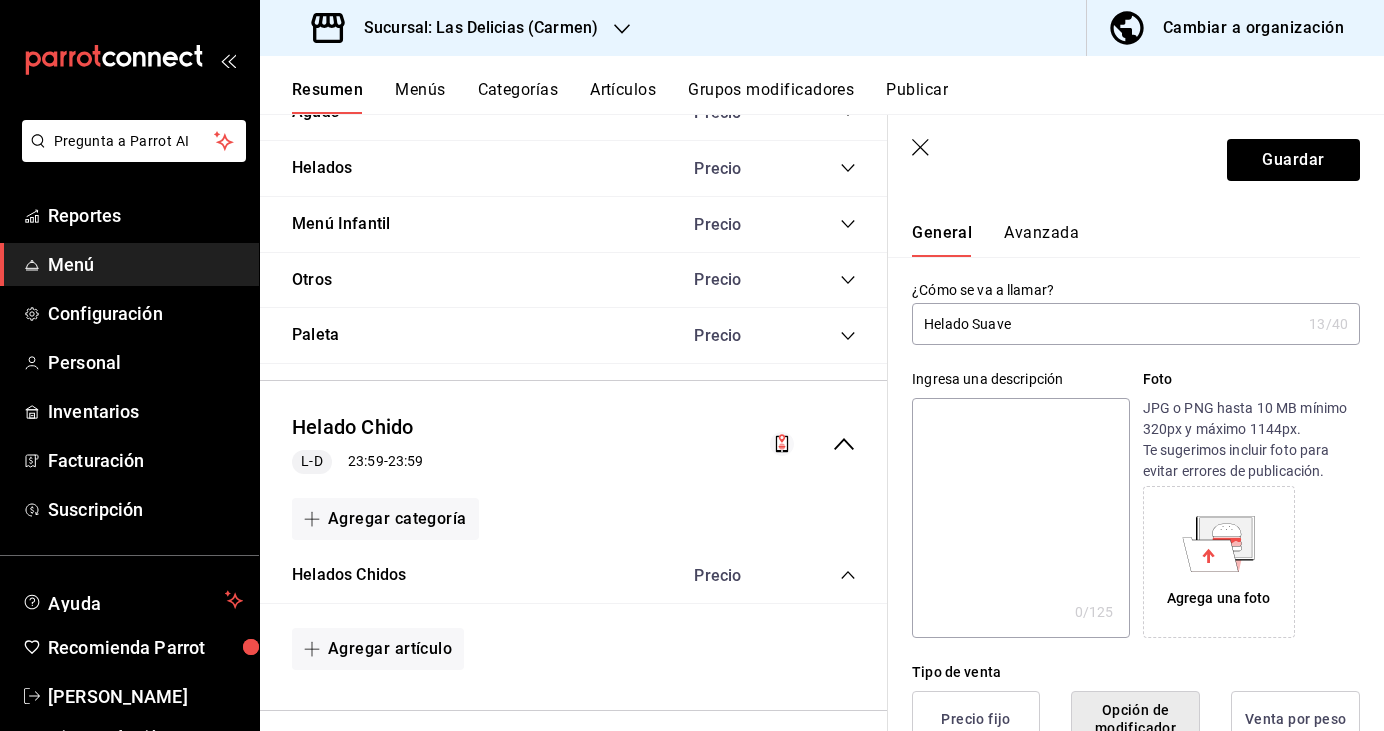 click on "Helado Suave" at bounding box center [1106, 324] 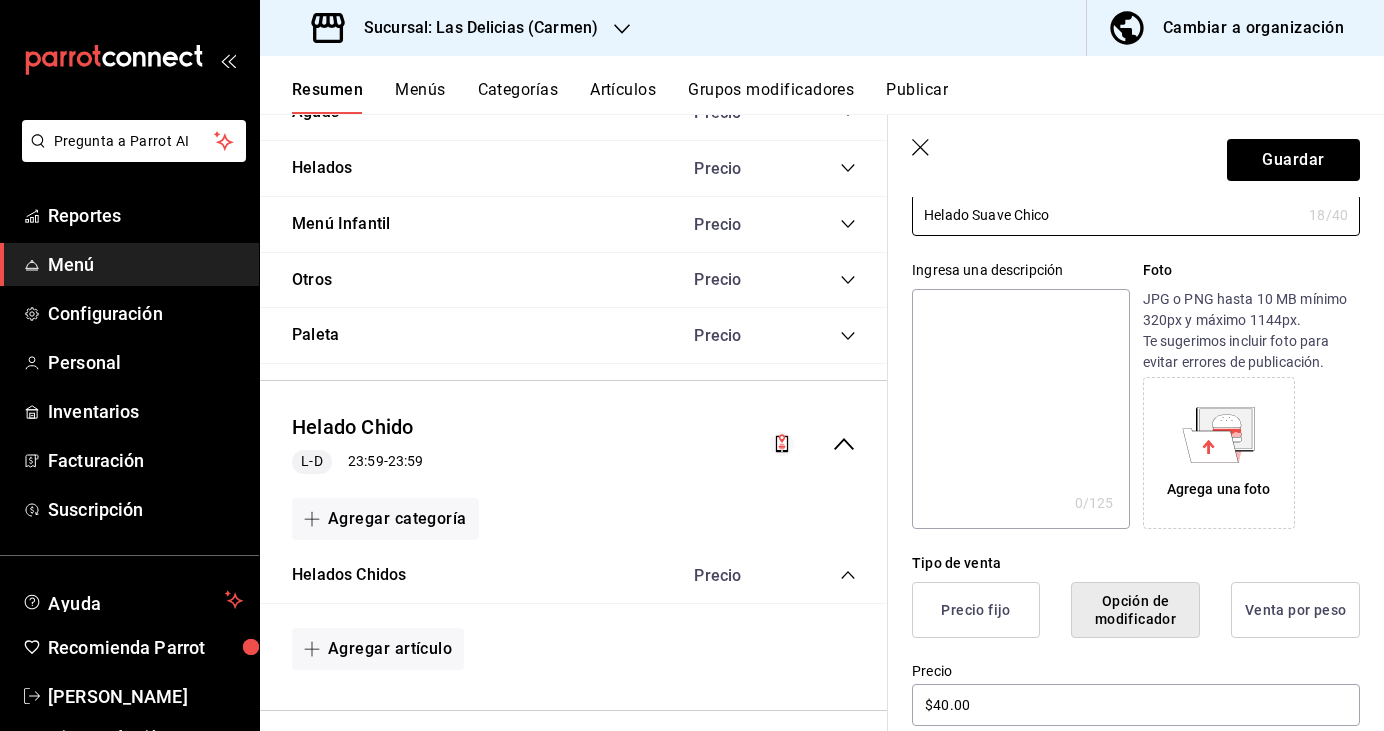 scroll, scrollTop: 0, scrollLeft: 0, axis: both 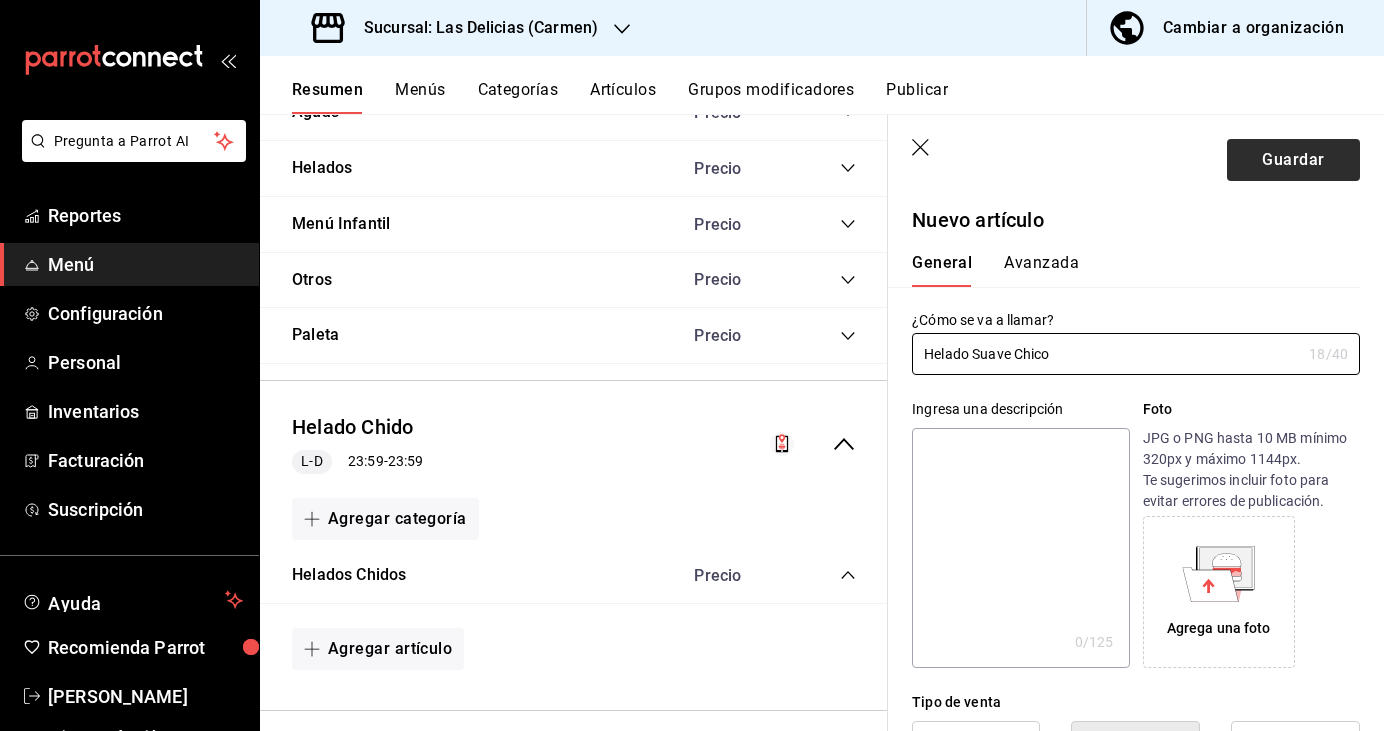 type on "Helado Suave Chico" 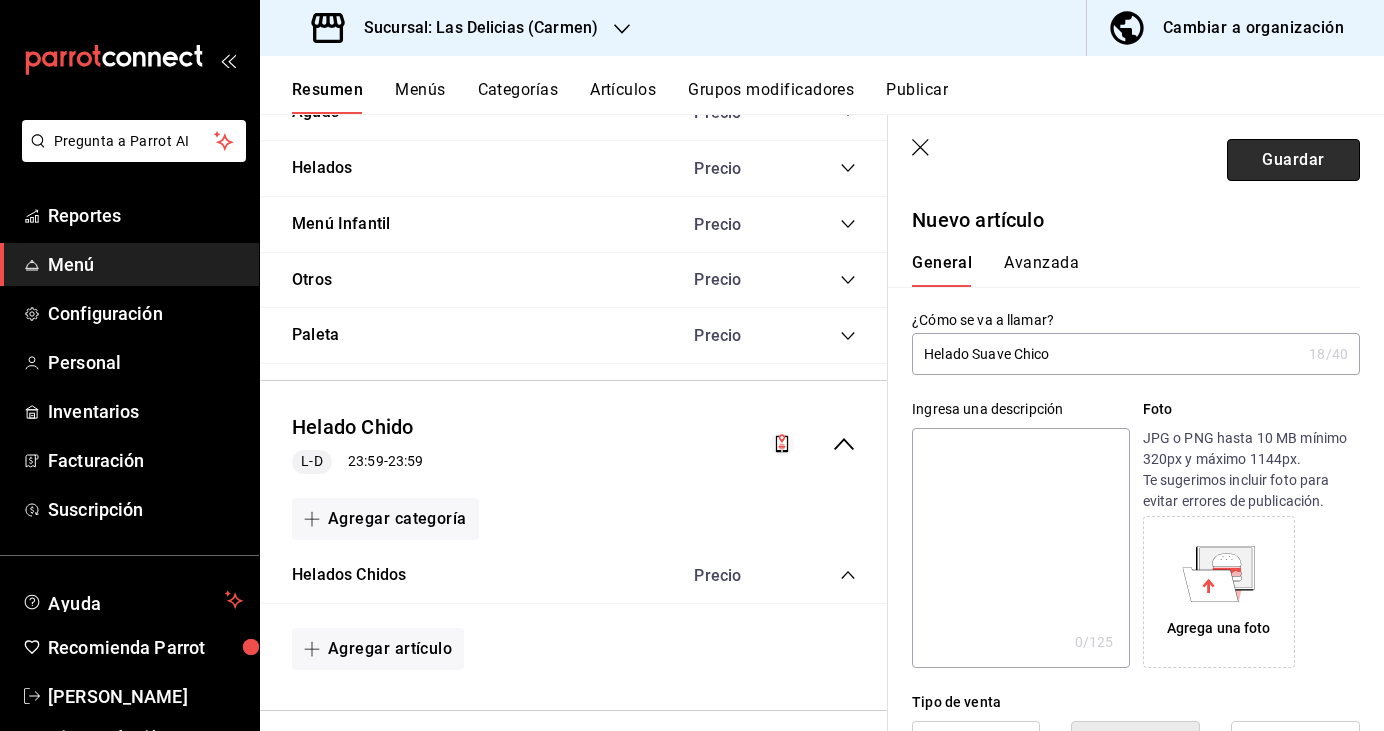 click on "Guardar" at bounding box center (1293, 160) 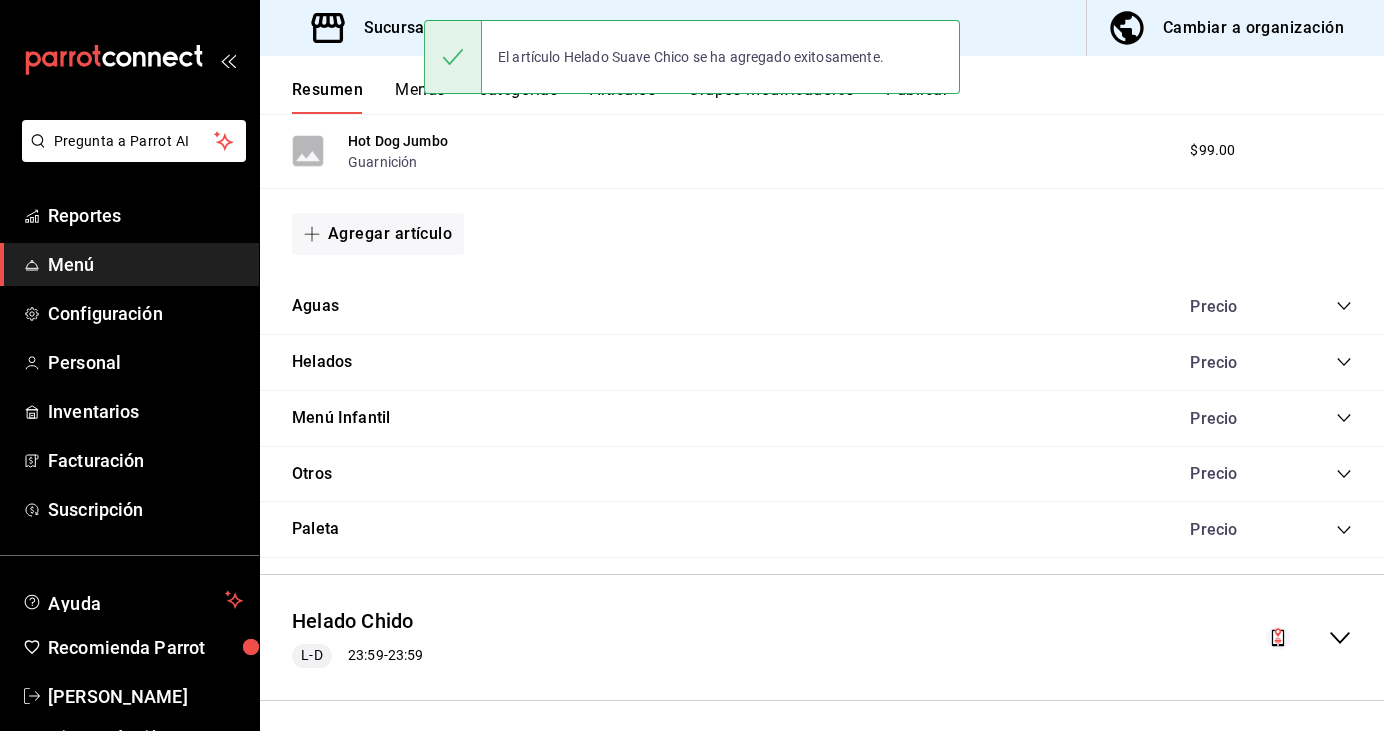 scroll, scrollTop: 1256, scrollLeft: 0, axis: vertical 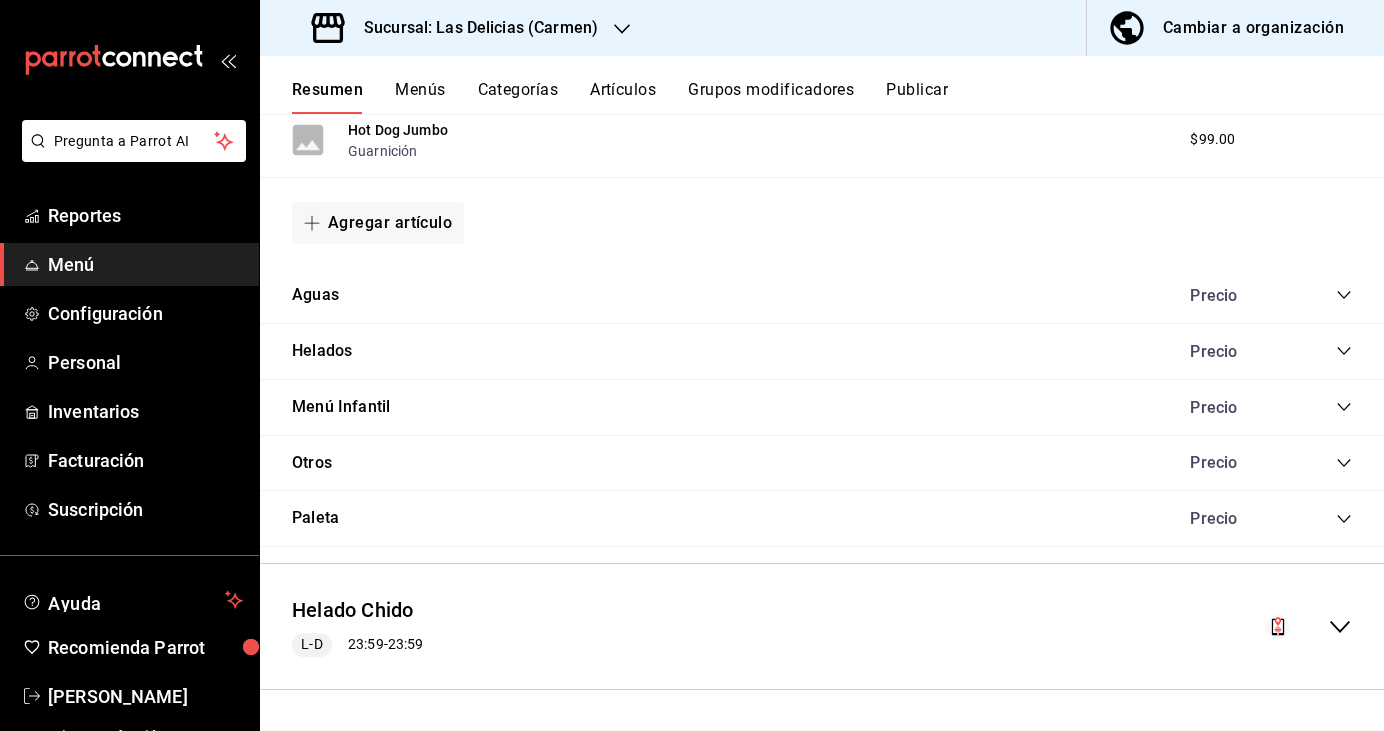 click on "Helado Chido L-D 23:59  -  23:59" at bounding box center [822, 626] 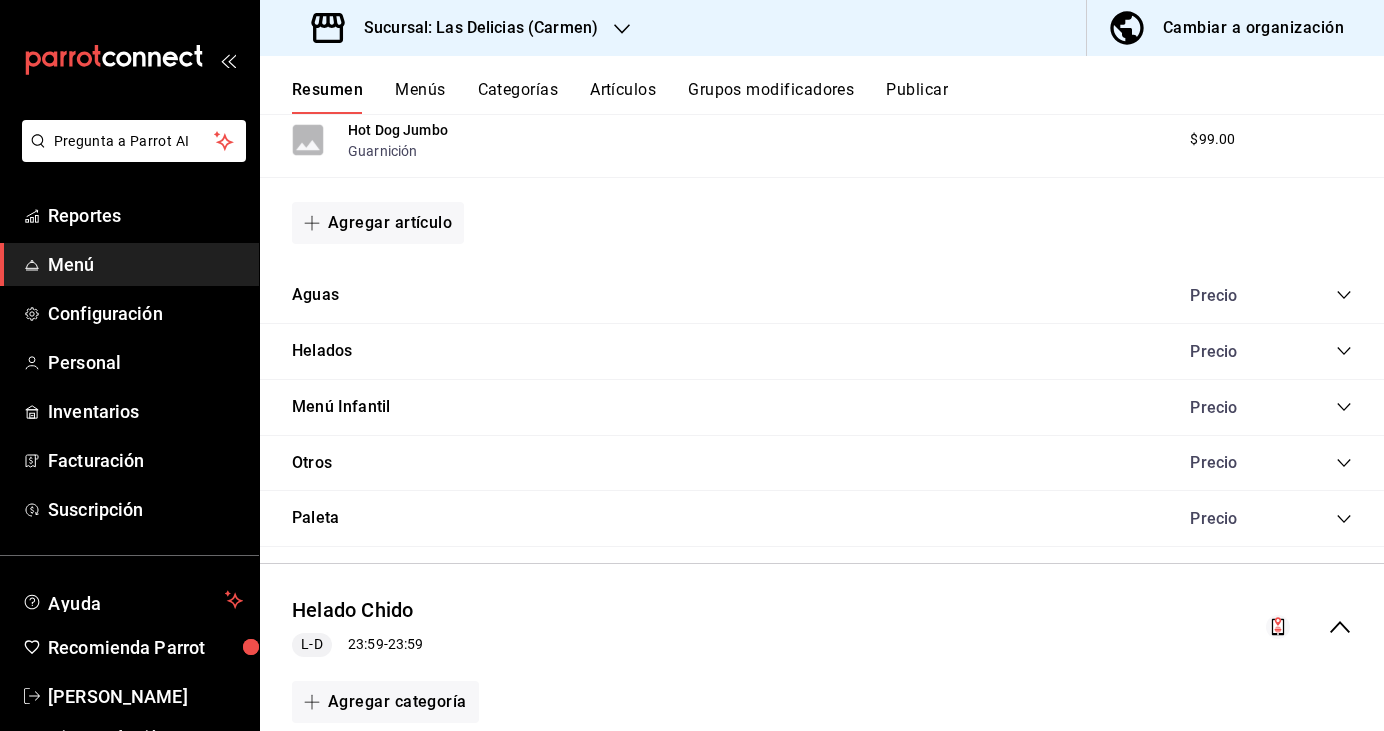 scroll, scrollTop: 1460, scrollLeft: 0, axis: vertical 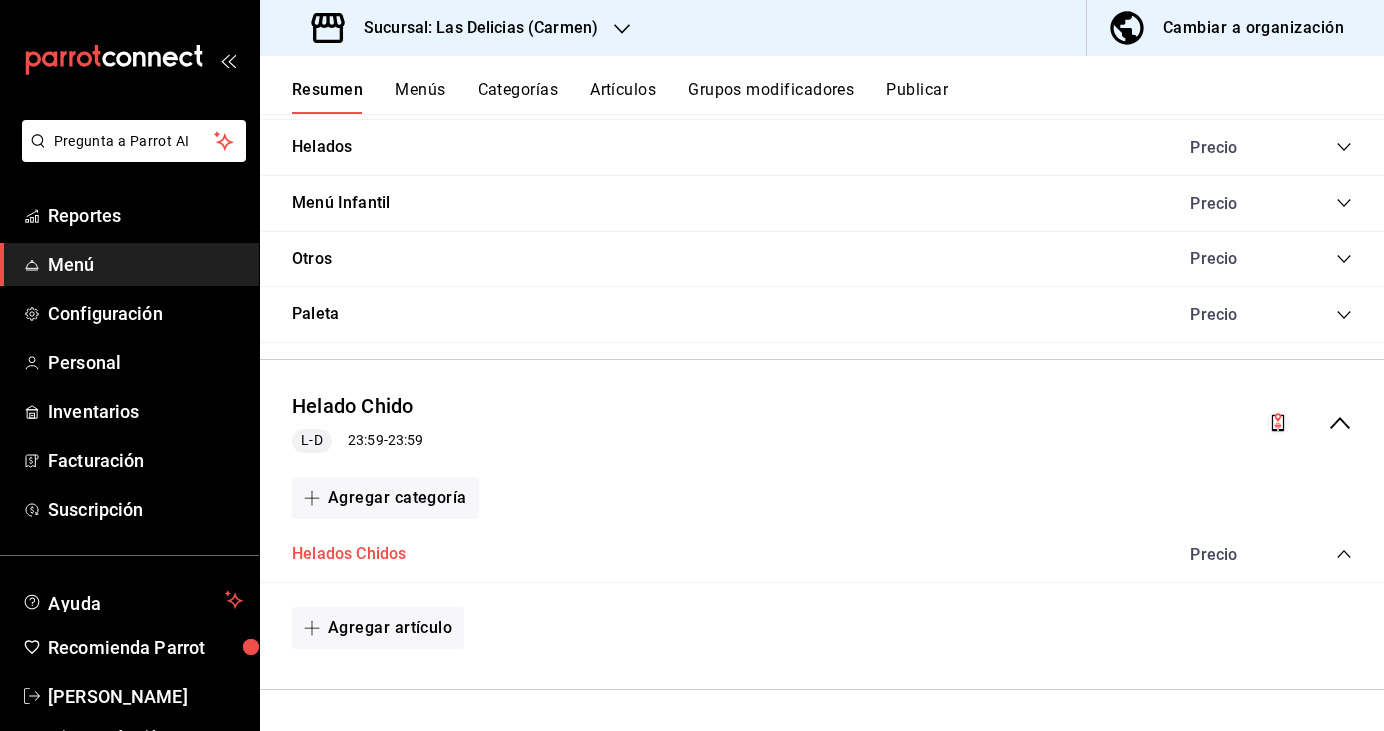 click on "Helados Chidos" at bounding box center (349, 554) 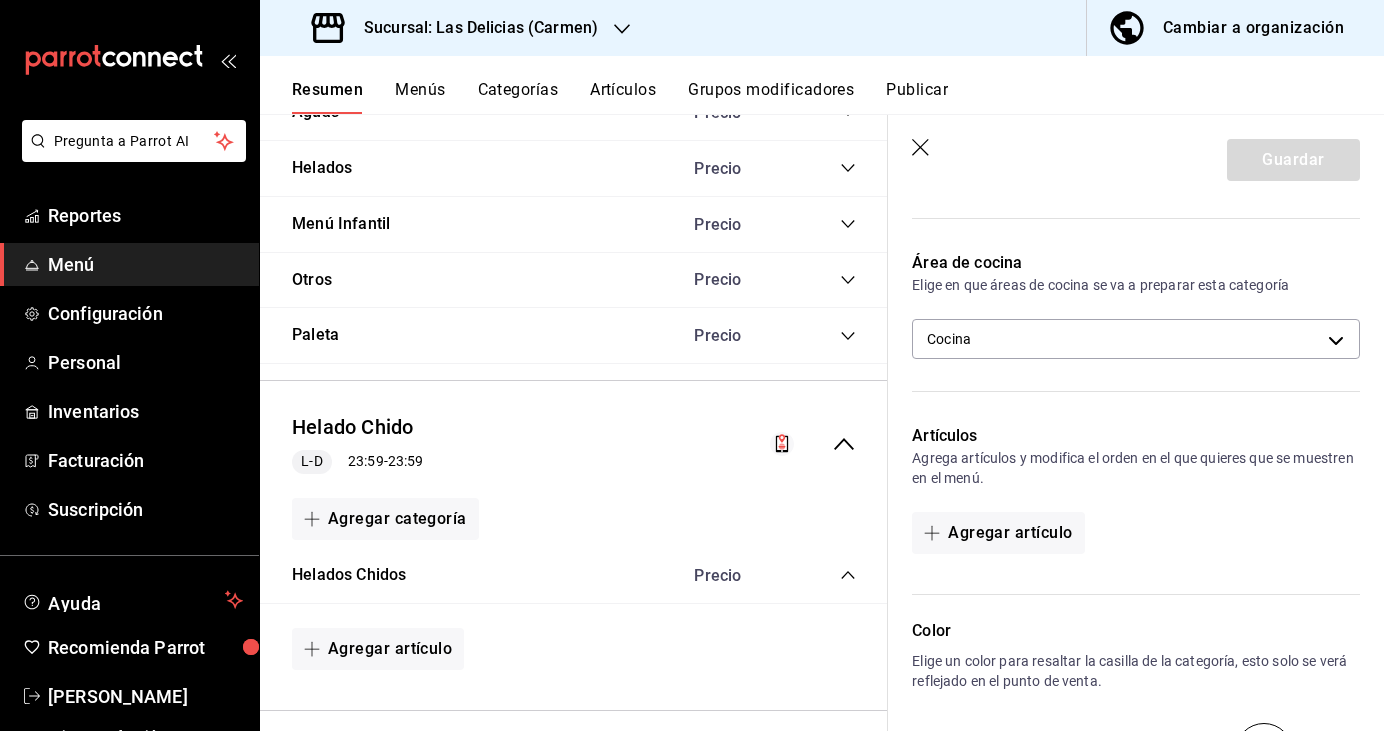 scroll, scrollTop: 289, scrollLeft: 0, axis: vertical 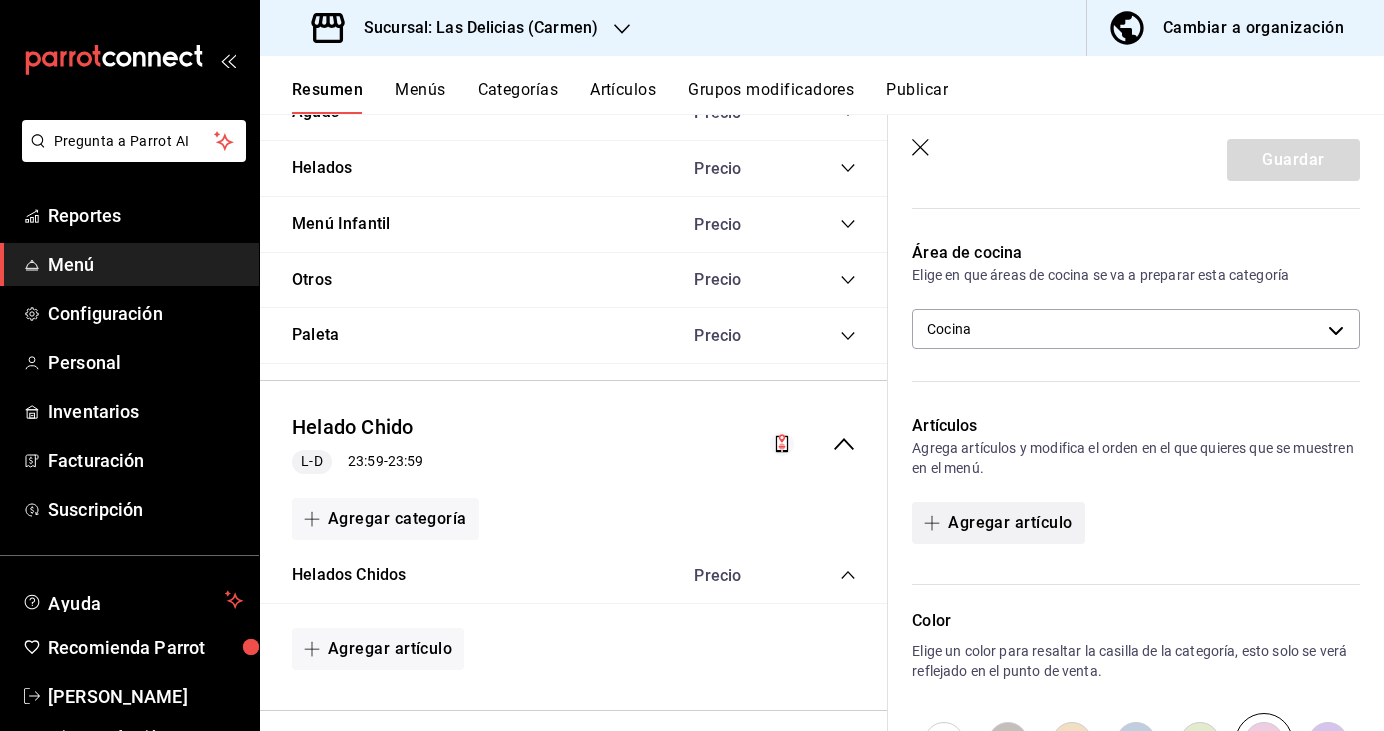 click on "Agregar artículo" at bounding box center [998, 523] 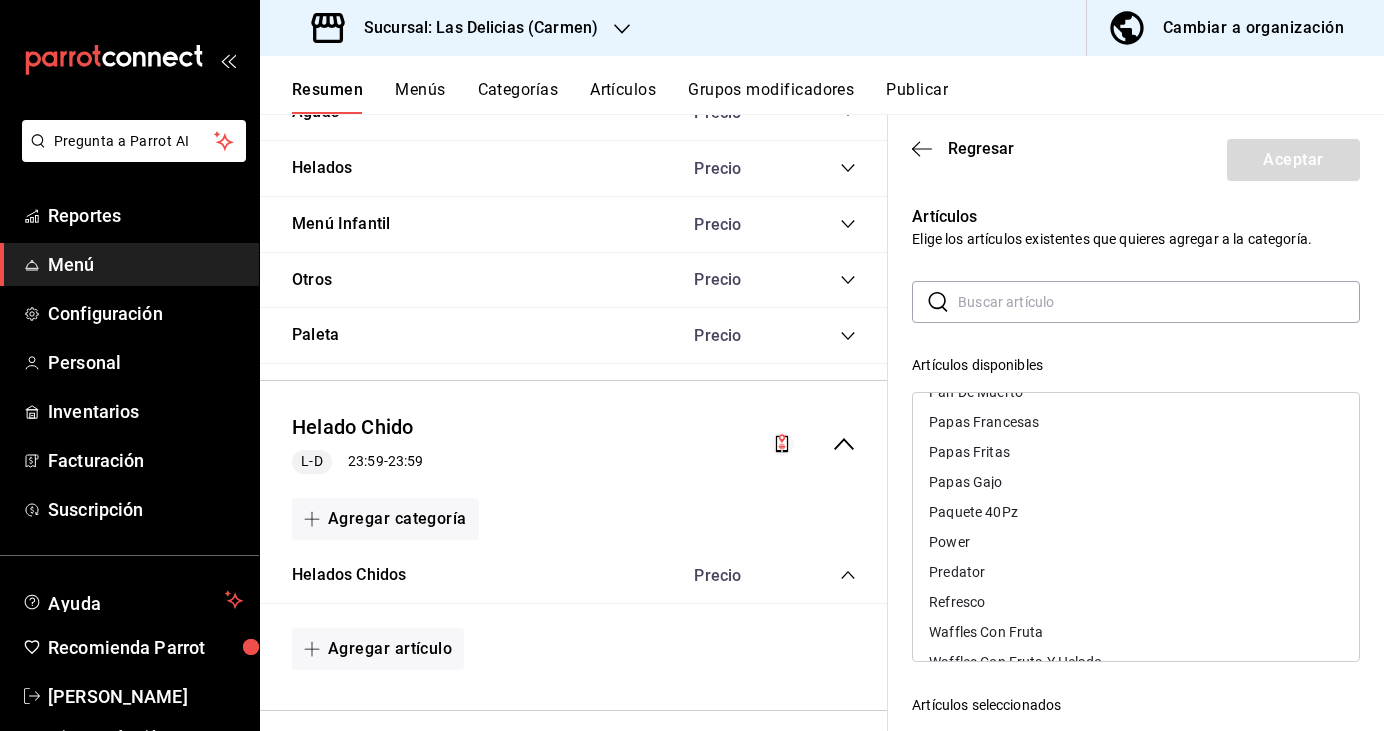 scroll, scrollTop: 1376, scrollLeft: 0, axis: vertical 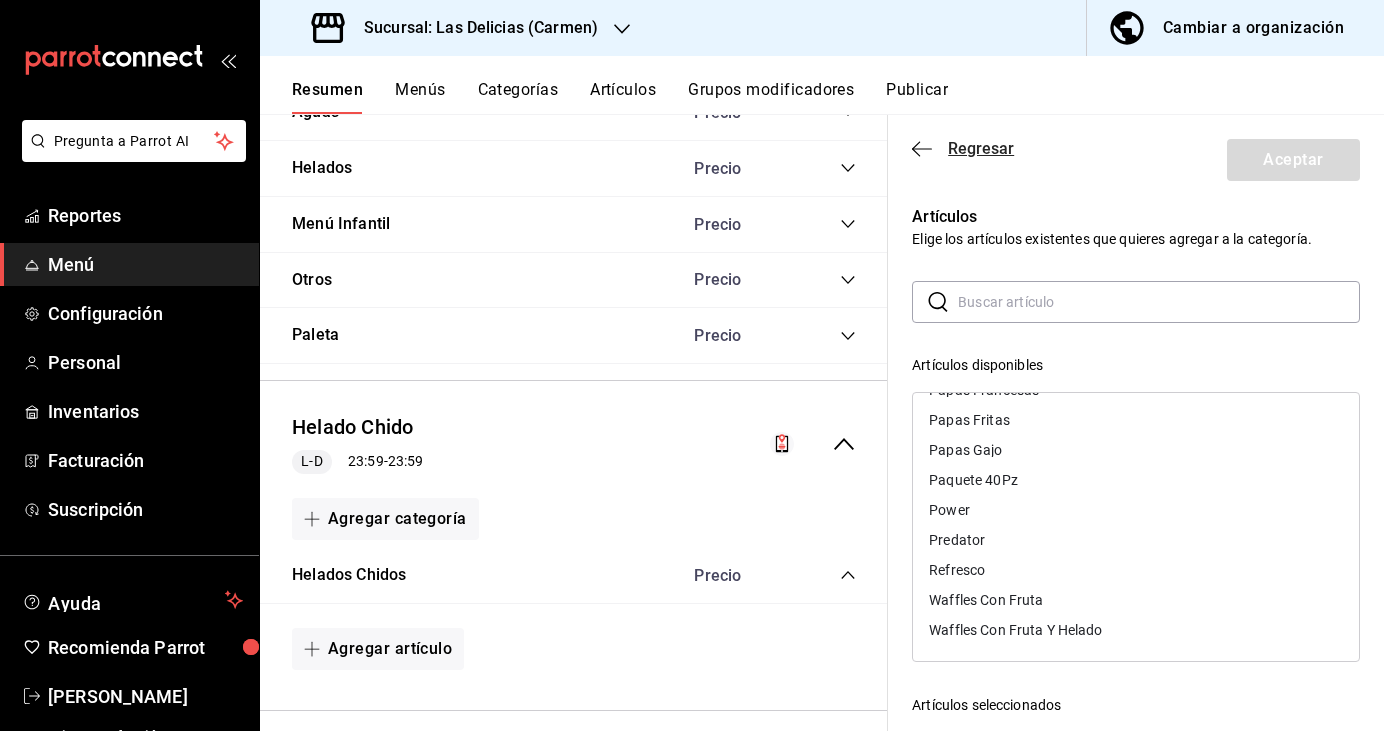 click on "Regresar" at bounding box center (963, 148) 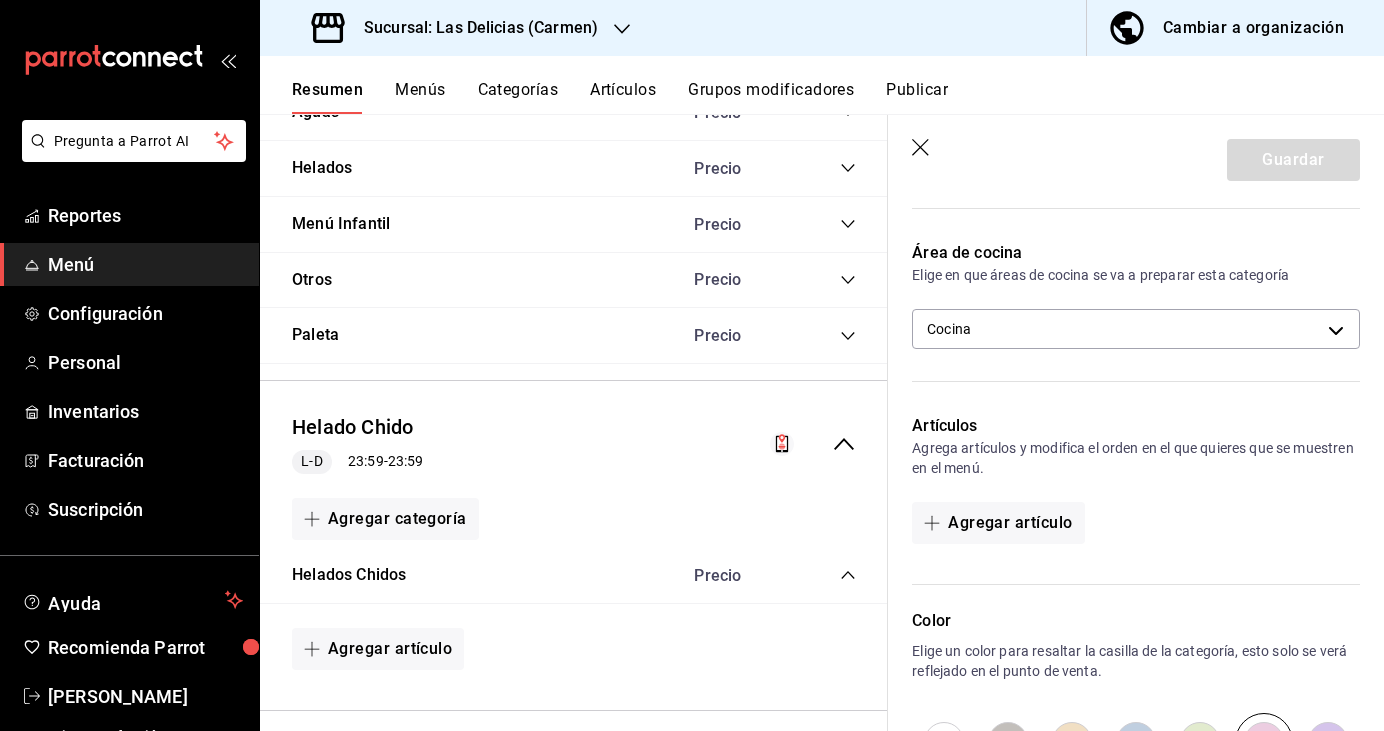 click on "Guardar" at bounding box center [1136, 156] 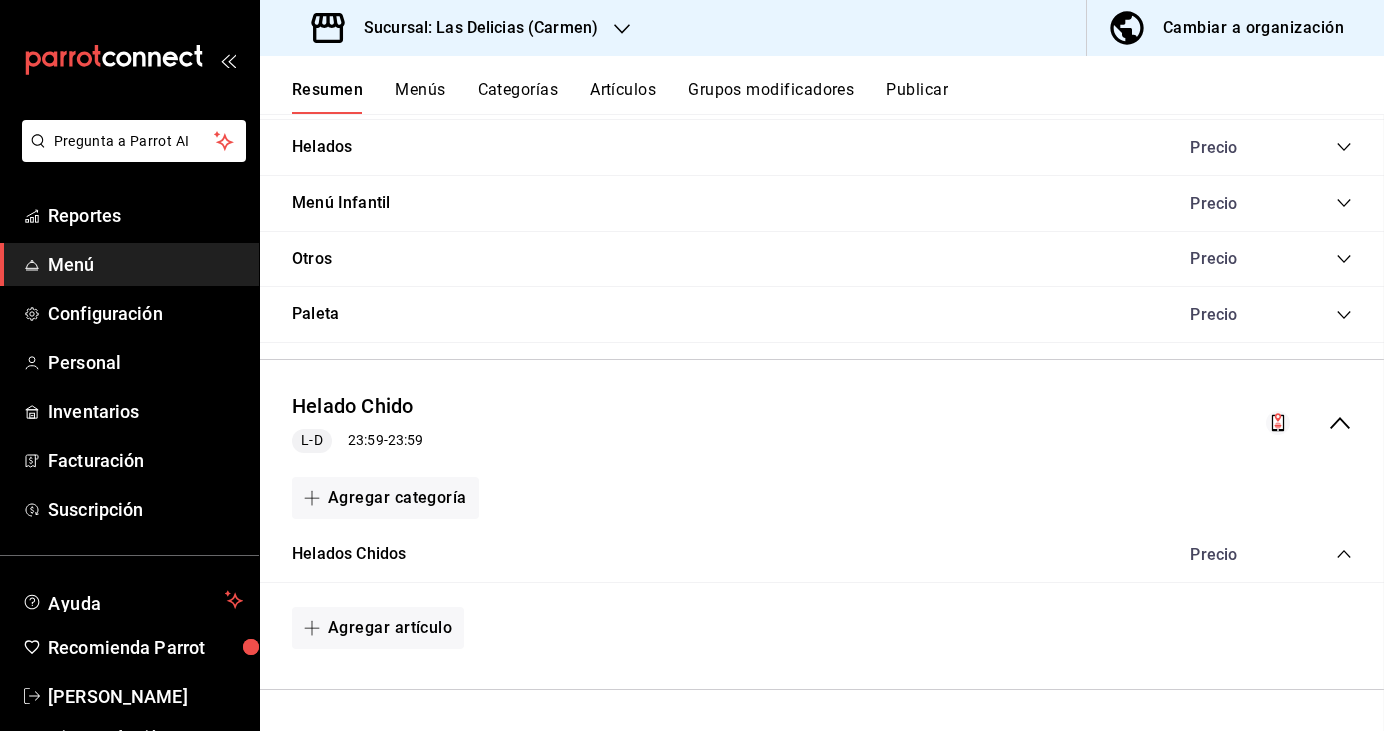 scroll, scrollTop: 0, scrollLeft: 0, axis: both 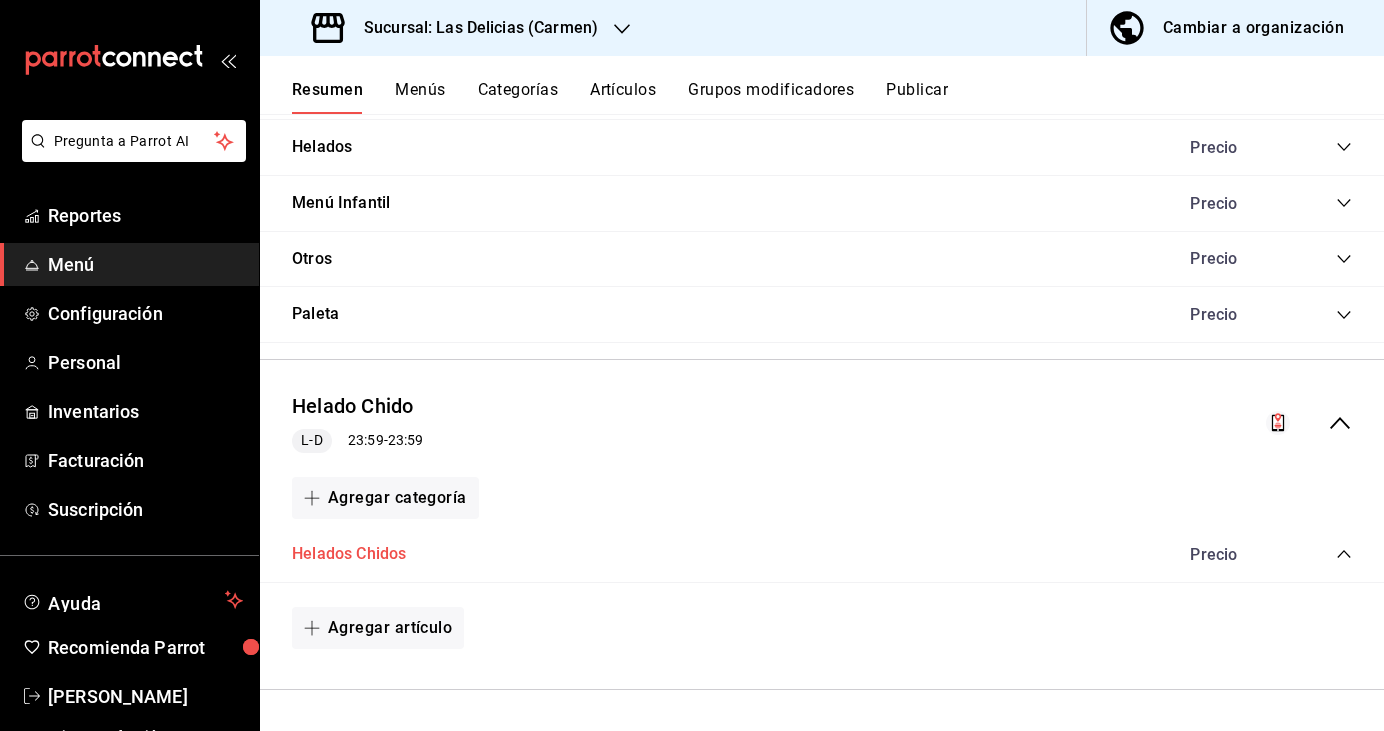 click on "Helados Chidos" at bounding box center (349, 554) 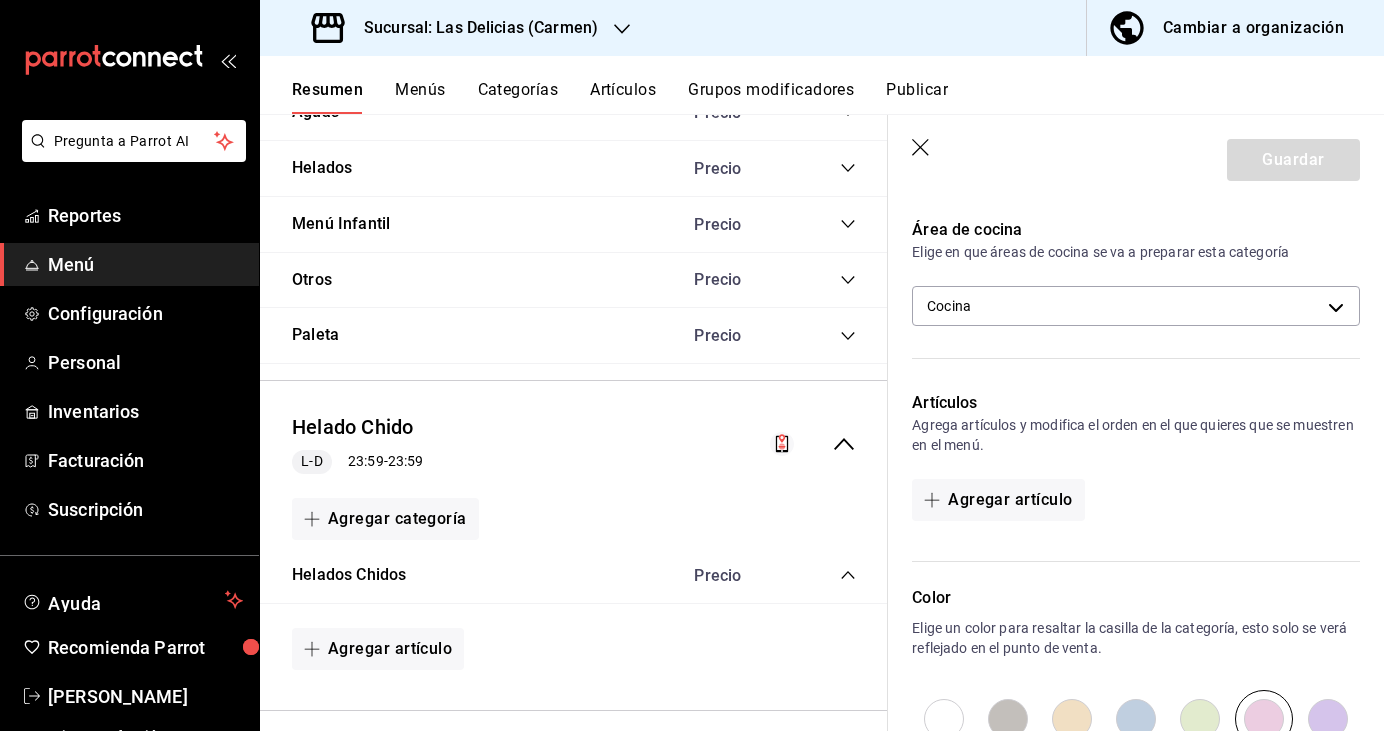 scroll, scrollTop: 308, scrollLeft: 0, axis: vertical 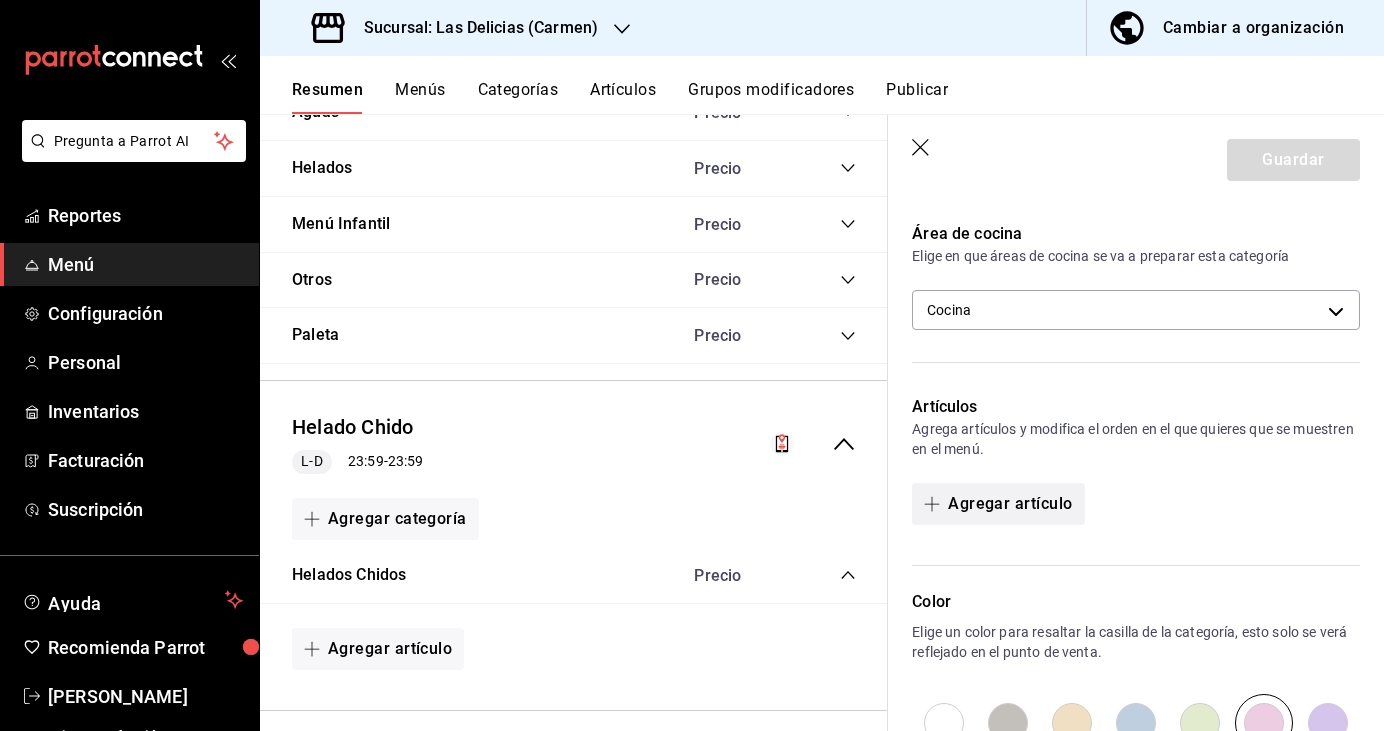 click on "Agregar artículo" at bounding box center [998, 504] 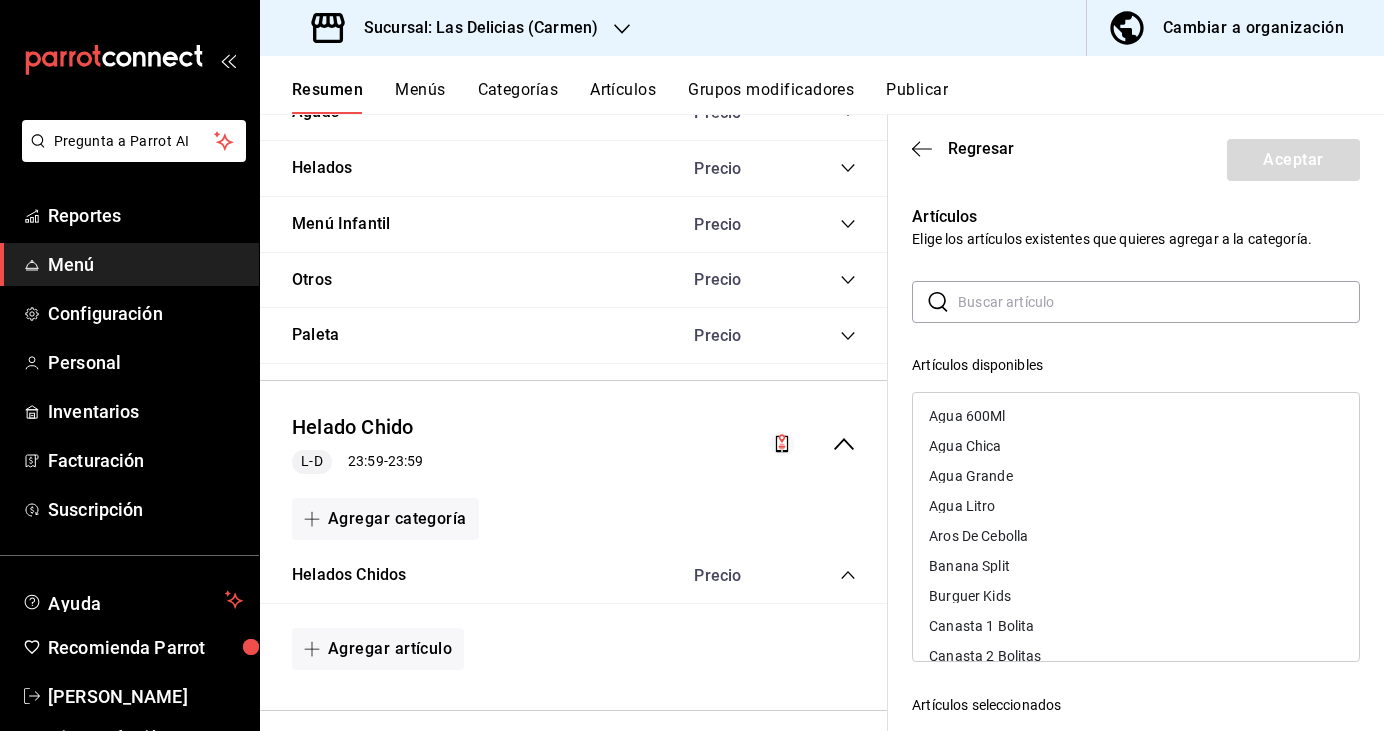 click at bounding box center (1159, 302) 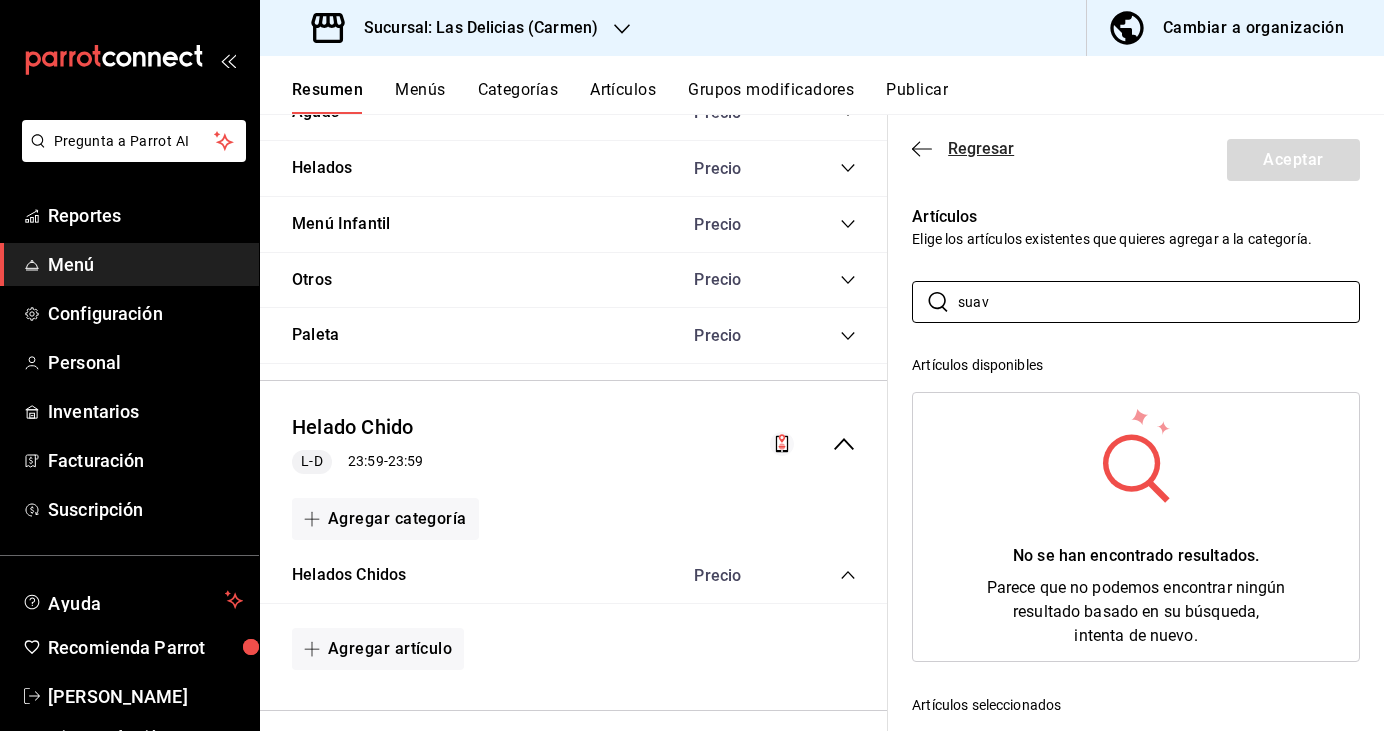 type on "suav" 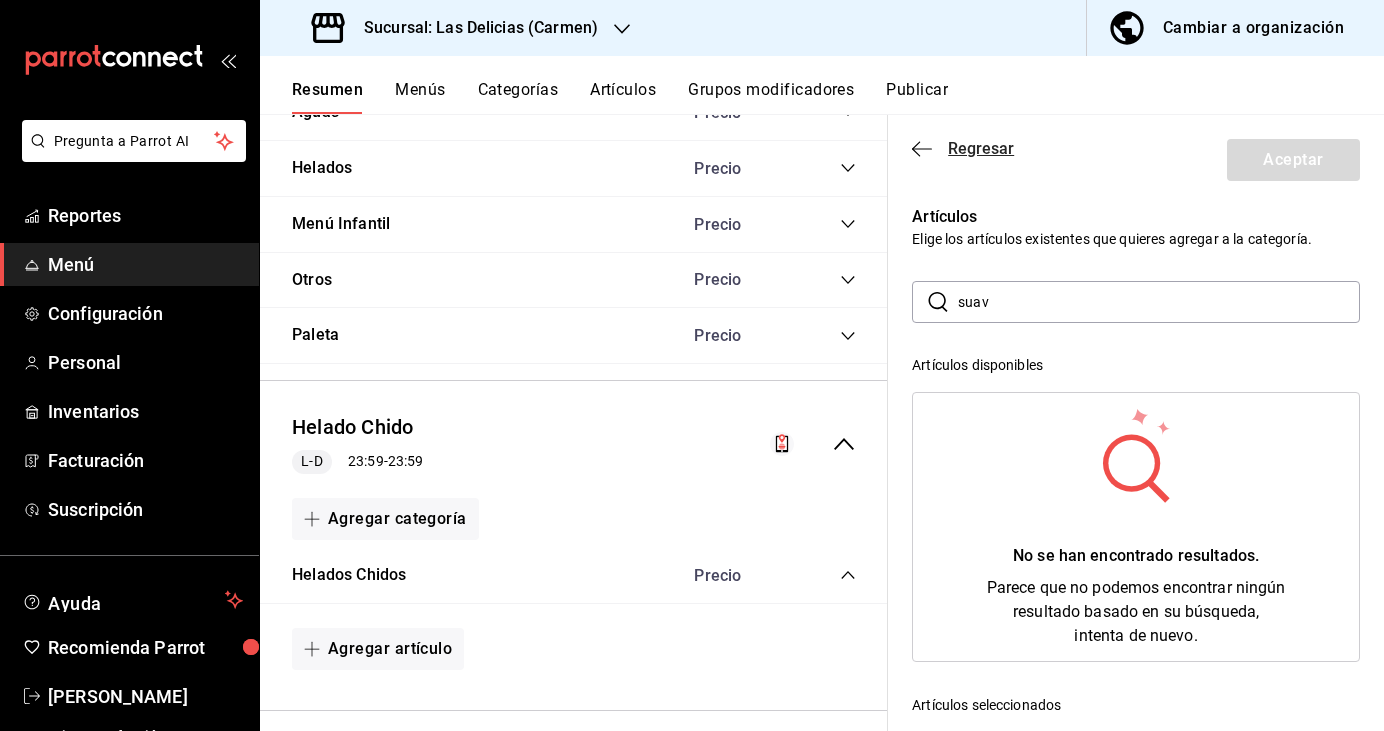 click 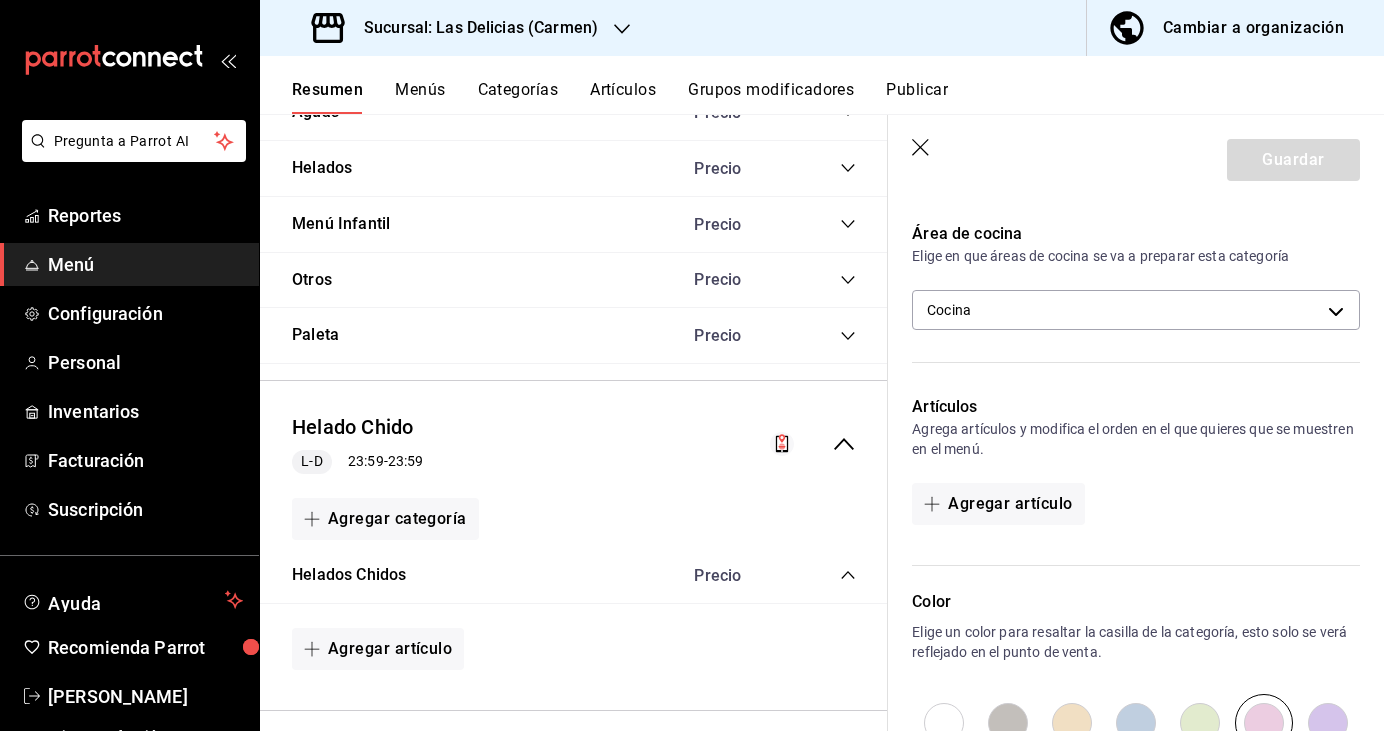 click 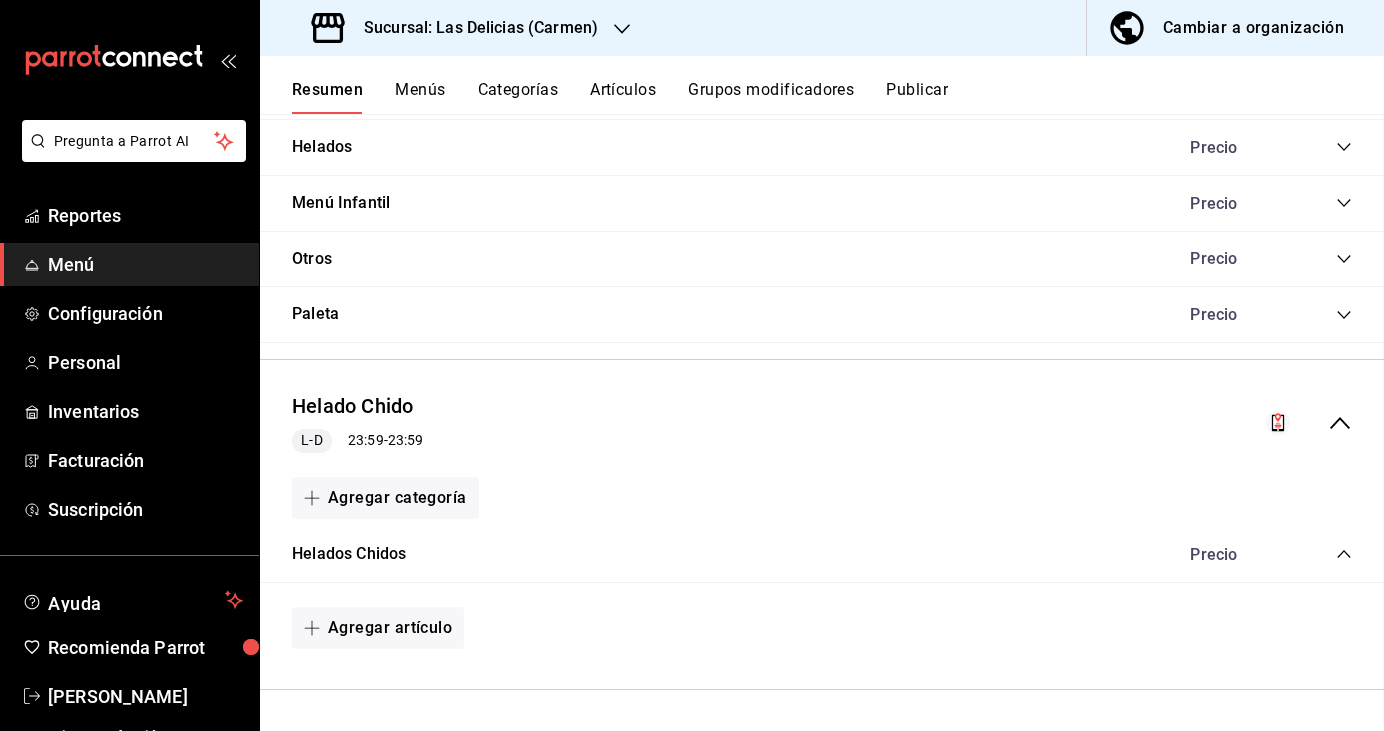scroll, scrollTop: 0, scrollLeft: 0, axis: both 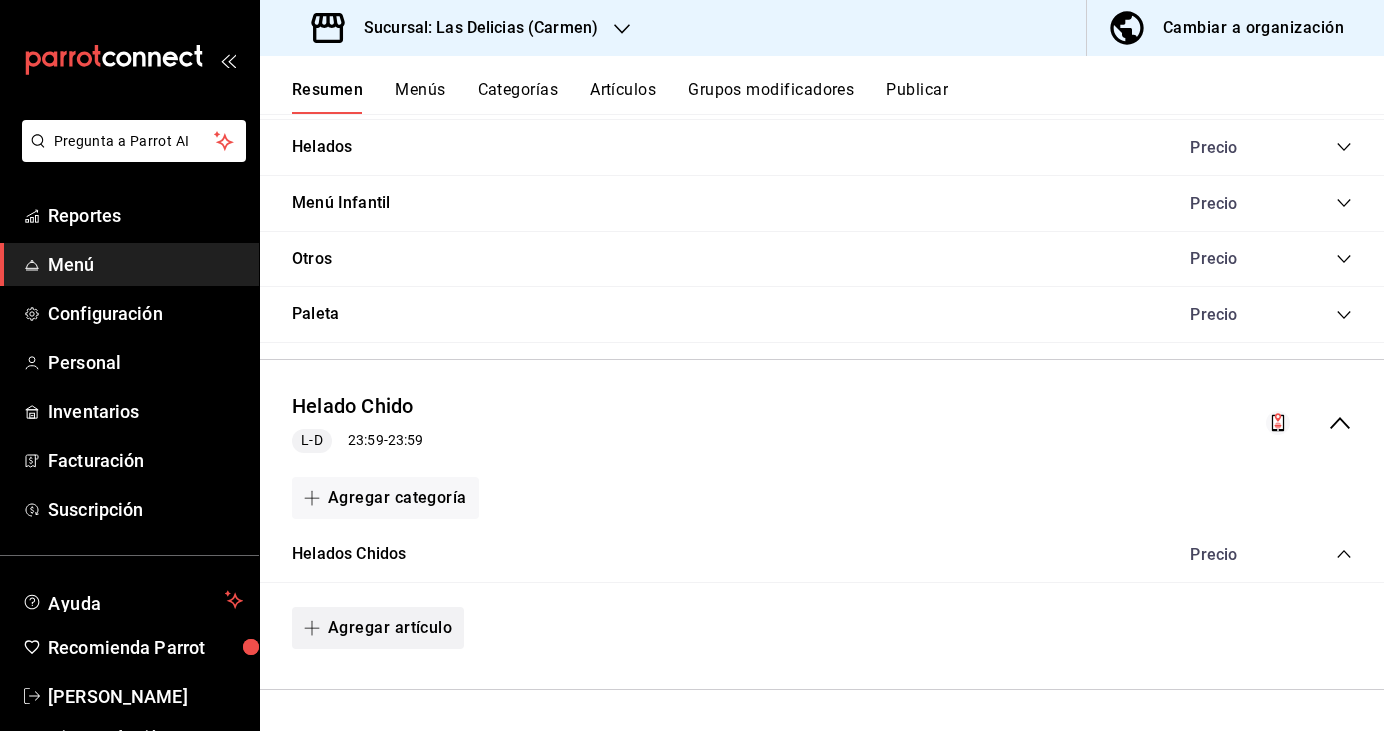 click on "Agregar artículo" at bounding box center [378, 628] 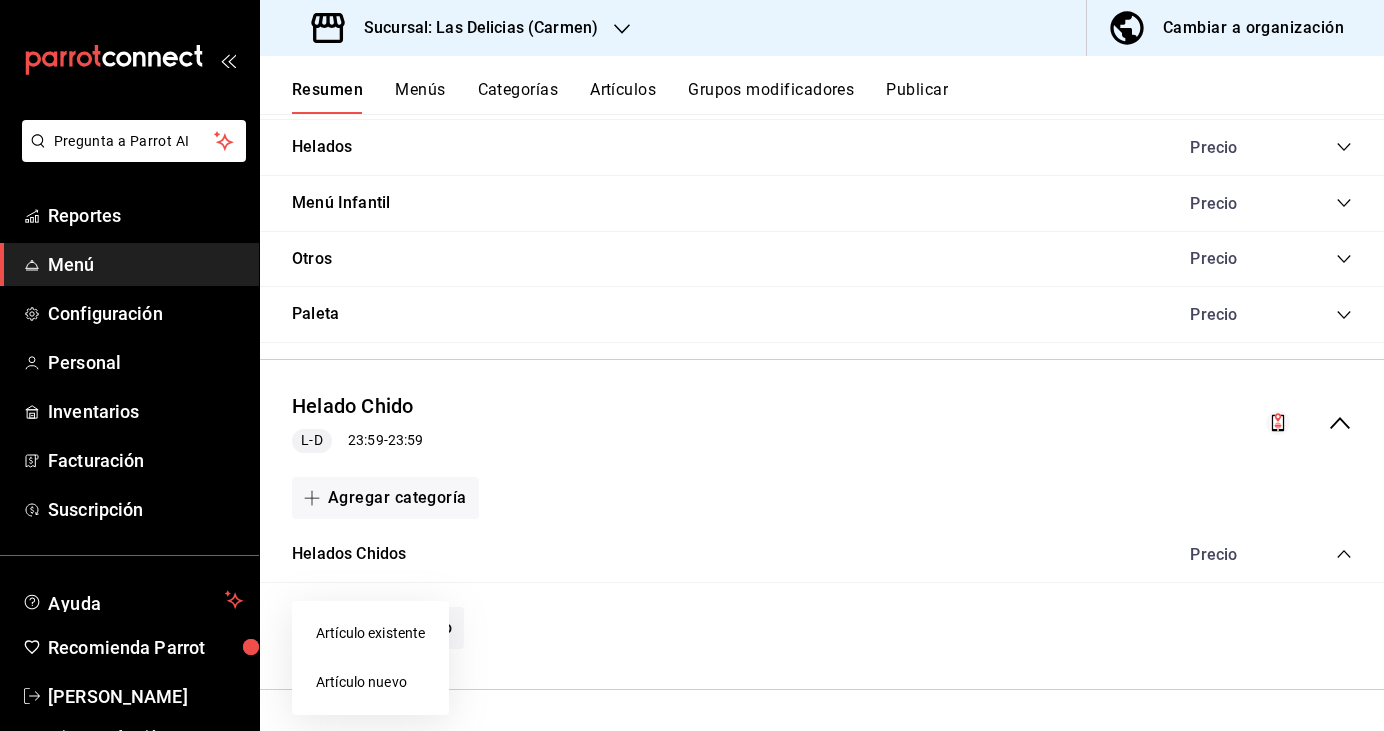 click on "Artículo nuevo" at bounding box center (370, 682) 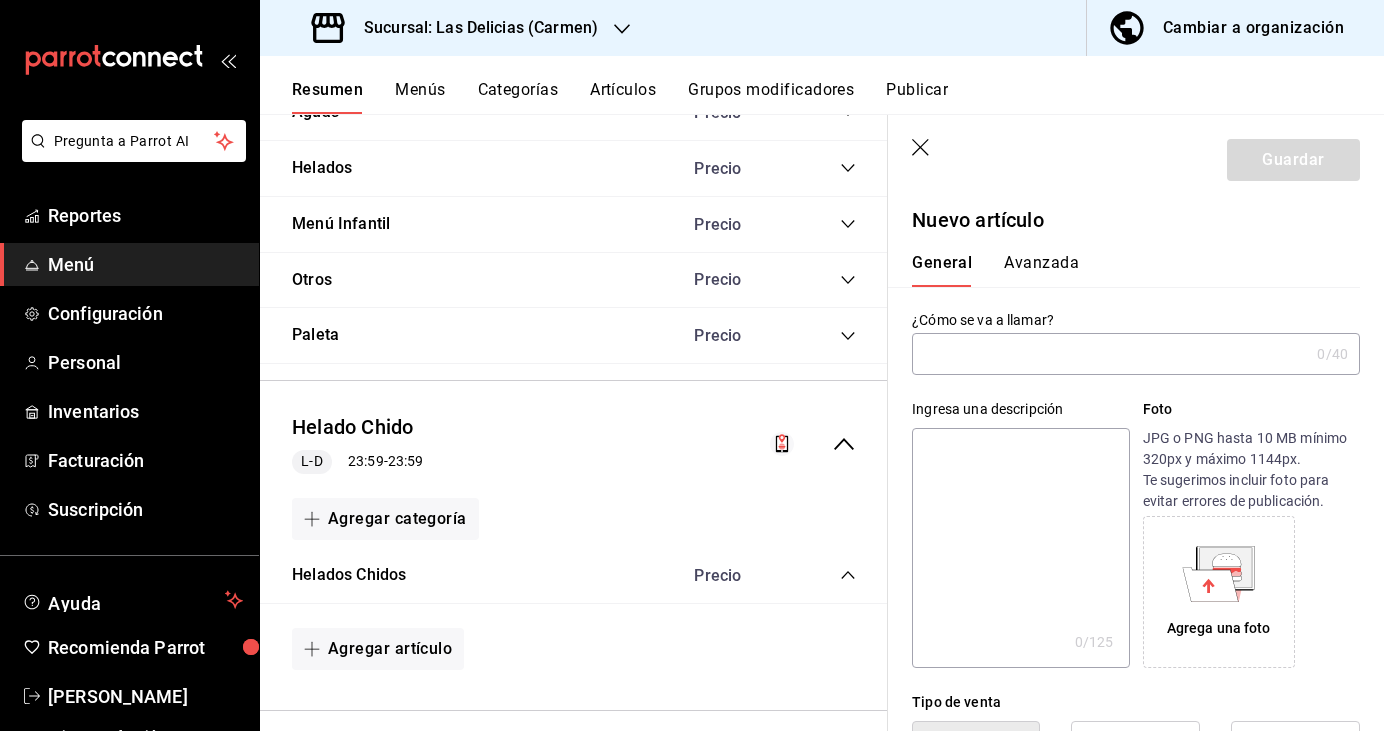 click on "Cambiar a organización" at bounding box center (1253, 28) 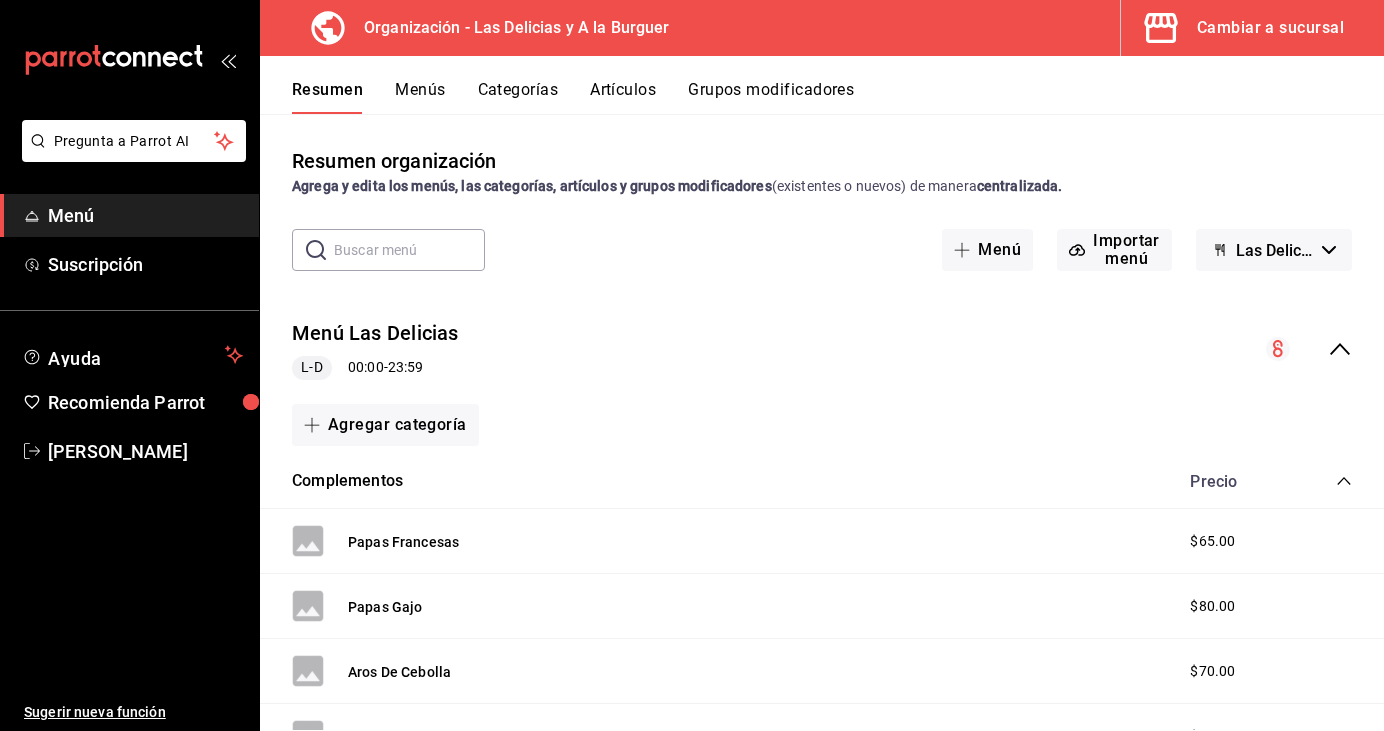 click on "Cambiar a sucursal" at bounding box center [1270, 28] 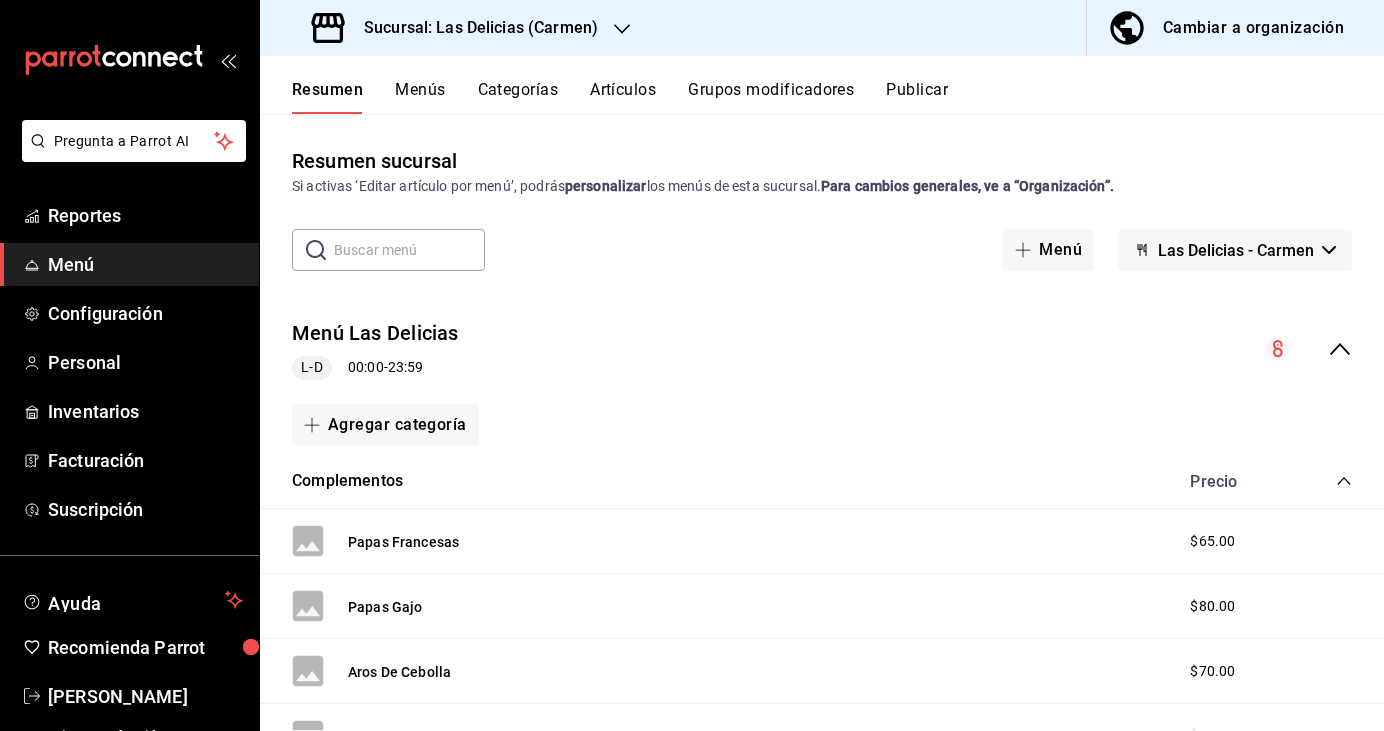 click on "Cambiar a organización" at bounding box center (1253, 28) 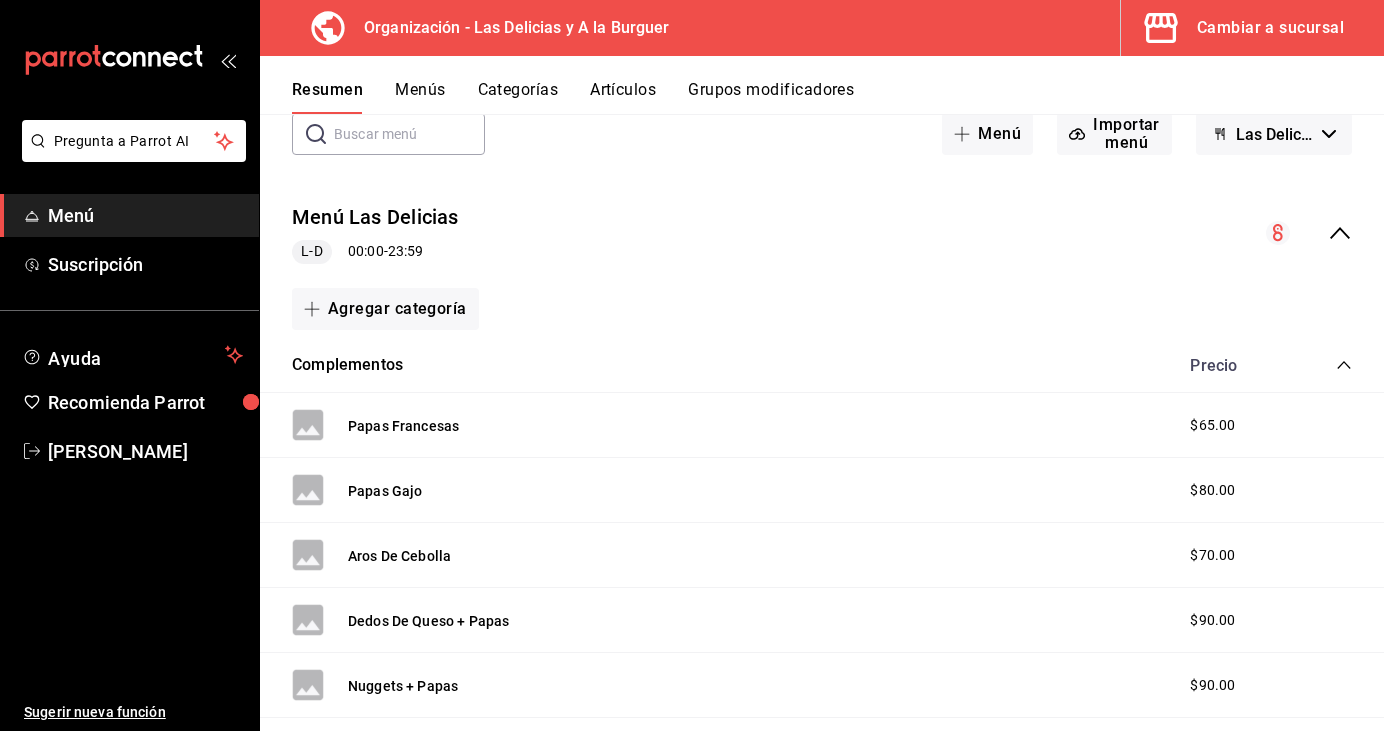 scroll, scrollTop: 0, scrollLeft: 0, axis: both 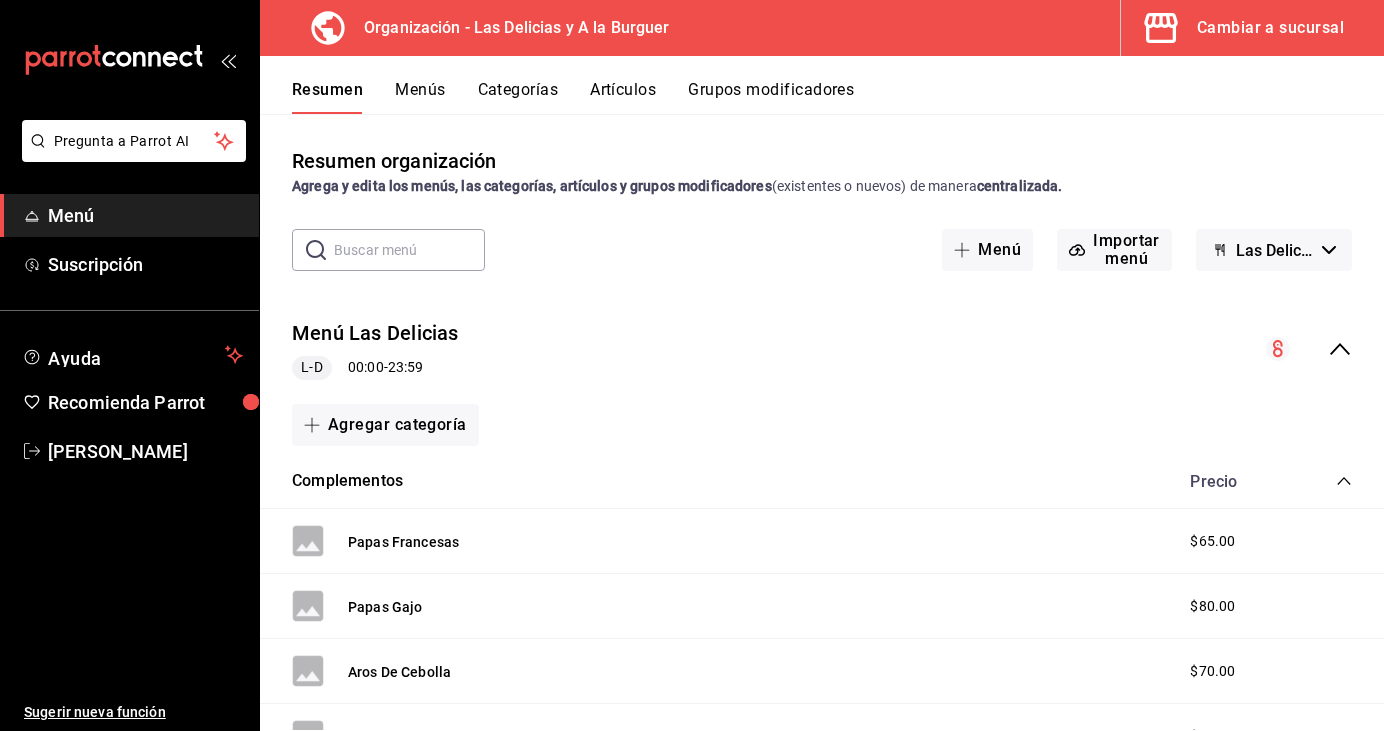click on "Menús" at bounding box center (420, 97) 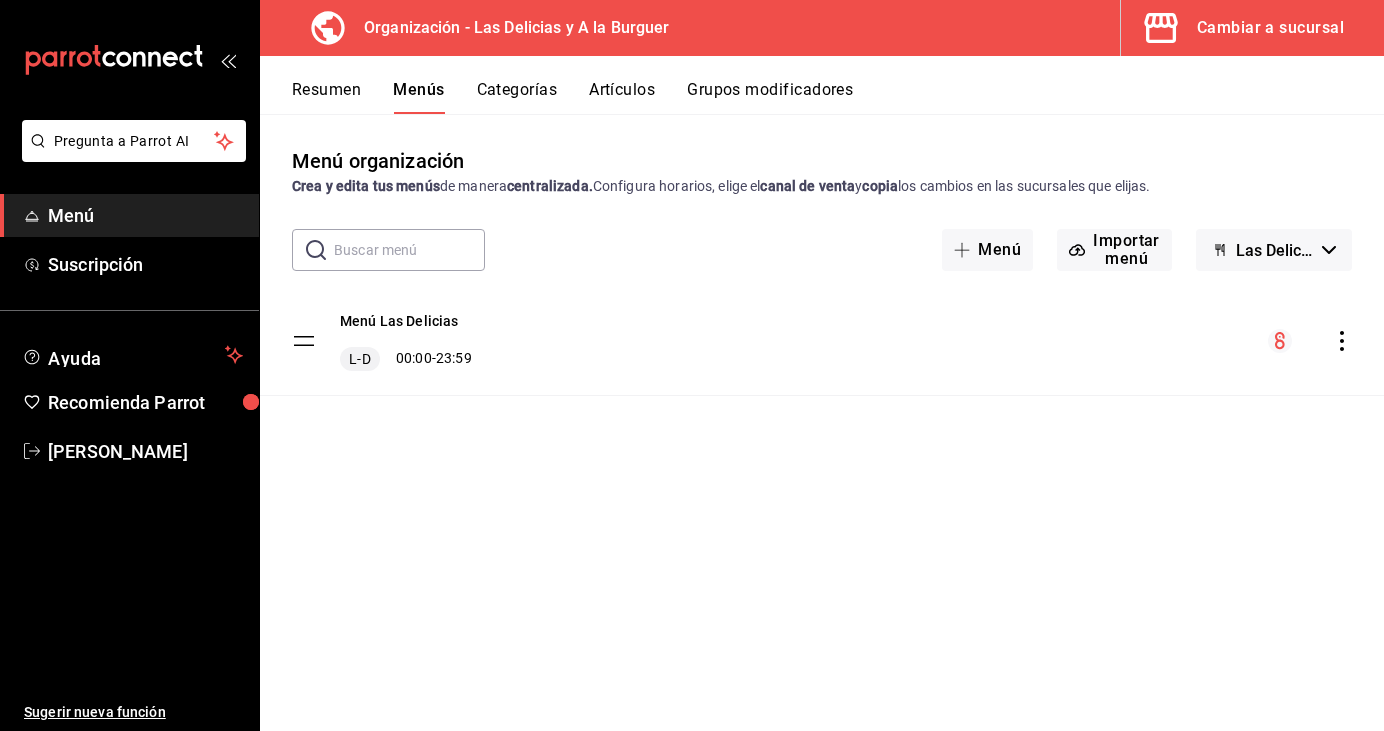 click on "Cambiar a sucursal" at bounding box center [1270, 28] 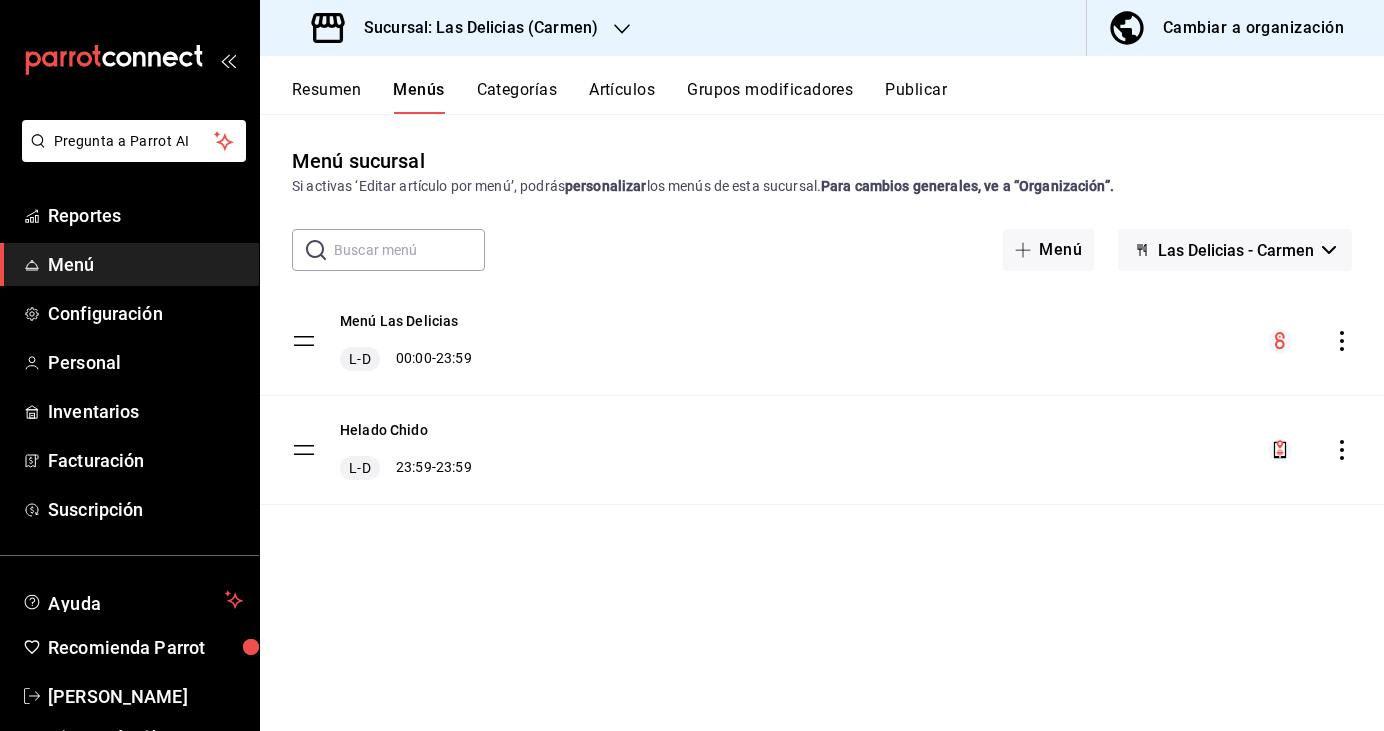 click on "Sucursal: Las Delicias (Carmen)" at bounding box center (457, 28) 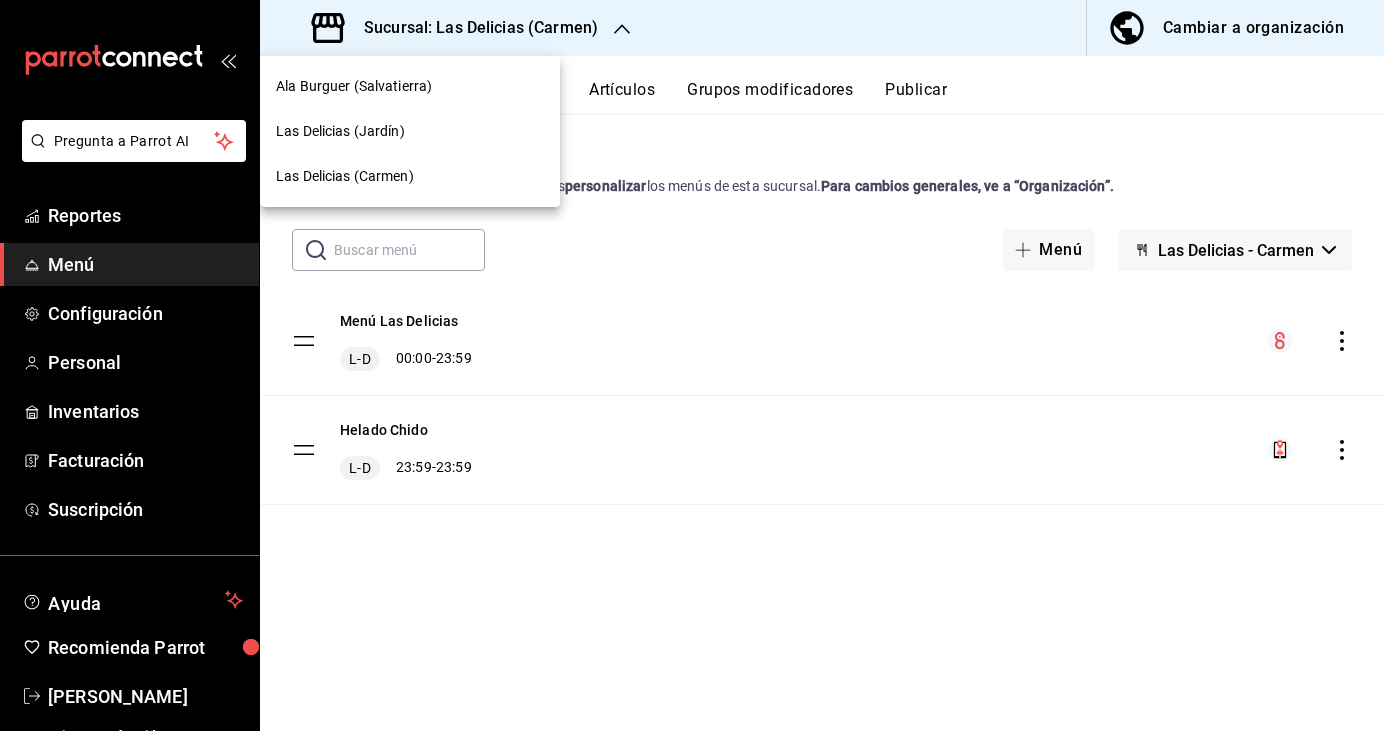 click on "Las Delicias (Carmen)" at bounding box center [345, 176] 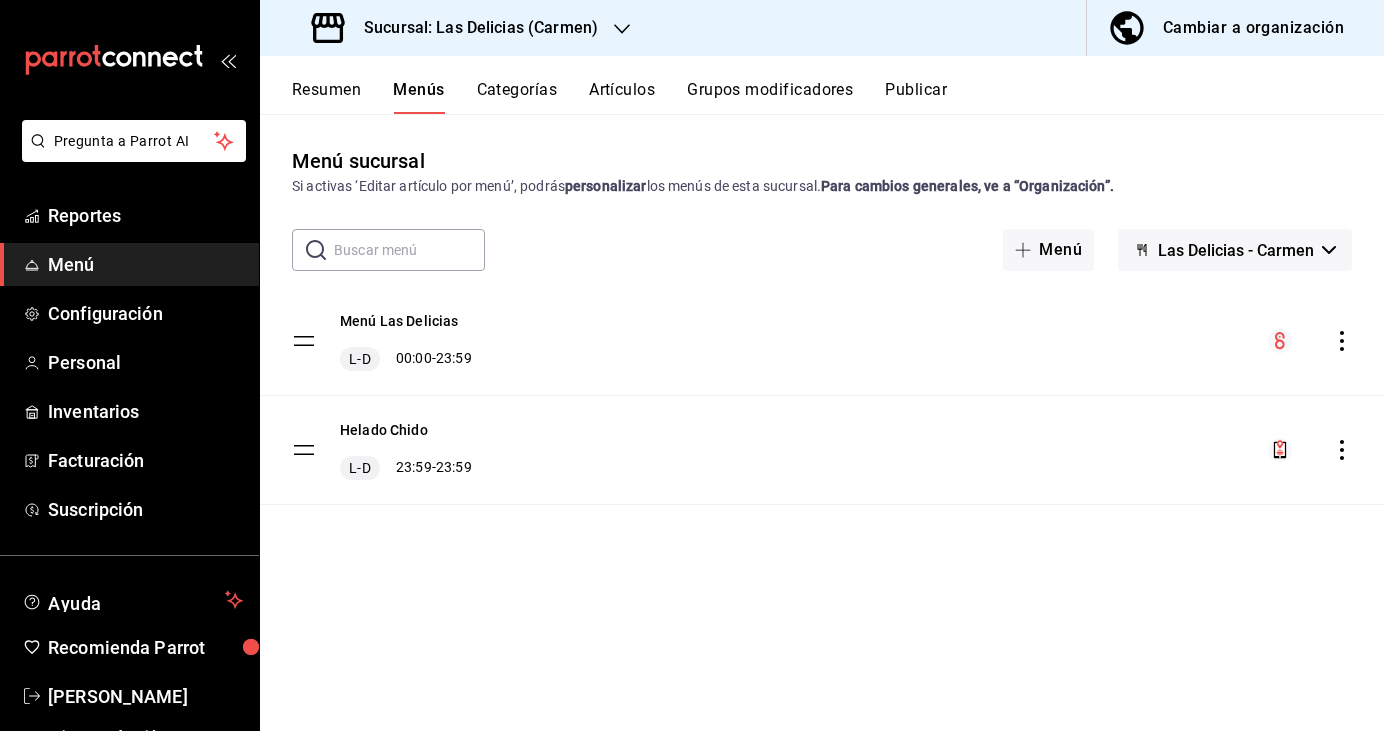 click on "Menú Las Delicias L-D 00:00  -  23:59 Helado Chido L-D 23:59  -  23:59" at bounding box center [822, 396] 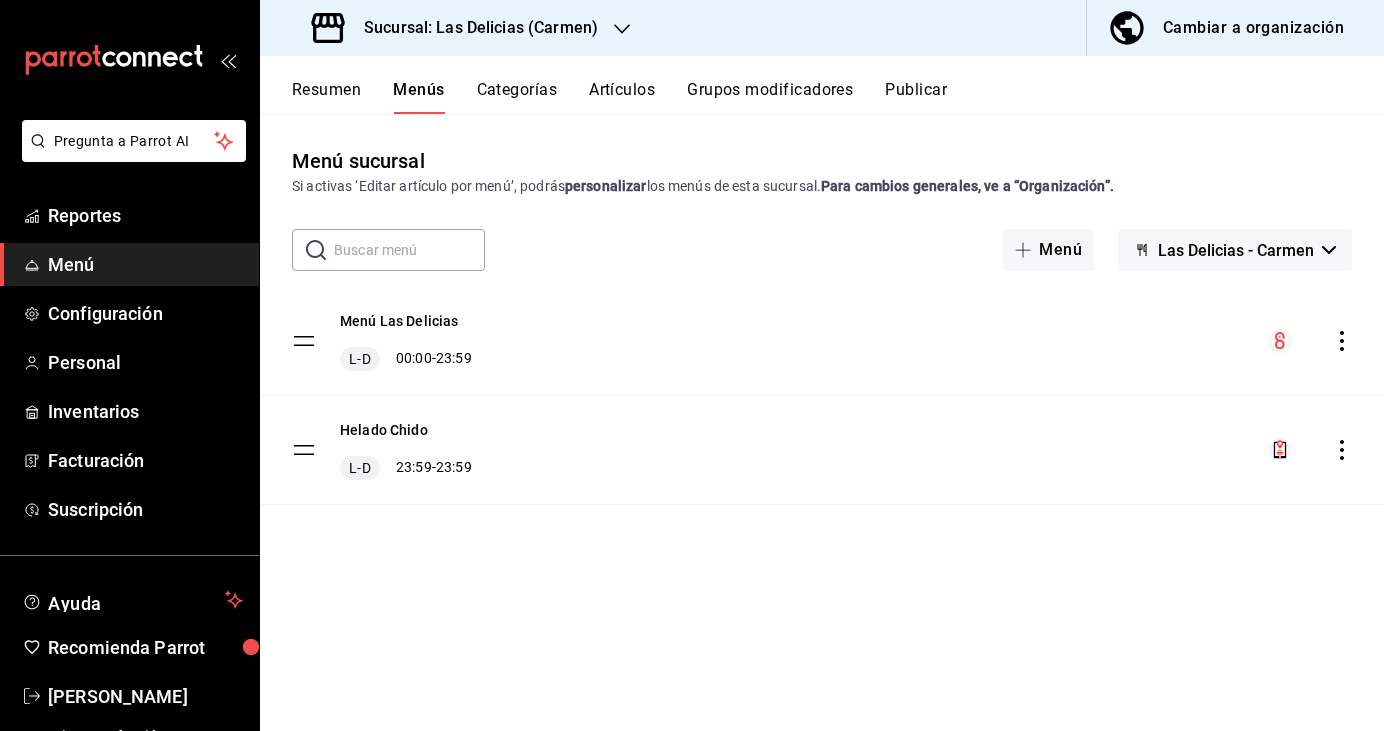 click on "Helado Chido L-D 23:59  -  23:59" at bounding box center (822, 450) 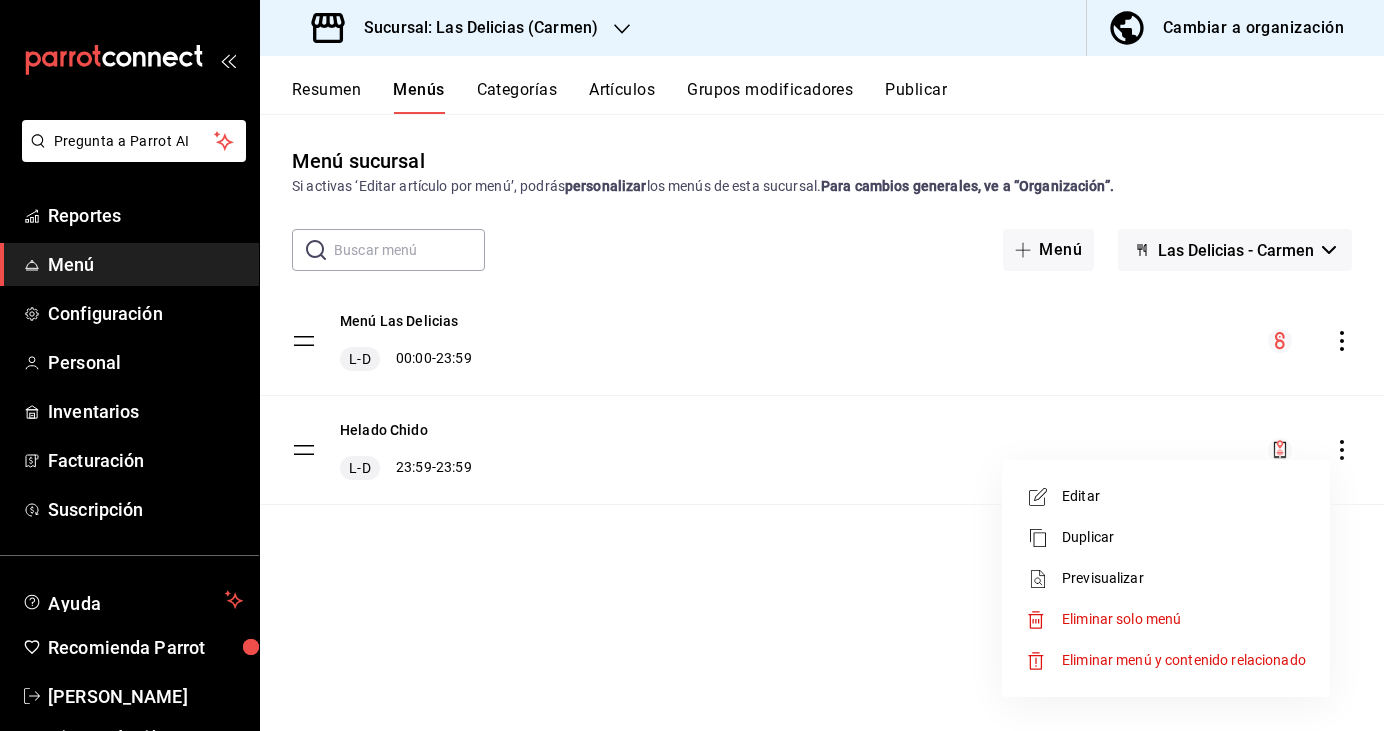click on "Editar" at bounding box center [1184, 496] 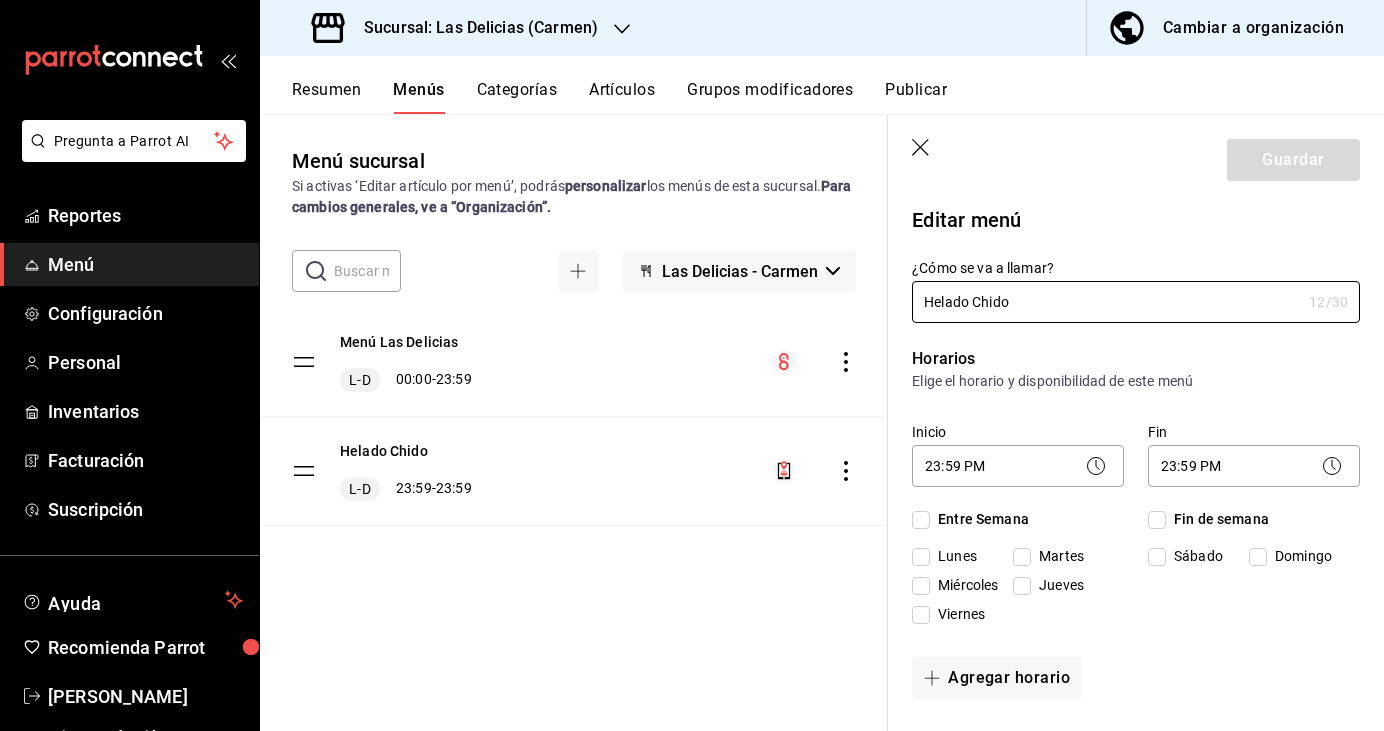 checkbox on "true" 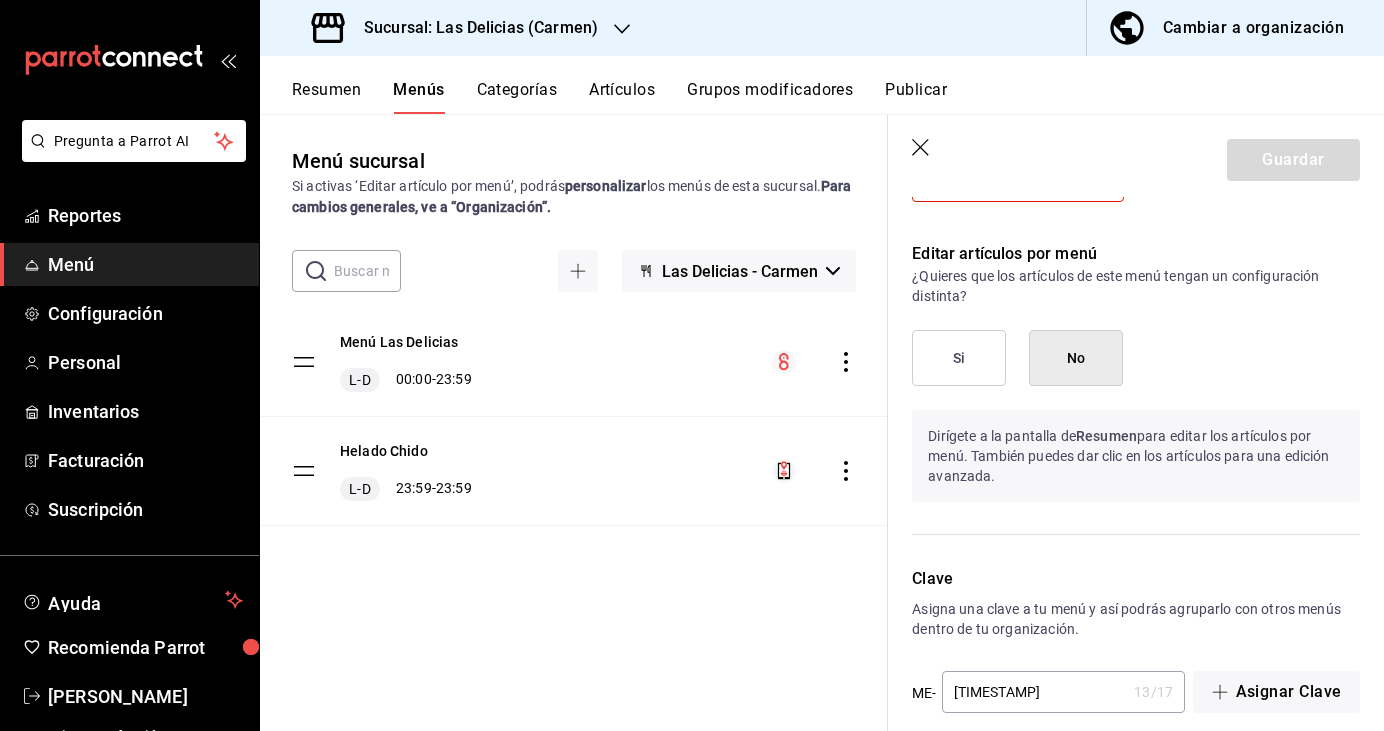 scroll, scrollTop: 1039, scrollLeft: 0, axis: vertical 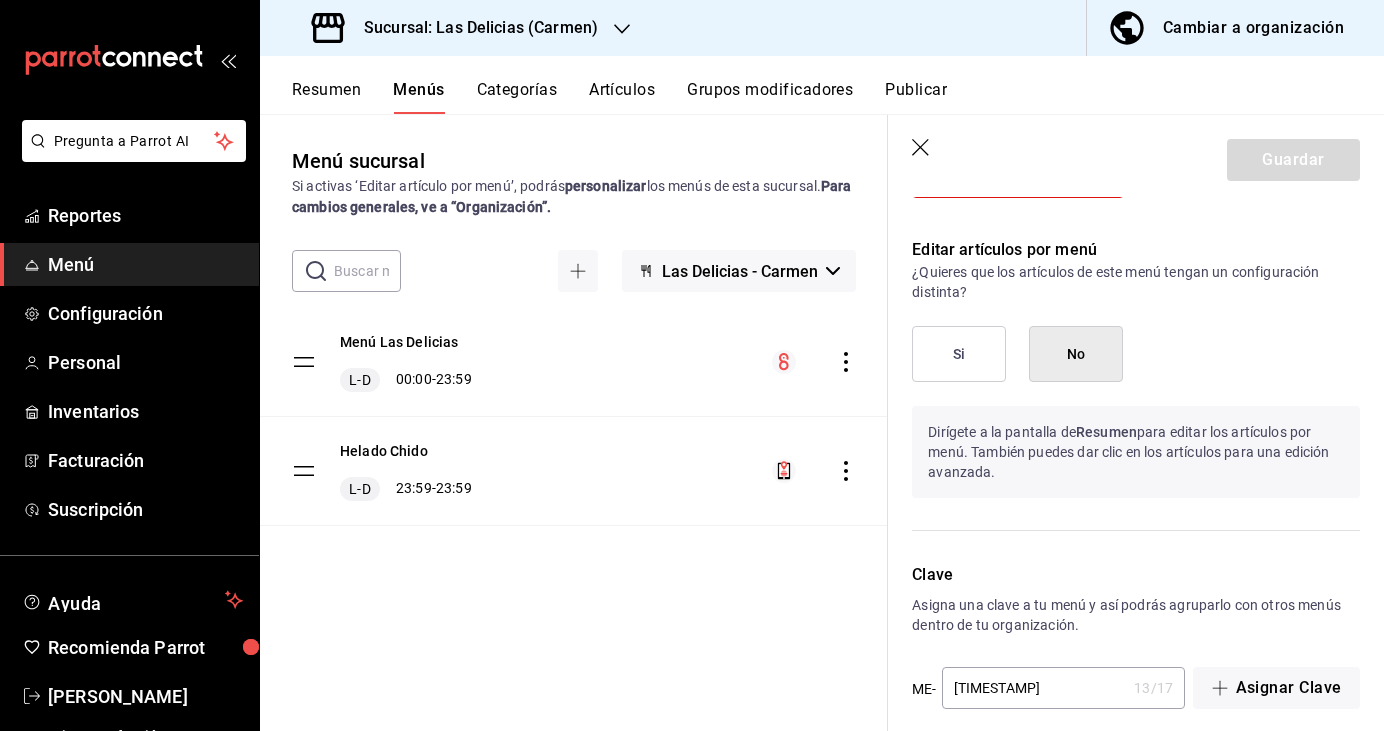 click on "Si" at bounding box center [959, 354] 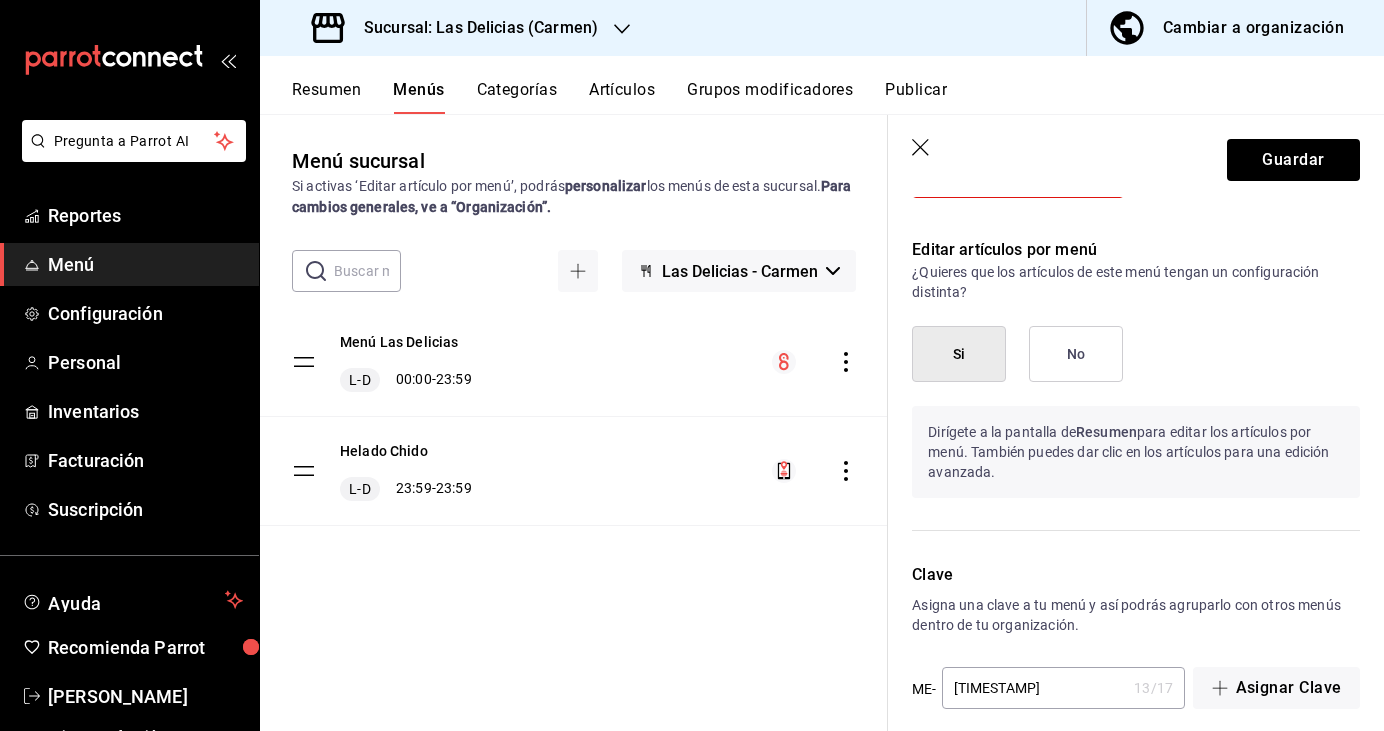 scroll, scrollTop: 1059, scrollLeft: 0, axis: vertical 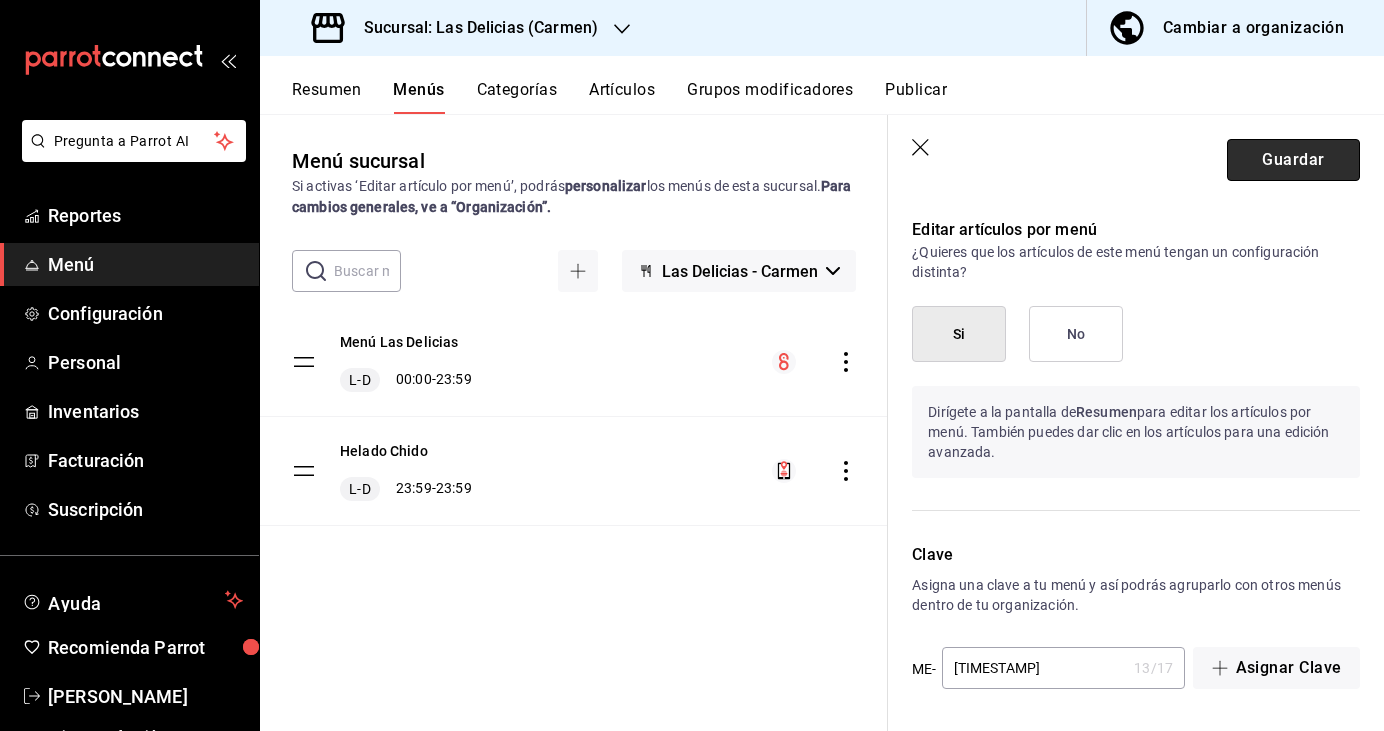 click on "Guardar" at bounding box center [1293, 160] 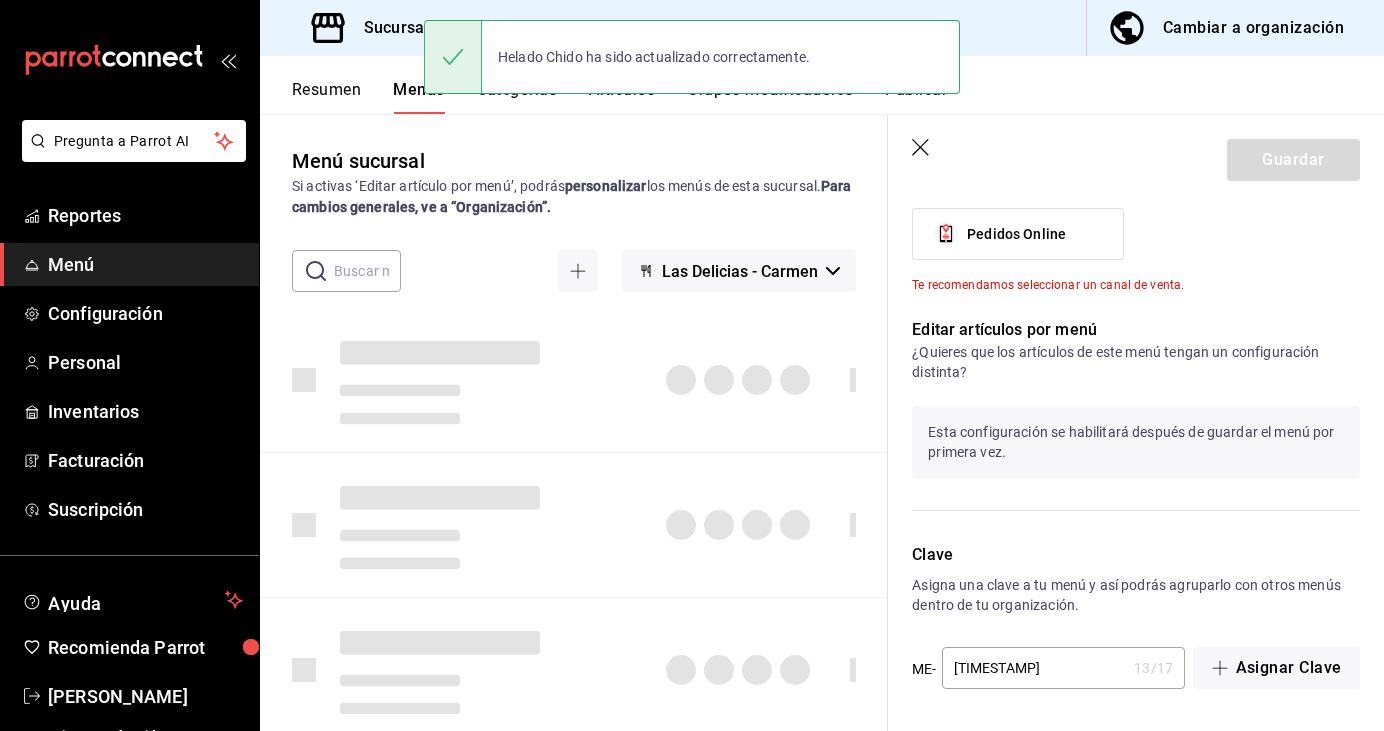 type 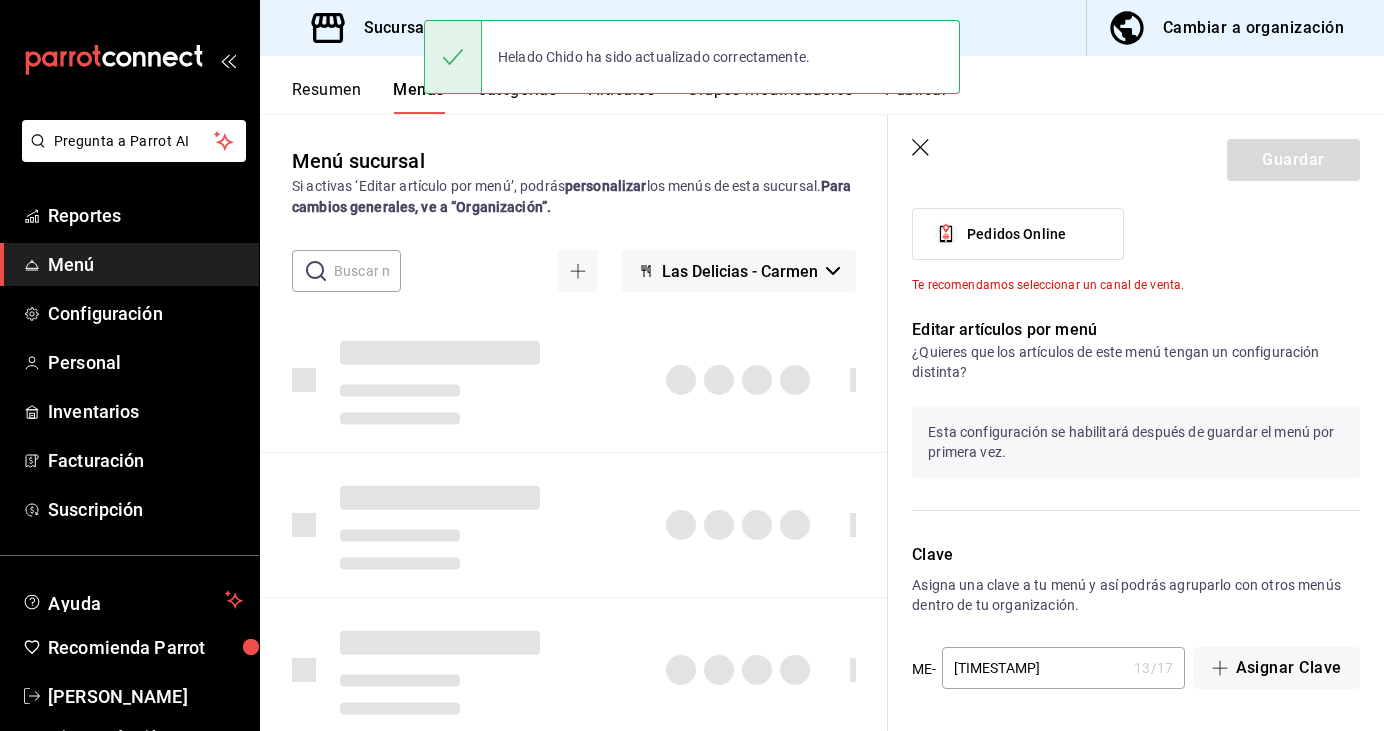 checkbox on "false" 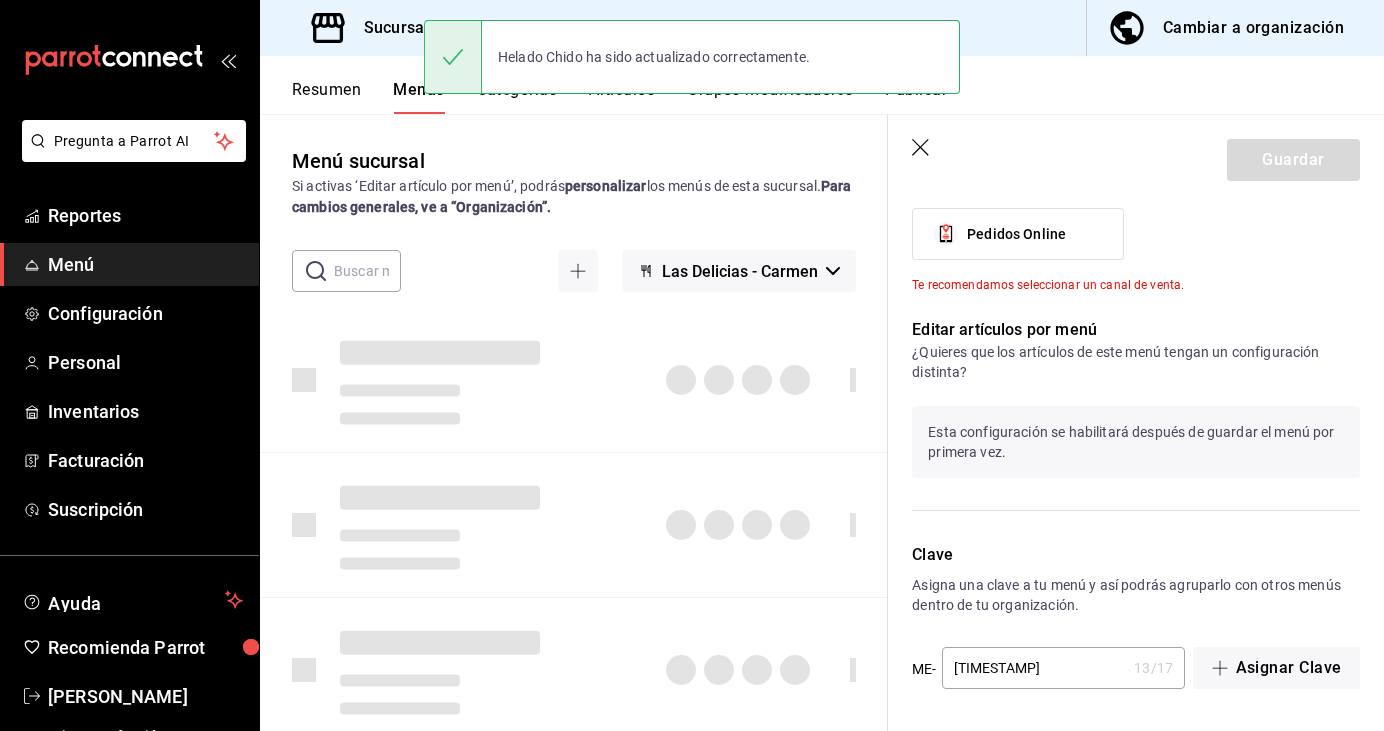 type on "1754112125034" 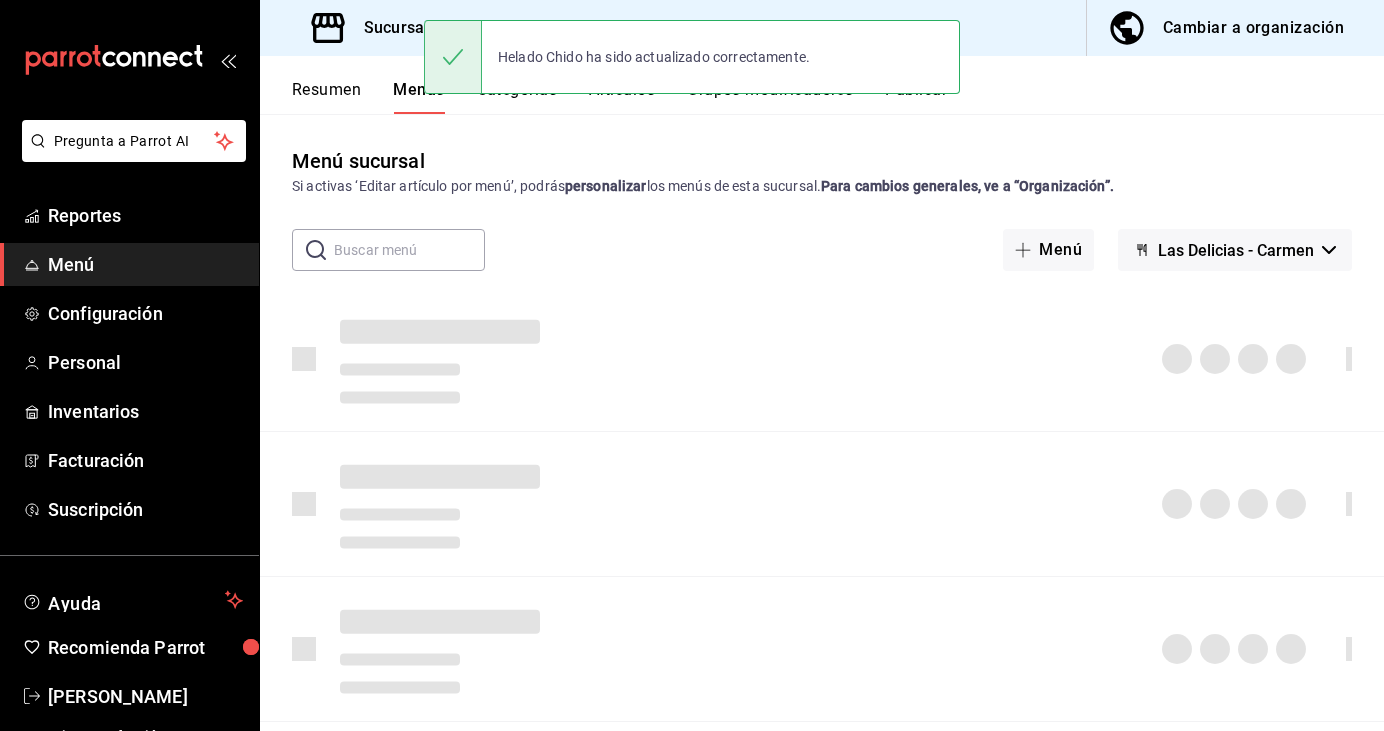 scroll, scrollTop: 0, scrollLeft: 0, axis: both 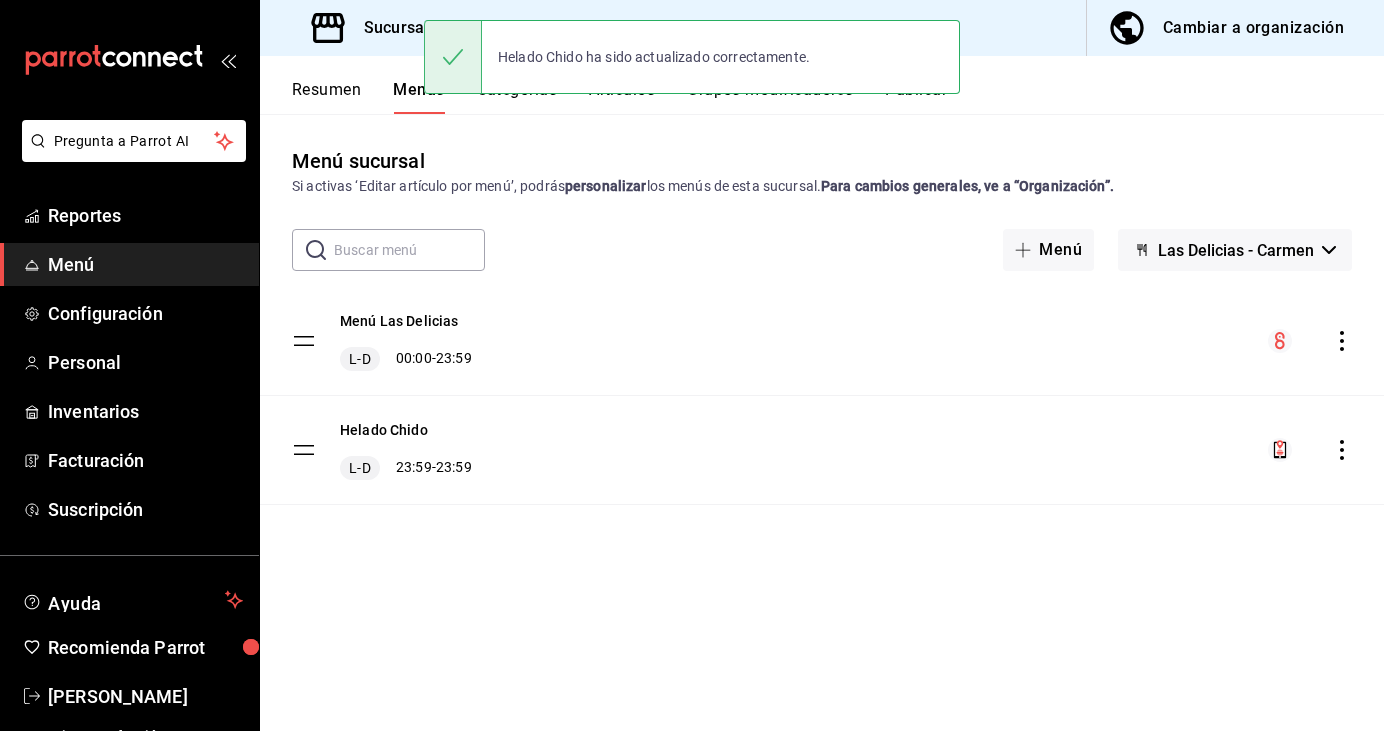 click on "Menú Las Delicias L-D 00:00  -  23:59 Helado Chido L-D 23:59  -  23:59" at bounding box center [822, 396] 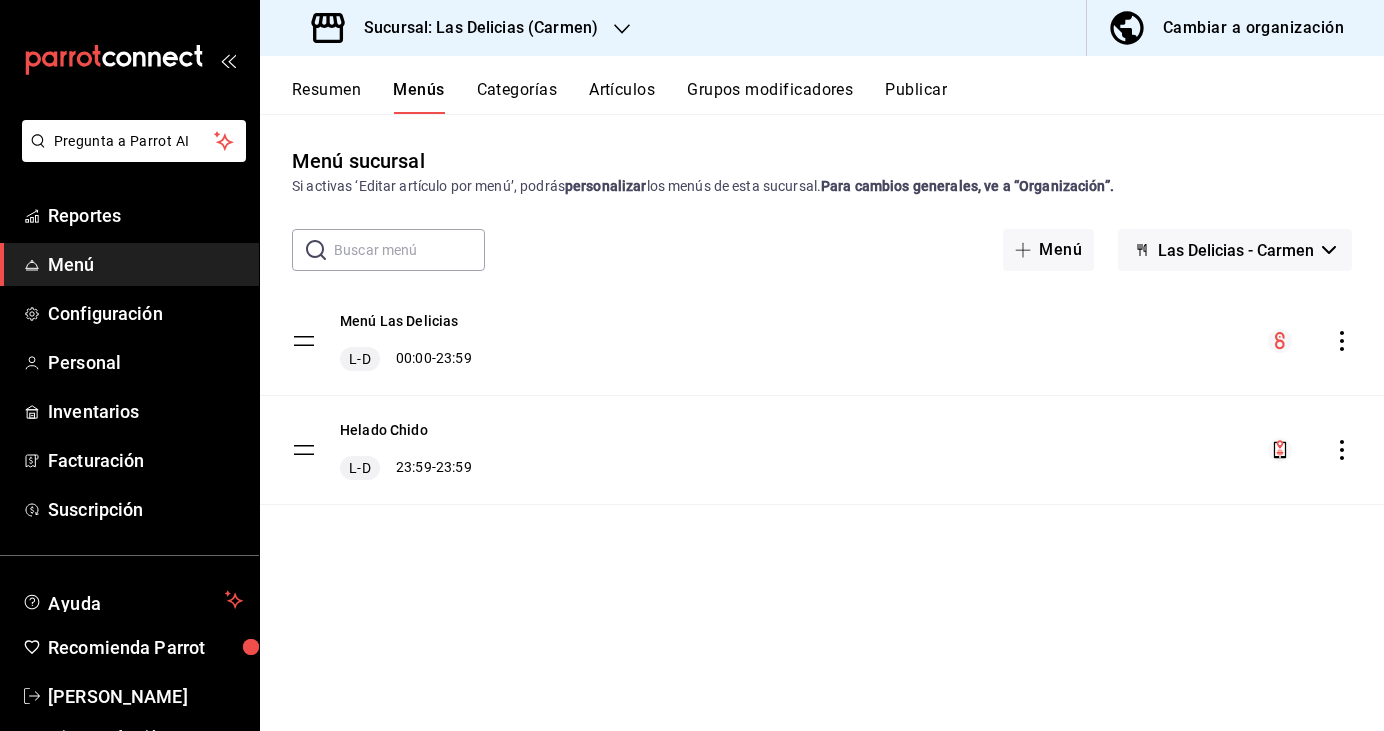 click on "Menú Las Delicias L-D 00:00  -  23:59 Helado Chido L-D 23:59  -  23:59" at bounding box center [822, 396] 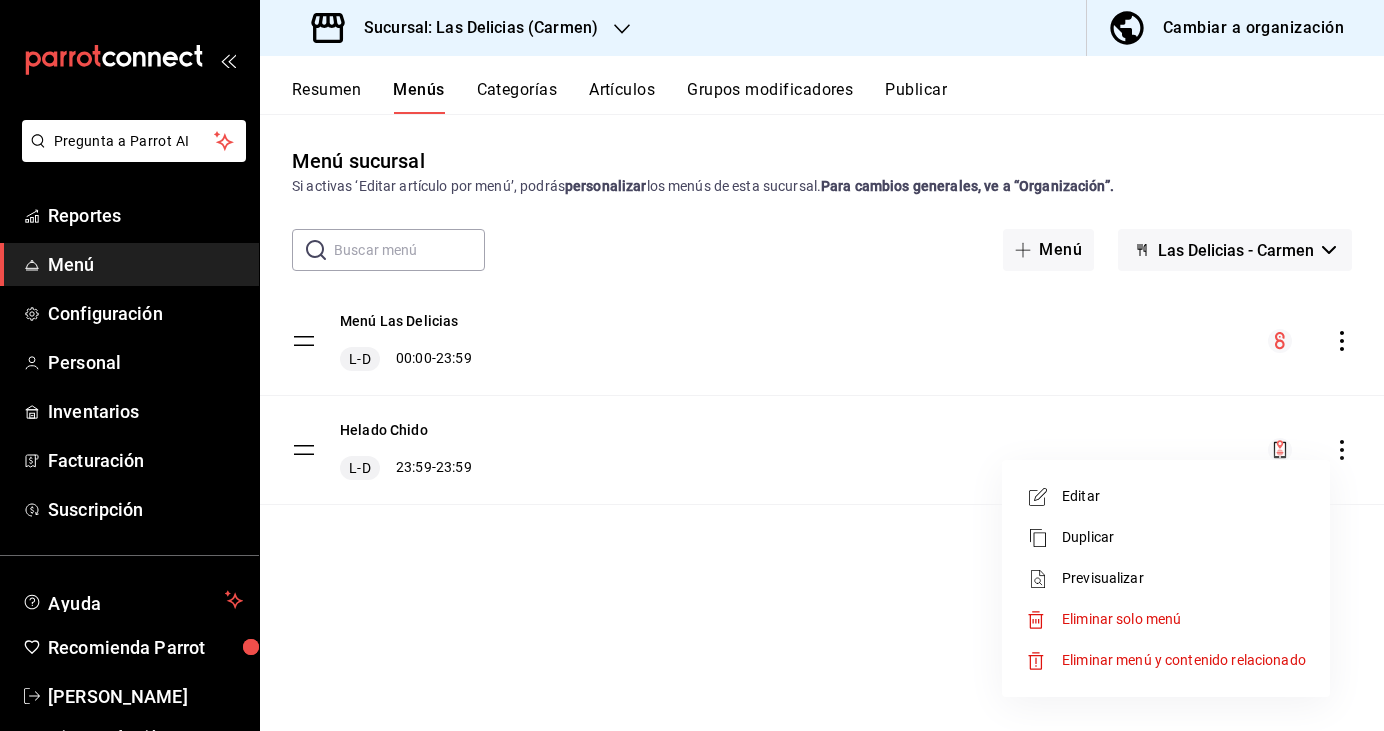 click on "Previsualizar" at bounding box center [1184, 578] 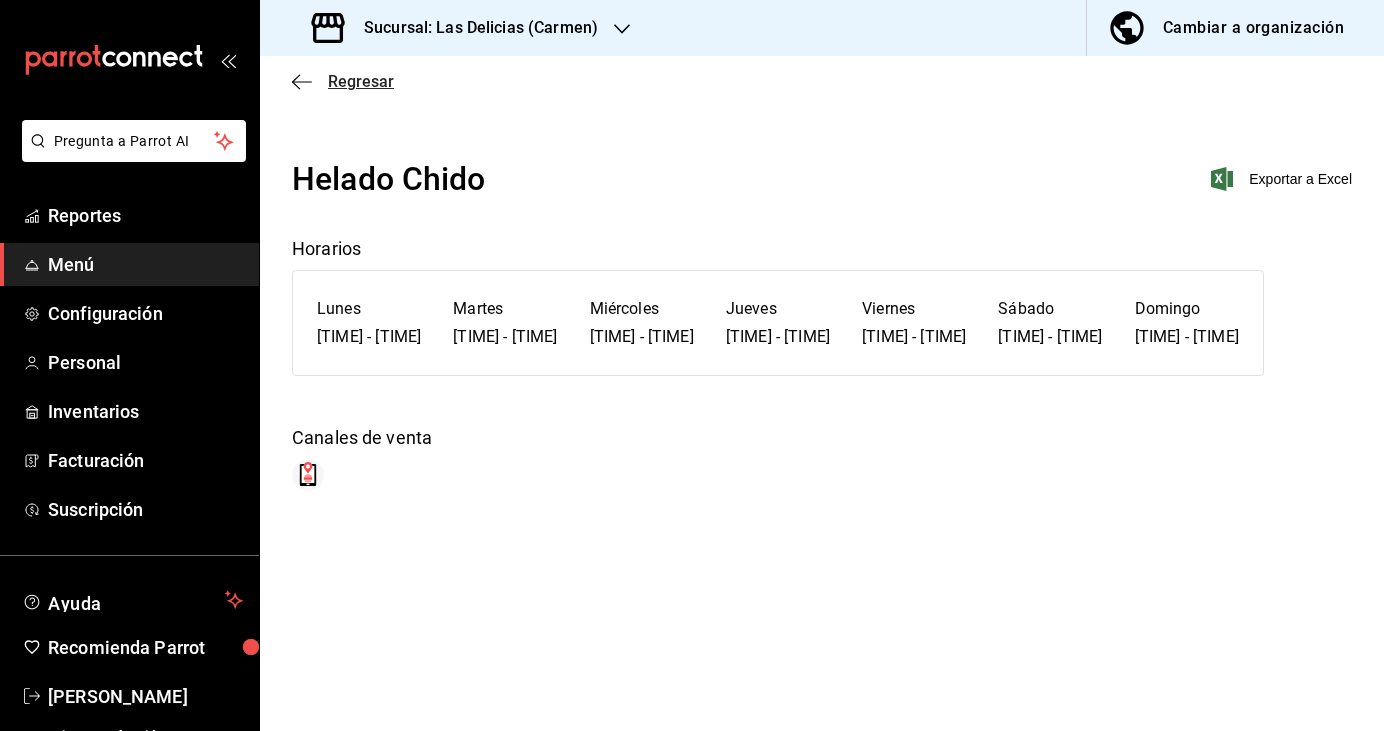 click 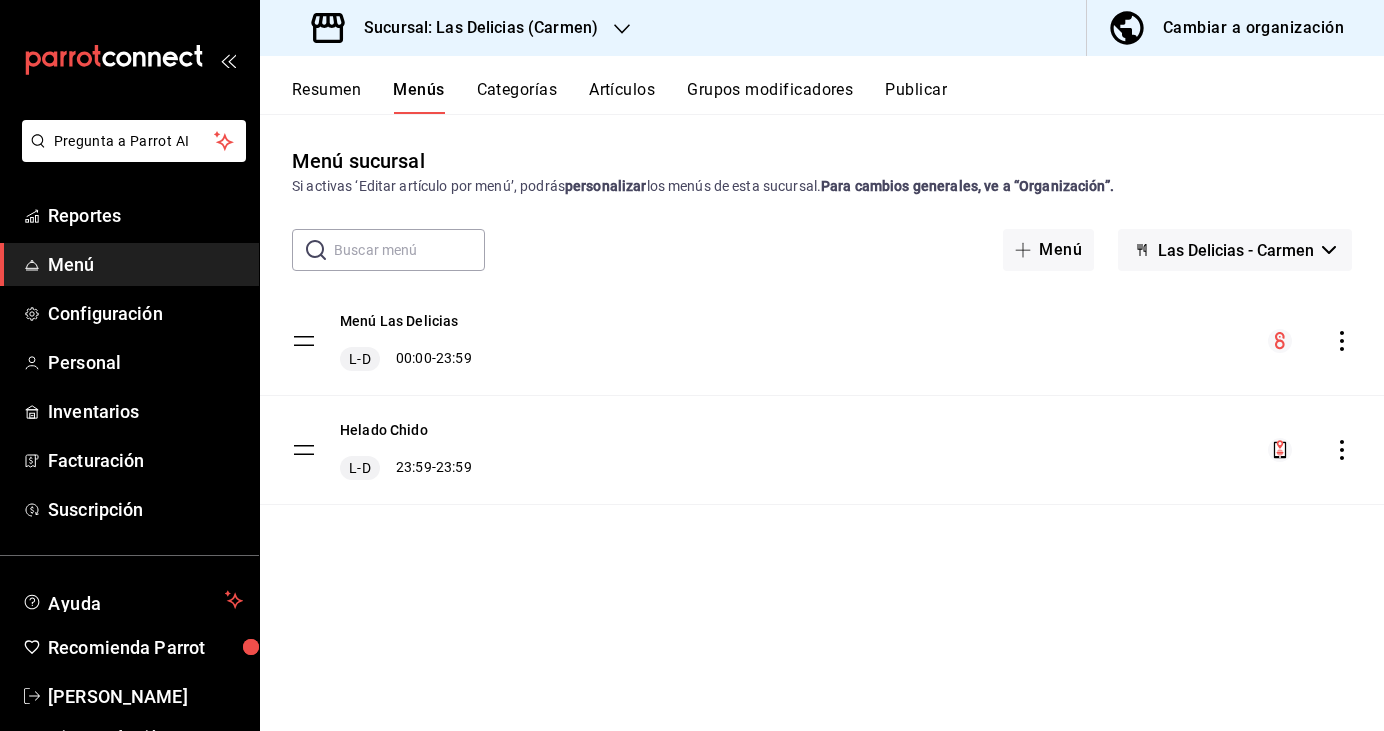 click on "Menú Las Delicias L-D 00:00  -  23:59 Helado Chido L-D 23:59  -  23:59" at bounding box center (822, 396) 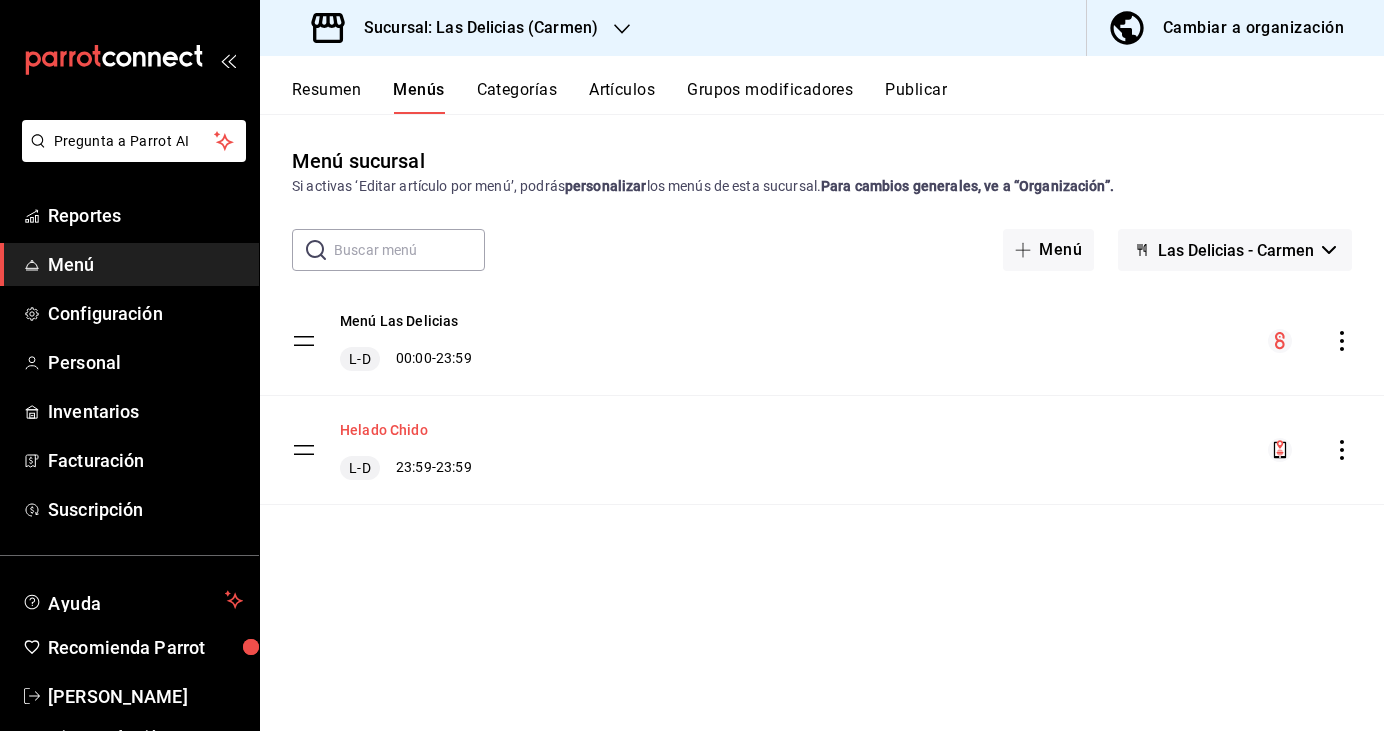 click on "Helado Chido" at bounding box center (384, 430) 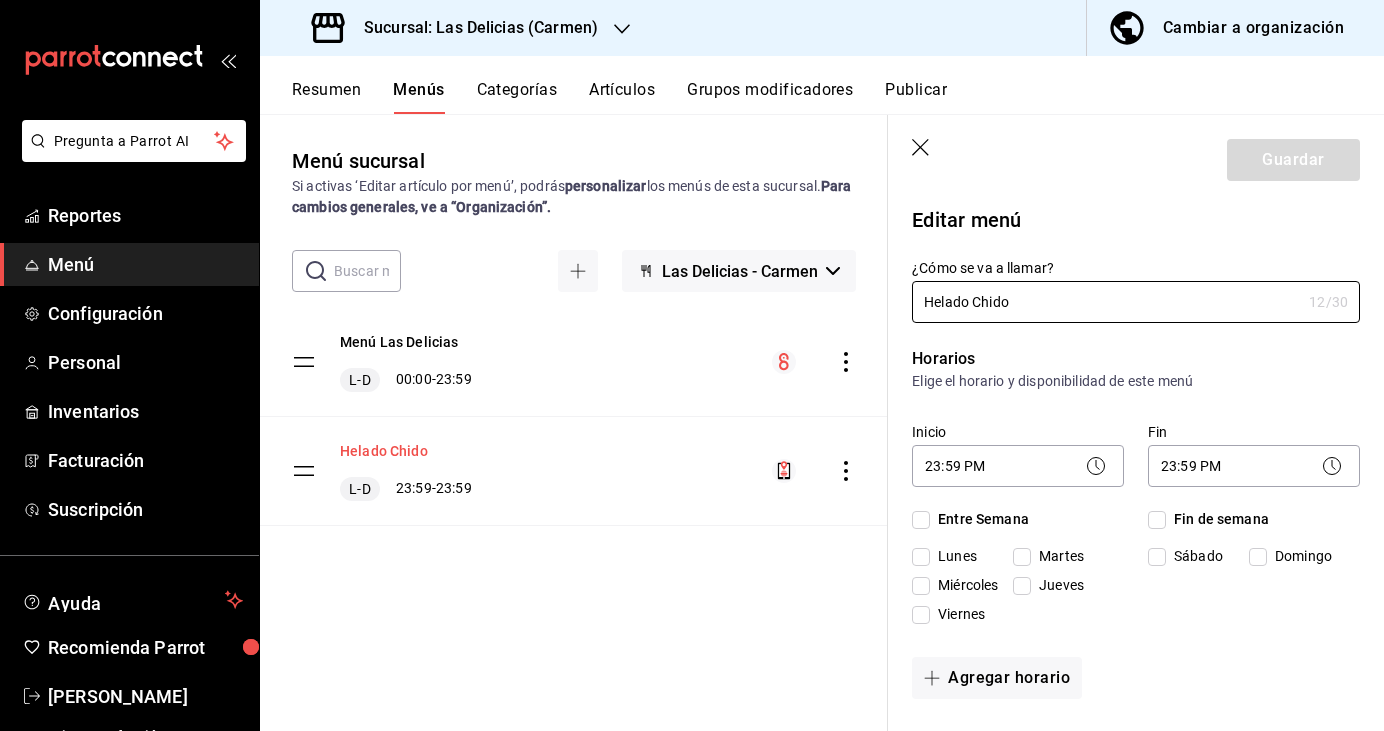 checkbox on "true" 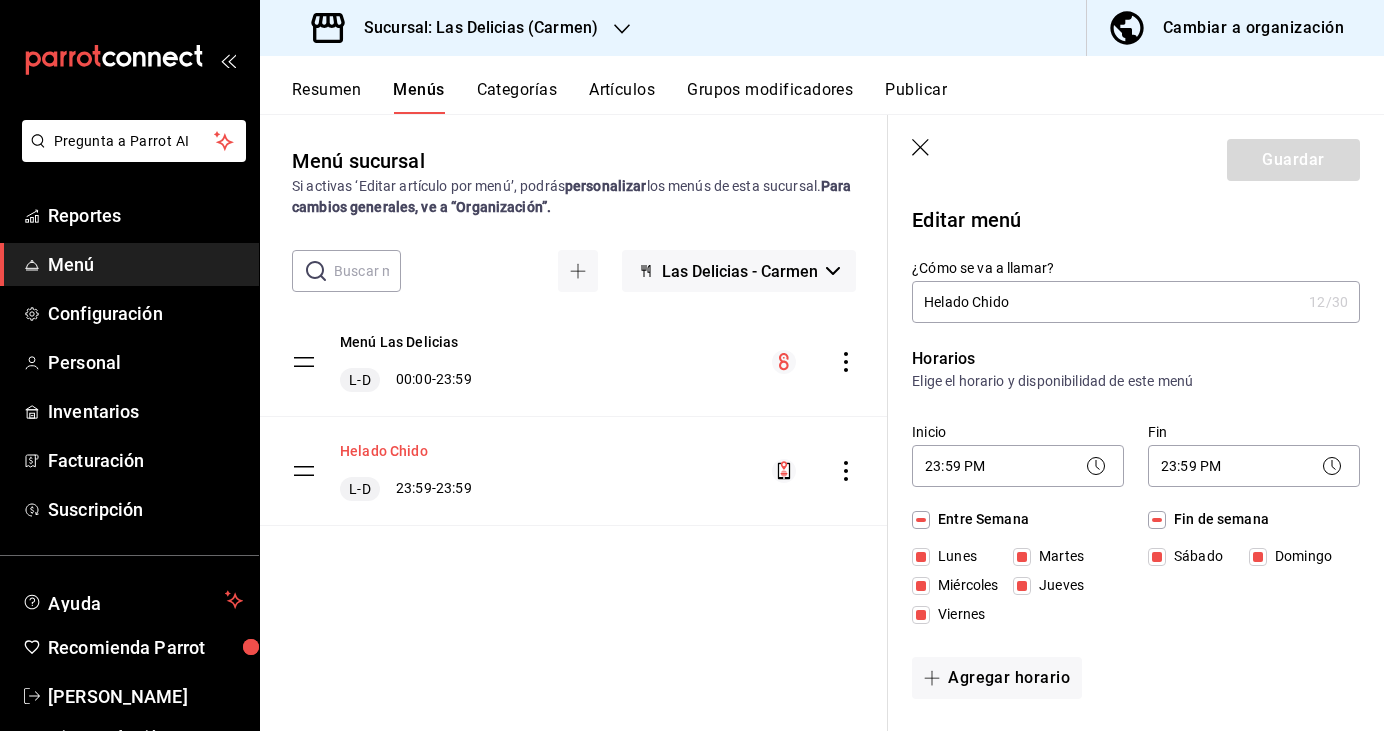 click on "Helado Chido" at bounding box center (384, 451) 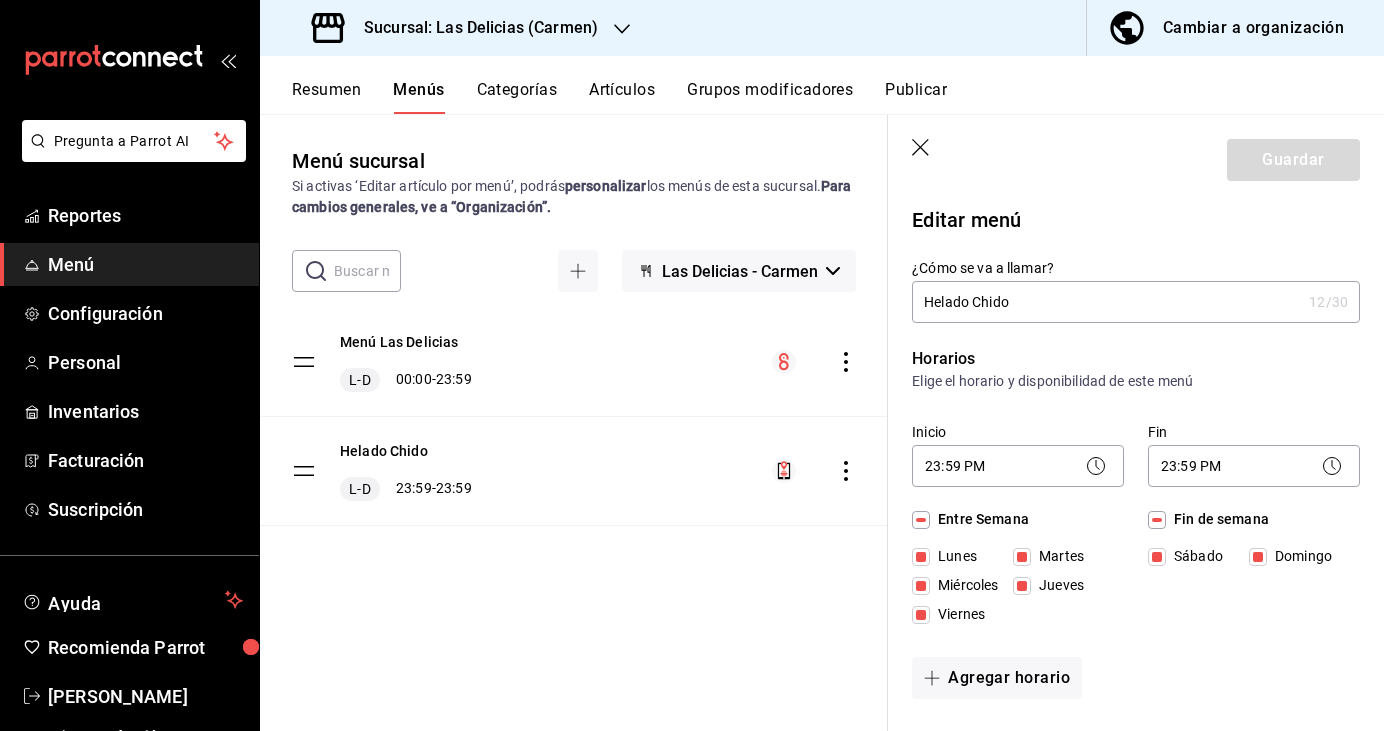click on "Guardar" at bounding box center [1136, 156] 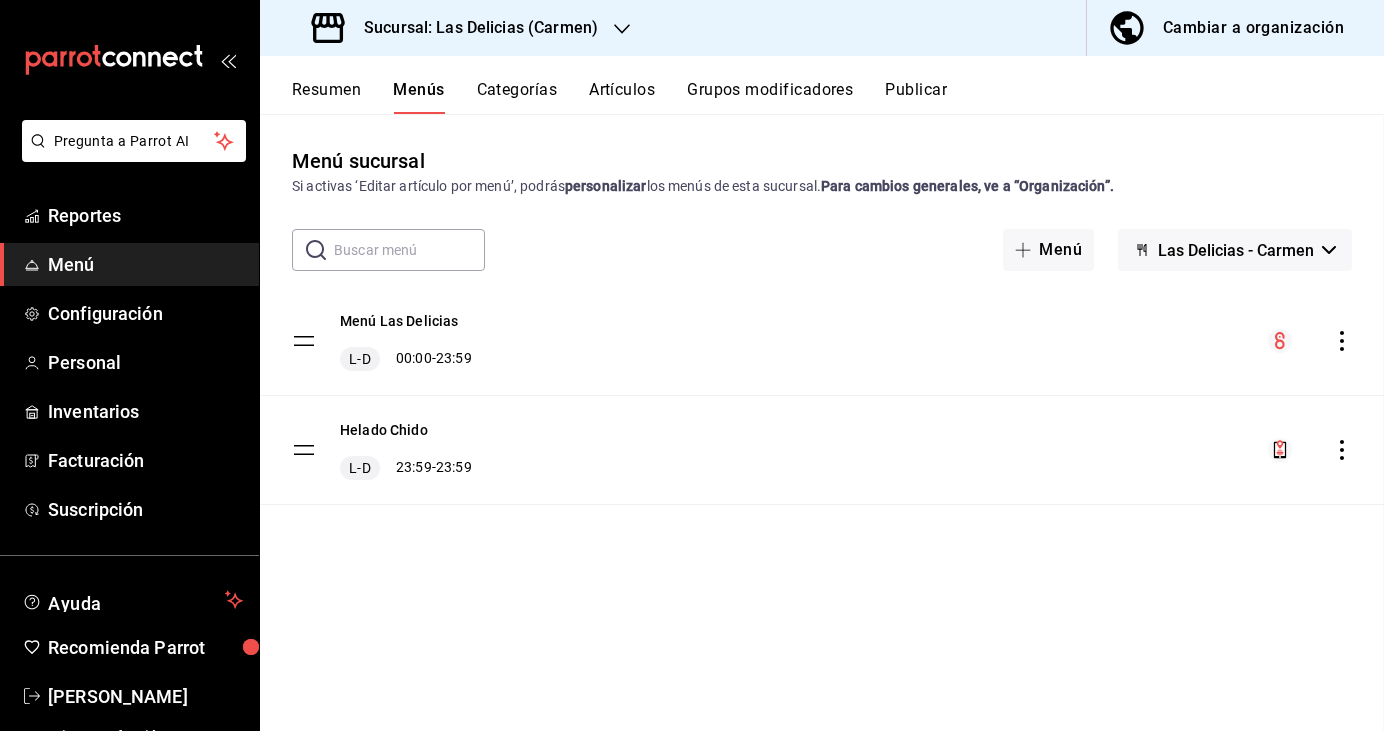 checkbox on "false" 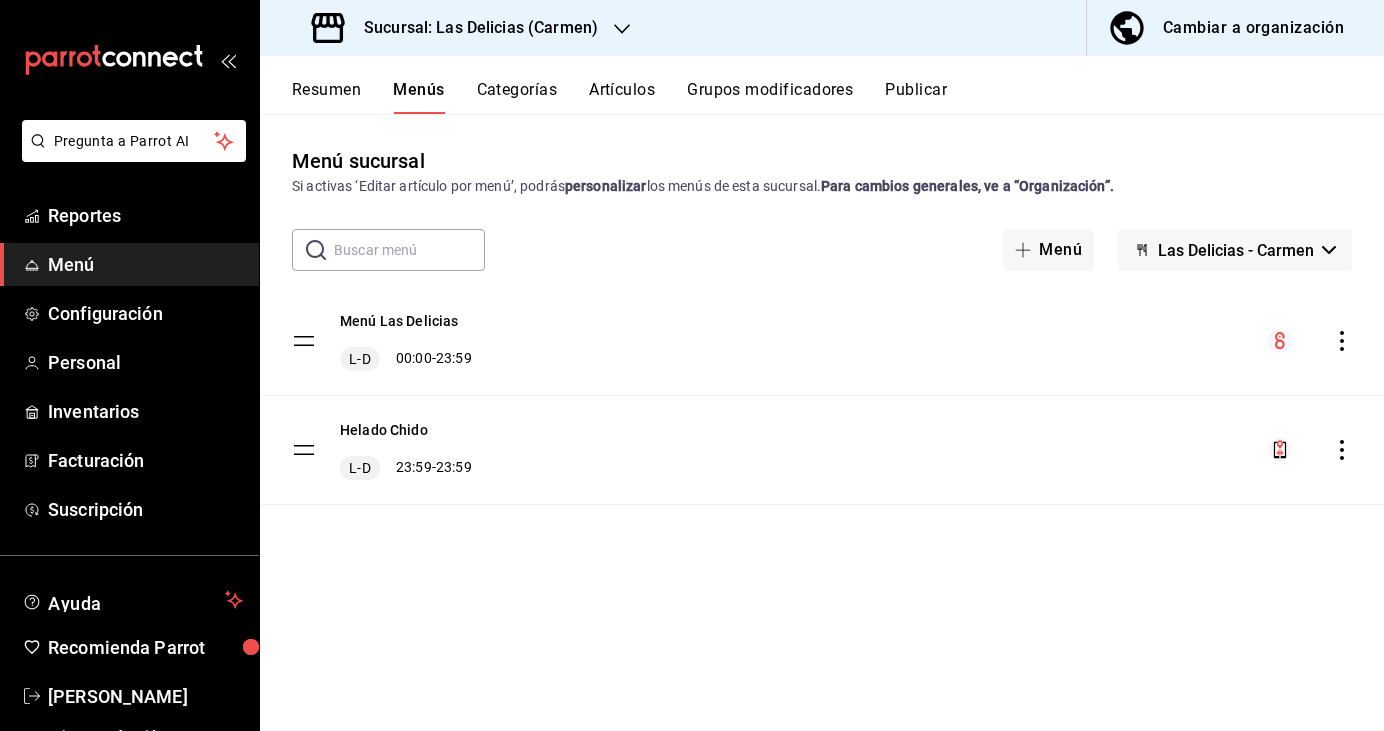click 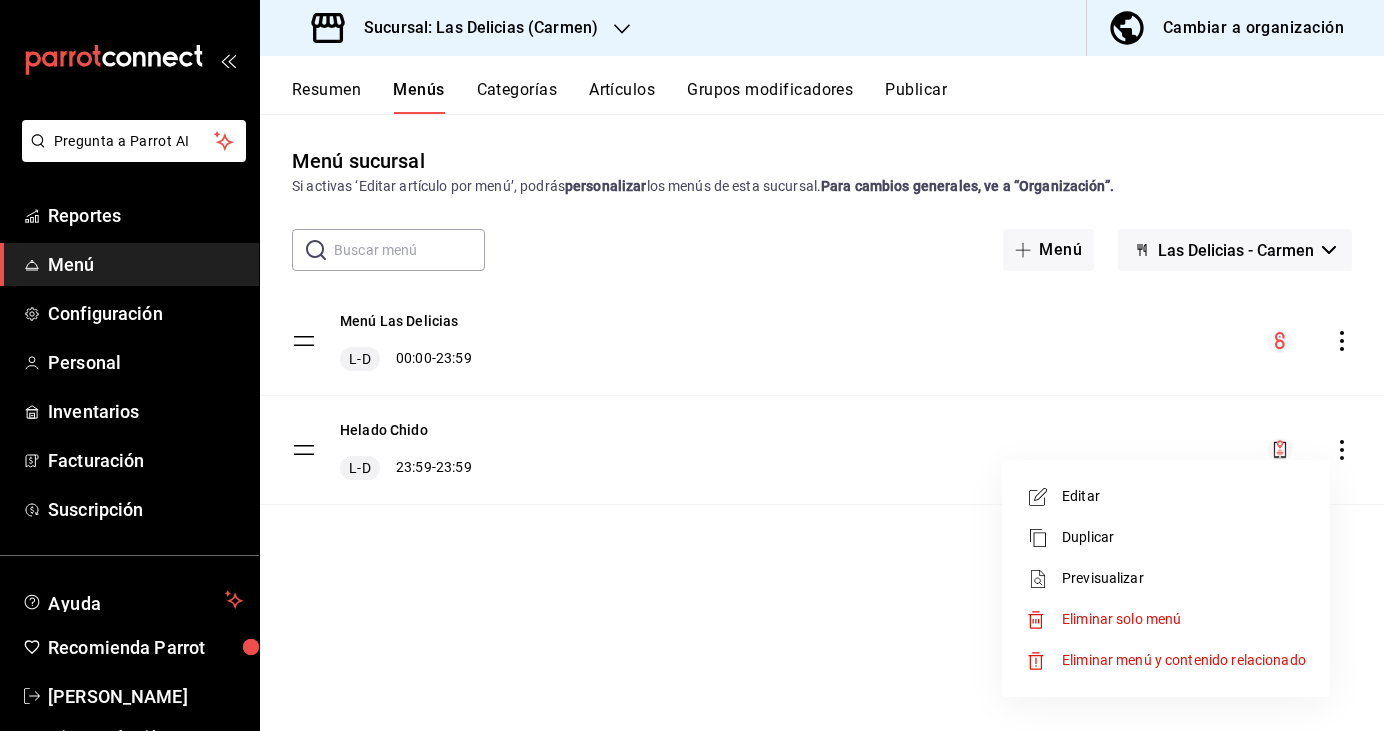 click at bounding box center (692, 365) 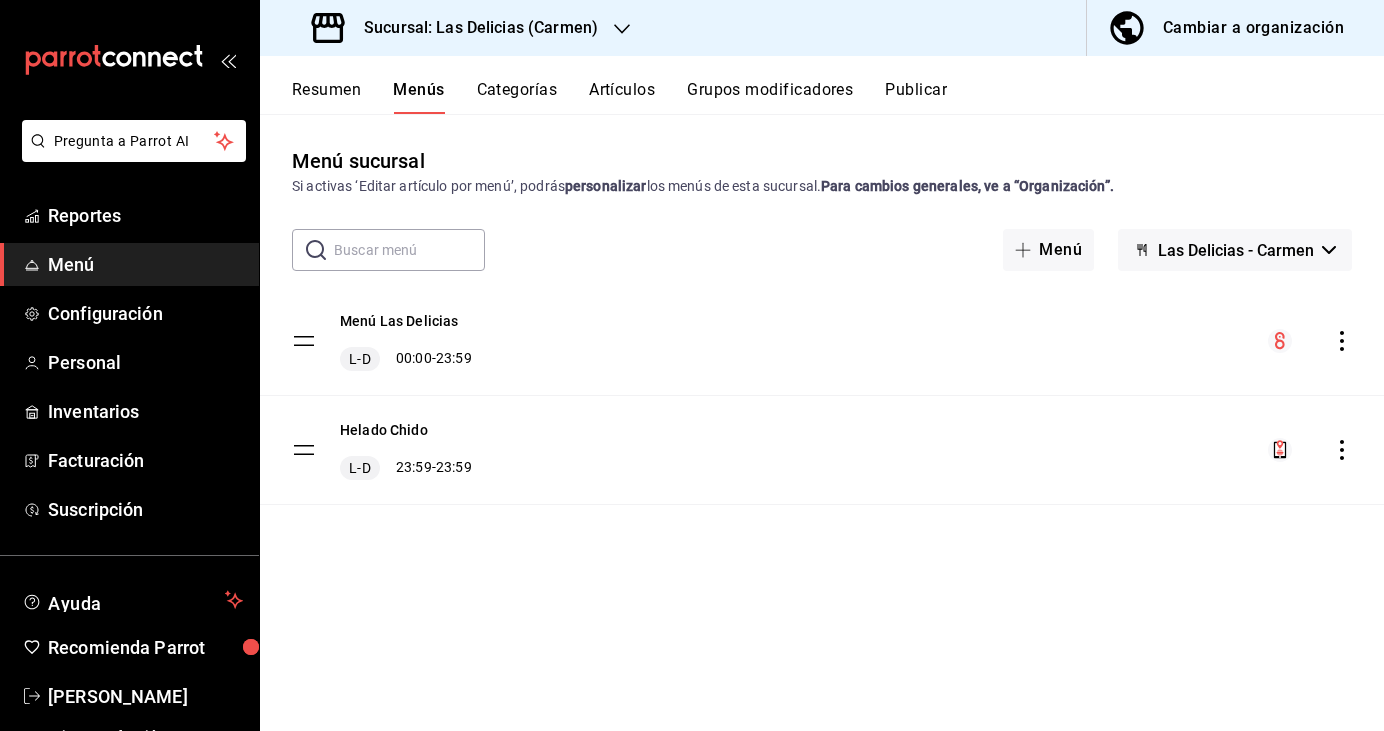click on "Menú Las Delicias L-D 00:00  -  23:59 Helado Chido L-D 23:59  -  23:59" at bounding box center [822, 396] 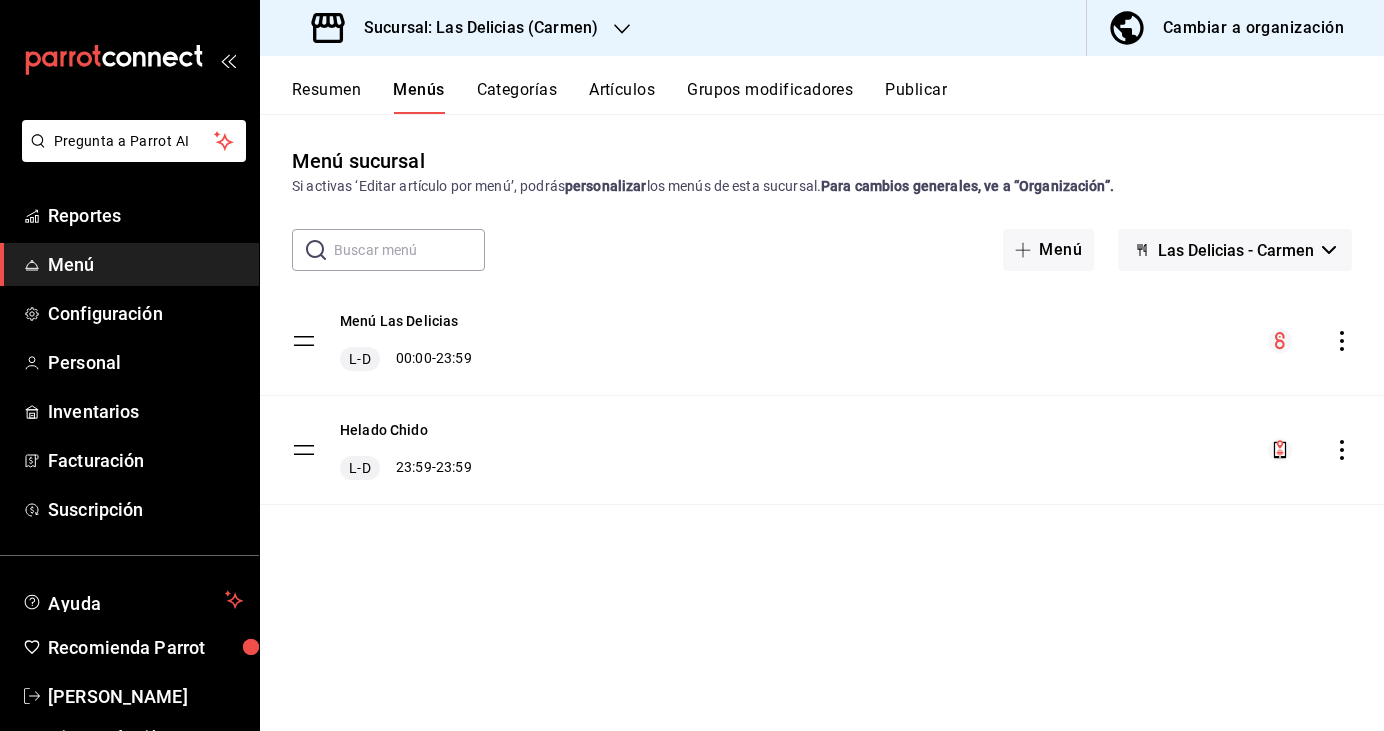 click on "Menú Las Delicias L-D 00:00  -  23:59 Helado Chido L-D 23:59  -  23:59" at bounding box center (822, 396) 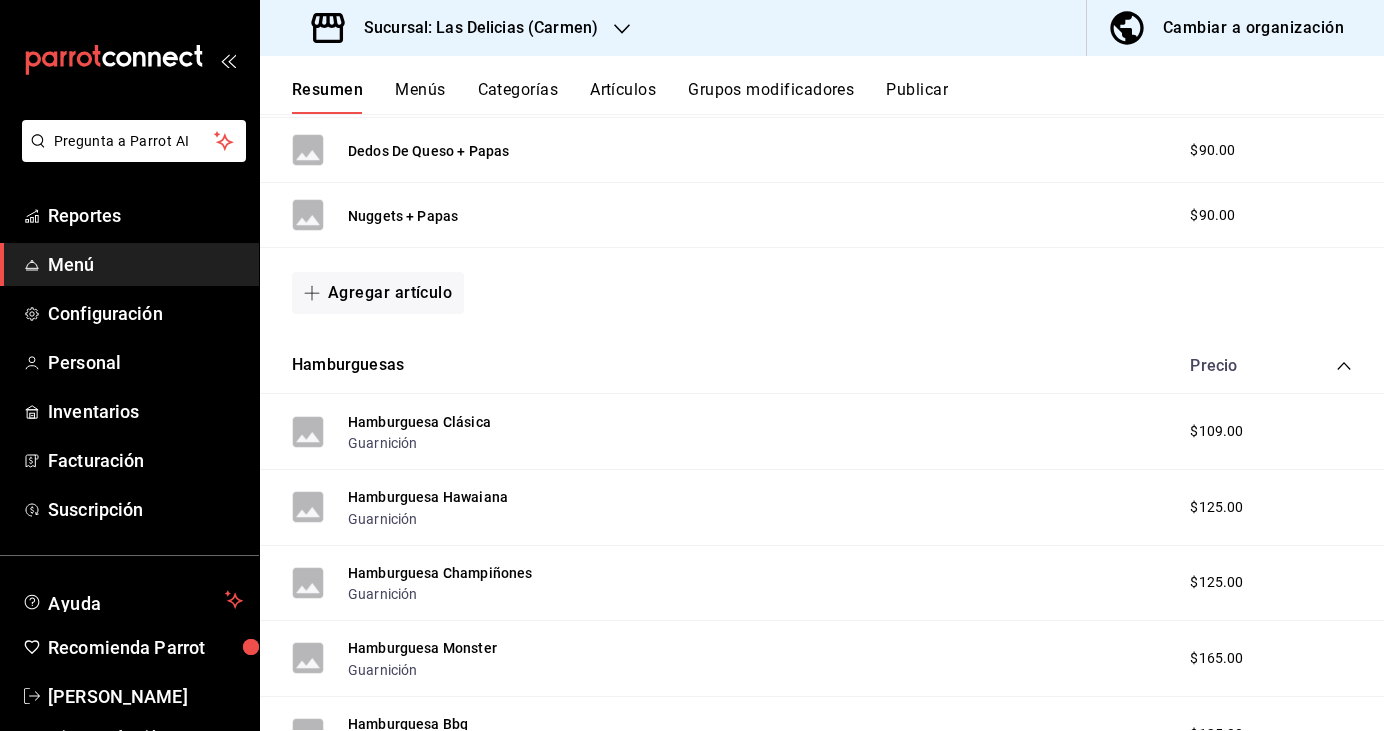 scroll, scrollTop: 0, scrollLeft: 0, axis: both 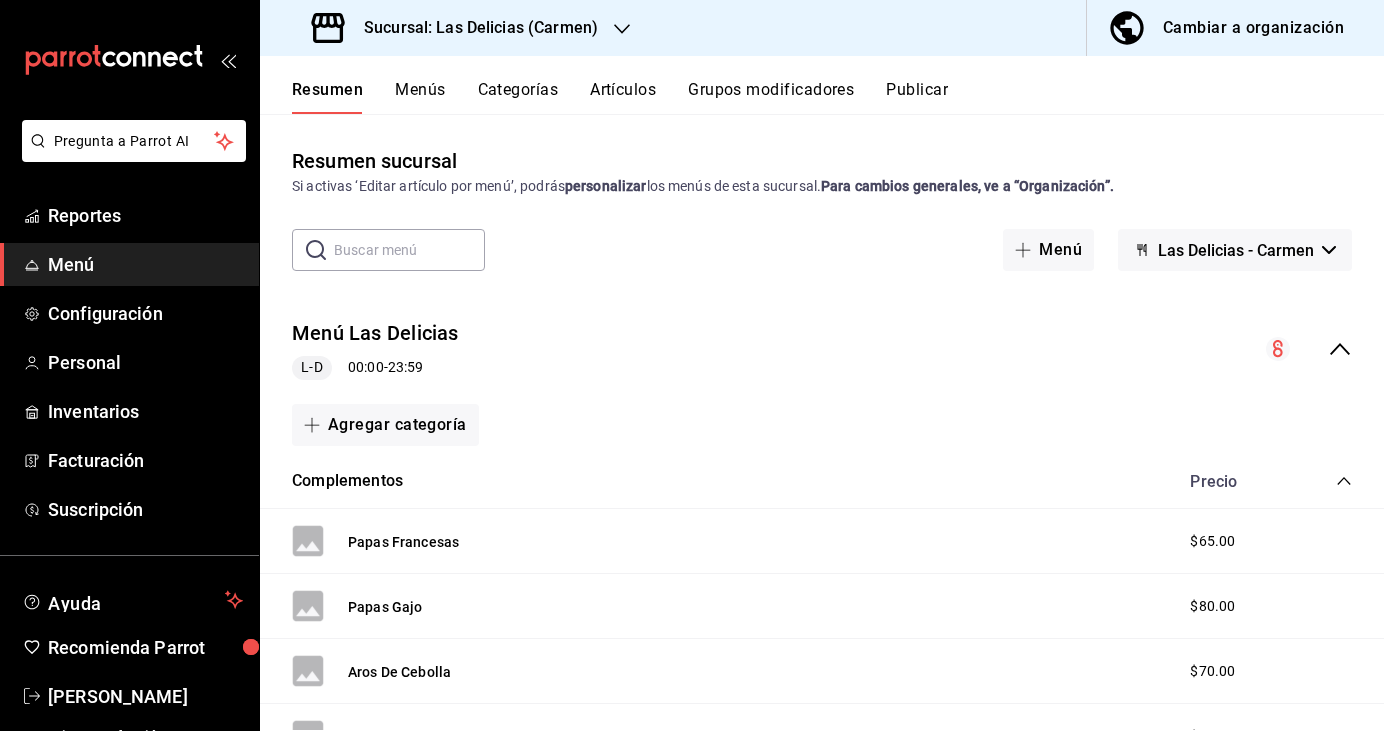 click 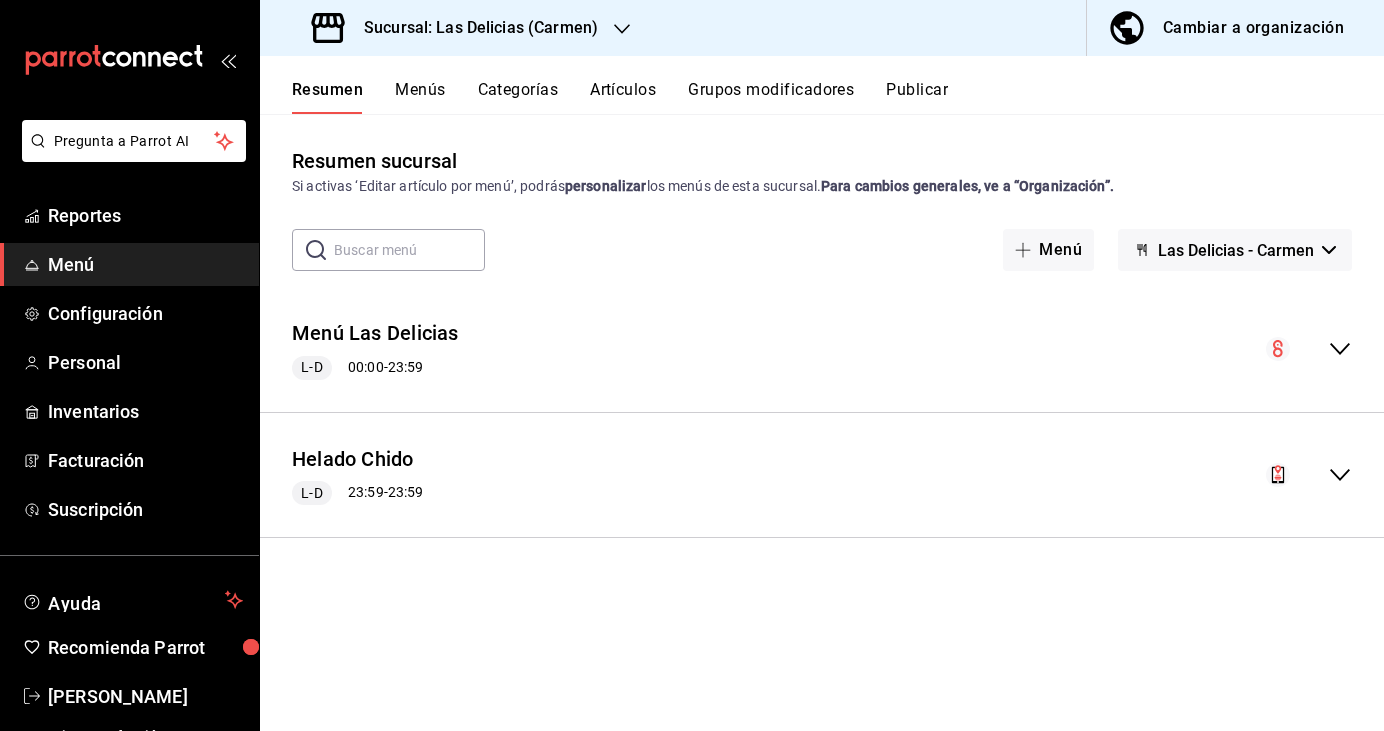 click 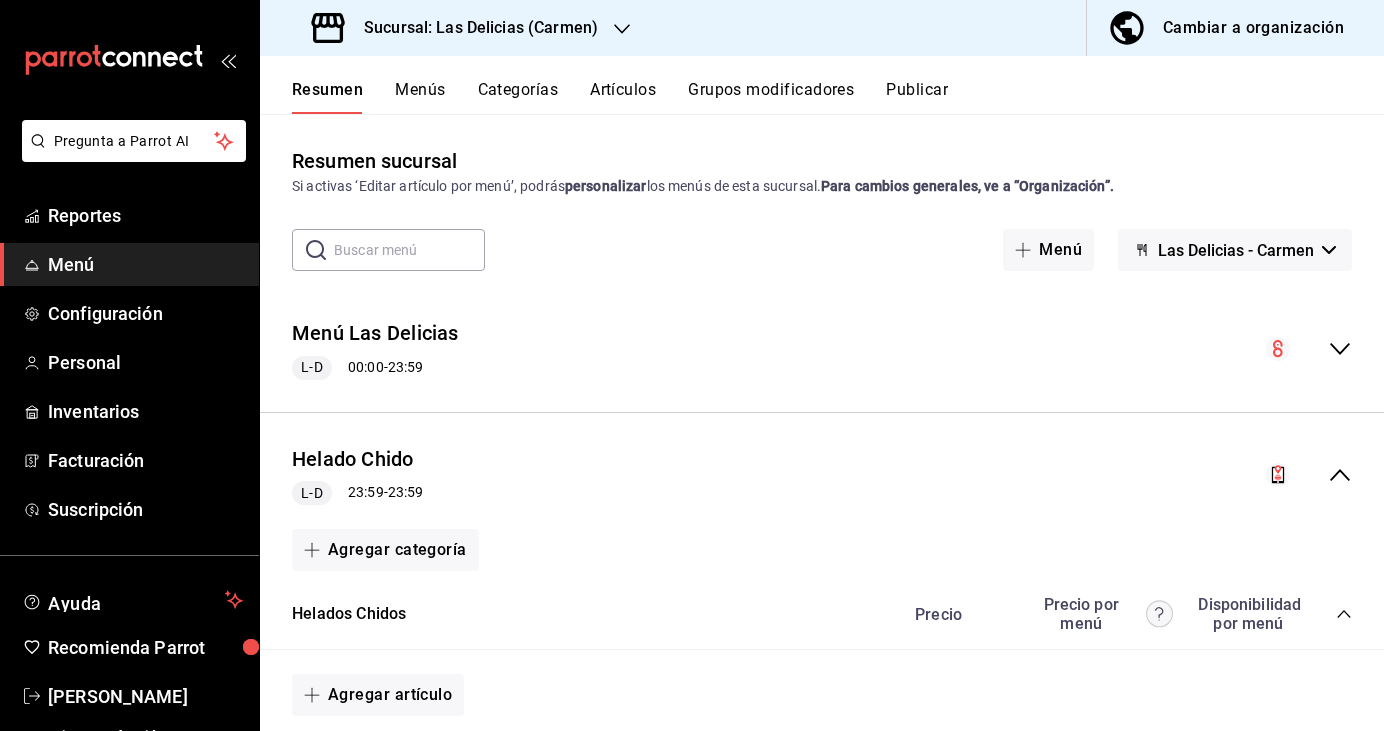 scroll, scrollTop: 67, scrollLeft: 0, axis: vertical 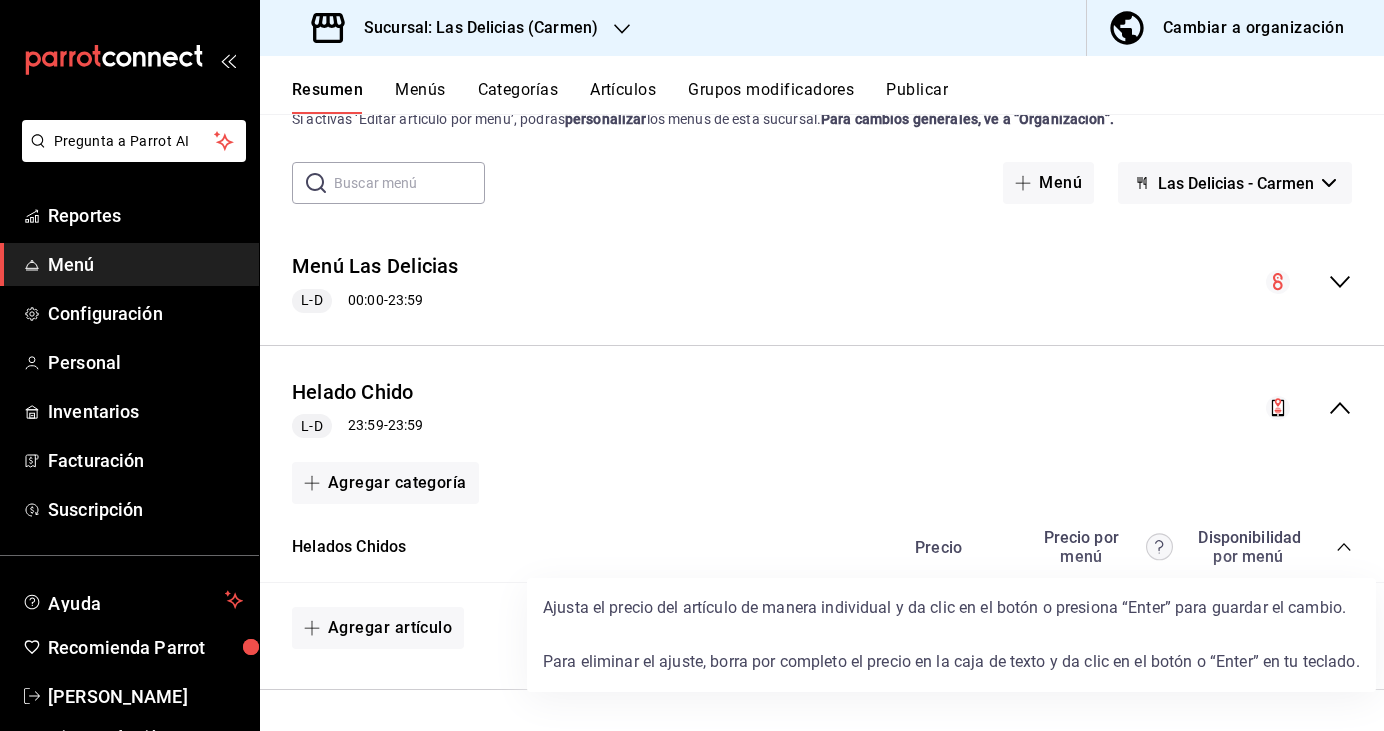 click 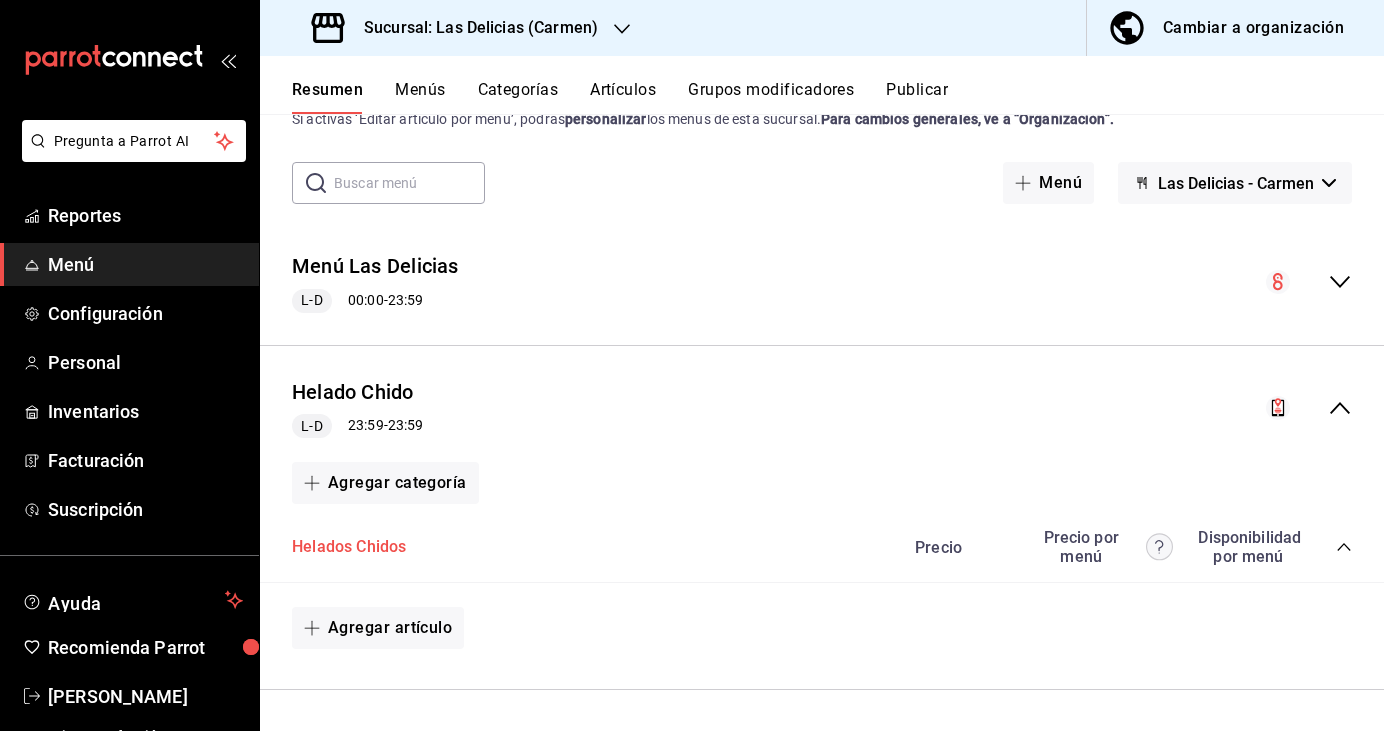 click on "Helados Chidos" at bounding box center (349, 547) 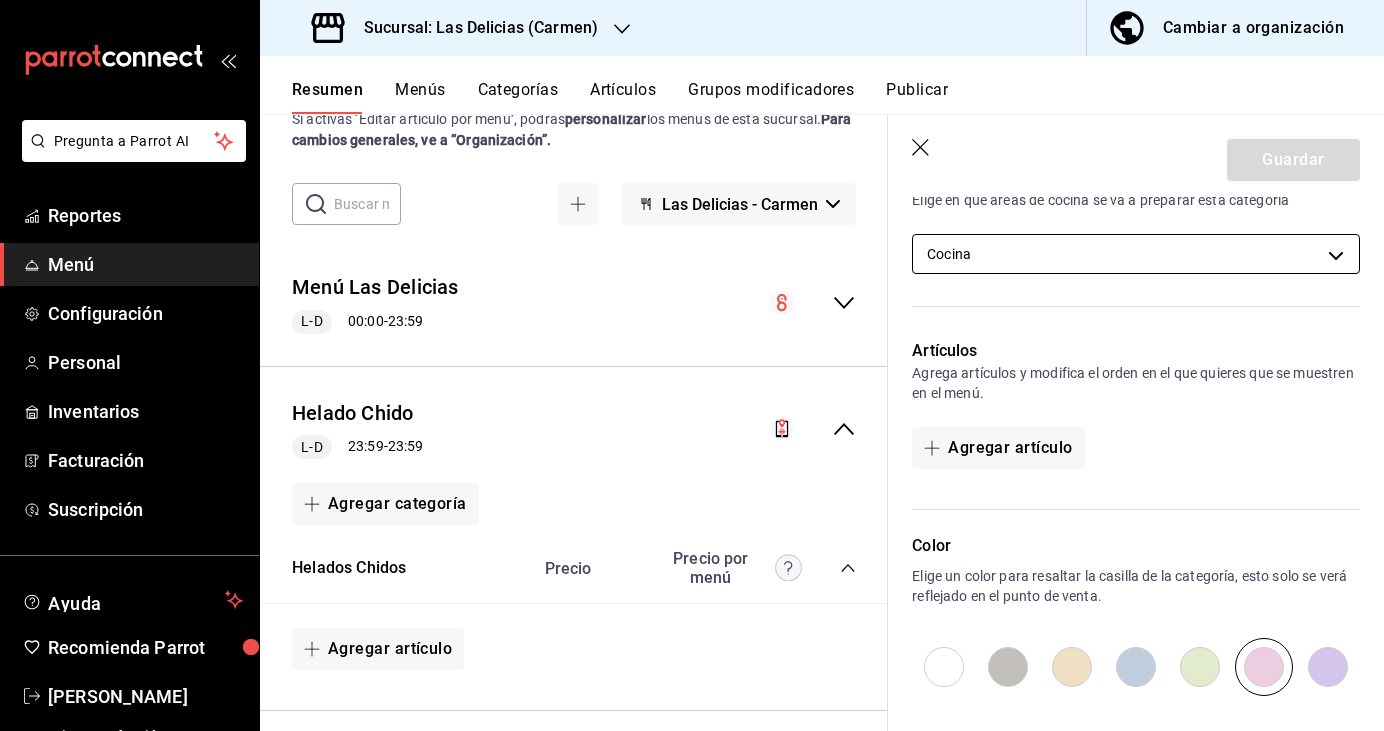 scroll, scrollTop: 390, scrollLeft: 0, axis: vertical 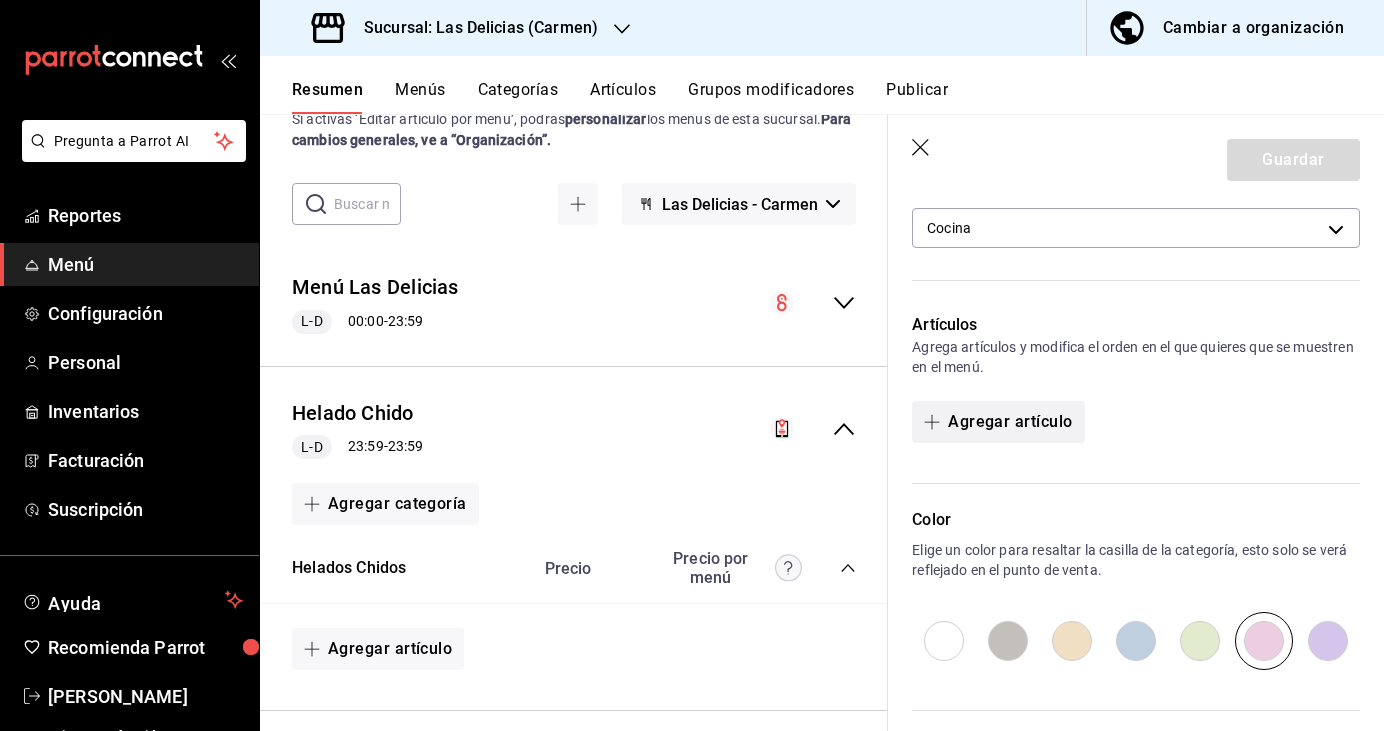 click on "Agregar artículo" at bounding box center (998, 422) 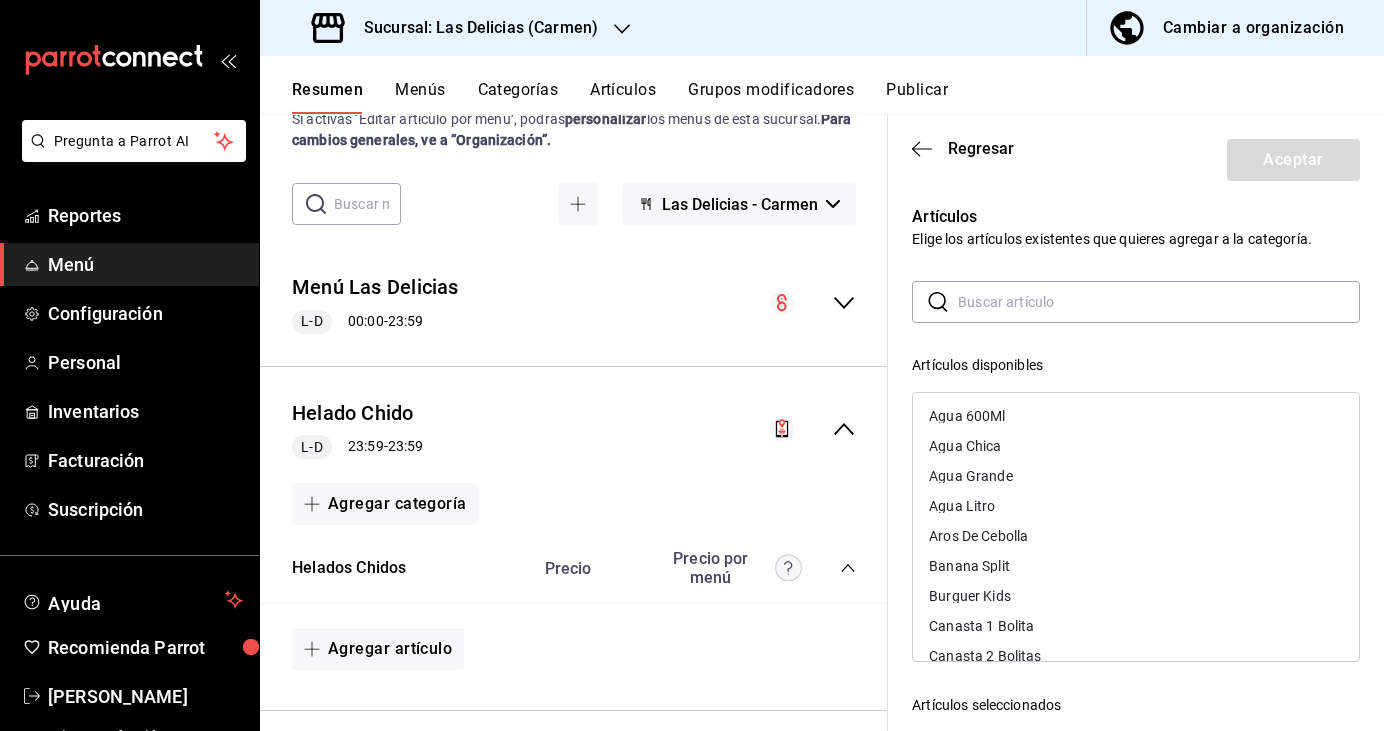 click at bounding box center [1159, 302] 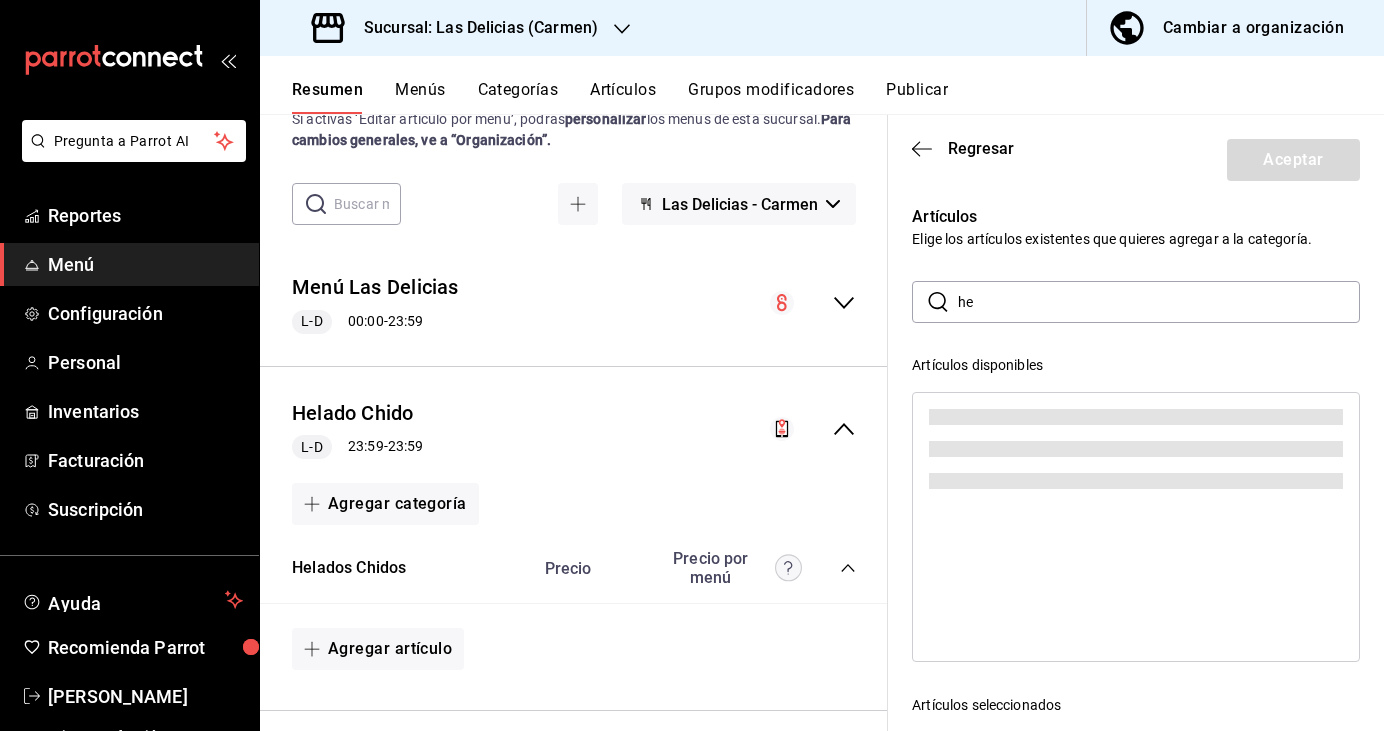 type on "h" 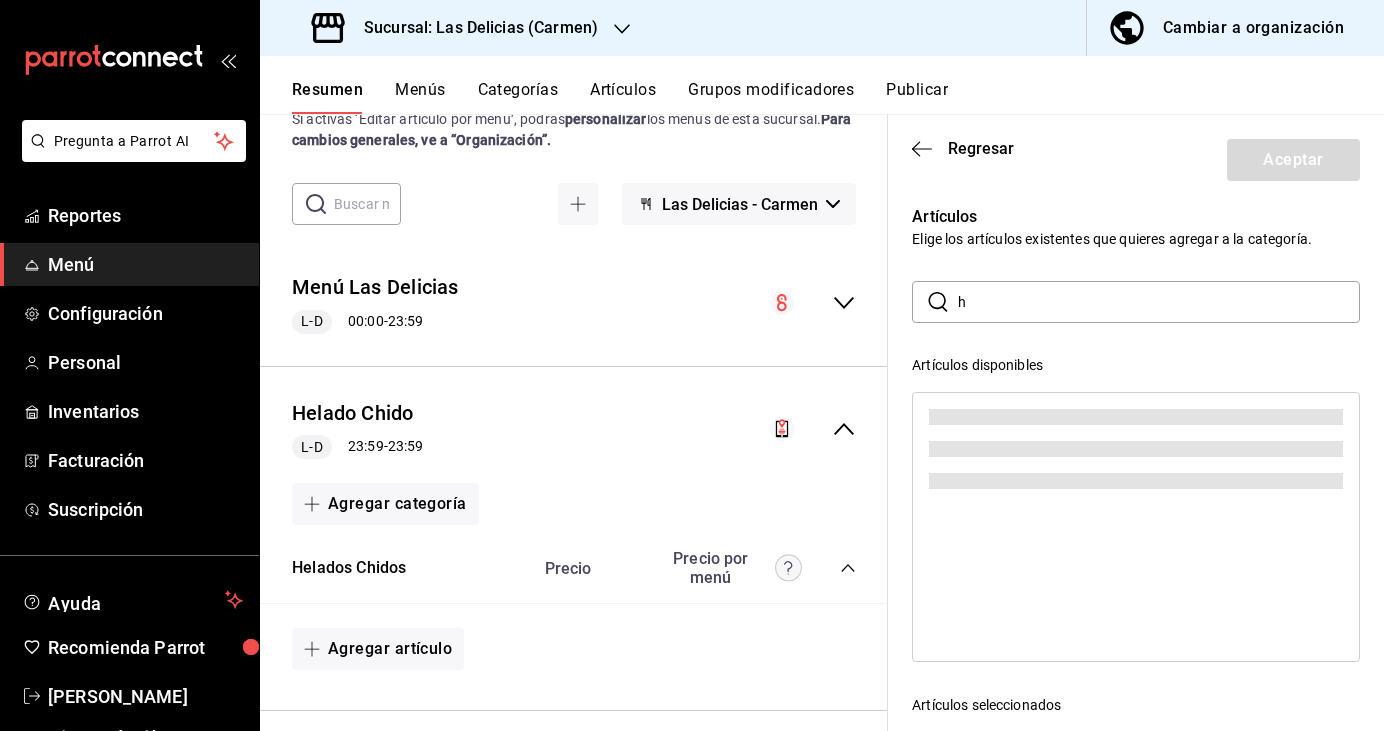 type 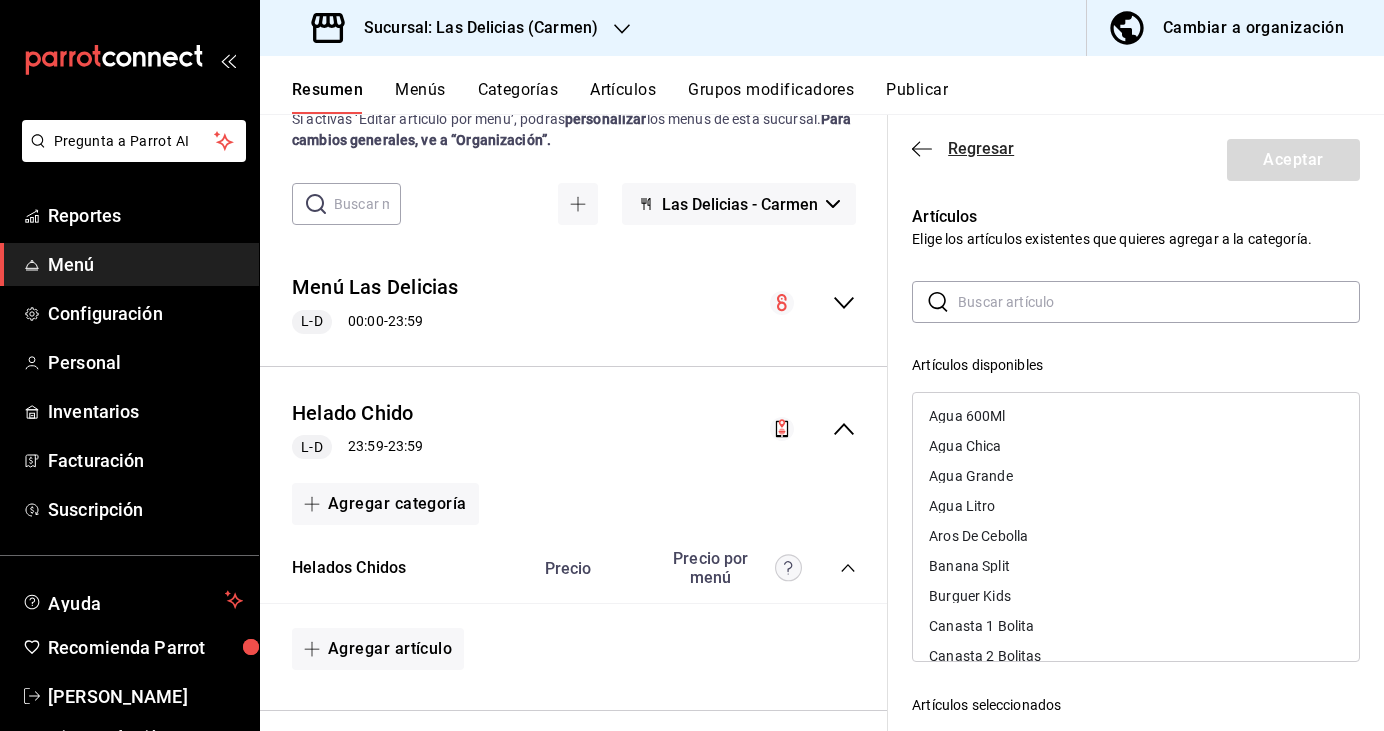 click 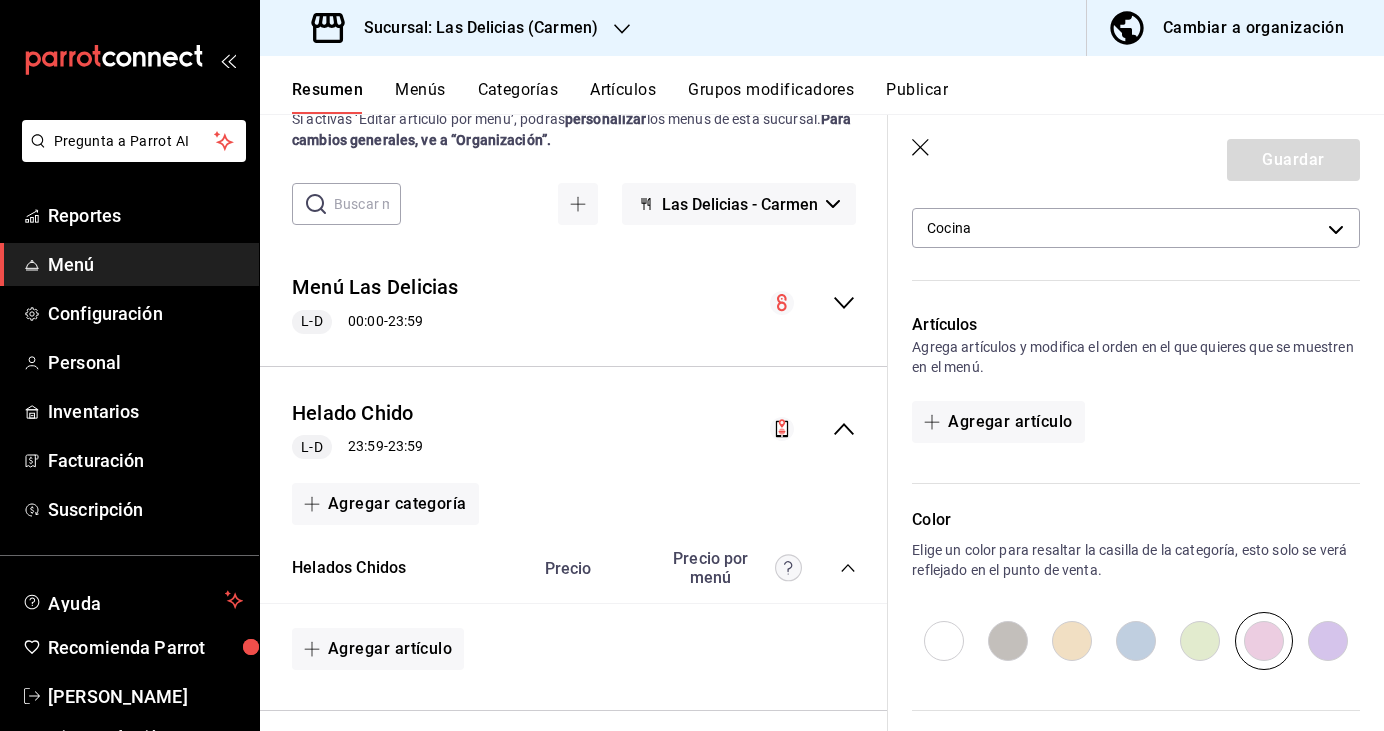 click 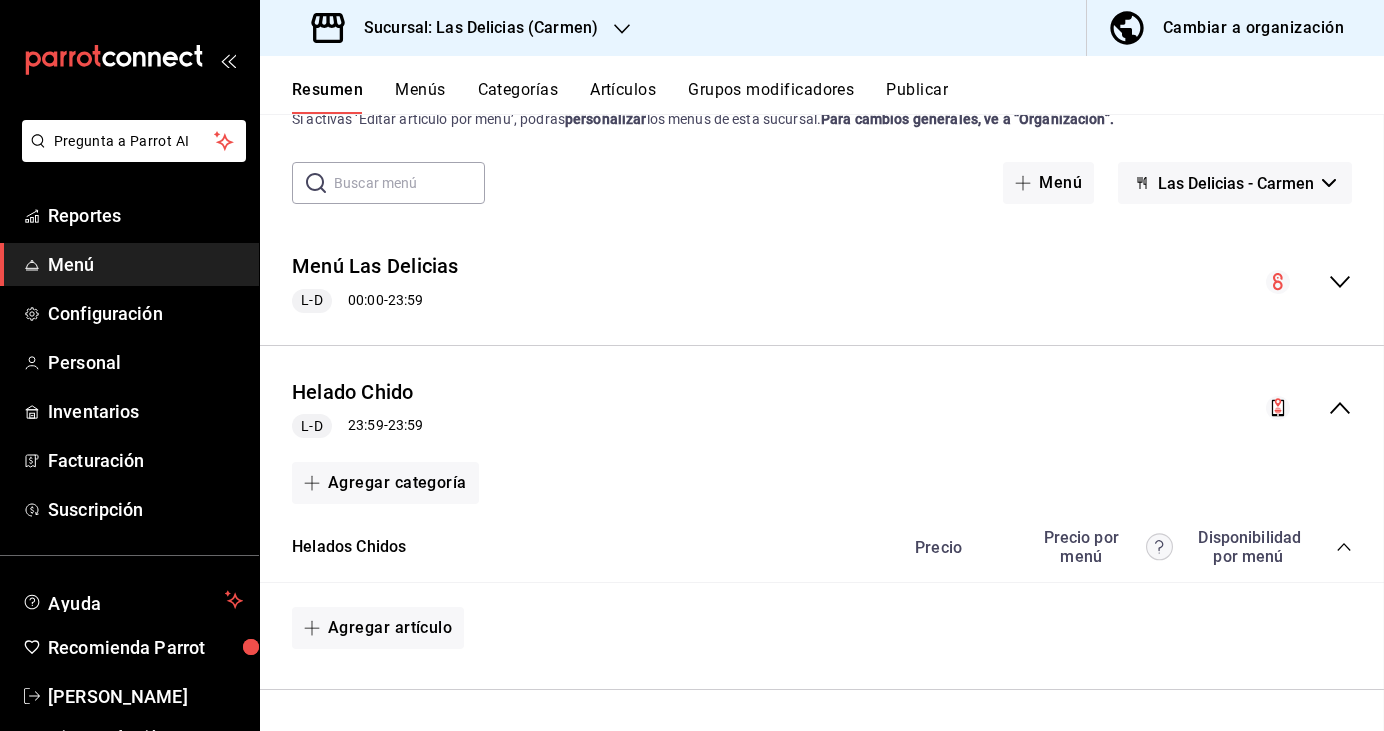 scroll, scrollTop: 0, scrollLeft: 0, axis: both 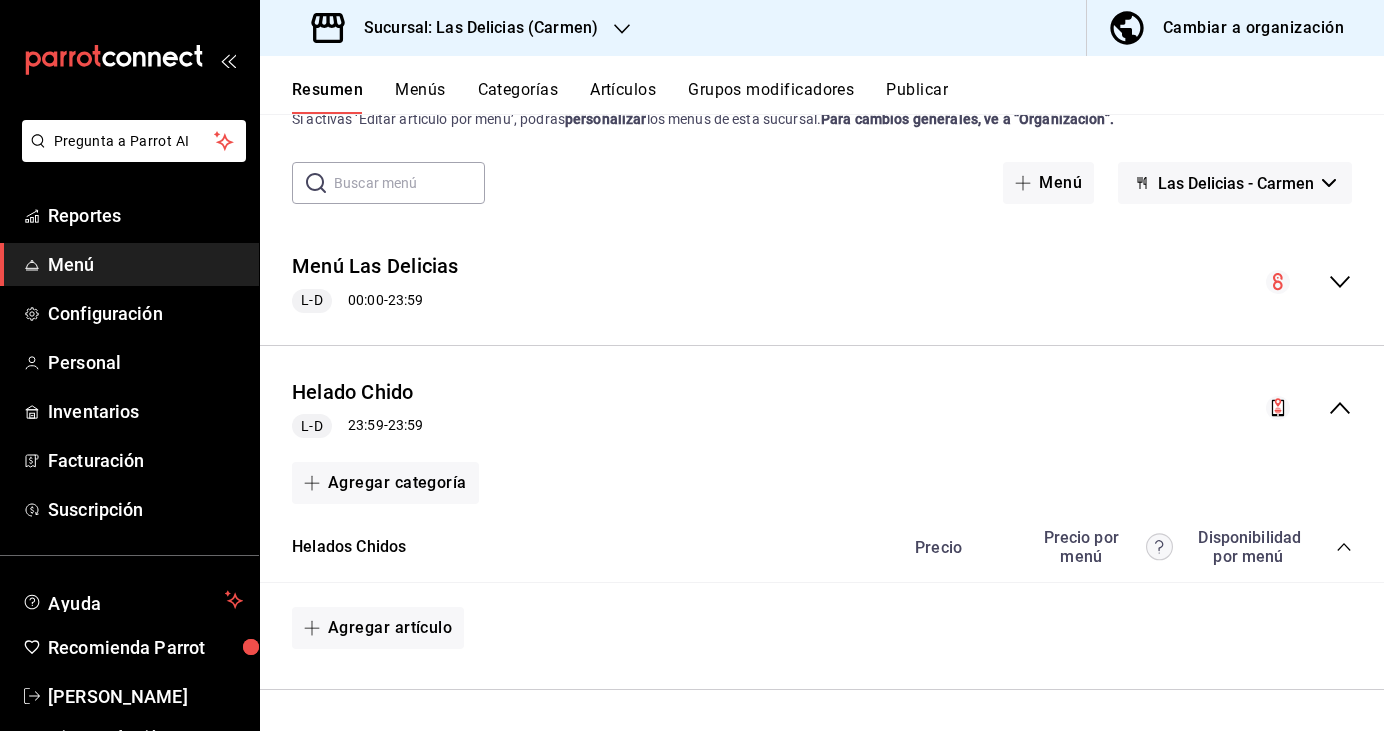 click 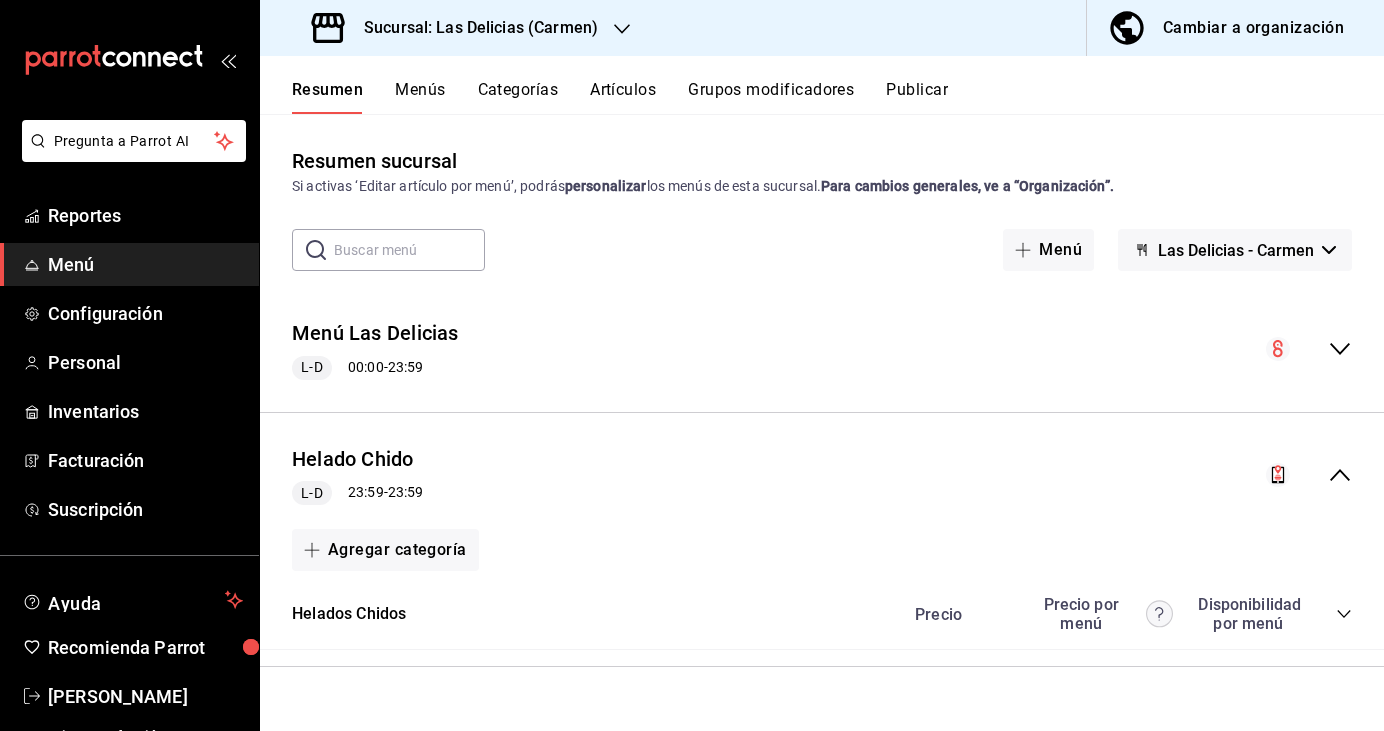 scroll, scrollTop: 0, scrollLeft: 0, axis: both 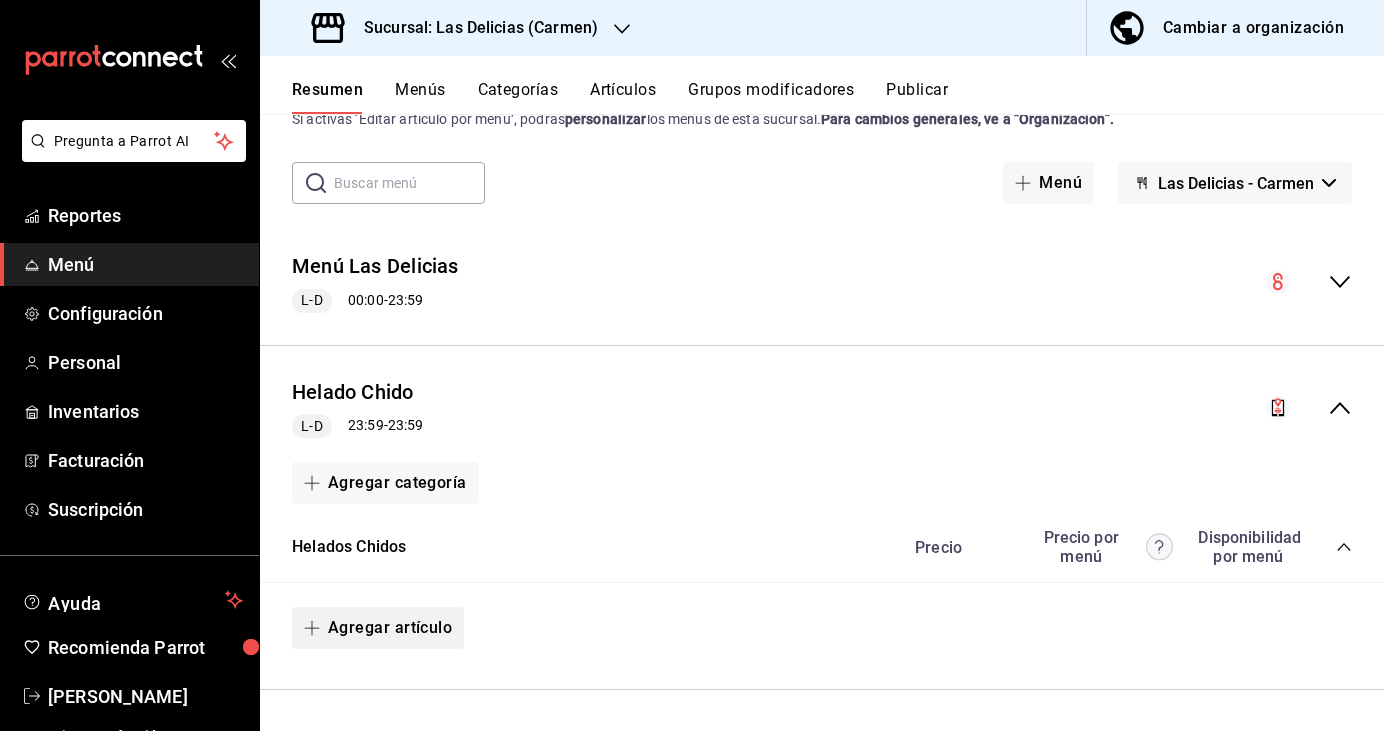 click on "Agregar artículo" at bounding box center [378, 628] 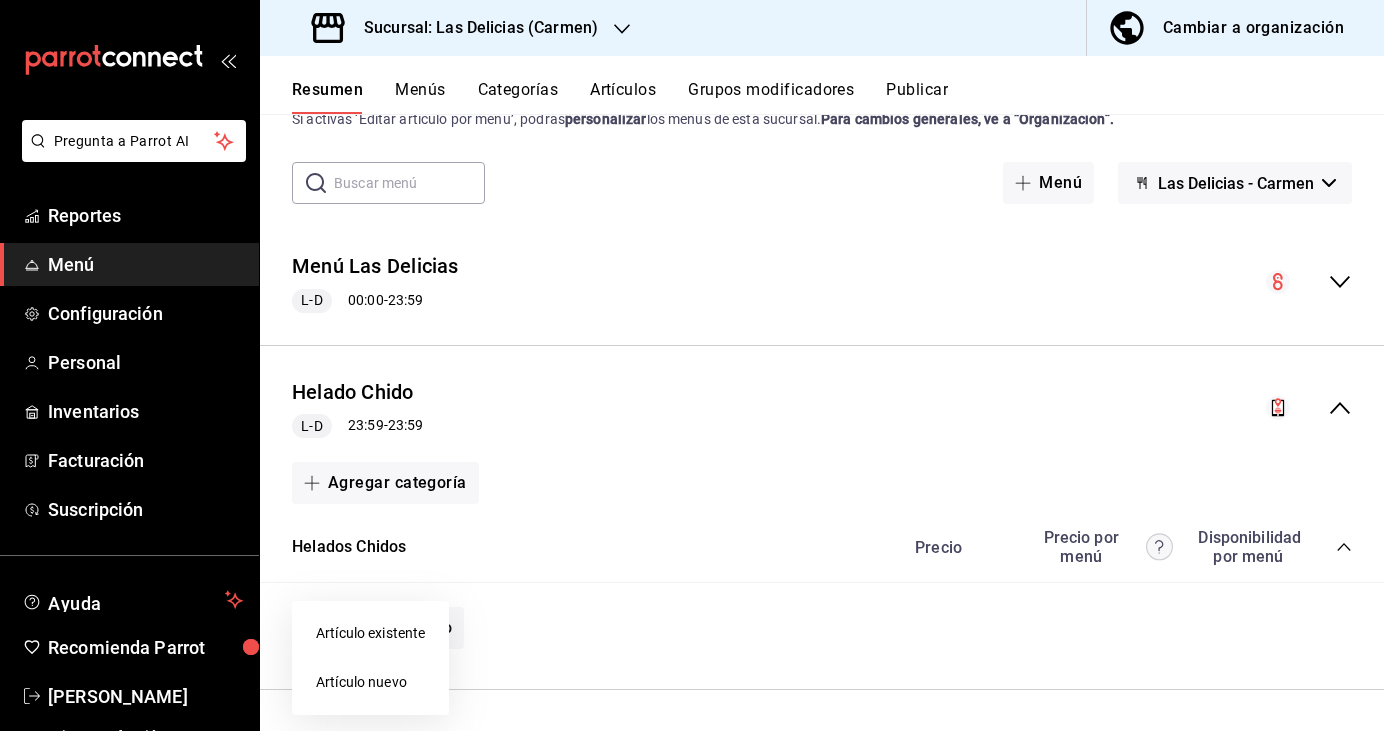 click on "Artículo existente" at bounding box center [370, 633] 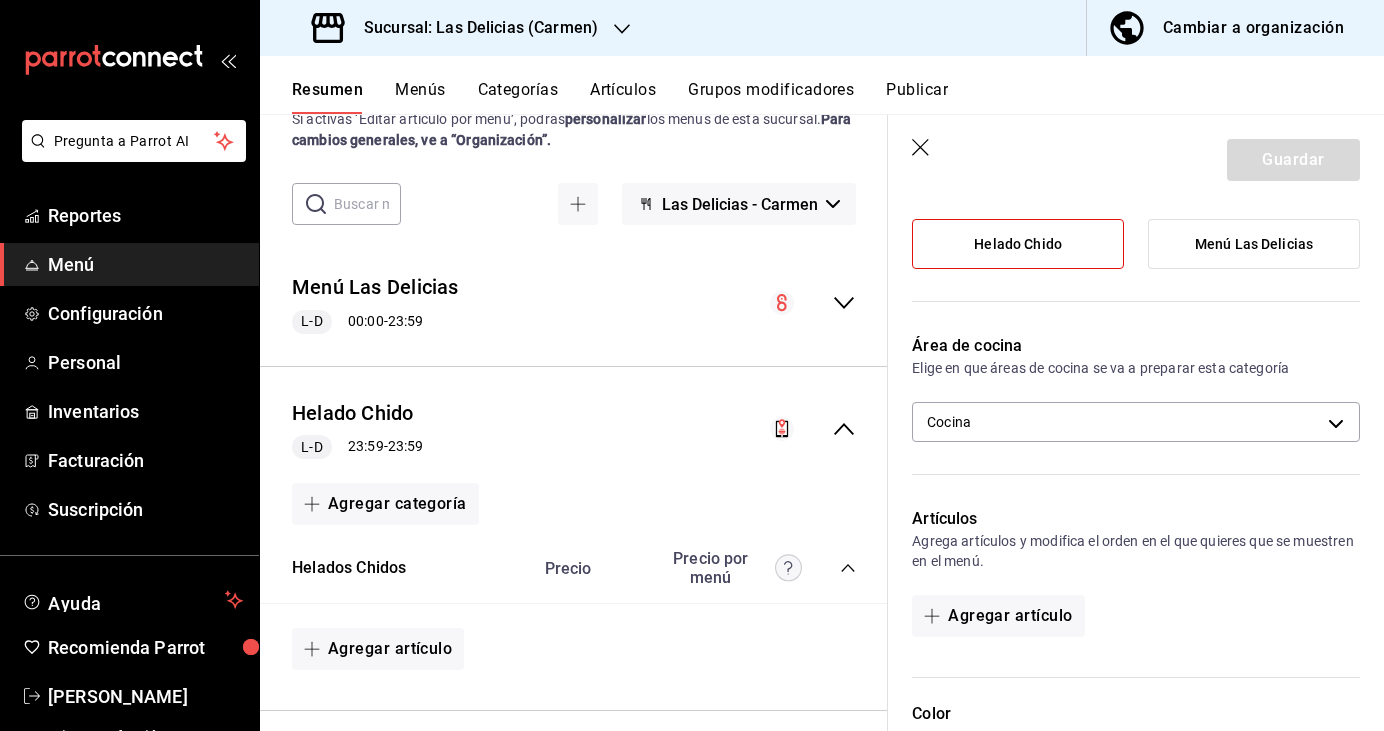 scroll, scrollTop: 389, scrollLeft: 0, axis: vertical 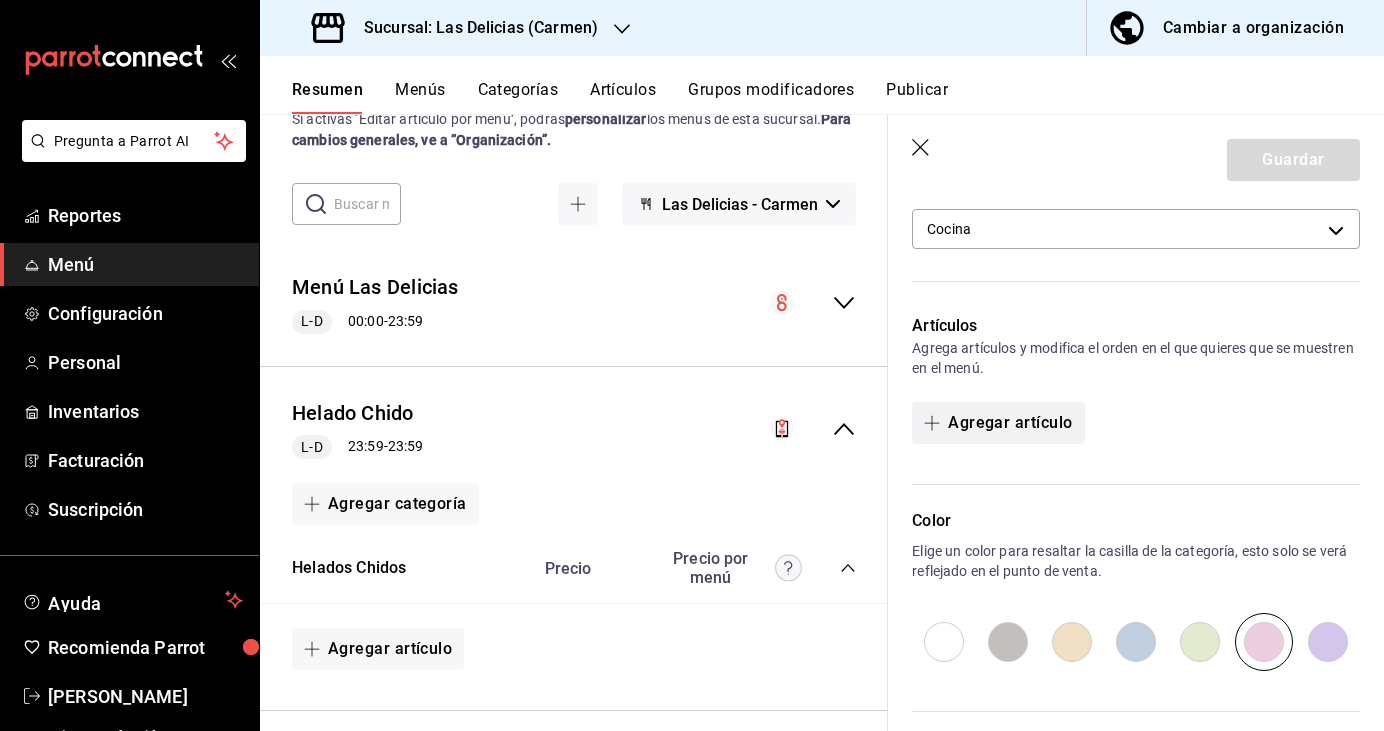 click on "Agregar artículo" at bounding box center (998, 423) 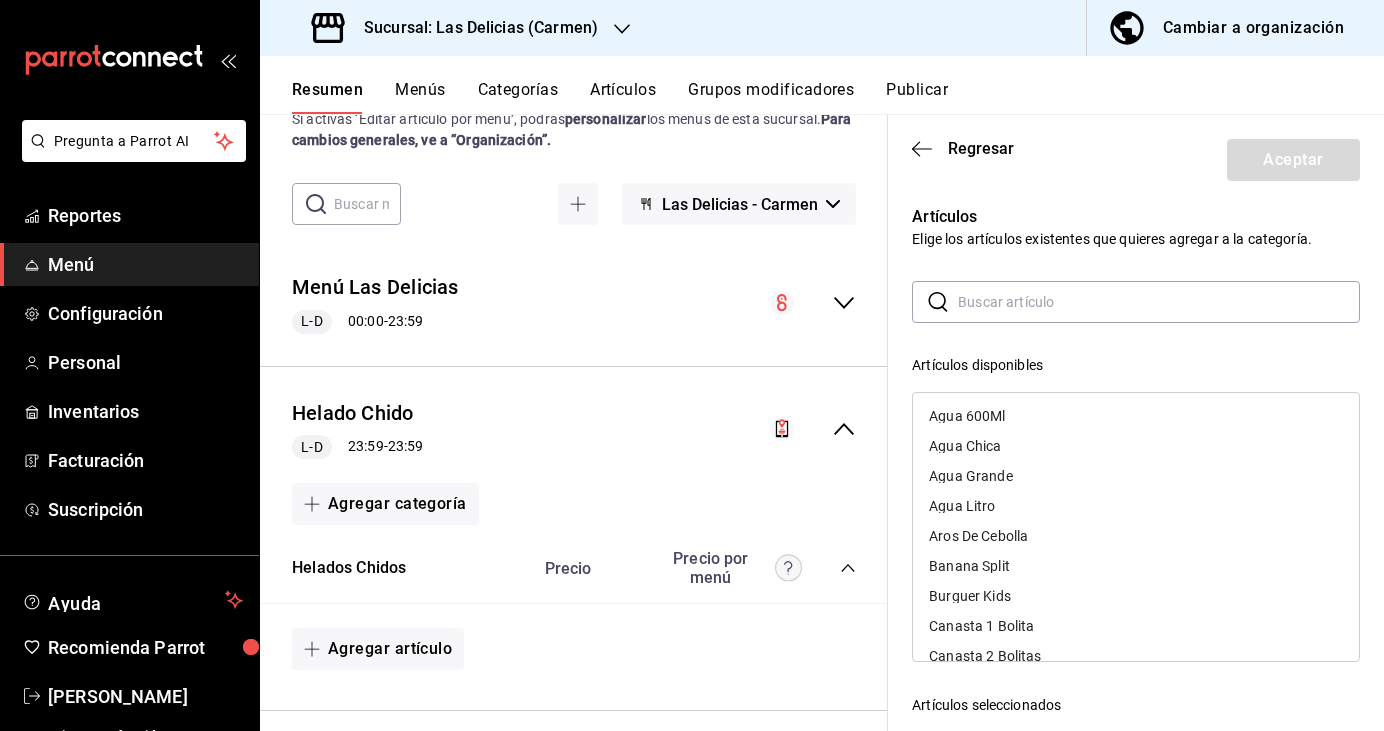 click at bounding box center [1159, 302] 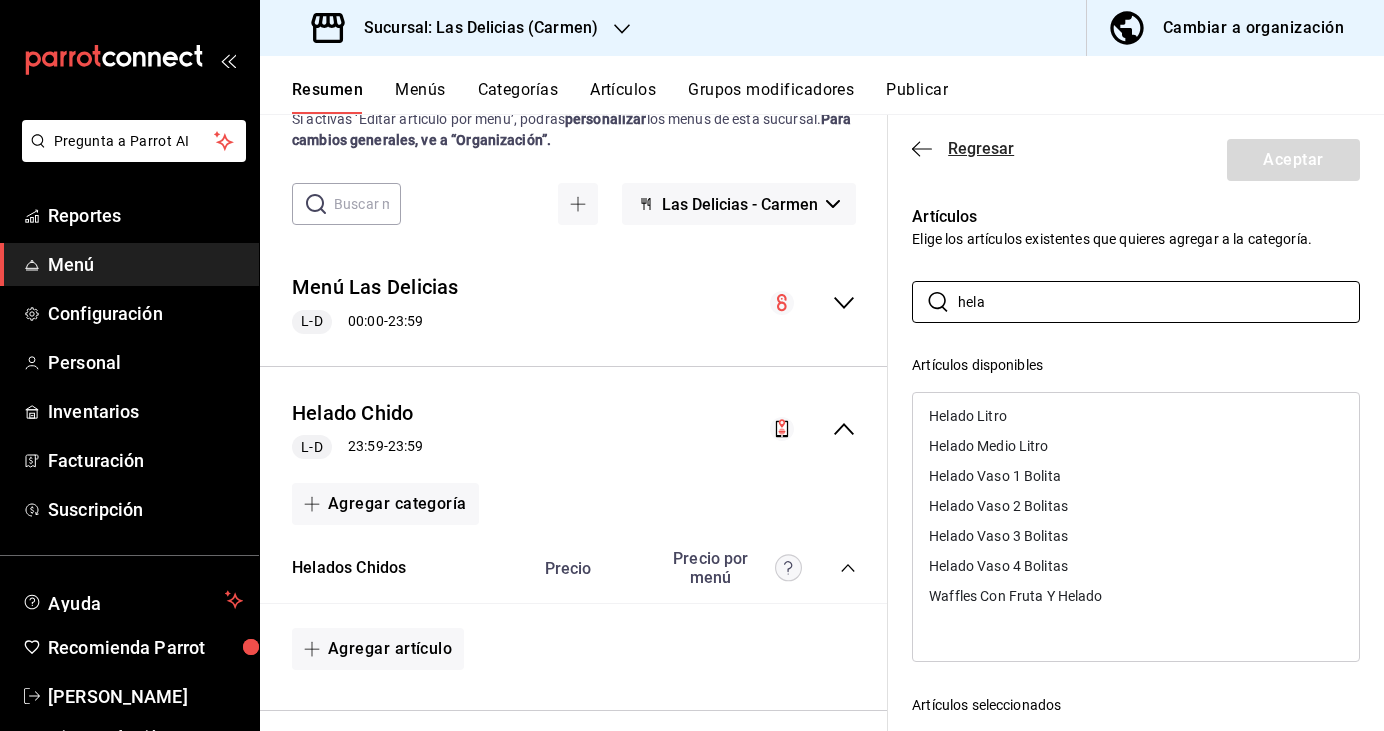 type on "hela" 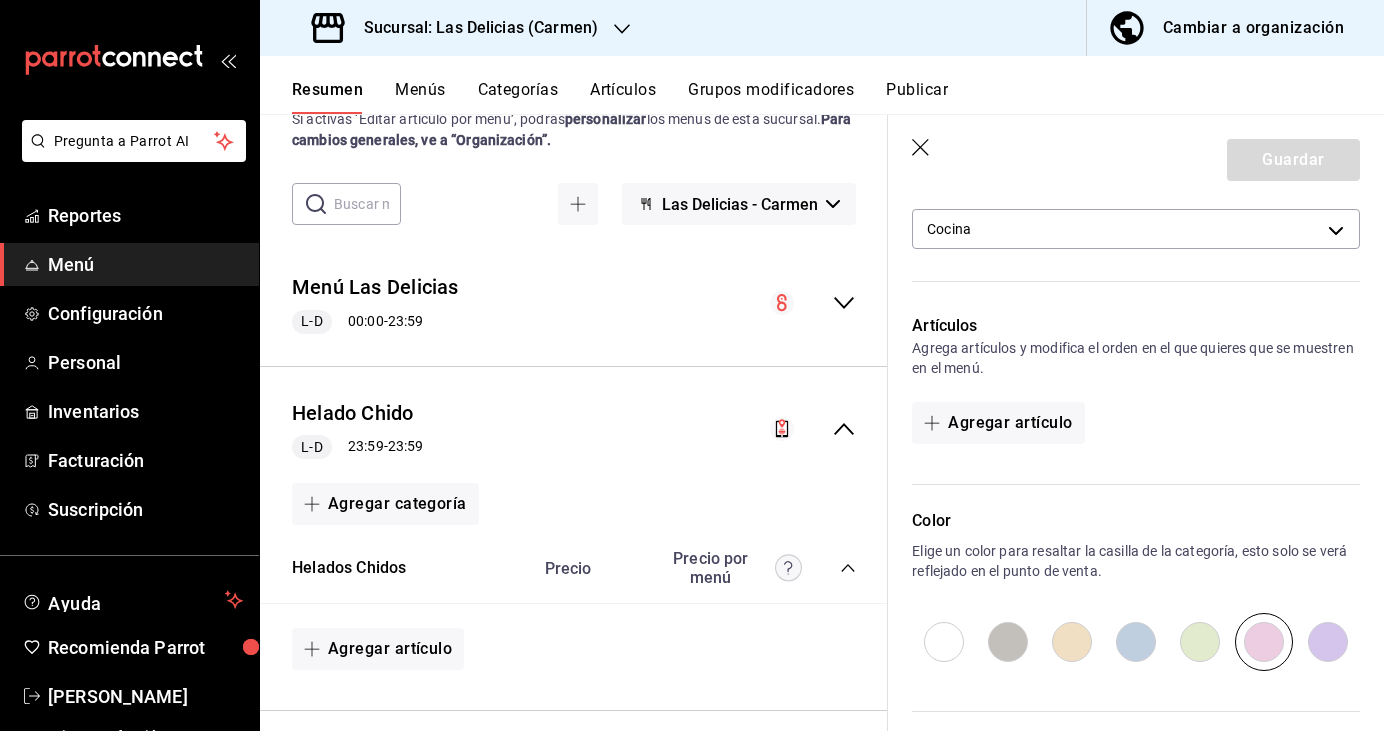 click 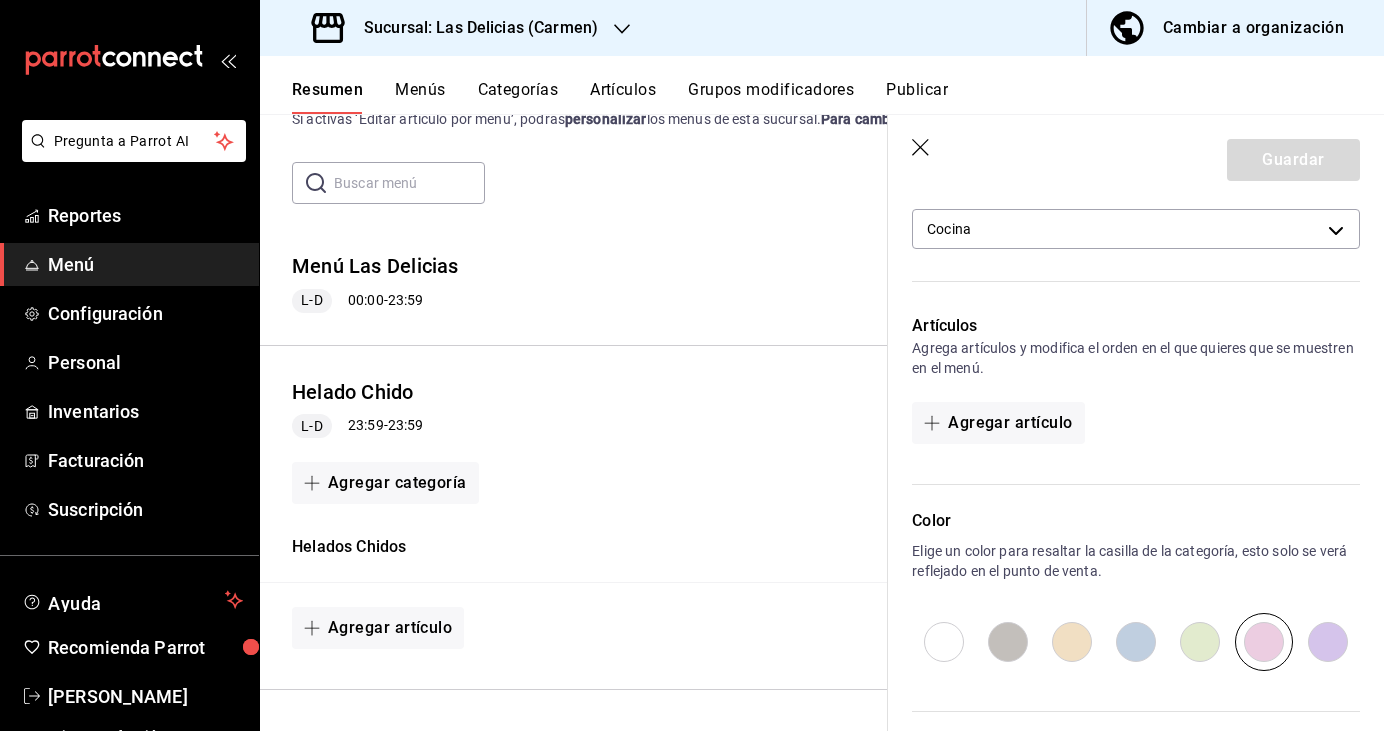 scroll, scrollTop: 0, scrollLeft: 0, axis: both 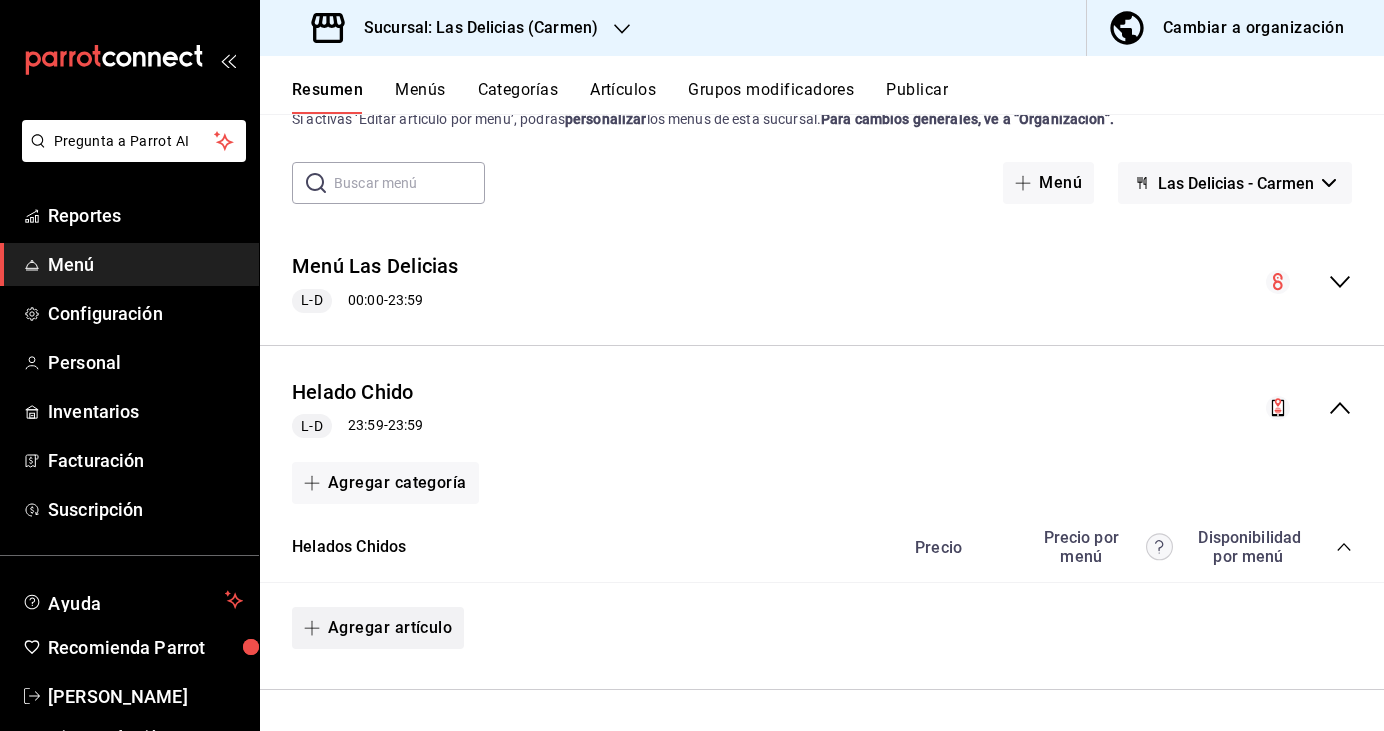 click on "Agregar artículo" at bounding box center (378, 628) 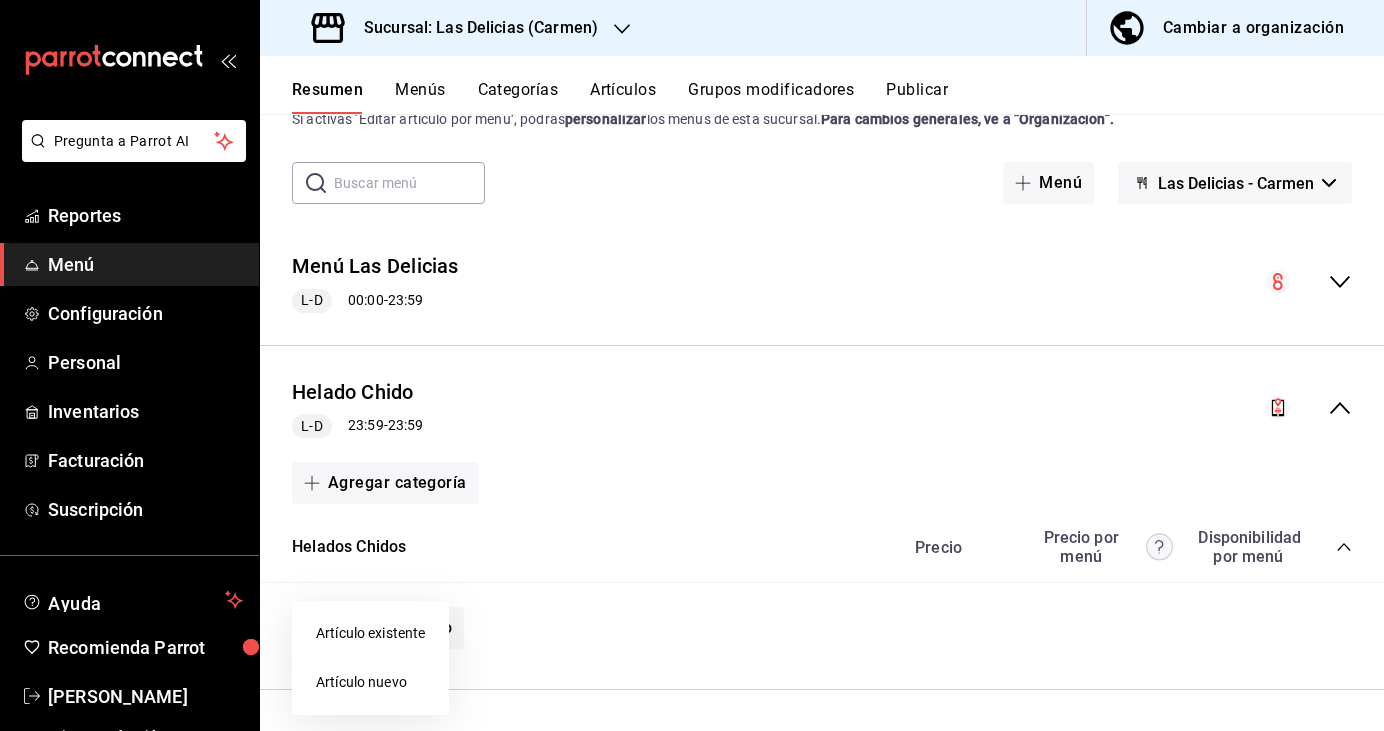 click on "Artículo nuevo" at bounding box center (370, 682) 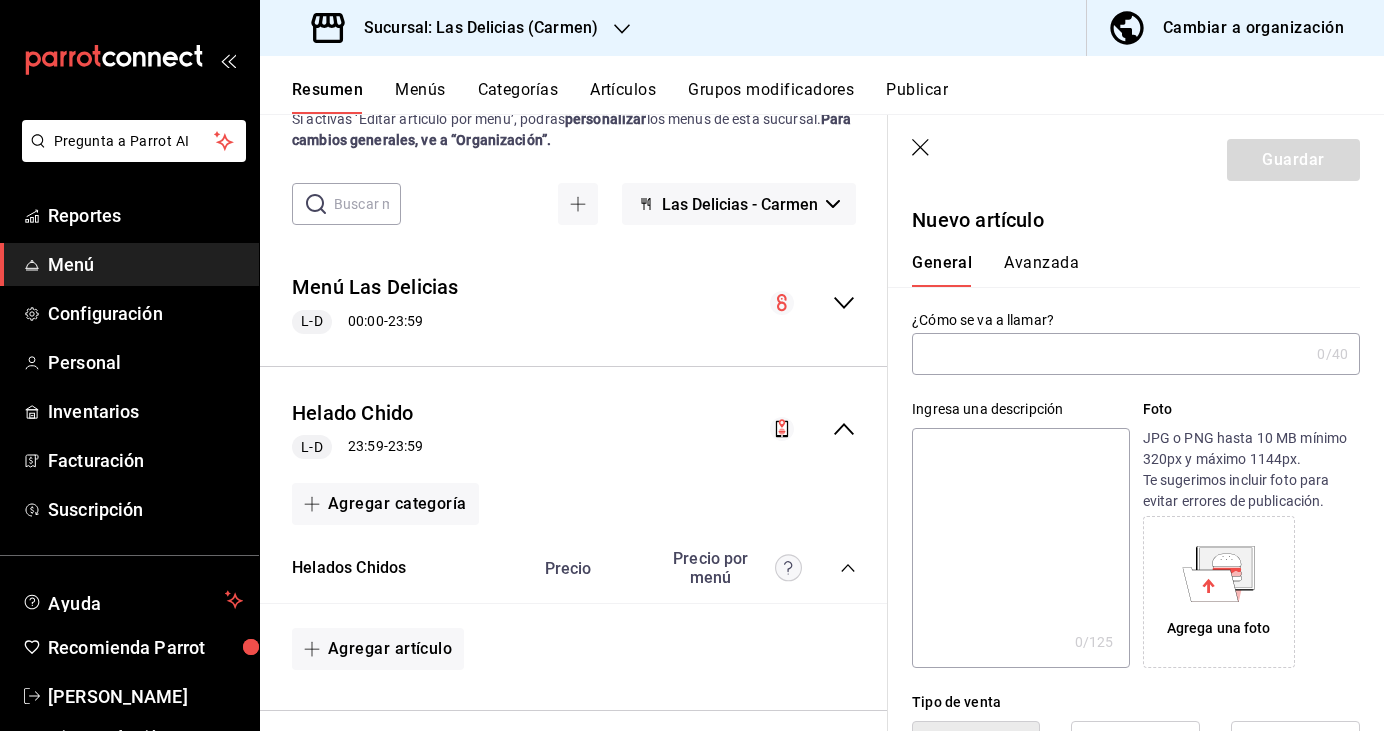 click at bounding box center [1110, 354] 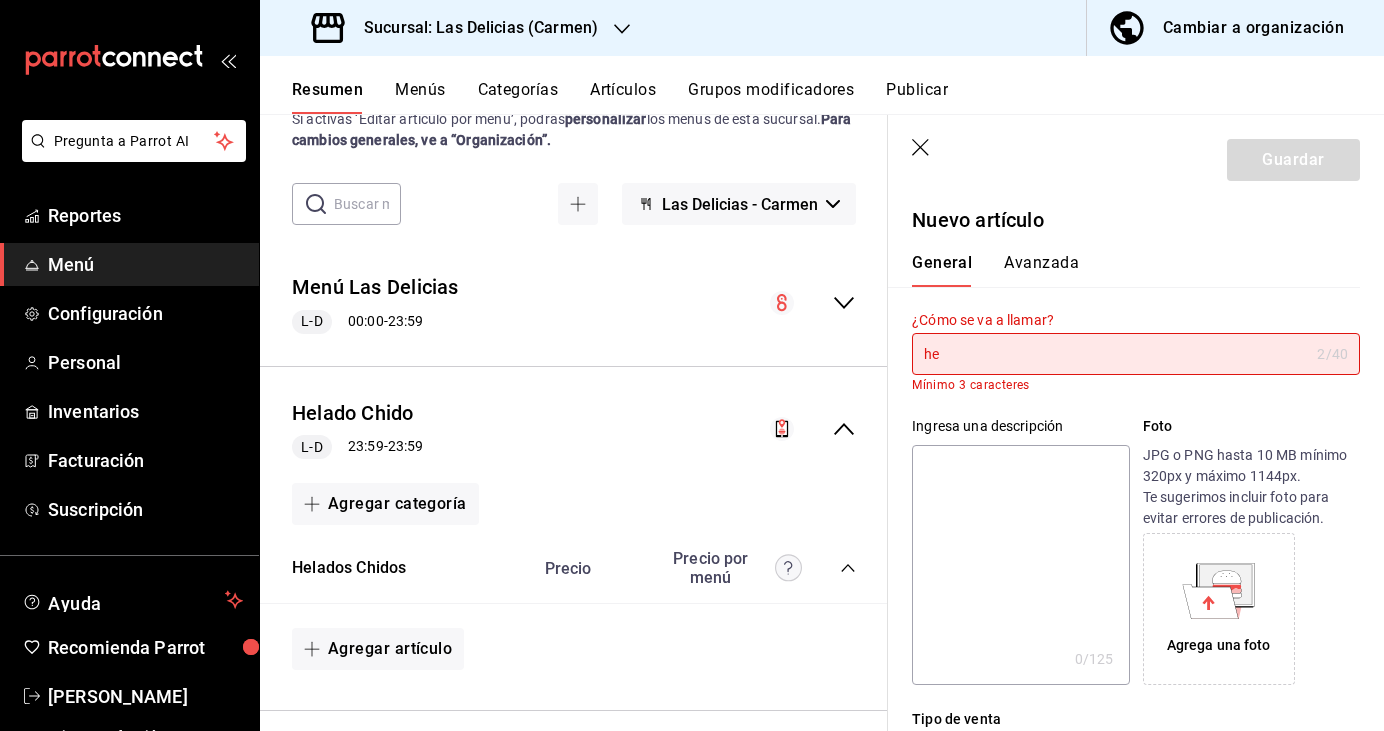 type on "h" 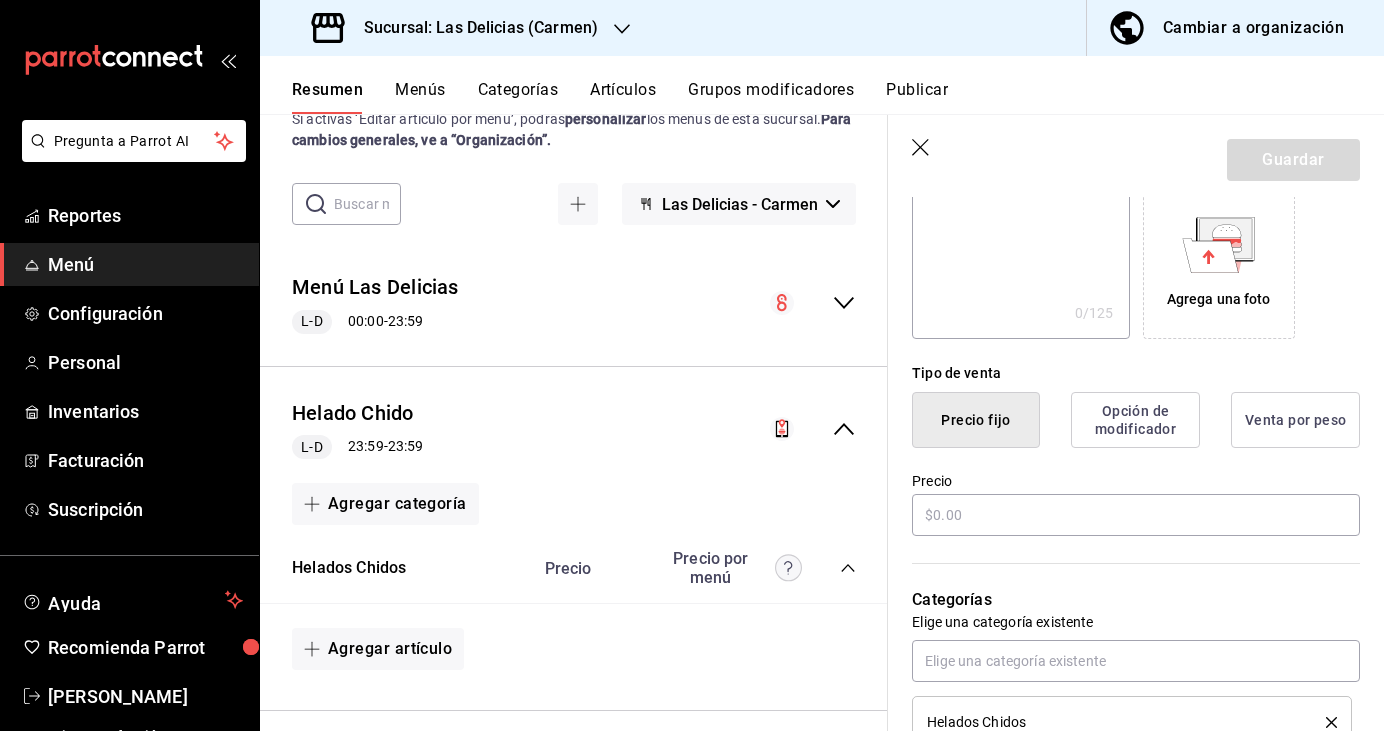 scroll, scrollTop: 329, scrollLeft: 0, axis: vertical 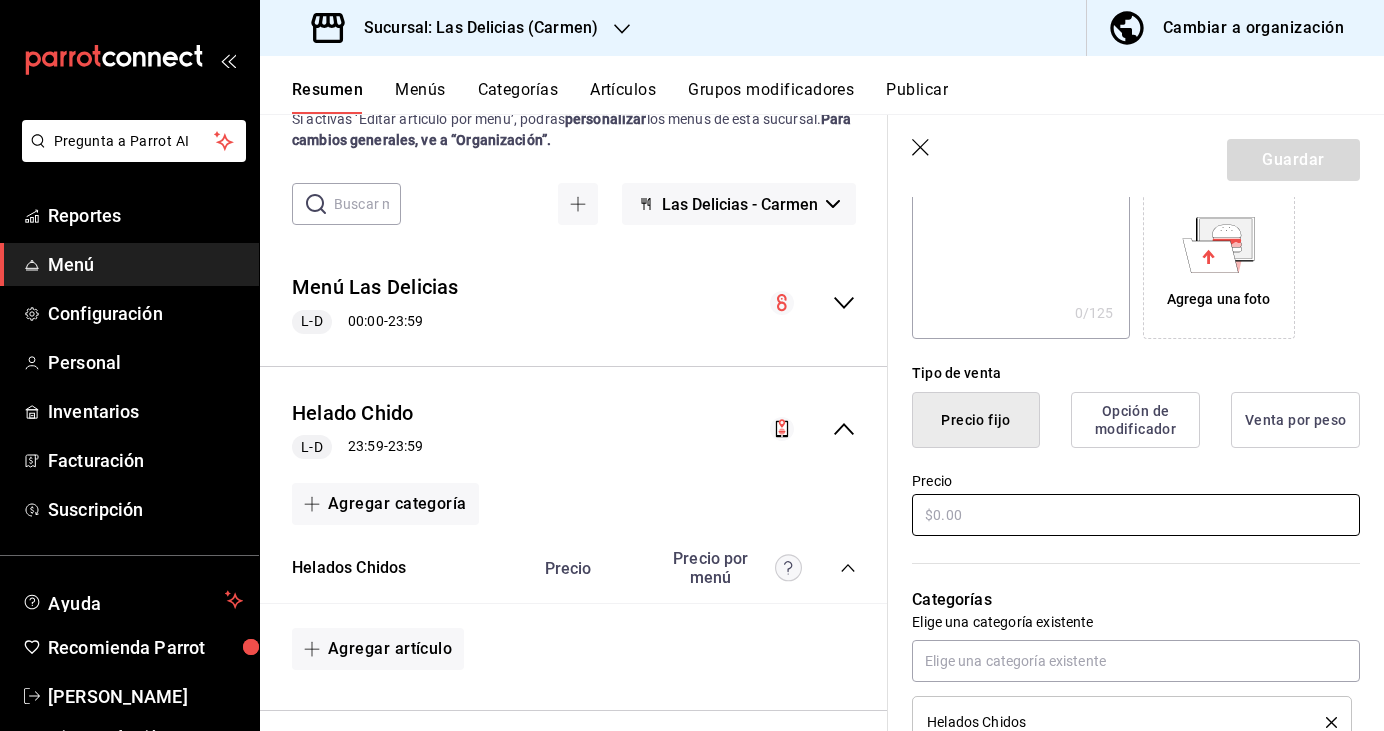 click at bounding box center (1136, 515) 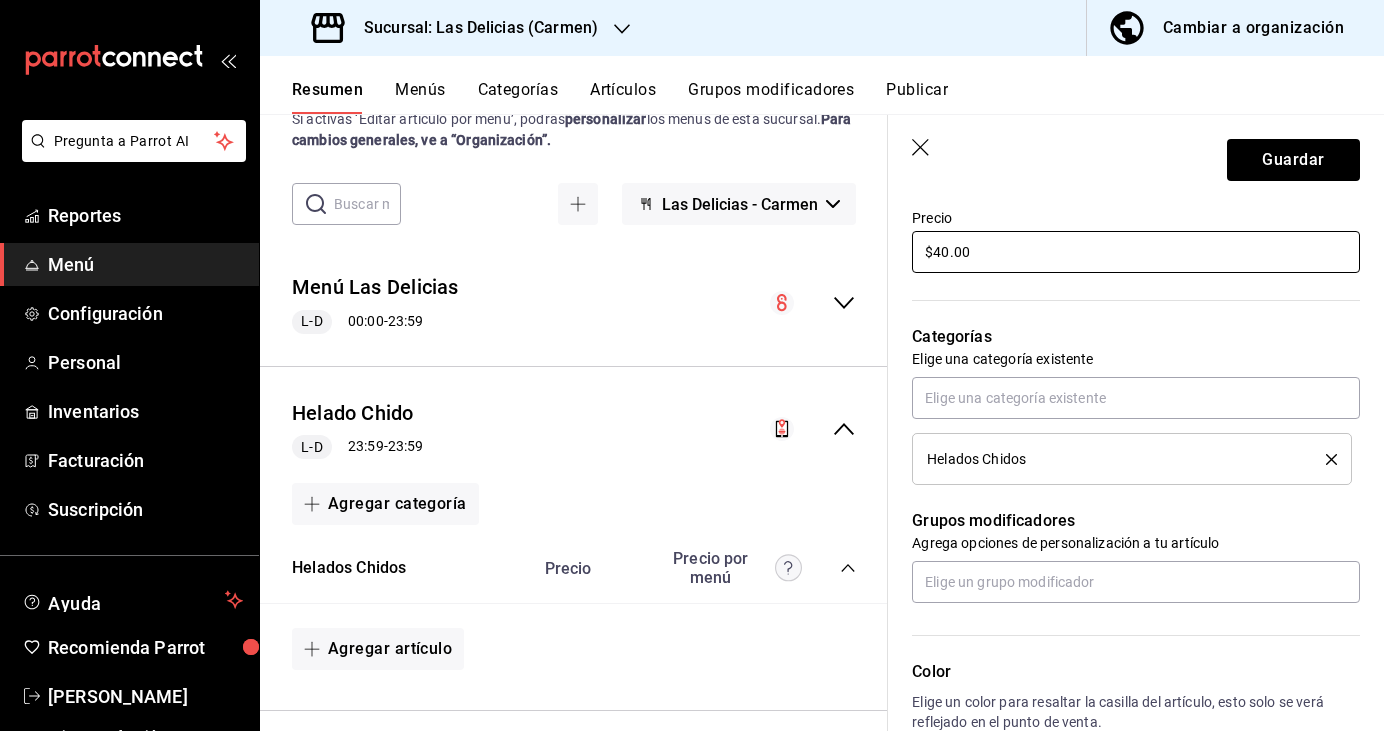scroll, scrollTop: 593, scrollLeft: 0, axis: vertical 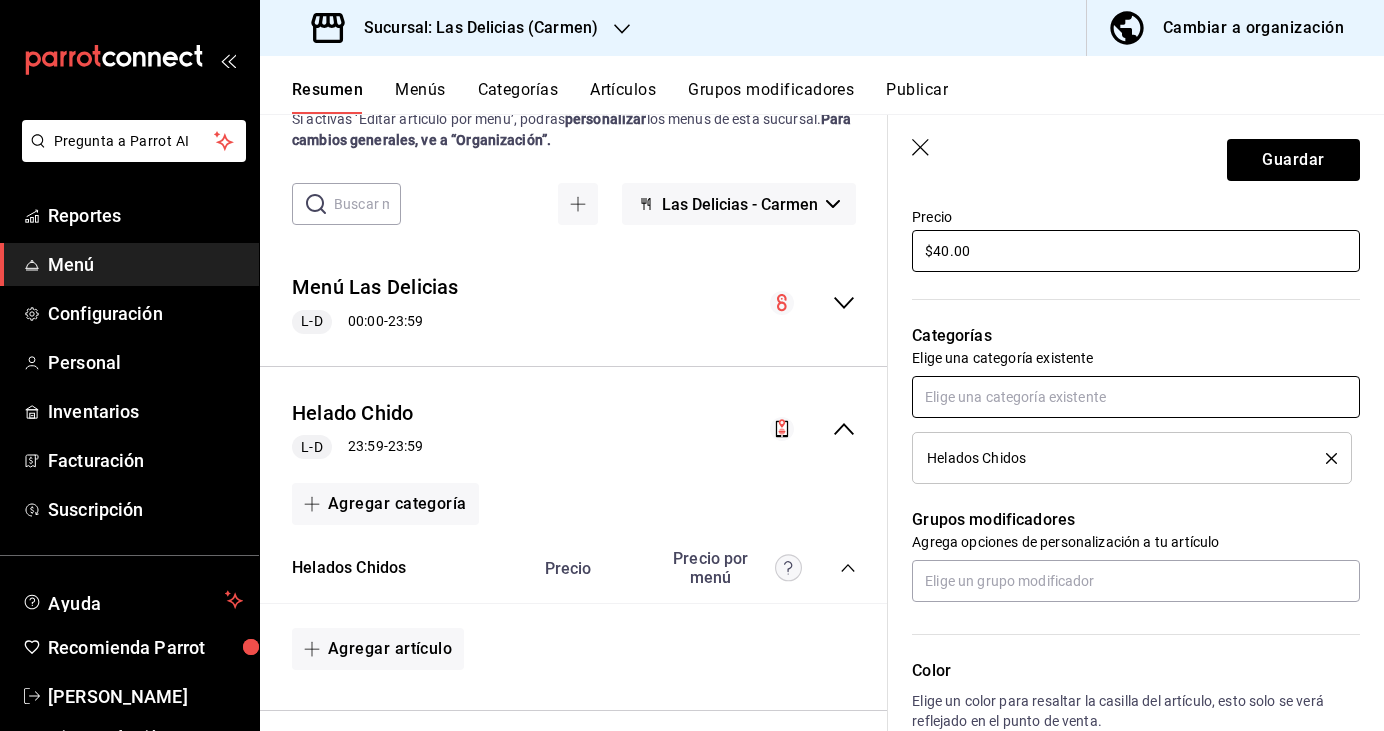 type on "$40.00" 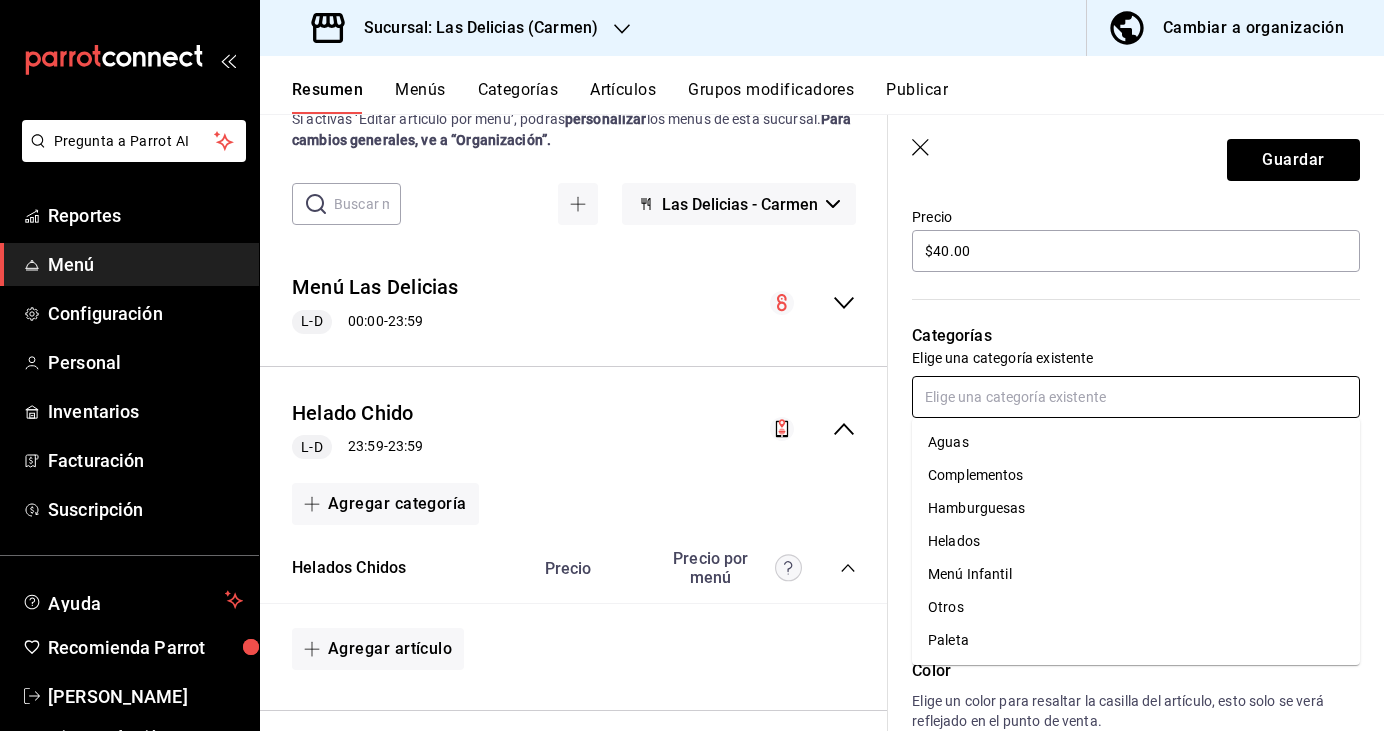 click at bounding box center (1136, 397) 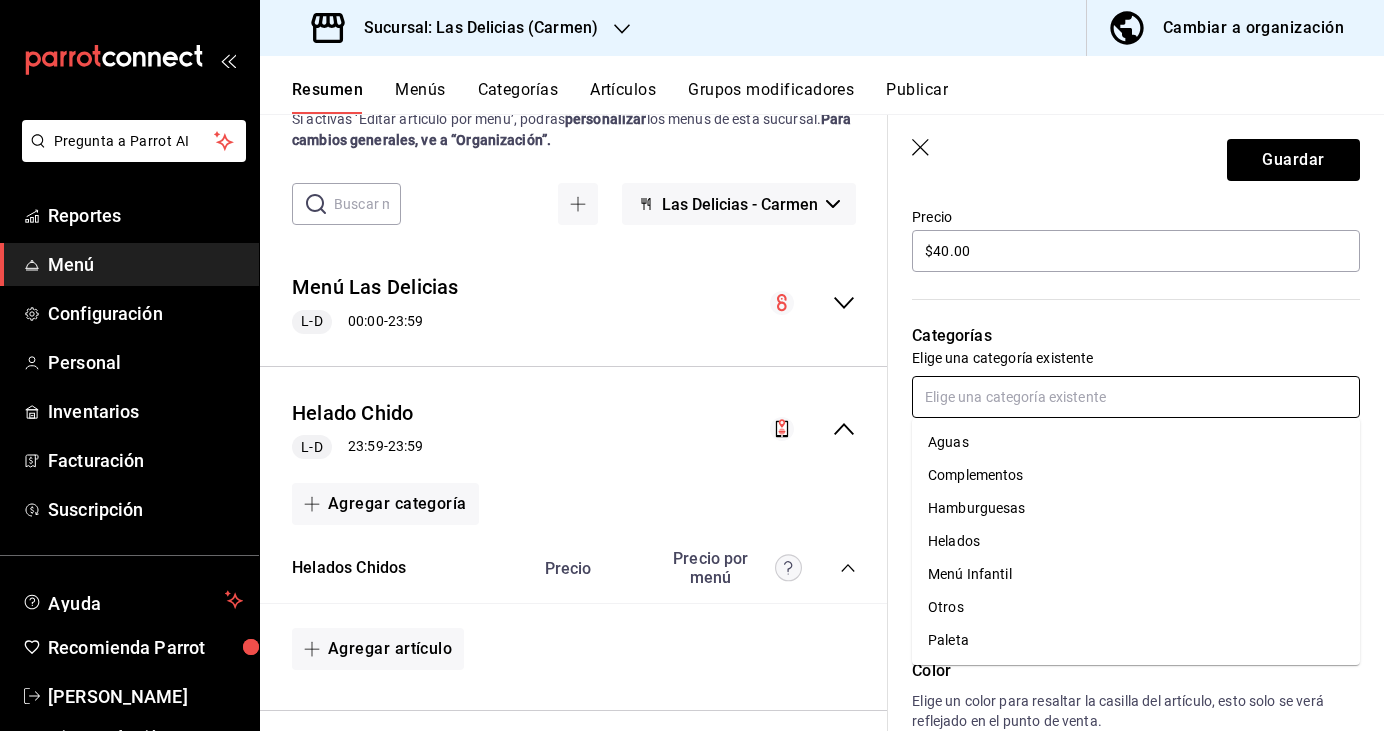 click at bounding box center [1136, 397] 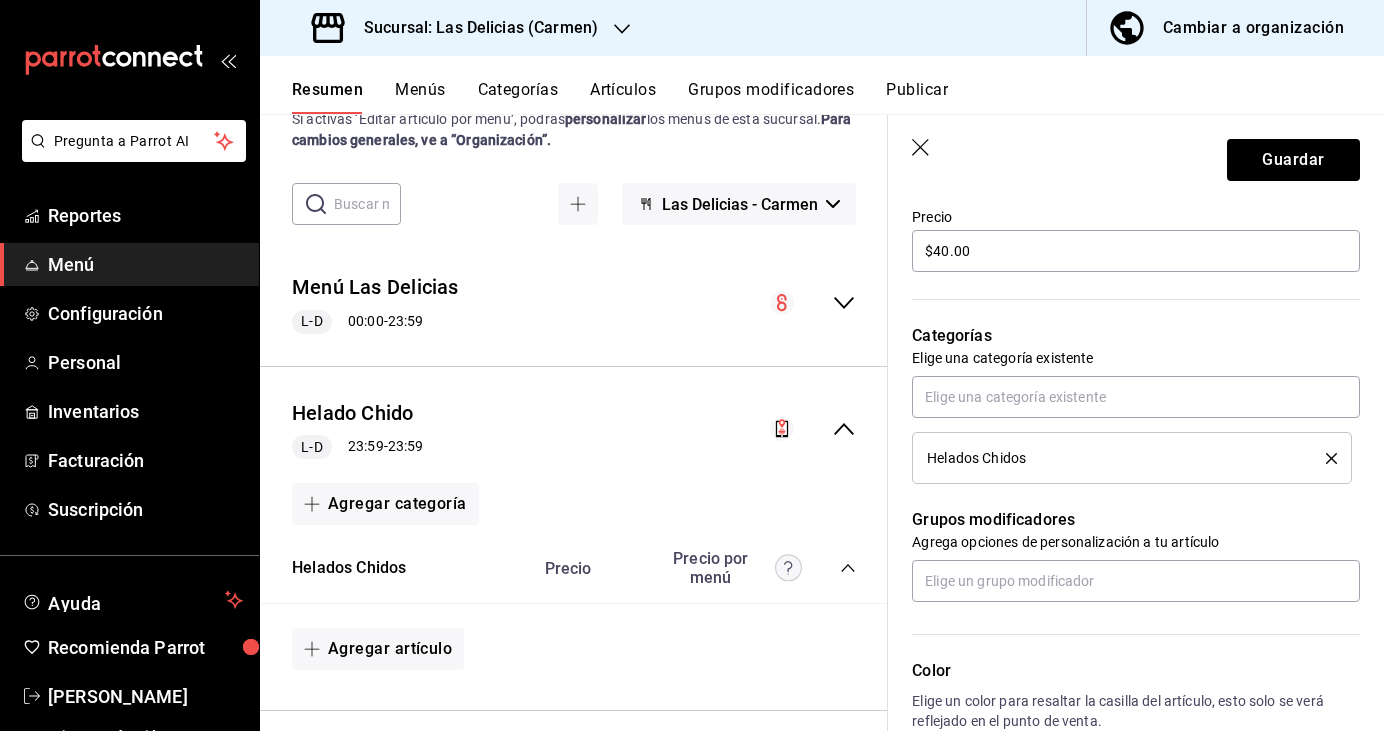 click on "Helados Chidos" at bounding box center (1111, 458) 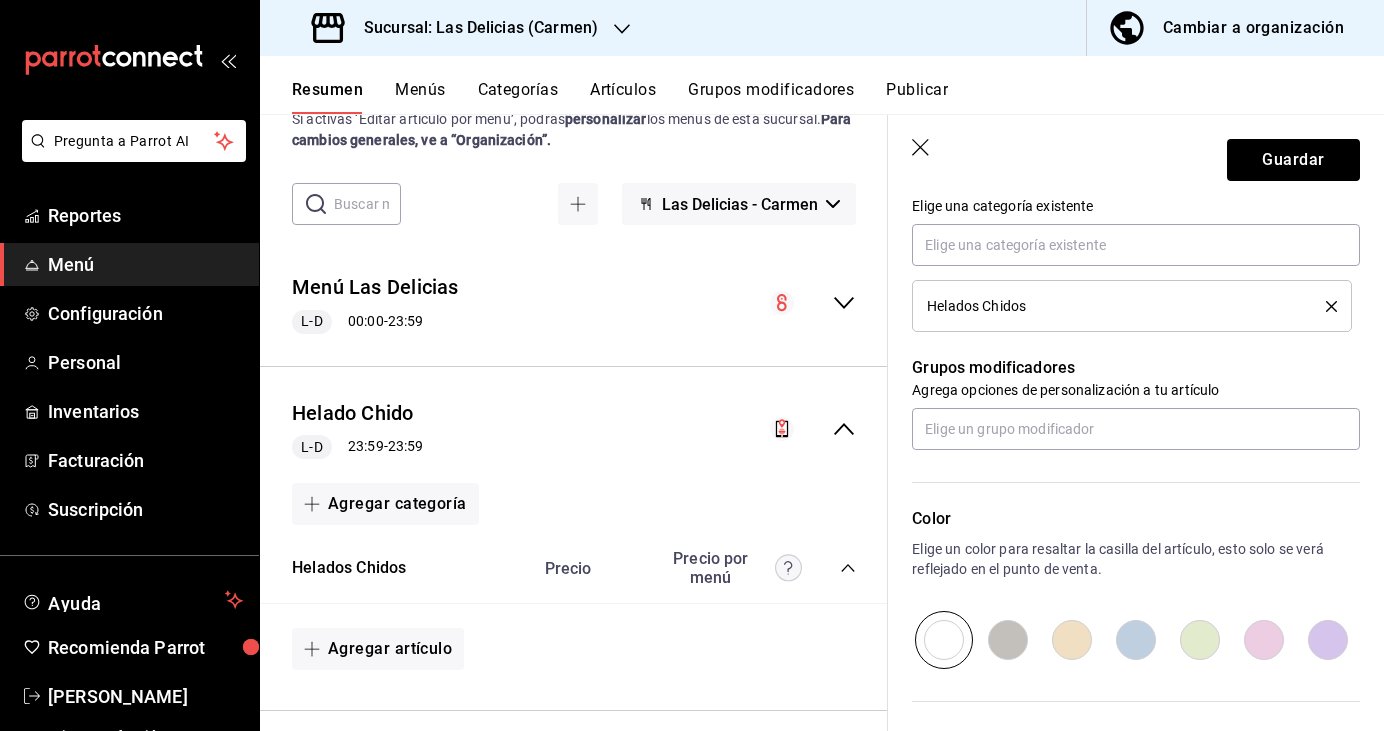 scroll, scrollTop: 749, scrollLeft: 0, axis: vertical 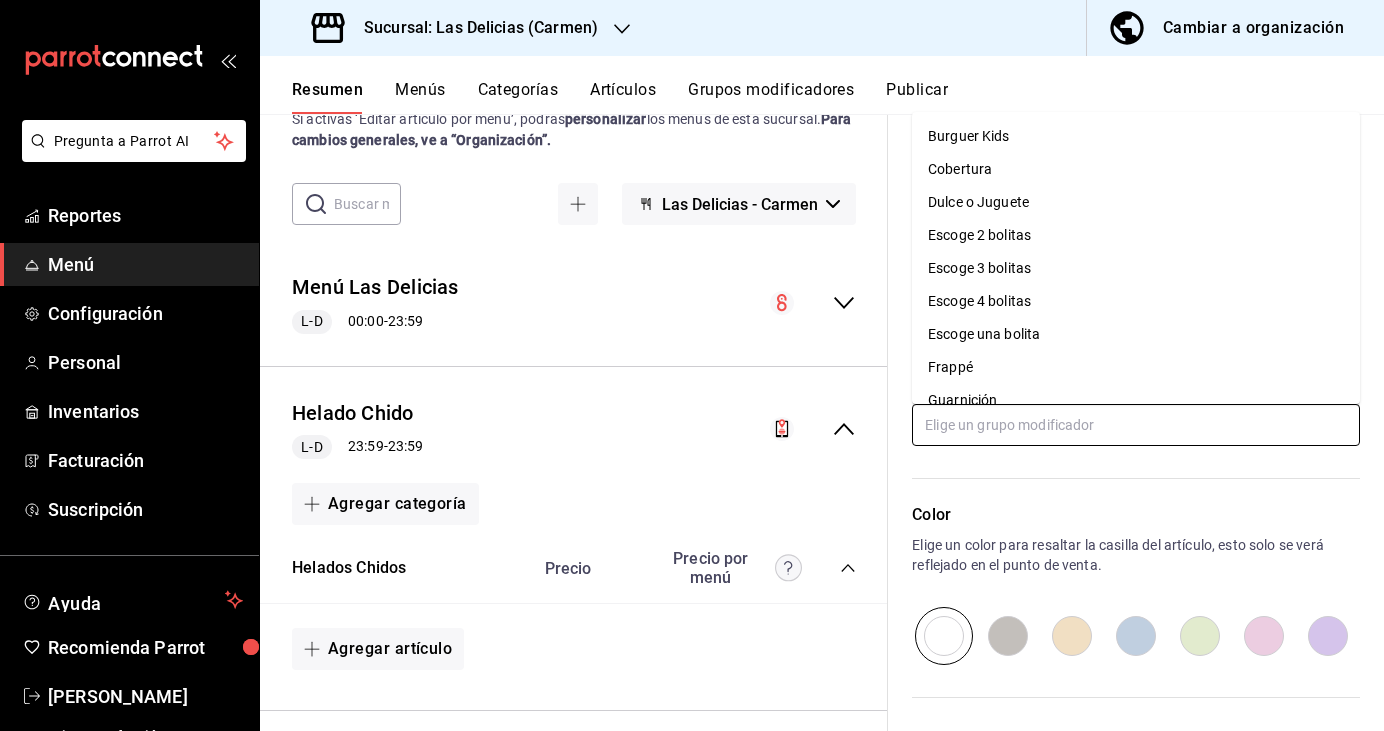 click at bounding box center [1136, 425] 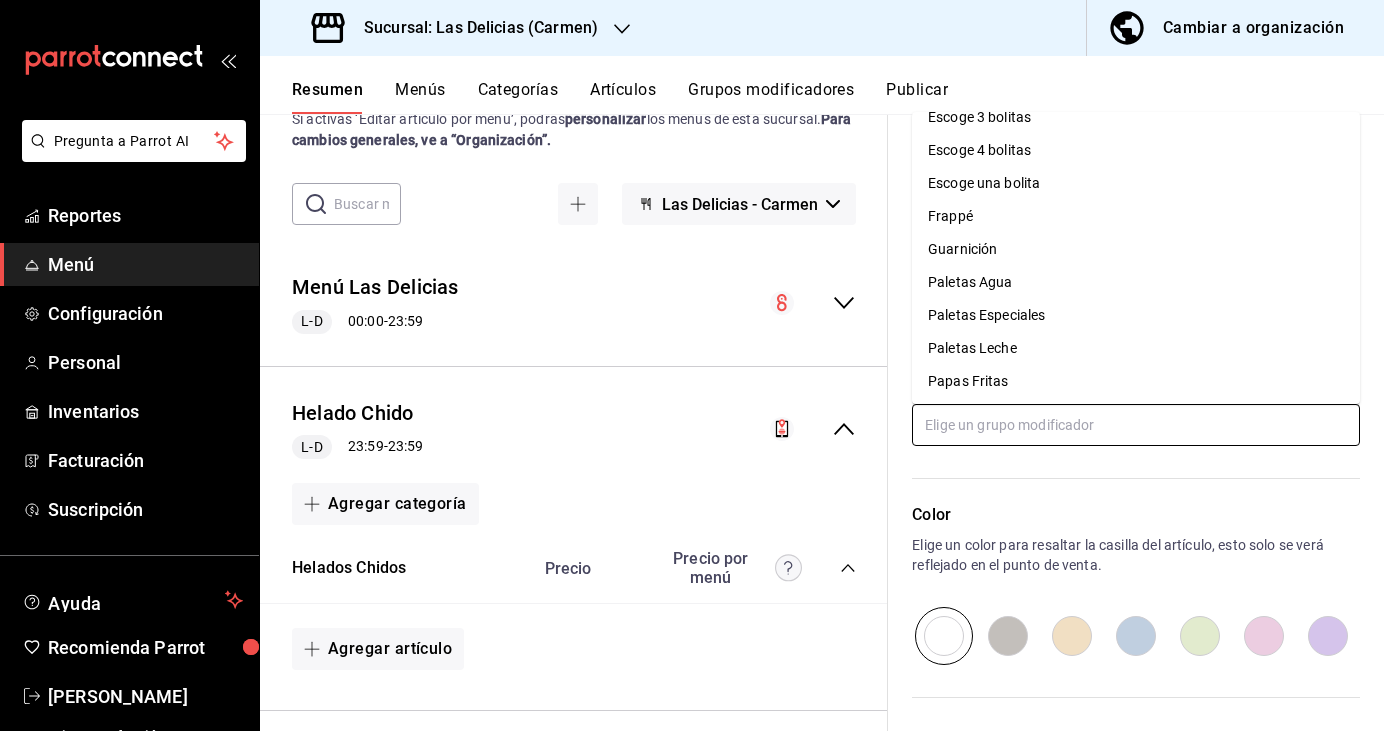 scroll, scrollTop: 251, scrollLeft: 0, axis: vertical 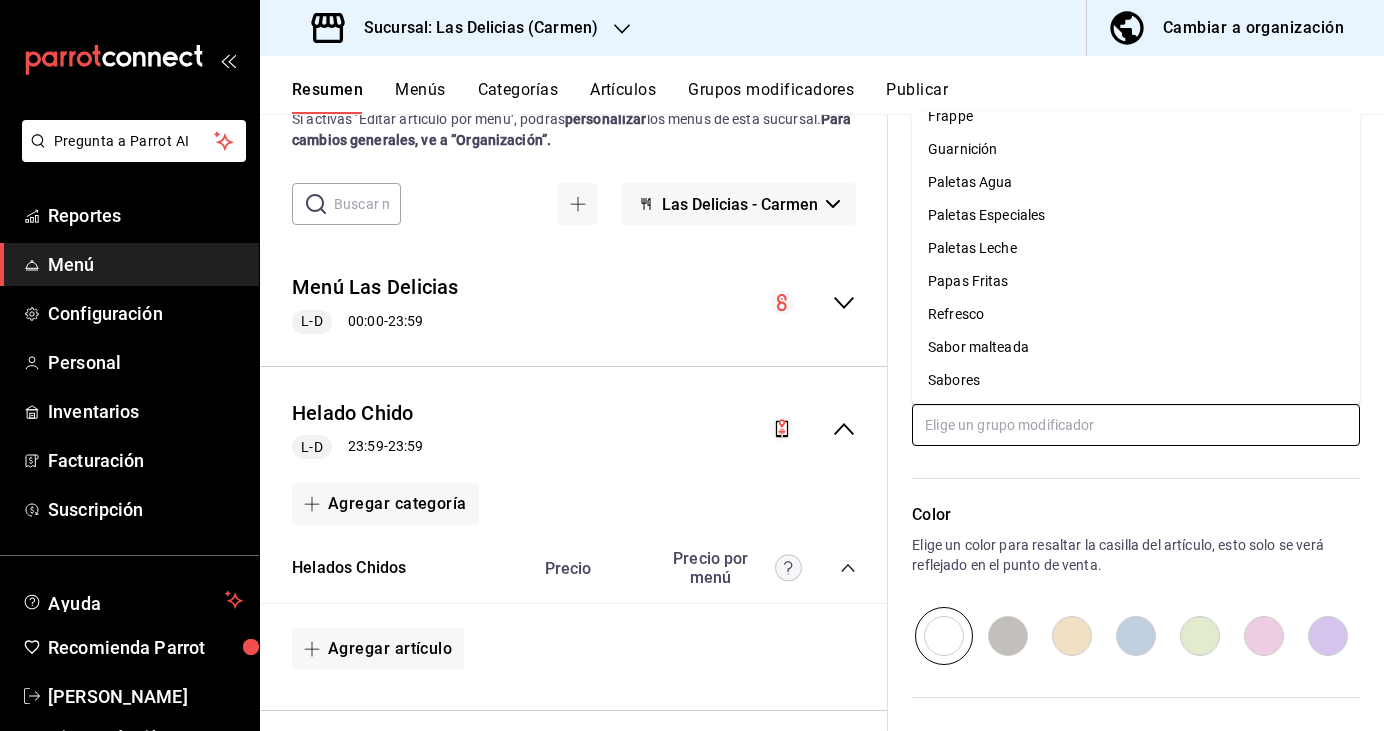 click at bounding box center [1136, 425] 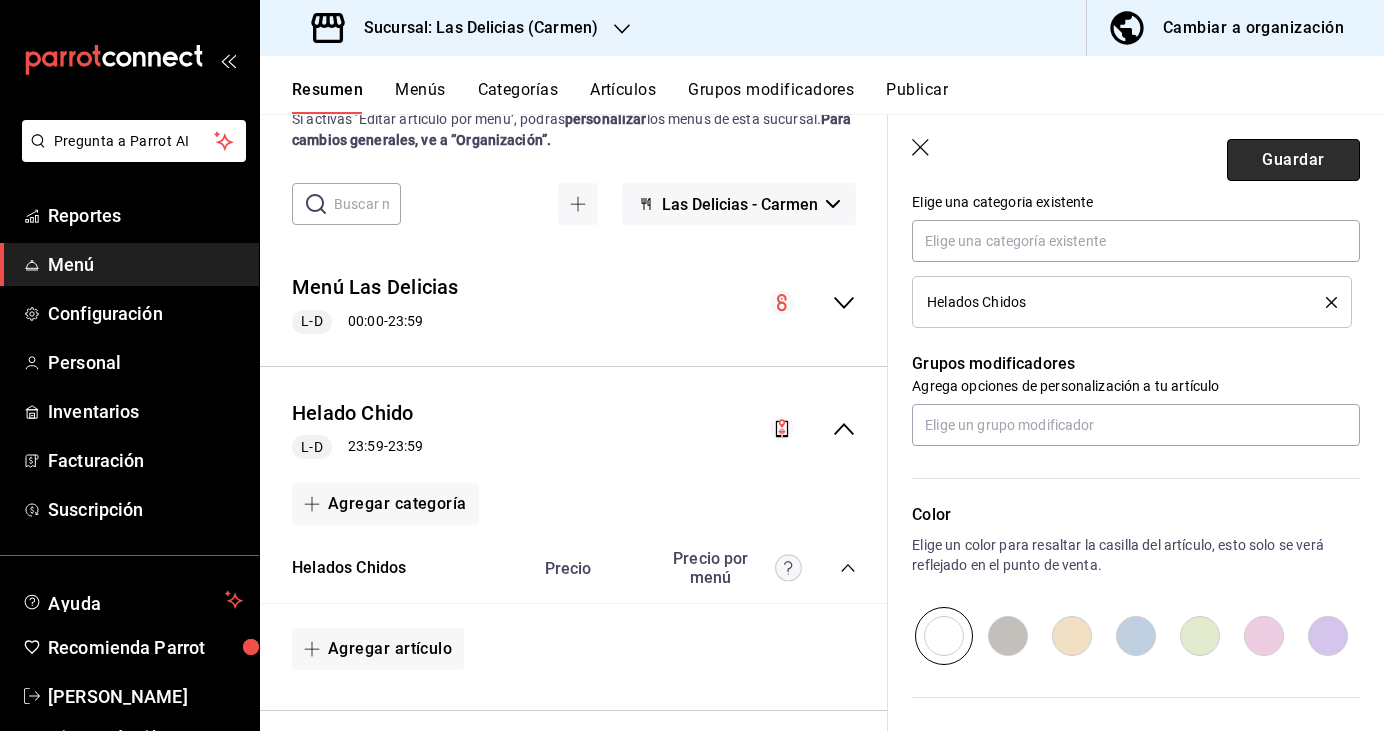 click on "Guardar" at bounding box center (1293, 160) 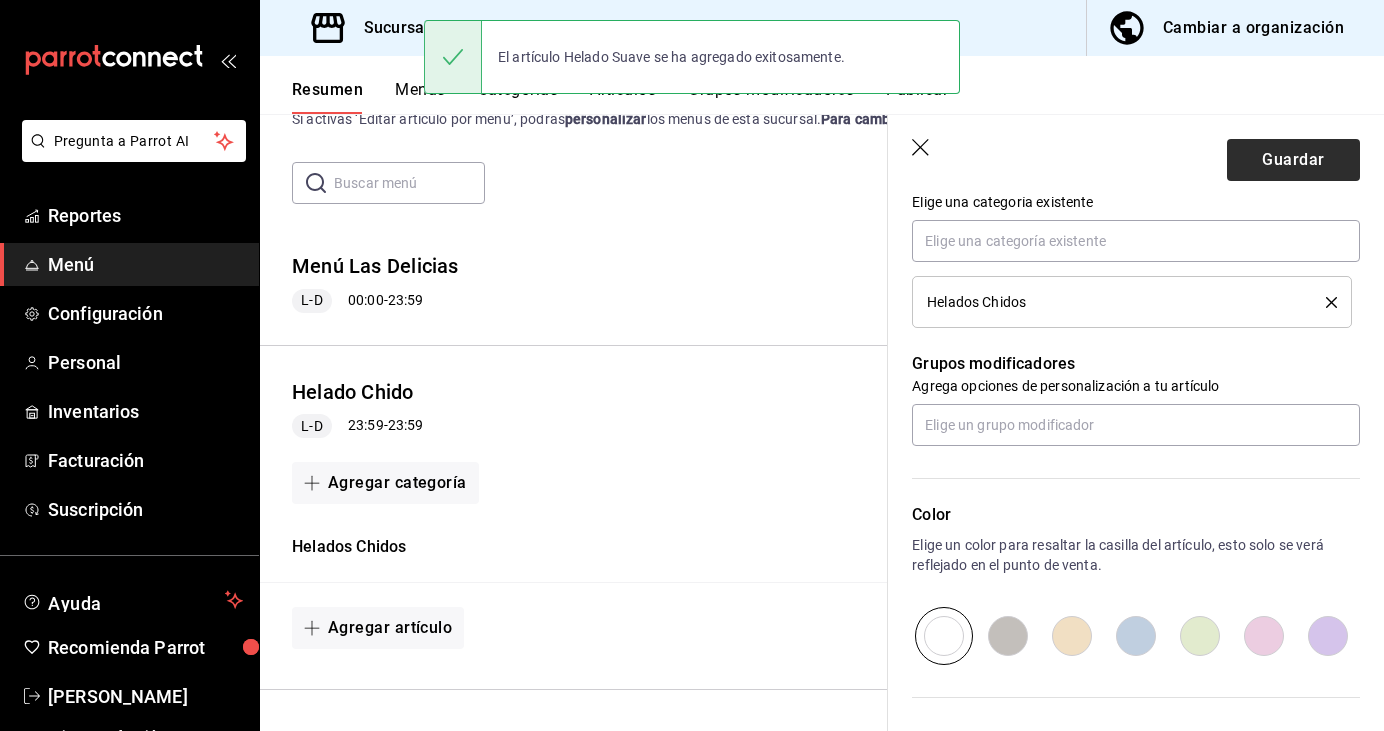 scroll, scrollTop: 0, scrollLeft: 0, axis: both 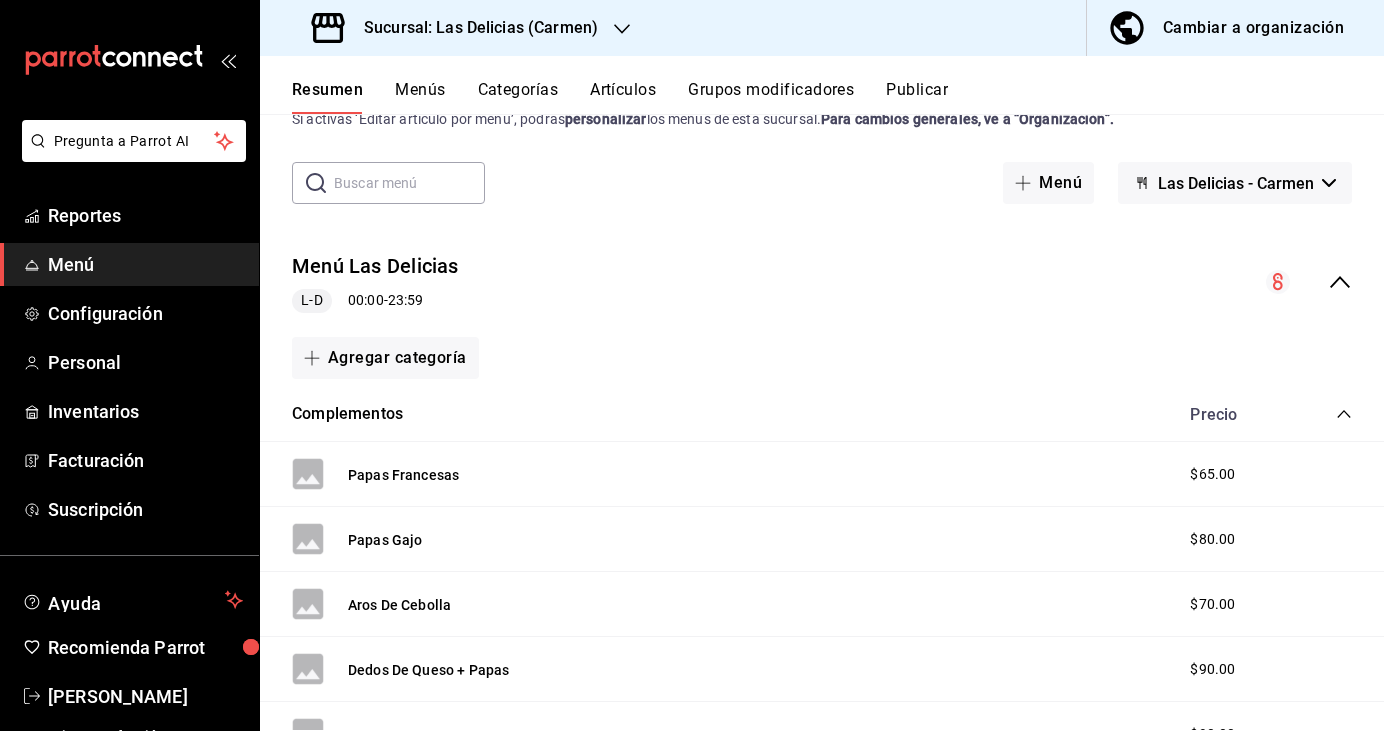 click 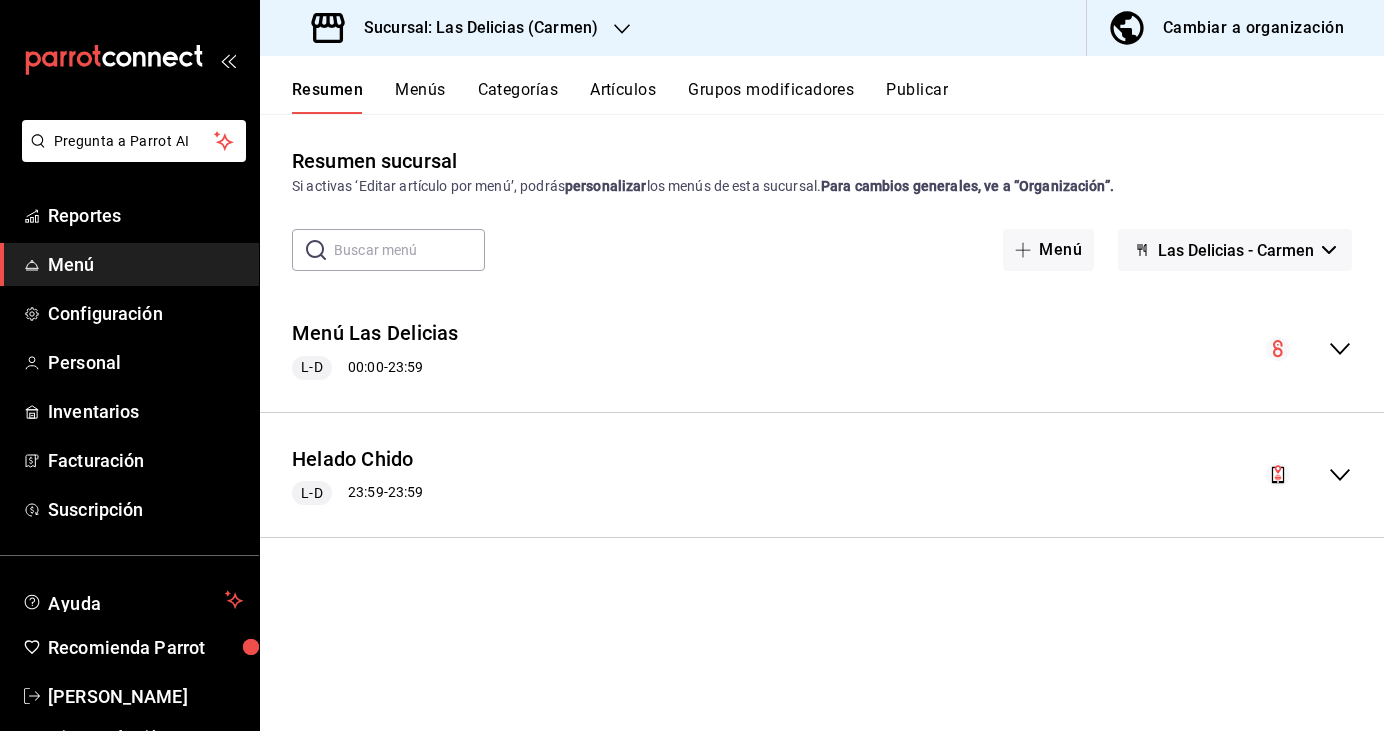 scroll, scrollTop: 0, scrollLeft: 0, axis: both 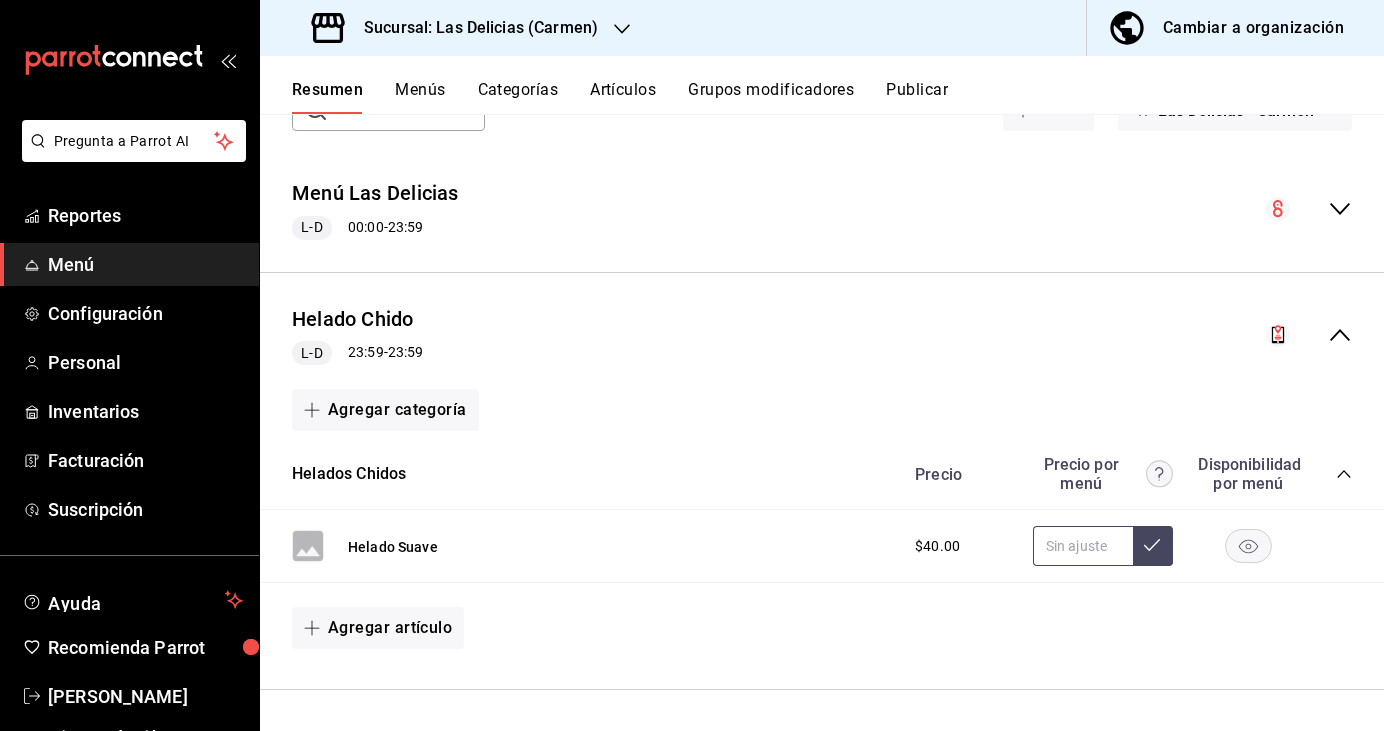 click at bounding box center [1153, 546] 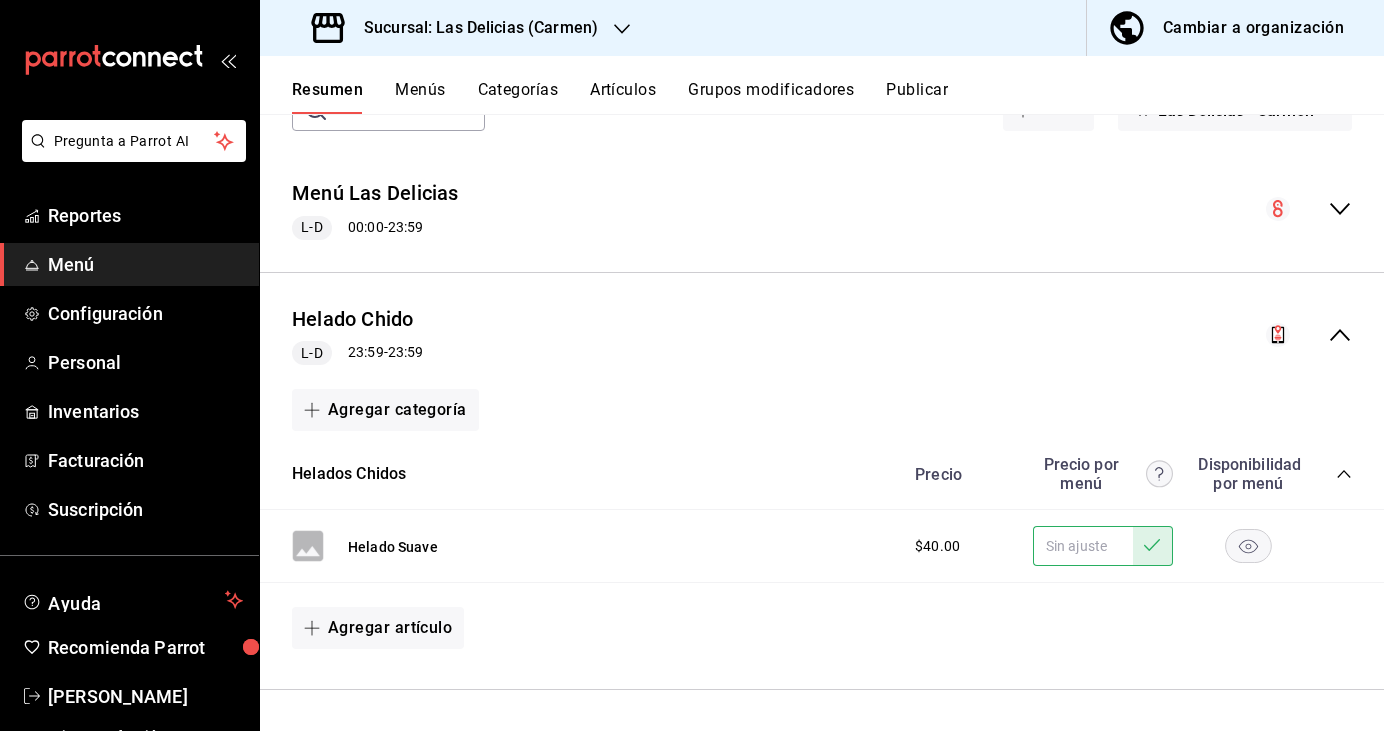 click at bounding box center [1083, 546] 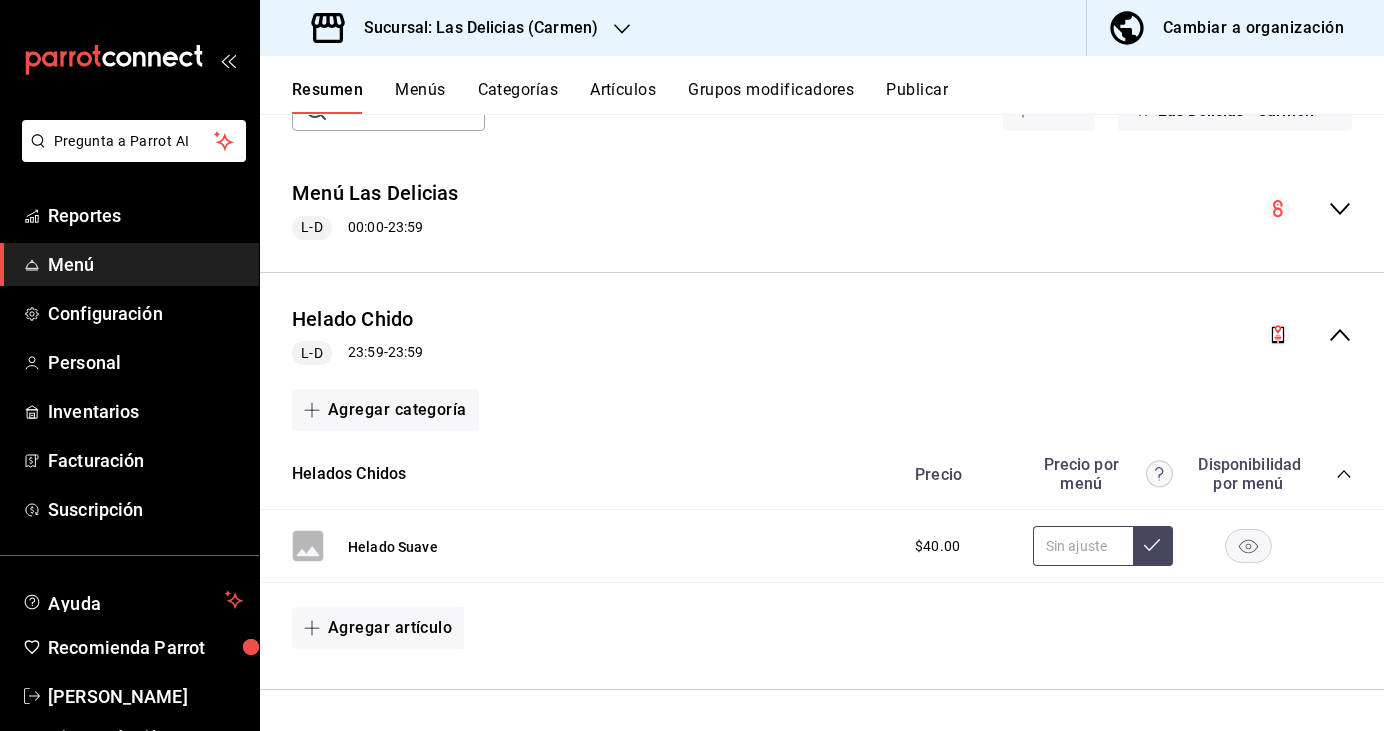 click 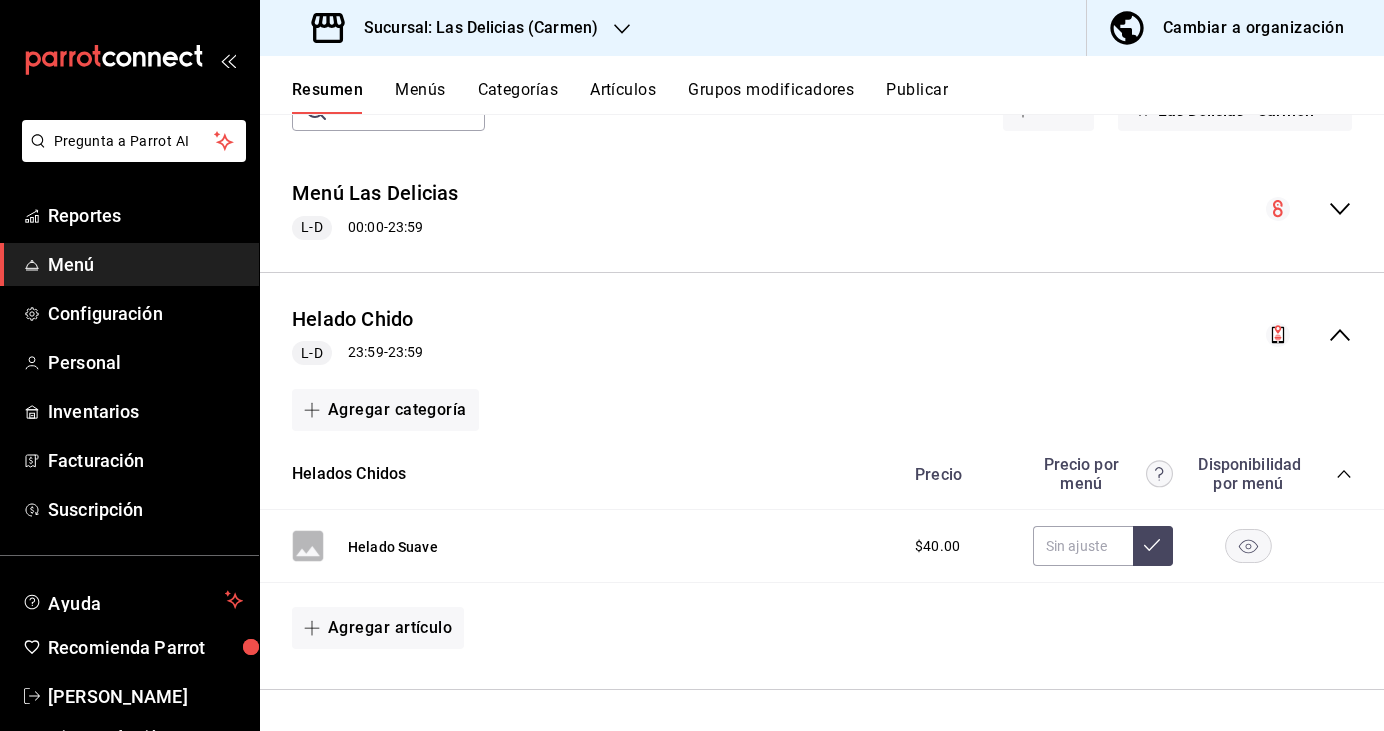 click 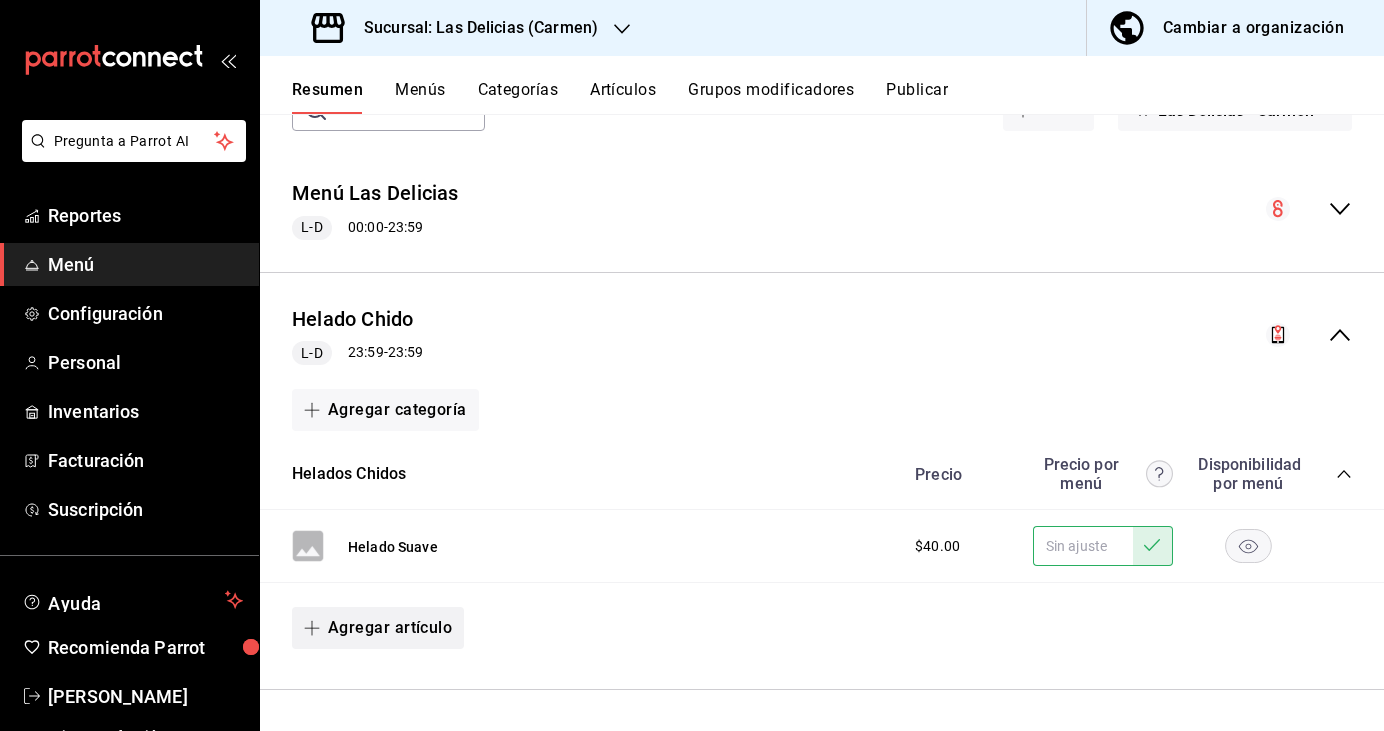 click on "Agregar artículo" at bounding box center (378, 628) 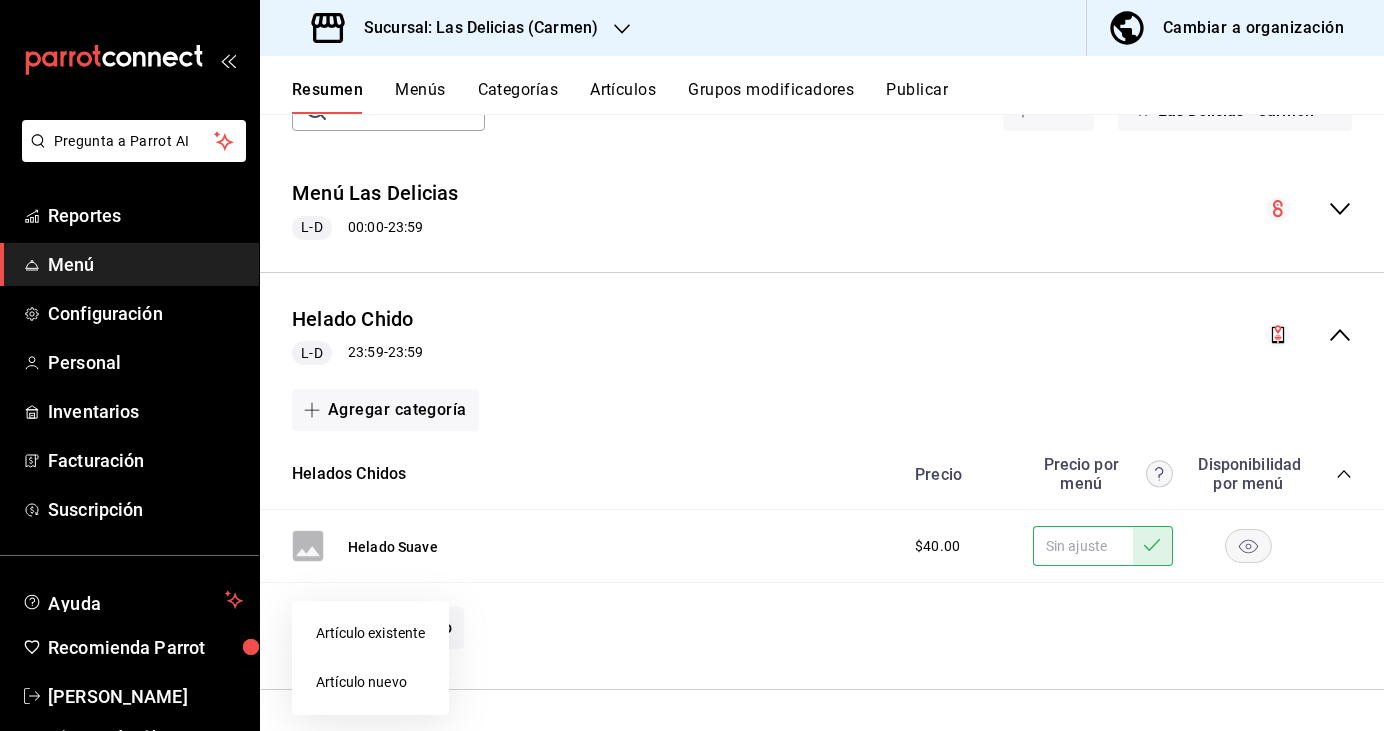 click at bounding box center (692, 365) 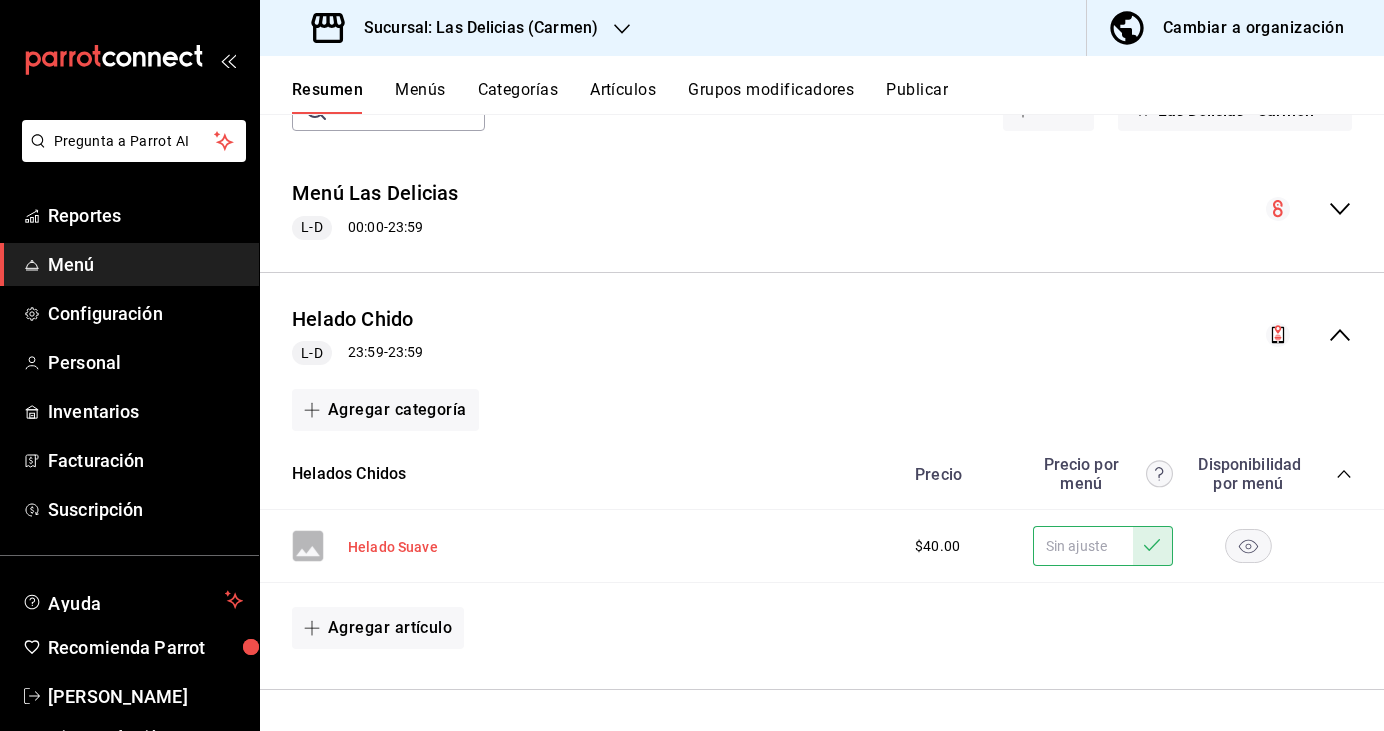 click on "Helado Suave" at bounding box center (393, 547) 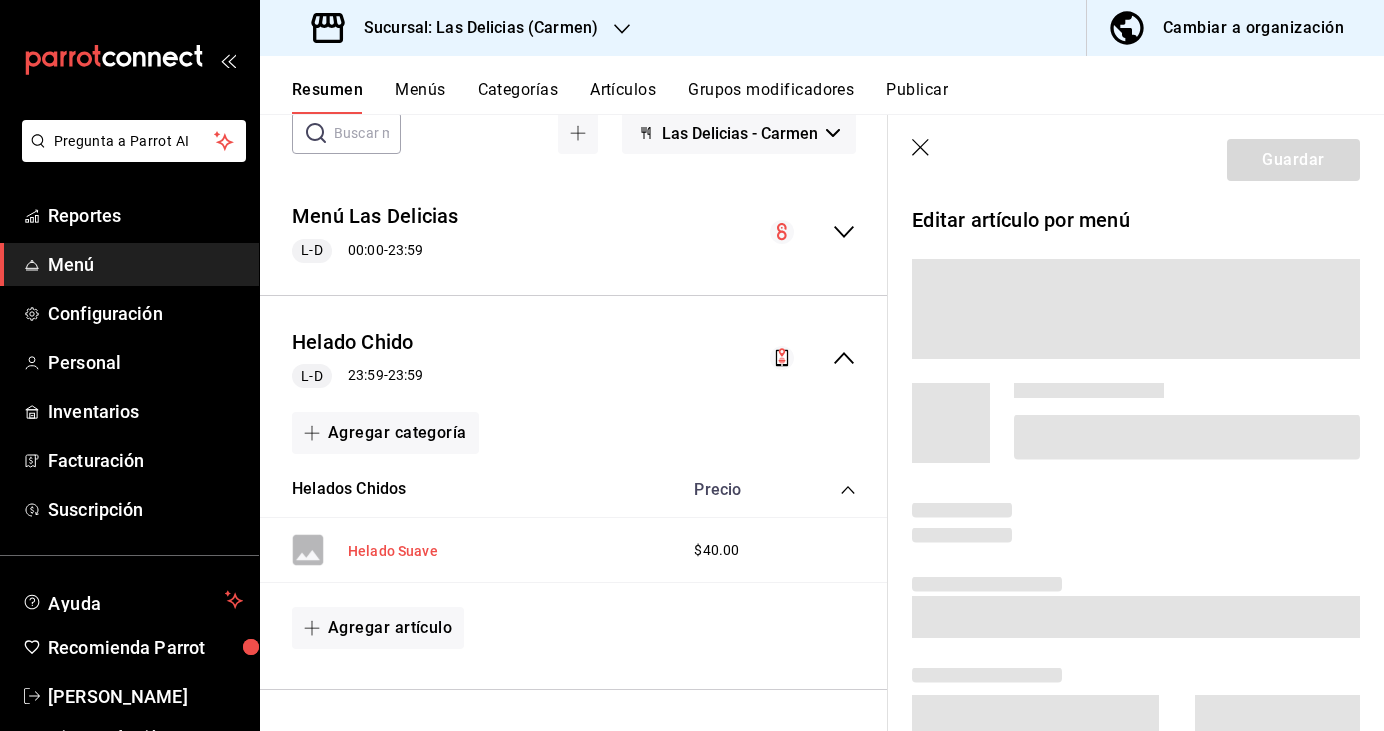 scroll, scrollTop: 117, scrollLeft: 0, axis: vertical 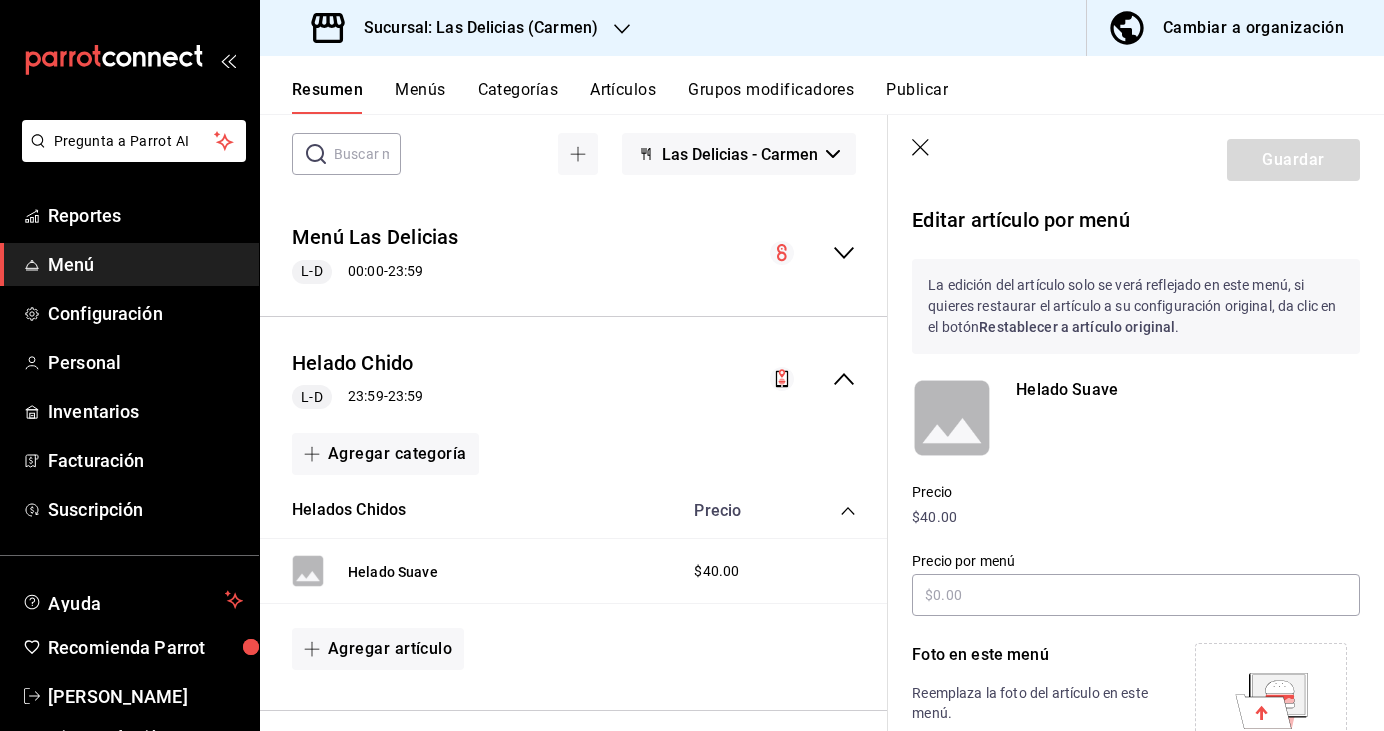 click on "Helado Suave" at bounding box center [1188, 390] 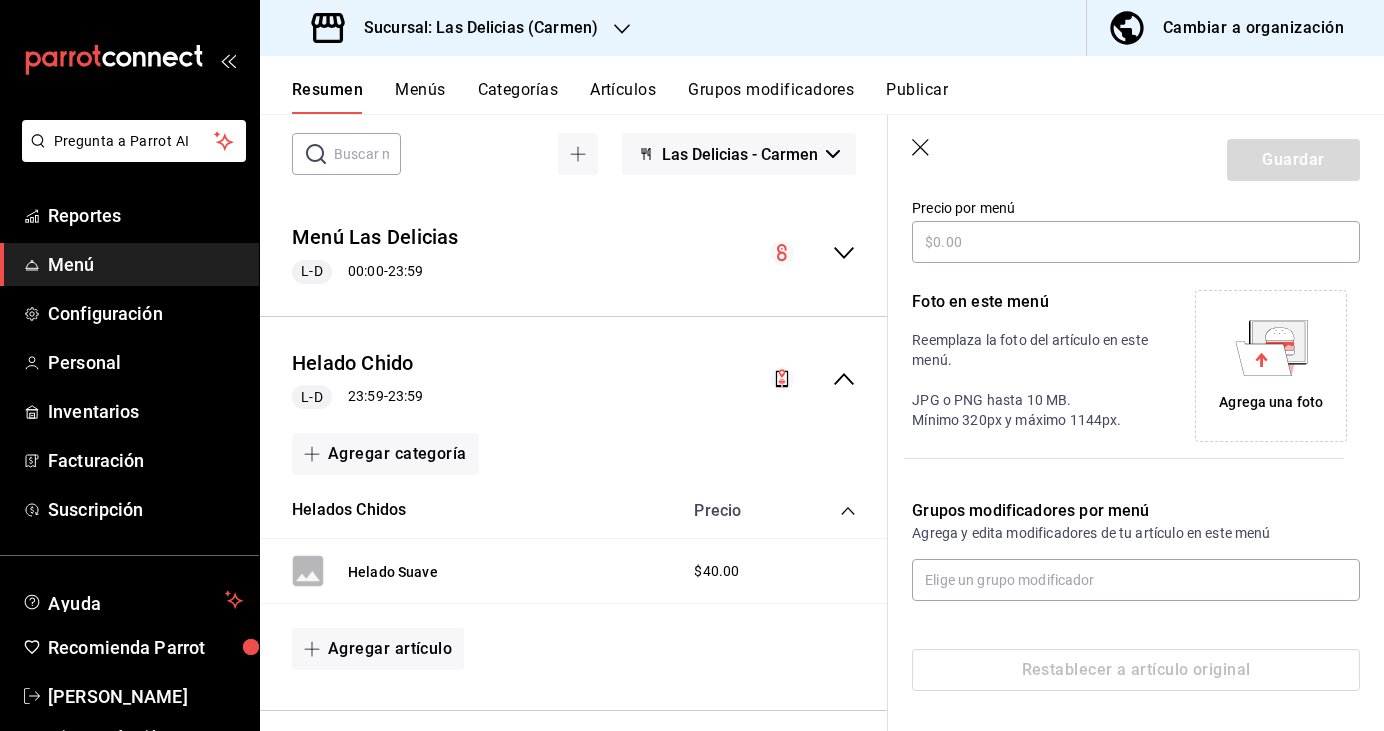 scroll, scrollTop: 0, scrollLeft: 0, axis: both 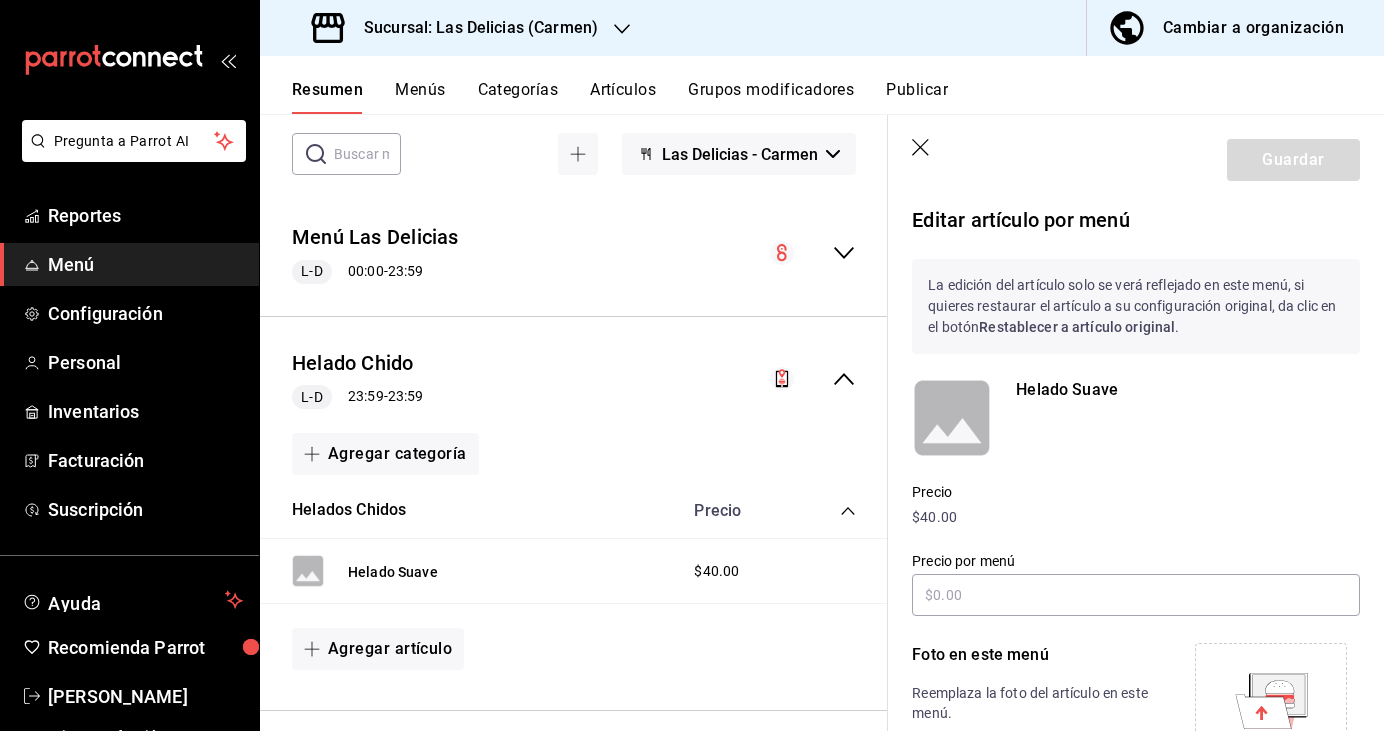 click on "Helado Suave" at bounding box center [1188, 390] 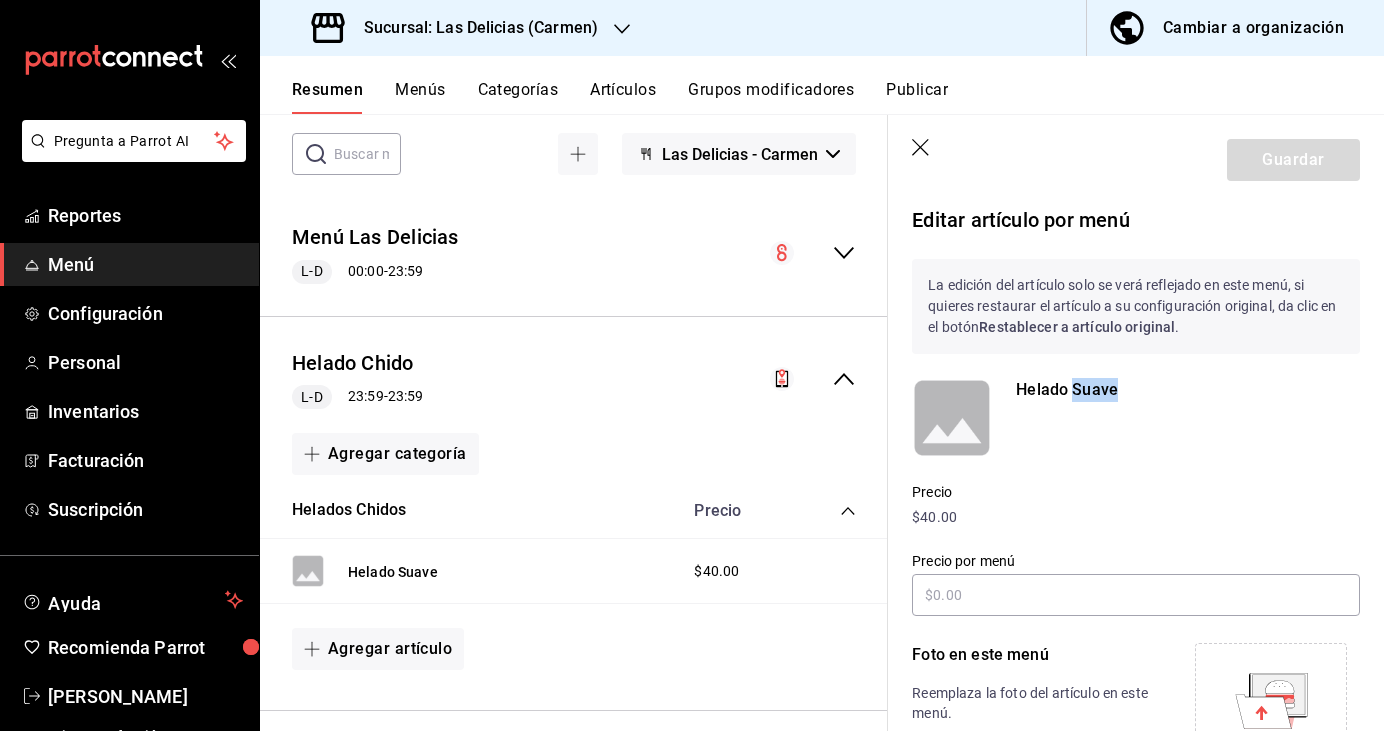 click on "Helado Suave" at bounding box center [1188, 390] 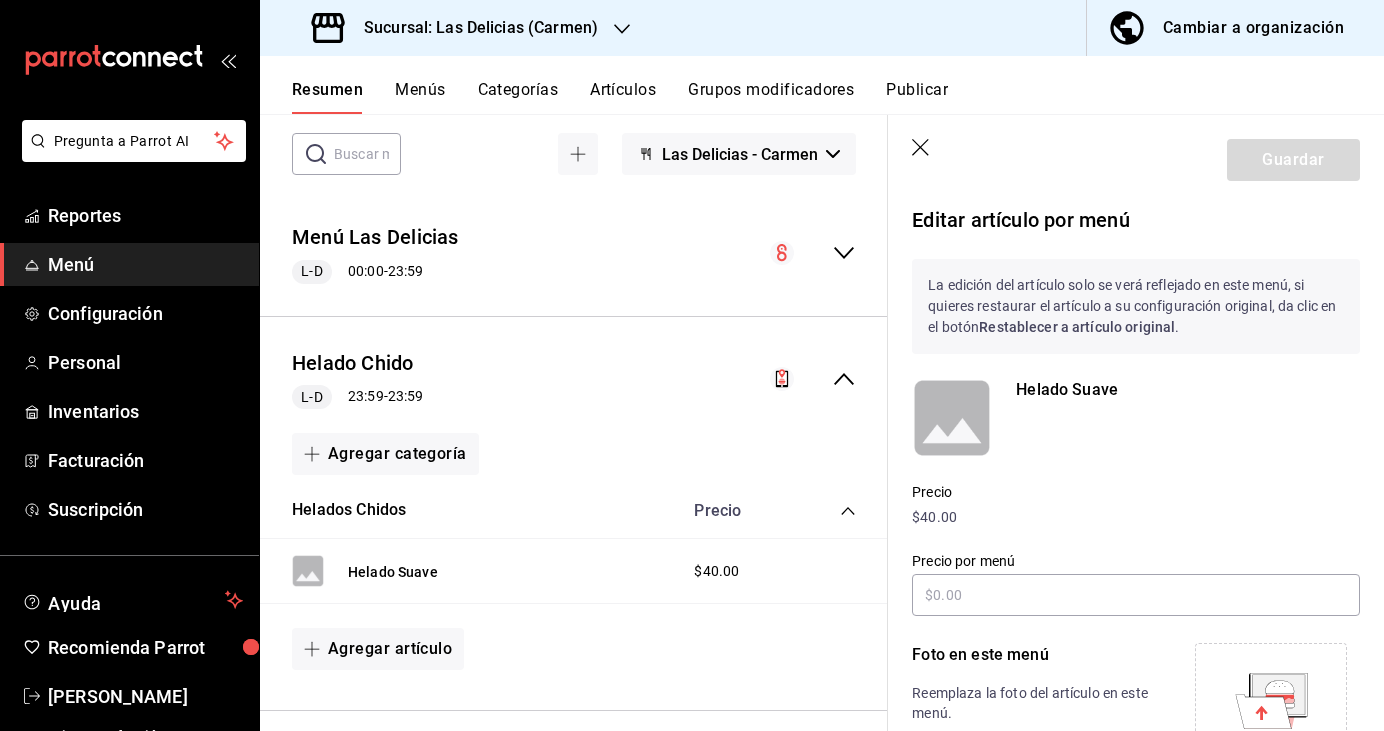 click on "Helado Suave" at bounding box center (1188, 390) 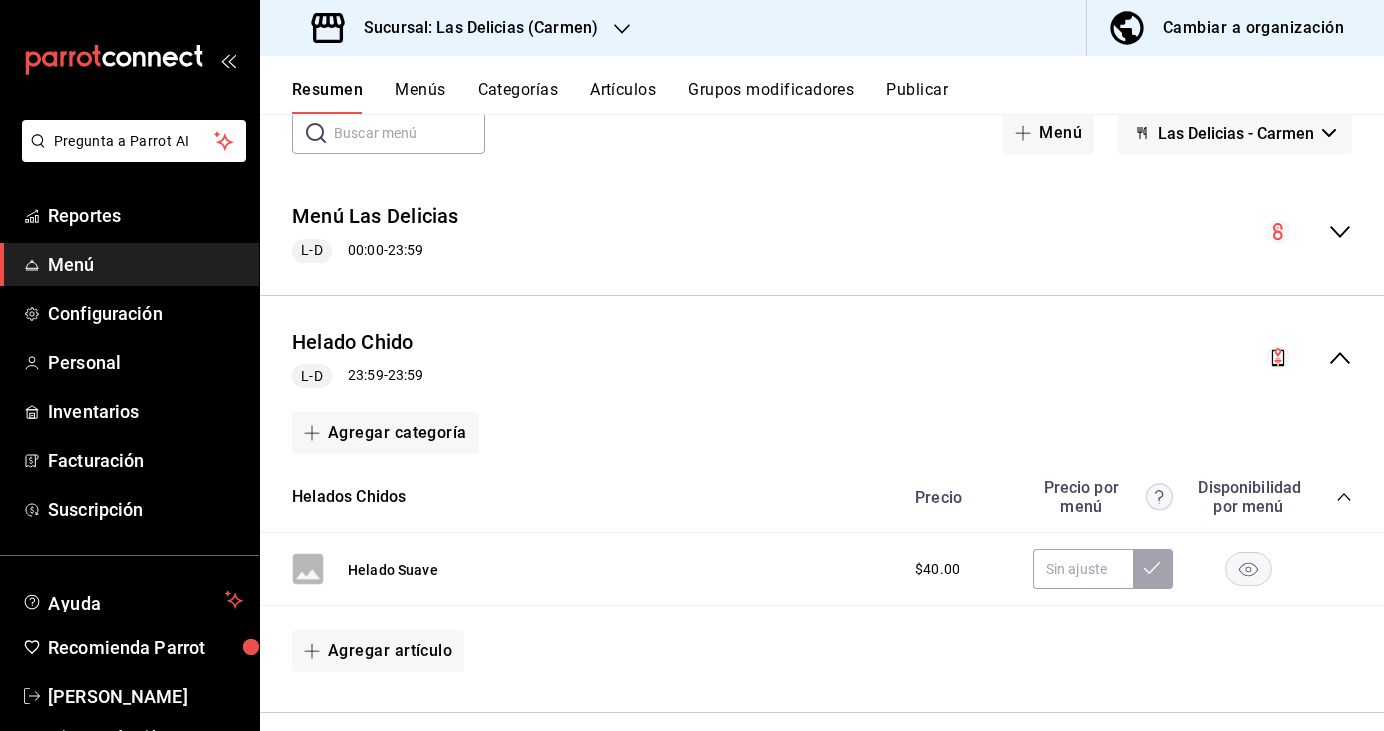 click 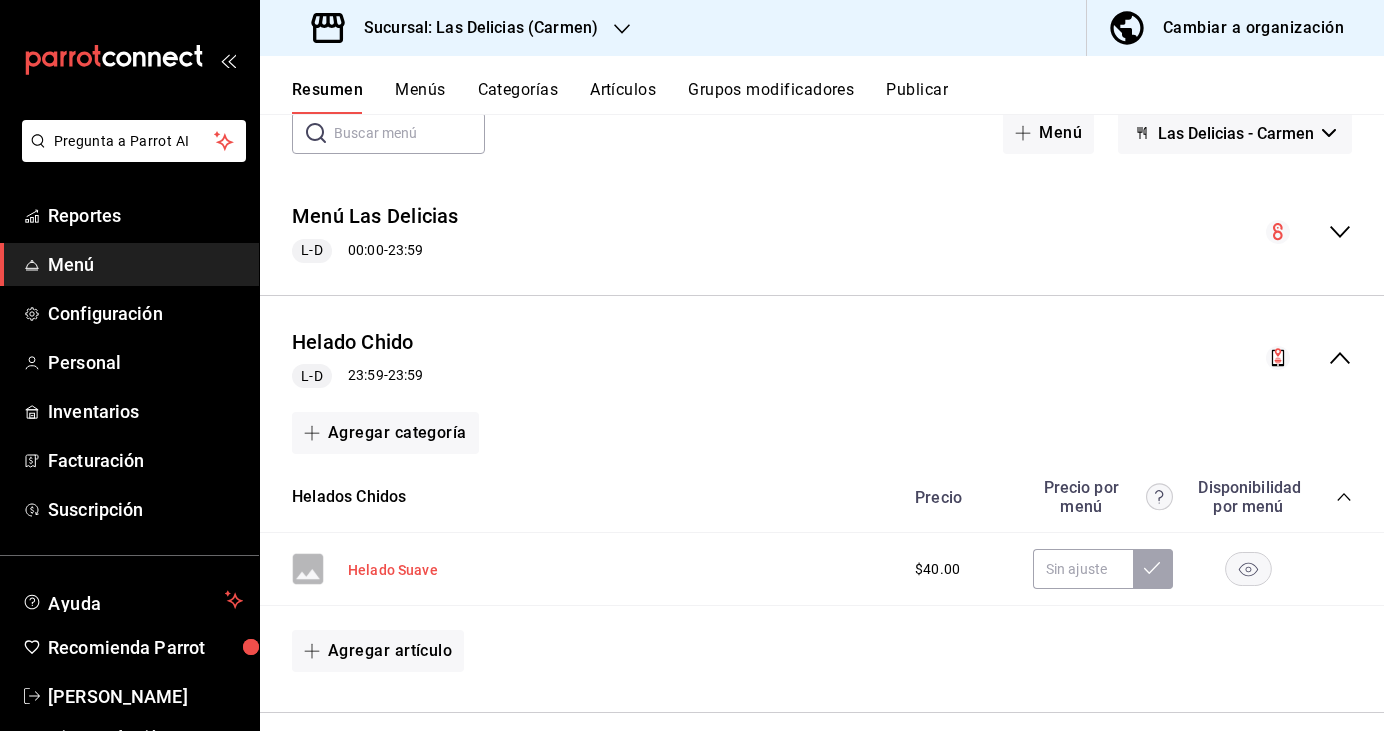 click on "Helado Suave" at bounding box center [393, 570] 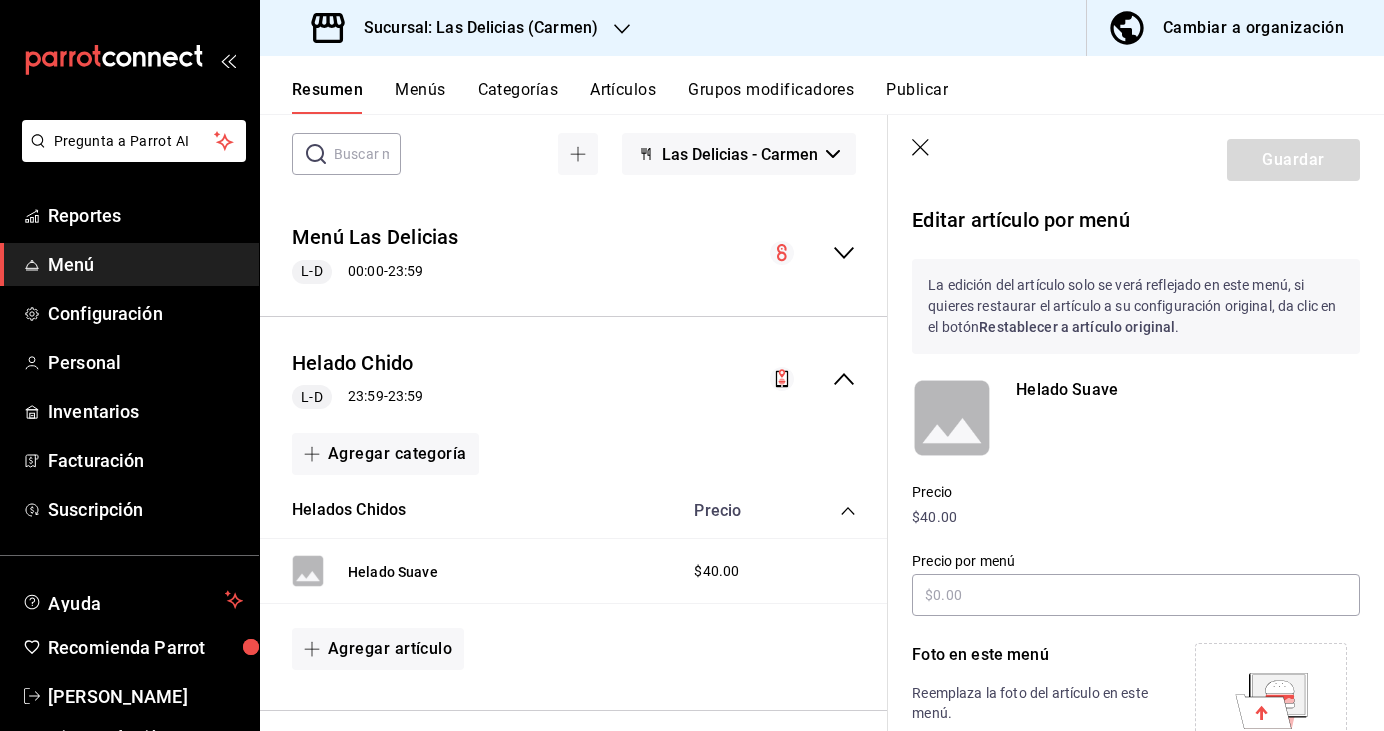 click on "Helado Suave" at bounding box center (1188, 390) 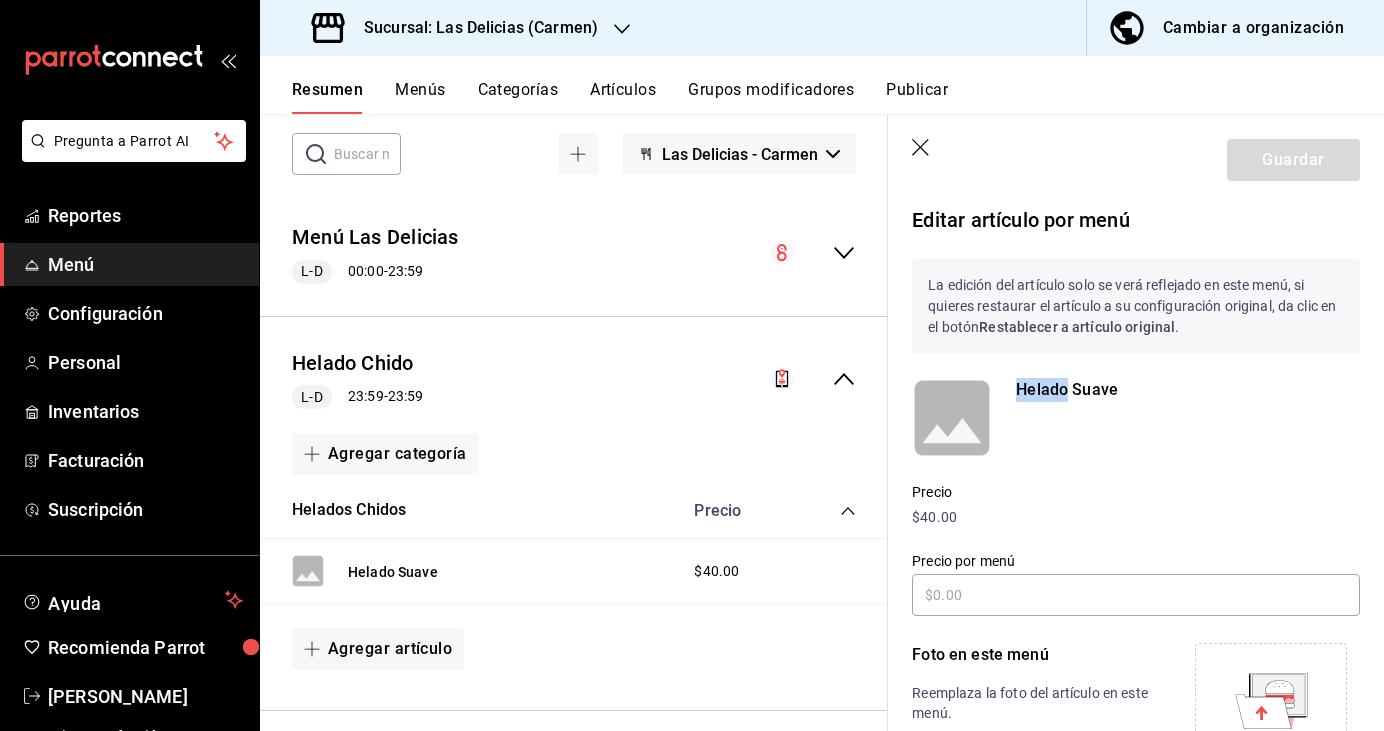 click on "Helado Suave" at bounding box center (1188, 390) 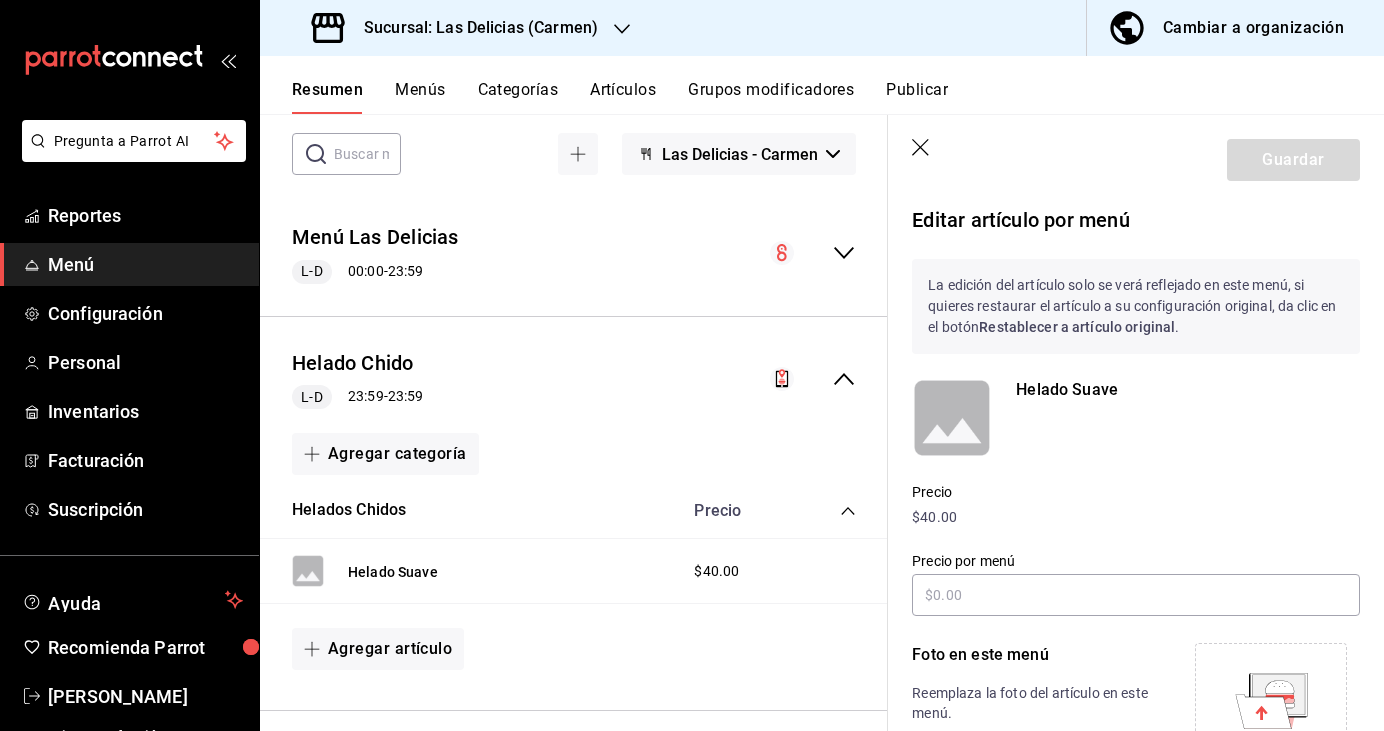 click on "Helado Suave" at bounding box center [1188, 390] 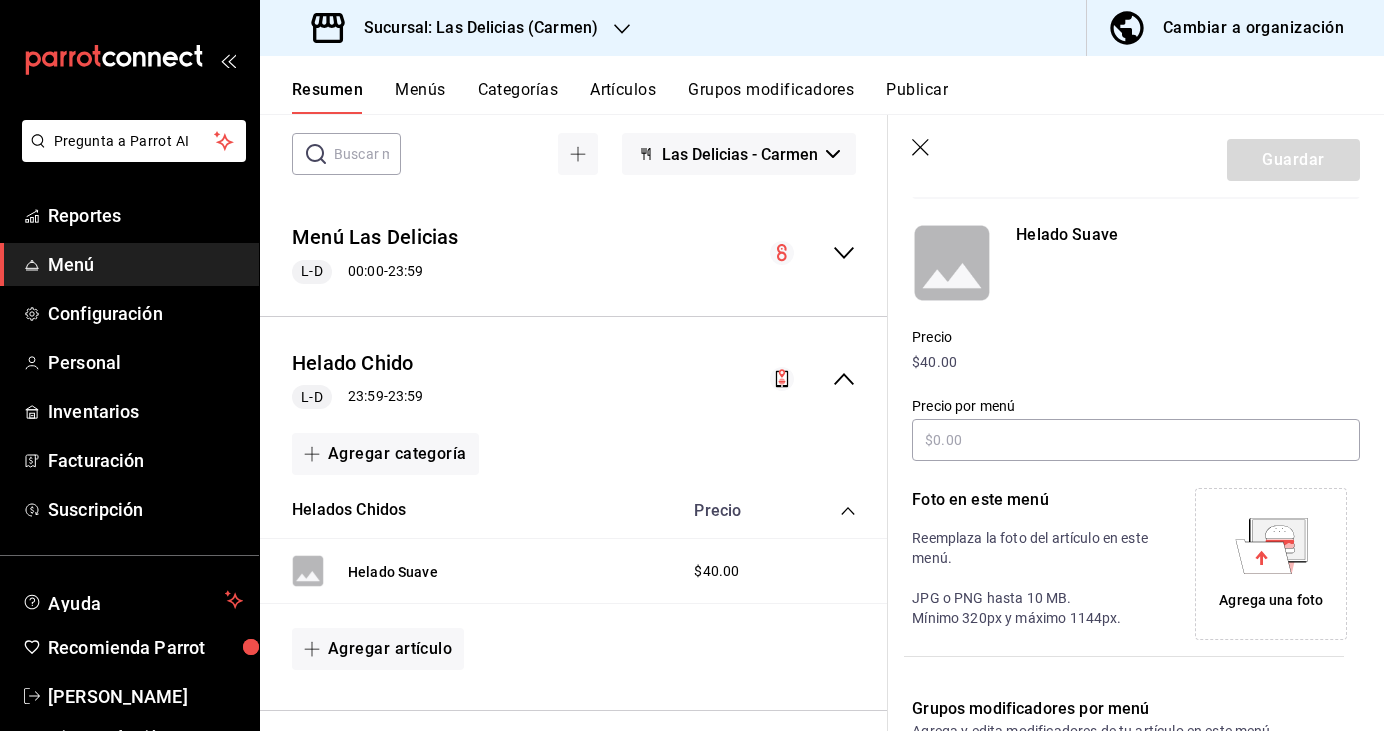 scroll, scrollTop: 0, scrollLeft: 0, axis: both 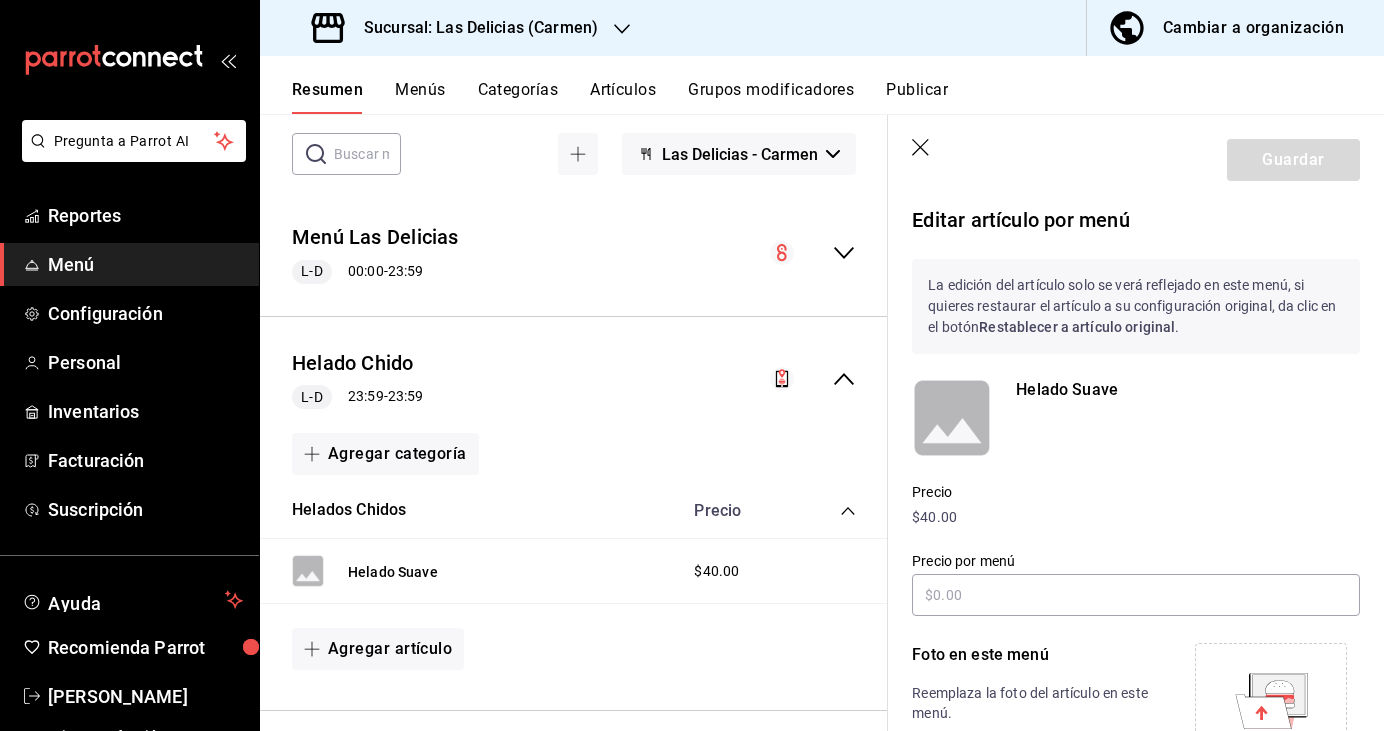 click on "Helado Suave" at bounding box center (1188, 390) 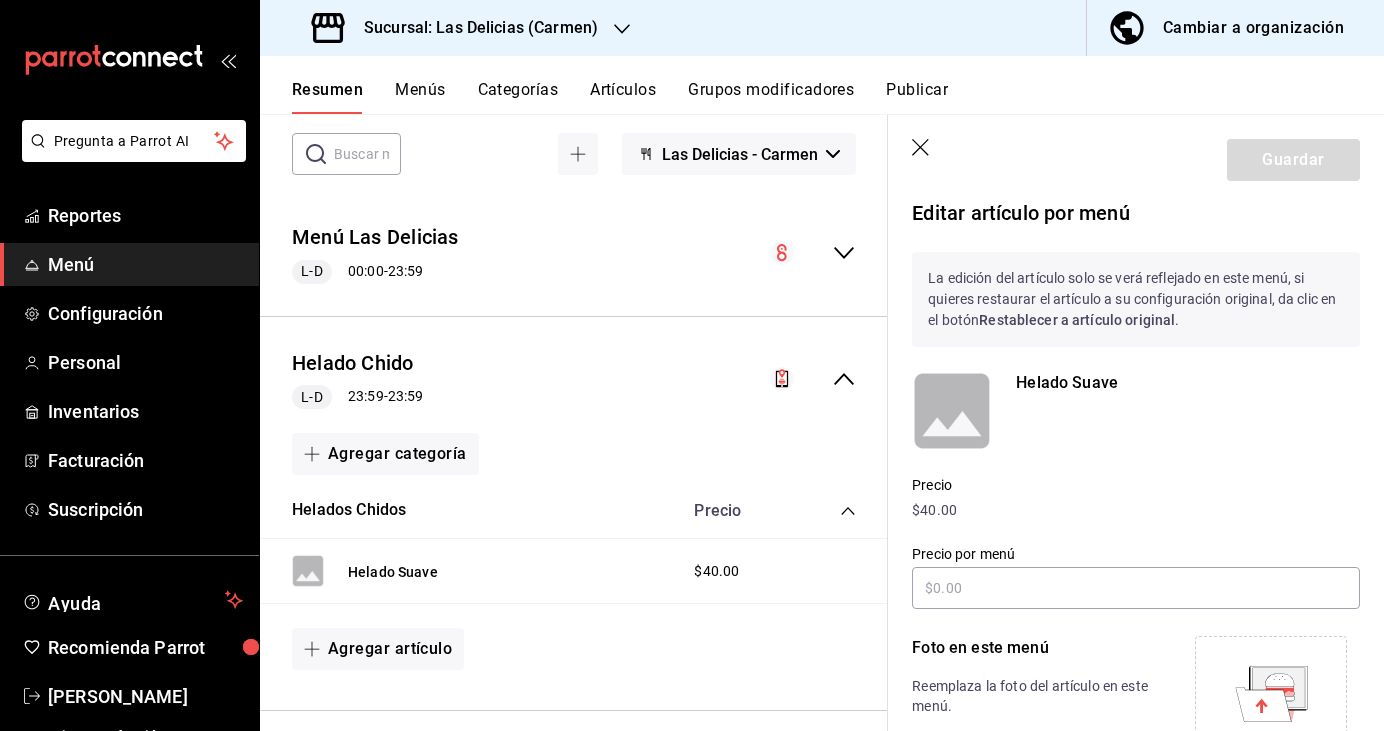 scroll, scrollTop: 0, scrollLeft: 0, axis: both 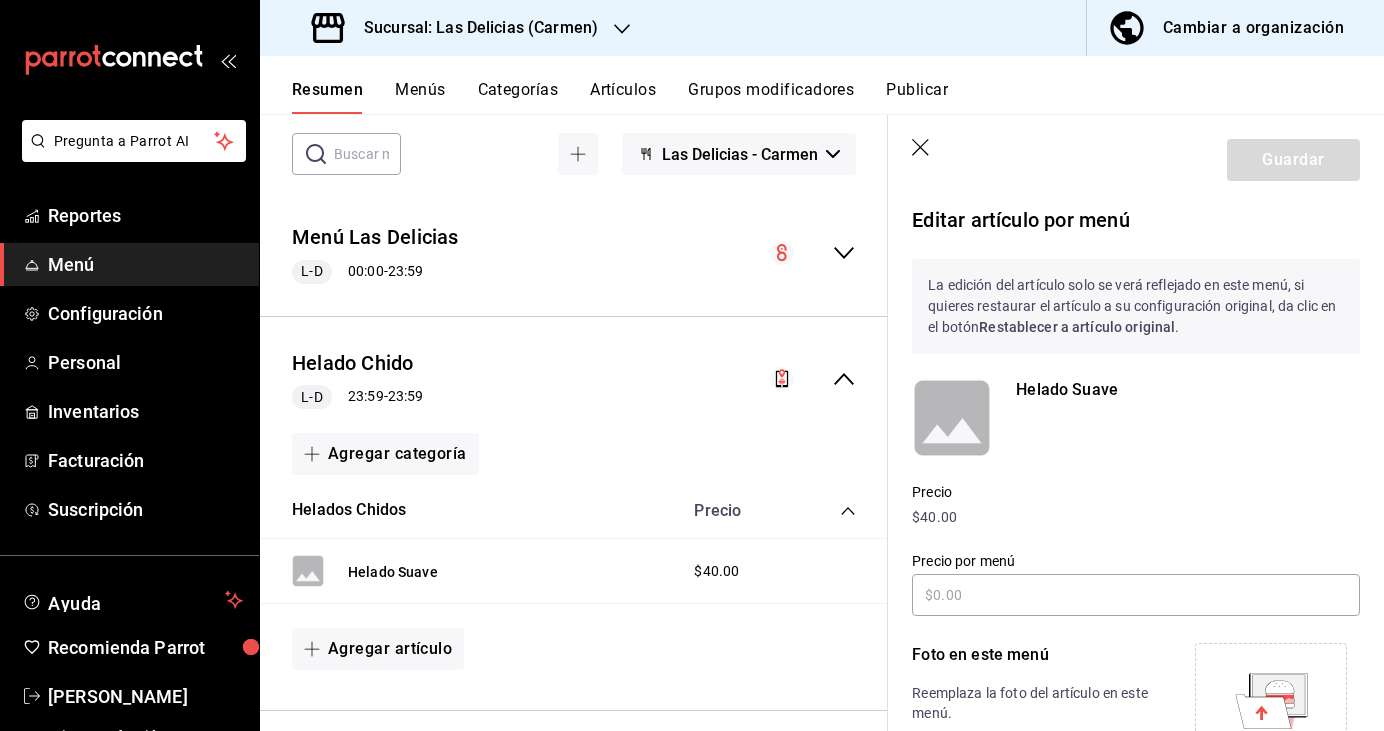 click on "Guardar" at bounding box center [1136, 156] 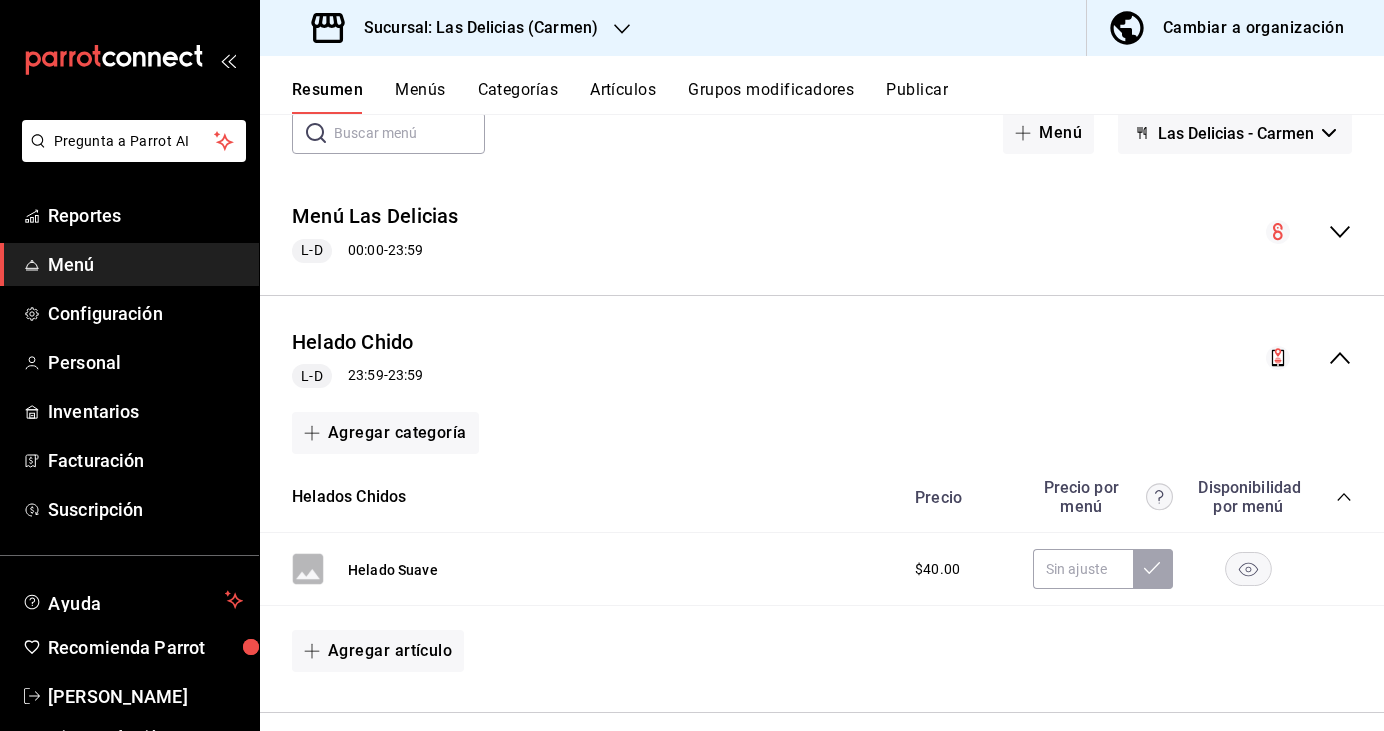 drag, startPoint x: 307, startPoint y: 574, endPoint x: 450, endPoint y: 572, distance: 143.01399 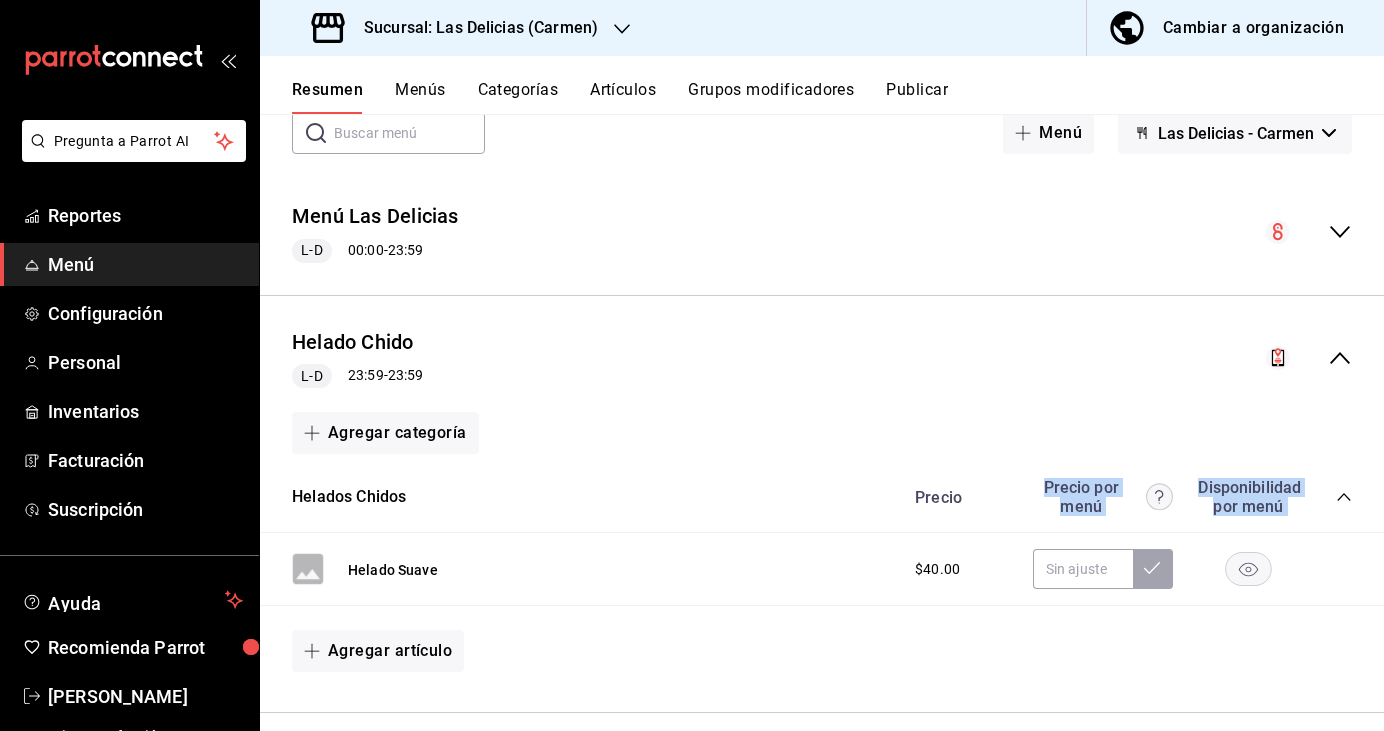drag, startPoint x: 305, startPoint y: 566, endPoint x: 808, endPoint y: 510, distance: 506.1077 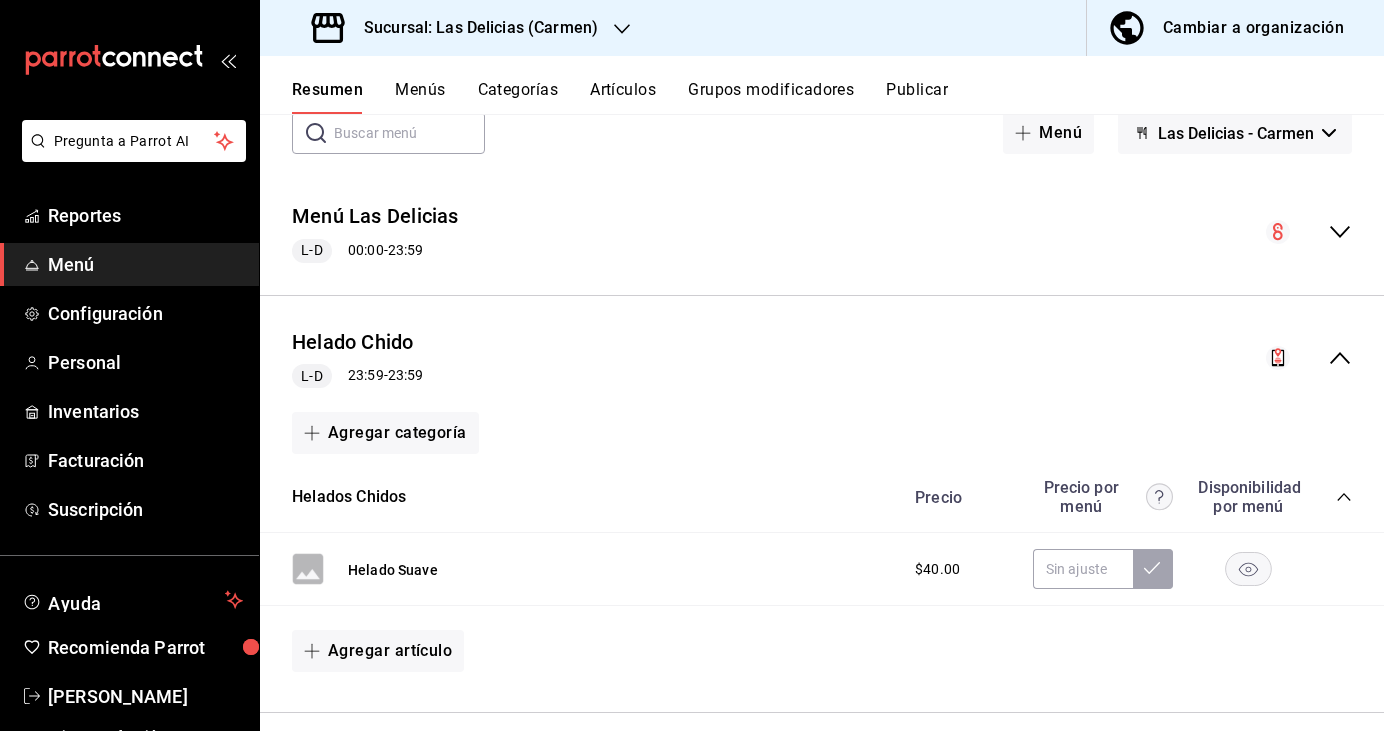 click on "Agregar artículo" at bounding box center (822, 651) 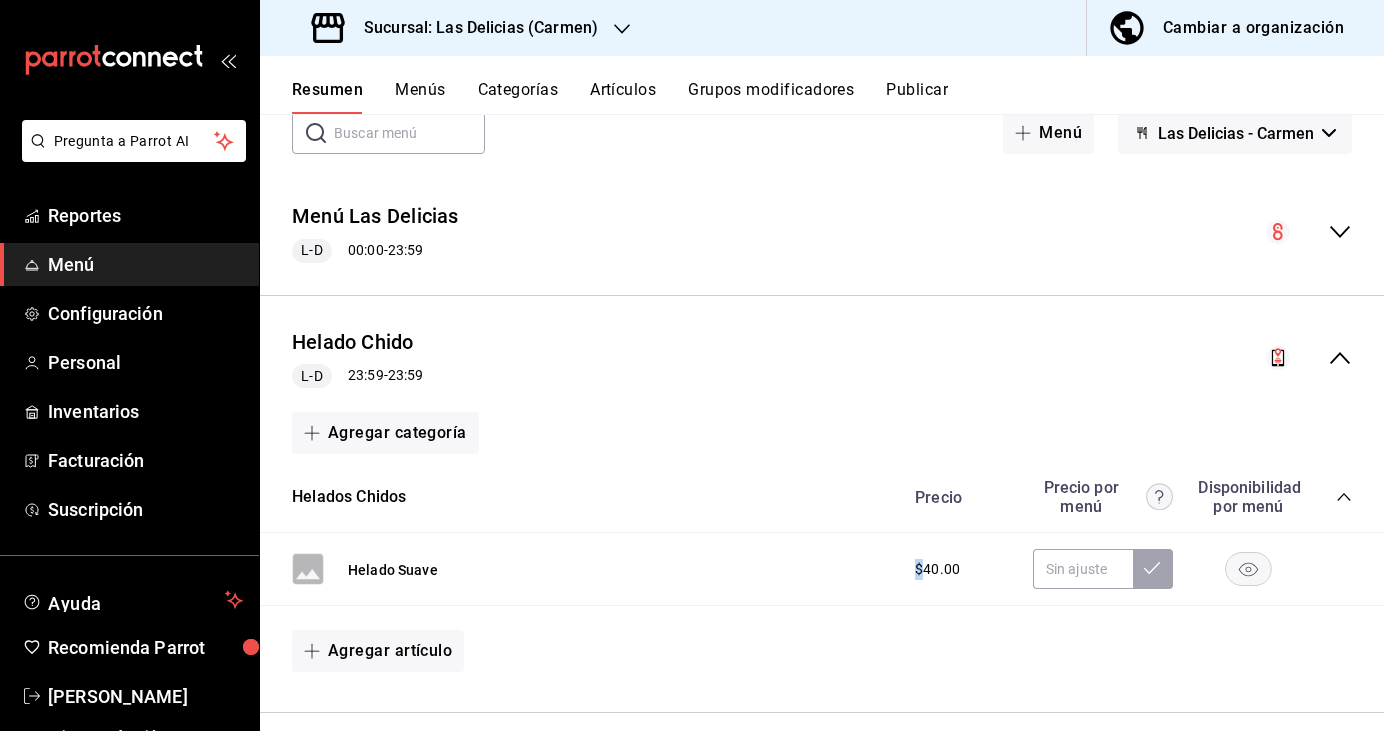 click 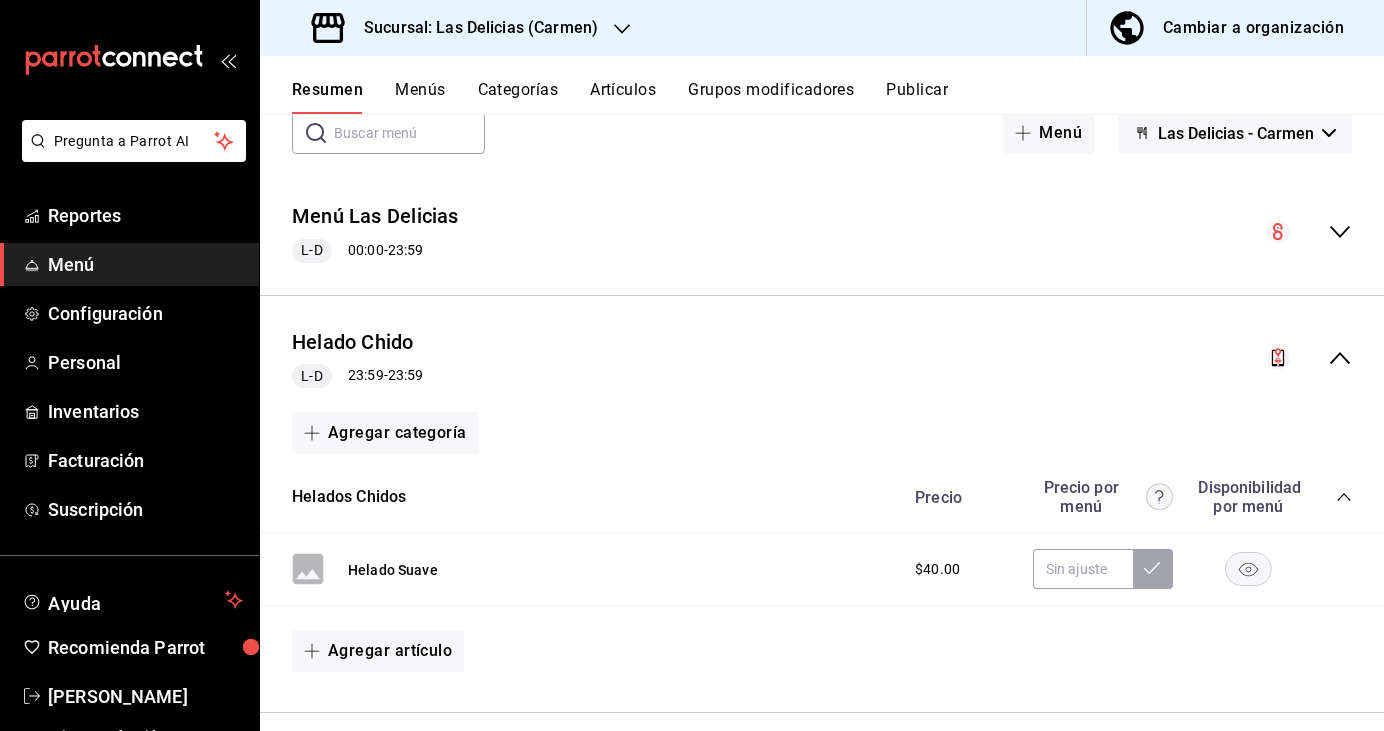 click 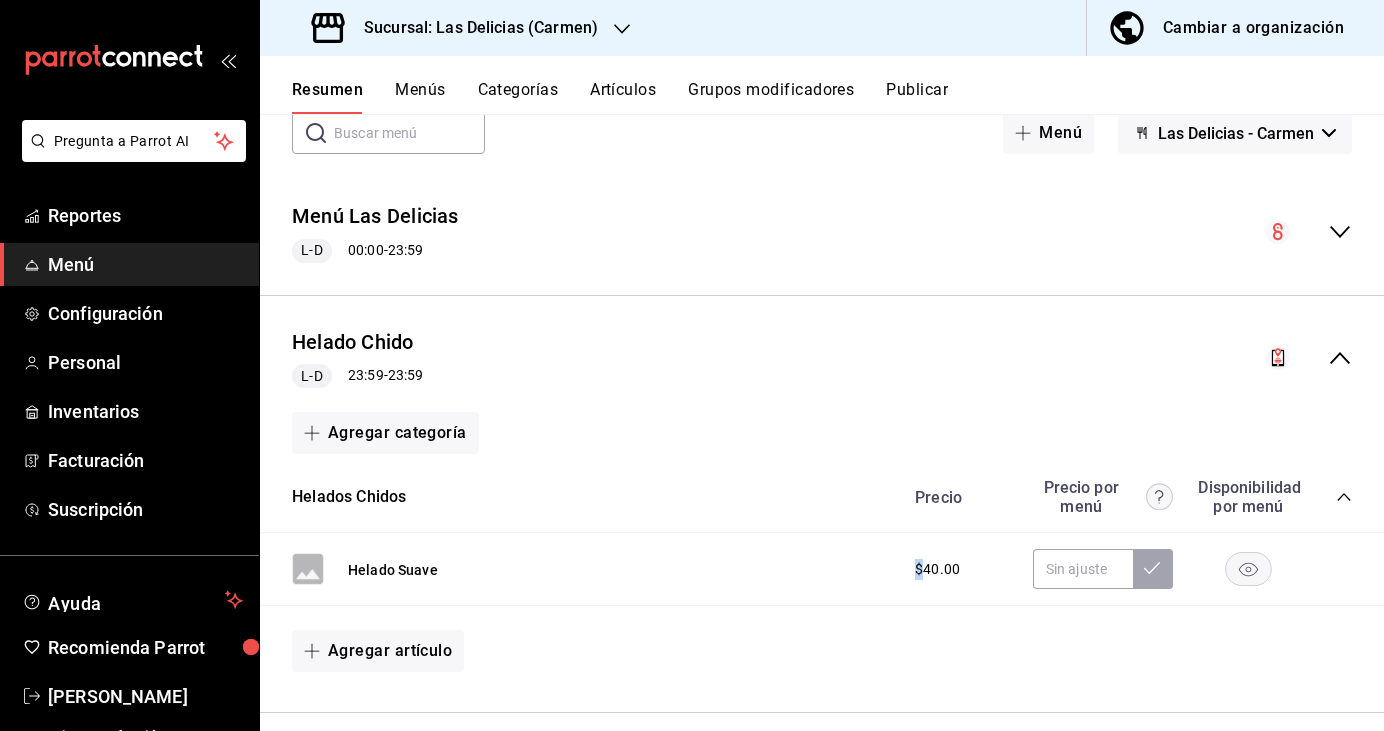 click 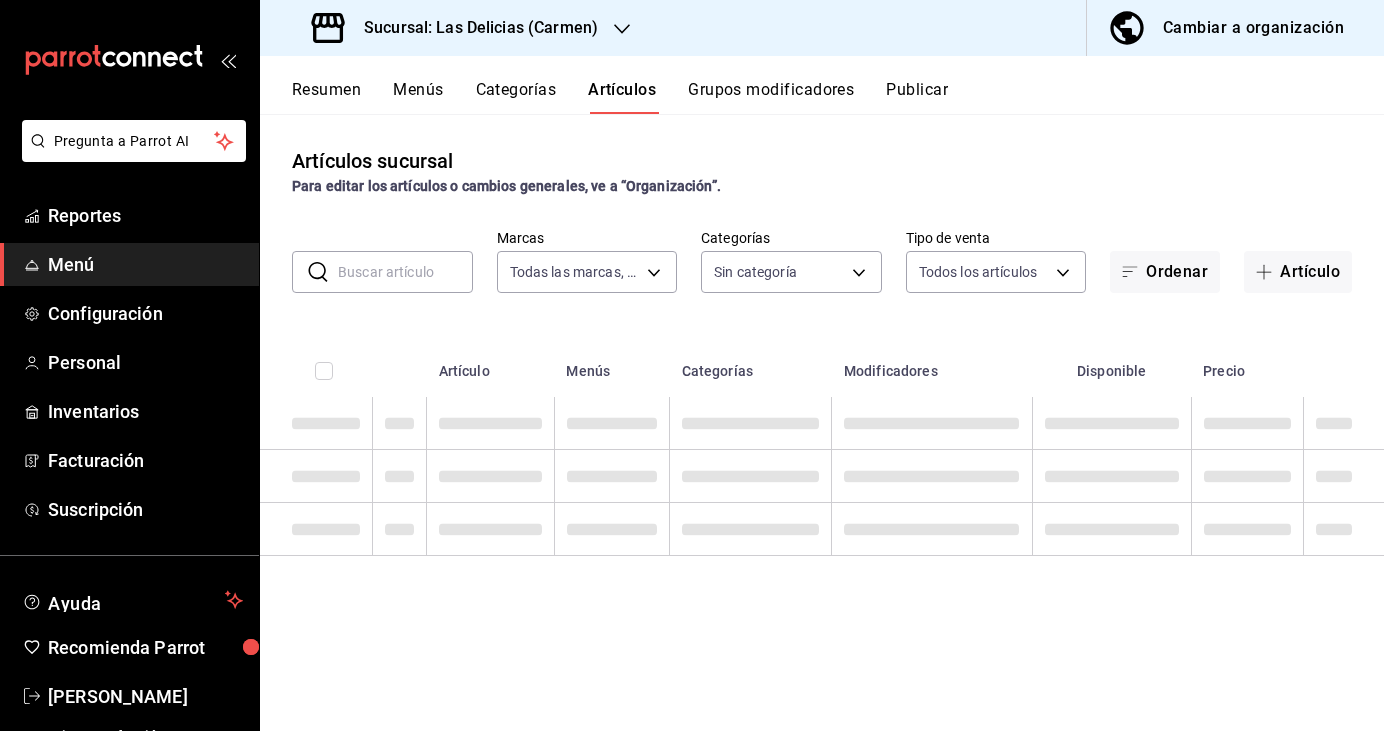 type on "5ea6dbf3-421c-49a4-ad77-2aa5fa6aed52" 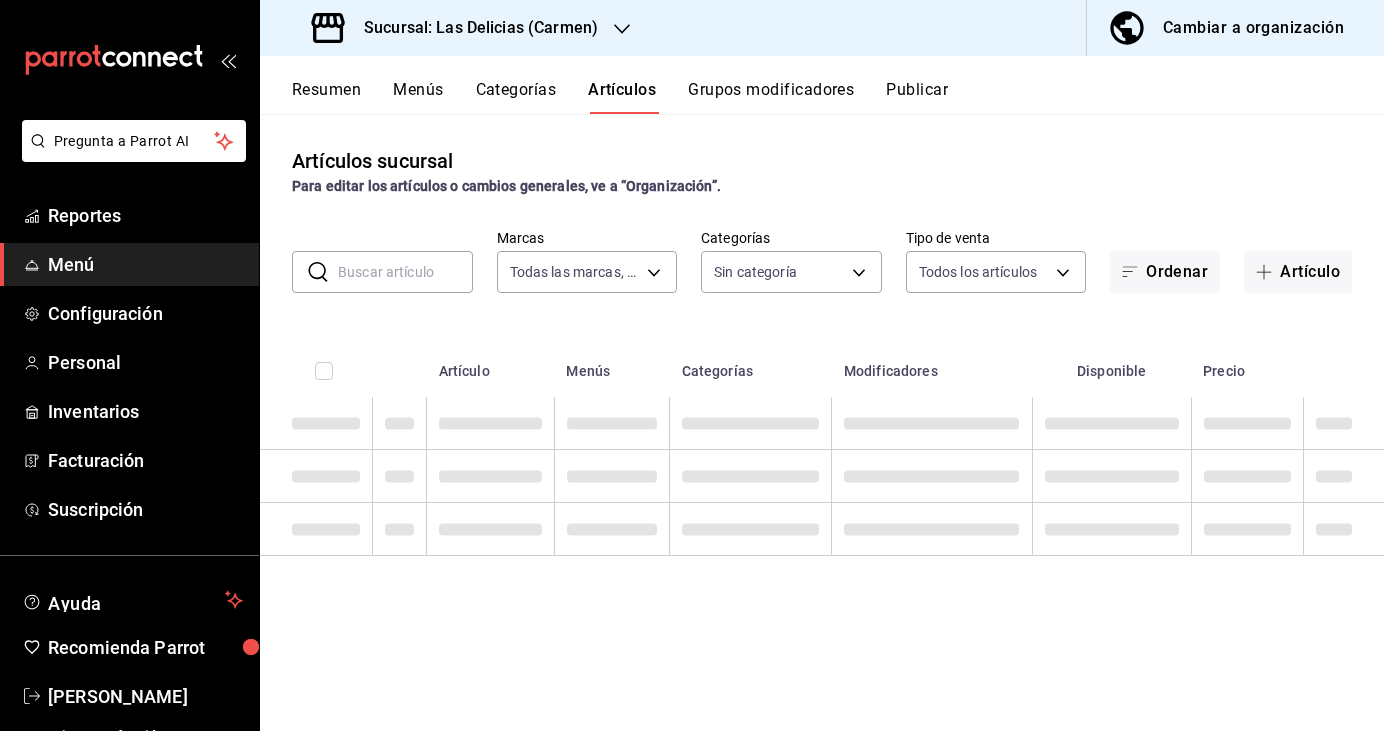 type on "f9792bb7-984b-40e9-b0d6-8b50caa48f6e,7d8abe97-ee95-40a7-842e-145ab89e29ff,f361a858-f8c8-4d8c-a506-4594e1421809,510ee1d6-92ff-4b64-8b98-c901642e758b,6b408915-e707-4707-8b0b-621f2edf9041,f80dbae6-da58-43cc-8899-179385b7f145,071570f8-bb2a-4867-9776-efb14d44f57a,5e4b2be4-679f-437b-a44d-00ac1e85531f" 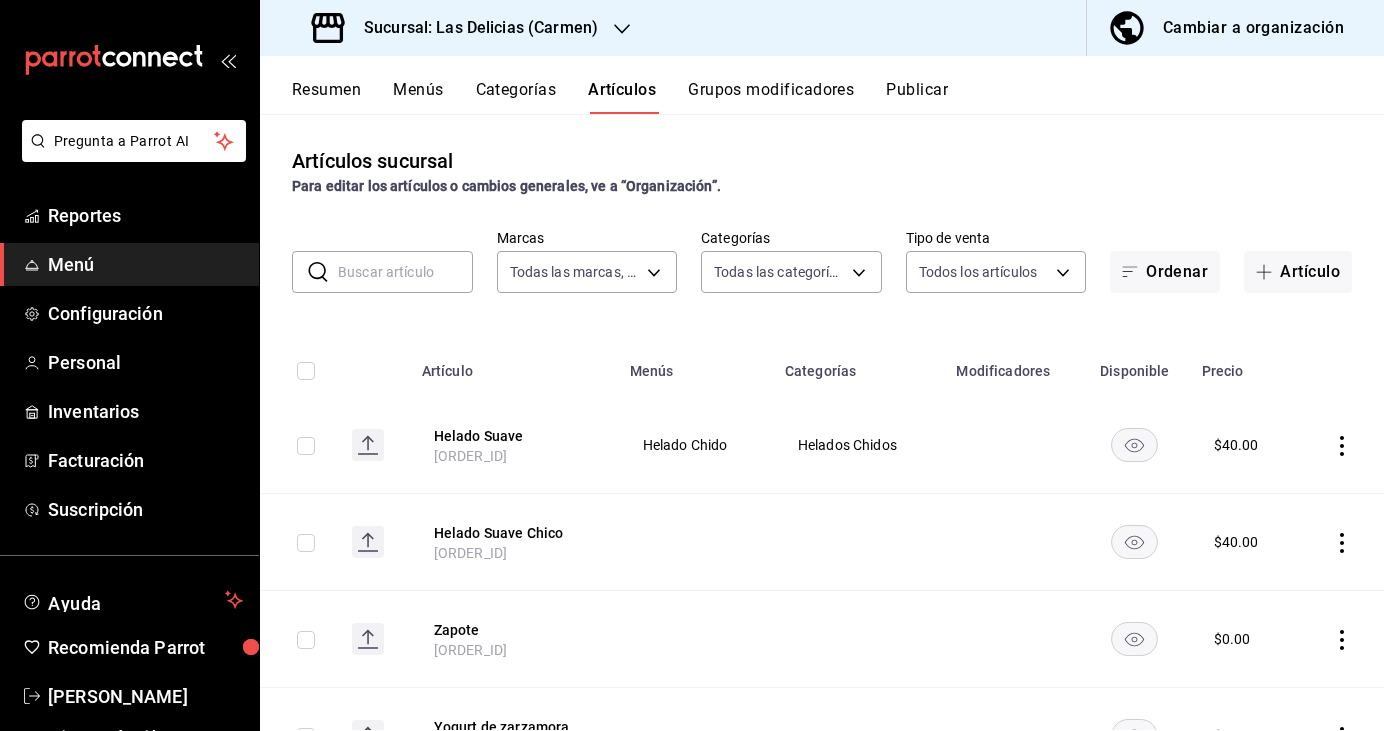 click 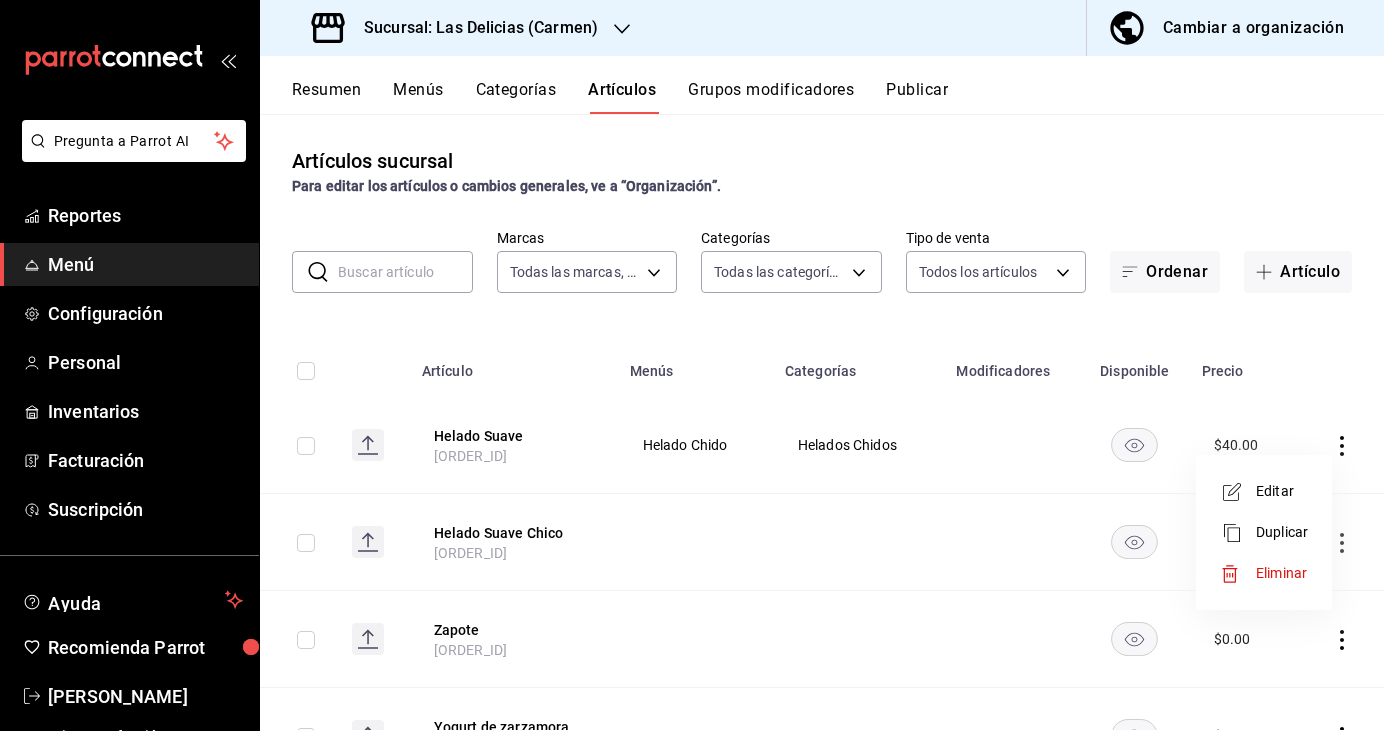 click on "Editar" at bounding box center (1282, 491) 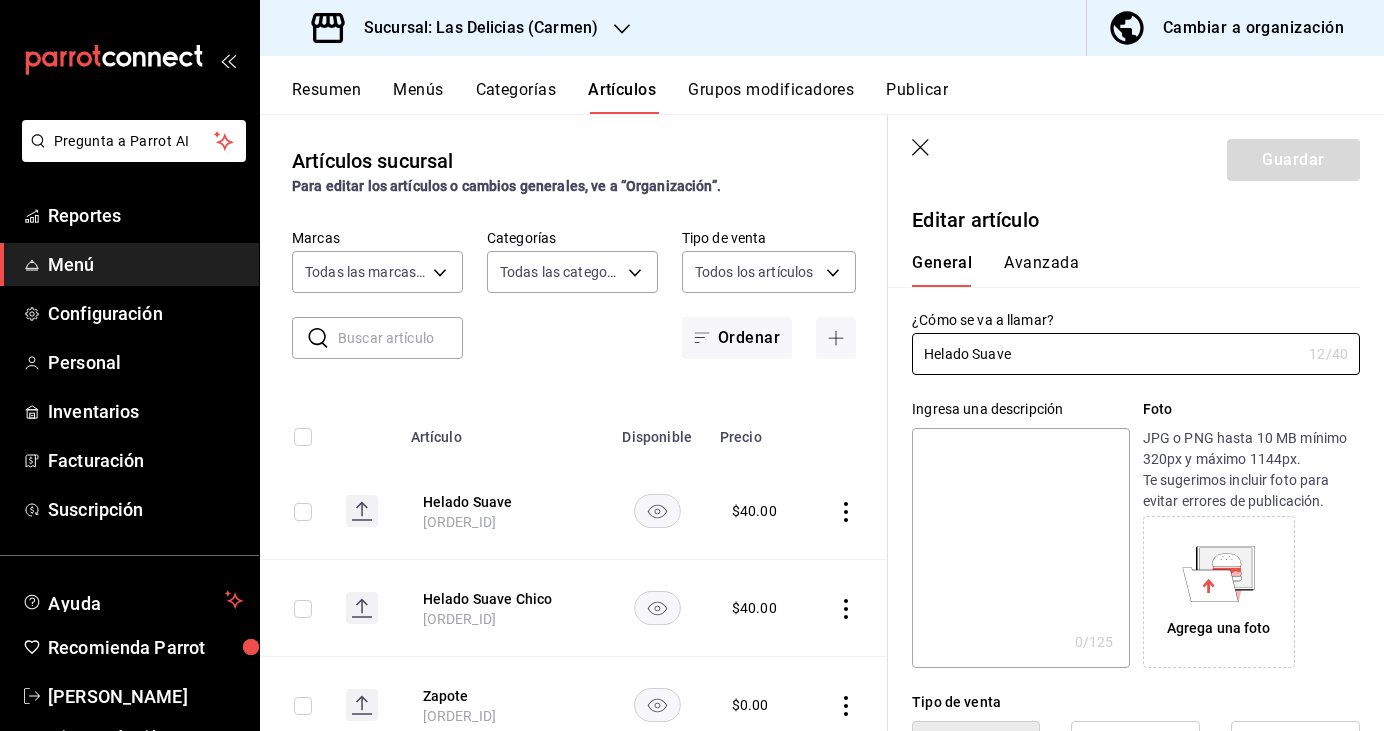 type on "$40.00" 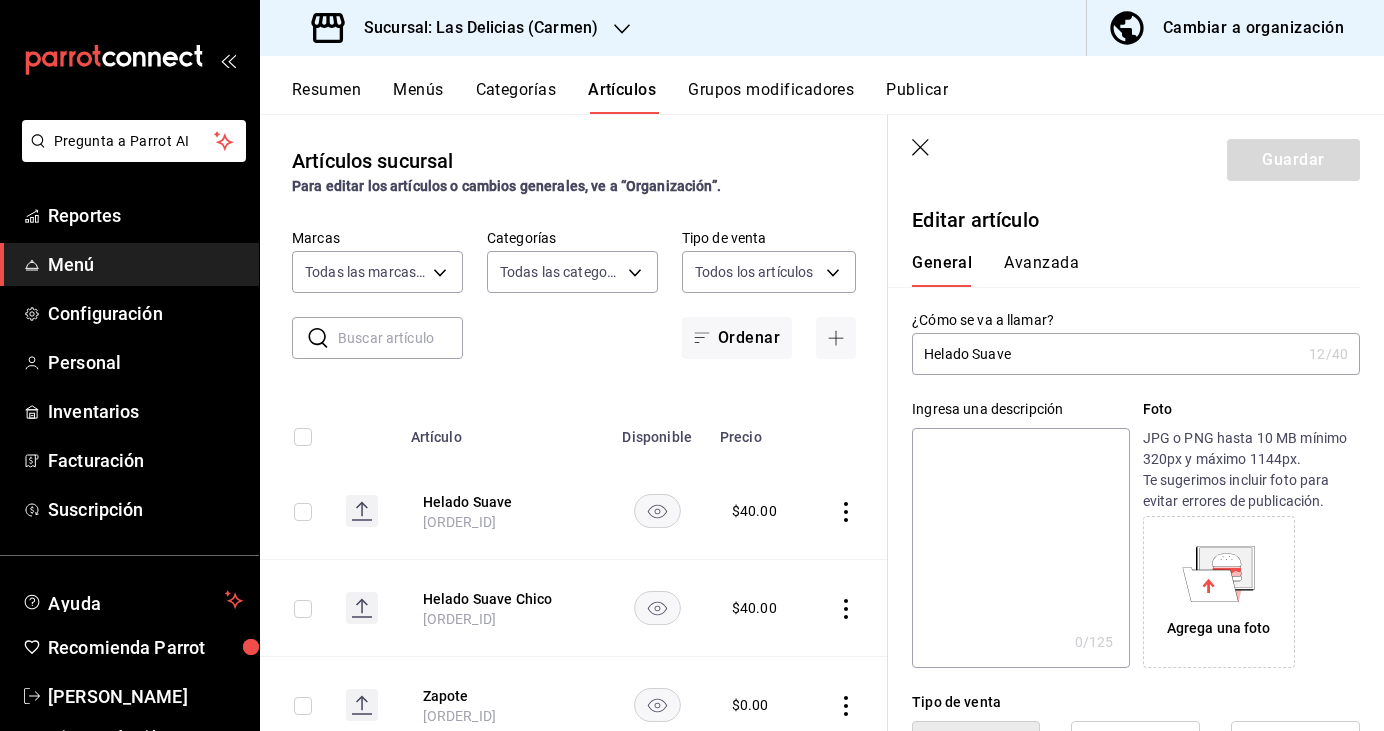 click on "Helado Suave" at bounding box center [1106, 354] 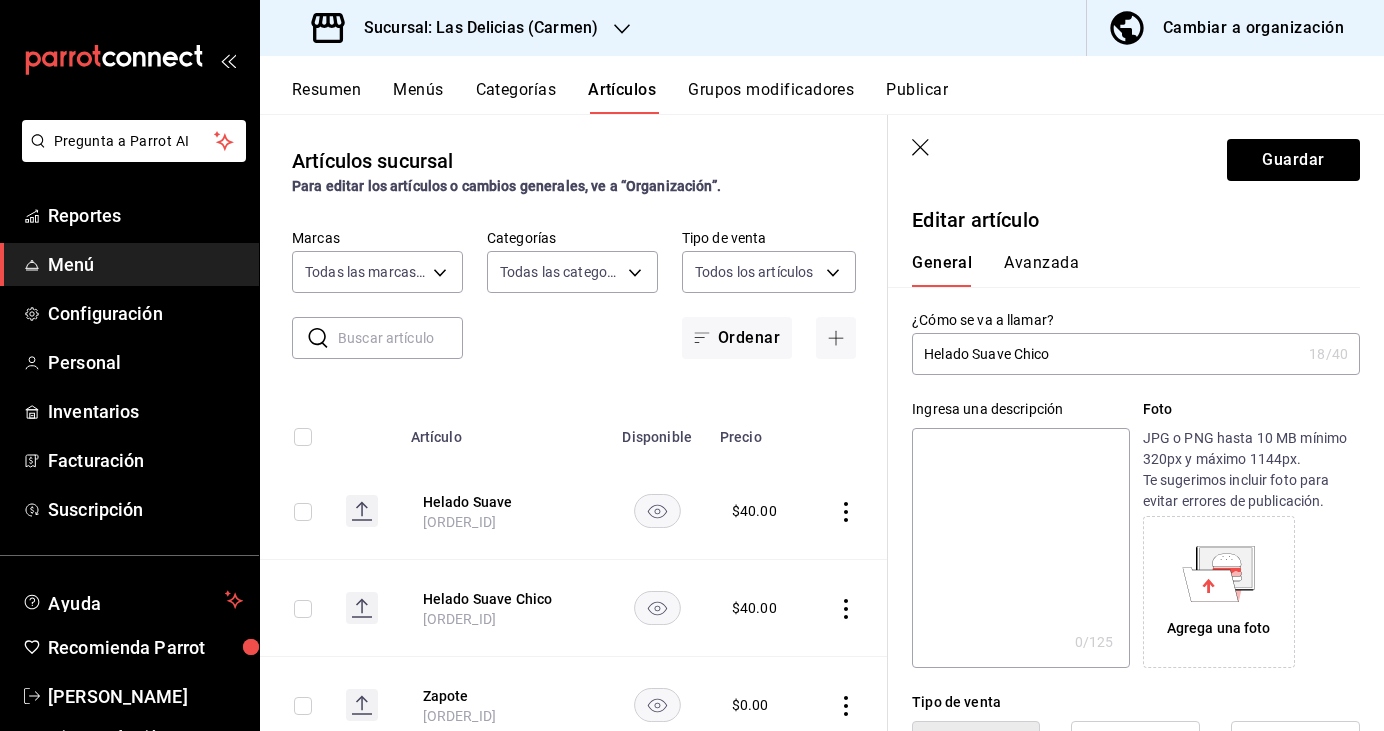 type on "Helado Suave Chico" 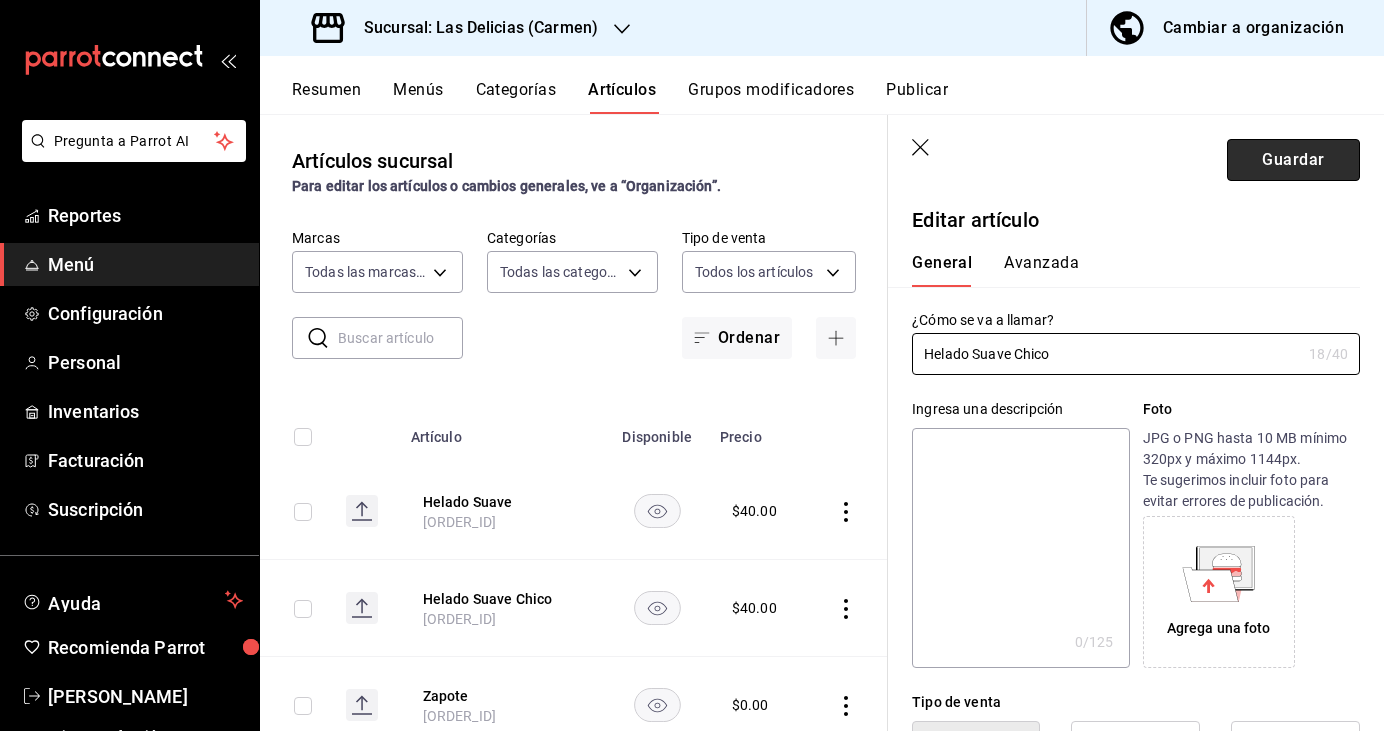 click on "Guardar" at bounding box center (1293, 160) 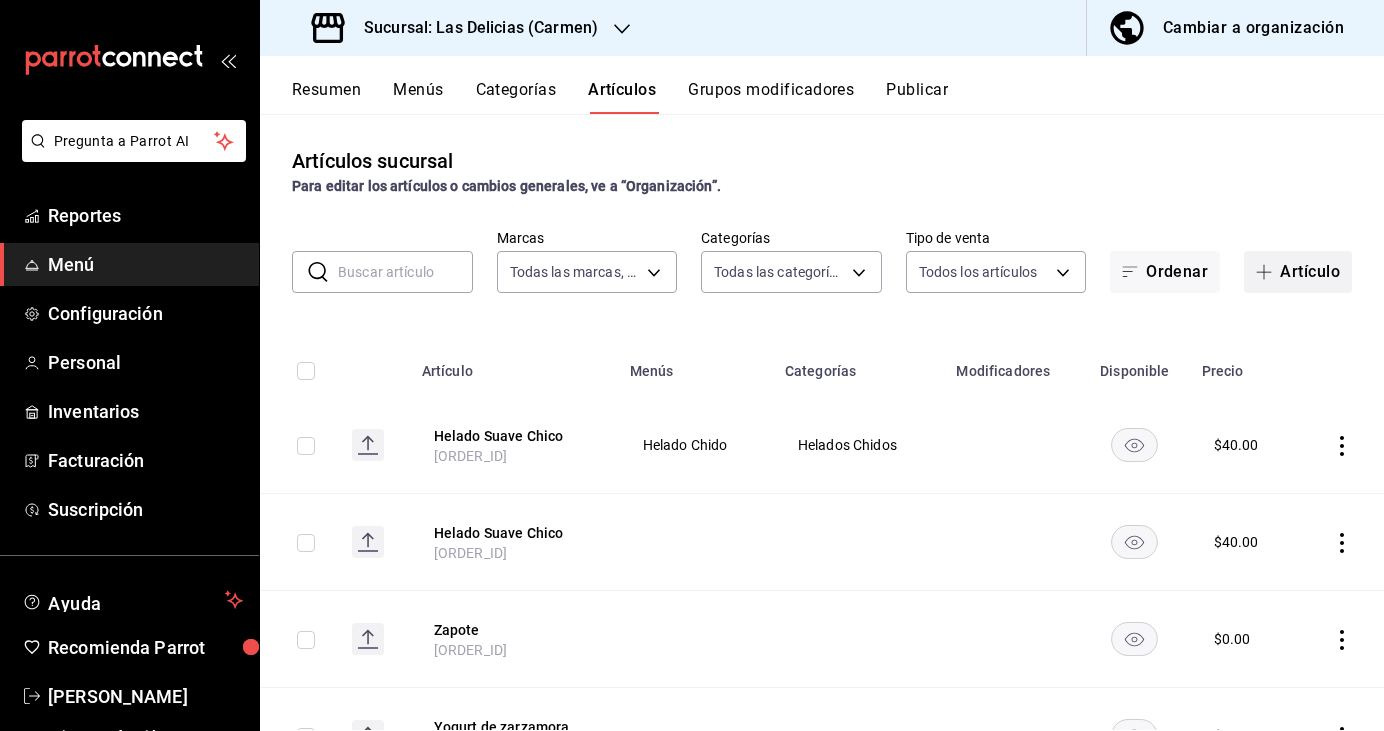 click on "Artículo" at bounding box center [1298, 272] 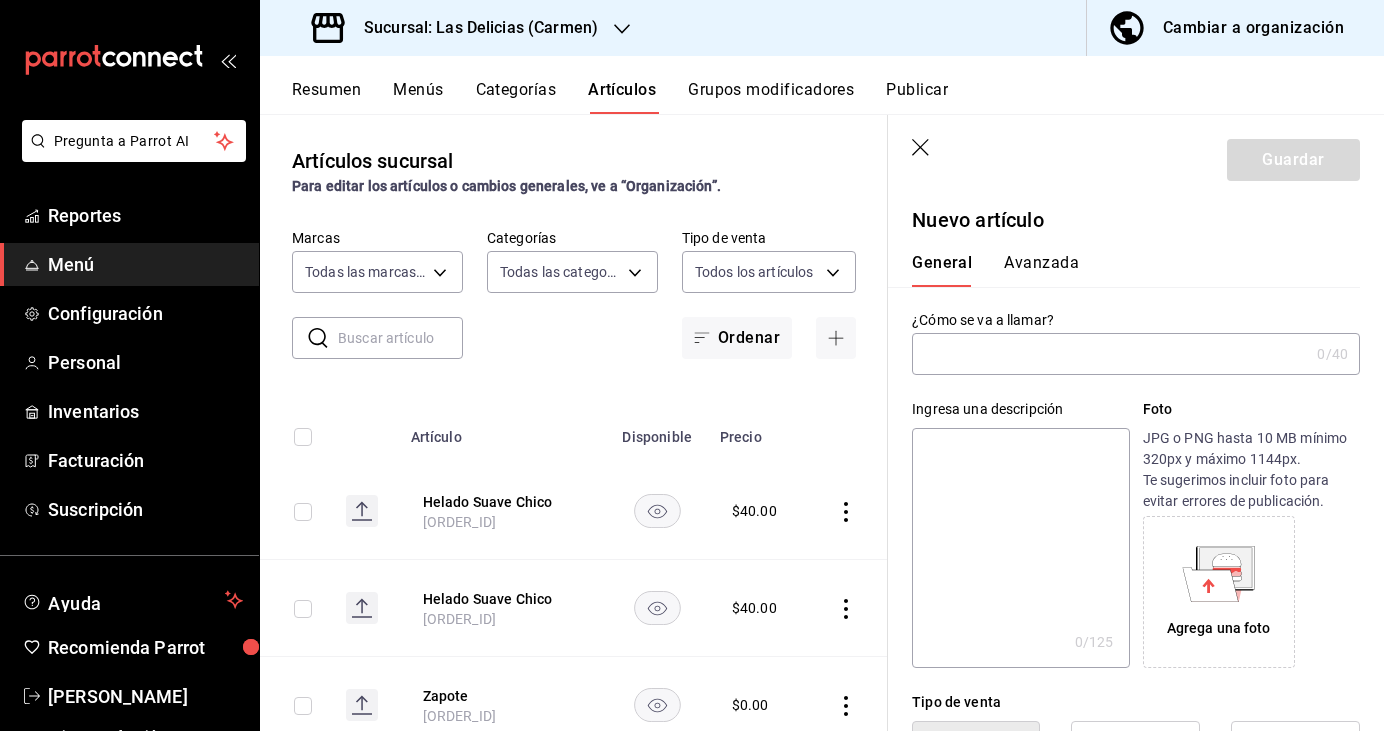click at bounding box center [1110, 354] 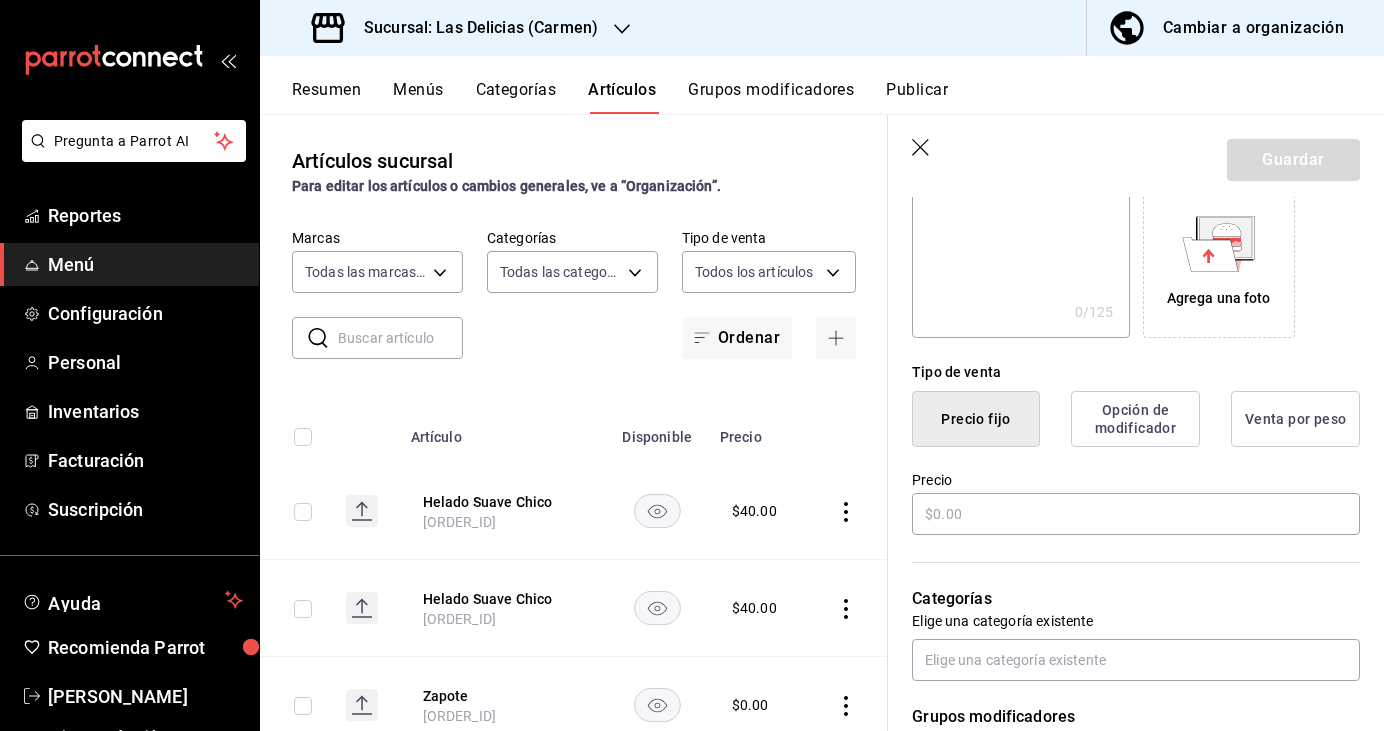 scroll, scrollTop: 343, scrollLeft: 0, axis: vertical 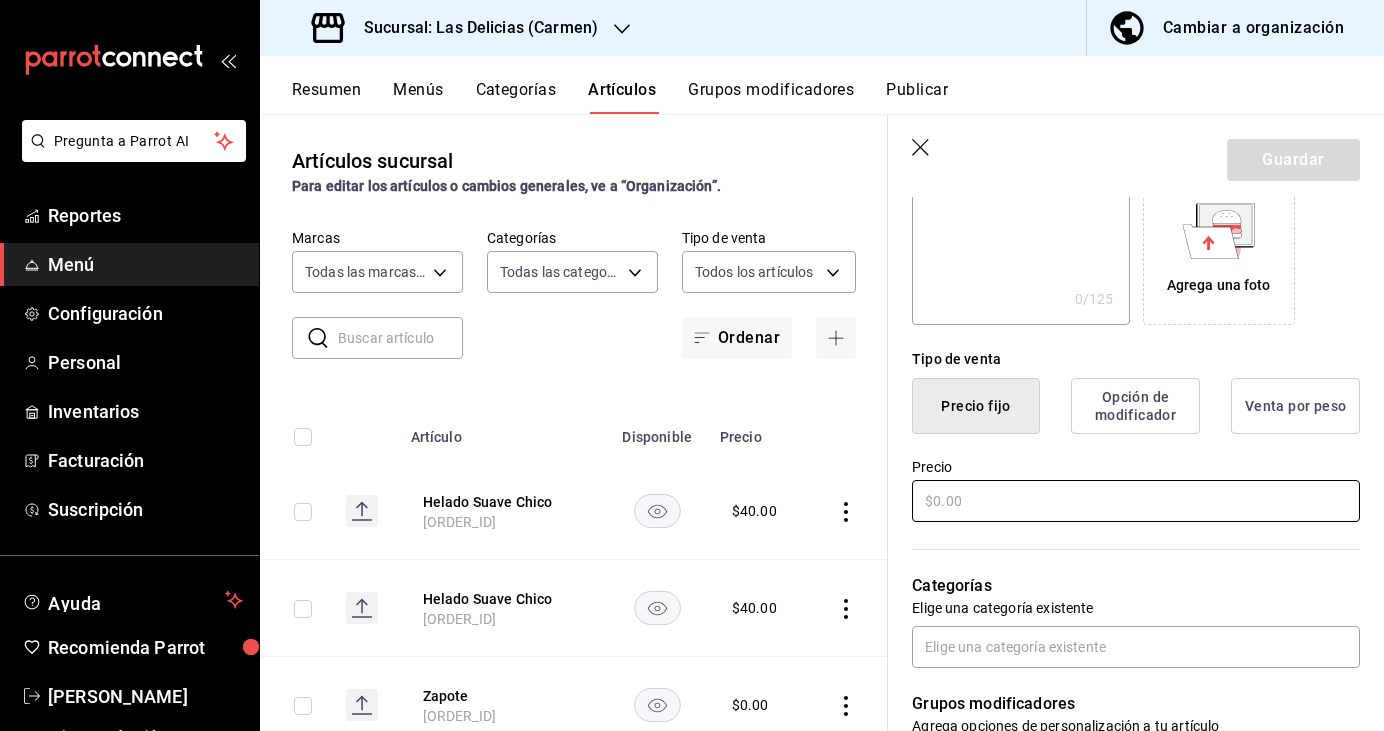 type on "Helado Suave Mediano" 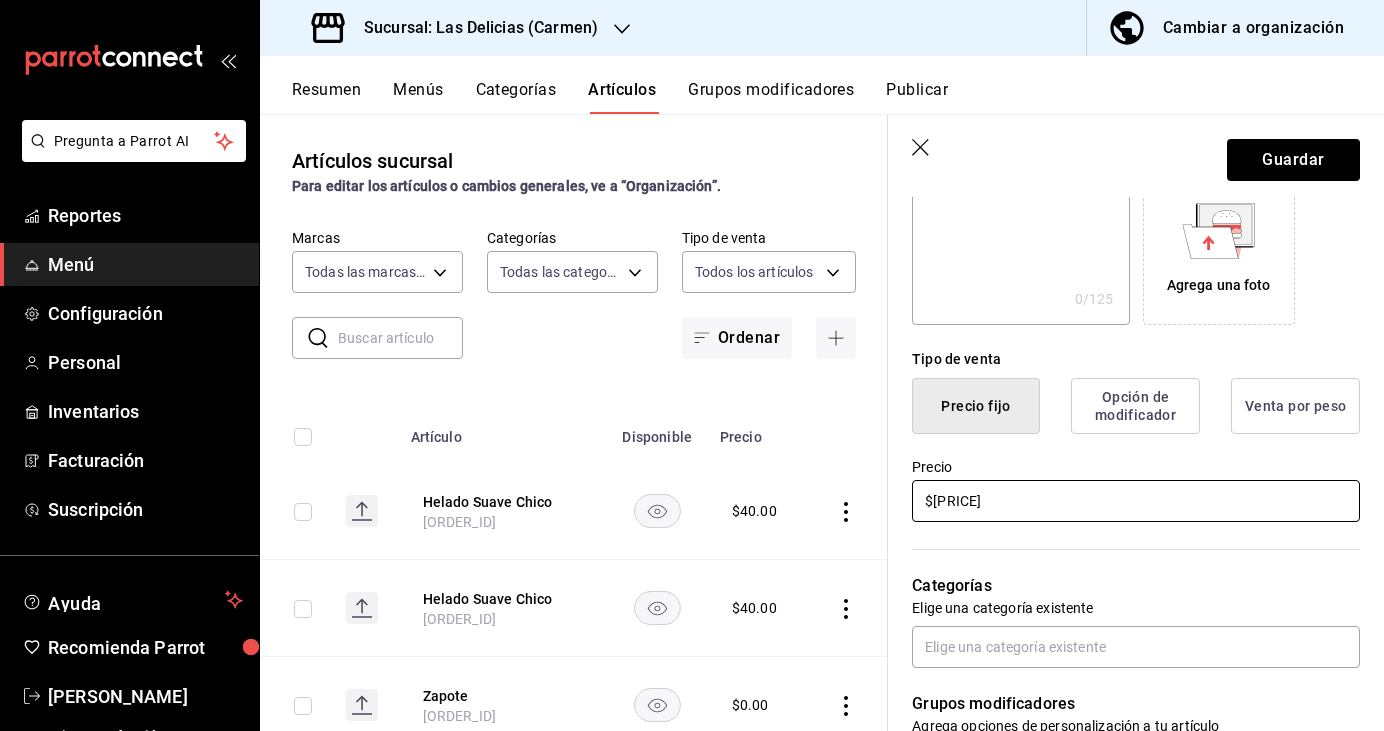 type on "$0.00" 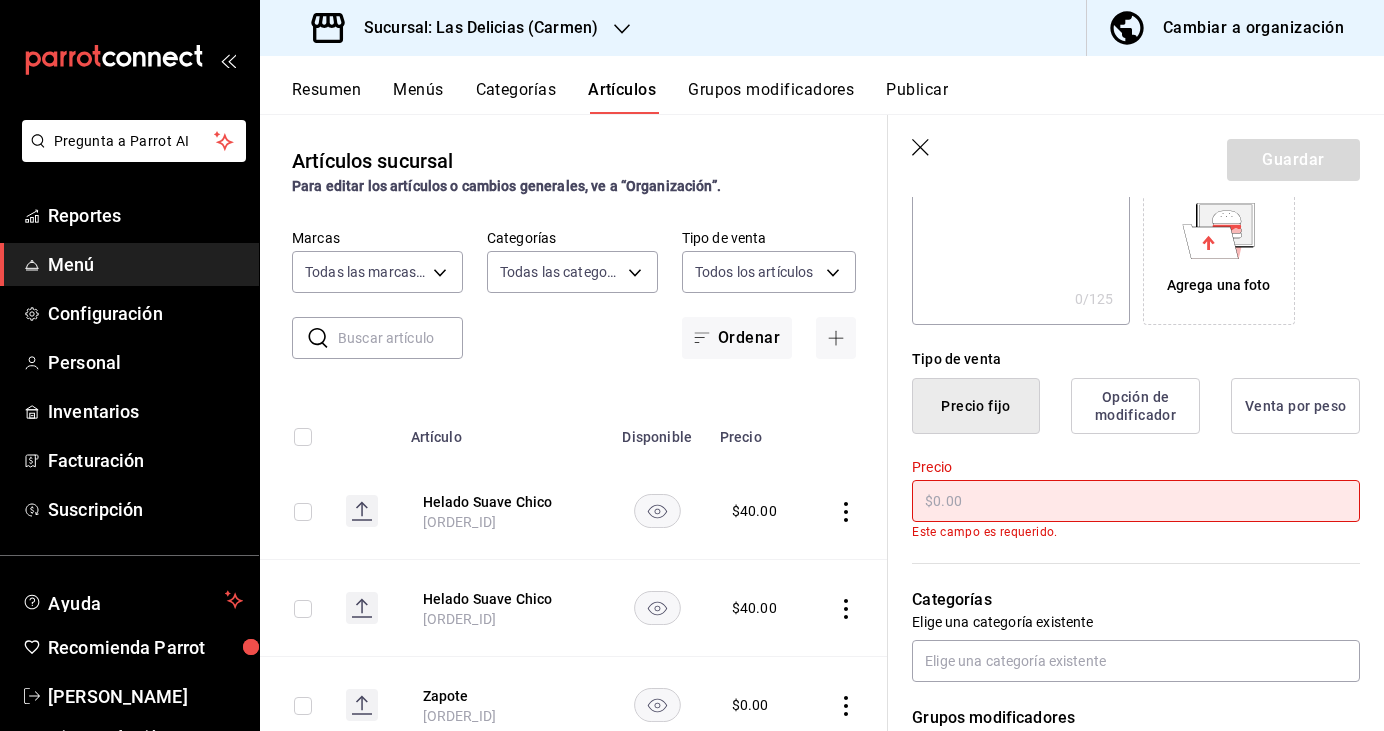 click at bounding box center [1136, 501] 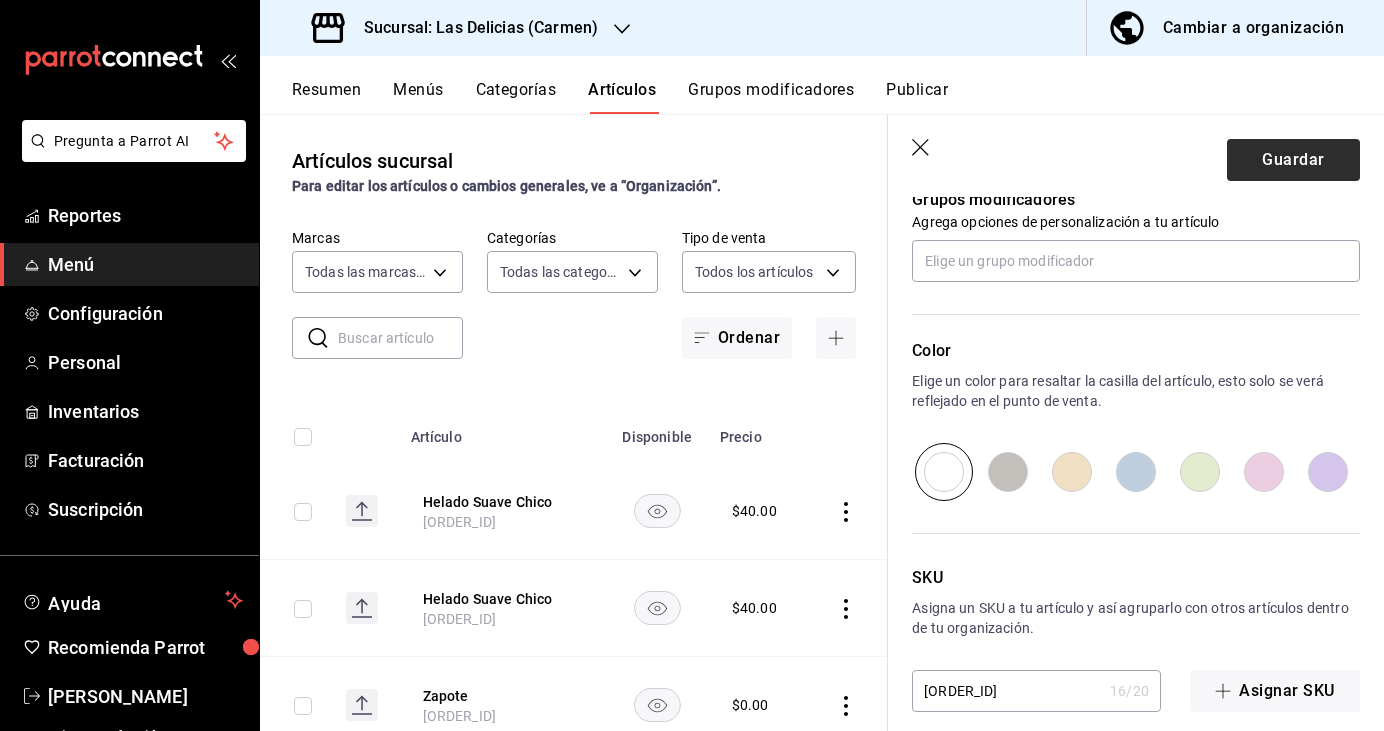 scroll, scrollTop: 868, scrollLeft: 0, axis: vertical 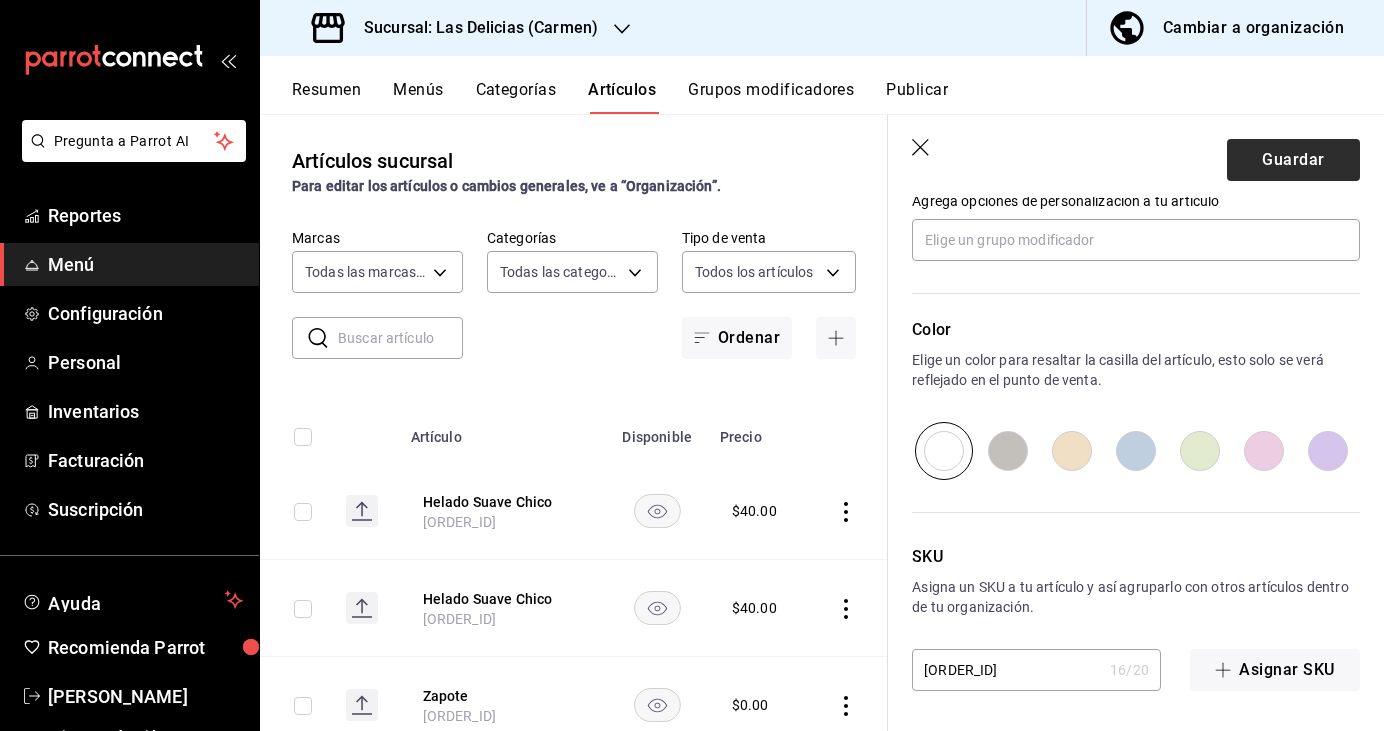 type on "$60.00" 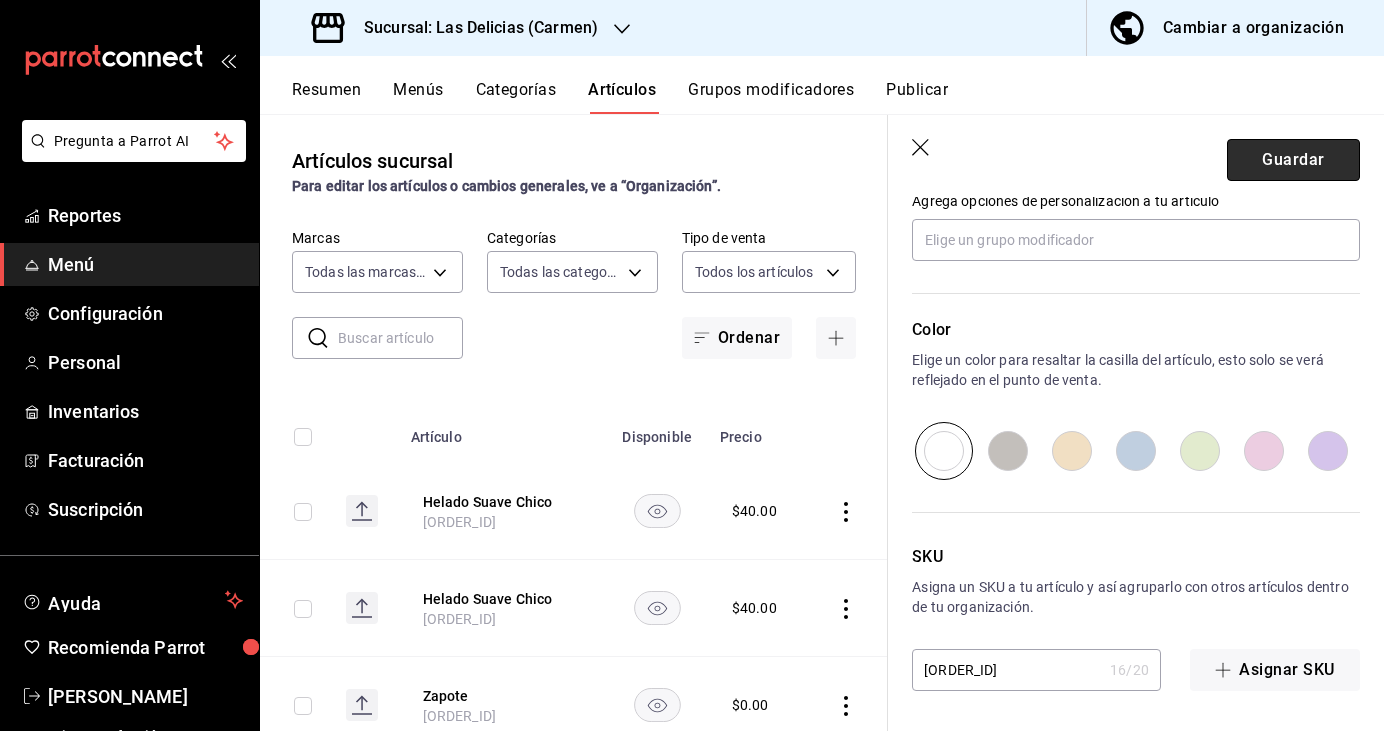 click on "Guardar" at bounding box center [1293, 160] 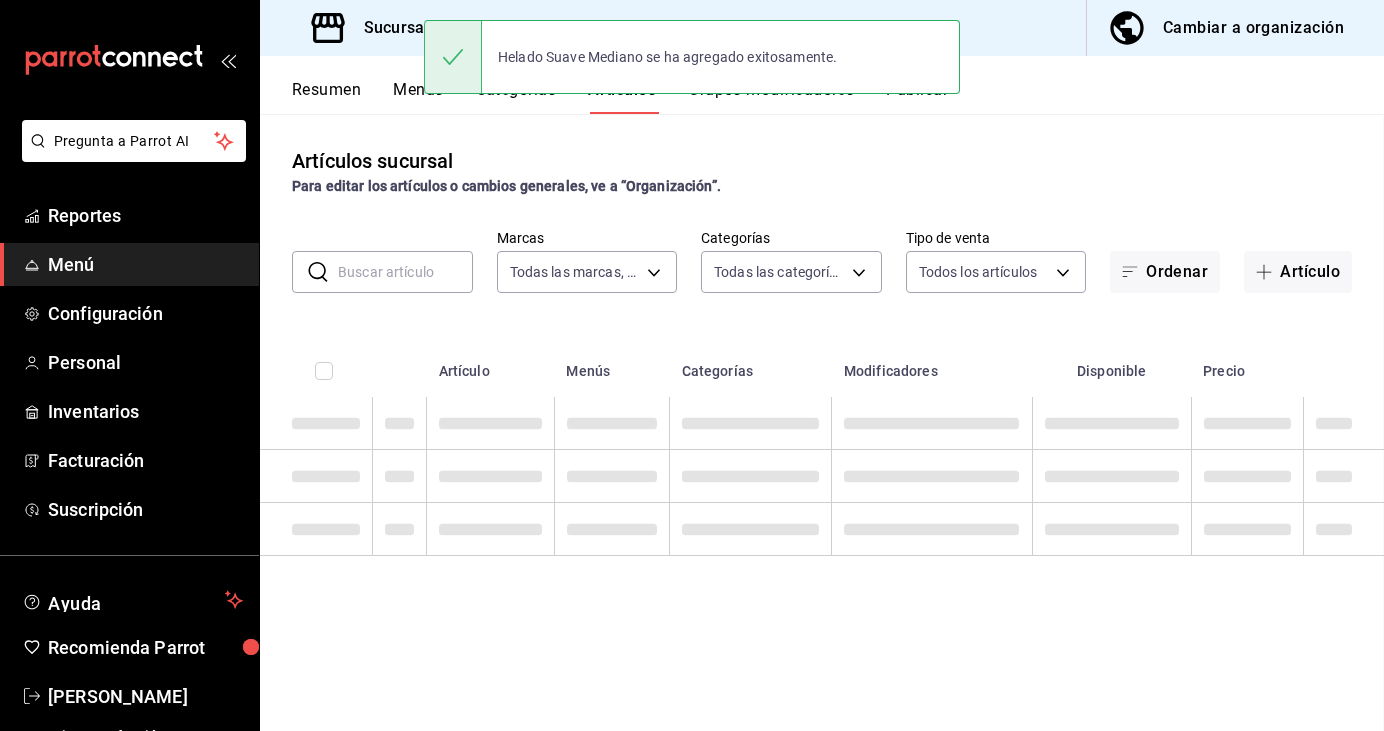scroll, scrollTop: 0, scrollLeft: 0, axis: both 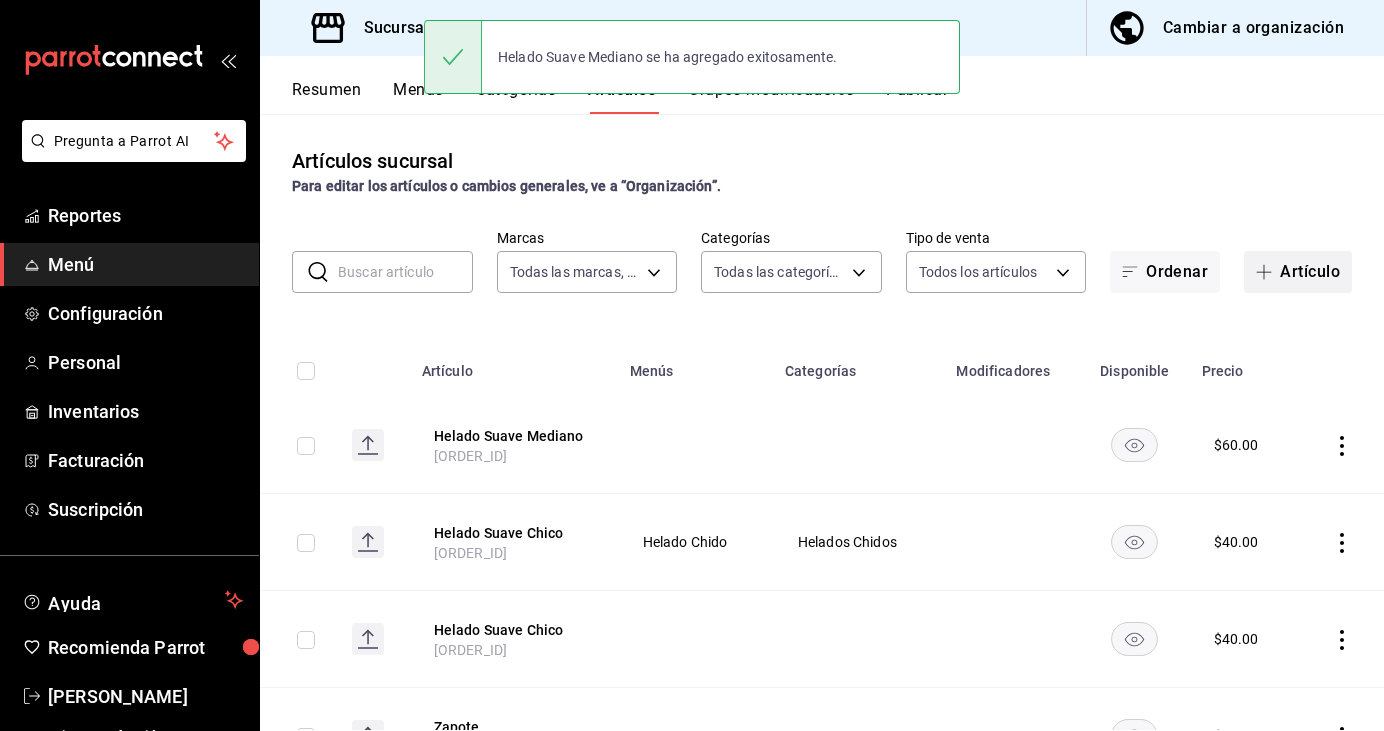 click on "Artículo" at bounding box center [1298, 272] 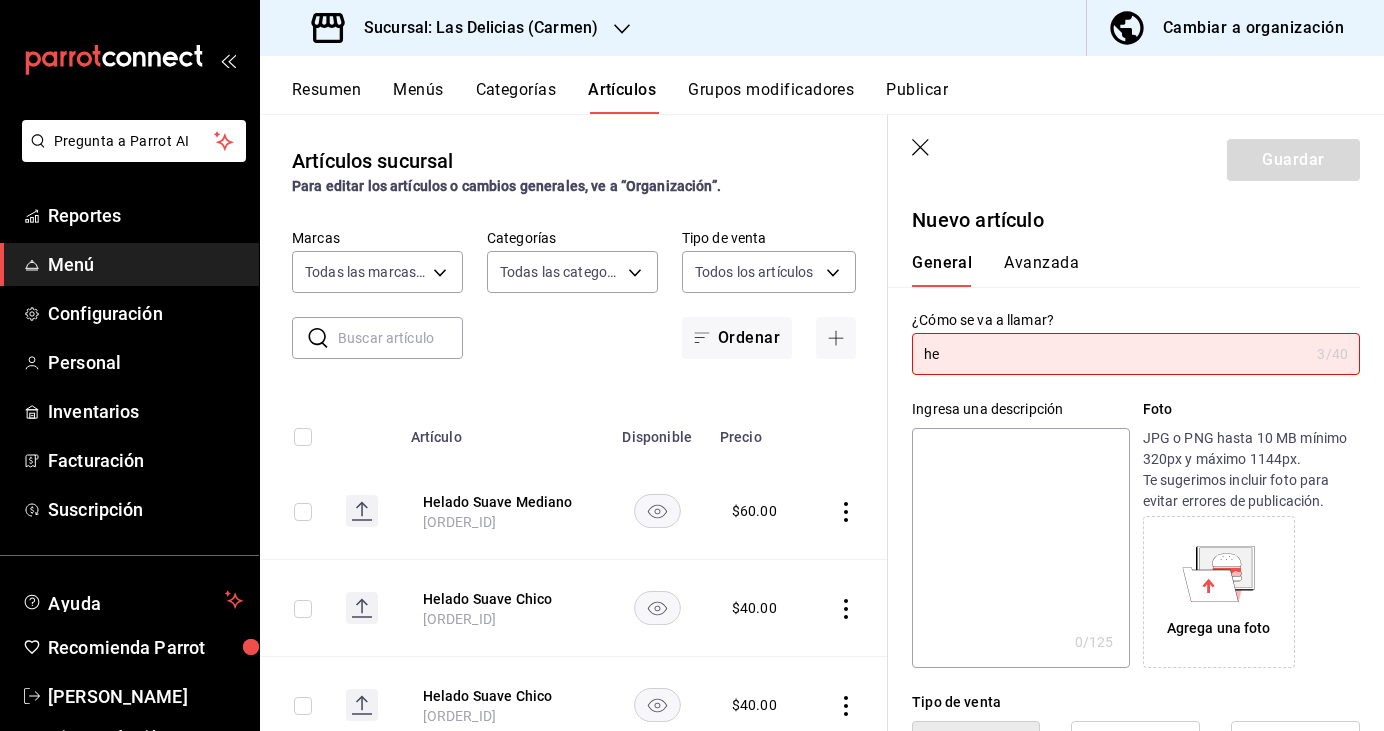 type on "h" 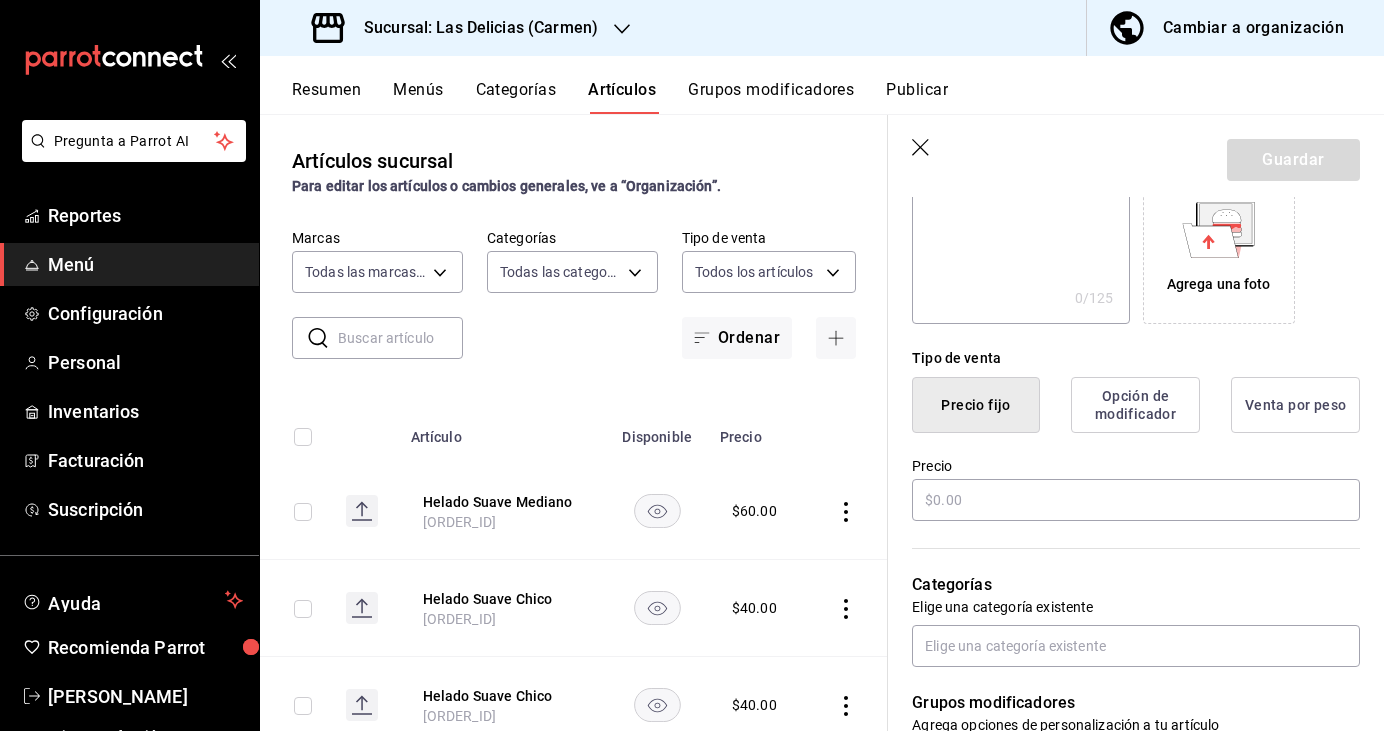 scroll, scrollTop: 345, scrollLeft: 0, axis: vertical 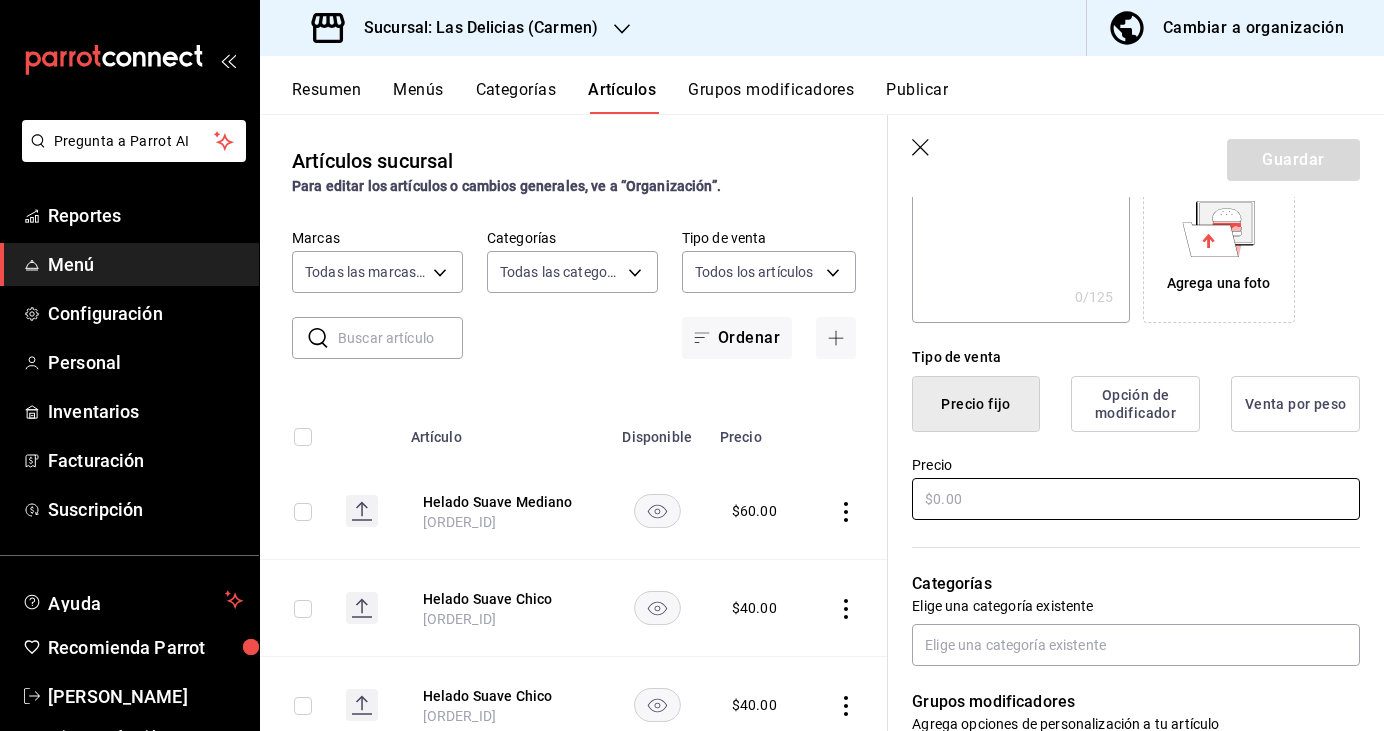 type on "Helado Suave Grande" 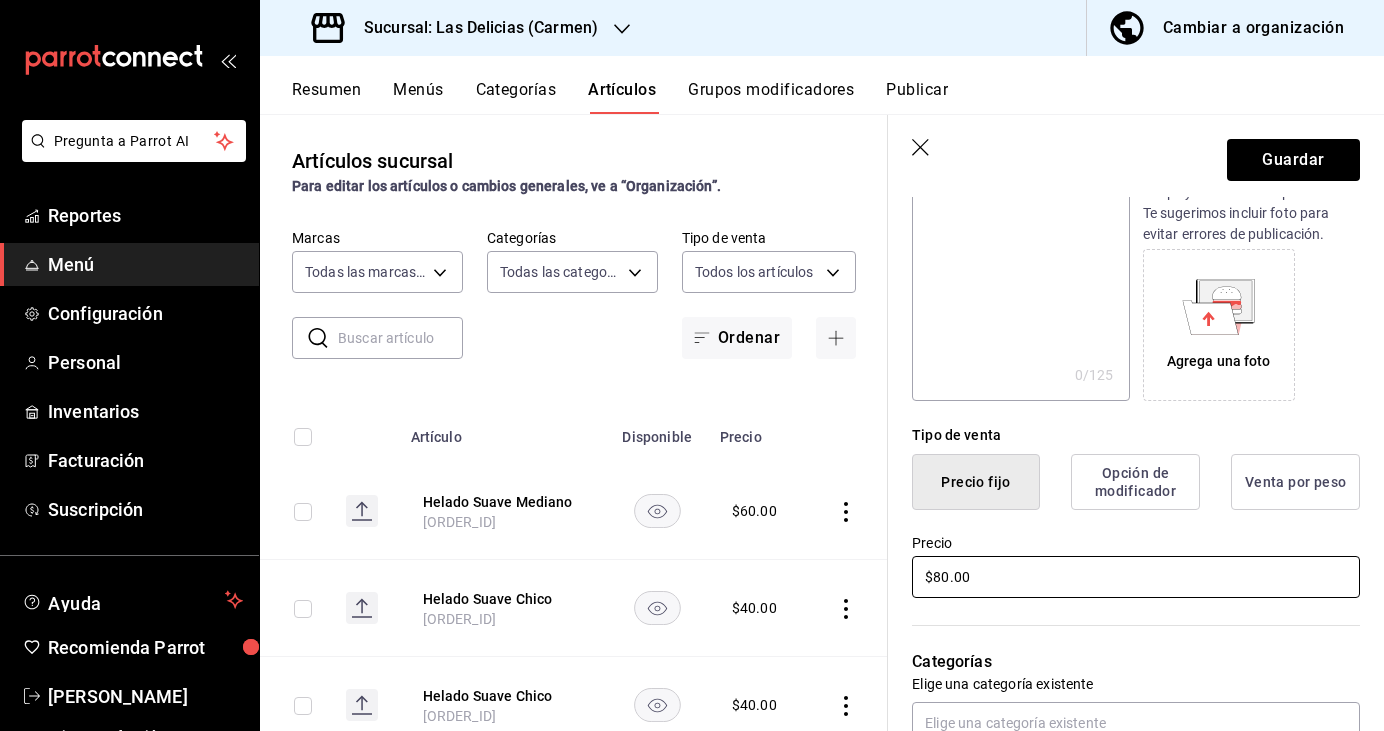 scroll, scrollTop: 0, scrollLeft: 0, axis: both 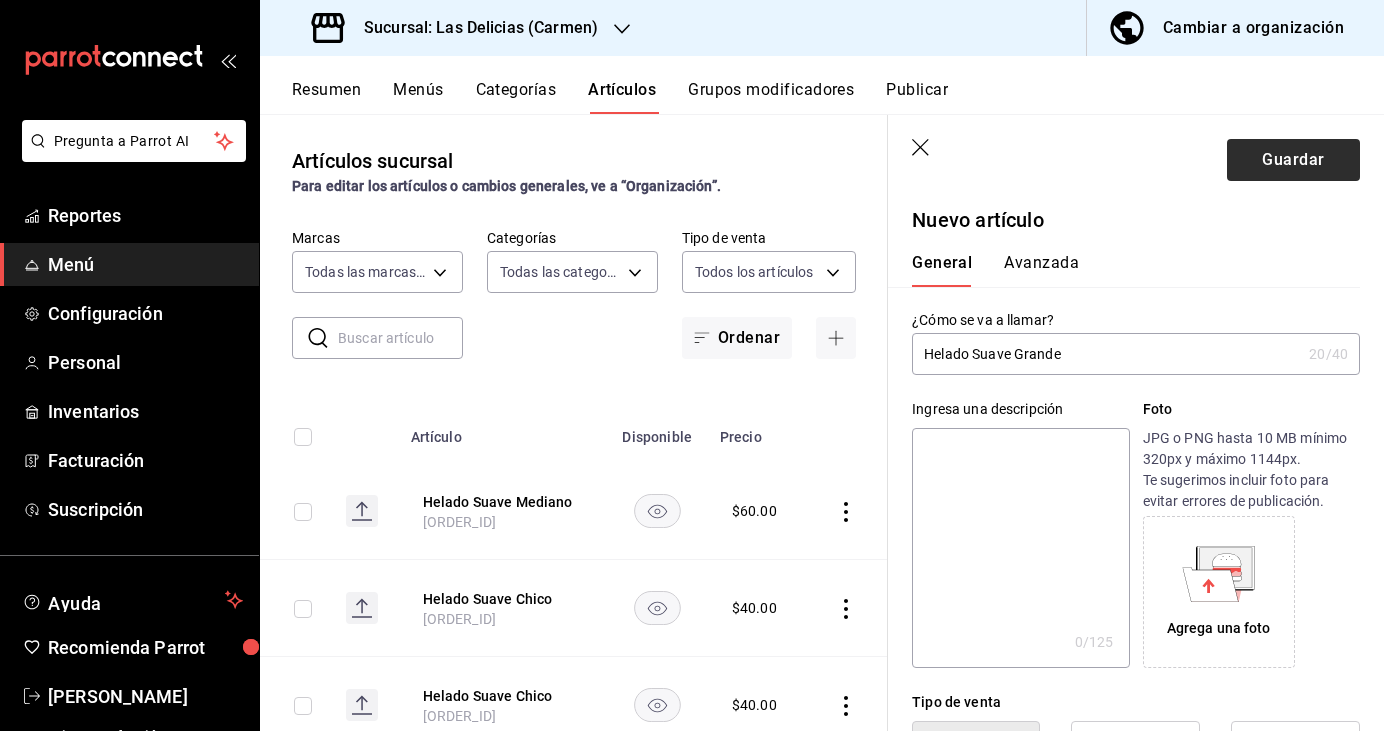 type on "$80.00" 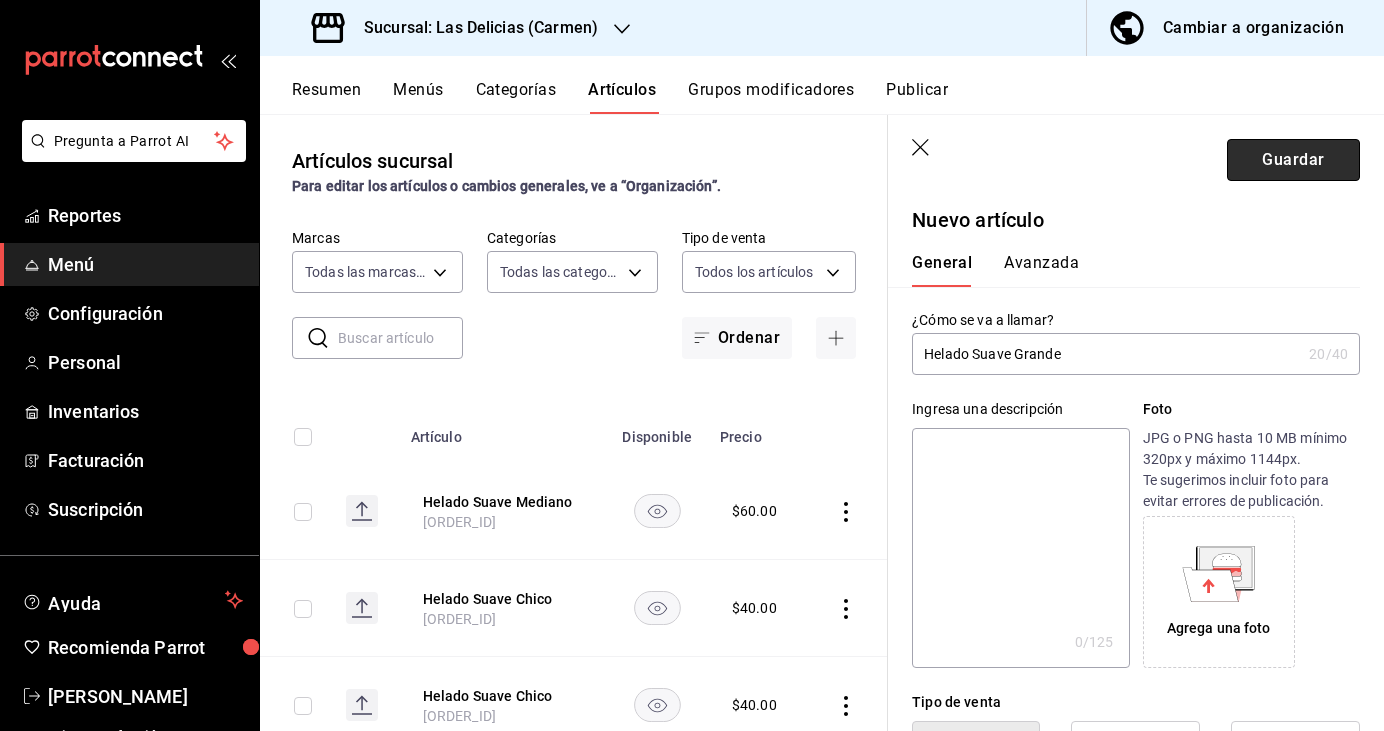 click on "Guardar" at bounding box center [1293, 160] 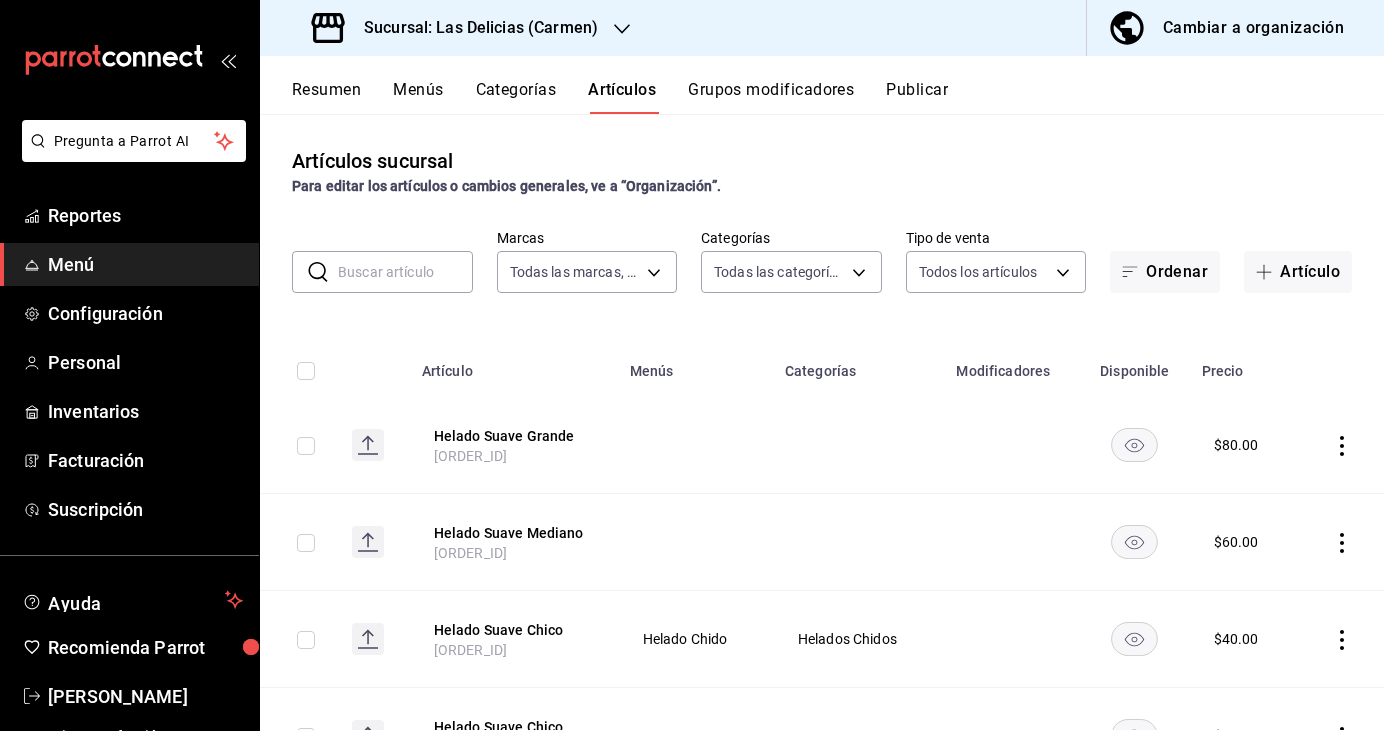 click on "Menús" at bounding box center (418, 97) 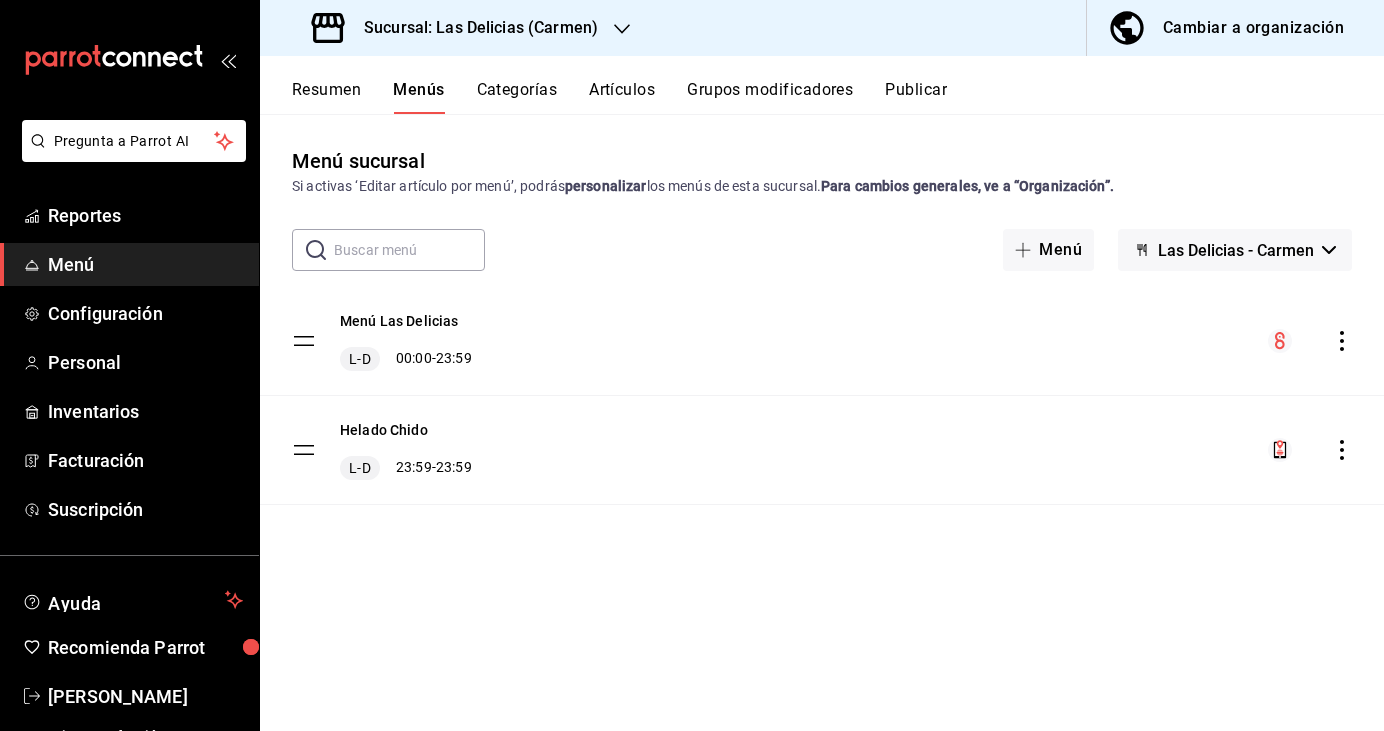 click on "Menú Las Delicias L-D 00:00  -  23:59 Helado Chido L-D 23:59  -  23:59" at bounding box center [822, 396] 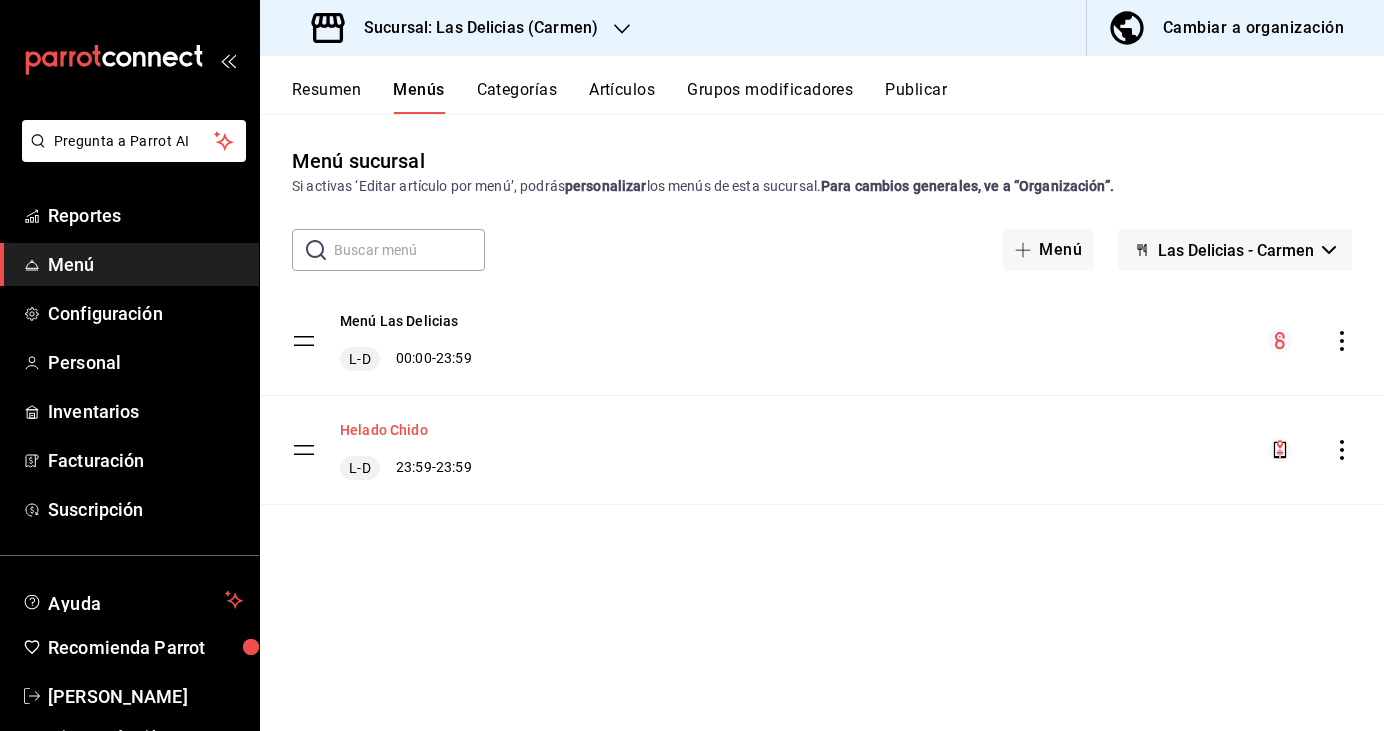 click on "Helado Chido" at bounding box center [384, 430] 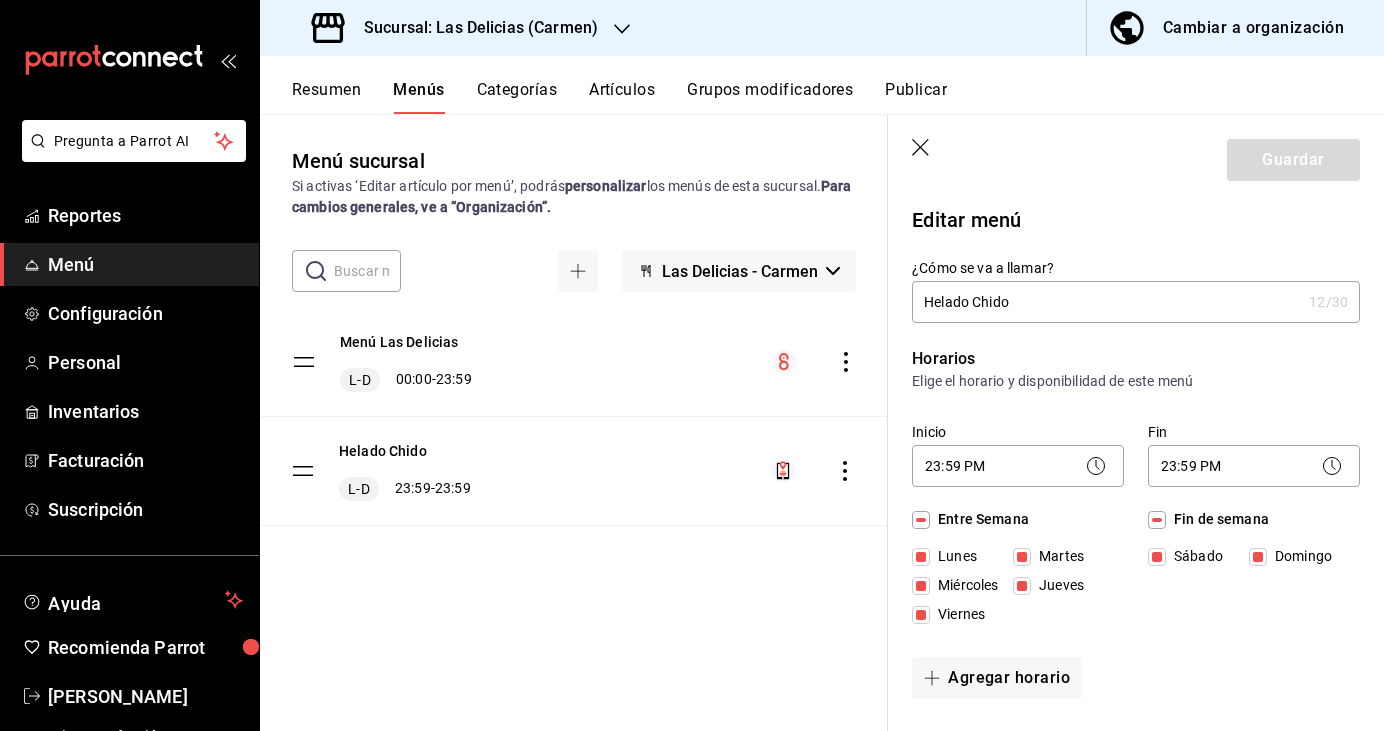 click on "Menú Las Delicias L-D 00:00  -  23:59 Helado Chido L-D 23:59  -  23:59" at bounding box center (574, 417) 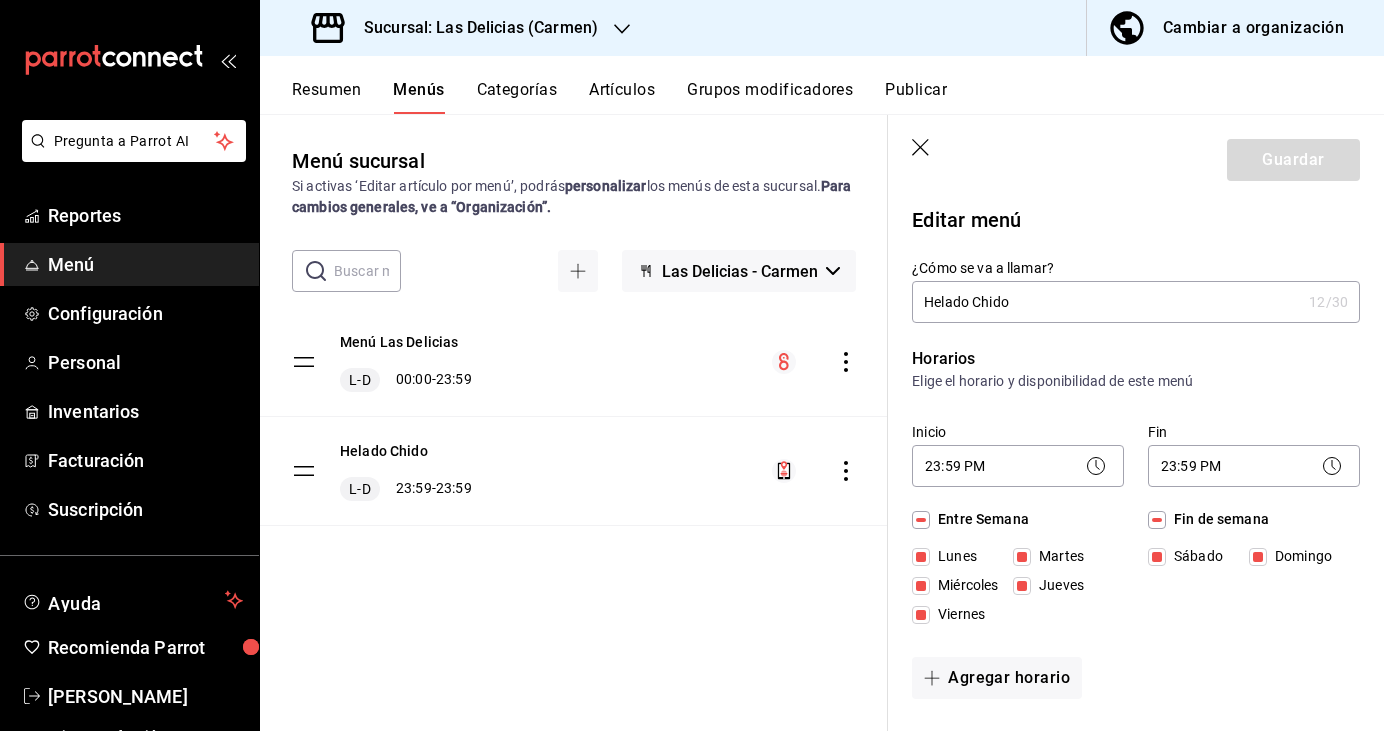 click on "Menú Las Delicias L-D 00:00  -  23:59 Helado Chido L-D 23:59  -  23:59" at bounding box center (574, 417) 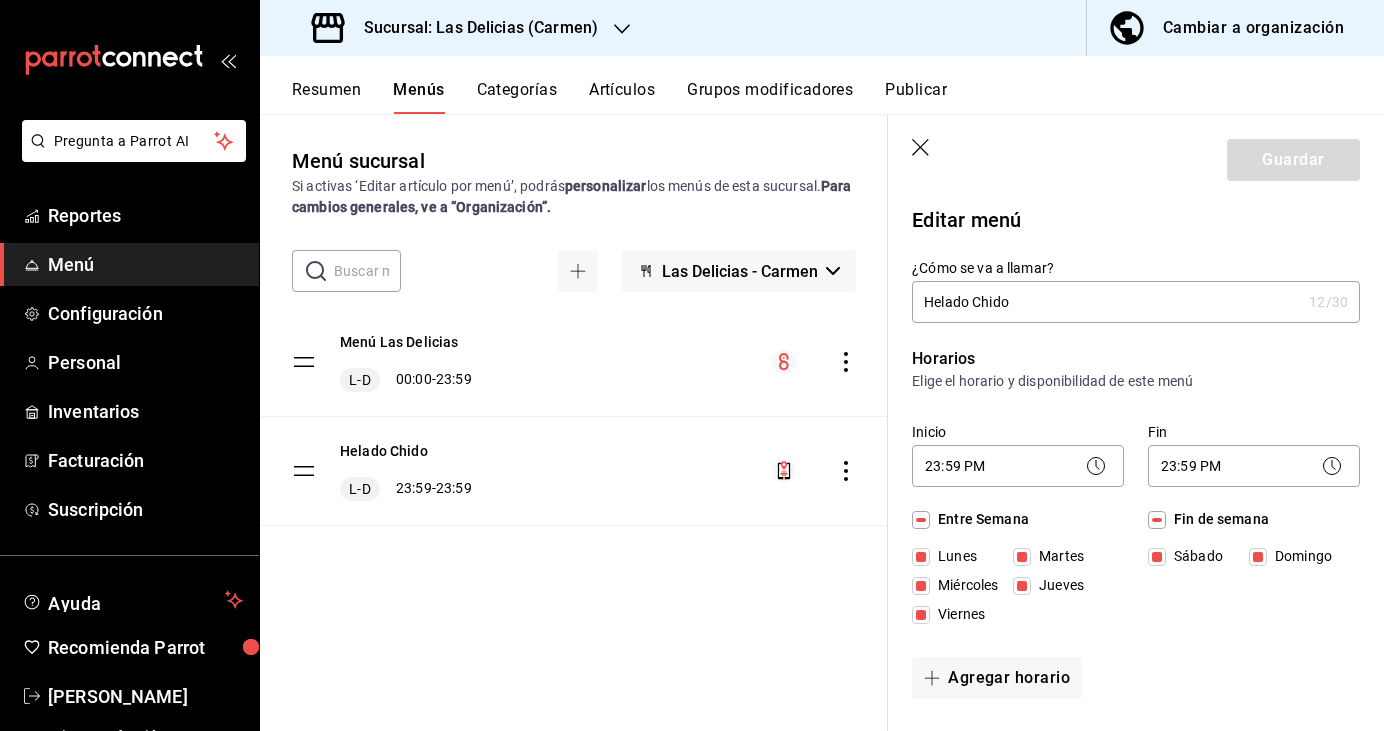 click on "Guardar" at bounding box center [1136, 156] 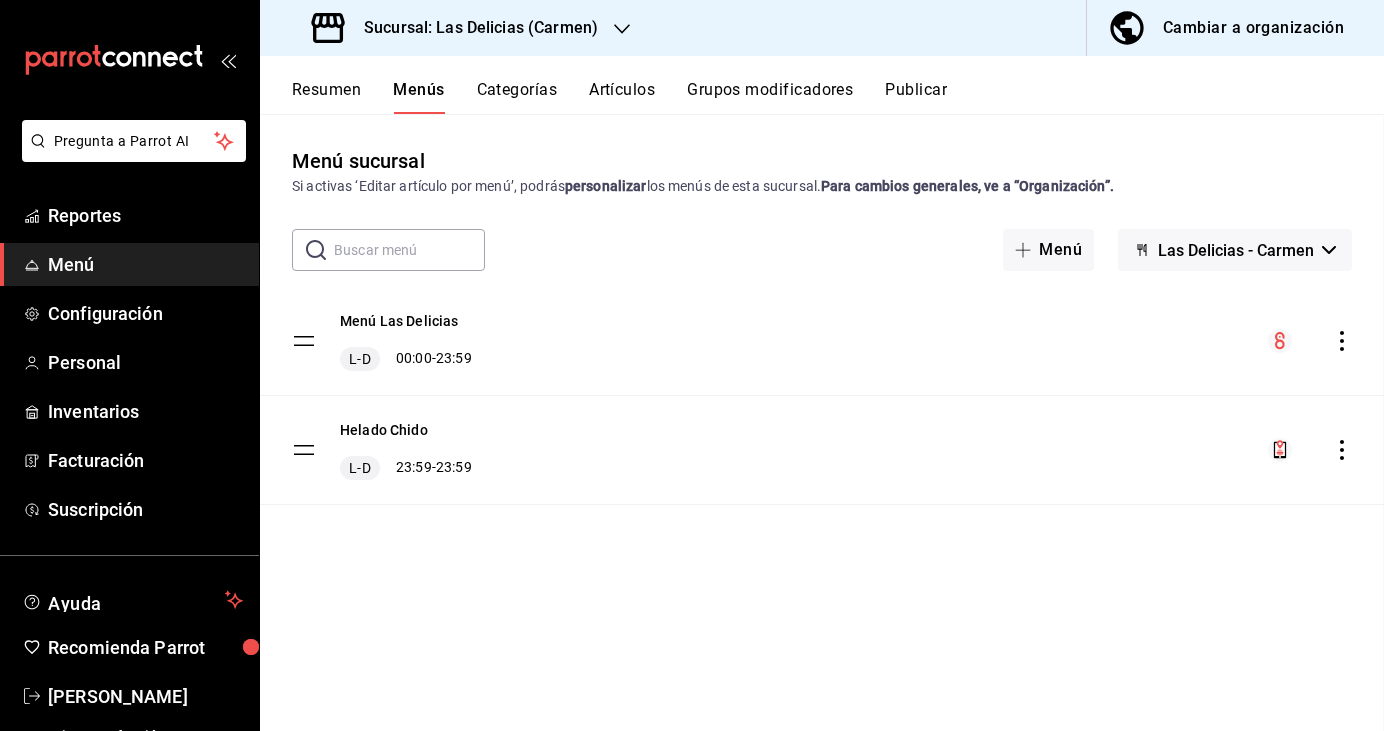 checkbox on "false" 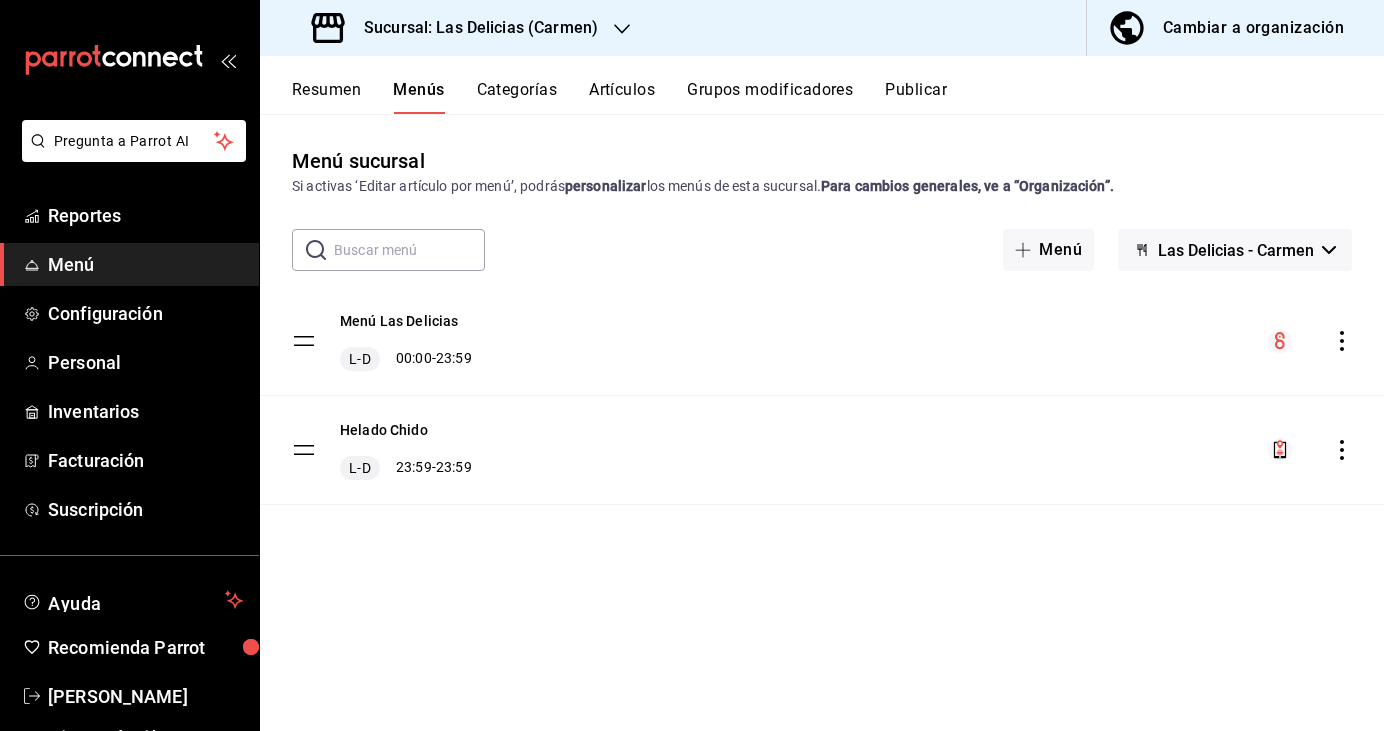 click 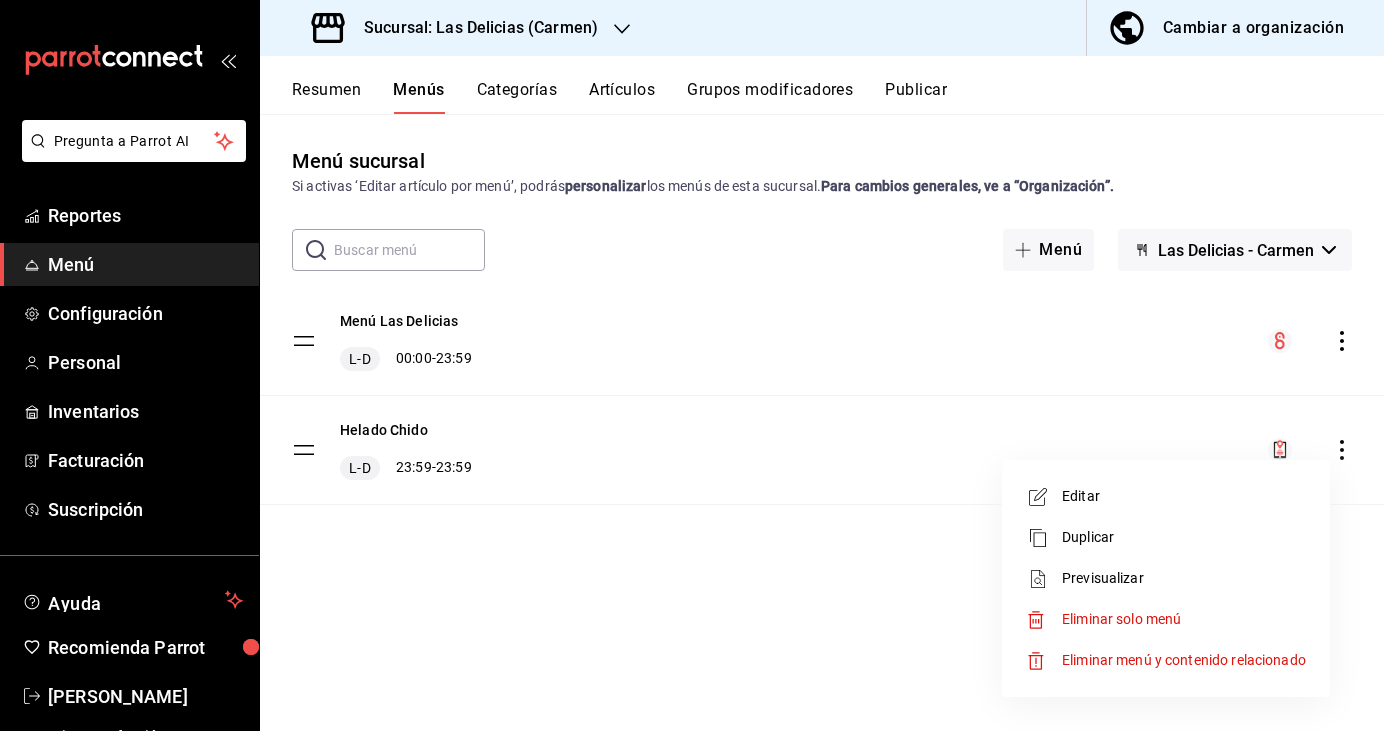 click at bounding box center (692, 365) 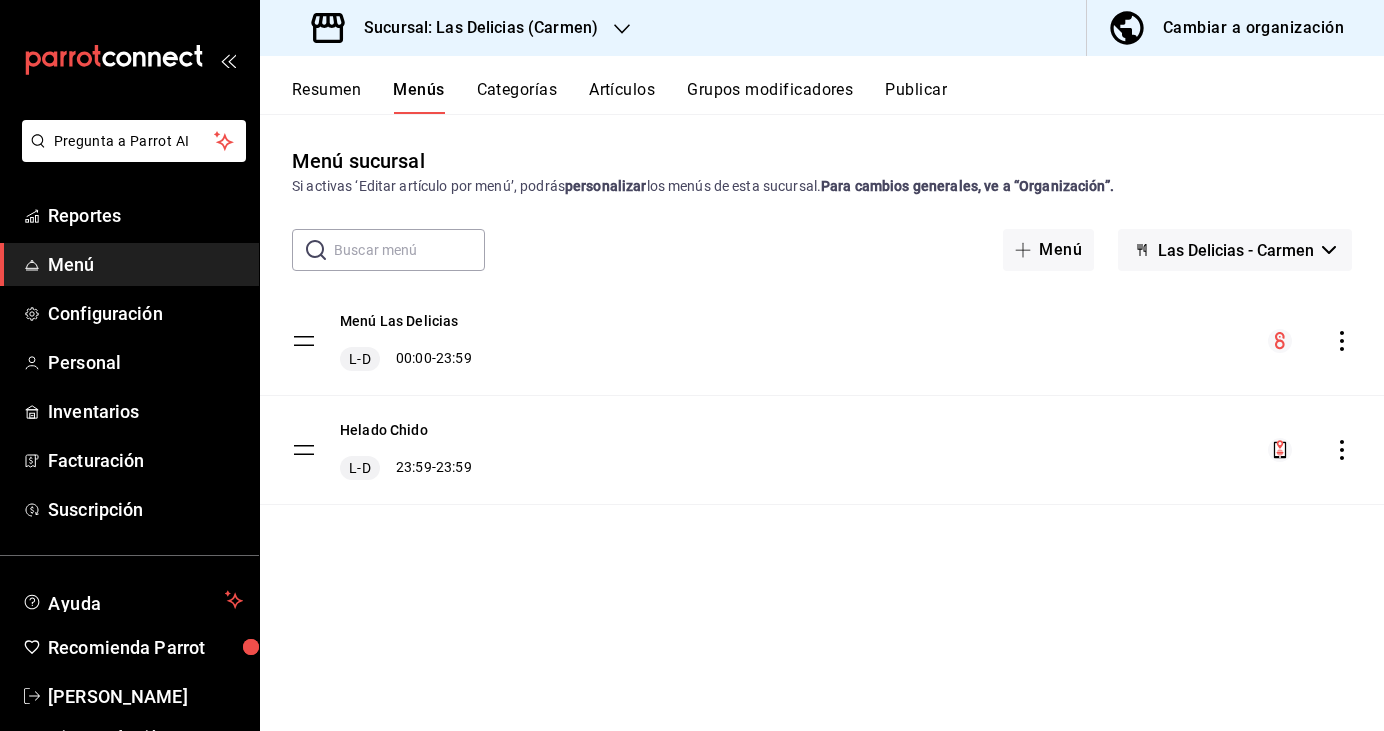 click on "Helado Chido L-D 23:59  -  23:59" at bounding box center [406, 450] 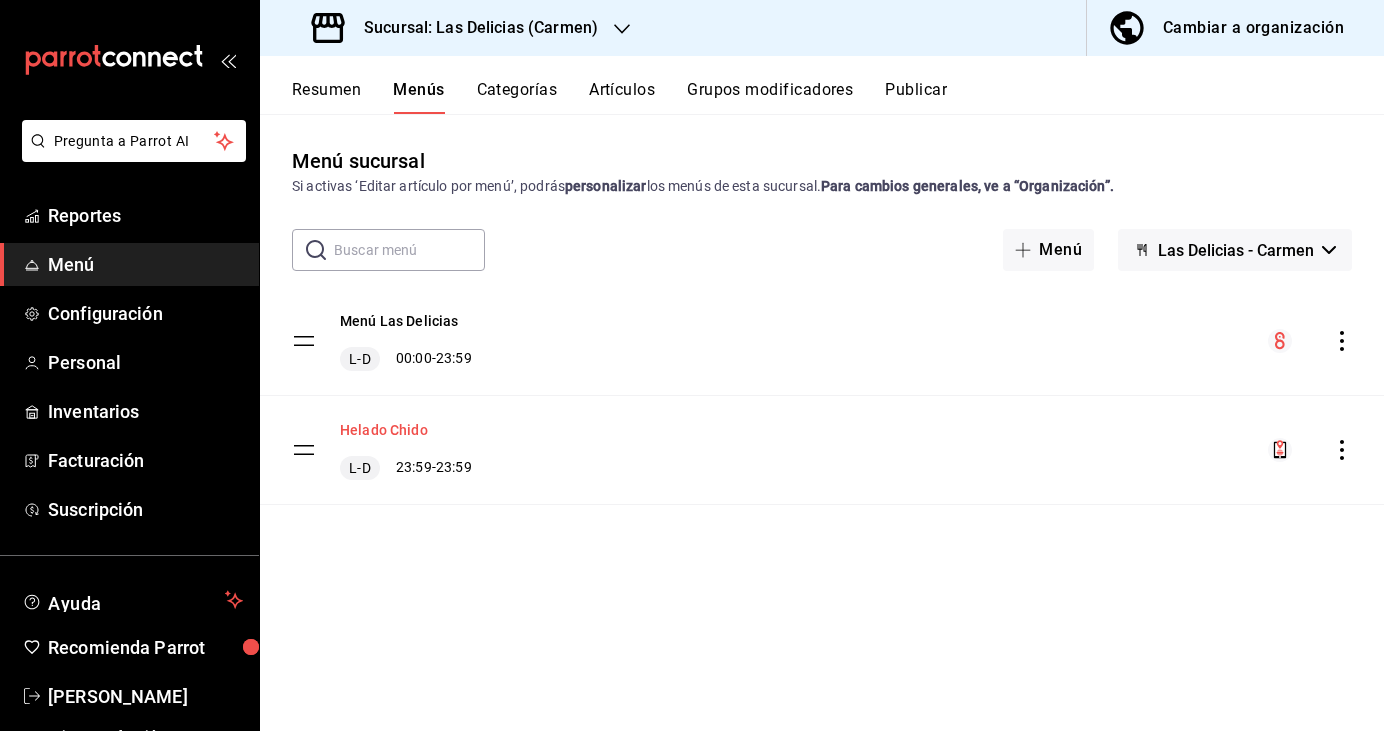 click on "Helado Chido" at bounding box center (384, 430) 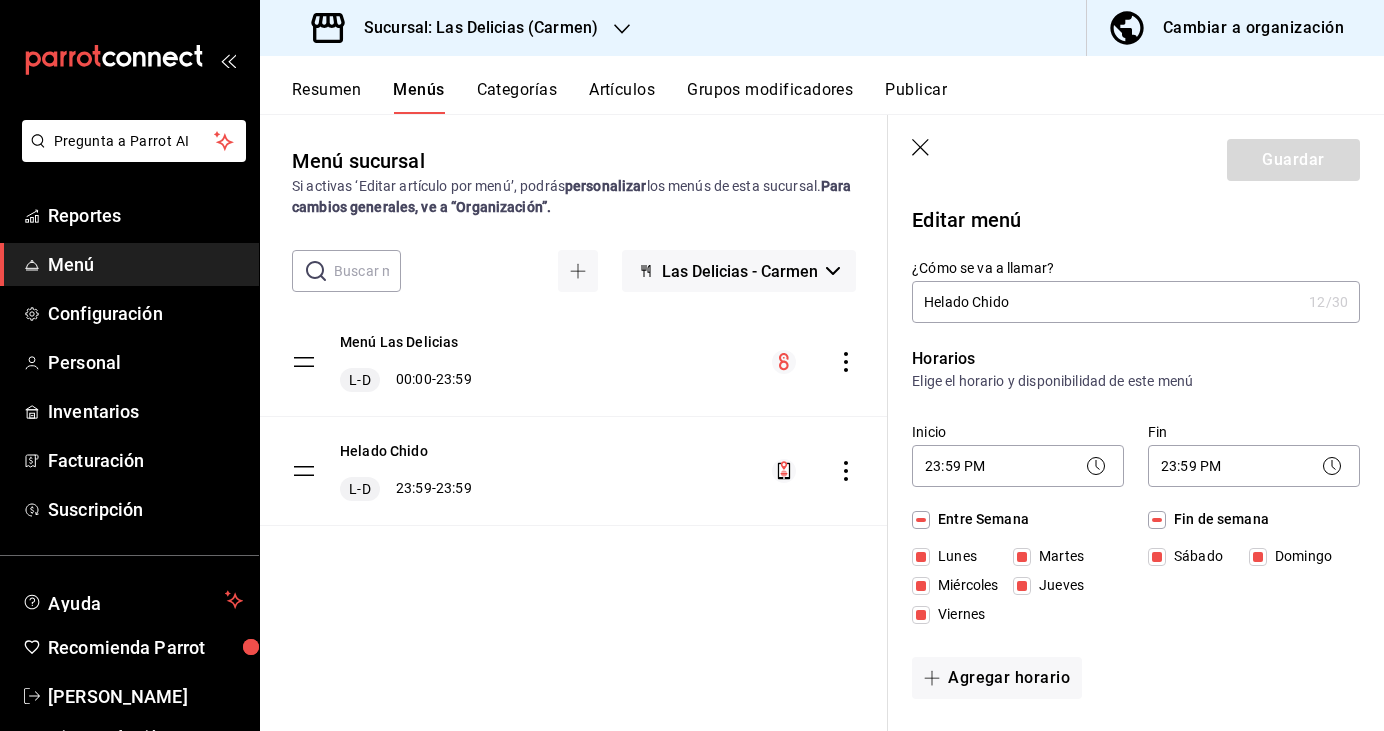 click 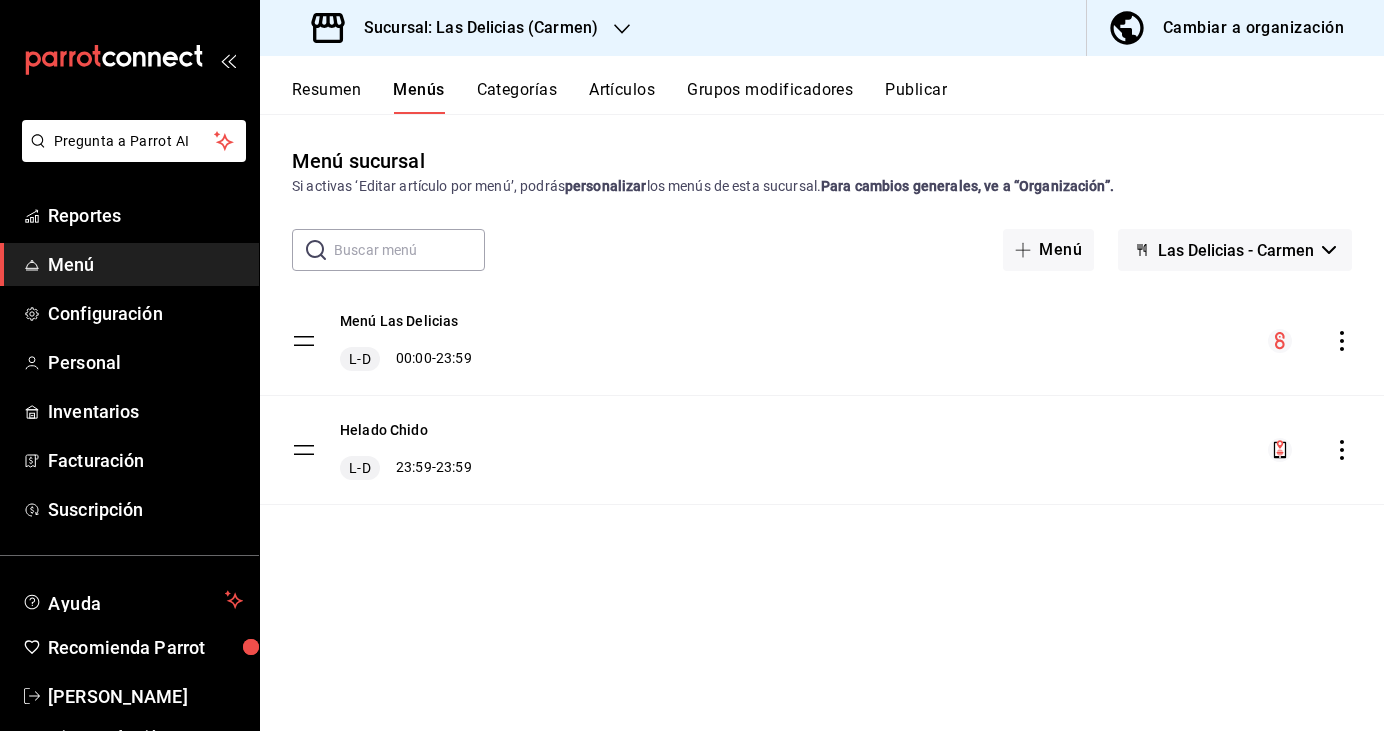 click on "Resumen" at bounding box center (326, 97) 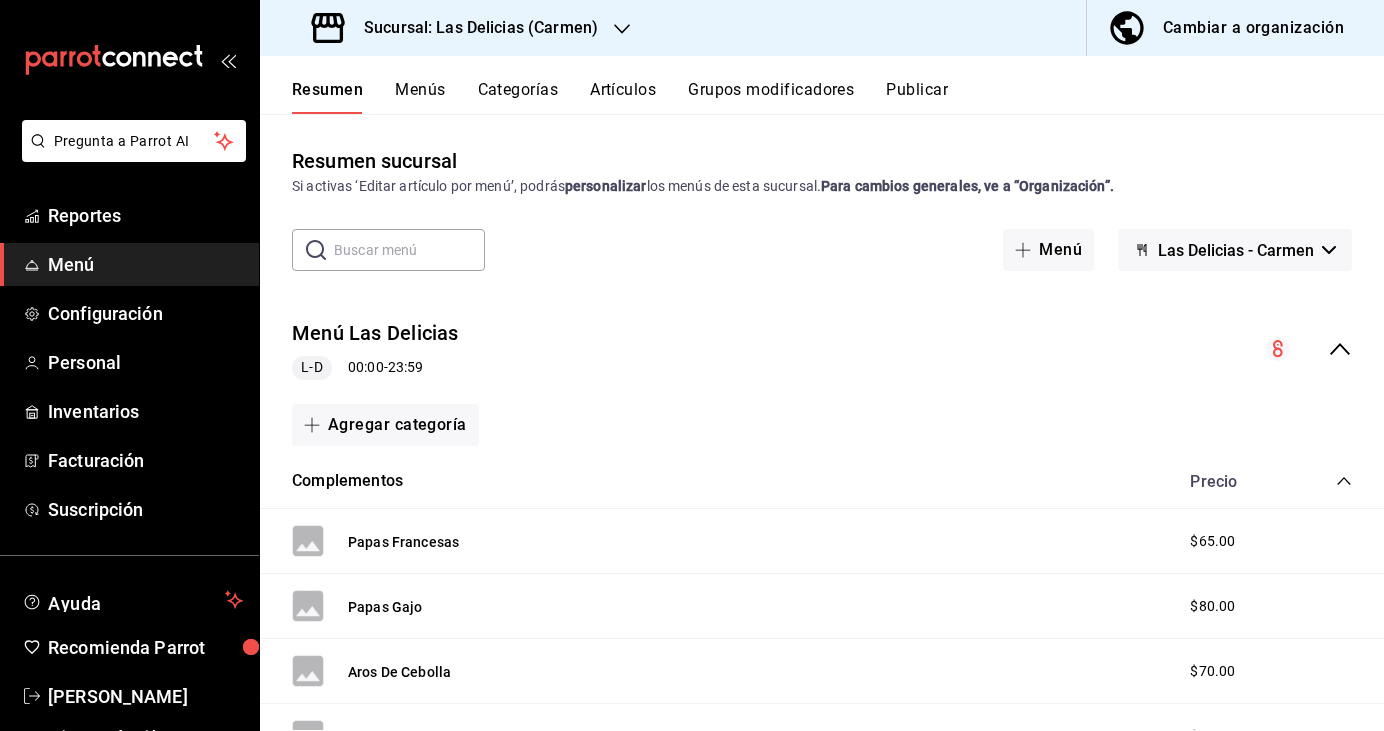 click 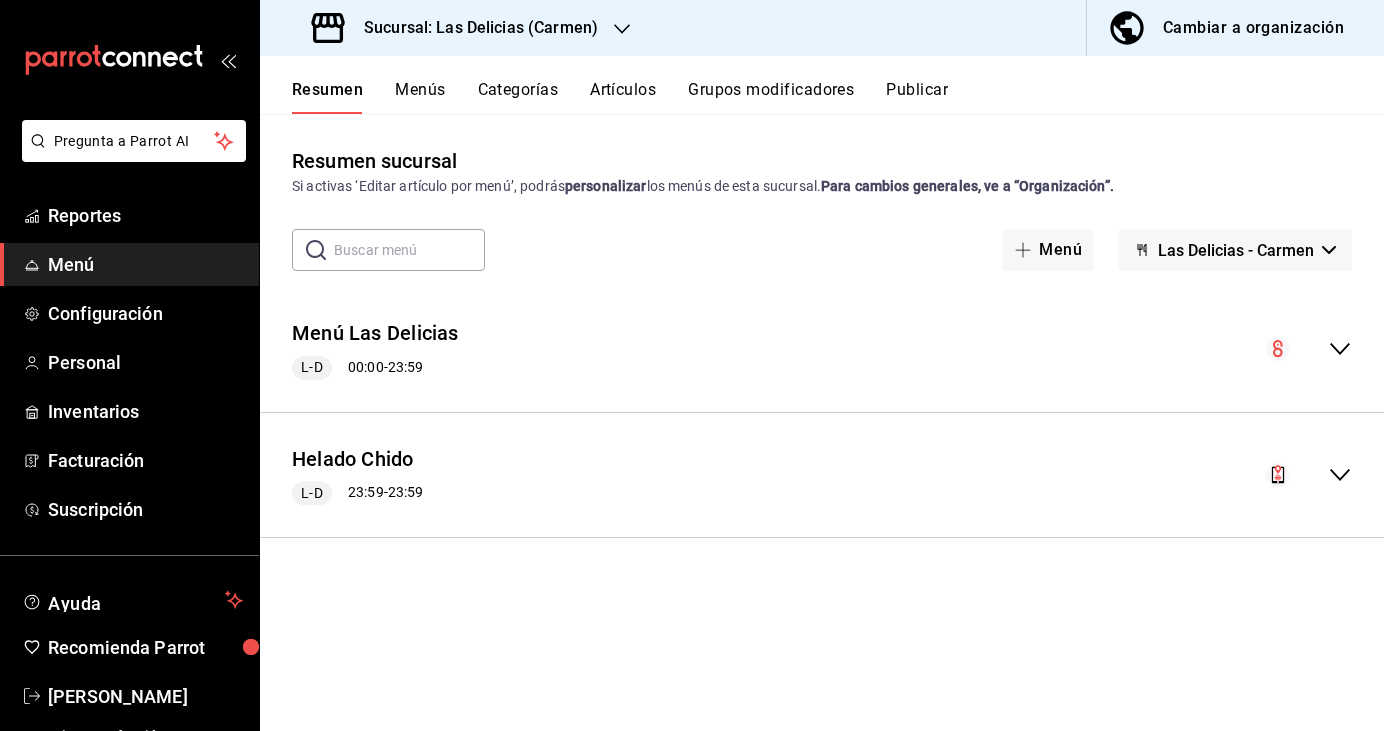 click 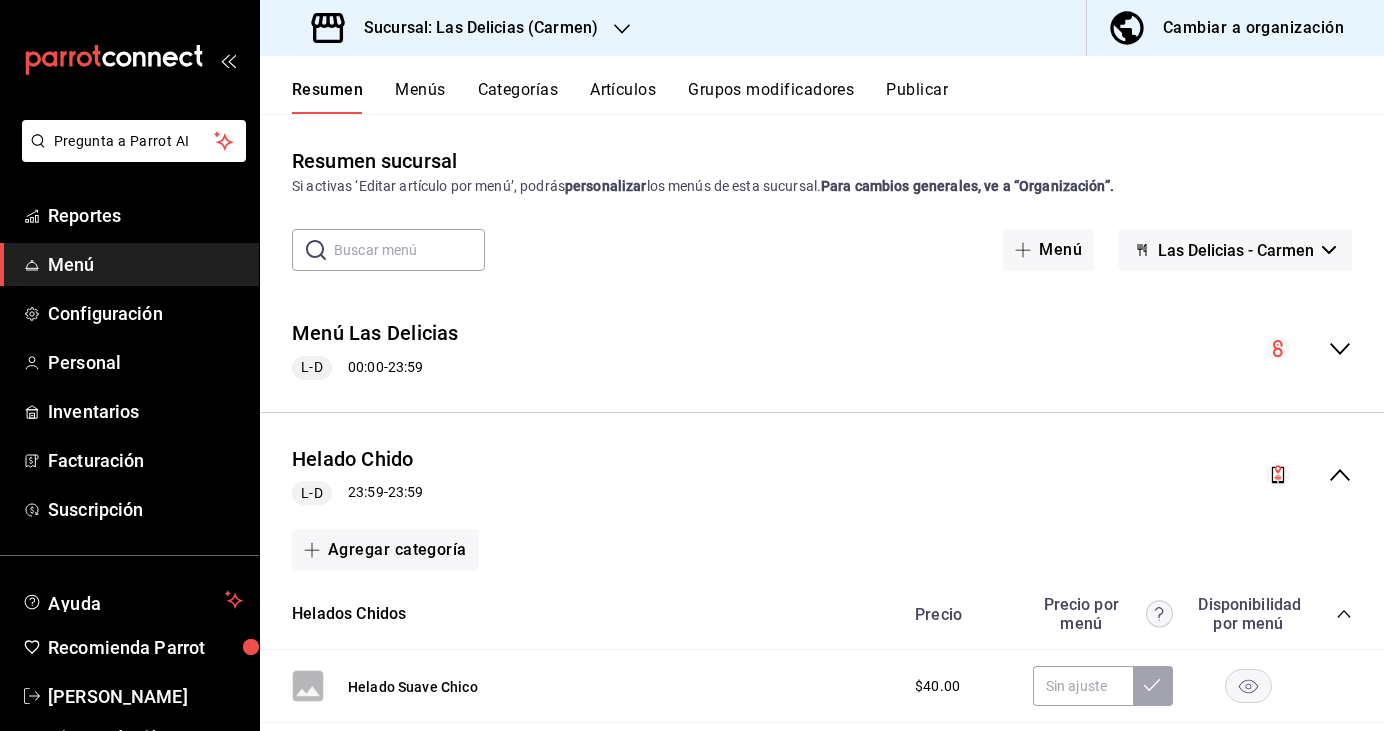 scroll, scrollTop: 140, scrollLeft: 0, axis: vertical 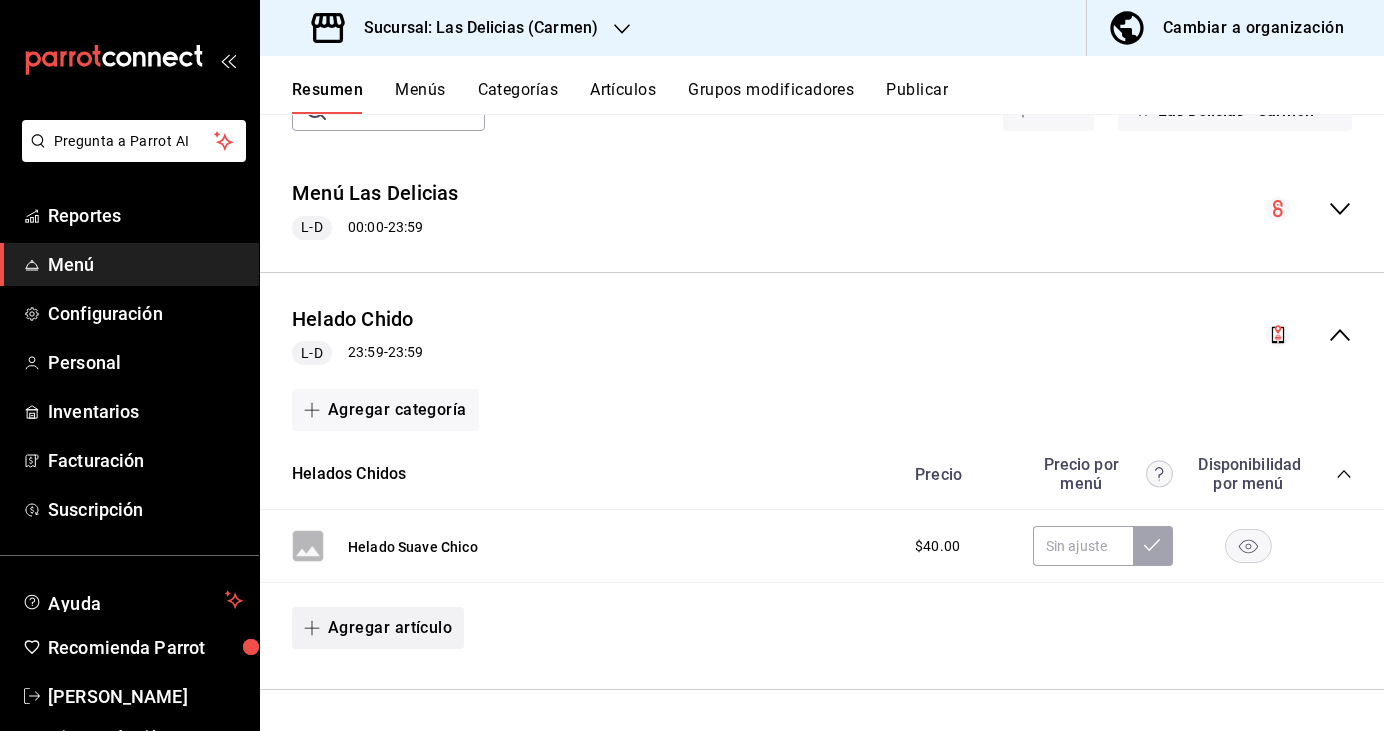 click on "Agregar artículo" at bounding box center [378, 628] 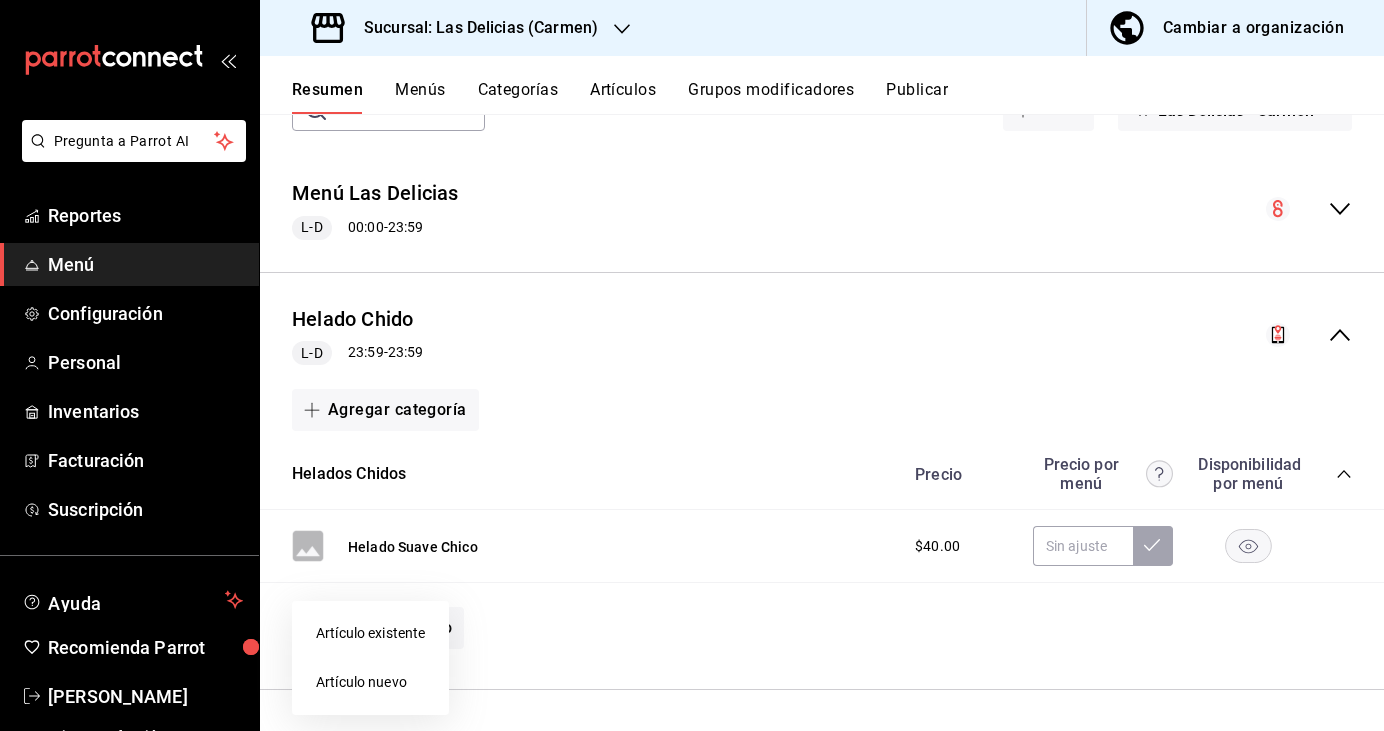 click on "Artículo existente" at bounding box center (370, 633) 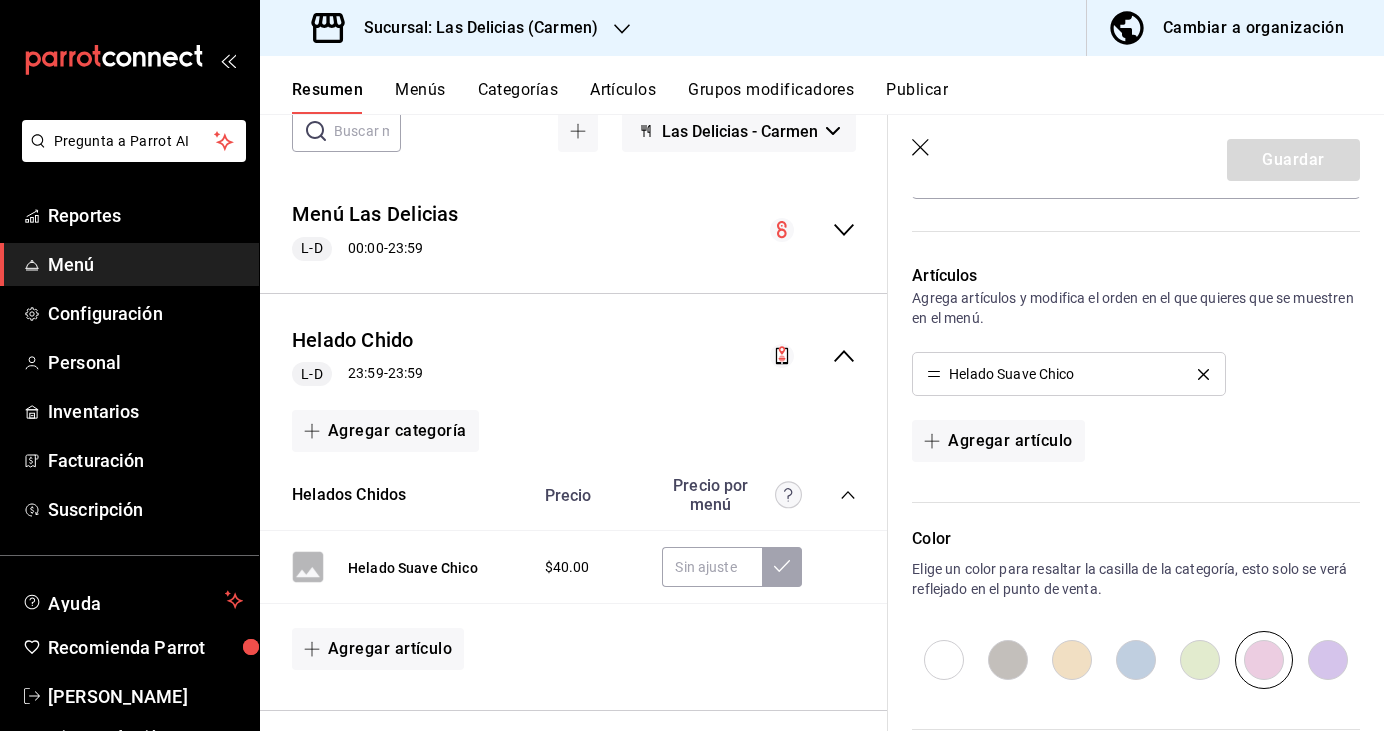 scroll, scrollTop: 457, scrollLeft: 0, axis: vertical 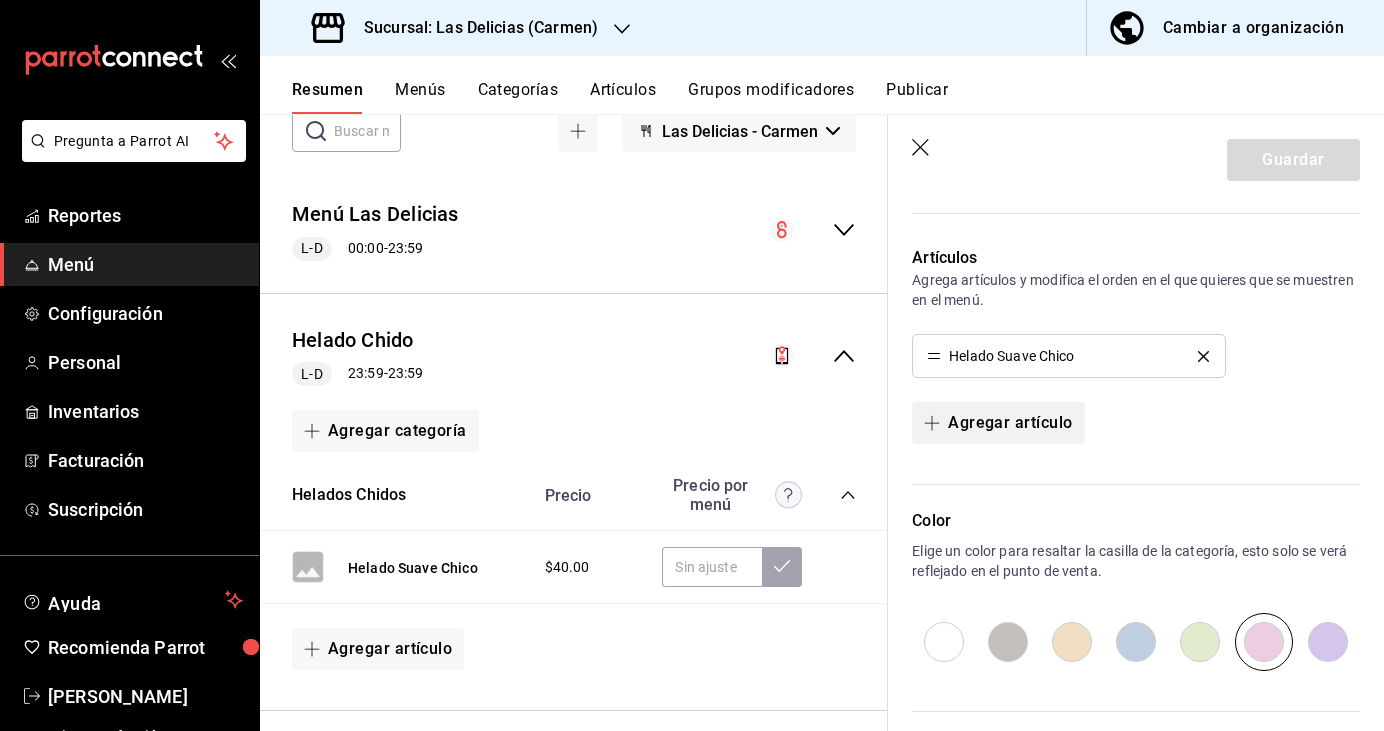 click on "Agregar artículo" at bounding box center (998, 423) 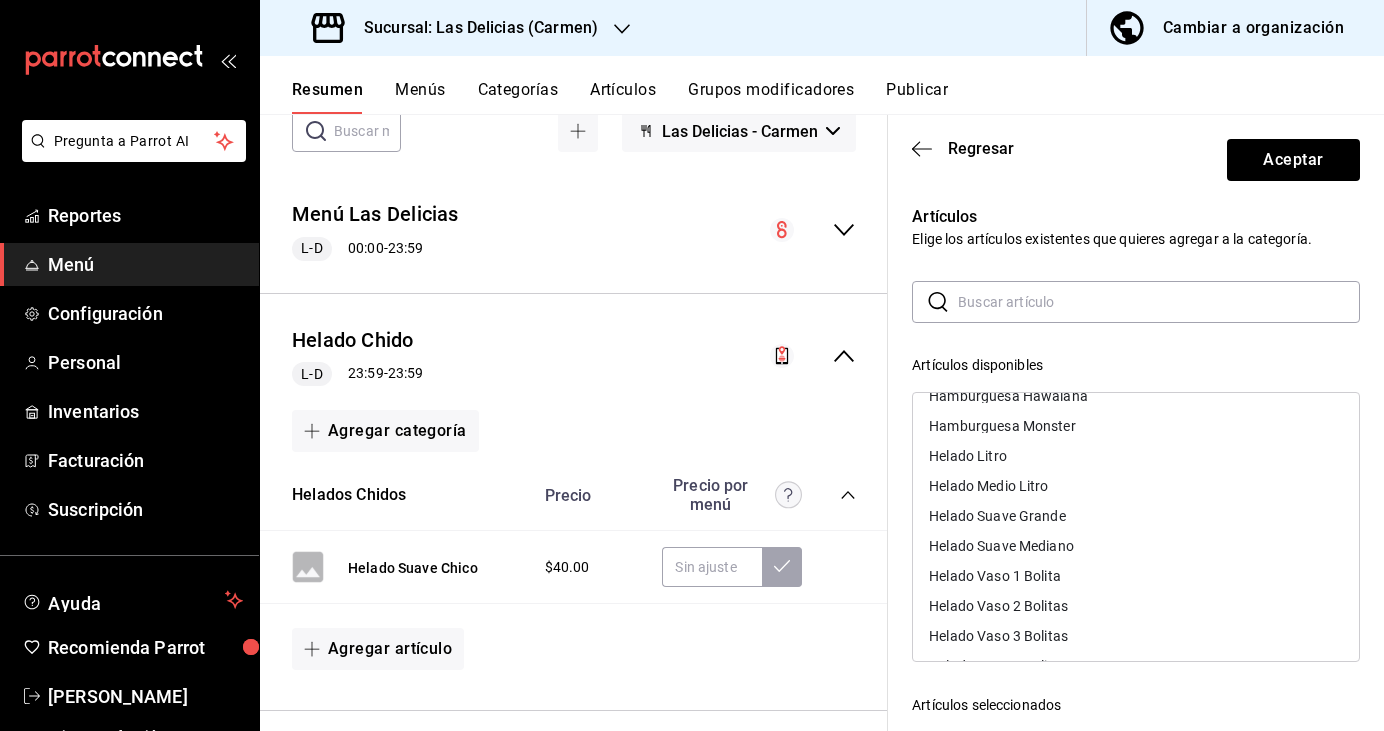 scroll, scrollTop: 742, scrollLeft: 0, axis: vertical 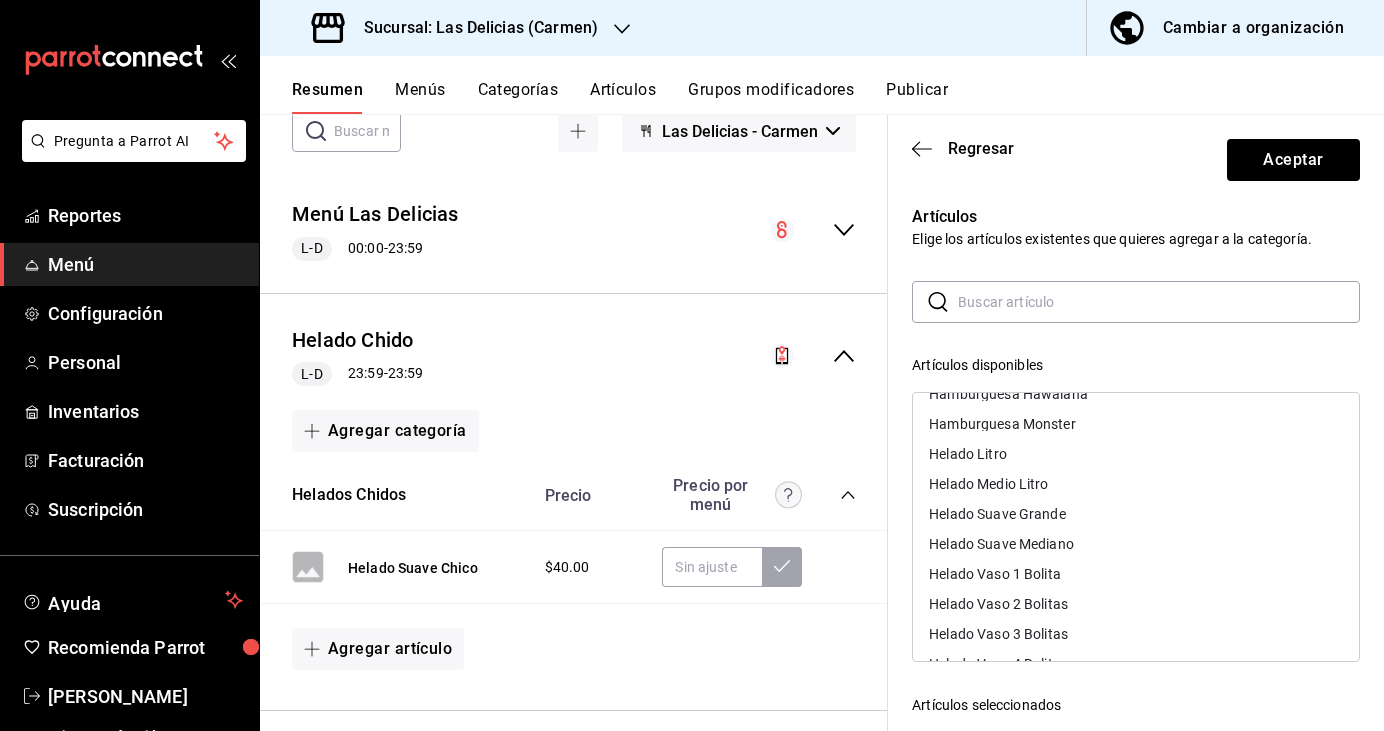 click on "Helado Suave Mediano" at bounding box center [1001, 544] 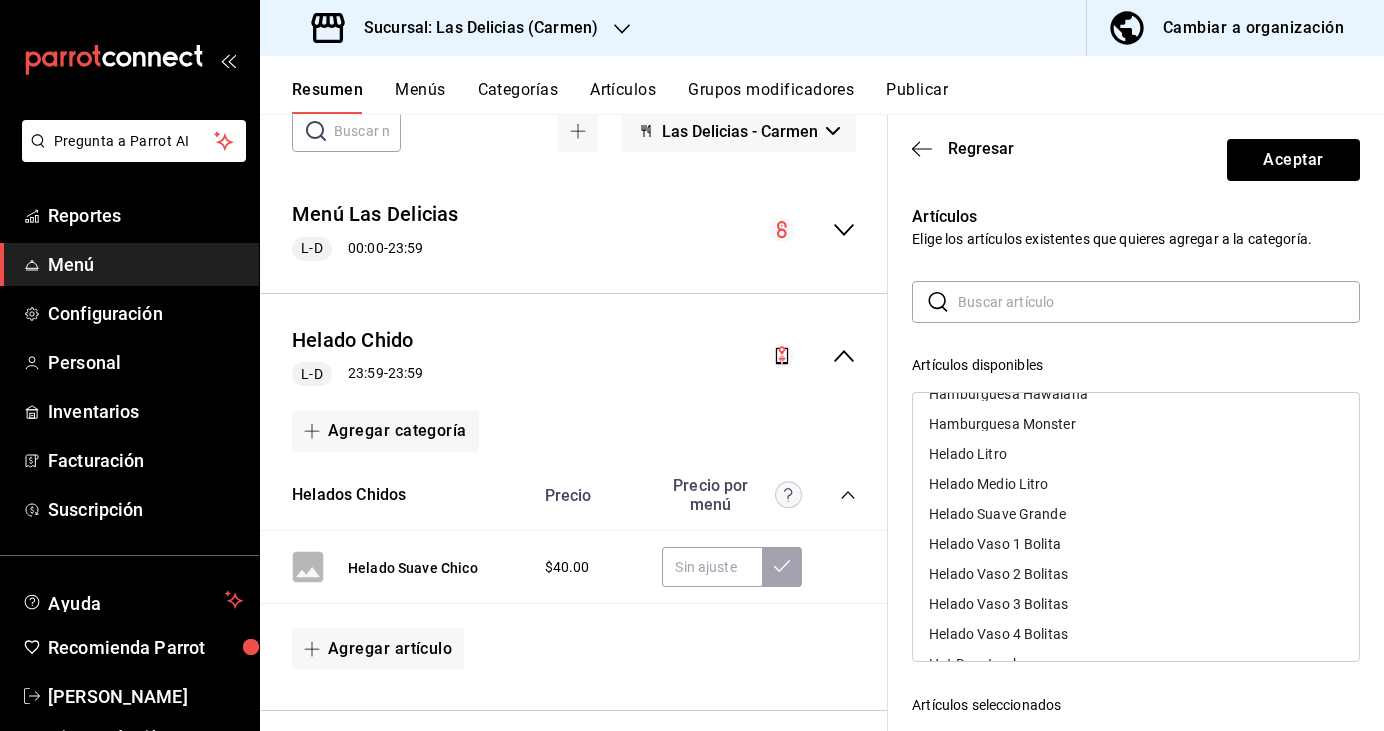 click on "Helado Suave Grande" at bounding box center [997, 514] 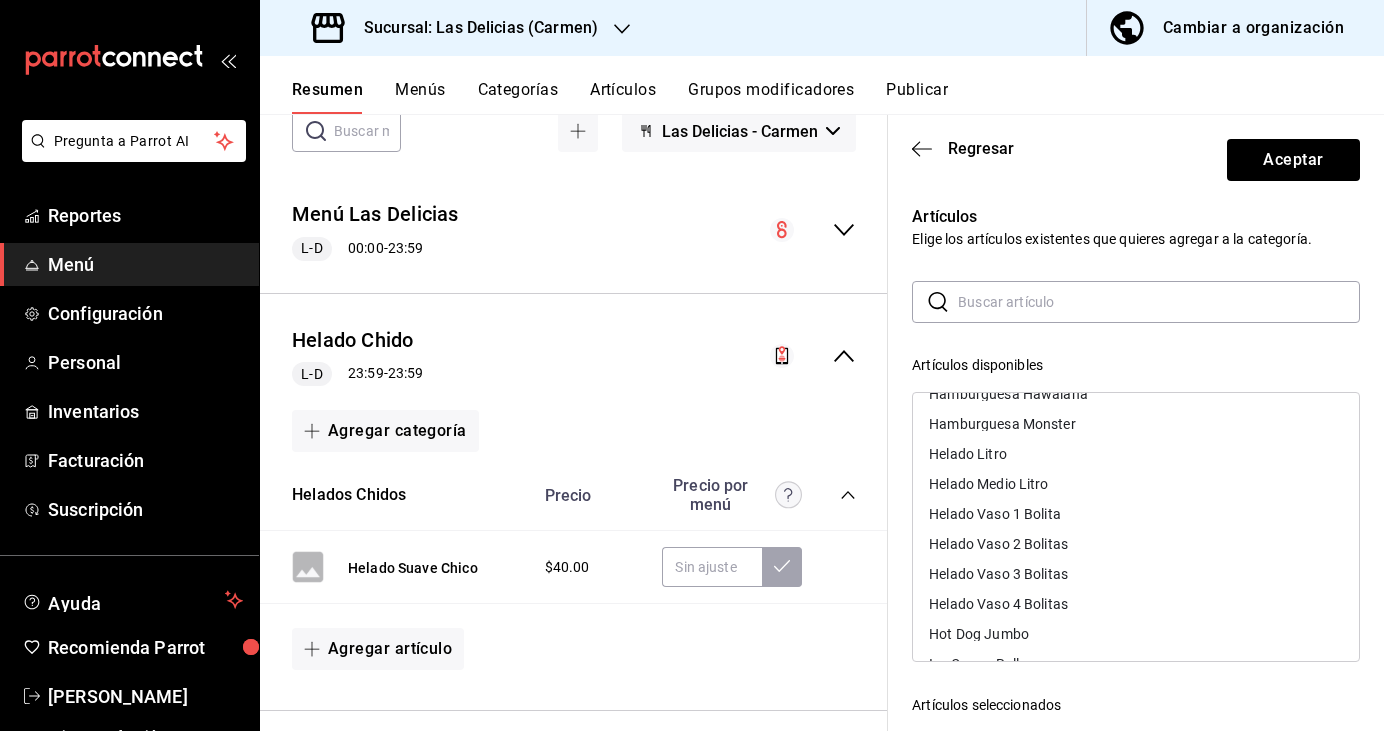 click on "Artículos seleccionados" at bounding box center (1136, 705) 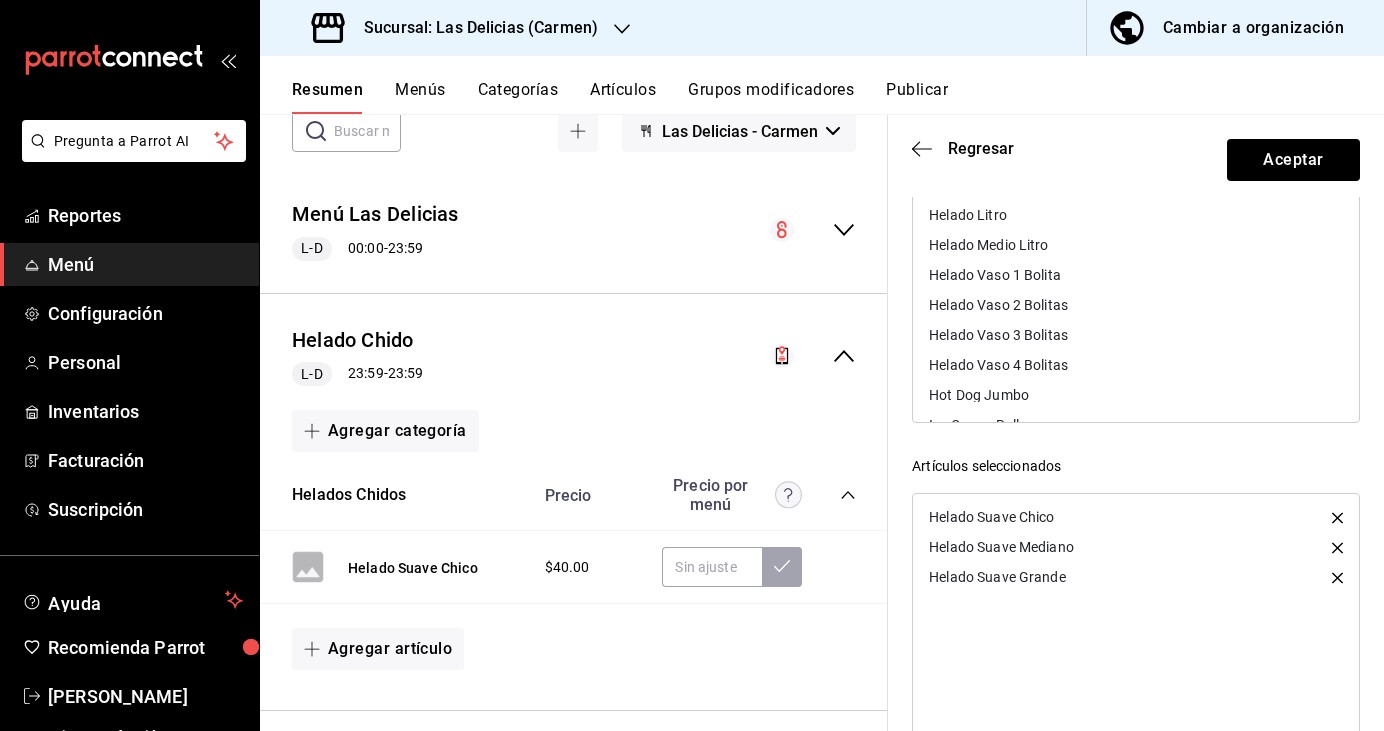 scroll, scrollTop: 304, scrollLeft: 0, axis: vertical 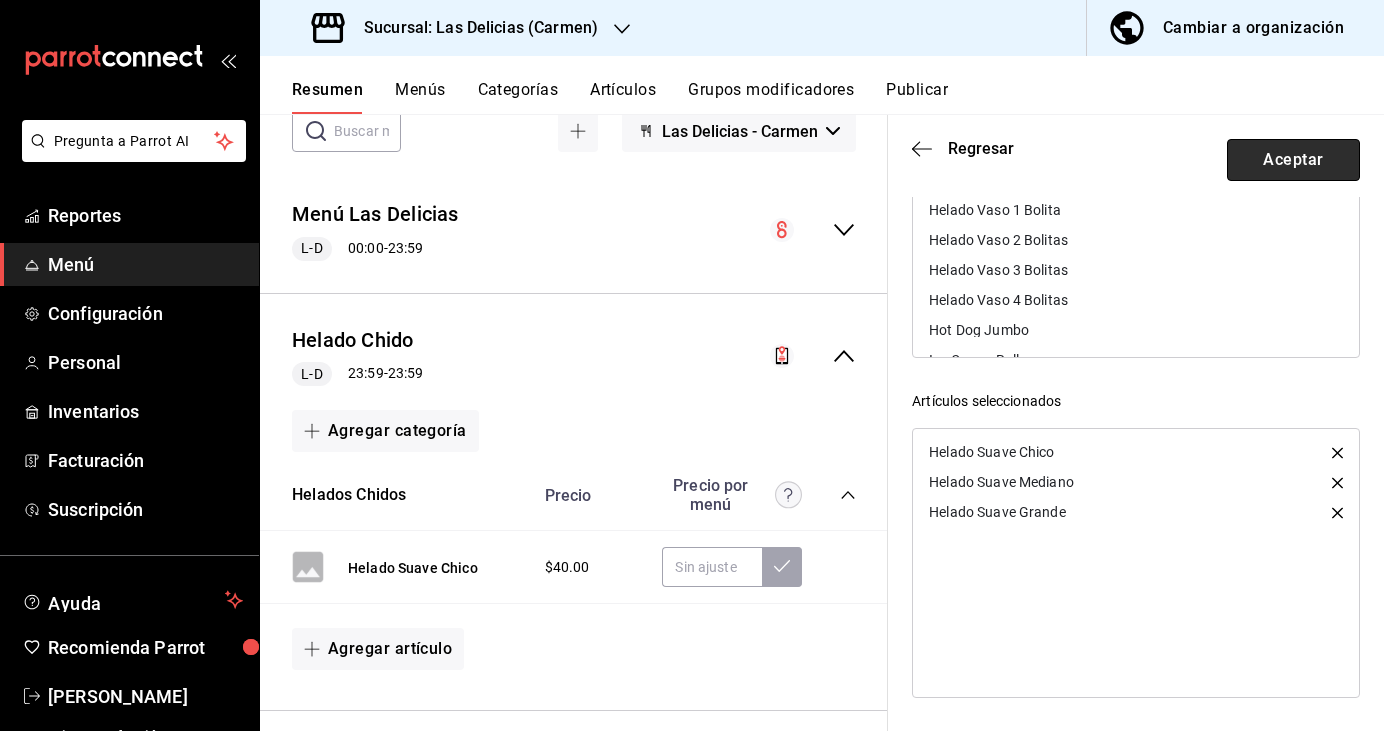 click on "Aceptar" at bounding box center (1293, 160) 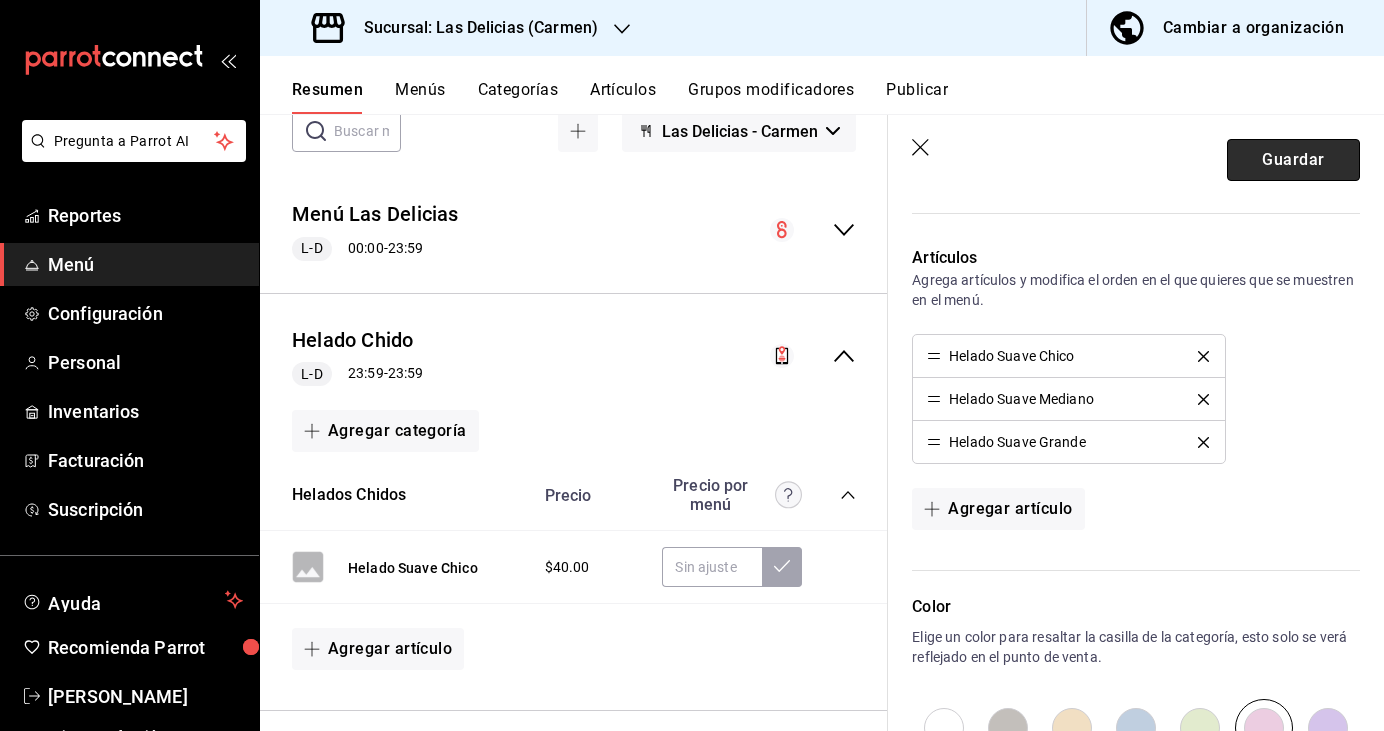click on "Guardar" at bounding box center [1293, 160] 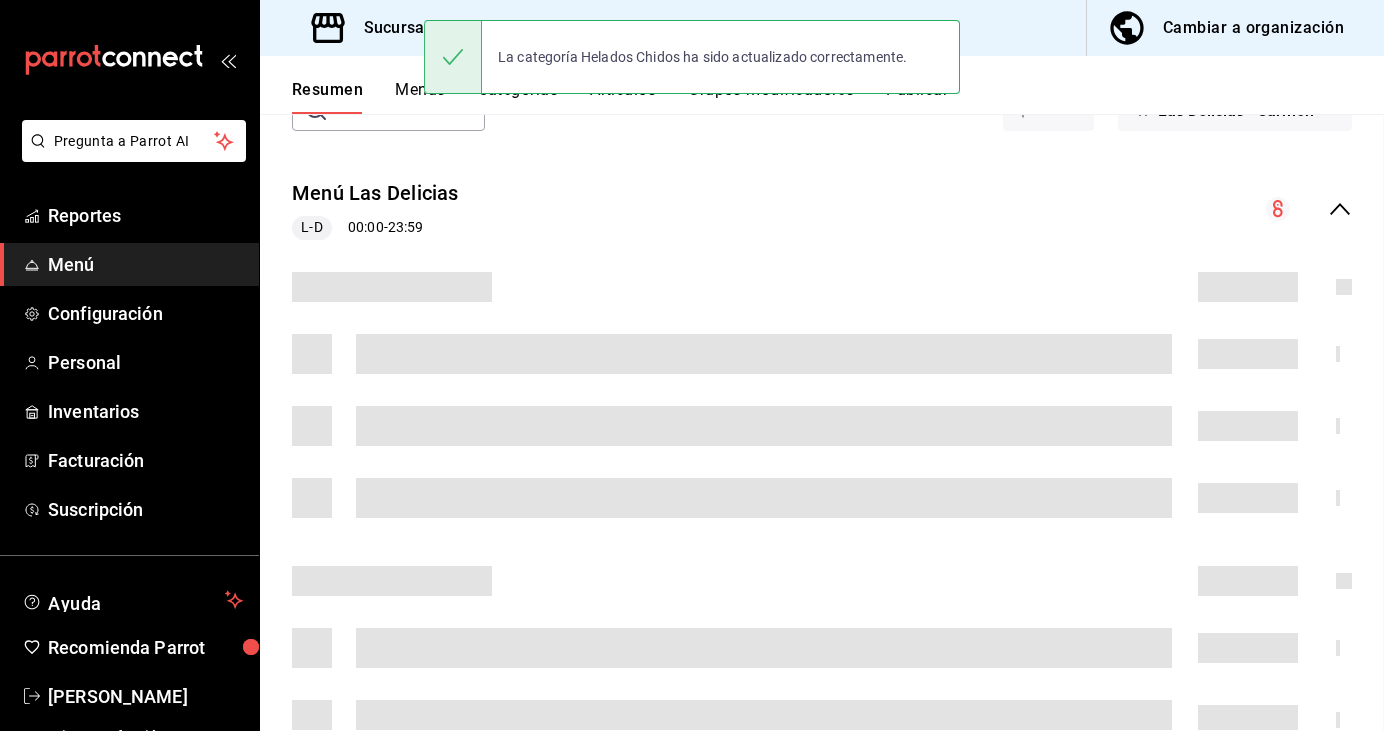 scroll, scrollTop: 0, scrollLeft: 0, axis: both 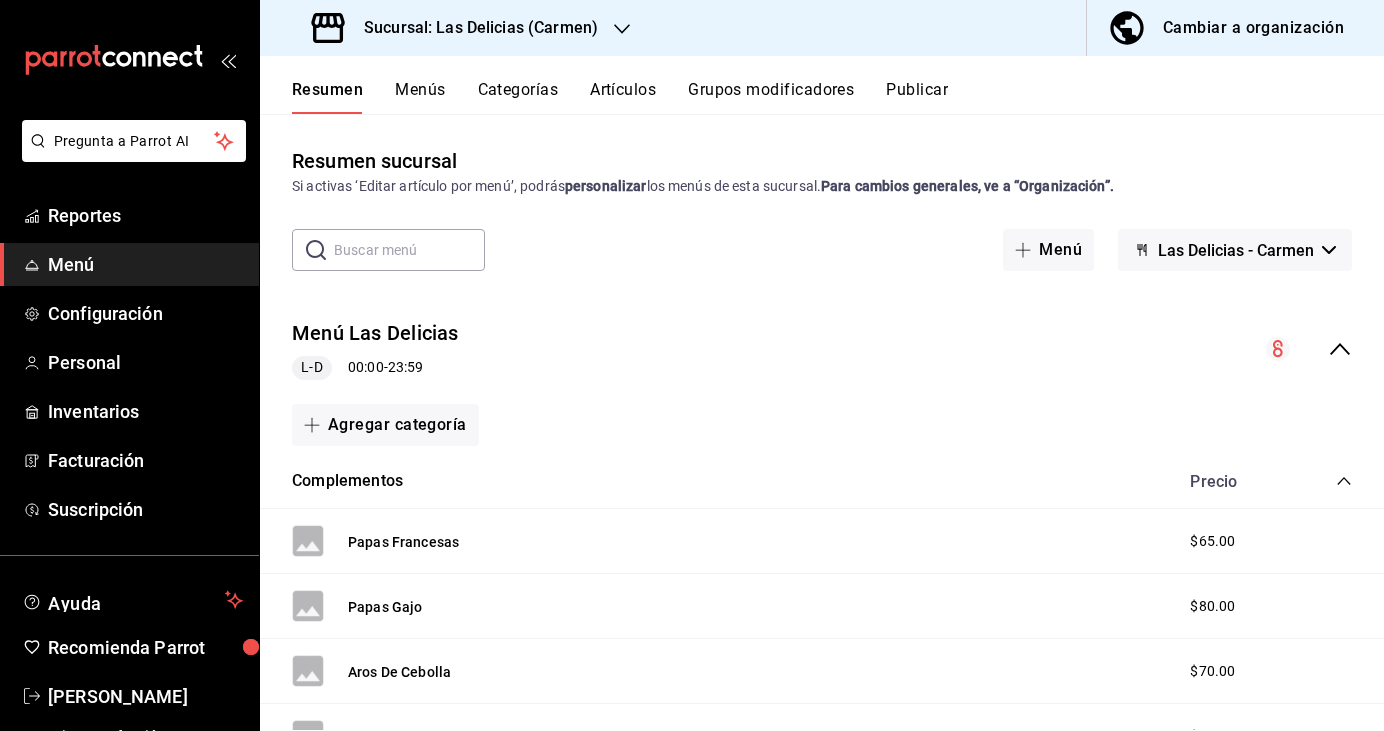 click 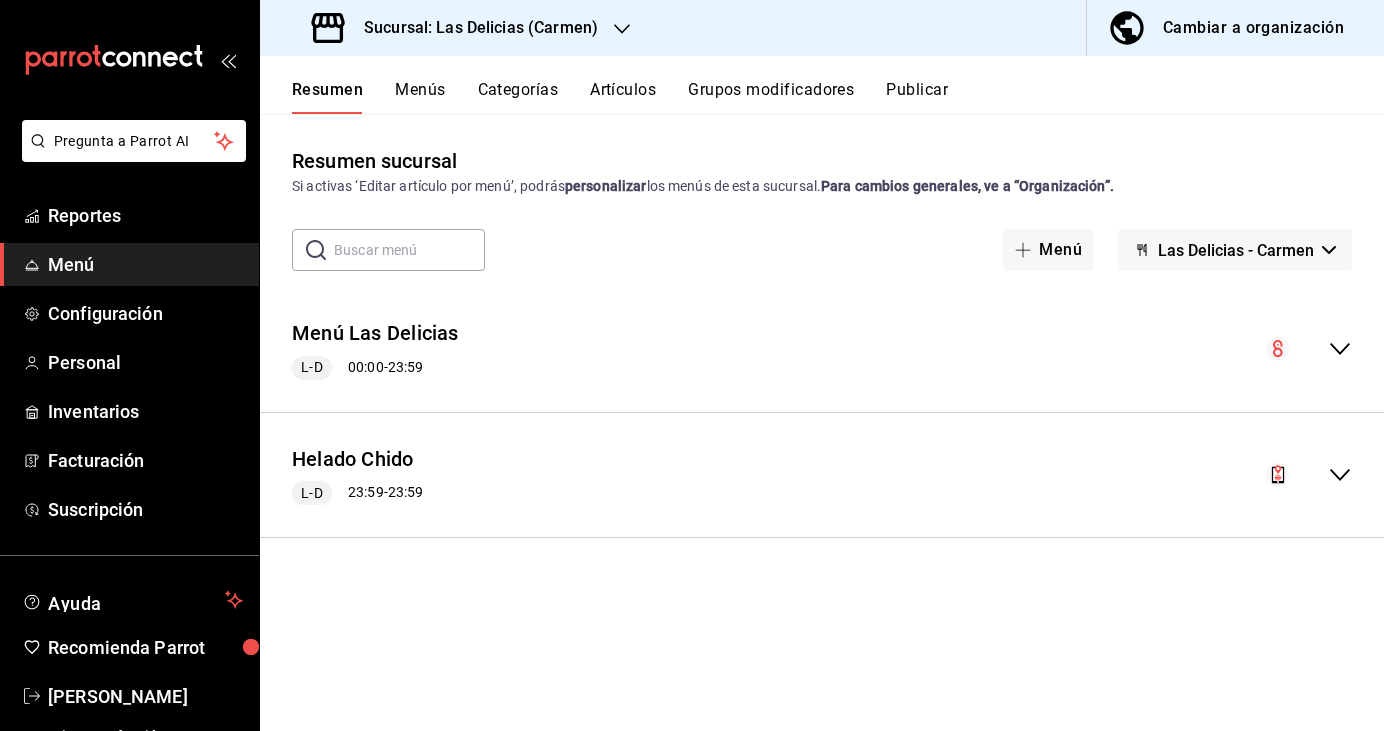 click on "Helado Chido L-D 23:59  -  23:59" at bounding box center [822, 475] 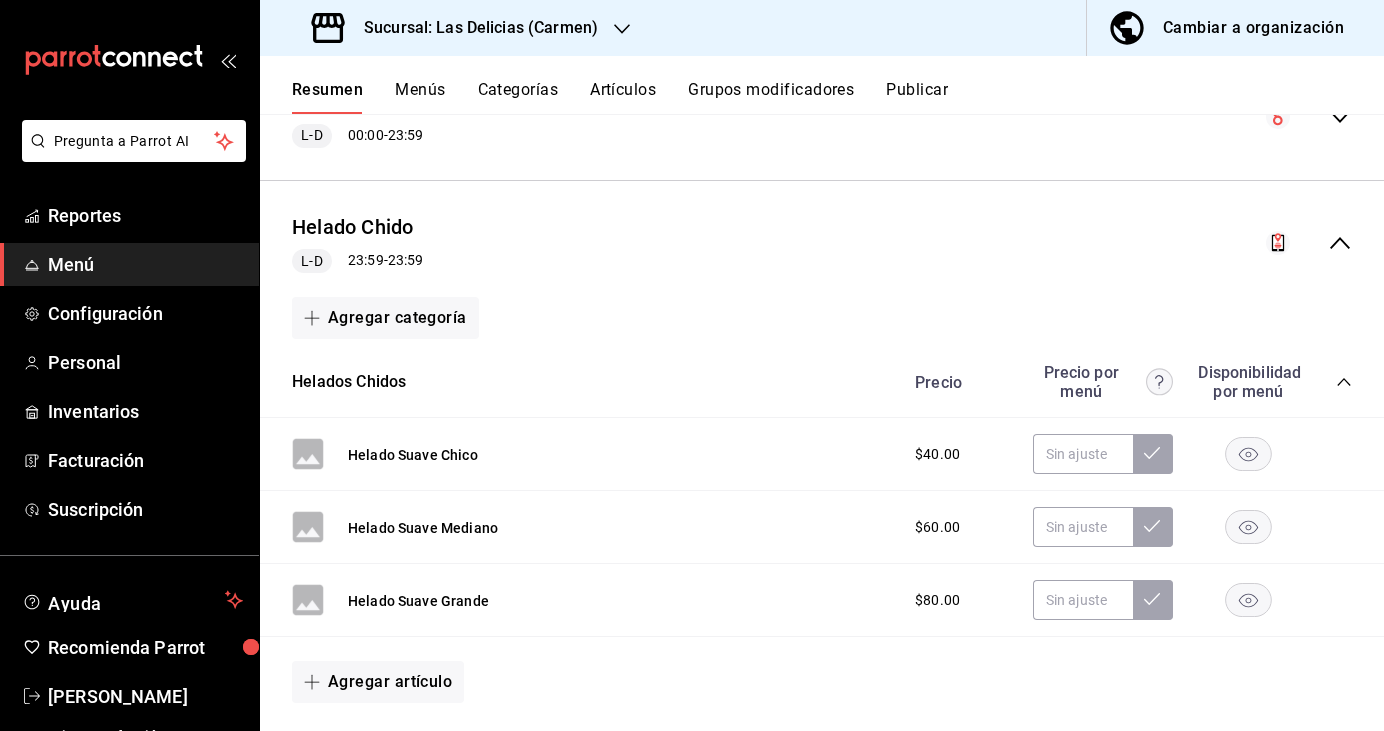 scroll, scrollTop: 286, scrollLeft: 0, axis: vertical 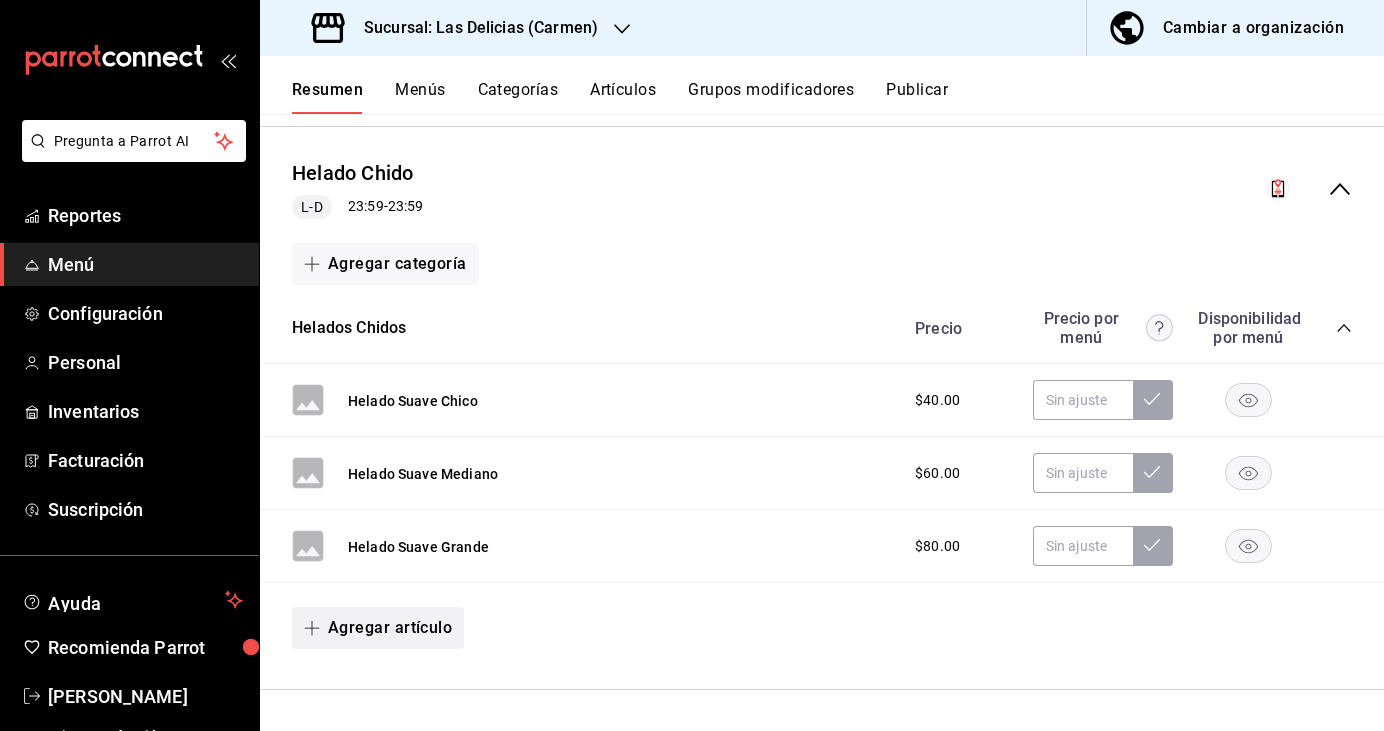 click on "Agregar artículo" at bounding box center [378, 628] 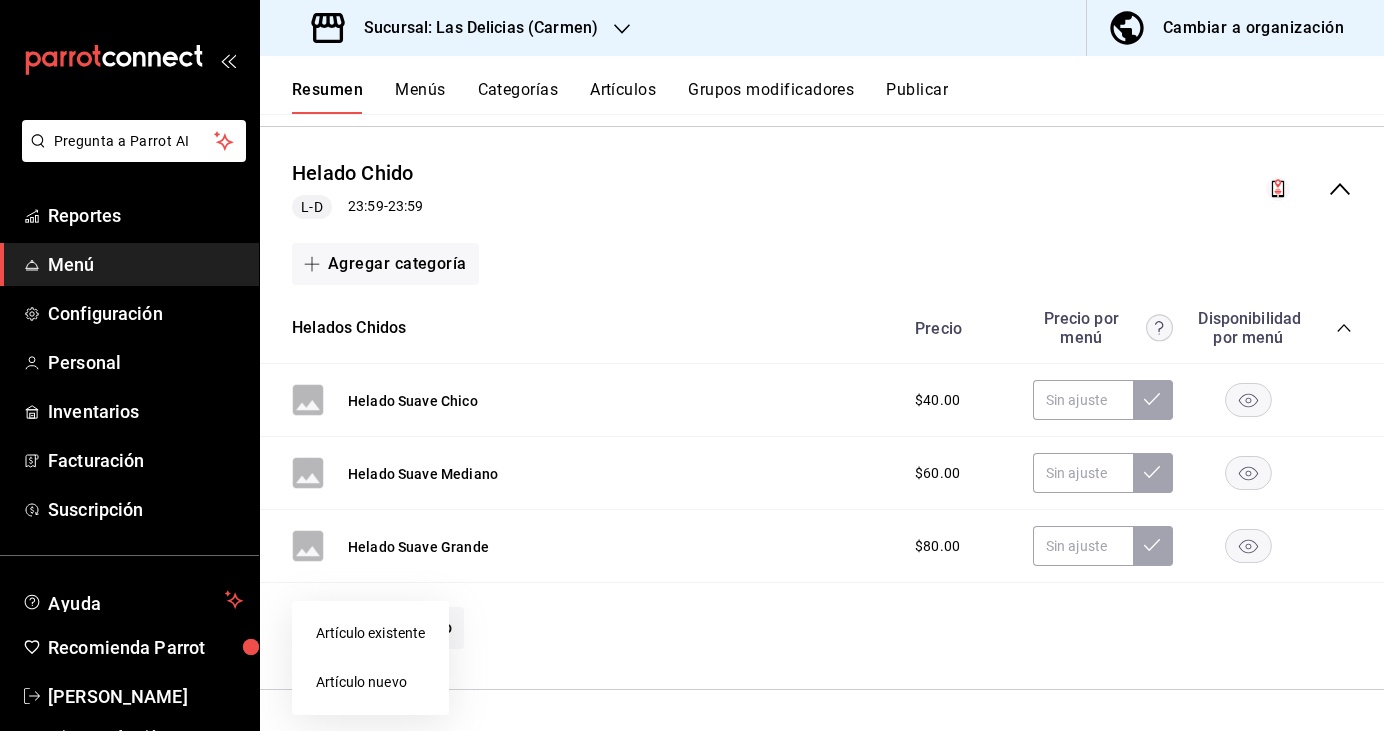 click on "Artículo existente" at bounding box center (370, 633) 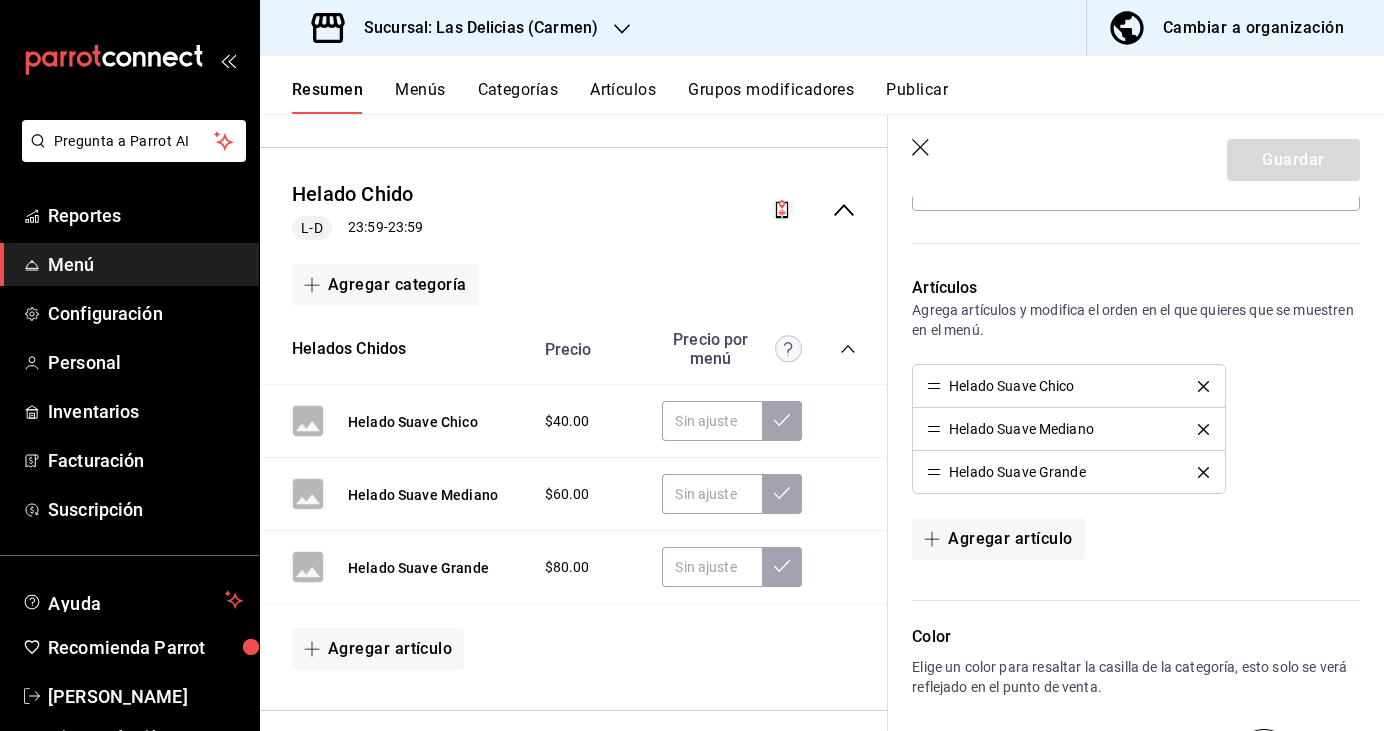 scroll, scrollTop: 416, scrollLeft: 0, axis: vertical 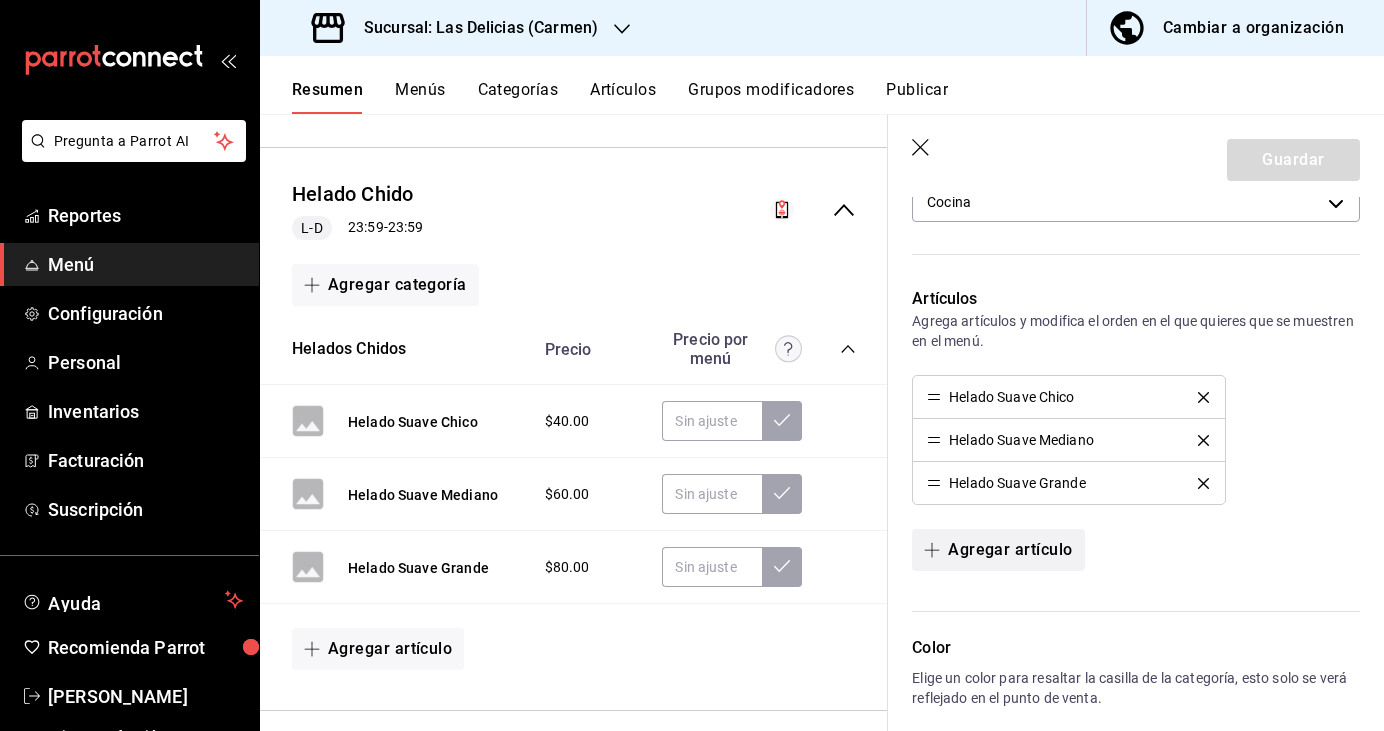 click on "Agregar artículo" at bounding box center [998, 550] 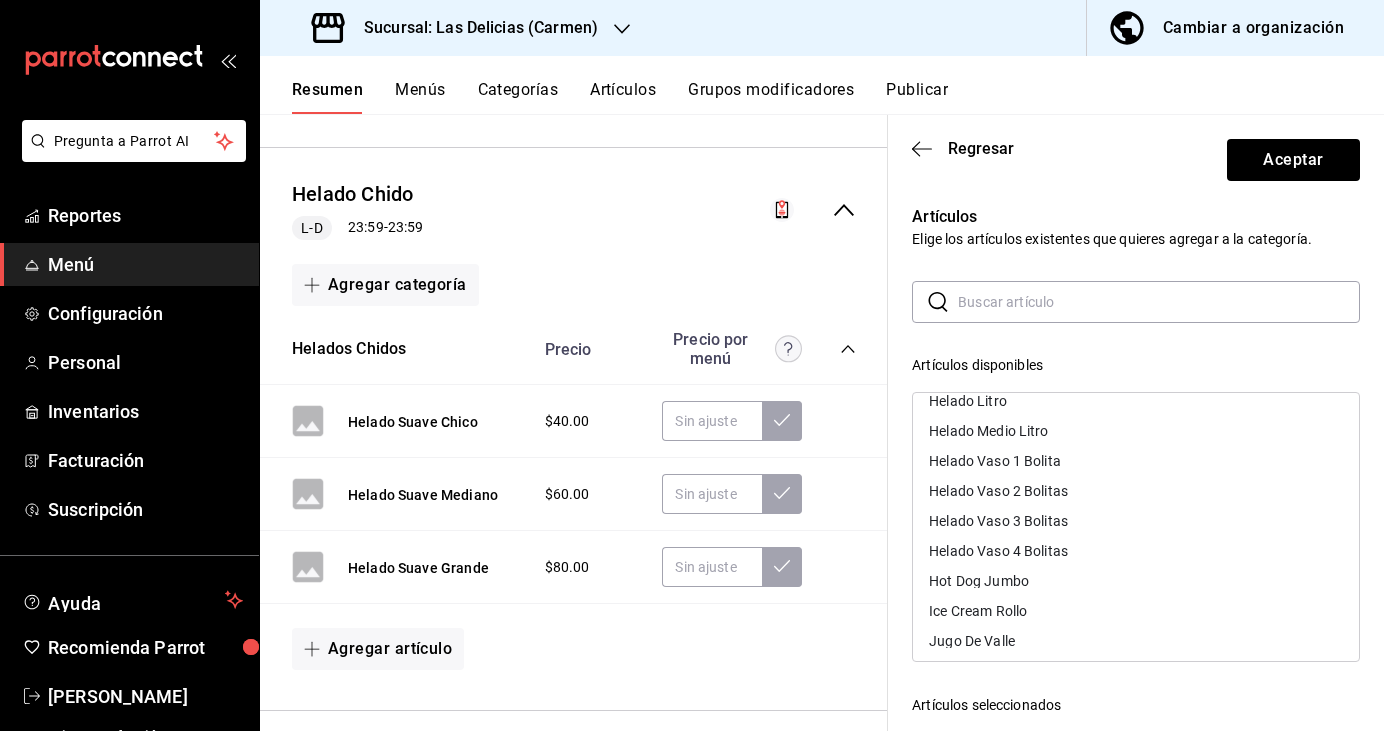 scroll, scrollTop: 824, scrollLeft: 0, axis: vertical 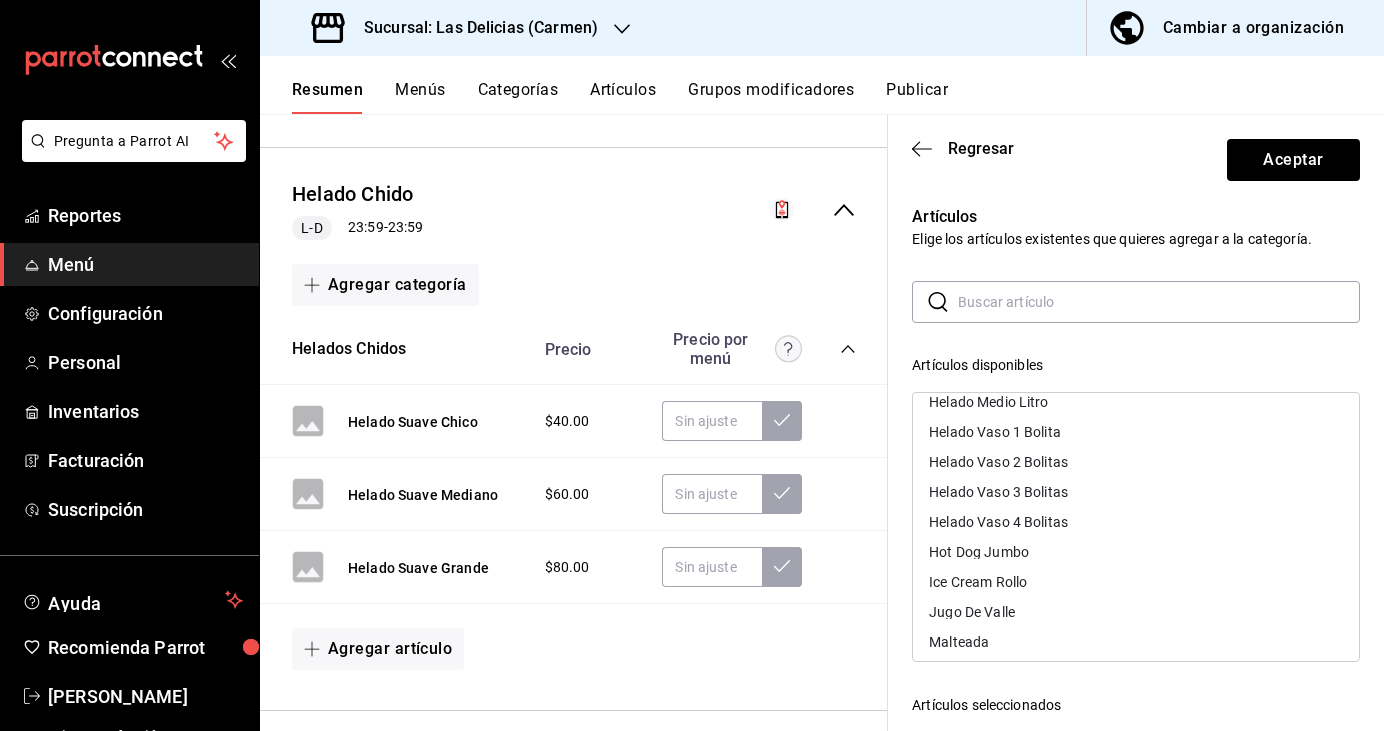 click on "Helado Vaso 1 Bolita" at bounding box center (995, 432) 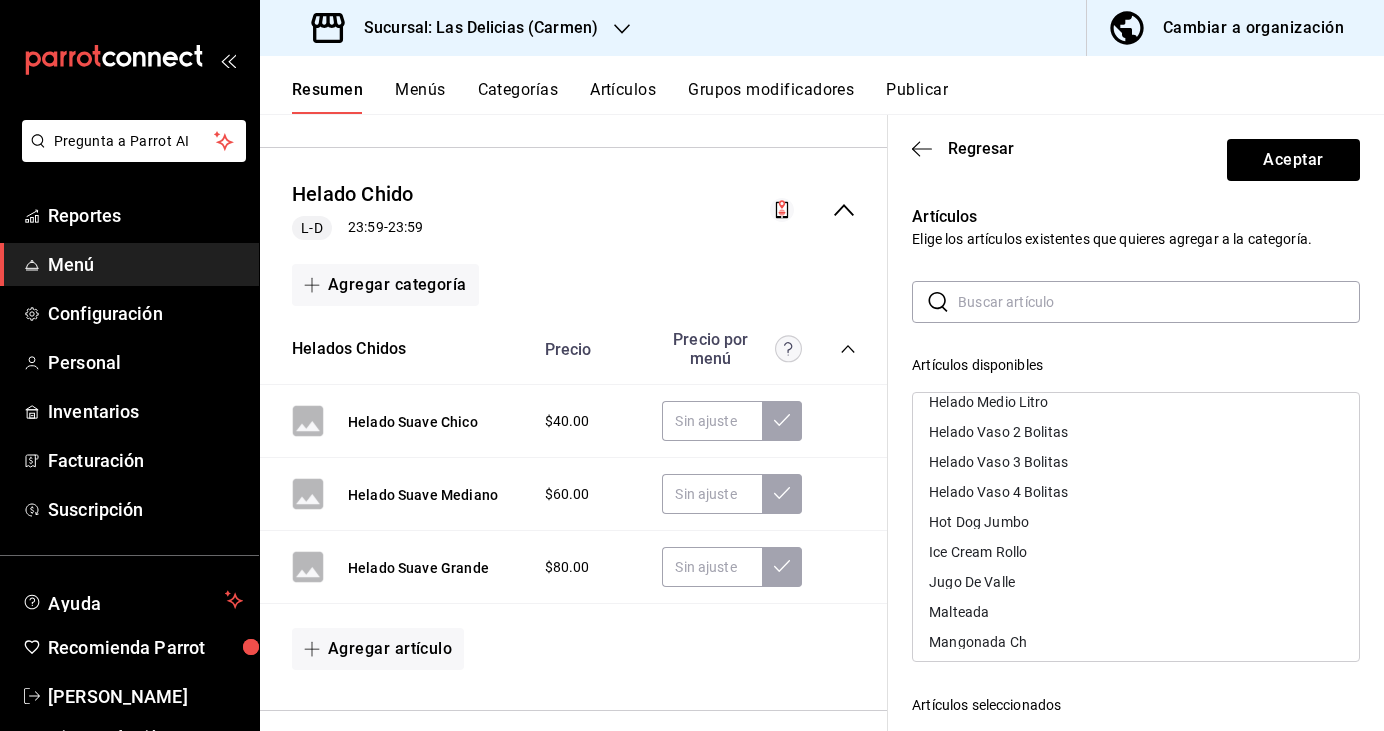 click on "Helado Vaso 2 Bolitas" at bounding box center [998, 432] 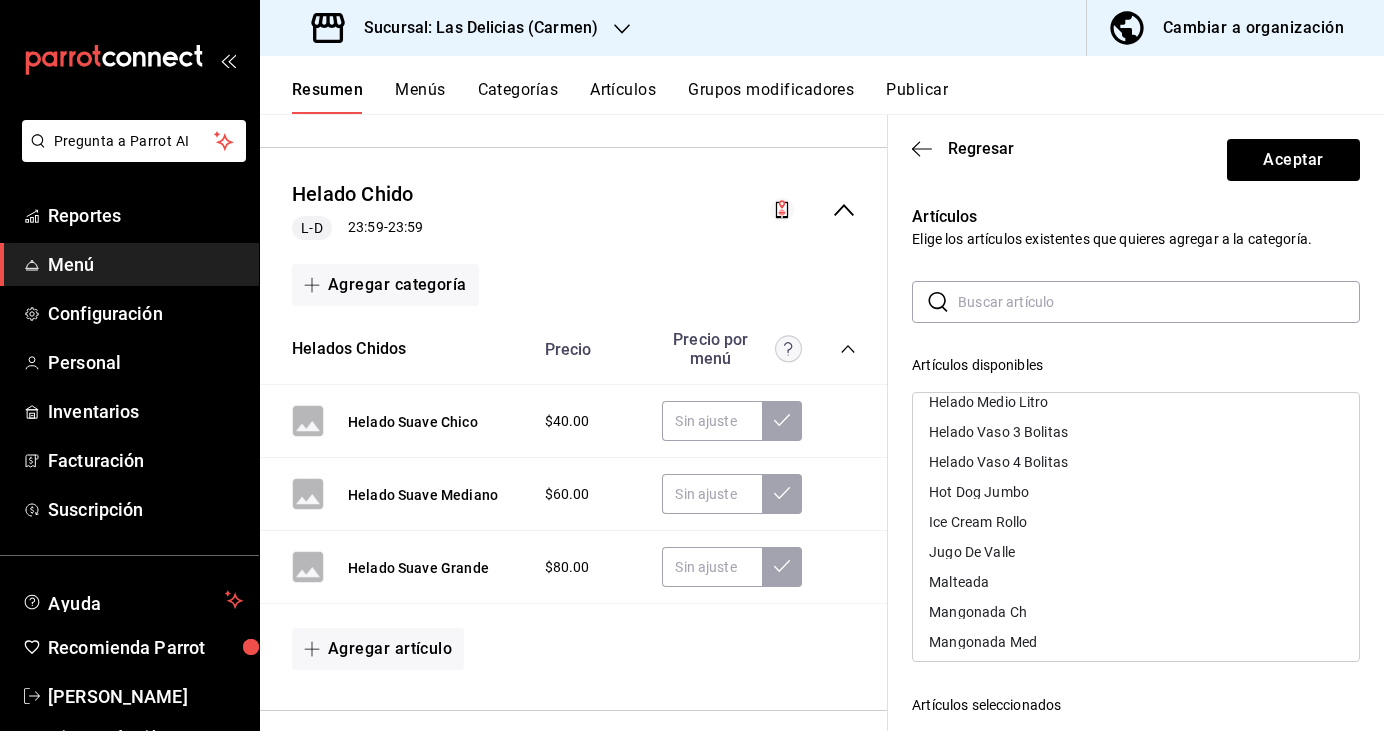click on "Helado Vaso 3 Bolitas" at bounding box center (998, 432) 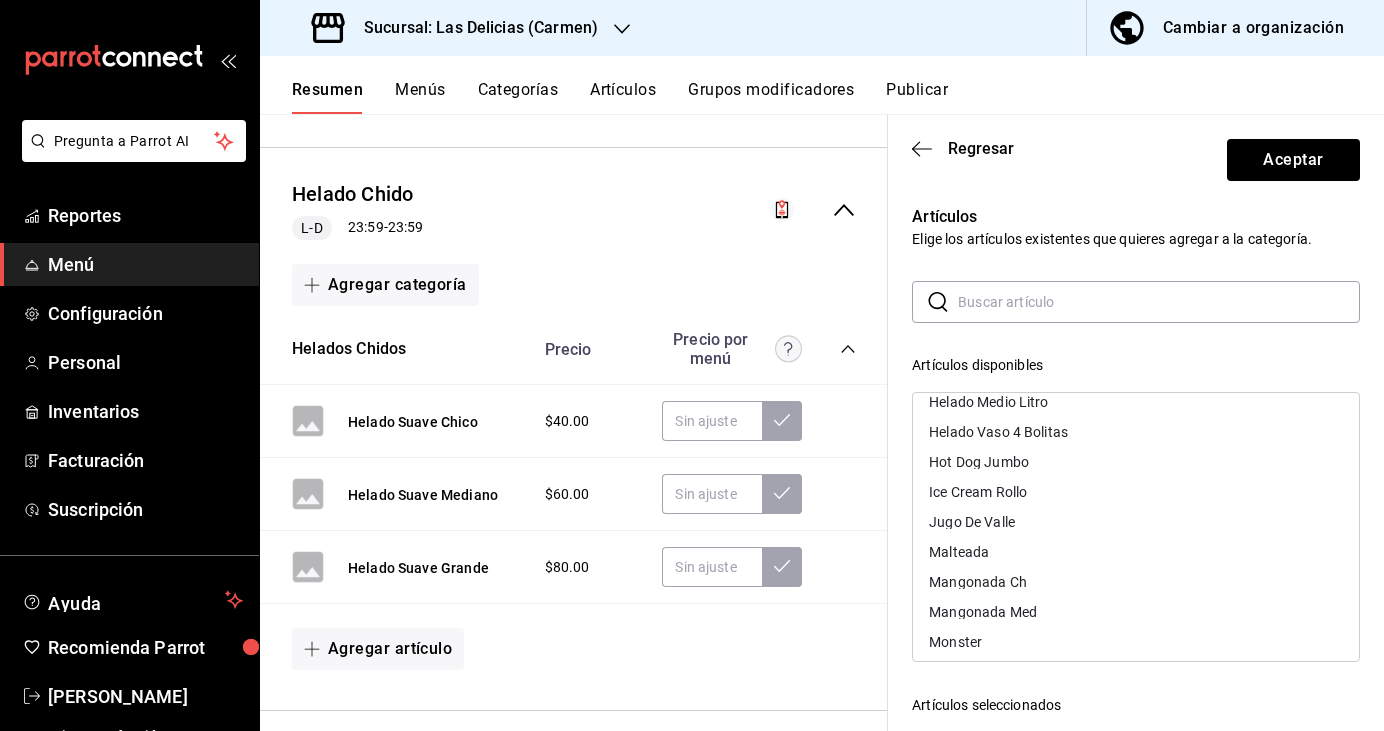 click on "Helado Vaso 4 Bolitas" at bounding box center (998, 432) 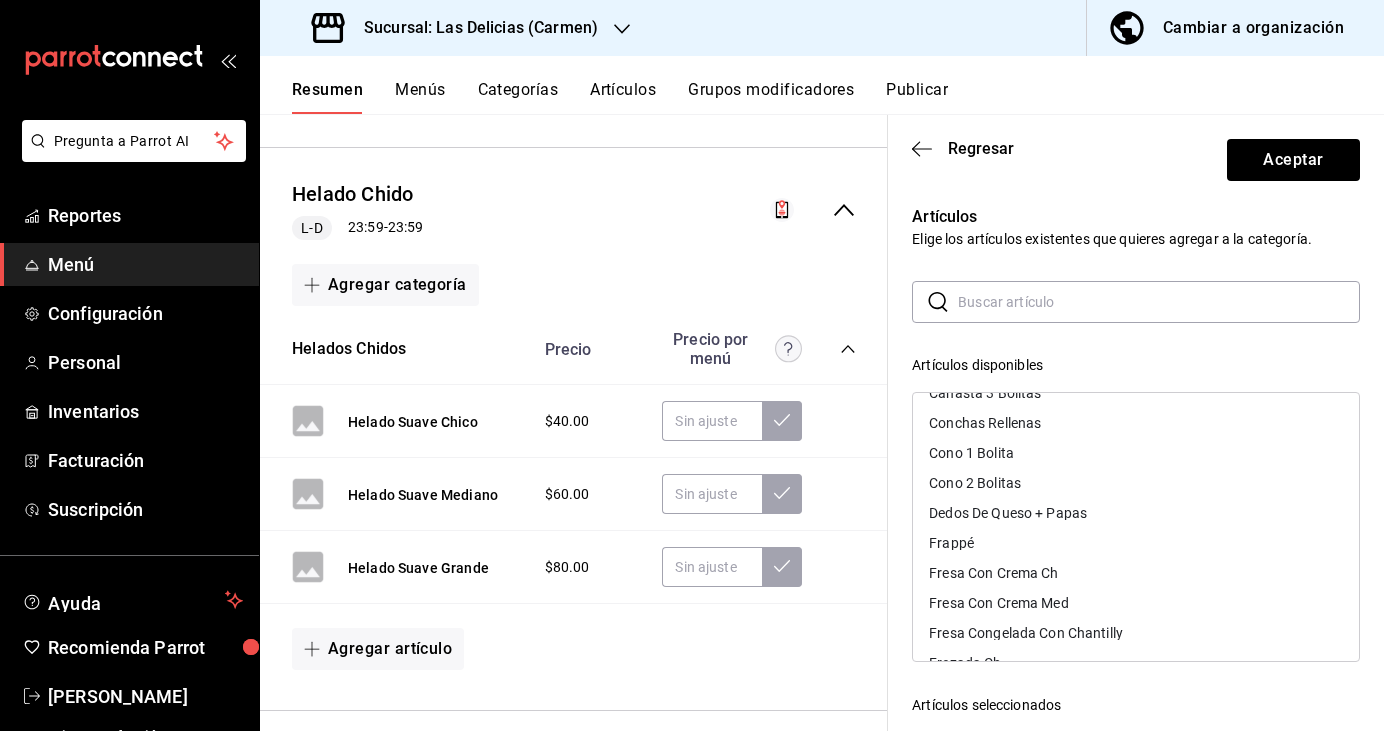 scroll, scrollTop: 282, scrollLeft: 0, axis: vertical 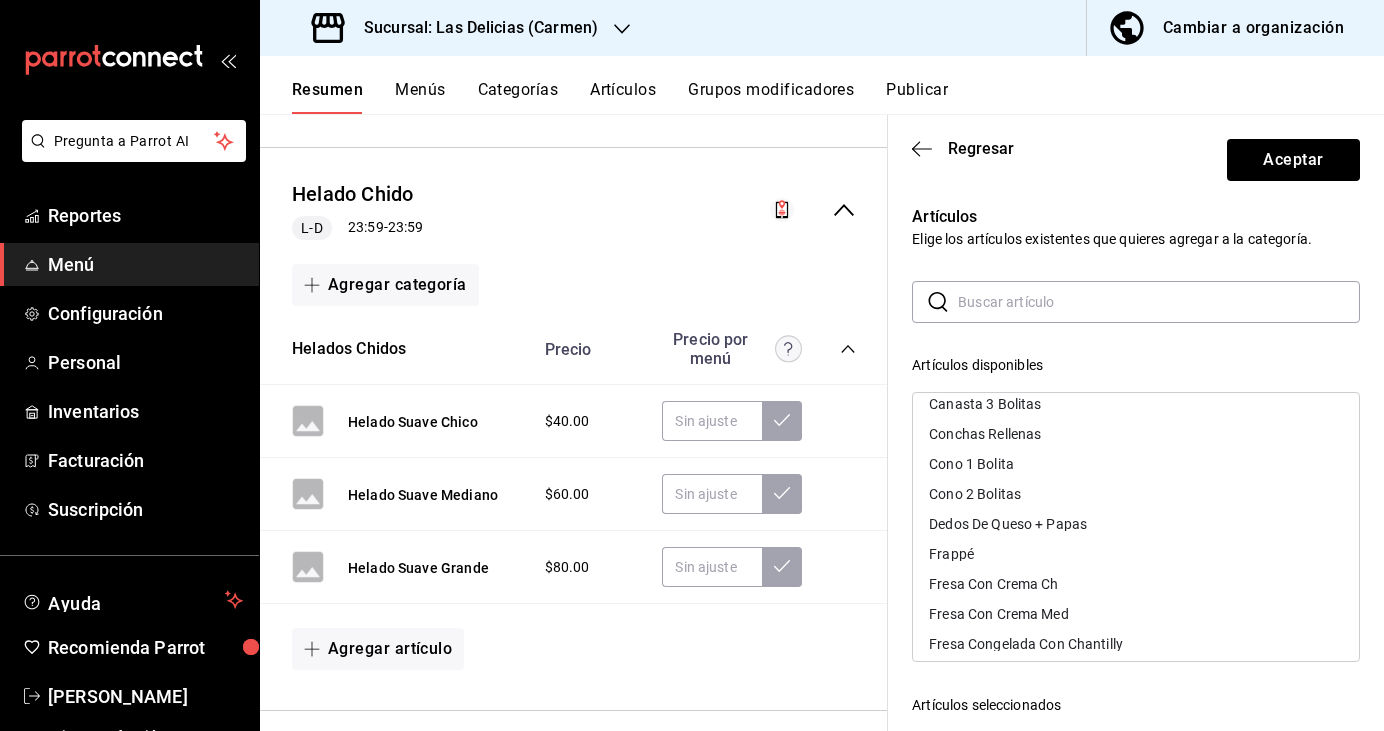 click on "Cono 1 Bolita" at bounding box center (971, 464) 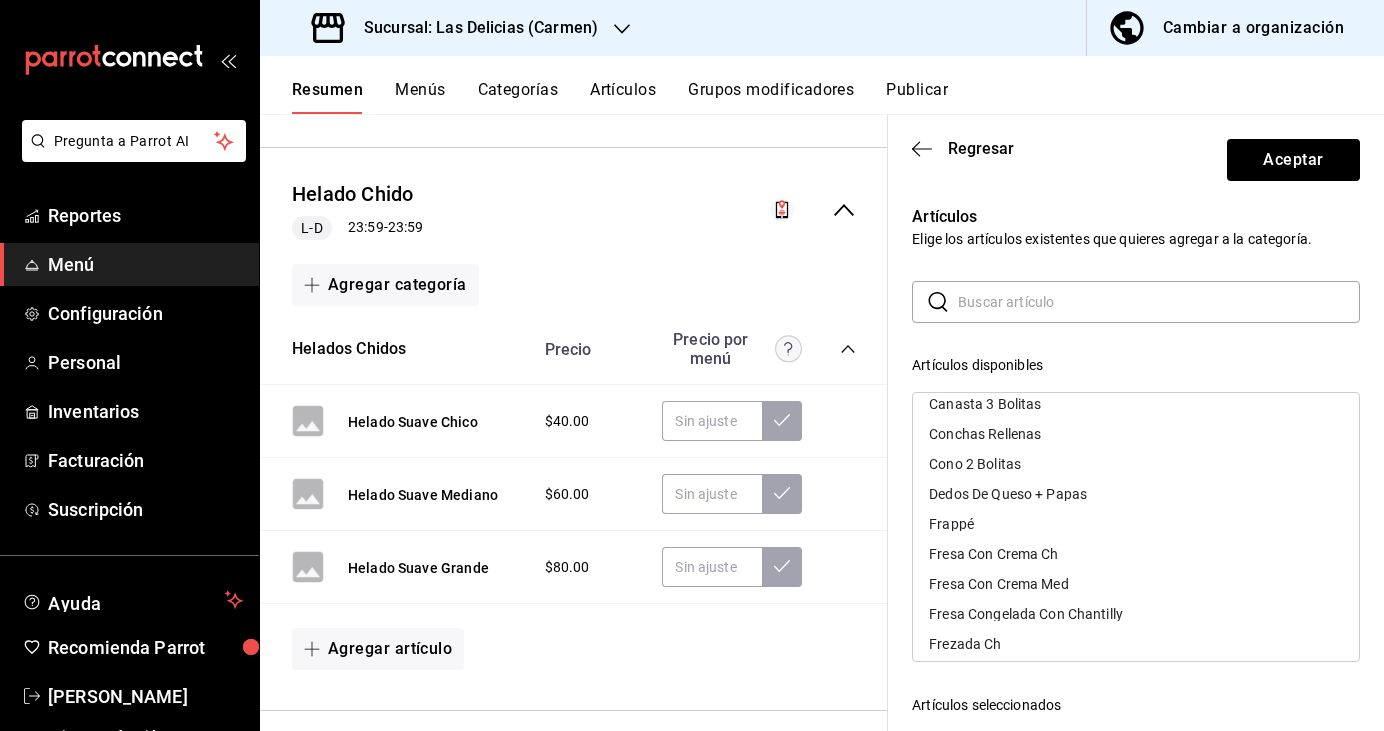 click on "Cono 2 Bolitas" at bounding box center [975, 464] 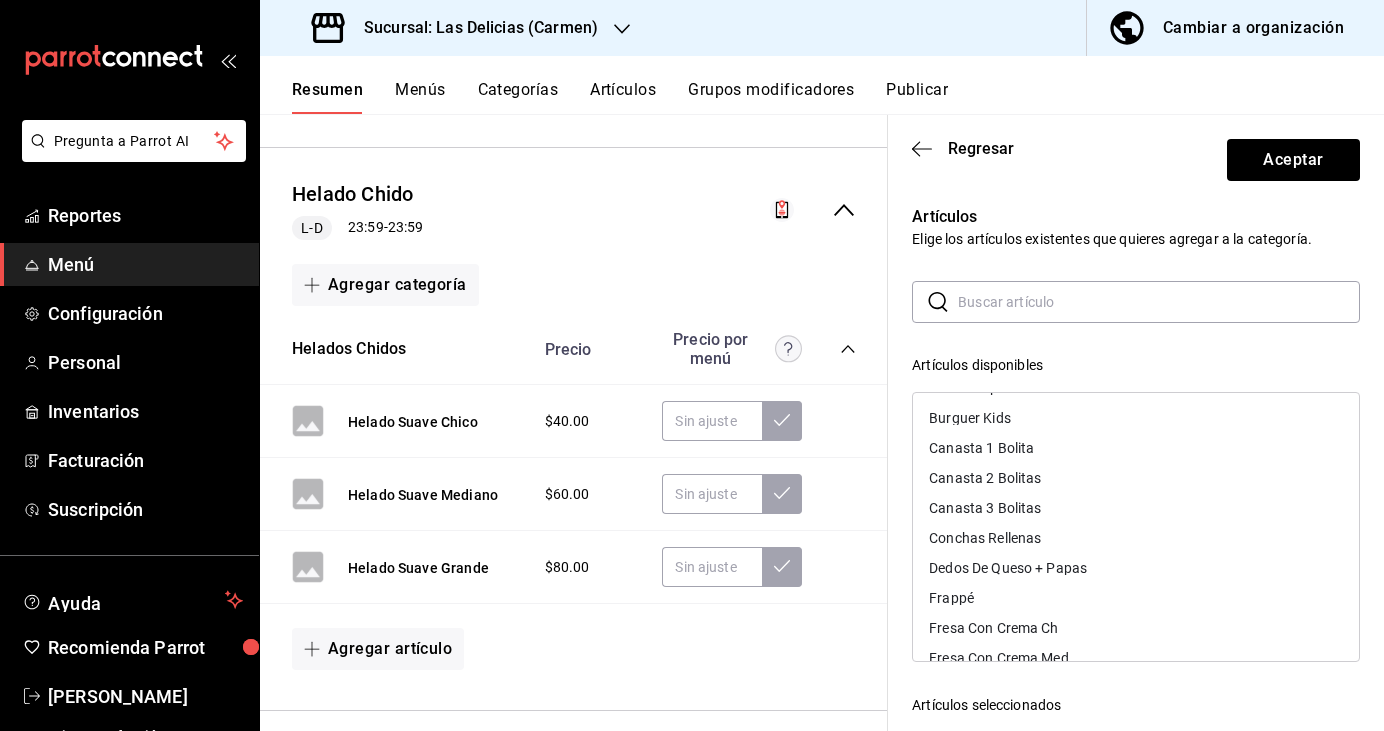 scroll, scrollTop: 177, scrollLeft: 0, axis: vertical 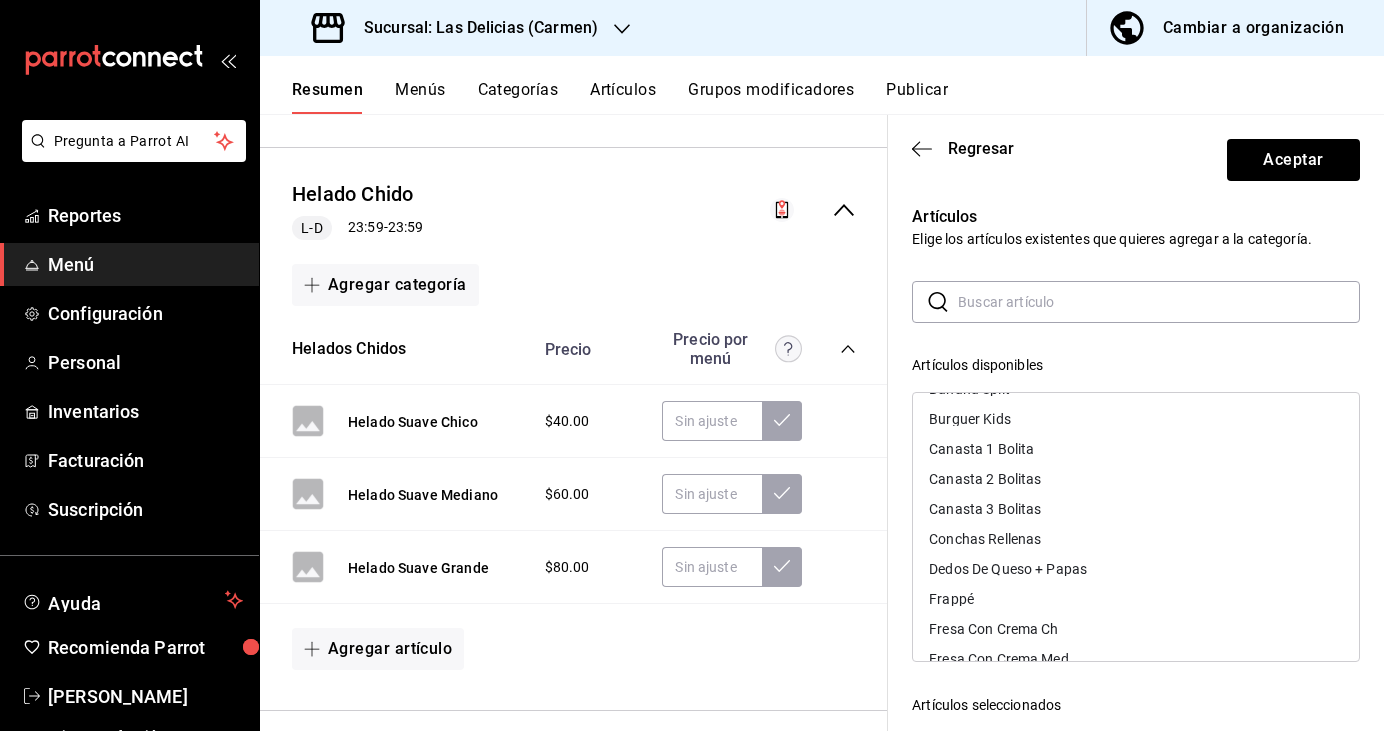 click on "Canasta 1 Bolita" at bounding box center (981, 449) 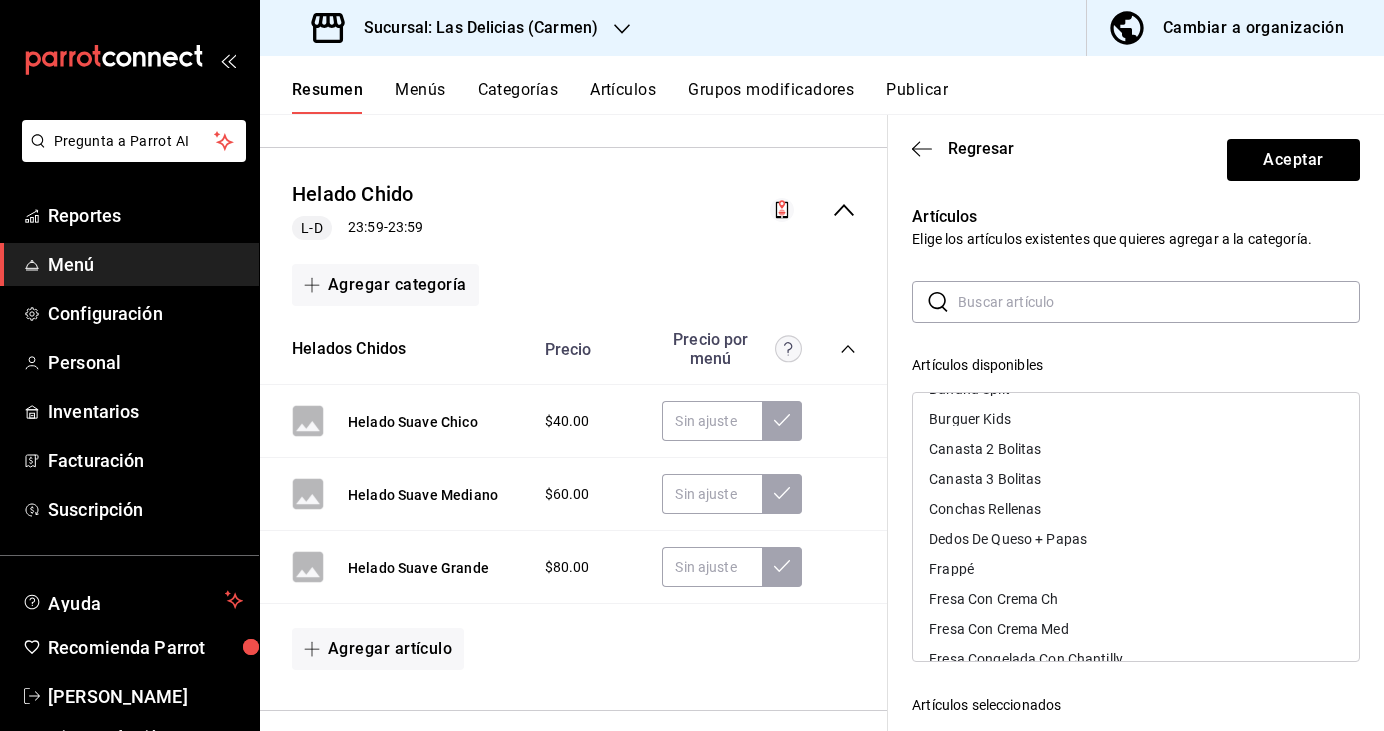 click on "Canasta 2 Bolitas" at bounding box center [985, 449] 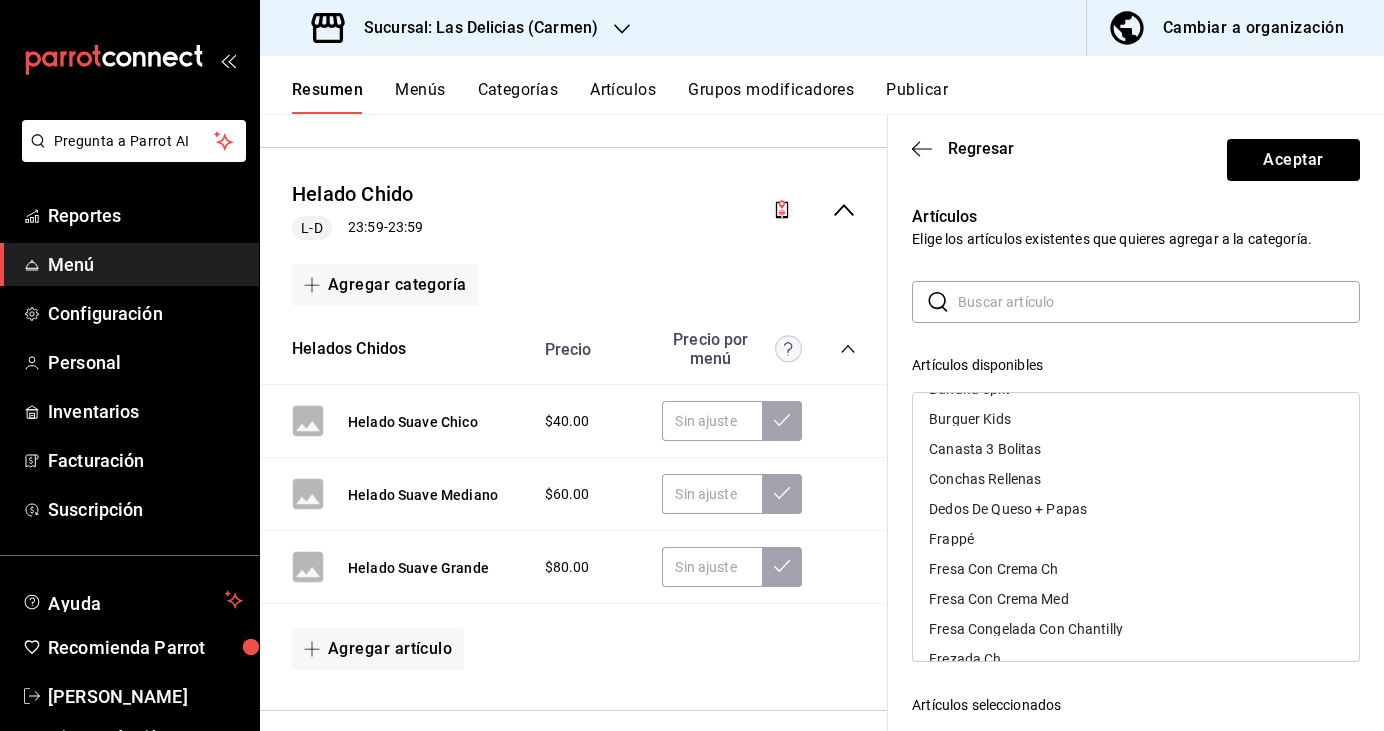 click on "Canasta 3 Bolitas" at bounding box center (985, 449) 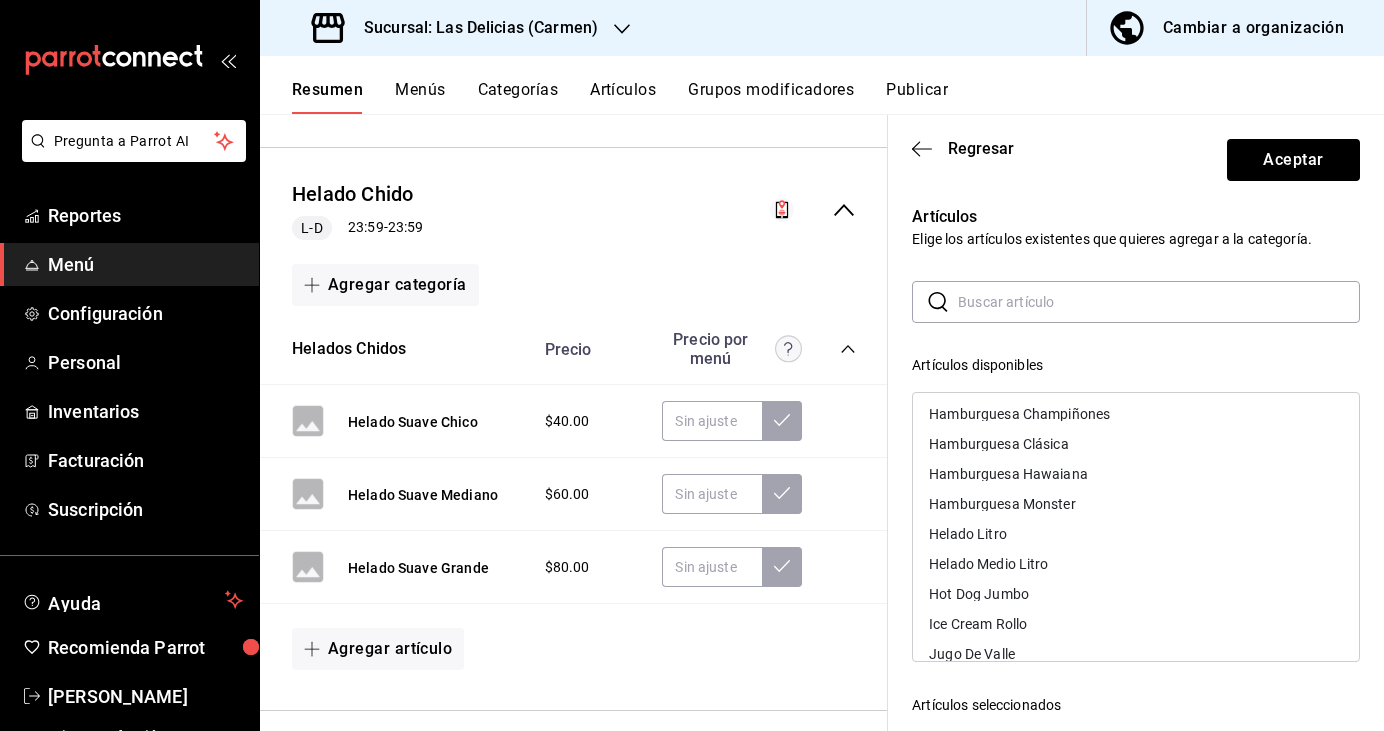 scroll, scrollTop: 513, scrollLeft: 0, axis: vertical 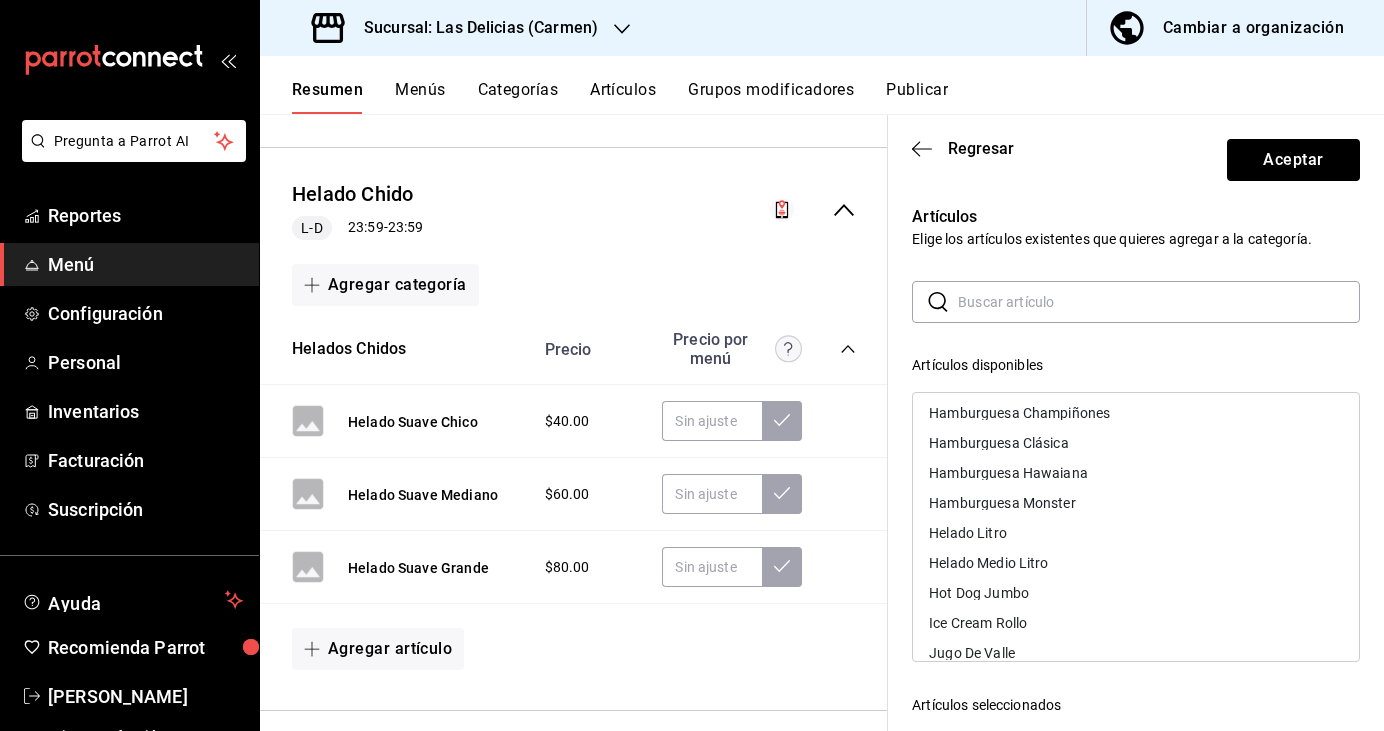 click on "Helado Medio Litro" at bounding box center (988, 563) 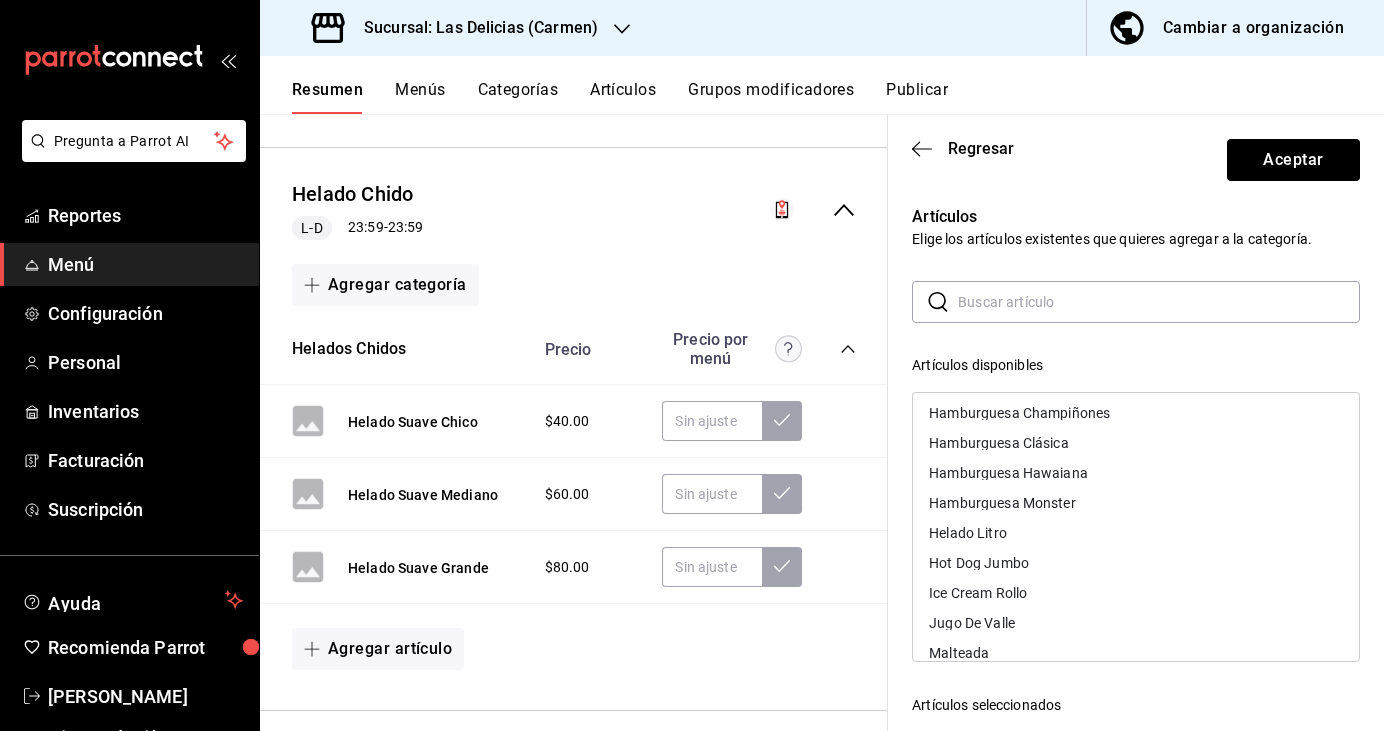 click on "Helado Litro" at bounding box center (968, 533) 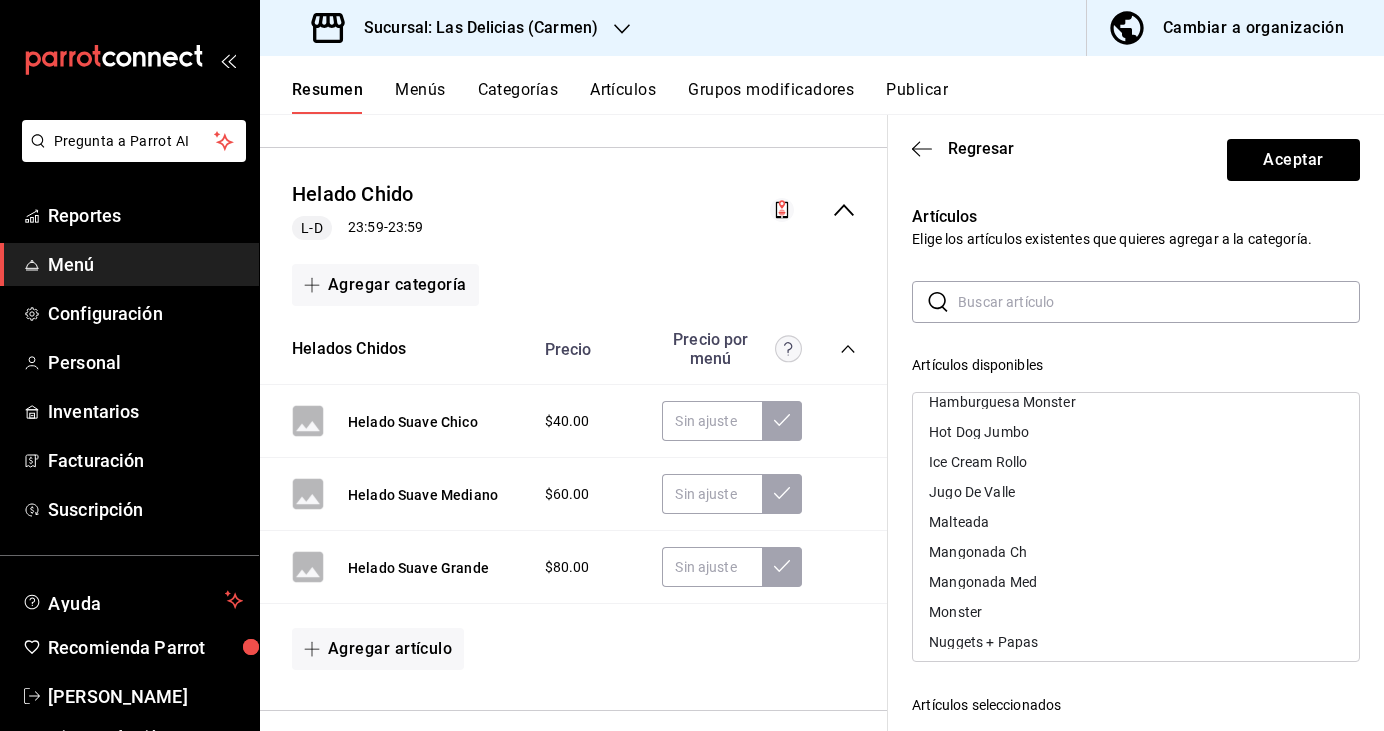 scroll, scrollTop: 603, scrollLeft: 0, axis: vertical 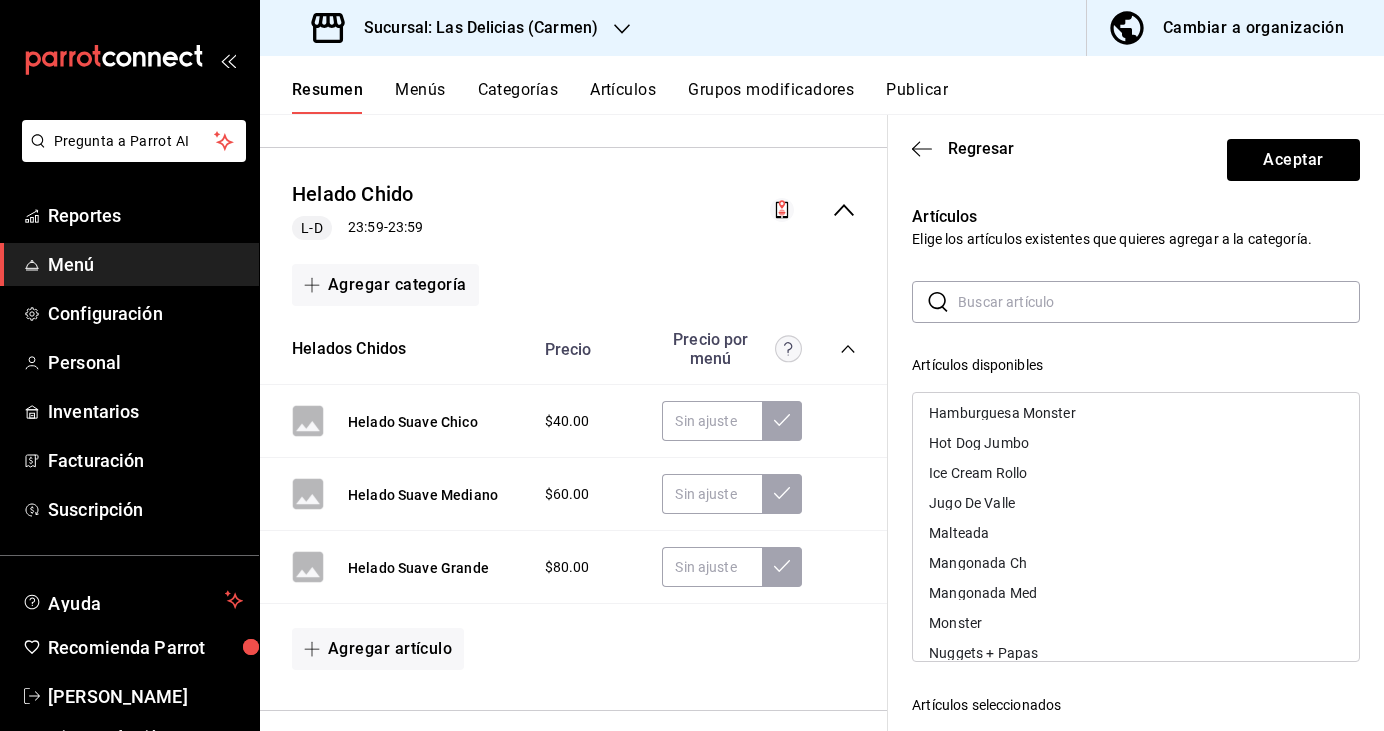 click on "Ice Cream Rollo" at bounding box center (978, 473) 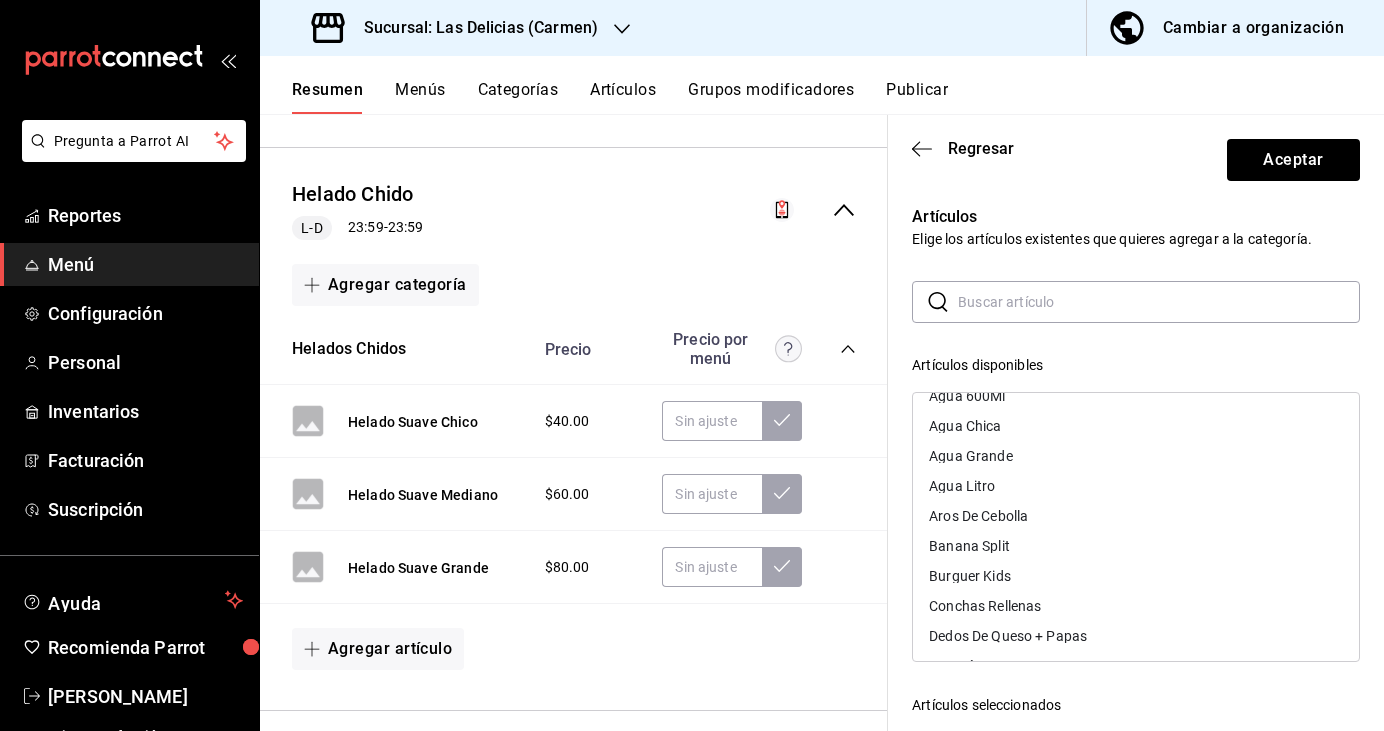 scroll, scrollTop: 0, scrollLeft: 0, axis: both 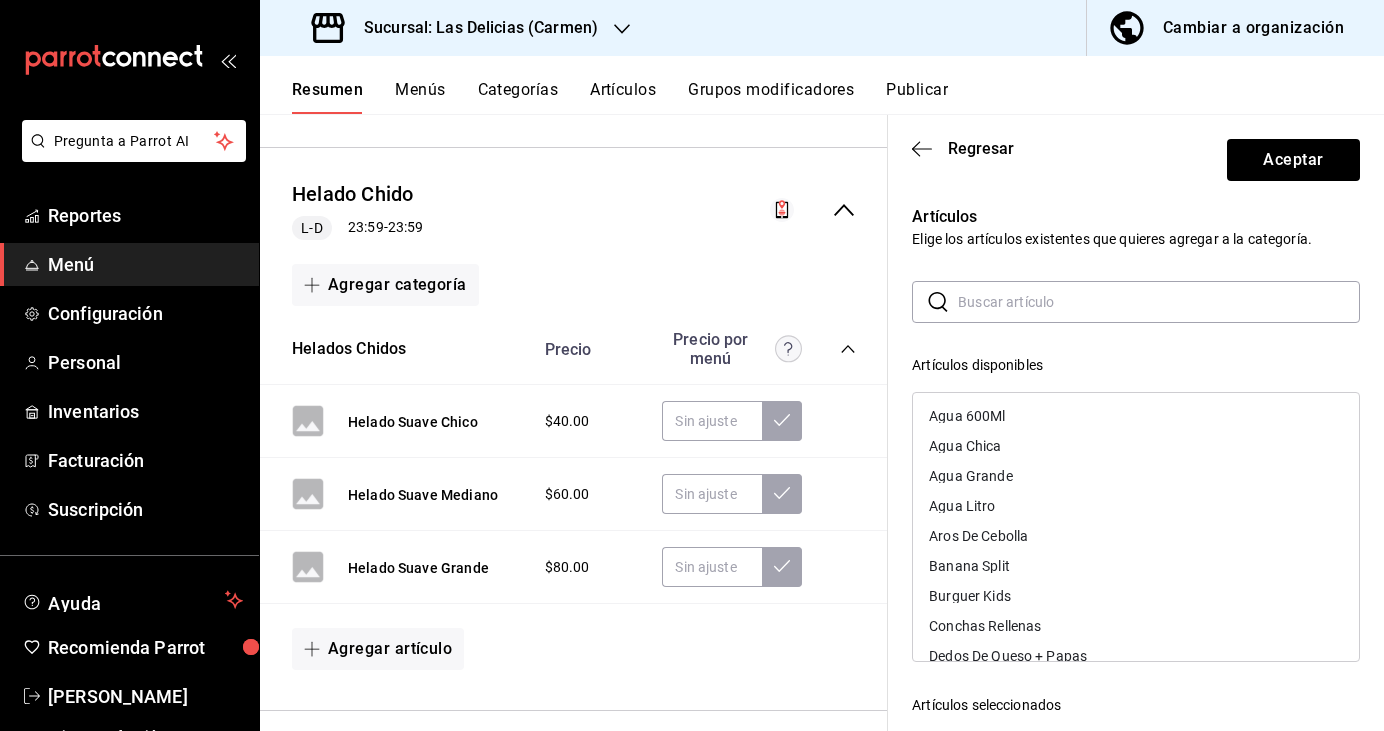 click on "Banana Split" at bounding box center (969, 566) 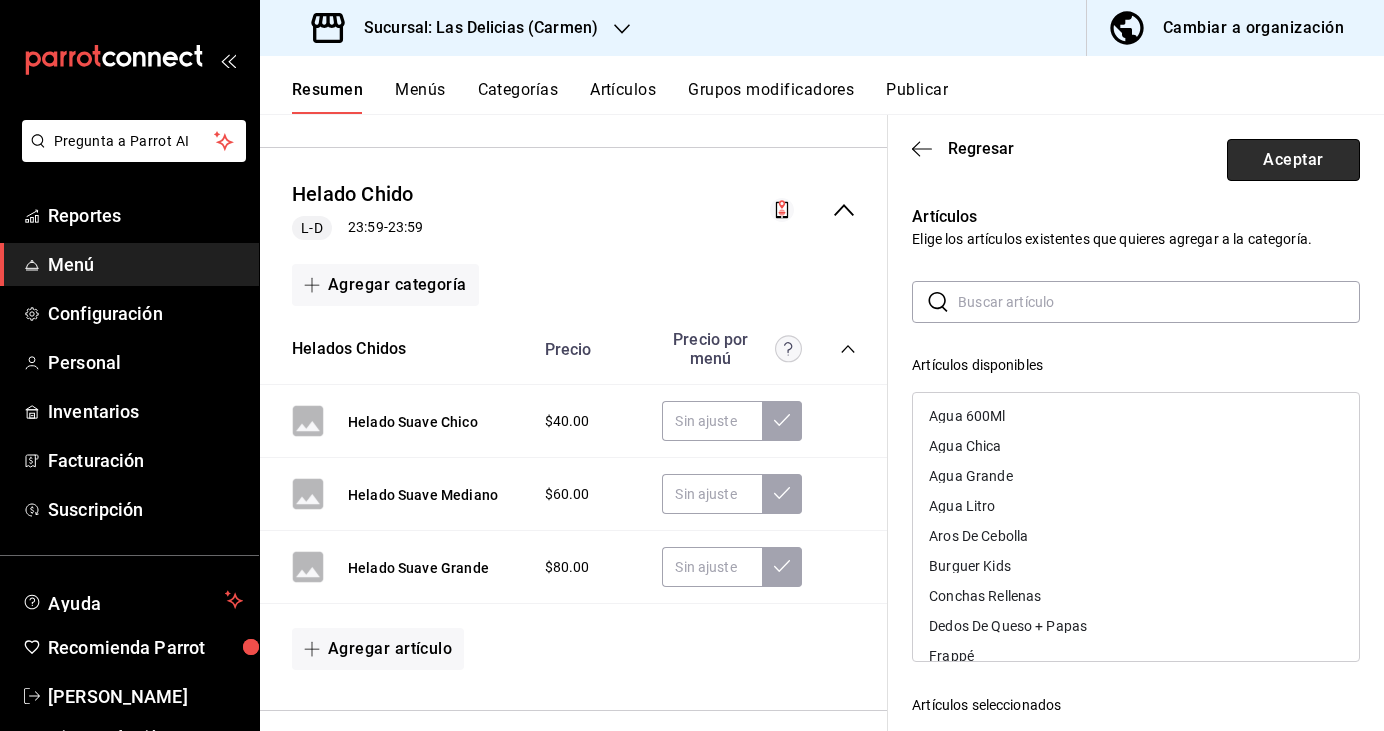click on "Aceptar" at bounding box center (1293, 160) 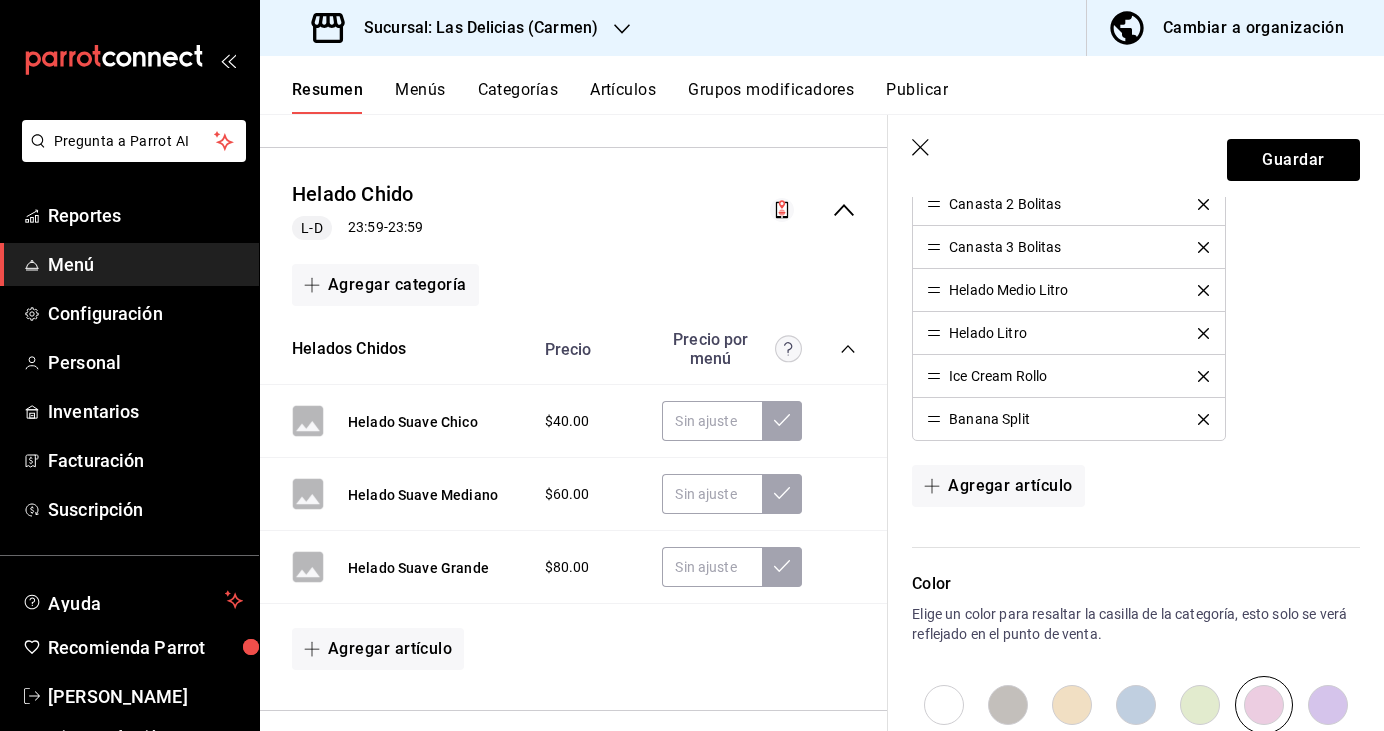 scroll, scrollTop: 1046, scrollLeft: 0, axis: vertical 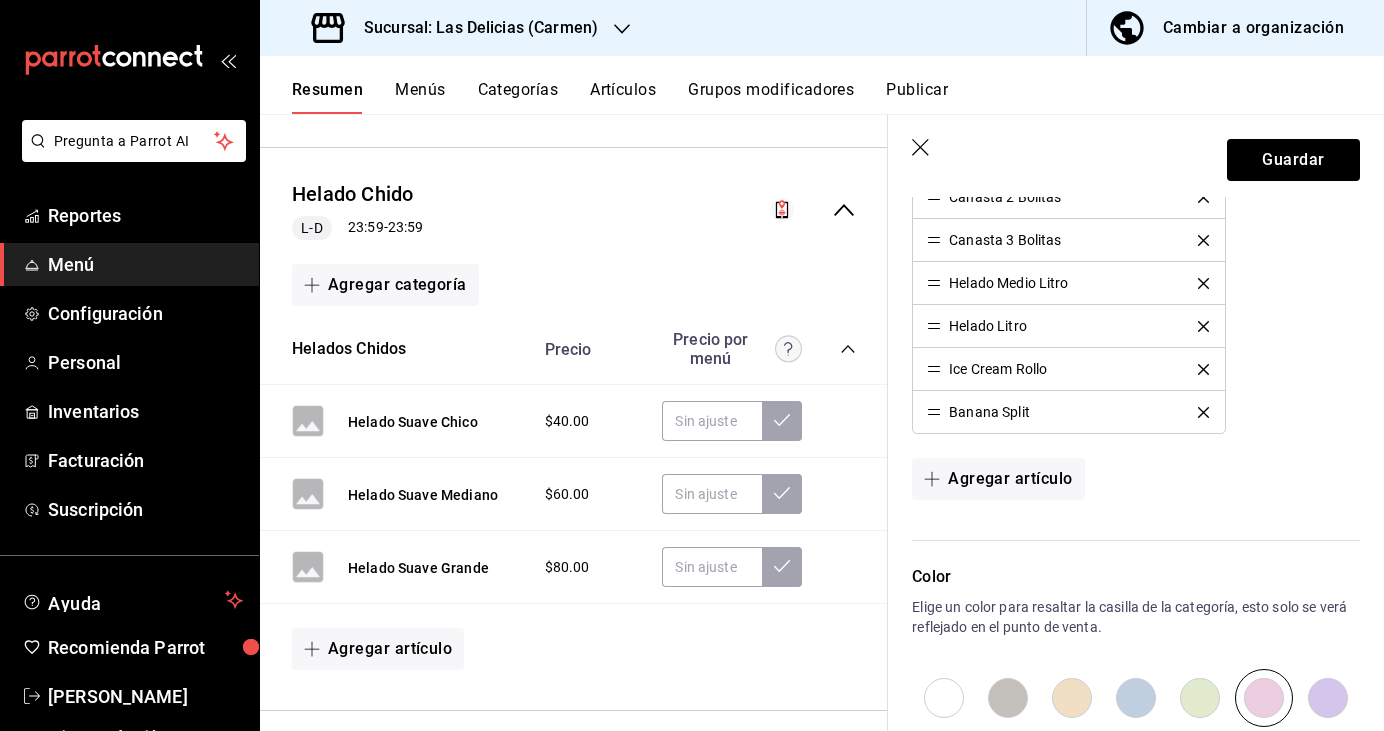 click on "Guardar" at bounding box center (1136, 156) 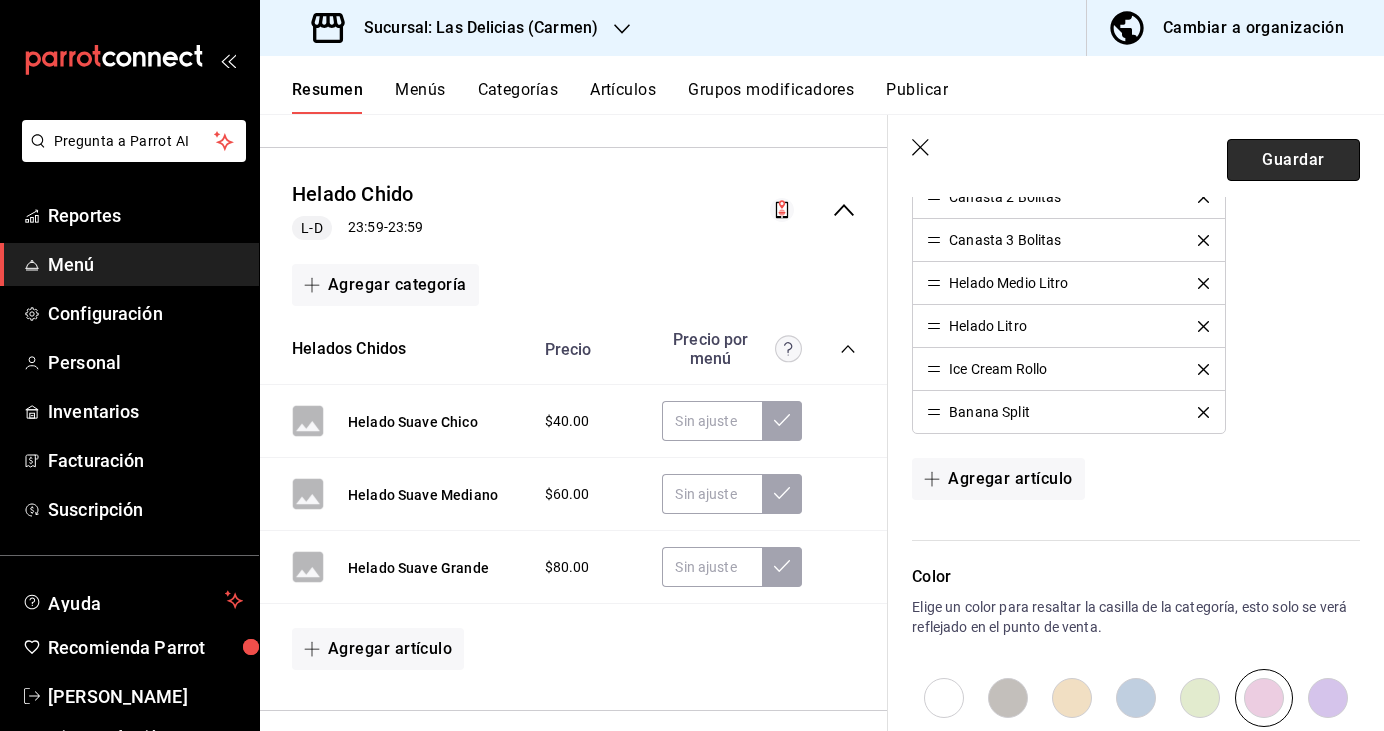 click on "Guardar" at bounding box center (1293, 160) 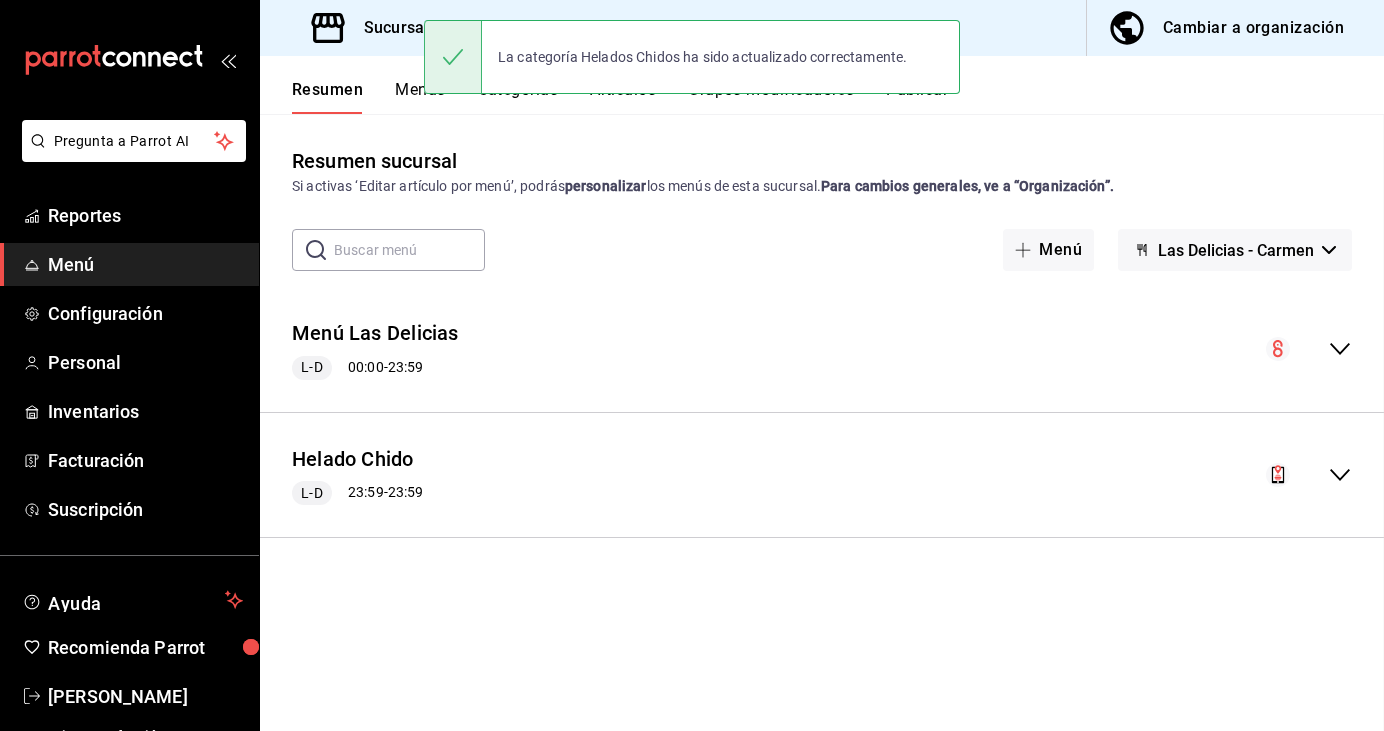 scroll, scrollTop: 0, scrollLeft: 0, axis: both 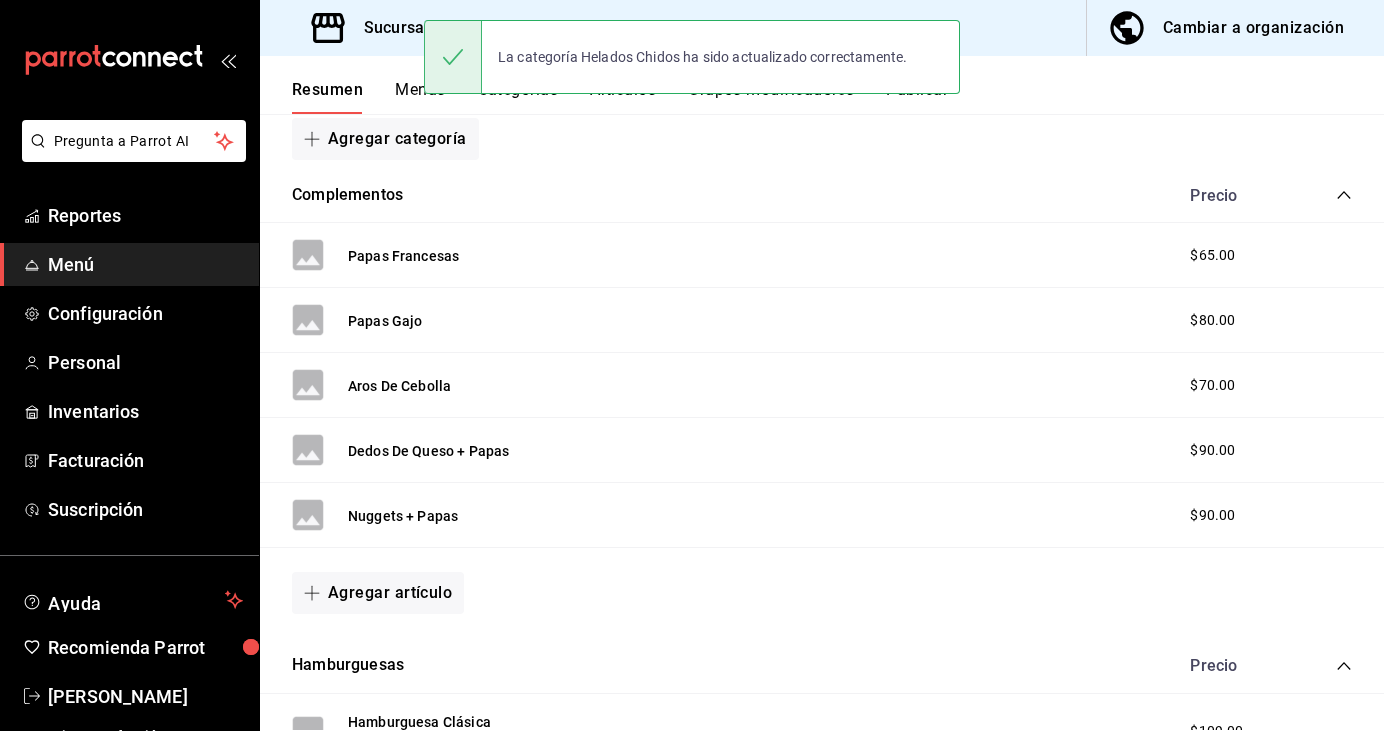 click 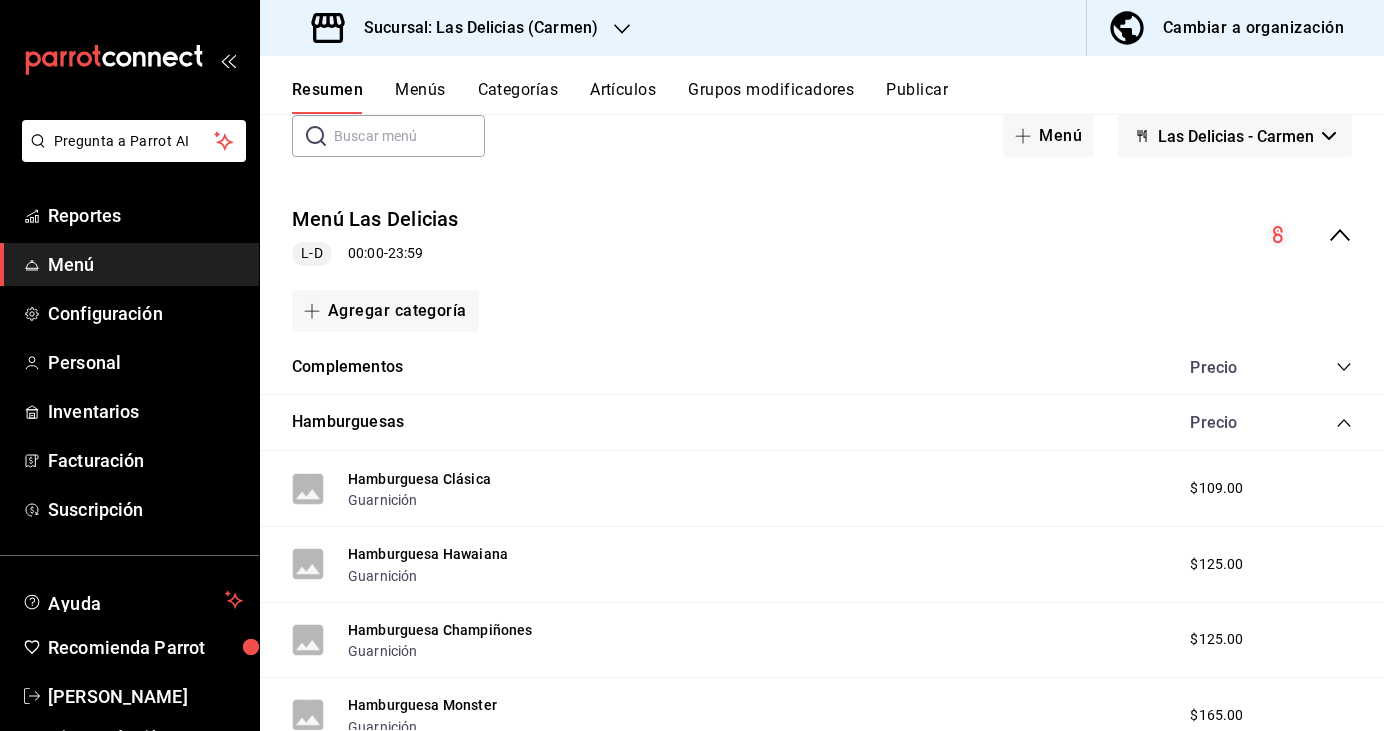 scroll, scrollTop: 0, scrollLeft: 0, axis: both 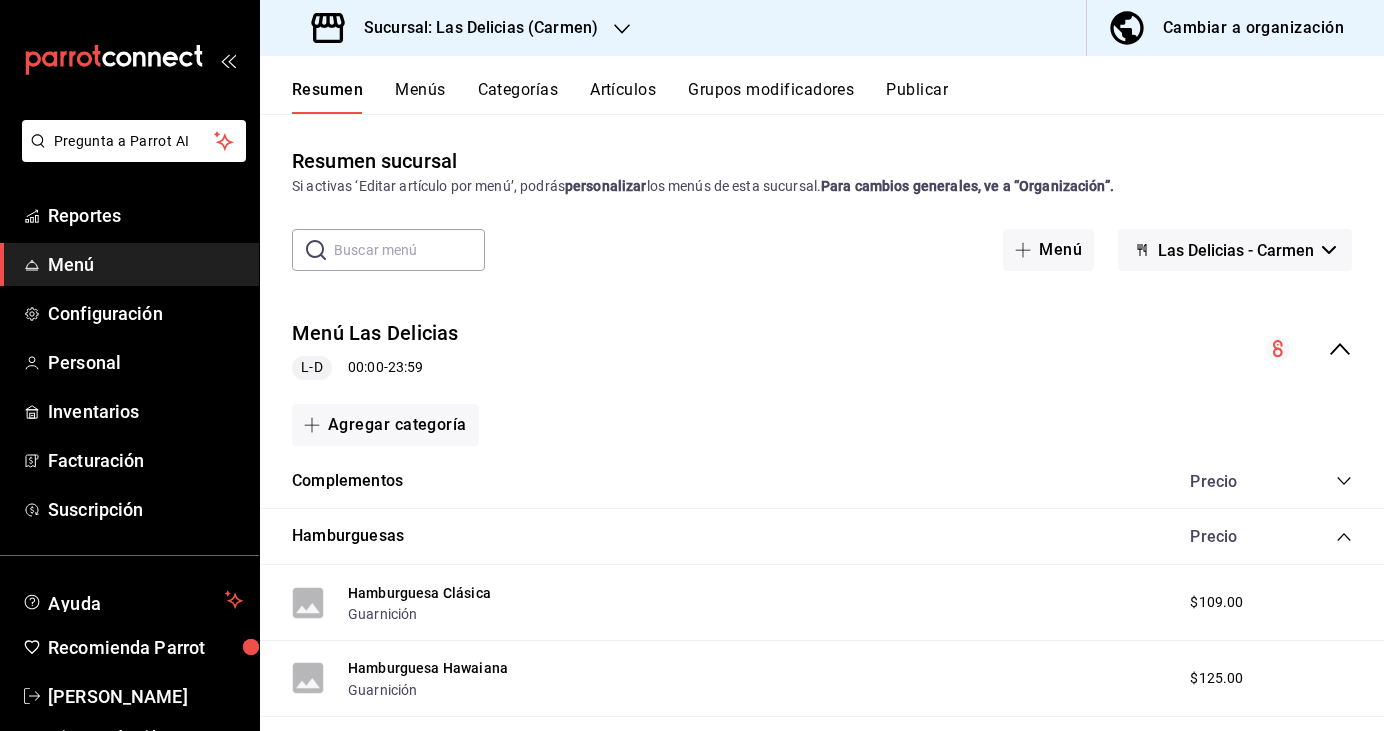 click 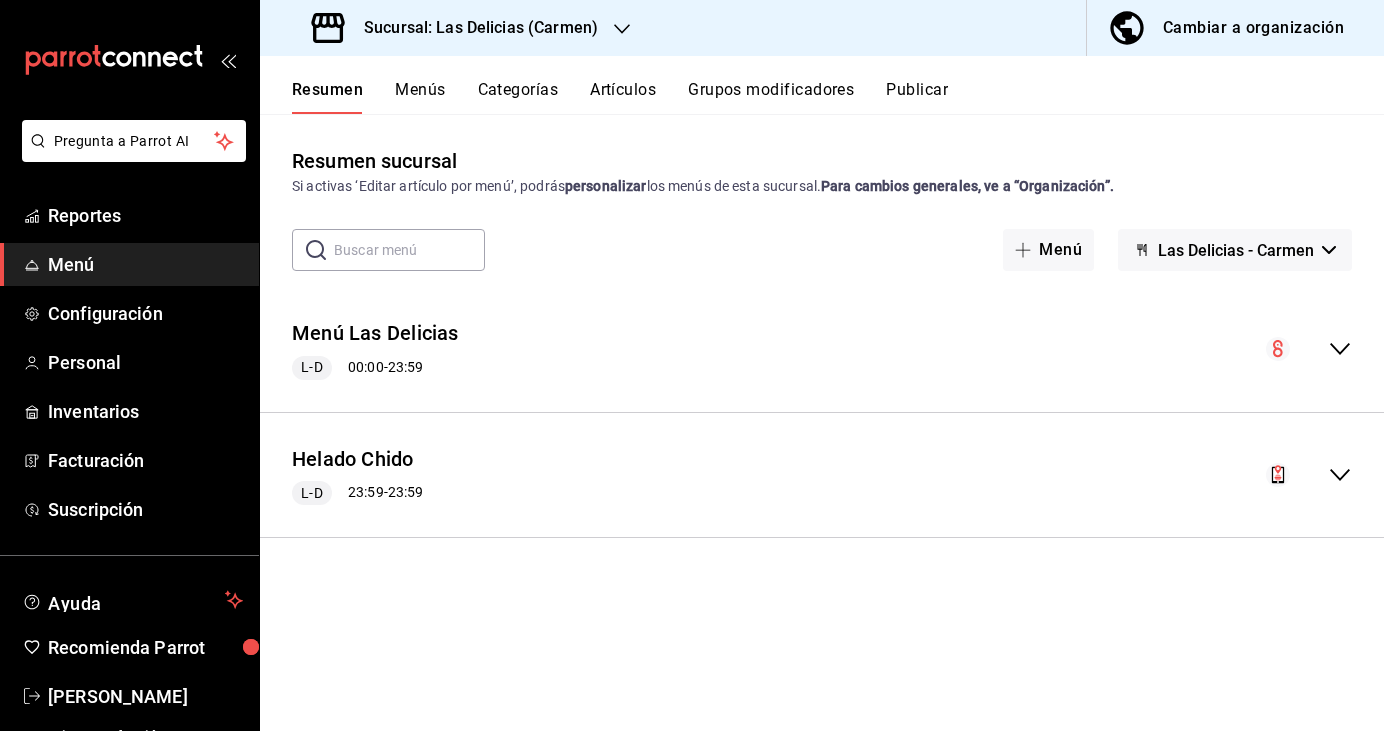 click 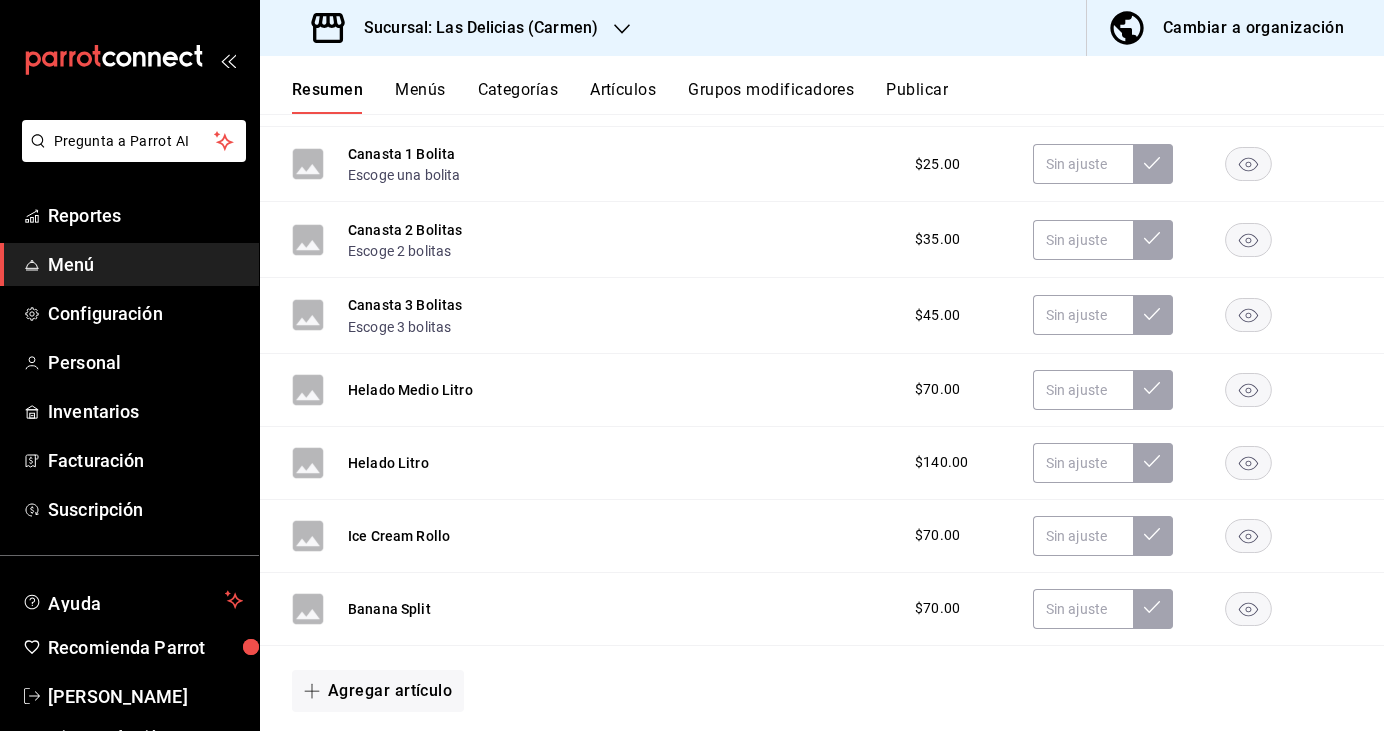 scroll, scrollTop: 1259, scrollLeft: 0, axis: vertical 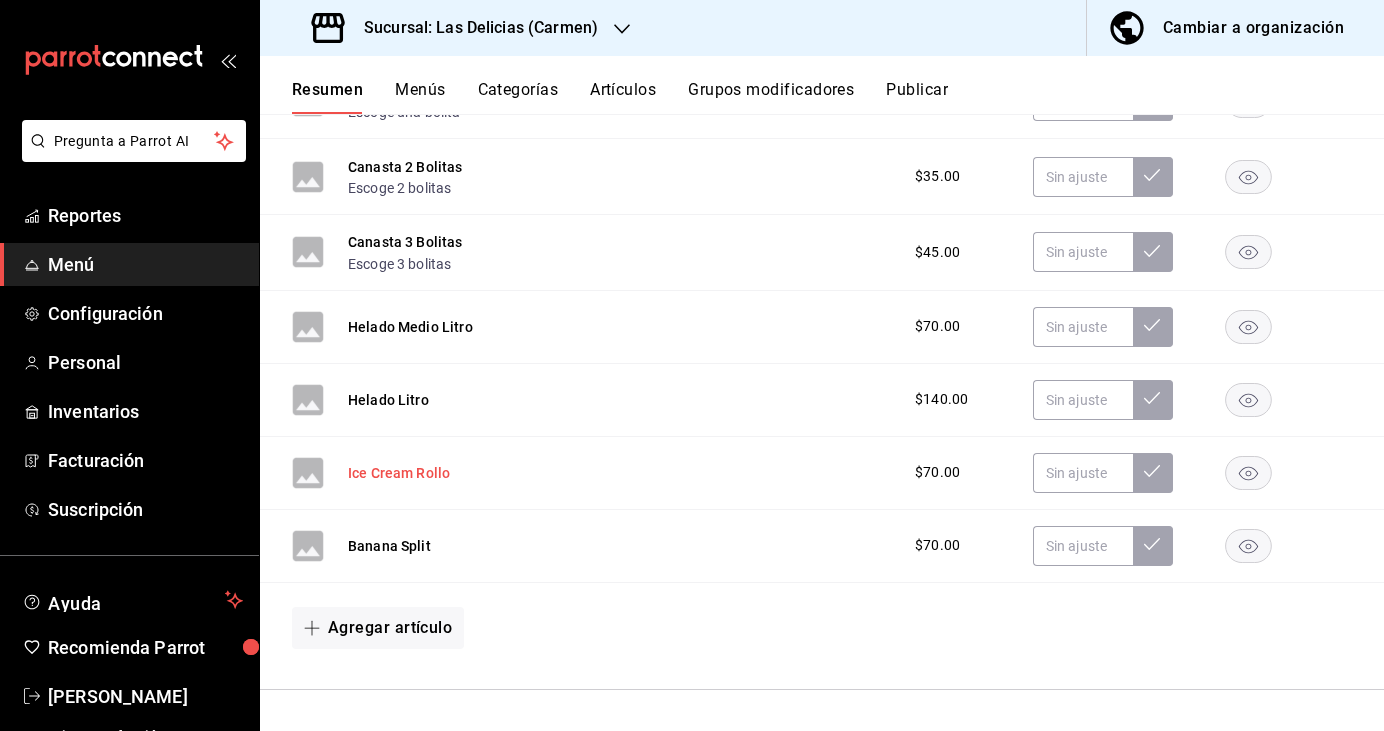 click on "Ice Cream Rollo" at bounding box center (399, 473) 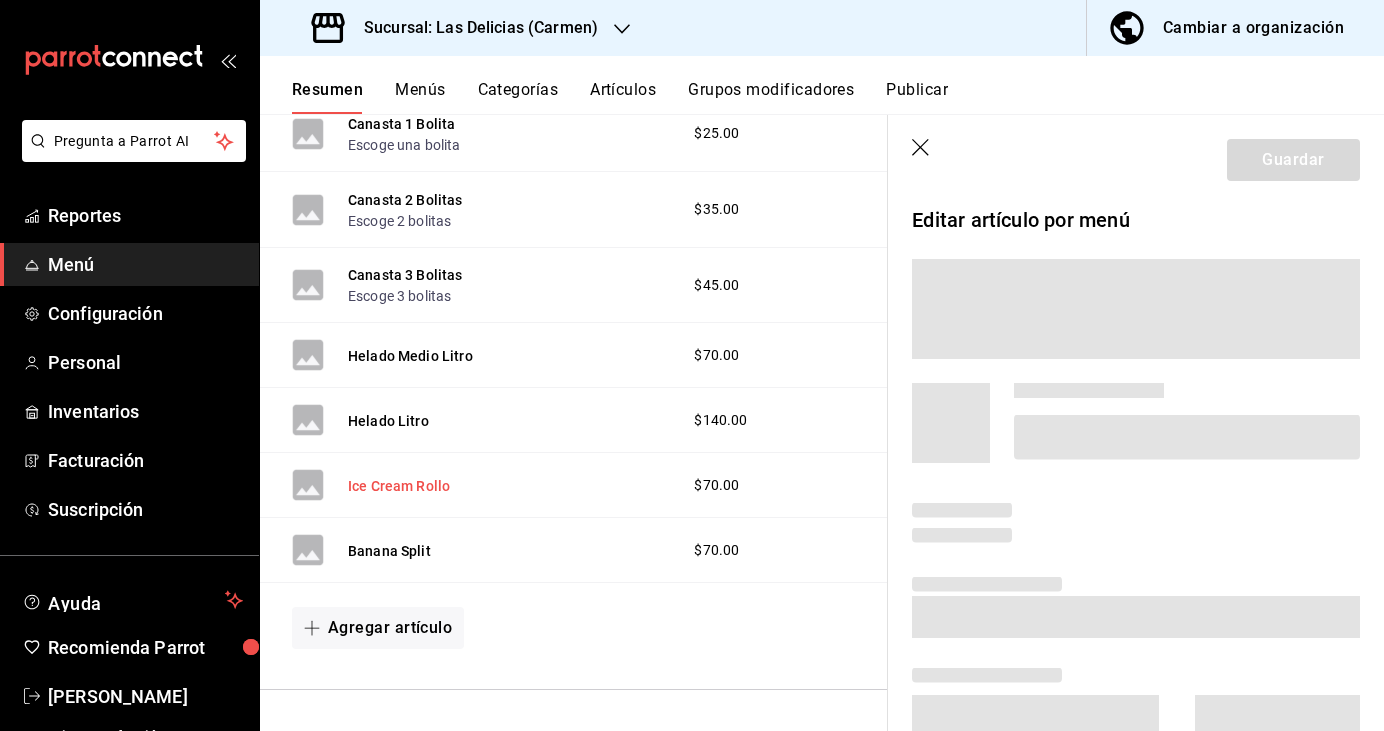 scroll, scrollTop: 1187, scrollLeft: 0, axis: vertical 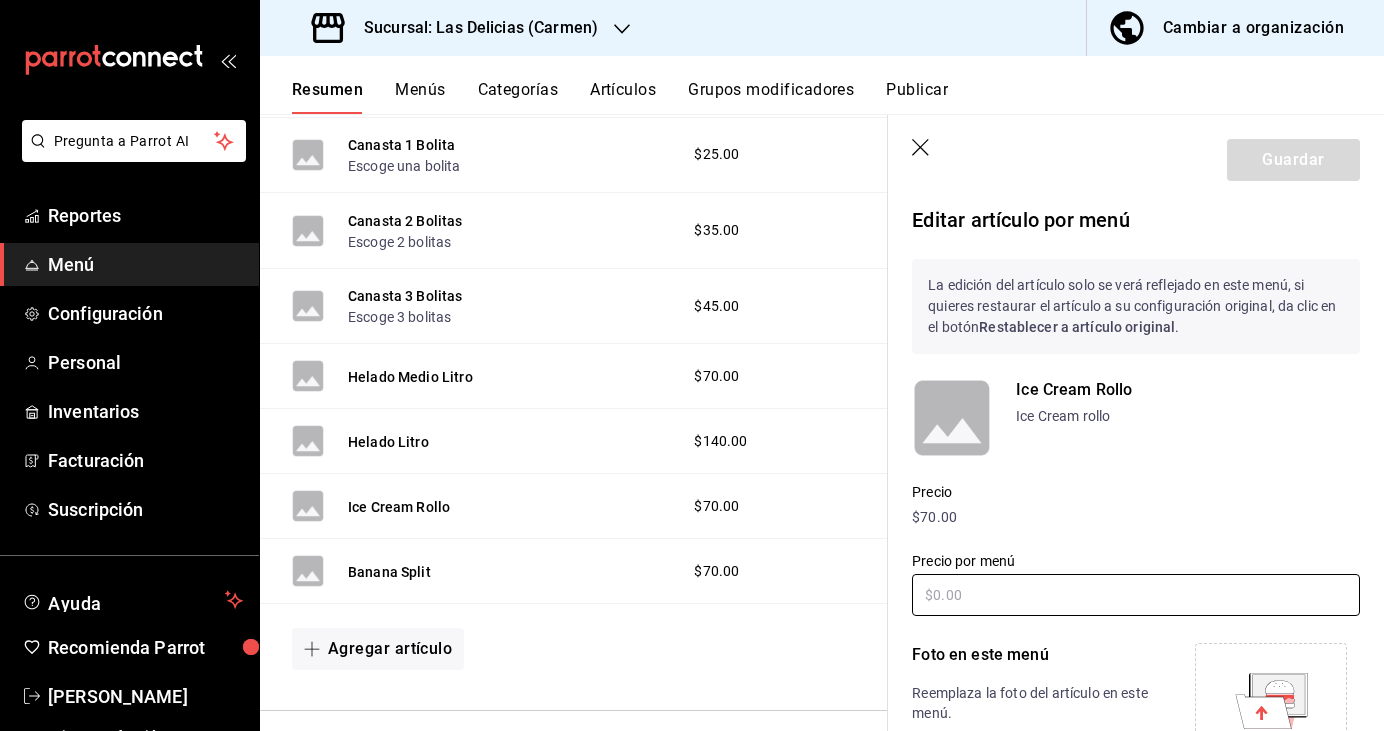 click at bounding box center (1136, 595) 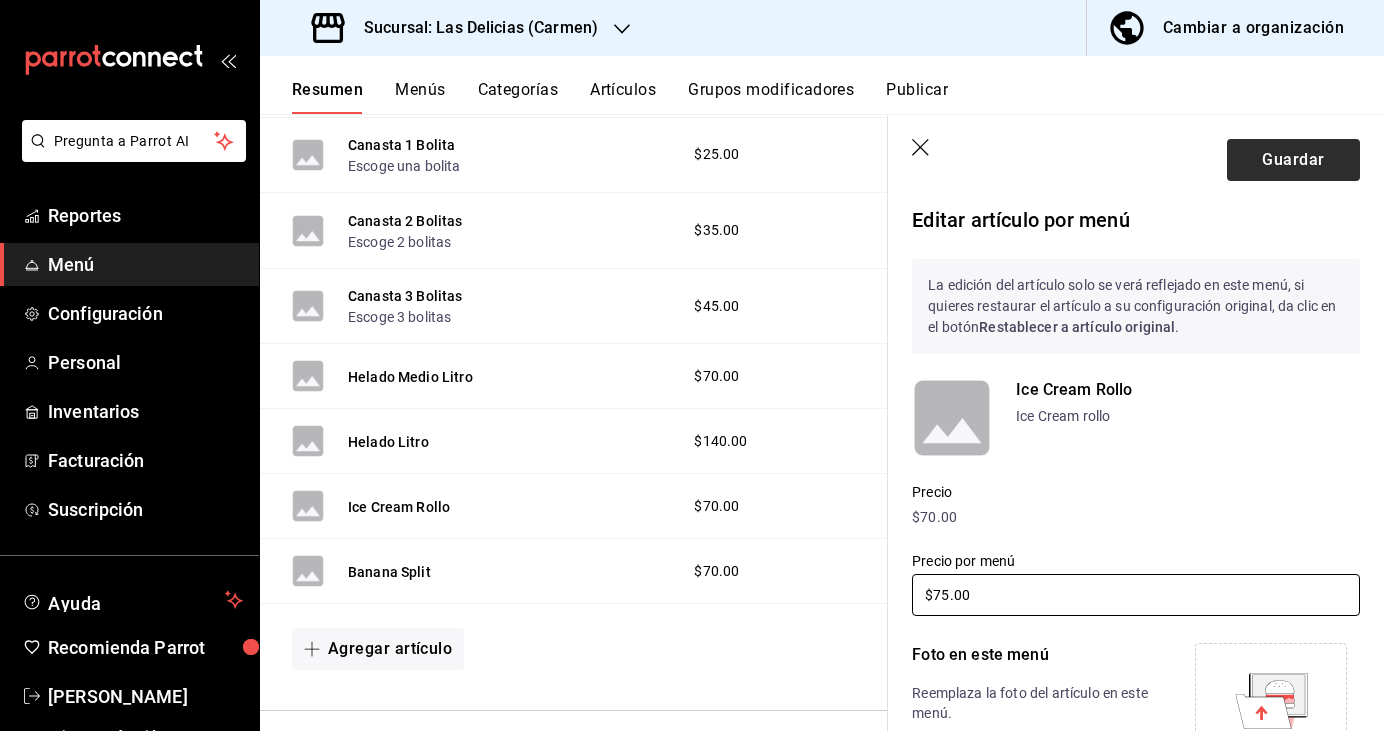 type on "$75.00" 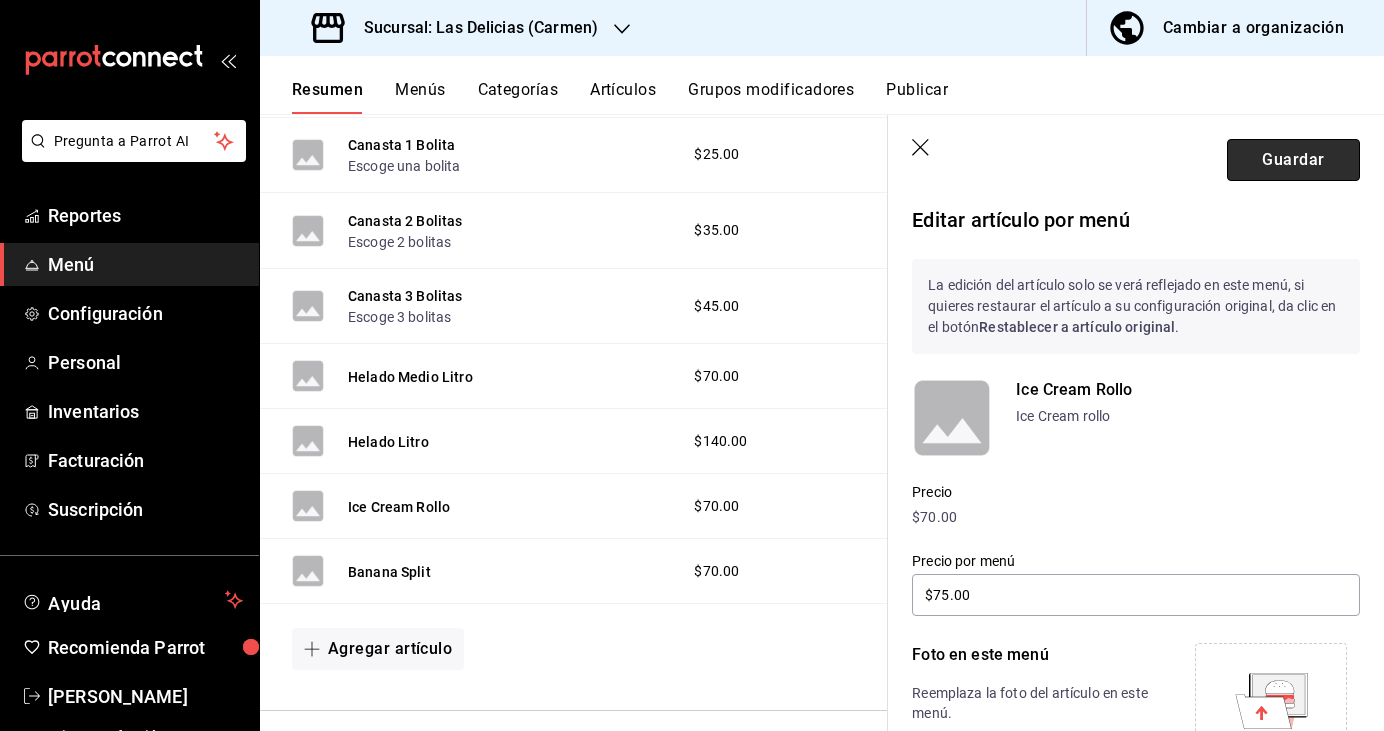 click on "Guardar" at bounding box center (1293, 160) 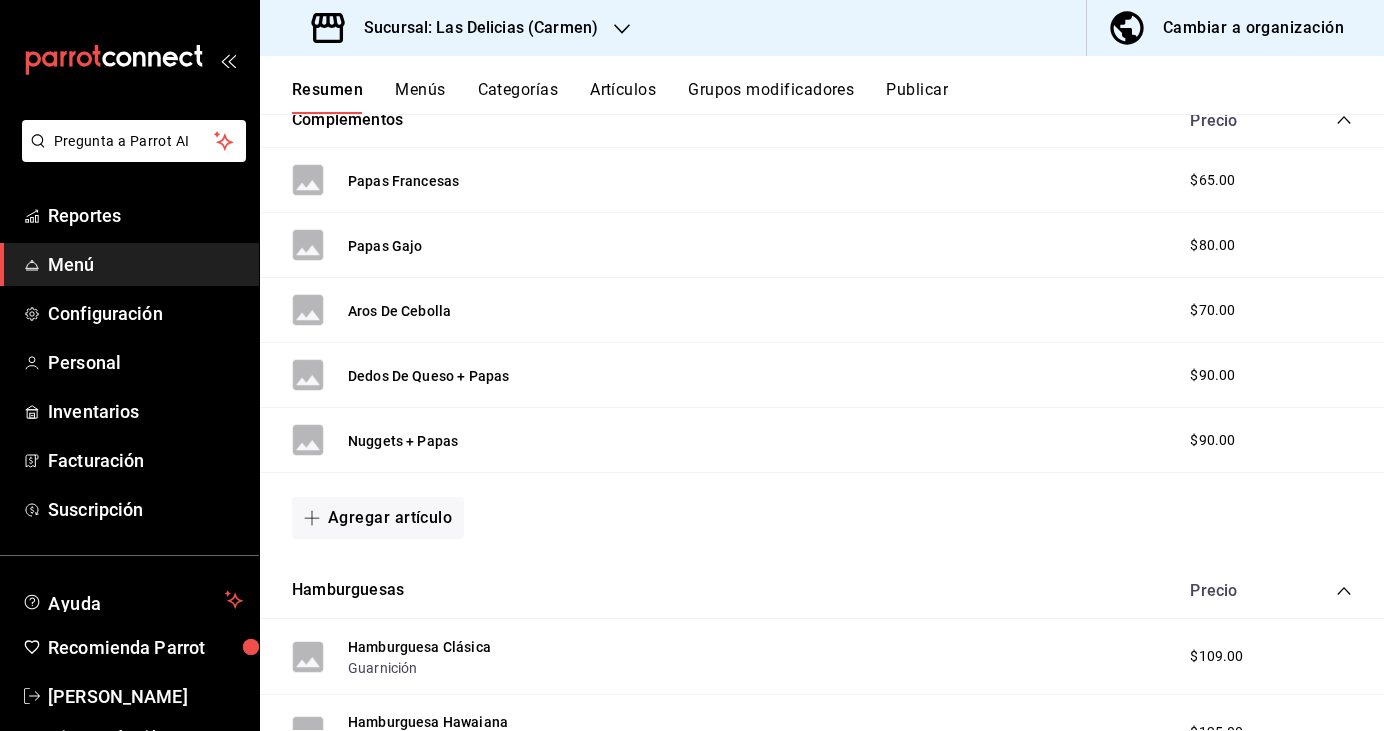 scroll, scrollTop: 0, scrollLeft: 0, axis: both 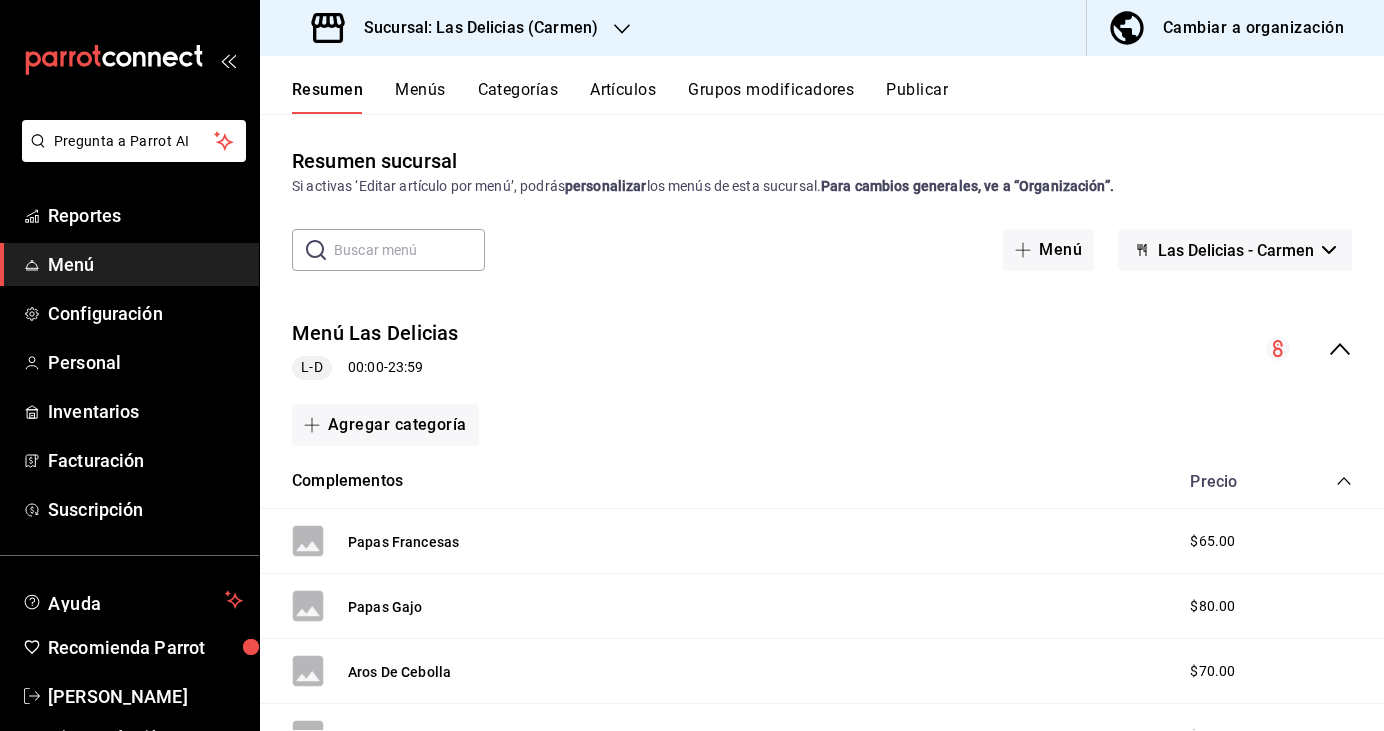 click 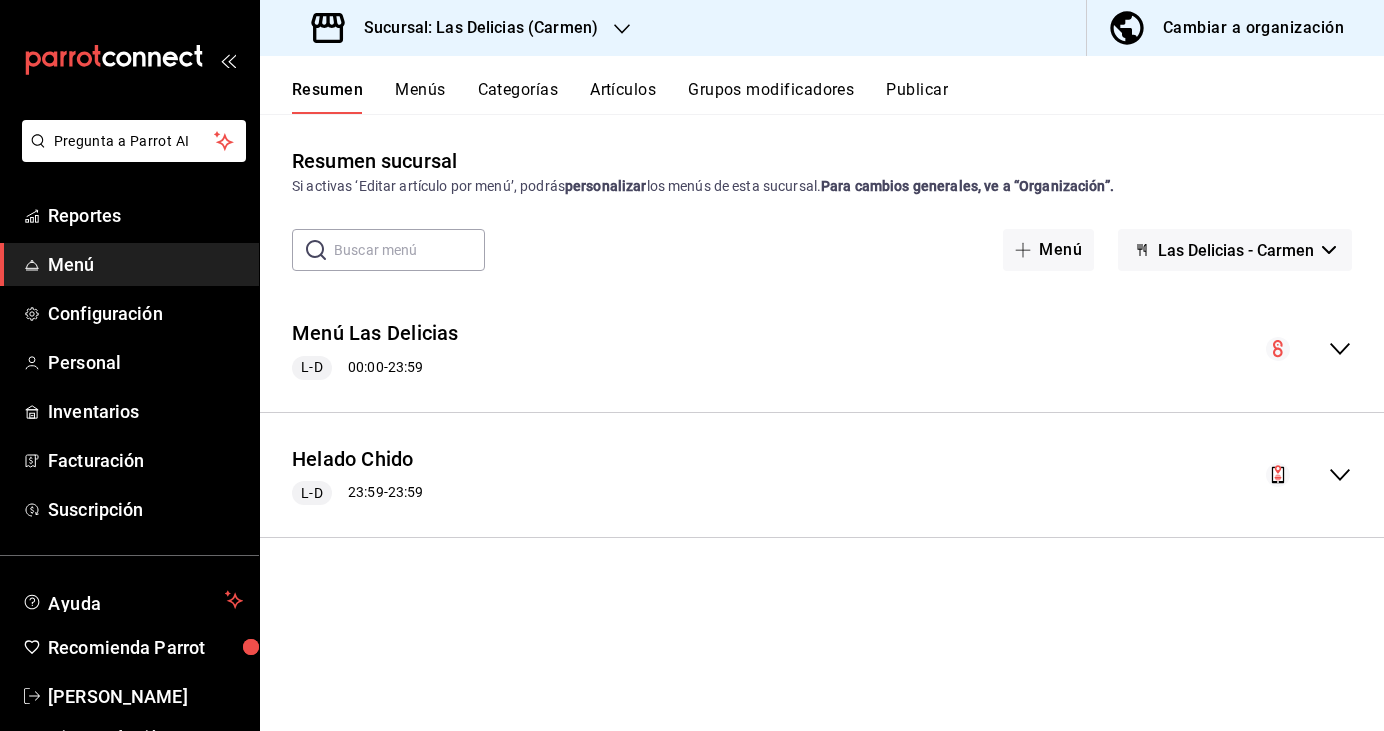 click at bounding box center (1309, 475) 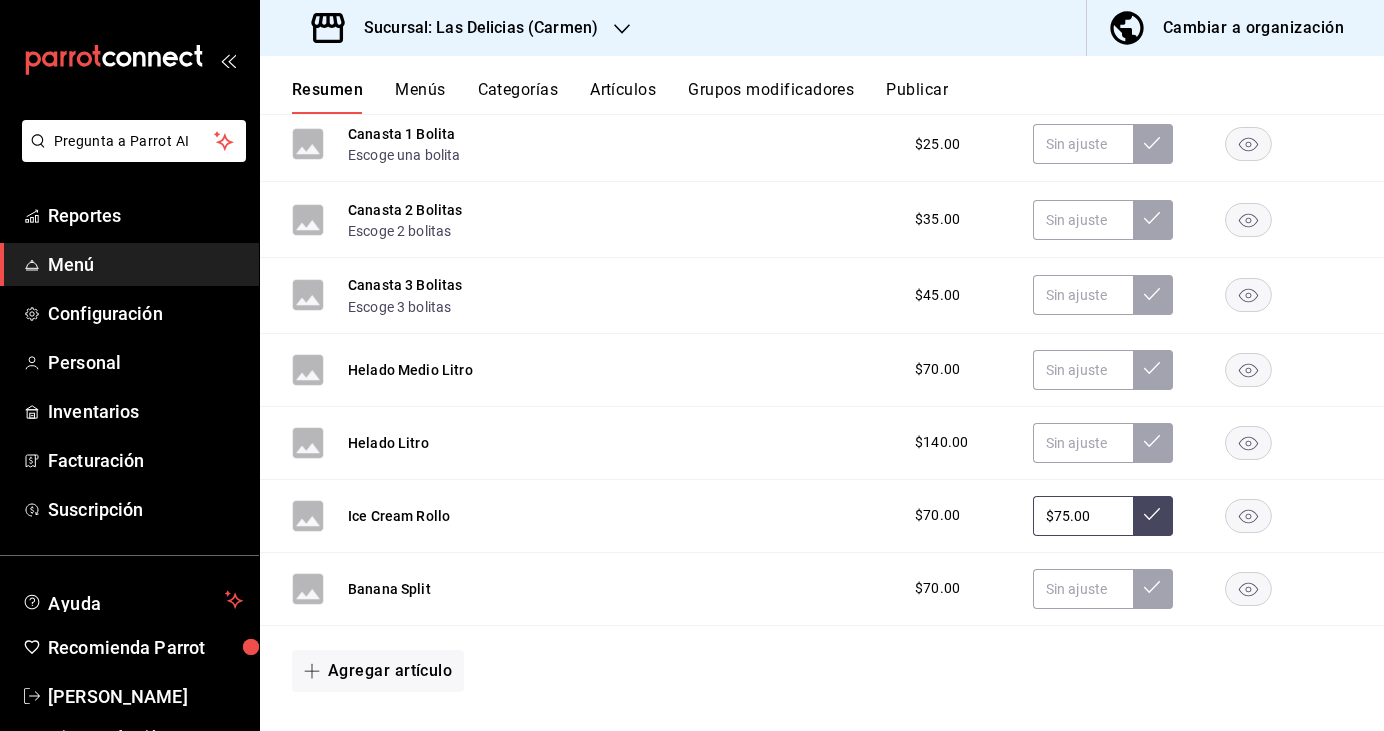 scroll, scrollTop: 1218, scrollLeft: 0, axis: vertical 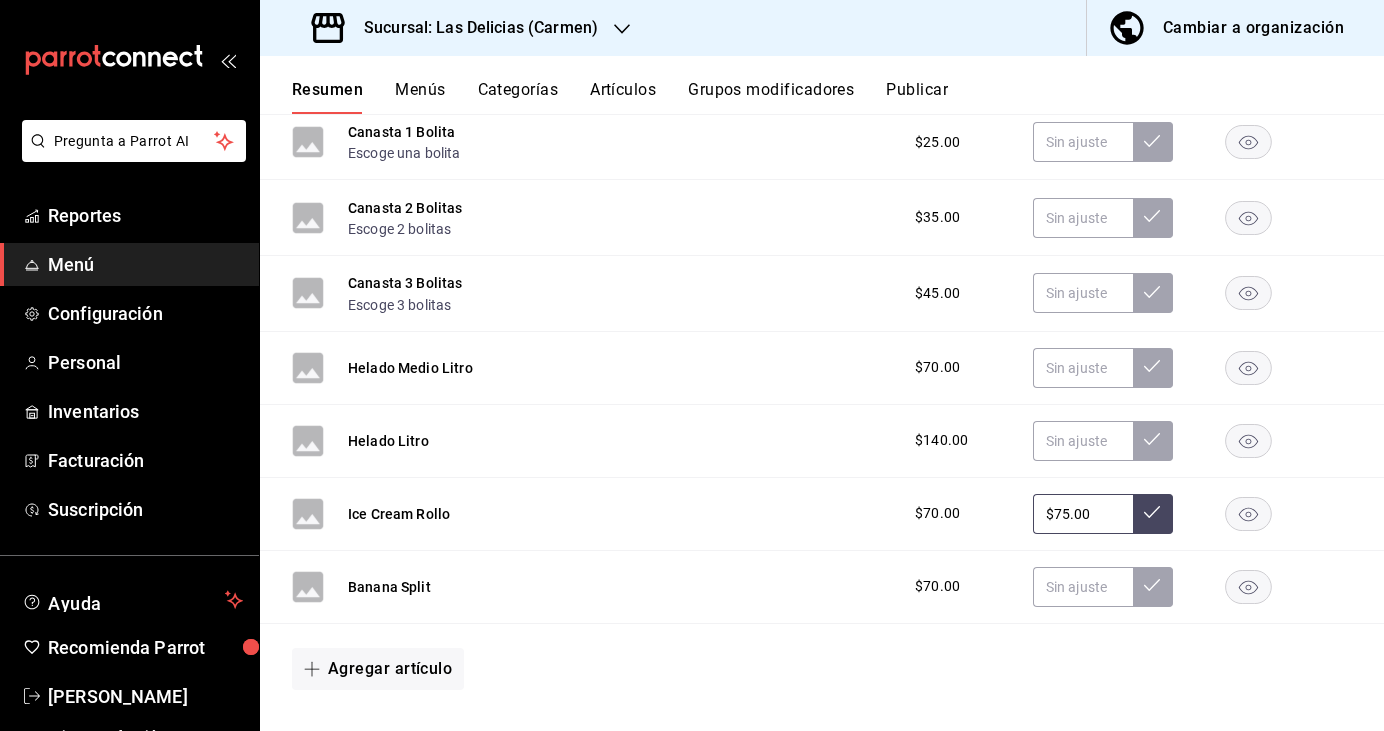 click 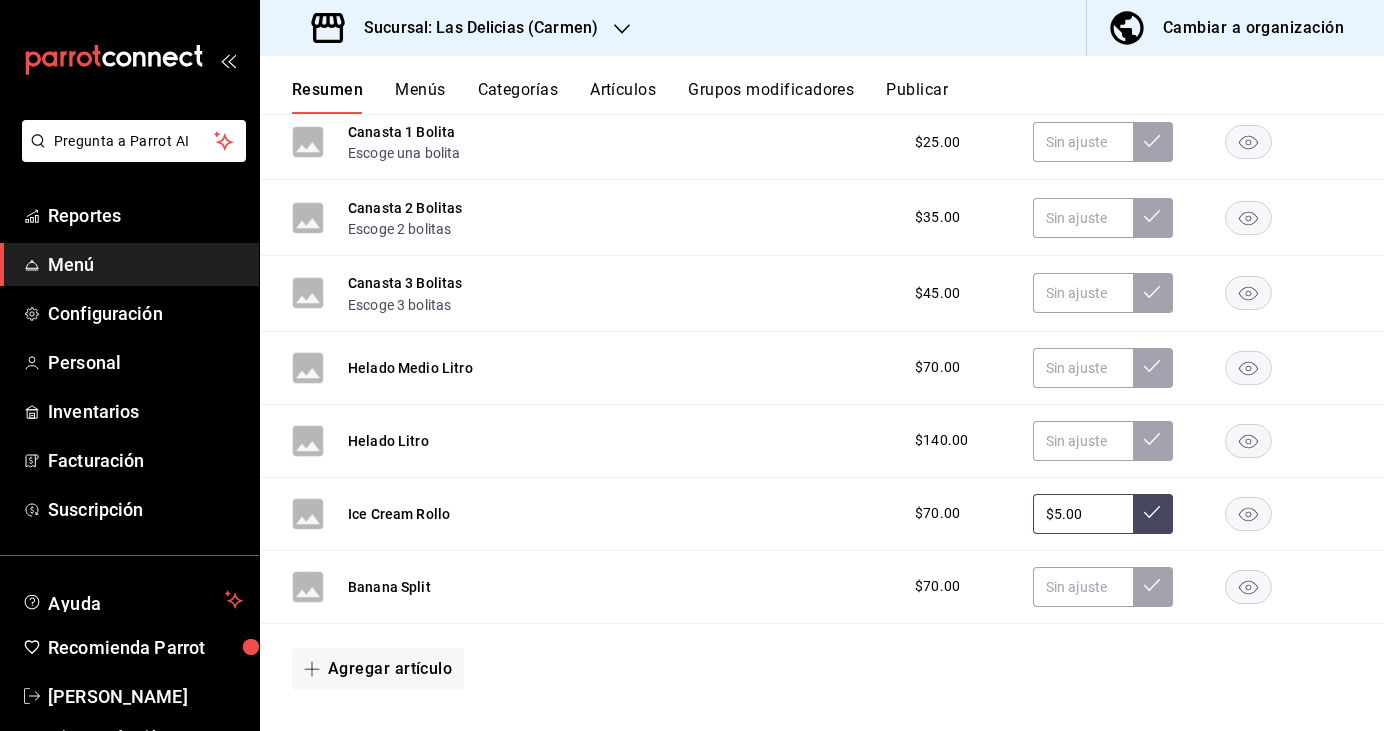 type on "$5.00" 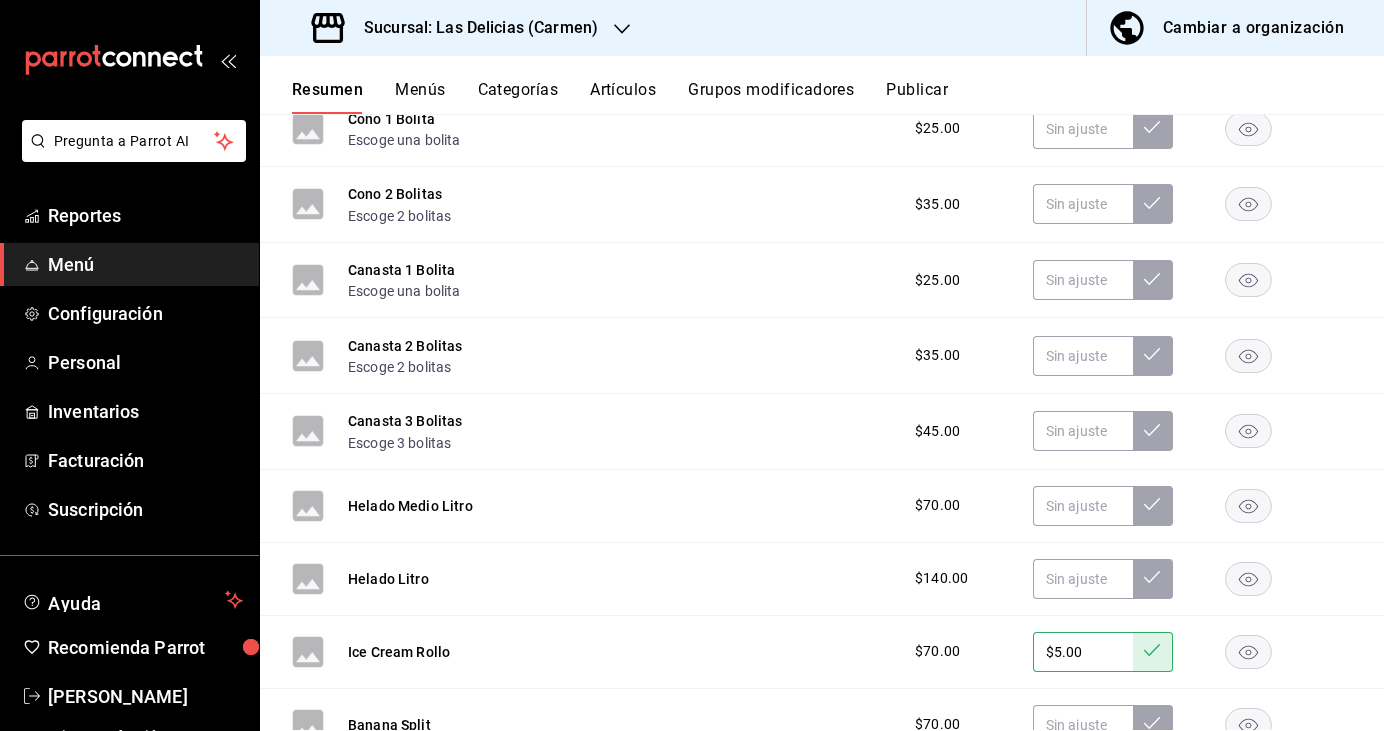scroll, scrollTop: 1259, scrollLeft: 0, axis: vertical 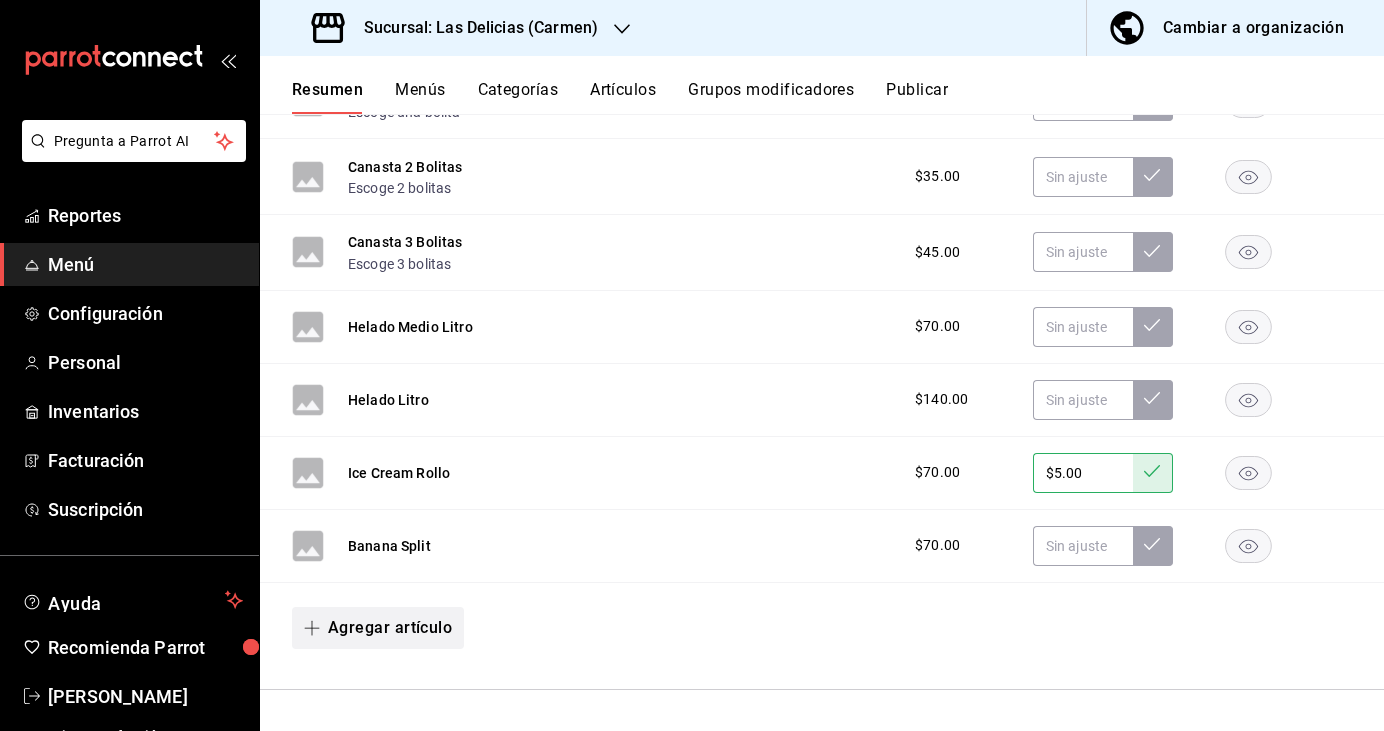 click on "Agregar artículo" at bounding box center [378, 628] 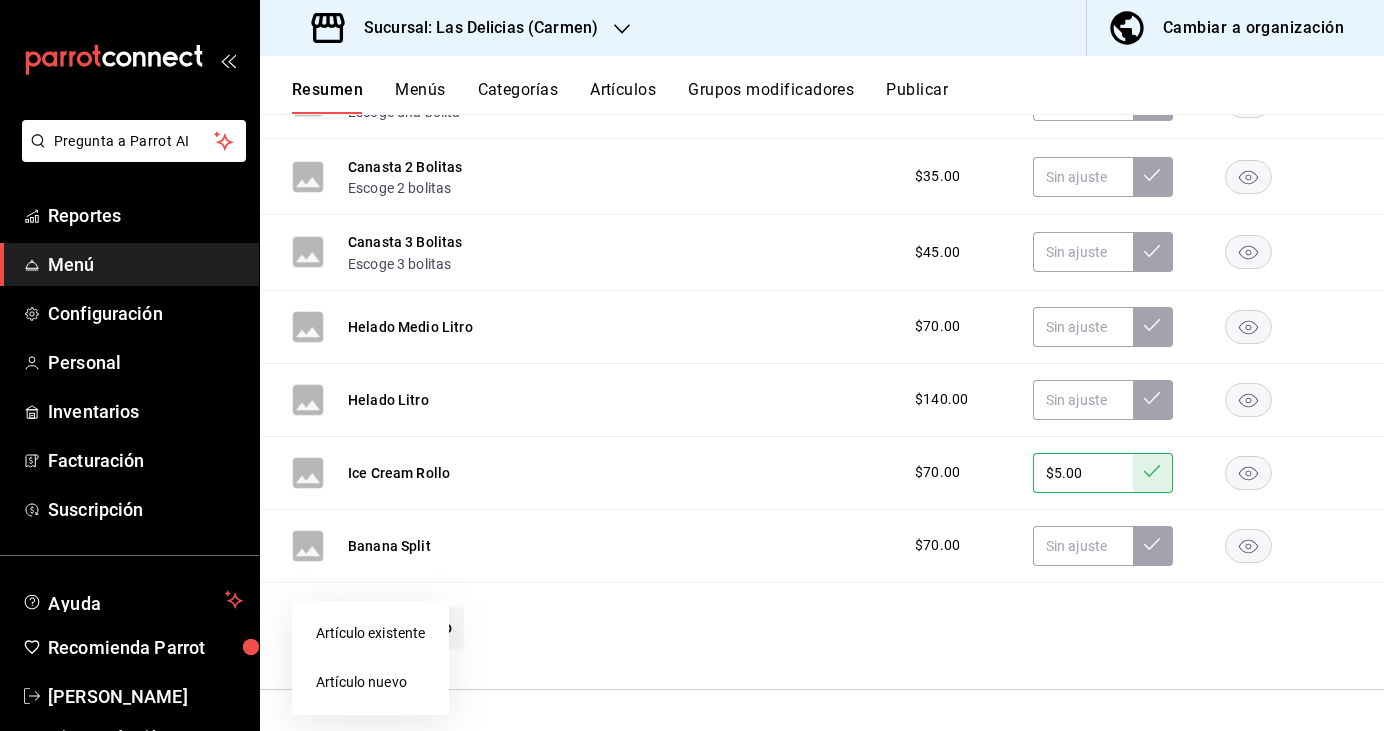click on "Artículo existente" at bounding box center (370, 633) 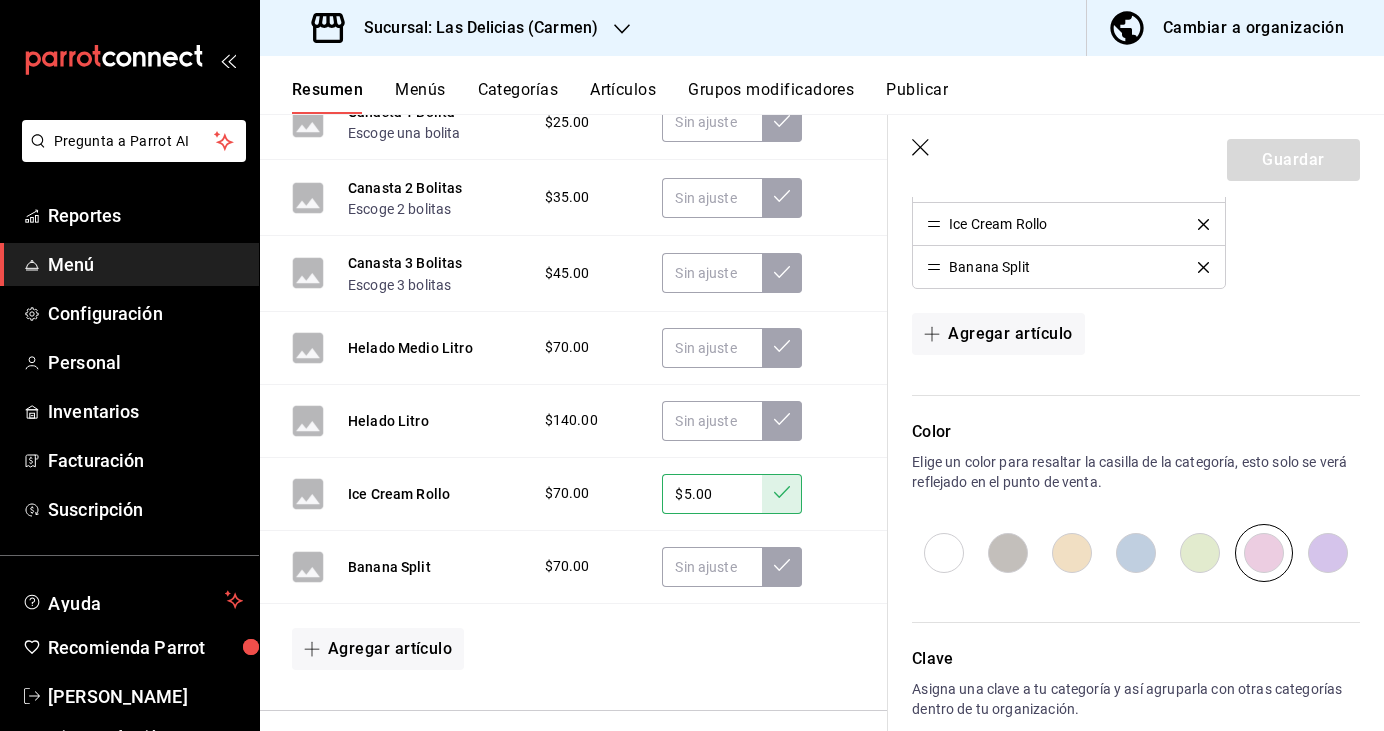 scroll, scrollTop: 1185, scrollLeft: 0, axis: vertical 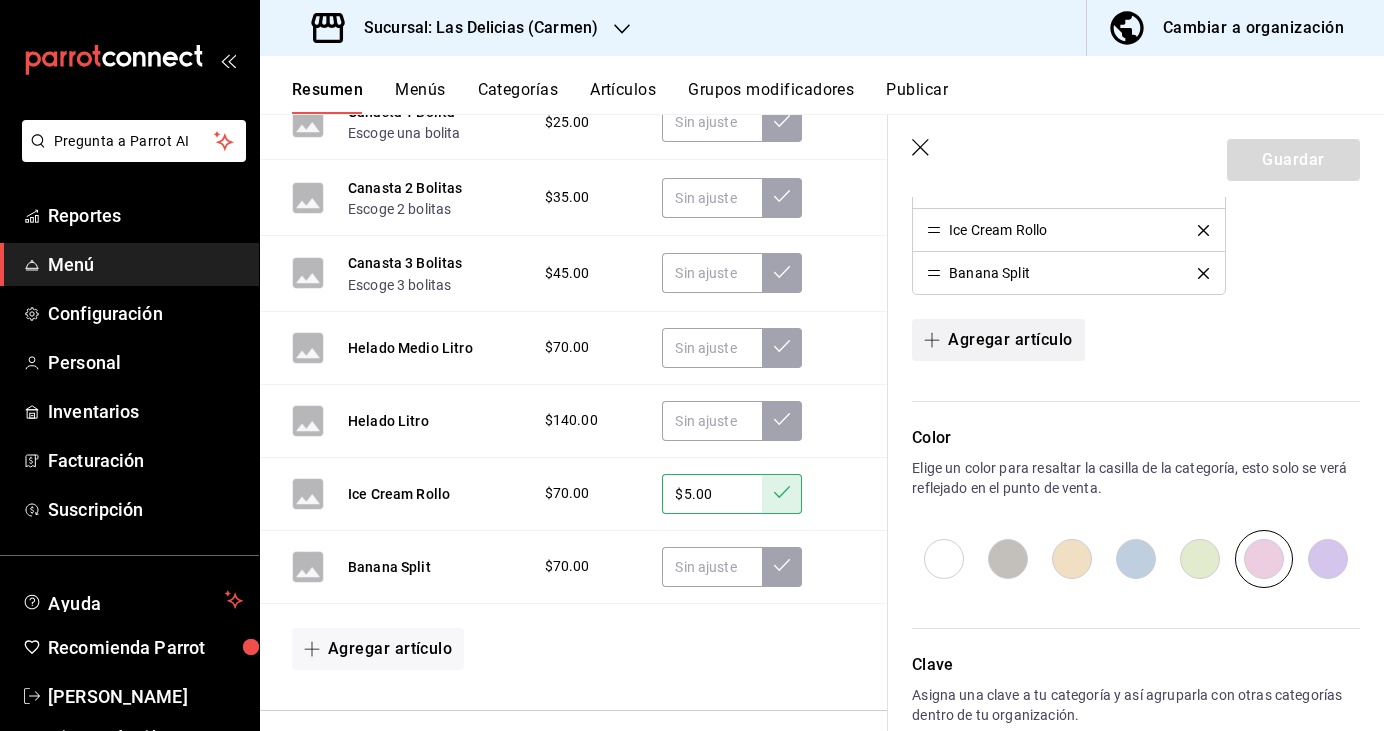 click on "Agregar artículo" at bounding box center (998, 340) 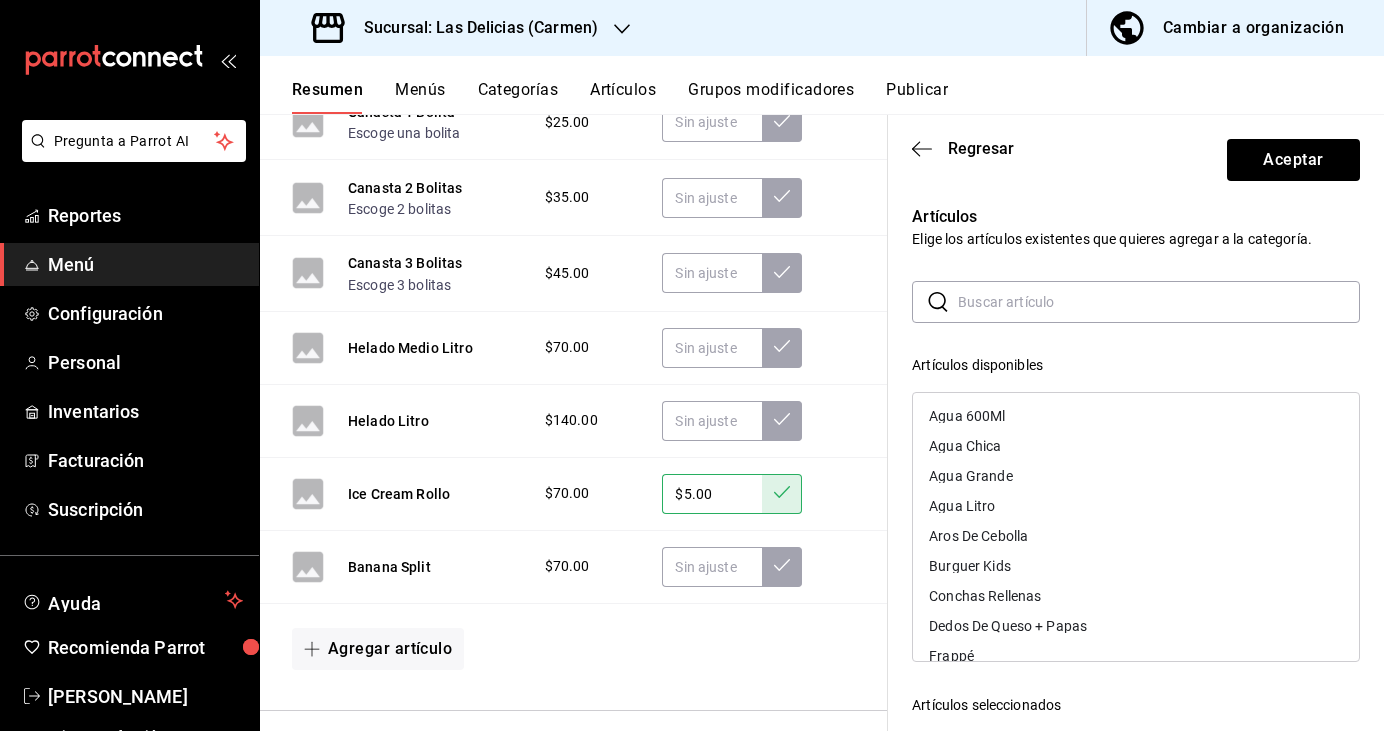 click on "Agua Chica" at bounding box center (965, 446) 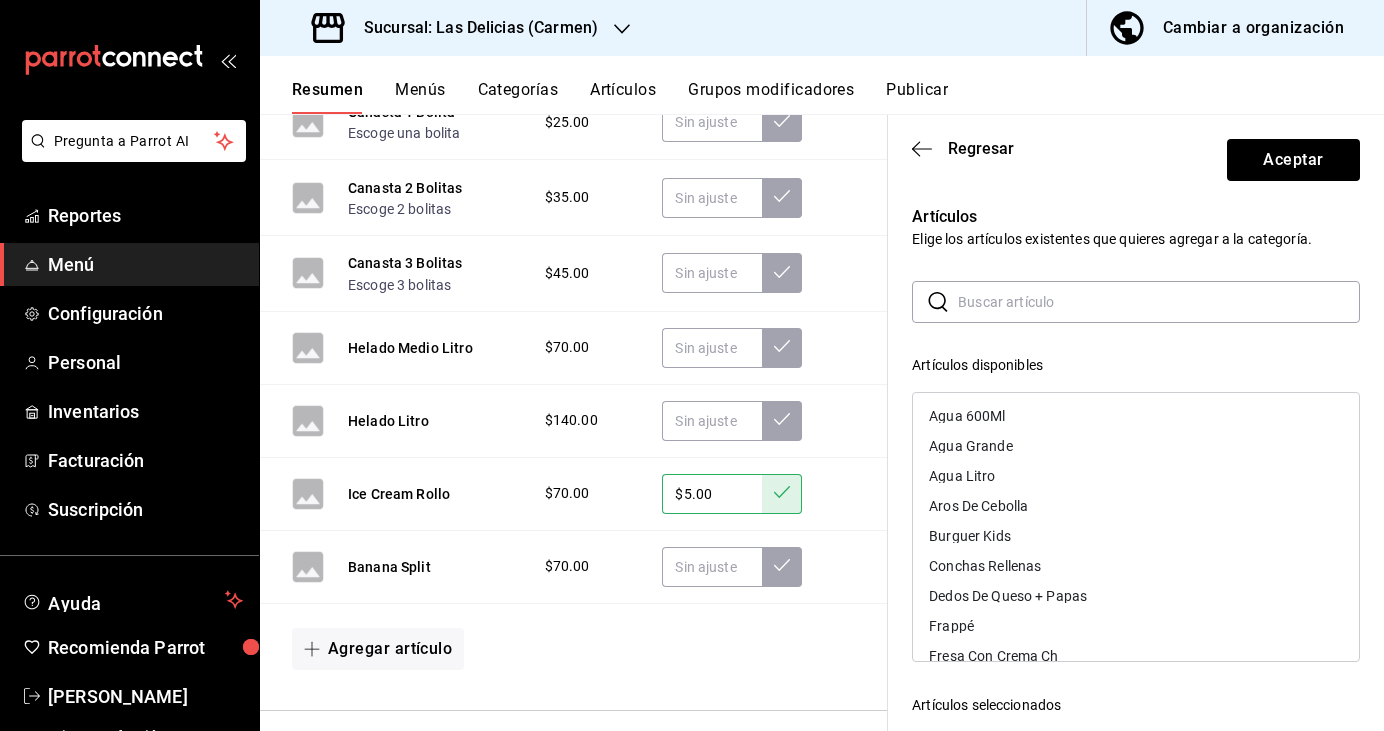 click on "Agua Grande" at bounding box center [970, 446] 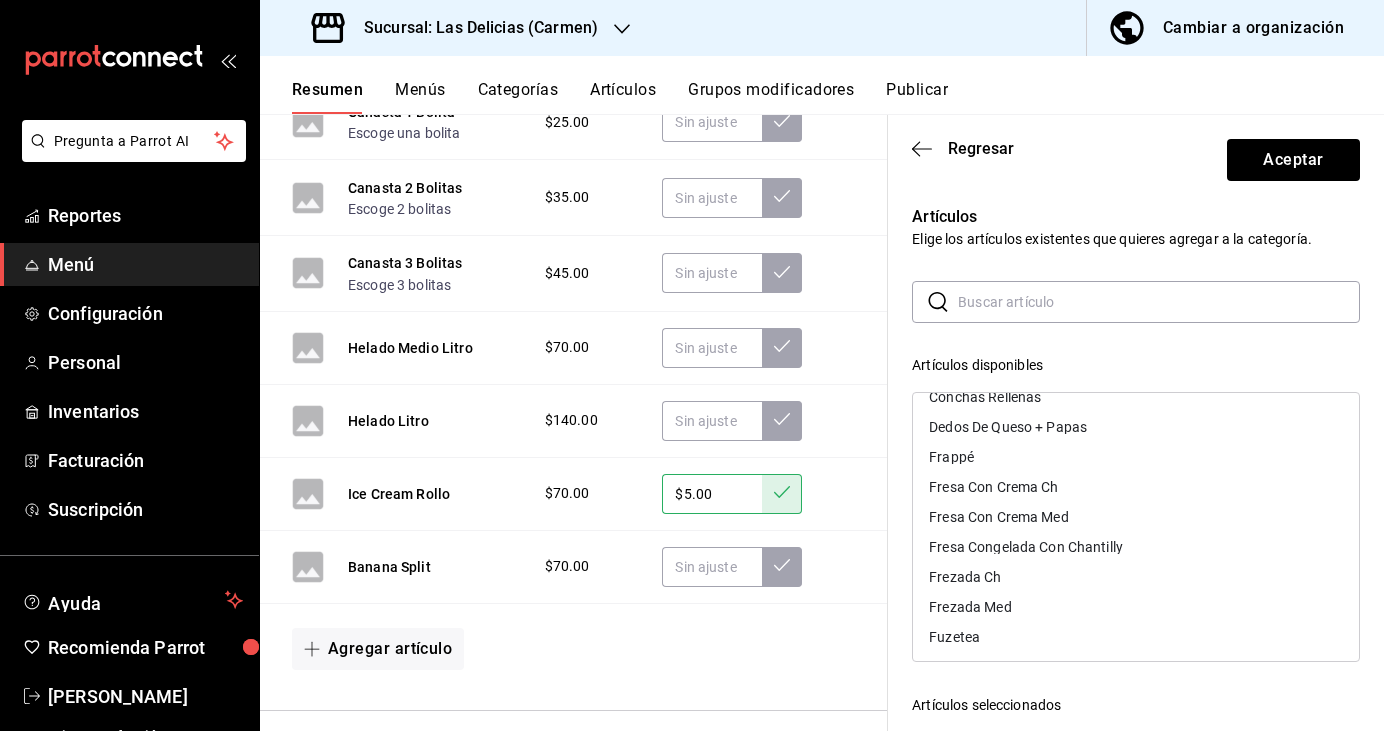 scroll, scrollTop: 152, scrollLeft: 0, axis: vertical 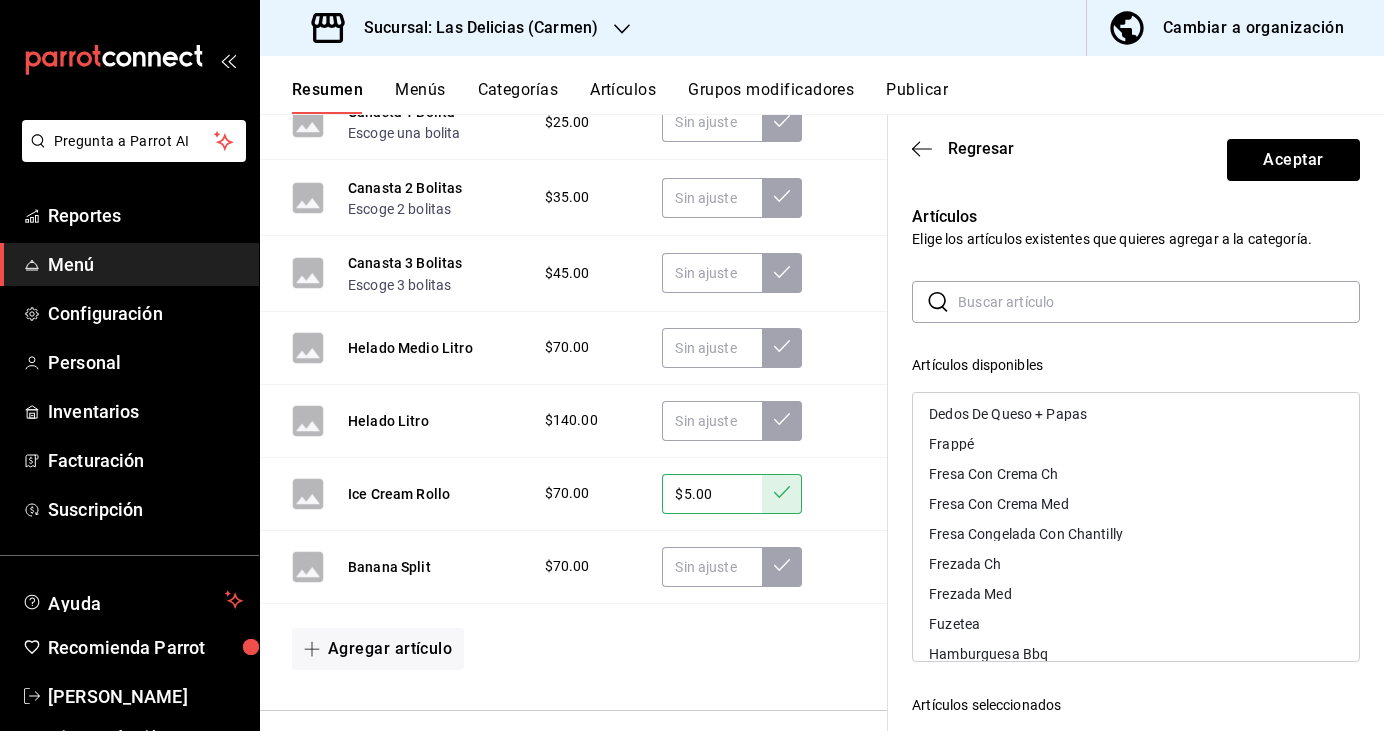 click on "Fresa Con Crema Med" at bounding box center [999, 504] 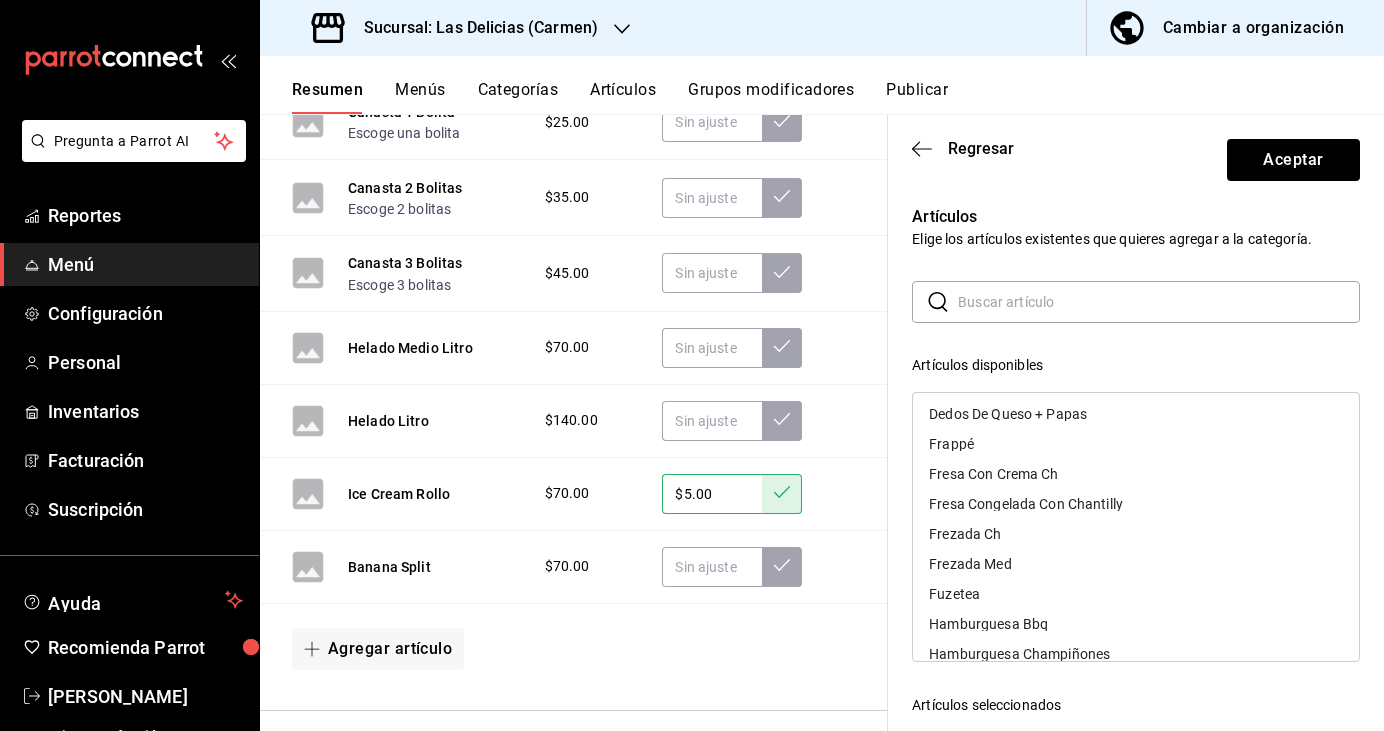 click on "Frezada Med" at bounding box center (970, 564) 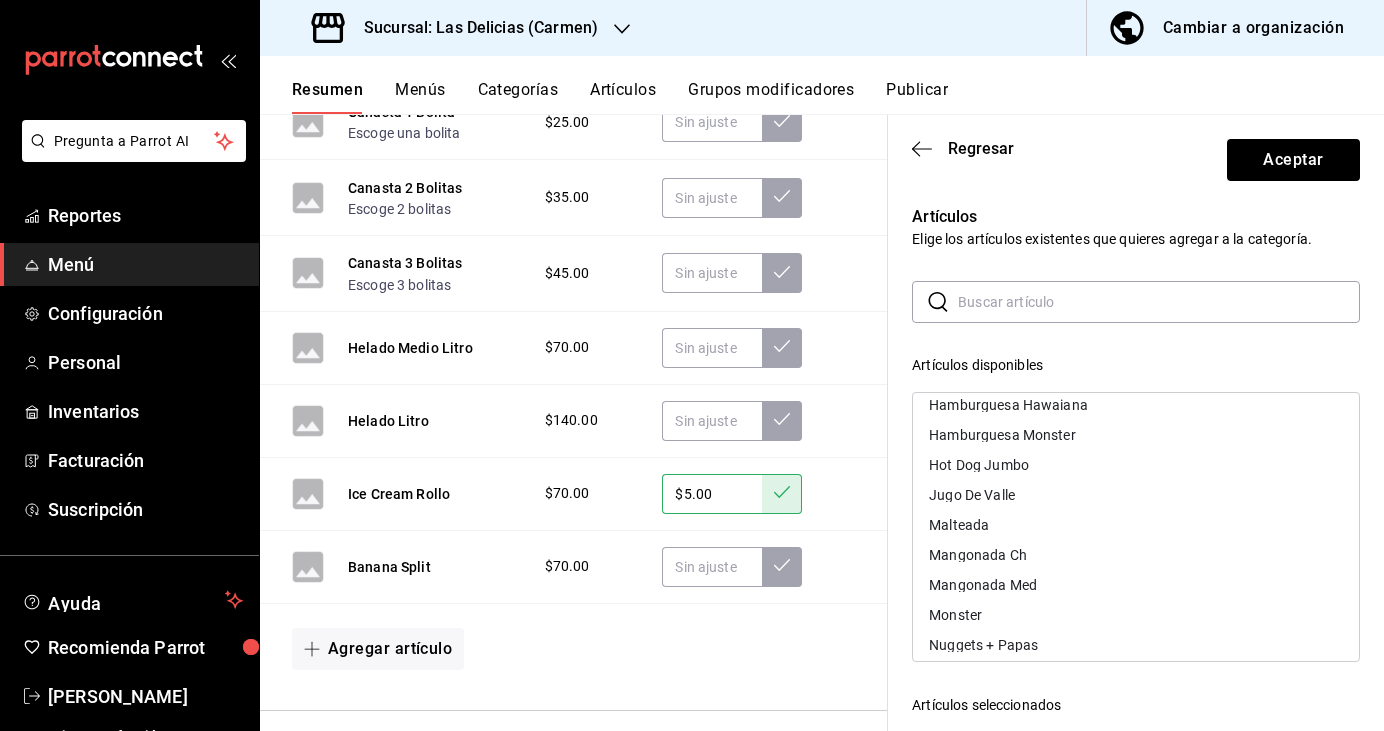 scroll, scrollTop: 438, scrollLeft: 0, axis: vertical 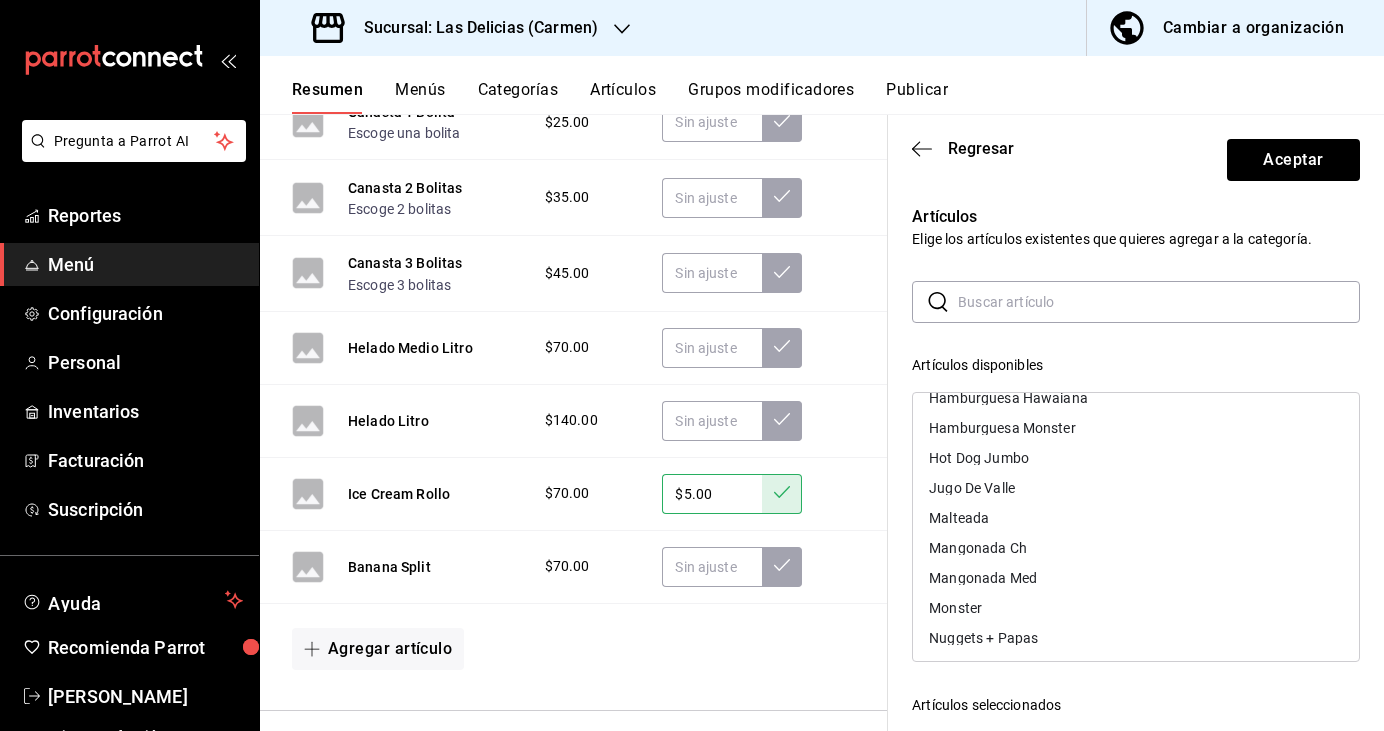 click on "Mangonada Med" at bounding box center (983, 578) 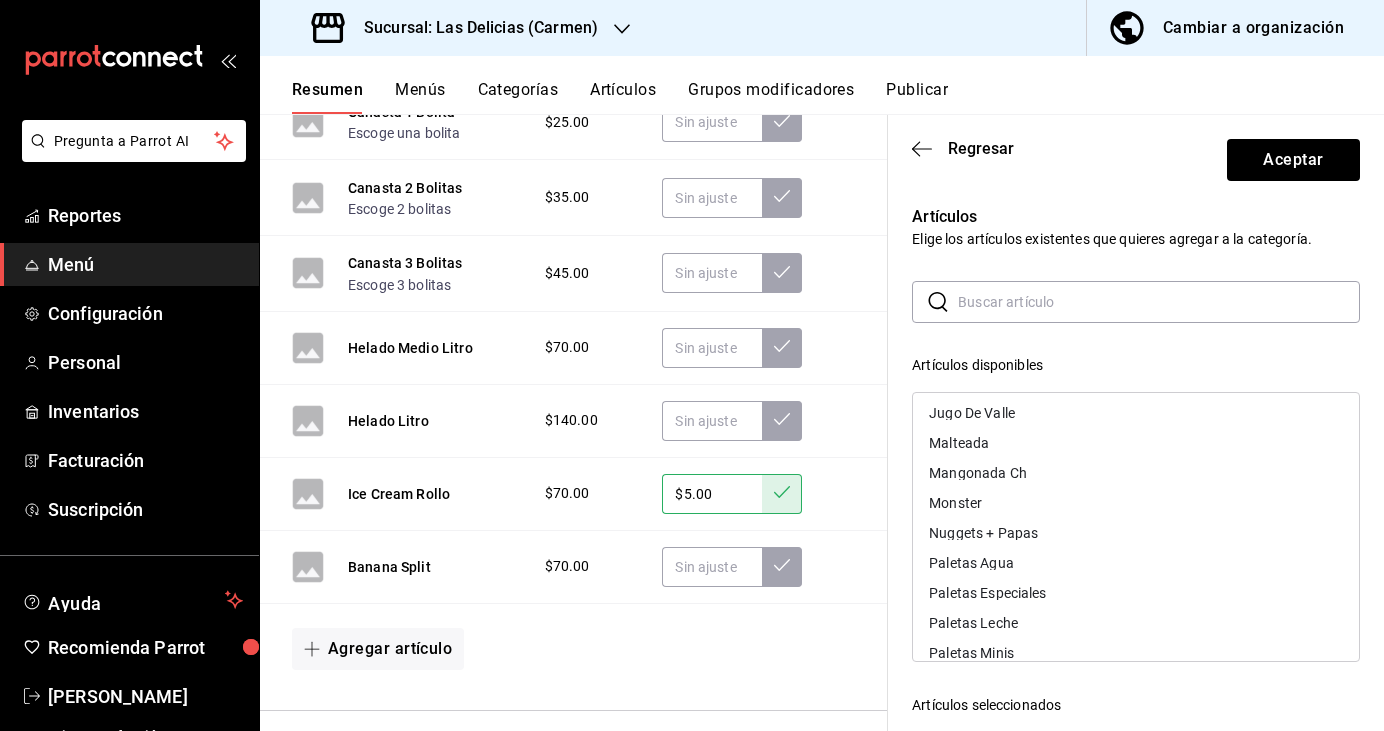 scroll, scrollTop: 521, scrollLeft: 0, axis: vertical 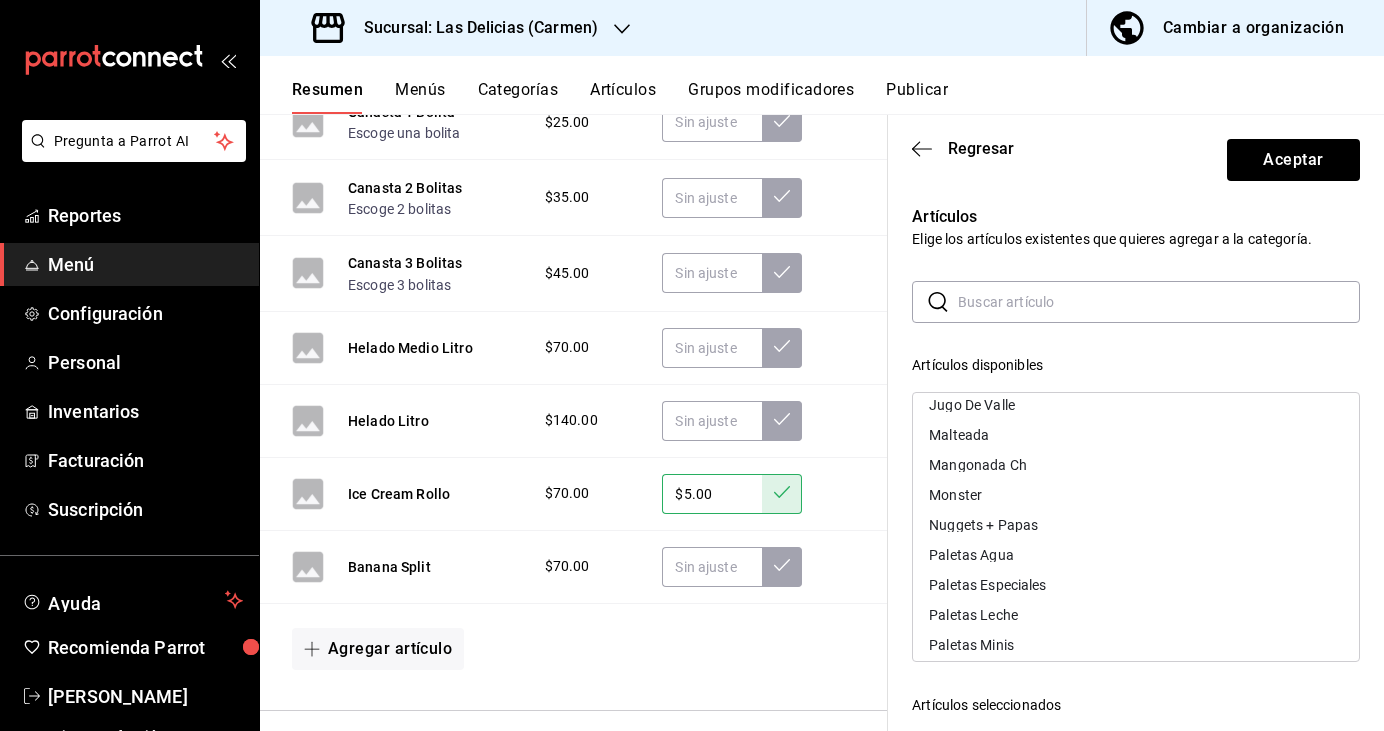 click on "Malteada" at bounding box center [959, 435] 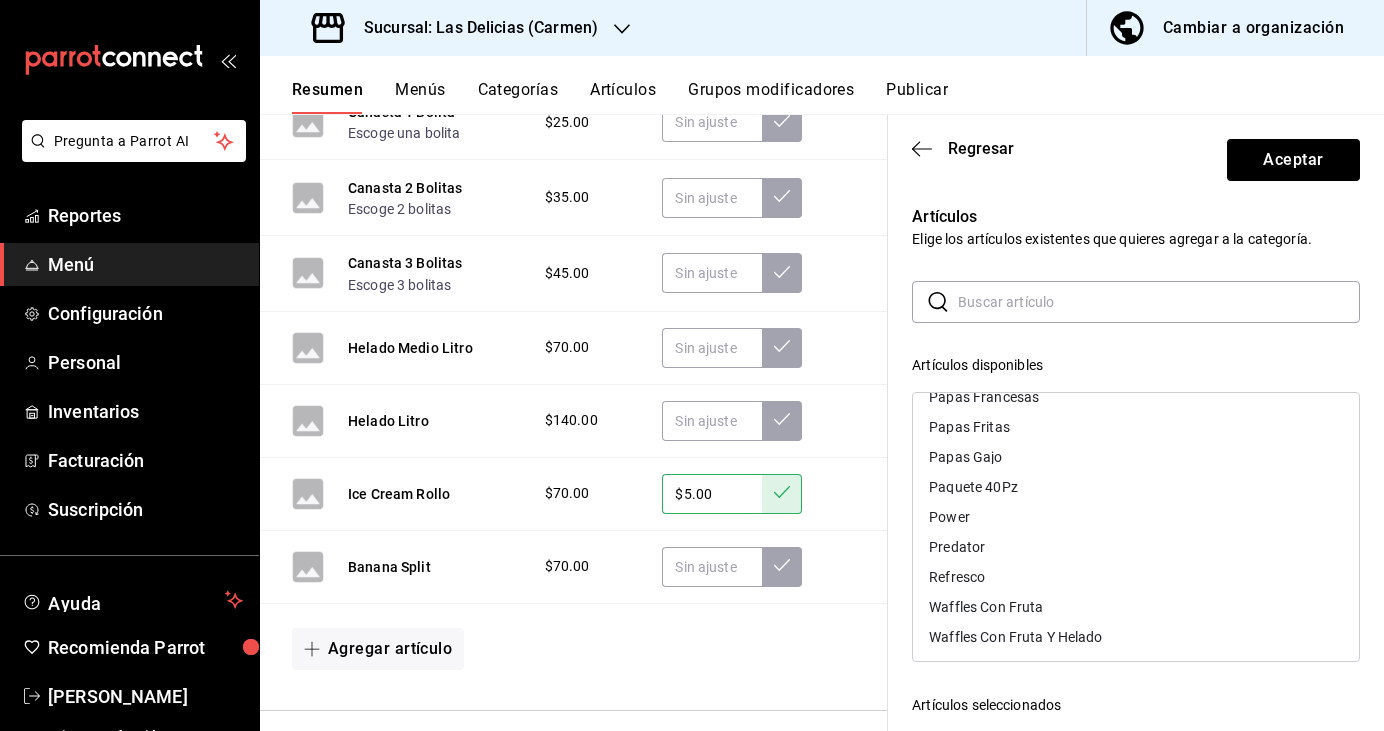 scroll, scrollTop: 806, scrollLeft: 0, axis: vertical 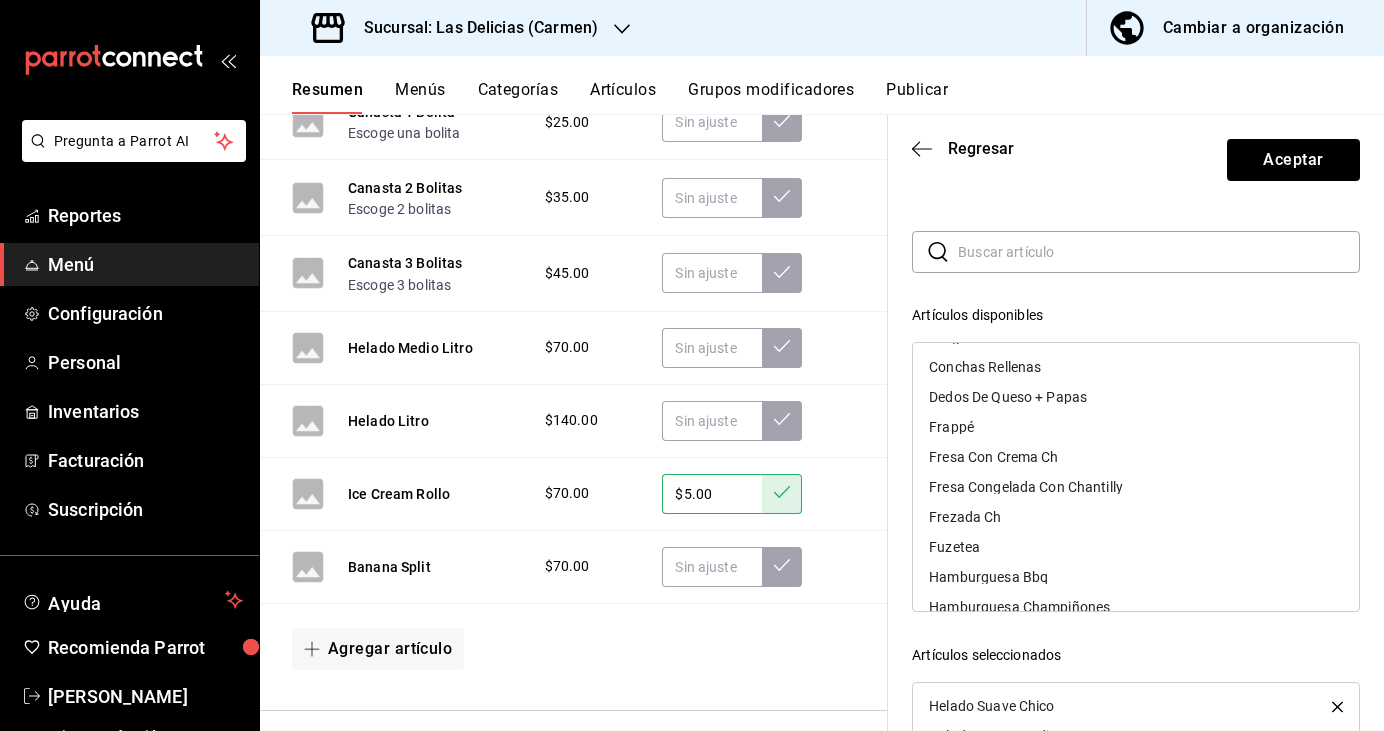 click on "Frappé" at bounding box center (951, 427) 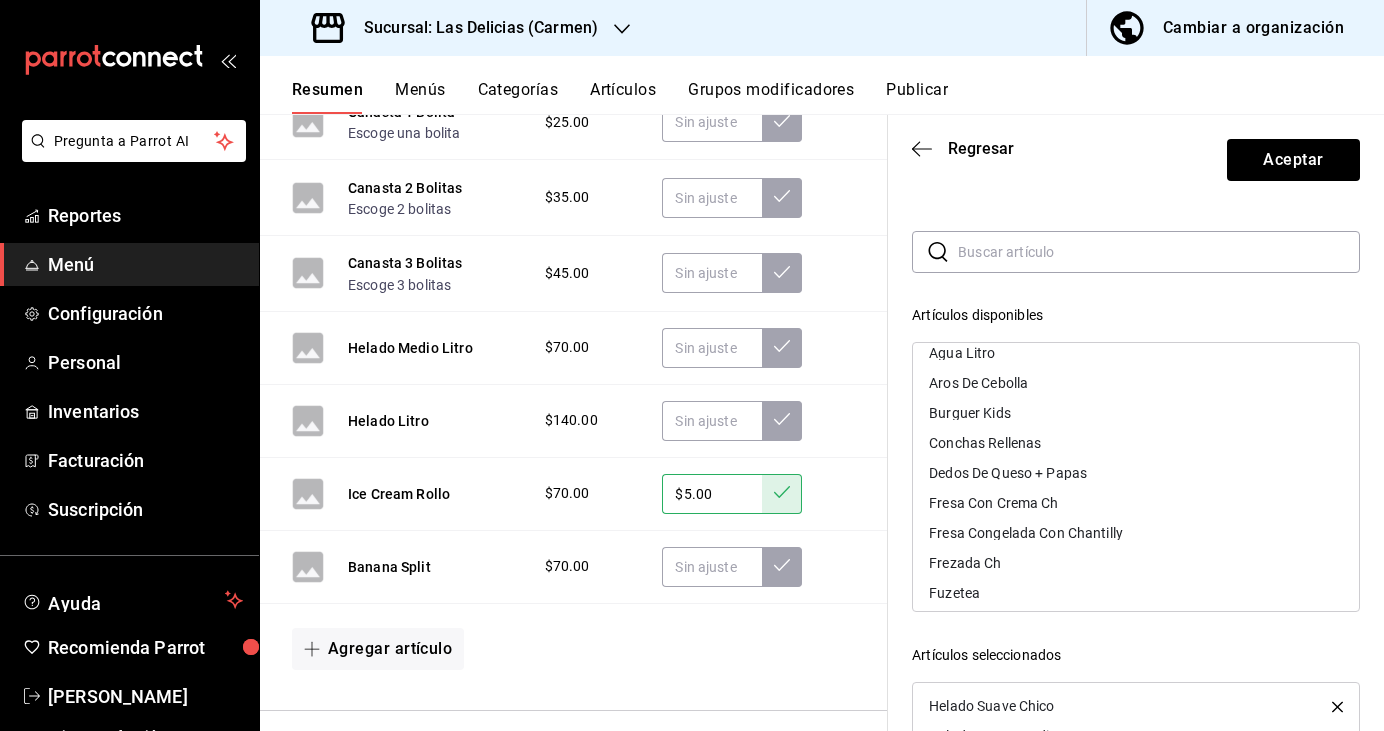 scroll, scrollTop: 0, scrollLeft: 0, axis: both 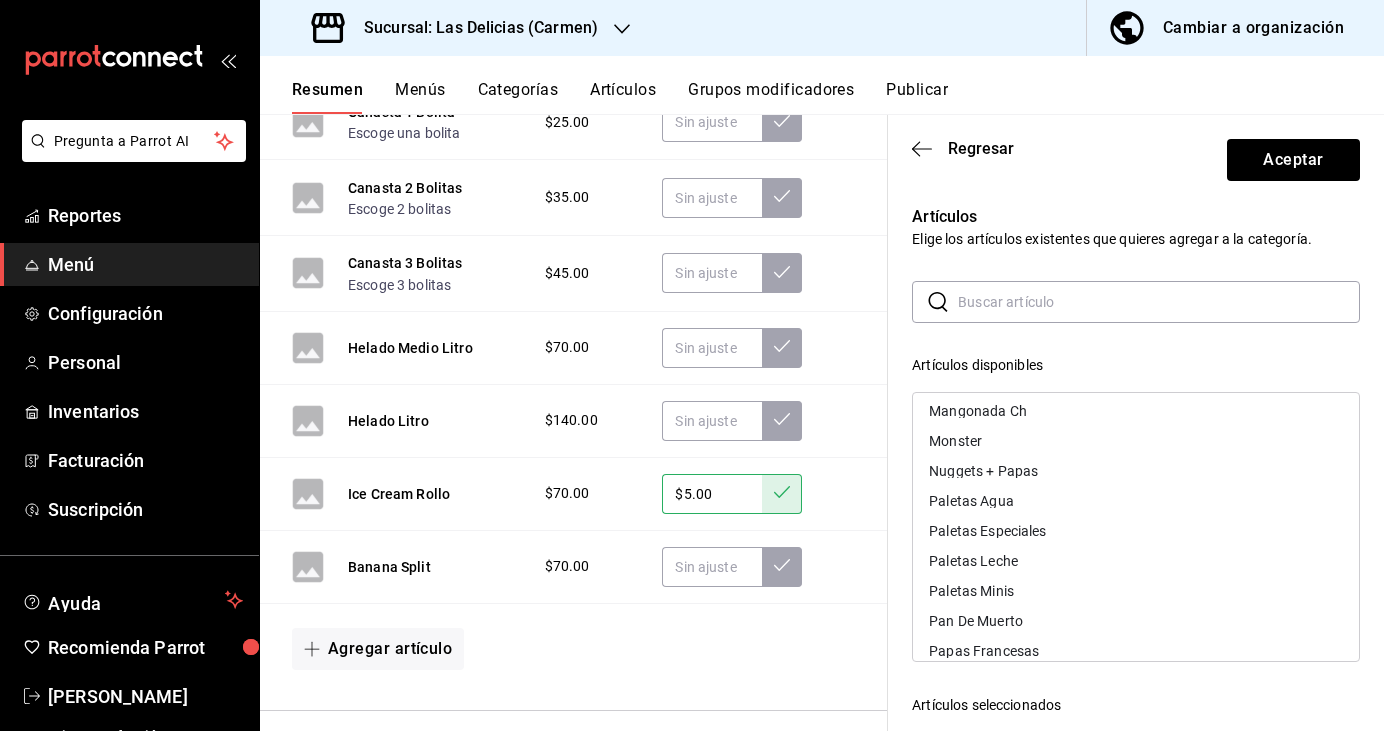 click on "Paletas Agua" at bounding box center (1136, 501) 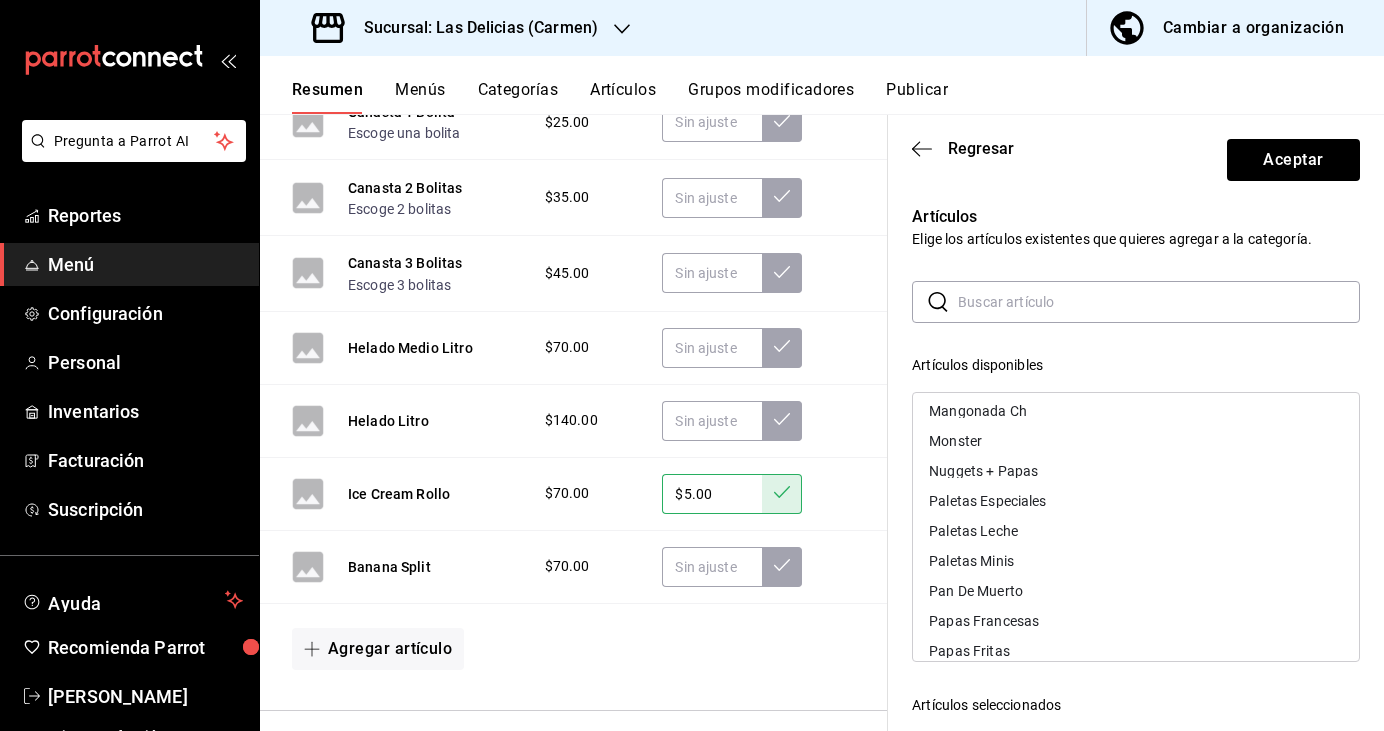 click on "Paletas Leche" at bounding box center [973, 531] 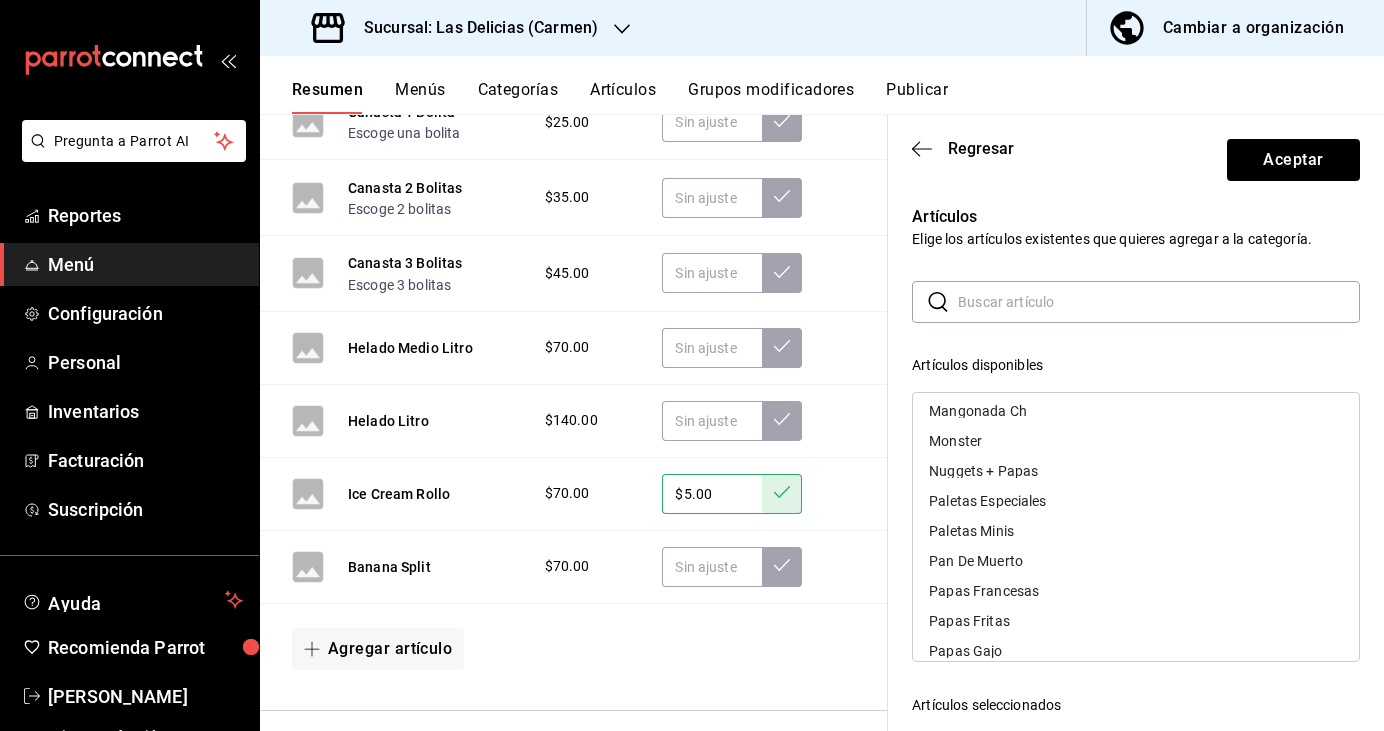 click on "Paletas Especiales" at bounding box center (987, 501) 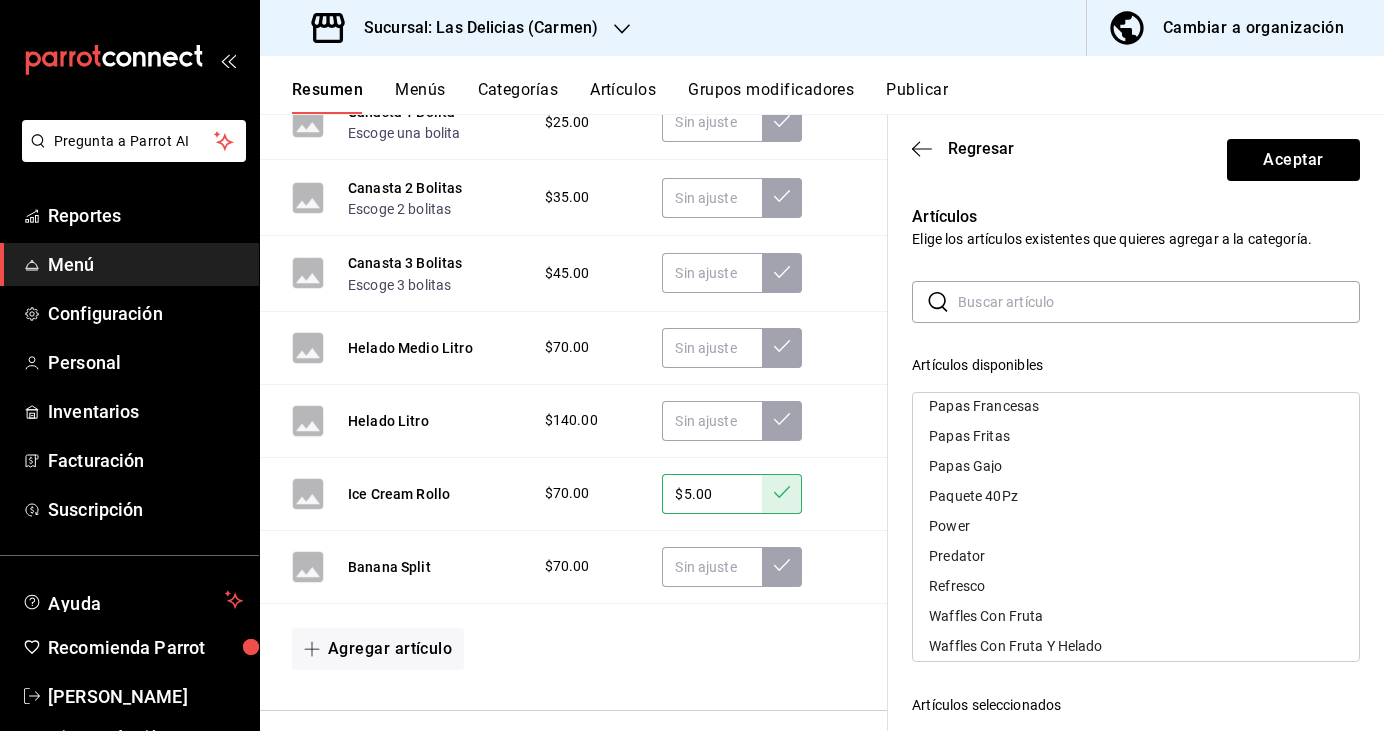 scroll, scrollTop: 686, scrollLeft: 0, axis: vertical 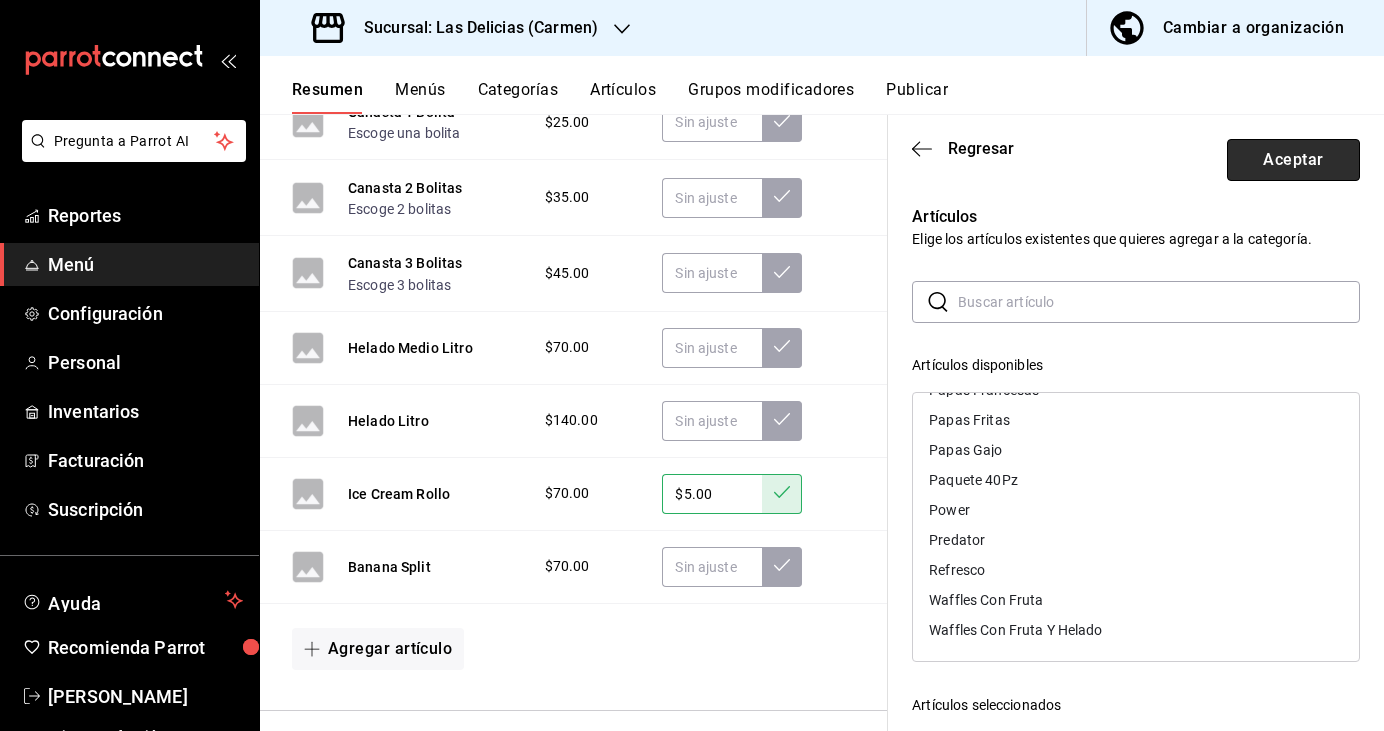 click on "Aceptar" at bounding box center [1293, 160] 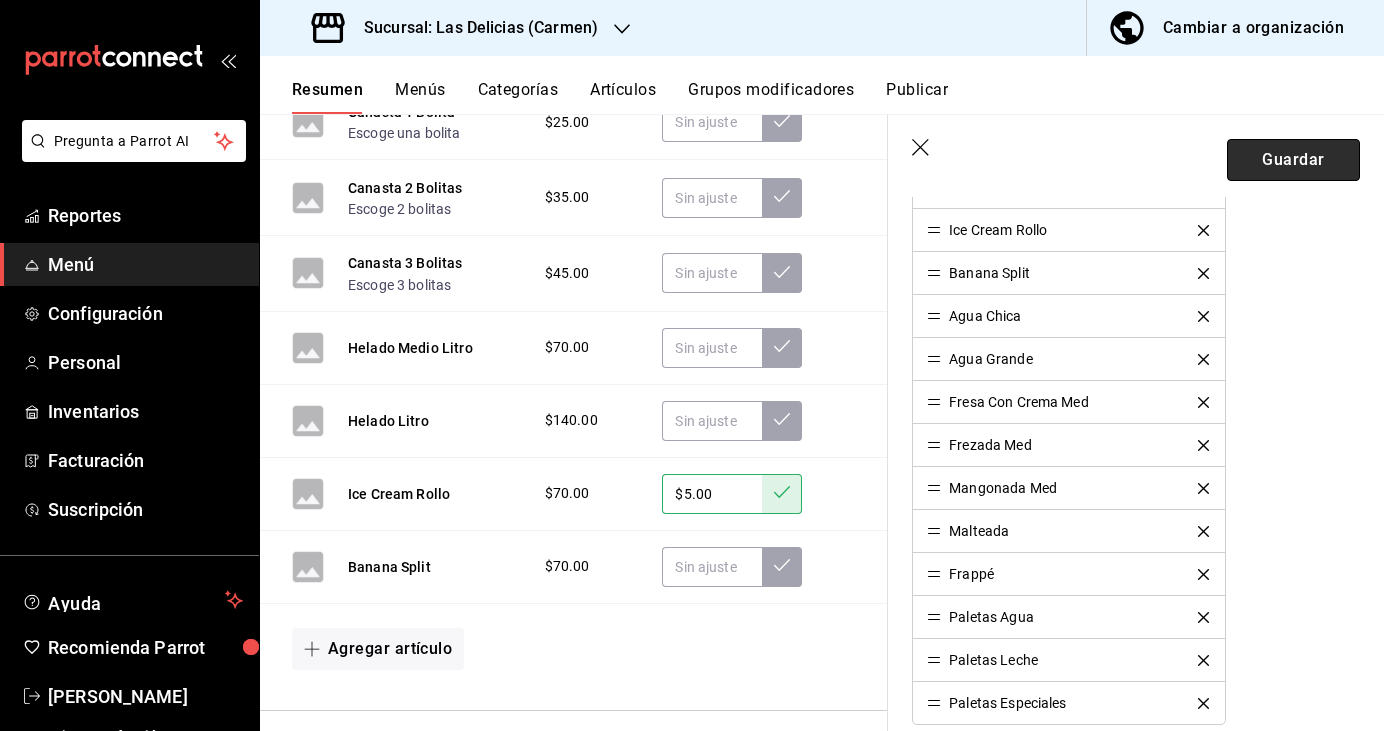 click on "Guardar" at bounding box center [1293, 160] 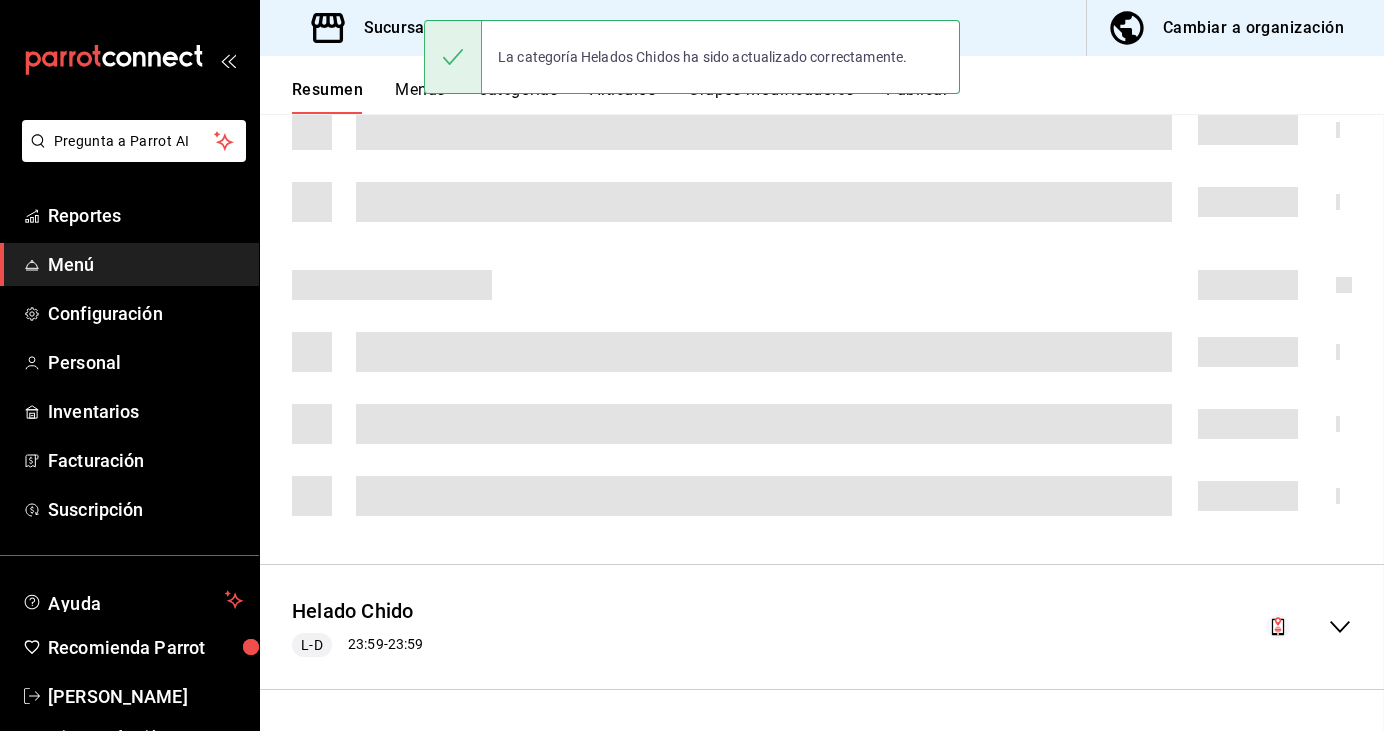 scroll, scrollTop: 0, scrollLeft: 0, axis: both 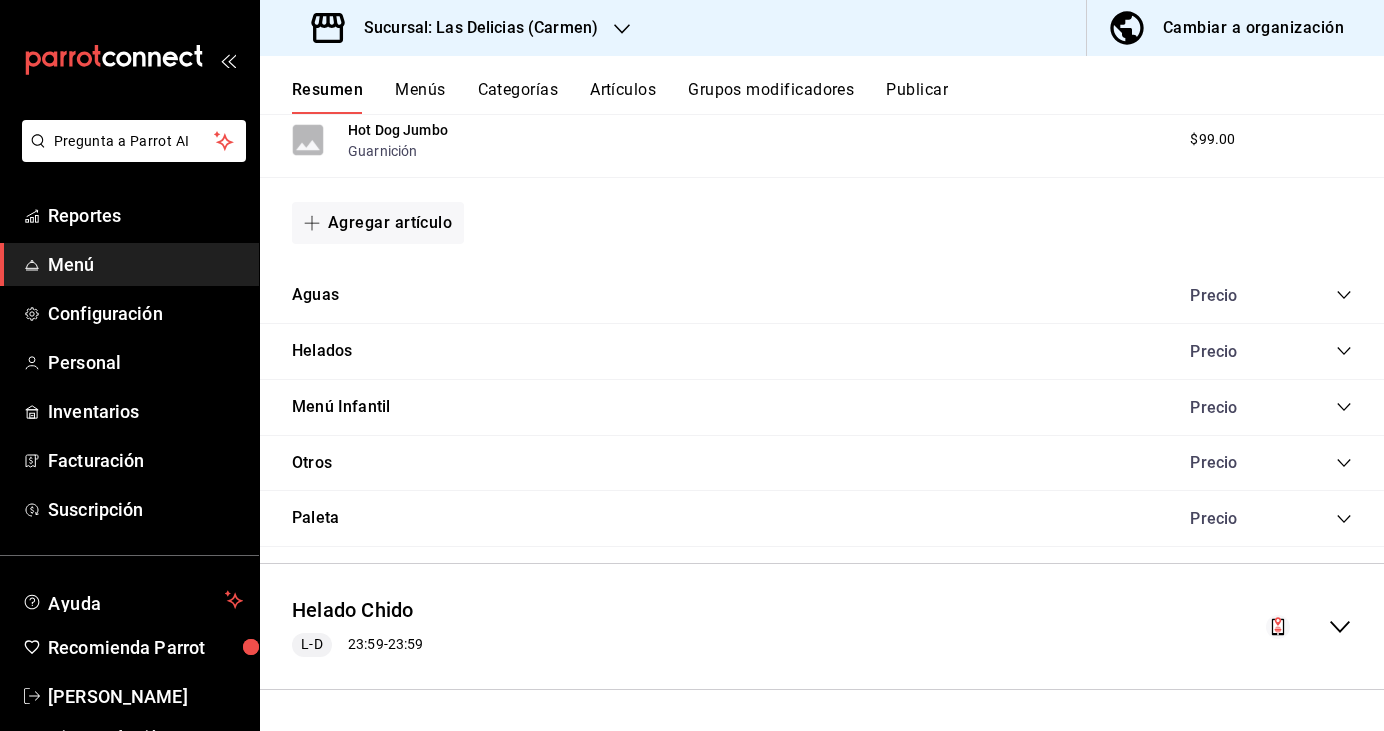 click 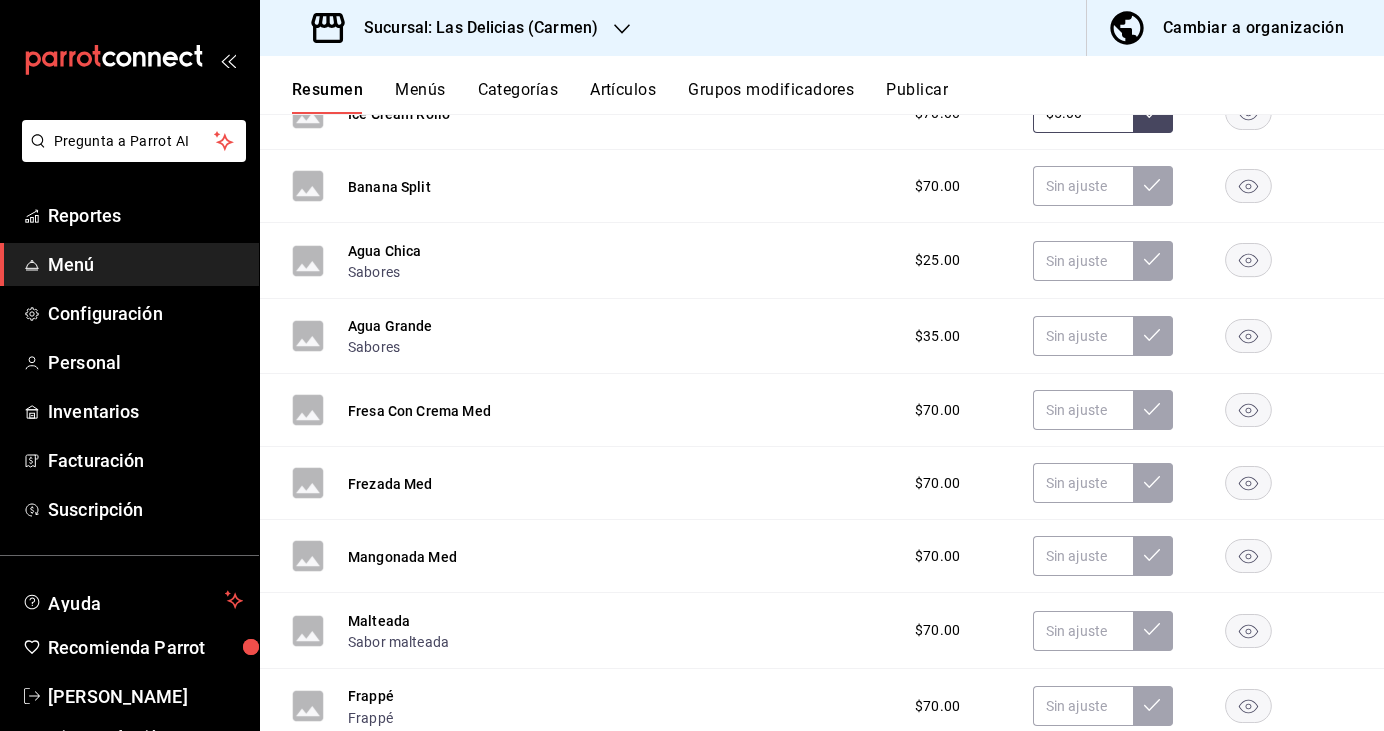 scroll, scrollTop: 3030, scrollLeft: 0, axis: vertical 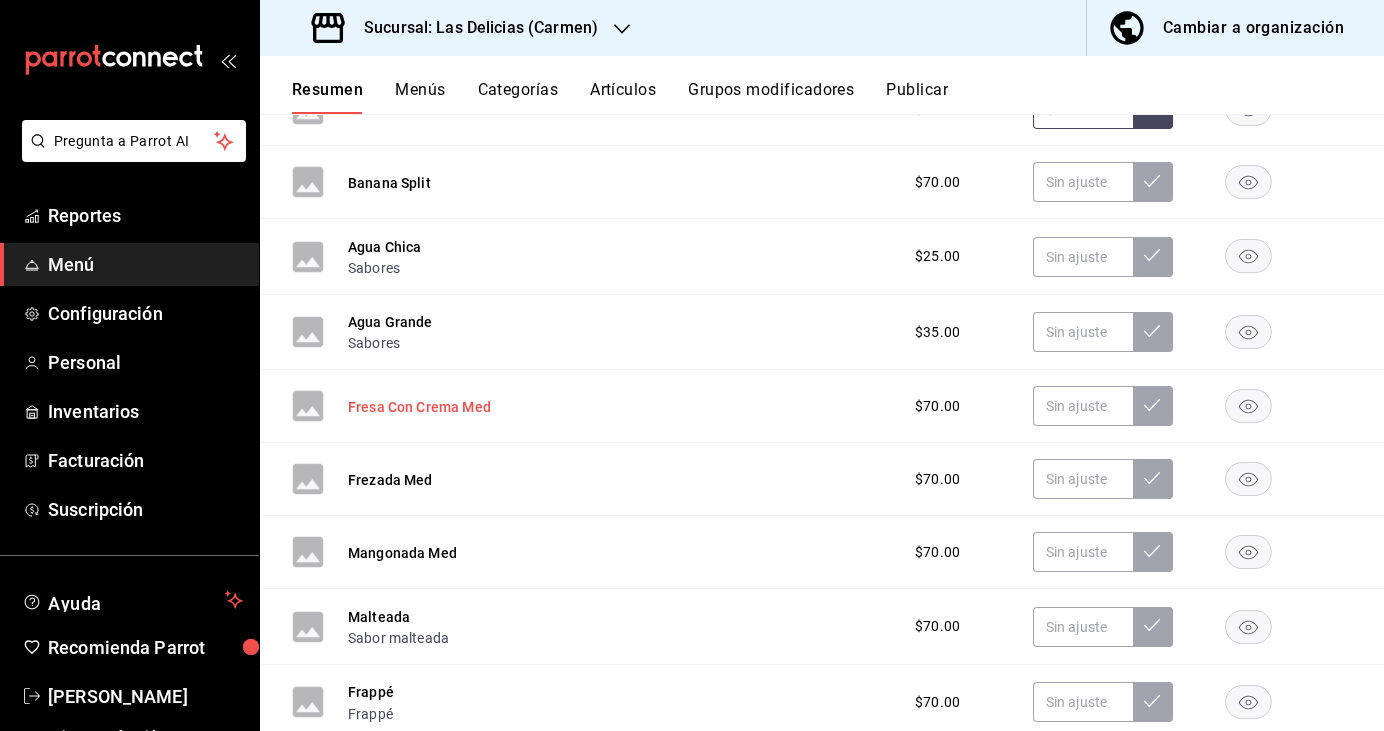click on "Fresa Con Crema Med" at bounding box center [419, 407] 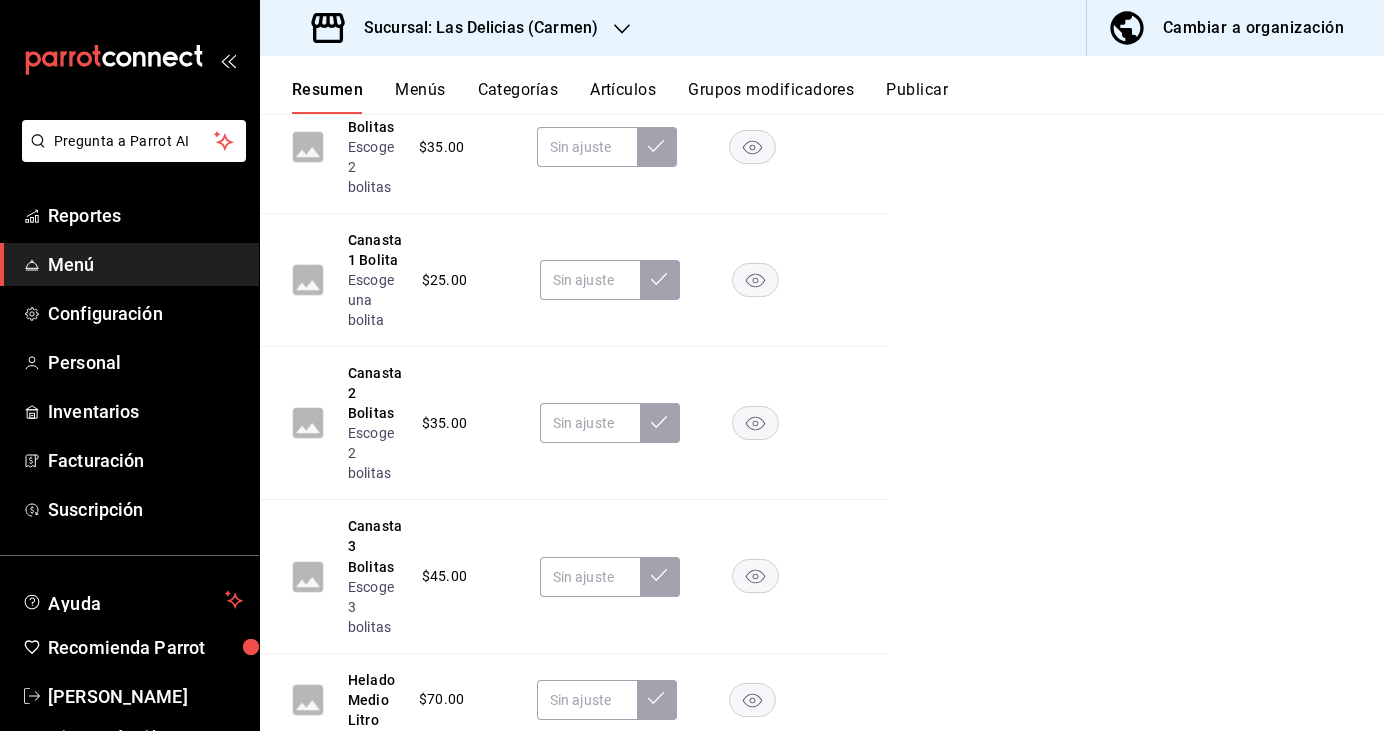 scroll, scrollTop: 2971, scrollLeft: 0, axis: vertical 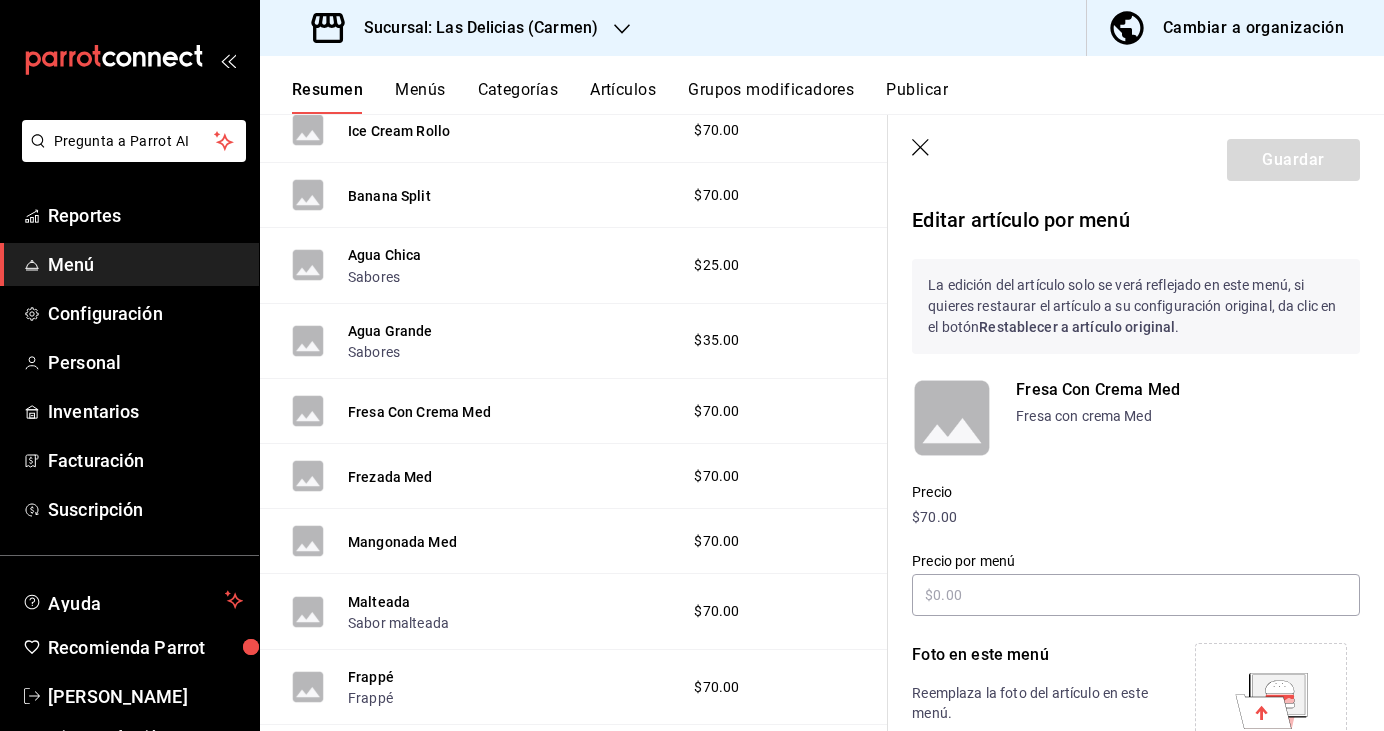 click 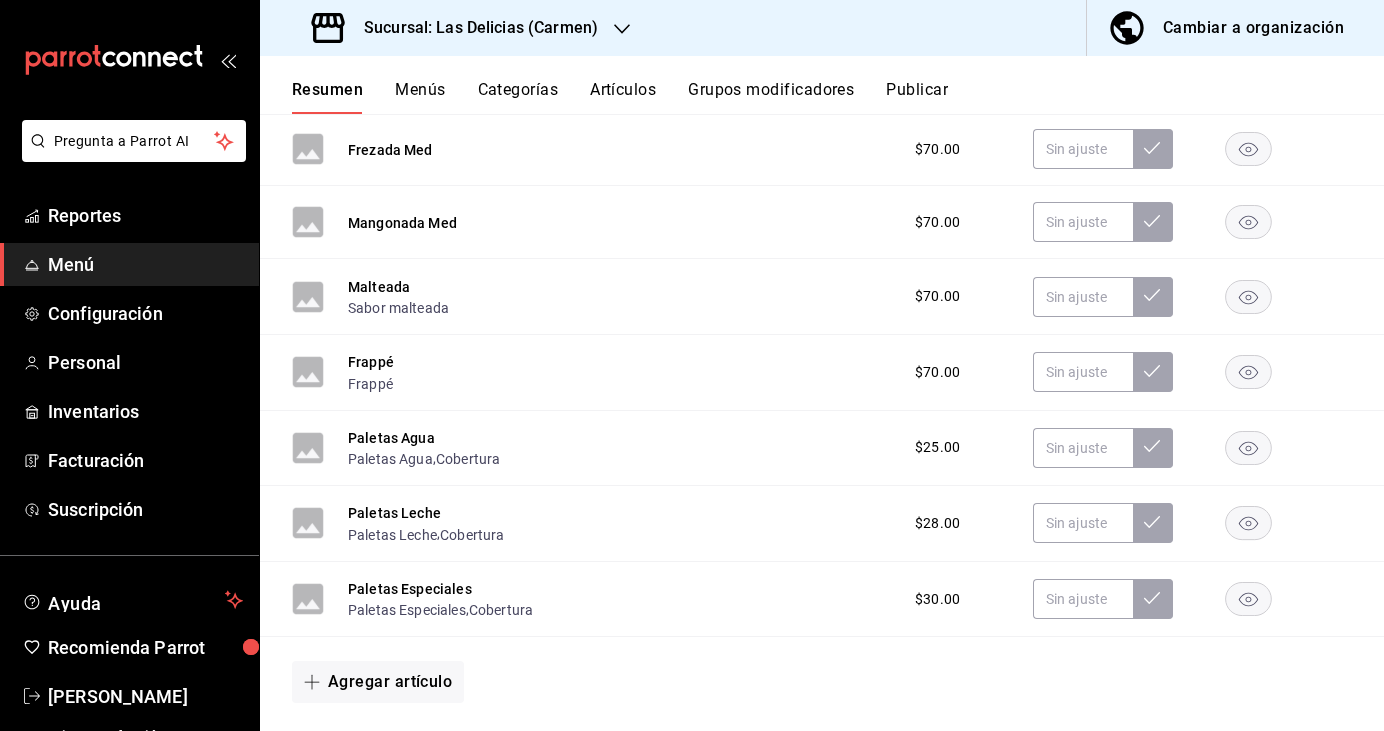 scroll, scrollTop: 3365, scrollLeft: 0, axis: vertical 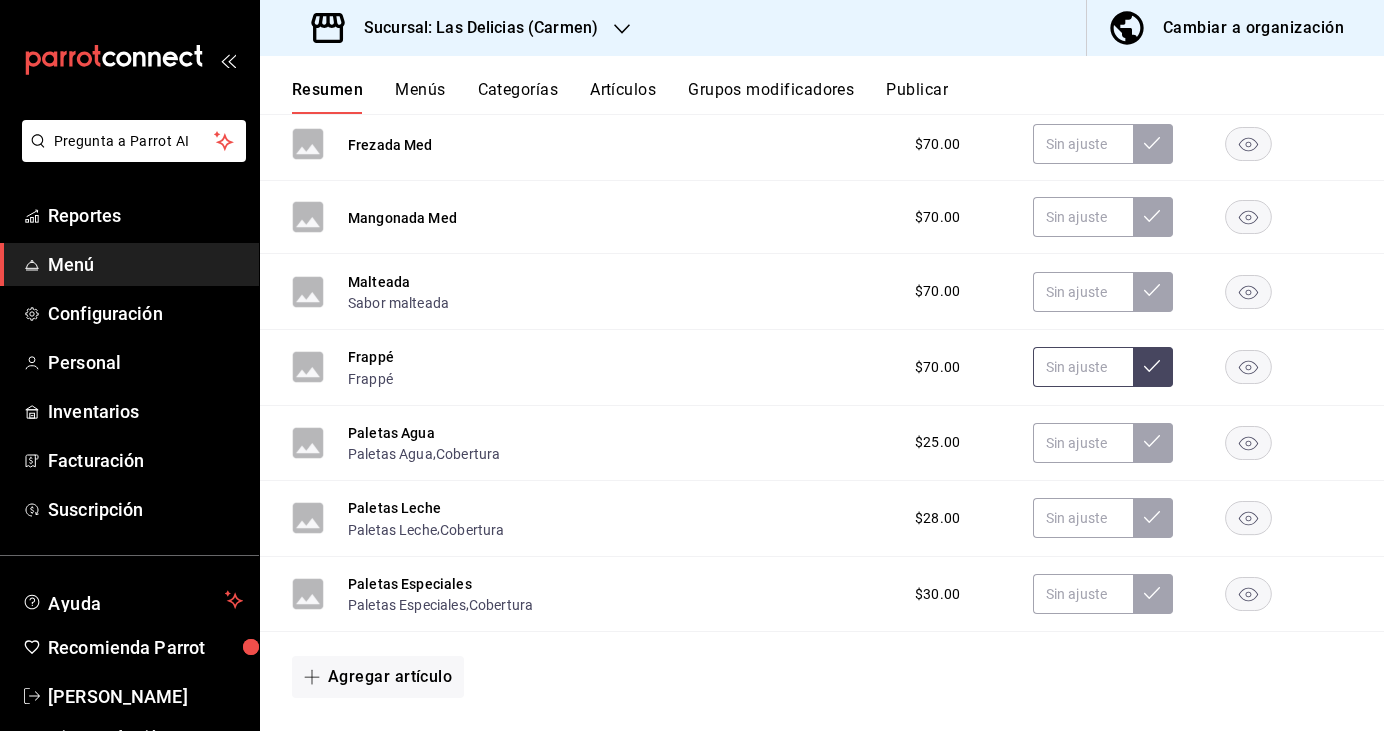 click at bounding box center [1083, 367] 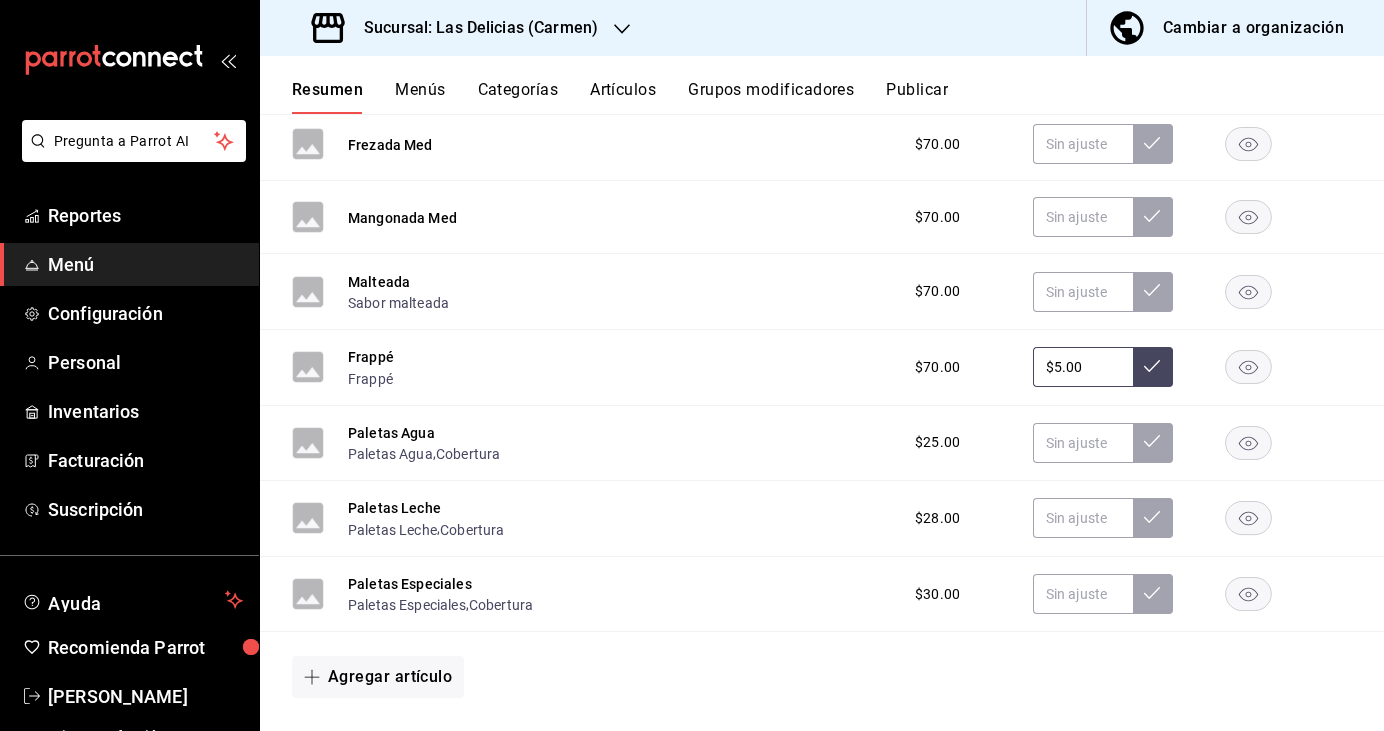 type on "$5.00" 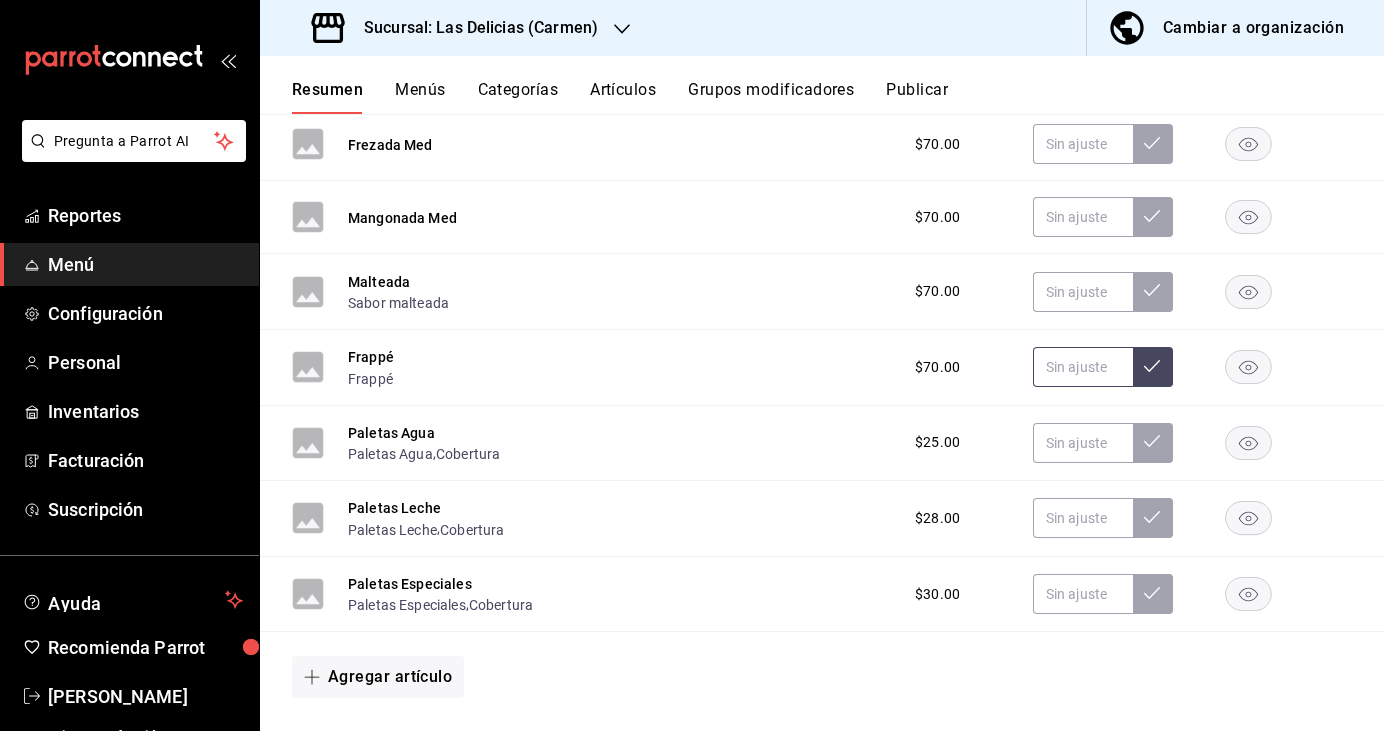 click at bounding box center [1083, 367] 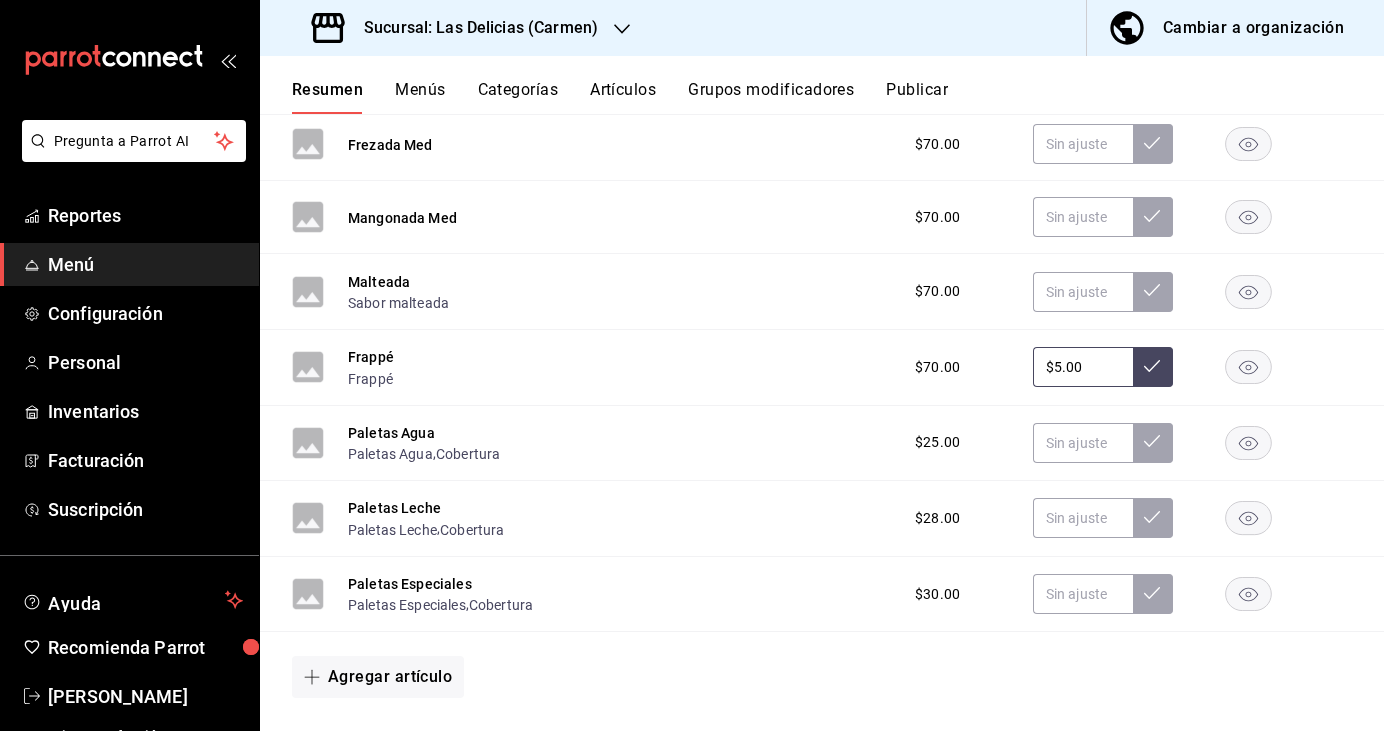 type on "$5.00" 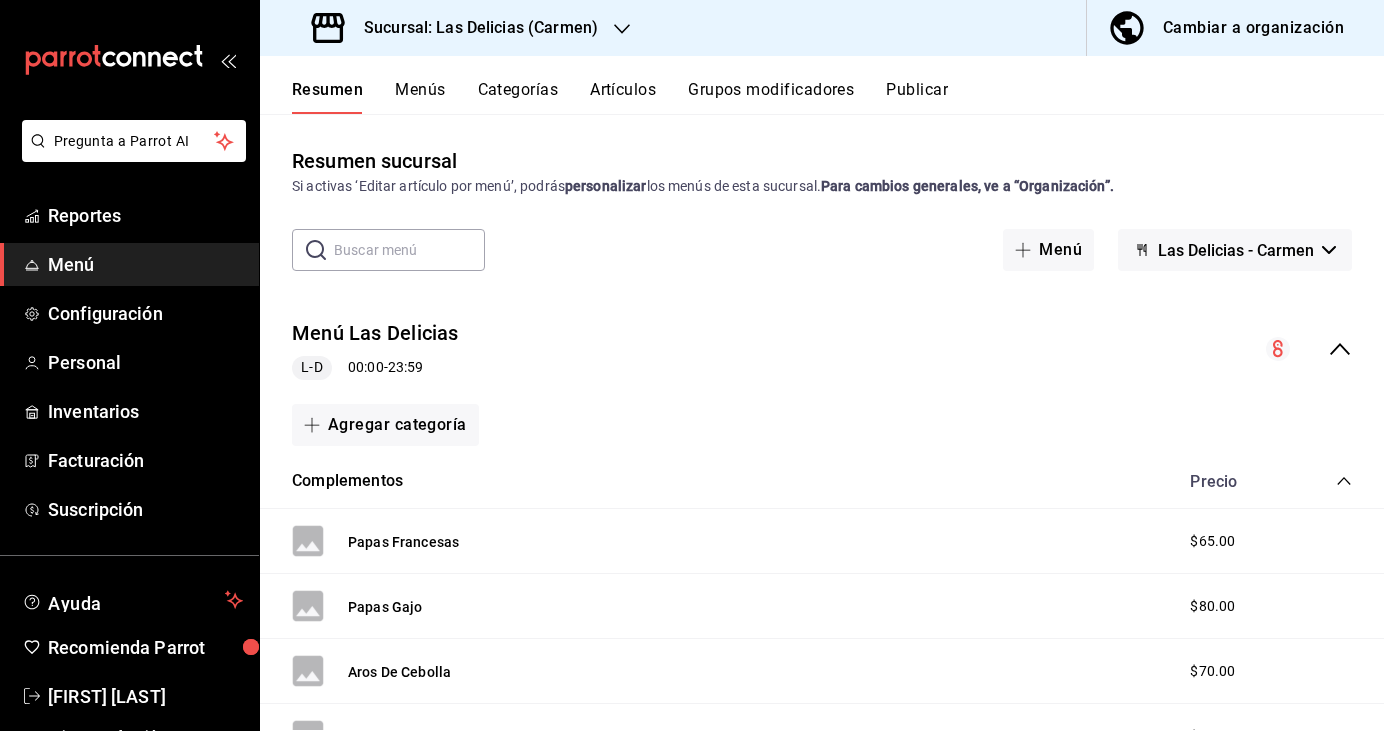 scroll, scrollTop: 0, scrollLeft: 0, axis: both 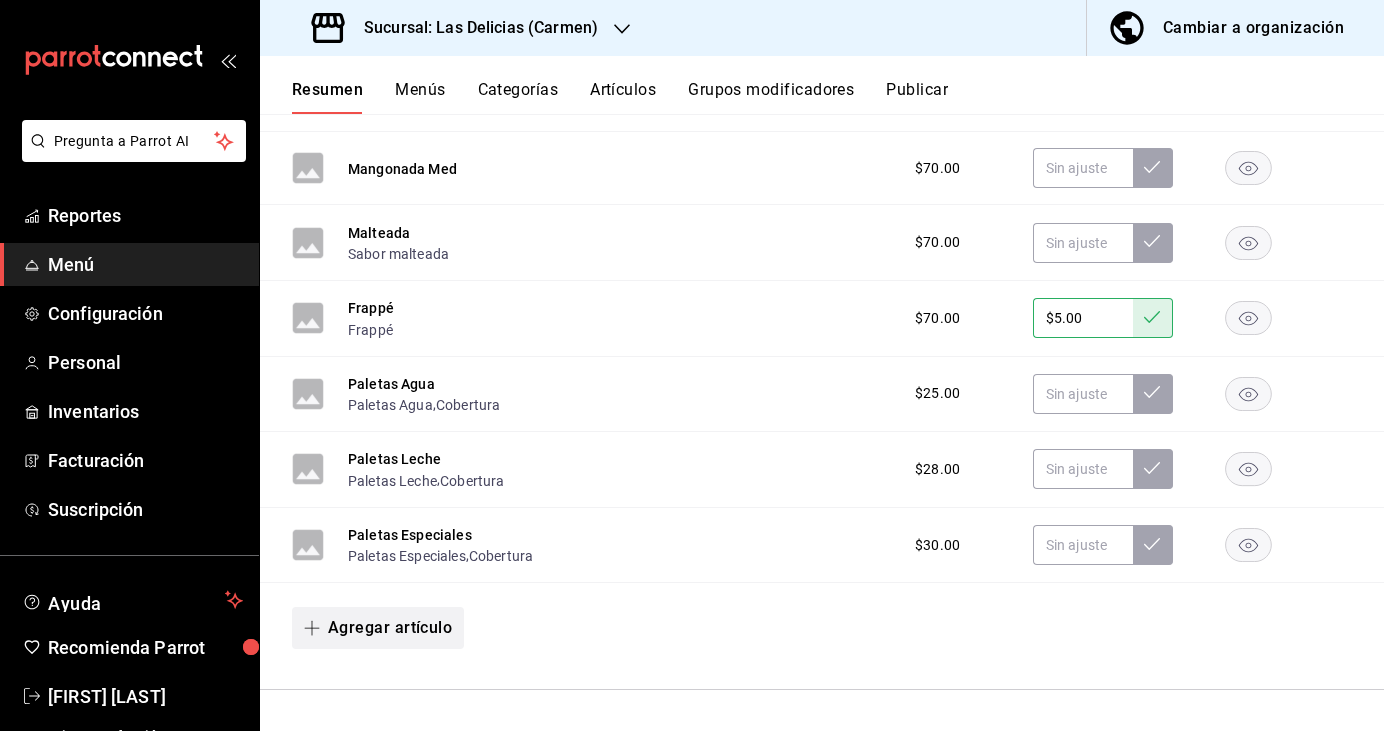 click on "Agregar artículo" at bounding box center (378, 628) 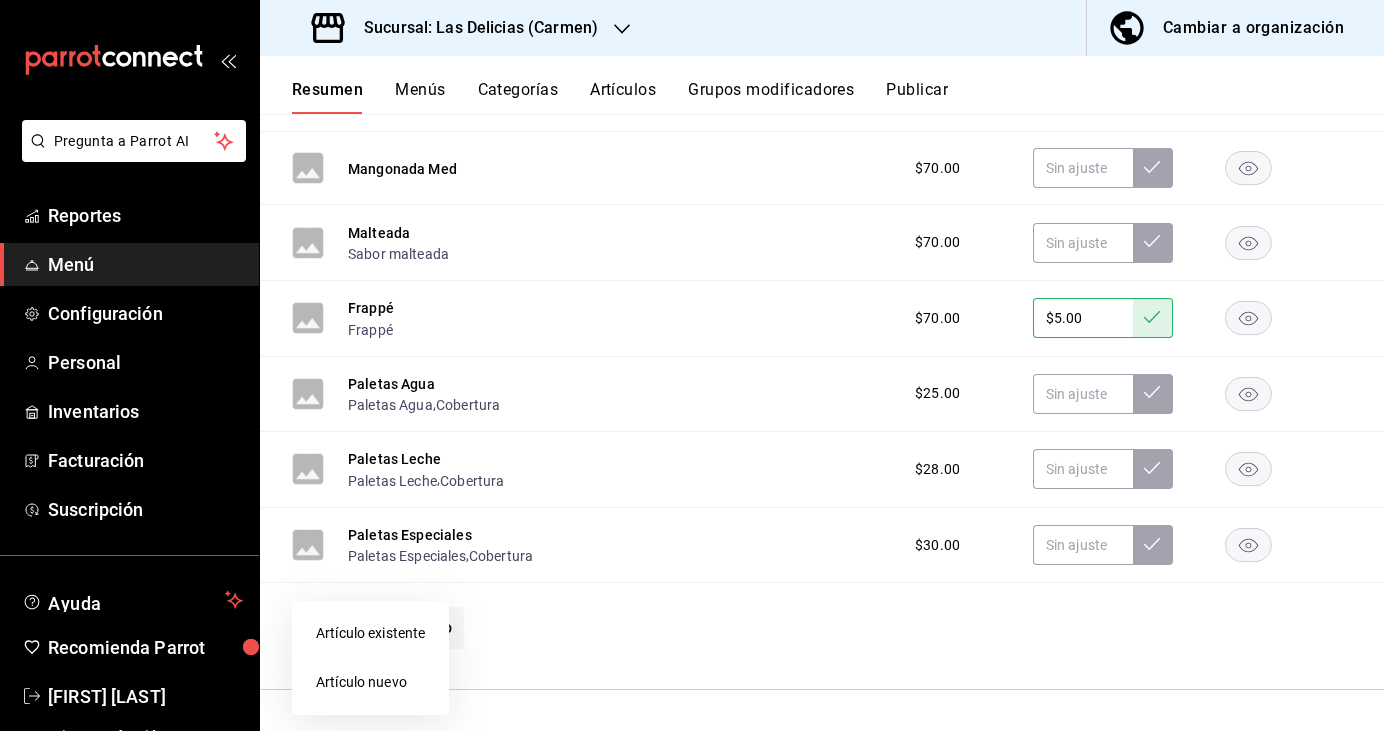 click on "Artículo nuevo" at bounding box center (370, 682) 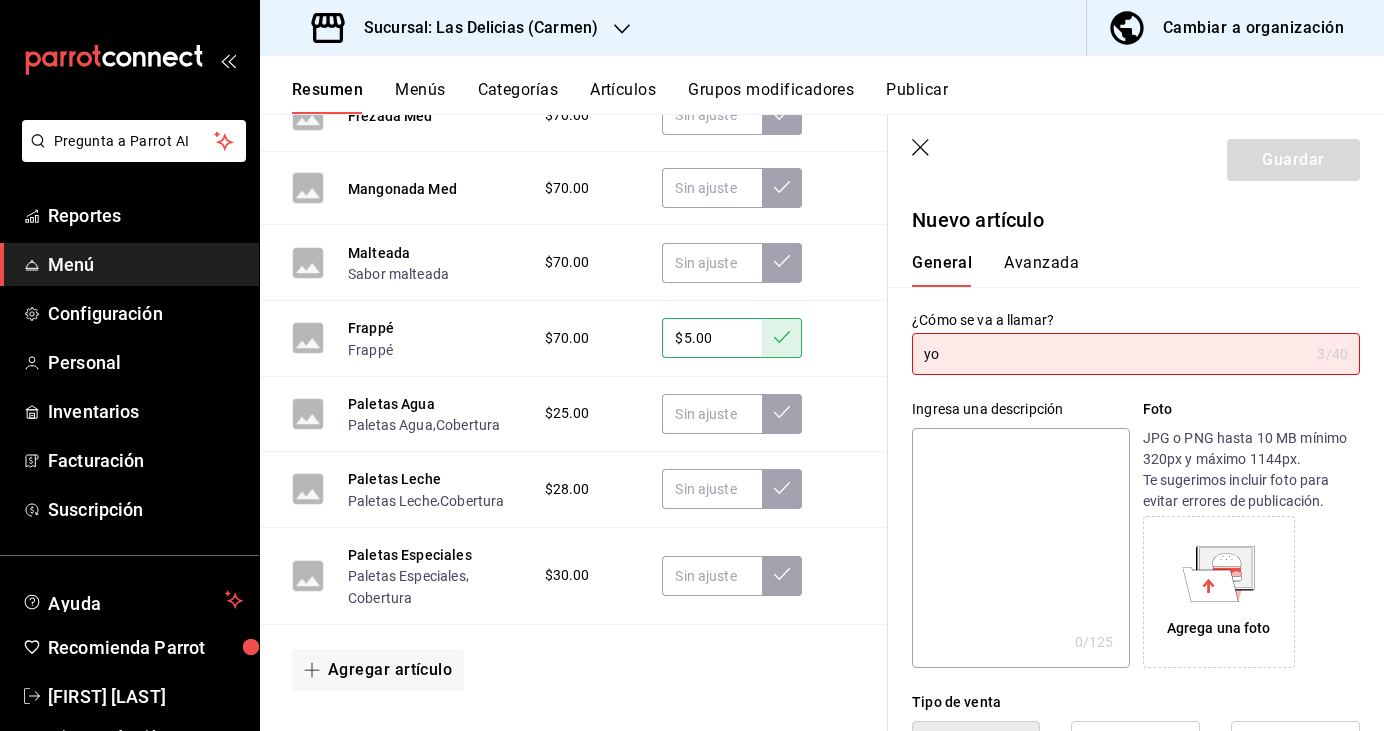 type on "y" 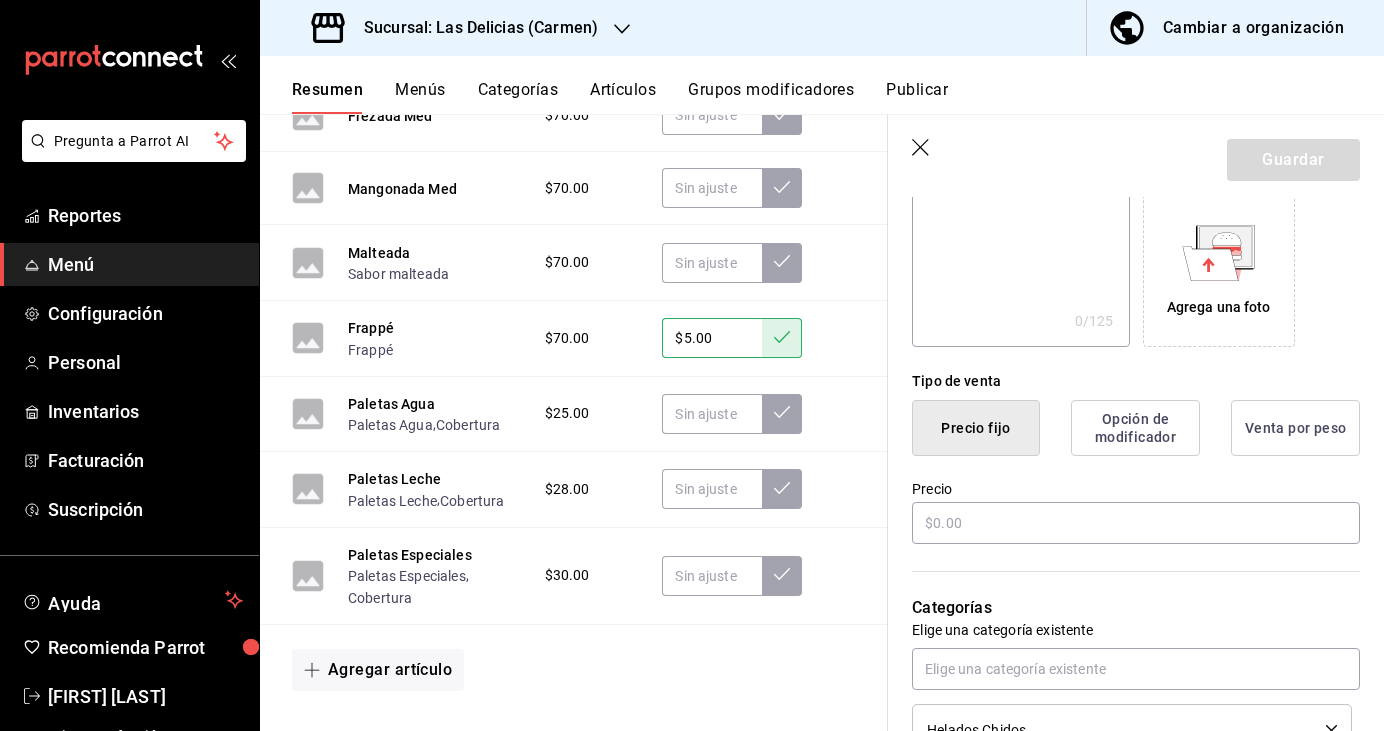 scroll, scrollTop: 327, scrollLeft: 0, axis: vertical 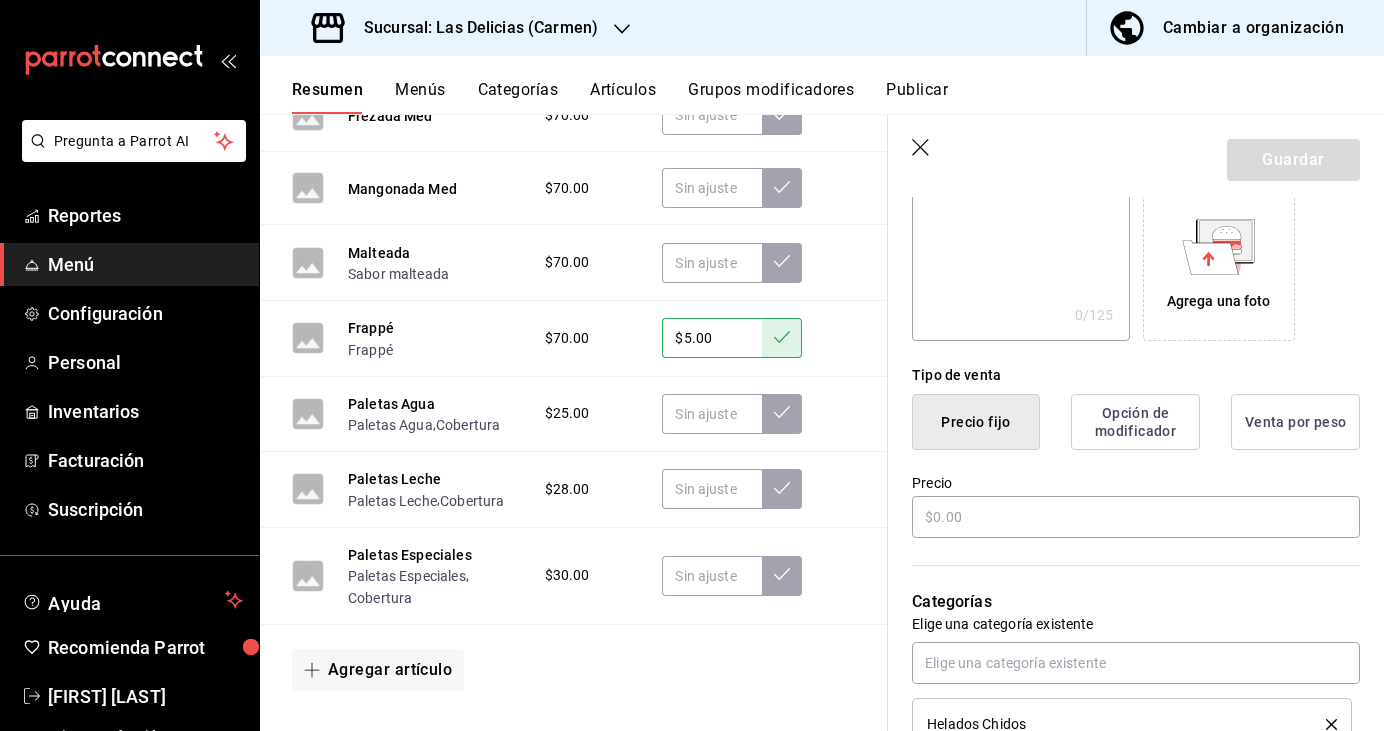 type on "Yogurt Preparado" 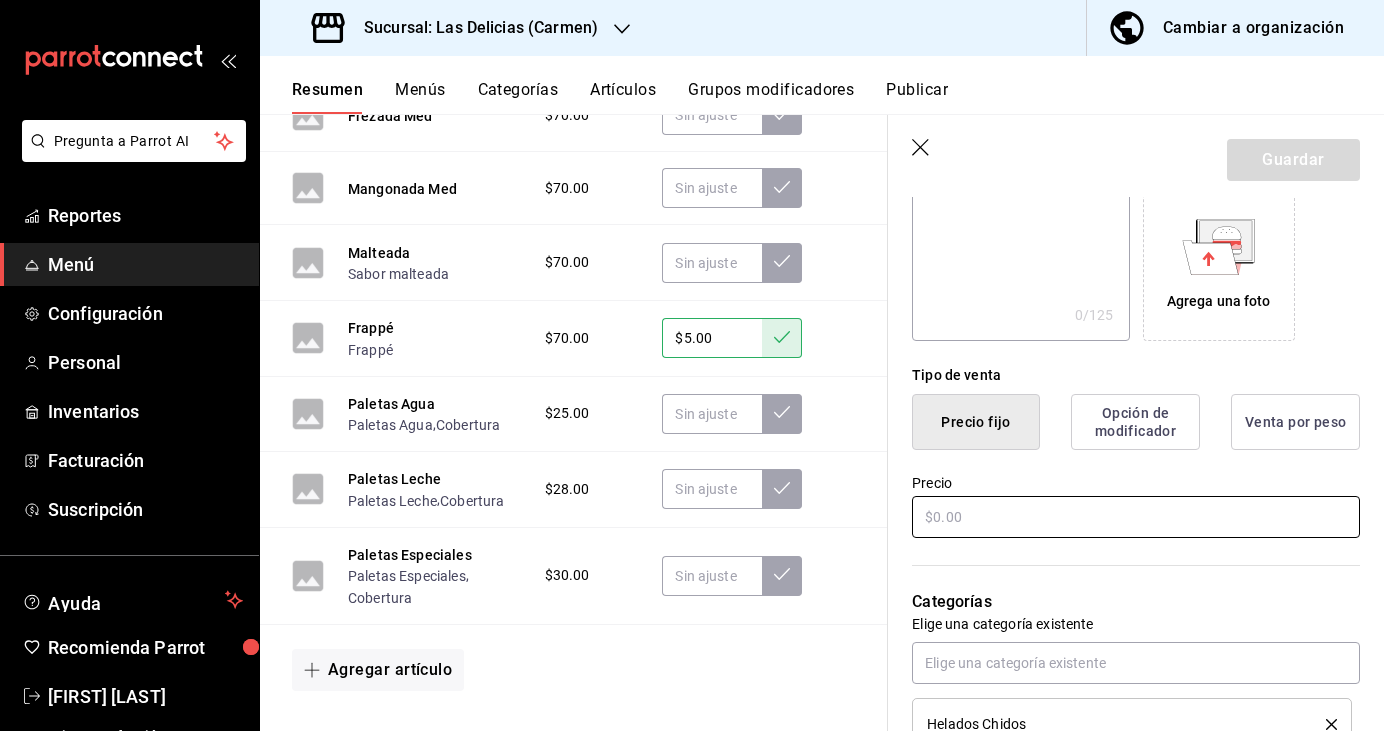 click at bounding box center [1136, 517] 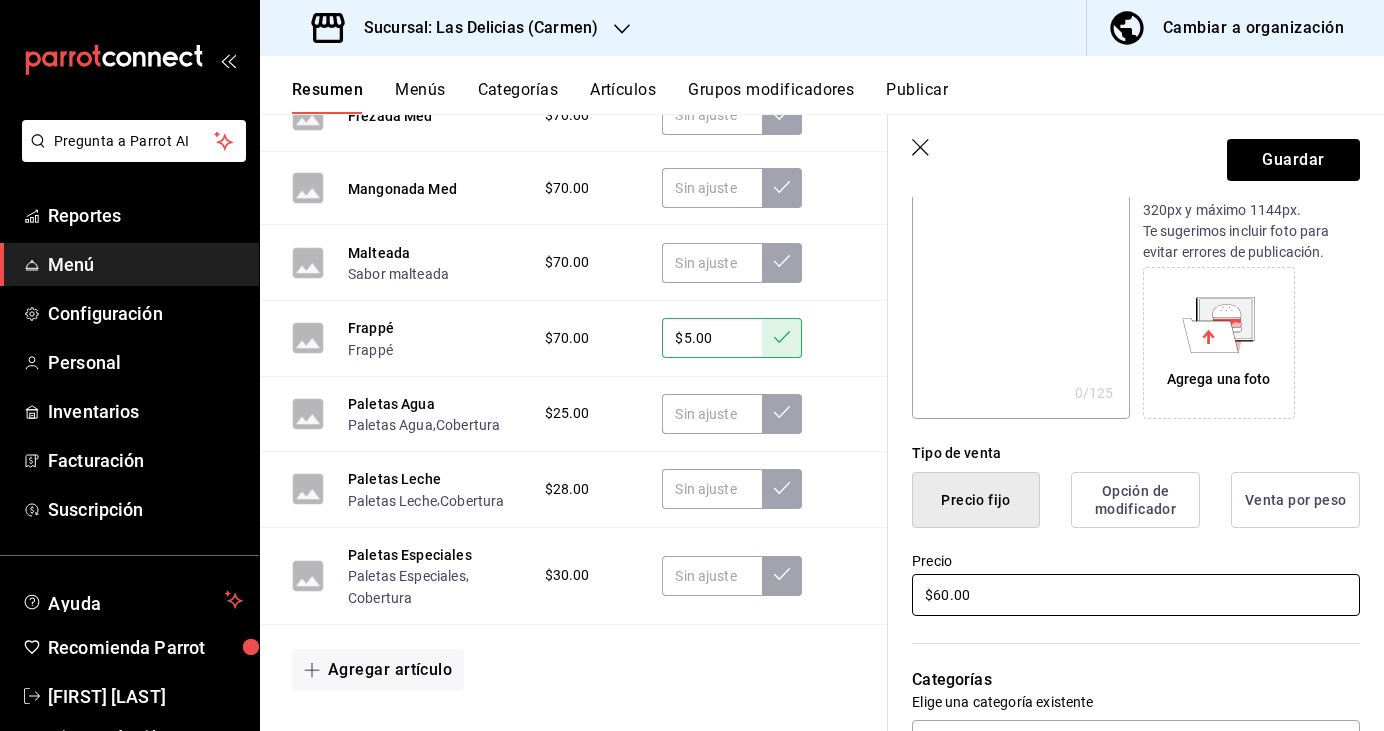 scroll, scrollTop: 246, scrollLeft: 0, axis: vertical 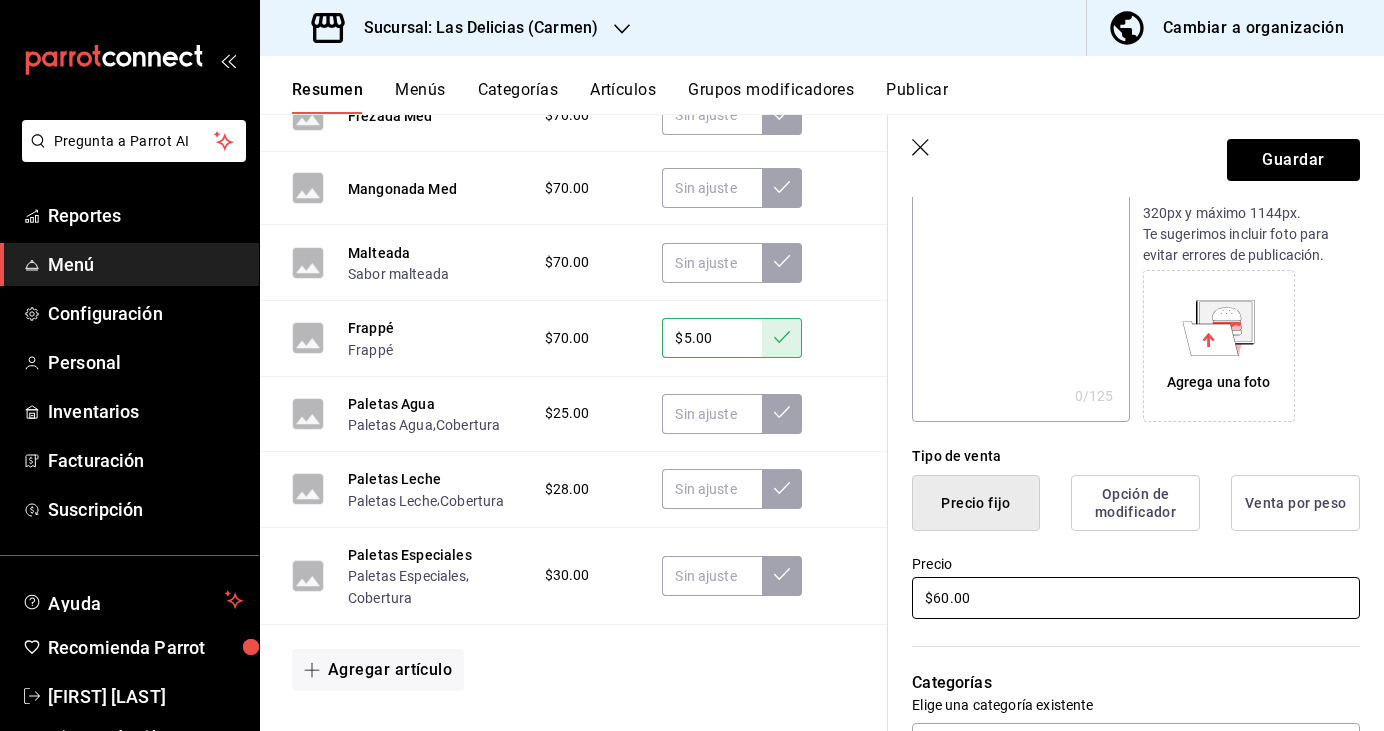 type on "$60.00" 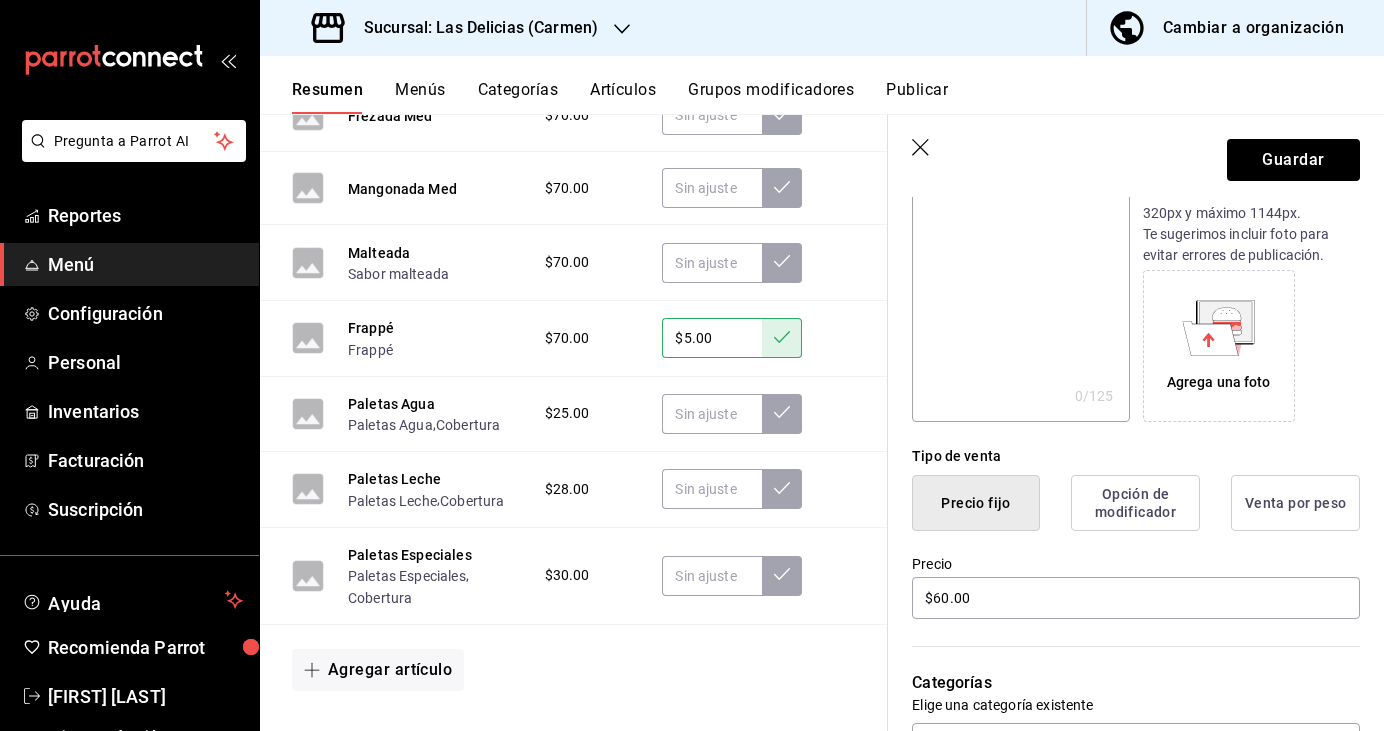 click on "Opción de modificador" at bounding box center [1135, 503] 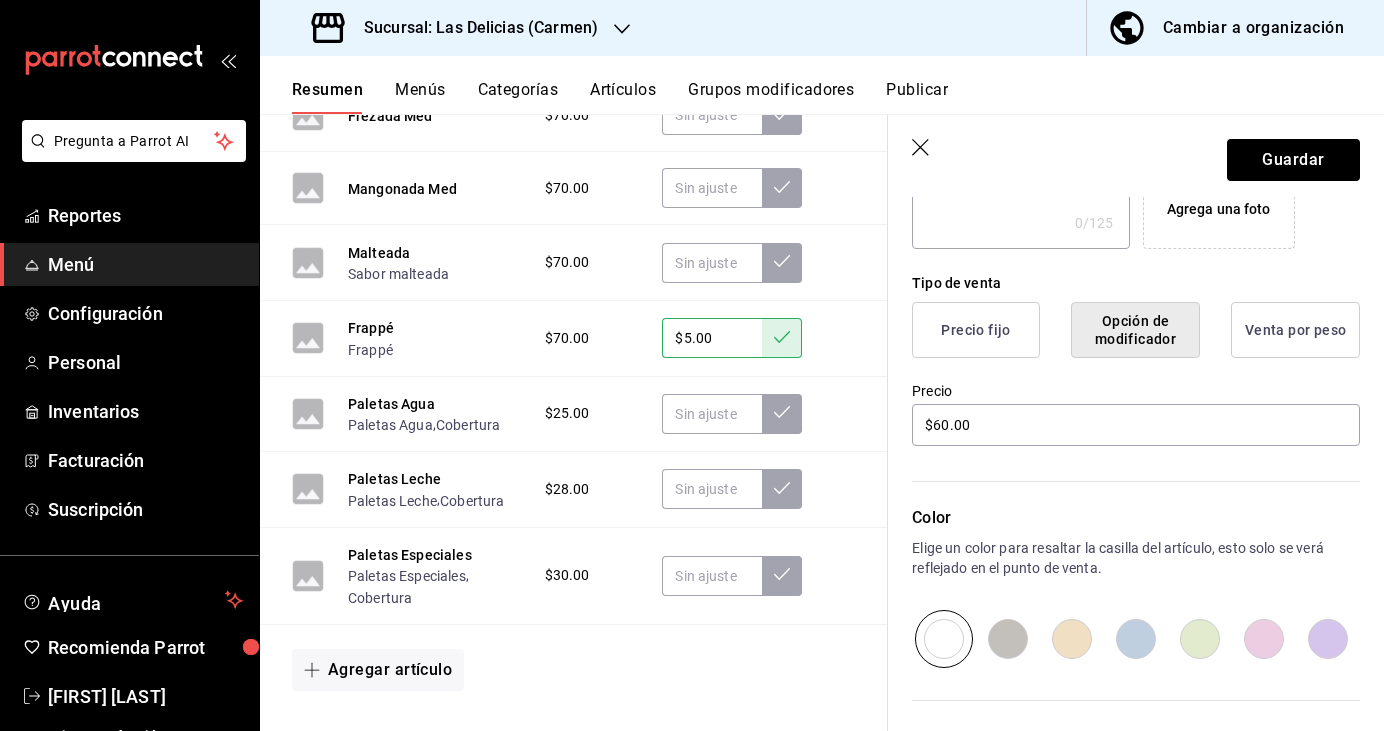 scroll, scrollTop: 399, scrollLeft: 0, axis: vertical 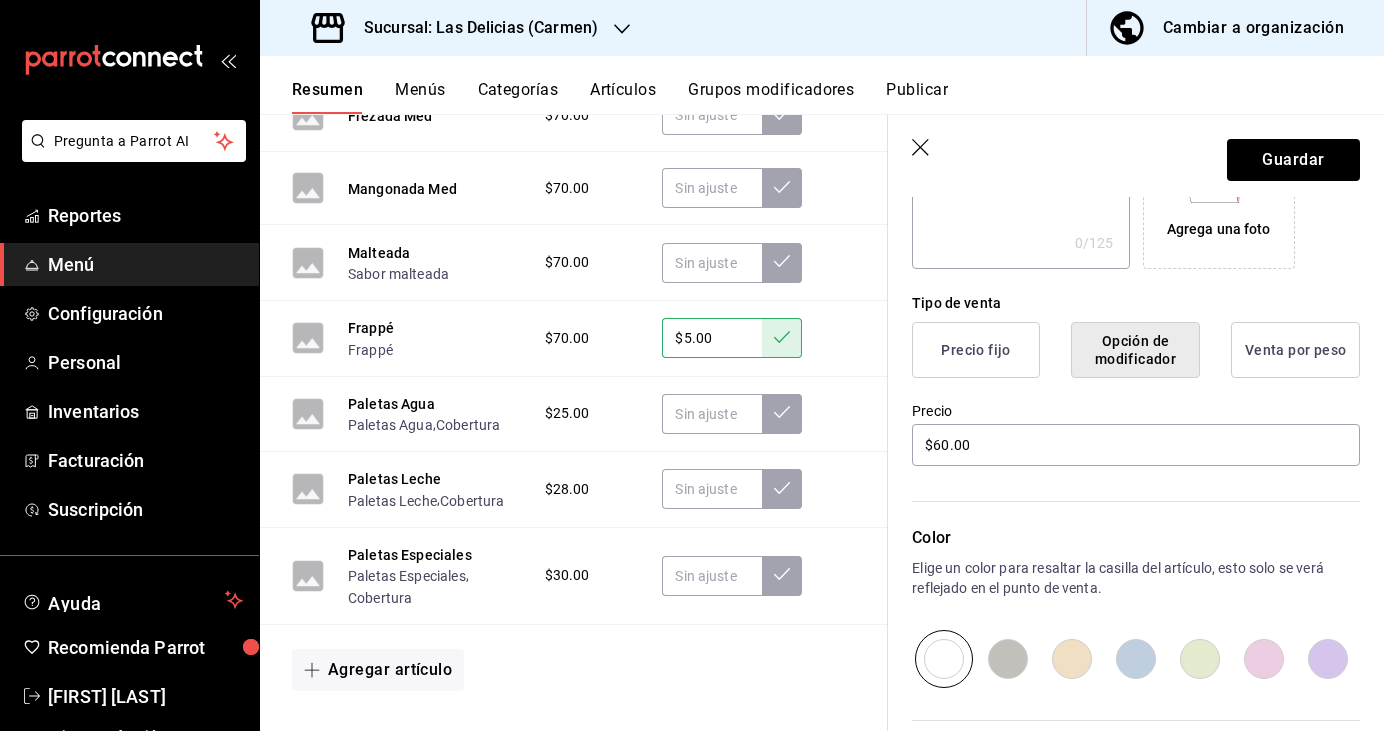 click on "Precio fijo" at bounding box center [976, 350] 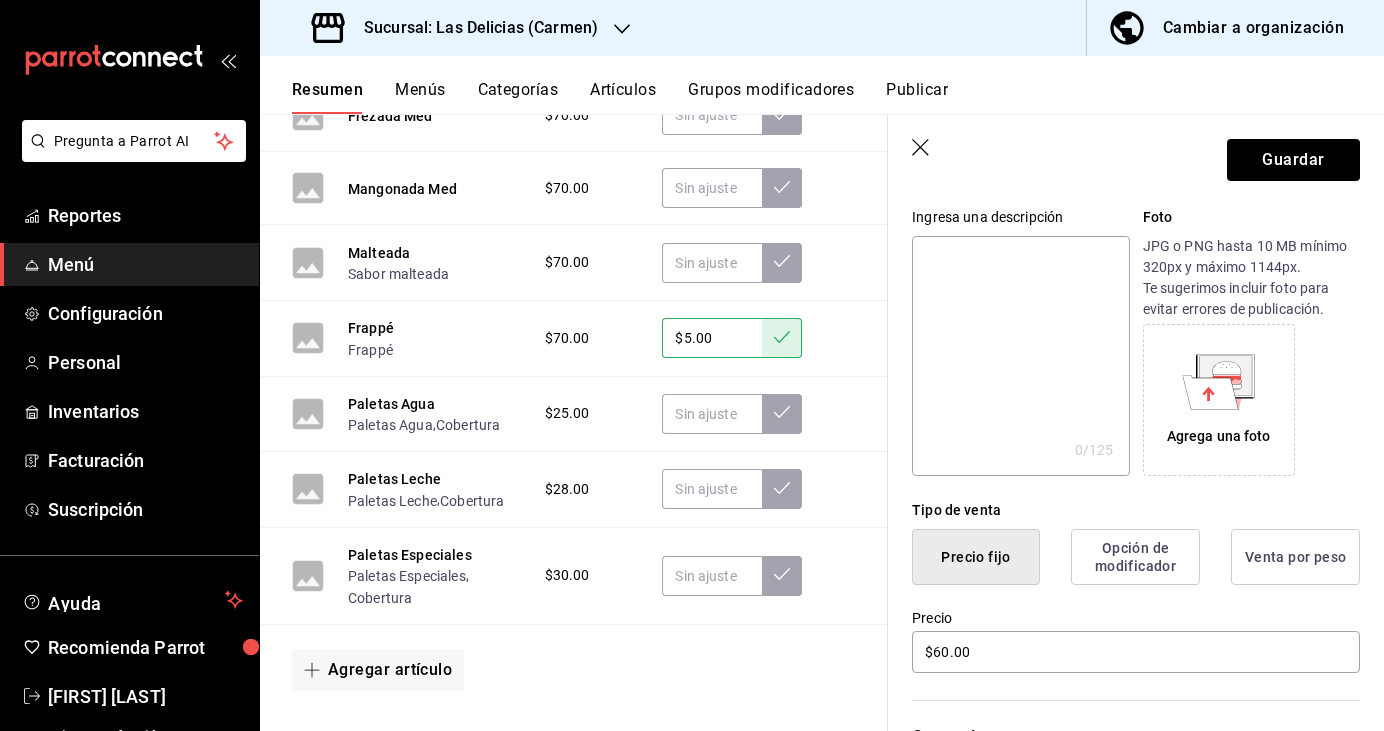 scroll, scrollTop: 0, scrollLeft: 0, axis: both 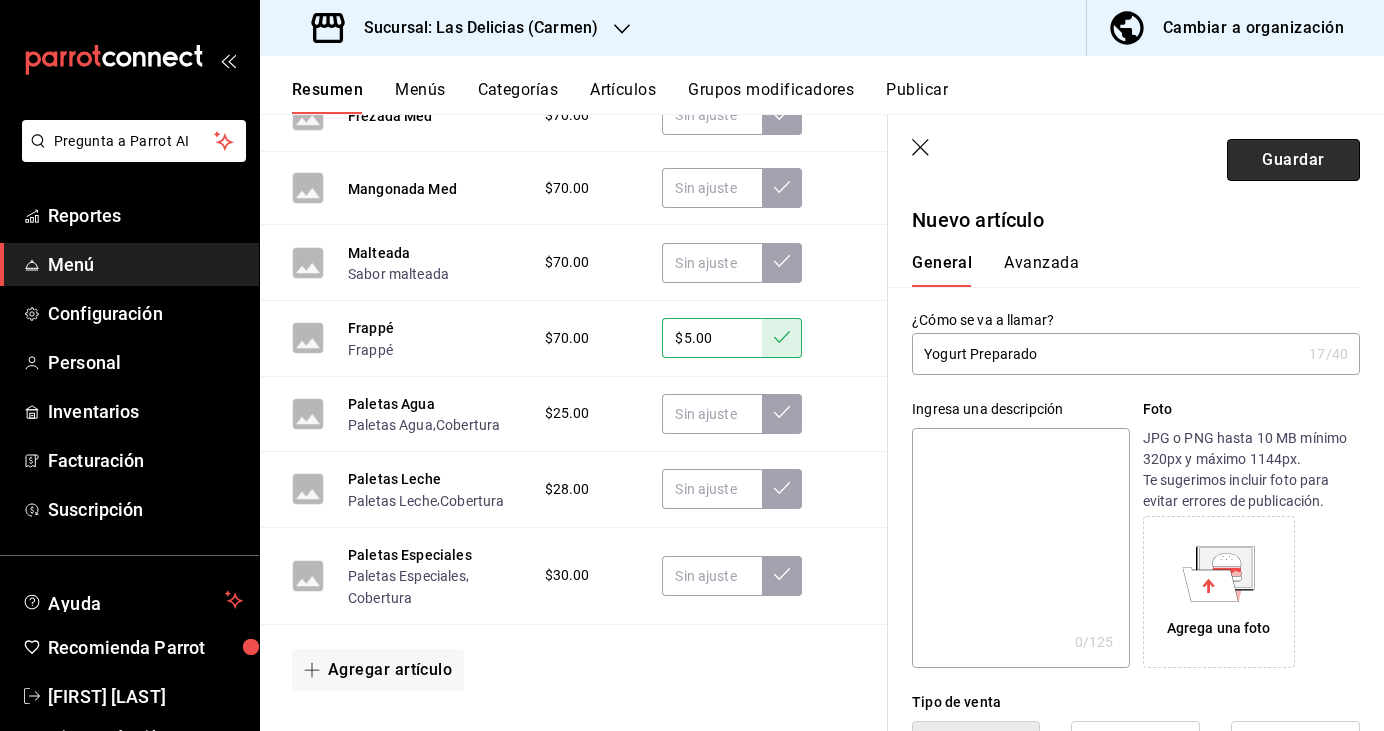 click on "Guardar" at bounding box center [1293, 160] 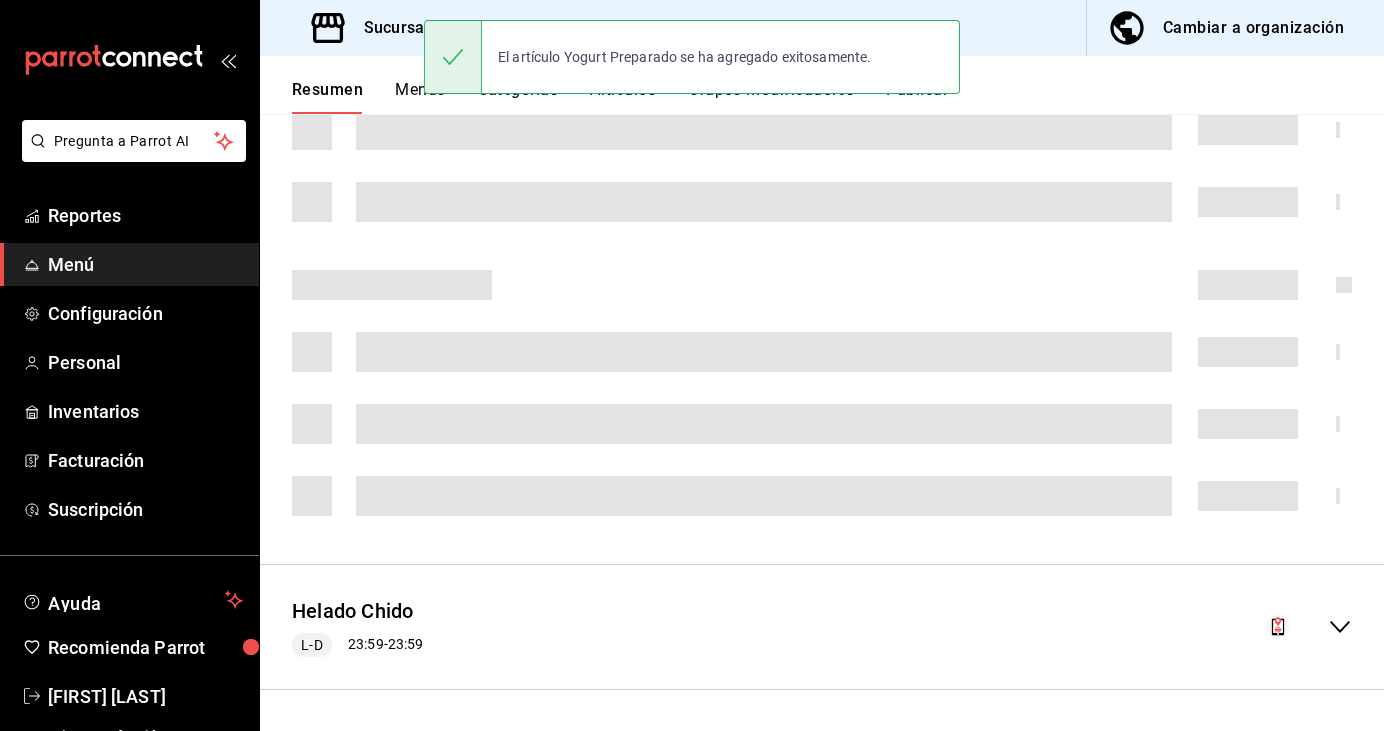 scroll, scrollTop: 1256, scrollLeft: 0, axis: vertical 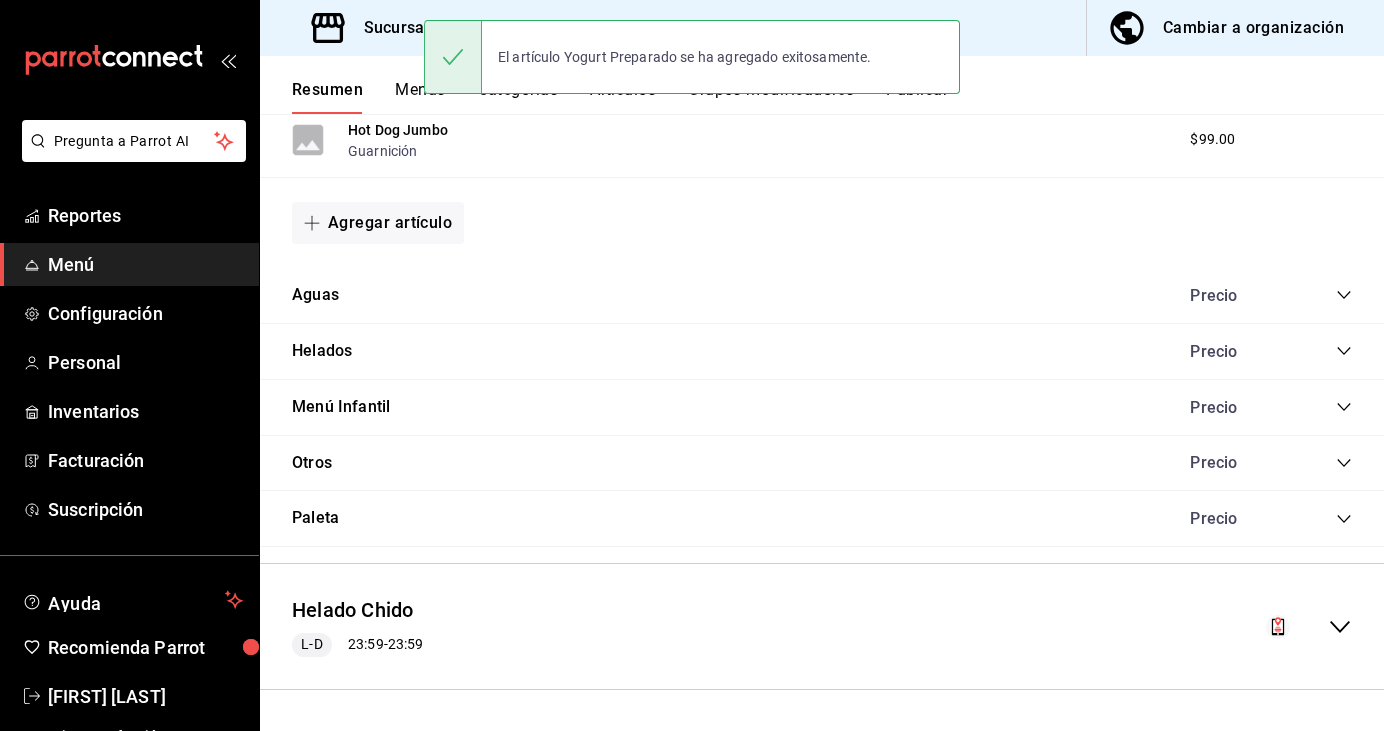 click 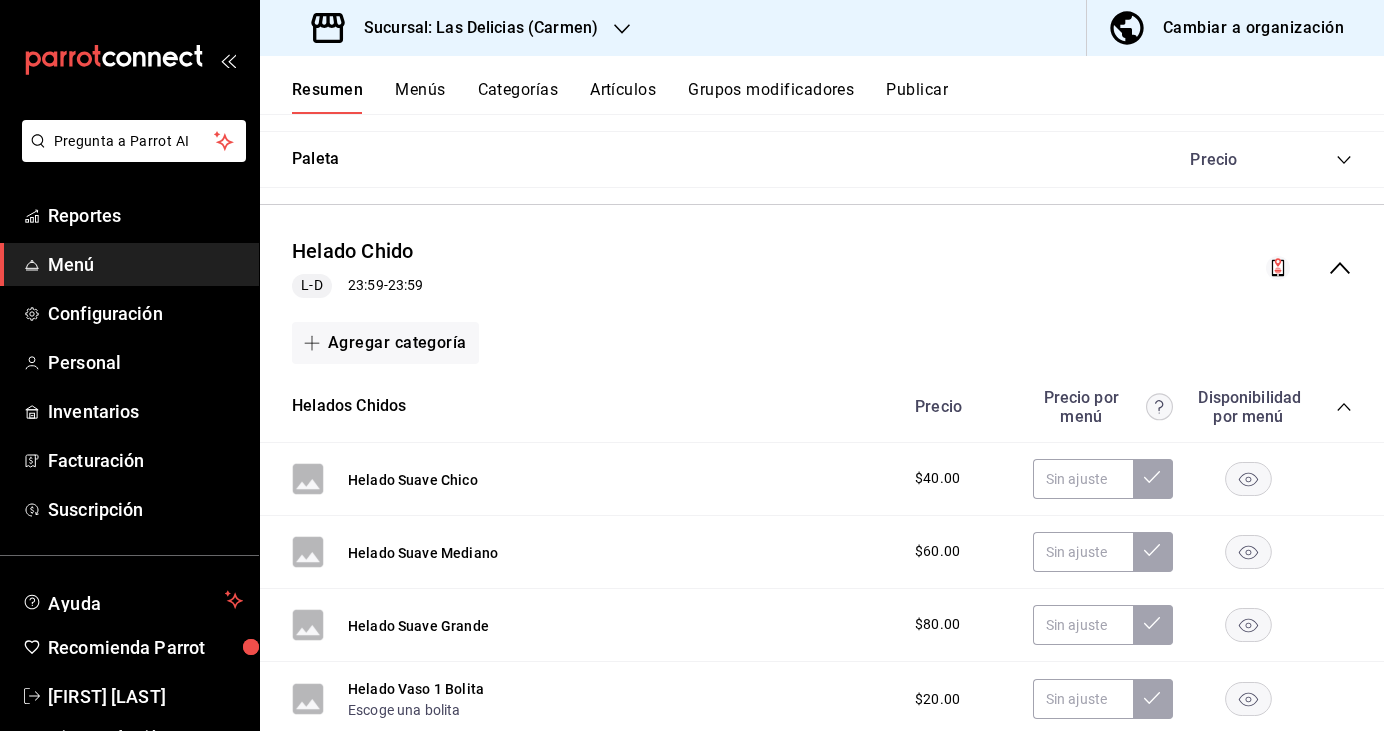 scroll, scrollTop: 1610, scrollLeft: 0, axis: vertical 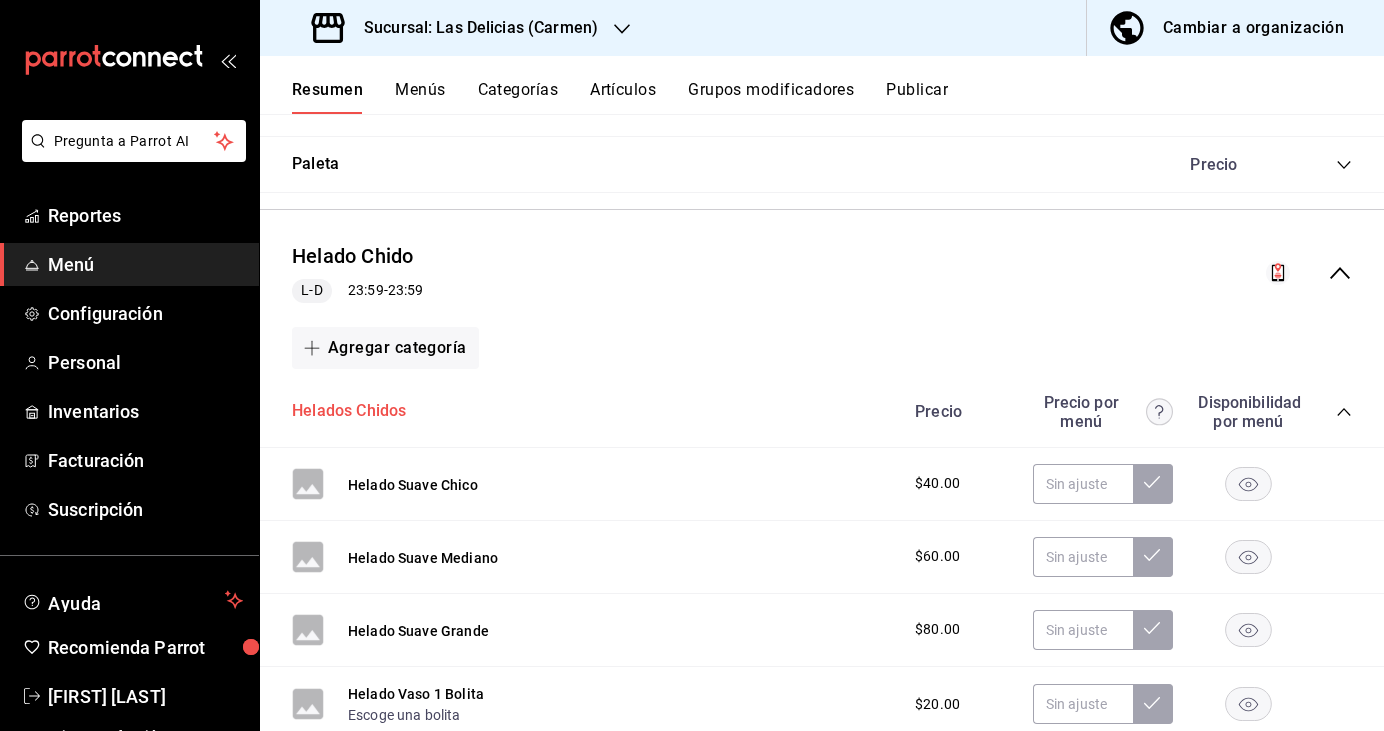 click on "Helados Chidos" at bounding box center (349, 411) 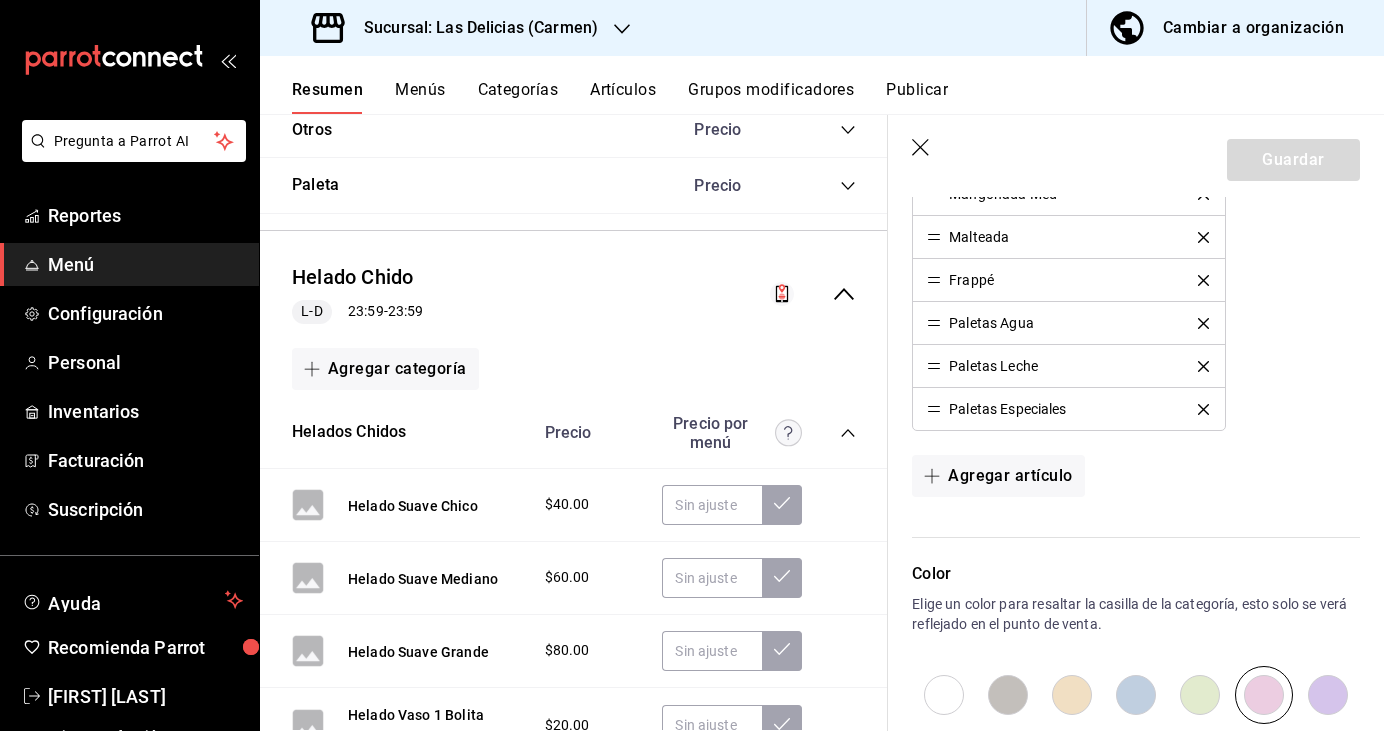 scroll, scrollTop: 1484, scrollLeft: 0, axis: vertical 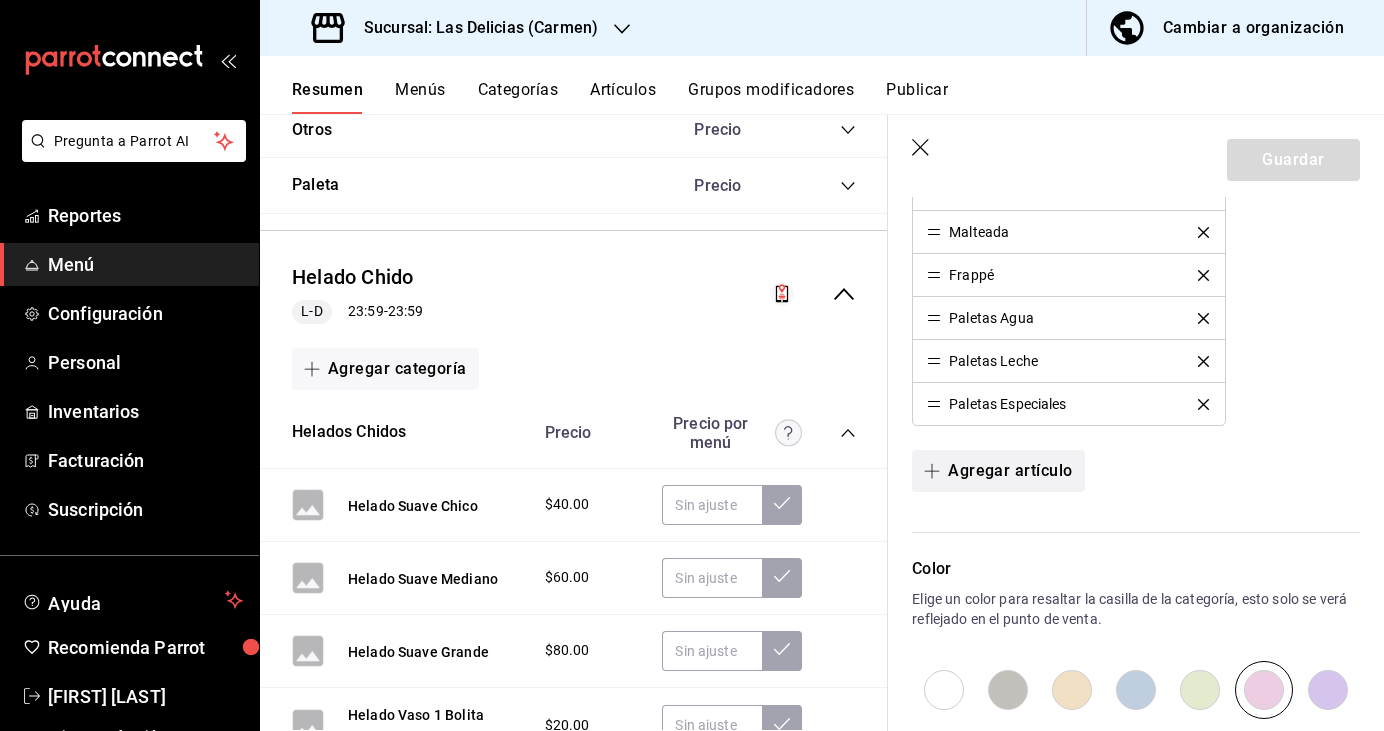 click on "Agregar artículo" at bounding box center [998, 471] 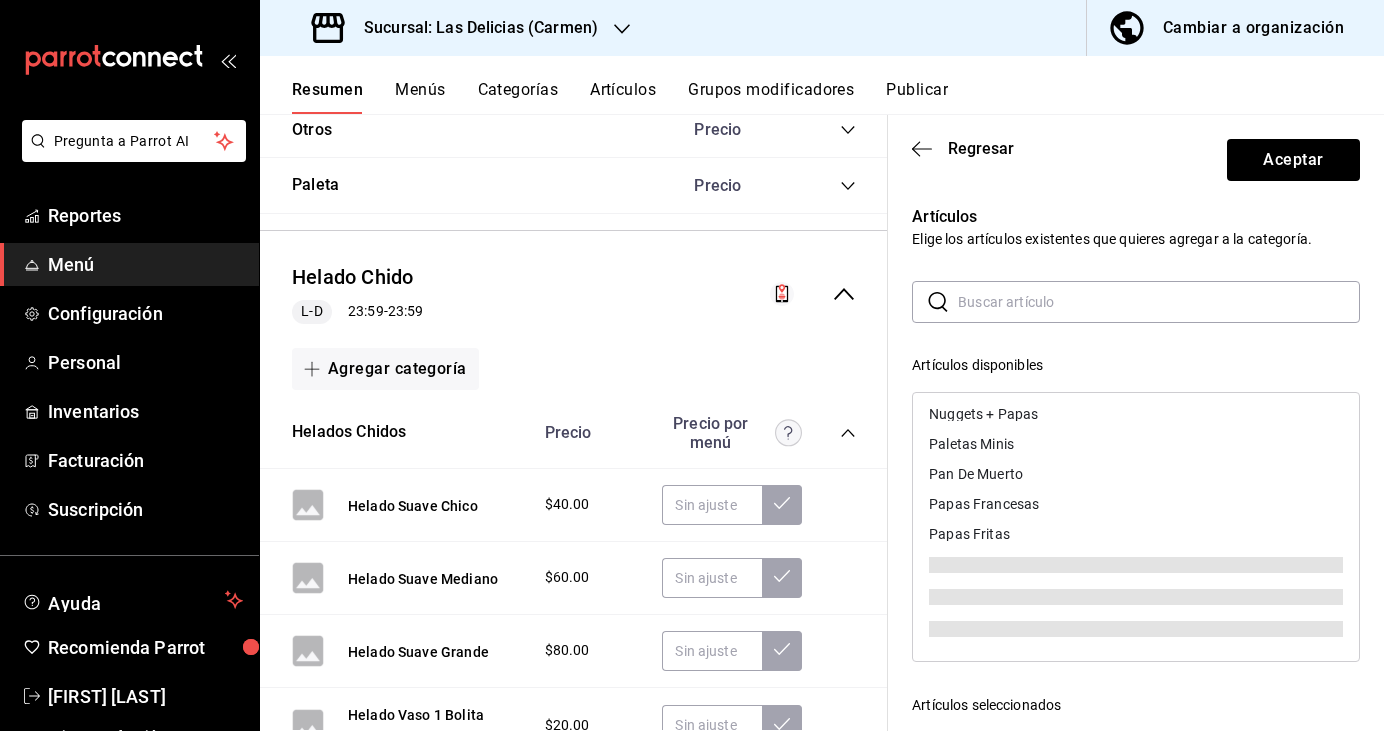 scroll, scrollTop: 572, scrollLeft: 0, axis: vertical 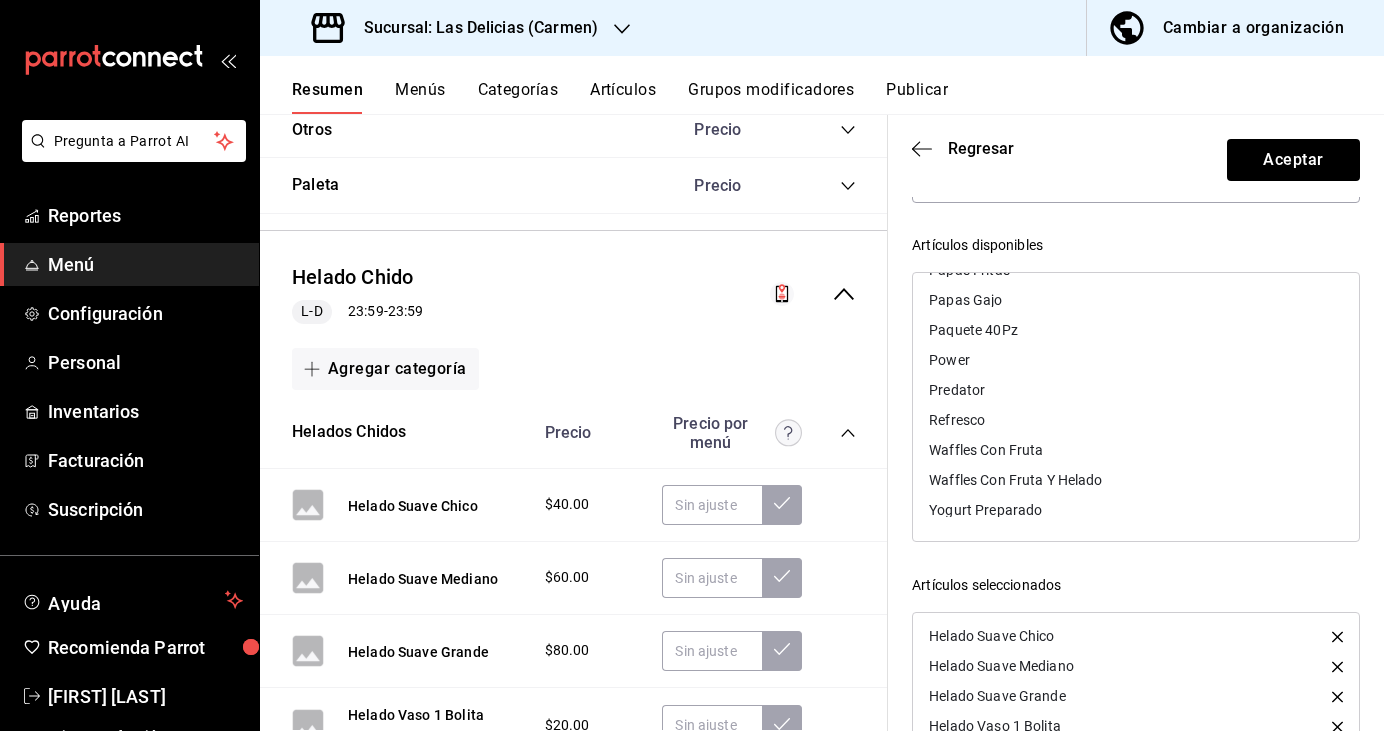 click on "Yogurt Preparado" at bounding box center [985, 510] 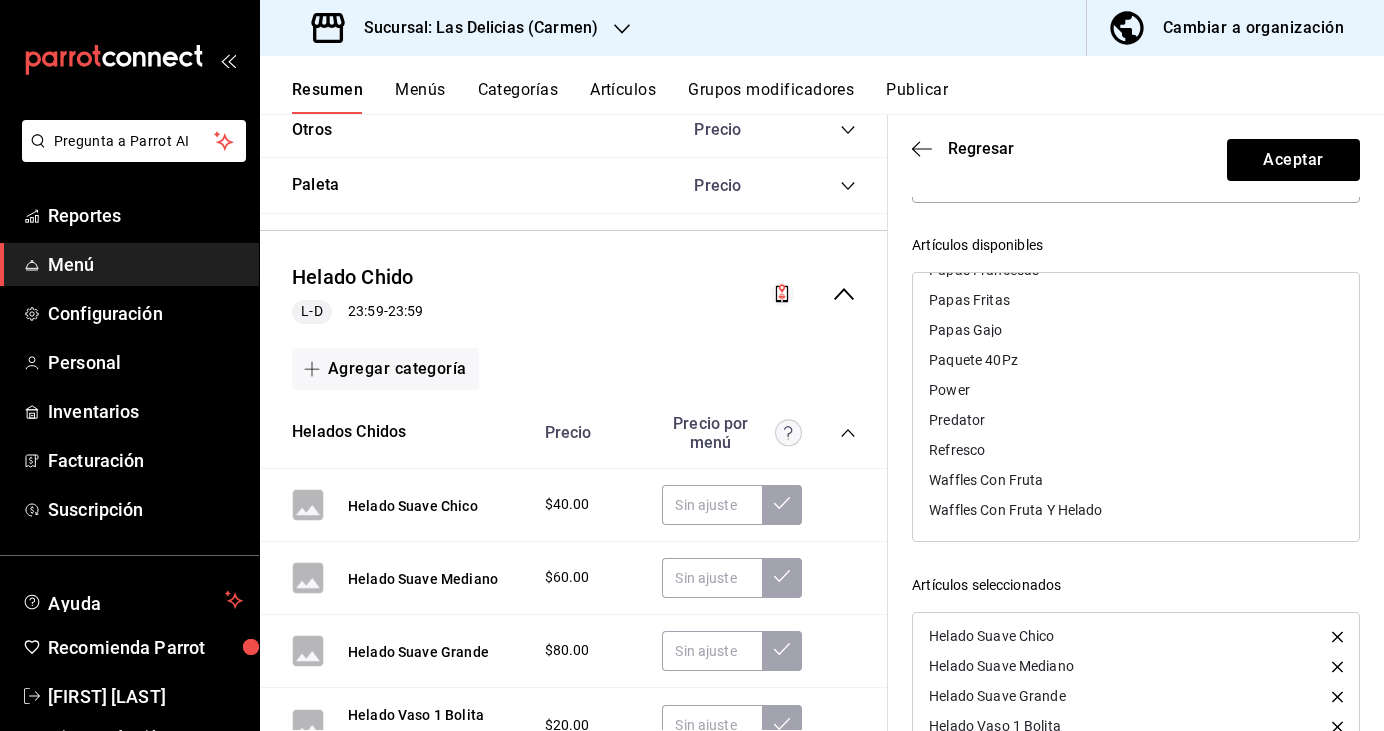 scroll, scrollTop: 686, scrollLeft: 0, axis: vertical 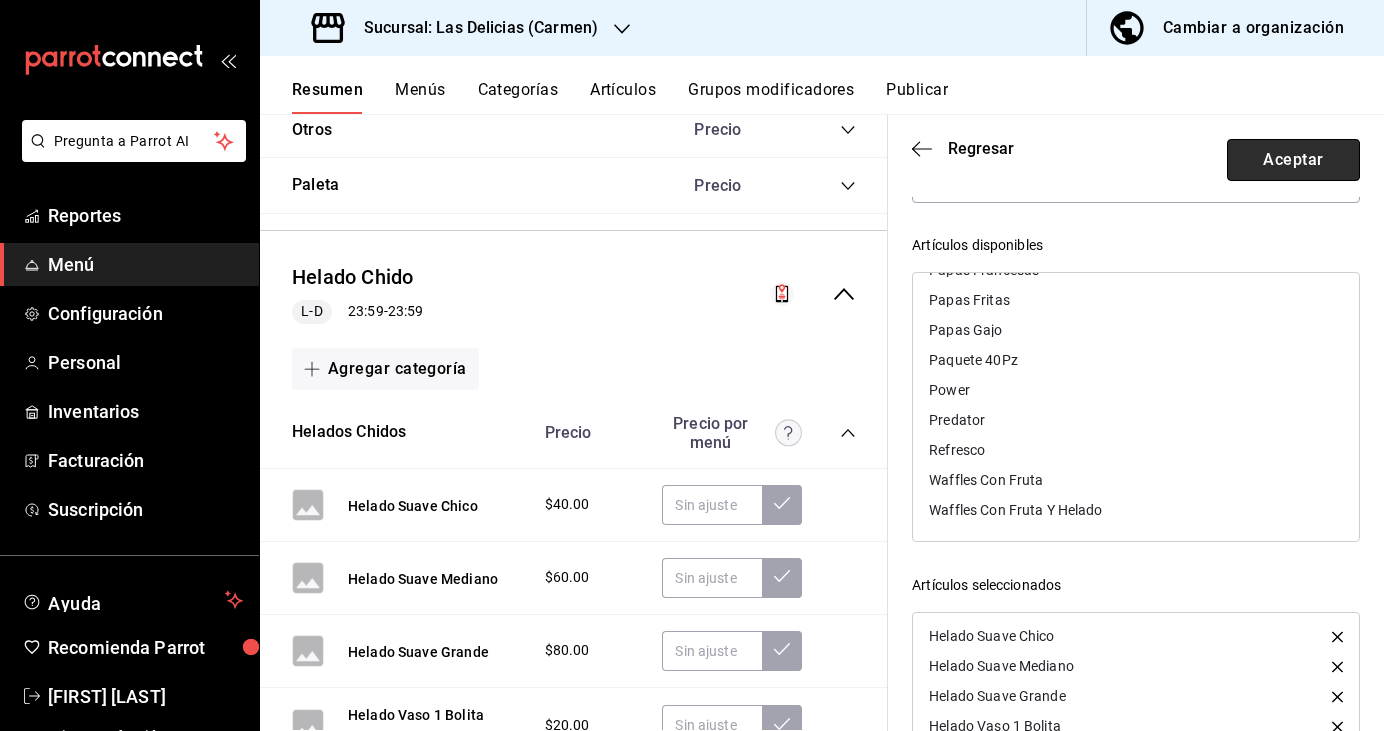 click on "Aceptar" at bounding box center [1293, 160] 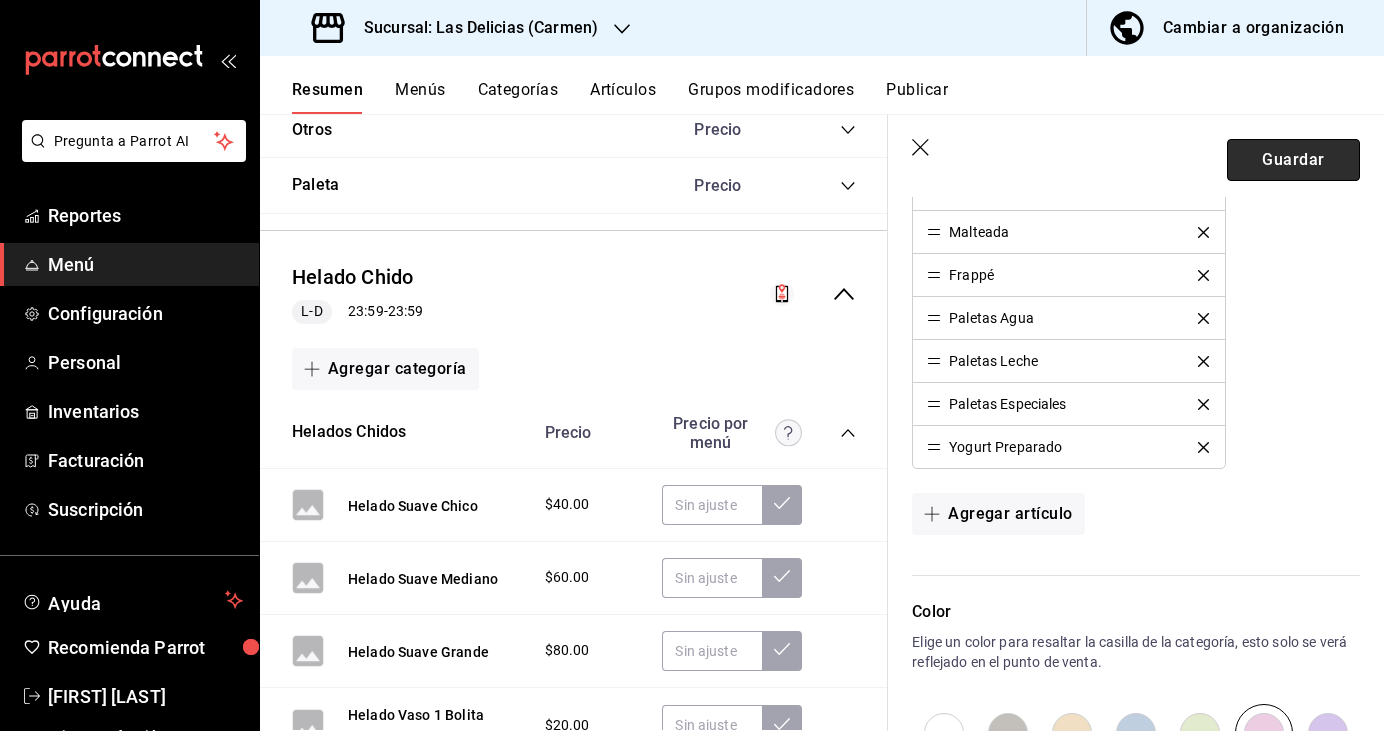 click on "Guardar" at bounding box center (1293, 160) 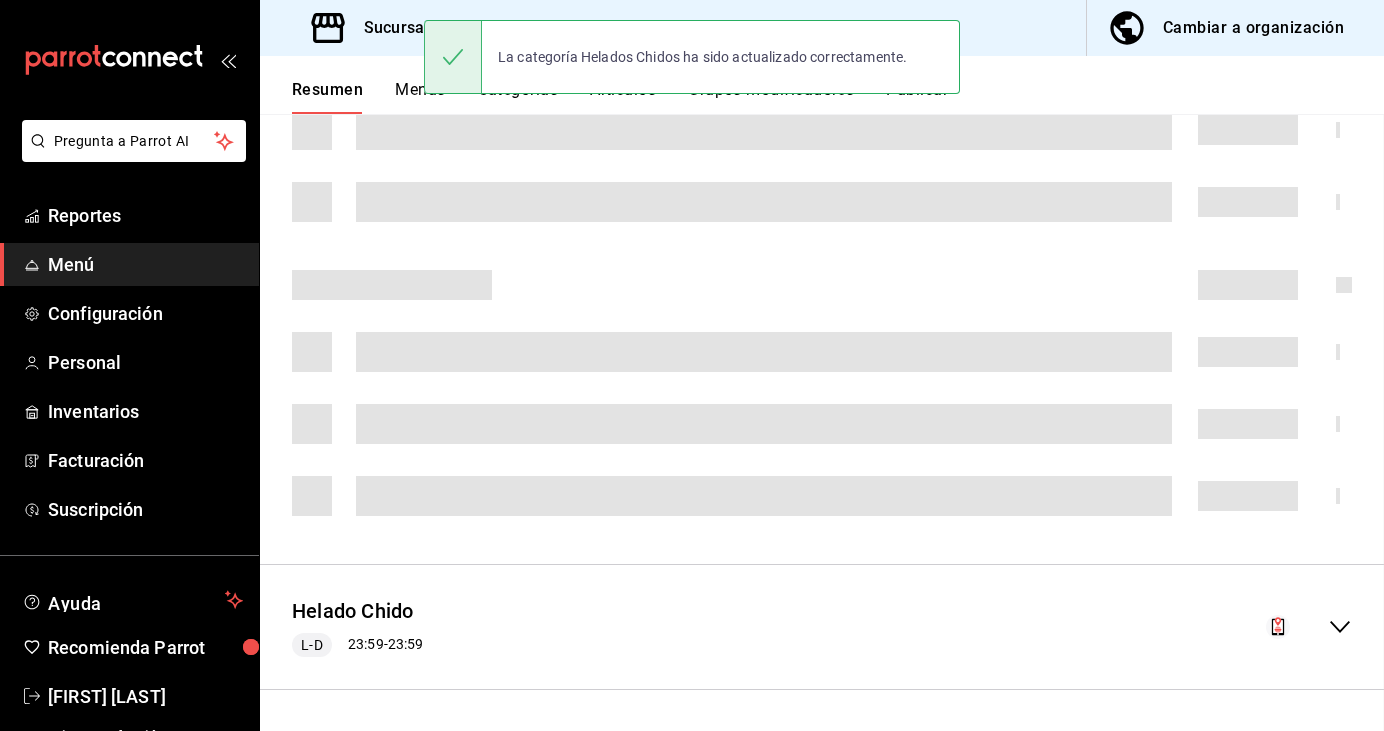scroll, scrollTop: 0, scrollLeft: 0, axis: both 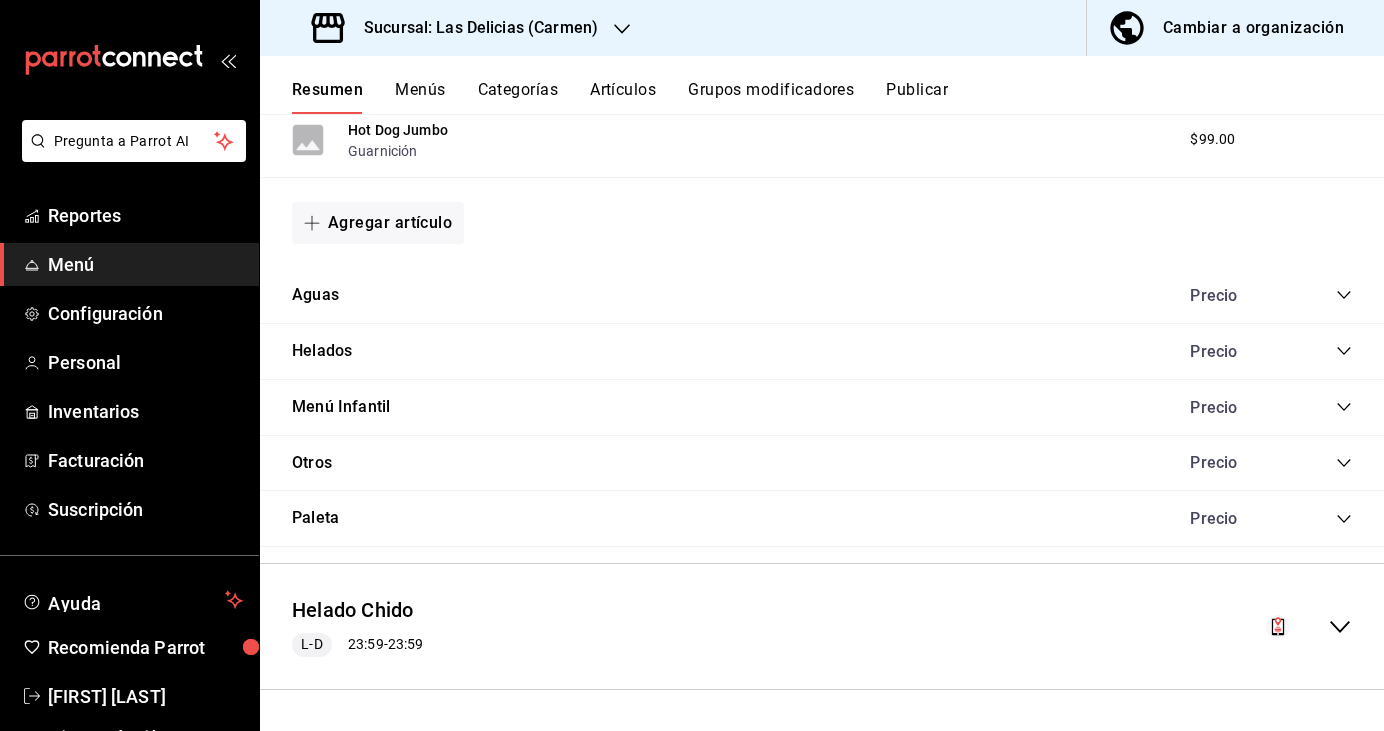 click 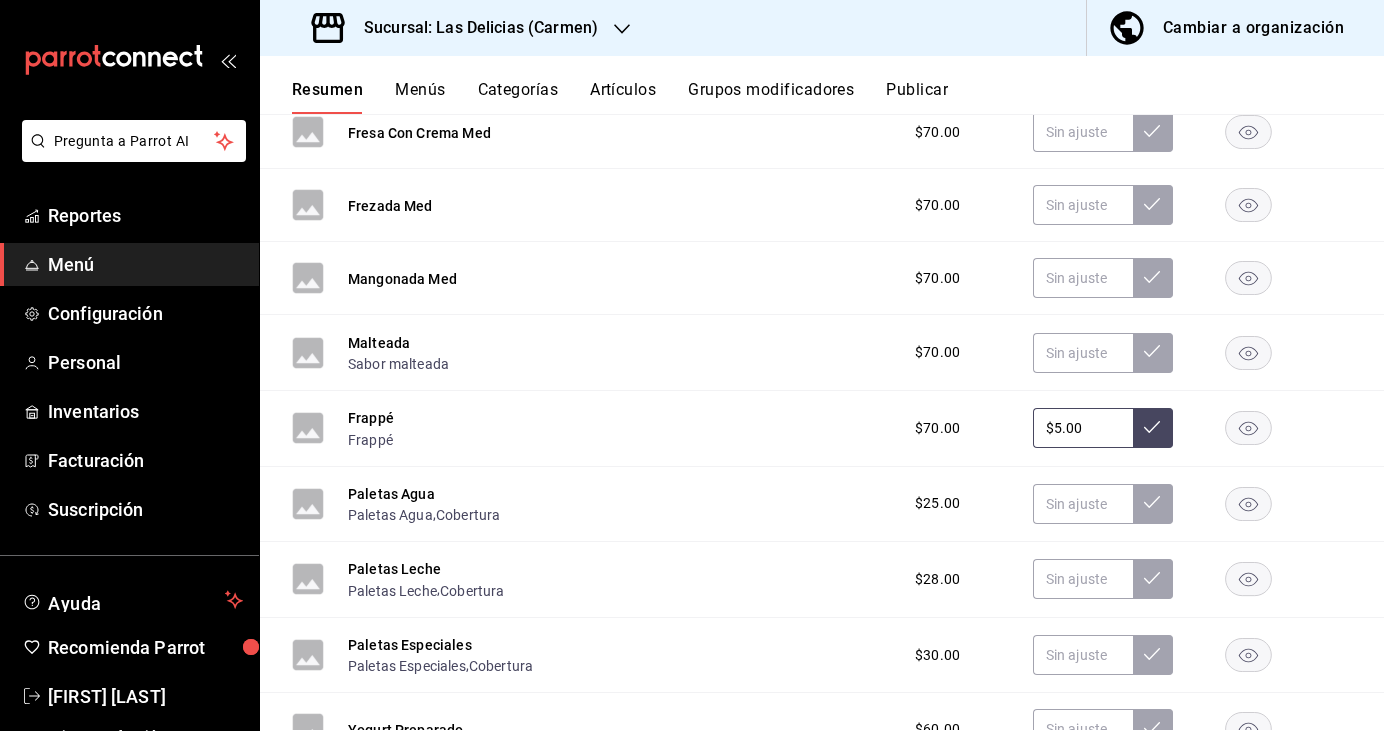 scroll, scrollTop: 3488, scrollLeft: 0, axis: vertical 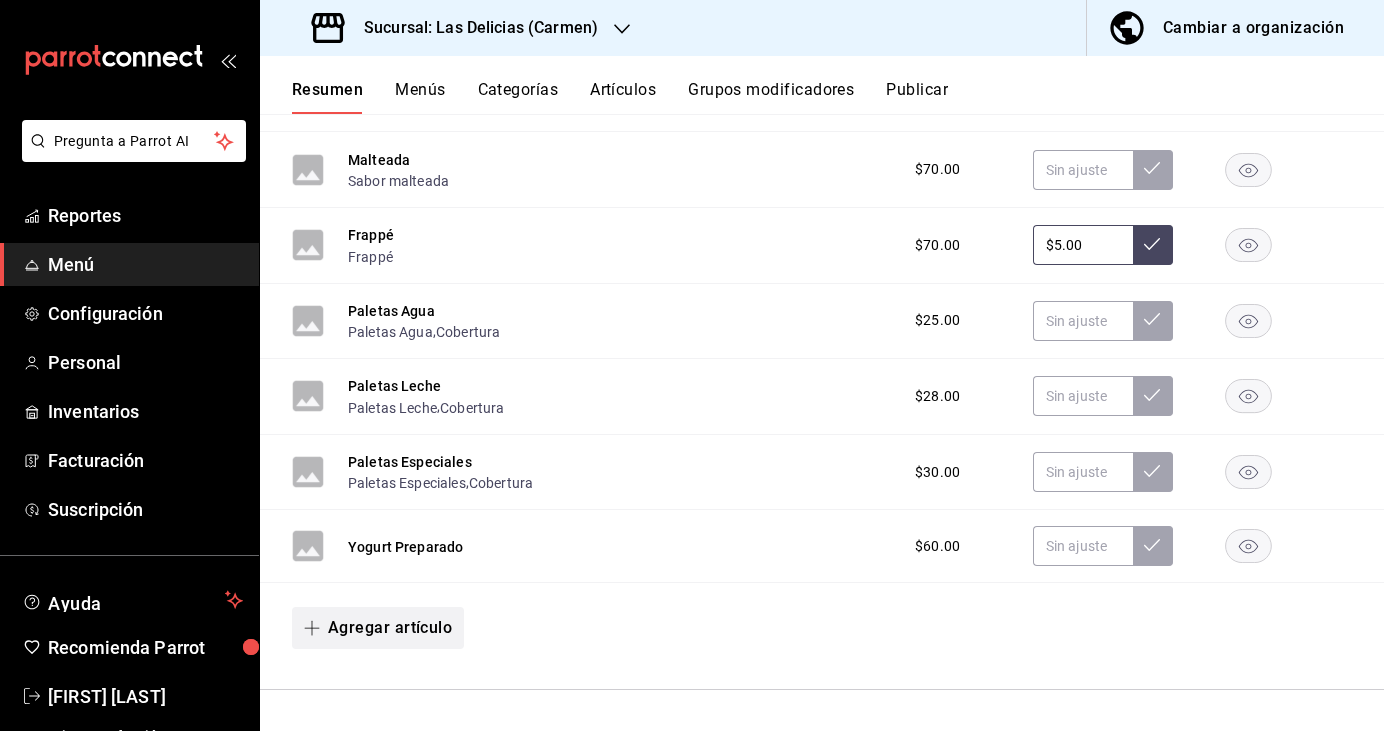 click on "Agregar artículo" at bounding box center (378, 628) 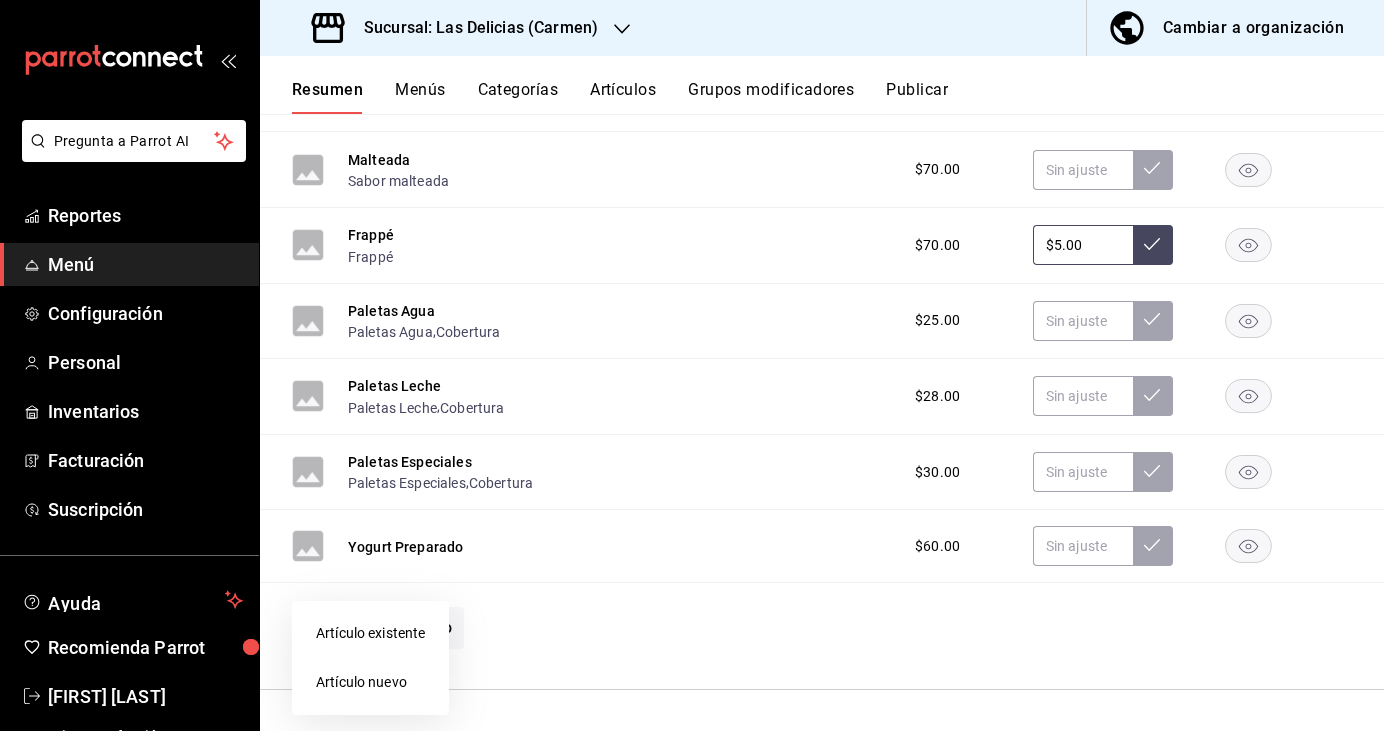 click on "Artículo nuevo" at bounding box center [370, 682] 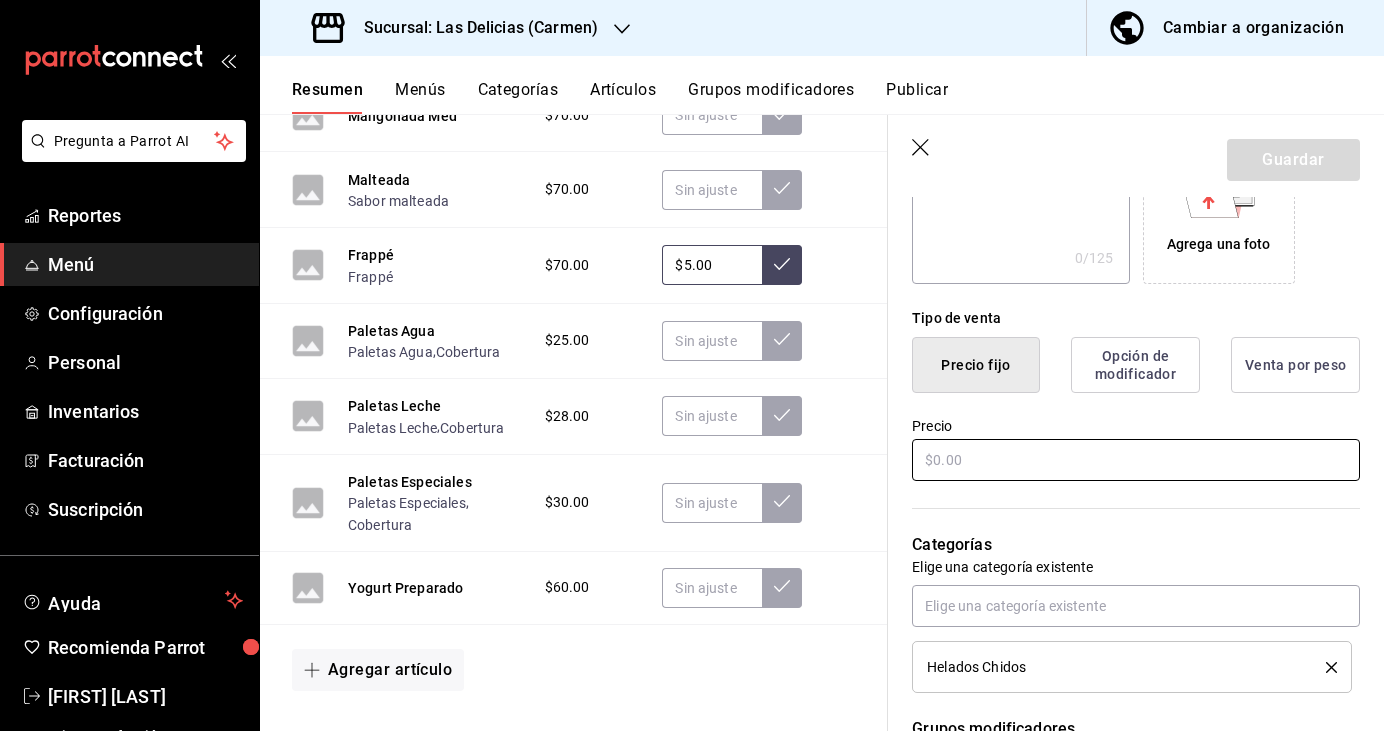 scroll, scrollTop: 385, scrollLeft: 0, axis: vertical 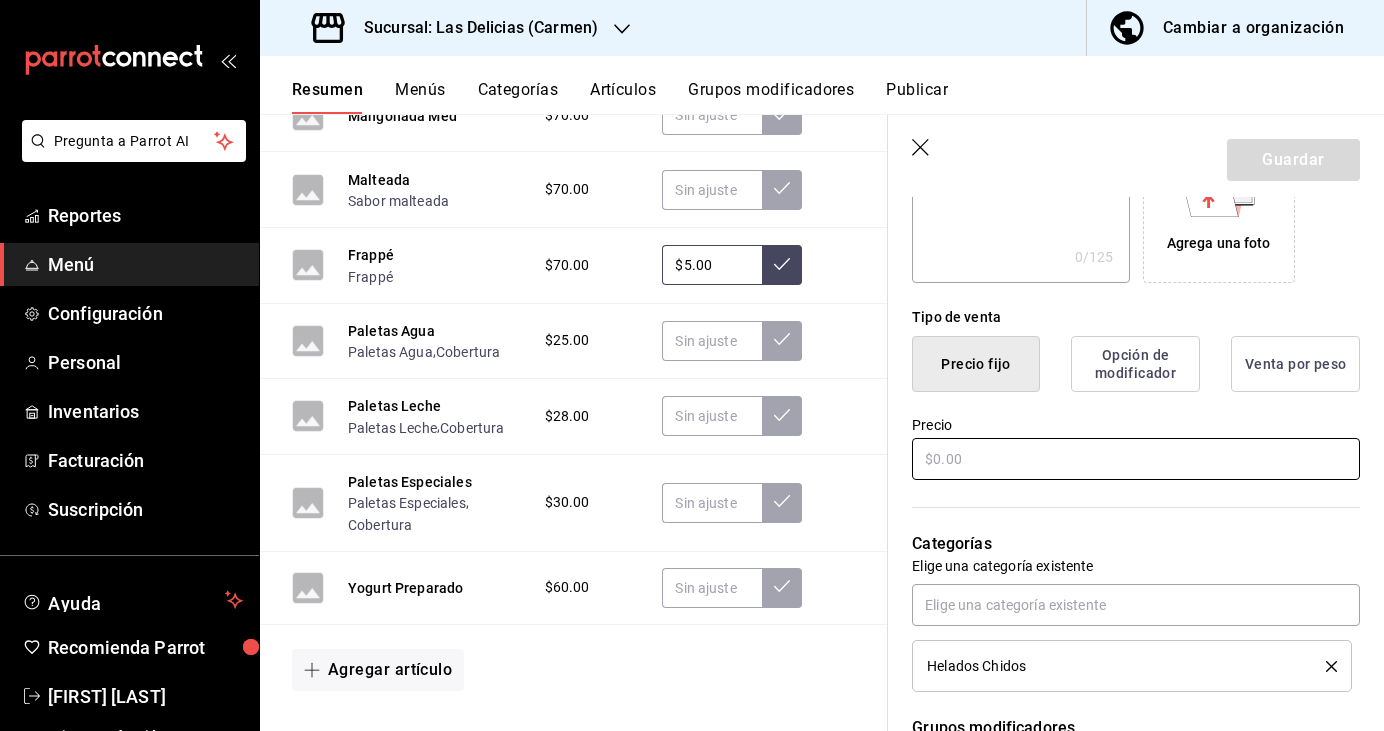 type on "Promo Yogurt Preparado" 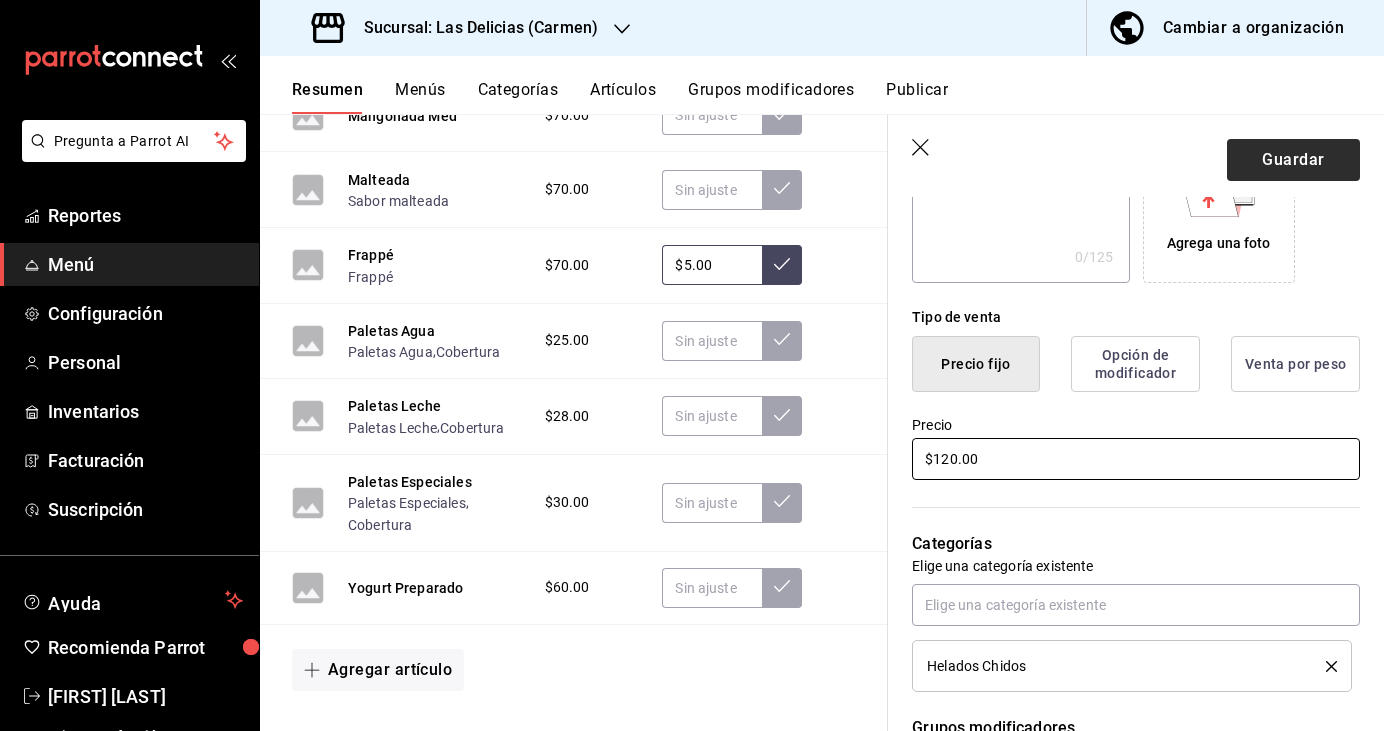 type on "$120.00" 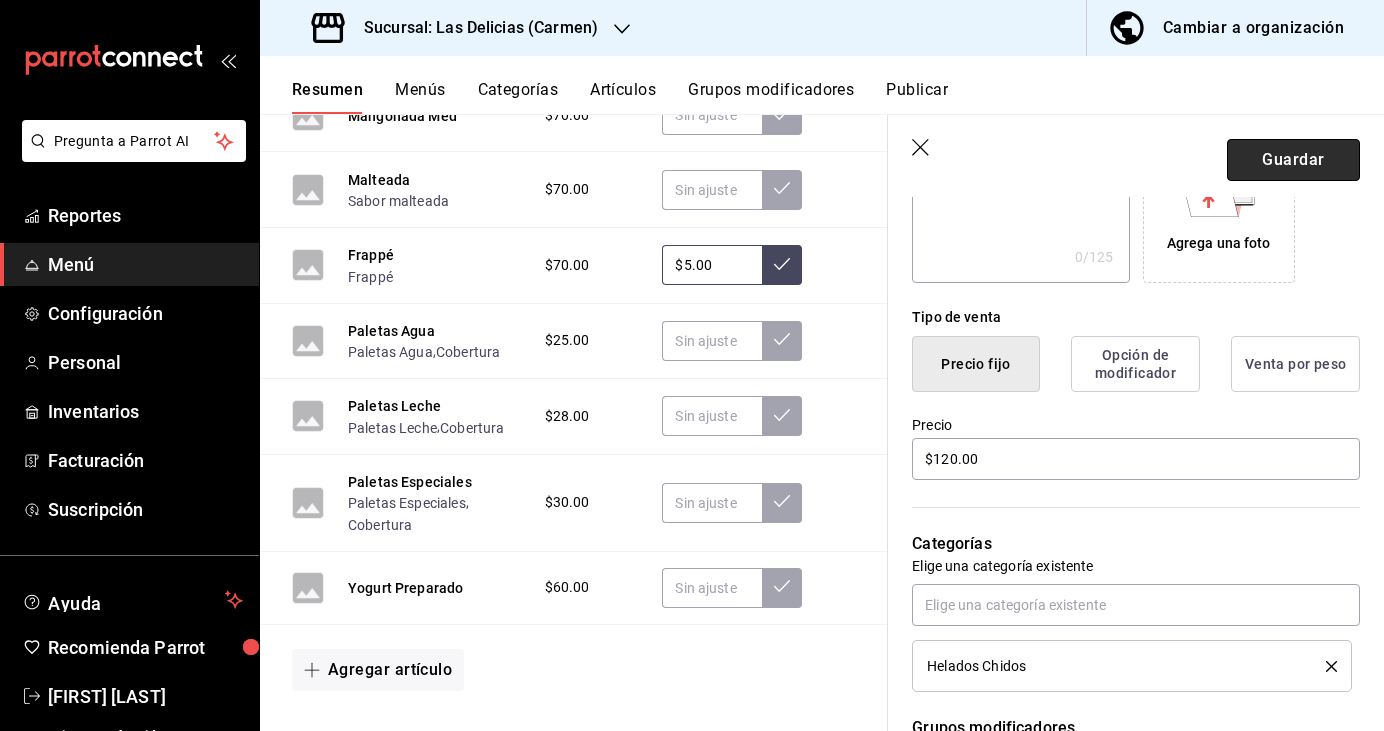click on "Guardar" at bounding box center [1293, 160] 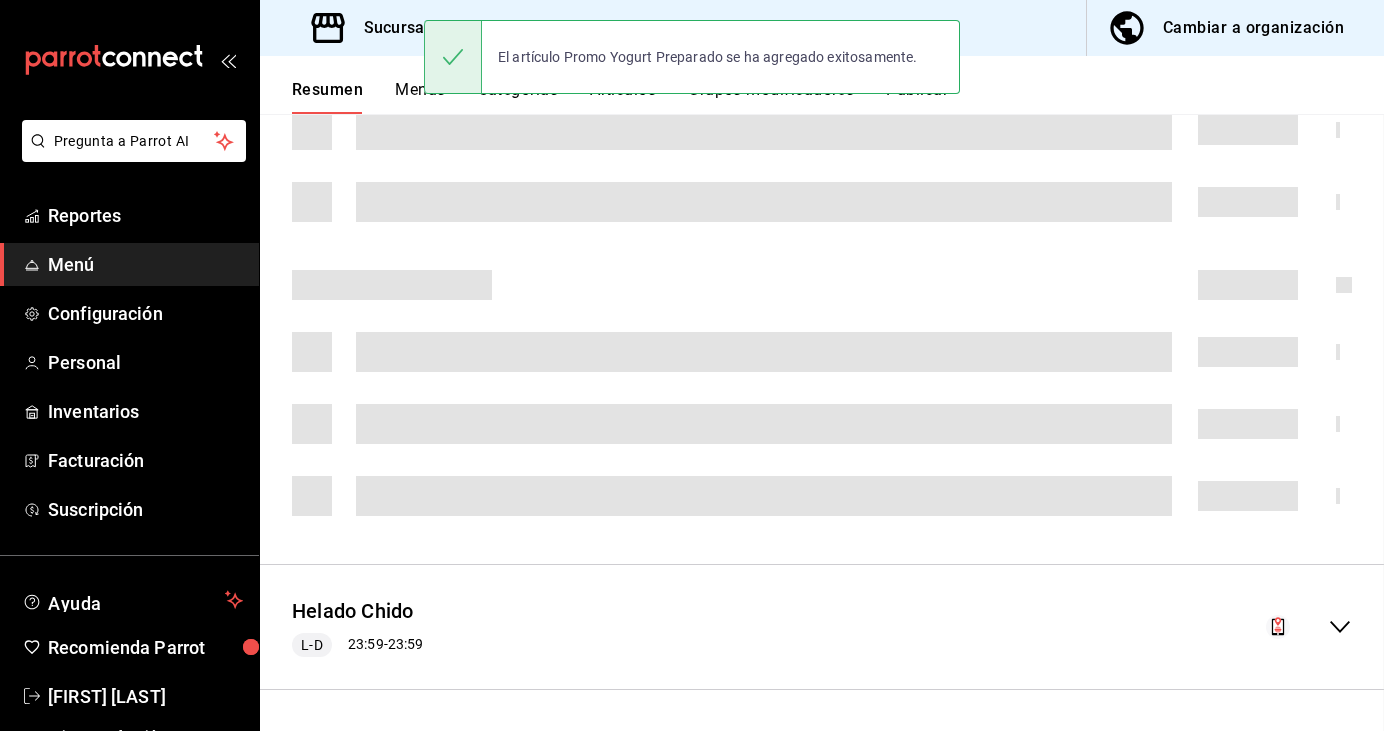scroll, scrollTop: 565, scrollLeft: 0, axis: vertical 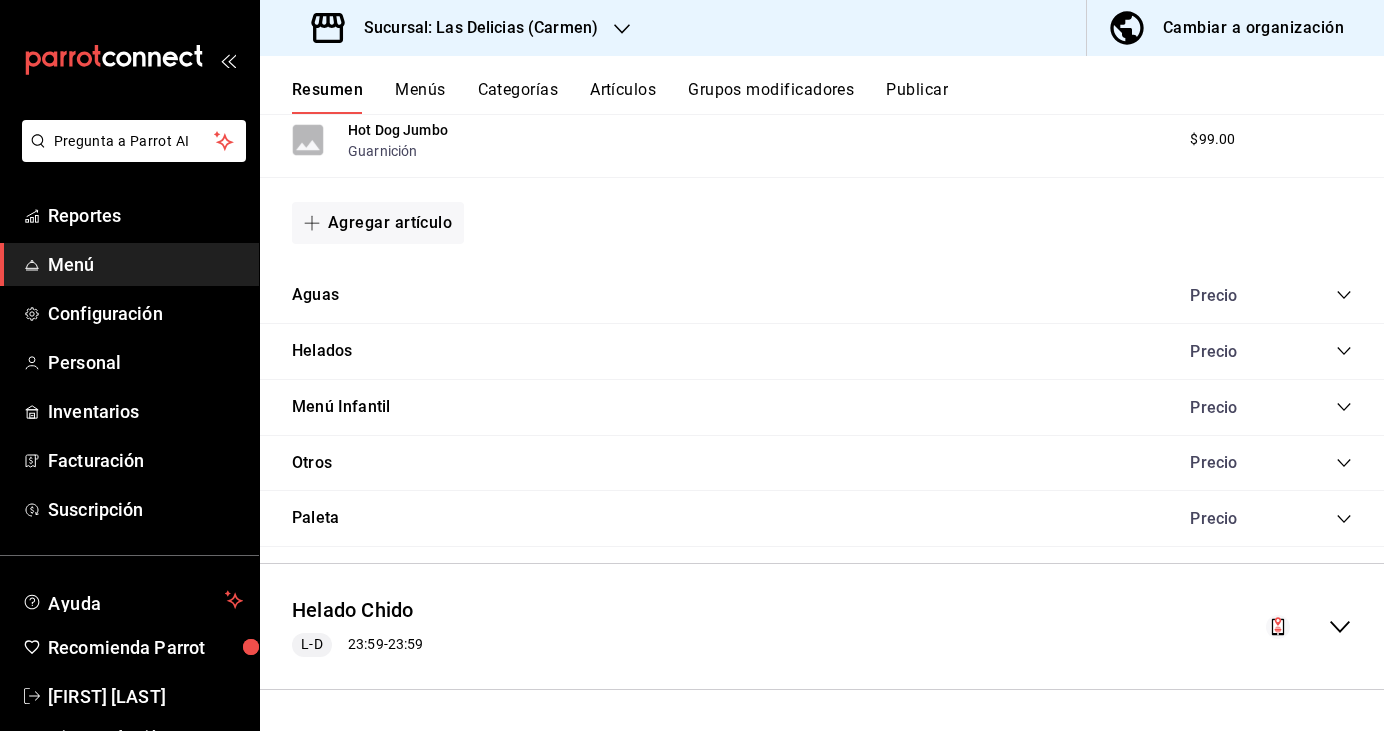 click 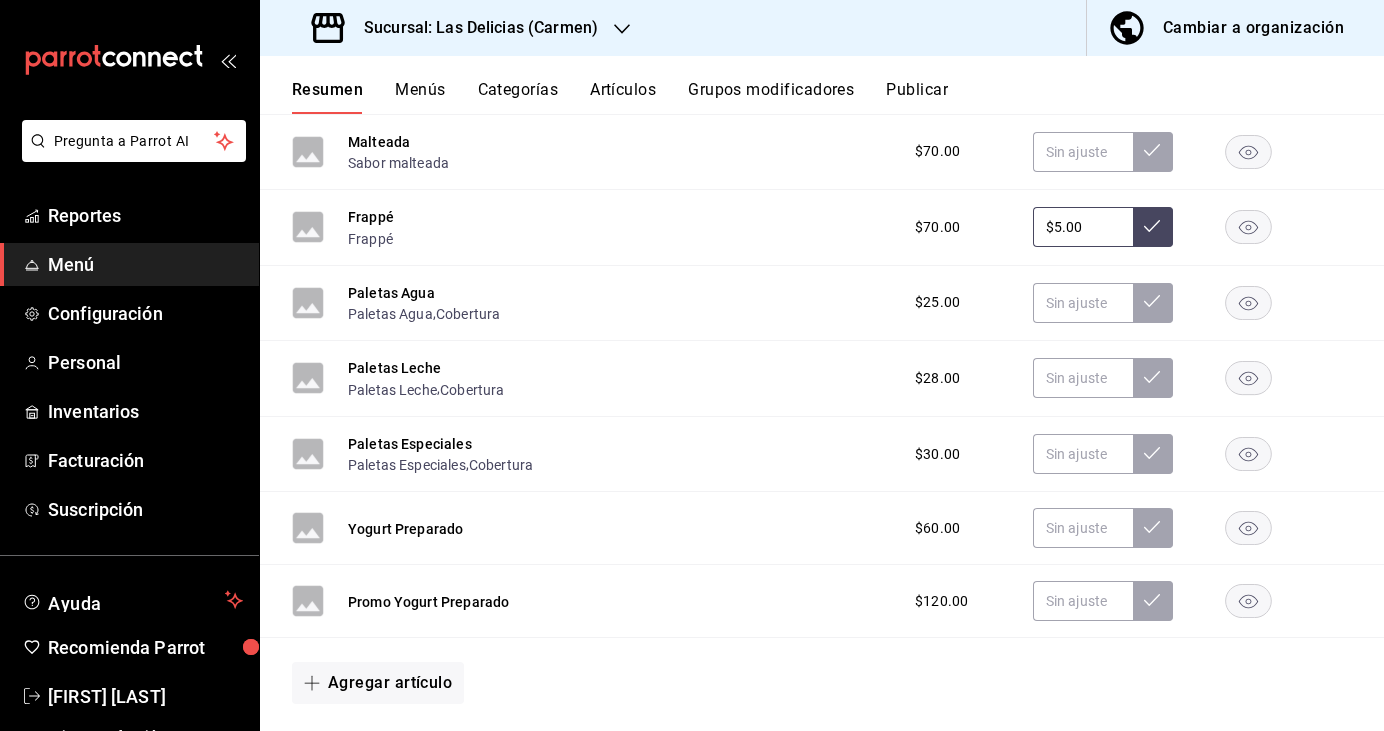scroll, scrollTop: 3561, scrollLeft: 0, axis: vertical 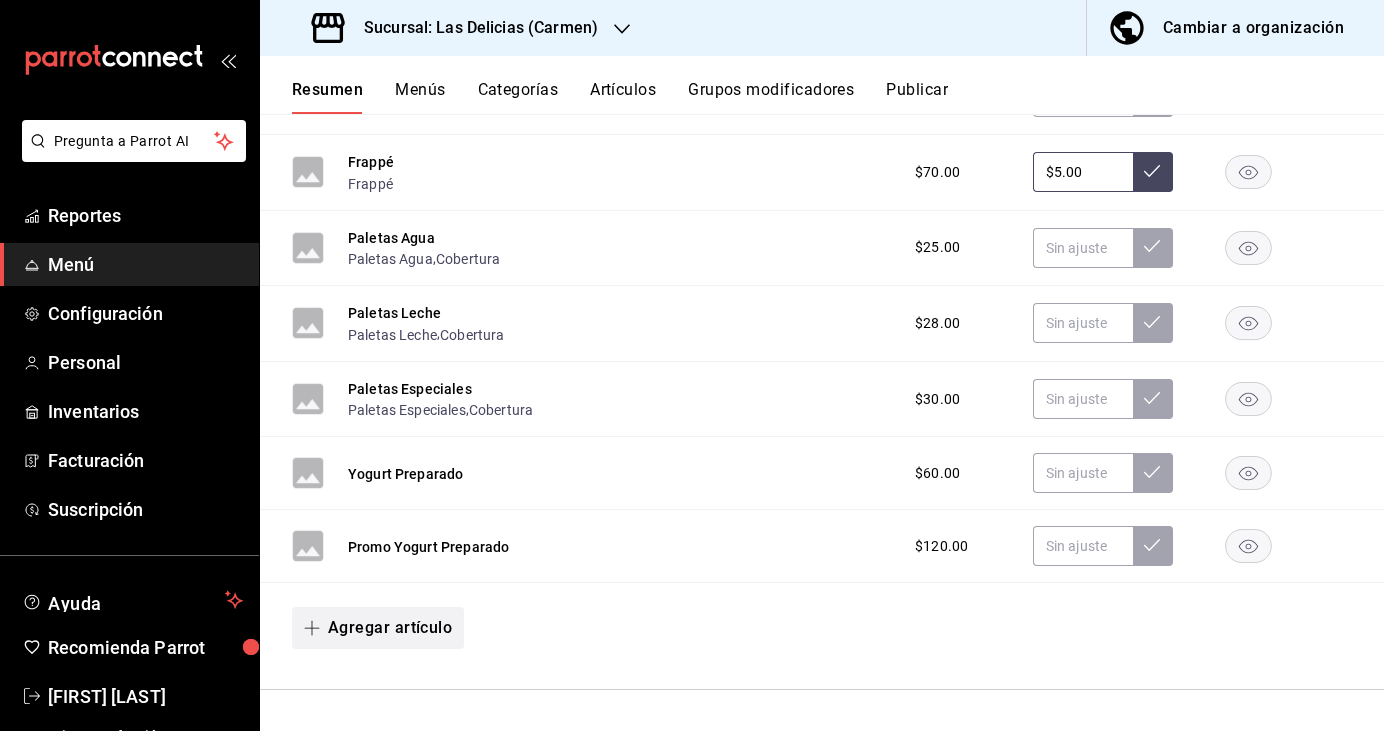 click on "Agregar artículo" at bounding box center (378, 628) 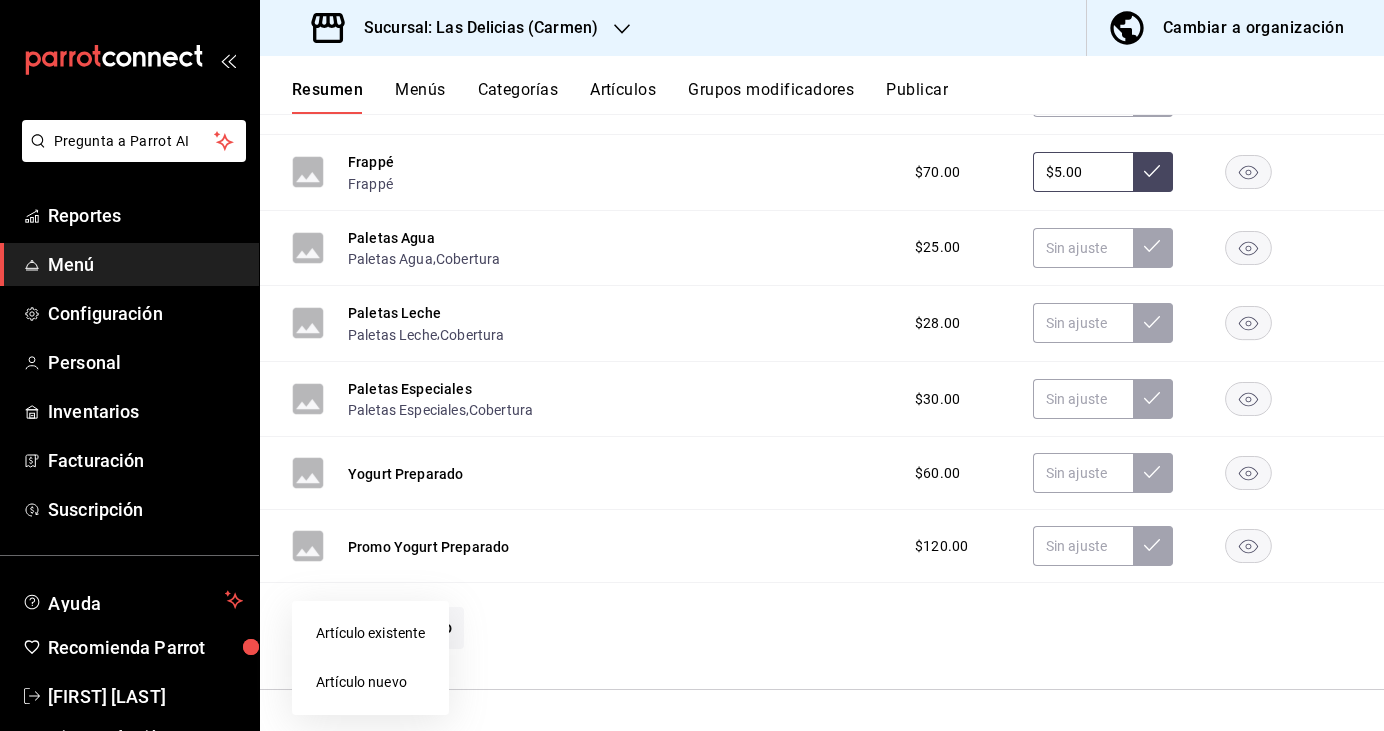 click on "Artículo nuevo" at bounding box center (370, 682) 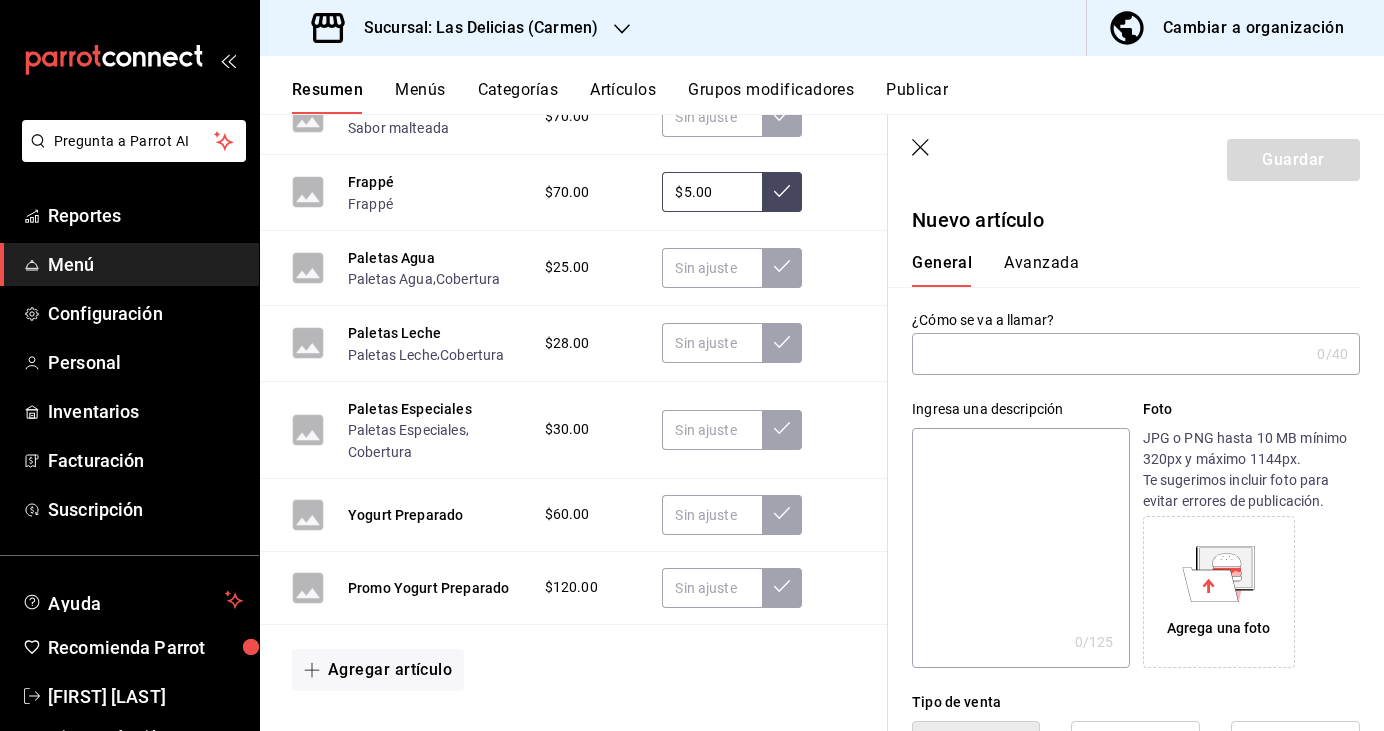 click at bounding box center (1110, 354) 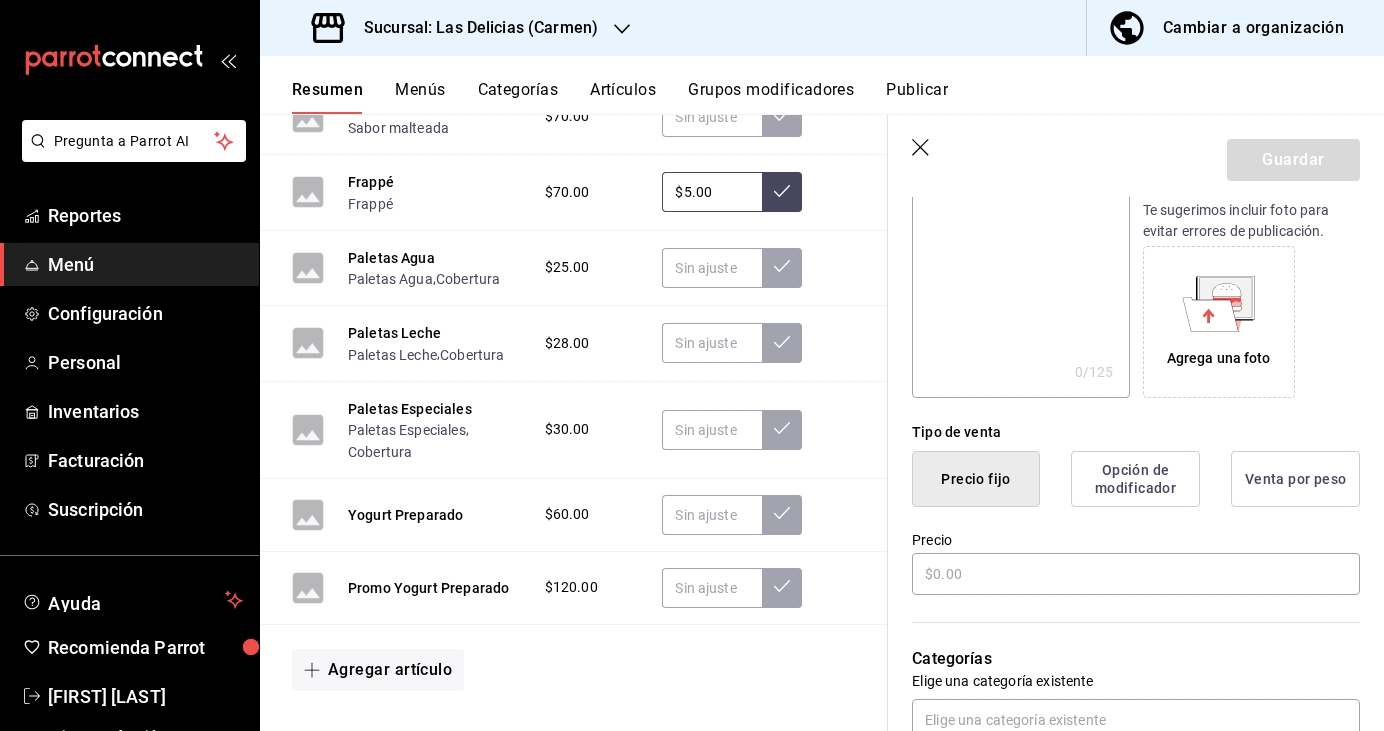 scroll, scrollTop: 276, scrollLeft: 0, axis: vertical 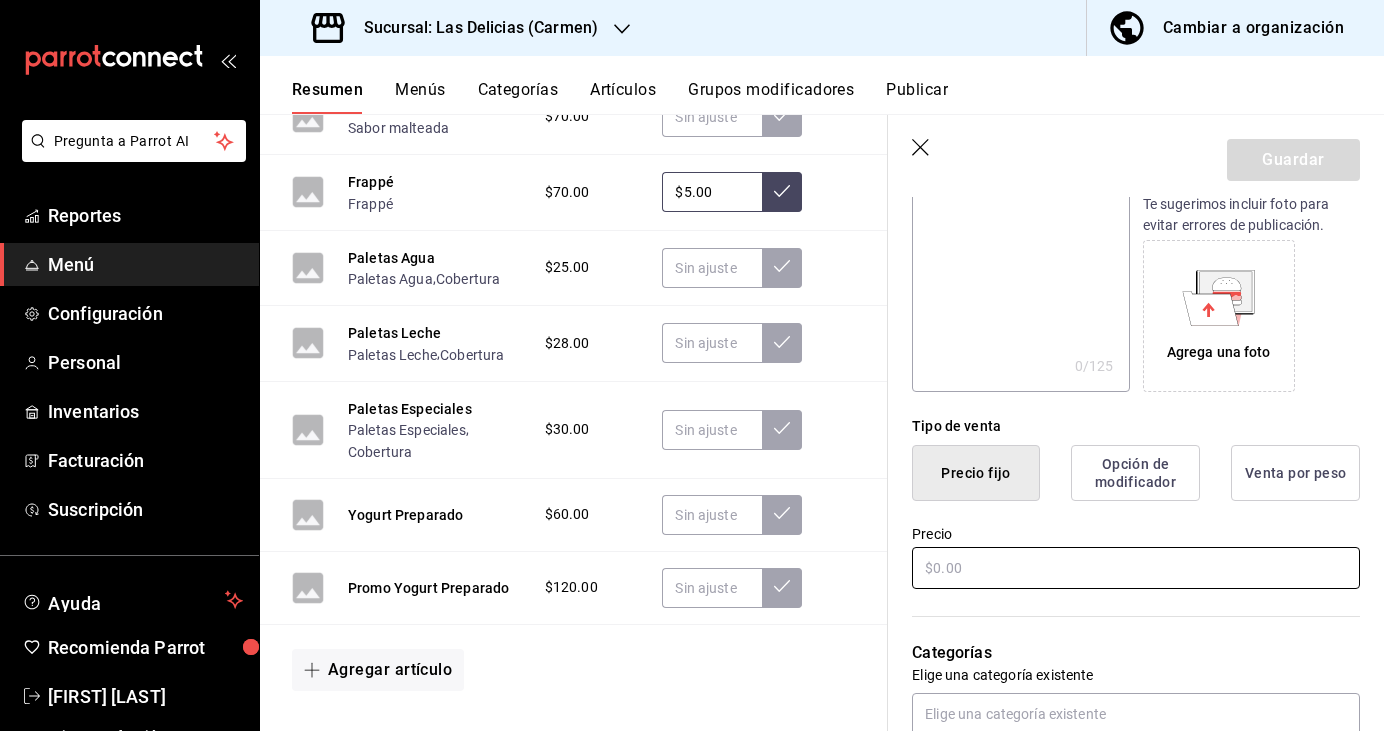 type on "Yogurt Beber" 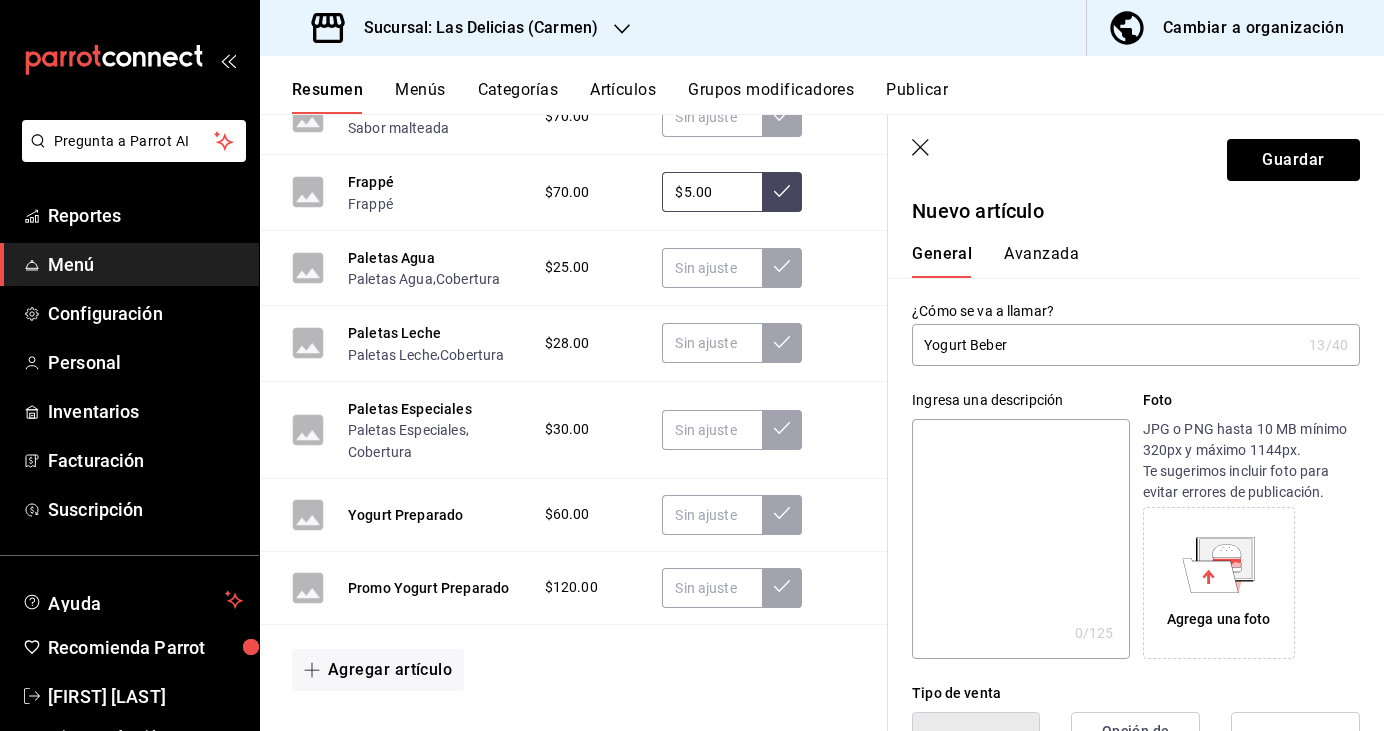 scroll, scrollTop: 0, scrollLeft: 0, axis: both 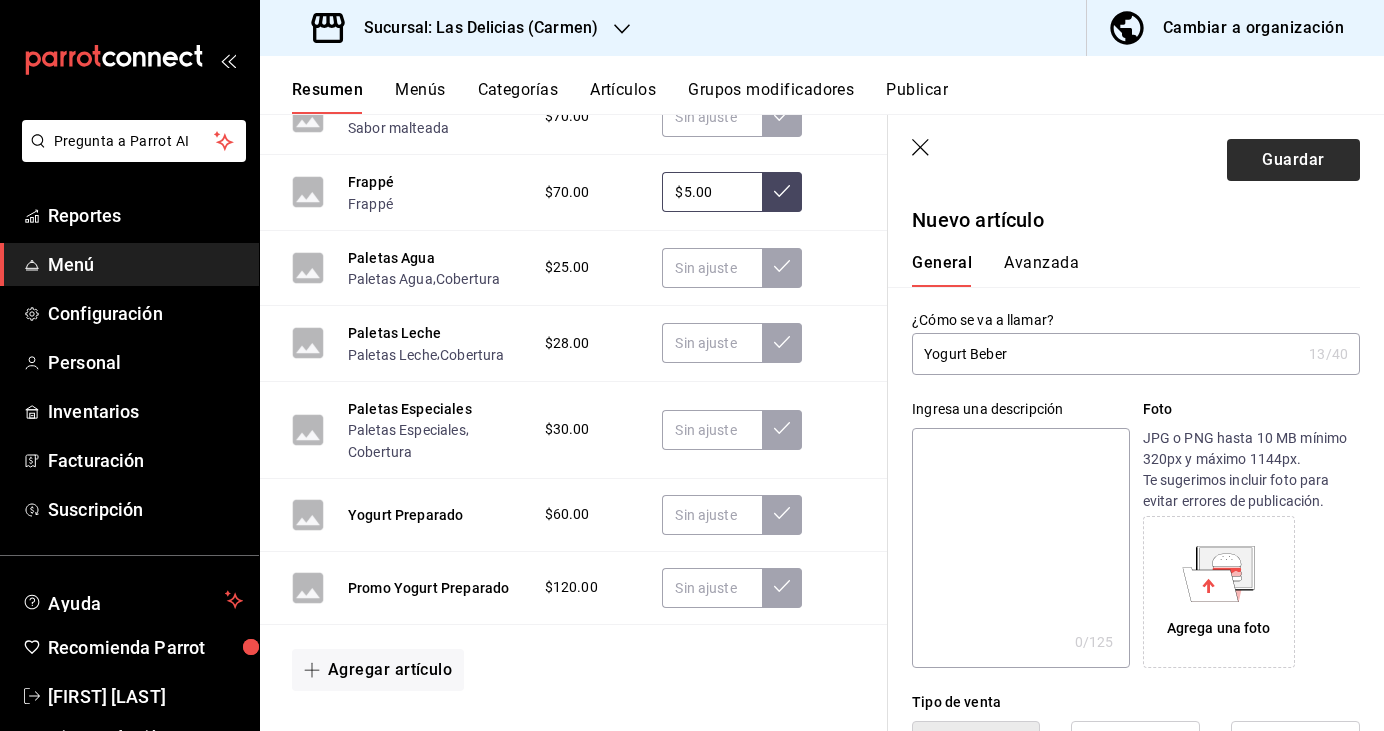 type on "$15.00" 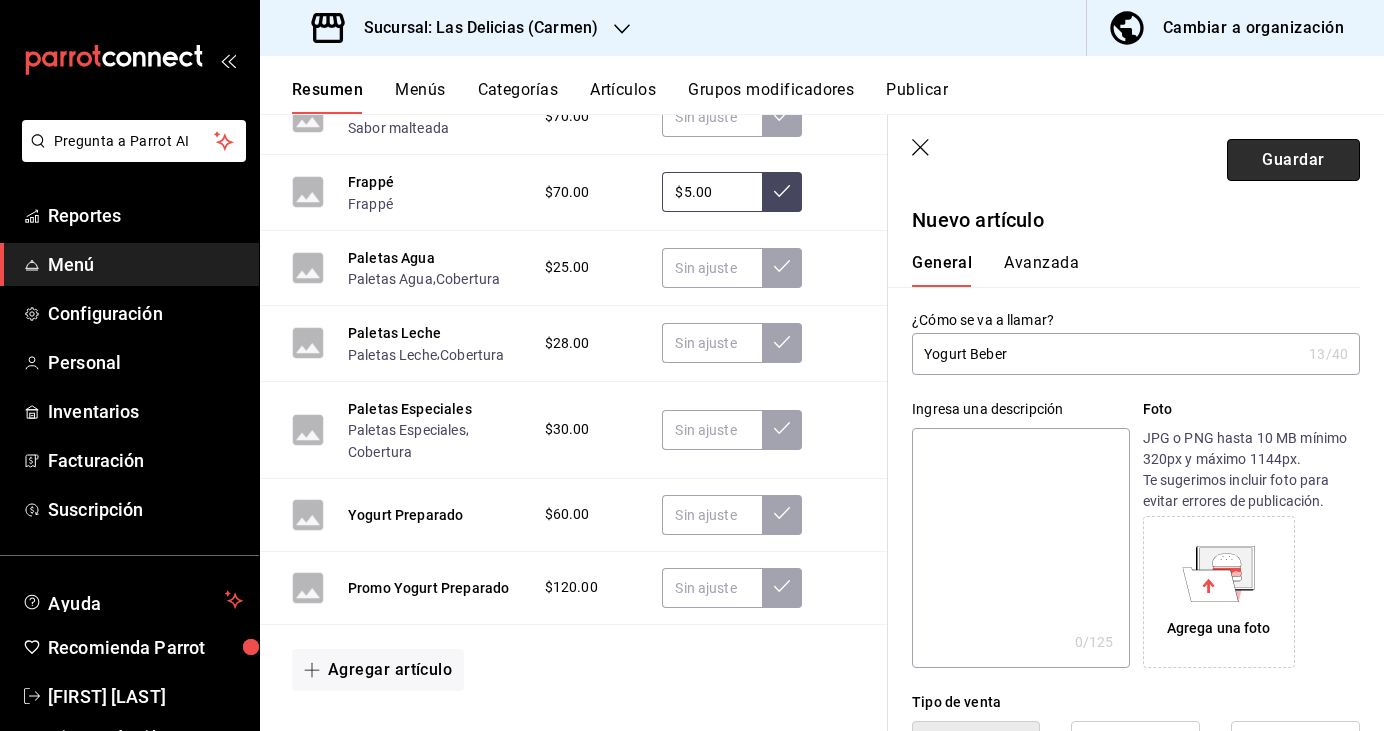 click on "Guardar" at bounding box center [1293, 160] 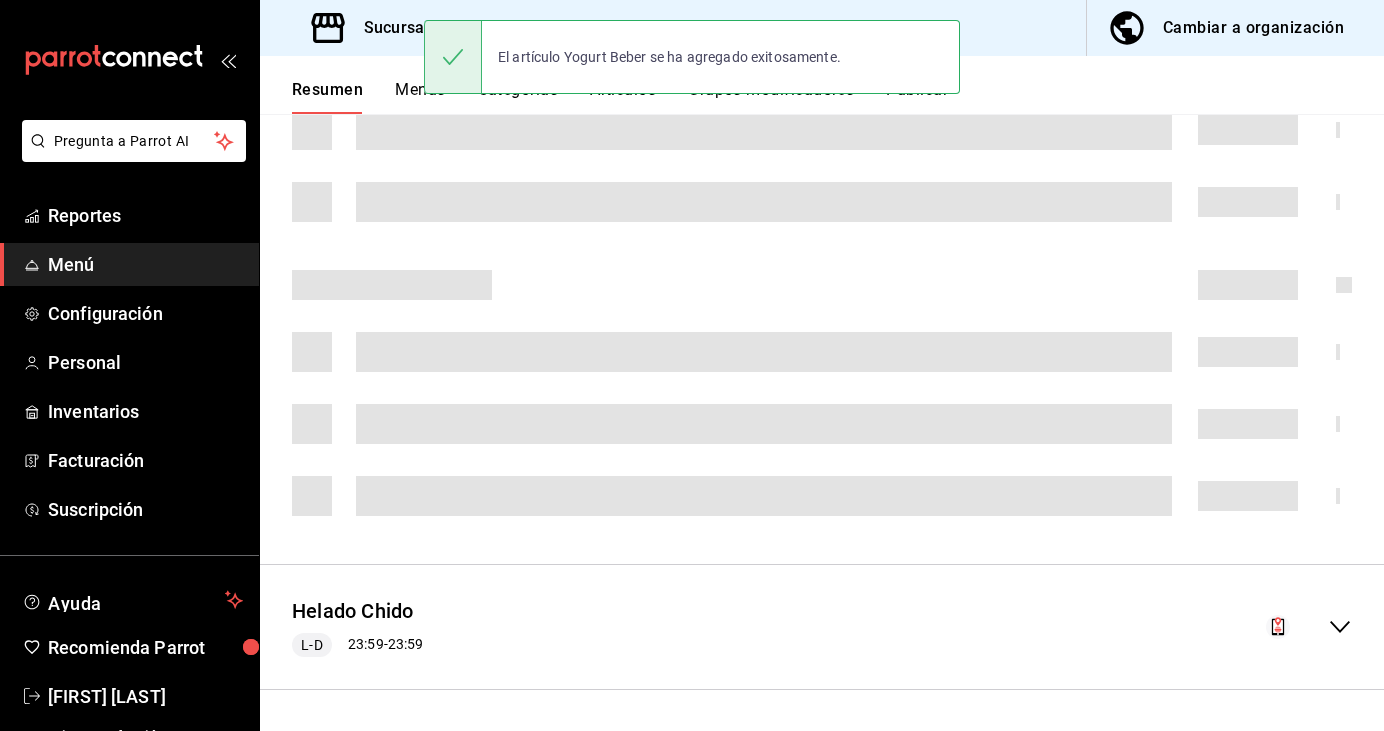 scroll, scrollTop: 1256, scrollLeft: 0, axis: vertical 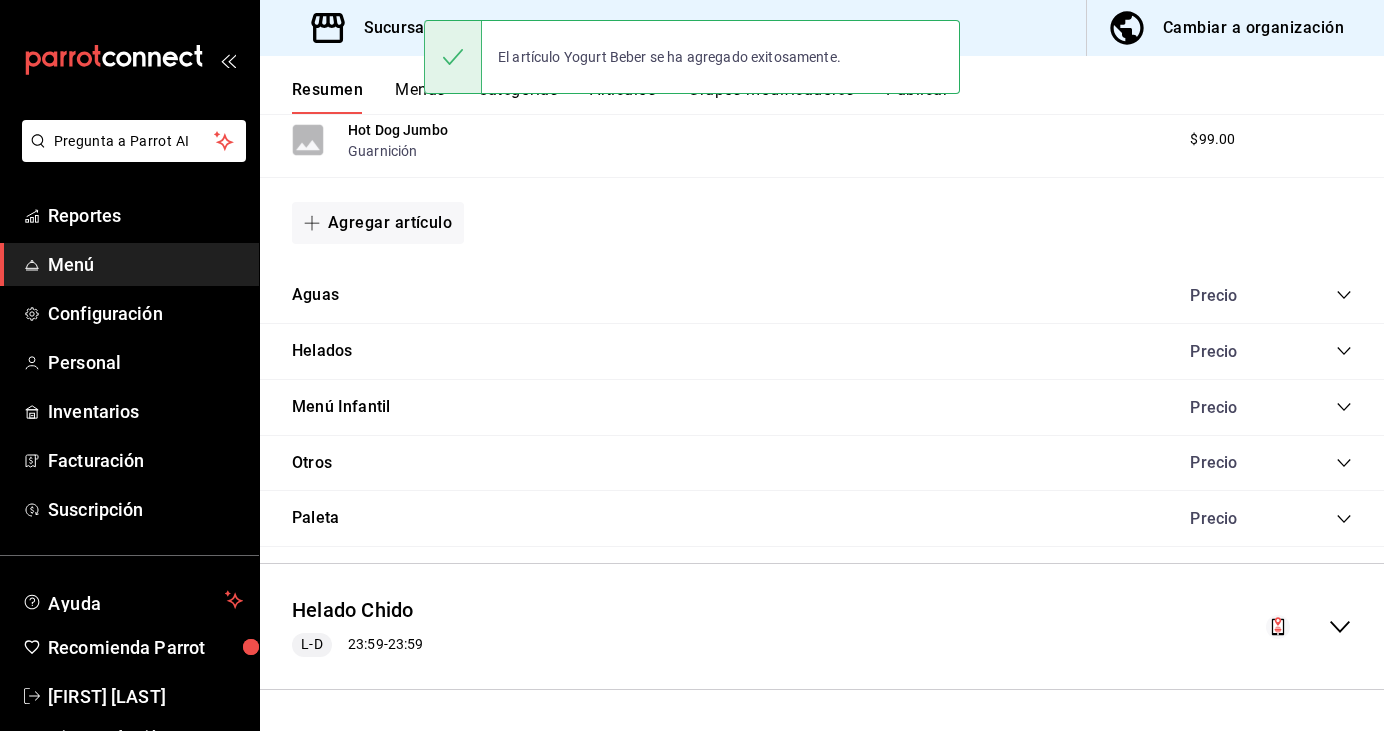 click 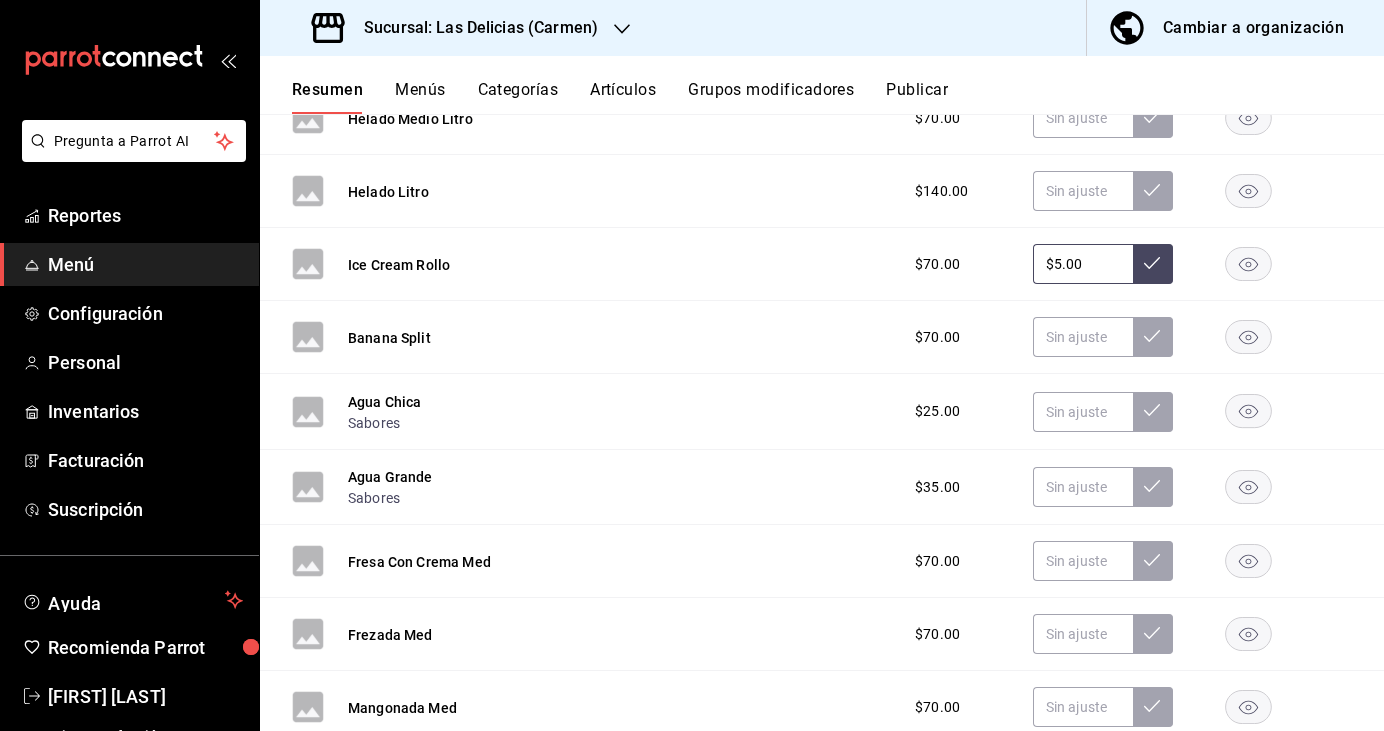 scroll, scrollTop: 3634, scrollLeft: 0, axis: vertical 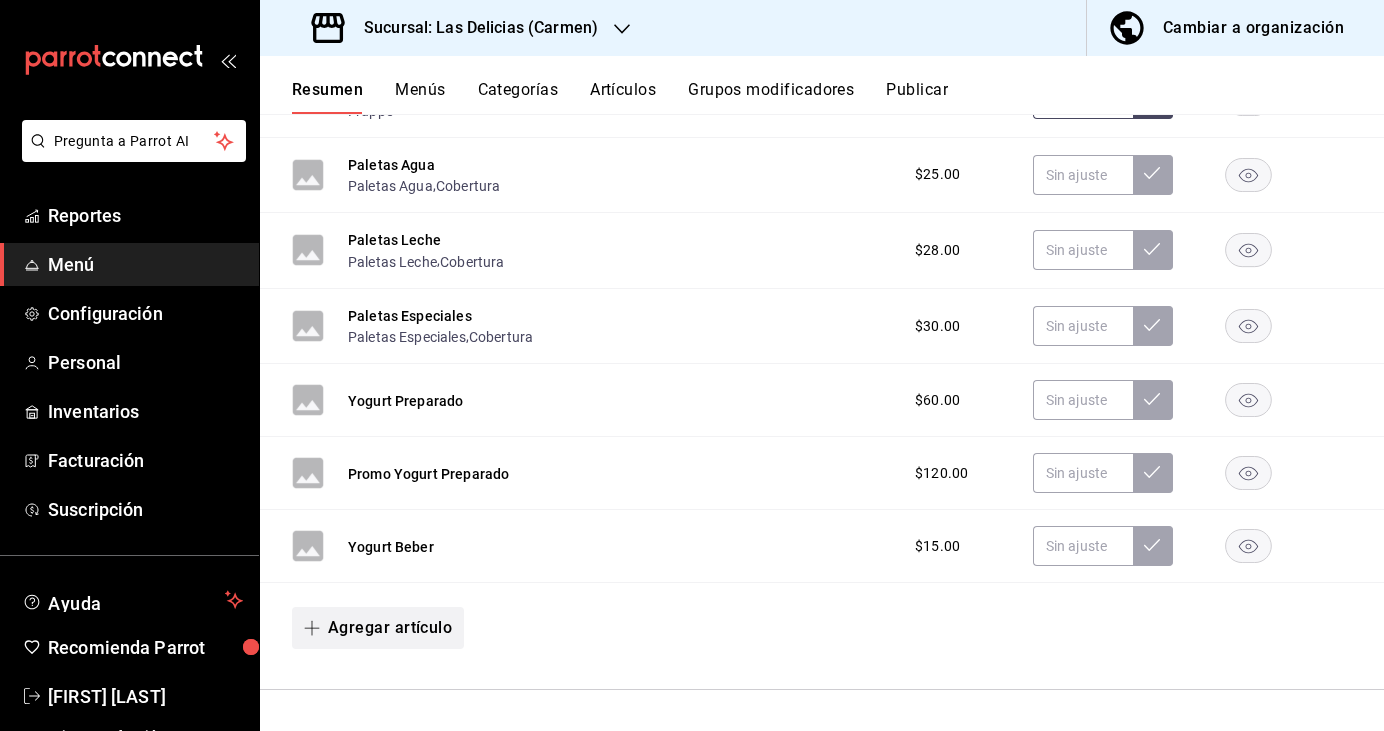 click on "Agregar artículo" at bounding box center [378, 628] 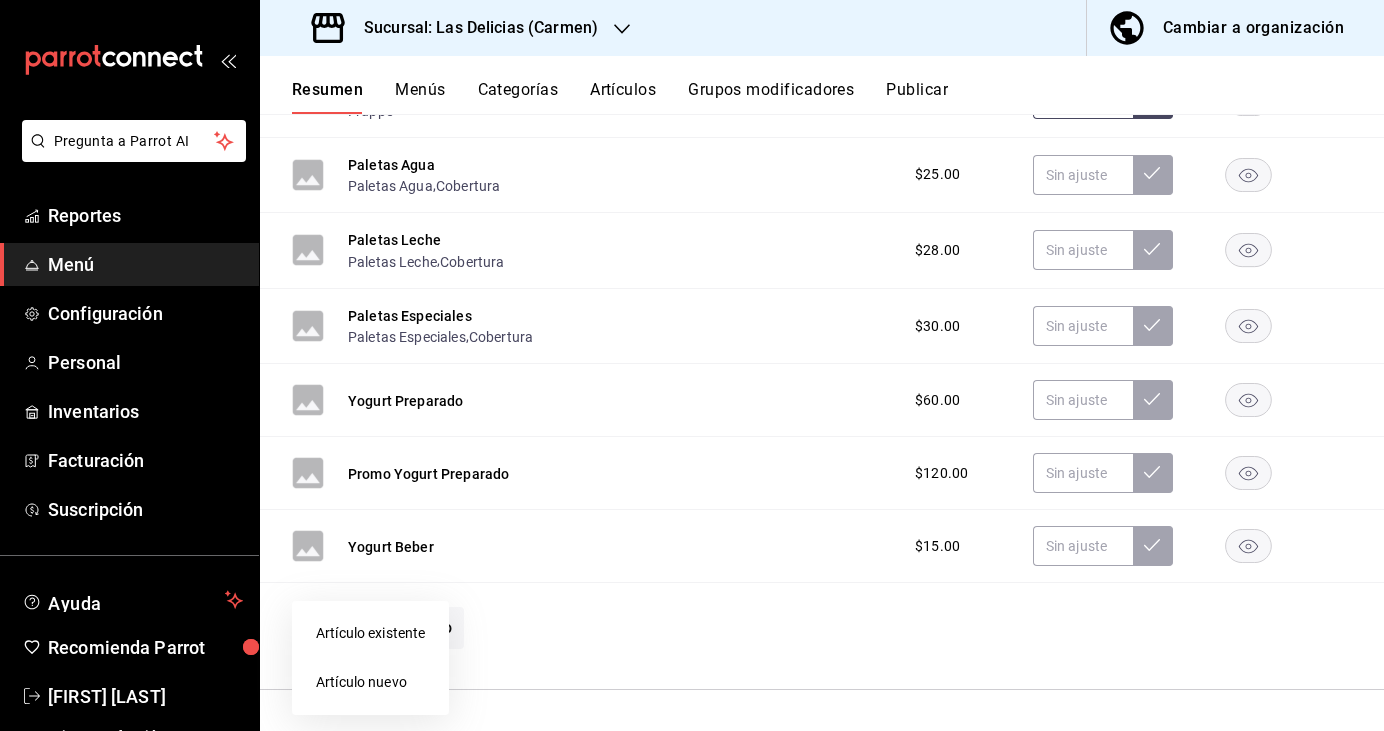 click on "Artículo nuevo" at bounding box center (370, 682) 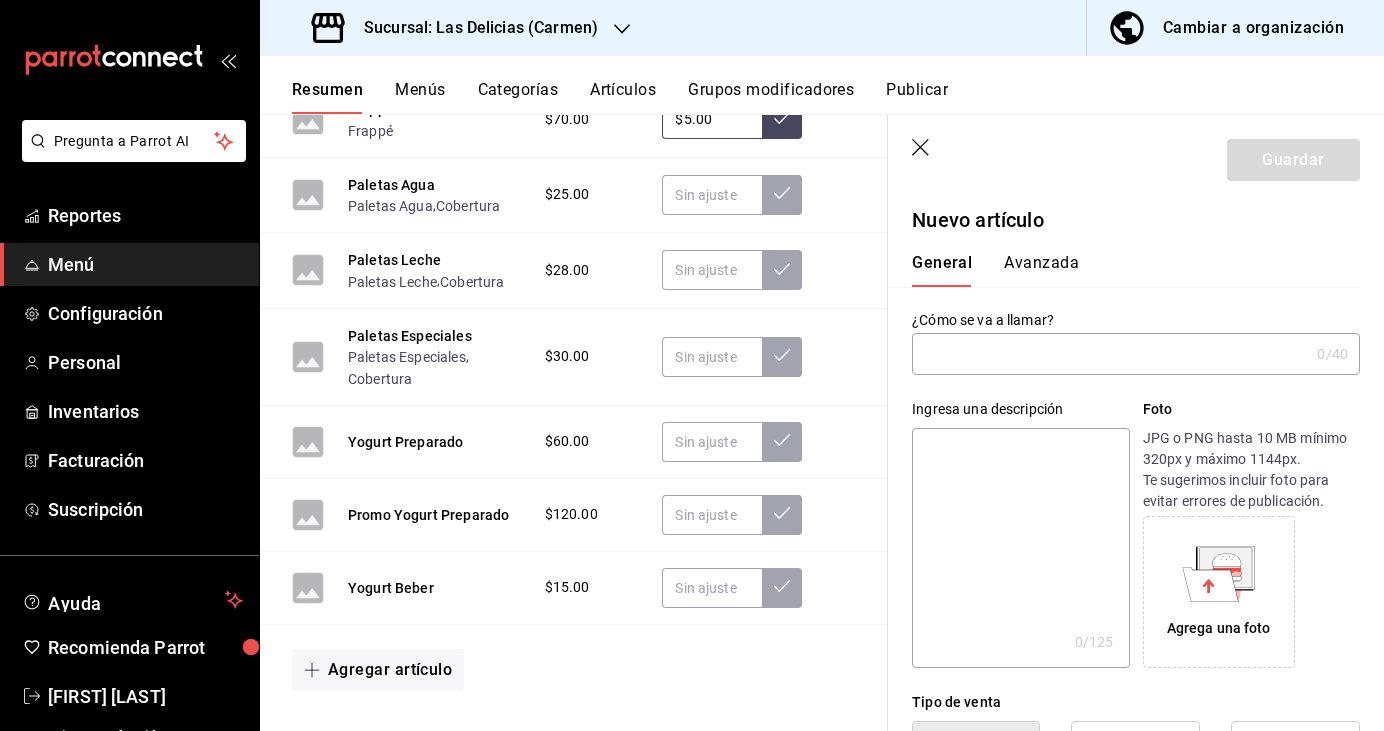 click at bounding box center [1110, 354] 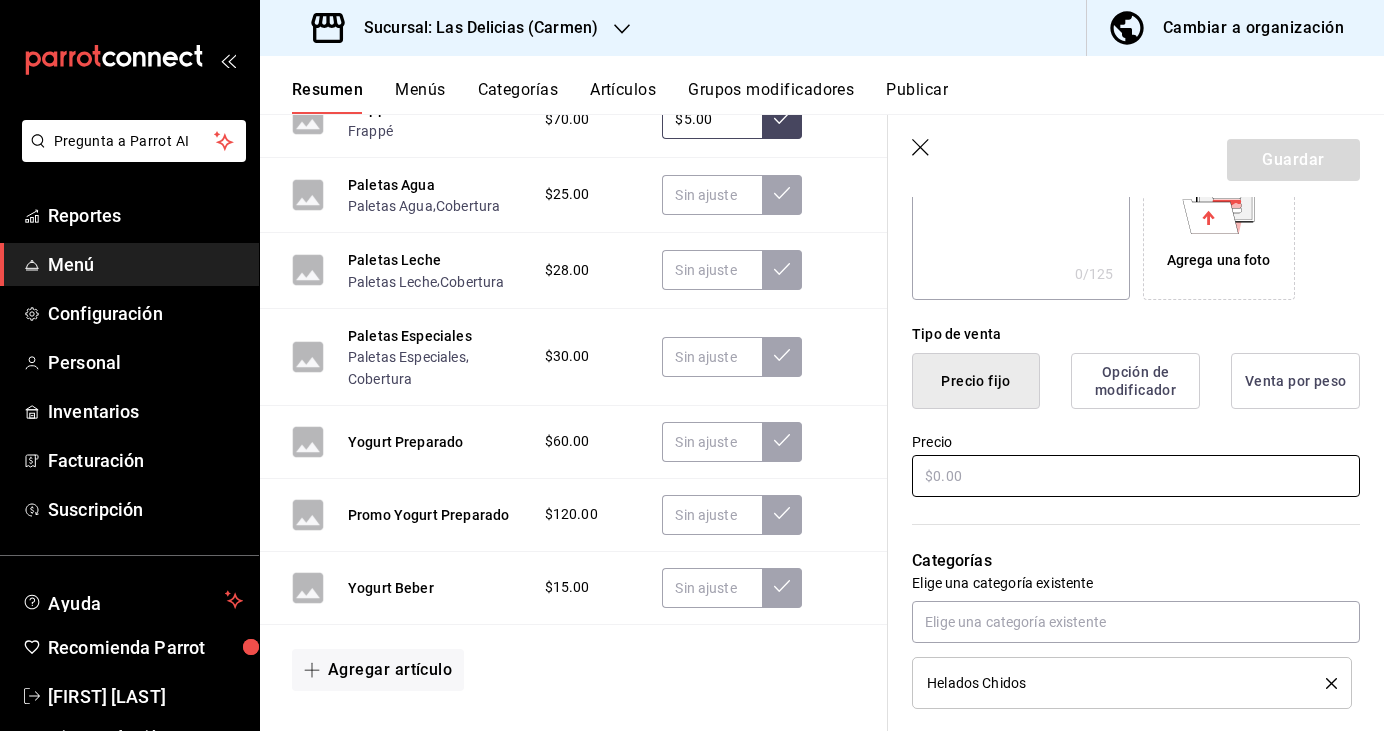 scroll, scrollTop: 370, scrollLeft: 0, axis: vertical 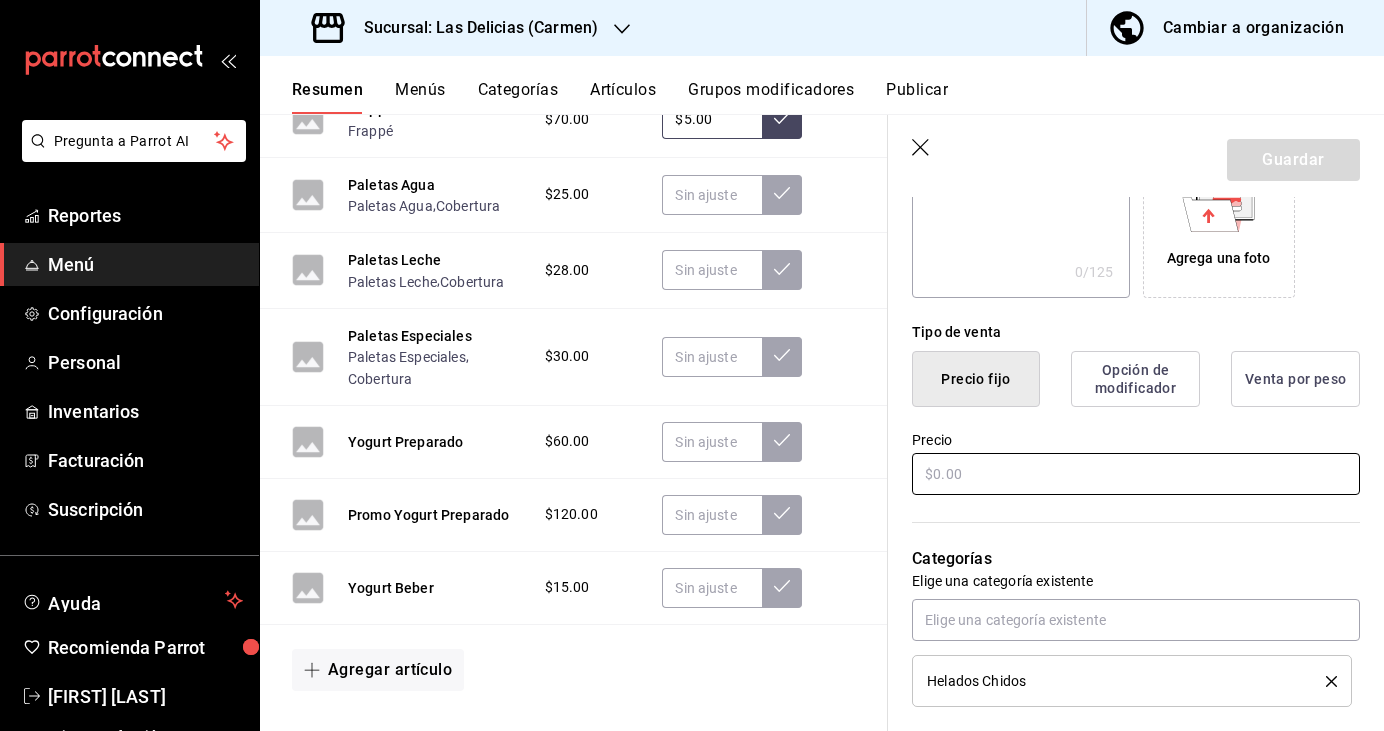 type on "Yogurt Litro" 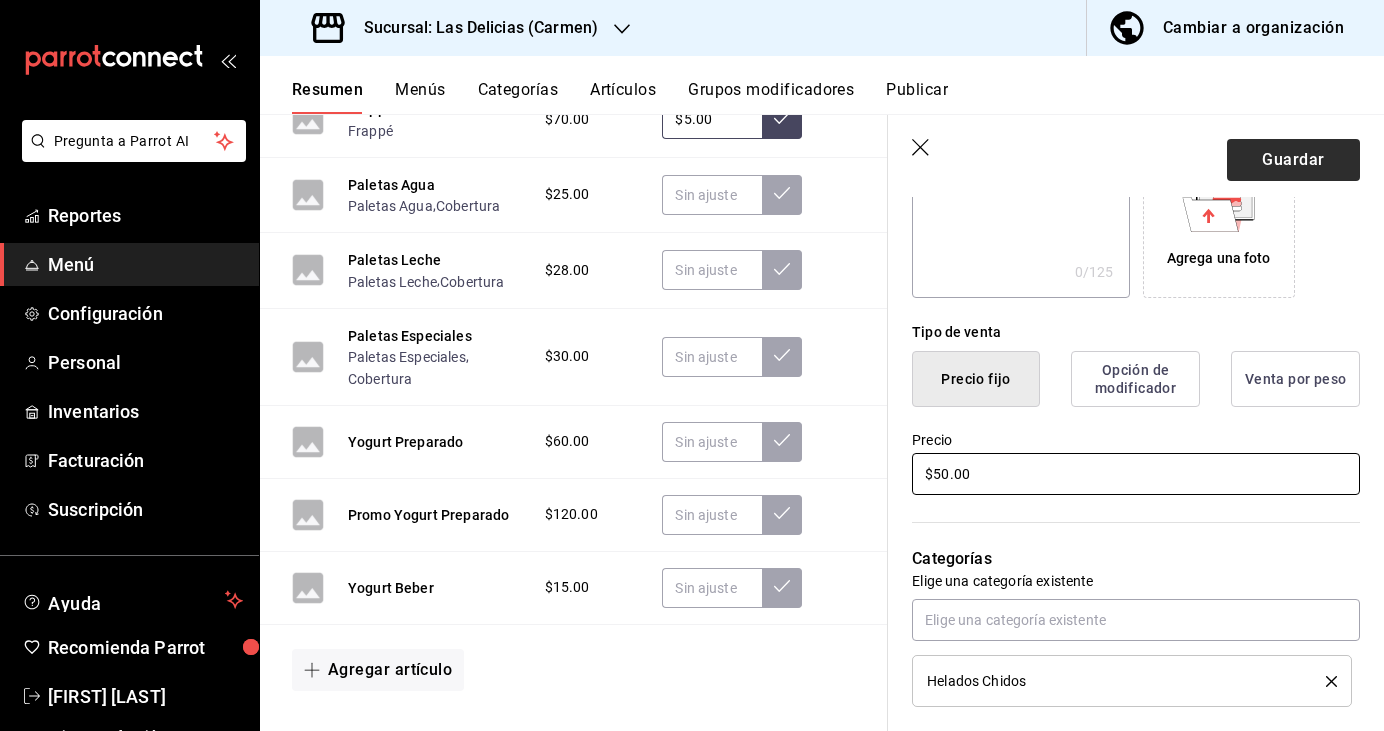 type on "$50.00" 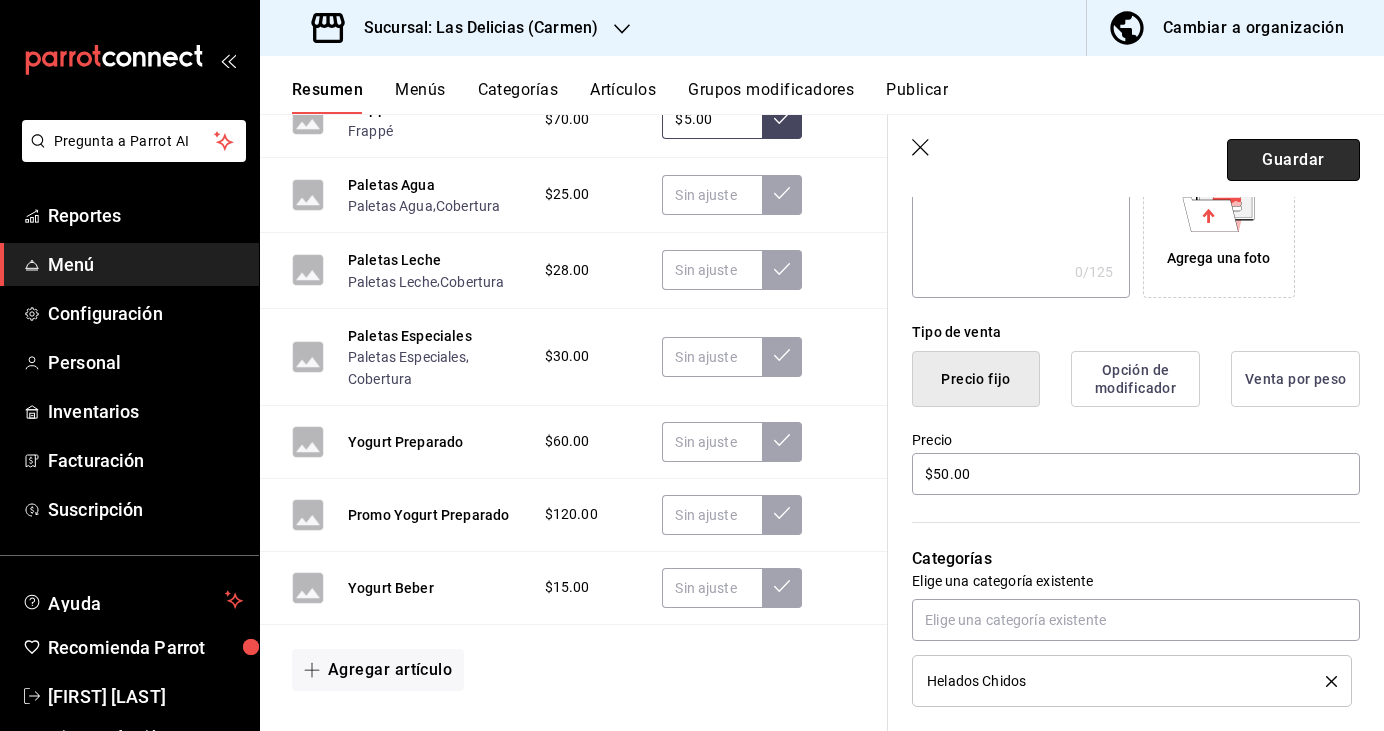 click on "Guardar" at bounding box center (1293, 160) 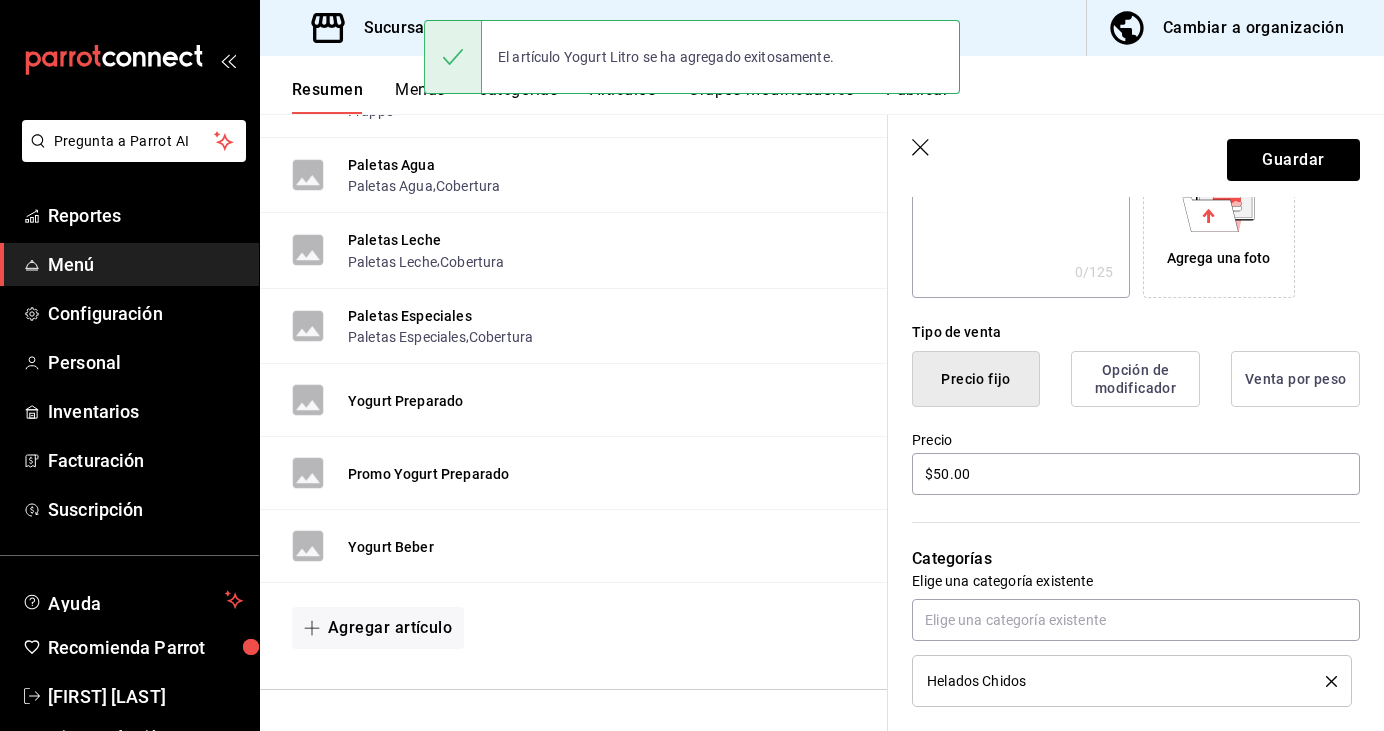 scroll, scrollTop: 2767, scrollLeft: 0, axis: vertical 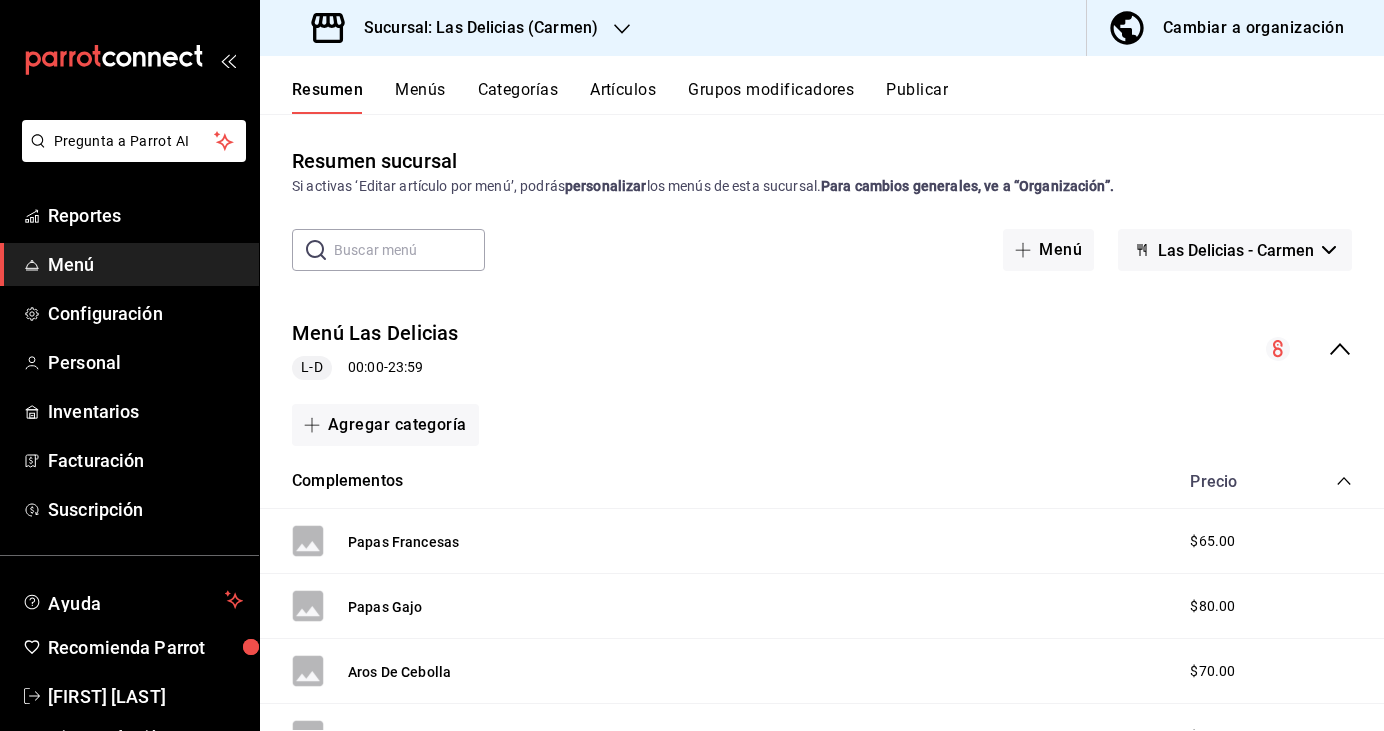 click 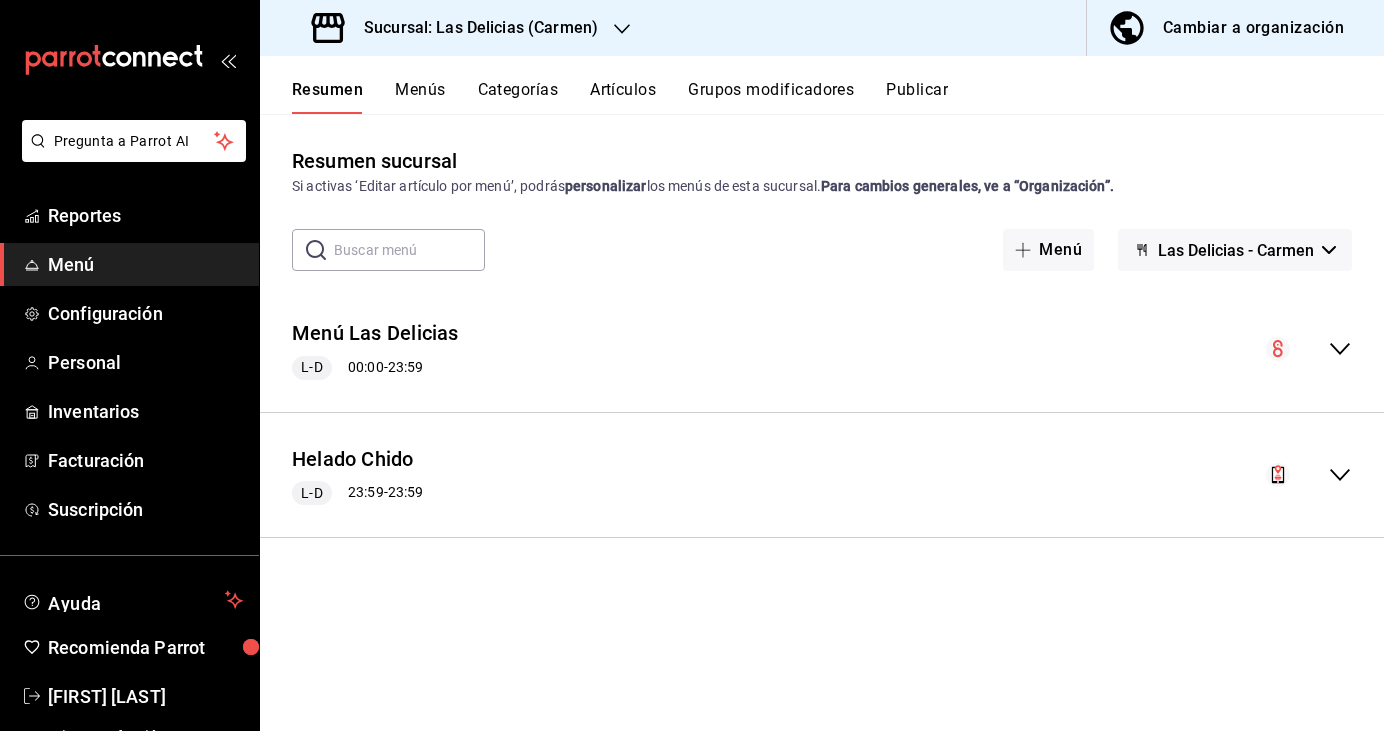 click 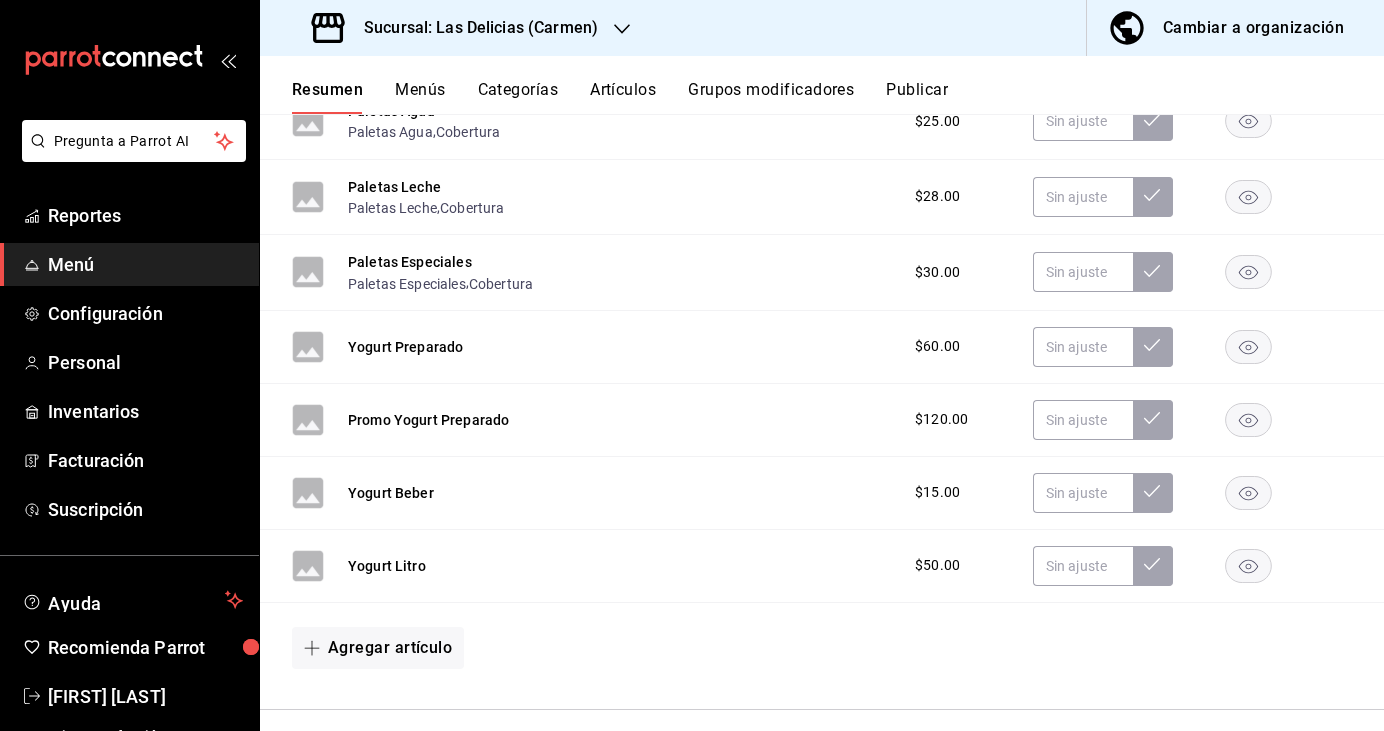 scroll, scrollTop: 2299, scrollLeft: 0, axis: vertical 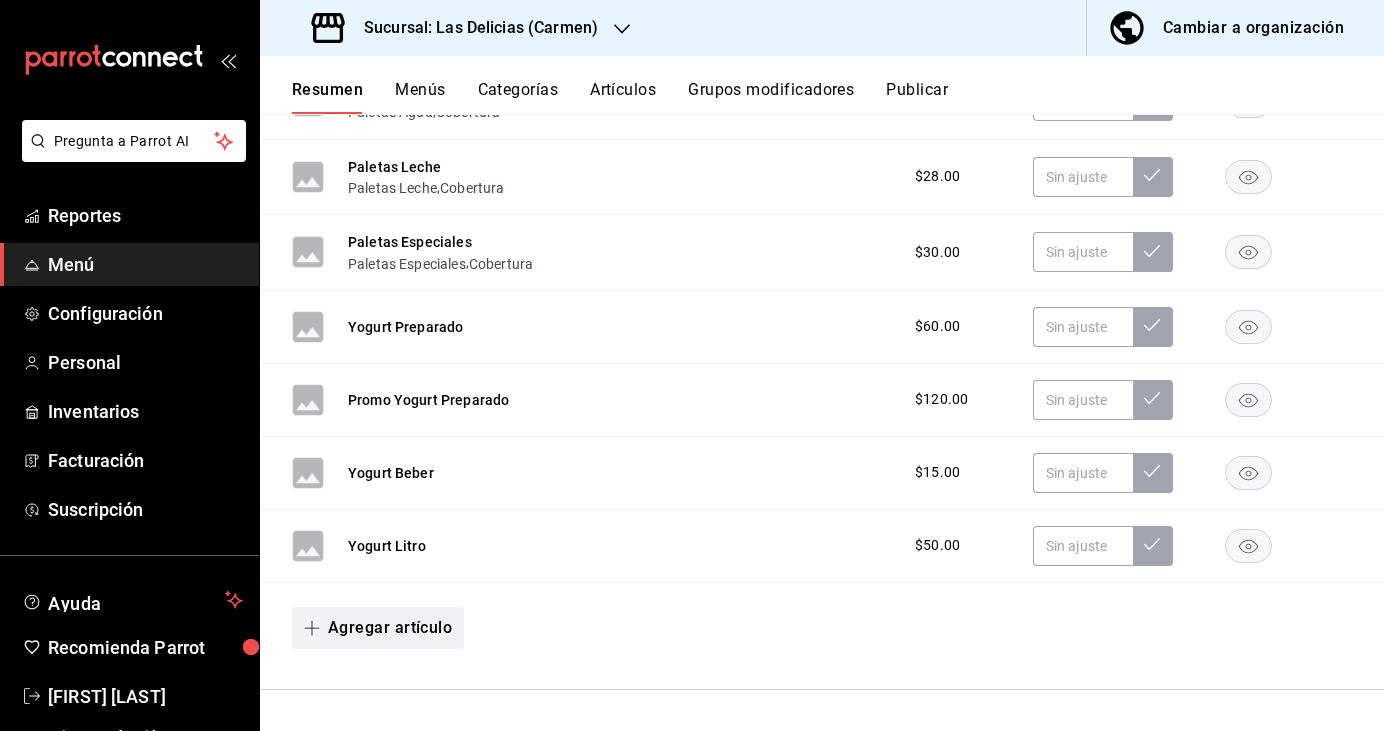 click on "Agregar artículo" at bounding box center [378, 628] 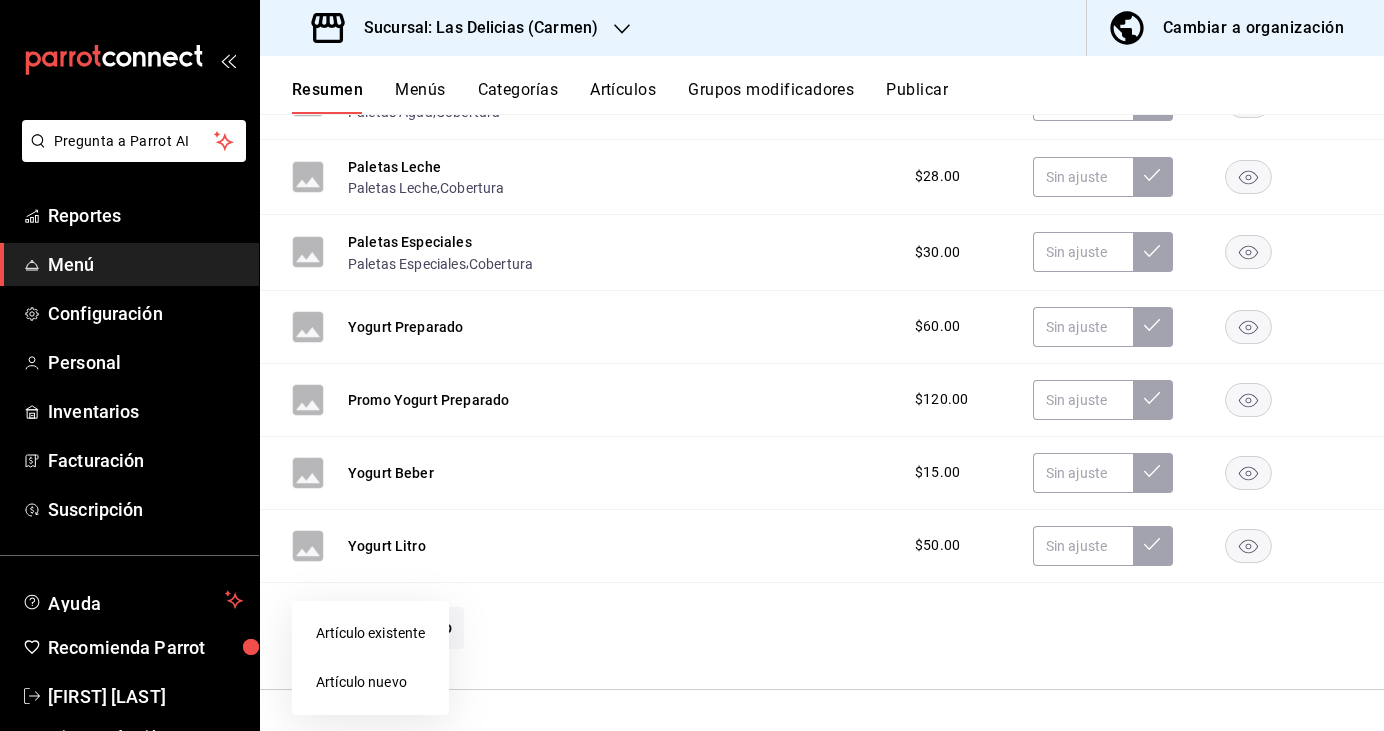 click on "Artículo nuevo" at bounding box center (370, 682) 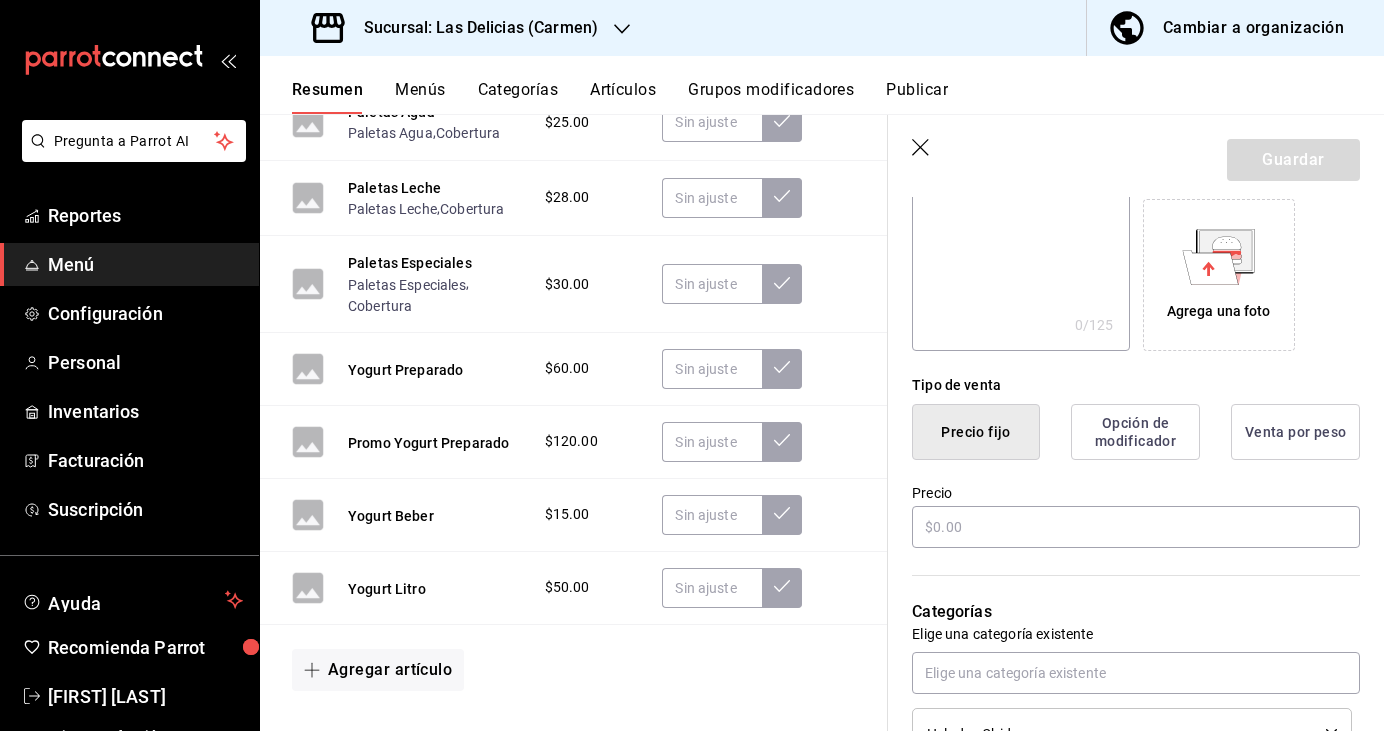 scroll, scrollTop: 331, scrollLeft: 0, axis: vertical 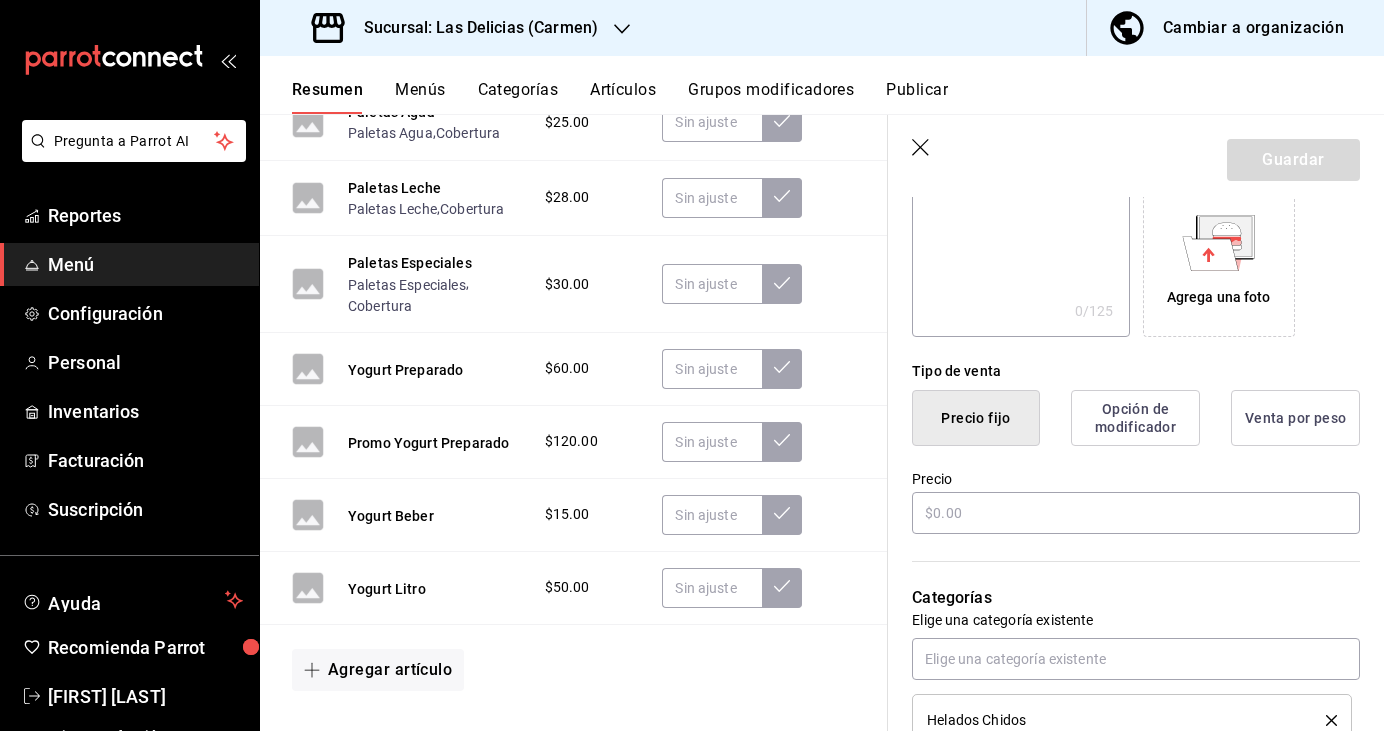 type on "Yogurt 2 Litros" 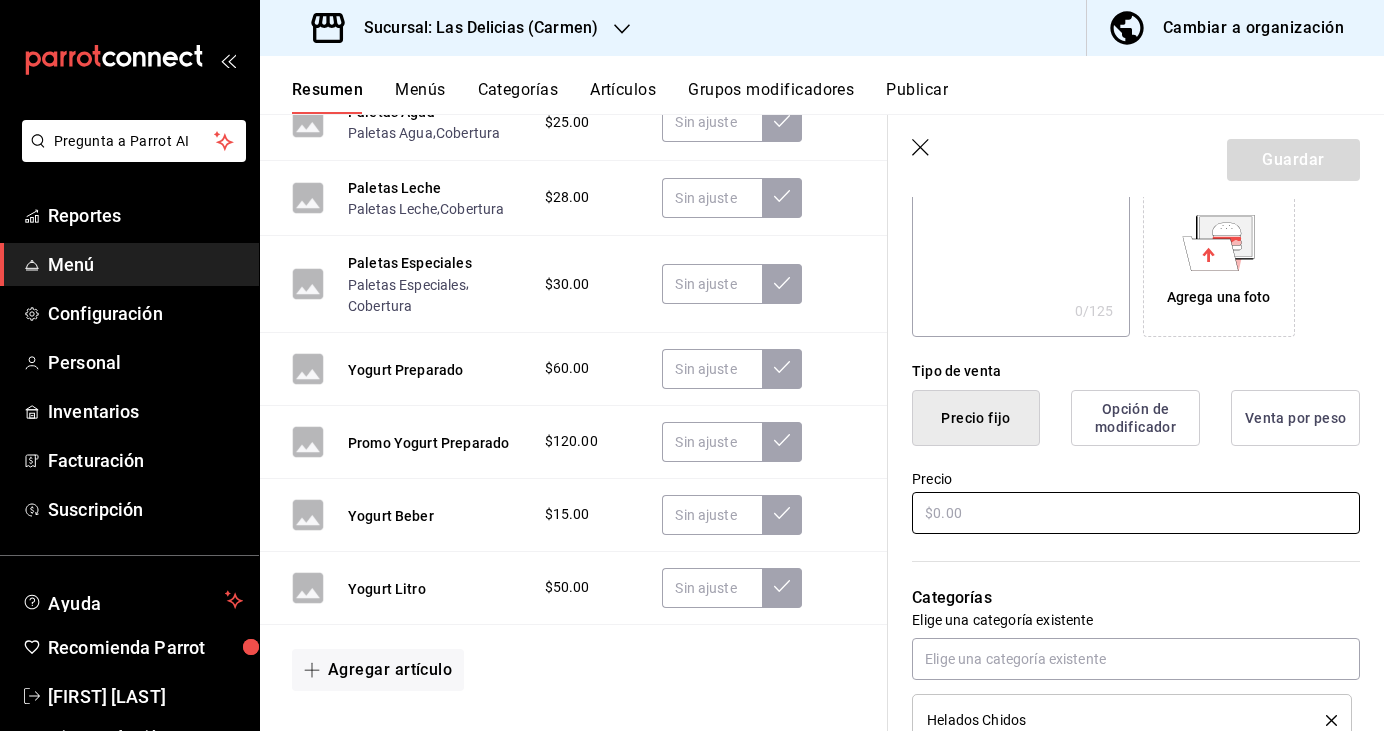 click at bounding box center (1136, 513) 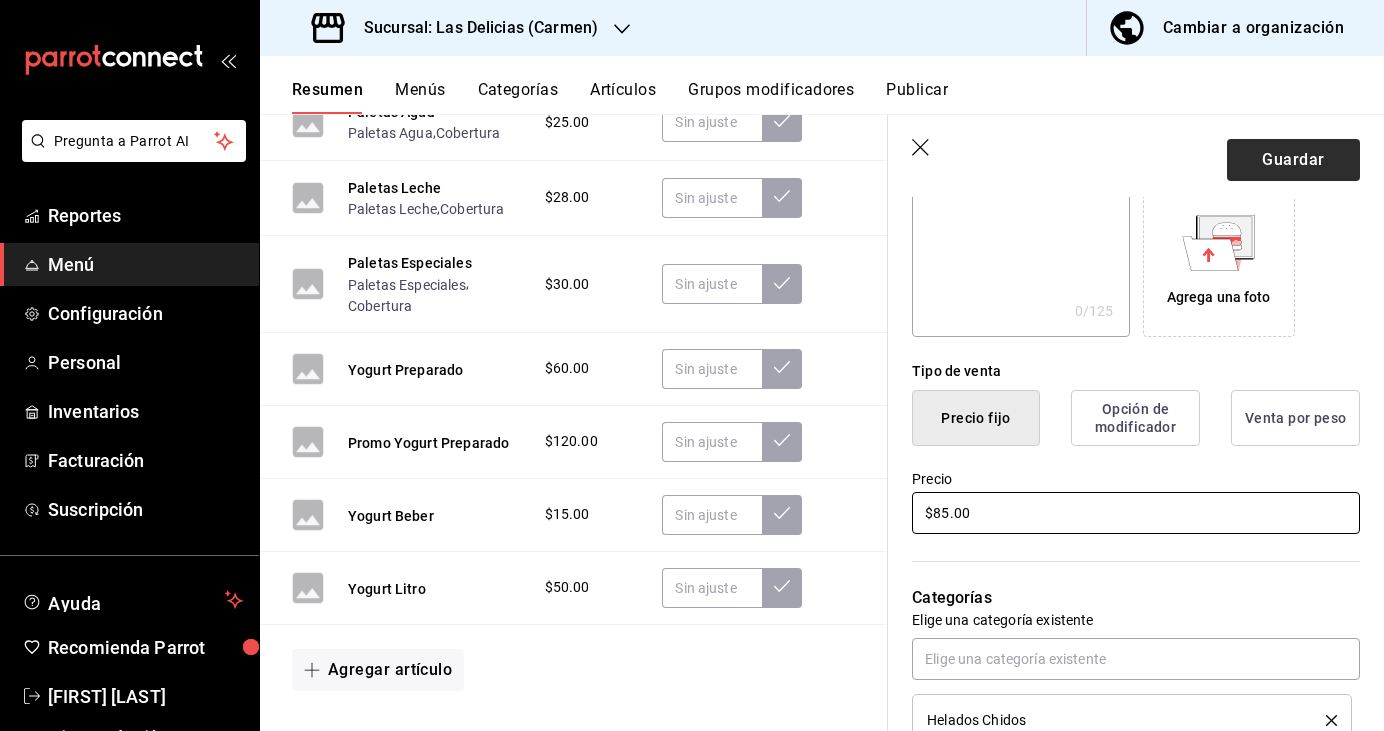 type on "$85.00" 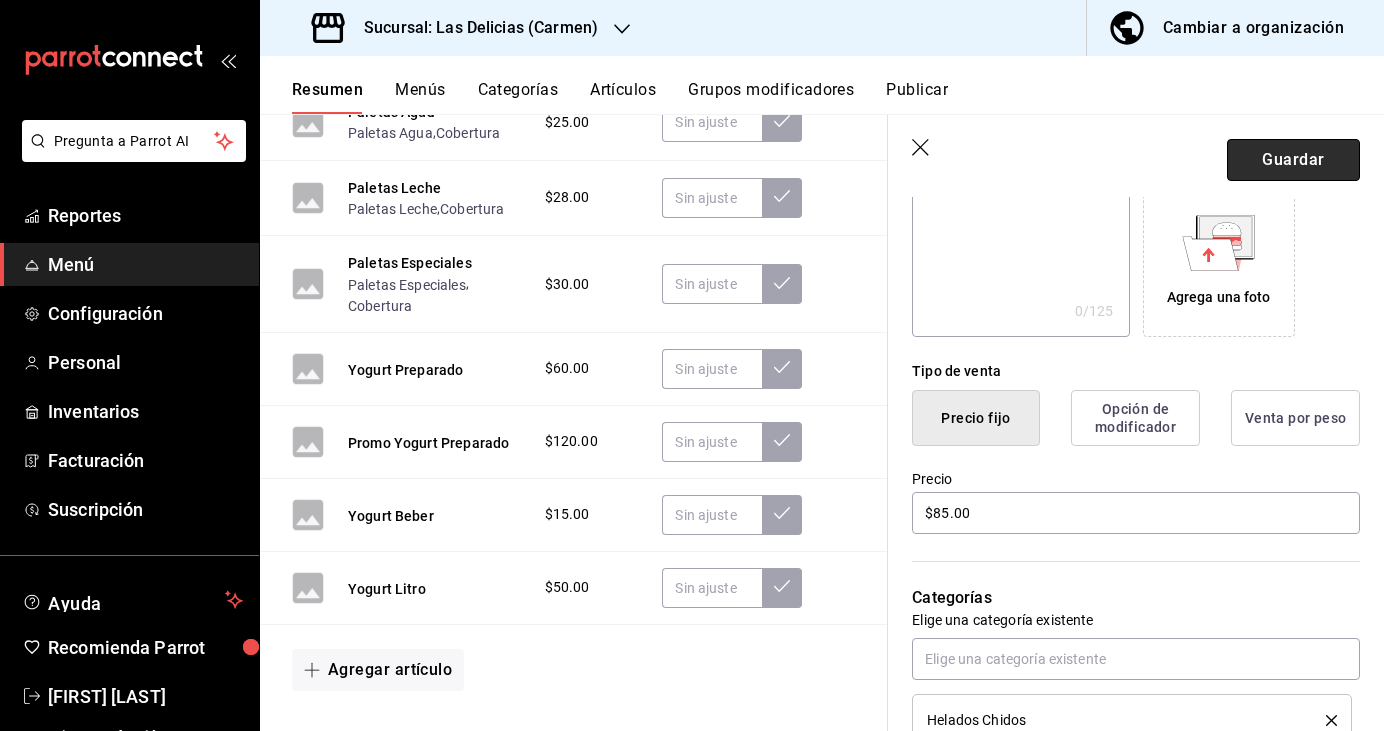 click on "Guardar" at bounding box center (1293, 160) 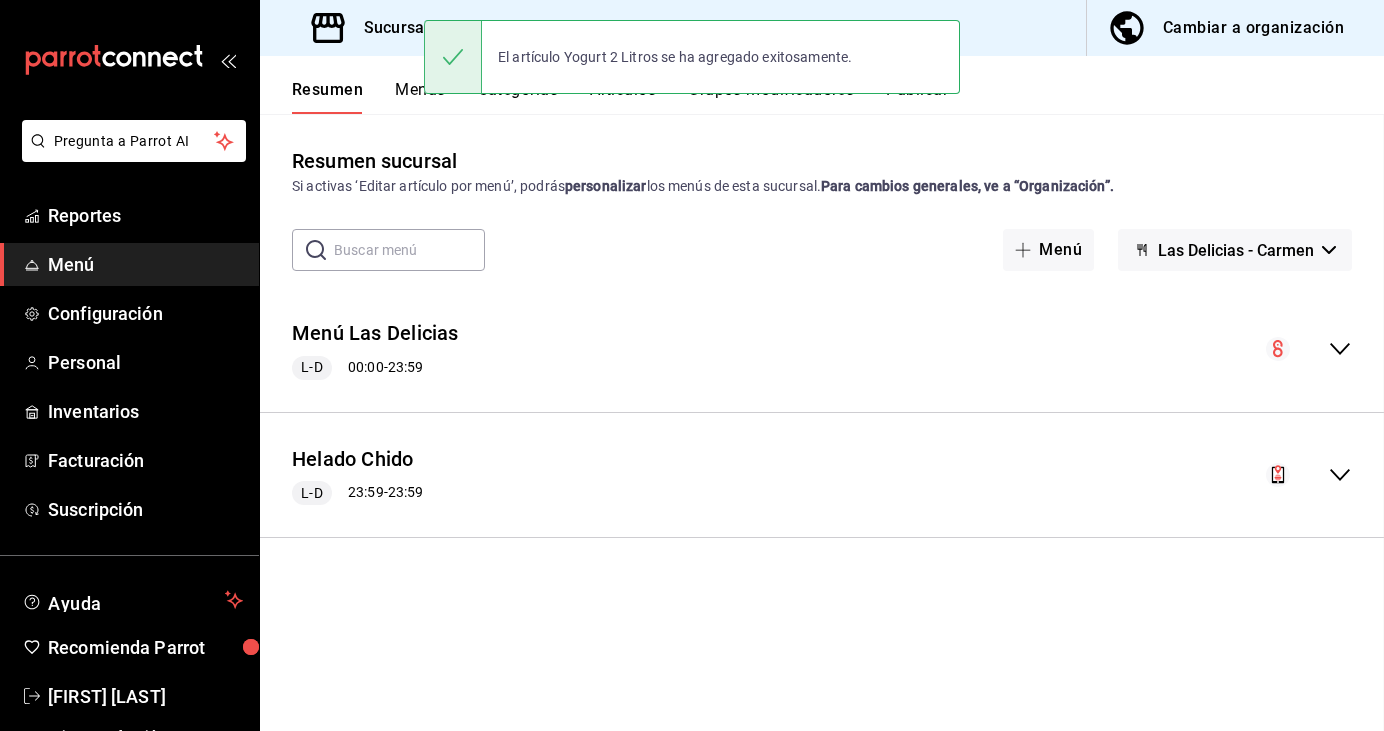 scroll, scrollTop: 2488, scrollLeft: 0, axis: vertical 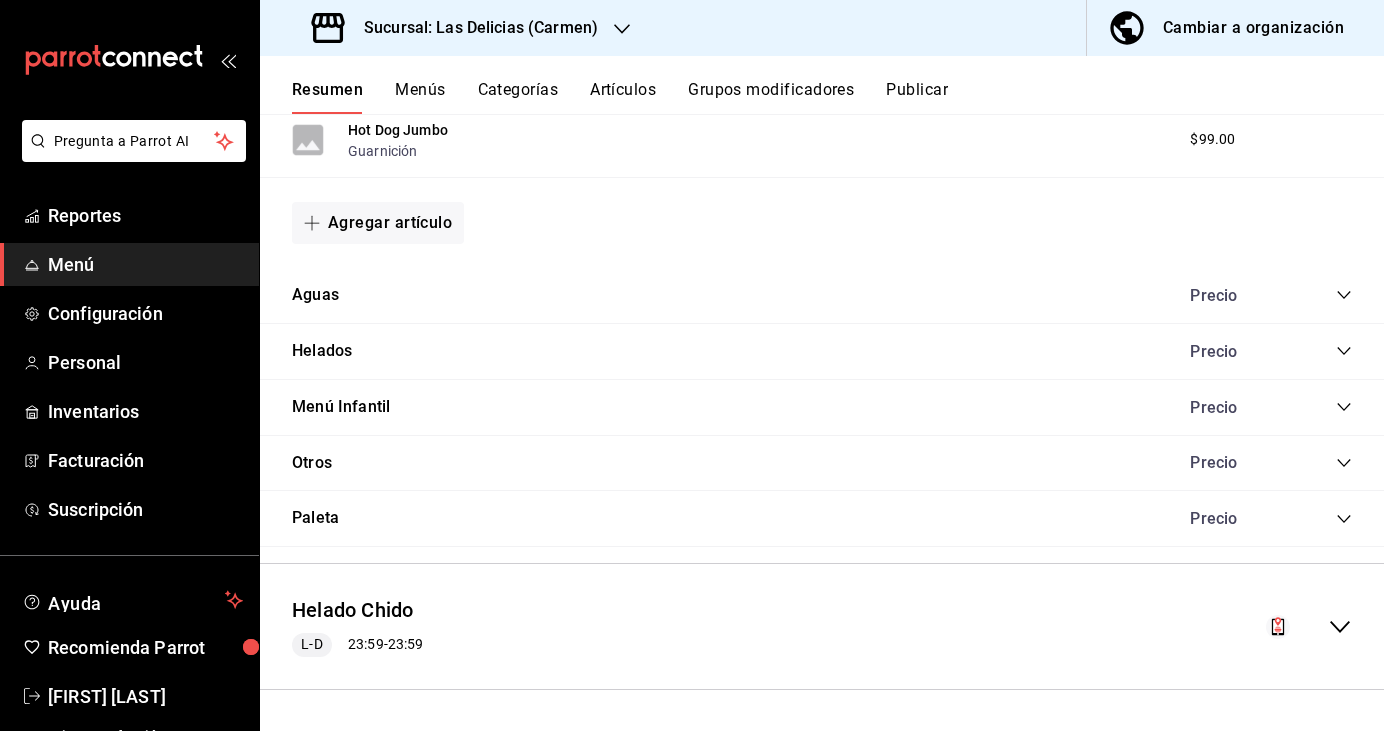 click 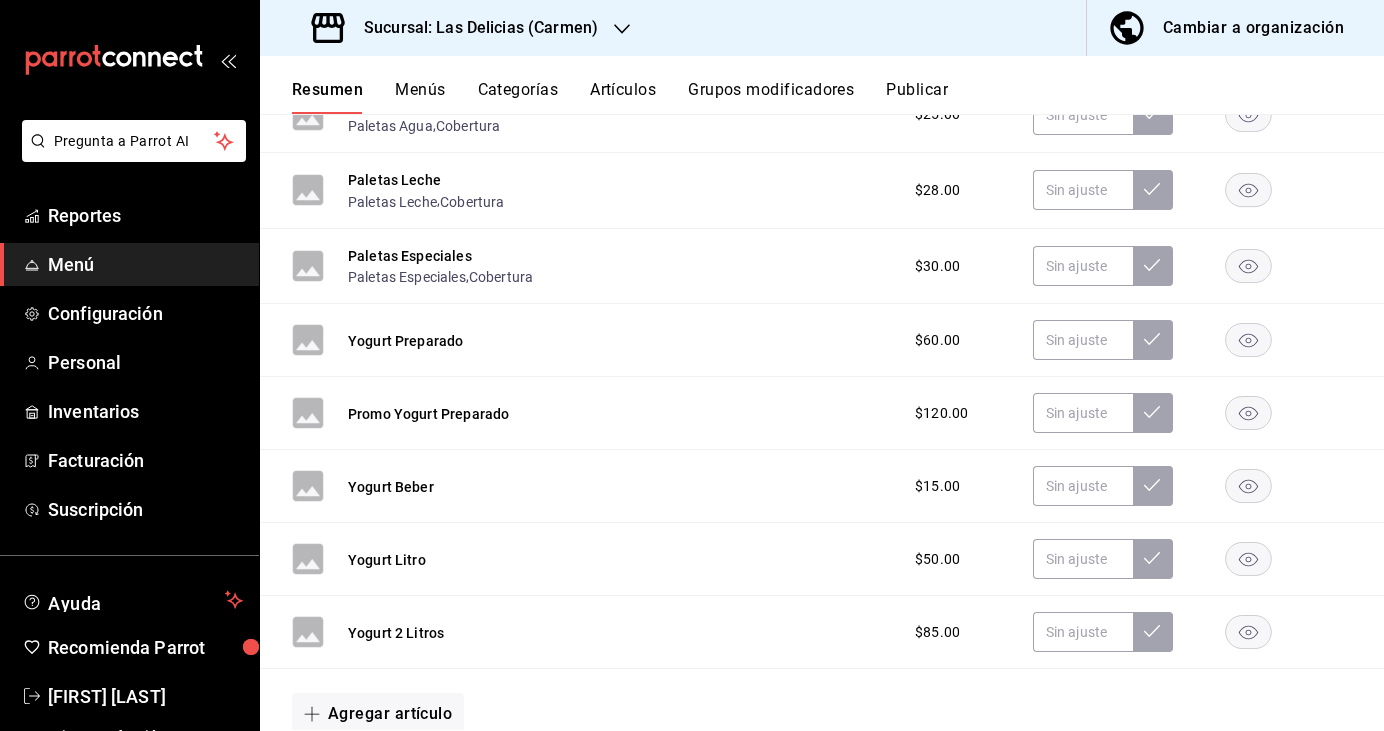 scroll, scrollTop: 3780, scrollLeft: 0, axis: vertical 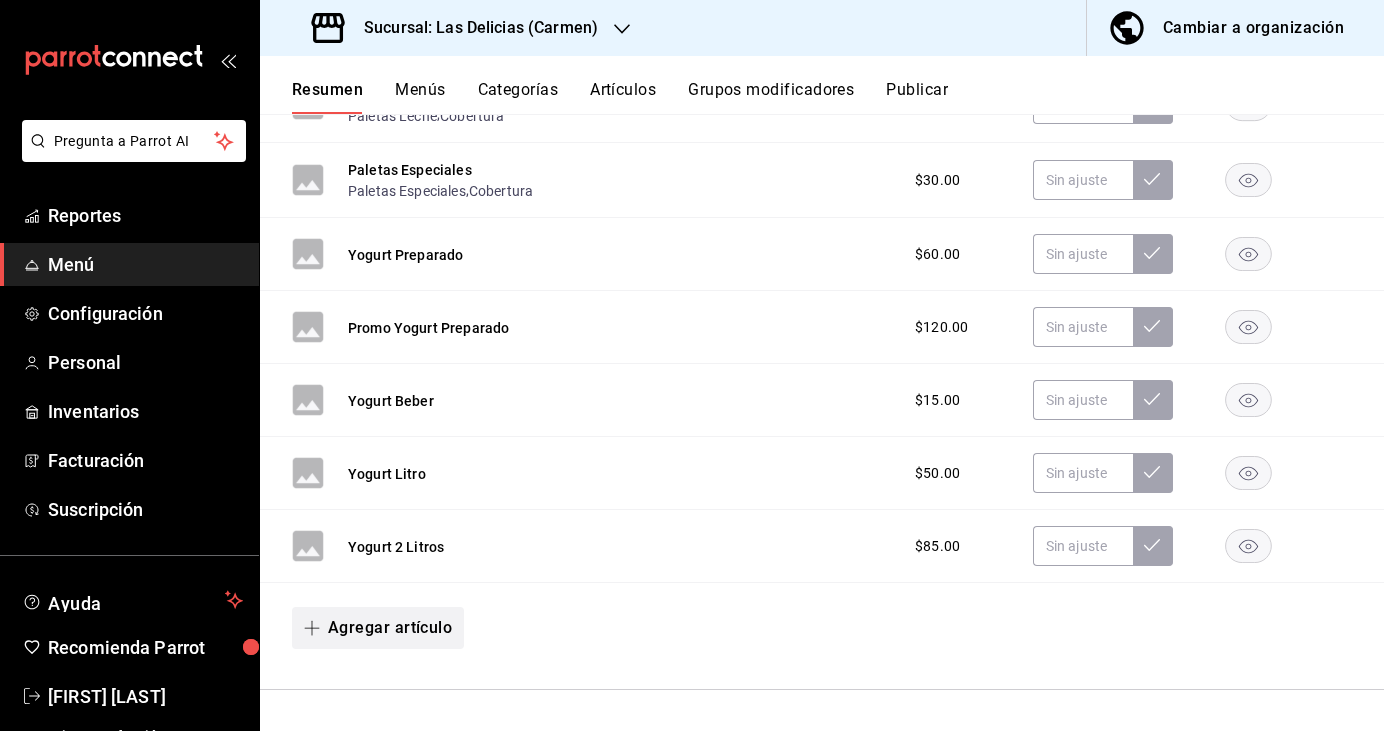 click on "Agregar artículo" at bounding box center [378, 628] 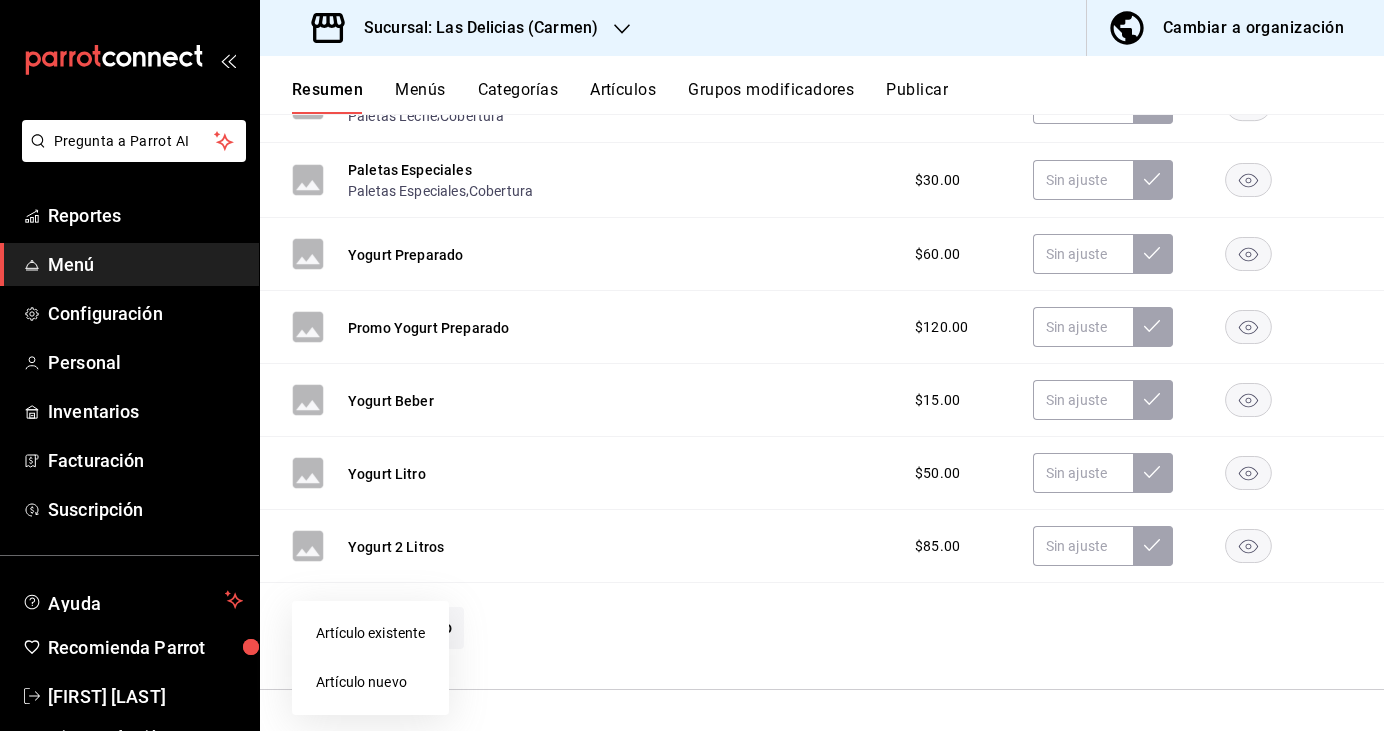 click on "Artículo nuevo" at bounding box center (370, 682) 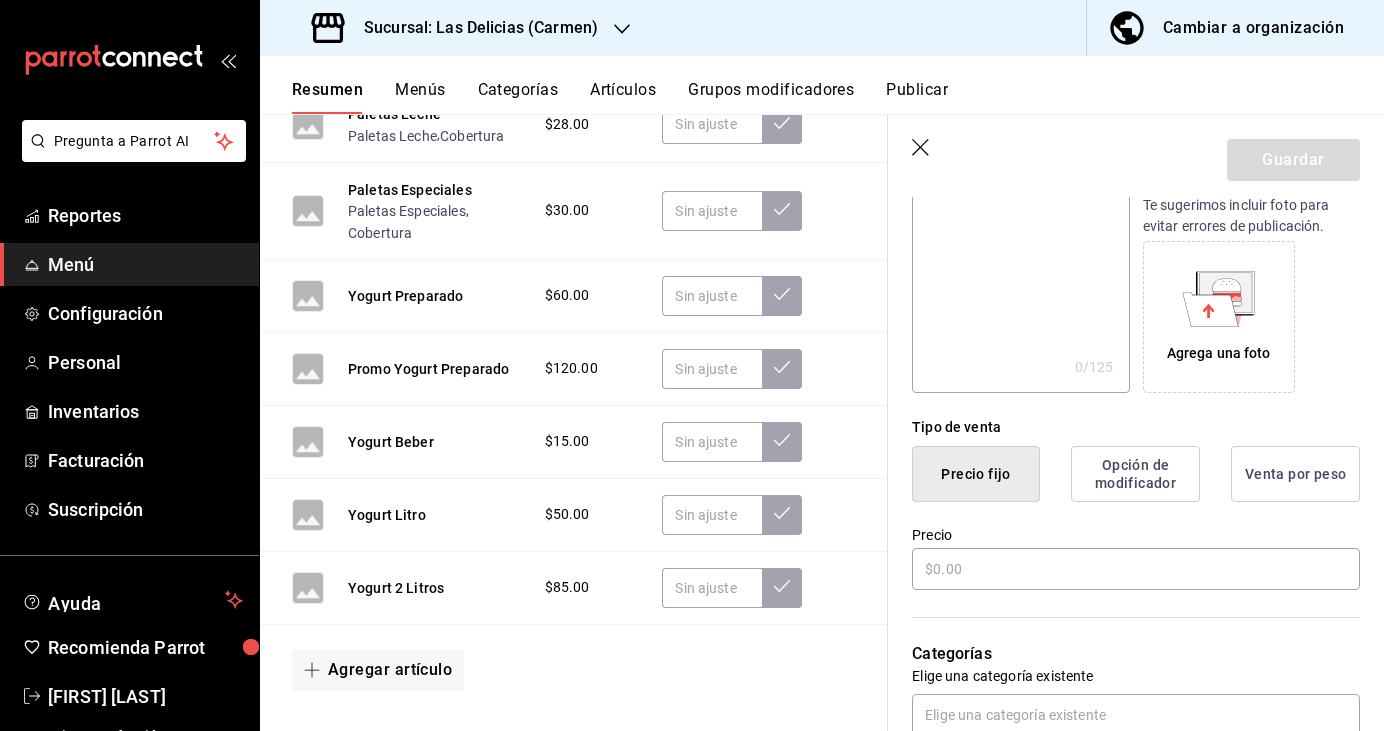 scroll, scrollTop: 277, scrollLeft: 0, axis: vertical 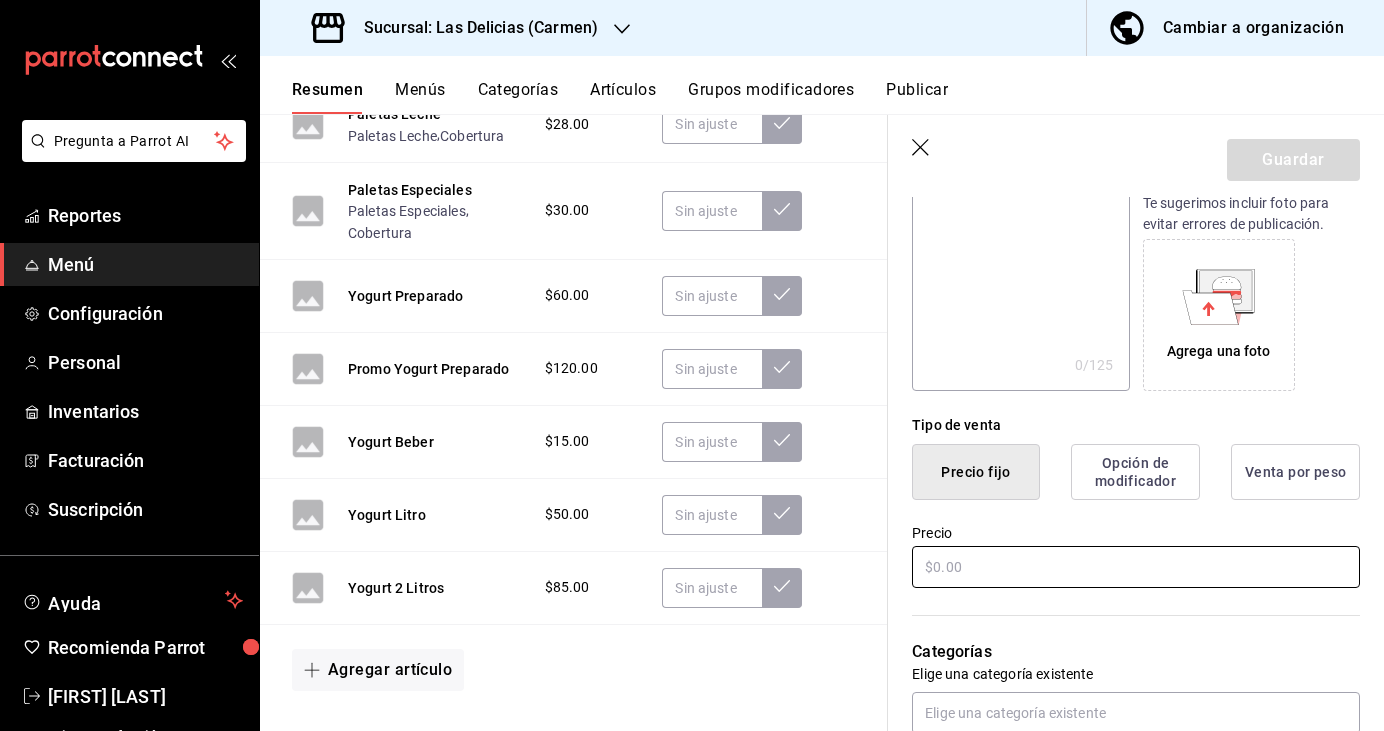 type on "Yogurt 4 Litros" 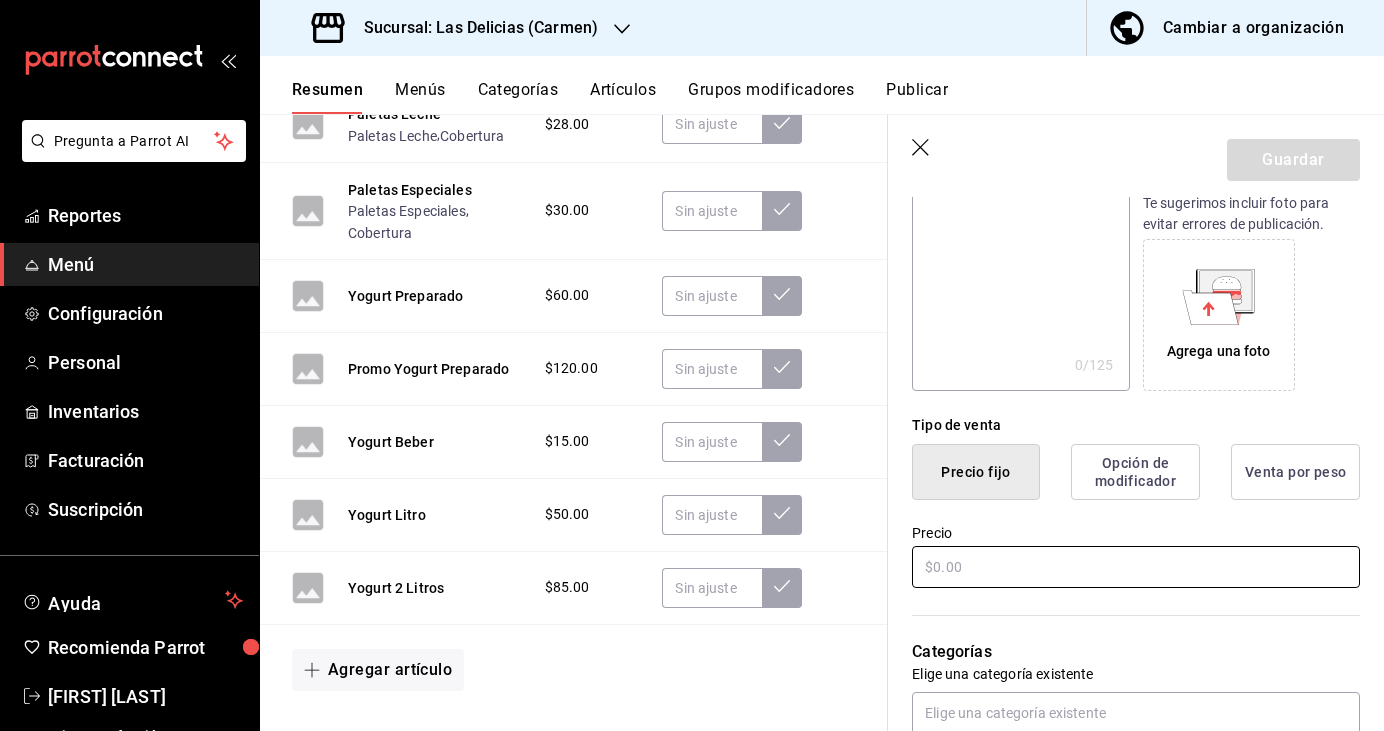click at bounding box center [1136, 567] 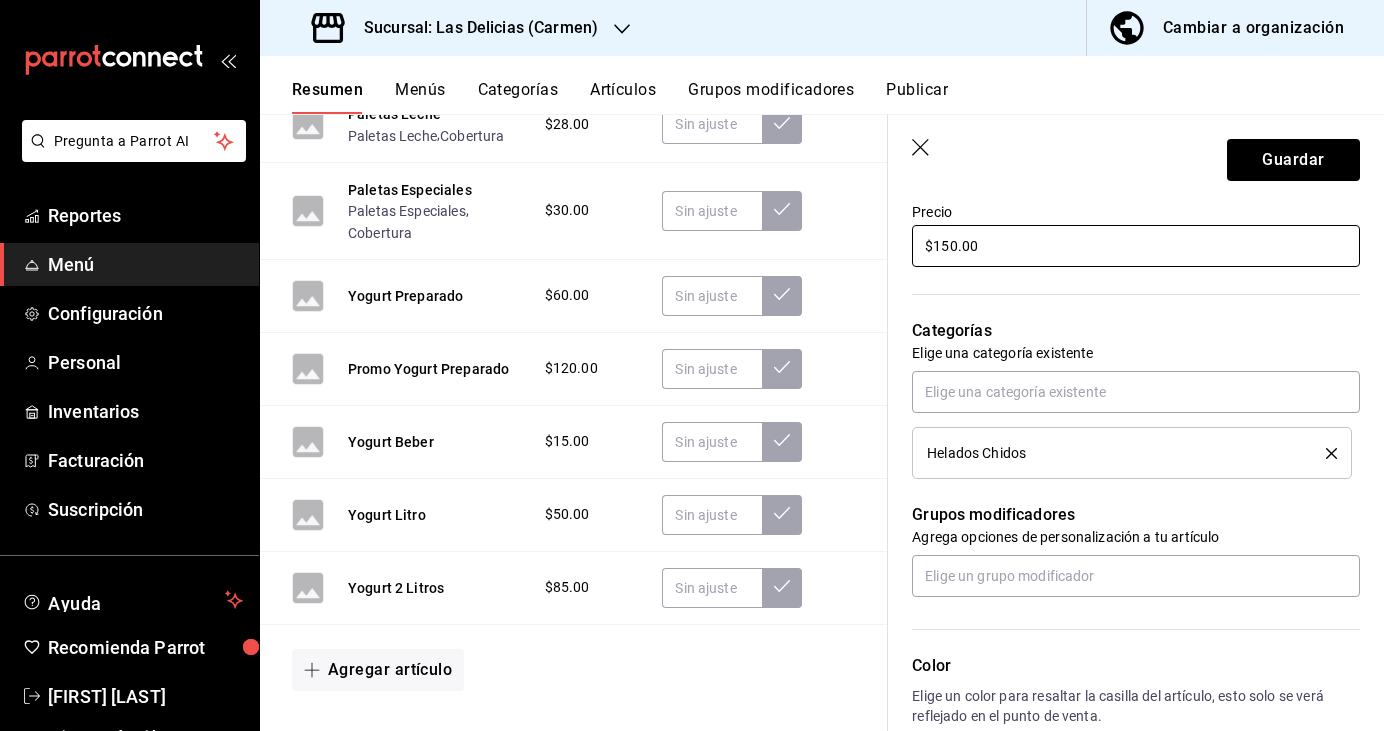 scroll, scrollTop: 597, scrollLeft: 0, axis: vertical 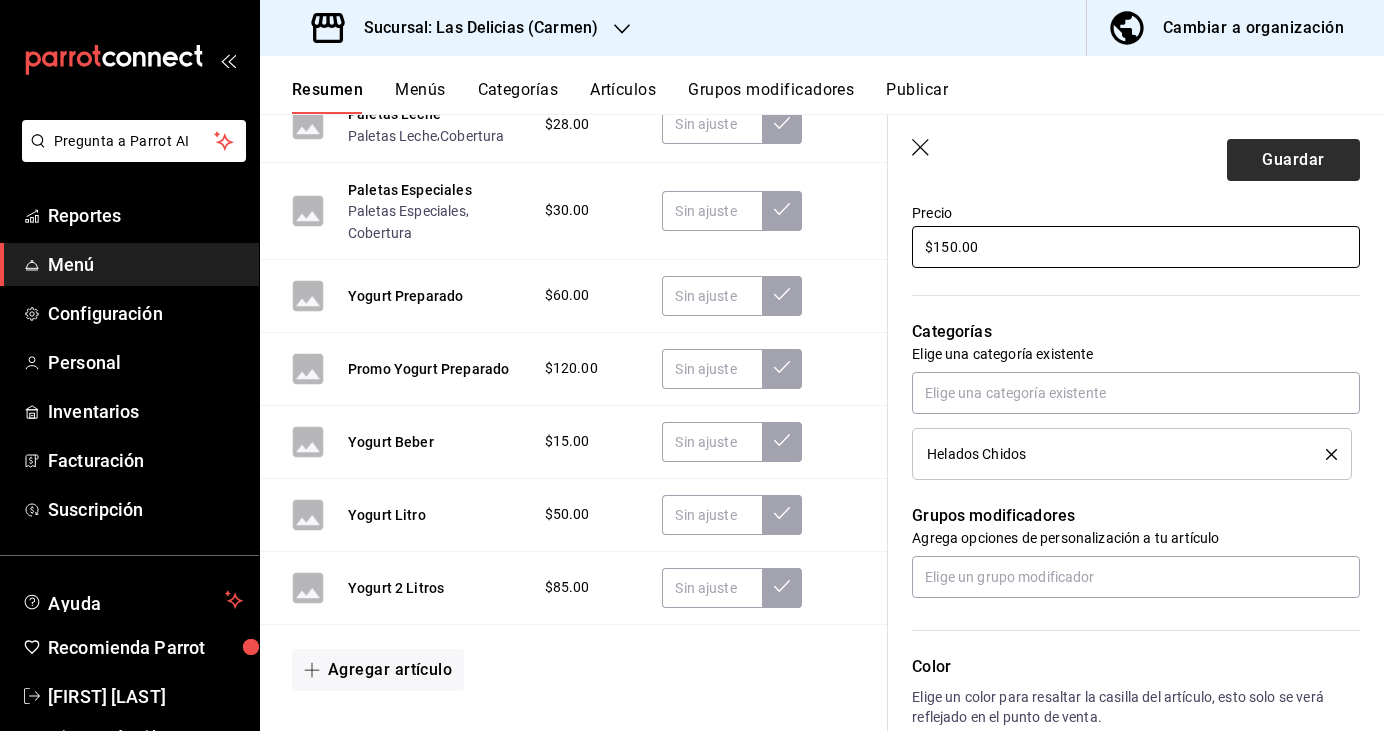 type on "$150.00" 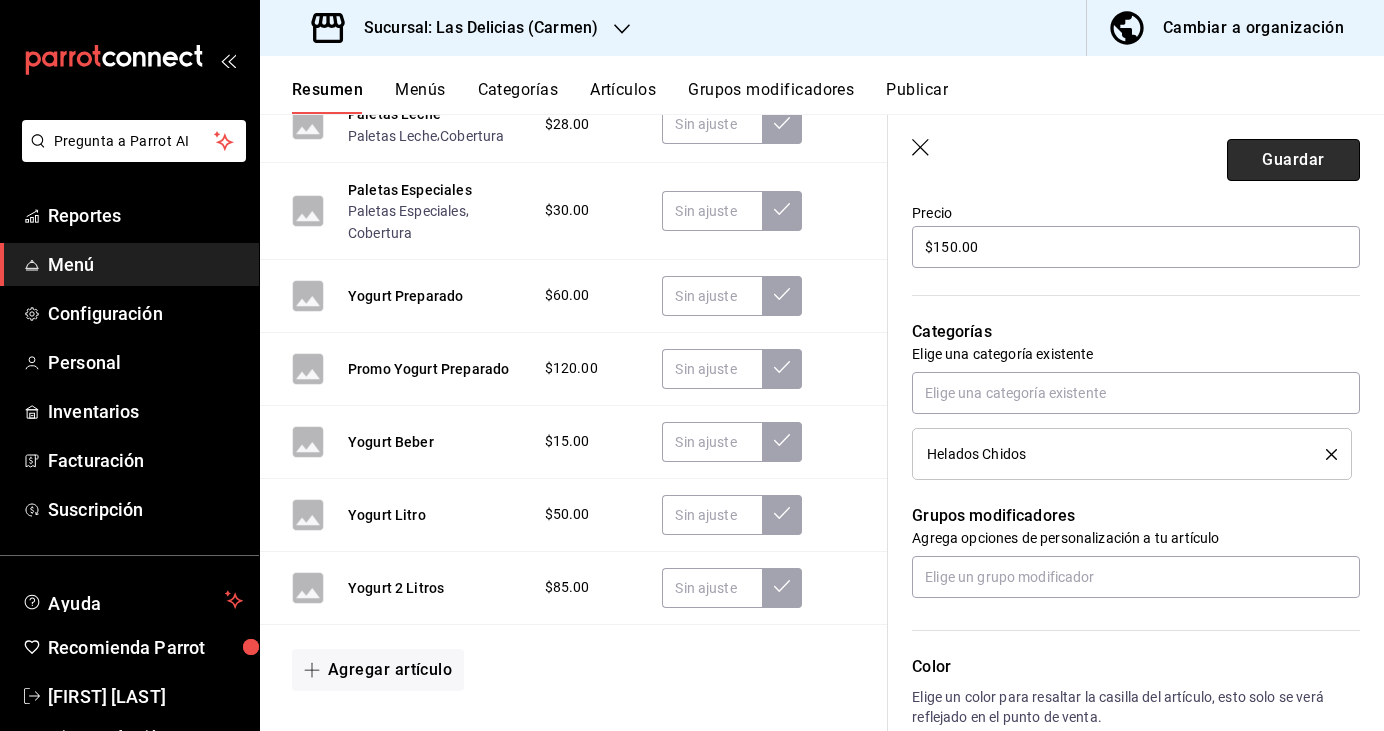 click on "Guardar" at bounding box center (1293, 160) 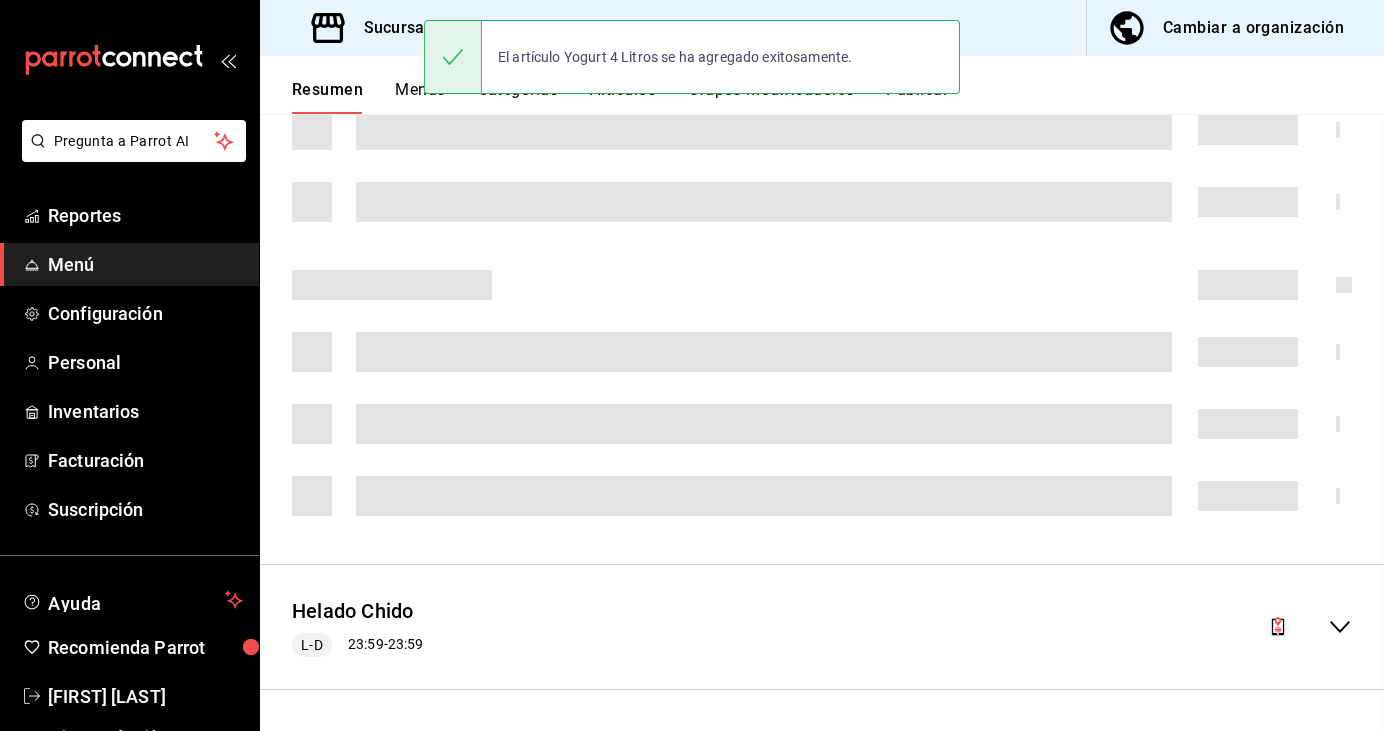 scroll, scrollTop: 649, scrollLeft: 0, axis: vertical 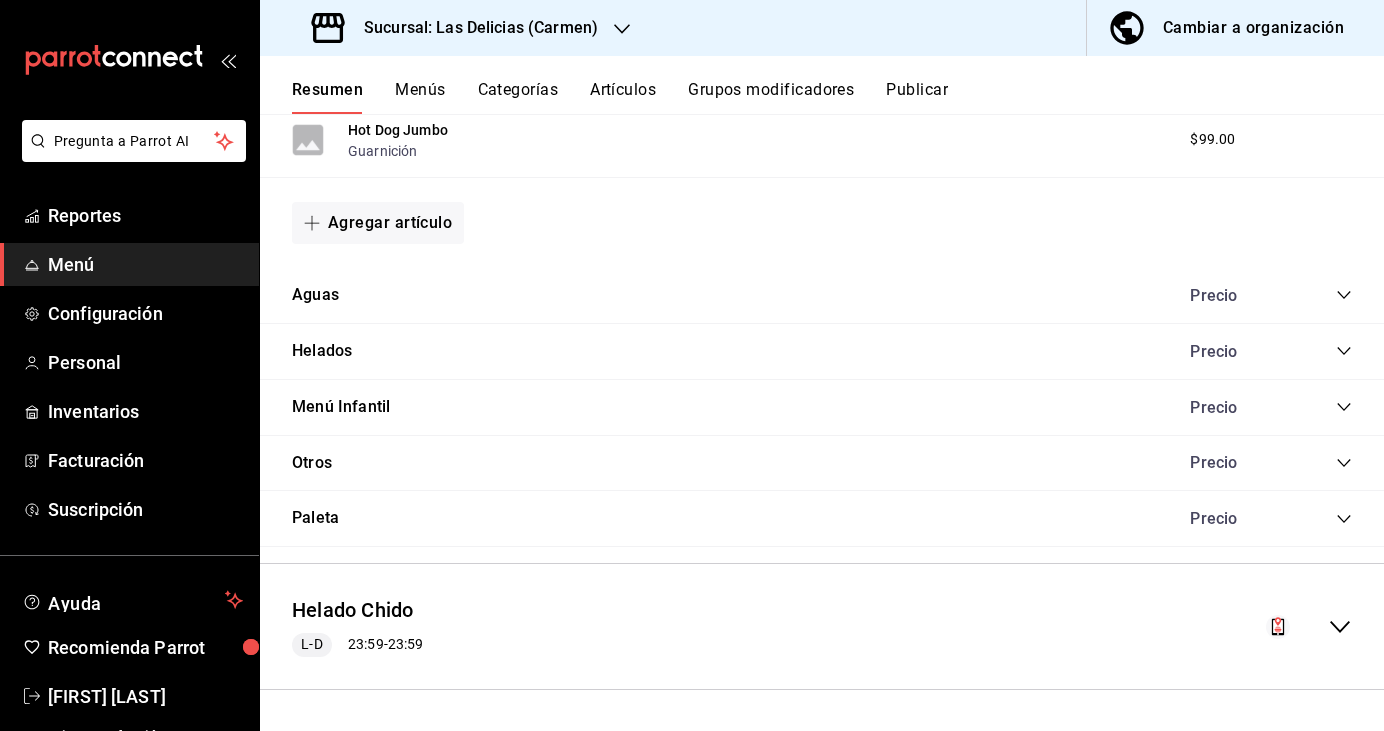 click 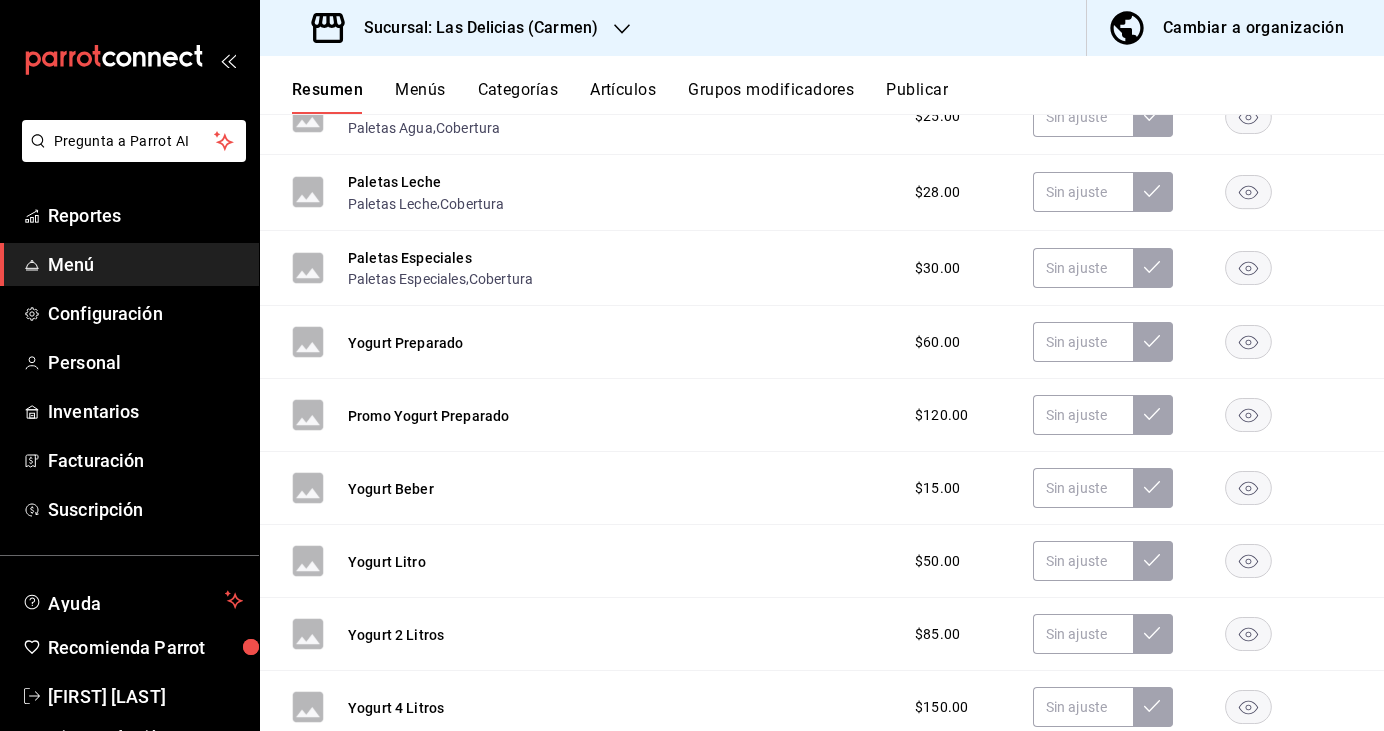 scroll, scrollTop: 3853, scrollLeft: 0, axis: vertical 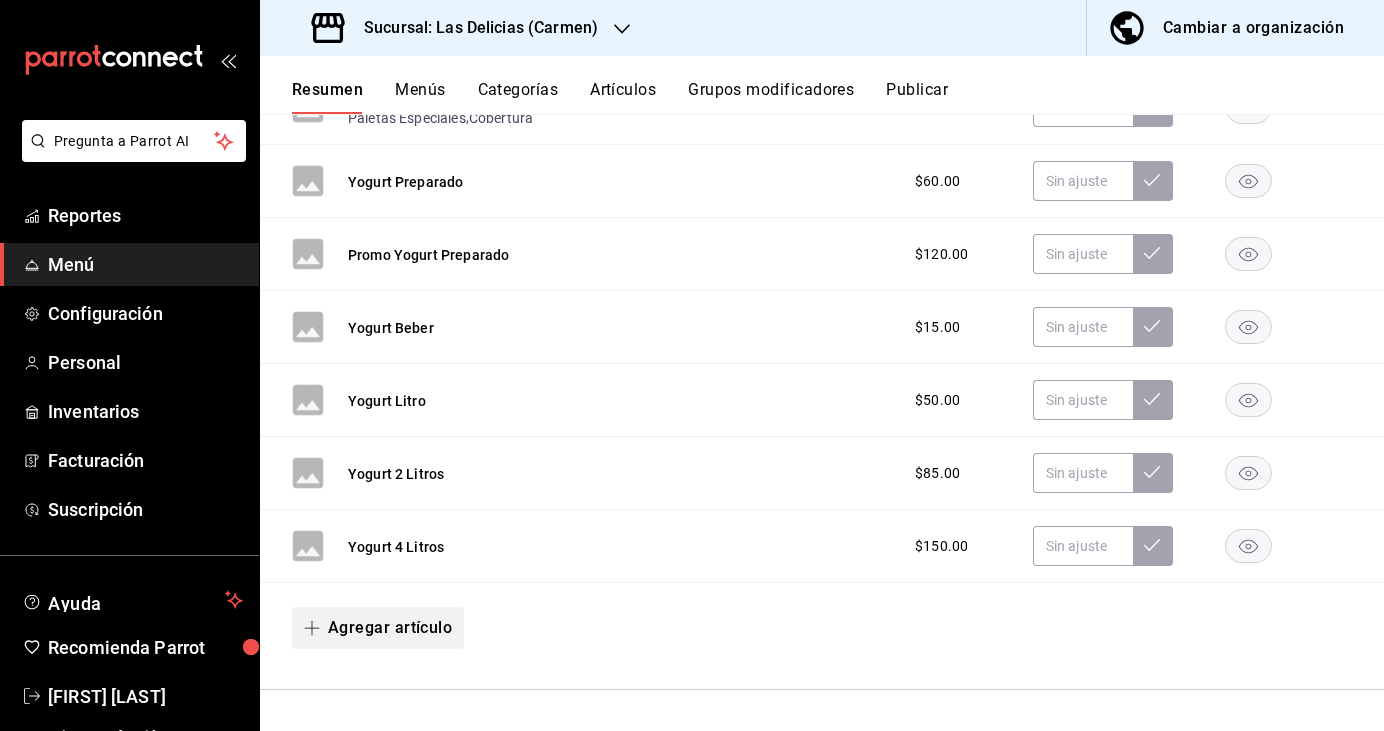 click on "Agregar artículo" at bounding box center (378, 628) 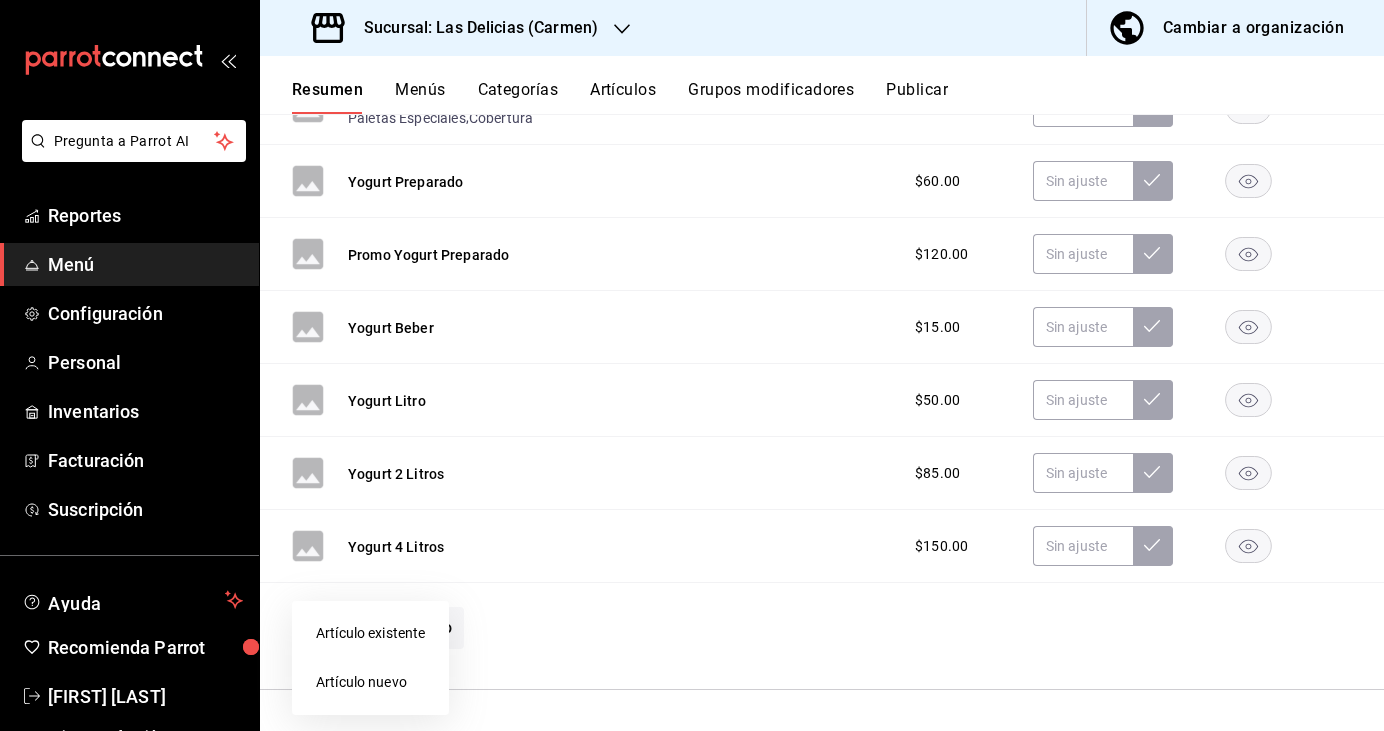 click on "Artículo nuevo" at bounding box center [370, 682] 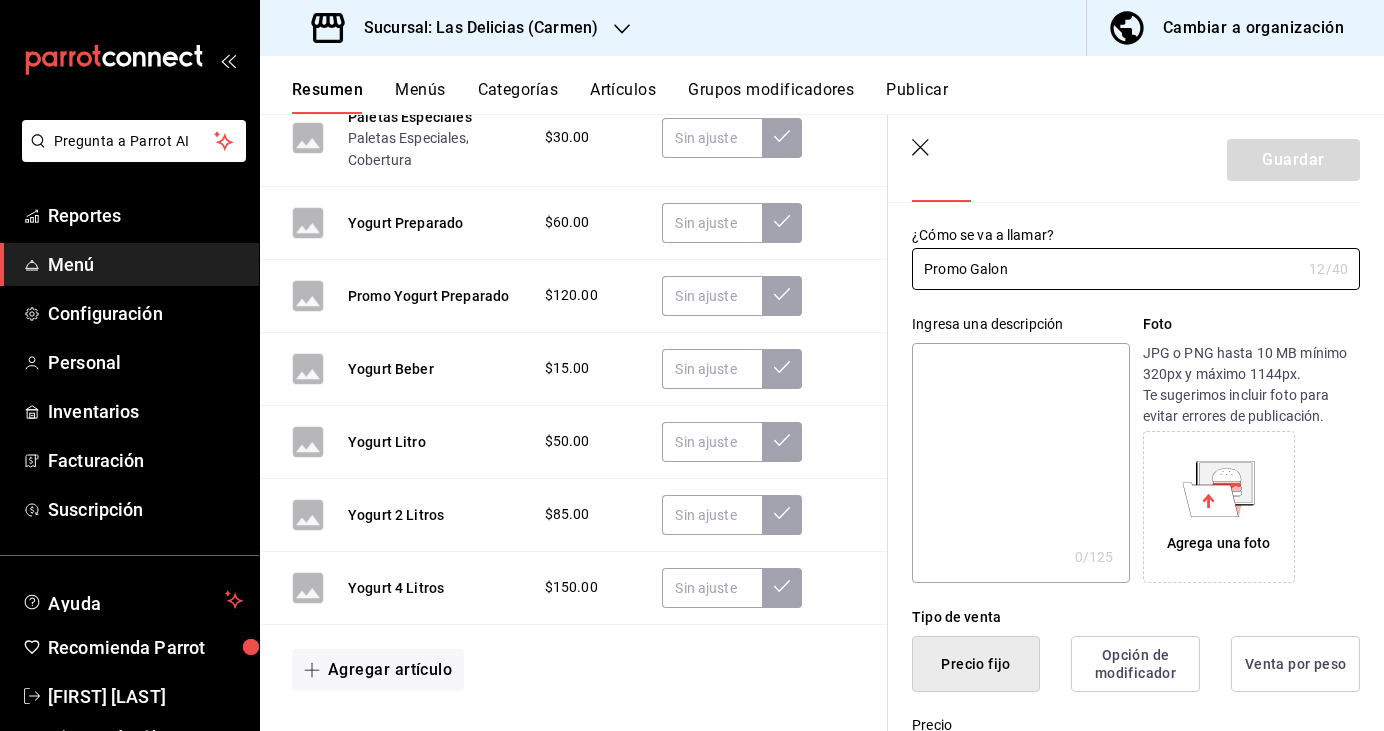 scroll, scrollTop: 74, scrollLeft: 0, axis: vertical 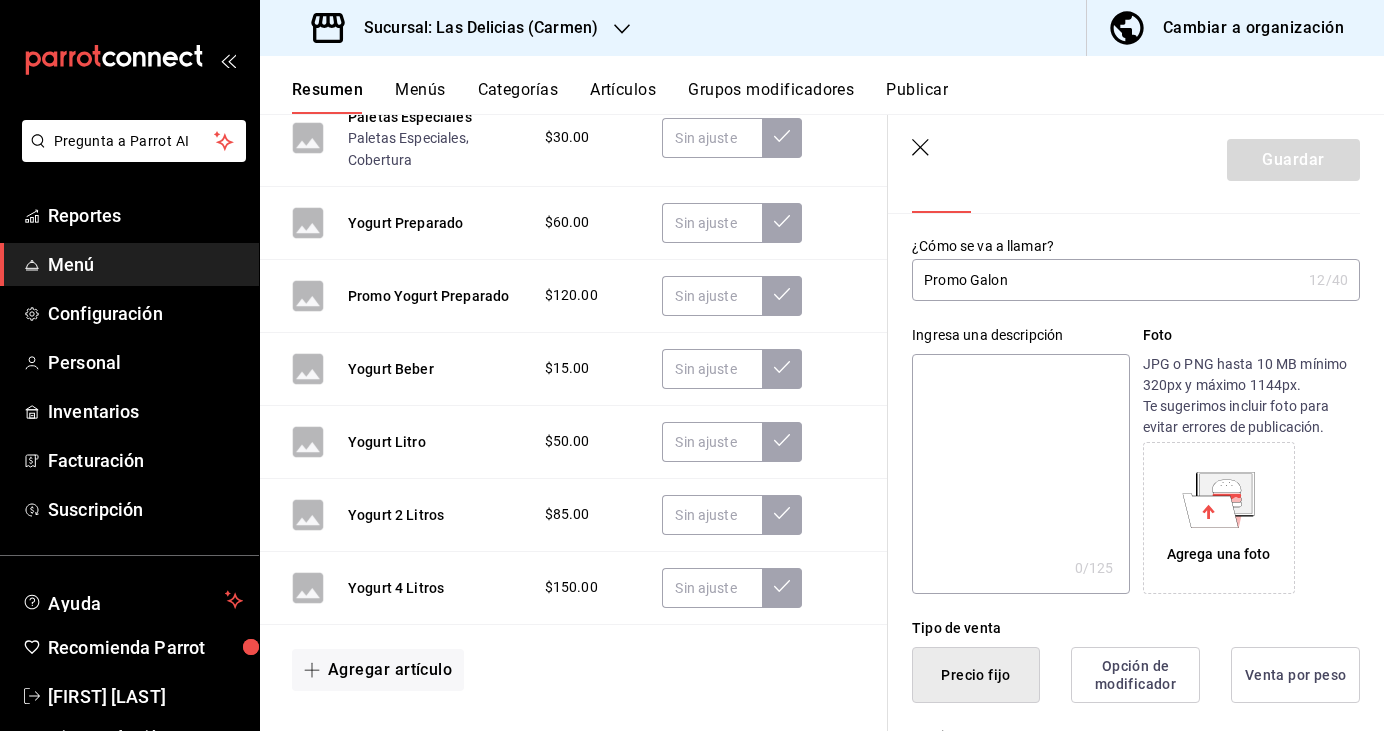 click on "Promo Galon" at bounding box center [1106, 280] 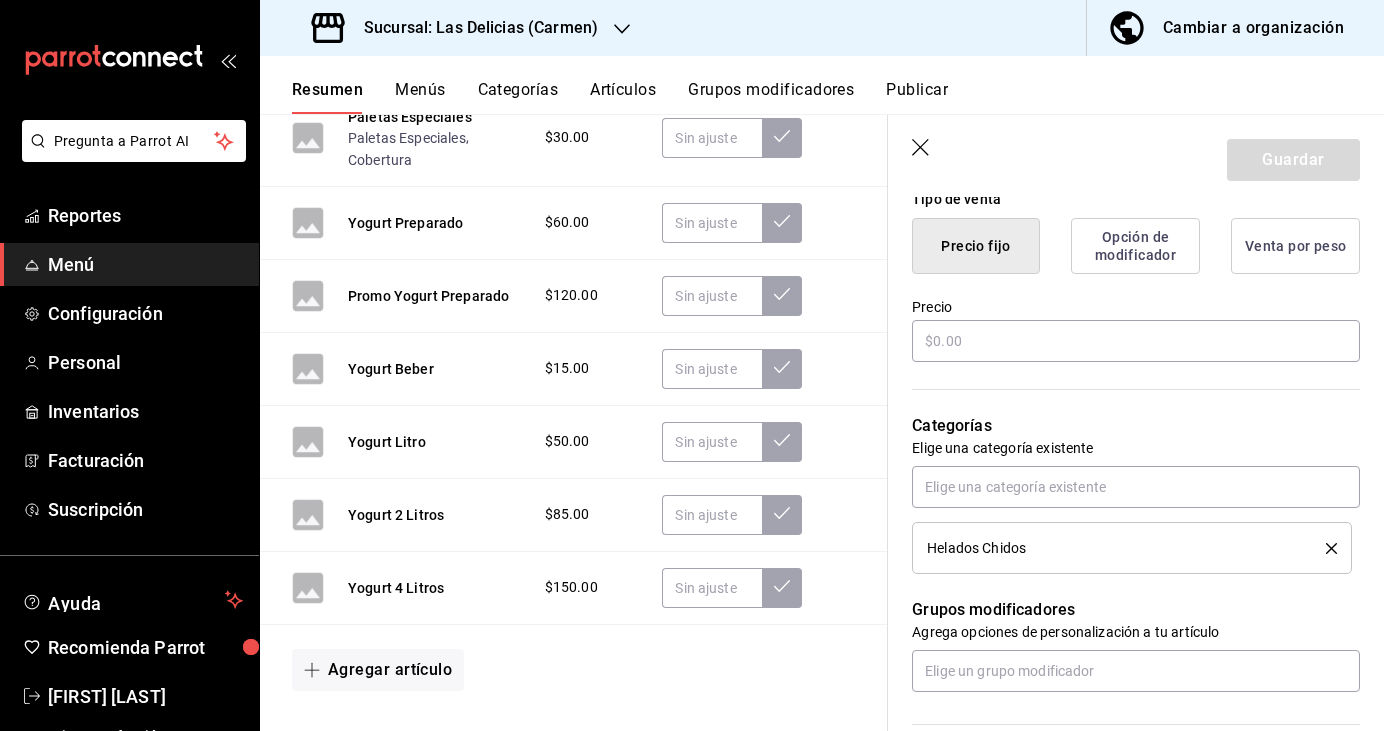 scroll, scrollTop: 502, scrollLeft: 0, axis: vertical 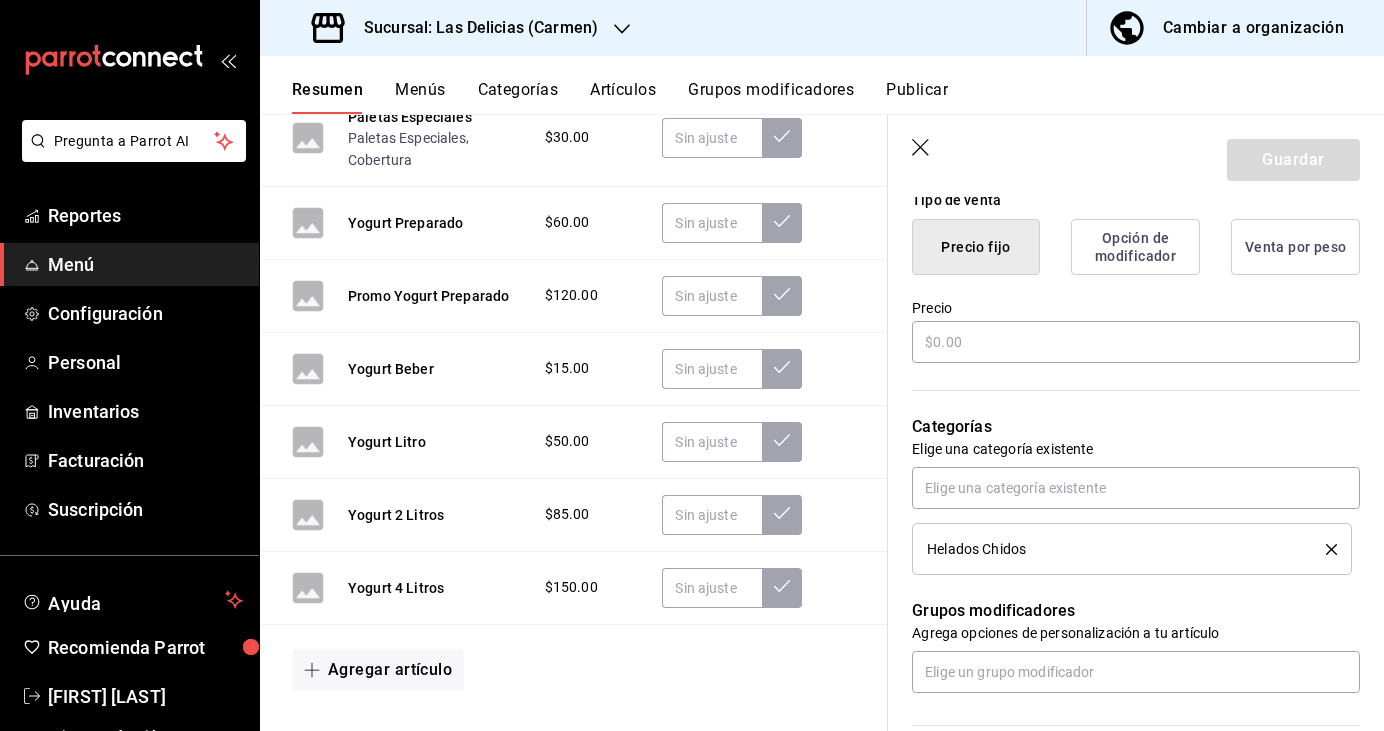 type on "Promo Galón" 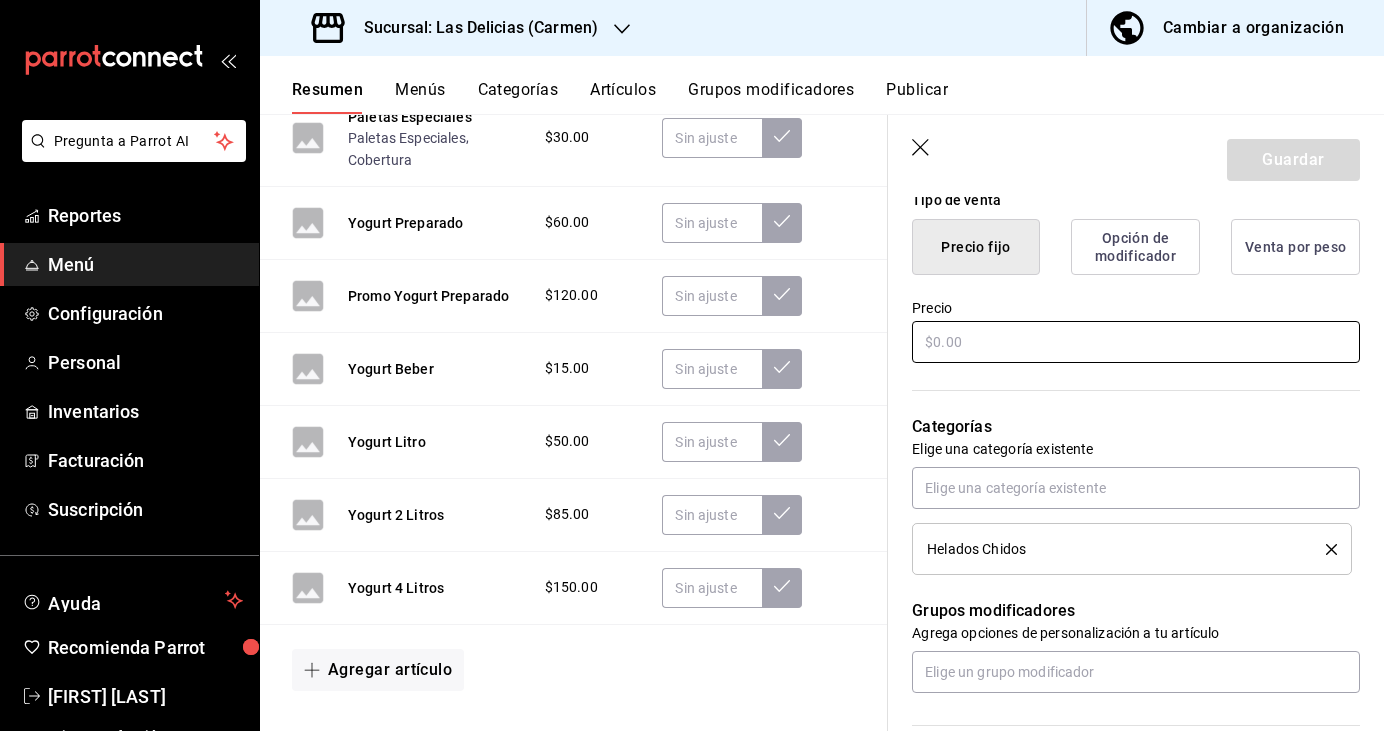 click at bounding box center (1136, 342) 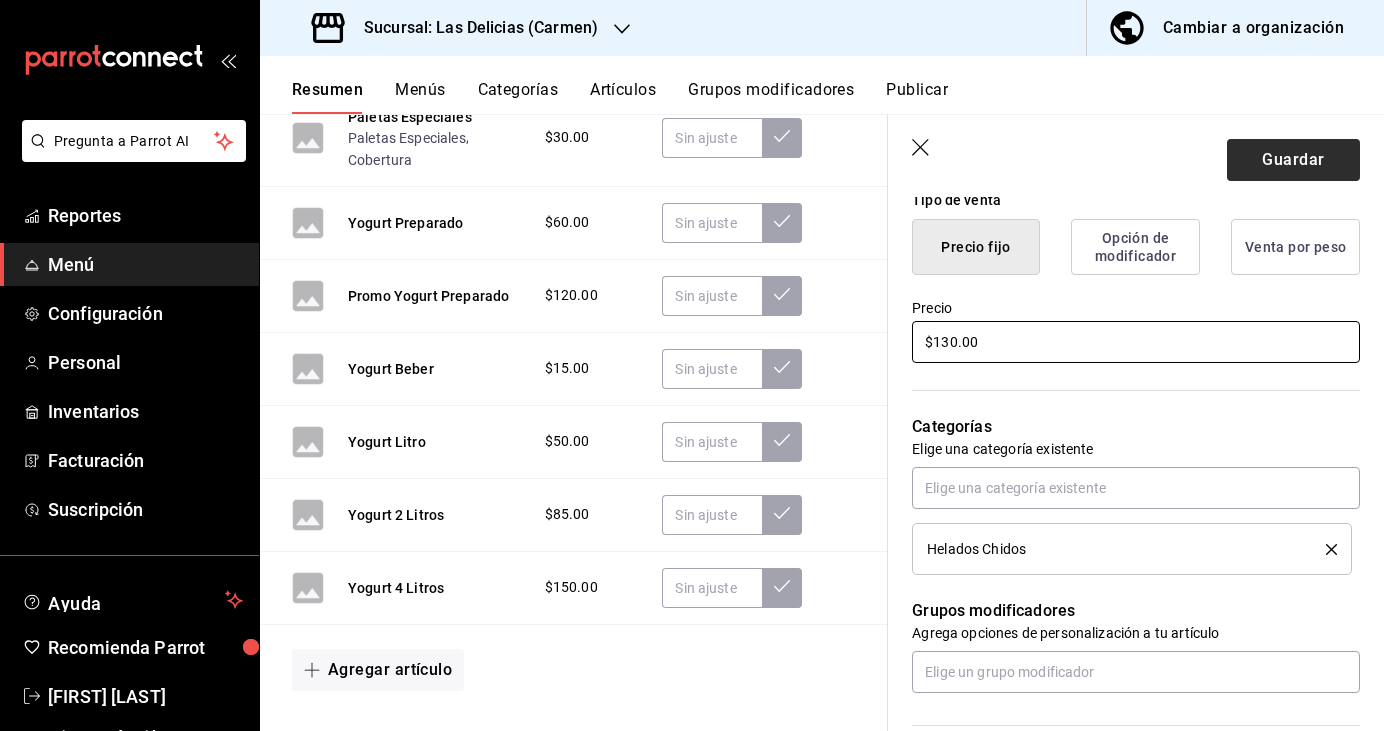 type on "$130.00" 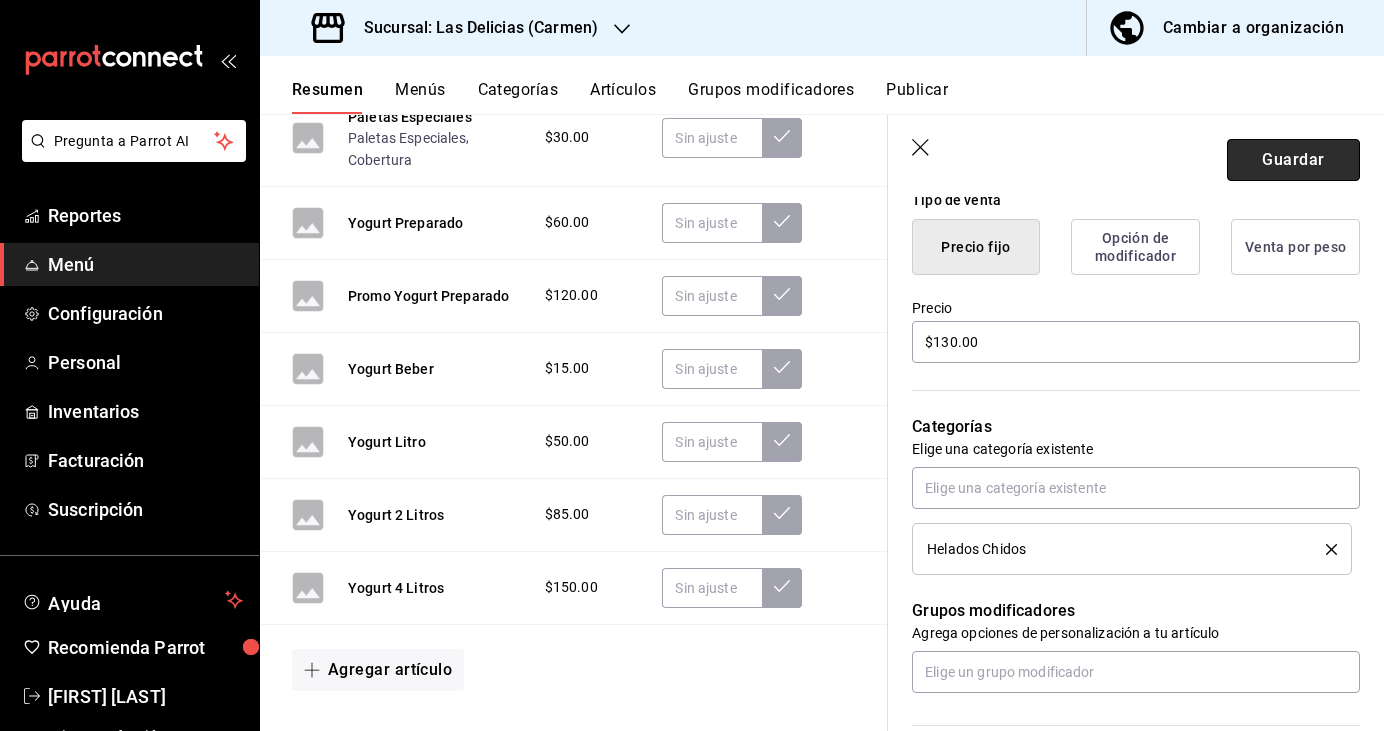 click on "Guardar" at bounding box center (1293, 160) 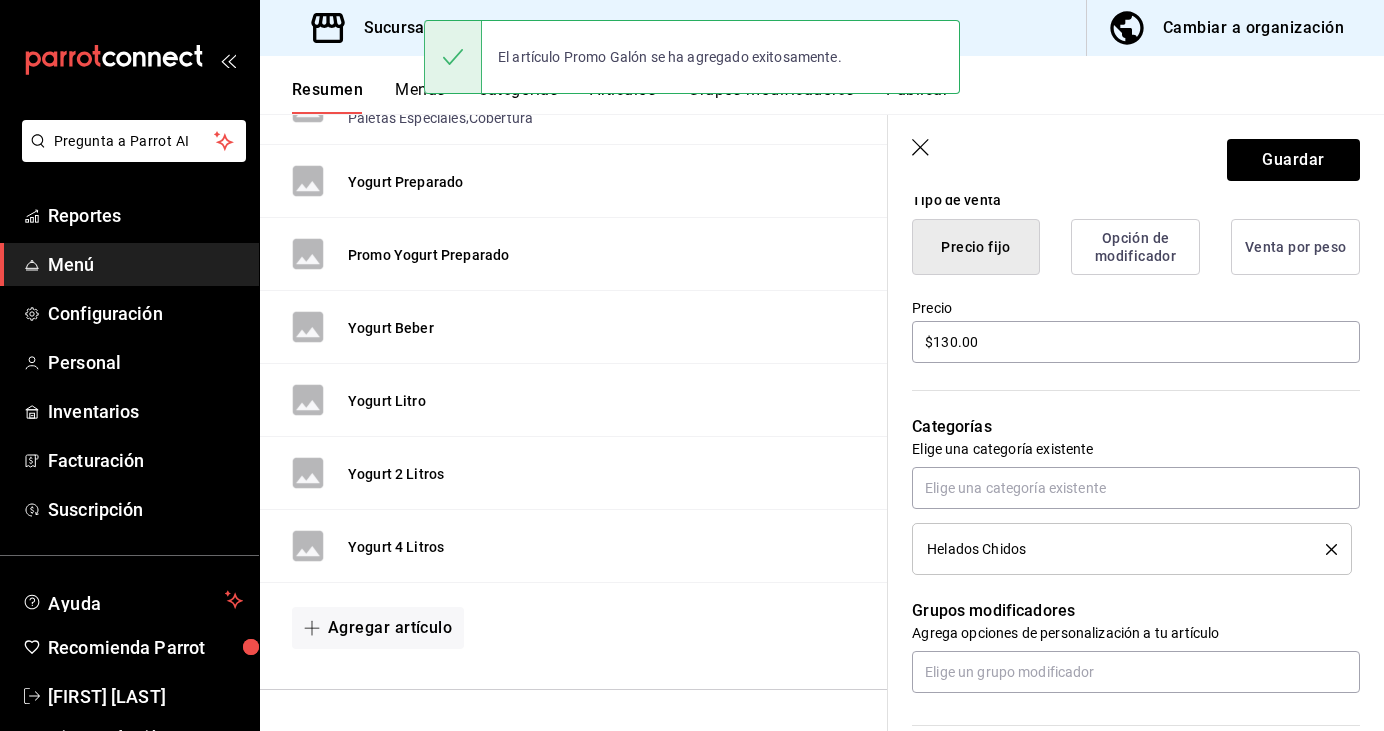 scroll, scrollTop: 2886, scrollLeft: 0, axis: vertical 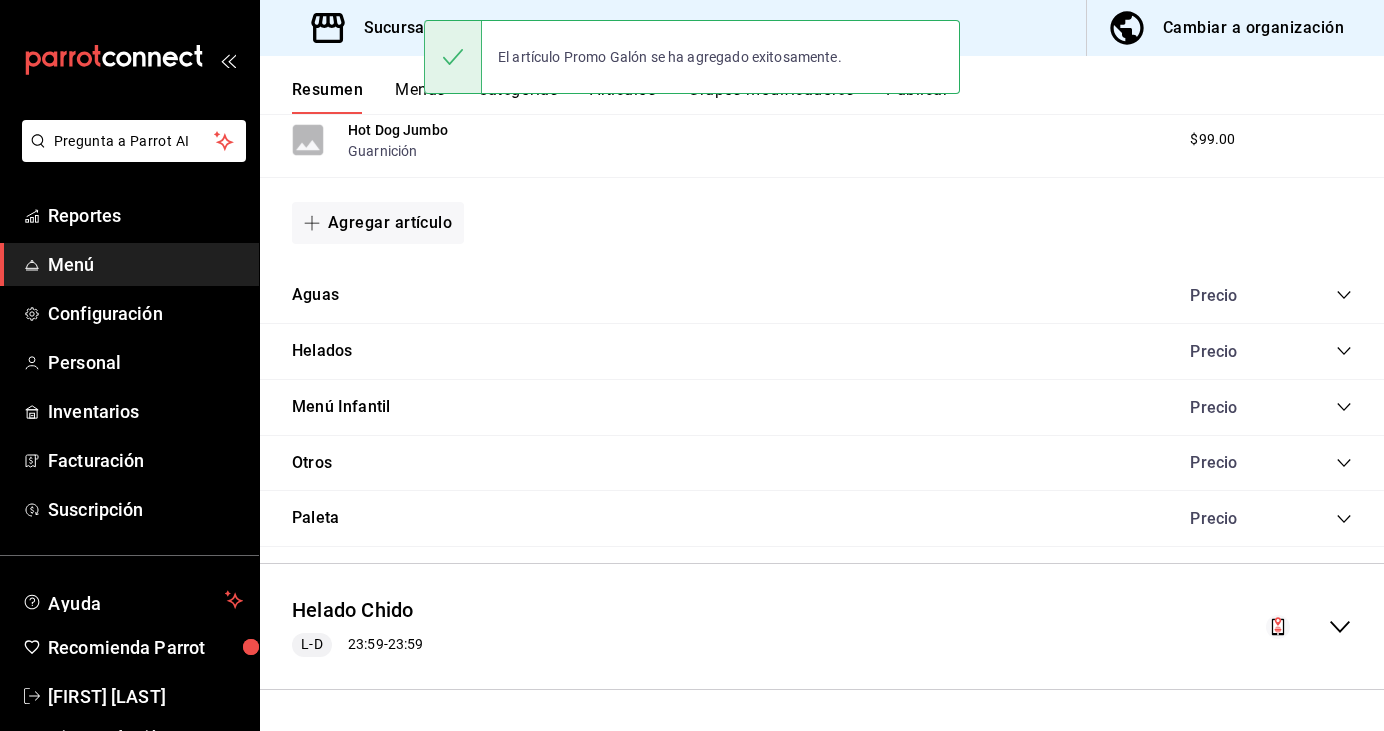click 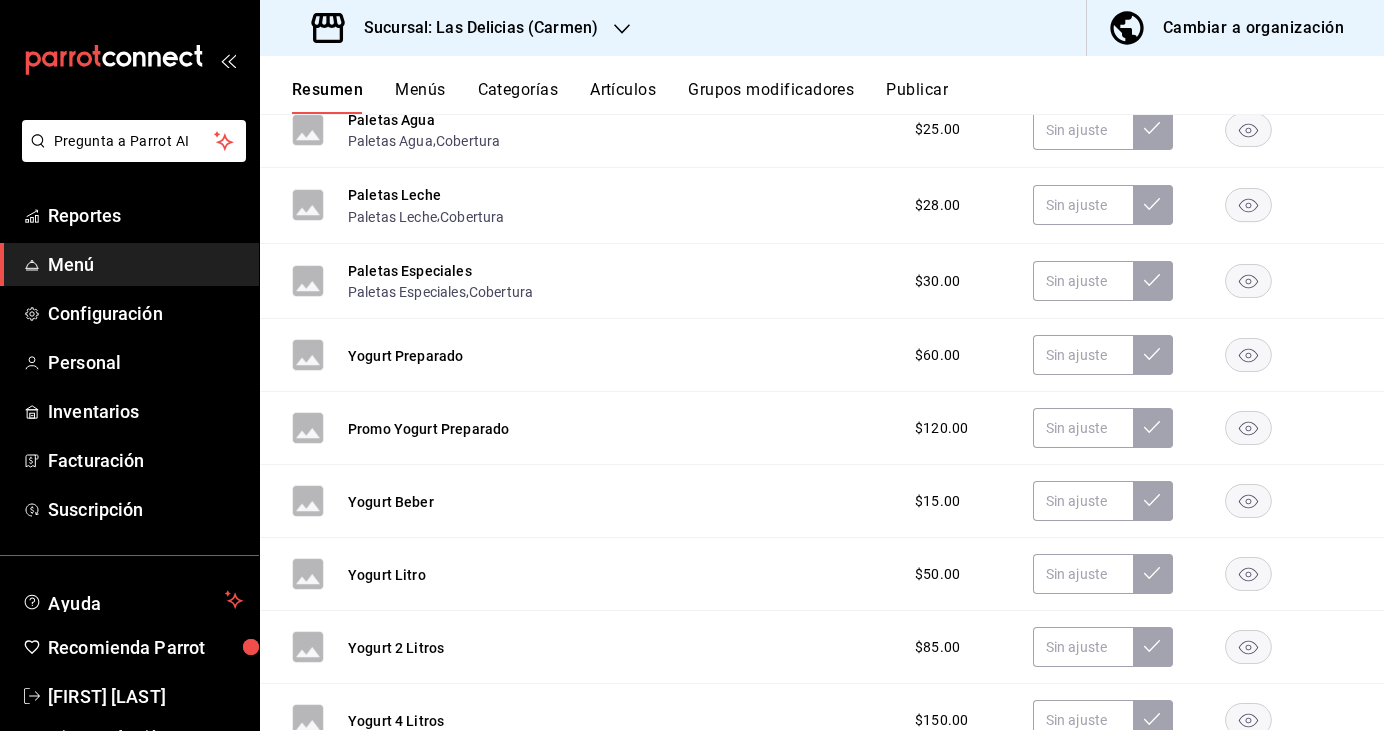 scroll, scrollTop: 3926, scrollLeft: 0, axis: vertical 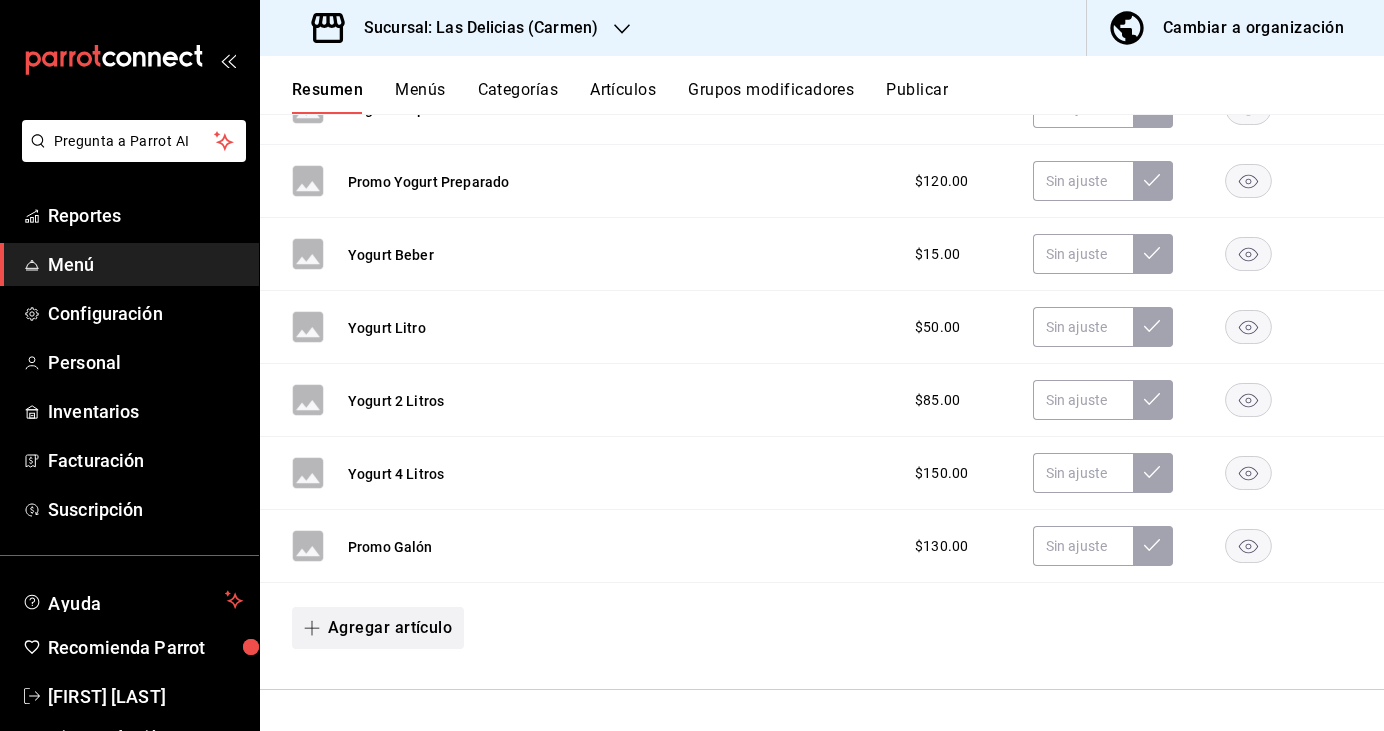 click on "Agregar artículo" at bounding box center (378, 628) 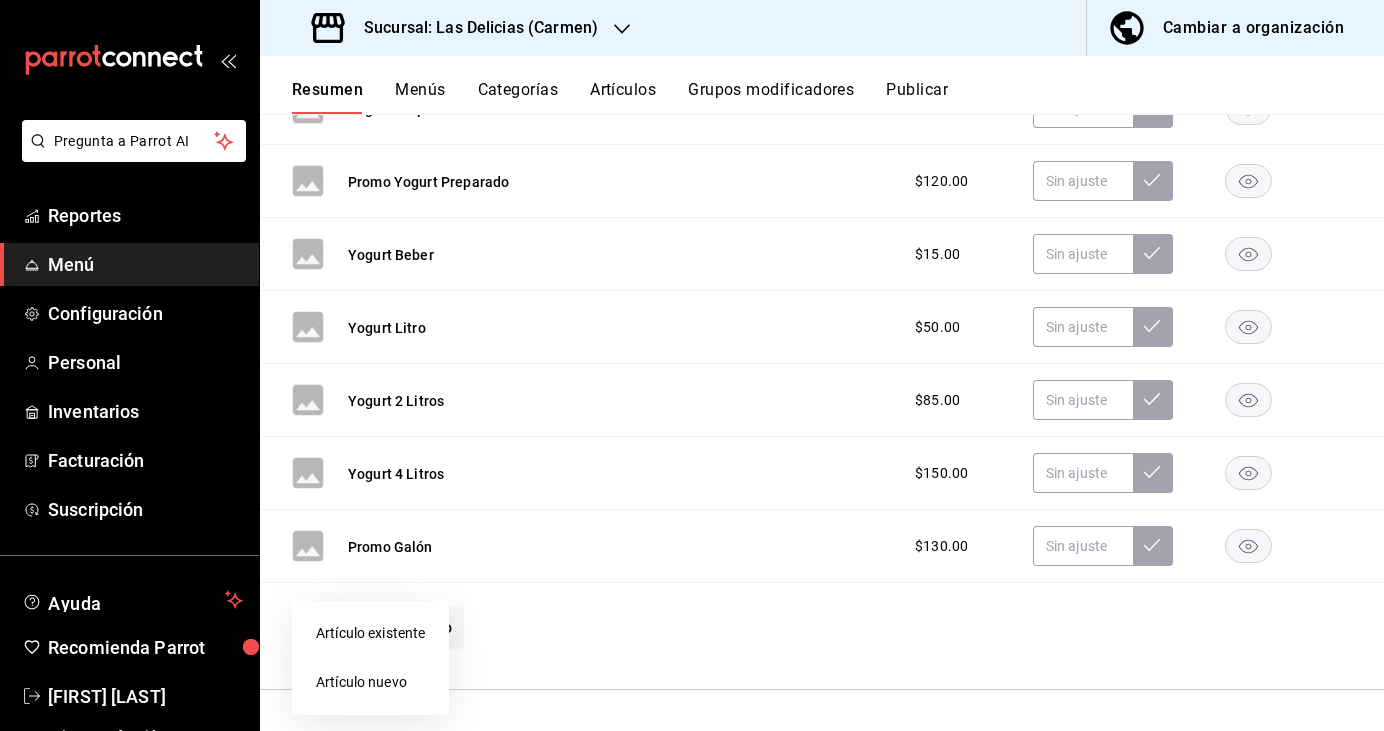 click on "Artículo nuevo" at bounding box center [370, 682] 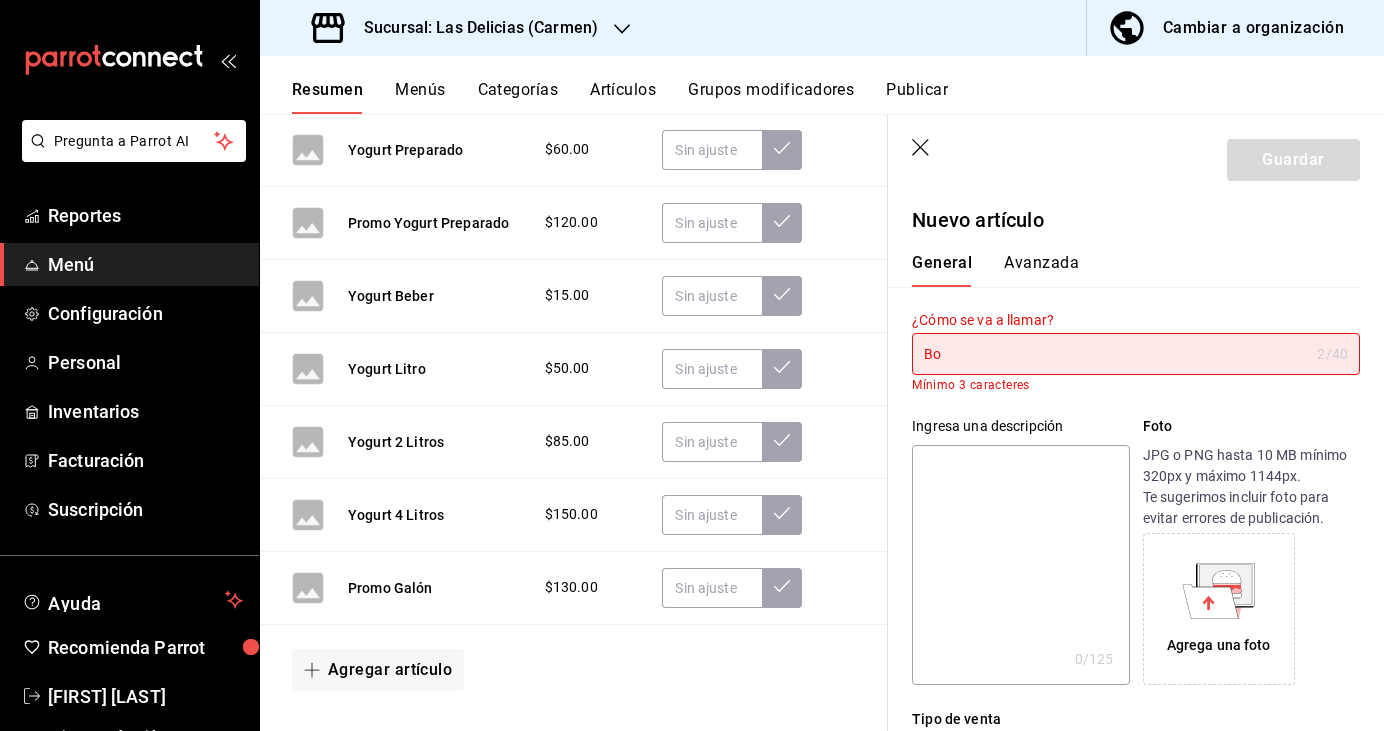 type on "B" 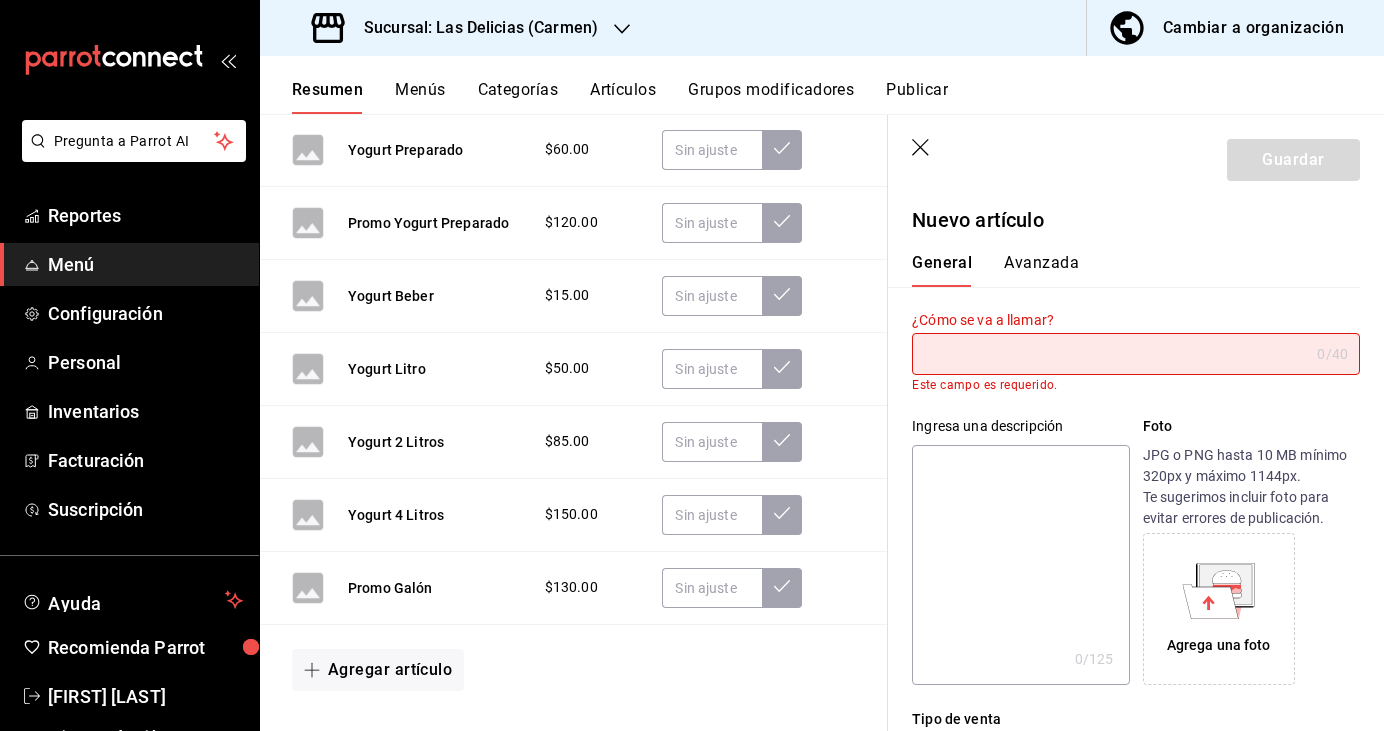 click on "Ingresa una descripción x 0 /125 ​ Foto JPG o PNG hasta 10 MB mínimo 320px y máximo 1144px. Te sugerimos incluir foto para evitar errores de publicación. Agrega una foto" at bounding box center (1124, 538) 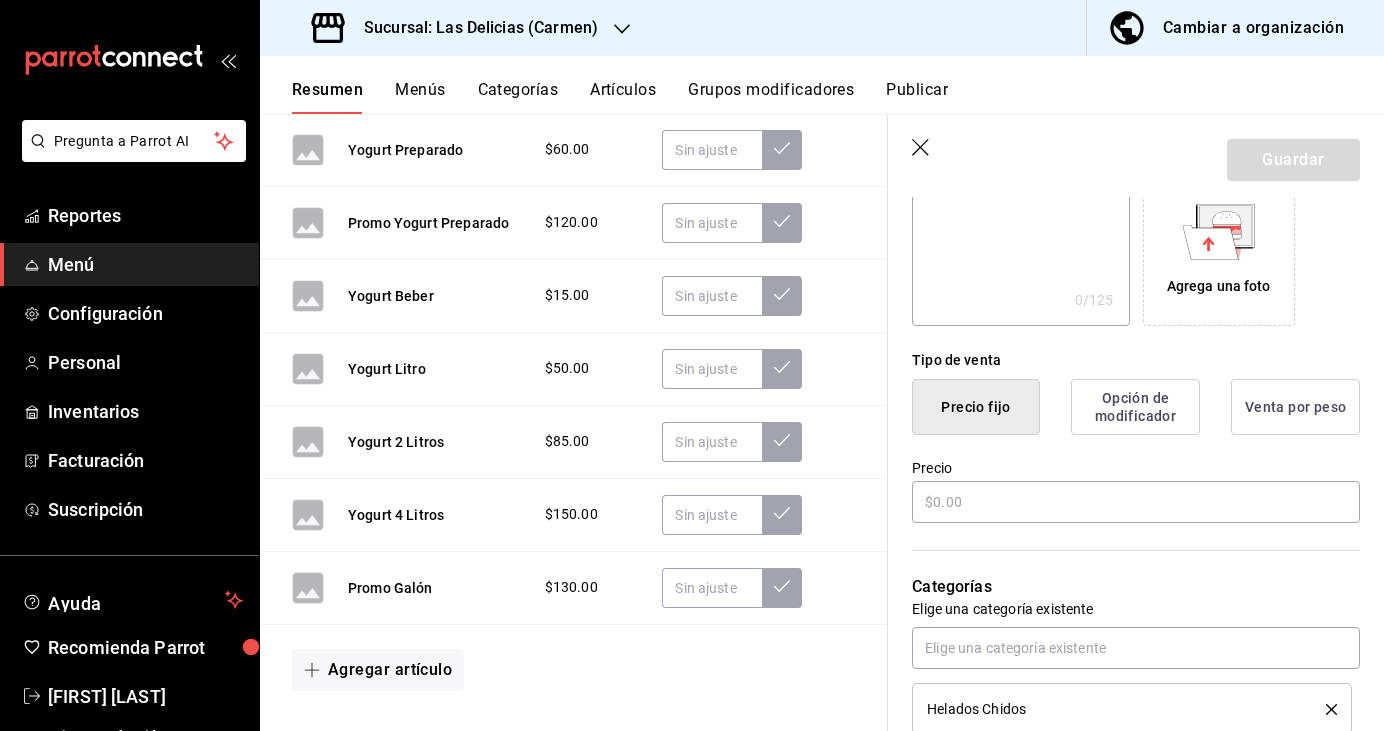scroll, scrollTop: 340, scrollLeft: 0, axis: vertical 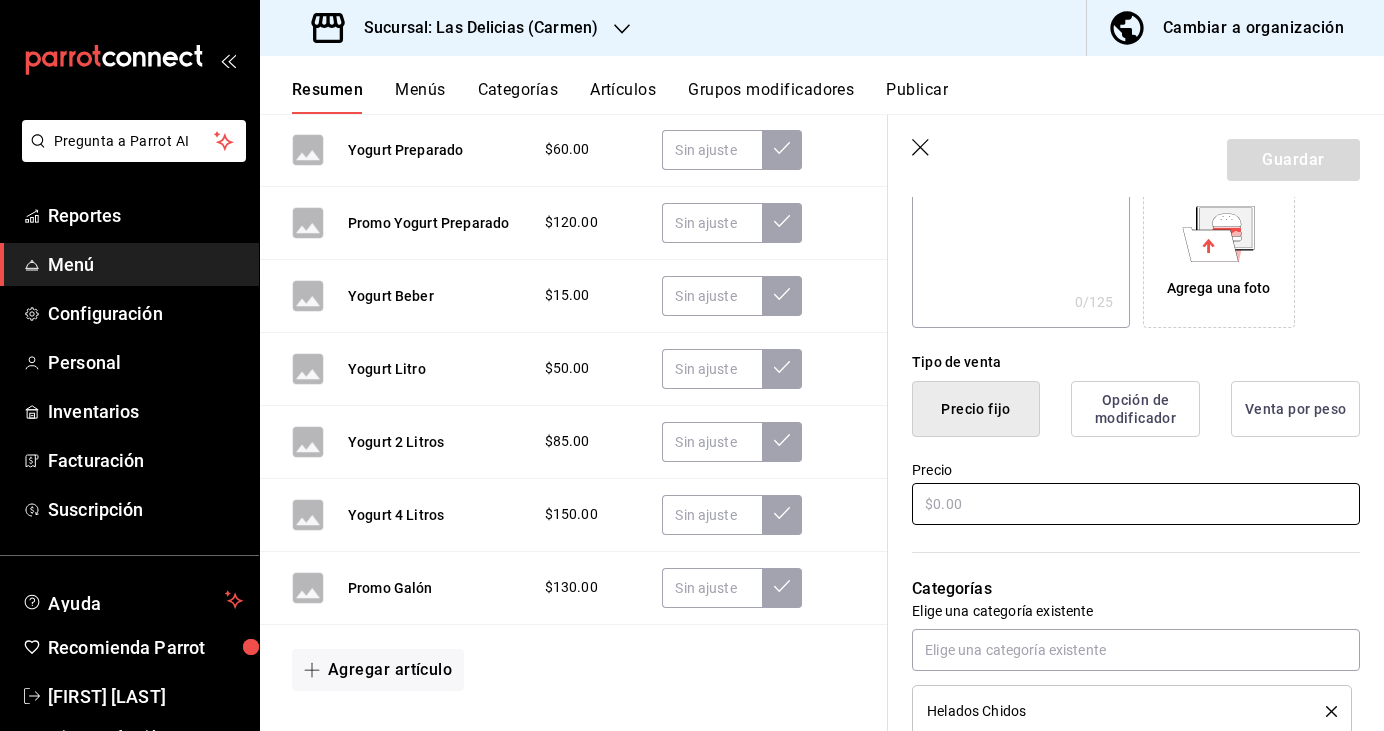 type on "Bolis 20 Pz" 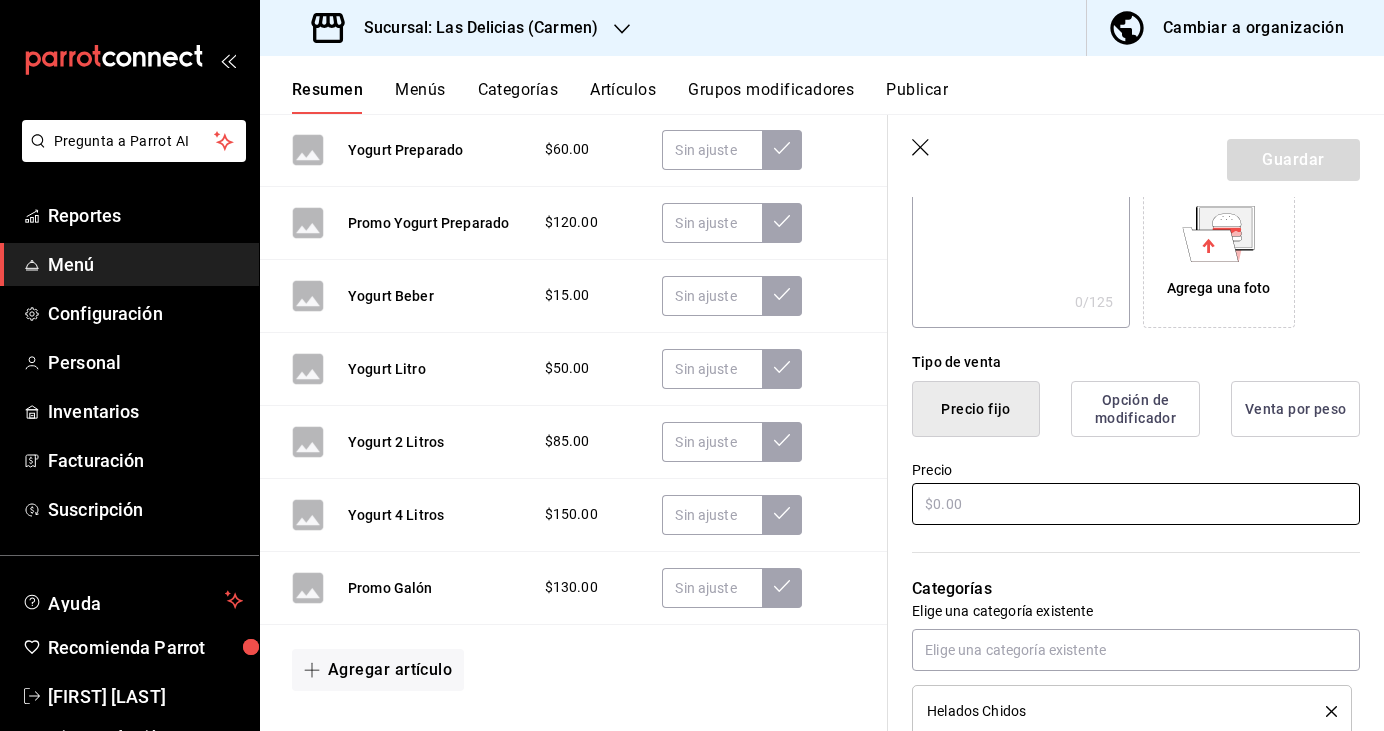 click at bounding box center (1136, 504) 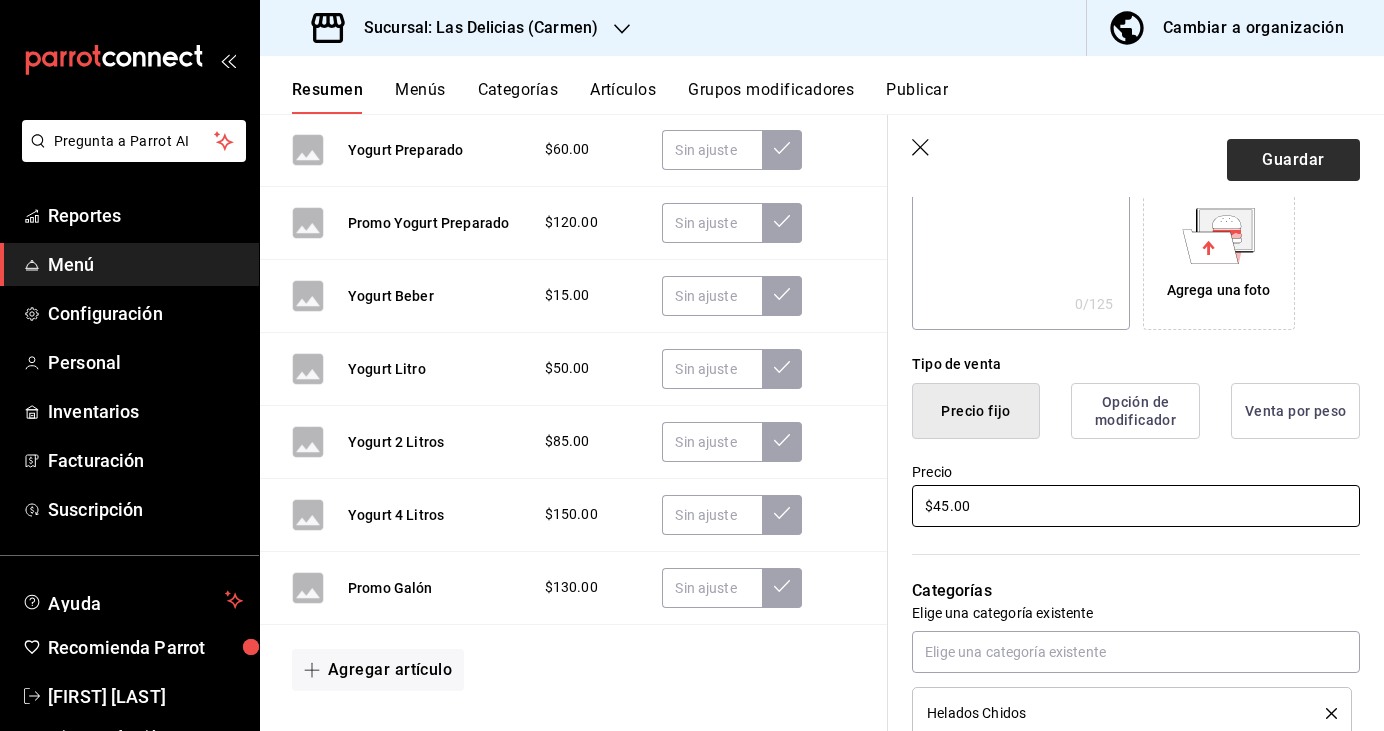 type on "$45.00" 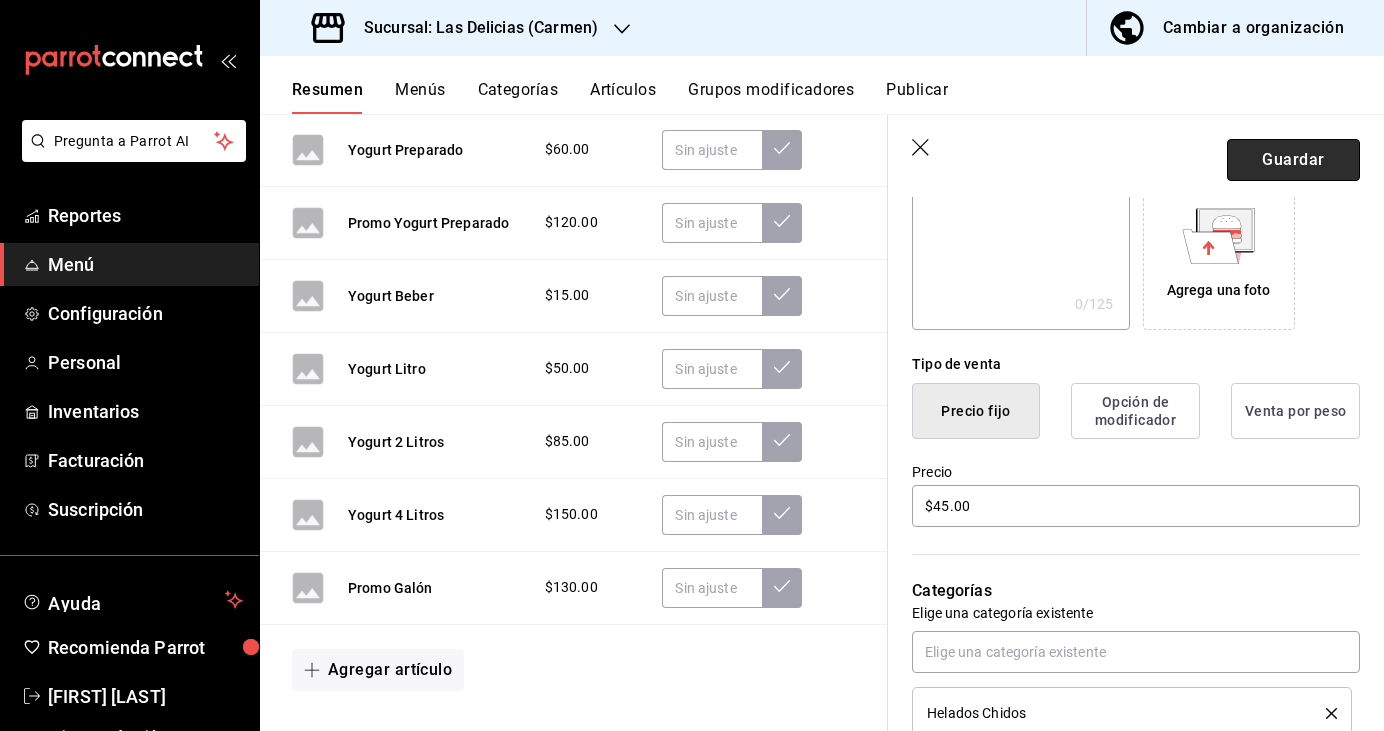 click on "Guardar" at bounding box center (1293, 160) 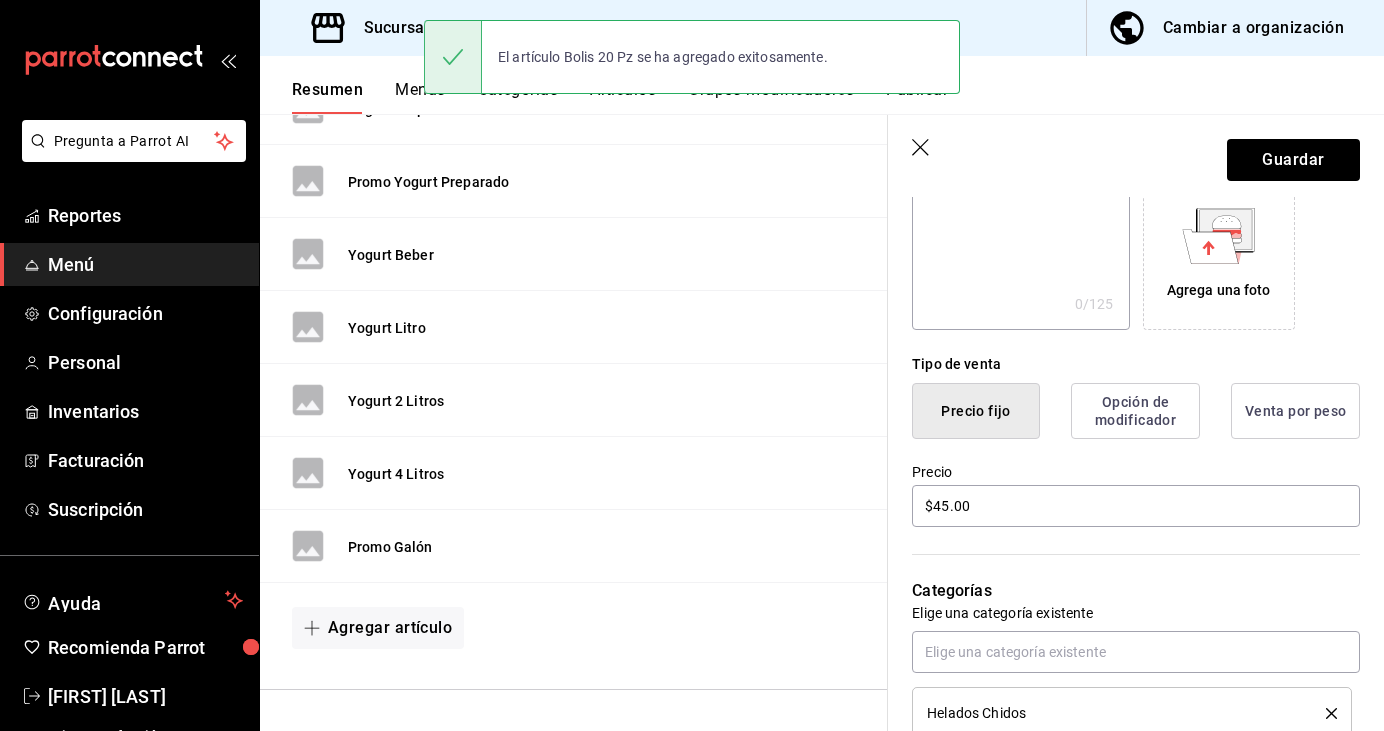 scroll, scrollTop: 3581, scrollLeft: 0, axis: vertical 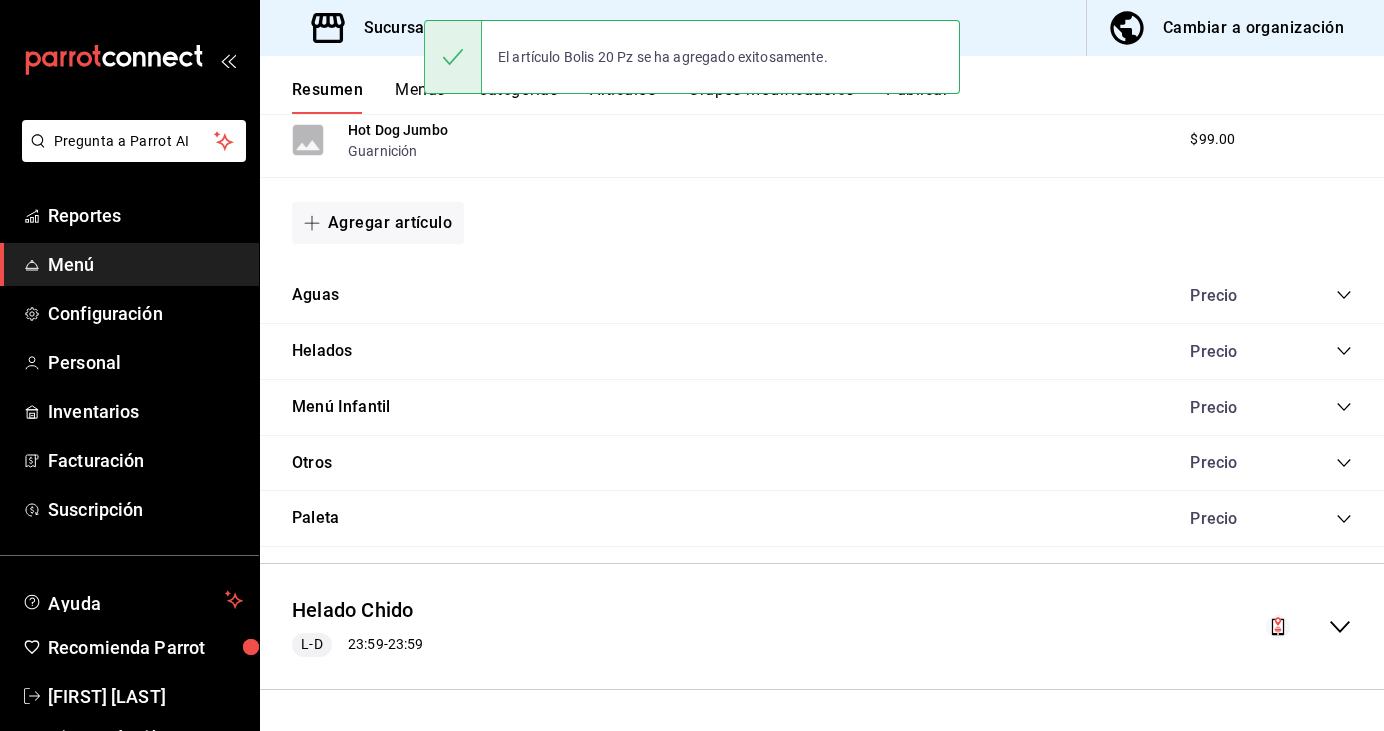 click 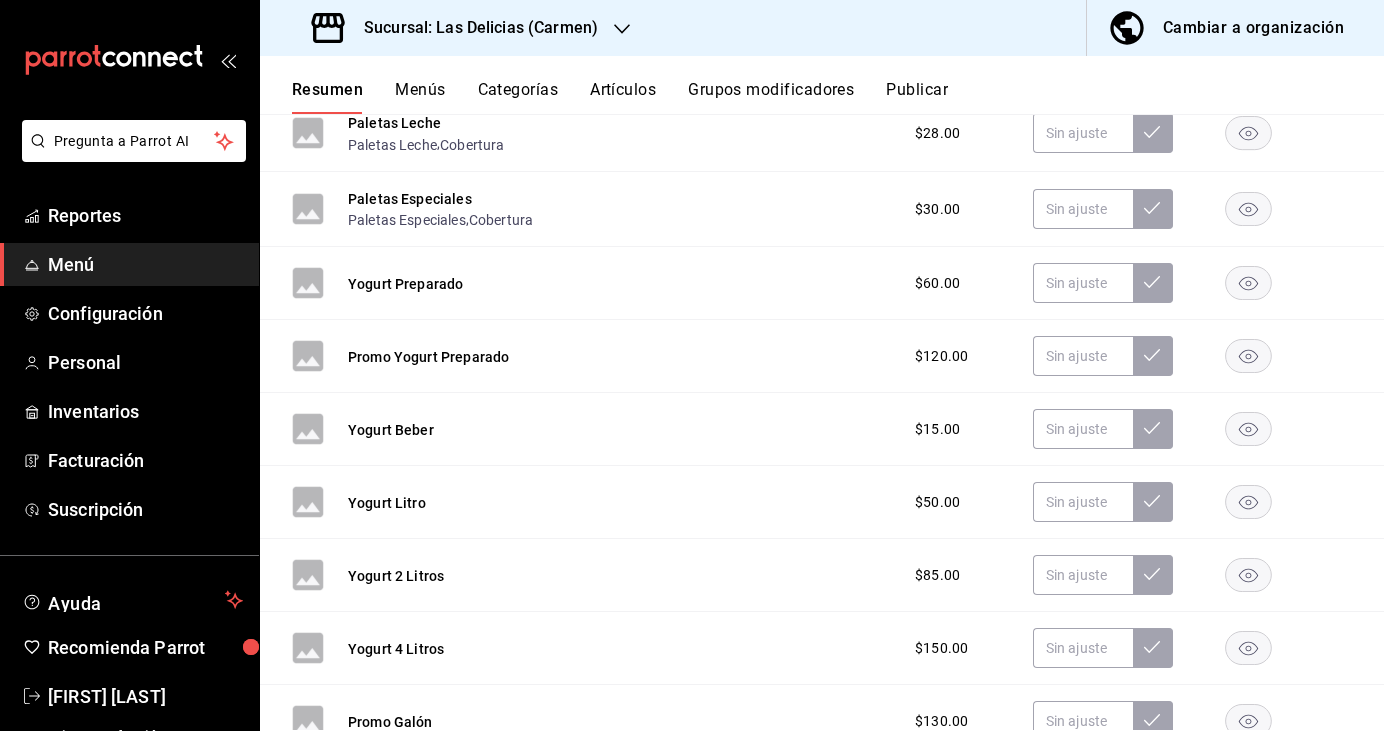 scroll, scrollTop: 3999, scrollLeft: 0, axis: vertical 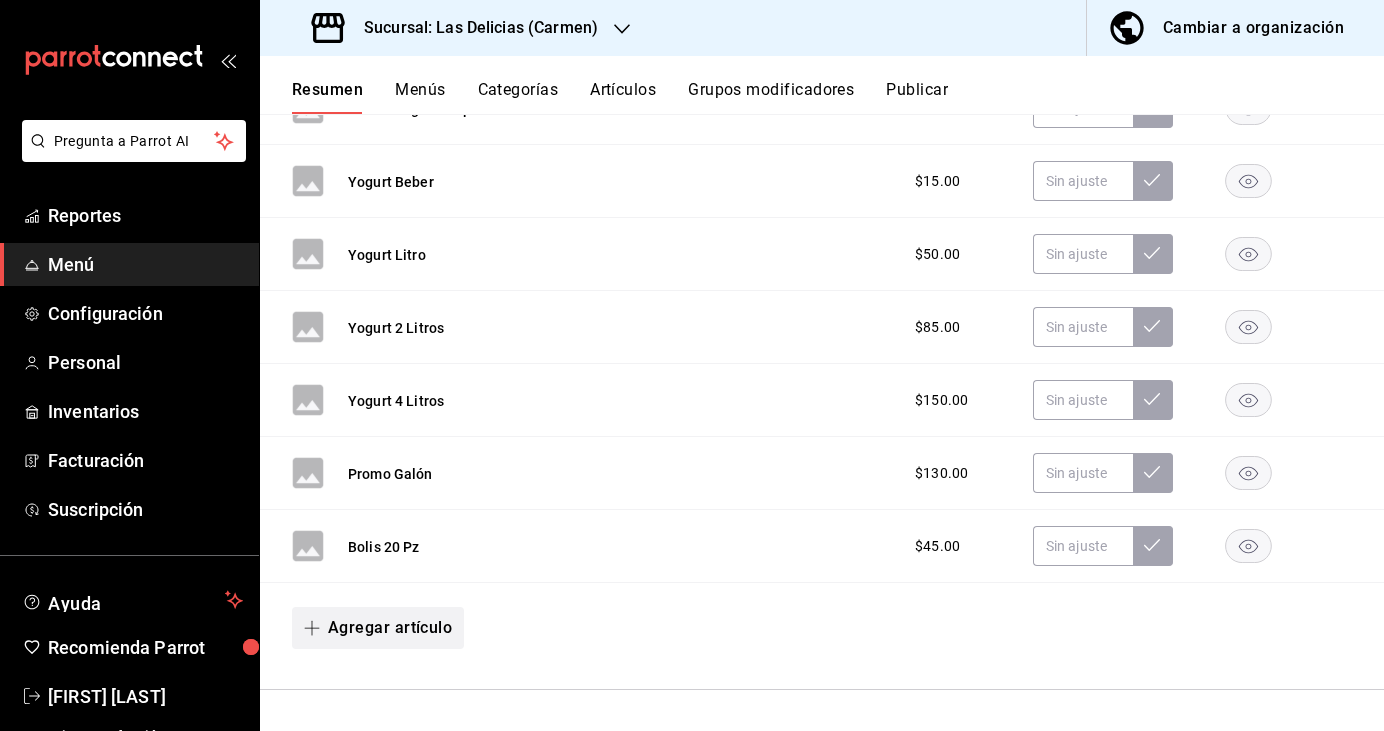 click on "Agregar artículo" at bounding box center (378, 628) 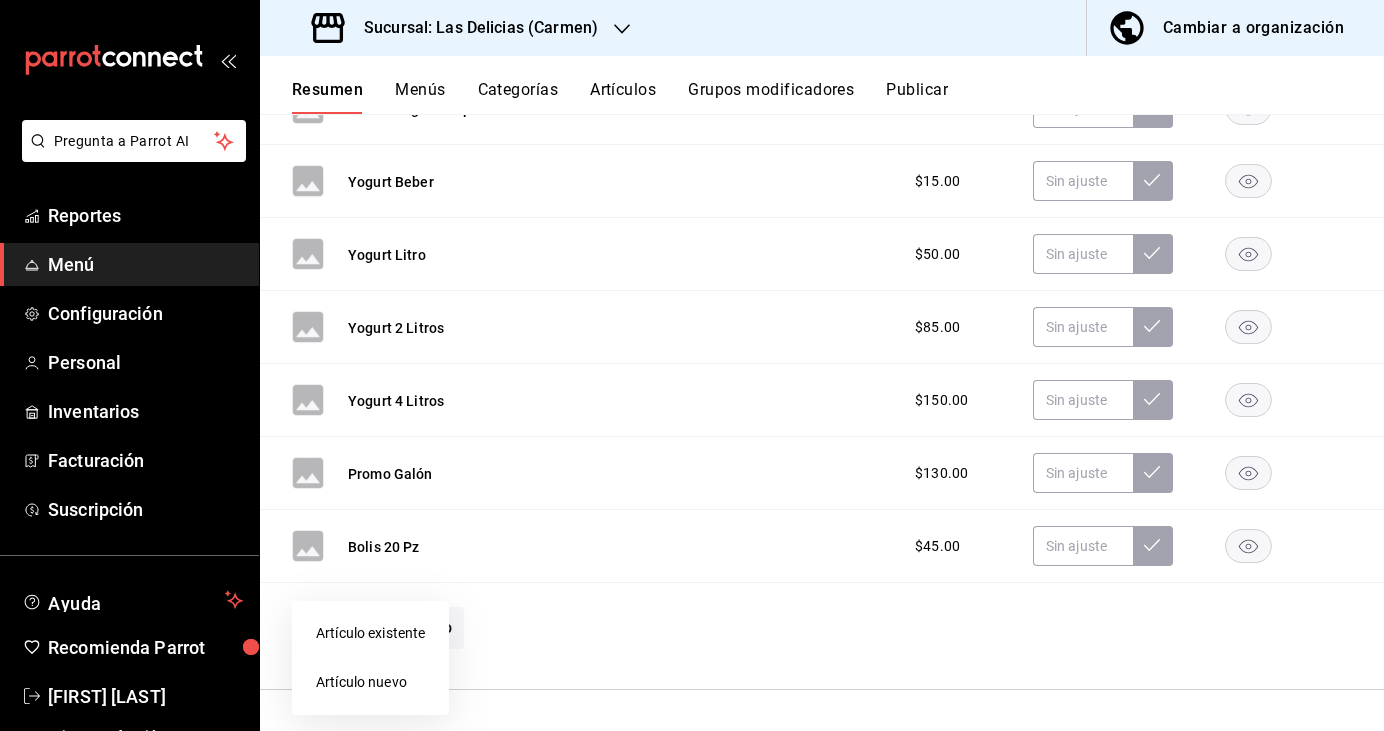 click on "Artículo nuevo" at bounding box center (370, 682) 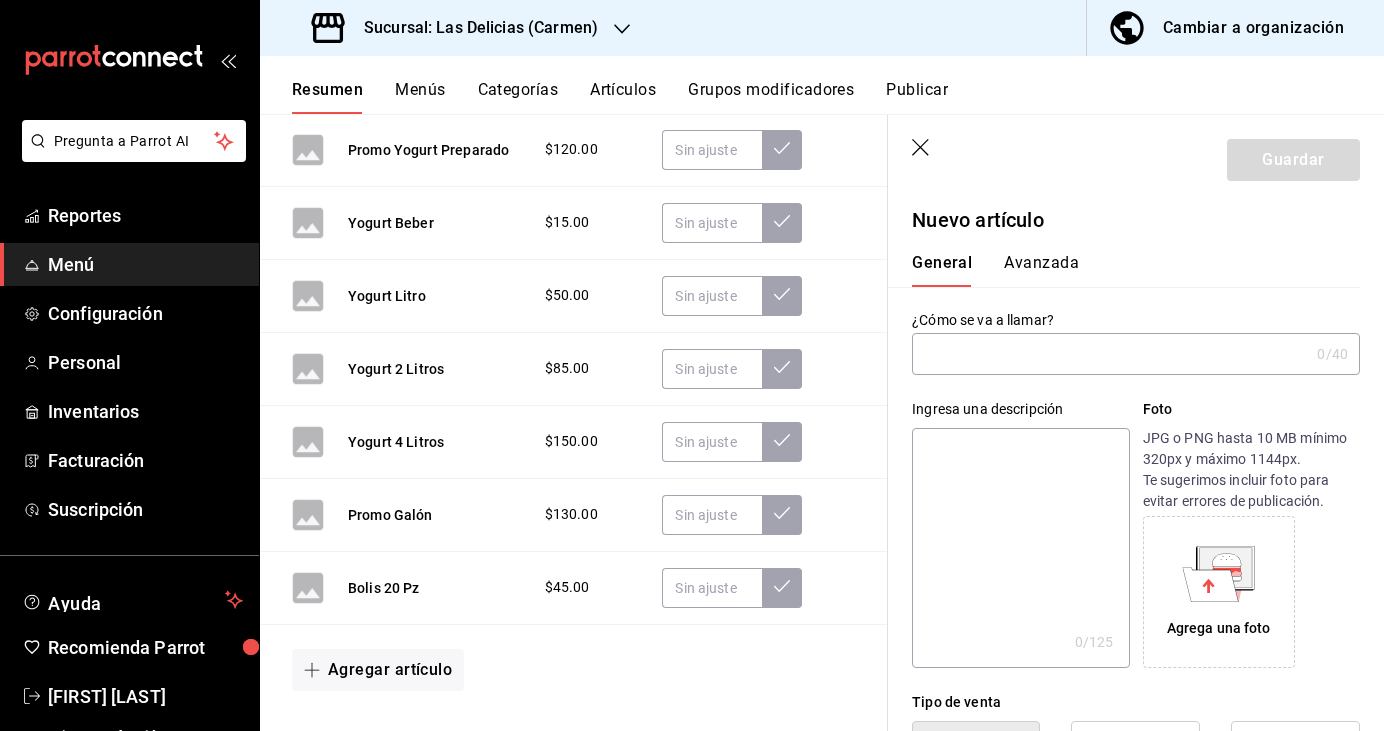 click at bounding box center (1110, 354) 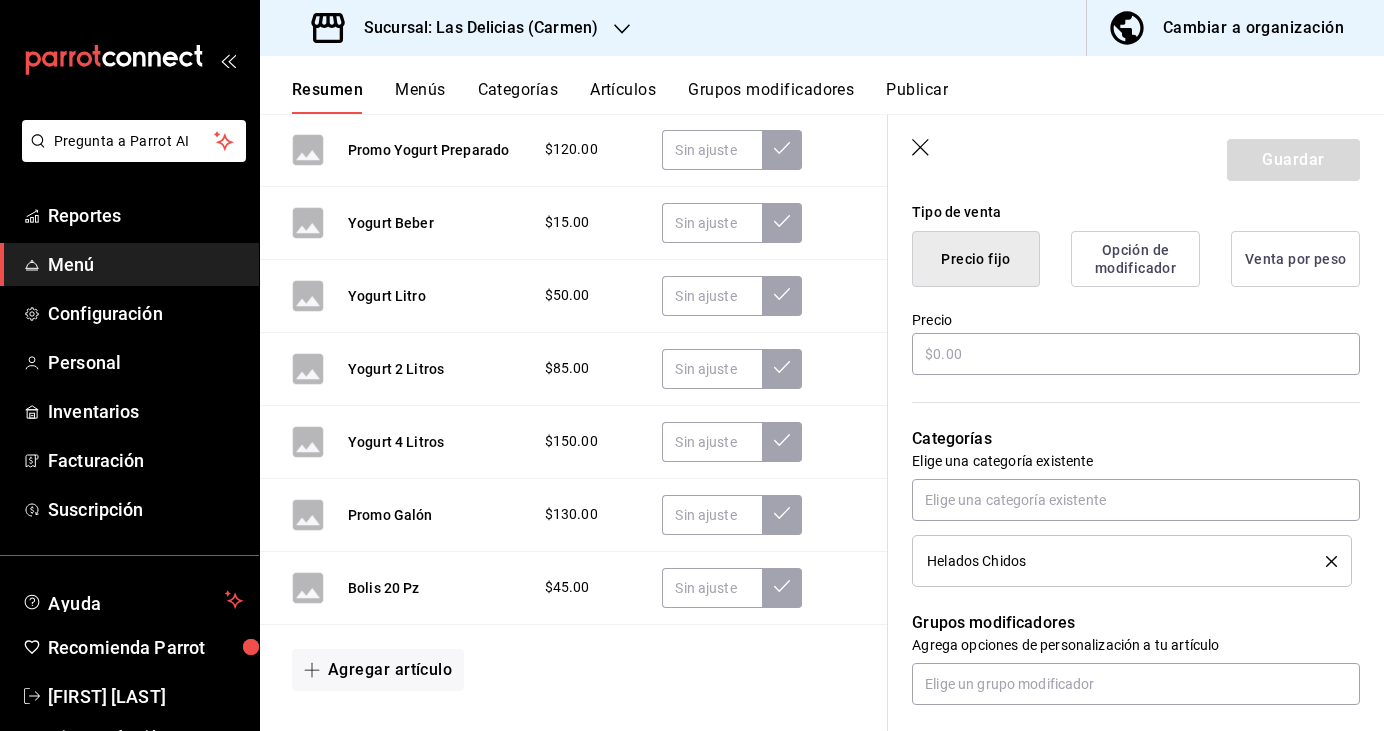 scroll, scrollTop: 553, scrollLeft: 0, axis: vertical 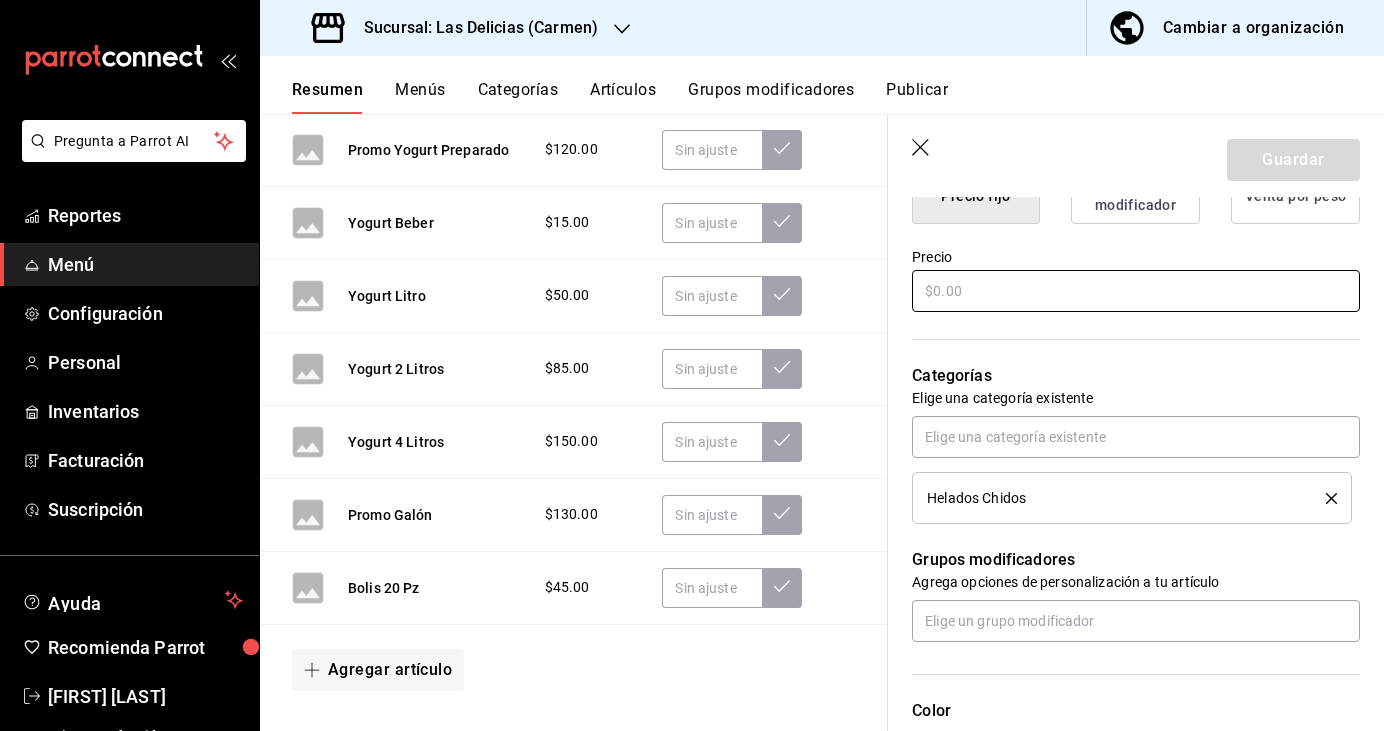 type on "Bolis 30 Pz" 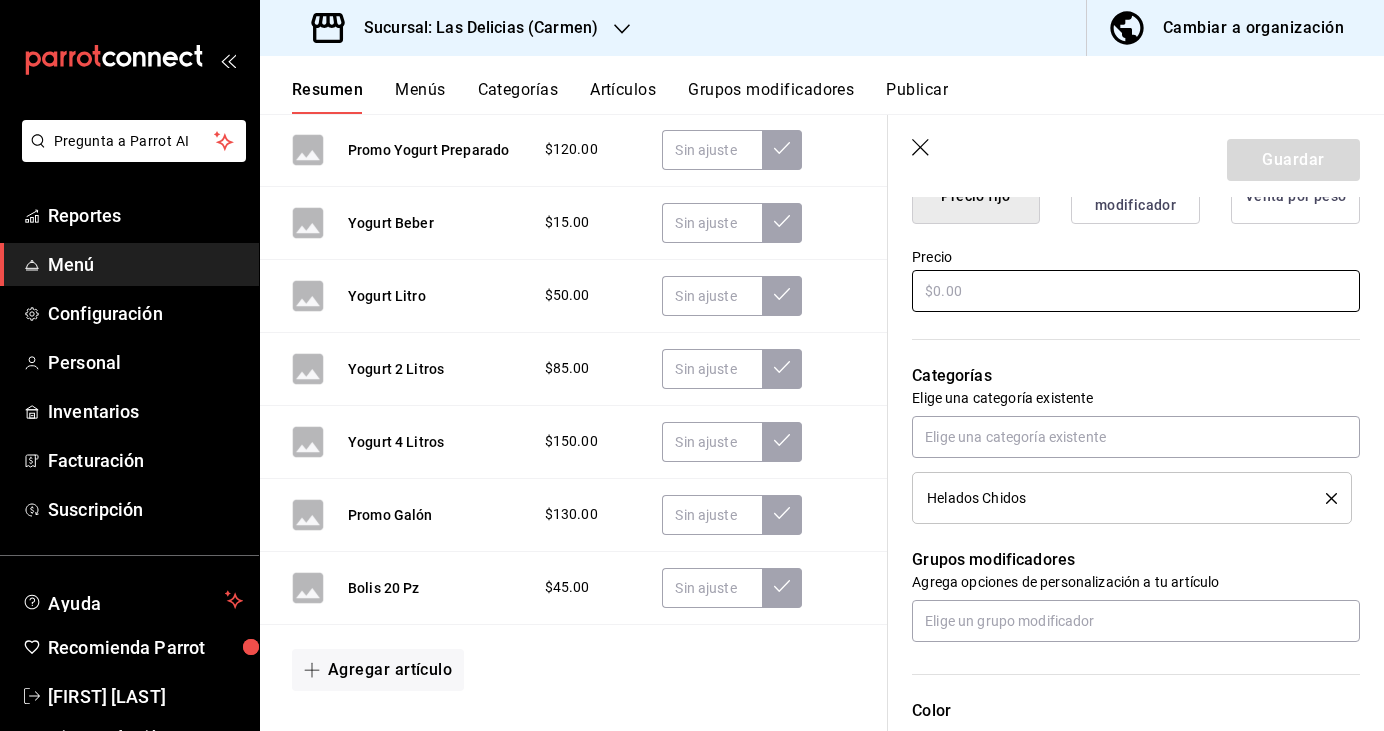 click at bounding box center [1136, 291] 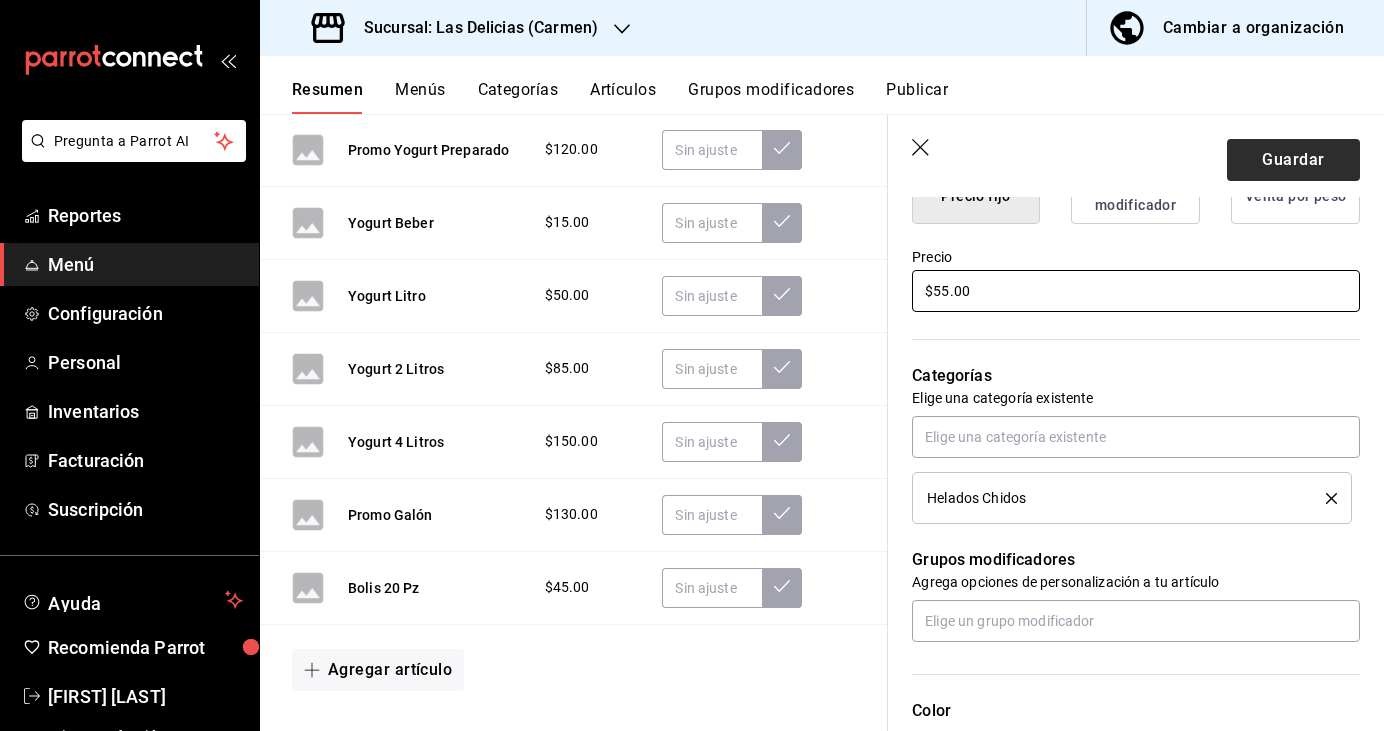 type on "$55.00" 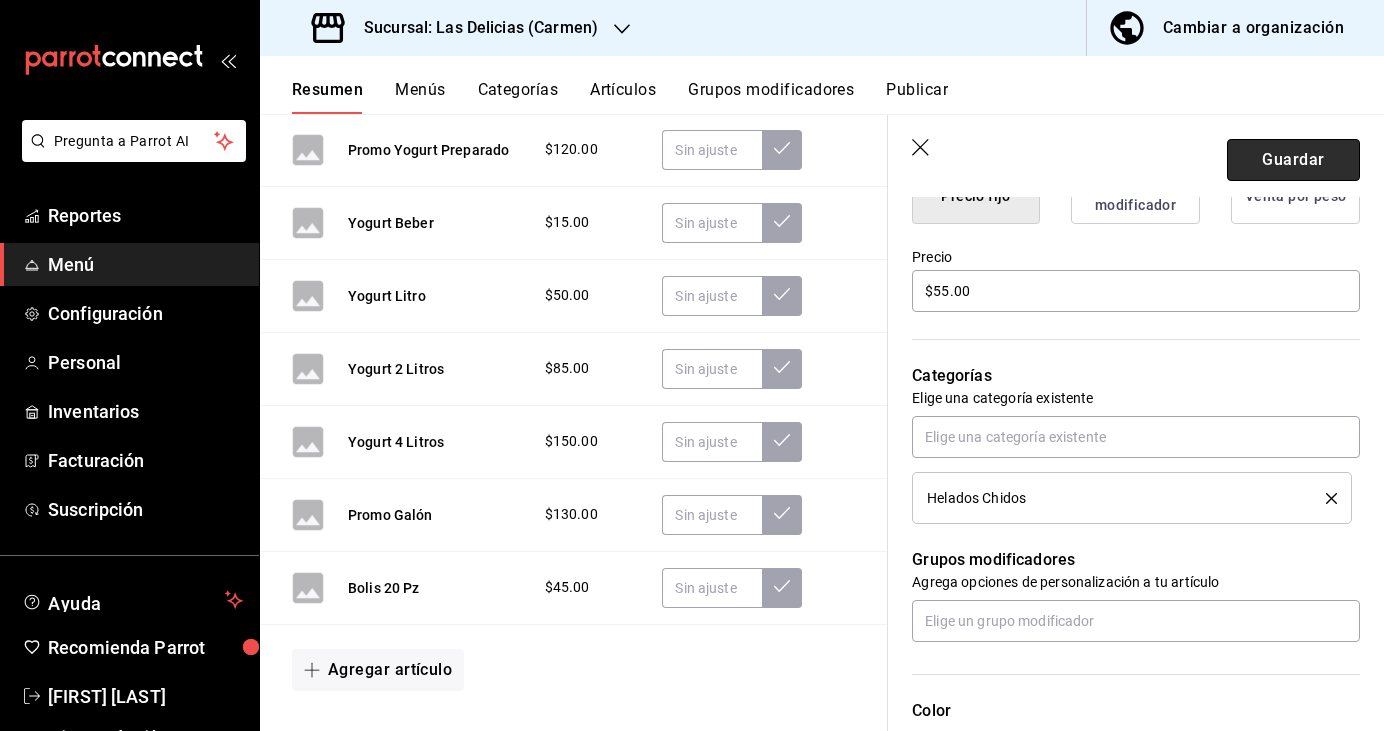 click on "Guardar" at bounding box center (1293, 160) 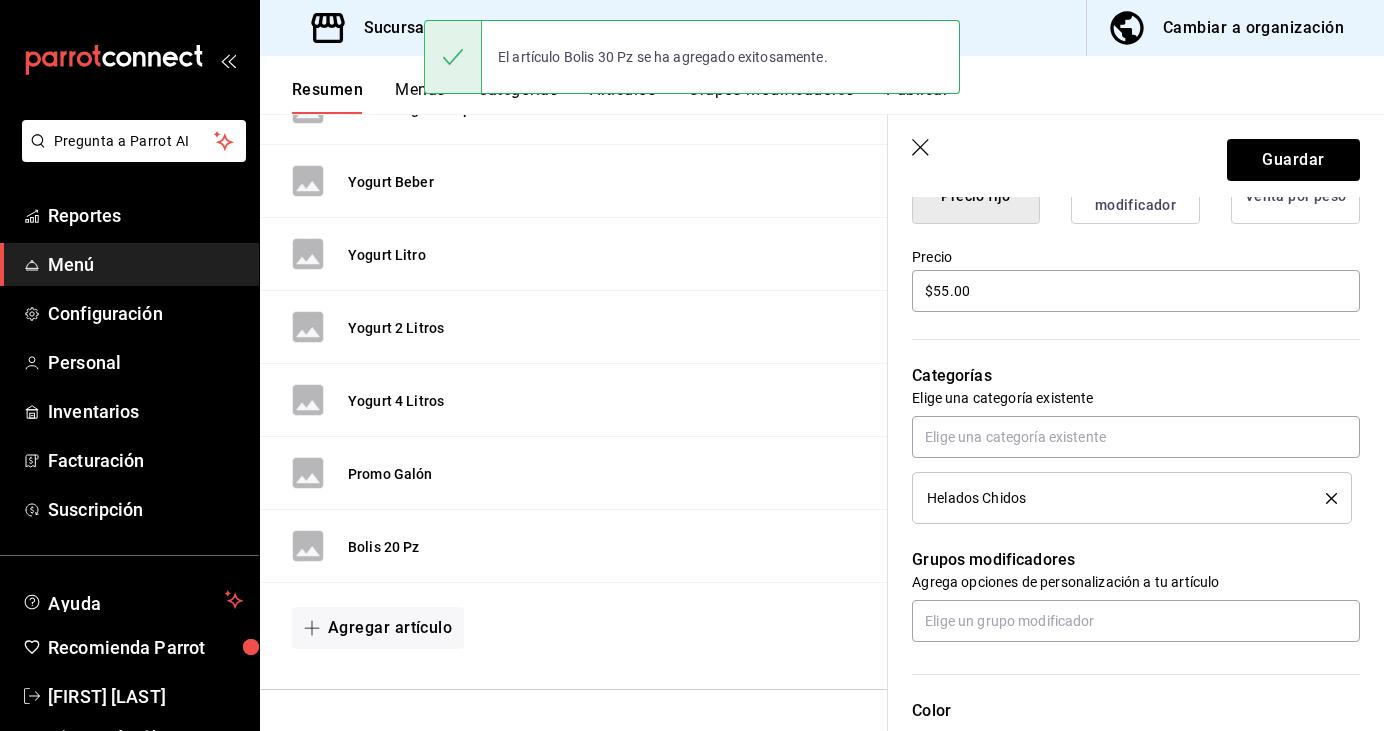 scroll, scrollTop: 2965, scrollLeft: 0, axis: vertical 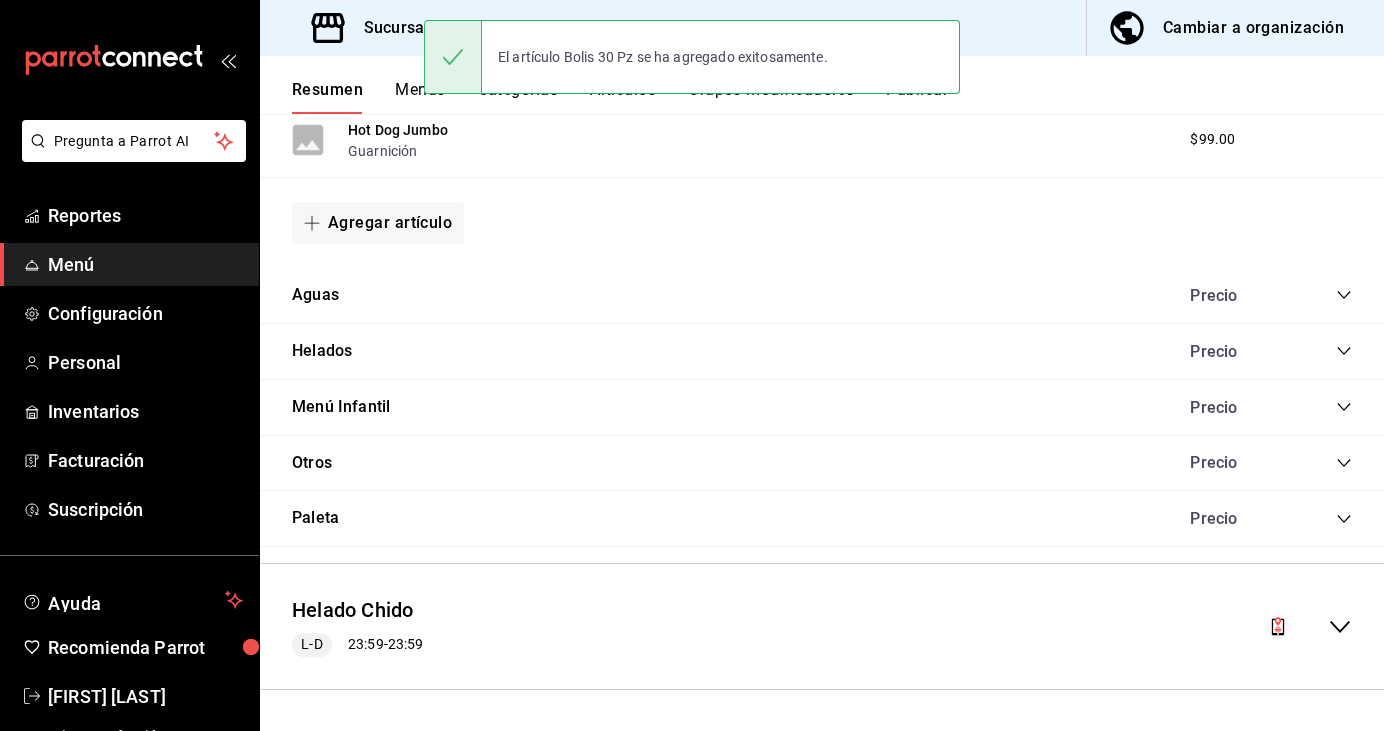 click 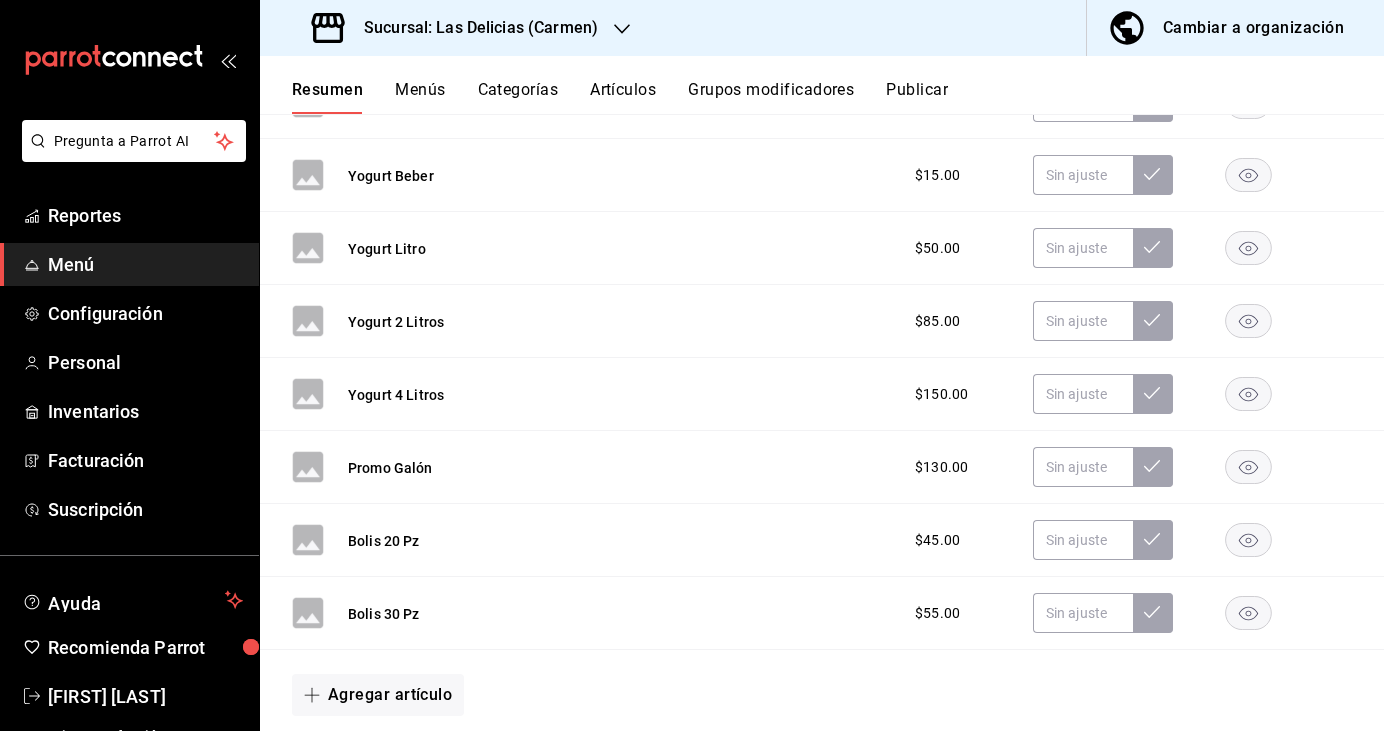 scroll, scrollTop: 4072, scrollLeft: 0, axis: vertical 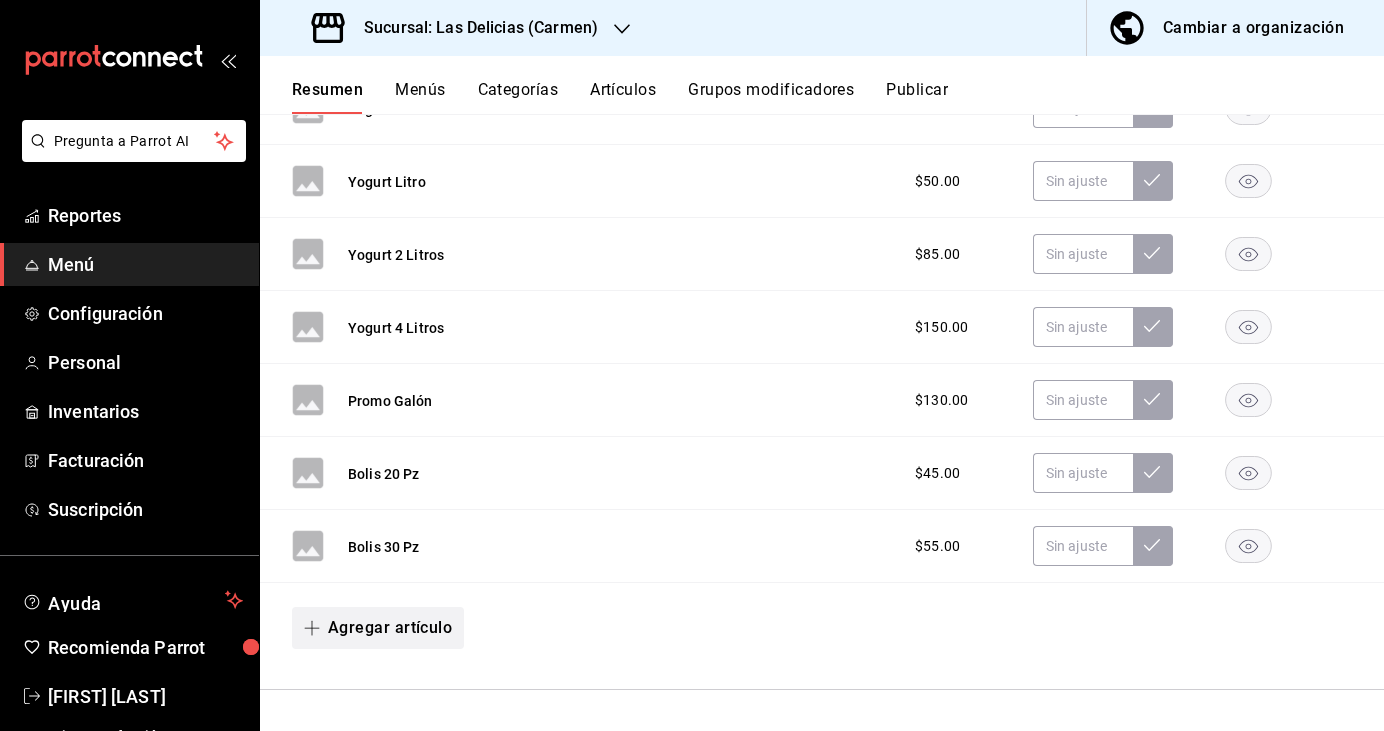 click on "Agregar artículo" at bounding box center (378, 628) 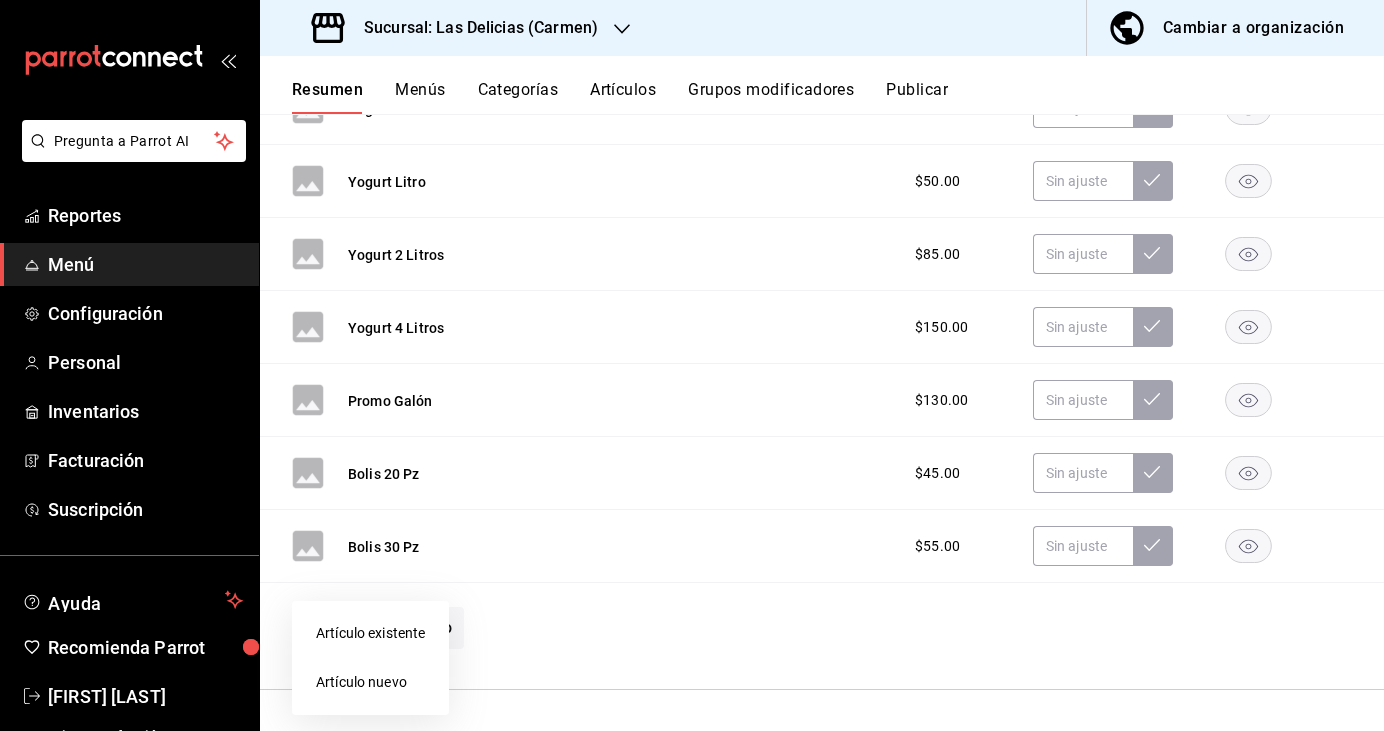 click on "Artículo nuevo" at bounding box center [370, 682] 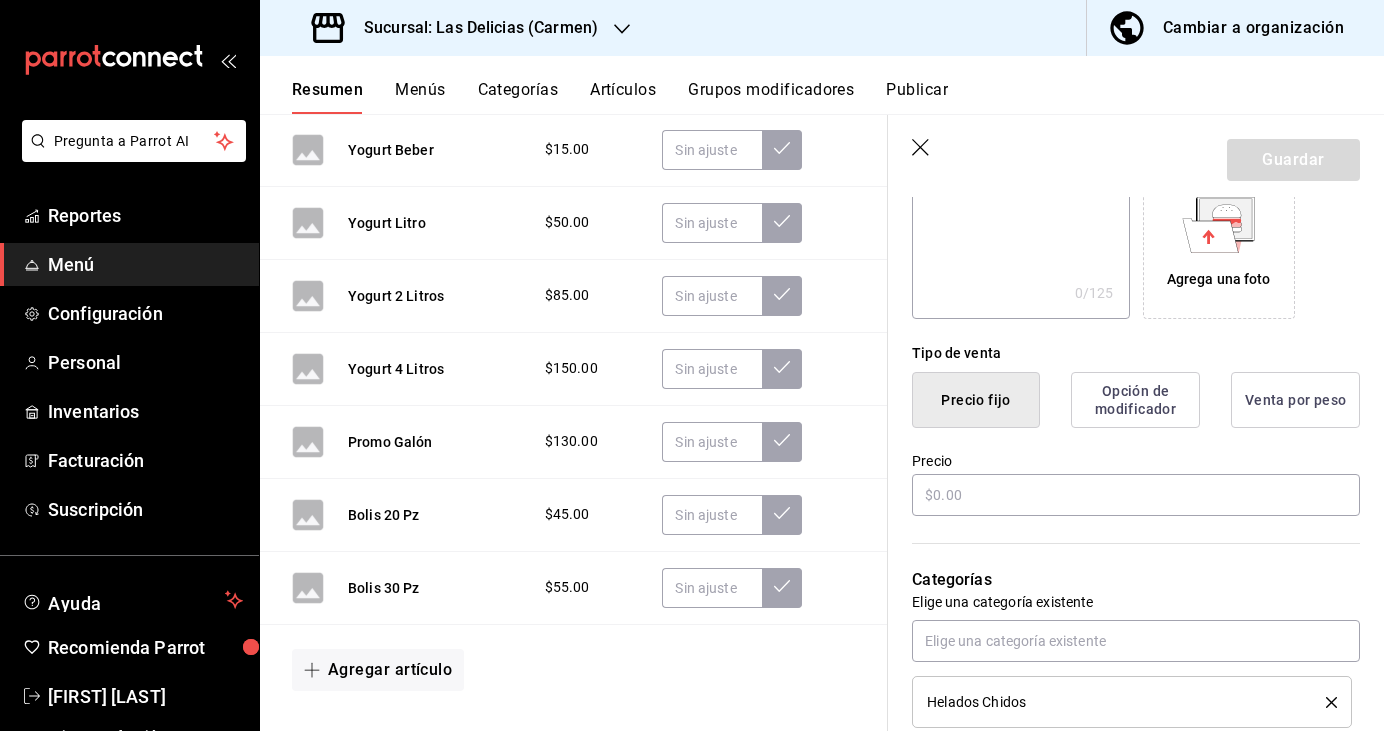 scroll, scrollTop: 347, scrollLeft: 0, axis: vertical 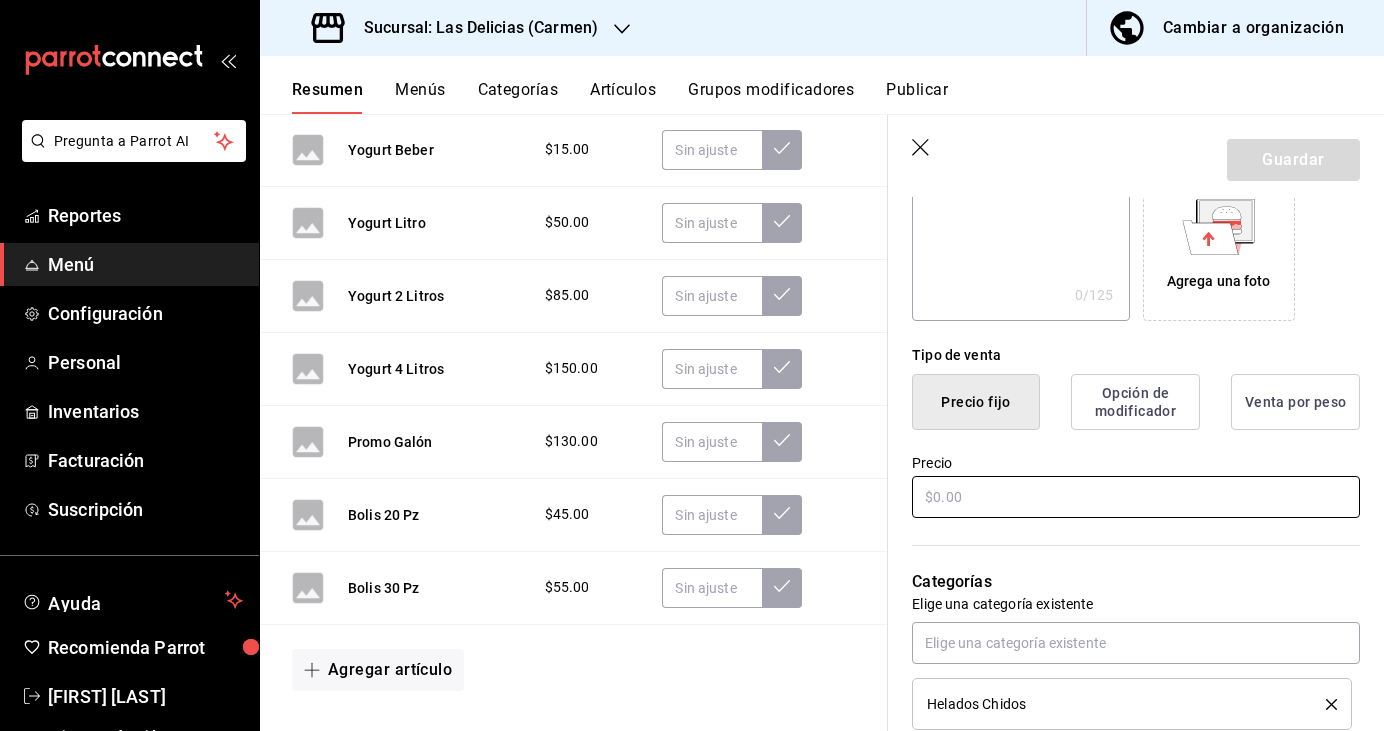 type on "Bolis Suelto" 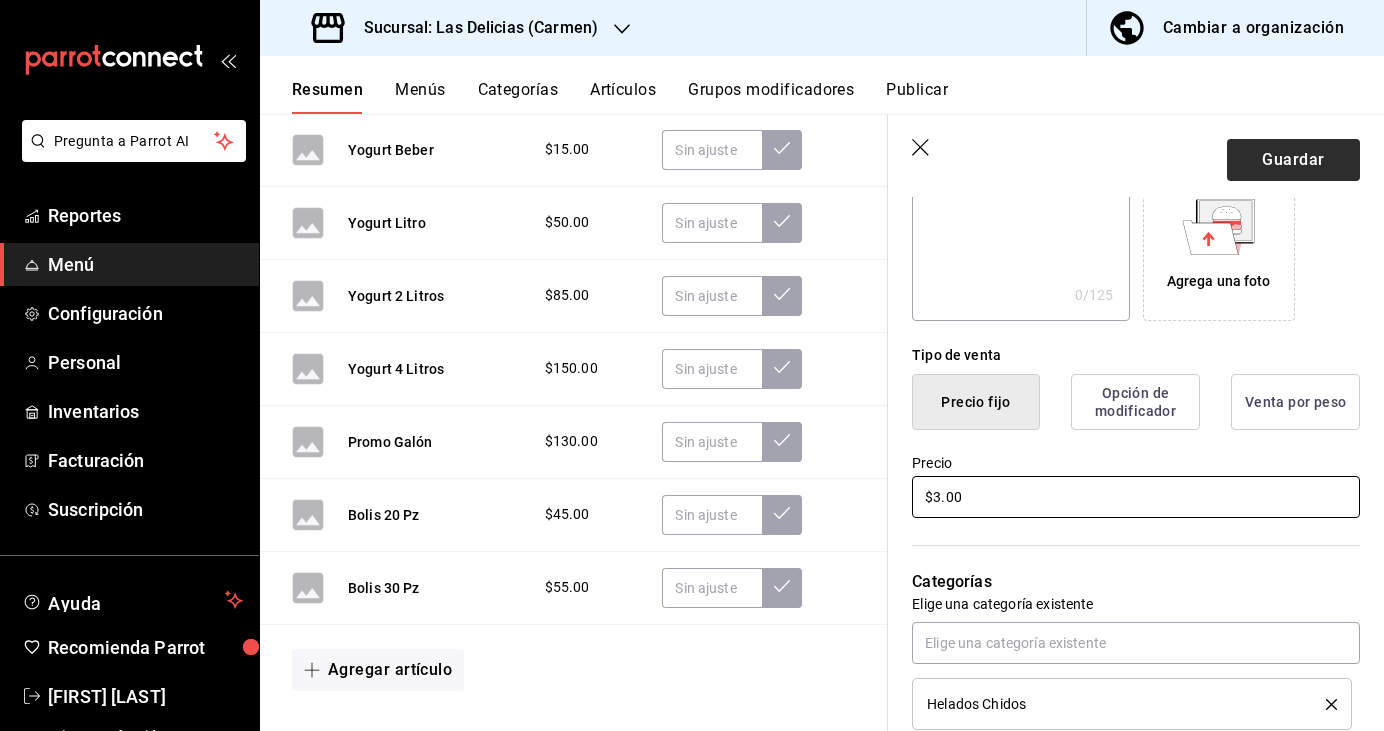 type on "$3.00" 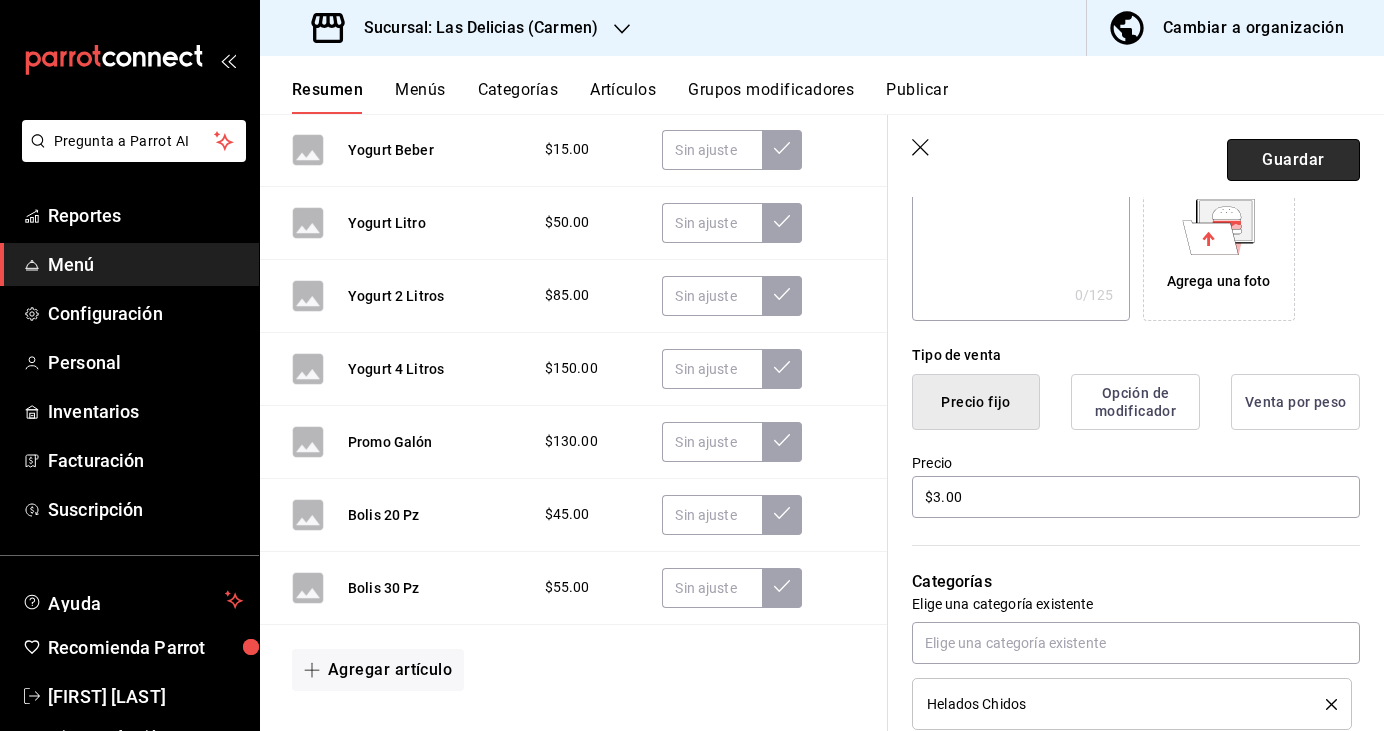click on "Guardar" at bounding box center (1293, 160) 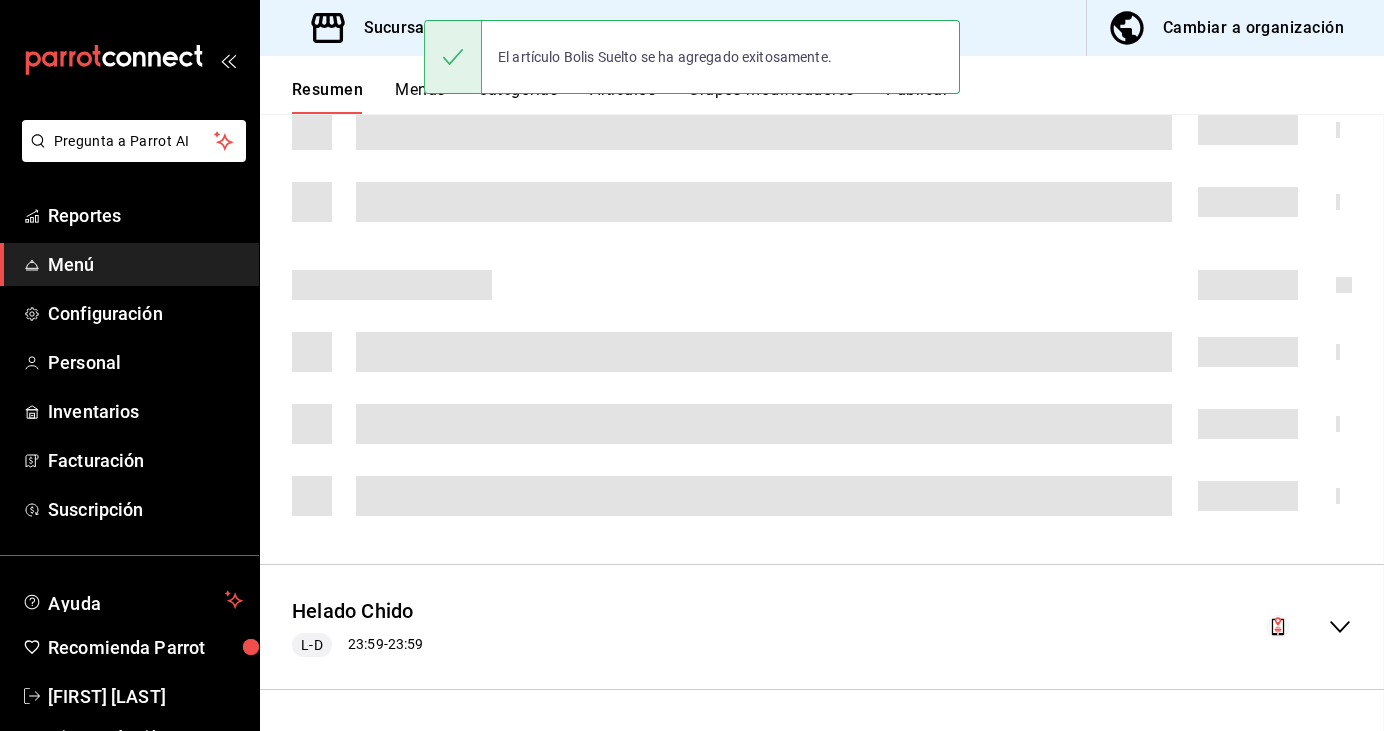 scroll, scrollTop: 3005, scrollLeft: 0, axis: vertical 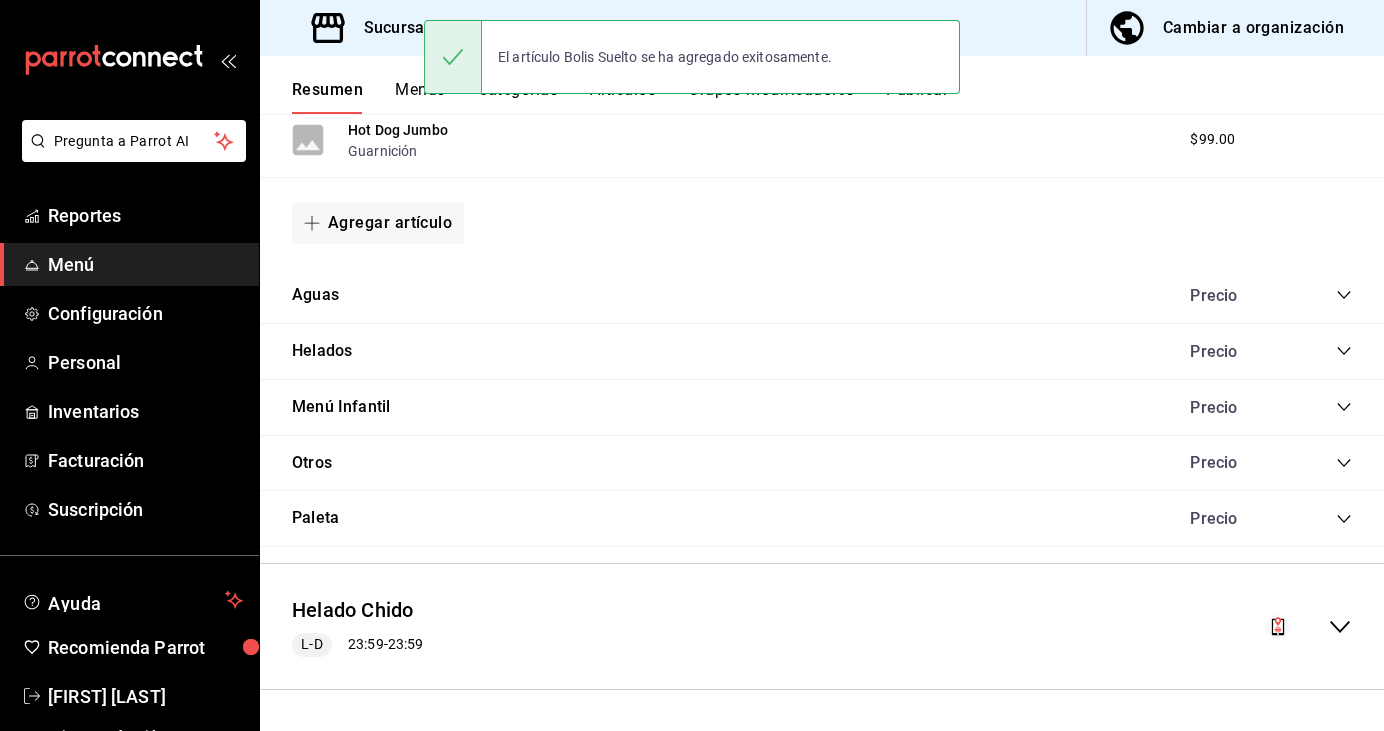 click 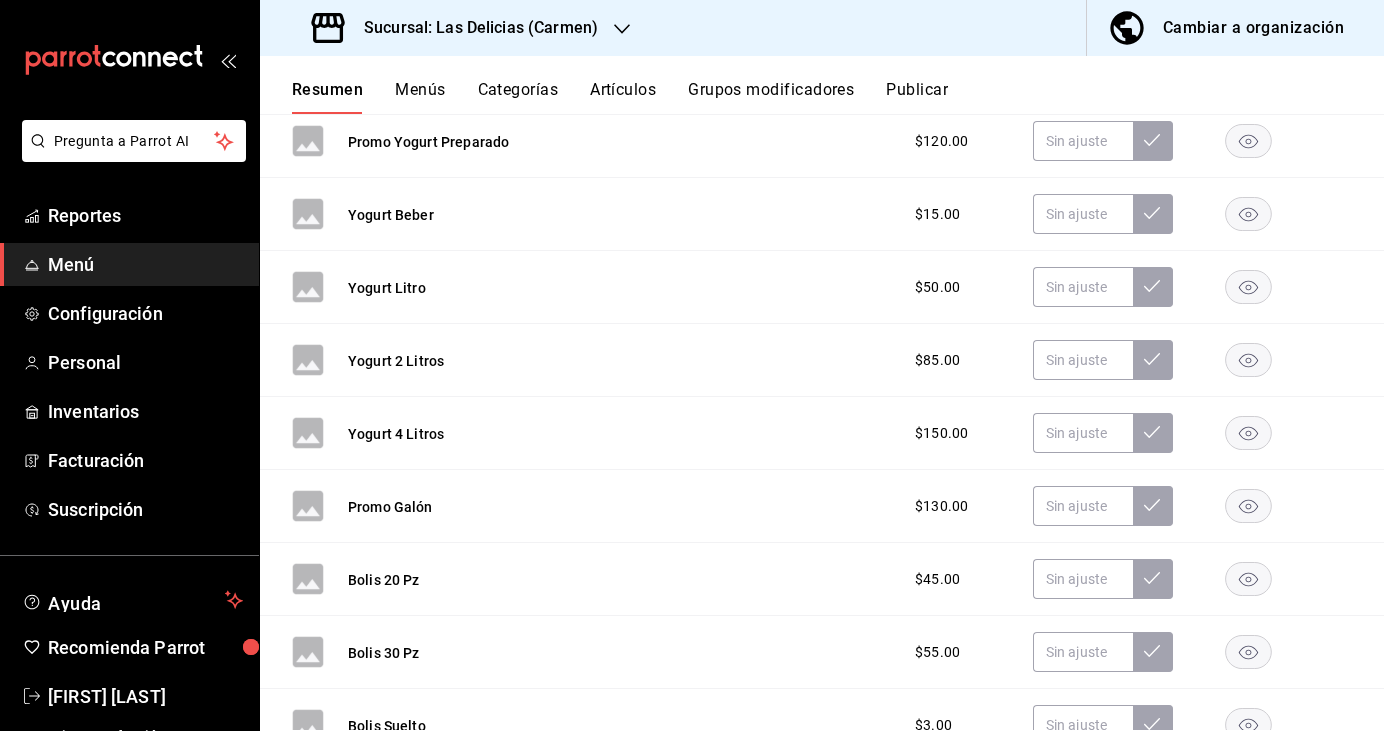 scroll, scrollTop: 4145, scrollLeft: 0, axis: vertical 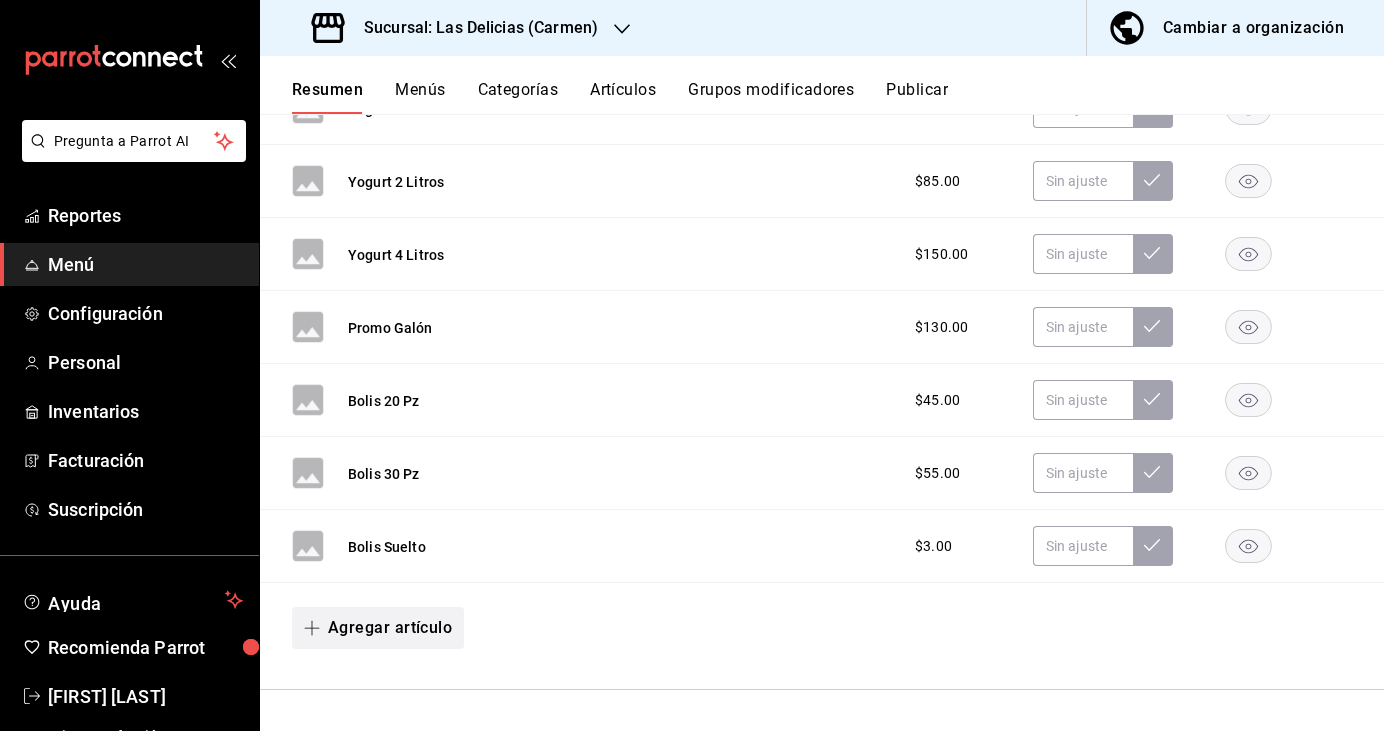 click on "Agregar artículo" at bounding box center [378, 628] 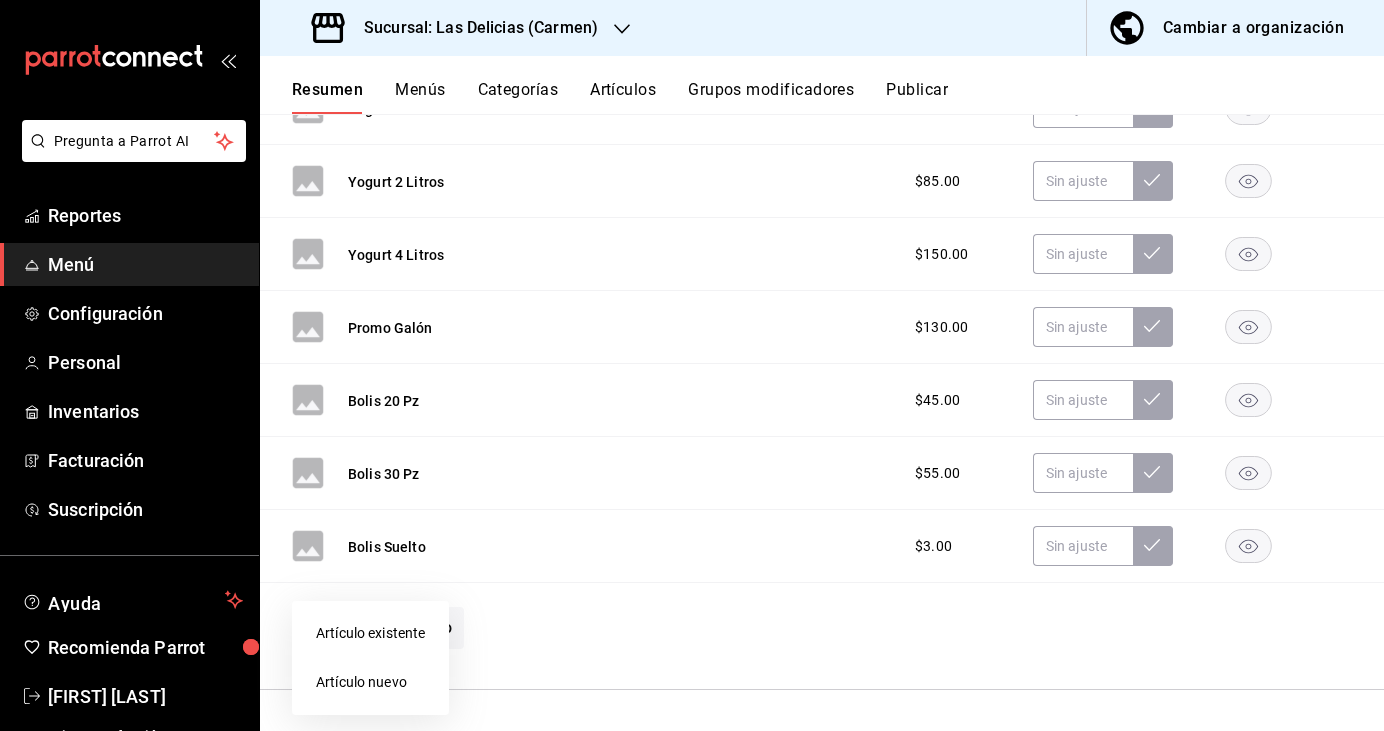 click on "Artículo nuevo" at bounding box center (370, 682) 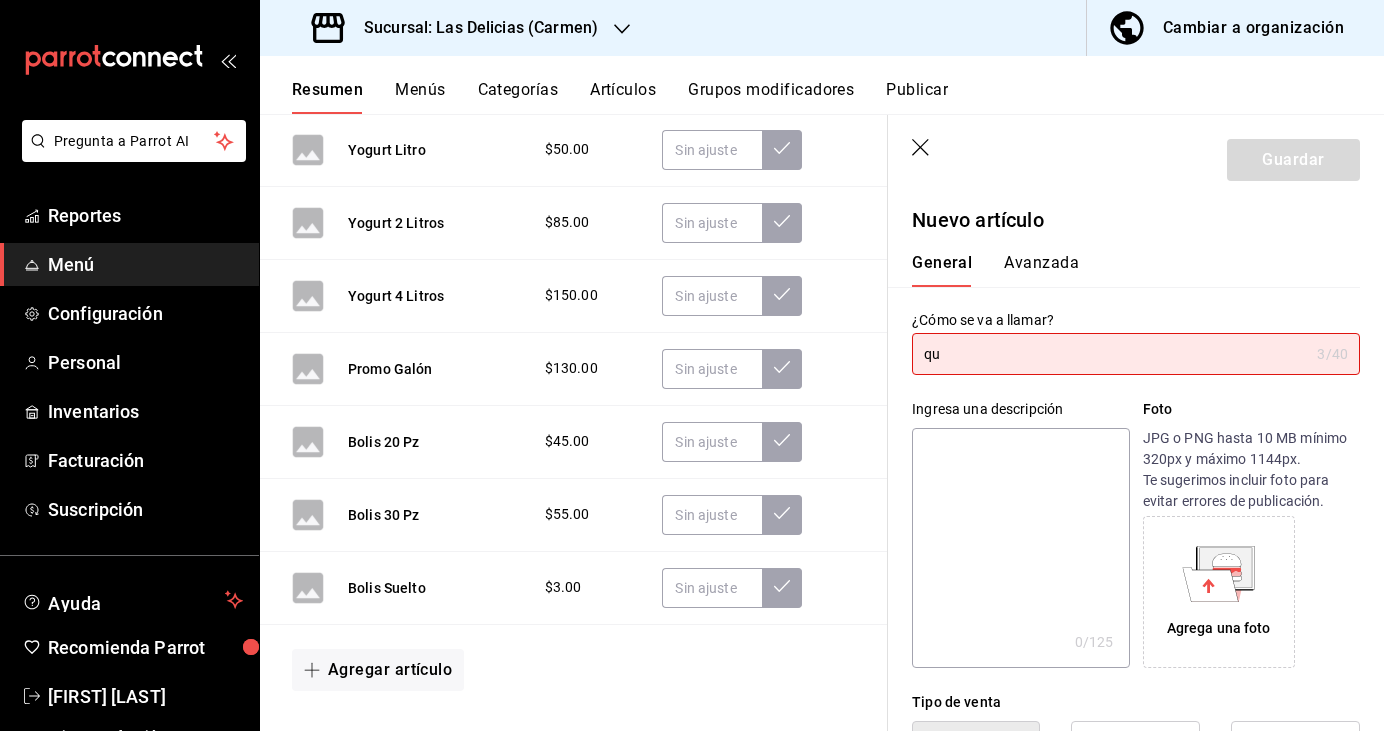 type on "q" 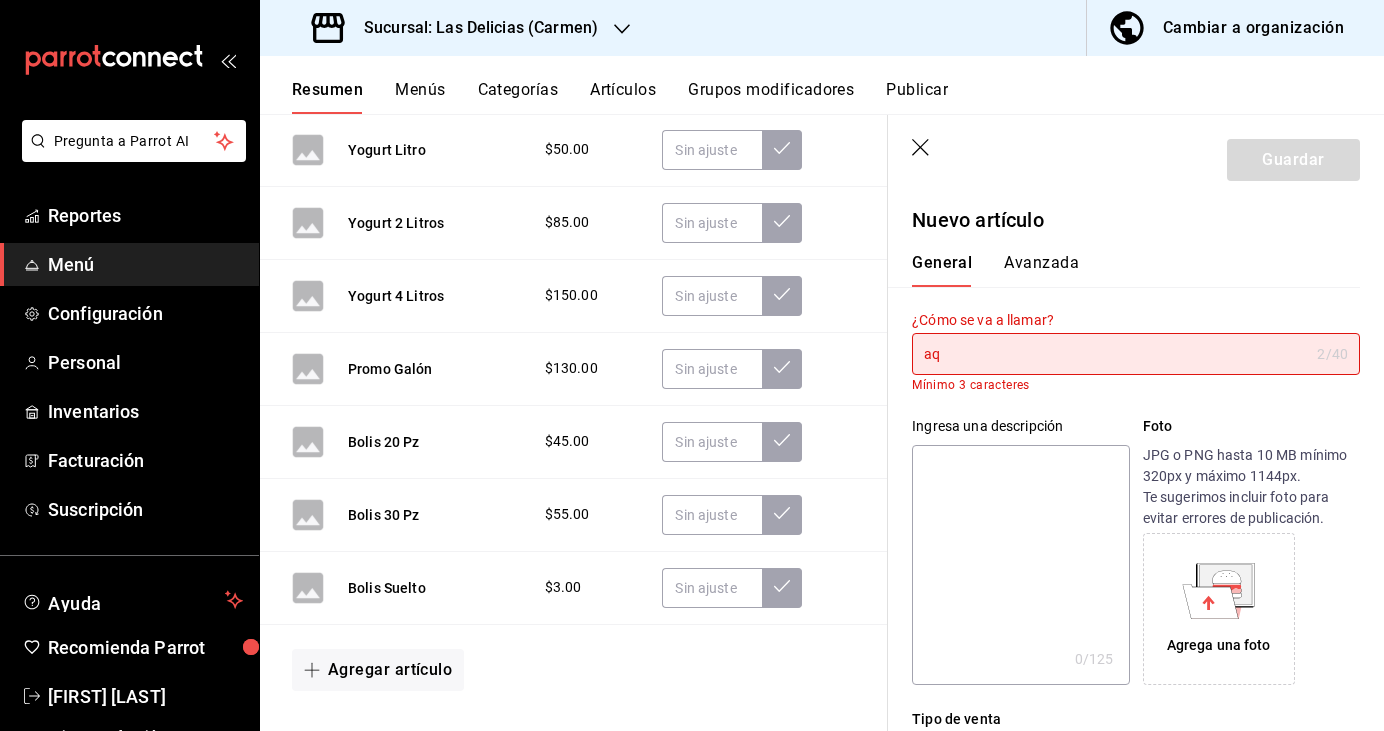 type on "a" 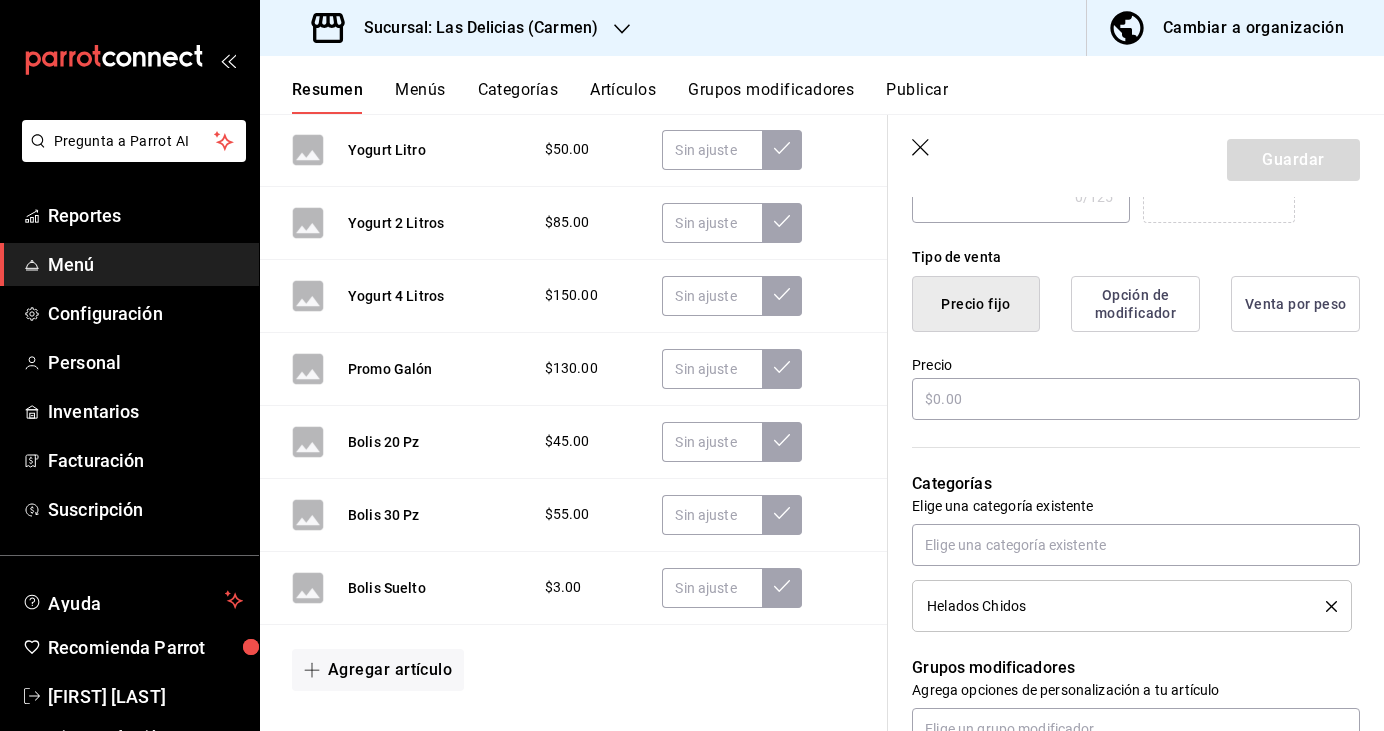 scroll, scrollTop: 500, scrollLeft: 0, axis: vertical 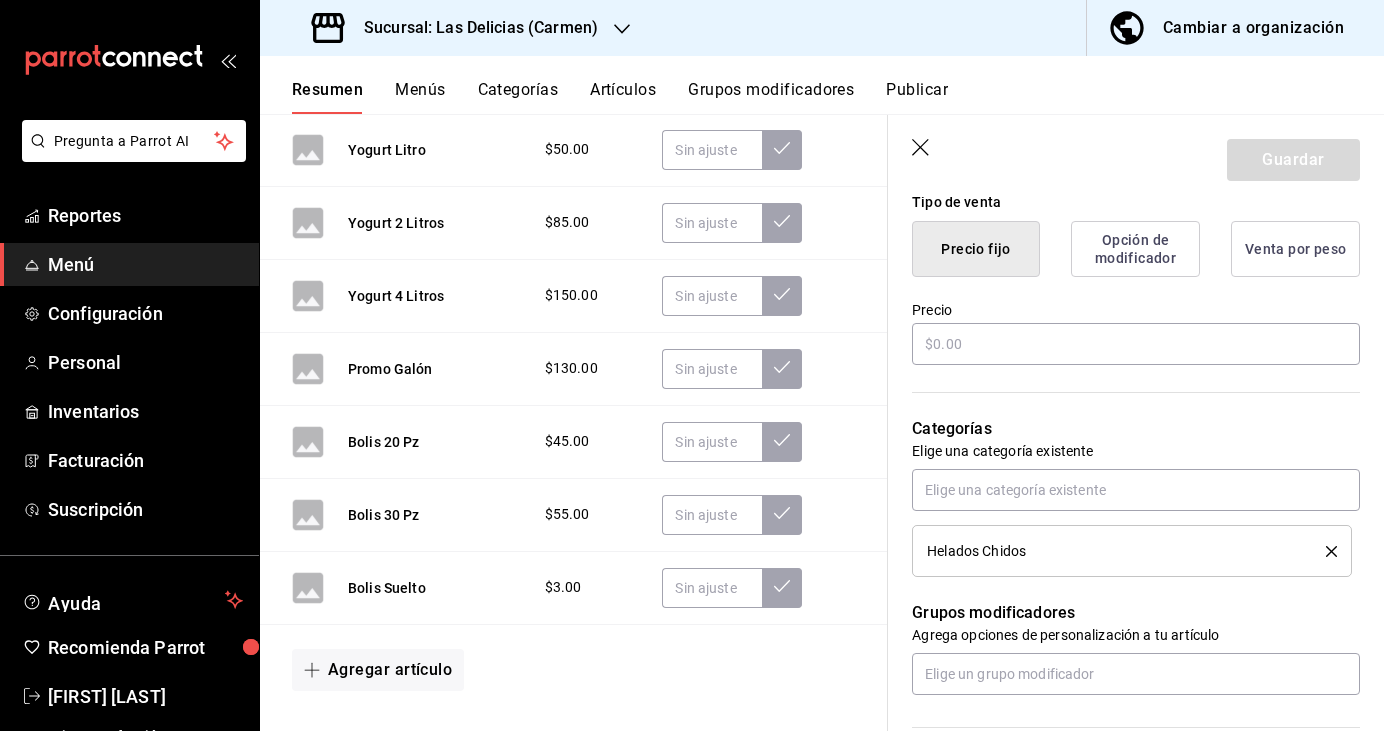type on "Queso" 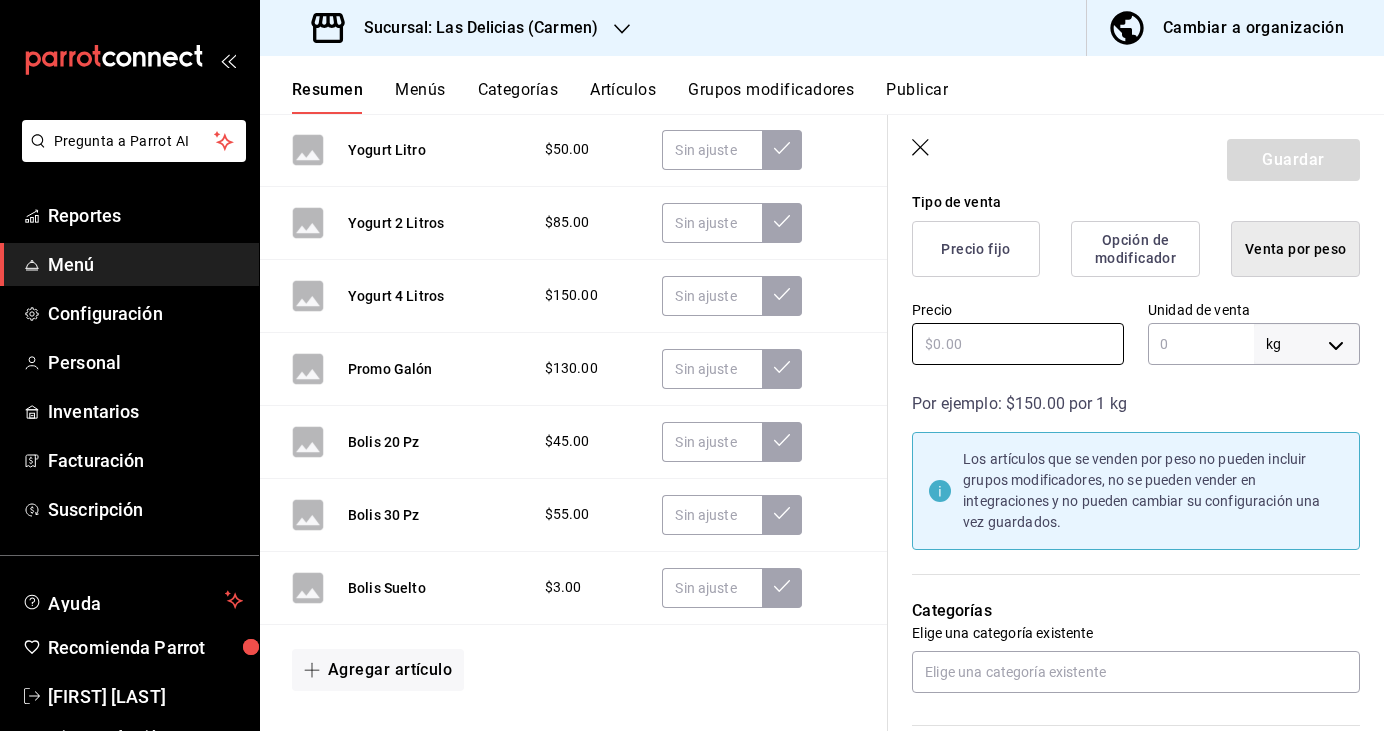 click at bounding box center [1018, 344] 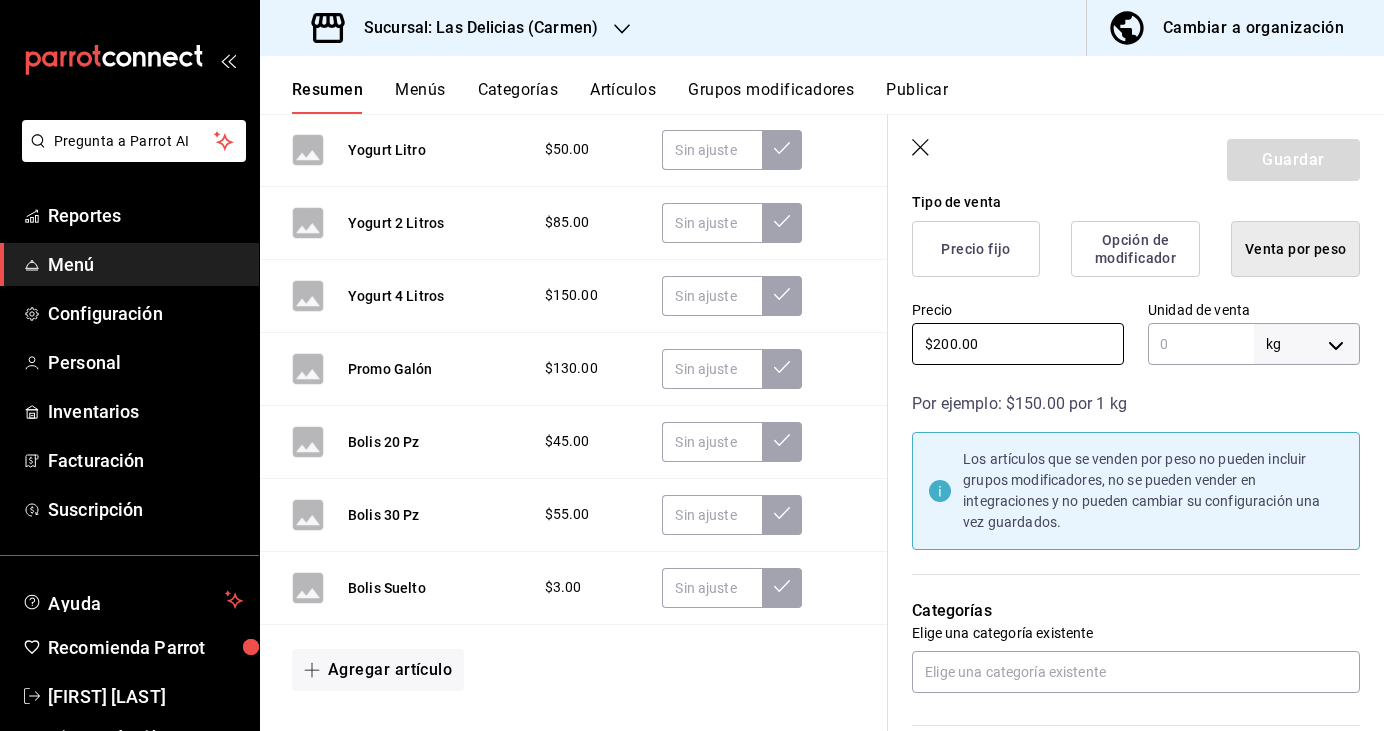 type on "$200.00" 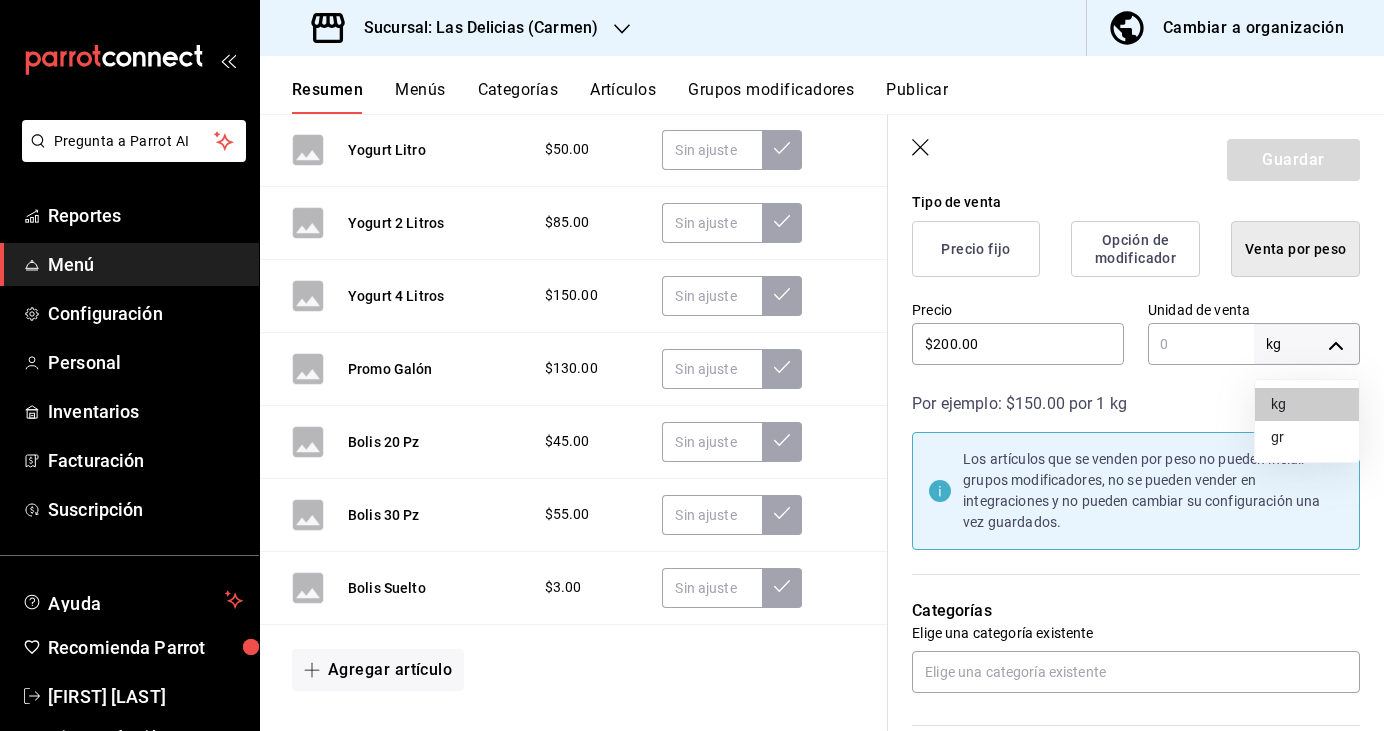 click on "Pregunta a Parrot AI Reportes   Menú   Configuración   Personal   Inventarios   Facturación   Suscripción   Ayuda Recomienda Parrot   [FIRST] [LAST]   Sugerir nueva función   Sucursal: Las Delicias (Carmen) Cambiar a organización Resumen Menús Categorías Artículos Grupos modificadores Publicar Resumen sucursal Si activas ‘Editar artículo por menú’, podrás  personalizar  los menús de esta sucursal.  Para cambios generales, ve a “Organización”. ​ ​ Las Delicias - Carmen Menú Las Delicias L-D 00:00  -  23:59 Agregar categoría Complementos Precio Papas Francesas $65.00 Papas Gajo $80.00 Aros De Cebolla $70.00 Dedos De Queso + Papas $90.00 Nuggets + Papas $90.00 Agregar artículo Hamburguesas Precio Hamburguesa Clásica Guarnición $109.00 Hamburguesa Hawaiana Guarnición $125.00 Hamburguesa Champiñones Guarnición $125.00 Hamburguesa Monster Guarnición $165.00 Hamburguesa Bbq Guarnición $125.00 Hot Dog Jumbo Guarnición $99.00 Agregar artículo Aguas Precio Agregar artículo Precio" at bounding box center [692, 365] 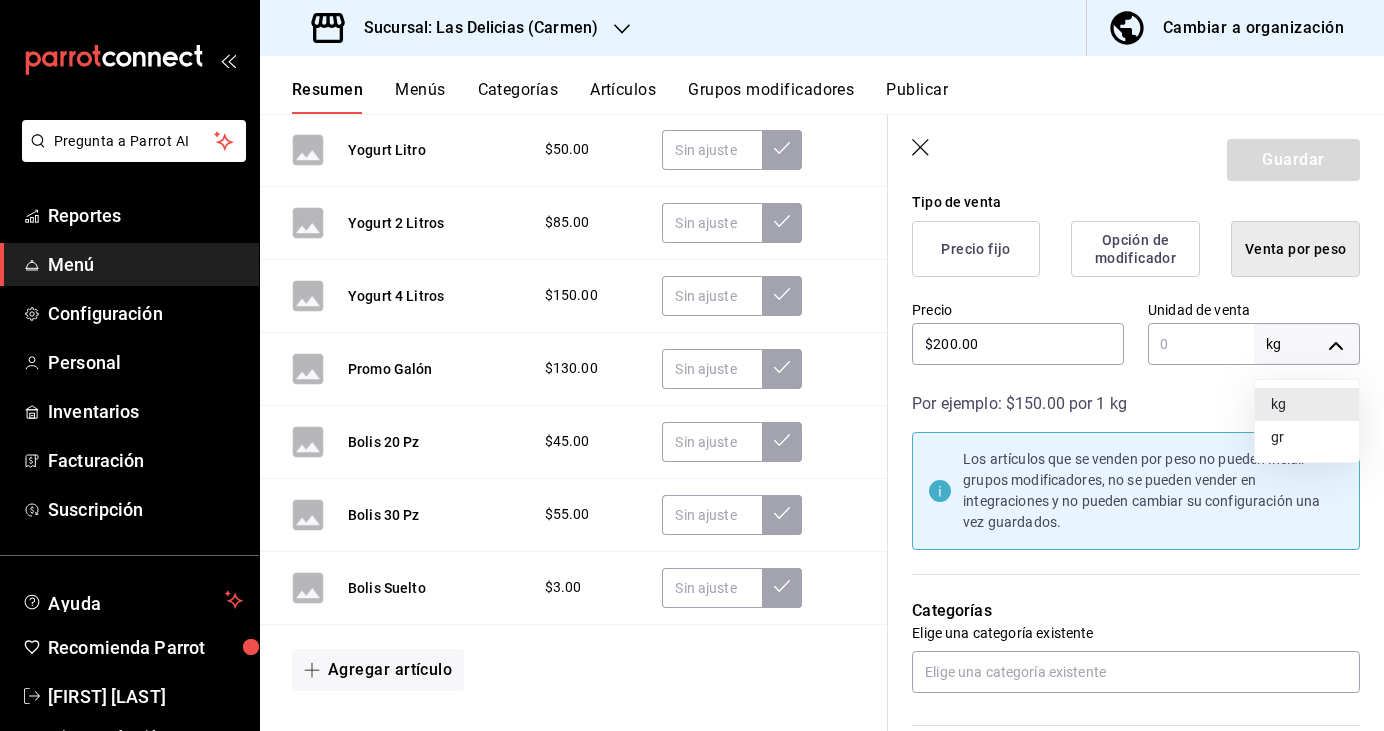 click on "kg" at bounding box center [1307, 404] 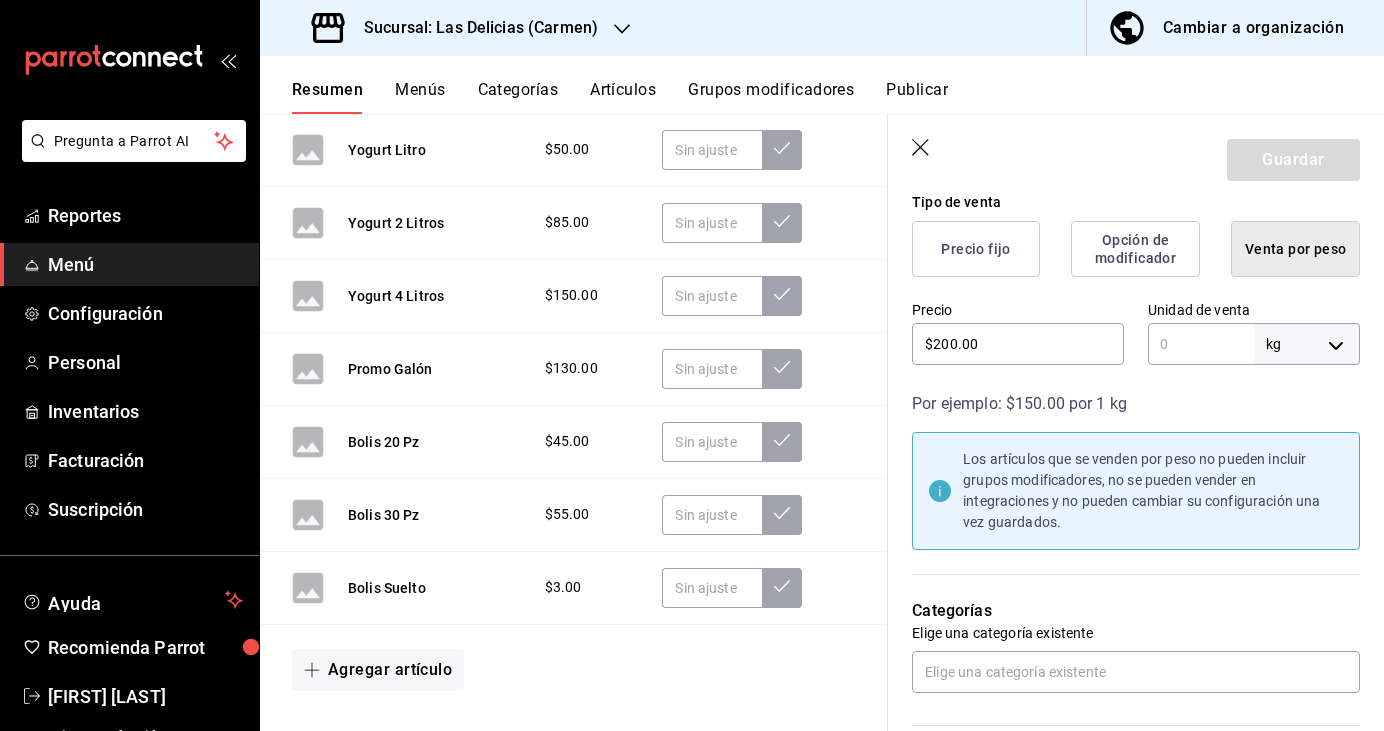 click at bounding box center [1201, 344] 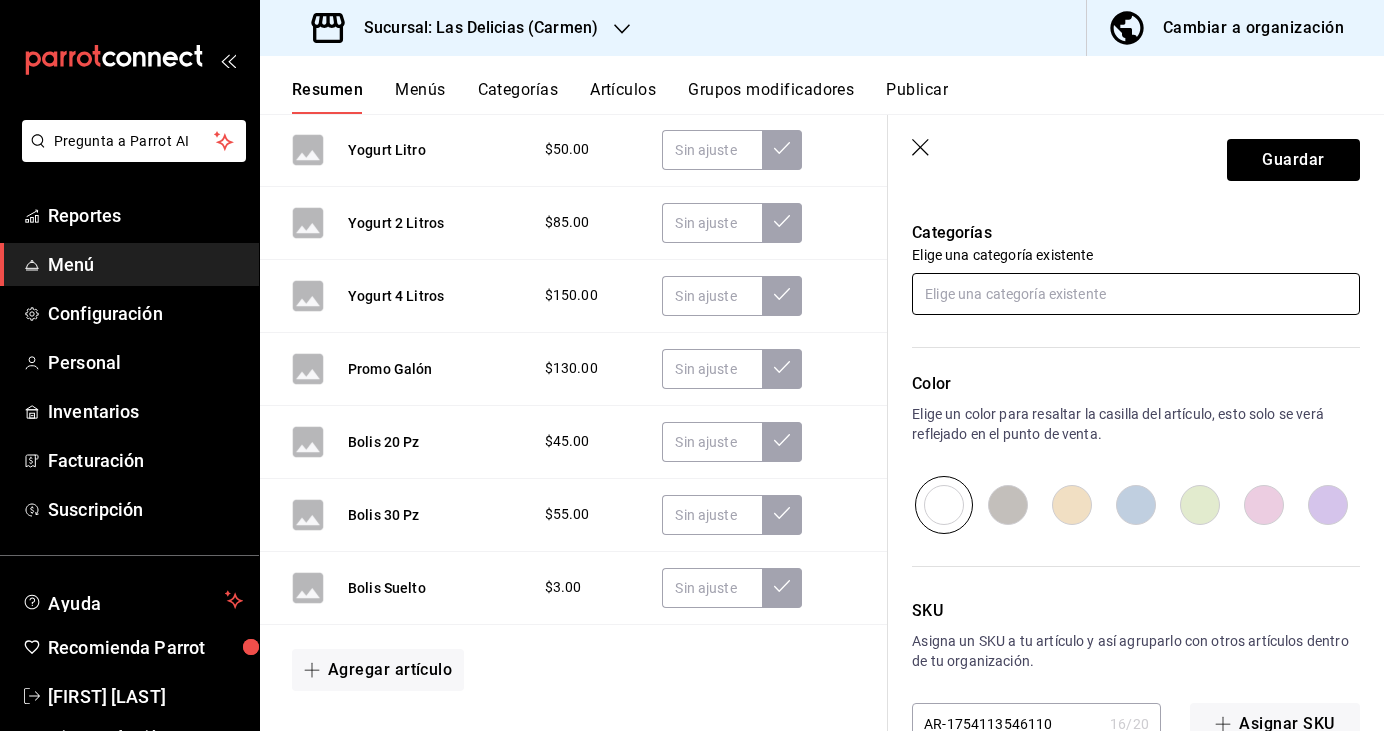 scroll, scrollTop: 932, scrollLeft: 0, axis: vertical 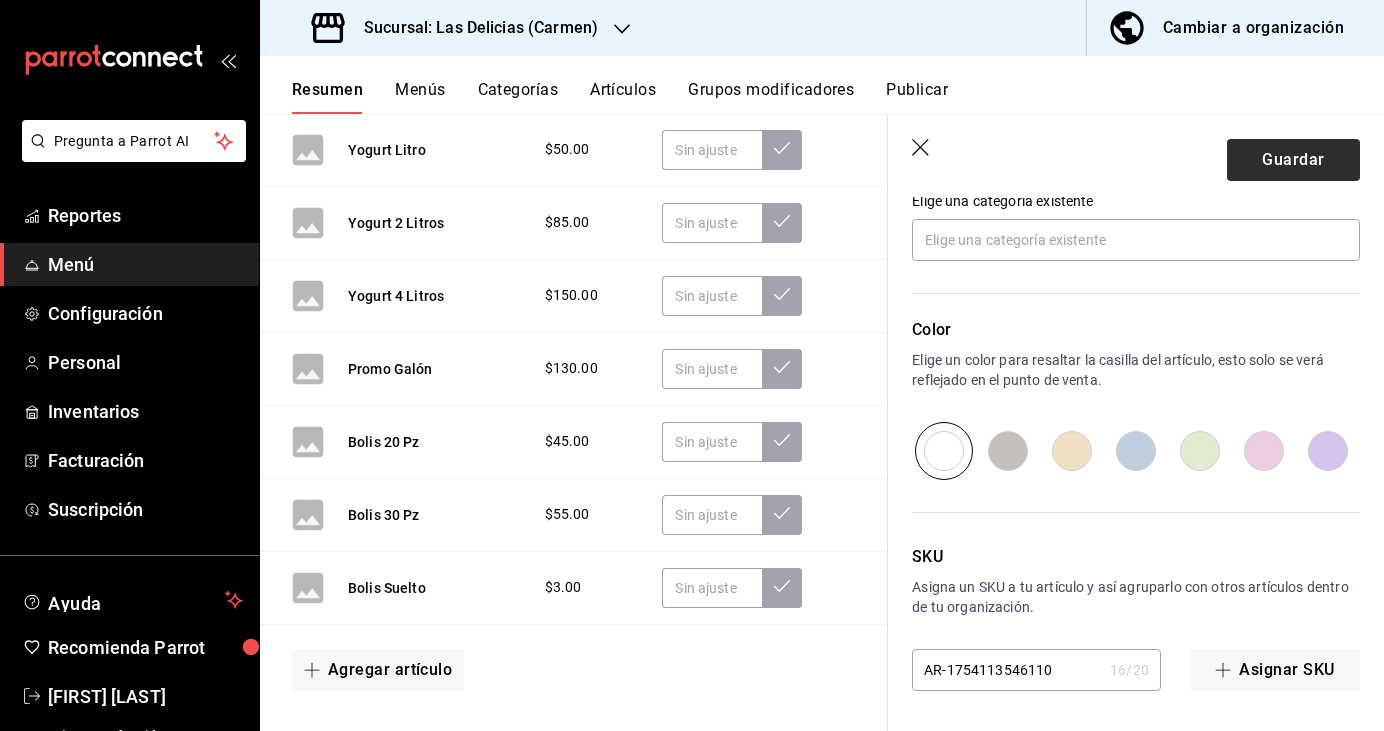 type on "1" 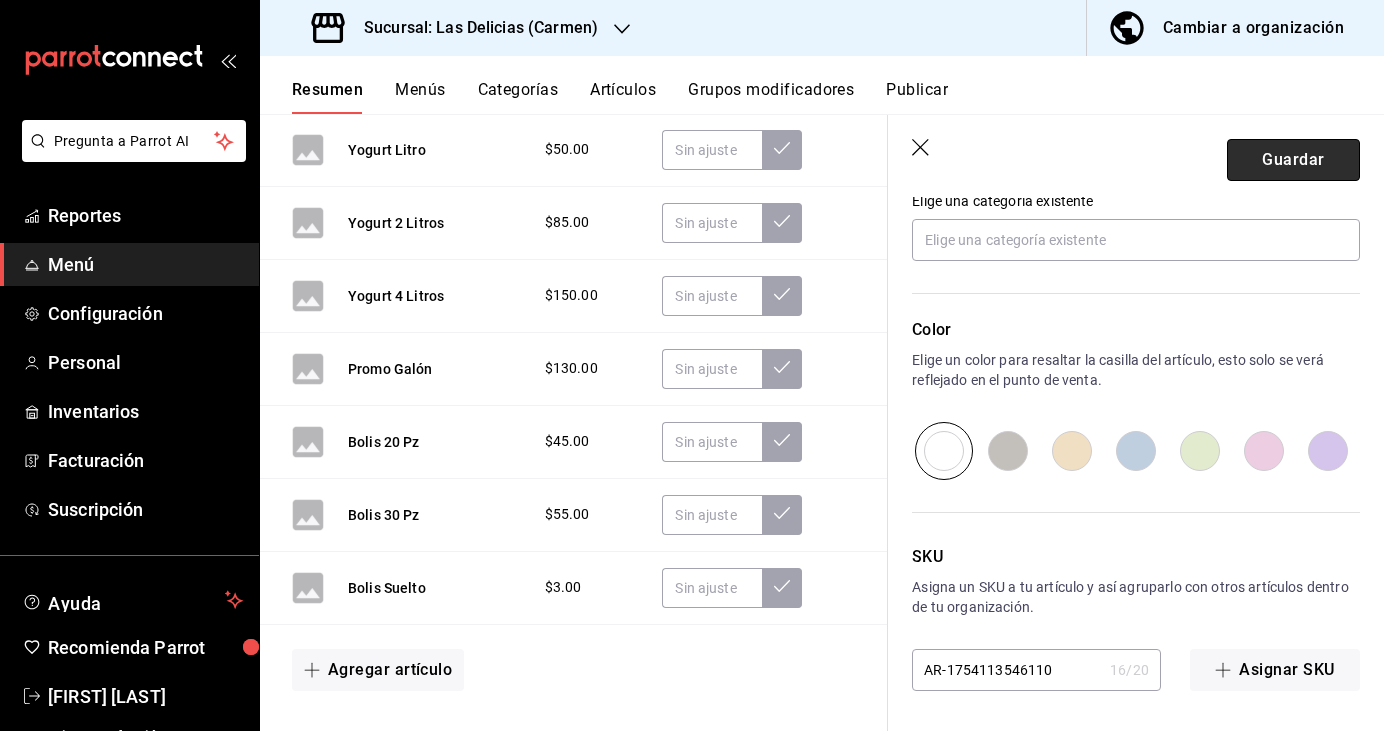 click on "Guardar" at bounding box center (1293, 160) 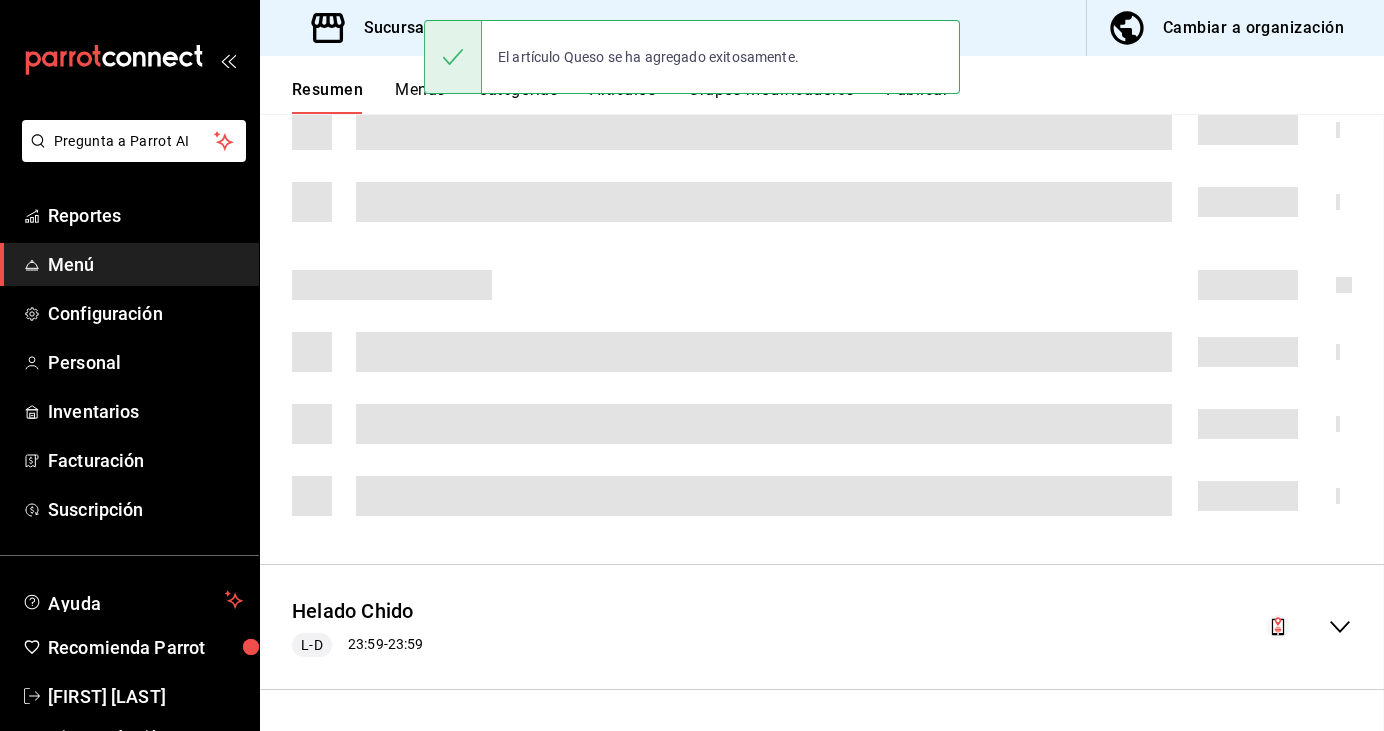 scroll, scrollTop: 0, scrollLeft: 0, axis: both 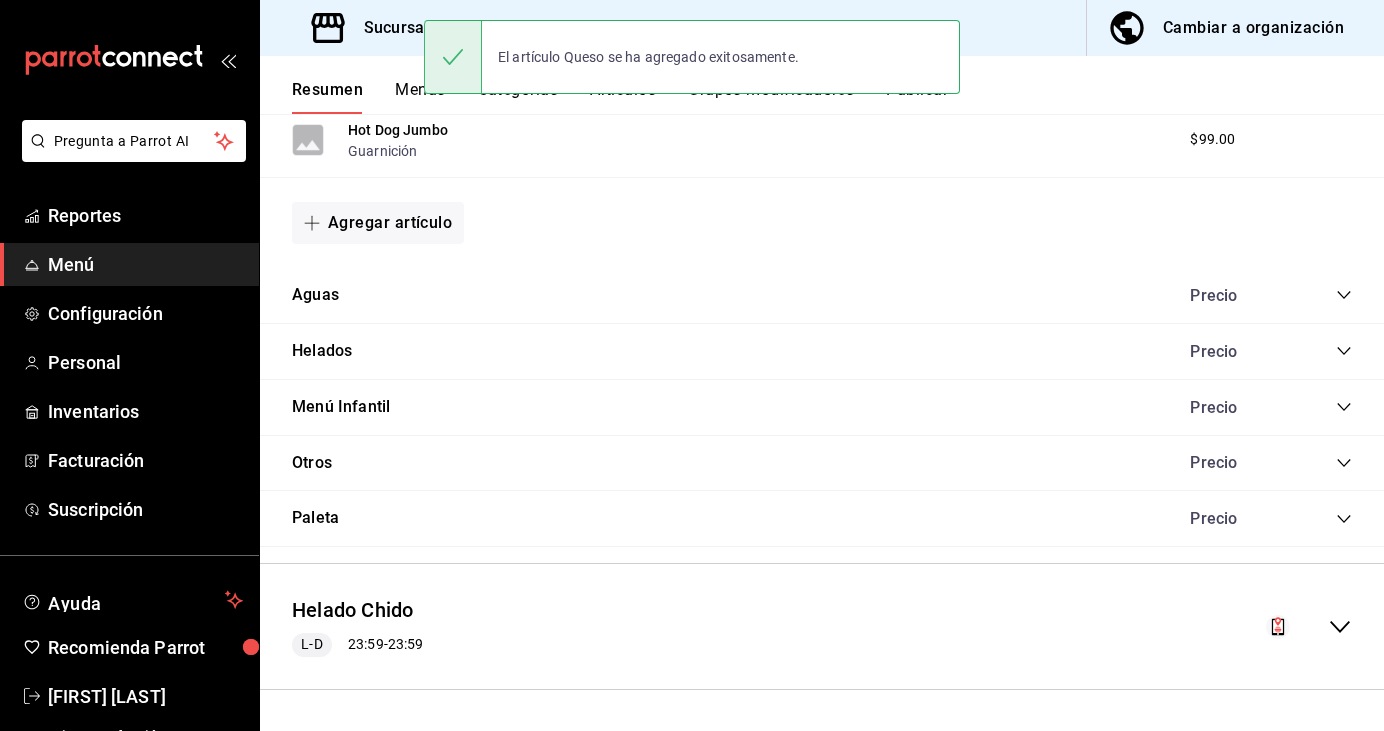 click 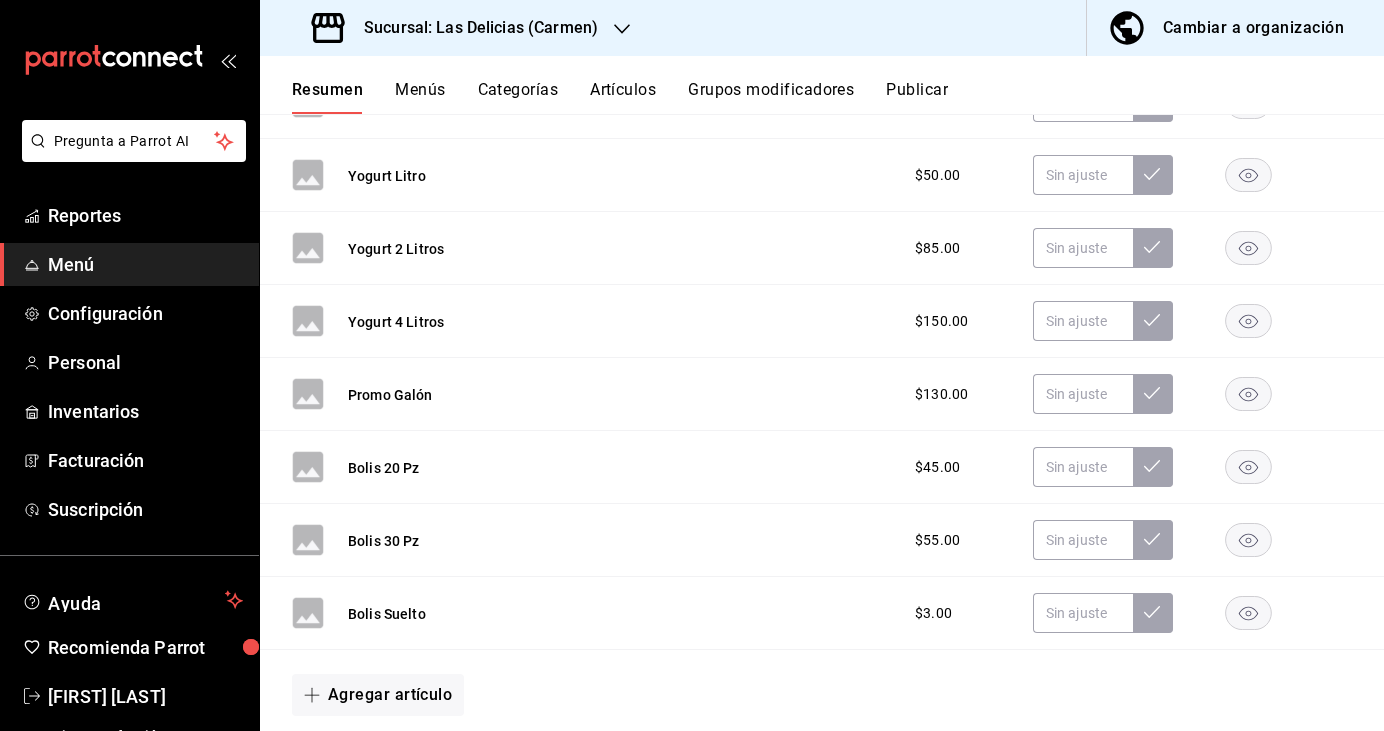 scroll, scrollTop: 4145, scrollLeft: 0, axis: vertical 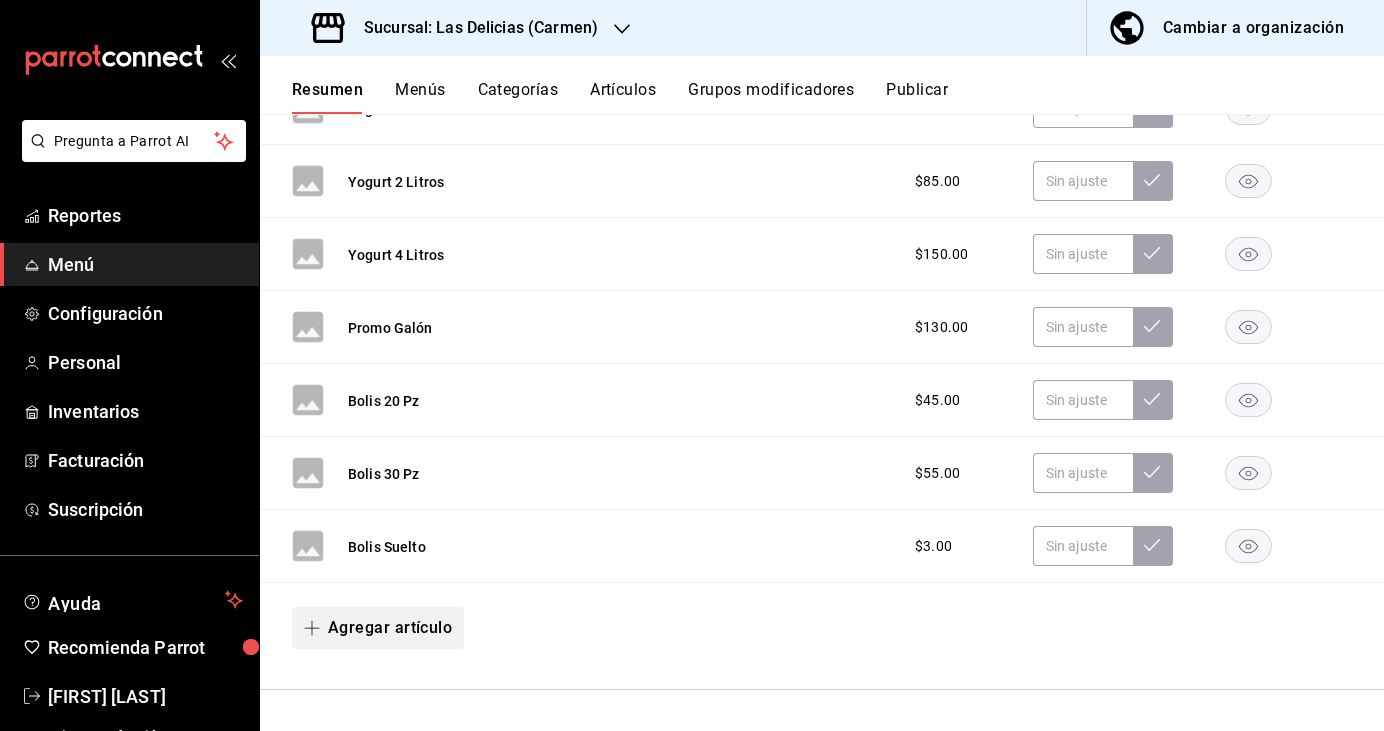 click on "Agregar artículo" at bounding box center (378, 628) 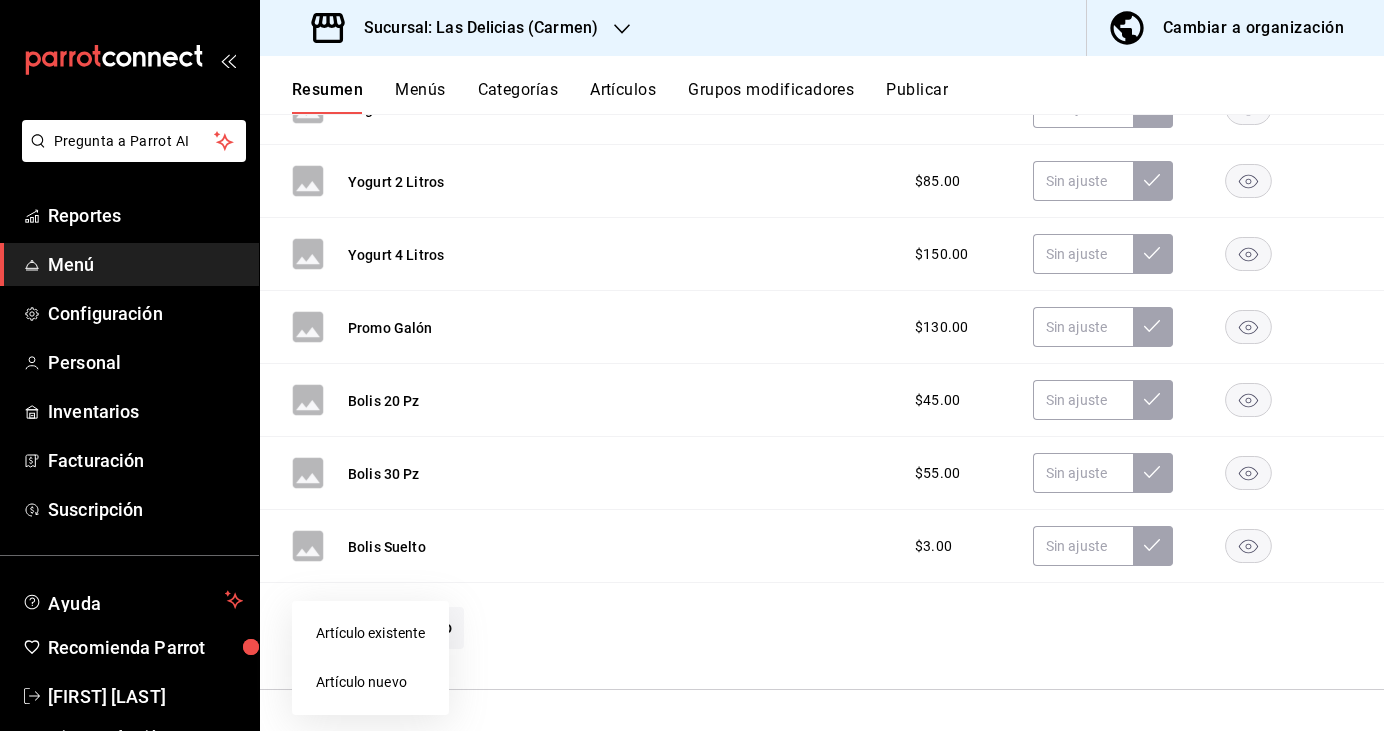 click on "Artículo existente" at bounding box center [370, 633] 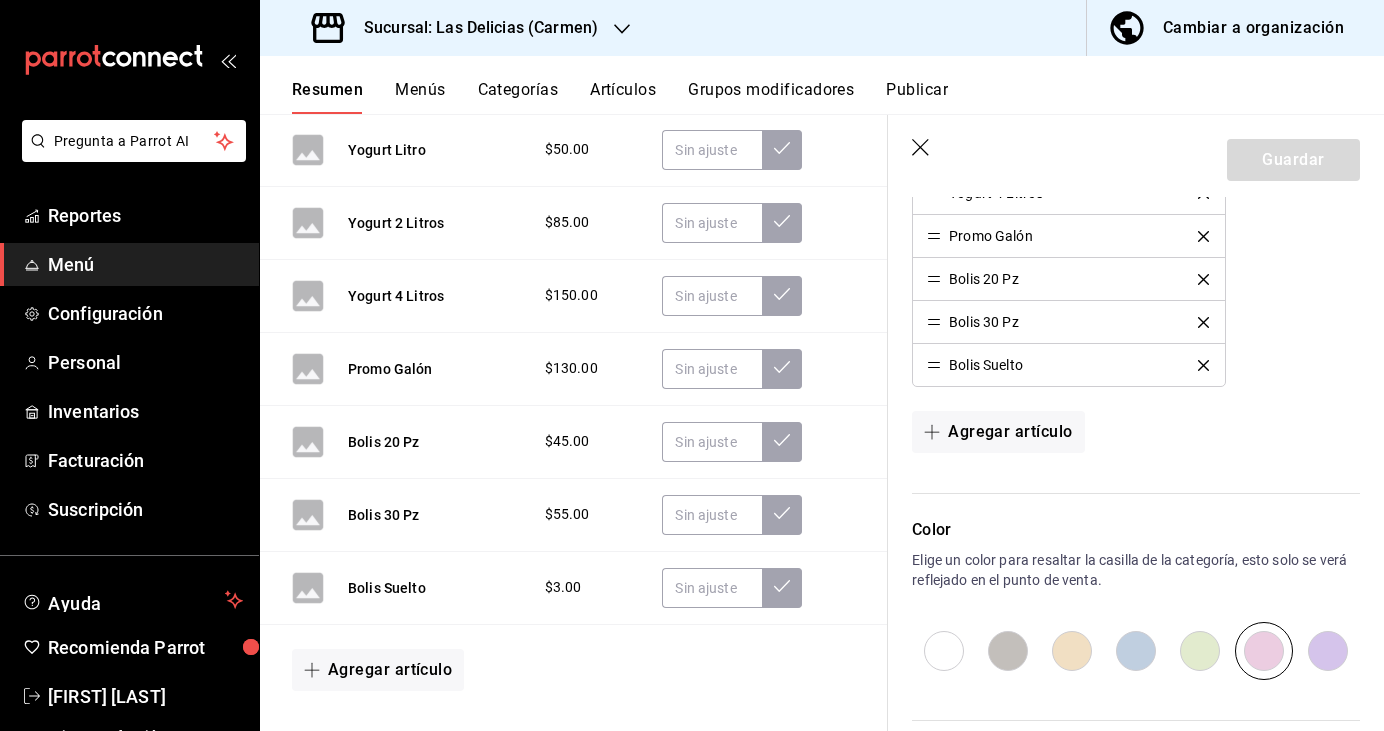 scroll, scrollTop: 1962, scrollLeft: 0, axis: vertical 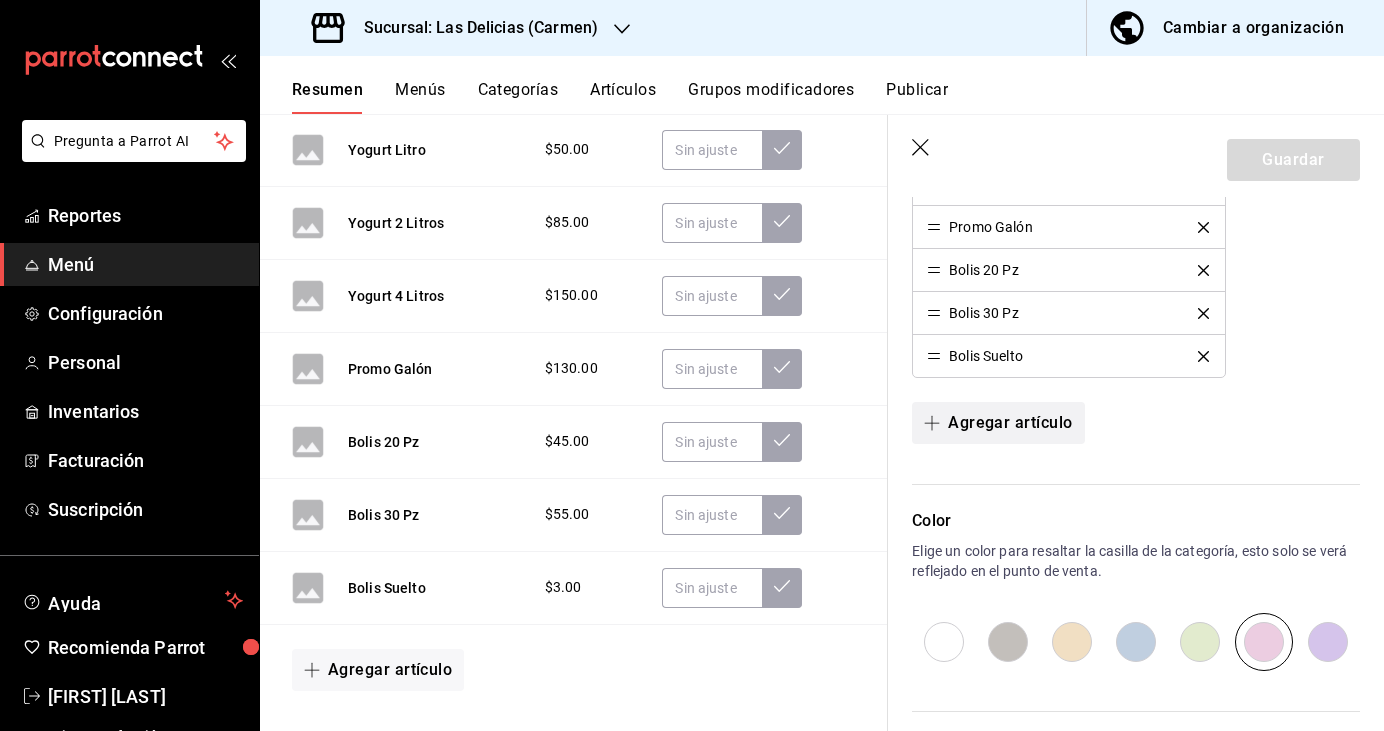 click on "Agregar artículo" at bounding box center [998, 423] 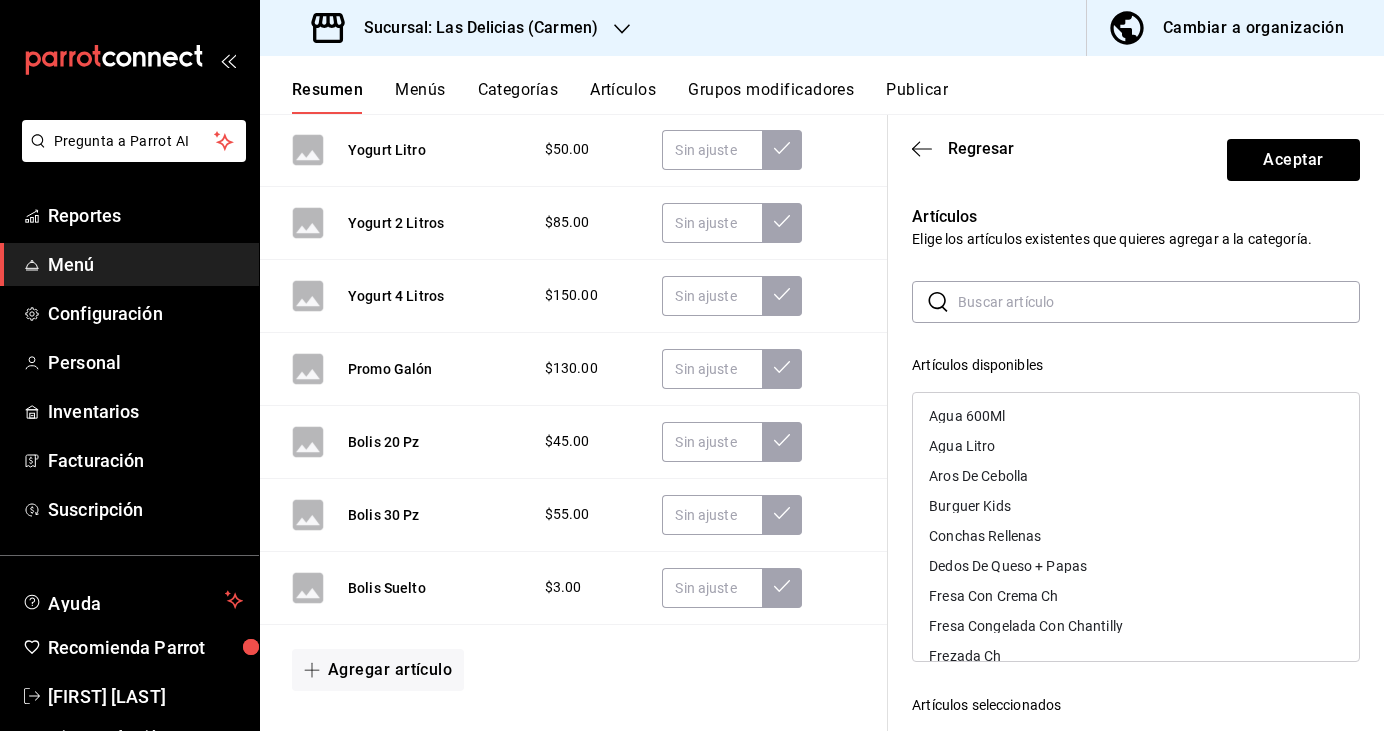 click at bounding box center [1159, 302] 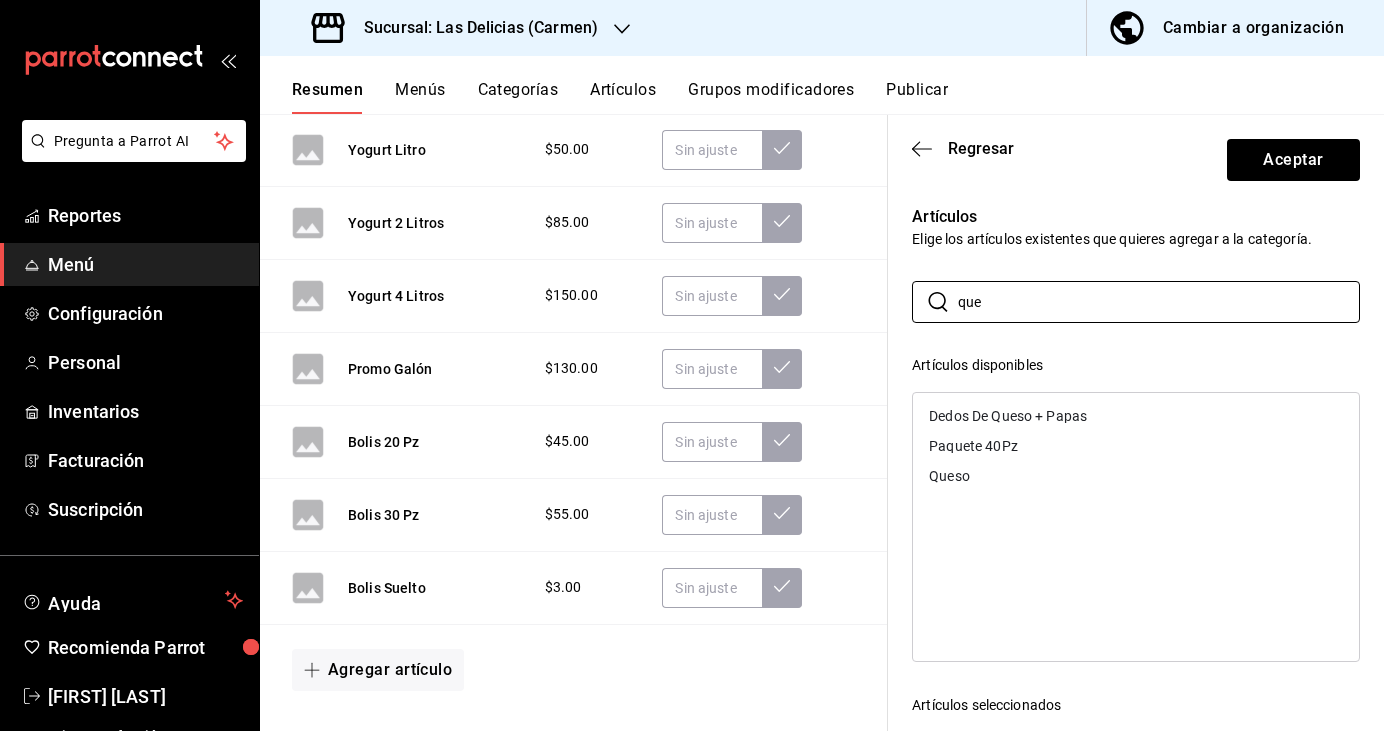 type on "que" 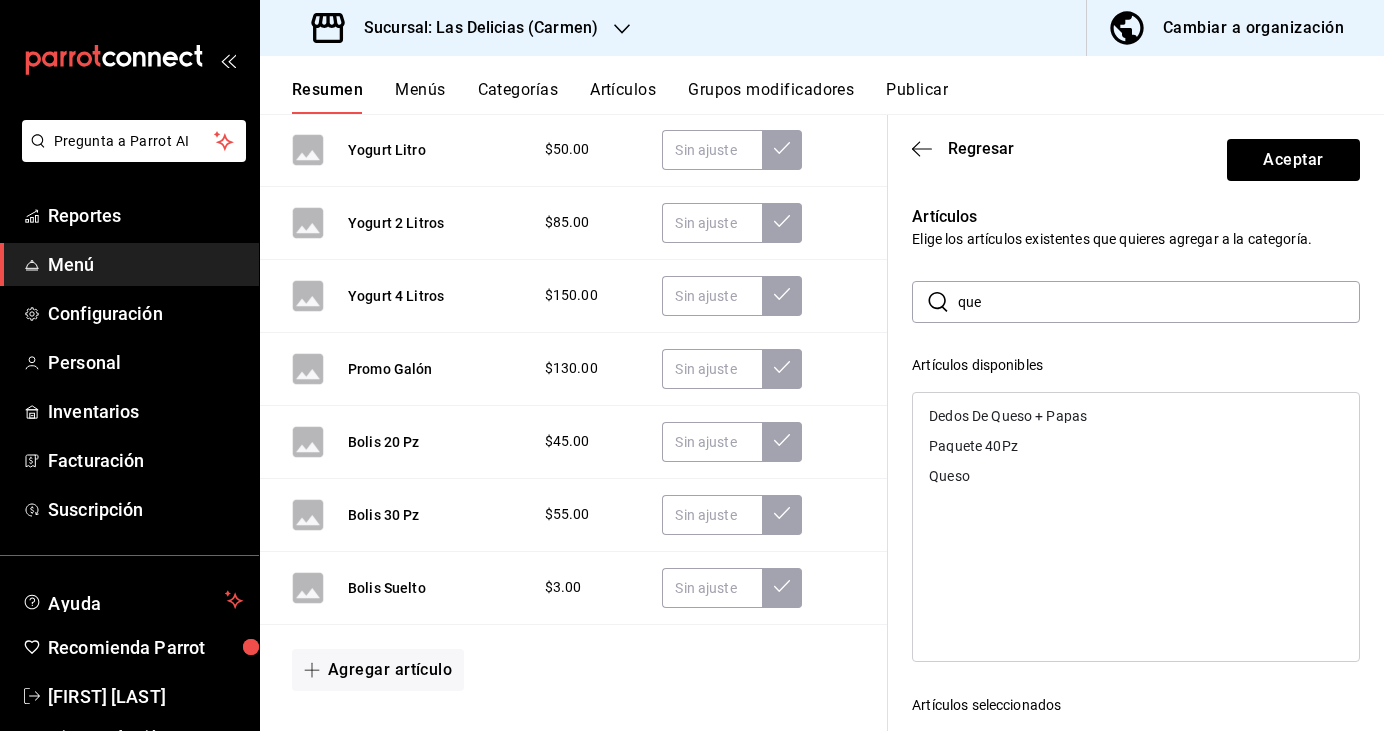 click on "Queso" at bounding box center [949, 476] 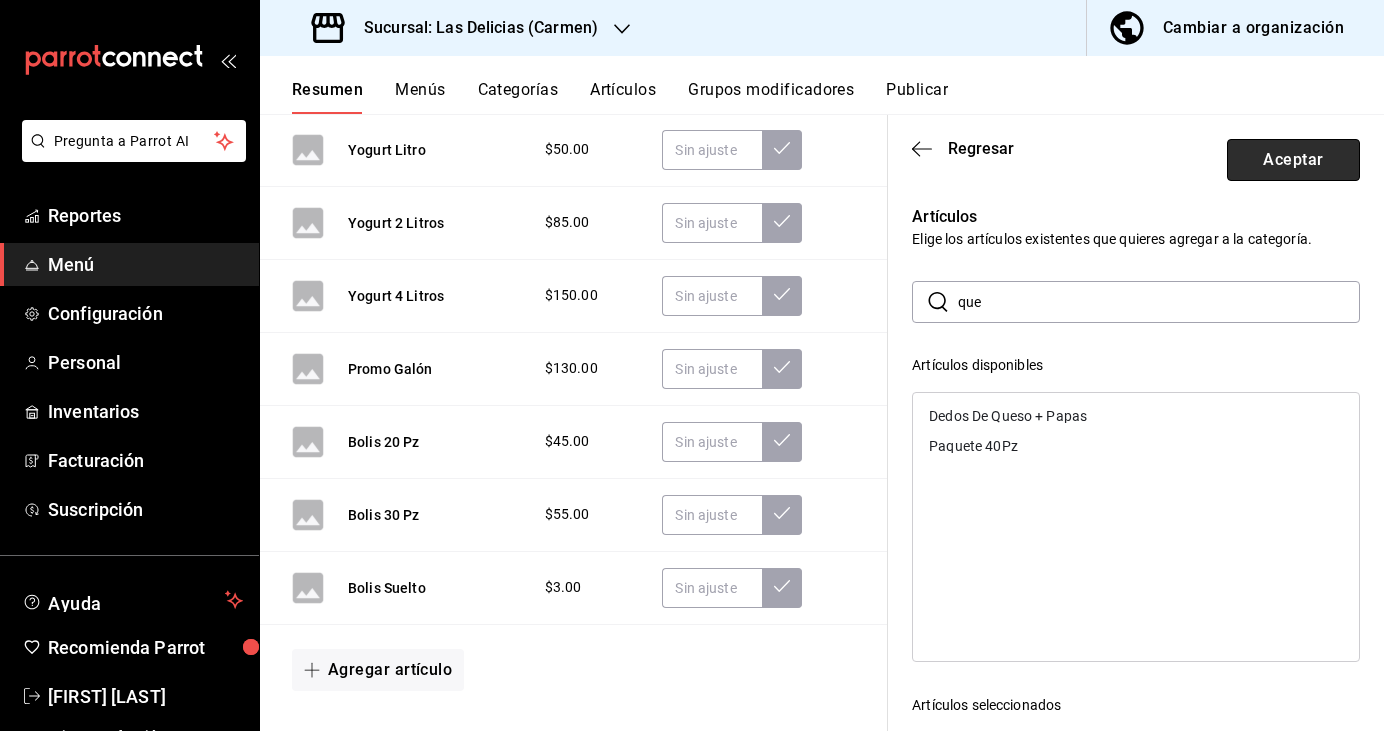 click on "Aceptar" at bounding box center (1293, 160) 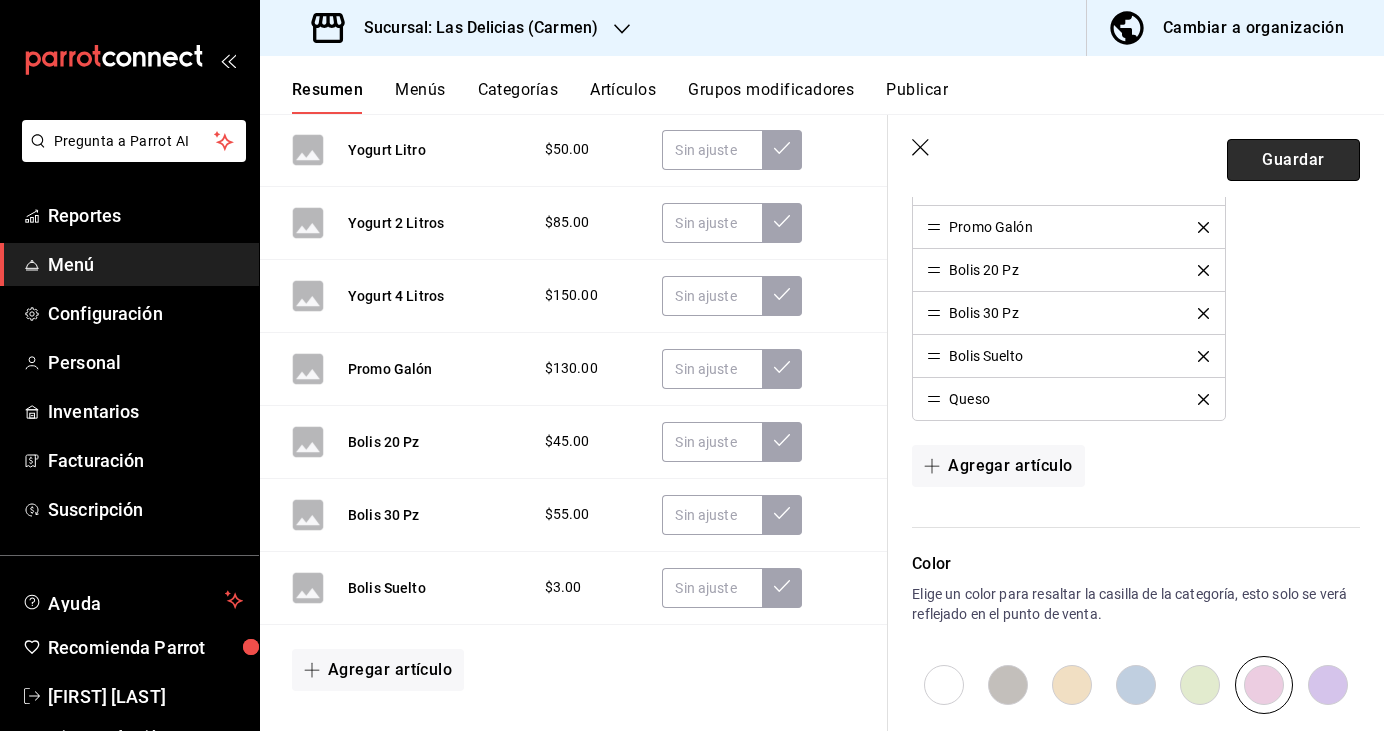 click on "Guardar" at bounding box center (1293, 160) 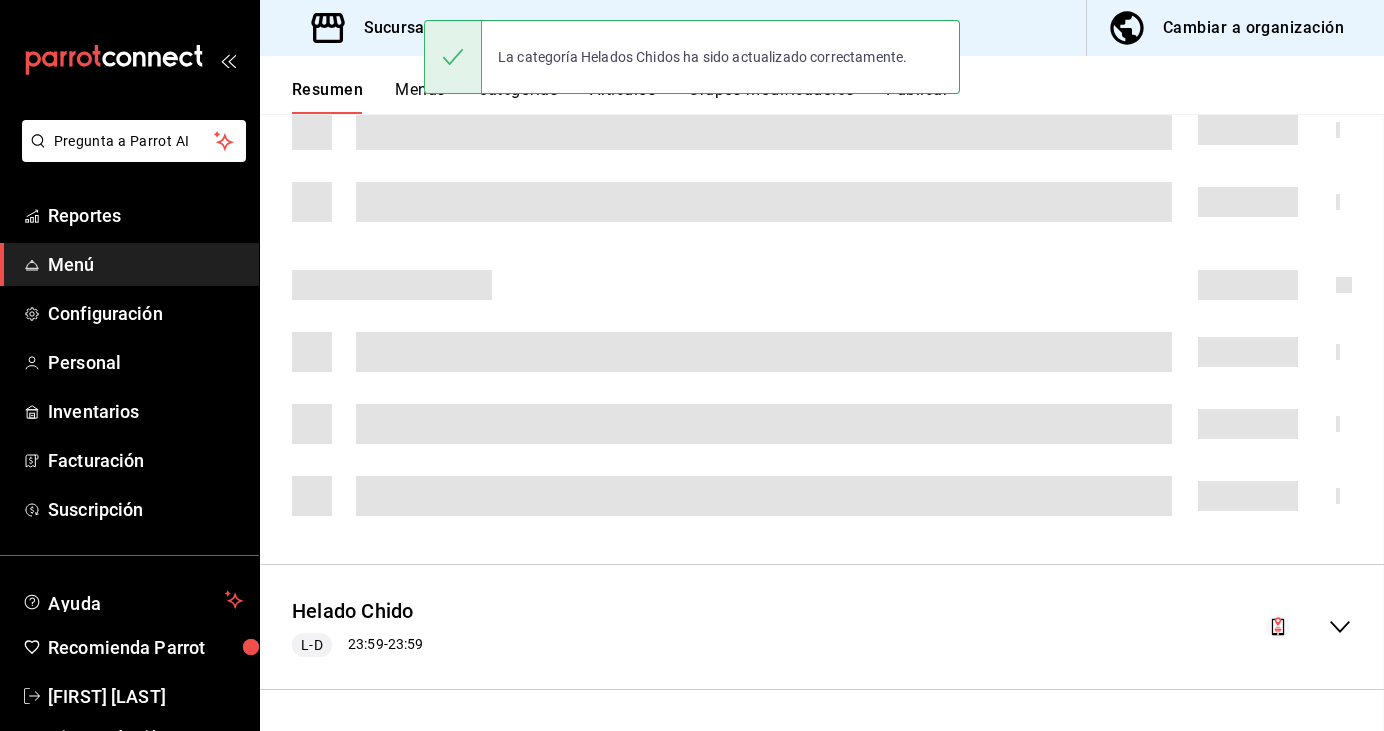 scroll, scrollTop: 0, scrollLeft: 0, axis: both 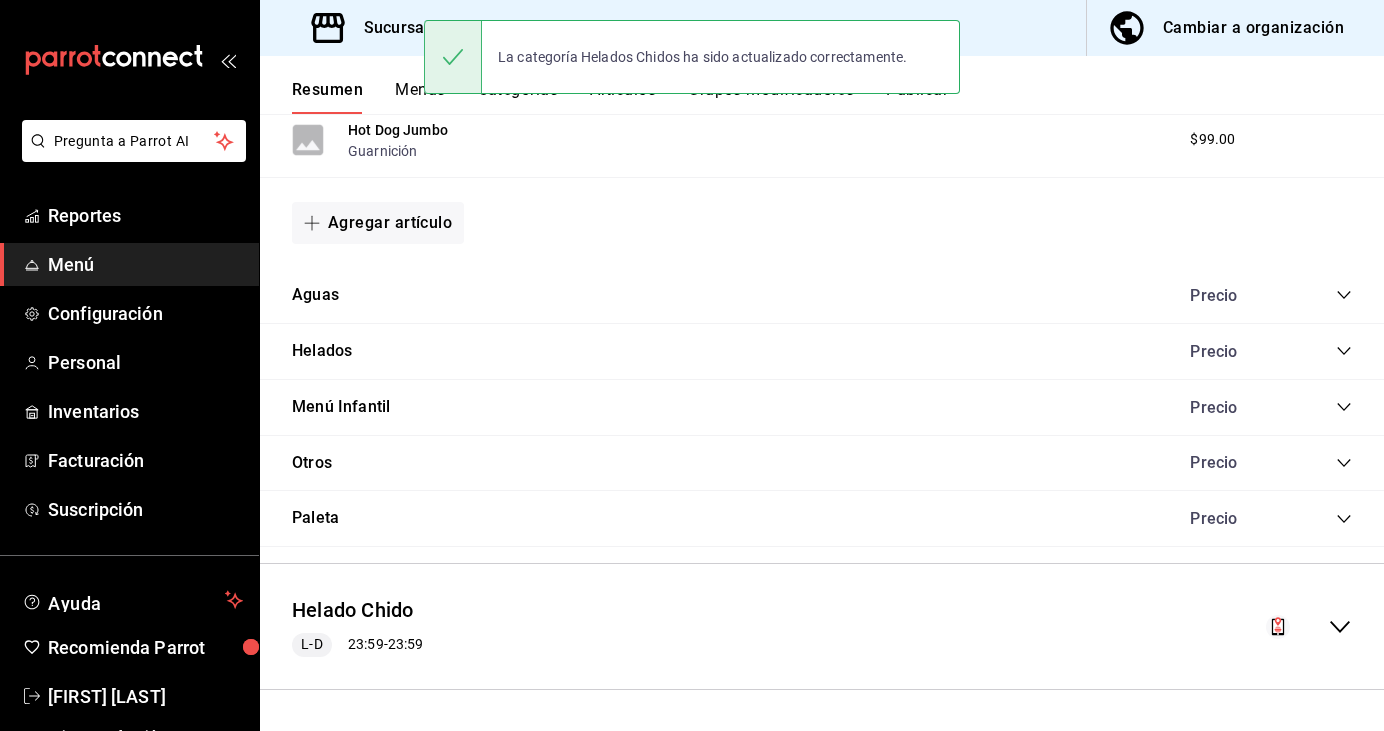 click 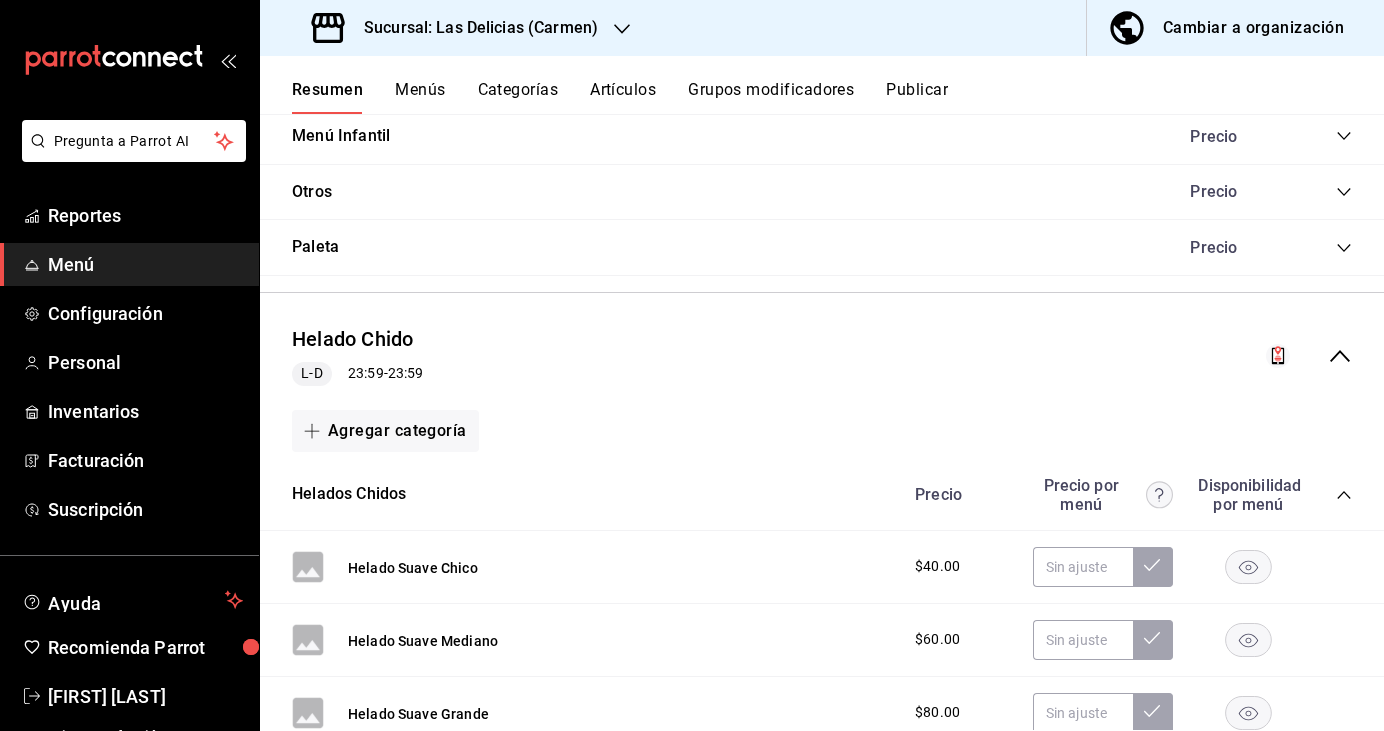 scroll, scrollTop: 1509, scrollLeft: 0, axis: vertical 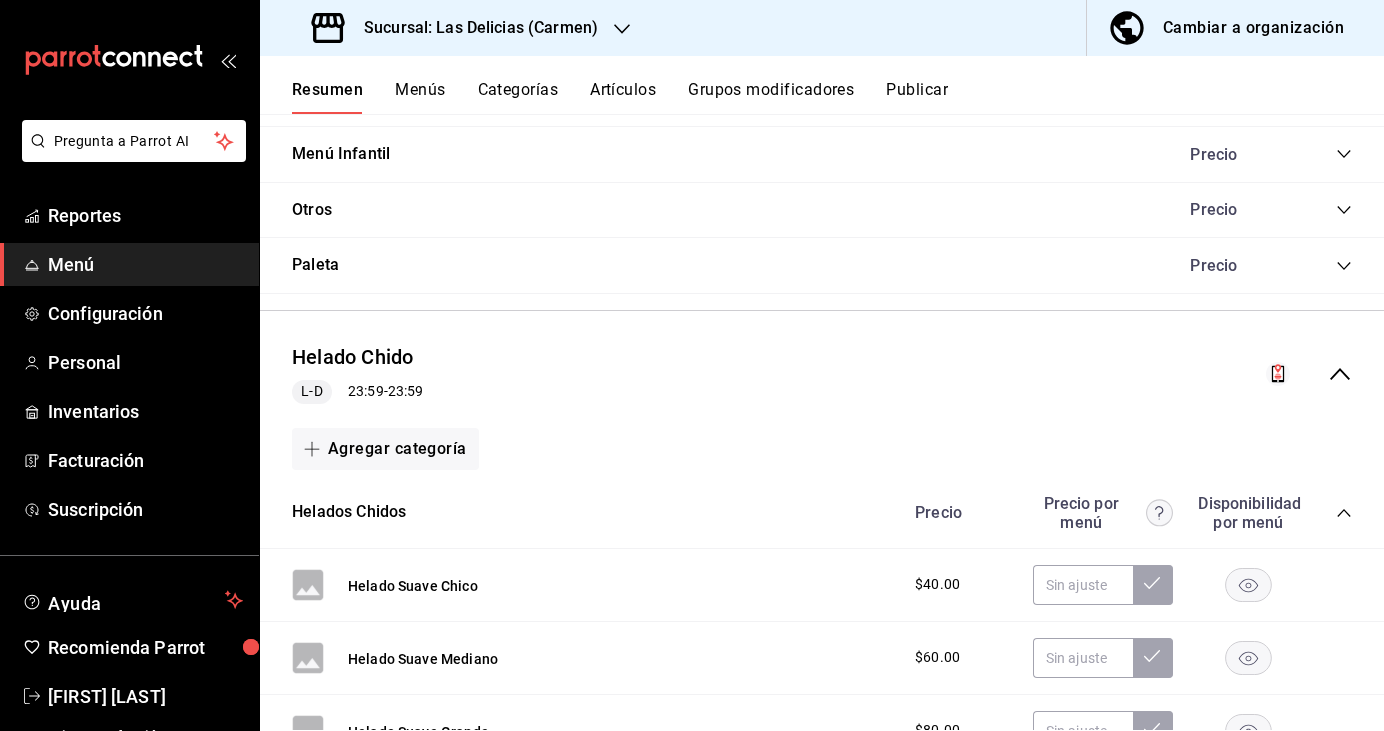 click 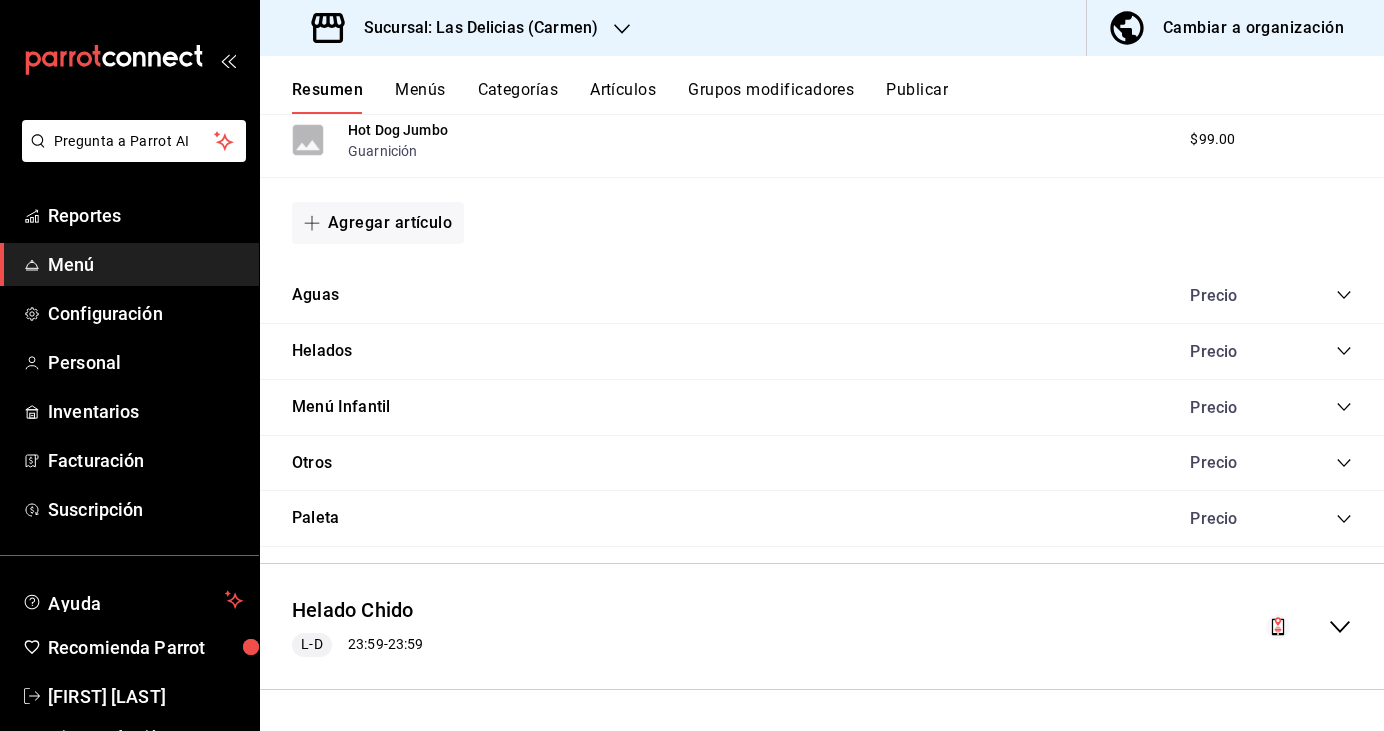 scroll, scrollTop: 1256, scrollLeft: 0, axis: vertical 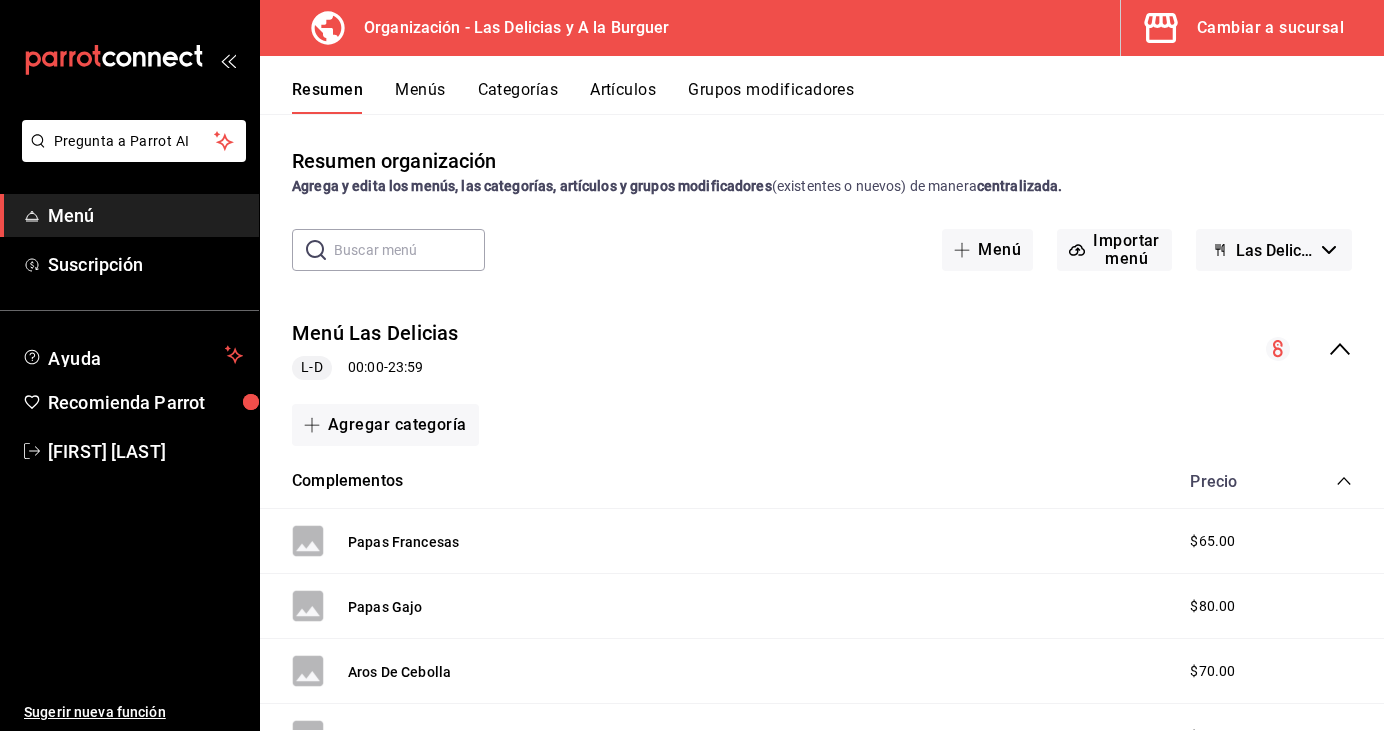click 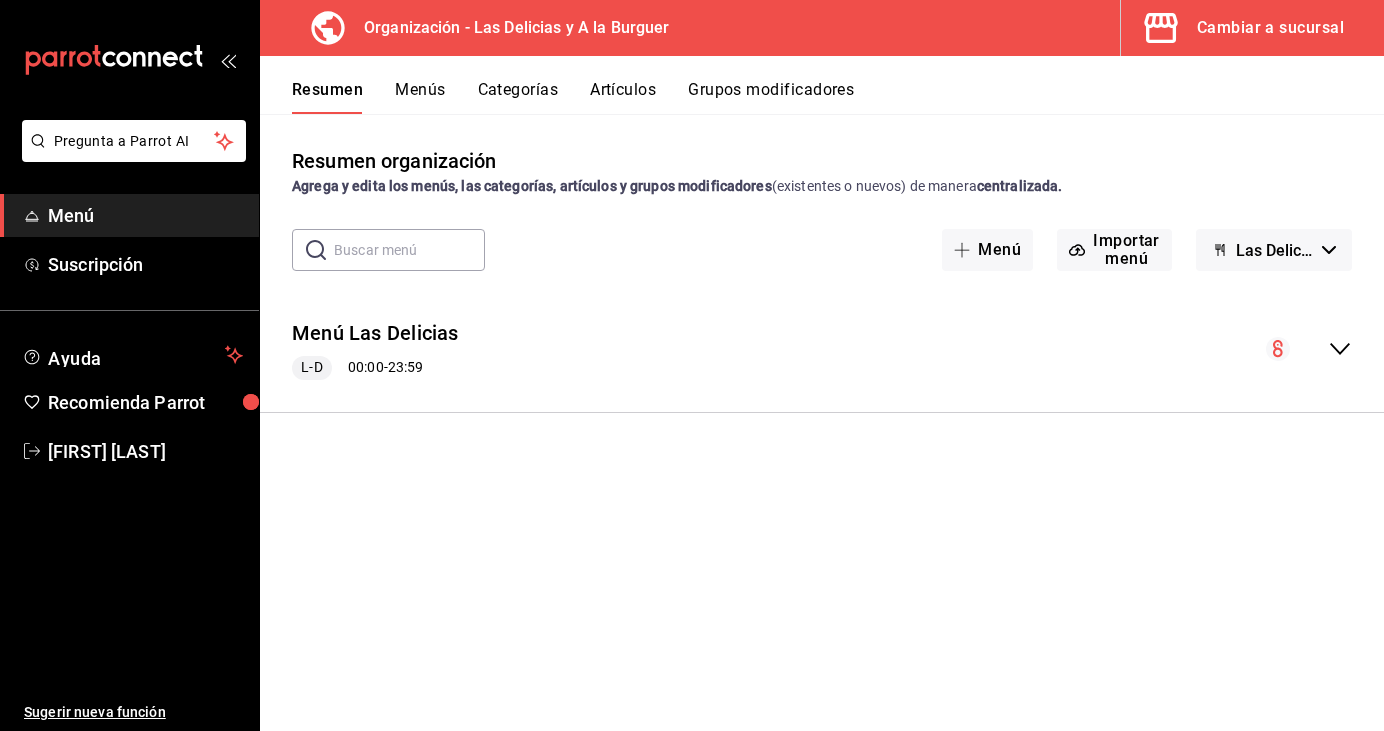 click 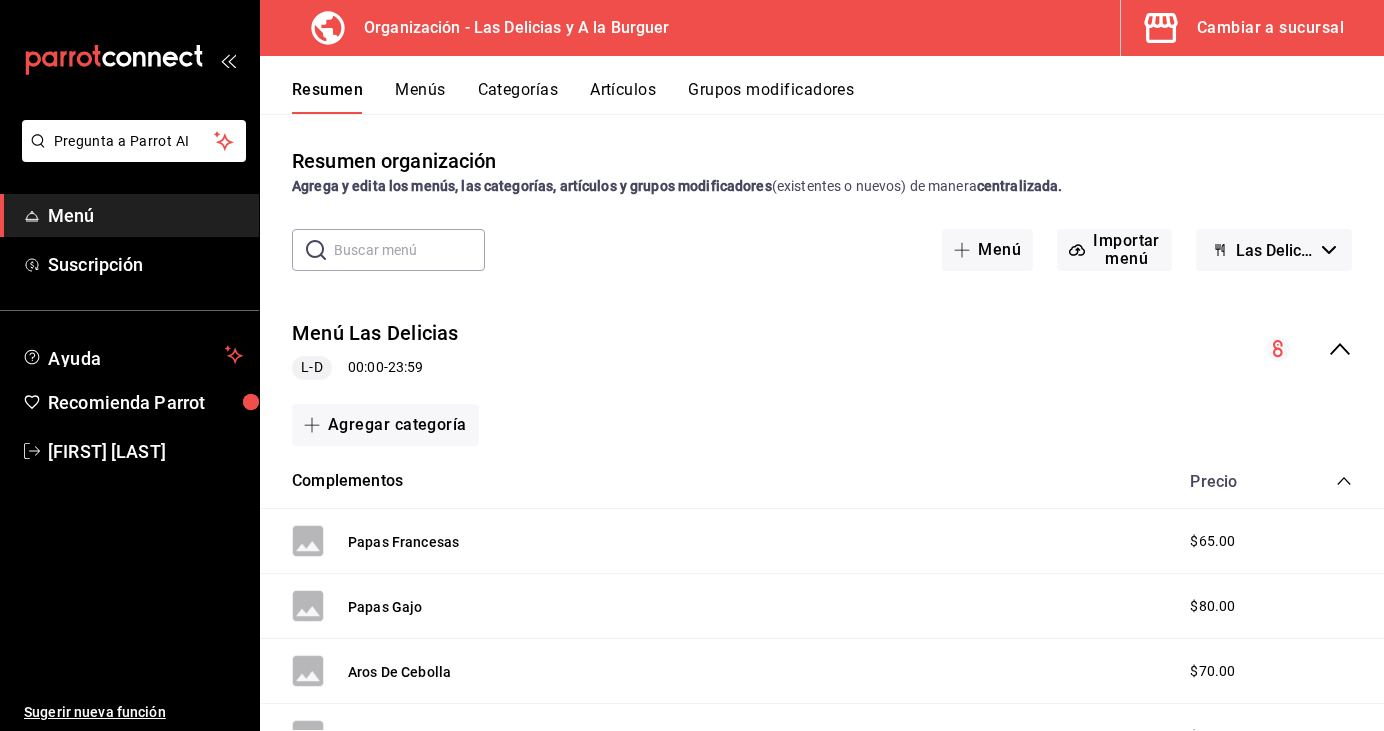 click on "Cambiar a sucursal" at bounding box center [1270, 28] 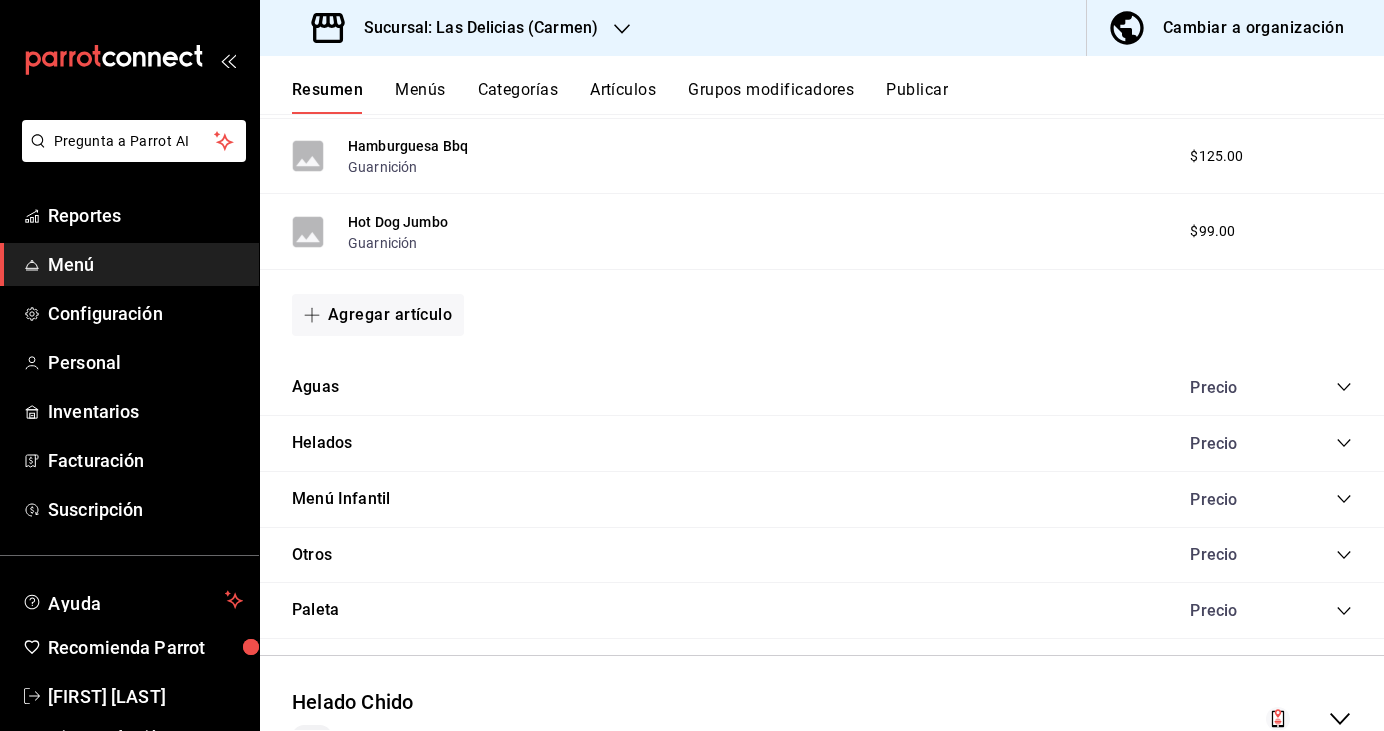 scroll, scrollTop: 1256, scrollLeft: 0, axis: vertical 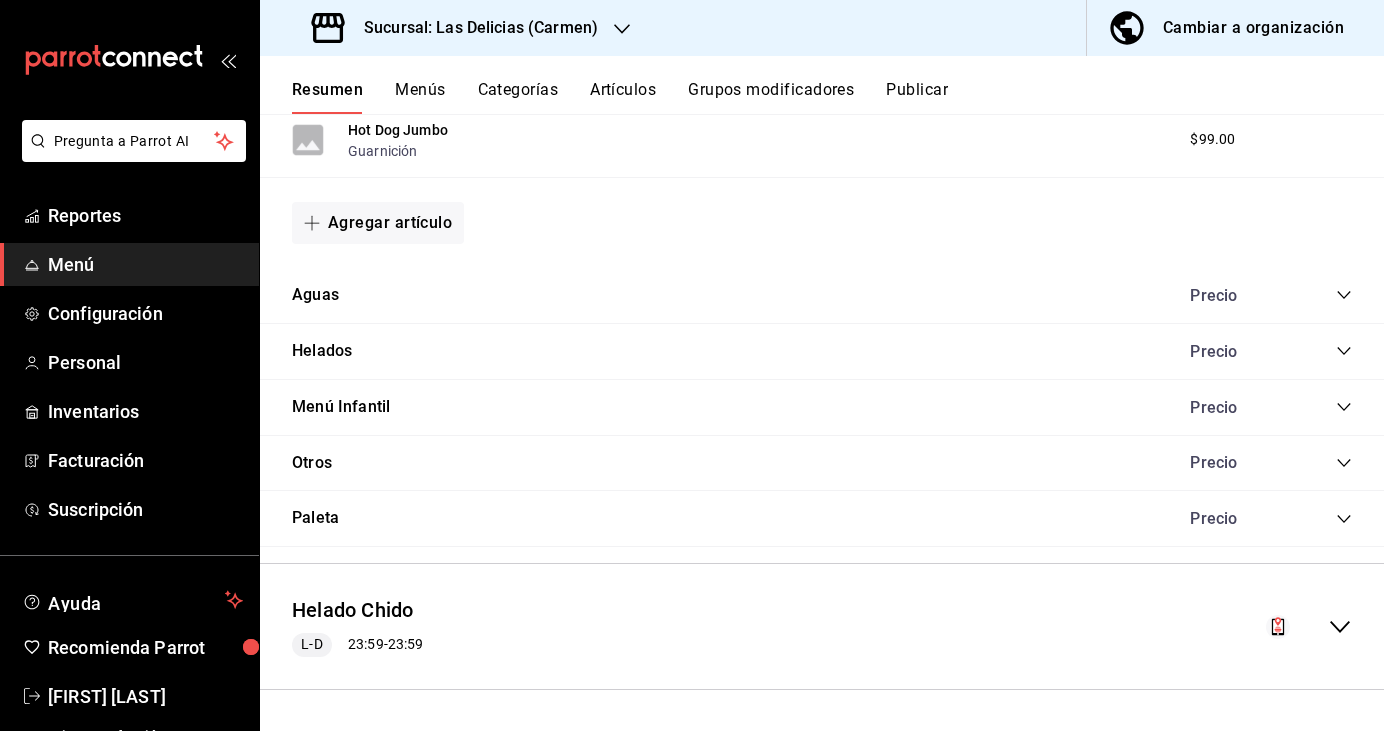 click 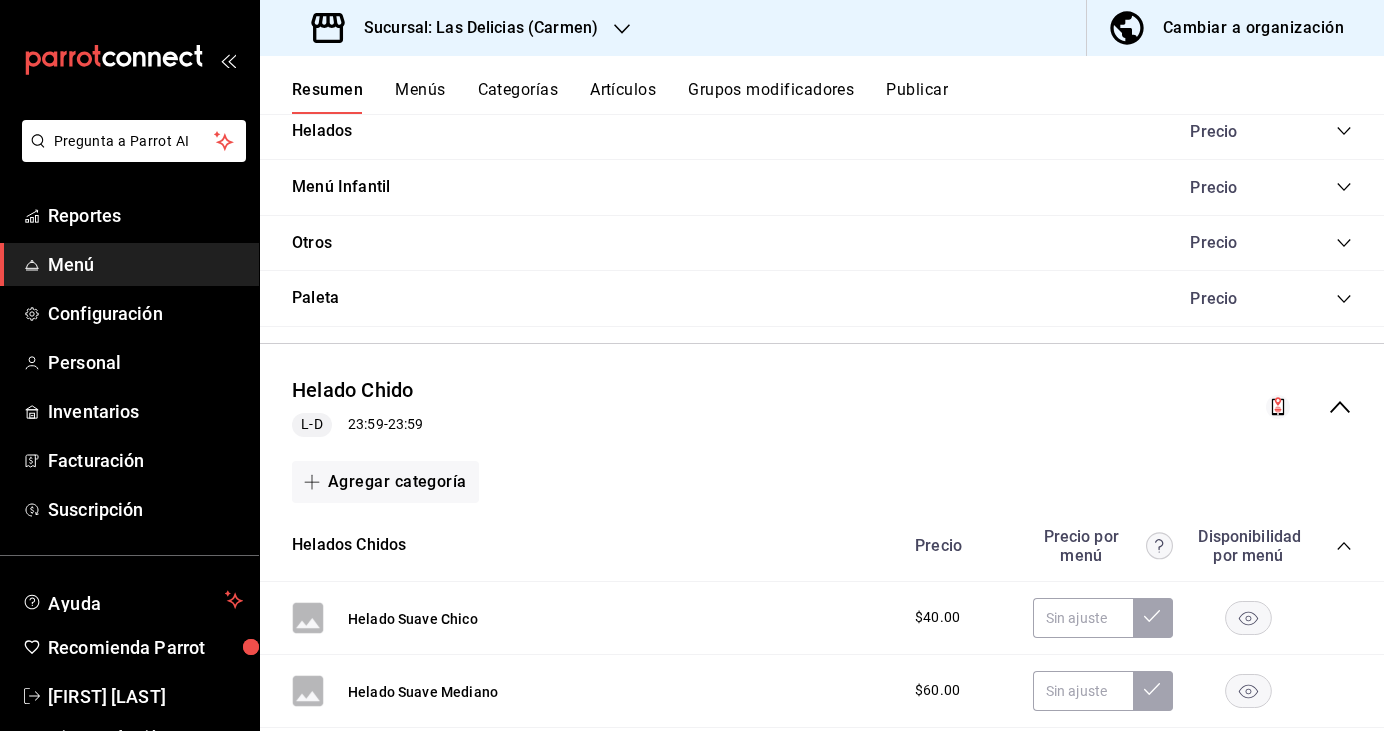 scroll, scrollTop: 1472, scrollLeft: 0, axis: vertical 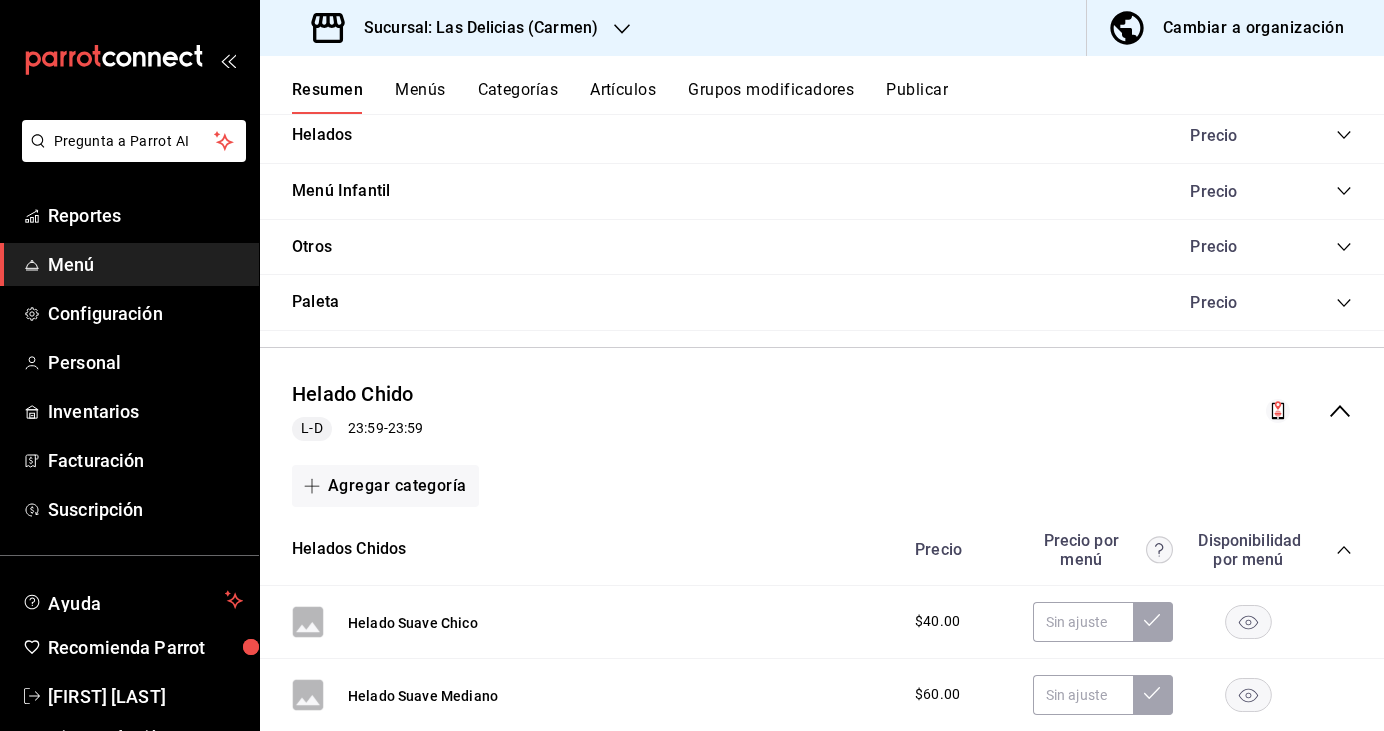 click on "Menú" at bounding box center (129, 264) 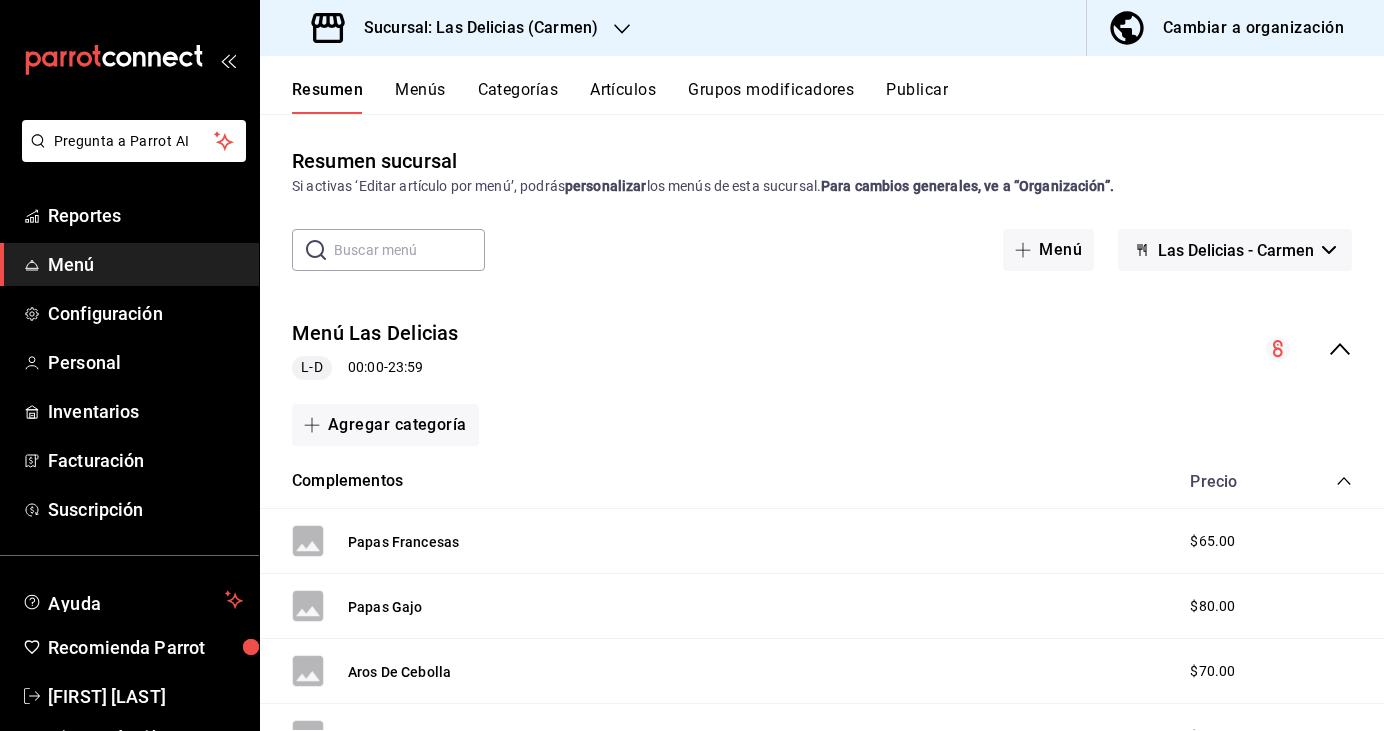 click on "Las Delicias - Carmen" at bounding box center [1236, 250] 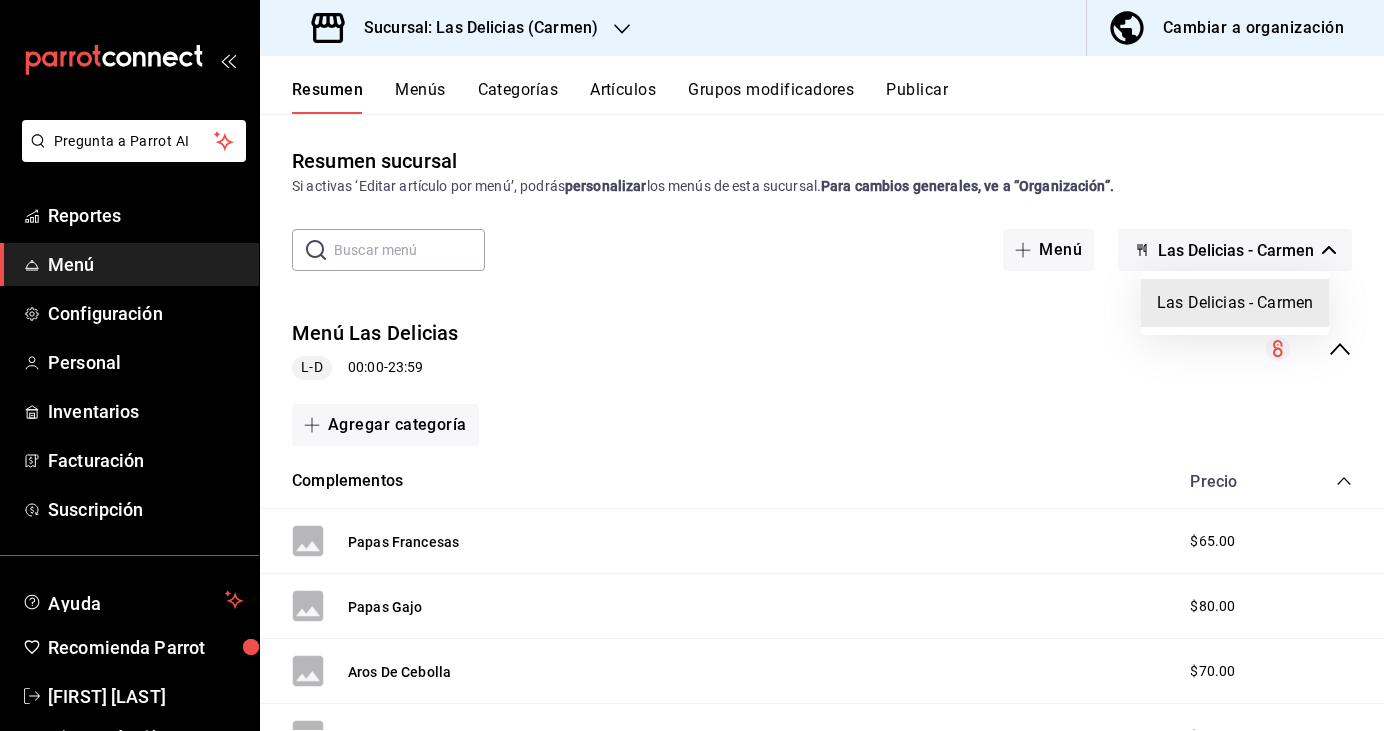 click at bounding box center [692, 365] 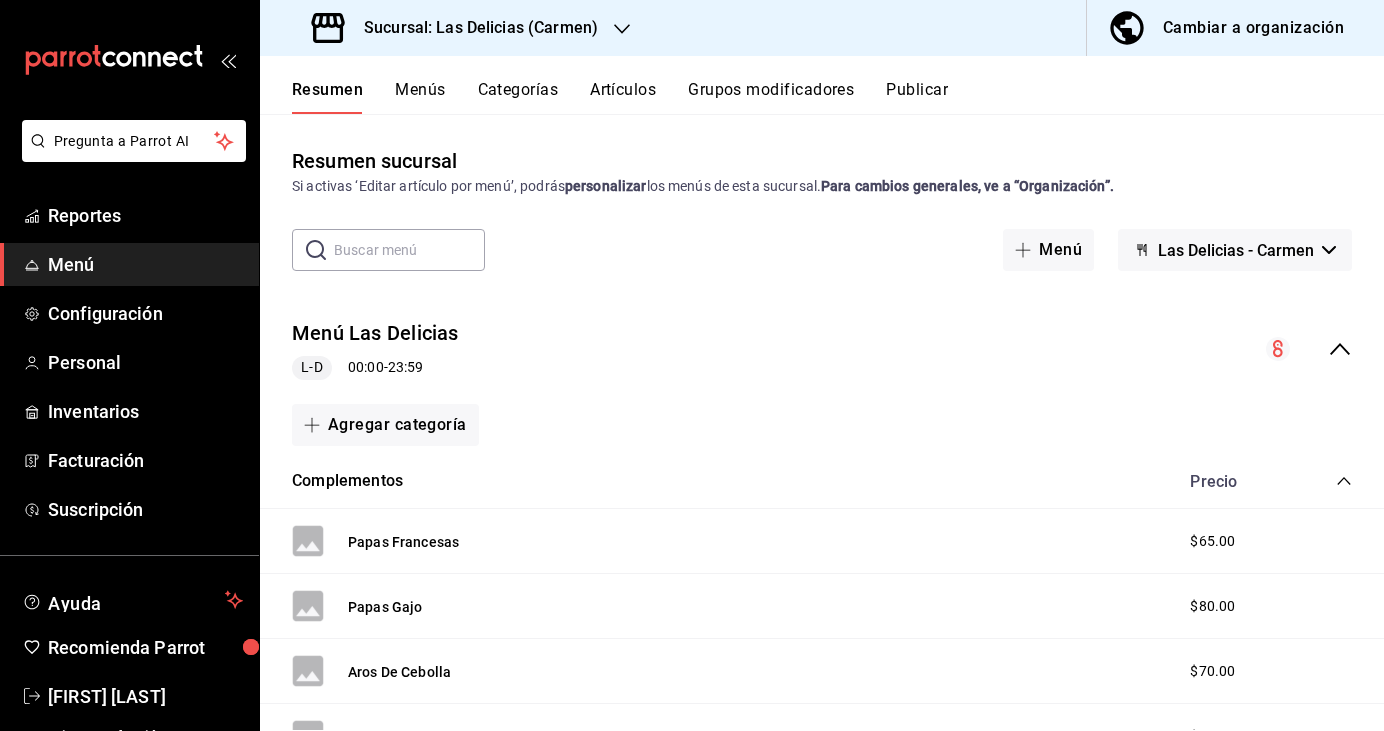 click 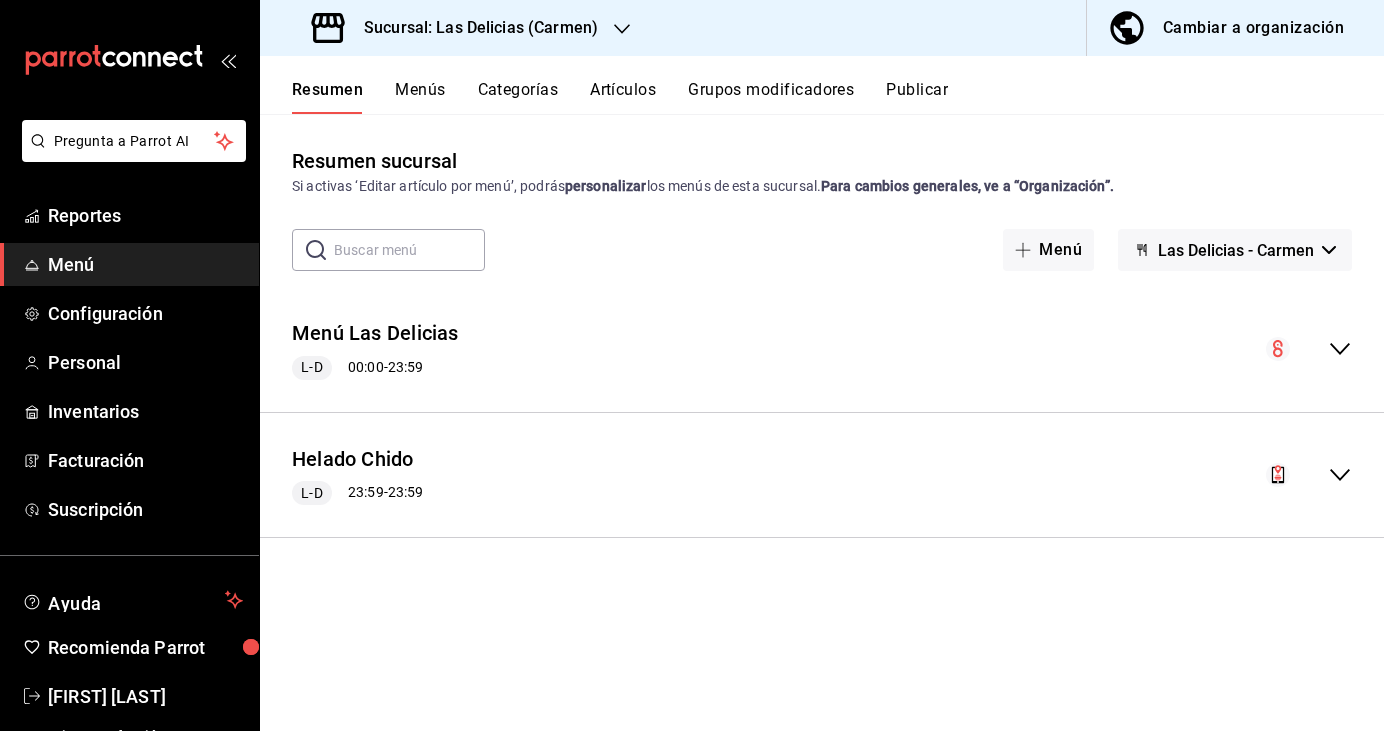 click 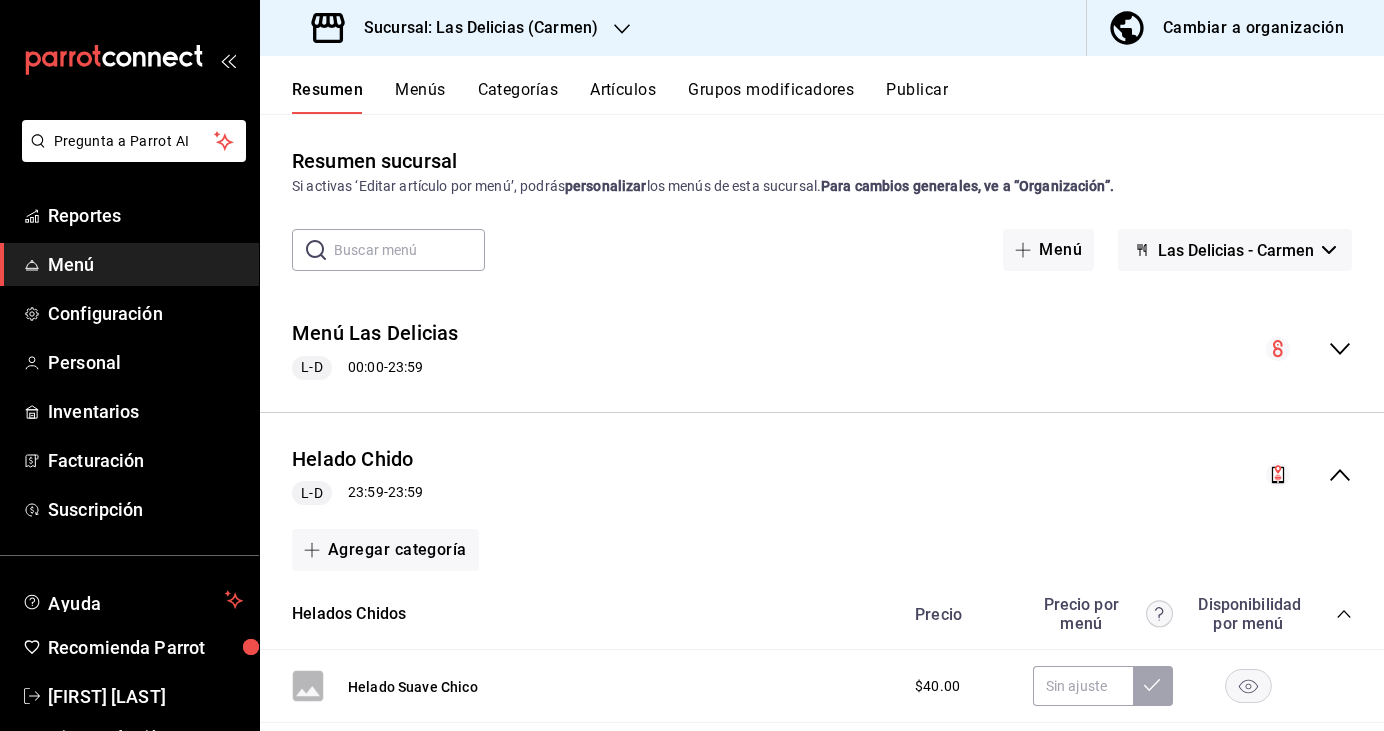 click 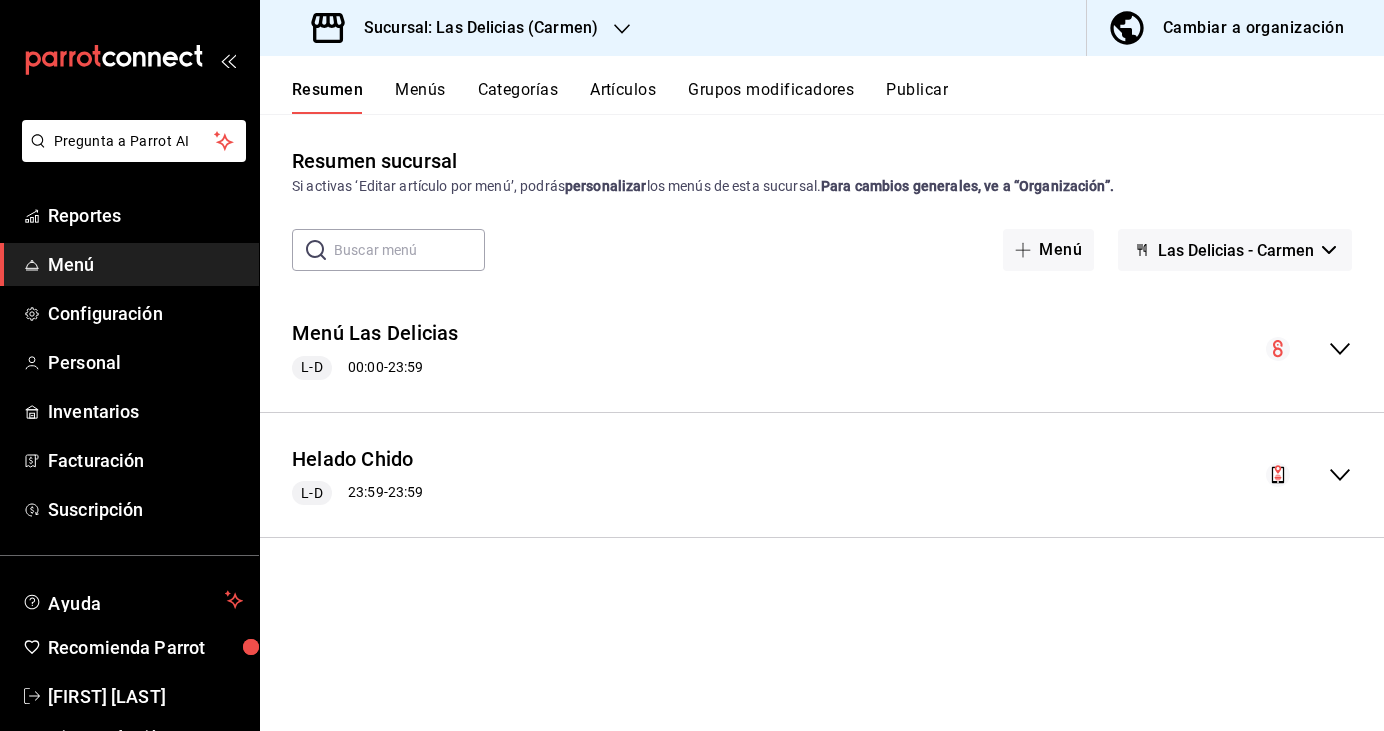 click on "Helado Chido L-D 23:59  -  23:59" at bounding box center [822, 475] 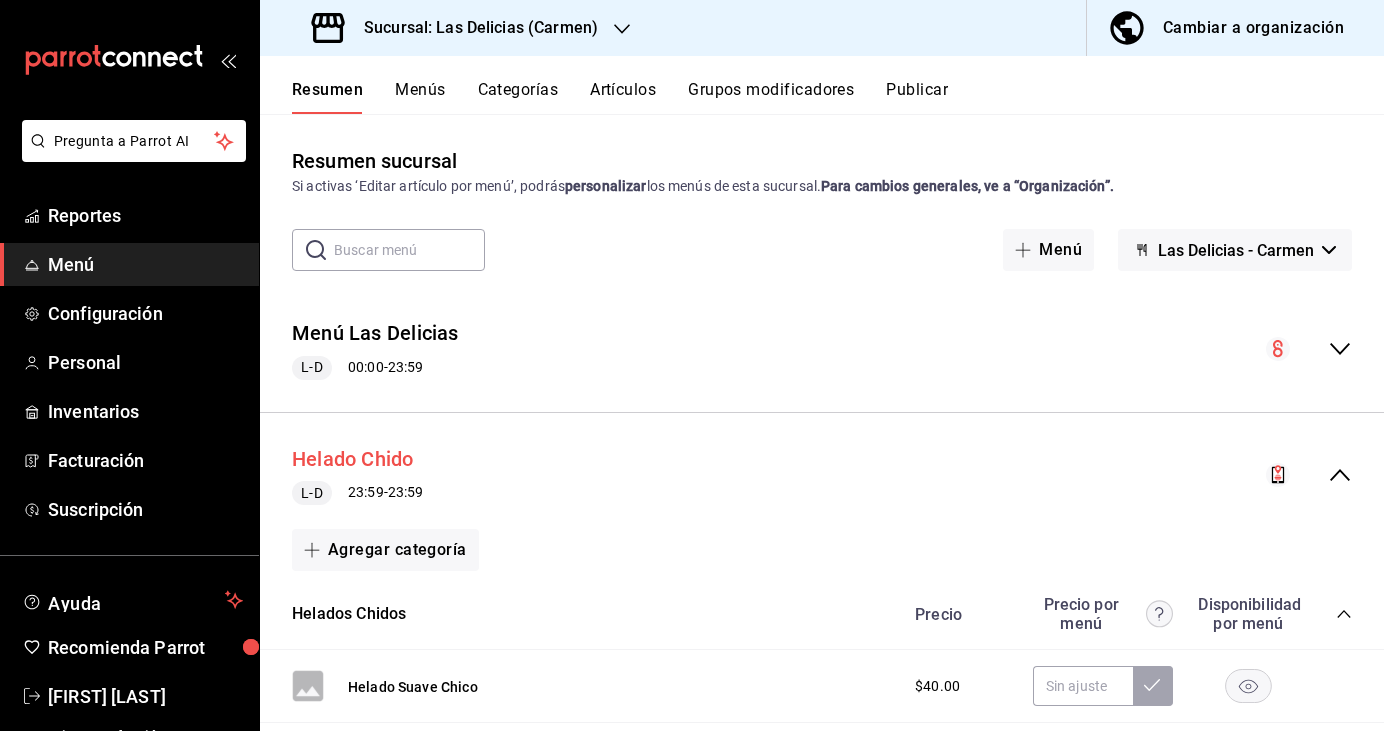 click on "Helado Chido" at bounding box center [353, 459] 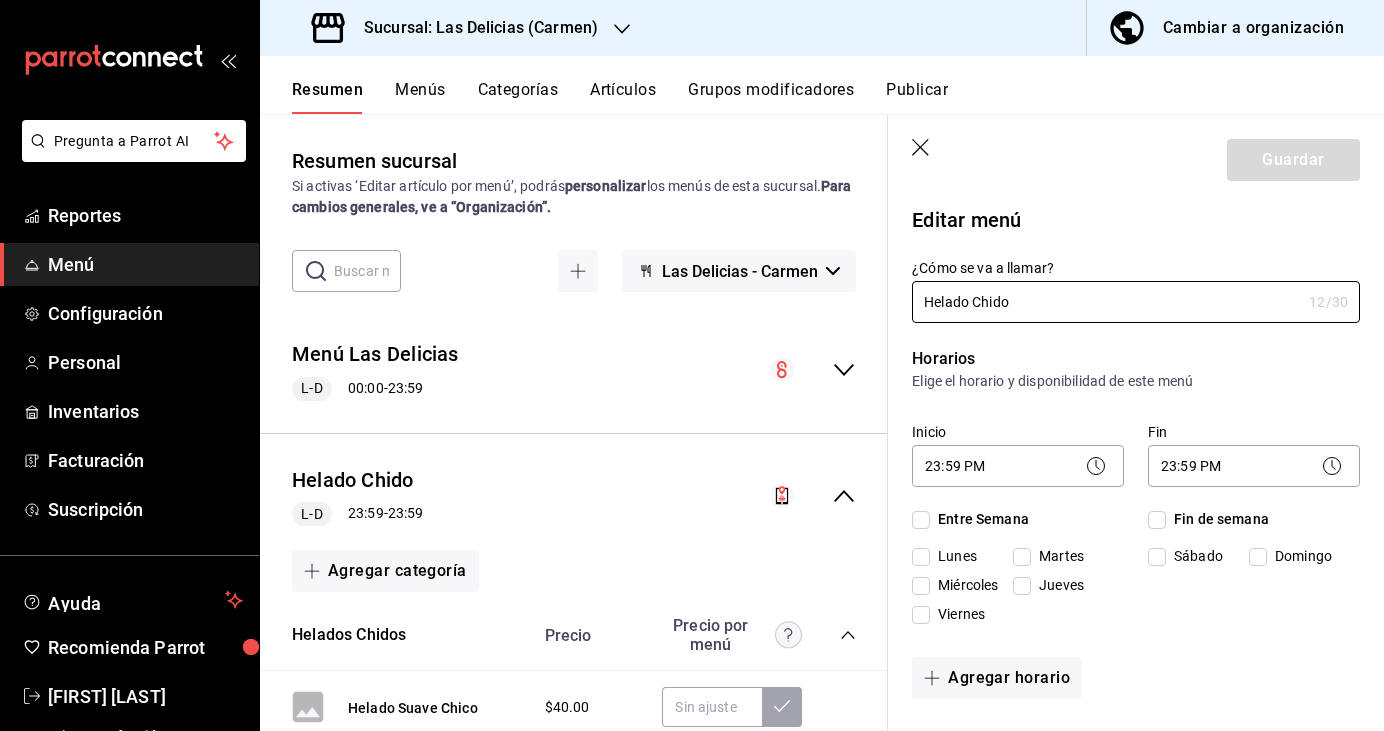 checkbox on "true" 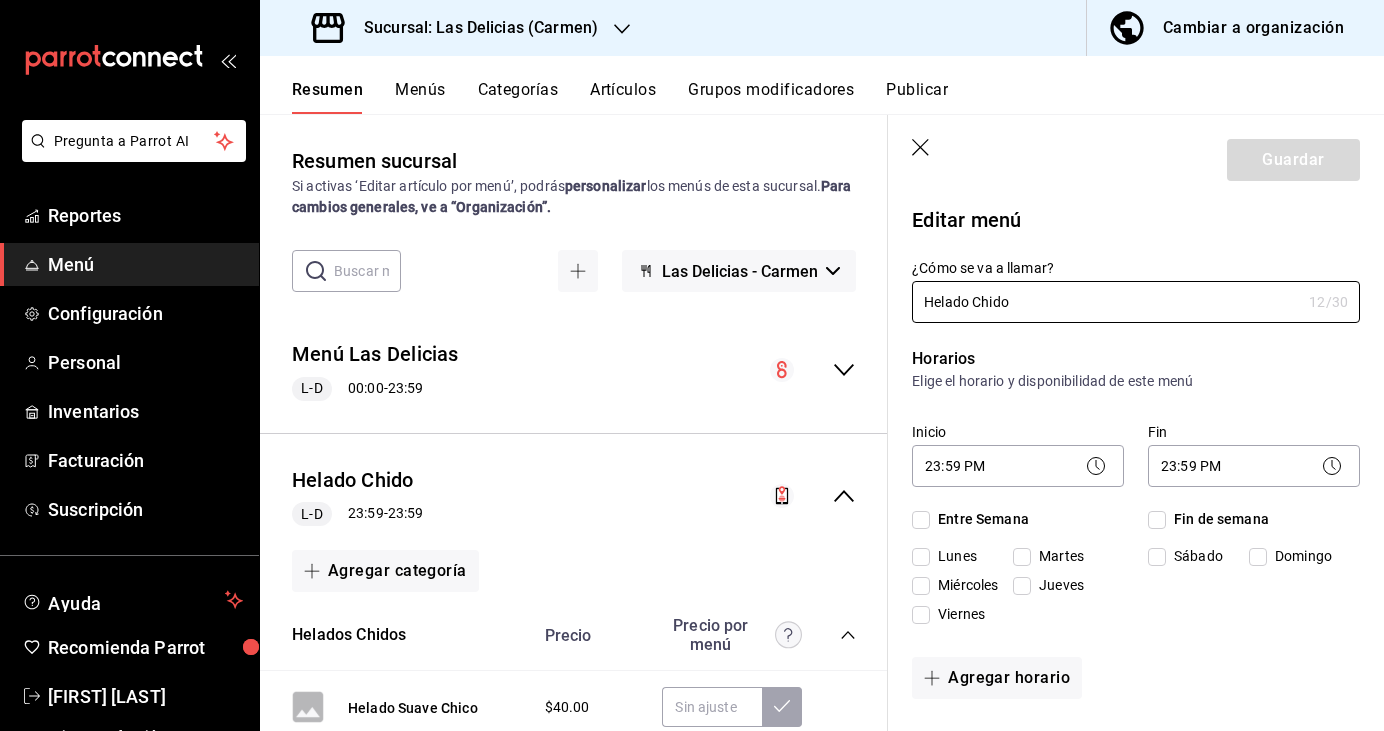 checkbox on "true" 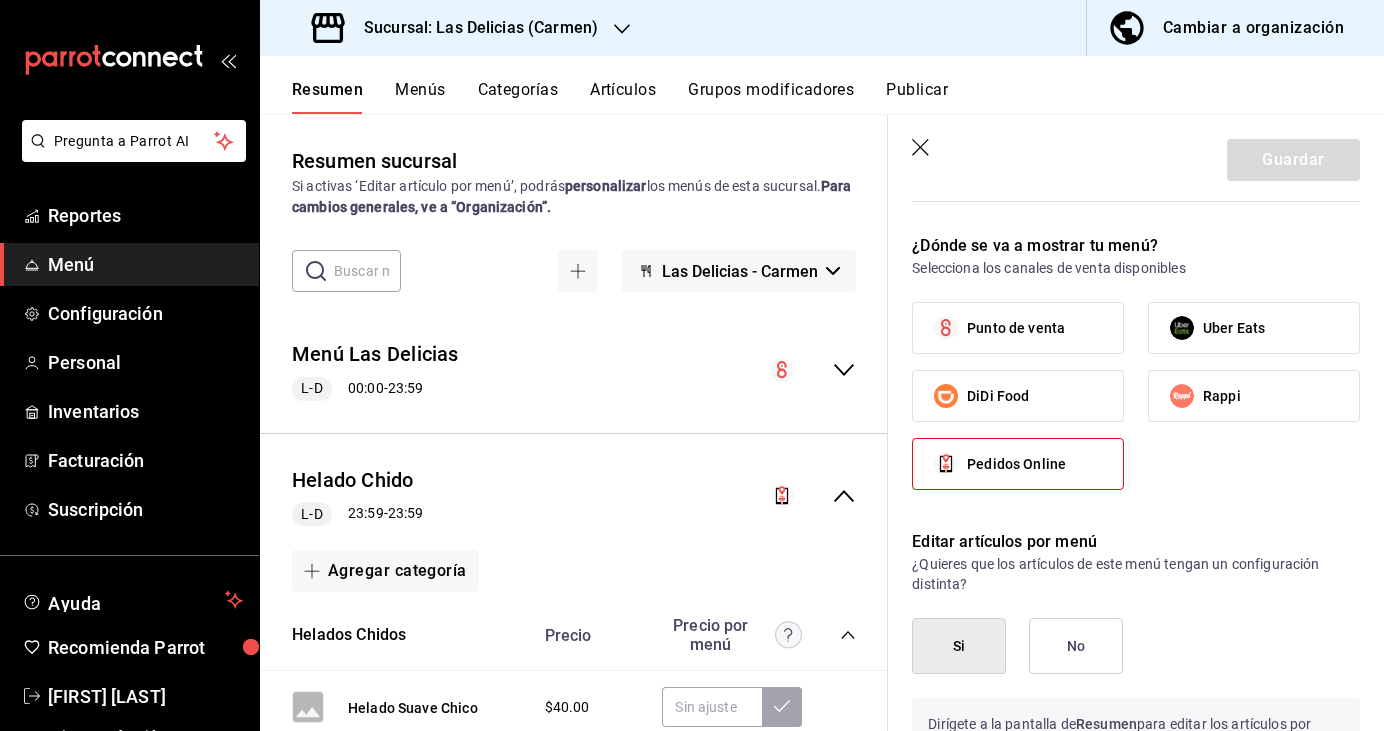 scroll, scrollTop: 741, scrollLeft: 0, axis: vertical 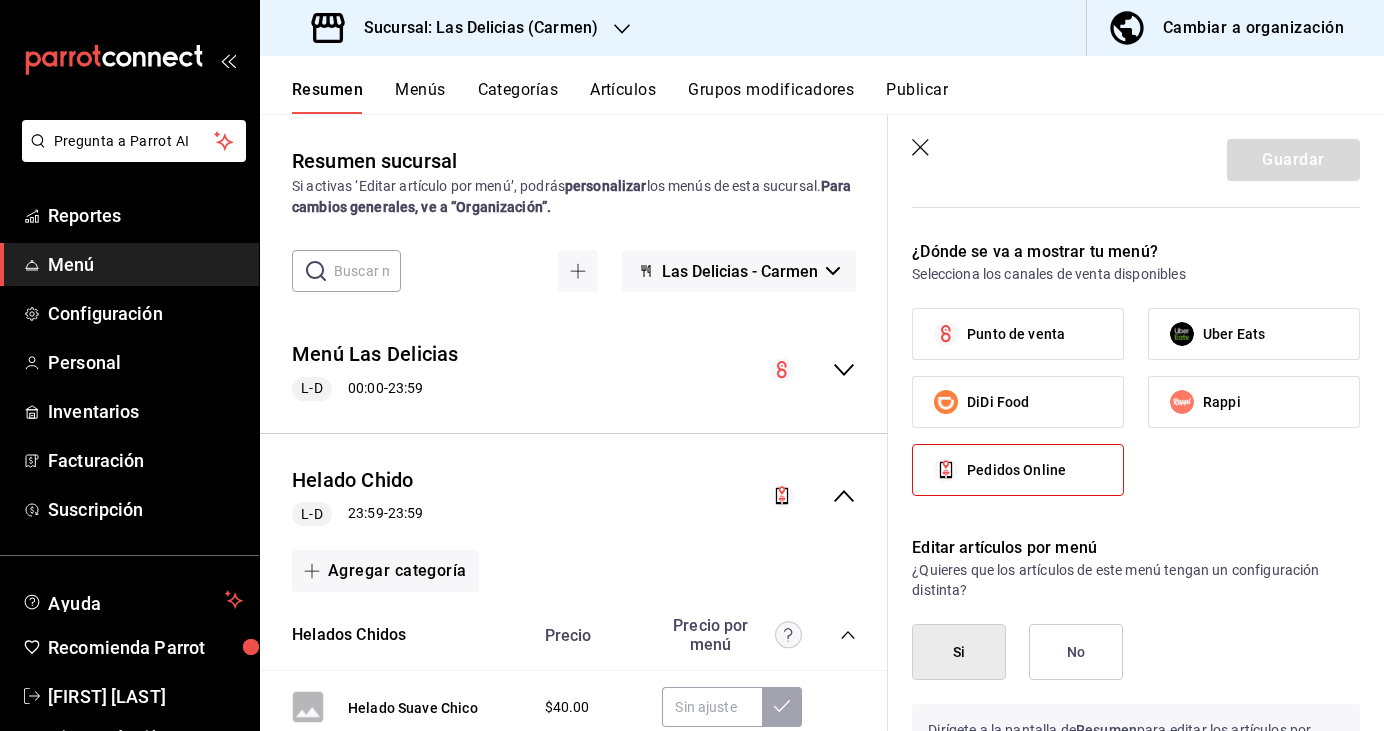 click on "Punto de venta" at bounding box center [1016, 334] 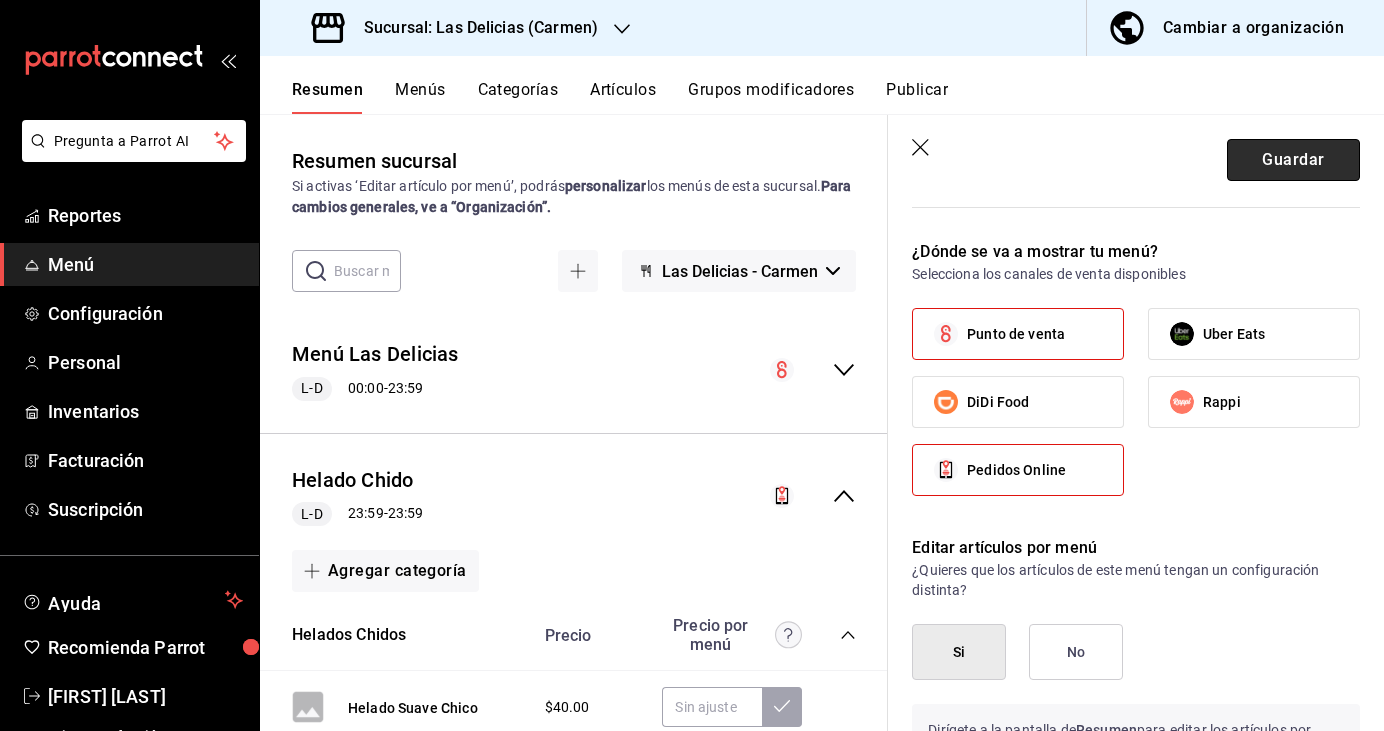 click on "Guardar" at bounding box center (1293, 160) 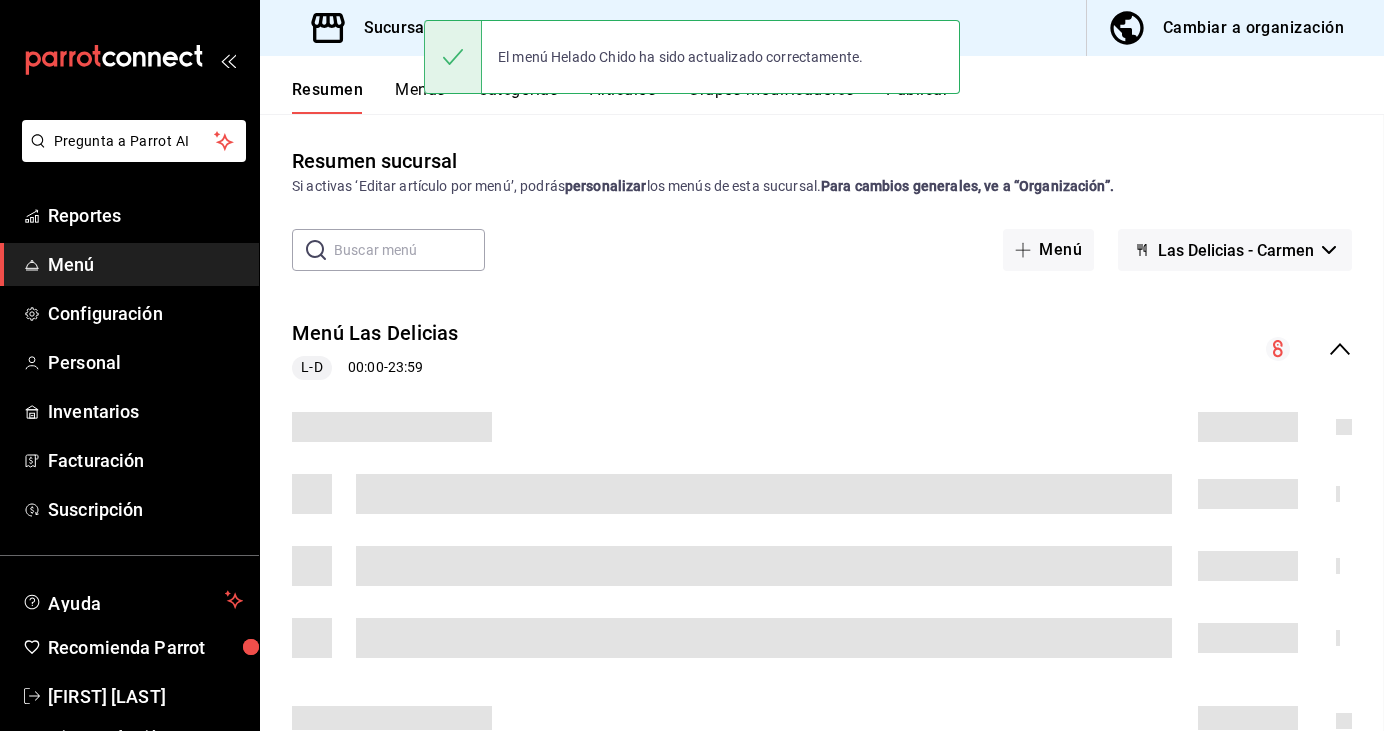 scroll, scrollTop: 0, scrollLeft: 0, axis: both 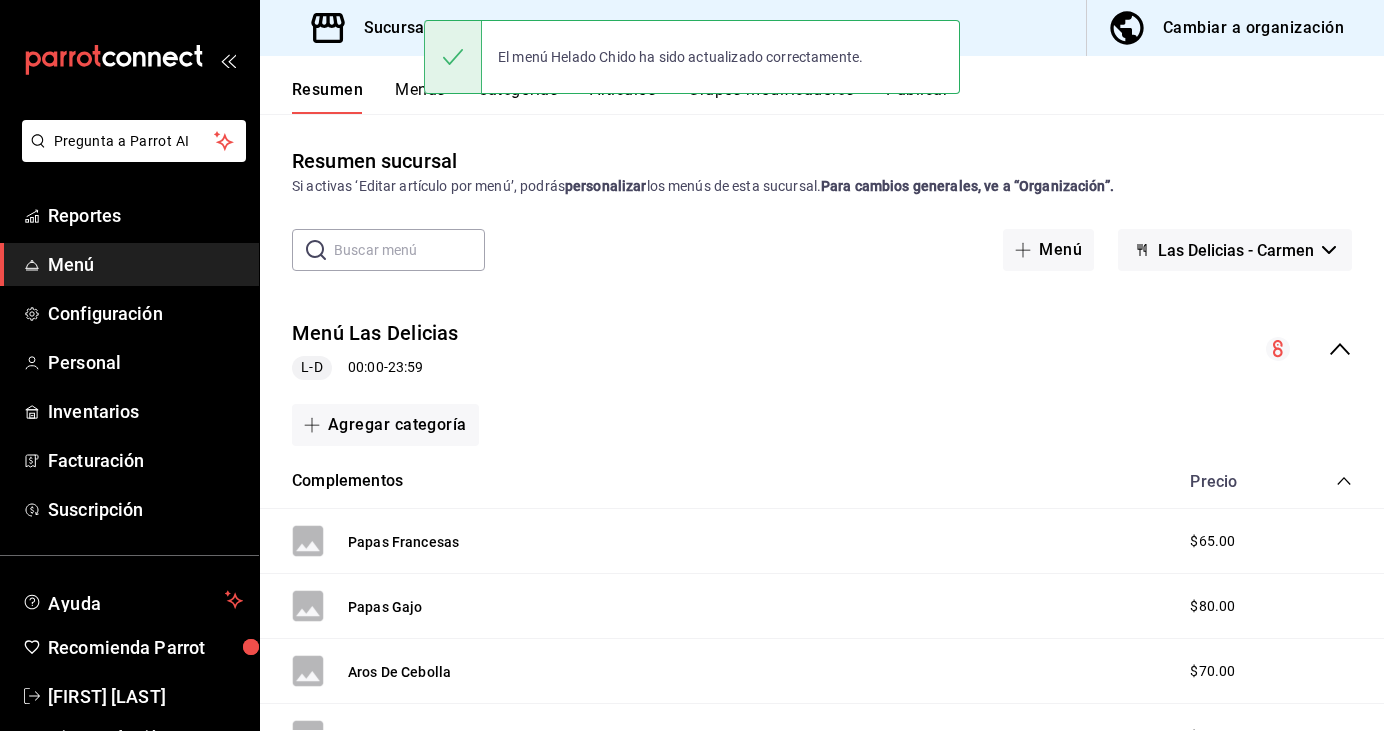 click 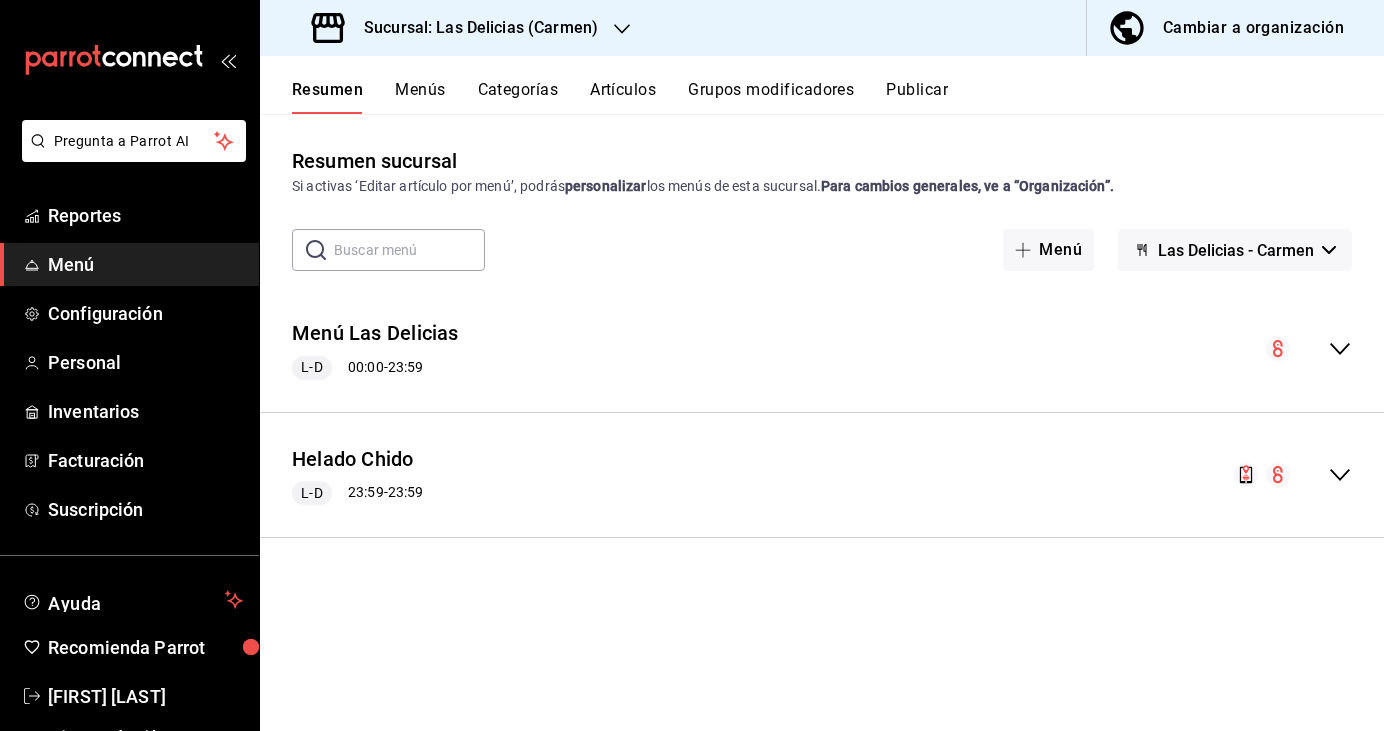 click on "Las Delicias - Carmen" at bounding box center [1235, 250] 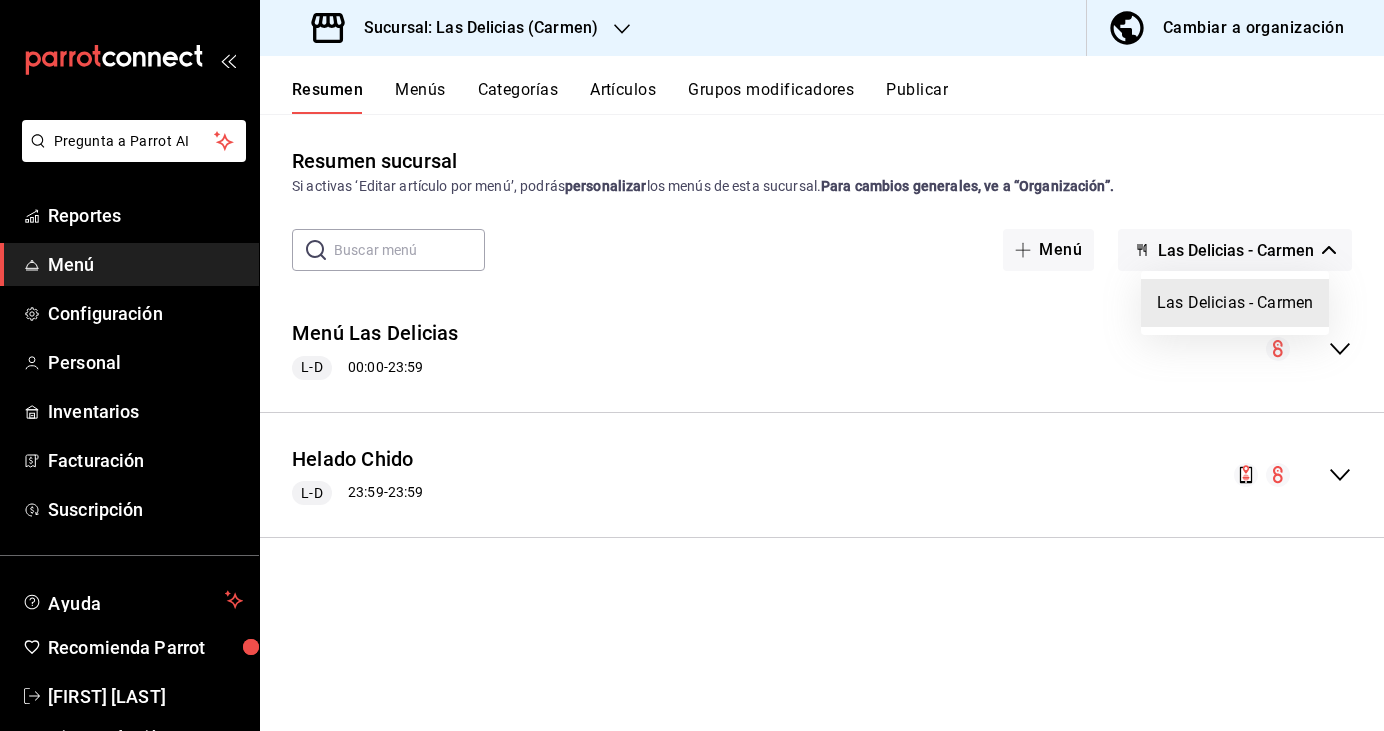 click at bounding box center [692, 365] 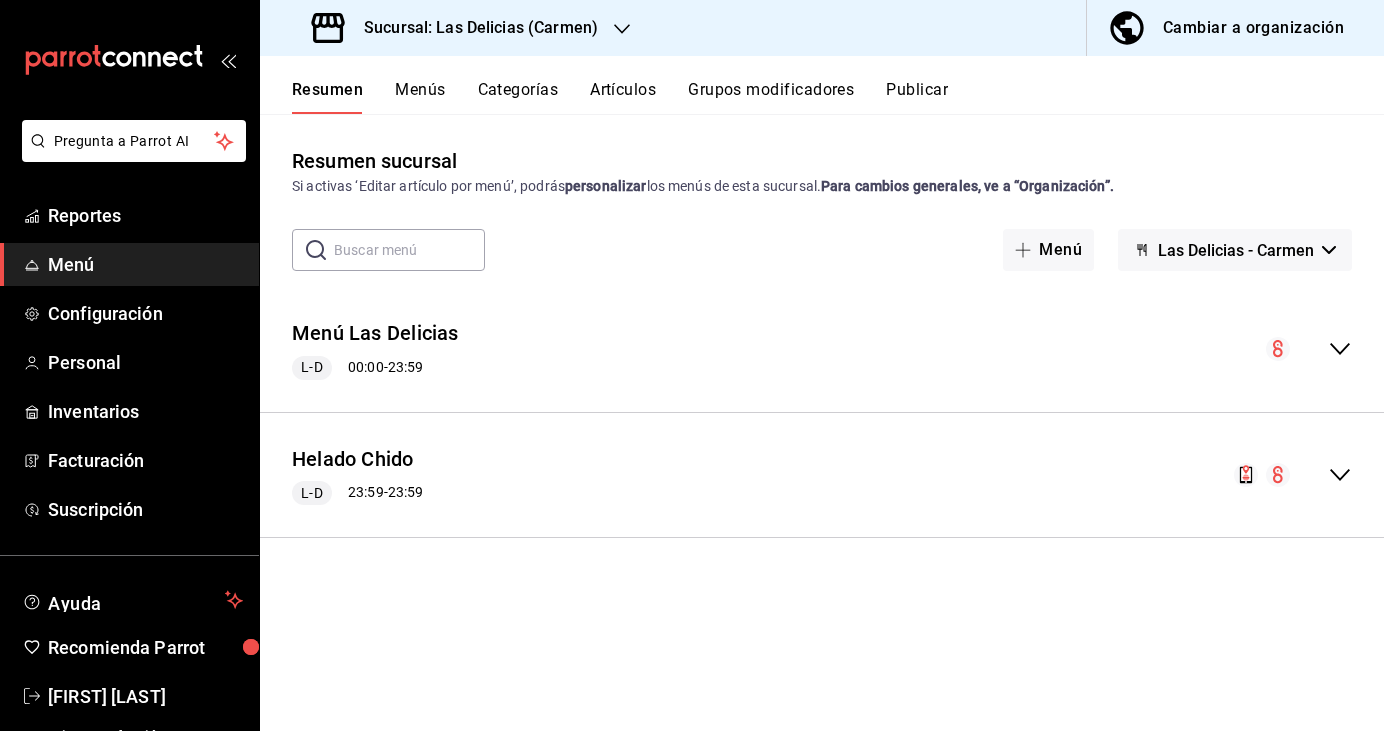 click on "Publicar" at bounding box center (917, 97) 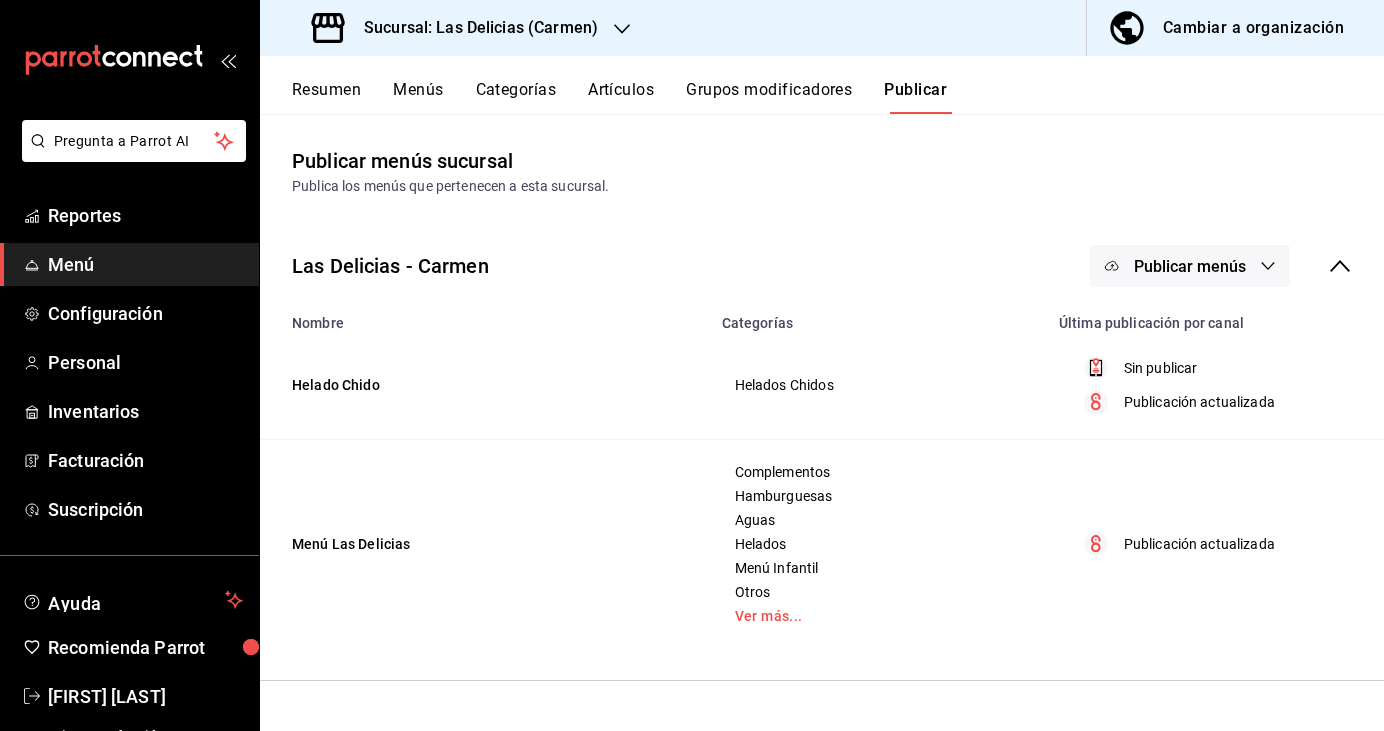 click on "Publicar menús" at bounding box center [1190, 266] 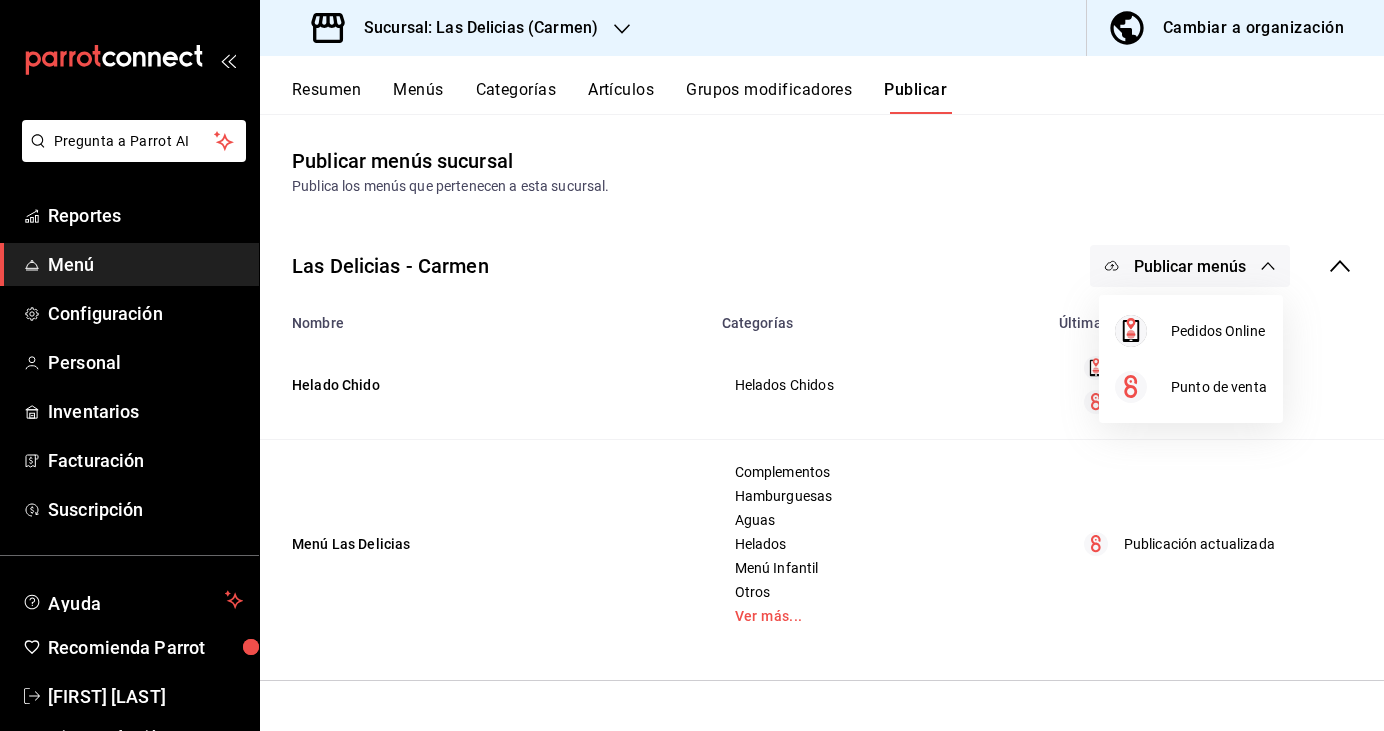 click at bounding box center [692, 365] 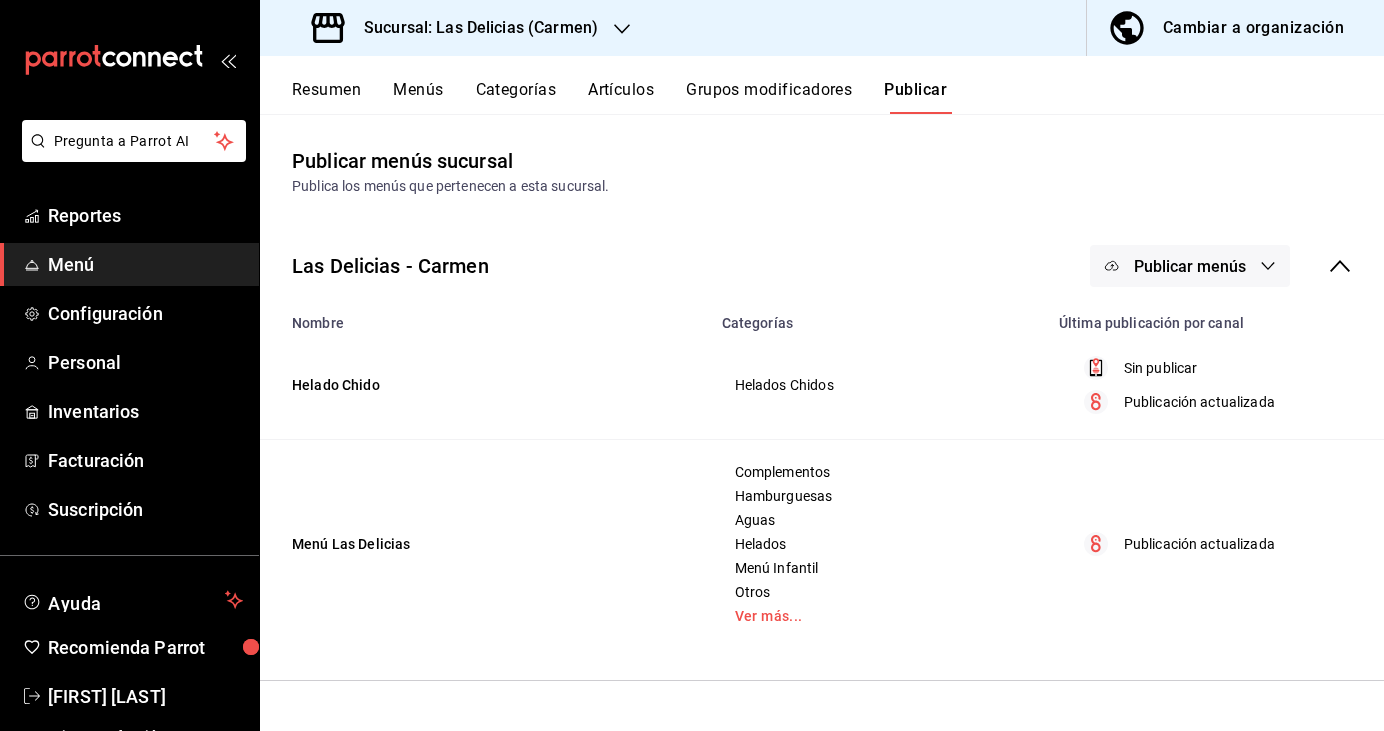 click on "Sin publicar" at bounding box center (1161, 368) 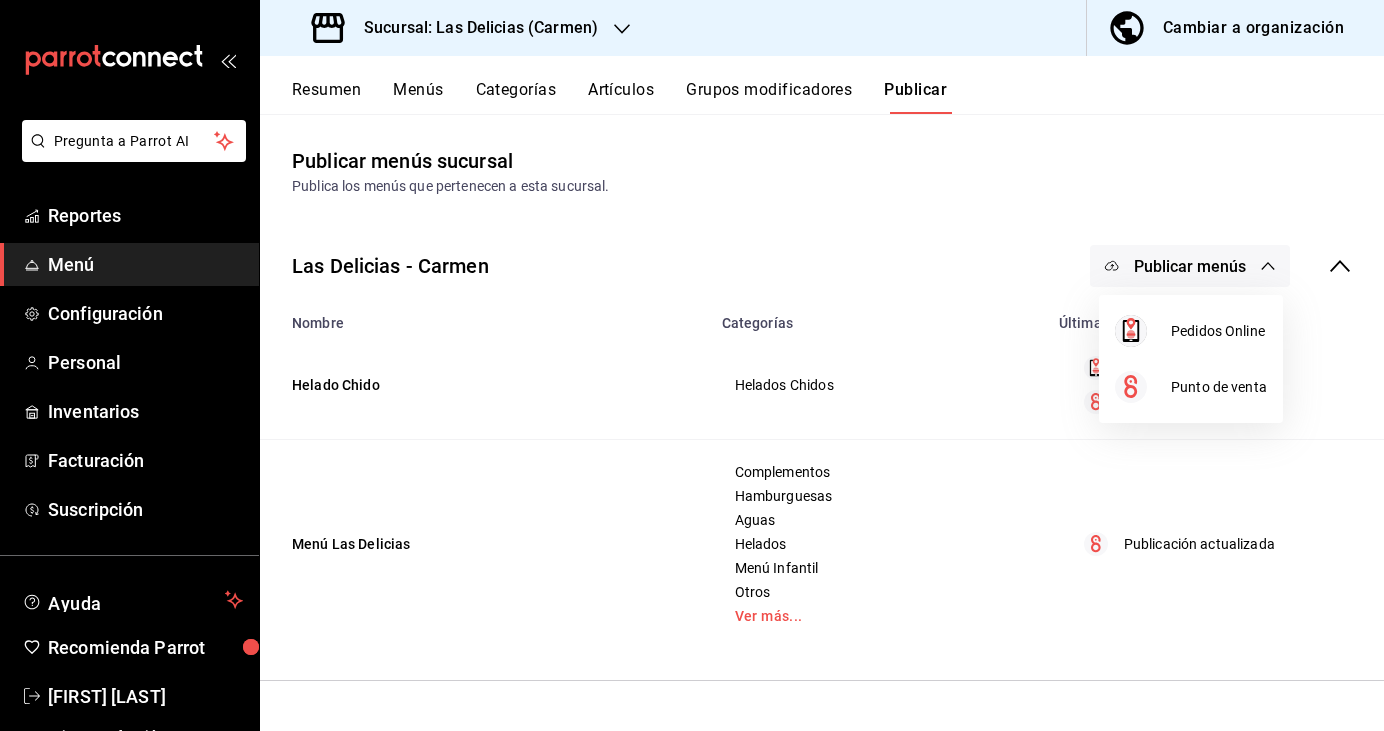 click at bounding box center (692, 365) 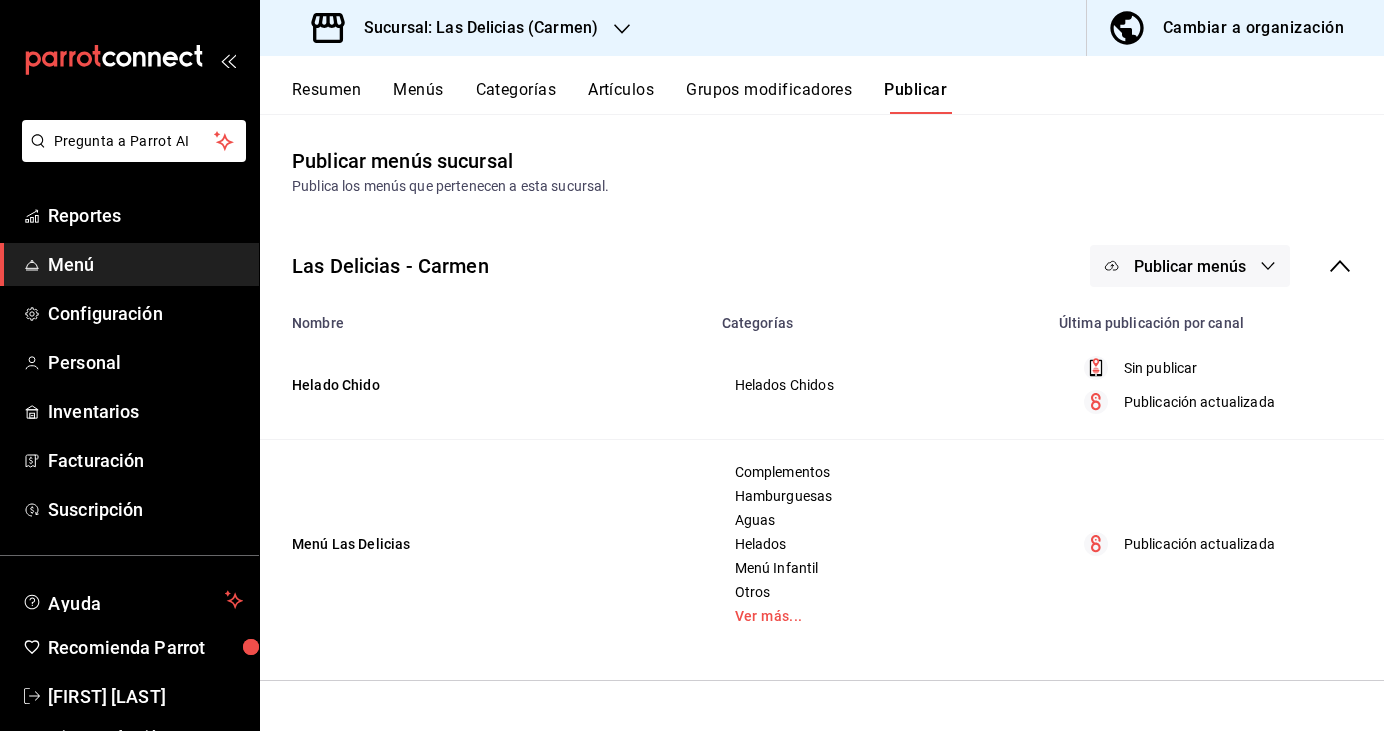 click on "Publicación actualizada" at bounding box center (1211, 402) 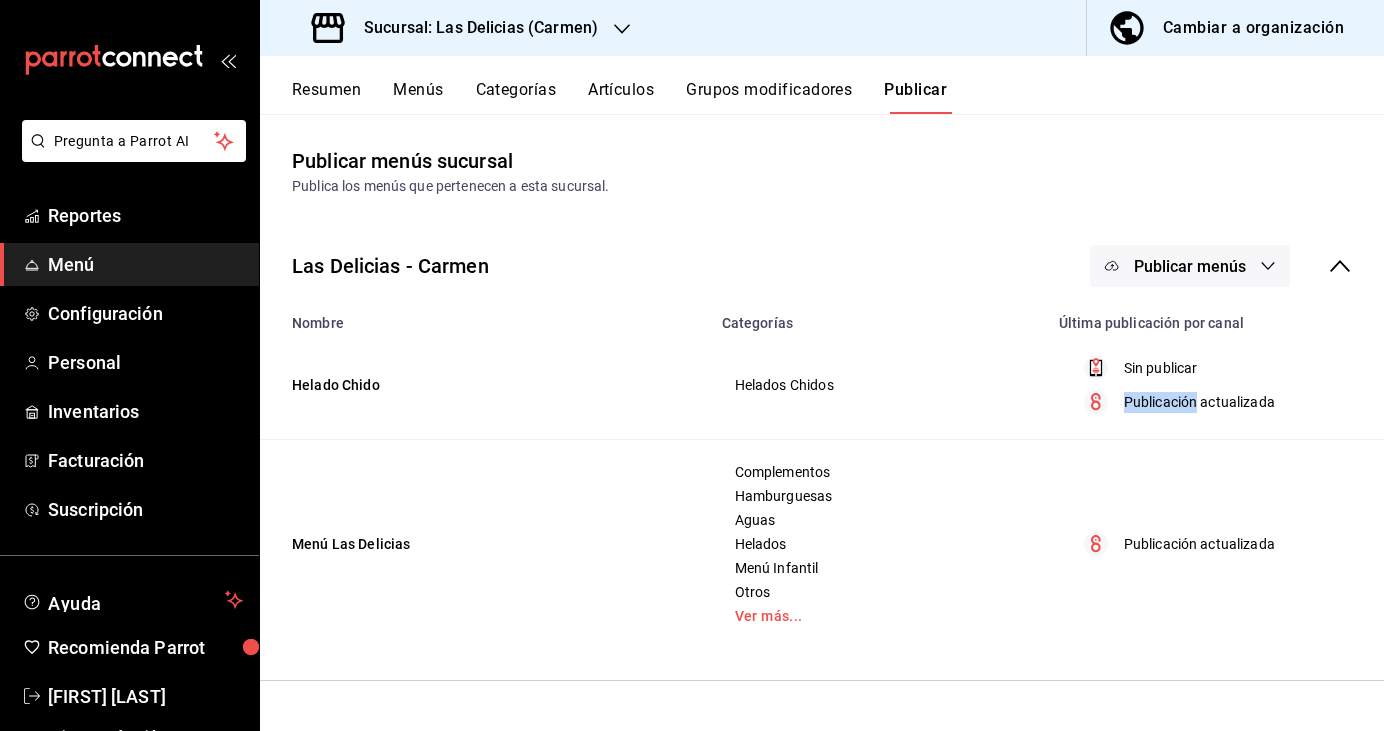 click on "Publicación actualizada" at bounding box center (1211, 402) 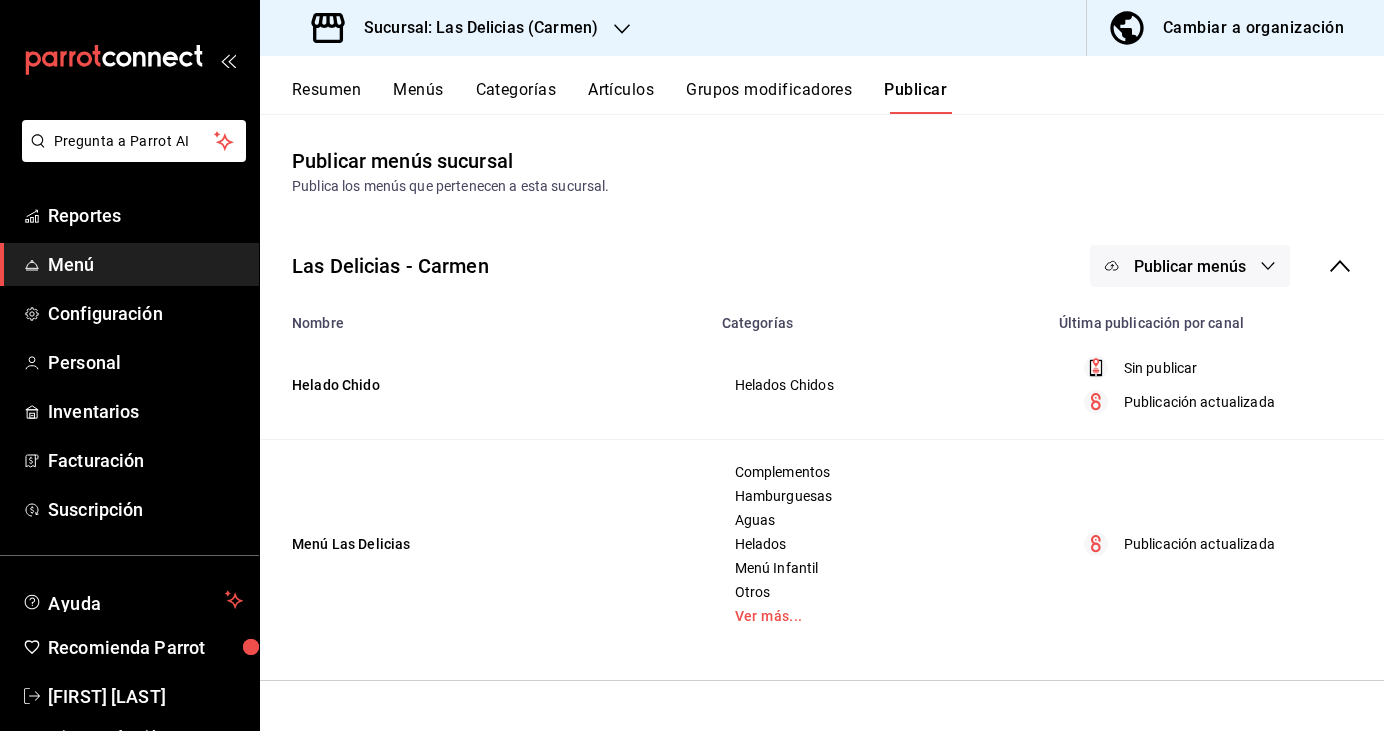 click on "Helados Chidos" at bounding box center (878, 385) 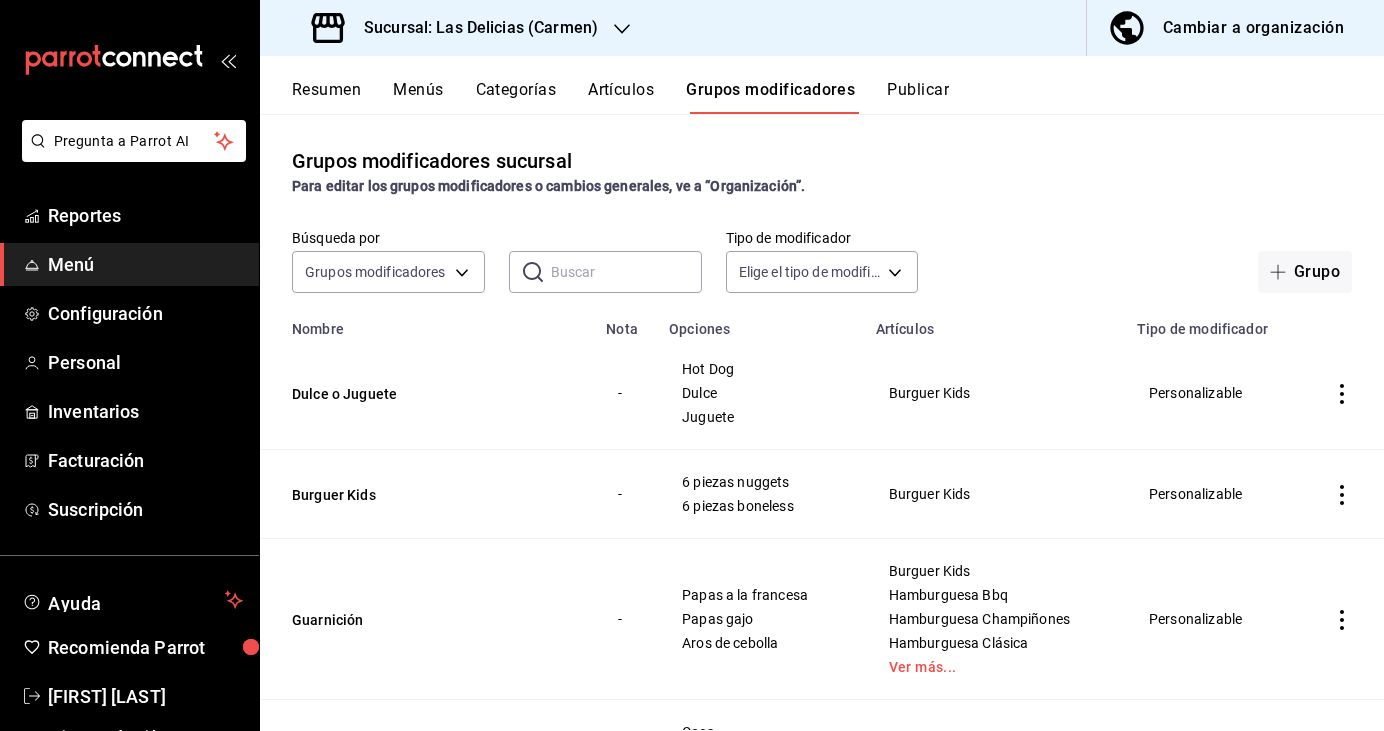 click on "Resumen" at bounding box center (326, 97) 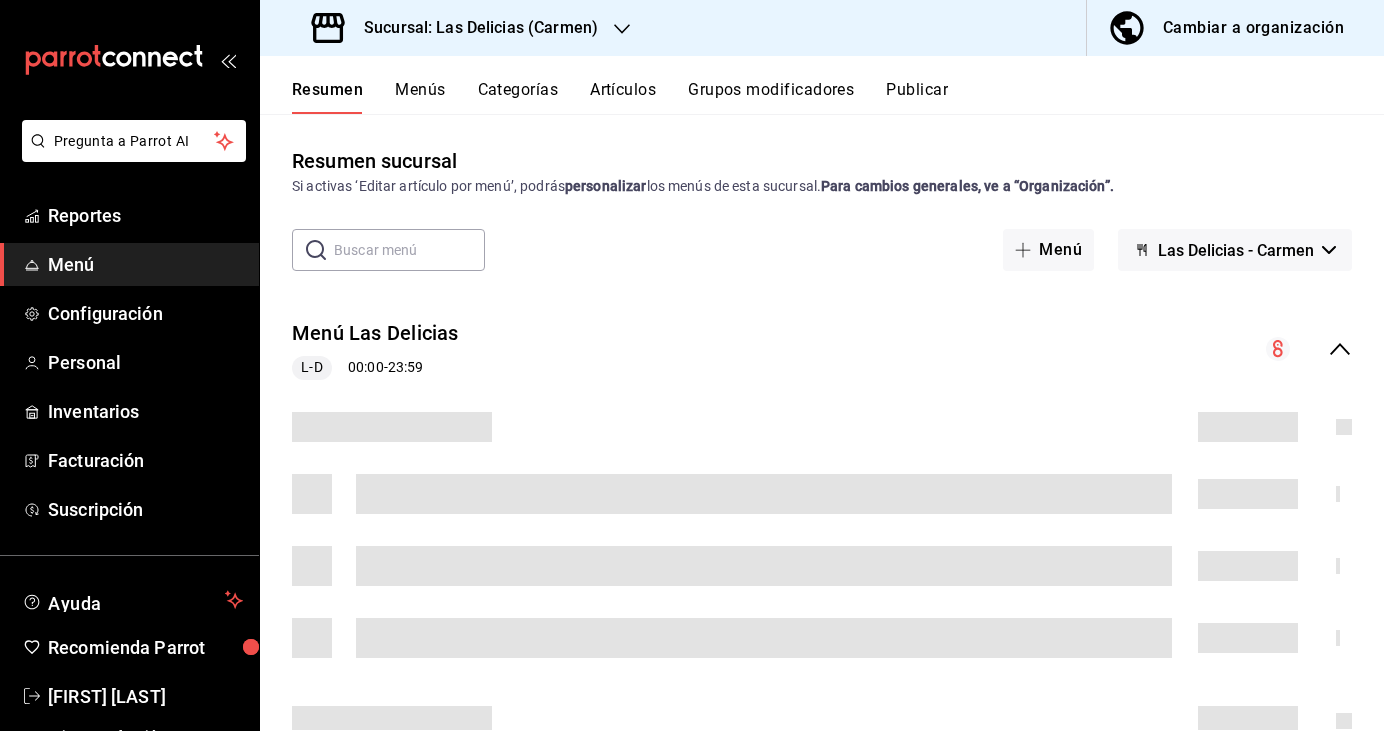 click on "Menús" at bounding box center (420, 97) 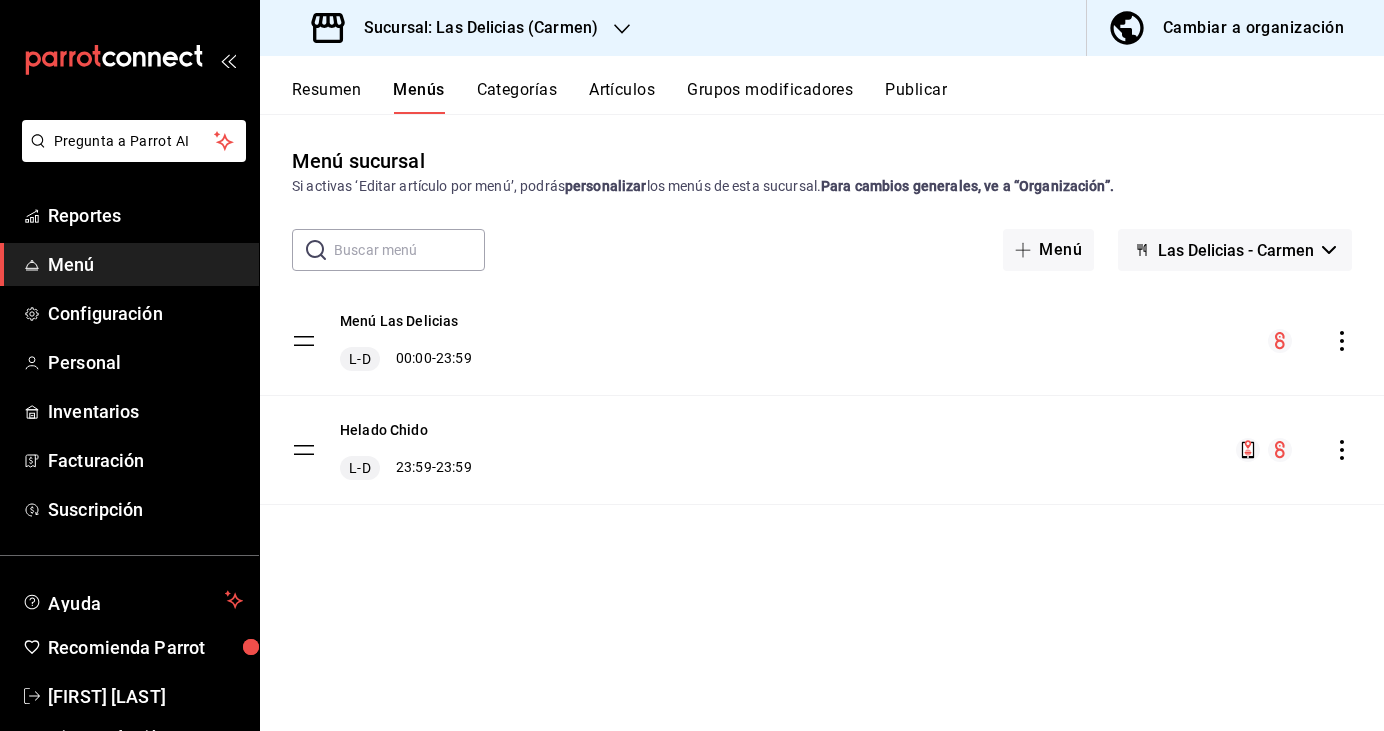 click 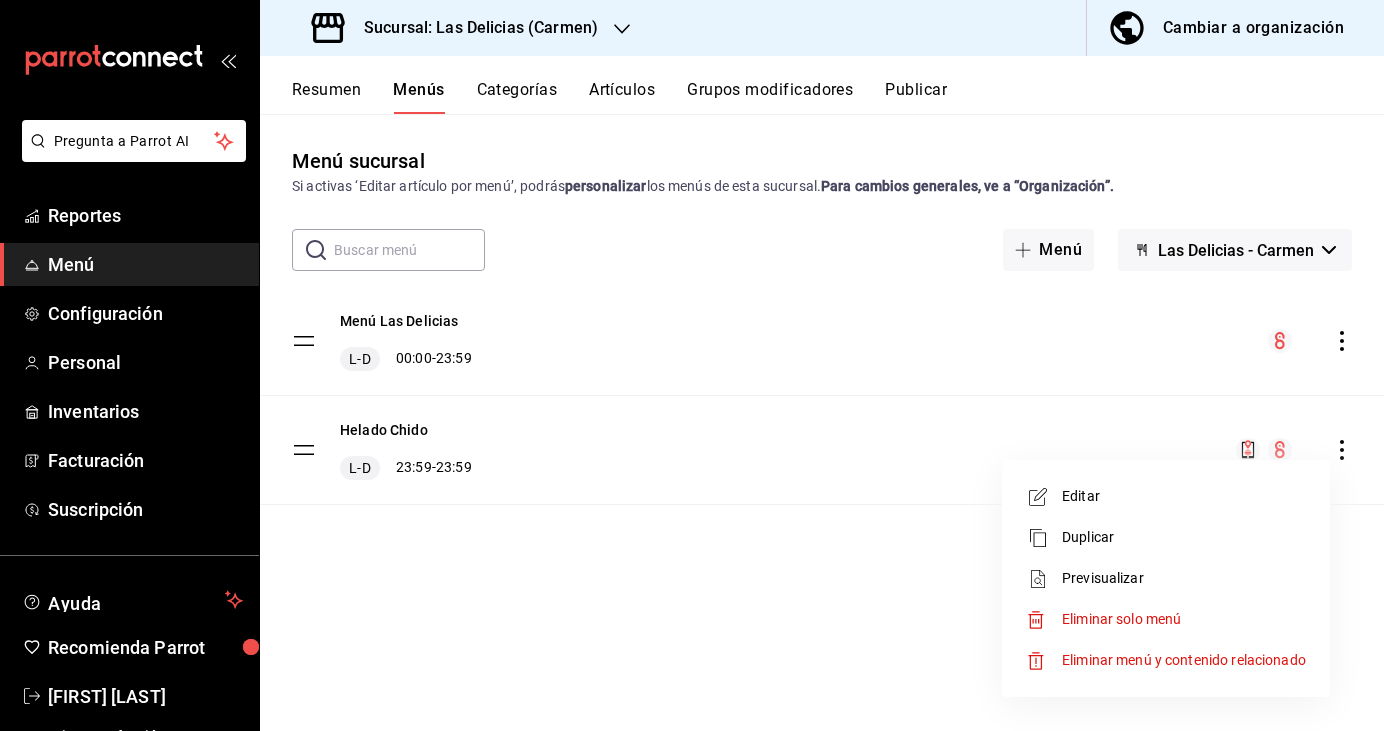 click on "Previsualizar" at bounding box center [1184, 578] 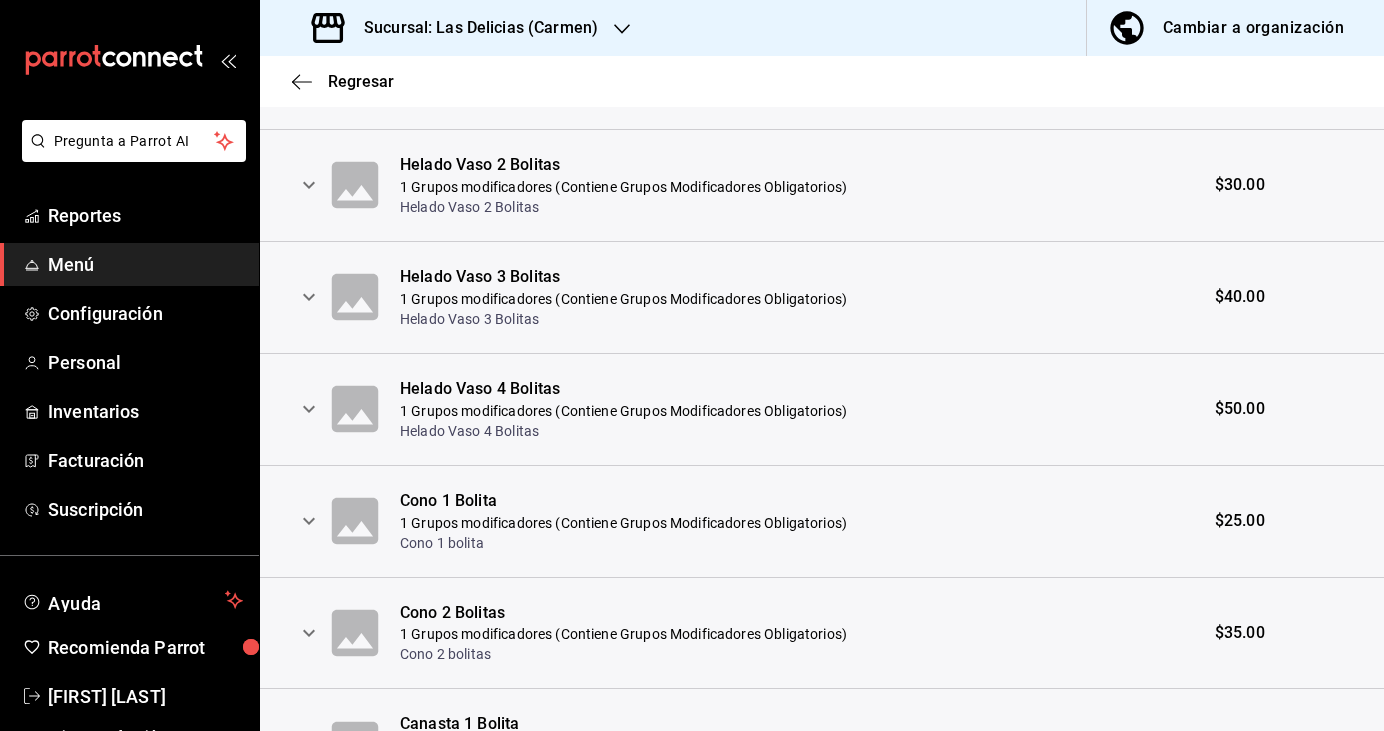 scroll, scrollTop: 942, scrollLeft: 0, axis: vertical 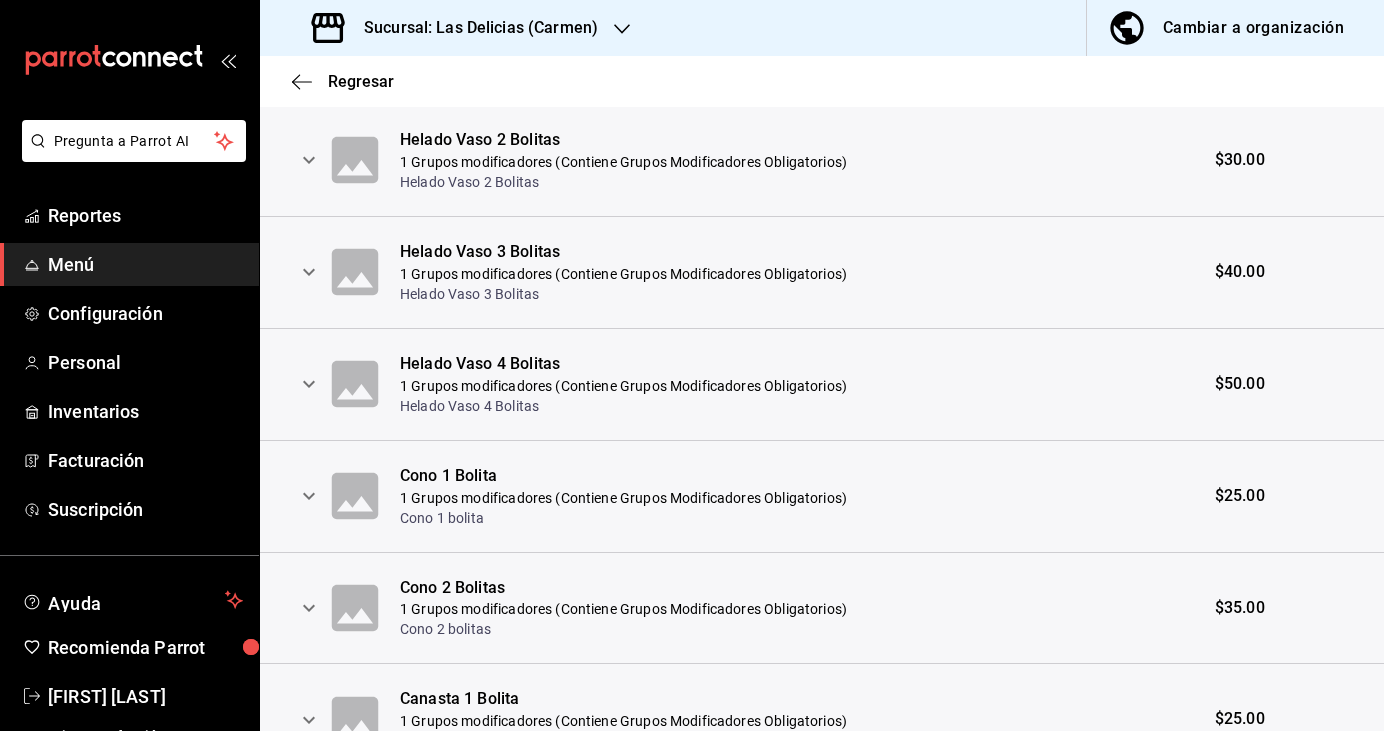 click 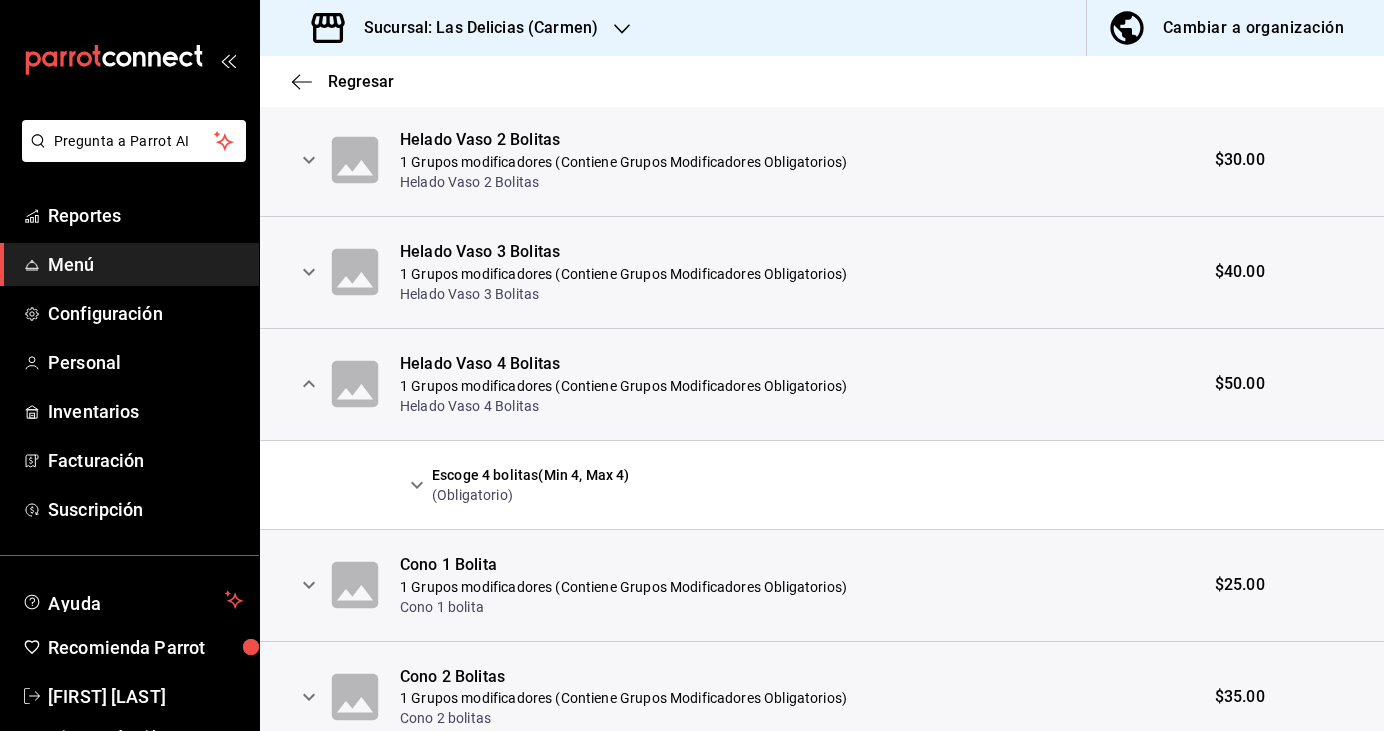 click 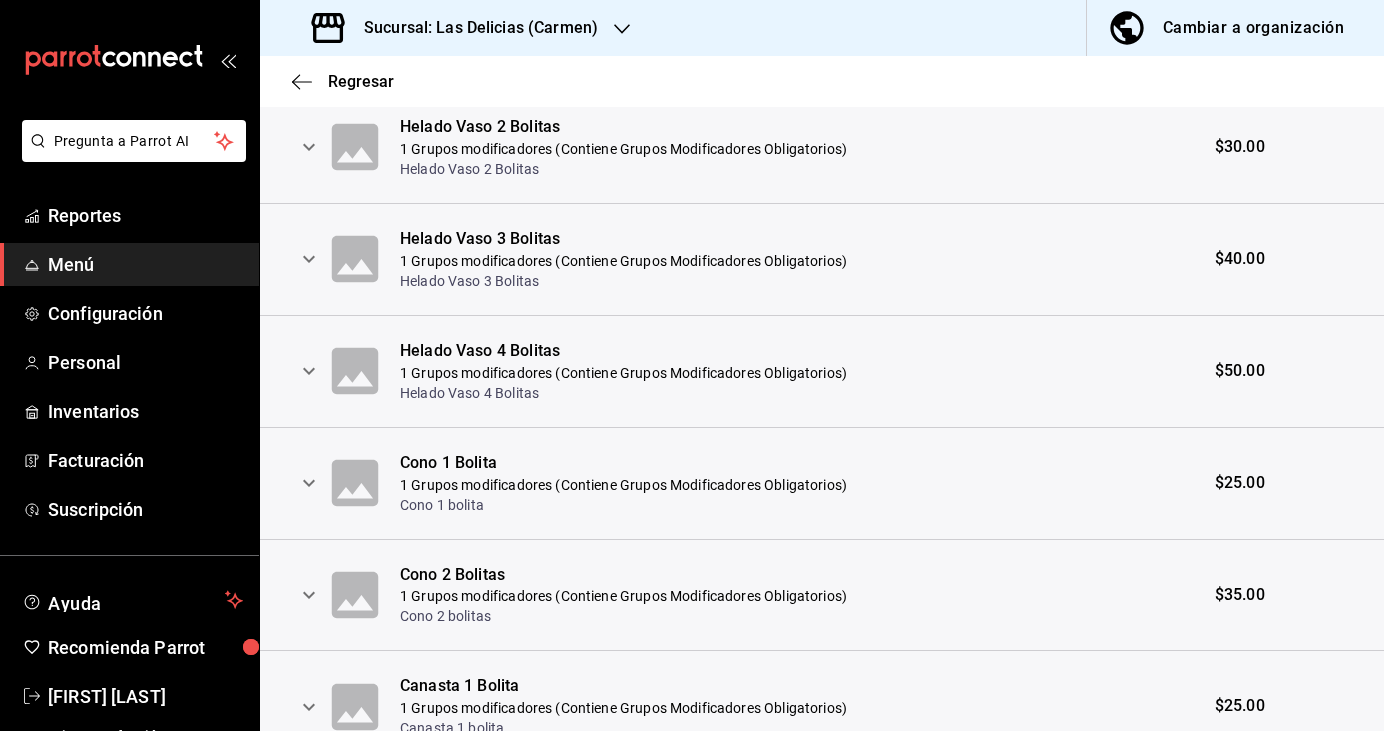 scroll, scrollTop: 965, scrollLeft: 0, axis: vertical 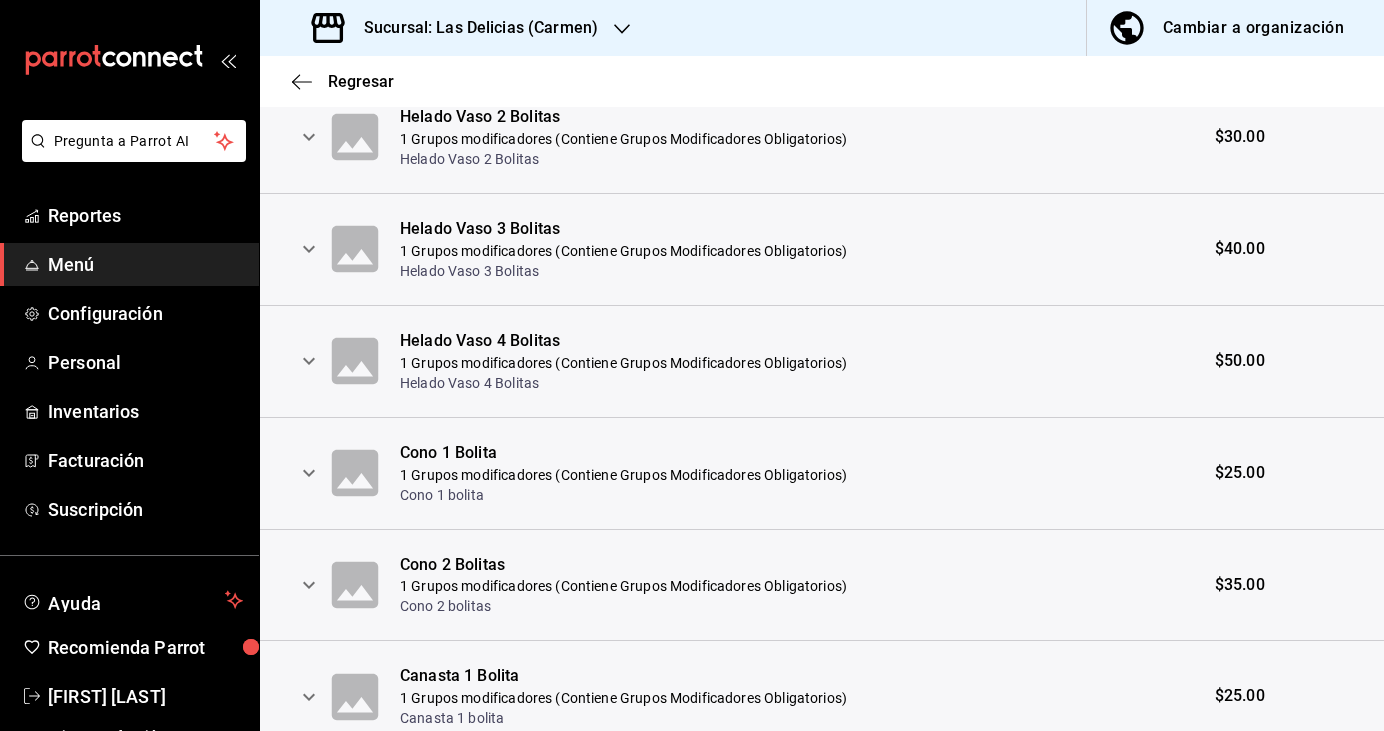 click 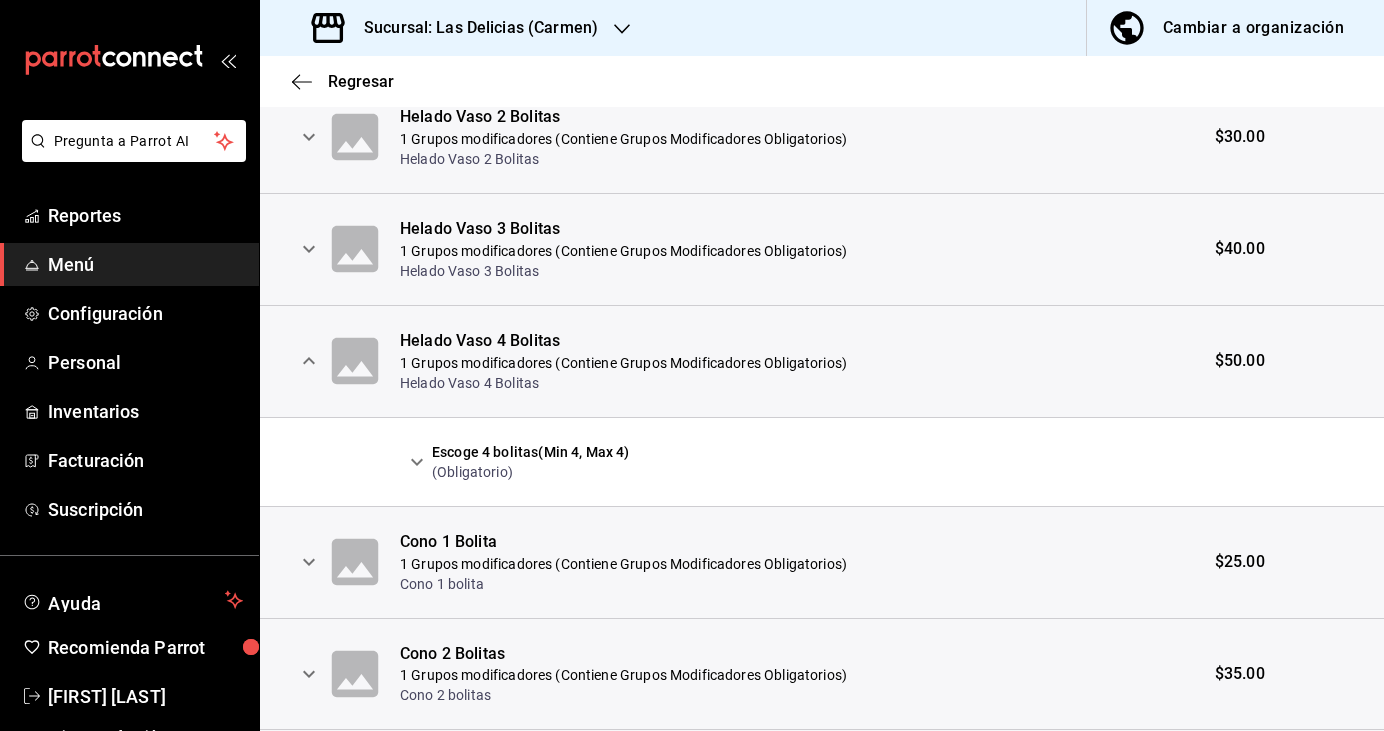 click on "(Obligatorio)" at bounding box center [531, 472] 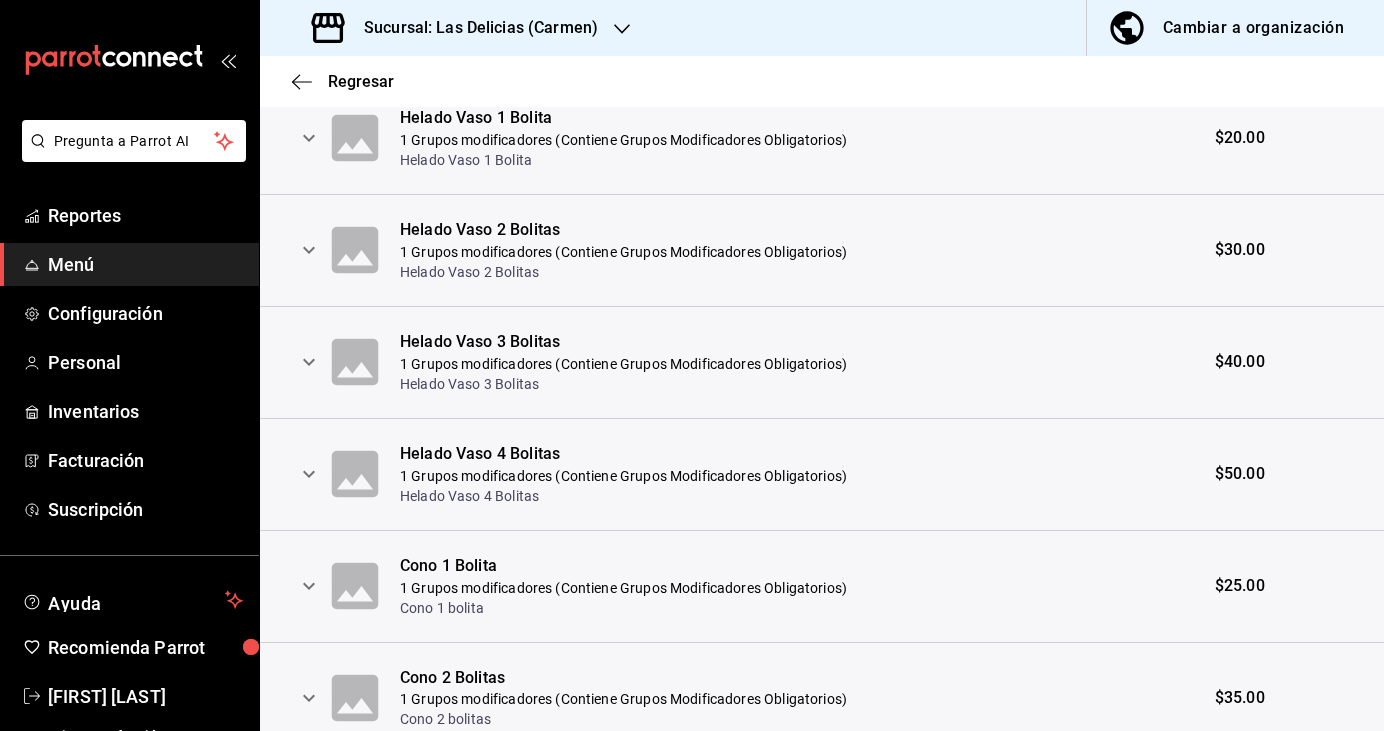 scroll, scrollTop: 847, scrollLeft: 0, axis: vertical 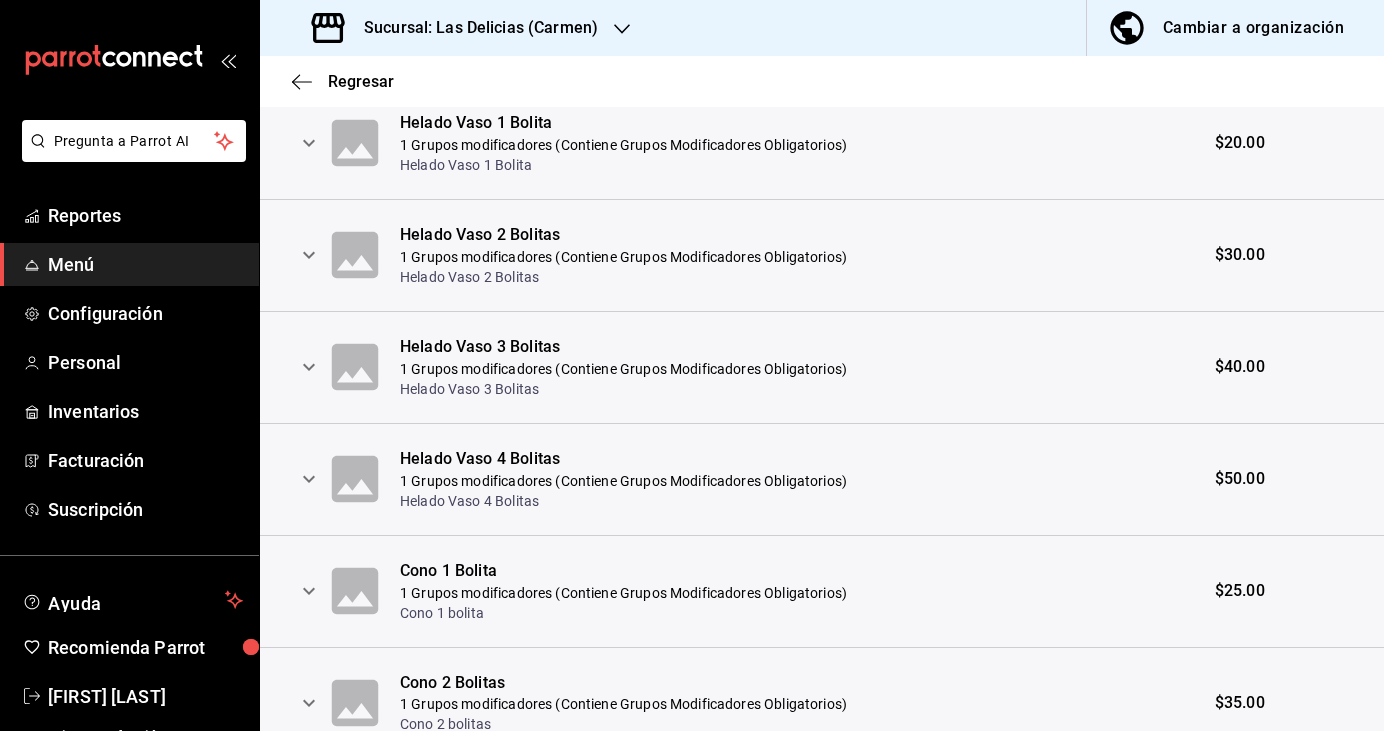 click 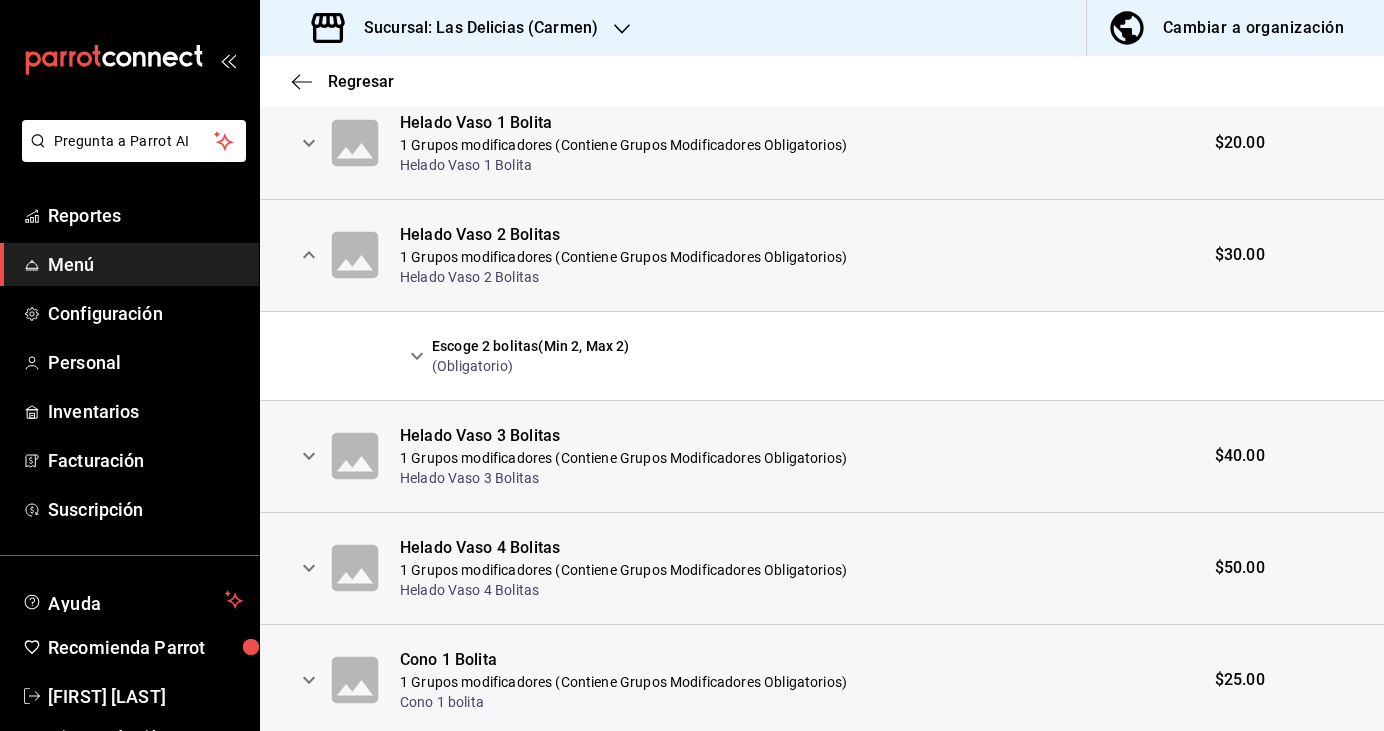 click 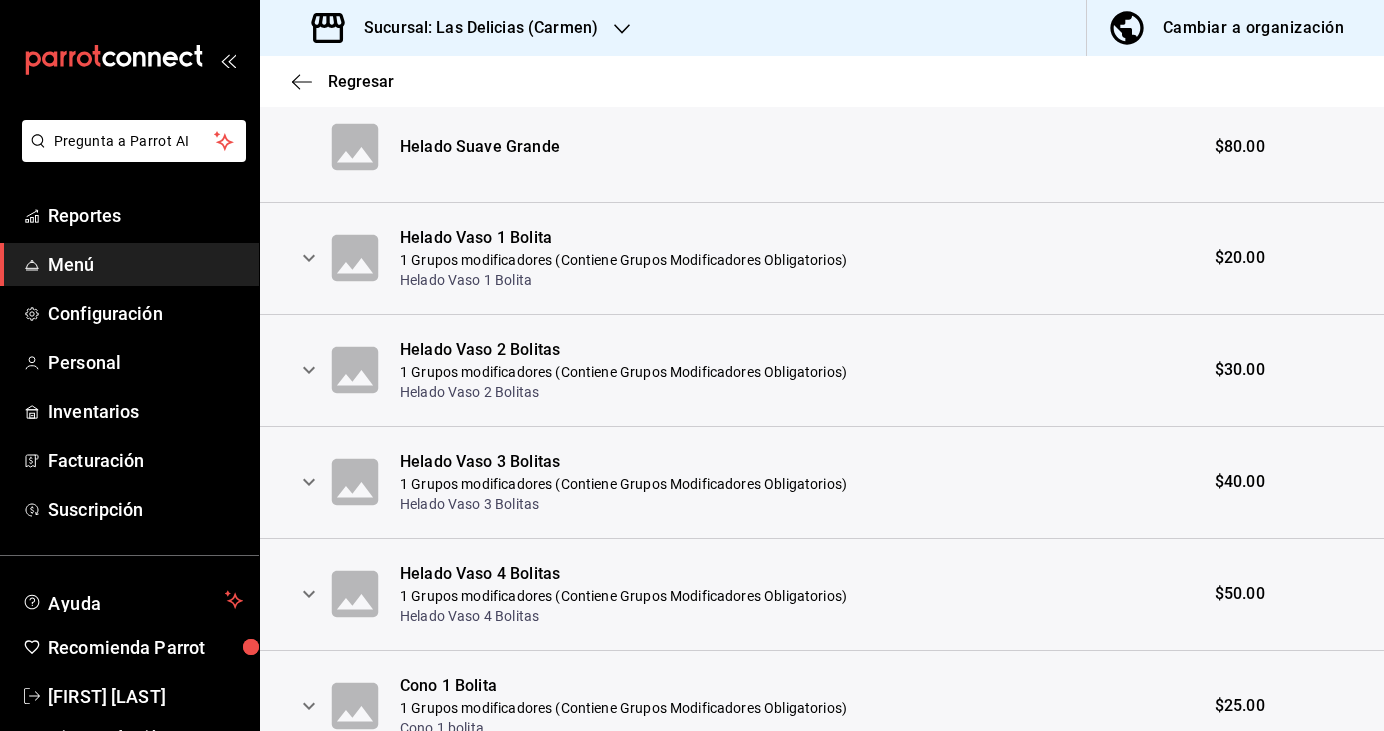 scroll, scrollTop: 730, scrollLeft: 0, axis: vertical 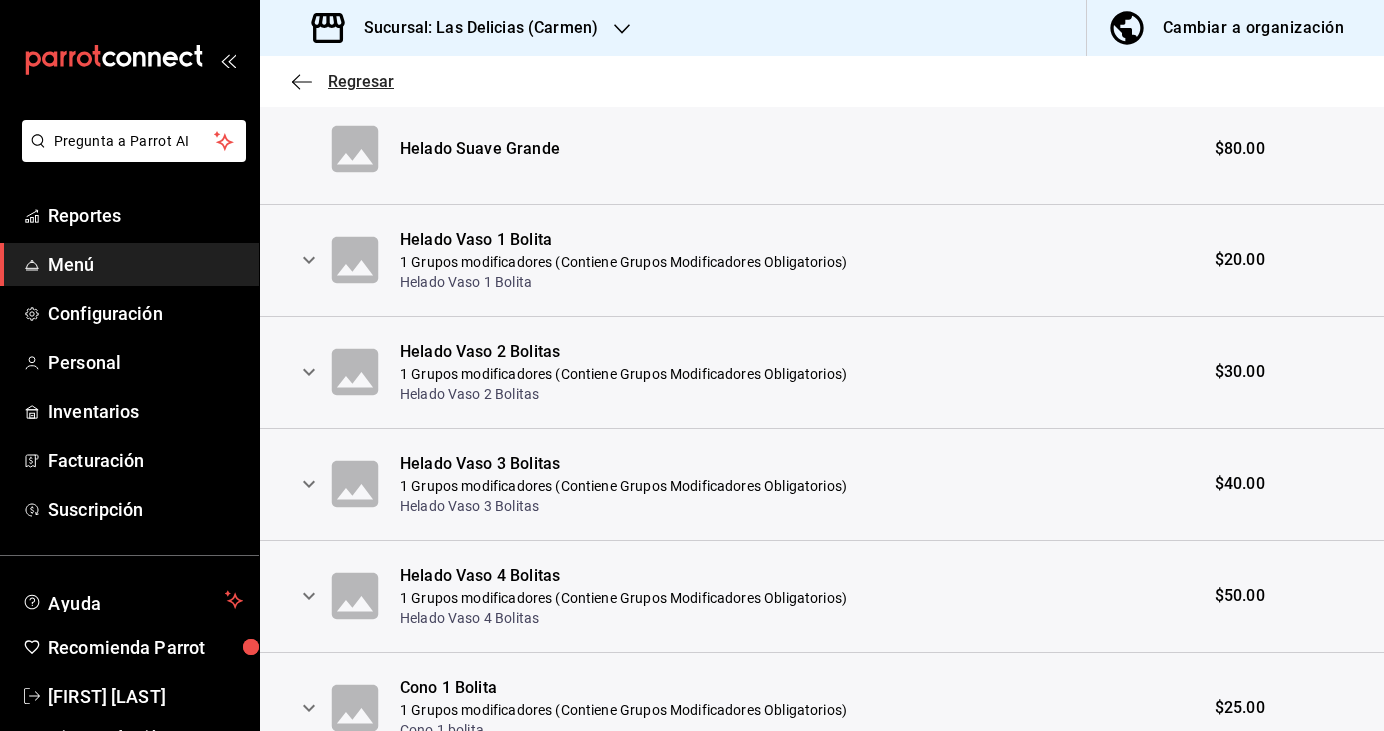 click 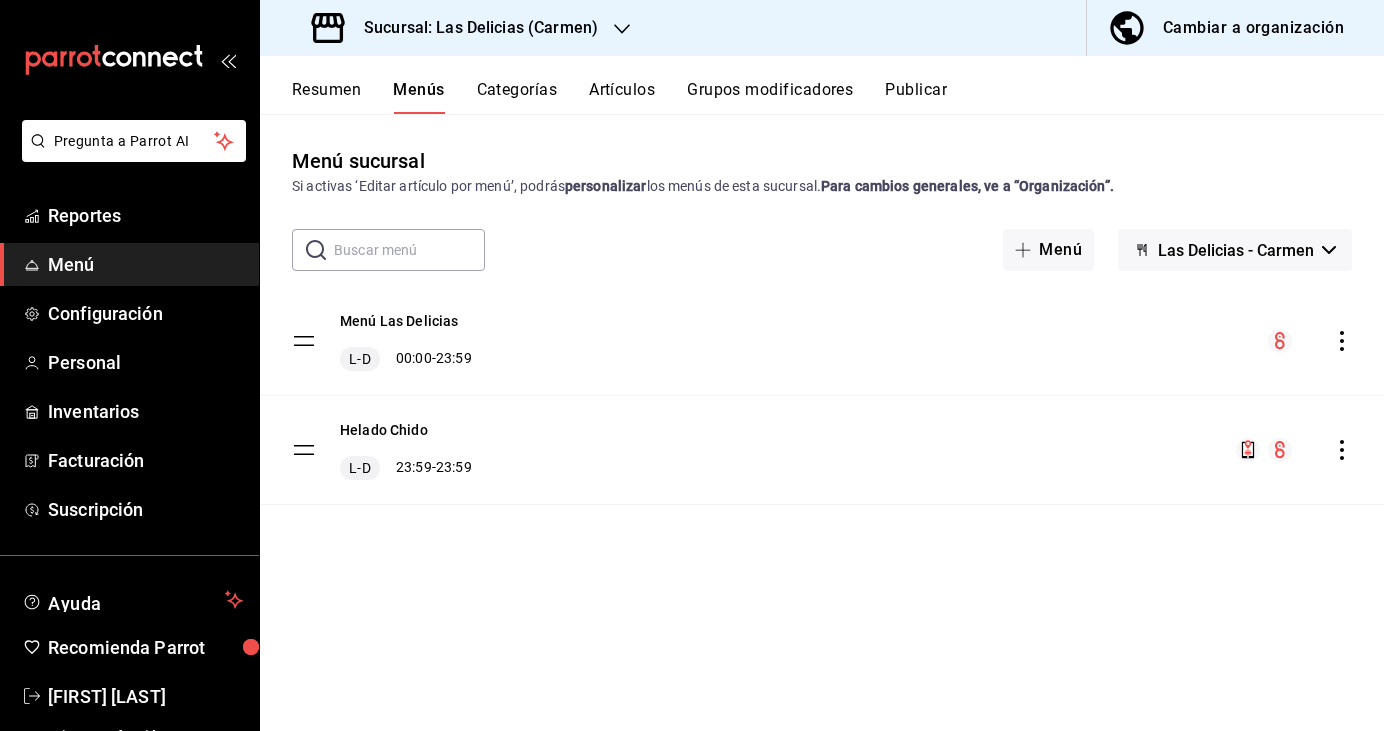 click on "Menú Las Delicias L-D 00:00  -  23:59 Helado Chido L-D 23:59  -  23:59" at bounding box center (822, 396) 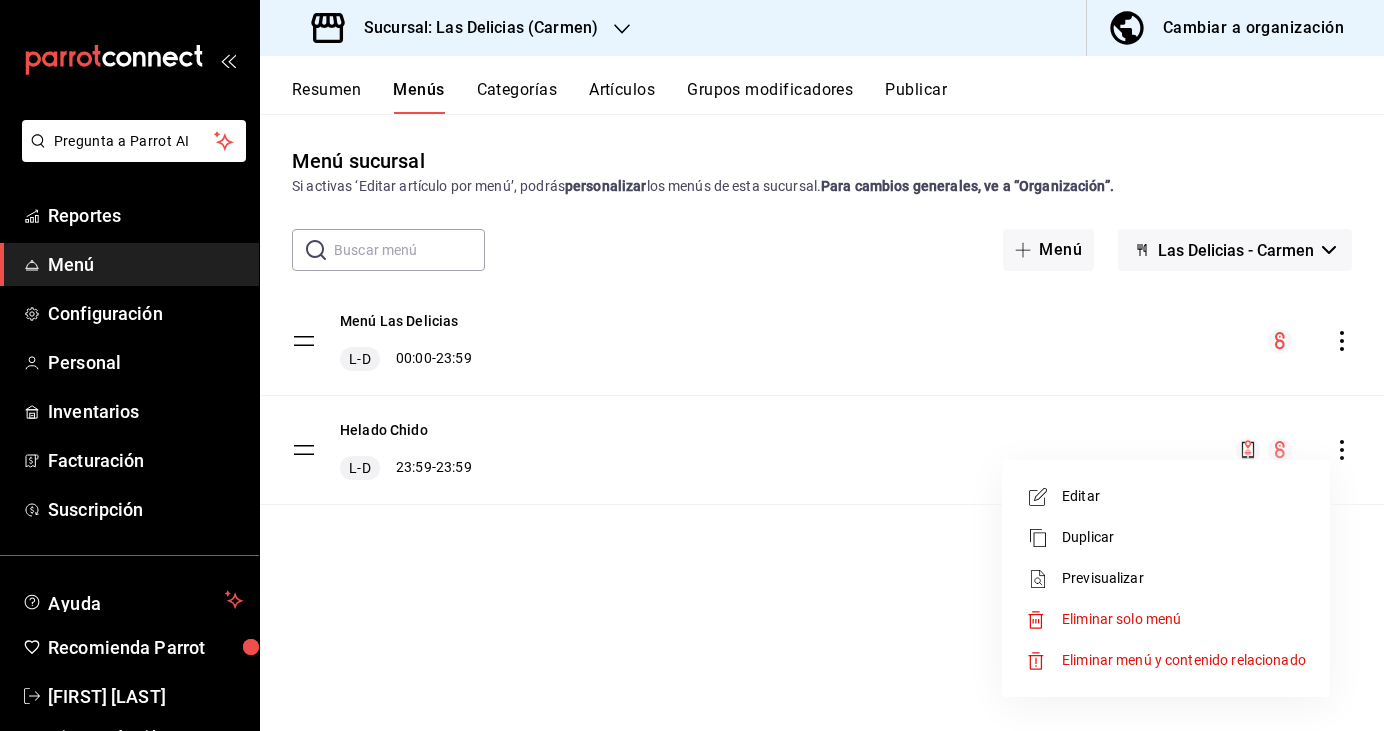 click on "Editar" at bounding box center [1184, 496] 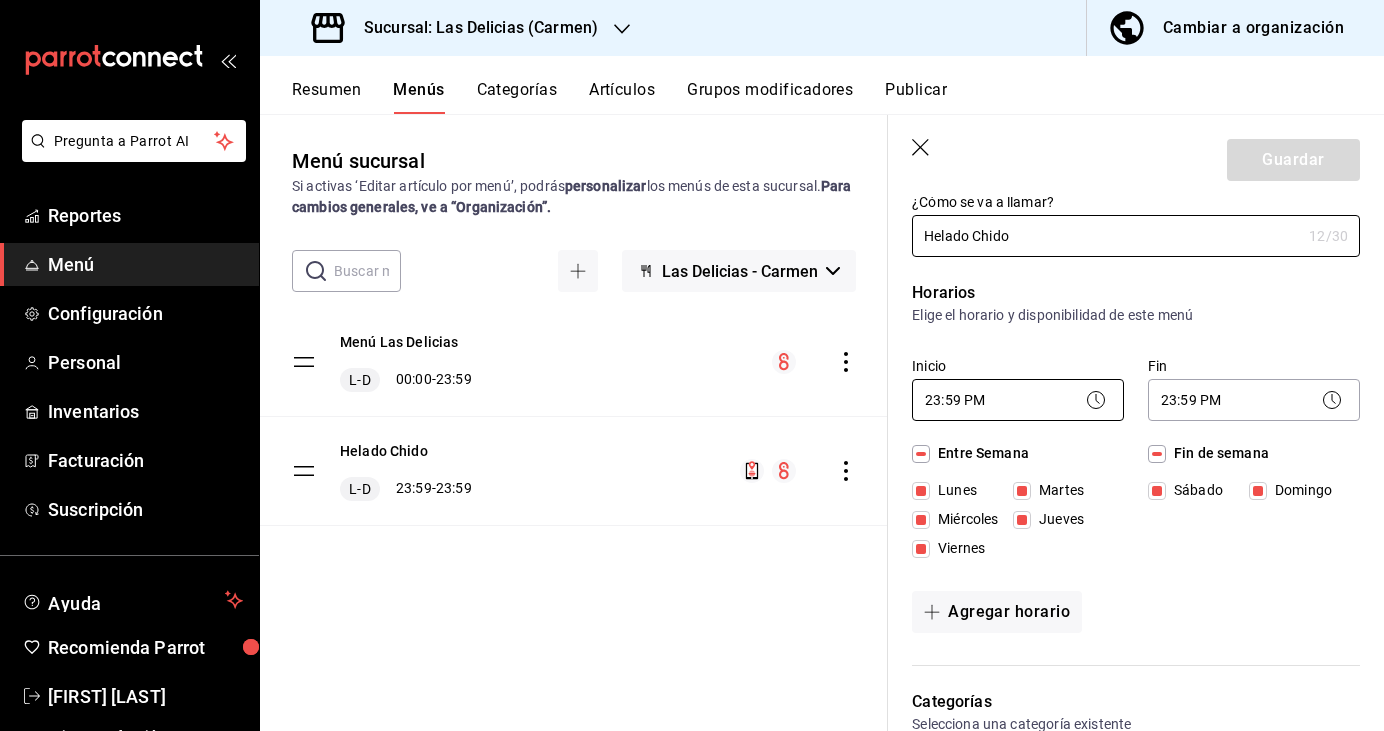 scroll, scrollTop: 0, scrollLeft: 0, axis: both 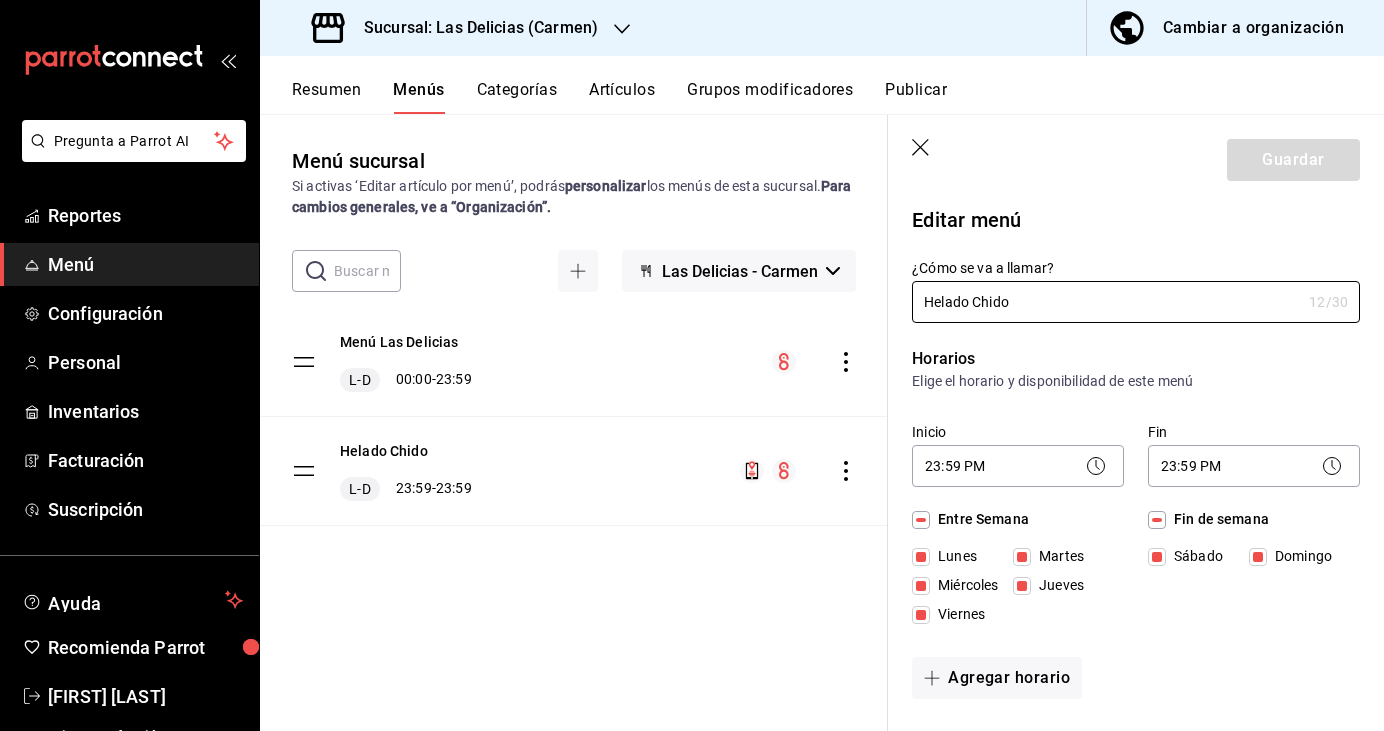 click 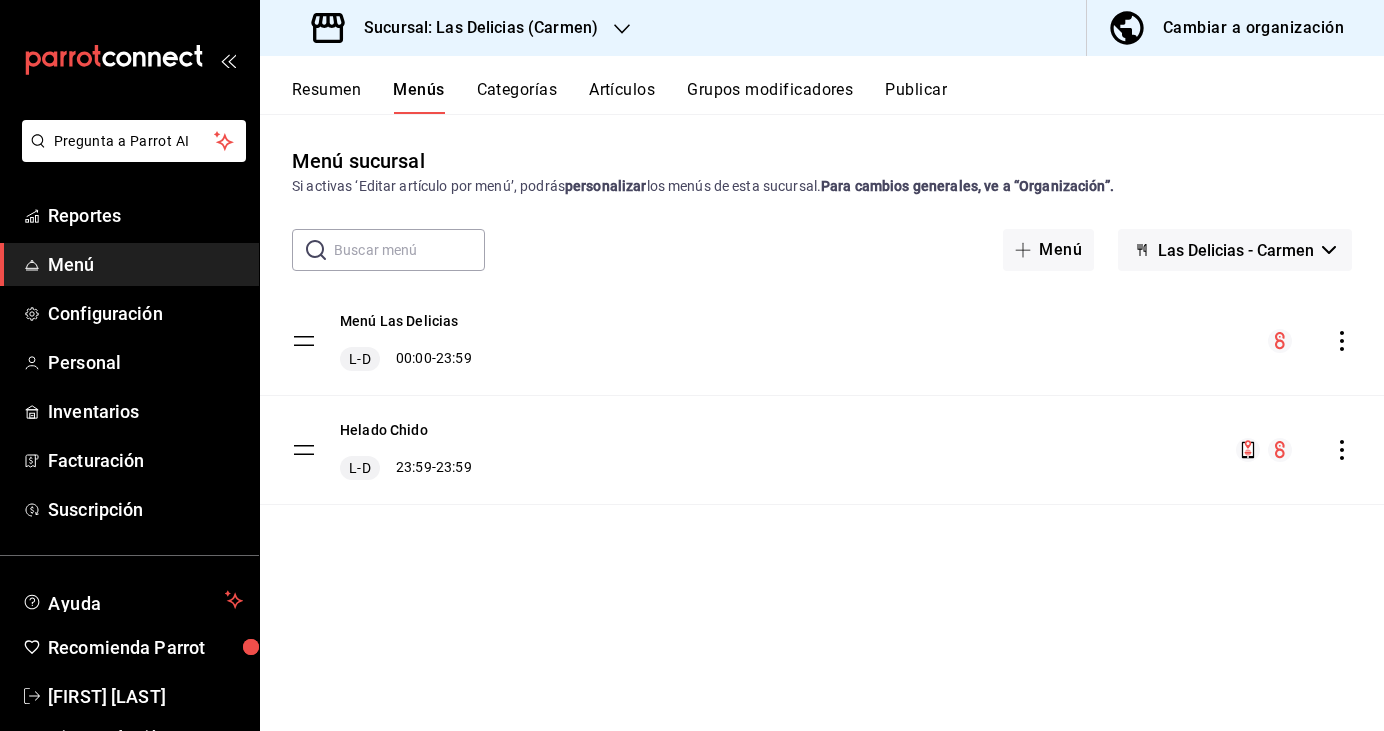 click on "Categorías" at bounding box center [517, 97] 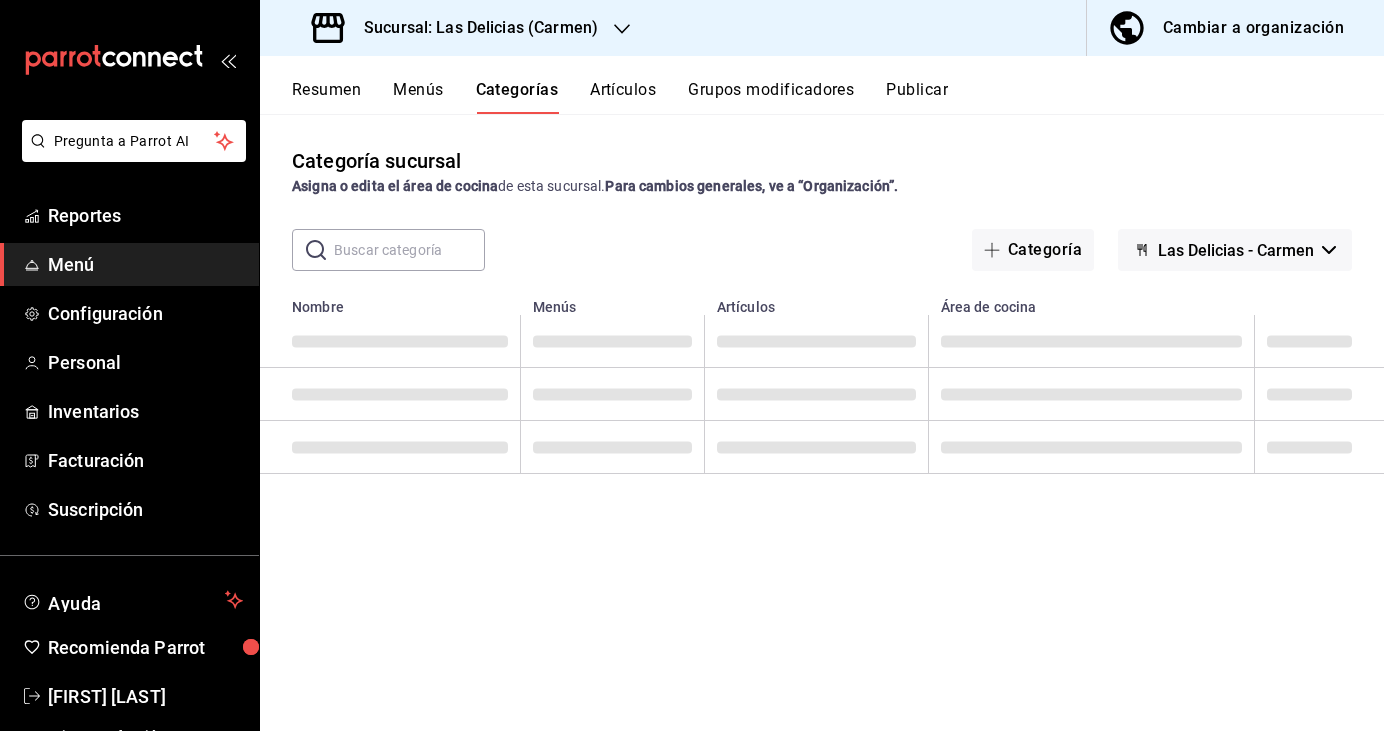 click on "Artículos" at bounding box center (623, 97) 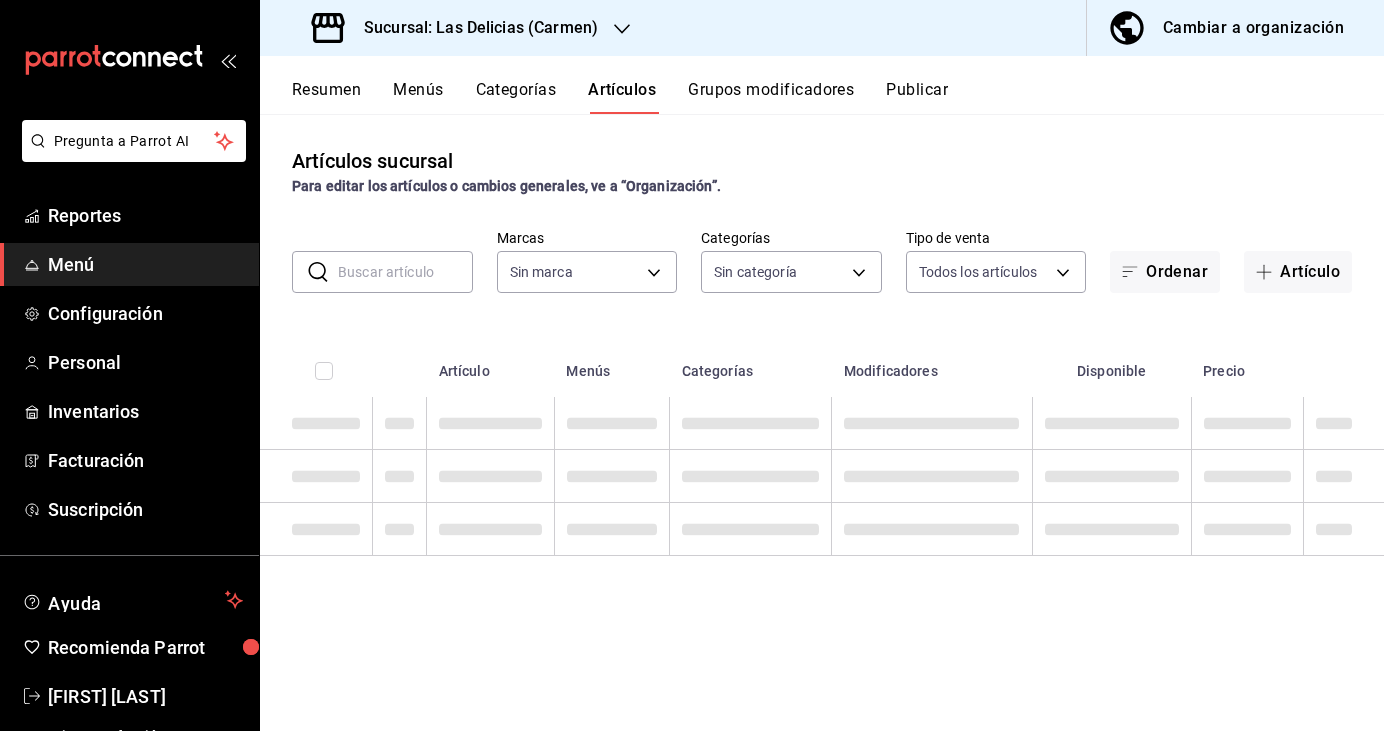 type on "5ea6dbf3-421c-49a4-ad77-2aa5fa6aed52" 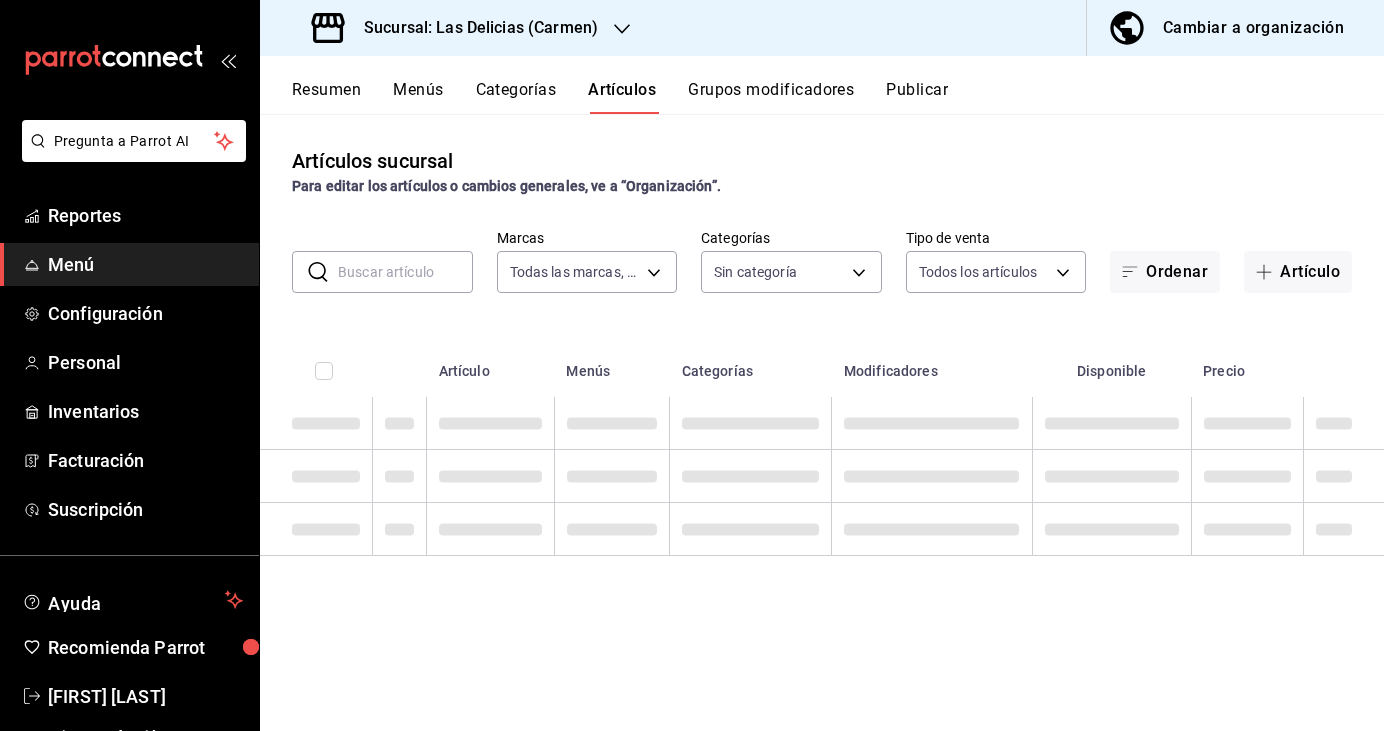 type on "f9792bb7-984b-40e9-b0d6-8b50caa48f6e,7d8abe97-ee95-40a7-842e-145ab89e29ff,f361a858-f8c8-4d8c-a506-4594e1421809,510ee1d6-92ff-4b64-8b98-c901642e758b,6b408915-e707-4707-8b0b-621f2edf9041,f80dbae6-da58-43cc-8899-179385b7f145,071570f8-bb2a-4867-9776-efb14d44f57a,5e4b2be4-679f-437b-a44d-00ac1e85531f" 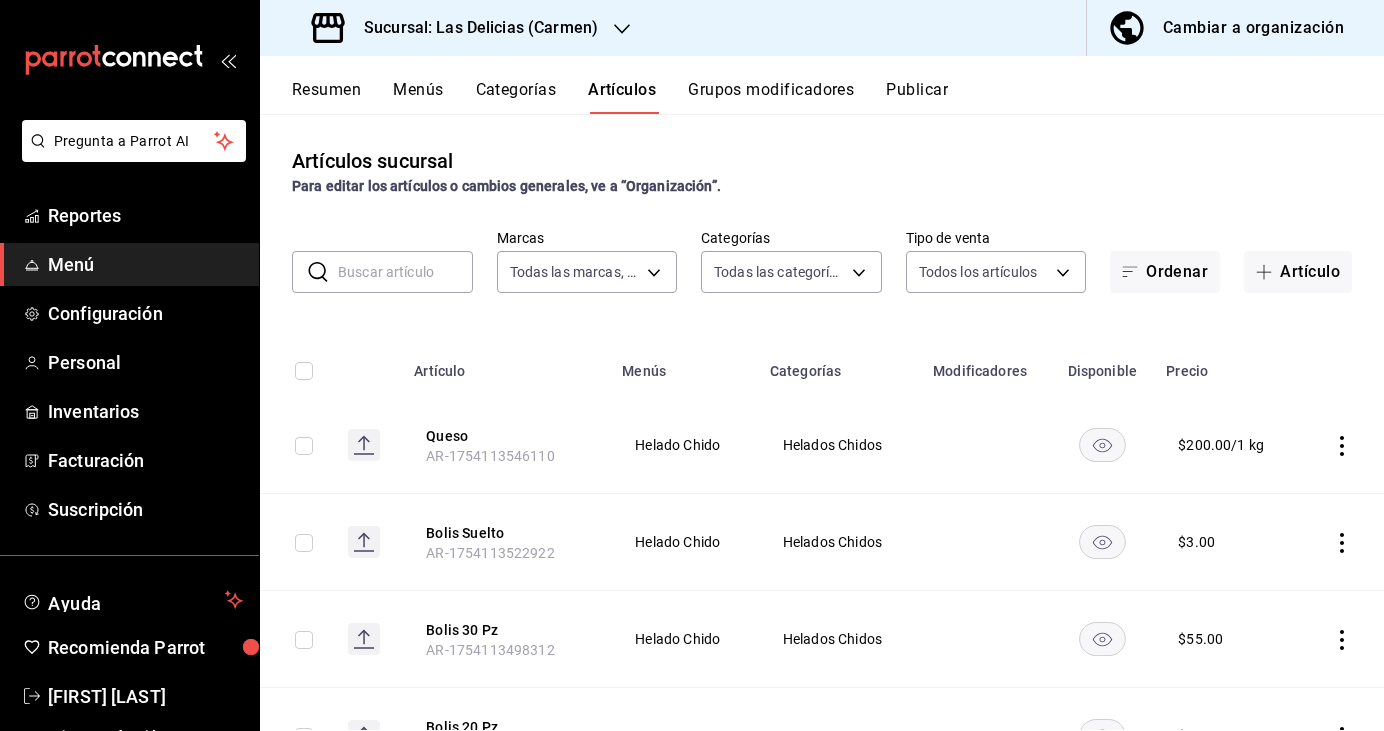 click on "Menús" at bounding box center [418, 97] 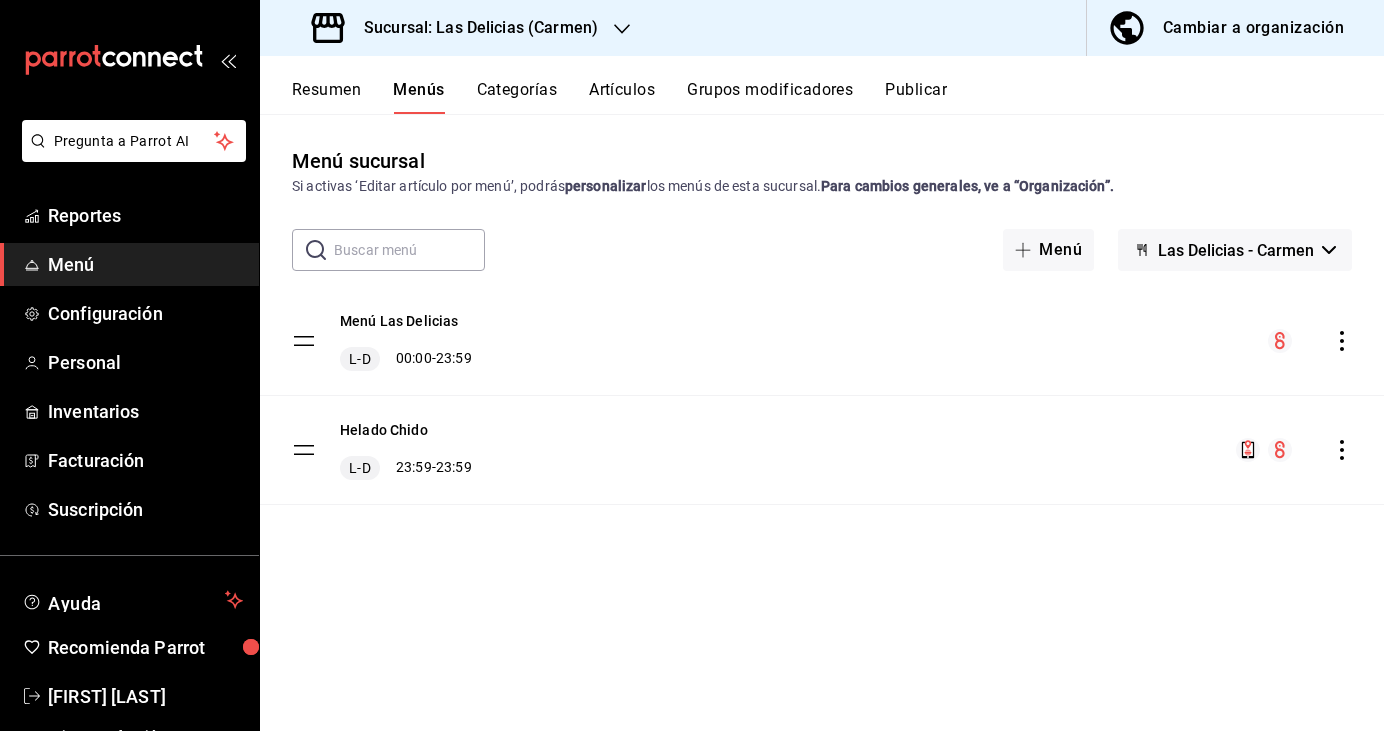 click on "Resumen" at bounding box center [326, 97] 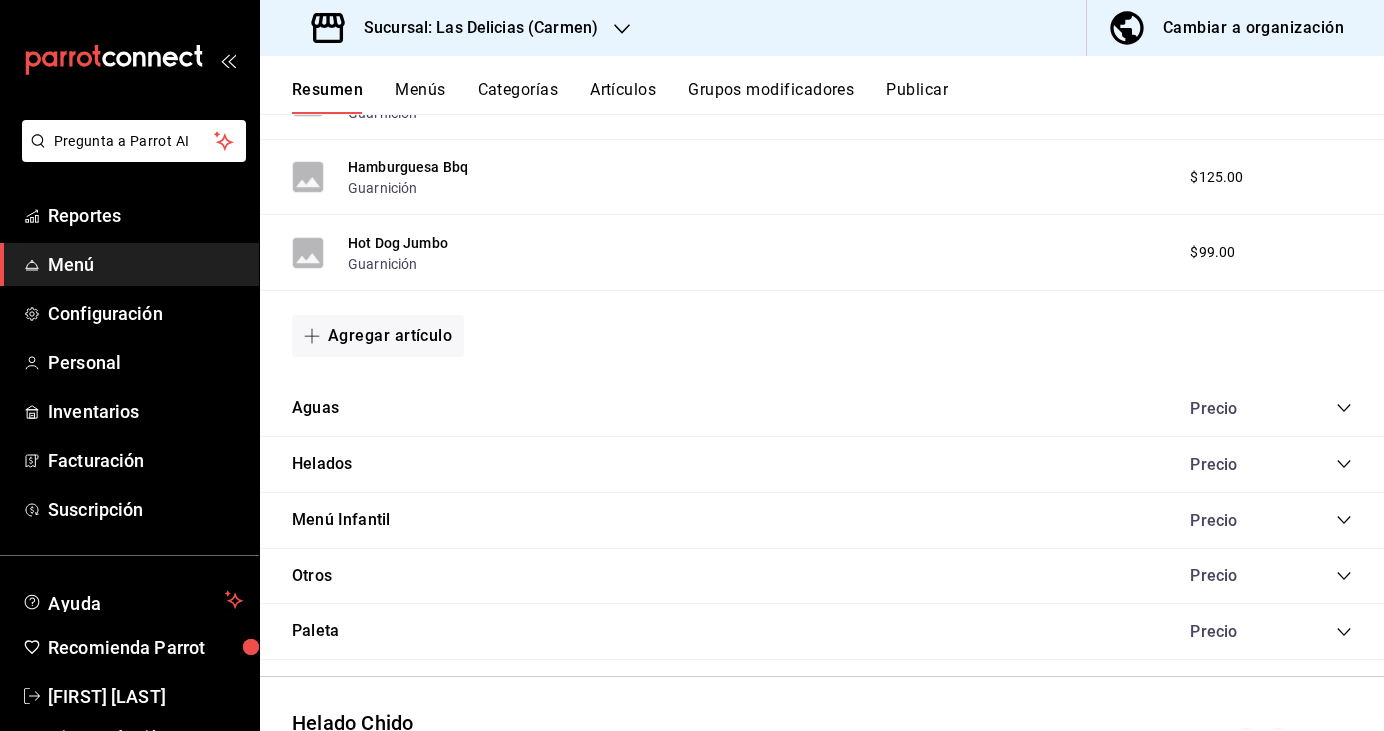 scroll, scrollTop: 1256, scrollLeft: 0, axis: vertical 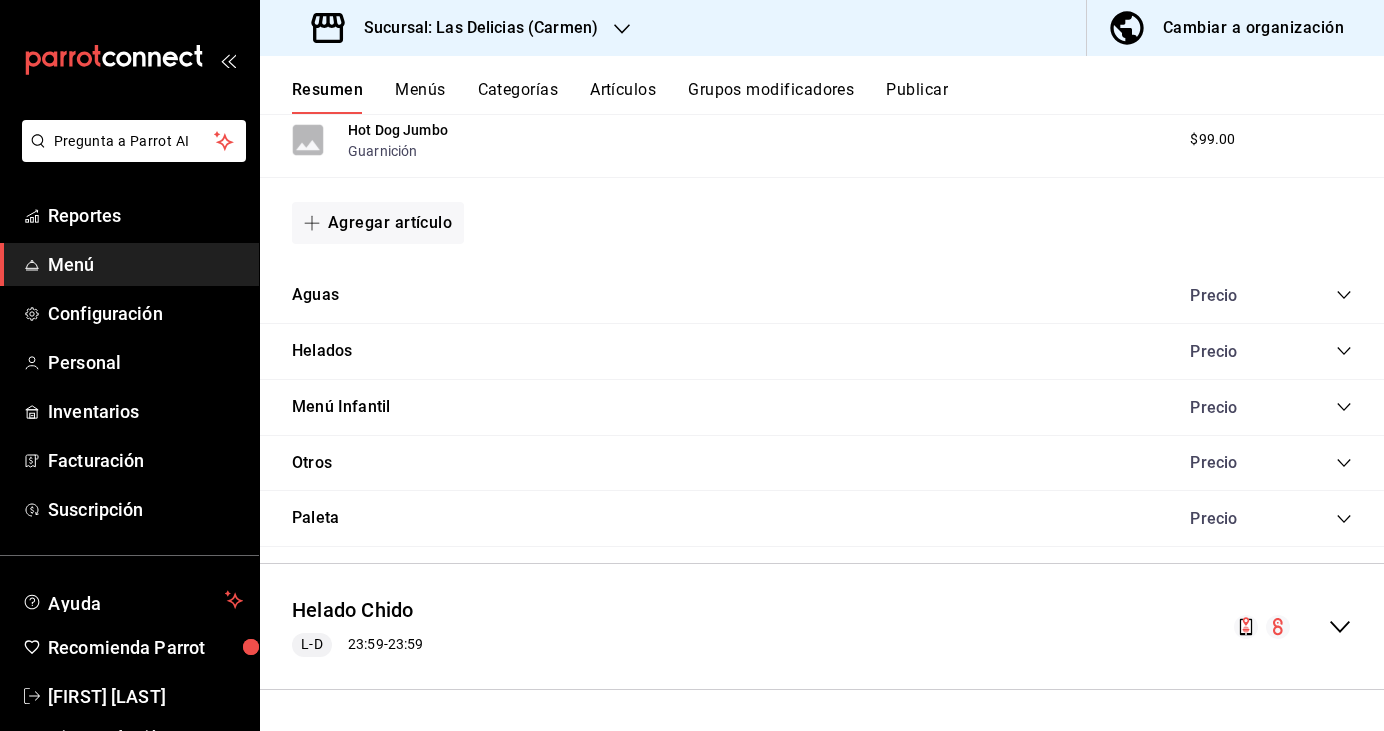 click 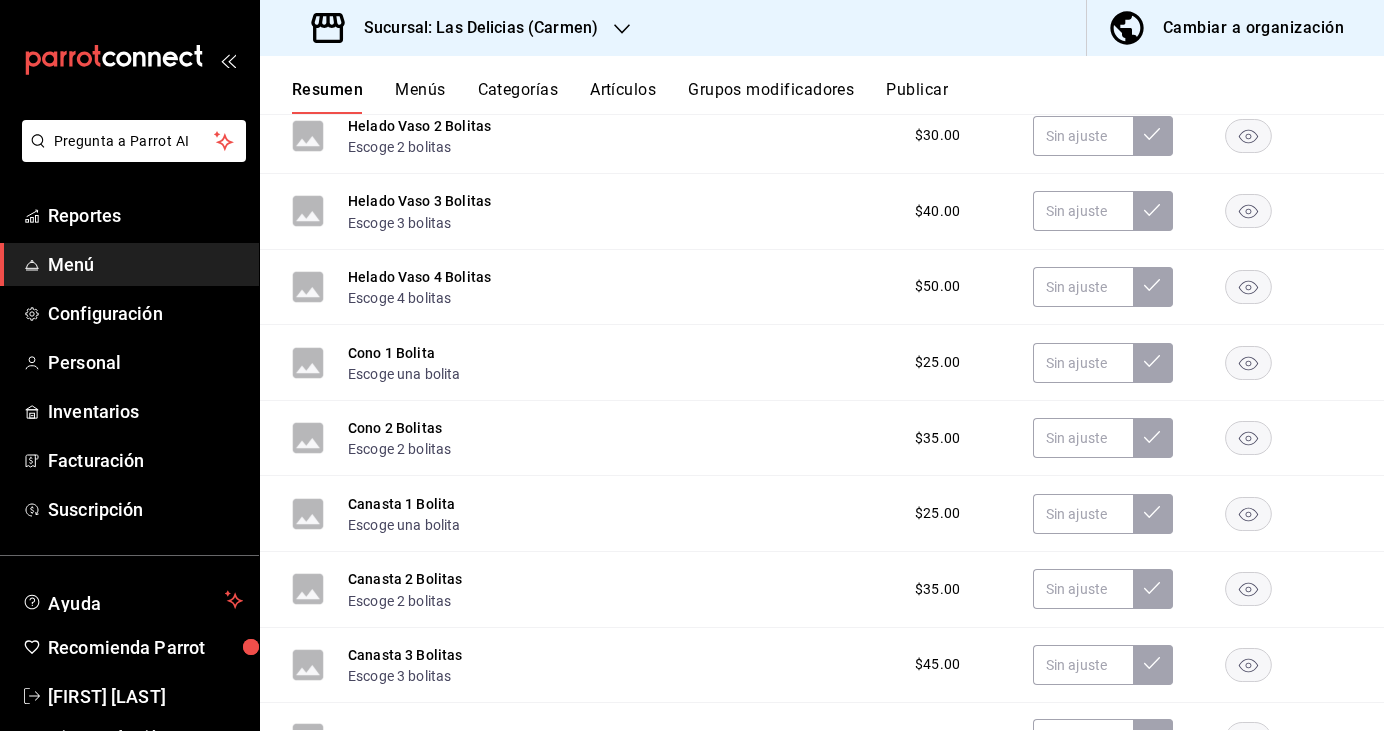 scroll, scrollTop: 2247, scrollLeft: 0, axis: vertical 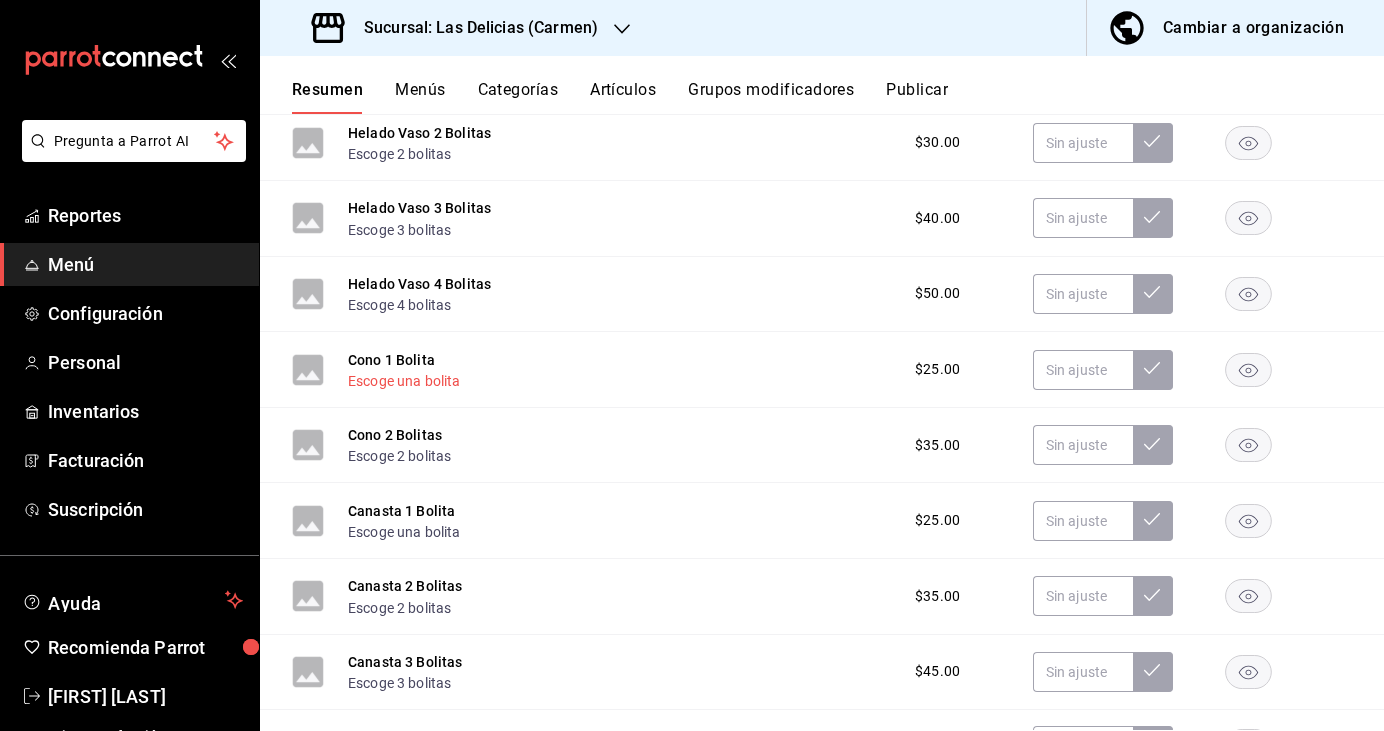 click on "Escoge una bolita" at bounding box center (404, 381) 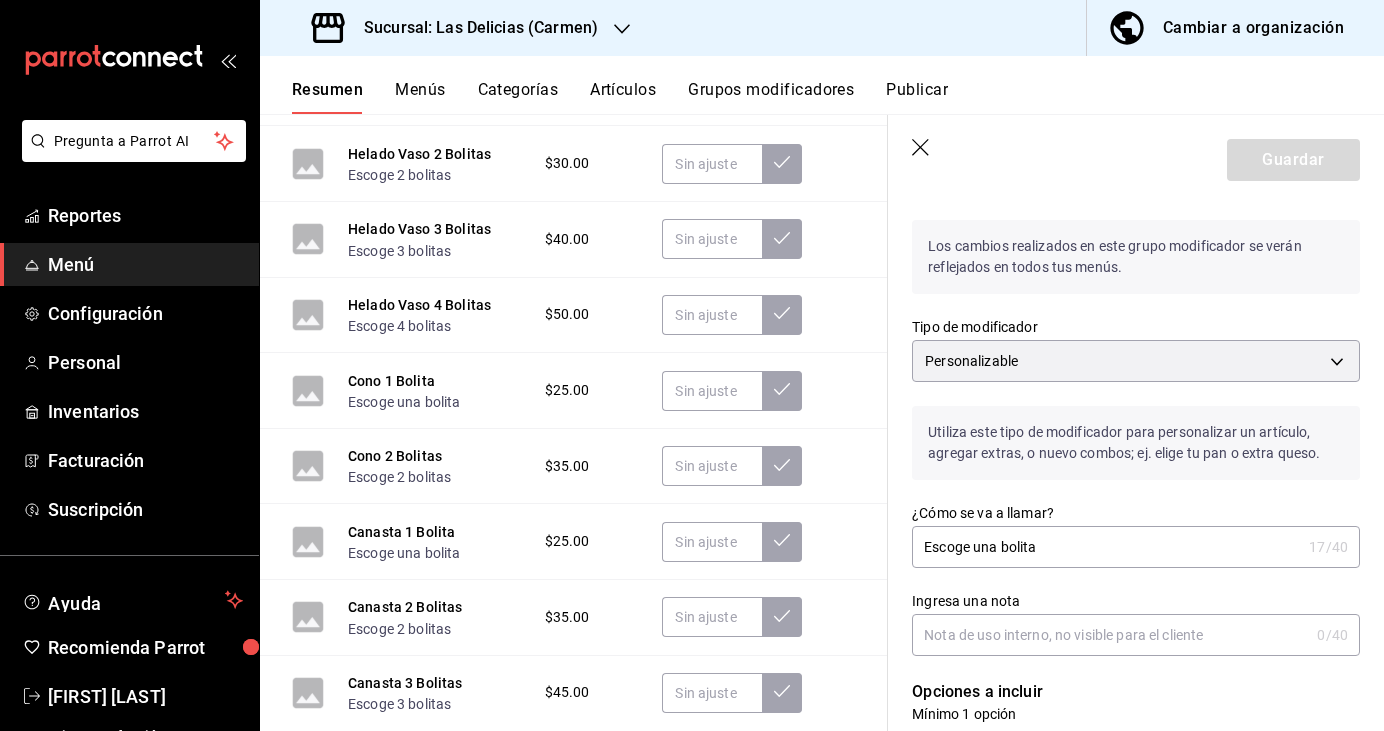 scroll, scrollTop: 0, scrollLeft: 0, axis: both 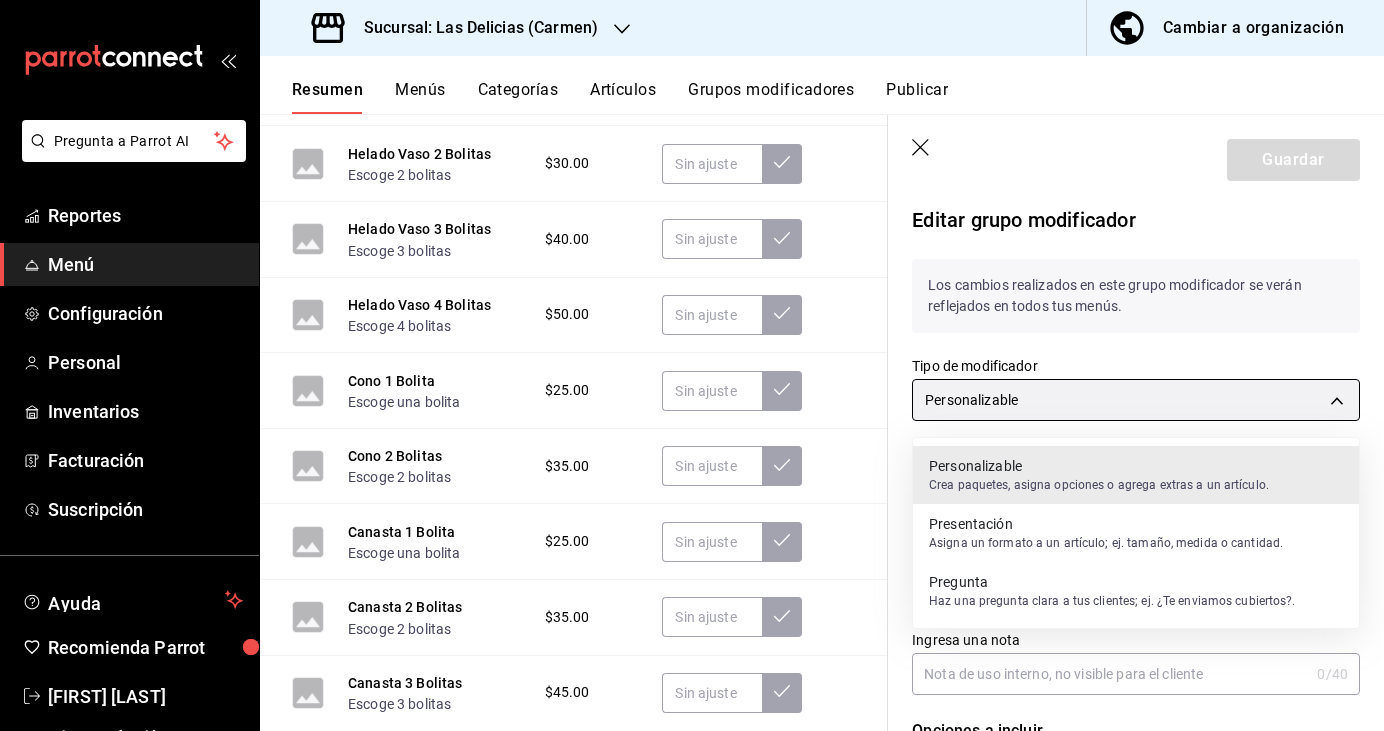 click on "Pregunta a Parrot AI Reportes   Menú   Configuración   Personal   Inventarios   Facturación   Suscripción   Ayuda Recomienda Parrot   [FIRST] [LAST]   Sugerir nueva función   Sucursal: Las Delicias (Carmen) Cambiar a organización Resumen Menús Categorías Artículos Grupos modificadores Publicar Resumen sucursal Si activas ‘Editar artículo por menú’, podrás  personalizar  los menús de esta sucursal.  Para cambios generales, ve a “Organización”. ​ ​ Las Delicias - Carmen Menú Las Delicias L-D 00:00  -  23:59 Agregar categoría Complementos Precio Papas Francesas $65.00 Papas Gajo $80.00 Aros De Cebolla $70.00 Dedos De Queso + Papas $90.00 Nuggets + Papas $90.00 Agregar artículo Hamburguesas Precio Hamburguesa Clásica Guarnición $109.00 Hamburguesa Hawaiana Guarnición $125.00 Hamburguesa Champiñones Guarnición $125.00 Hamburguesa Monster Guarnición $165.00 Hamburguesa Bbq Guarnición $125.00 Hot Dog Jumbo Guarnición $99.00 Agregar artículo Aguas Precio Agregar artículo Precio" at bounding box center [692, 365] 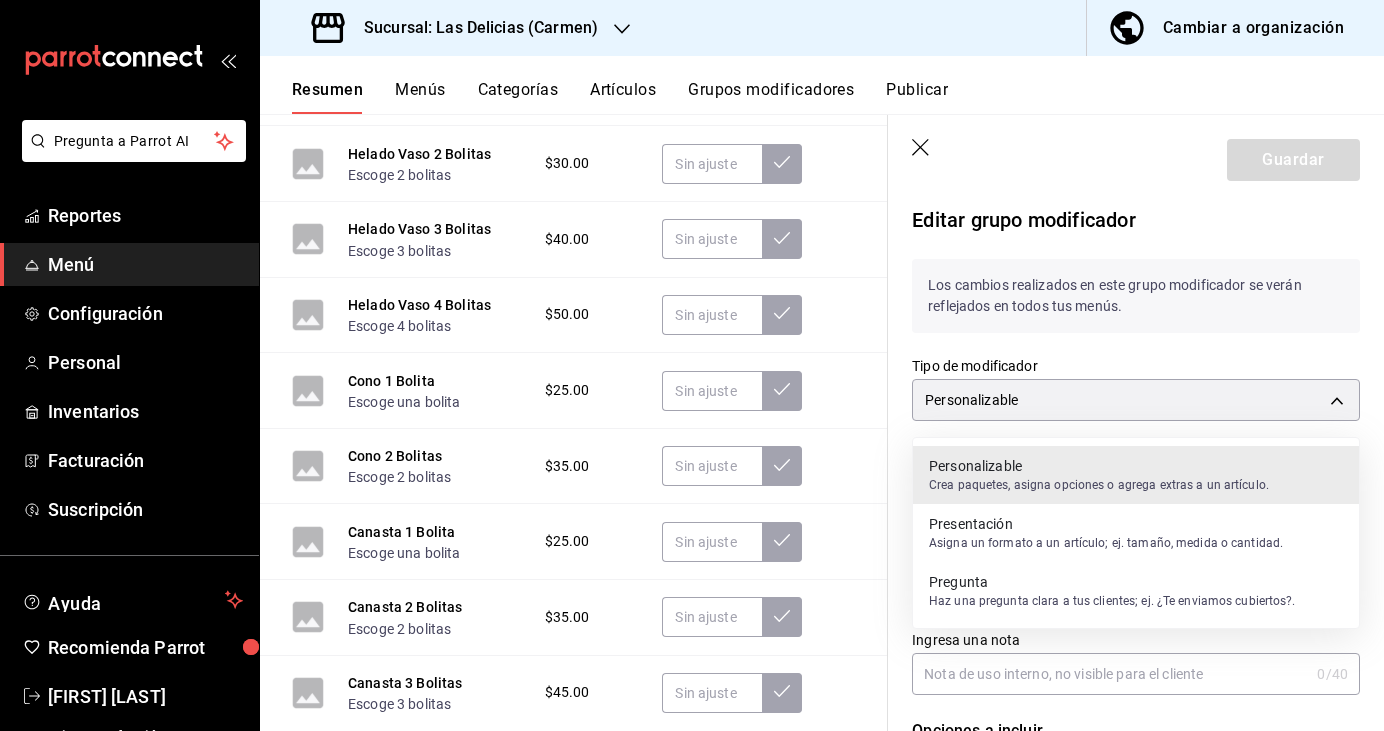 click at bounding box center [692, 365] 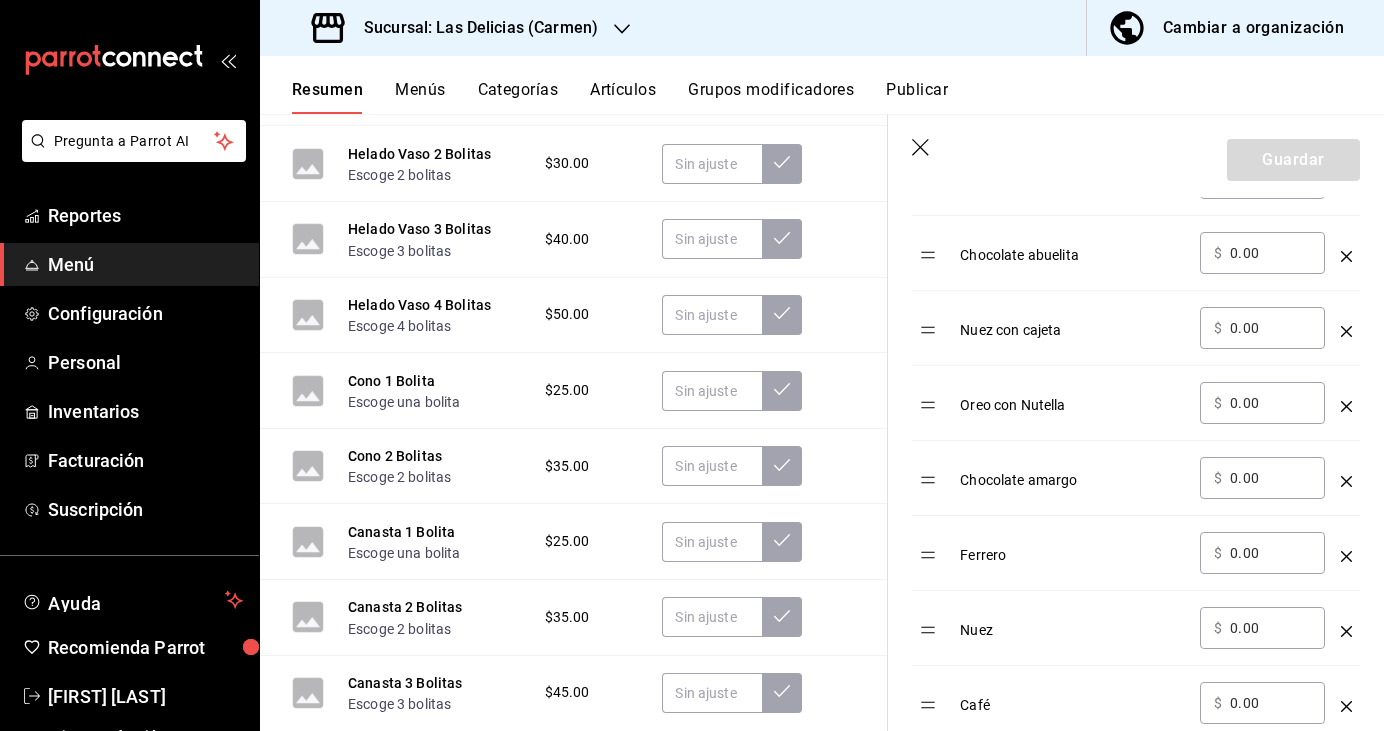 scroll, scrollTop: 0, scrollLeft: 0, axis: both 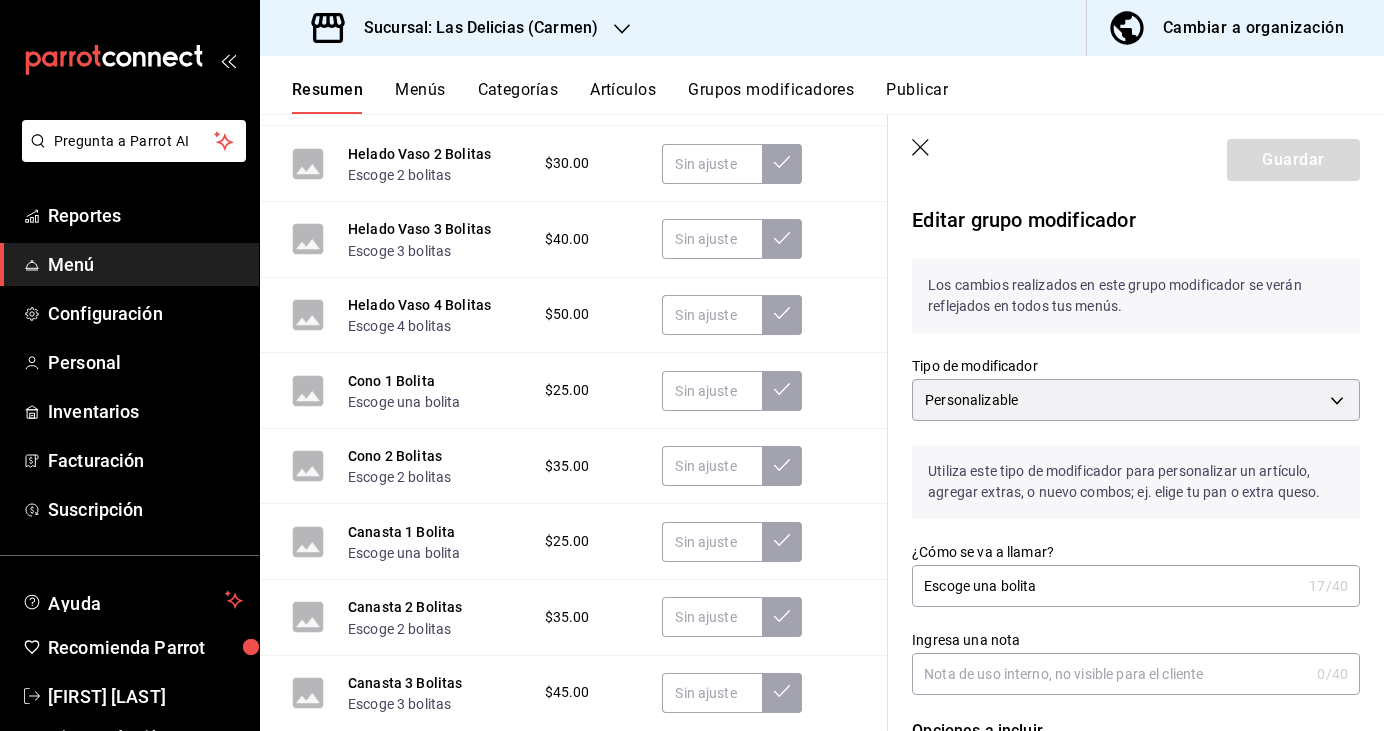 click 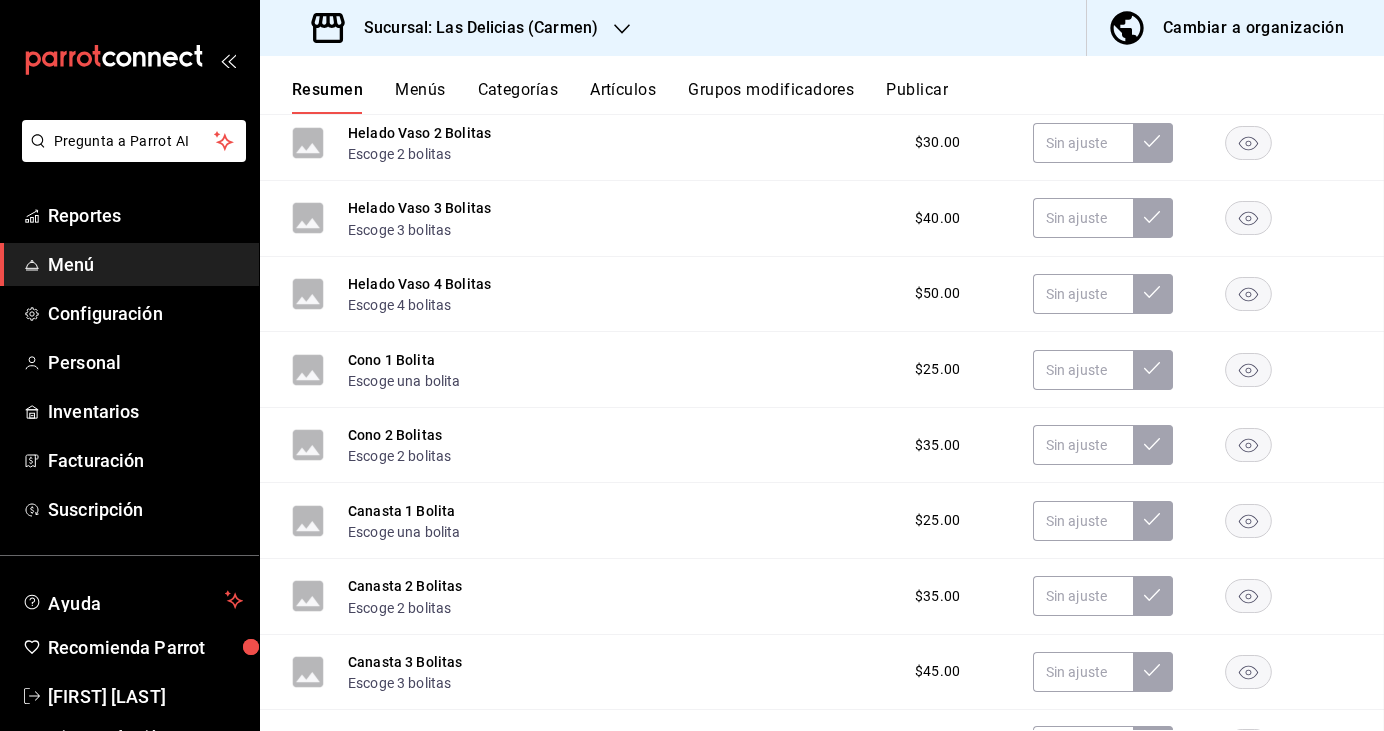 scroll, scrollTop: 0, scrollLeft: 0, axis: both 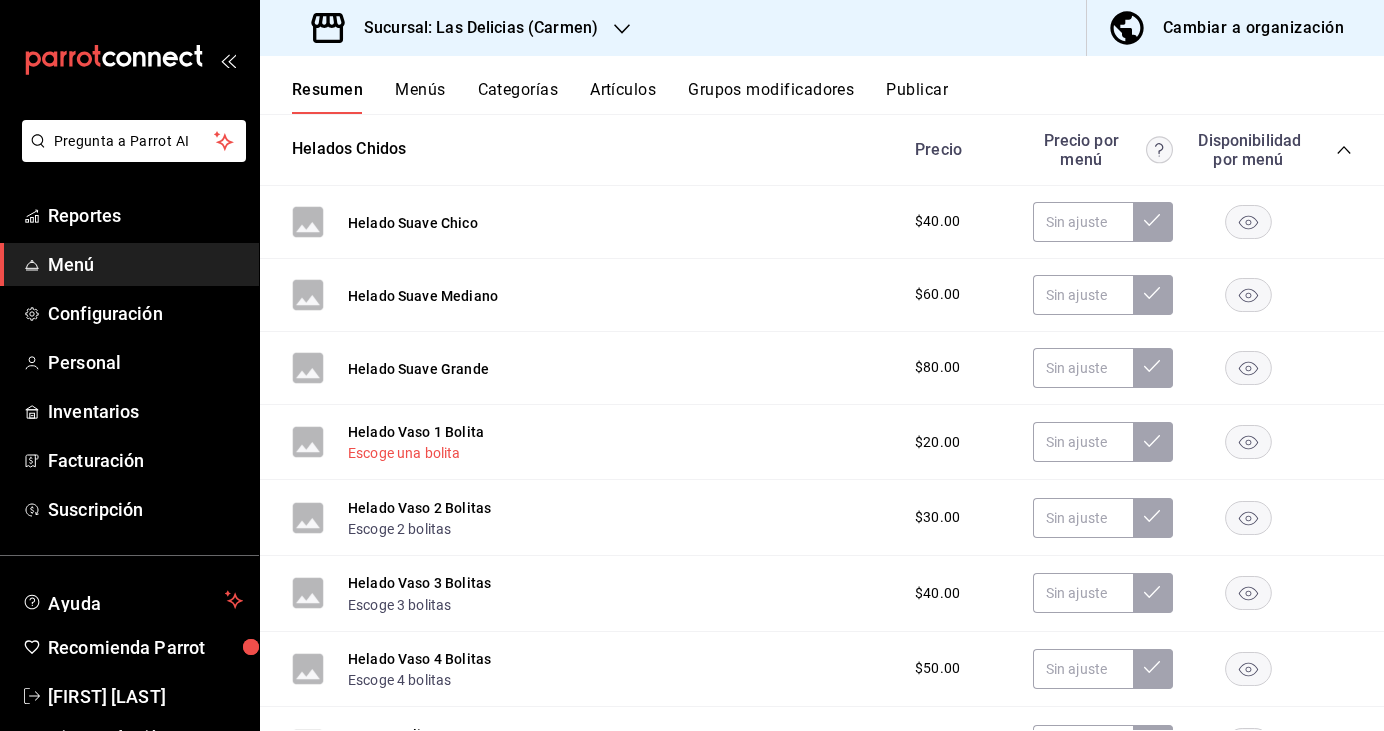click on "Escoge una bolita" at bounding box center [404, 453] 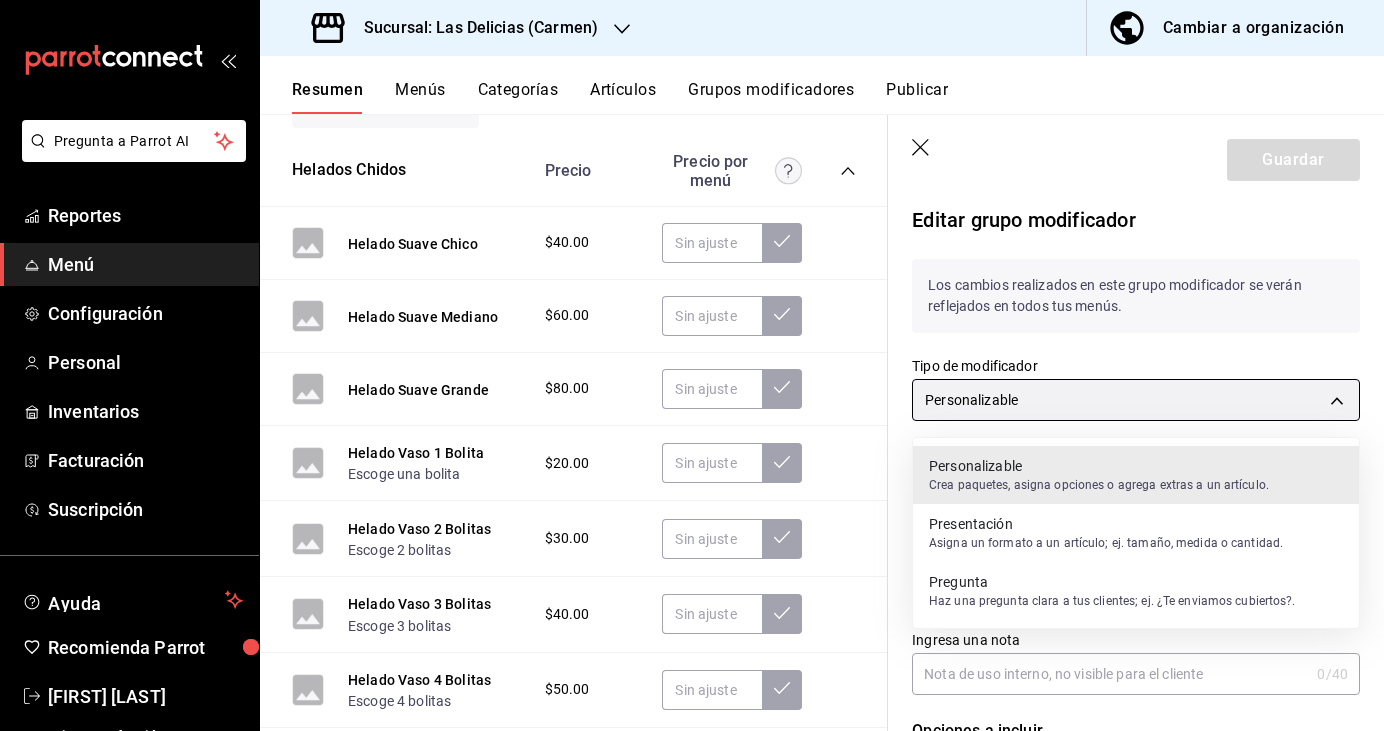 click on "Pregunta a Parrot AI Reportes   Menú   Configuración   Personal   Inventarios   Facturación   Suscripción   Ayuda Recomienda Parrot   [FIRST] [LAST]   Sugerir nueva función   Sucursal: Las Delicias (Carmen) Cambiar a organización Resumen Menús Categorías Artículos Grupos modificadores Publicar Resumen sucursal Si activas ‘Editar artículo por menú’, podrás  personalizar  los menús de esta sucursal.  Para cambios generales, ve a “Organización”. ​ ​ Las Delicias - Carmen Menú Las Delicias L-D 00:00  -  23:59 Agregar categoría Complementos Precio Papas Francesas $65.00 Papas Gajo $80.00 Aros De Cebolla $70.00 Dedos De Queso + Papas $90.00 Nuggets + Papas $90.00 Agregar artículo Hamburguesas Precio Hamburguesa Clásica Guarnición $109.00 Hamburguesa Hawaiana Guarnición $125.00 Hamburguesa Champiñones Guarnición $125.00 Hamburguesa Monster Guarnición $165.00 Hamburguesa Bbq Guarnición $125.00 Hot Dog Jumbo Guarnición $99.00 Agregar artículo Aguas Precio Agregar artículo Precio" at bounding box center (692, 365) 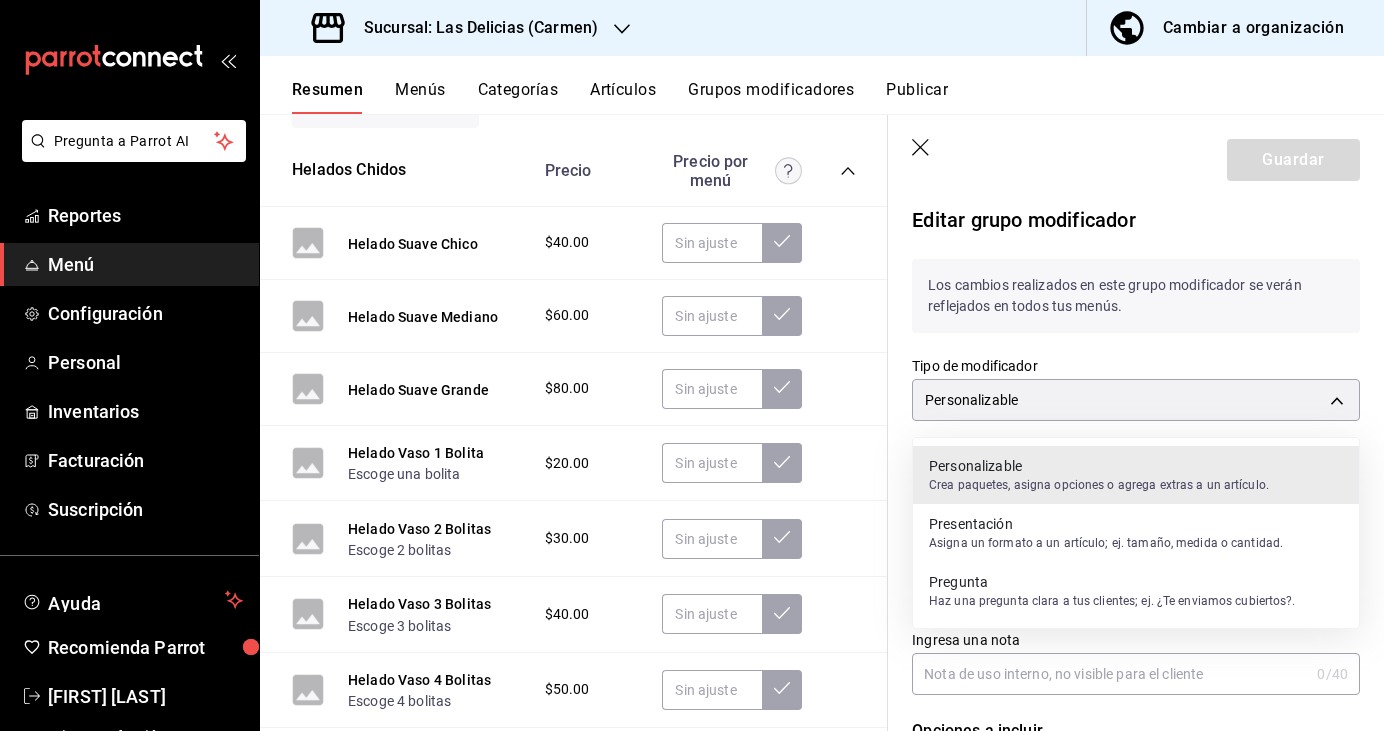 click on "Asigna un formato a un artículo; ej. tamaño, medida o cantidad." at bounding box center [1106, 543] 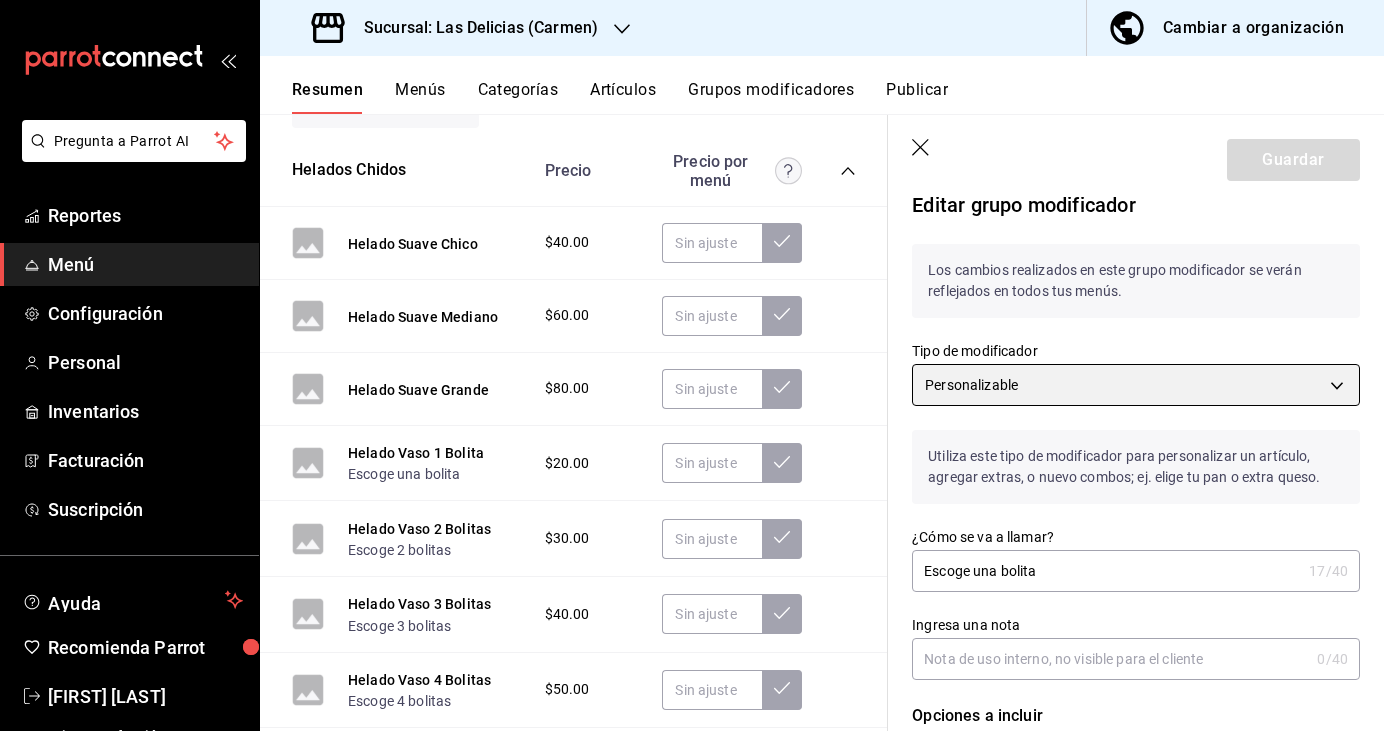 scroll, scrollTop: 8, scrollLeft: 0, axis: vertical 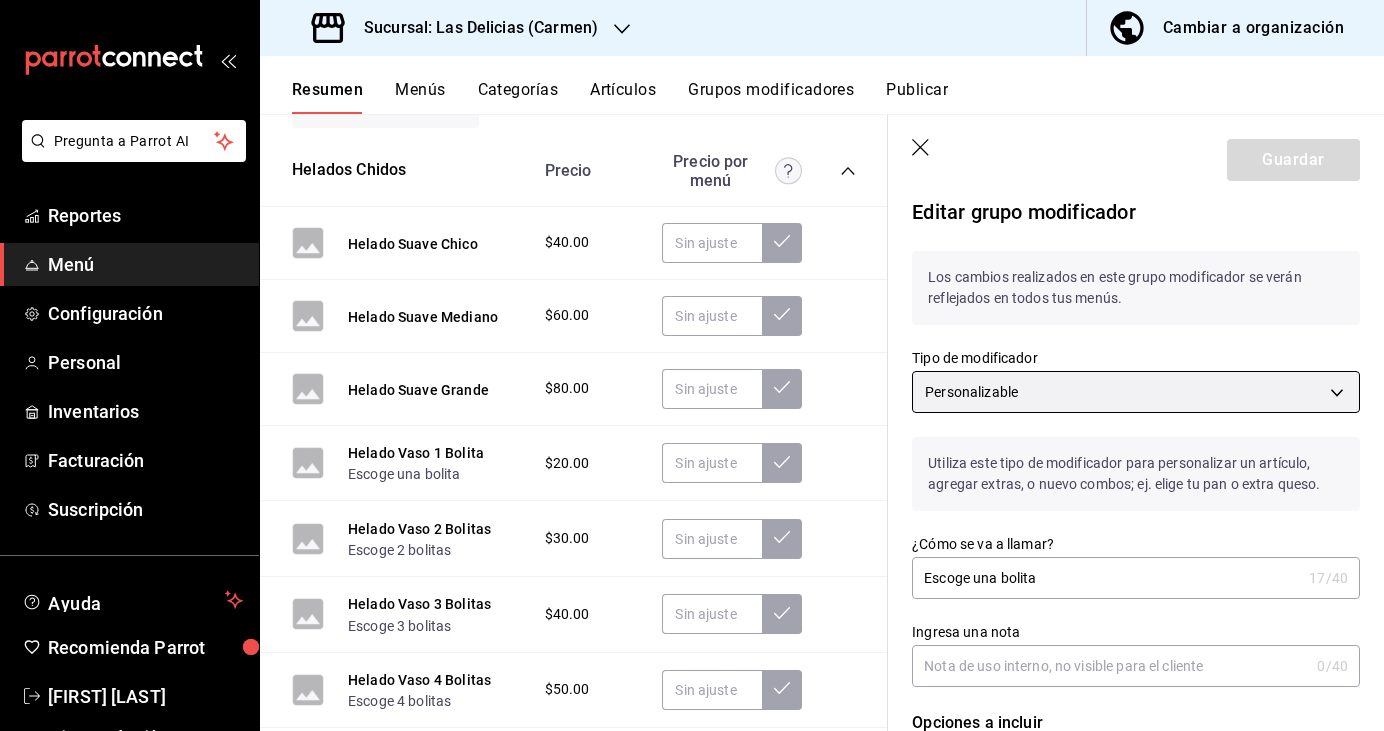 click on "Pregunta a Parrot AI Reportes   Menú   Configuración   Personal   Inventarios   Facturación   Suscripción   Ayuda Recomienda Parrot   [FIRST] [LAST]   Sugerir nueva función   Sucursal: Las Delicias (Carmen) Cambiar a organización Resumen Menús Categorías Artículos Grupos modificadores Publicar Resumen sucursal Si activas ‘Editar artículo por menú’, podrás  personalizar  los menús de esta sucursal.  Para cambios generales, ve a “Organización”. ​ ​ Las Delicias - Carmen Menú Las Delicias L-D 00:00  -  23:59 Agregar categoría Complementos Precio Papas Francesas $65.00 Papas Gajo $80.00 Aros De Cebolla $70.00 Dedos De Queso + Papas $90.00 Nuggets + Papas $90.00 Agregar artículo Hamburguesas Precio Hamburguesa Clásica Guarnición $109.00 Hamburguesa Hawaiana Guarnición $125.00 Hamburguesa Champiñones Guarnición $125.00 Hamburguesa Monster Guarnición $165.00 Hamburguesa Bbq Guarnición $125.00 Hot Dog Jumbo Guarnición $99.00 Agregar artículo Aguas Precio Agregar artículo Precio" at bounding box center [692, 365] 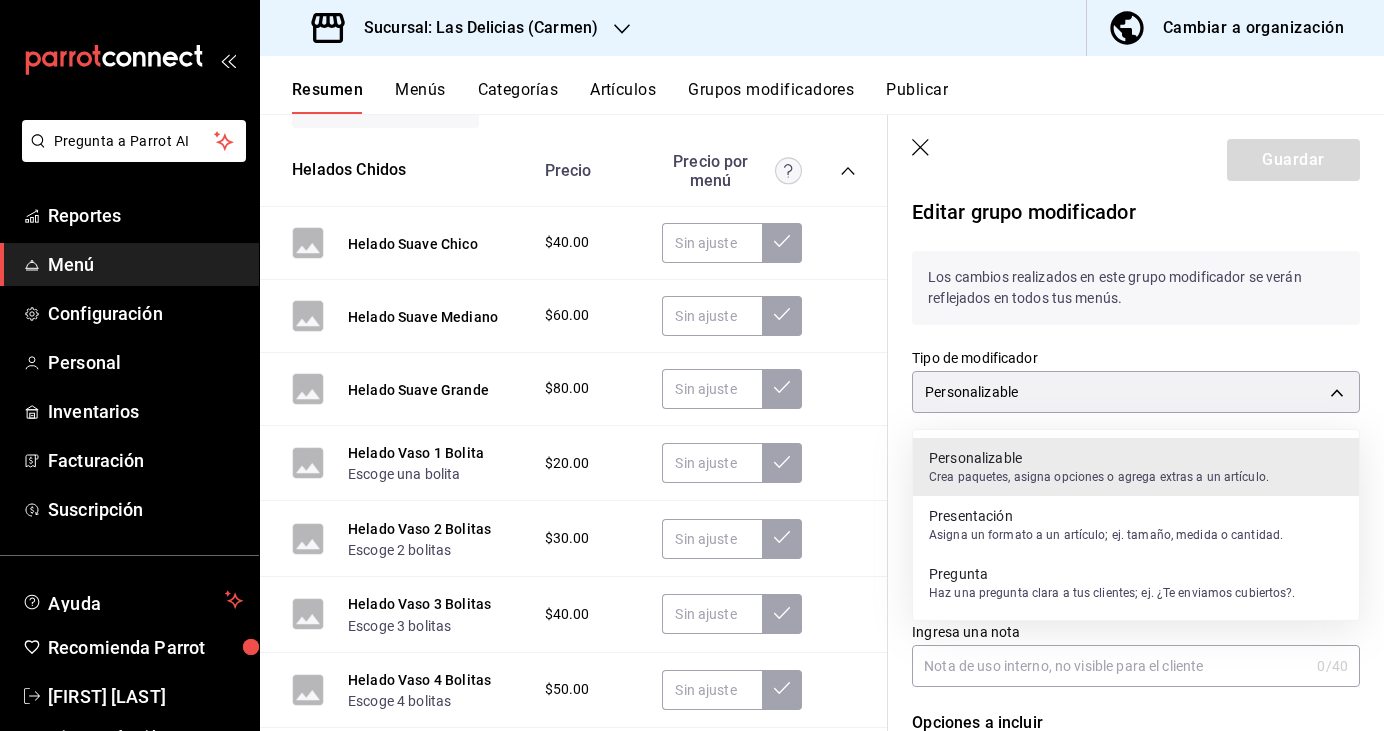 click on "Asigna un formato a un artículo; ej. tamaño, medida o cantidad." at bounding box center [1106, 535] 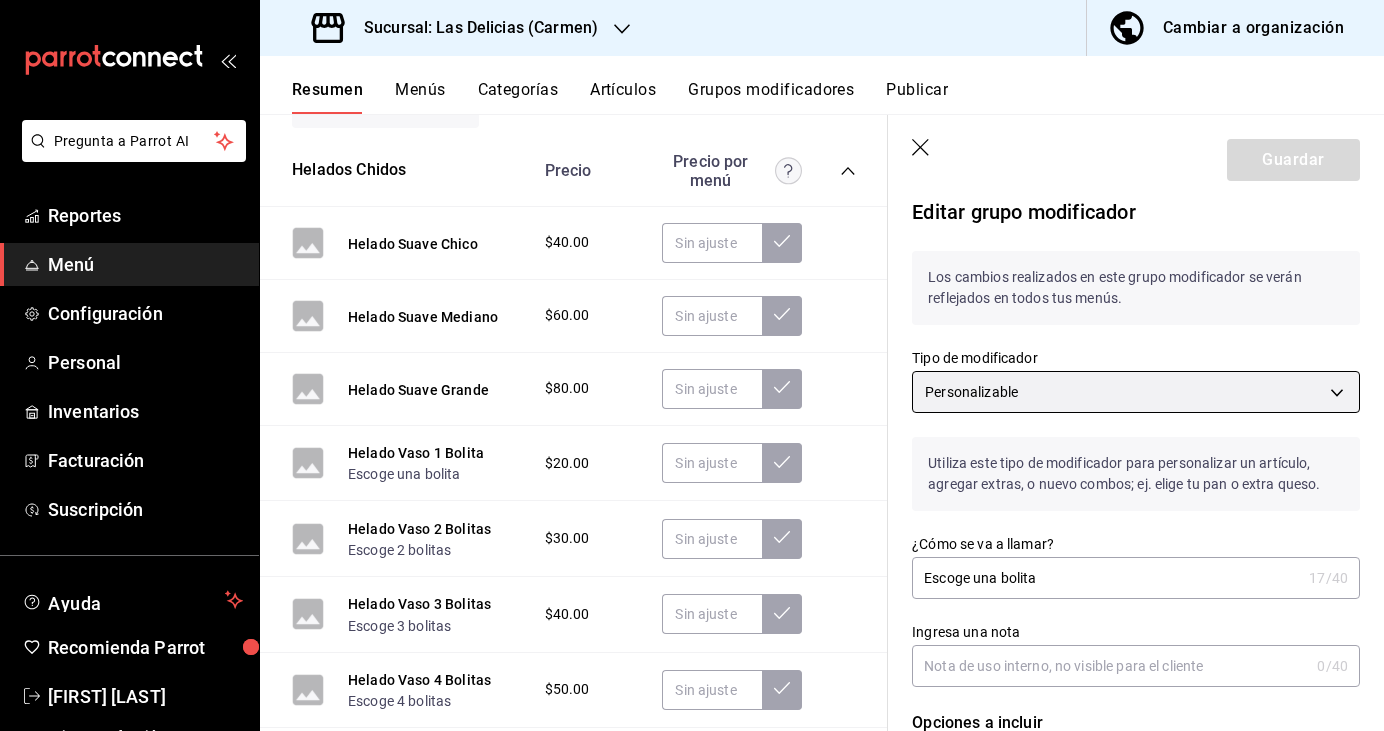 click on "Pregunta a Parrot AI Reportes   Menú   Configuración   Personal   Inventarios   Facturación   Suscripción   Ayuda Recomienda Parrot   [FIRST] [LAST]   Sugerir nueva función   Sucursal: Las Delicias (Carmen) Cambiar a organización Resumen Menús Categorías Artículos Grupos modificadores Publicar Resumen sucursal Si activas ‘Editar artículo por menú’, podrás  personalizar  los menús de esta sucursal.  Para cambios generales, ve a “Organización”. ​ ​ Las Delicias - Carmen Menú Las Delicias L-D 00:00  -  23:59 Agregar categoría Complementos Precio Papas Francesas $65.00 Papas Gajo $80.00 Aros De Cebolla $70.00 Dedos De Queso + Papas $90.00 Nuggets + Papas $90.00 Agregar artículo Hamburguesas Precio Hamburguesa Clásica Guarnición $109.00 Hamburguesa Hawaiana Guarnición $125.00 Hamburguesa Champiñones Guarnición $125.00 Hamburguesa Monster Guarnición $165.00 Hamburguesa Bbq Guarnición $125.00 Hot Dog Jumbo Guarnición $99.00 Agregar artículo Aguas Precio Agregar artículo Precio" at bounding box center (692, 365) 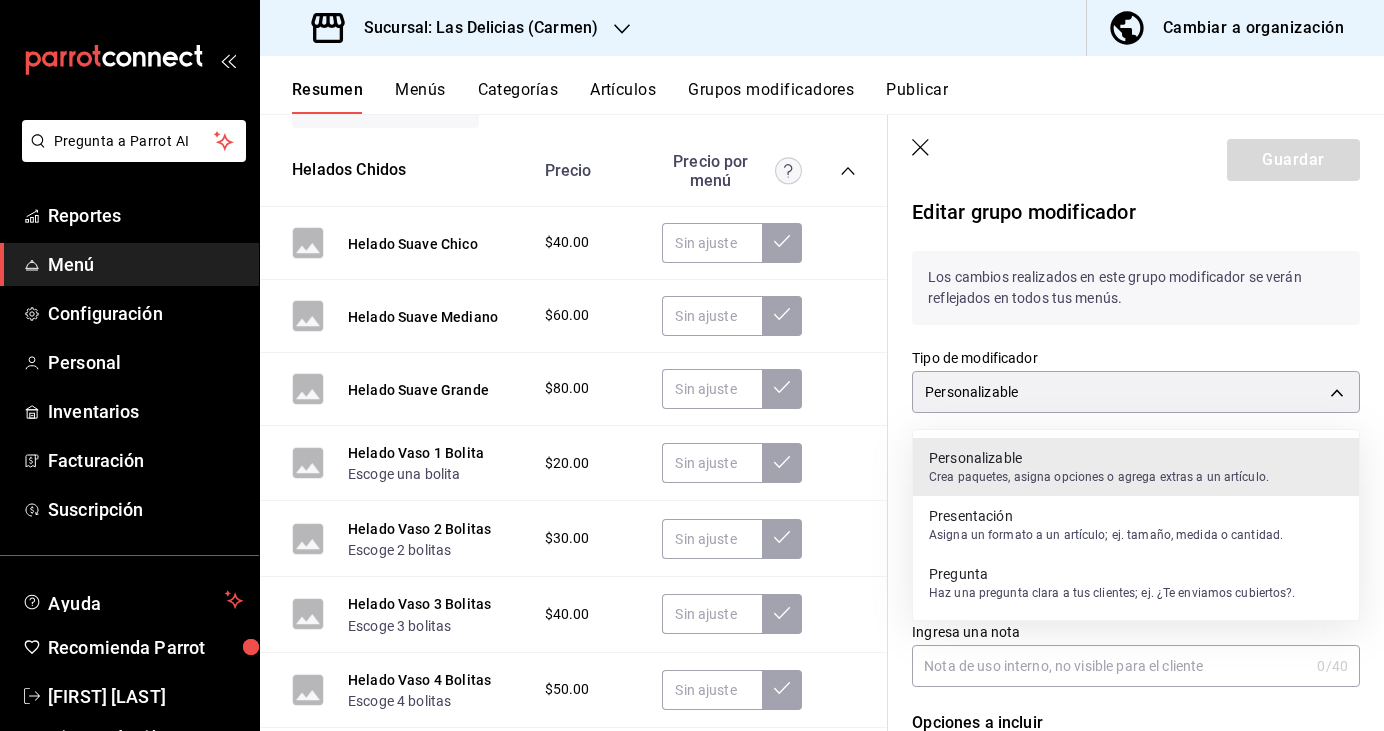 click on "Presentación" at bounding box center (1106, 516) 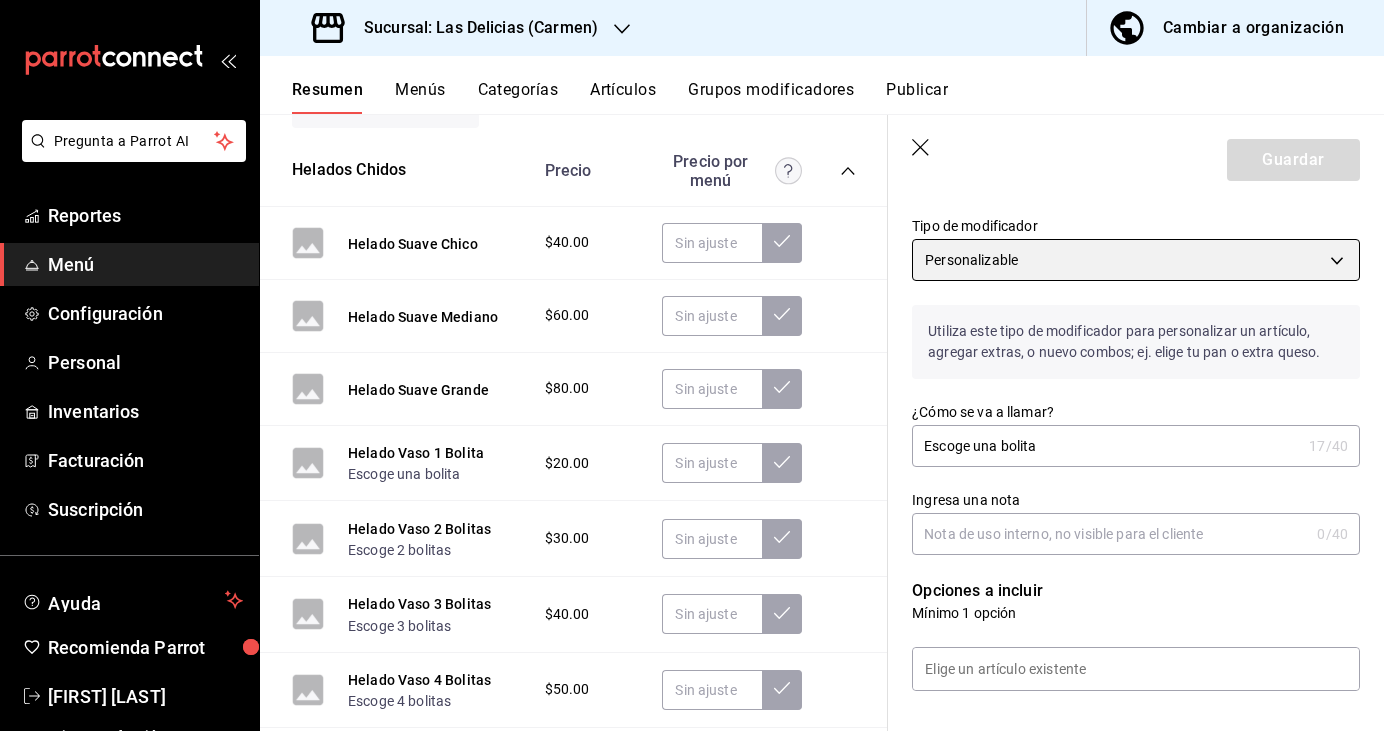 scroll, scrollTop: 133, scrollLeft: 0, axis: vertical 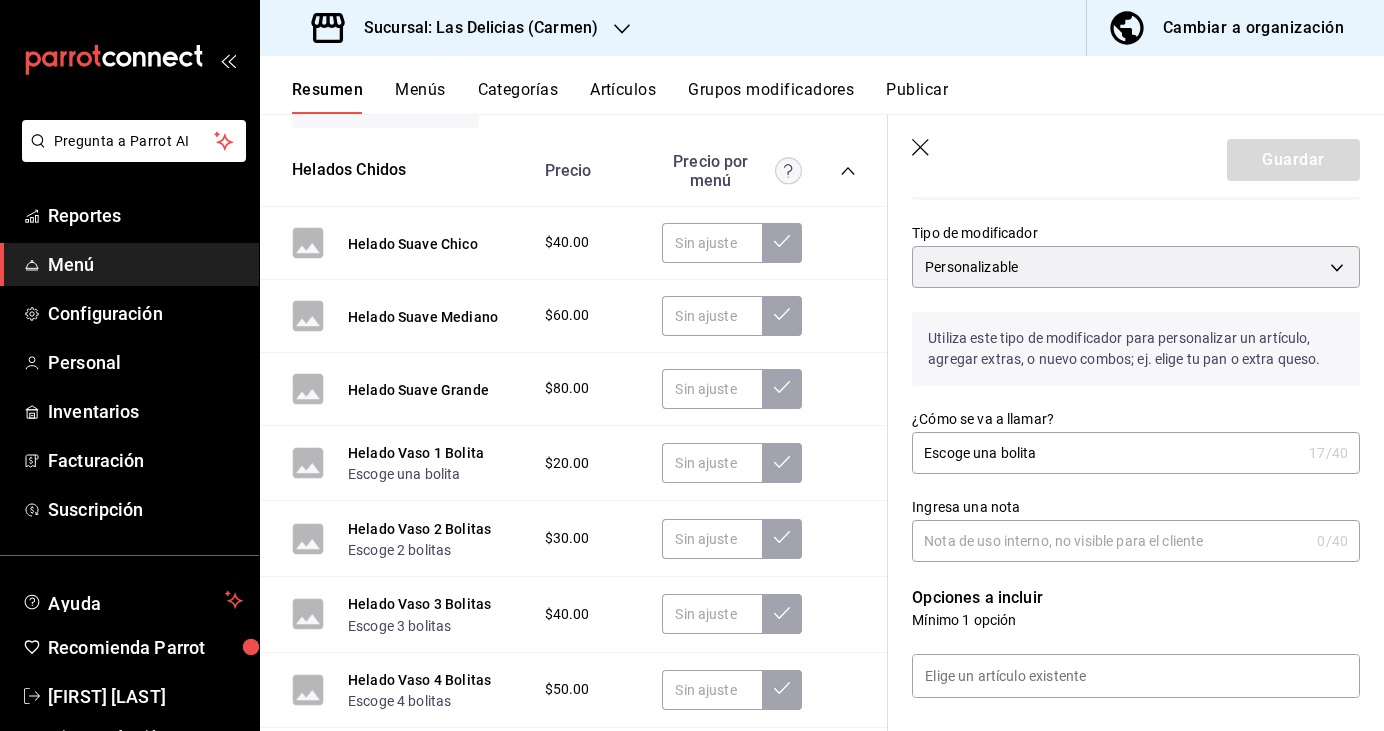 click on "Escoge una bolita 17 /40 ¿Cómo se va a llamar?" at bounding box center [1136, 453] 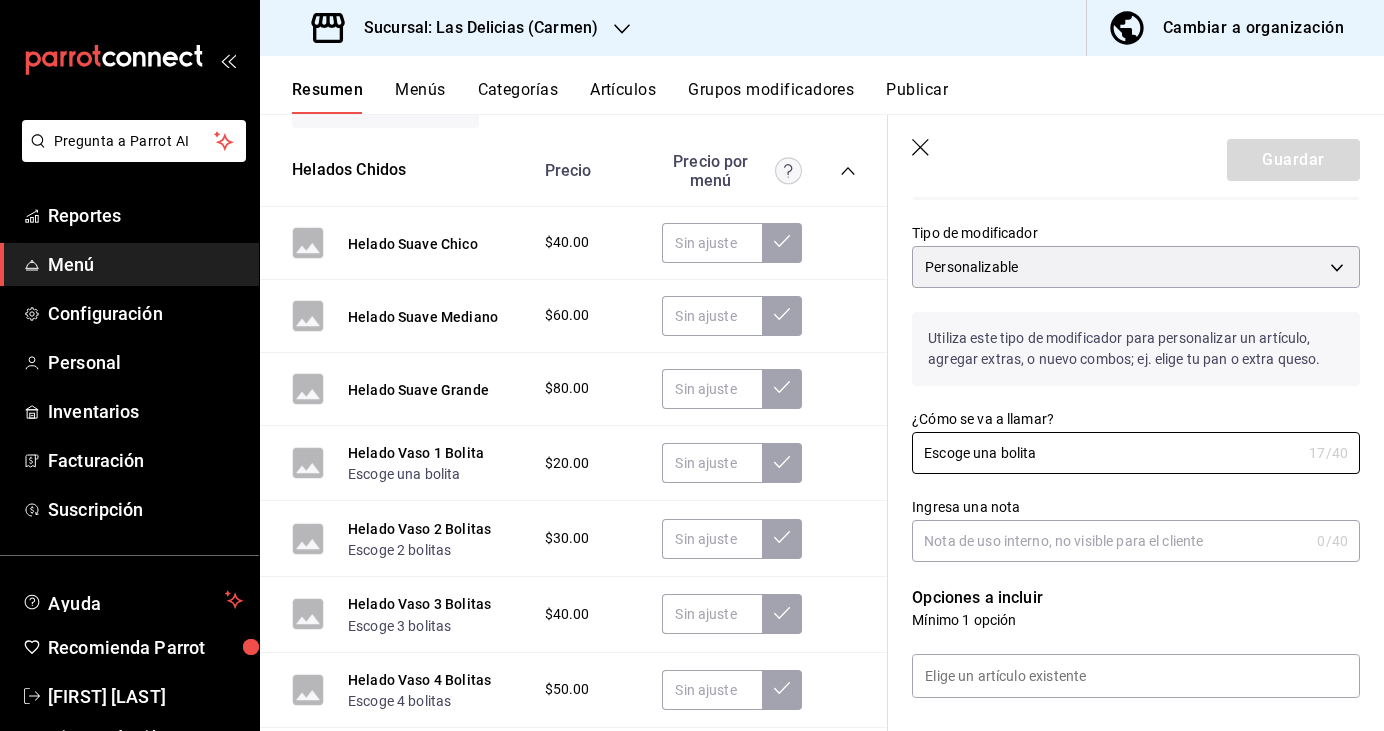 click on "Utiliza este tipo de modificador para personalizar un artículo, agregar extras, o nuevo combos; ej. elige tu pan o extra queso." at bounding box center (1136, 349) 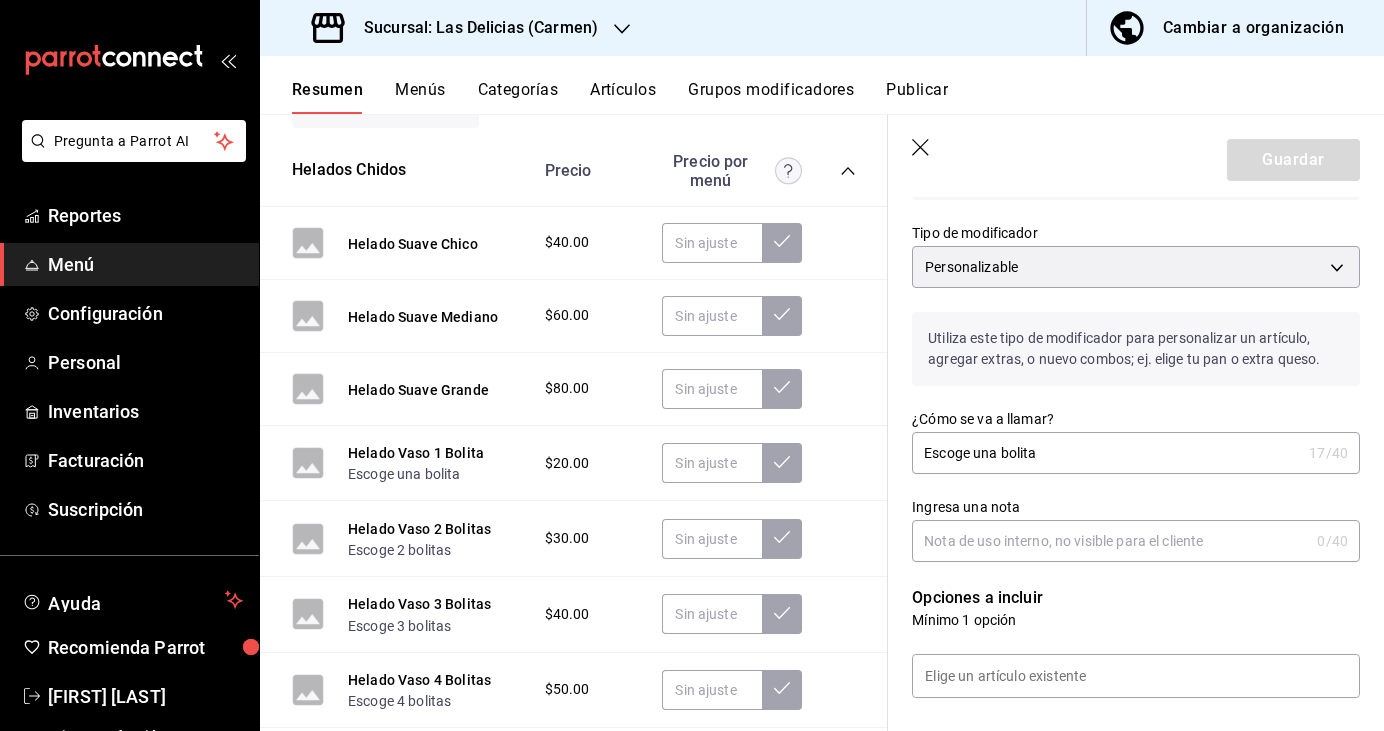 scroll, scrollTop: 0, scrollLeft: 0, axis: both 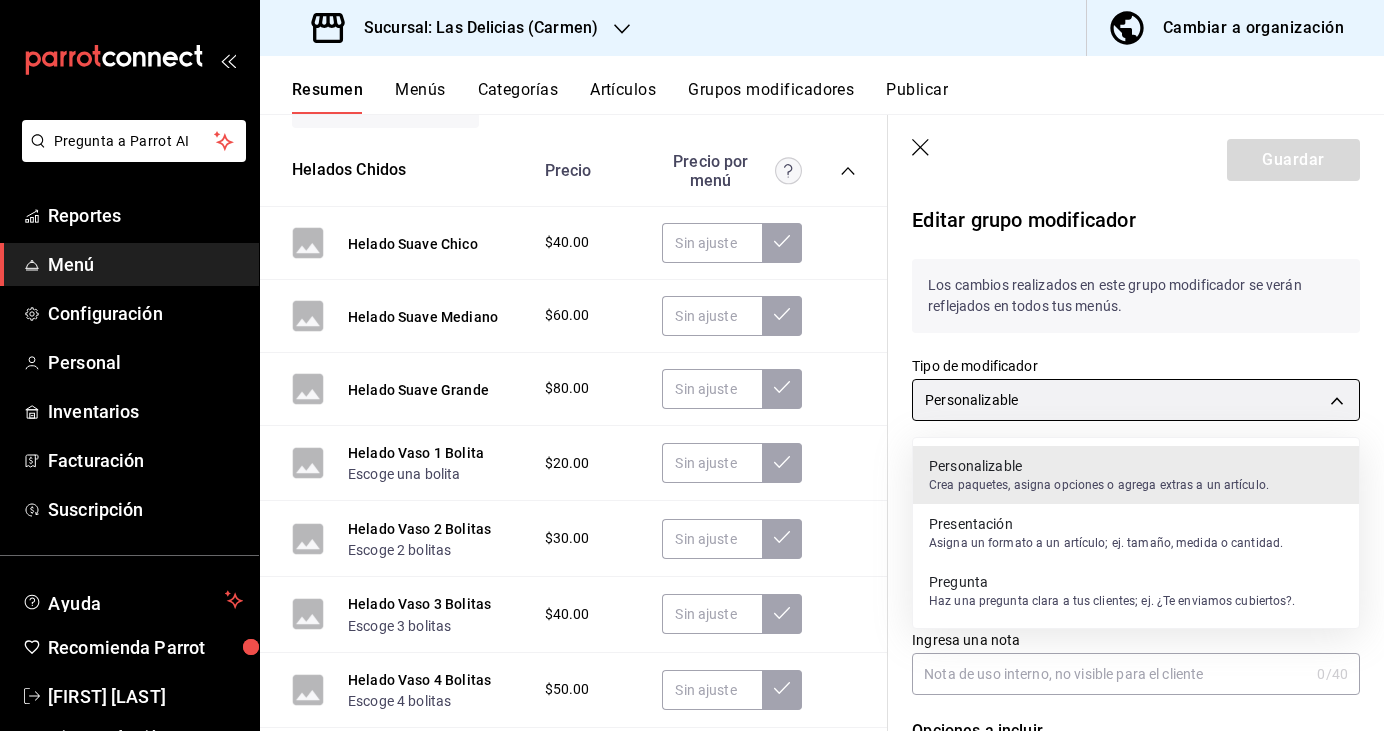 click on "Pregunta a Parrot AI Reportes   Menú   Configuración   Personal   Inventarios   Facturación   Suscripción   Ayuda Recomienda Parrot   [FIRST] [LAST]   Sugerir nueva función   Sucursal: Las Delicias (Carmen) Cambiar a organización Resumen Menús Categorías Artículos Grupos modificadores Publicar Resumen sucursal Si activas ‘Editar artículo por menú’, podrás  personalizar  los menús de esta sucursal.  Para cambios generales, ve a “Organización”. ​ ​ Las Delicias - Carmen Menú Las Delicias L-D 00:00  -  23:59 Agregar categoría Complementos Precio Papas Francesas $65.00 Papas Gajo $80.00 Aros De Cebolla $70.00 Dedos De Queso + Papas $90.00 Nuggets + Papas $90.00 Agregar artículo Hamburguesas Precio Hamburguesa Clásica Guarnición $109.00 Hamburguesa Hawaiana Guarnición $125.00 Hamburguesa Champiñones Guarnición $125.00 Hamburguesa Monster Guarnición $165.00 Hamburguesa Bbq Guarnición $125.00 Hot Dog Jumbo Guarnición $99.00 Agregar artículo Aguas Precio Agregar artículo Precio" at bounding box center (692, 365) 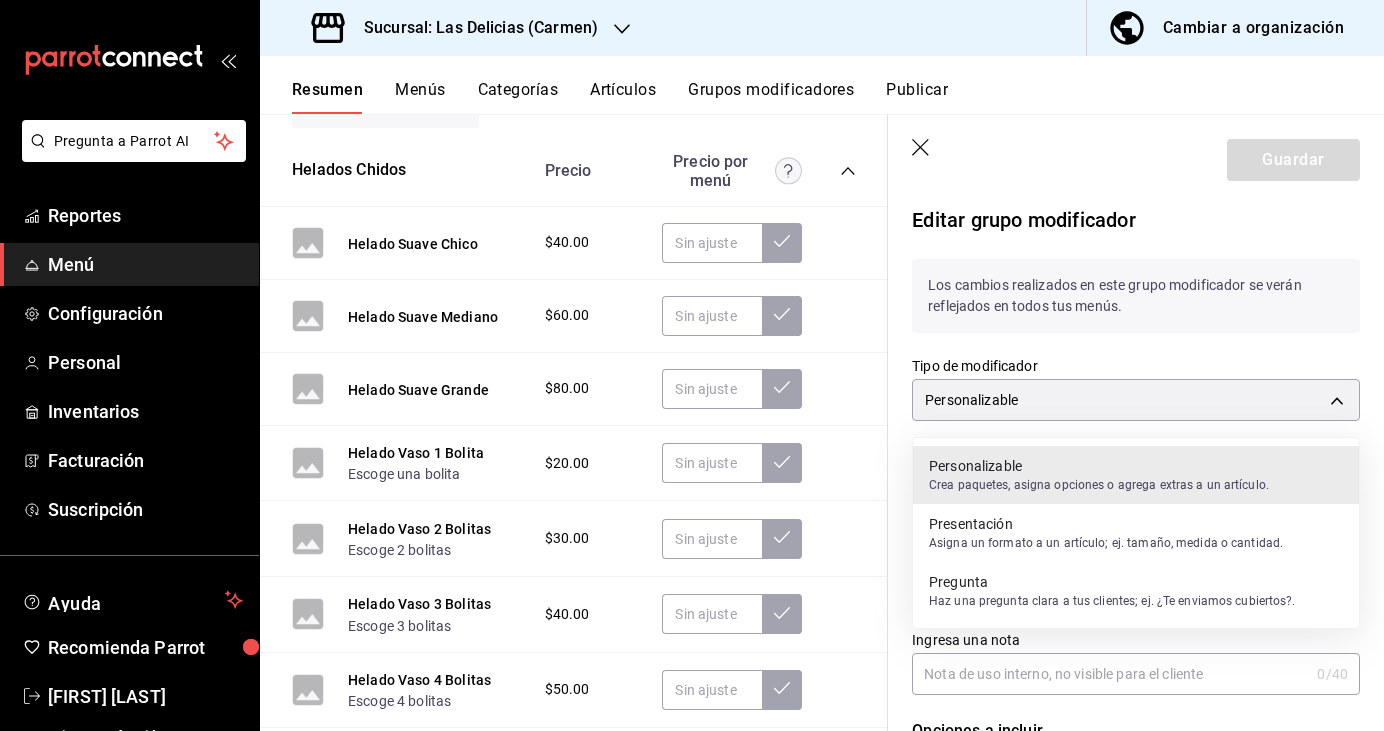 click on "Presentación" at bounding box center [1106, 524] 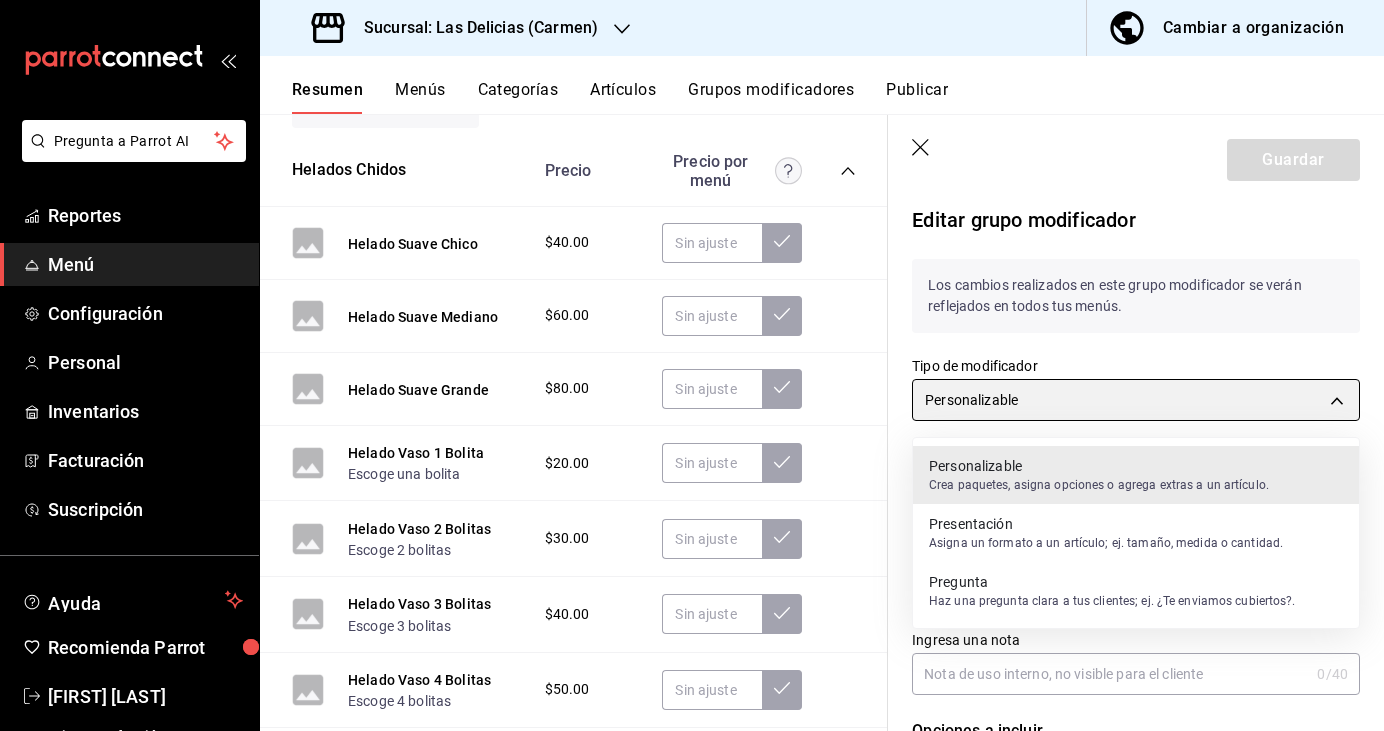type on "CUSTOMIZABLE" 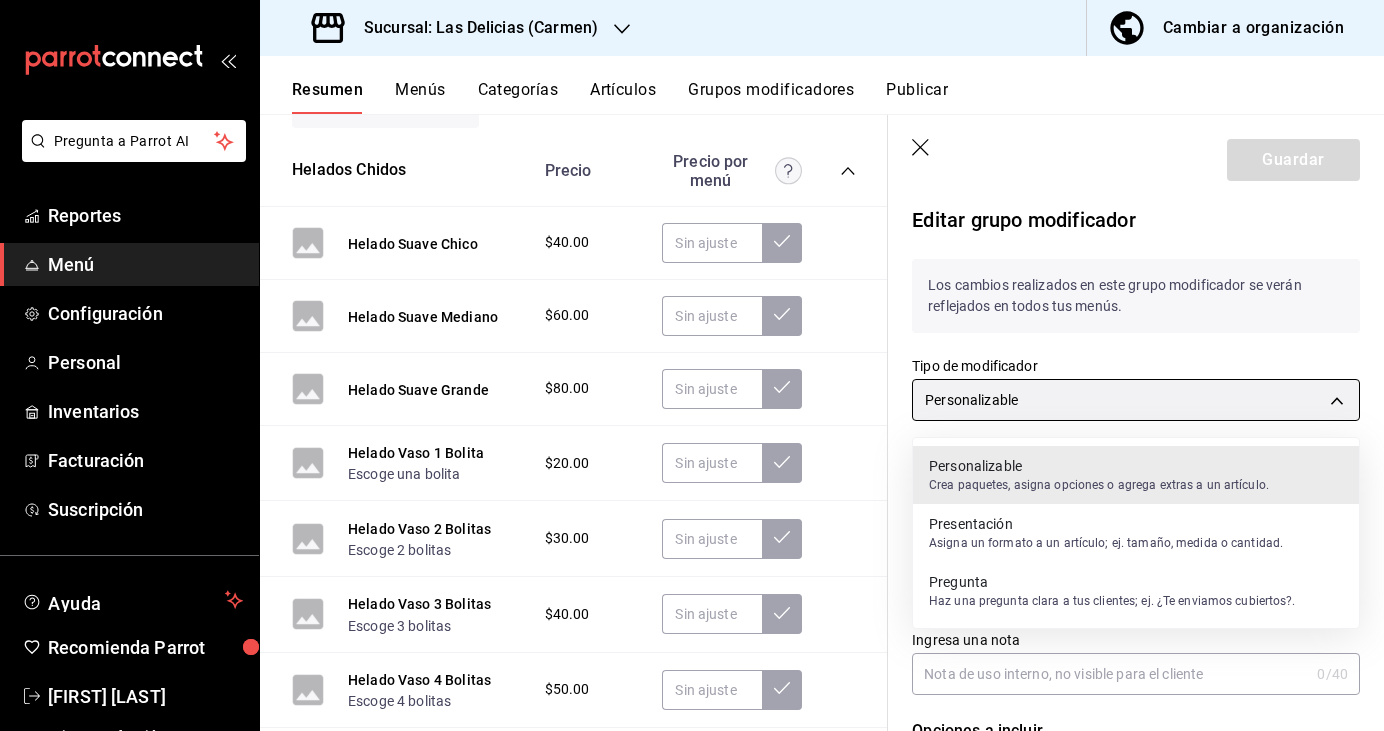 click on "Pregunta a Parrot AI Reportes   Menú   Configuración   Personal   Inventarios   Facturación   Suscripción   Ayuda Recomienda Parrot   [FIRST] [LAST]   Sugerir nueva función   Sucursal: Las Delicias (Carmen) Cambiar a organización Resumen Menús Categorías Artículos Grupos modificadores Publicar Resumen sucursal Si activas ‘Editar artículo por menú’, podrás  personalizar  los menús de esta sucursal.  Para cambios generales, ve a “Organización”. ​ ​ Las Delicias - Carmen Menú Las Delicias L-D 00:00  -  23:59 Agregar categoría Complementos Precio Papas Francesas $65.00 Papas Gajo $80.00 Aros De Cebolla $70.00 Dedos De Queso + Papas $90.00 Nuggets + Papas $90.00 Agregar artículo Hamburguesas Precio Hamburguesa Clásica Guarnición $109.00 Hamburguesa Hawaiana Guarnición $125.00 Hamburguesa Champiñones Guarnición $125.00 Hamburguesa Monster Guarnición $165.00 Hamburguesa Bbq Guarnición $125.00 Hot Dog Jumbo Guarnición $99.00 Agregar artículo Aguas Precio Agregar artículo Precio" at bounding box center [692, 365] 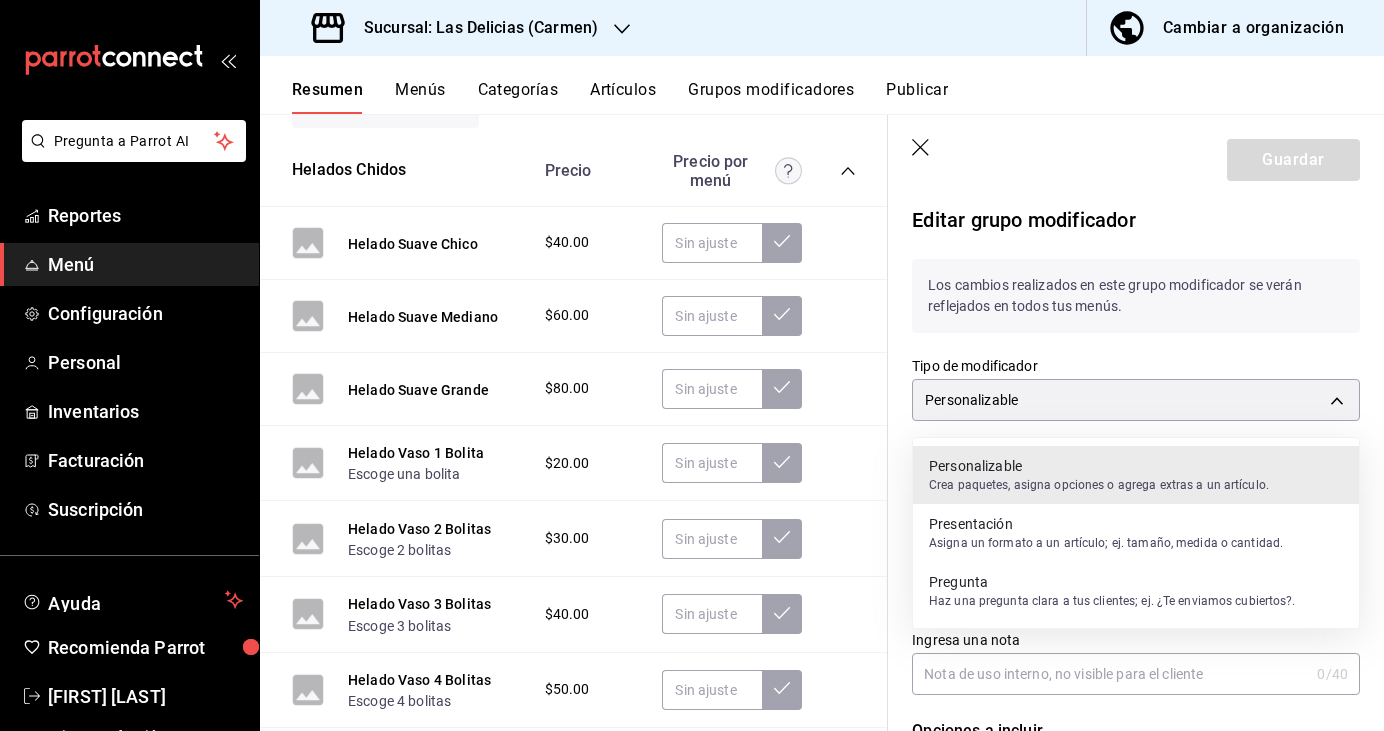 type 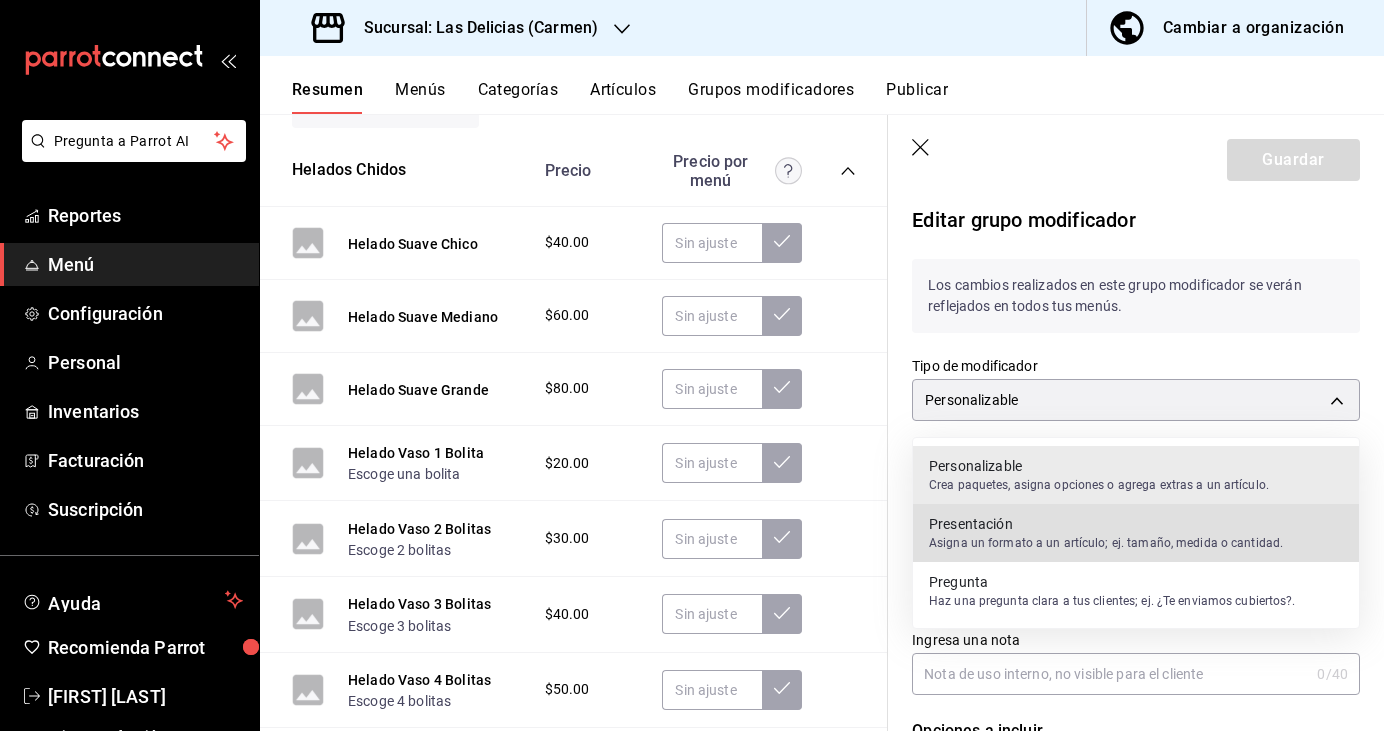 type 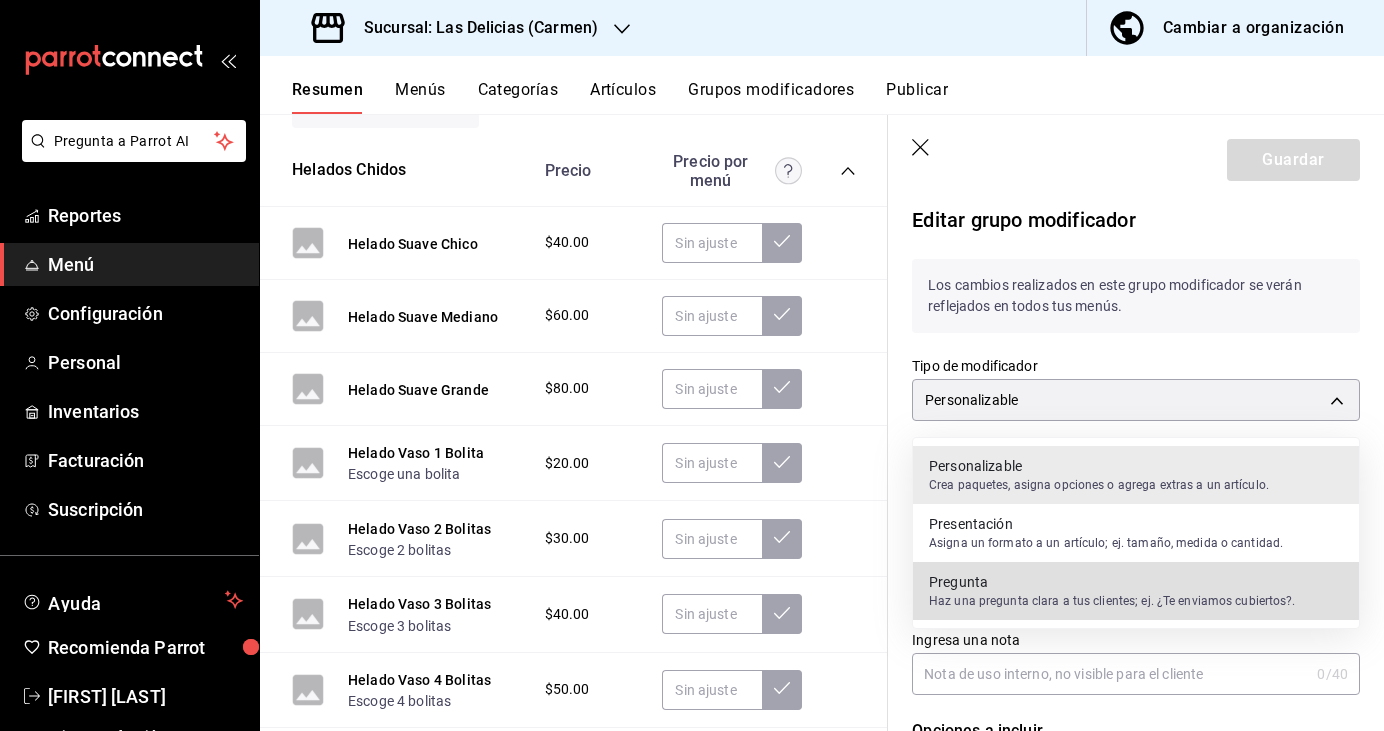 type 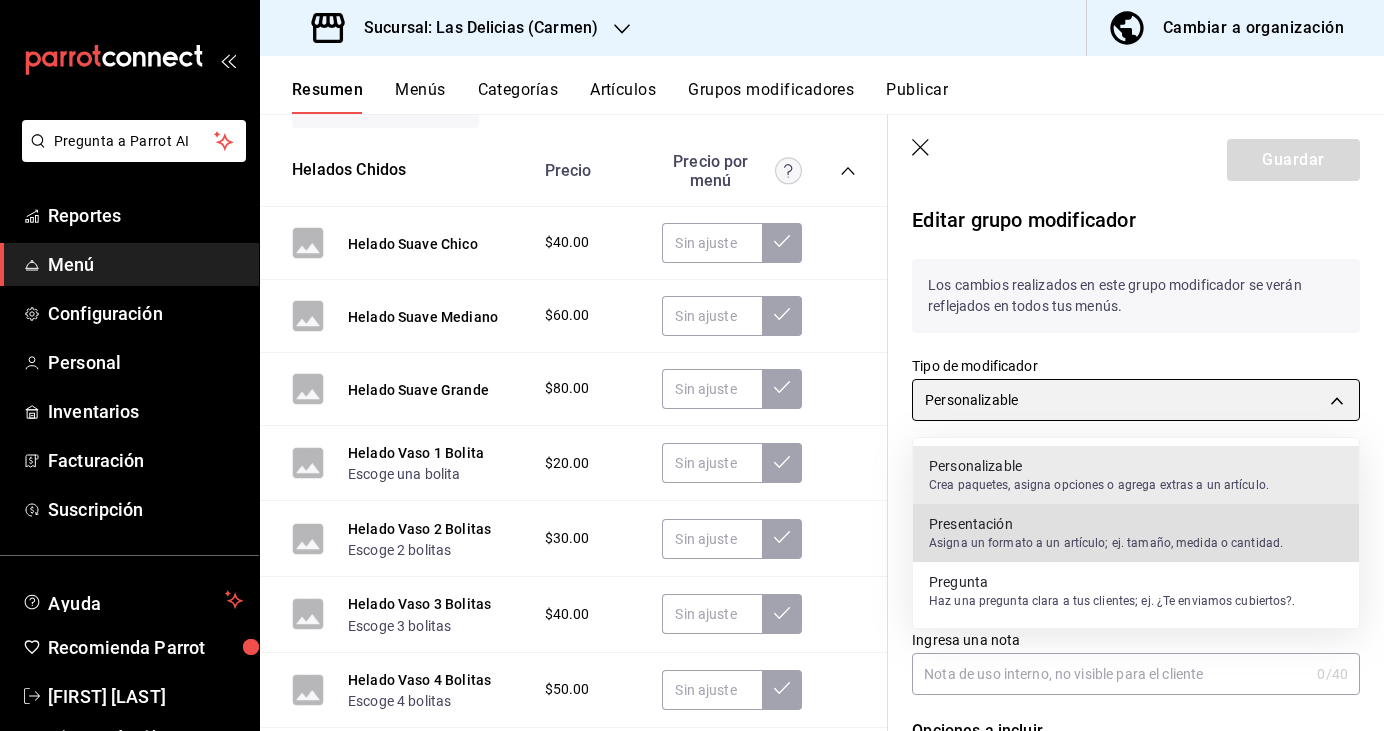 type on "CUSTOMIZABLE" 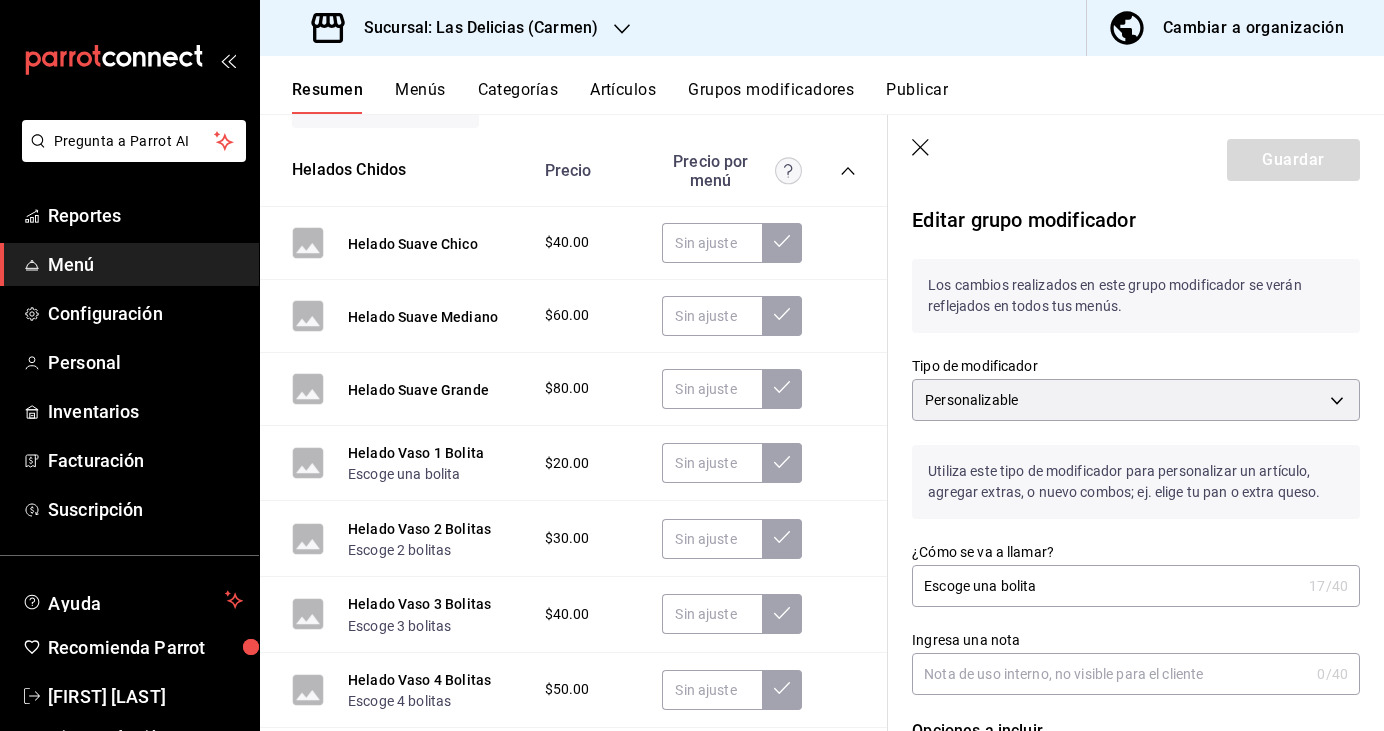 click on "Personalizable CUSTOMIZABLE" at bounding box center [1136, 396] 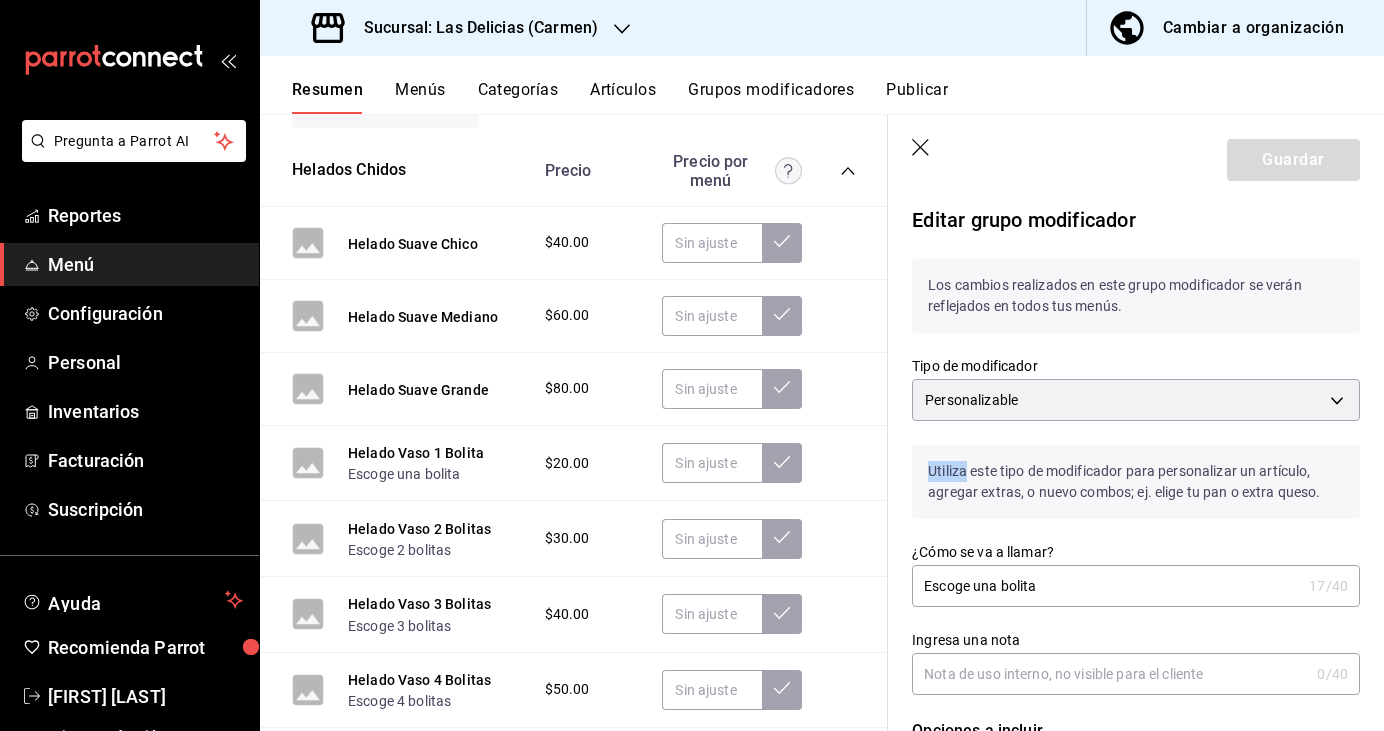 click on "Personalizable CUSTOMIZABLE" at bounding box center (1136, 396) 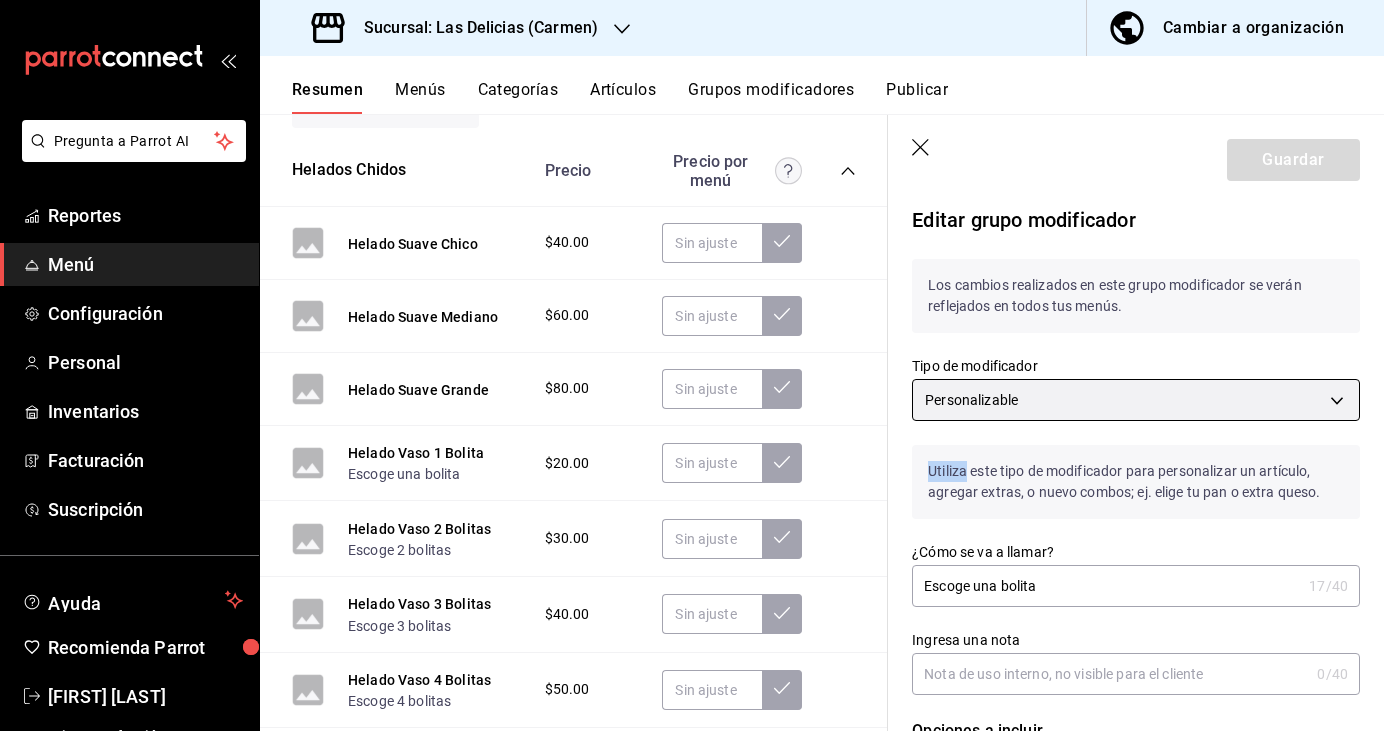 click on "Pregunta a Parrot AI Reportes   Menú   Configuración   Personal   Inventarios   Facturación   Suscripción   Ayuda Recomienda Parrot   [FIRST] [LAST]   Sugerir nueva función   Sucursal: Las Delicias (Carmen) Cambiar a organización Resumen Menús Categorías Artículos Grupos modificadores Publicar Resumen sucursal Si activas ‘Editar artículo por menú’, podrás  personalizar  los menús de esta sucursal.  Para cambios generales, ve a “Organización”. ​ ​ Las Delicias - Carmen Menú Las Delicias L-D 00:00  -  23:59 Agregar categoría Complementos Precio Papas Francesas $65.00 Papas Gajo $80.00 Aros De Cebolla $70.00 Dedos De Queso + Papas $90.00 Nuggets + Papas $90.00 Agregar artículo Hamburguesas Precio Hamburguesa Clásica Guarnición $109.00 Hamburguesa Hawaiana Guarnición $125.00 Hamburguesa Champiñones Guarnición $125.00 Hamburguesa Monster Guarnición $165.00 Hamburguesa Bbq Guarnición $125.00 Hot Dog Jumbo Guarnición $99.00 Agregar artículo Aguas Precio Agregar artículo Precio" at bounding box center [692, 365] 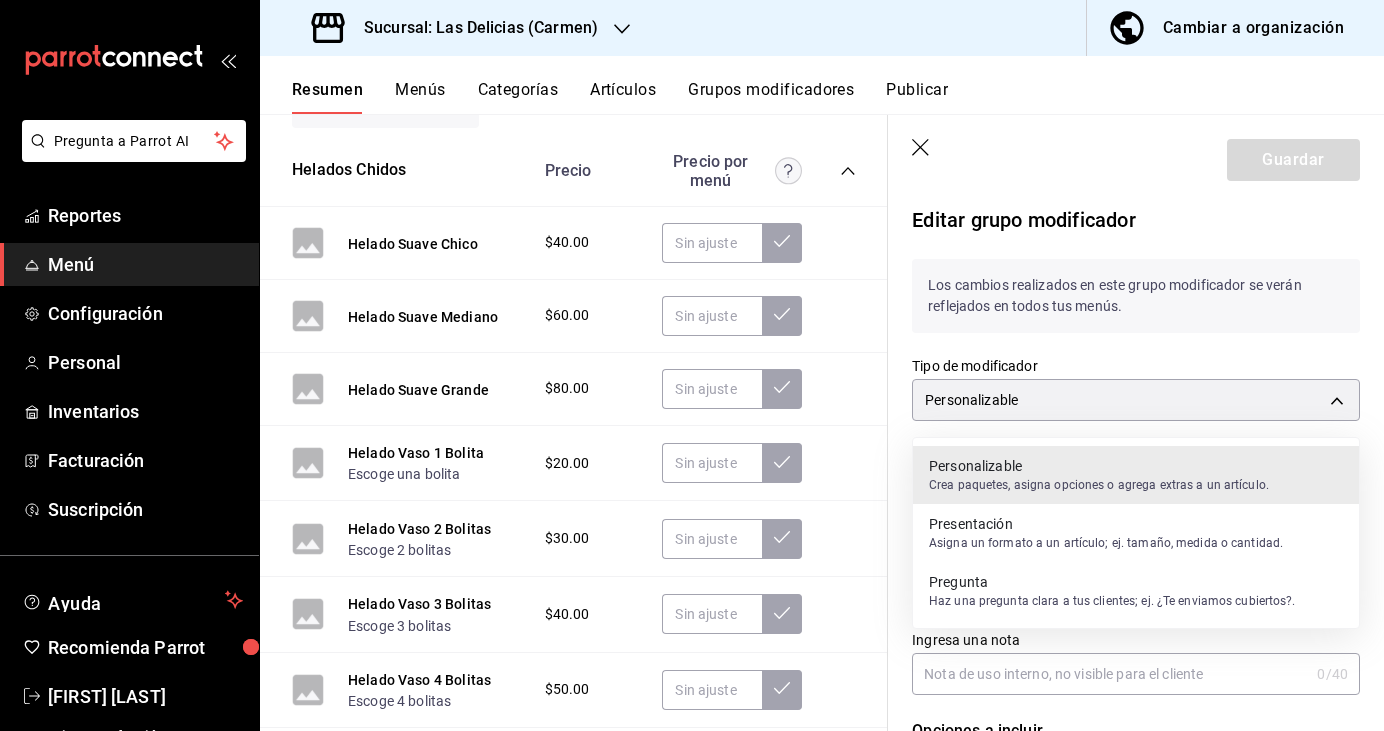 click at bounding box center (692, 365) 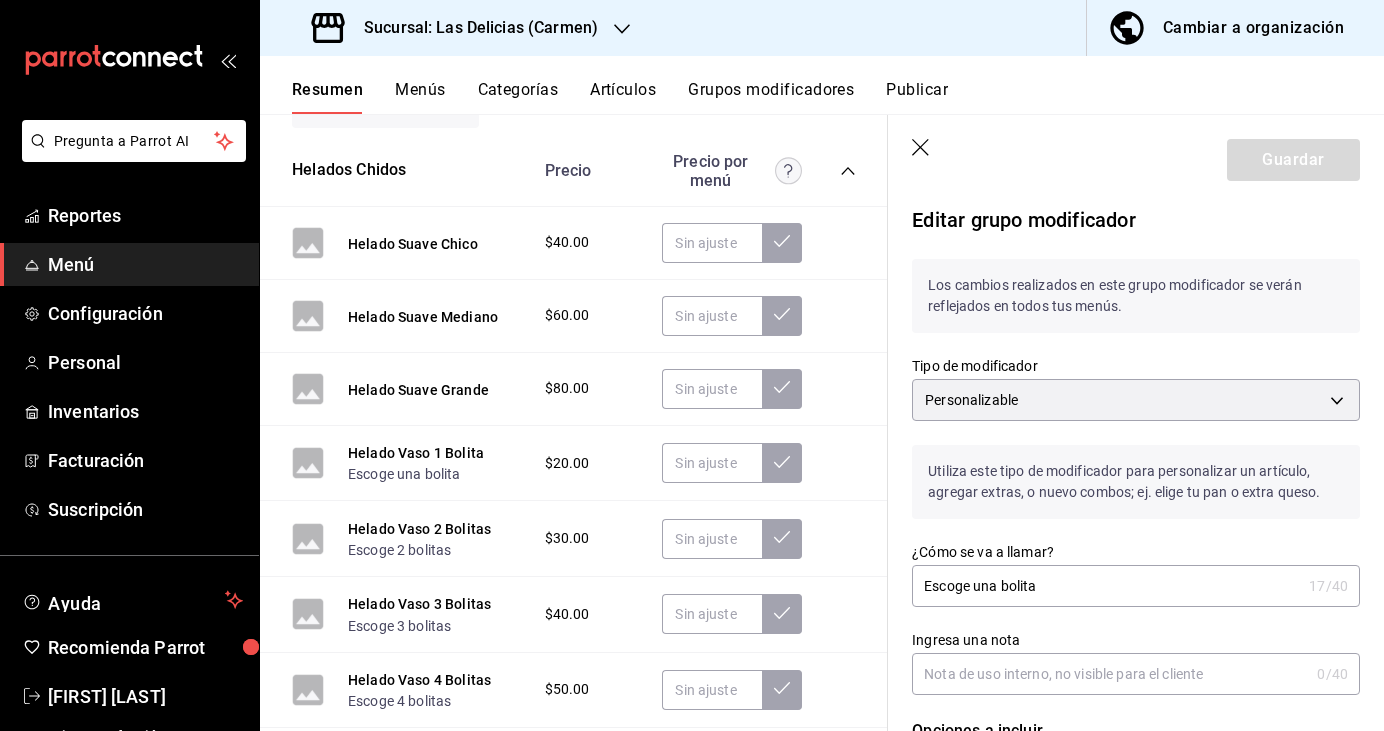 click 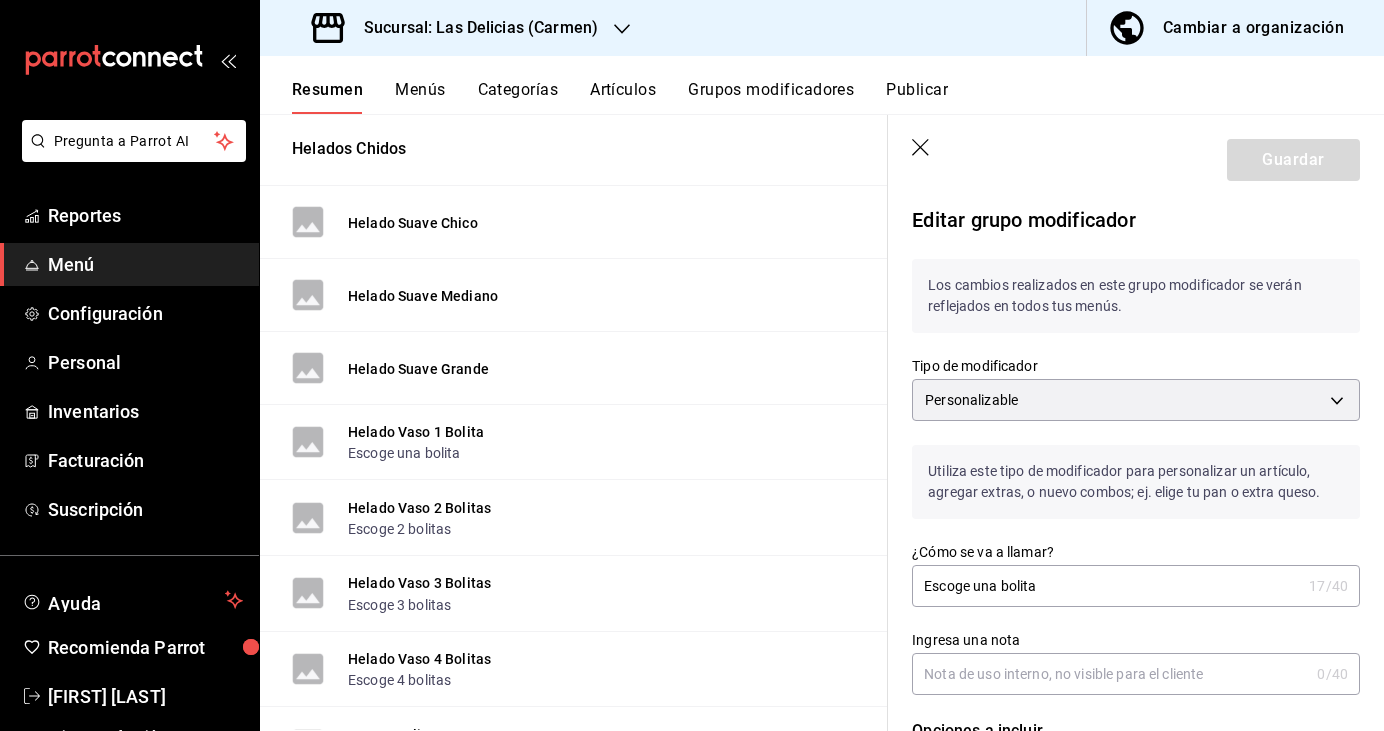 scroll, scrollTop: 0, scrollLeft: 0, axis: both 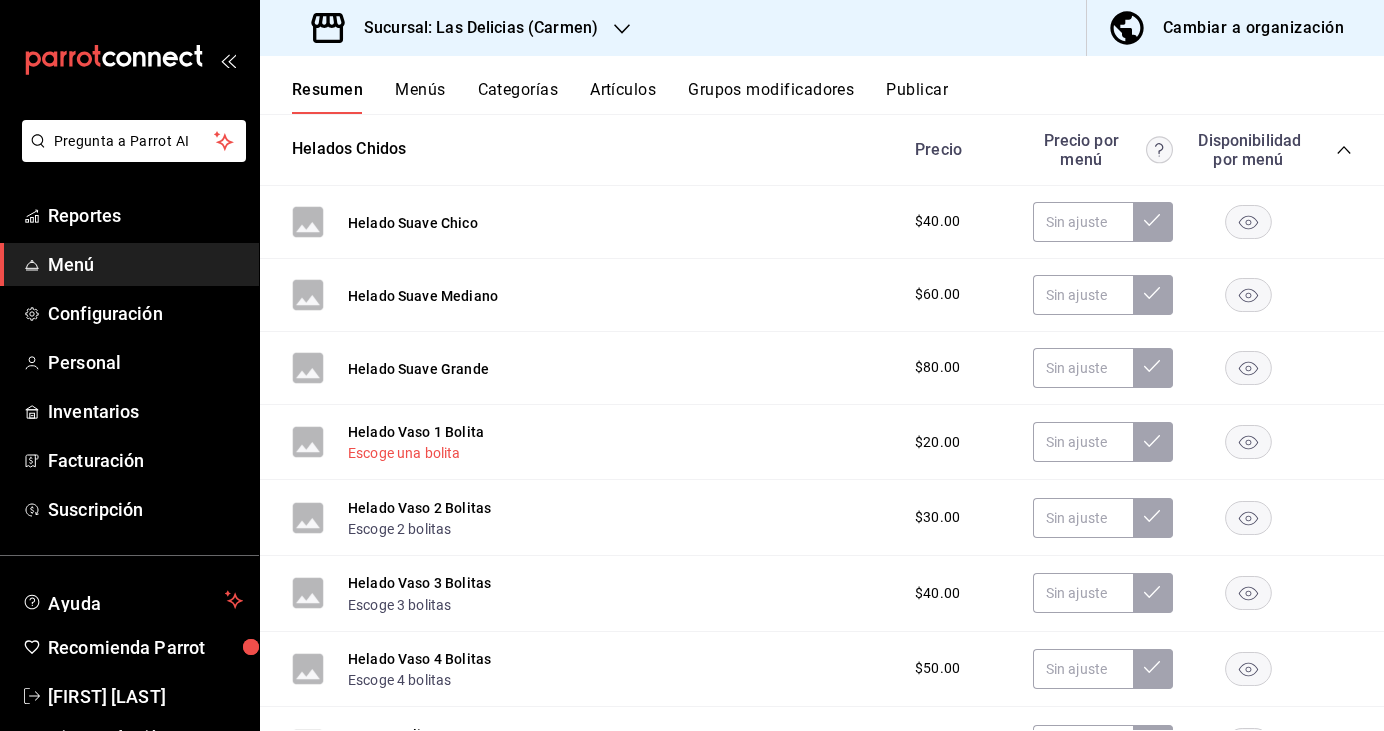 click on "Escoge una bolita" at bounding box center (404, 453) 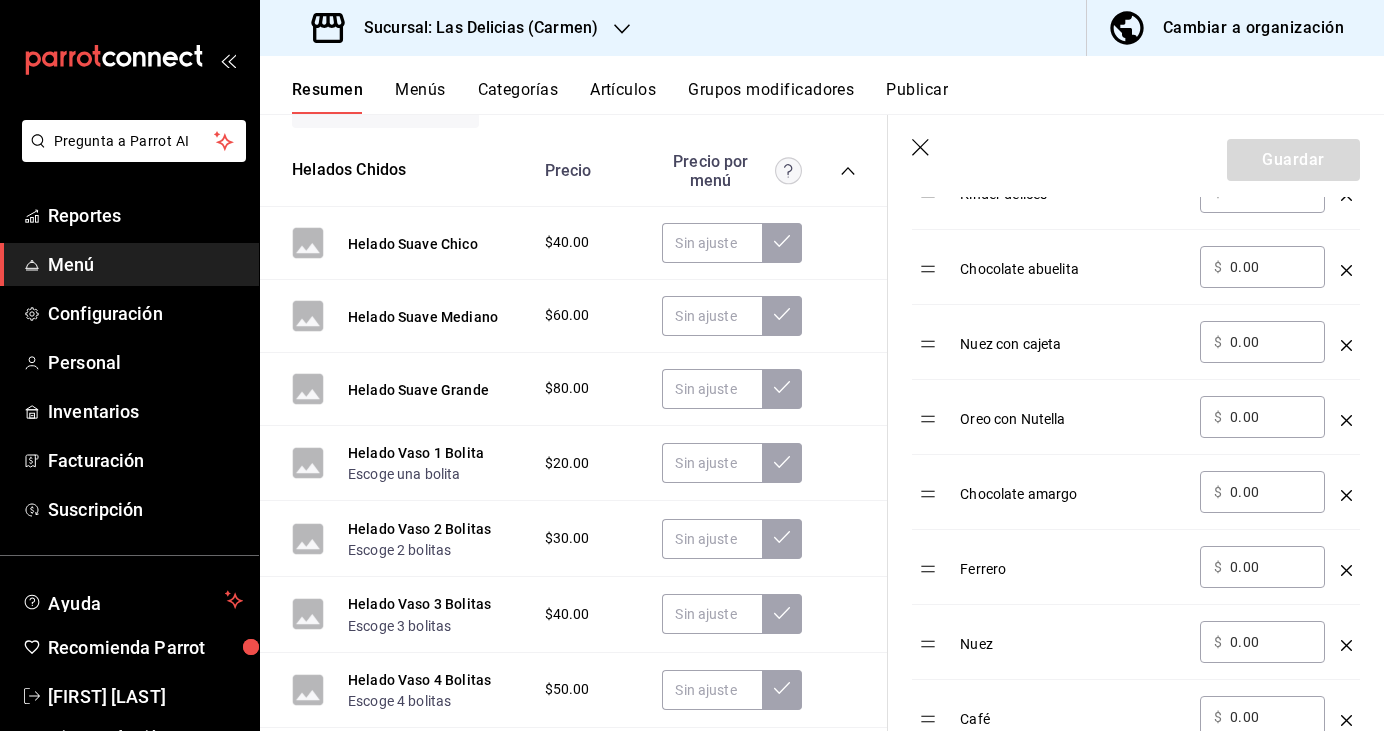 scroll, scrollTop: 757, scrollLeft: 0, axis: vertical 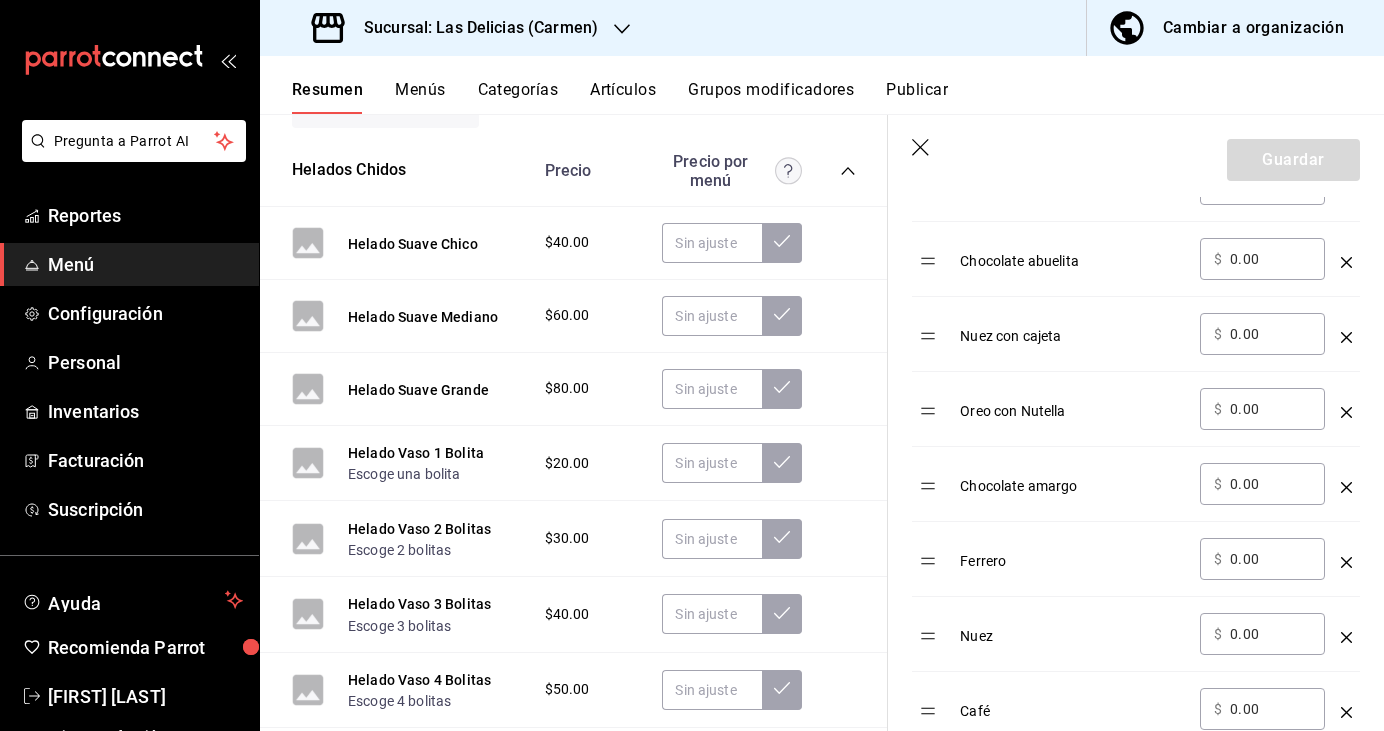 click 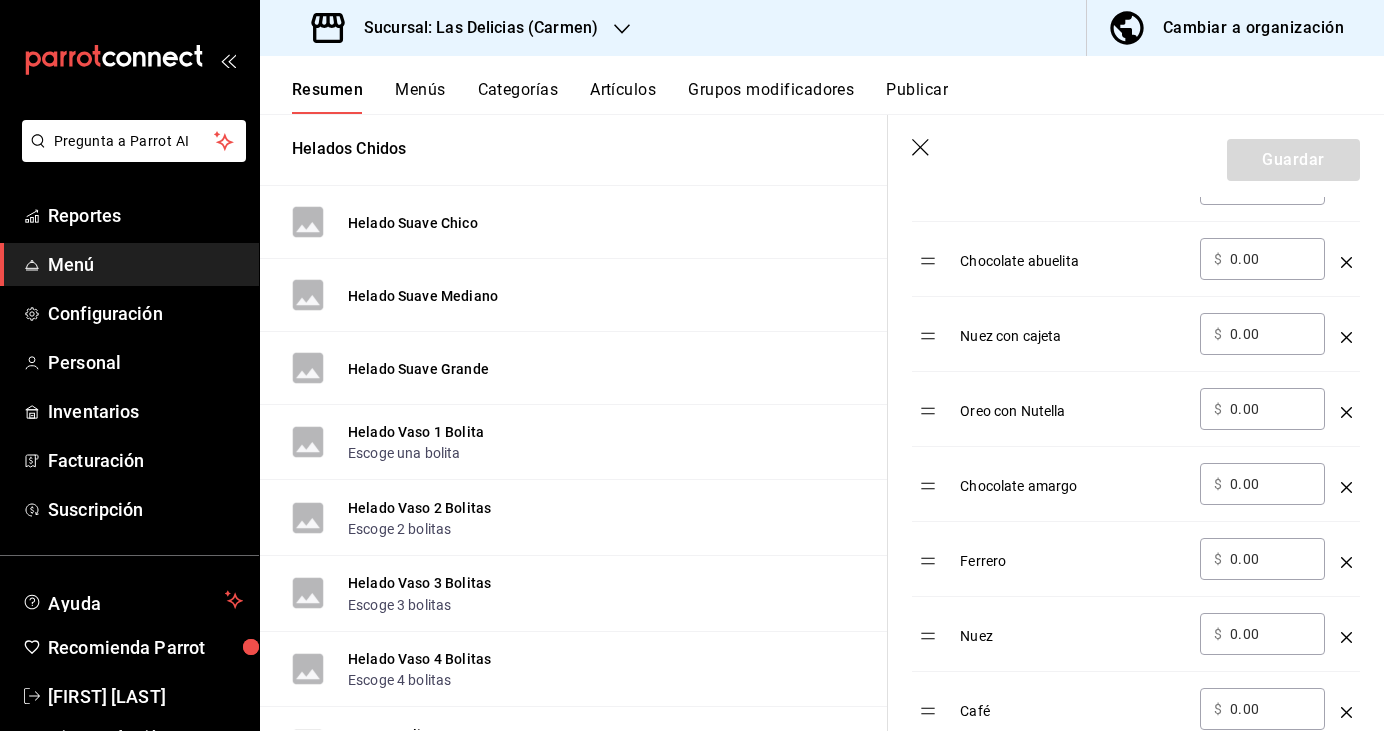 scroll, scrollTop: 0, scrollLeft: 0, axis: both 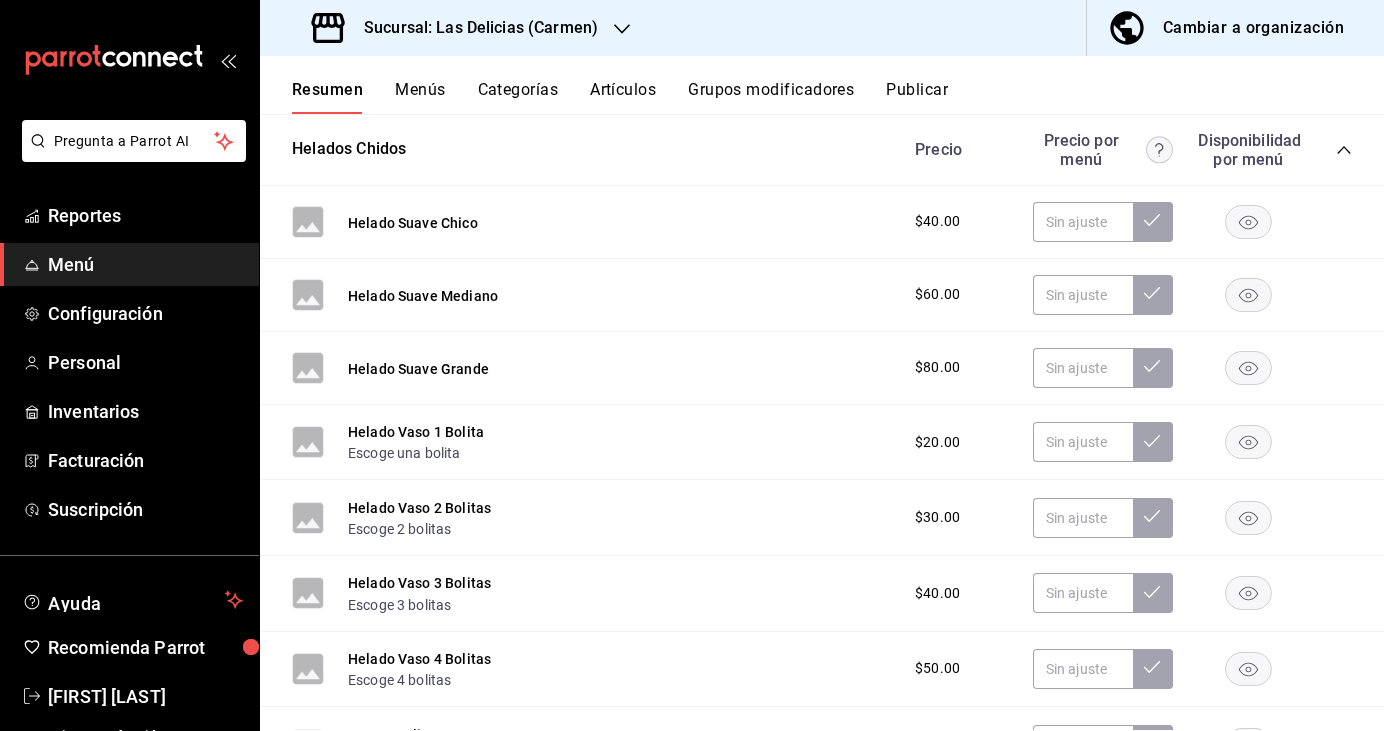 click on "Artículos" at bounding box center [623, 97] 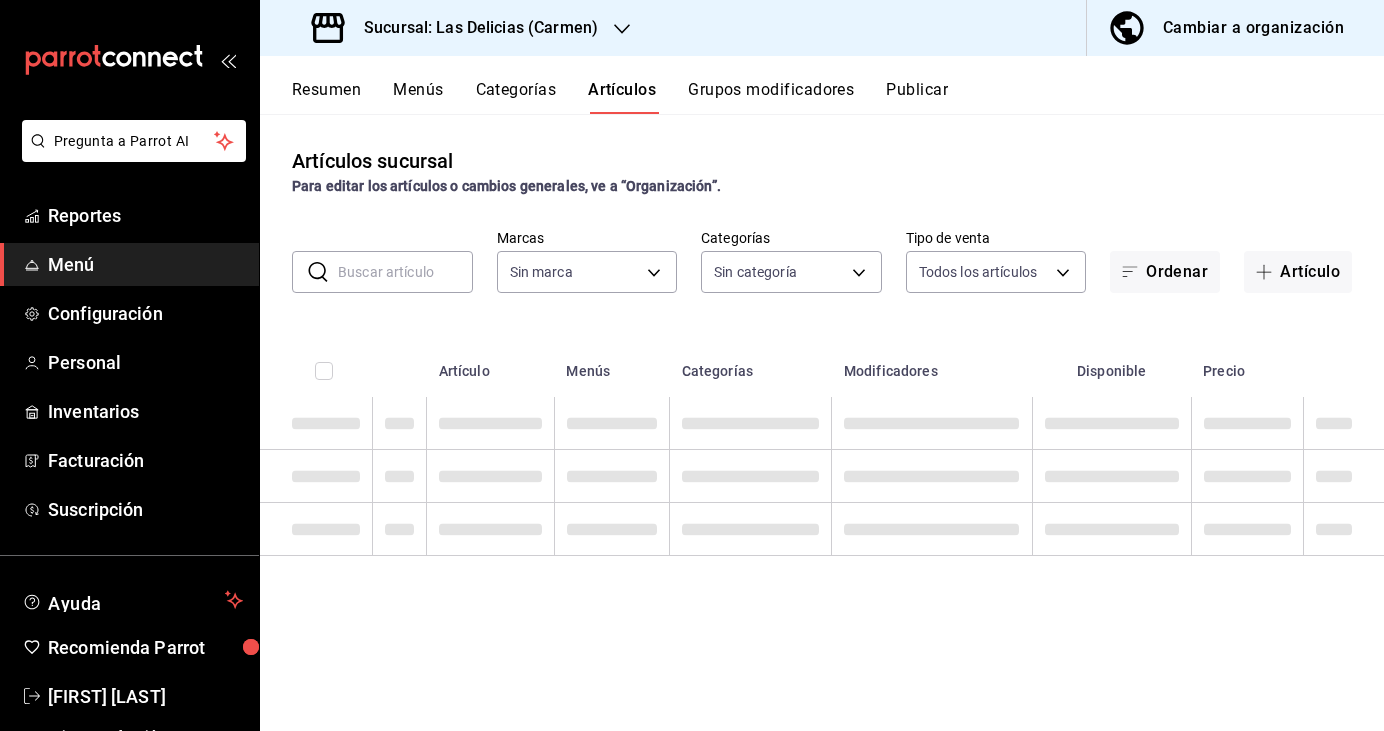 type on "5ea6dbf3-421c-49a4-ad77-2aa5fa6aed52" 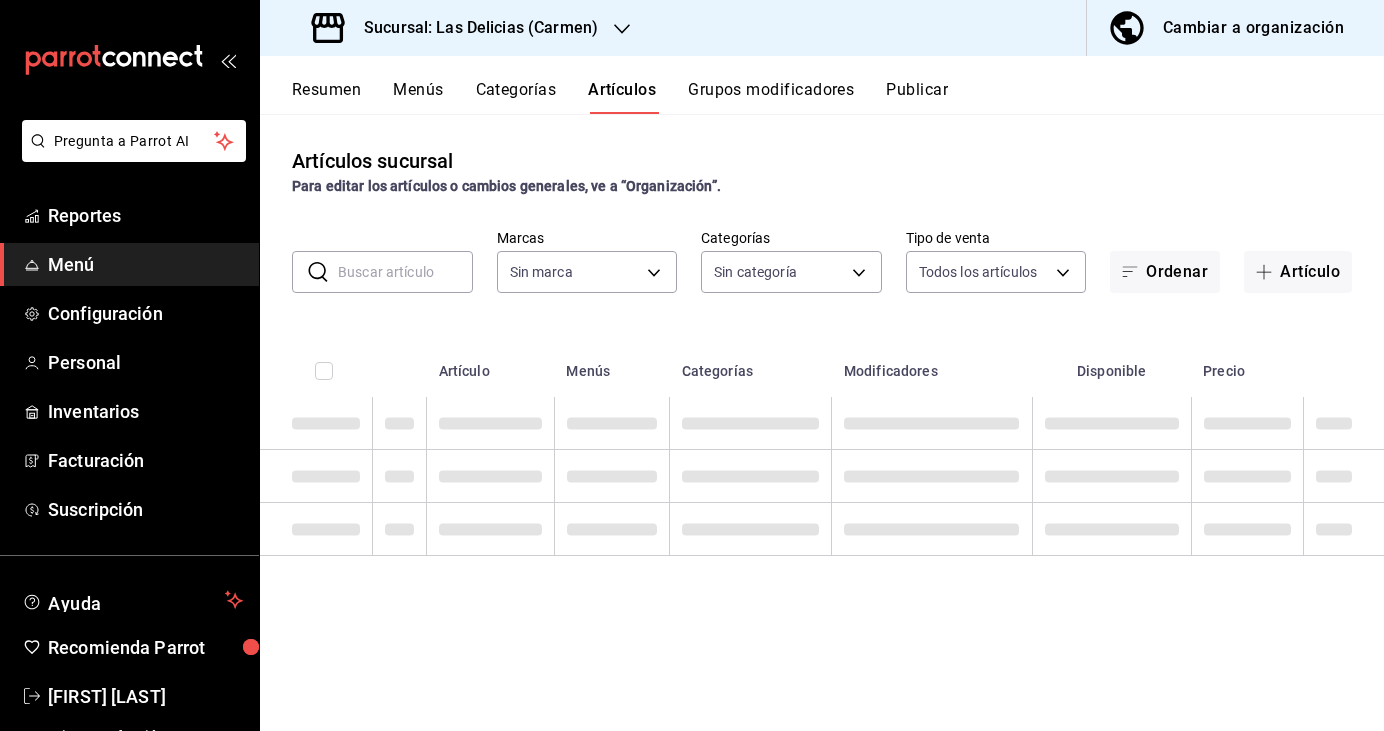 type on "f9792bb7-984b-40e9-b0d6-8b50caa48f6e,7d8abe97-ee95-40a7-842e-145ab89e29ff,f361a858-f8c8-4d8c-a506-4594e1421809,510ee1d6-92ff-4b64-8b98-c901642e758b,6b408915-e707-4707-8b0b-621f2edf9041,f80dbae6-da58-43cc-8899-179385b7f145,071570f8-bb2a-4867-9776-efb14d44f57a,5e4b2be4-679f-437b-a44d-00ac1e85531f" 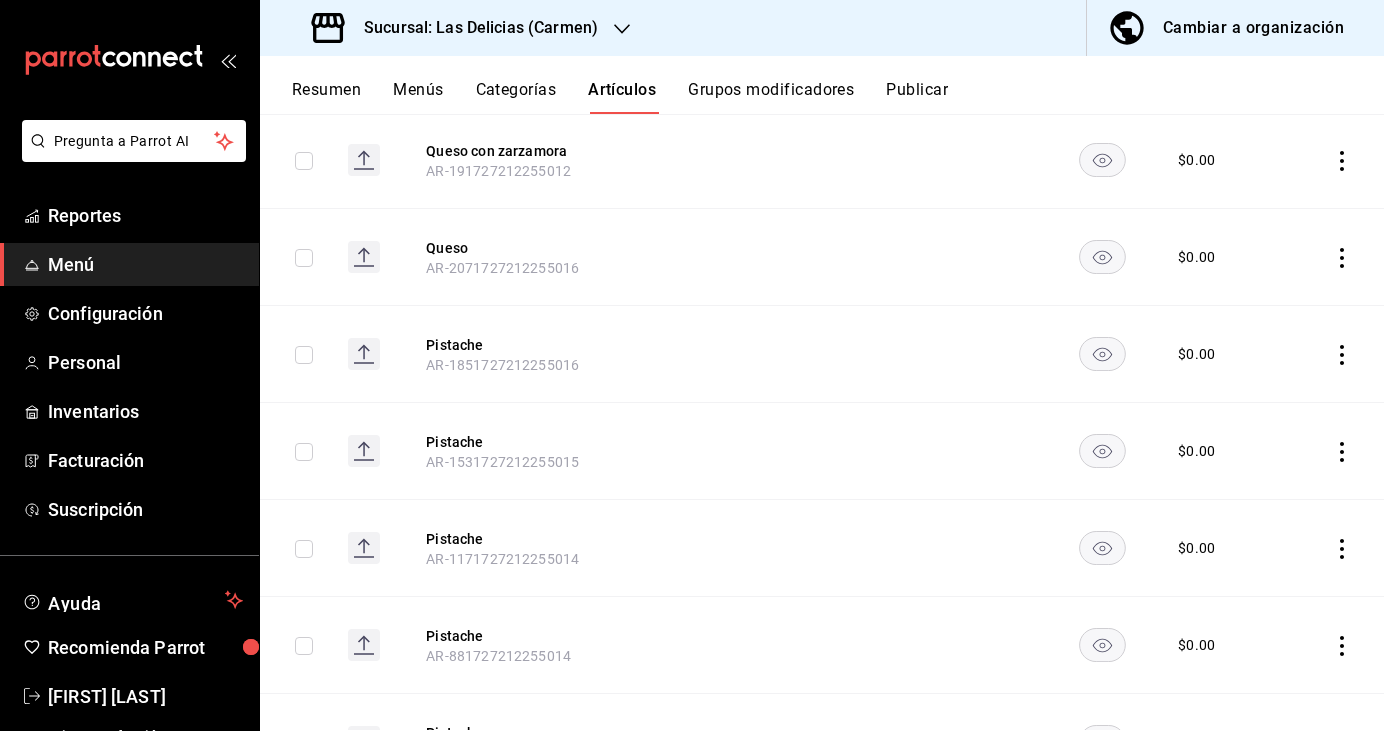 scroll, scrollTop: 4737, scrollLeft: 0, axis: vertical 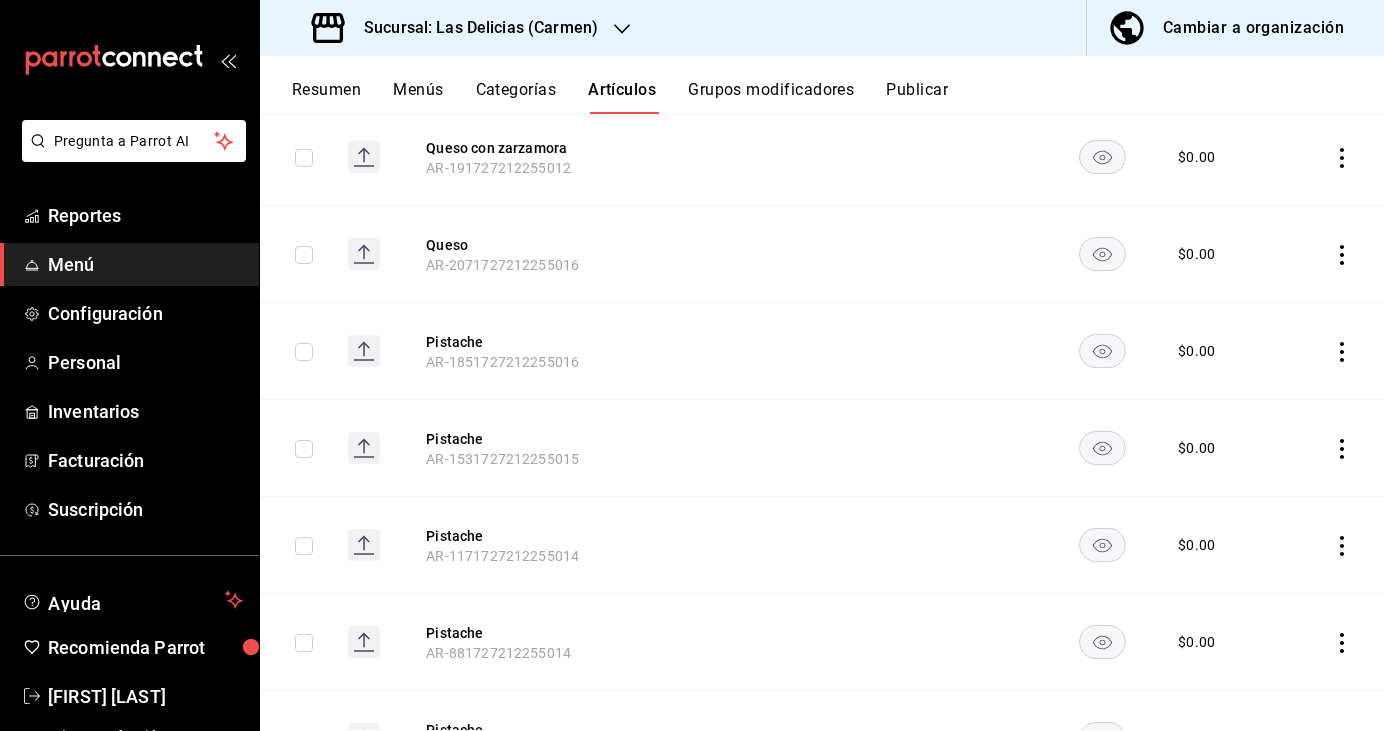 click on "Grupos modificadores" at bounding box center (771, 97) 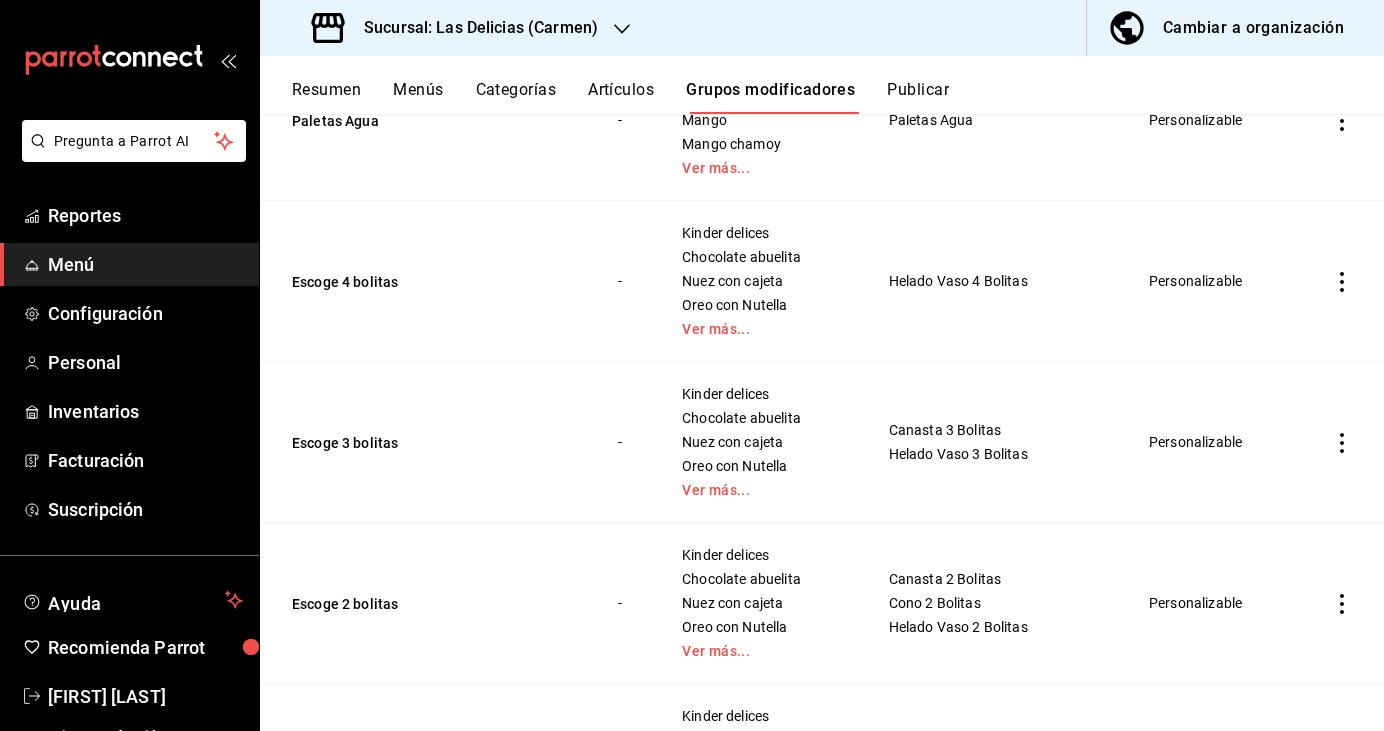 scroll, scrollTop: 1783, scrollLeft: 0, axis: vertical 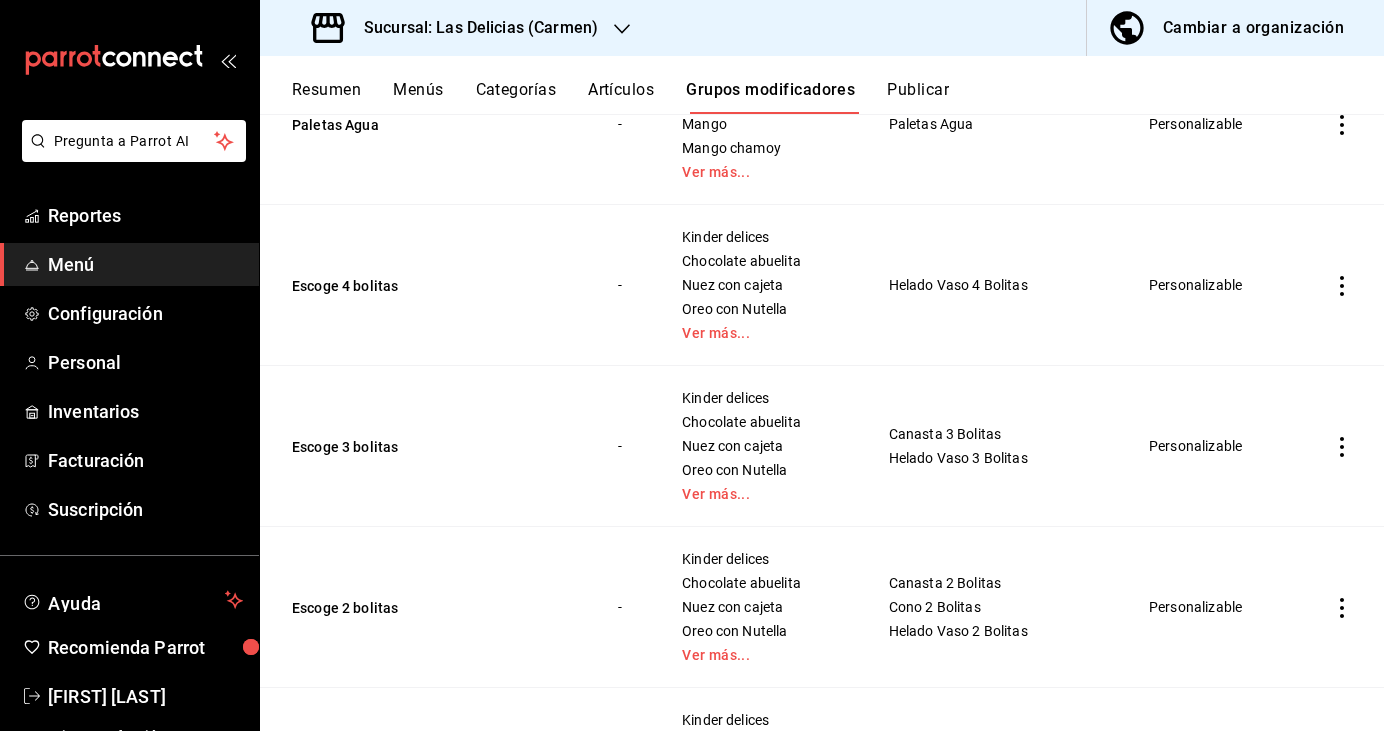 click on "Artículos" at bounding box center [621, 97] 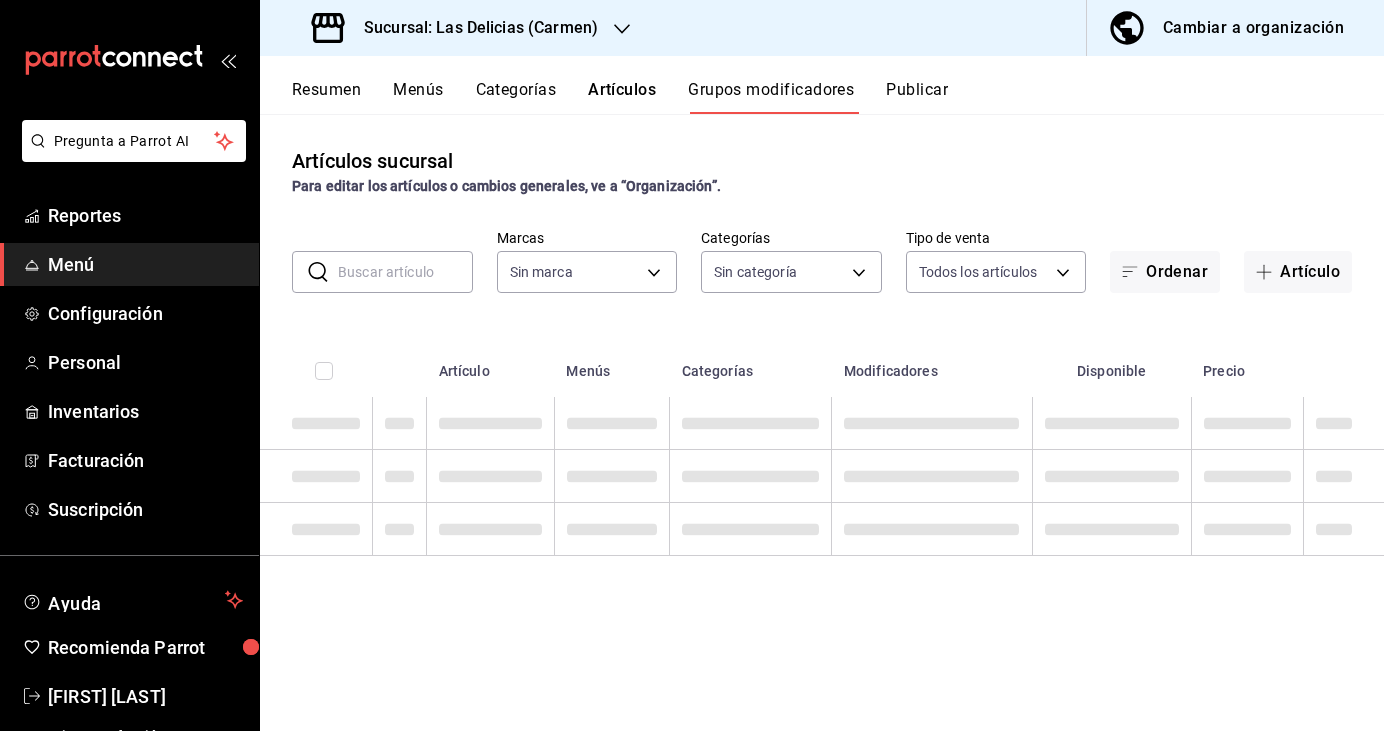 type on "5ea6dbf3-421c-49a4-ad77-2aa5fa6aed52" 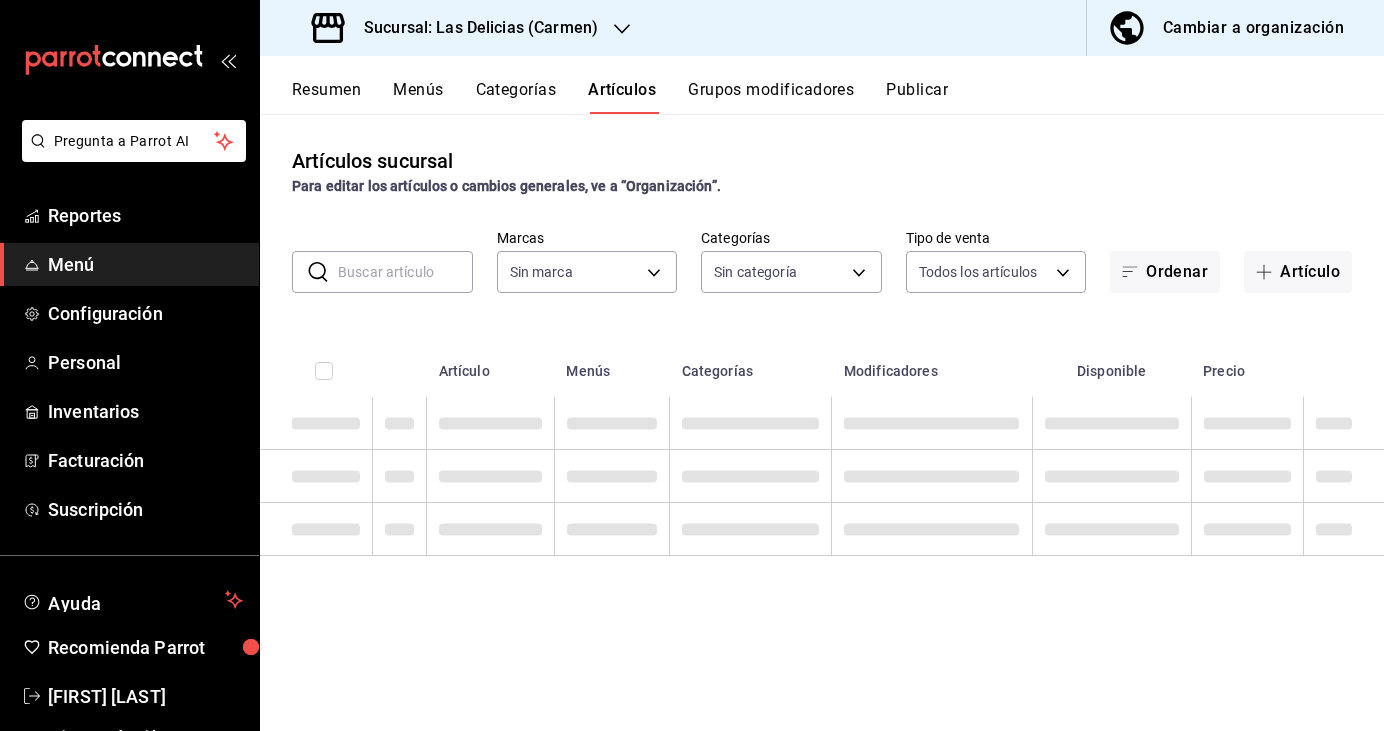 type on "5ea6dbf3-421c-49a4-ad77-2aa5fa6aed52" 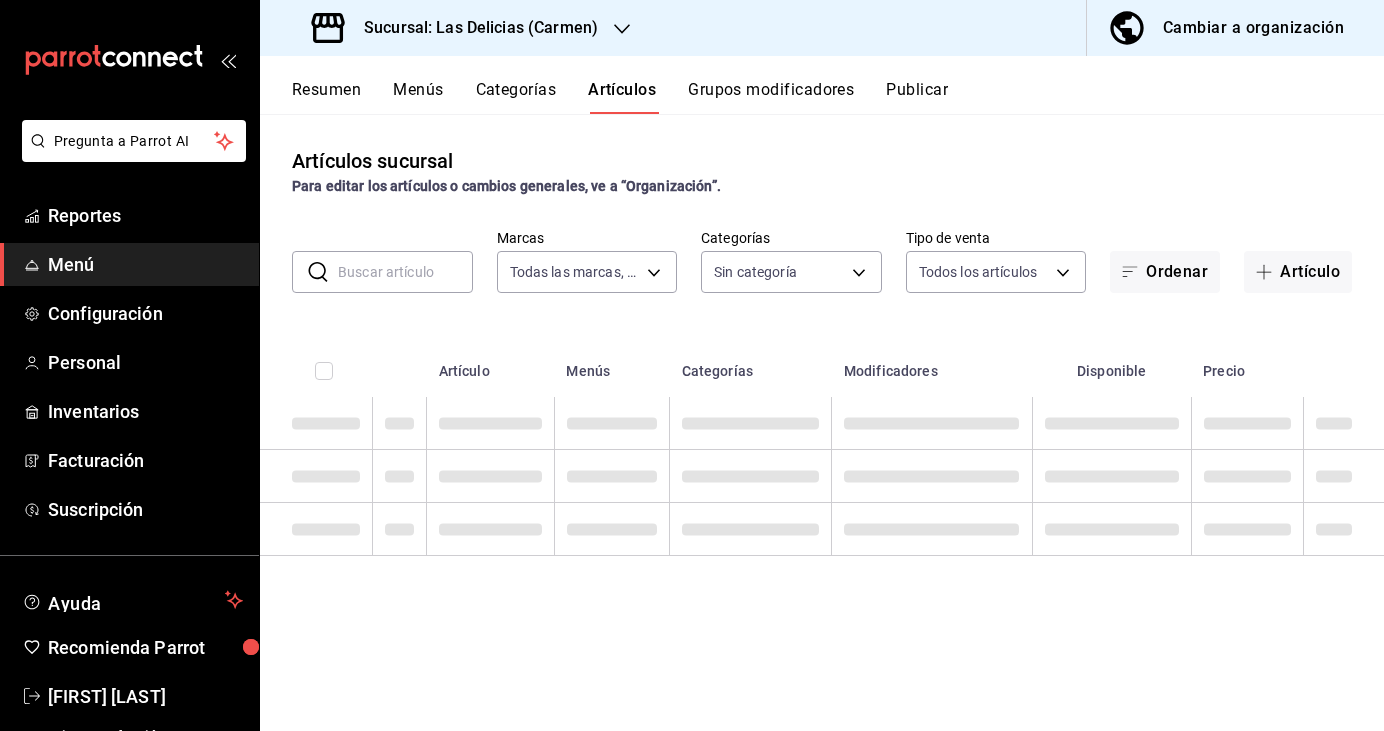 type on "f9792bb7-984b-40e9-b0d6-8b50caa48f6e,7d8abe97-ee95-40a7-842e-145ab89e29ff,f361a858-f8c8-4d8c-a506-4594e1421809,510ee1d6-92ff-4b64-8b98-c901642e758b,6b408915-e707-4707-8b0b-621f2edf9041,f80dbae6-da58-43cc-8899-179385b7f145,071570f8-bb2a-4867-9776-efb14d44f57a,5e4b2be4-679f-437b-a44d-00ac1e85531f" 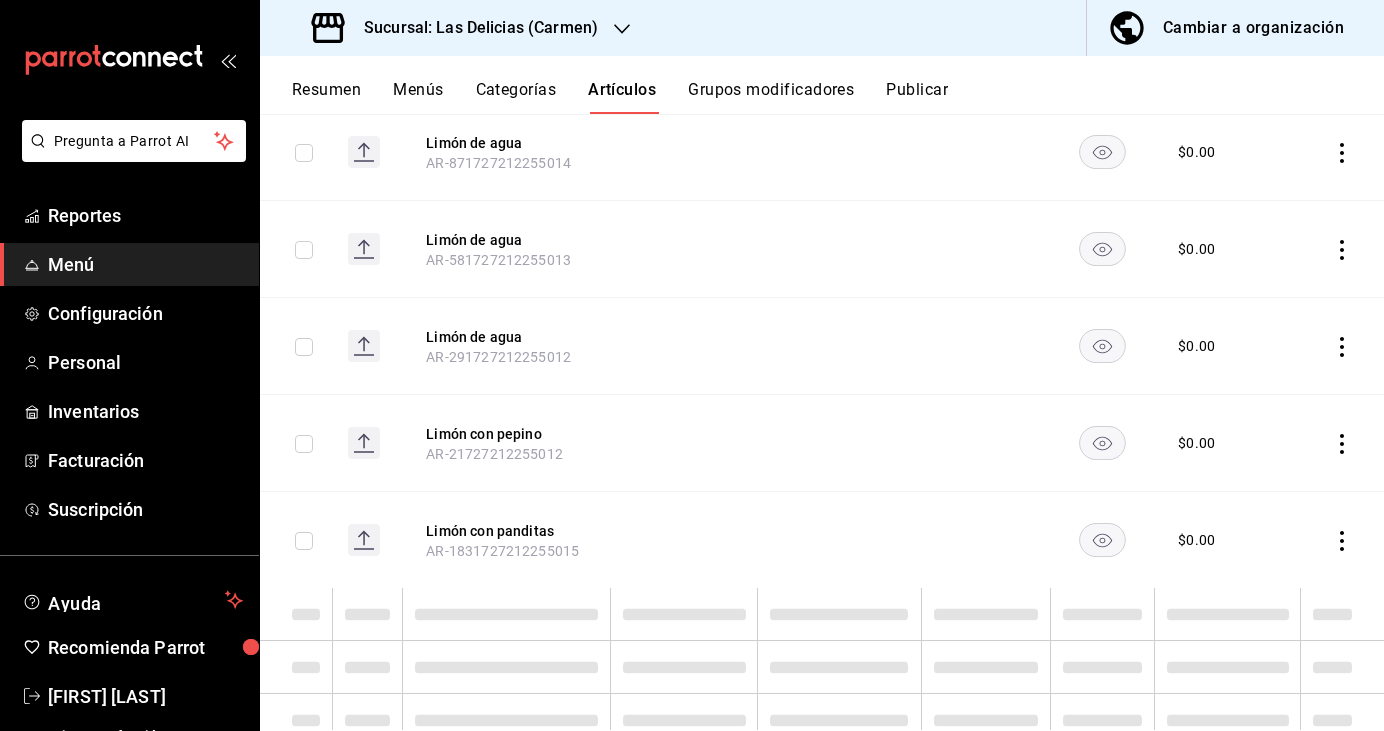 scroll, scrollTop: 11585, scrollLeft: 0, axis: vertical 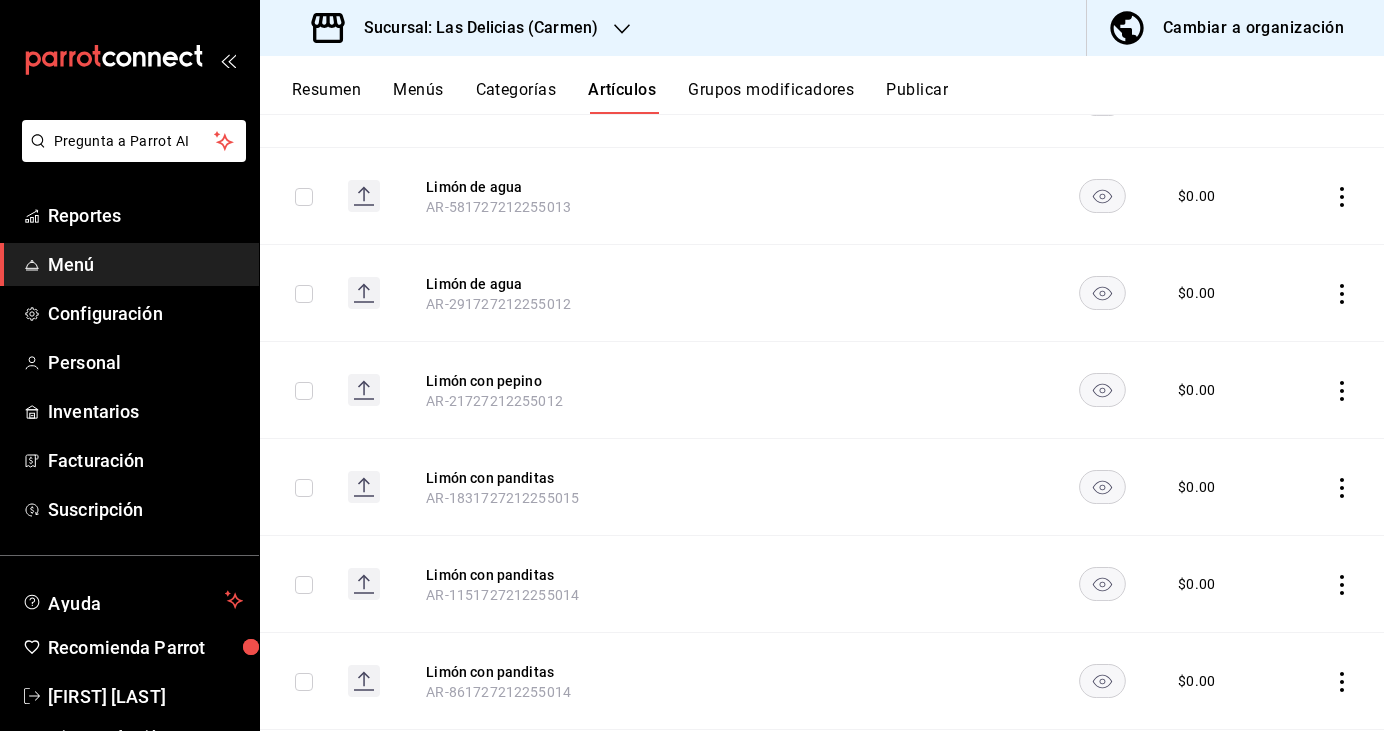 click on "Menús" at bounding box center (418, 97) 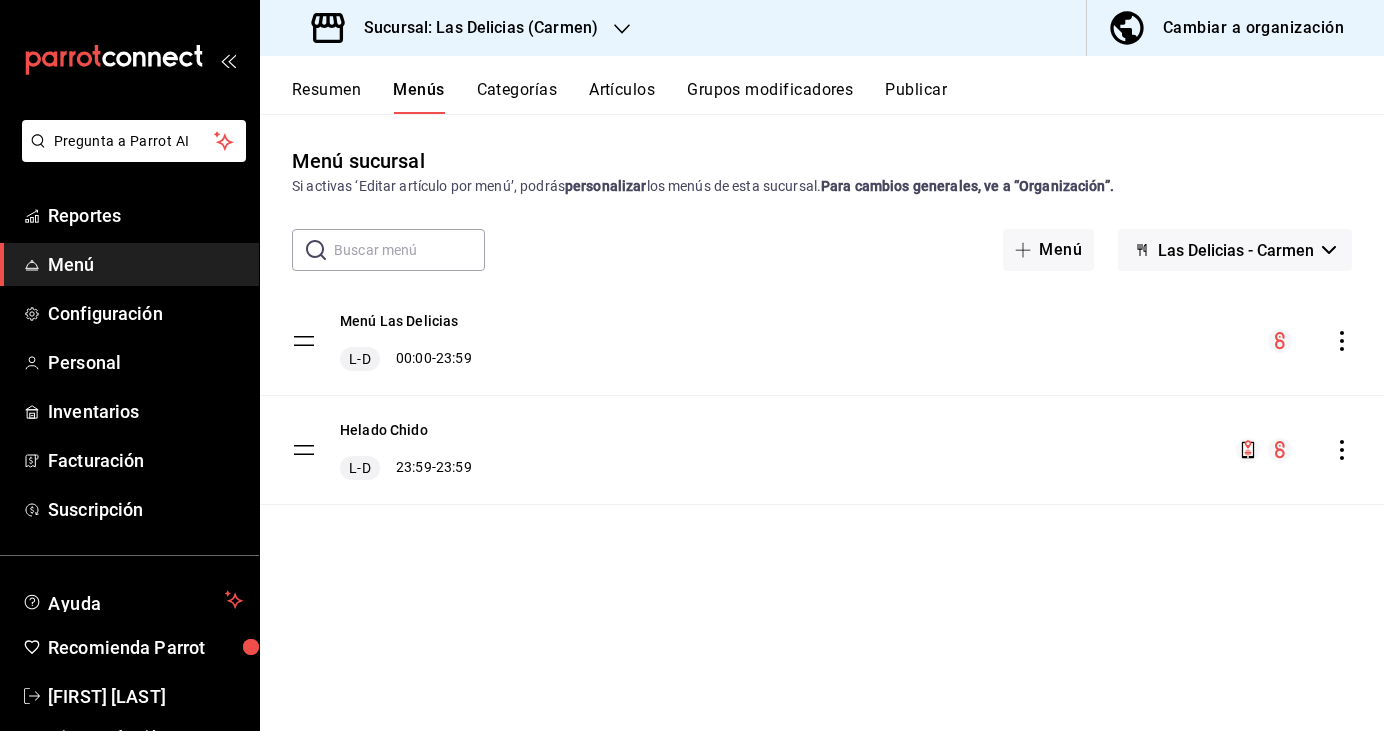 click on "Resumen Menús Categorías Artículos Grupos modificadores Publicar" at bounding box center (822, 85) 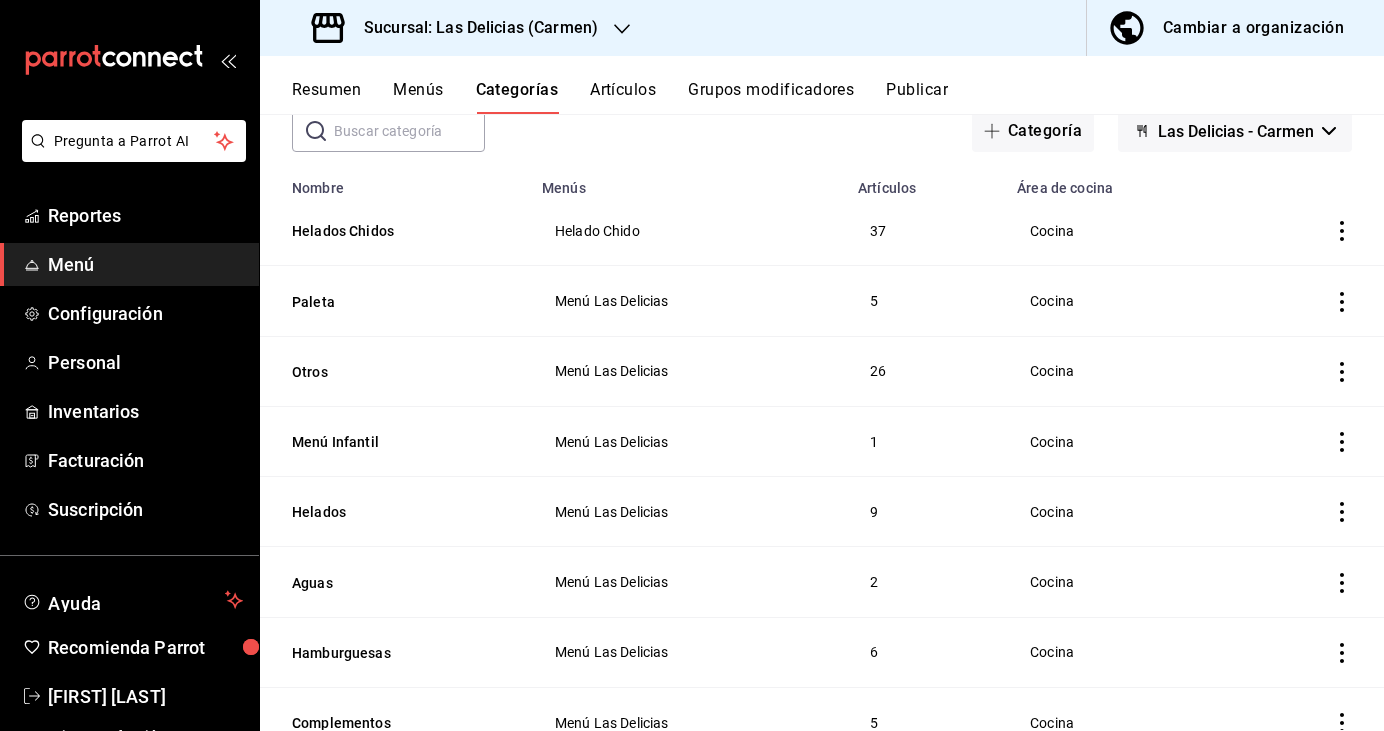 scroll, scrollTop: 191, scrollLeft: 0, axis: vertical 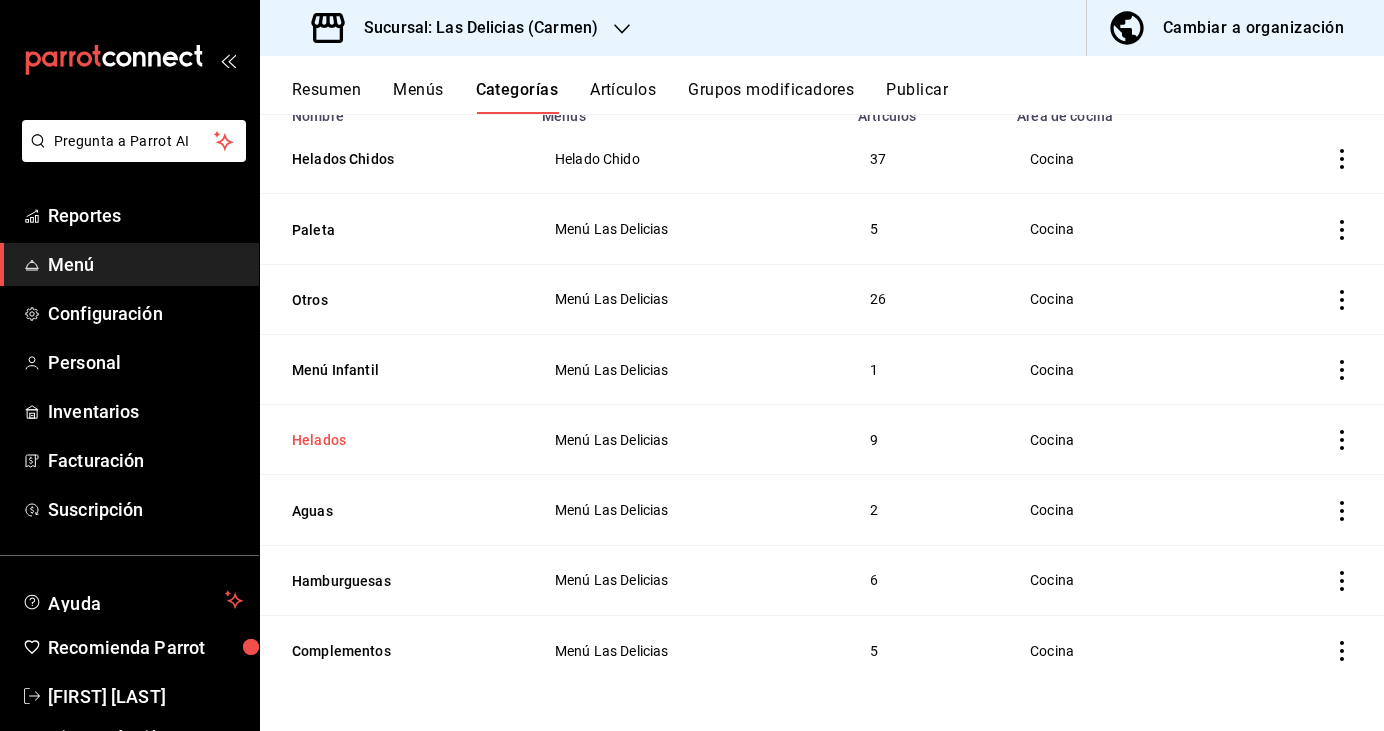 click on "Helados" at bounding box center [392, 440] 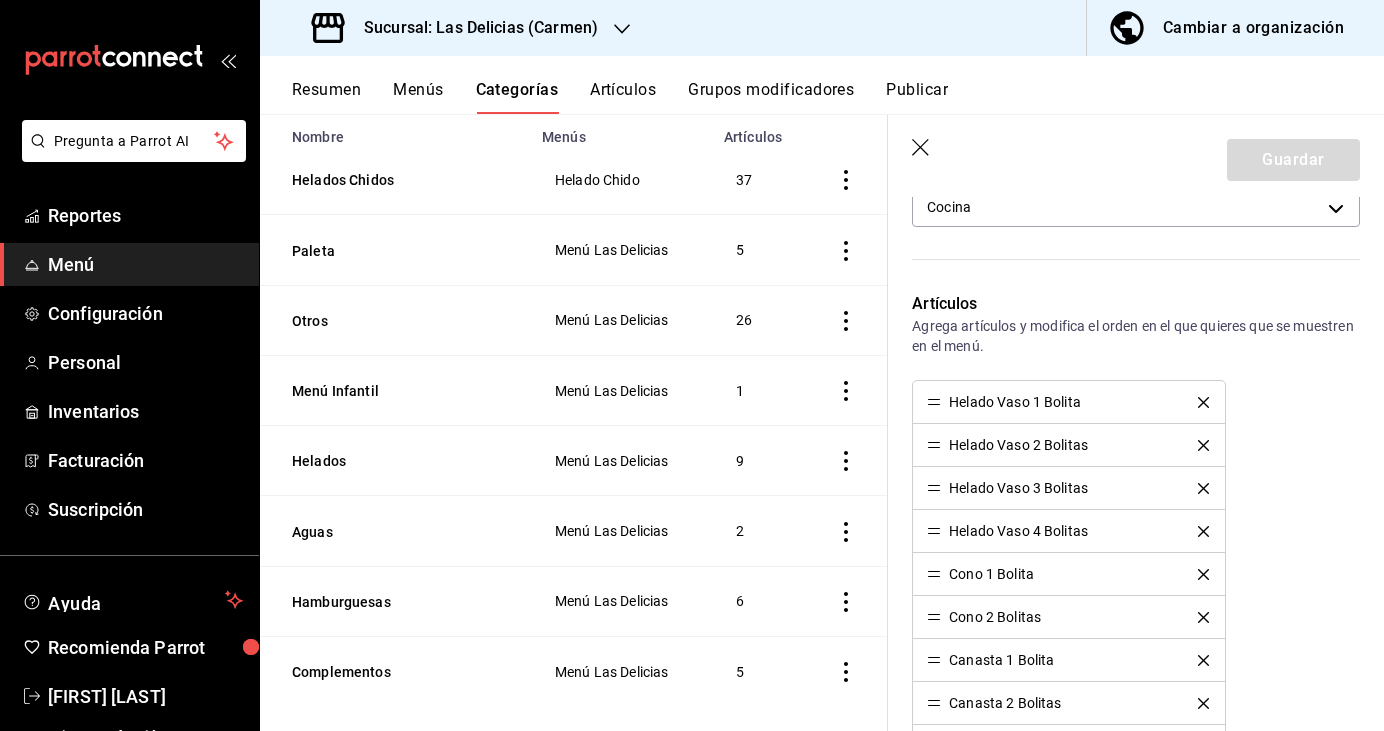 scroll, scrollTop: 409, scrollLeft: 0, axis: vertical 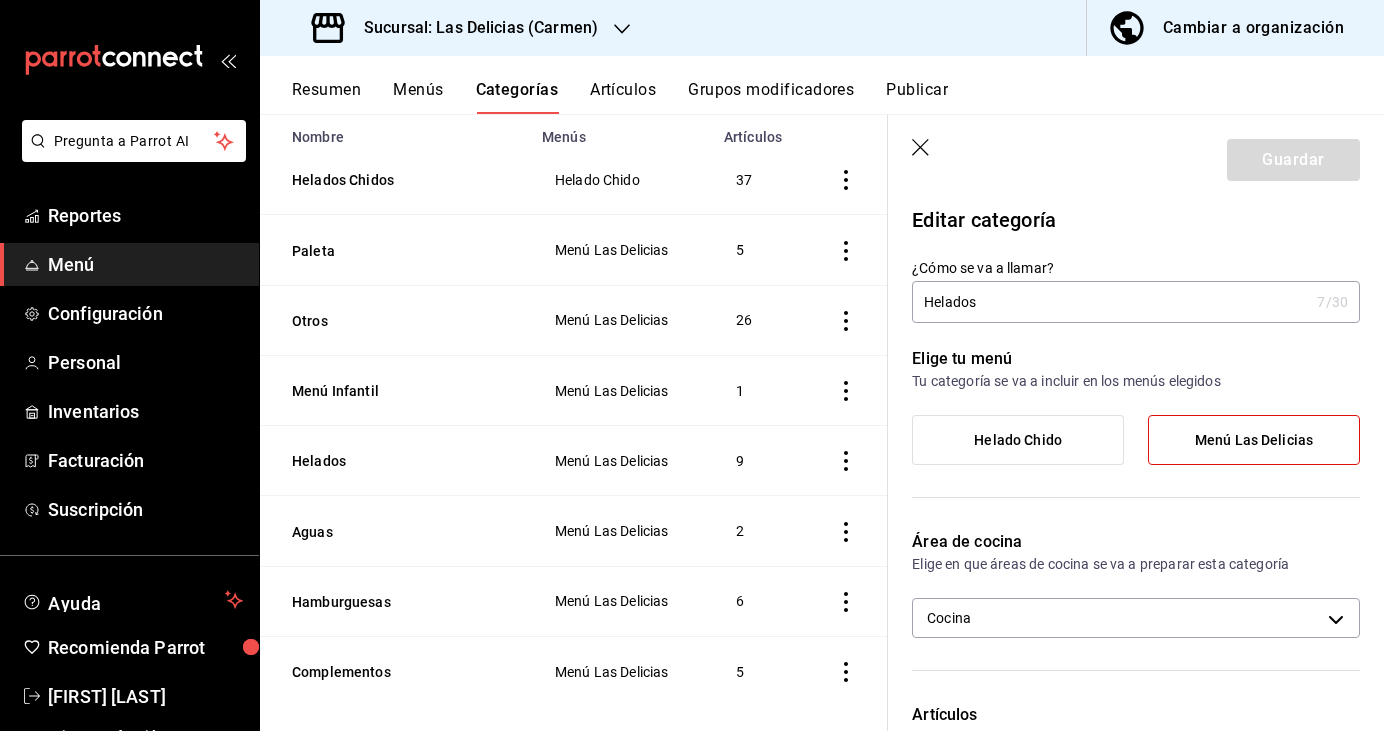 click on "Artículos" at bounding box center [623, 97] 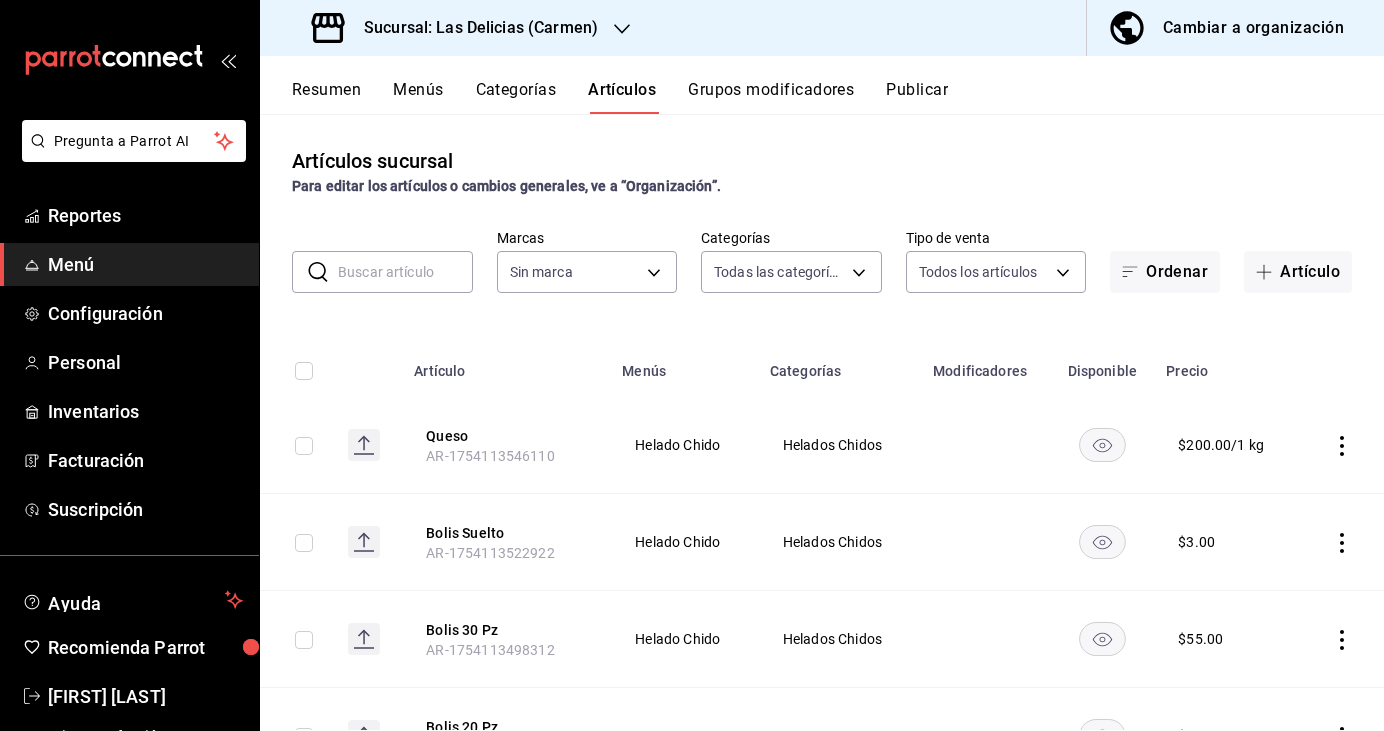 type on "f9792bb7-984b-40e9-b0d6-8b50caa48f6e,7d8abe97-ee95-40a7-842e-145ab89e29ff,f361a858-f8c8-4d8c-a506-4594e1421809,510ee1d6-92ff-4b64-8b98-c901642e758b,6b408915-e707-4707-8b0b-621f2edf9041,f80dbae6-da58-43cc-8899-179385b7f145,071570f8-bb2a-4867-9776-efb14d44f57a,5e4b2be4-679f-437b-a44d-00ac1e85531f" 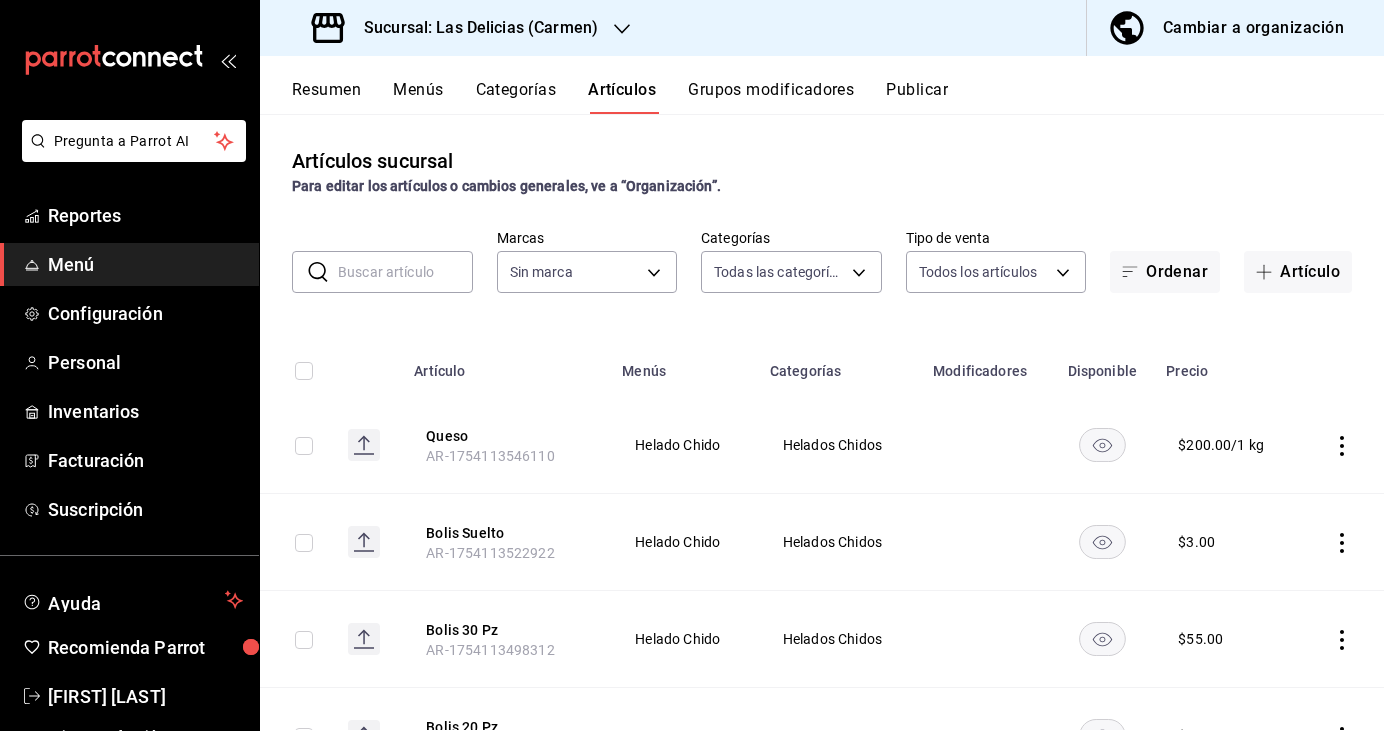 type on "5ea6dbf3-421c-49a4-ad77-2aa5fa6aed52" 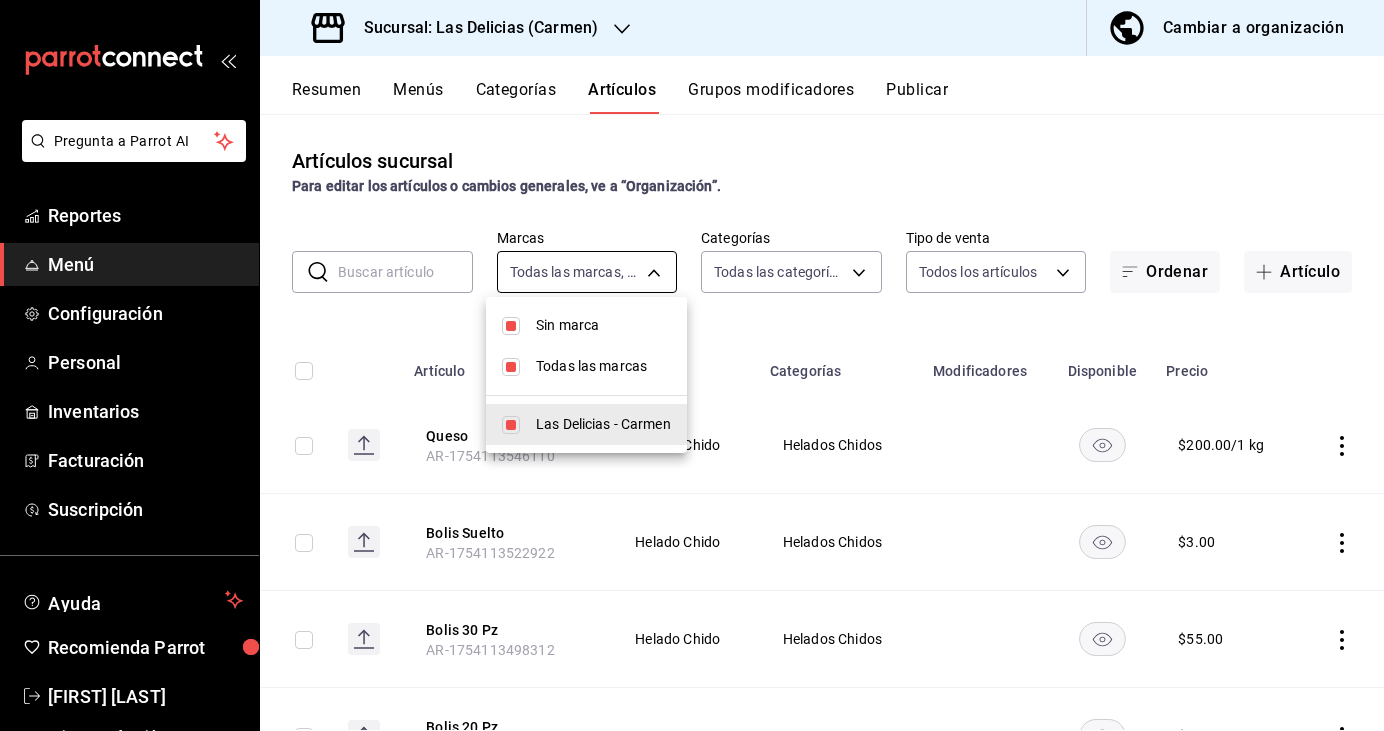 click on "Organización - Las Delicias y A la Burguer​ ​ Marcas Todas las marcas, Sin marca [UUID] Categorías Todas las categorías, Sin categoría [UUID],[UUID],[UUID],[UUID],[UUID],[UUID],[UUID],[UUID] Tipo de venta Todos los artículos ALL Ordenar Artículo Artículo Menús Categorías Modificadores Disponible Precio Queso AR-1754113546110 Helado Chido Helados Chidos $ 200.00 / 1   kg Bolis Suelto" at bounding box center (692, 365) 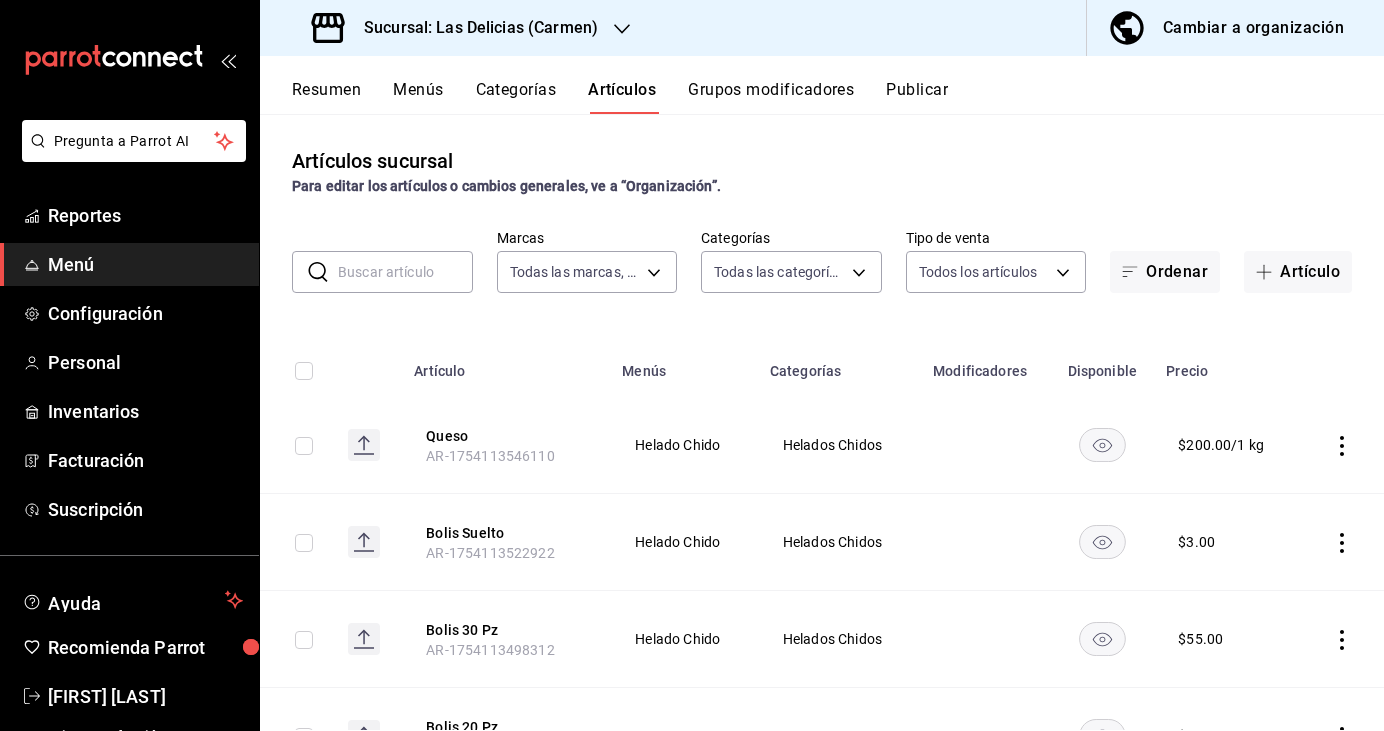 click at bounding box center [405, 272] 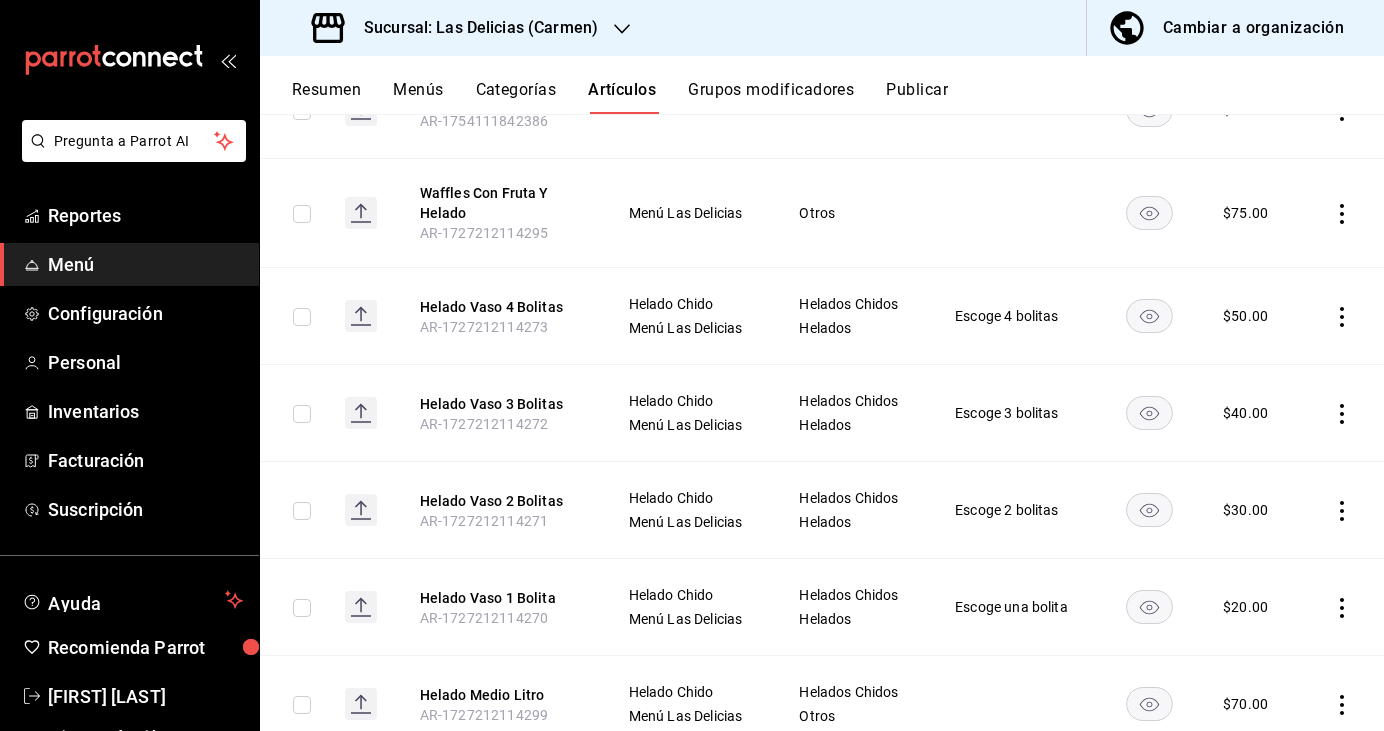 scroll, scrollTop: 620, scrollLeft: 0, axis: vertical 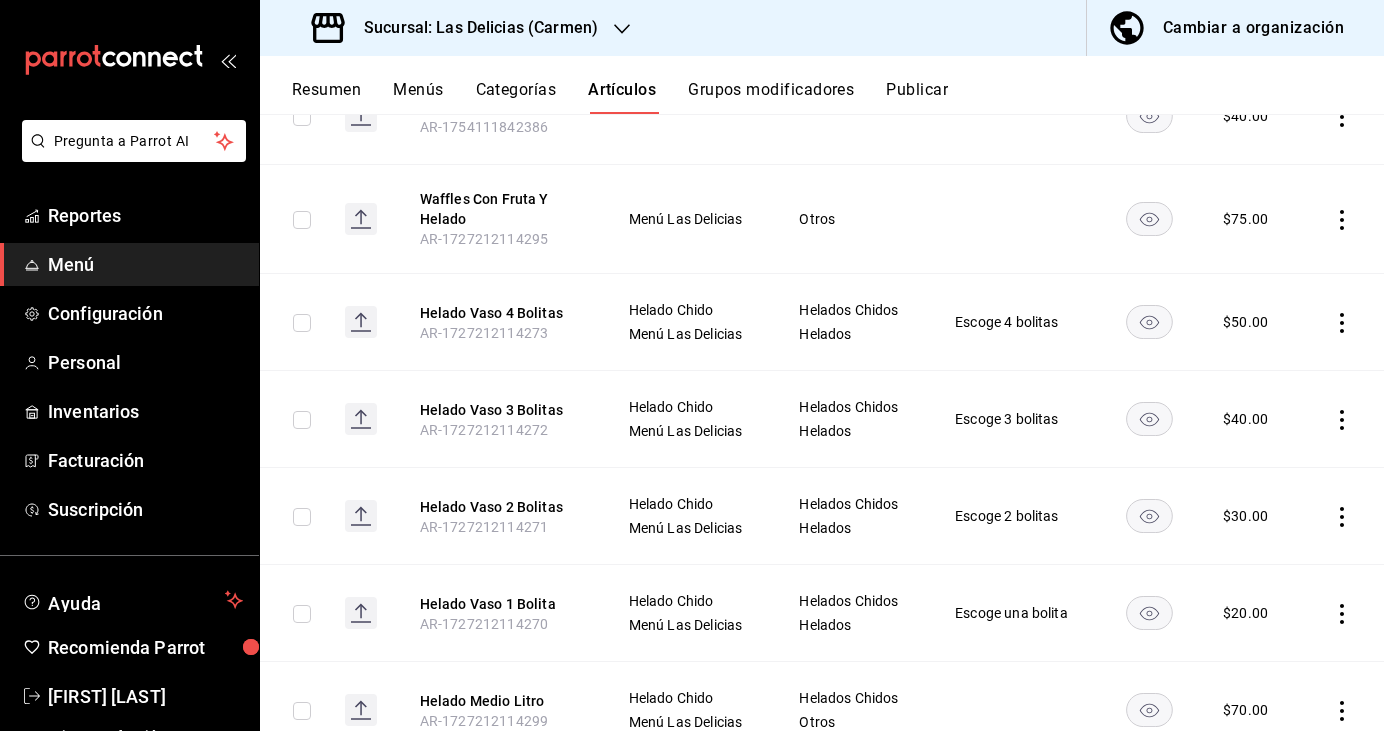 type on "helado" 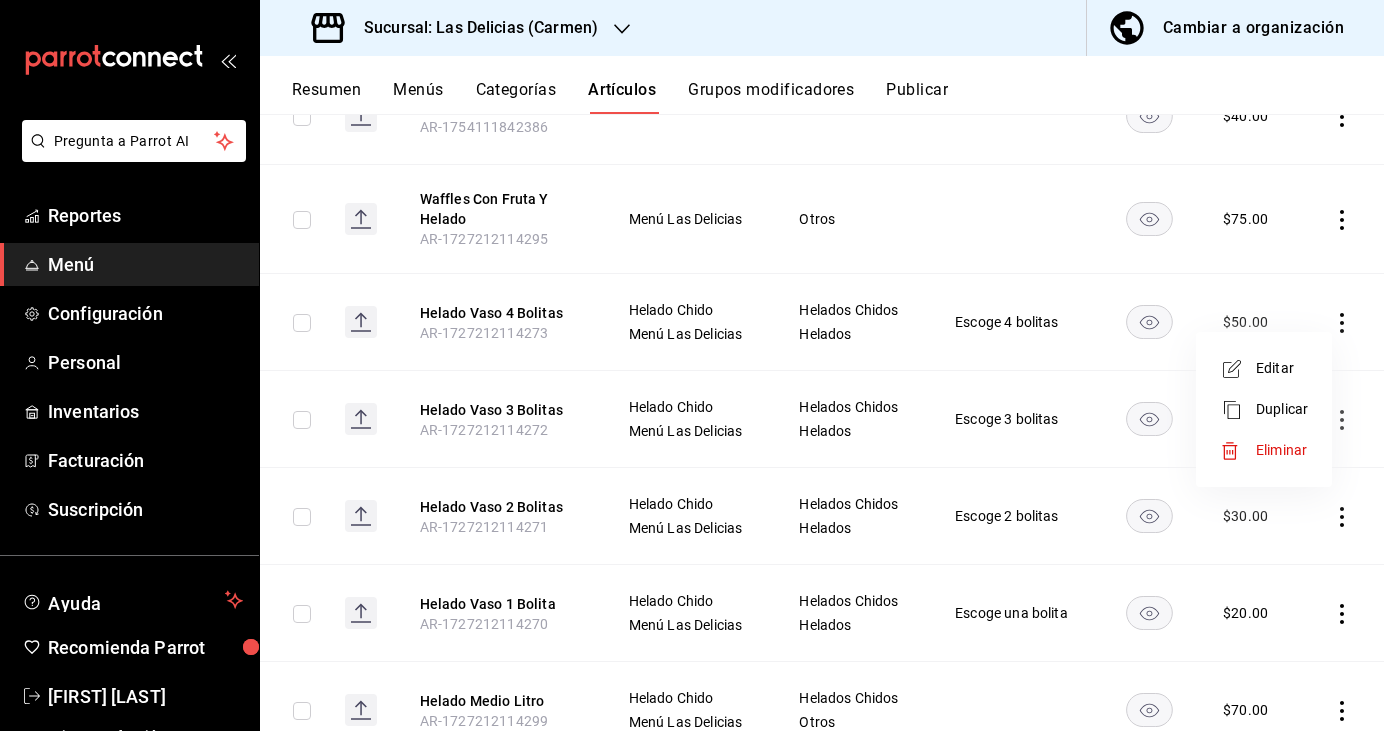 click on "Editar" at bounding box center (1264, 368) 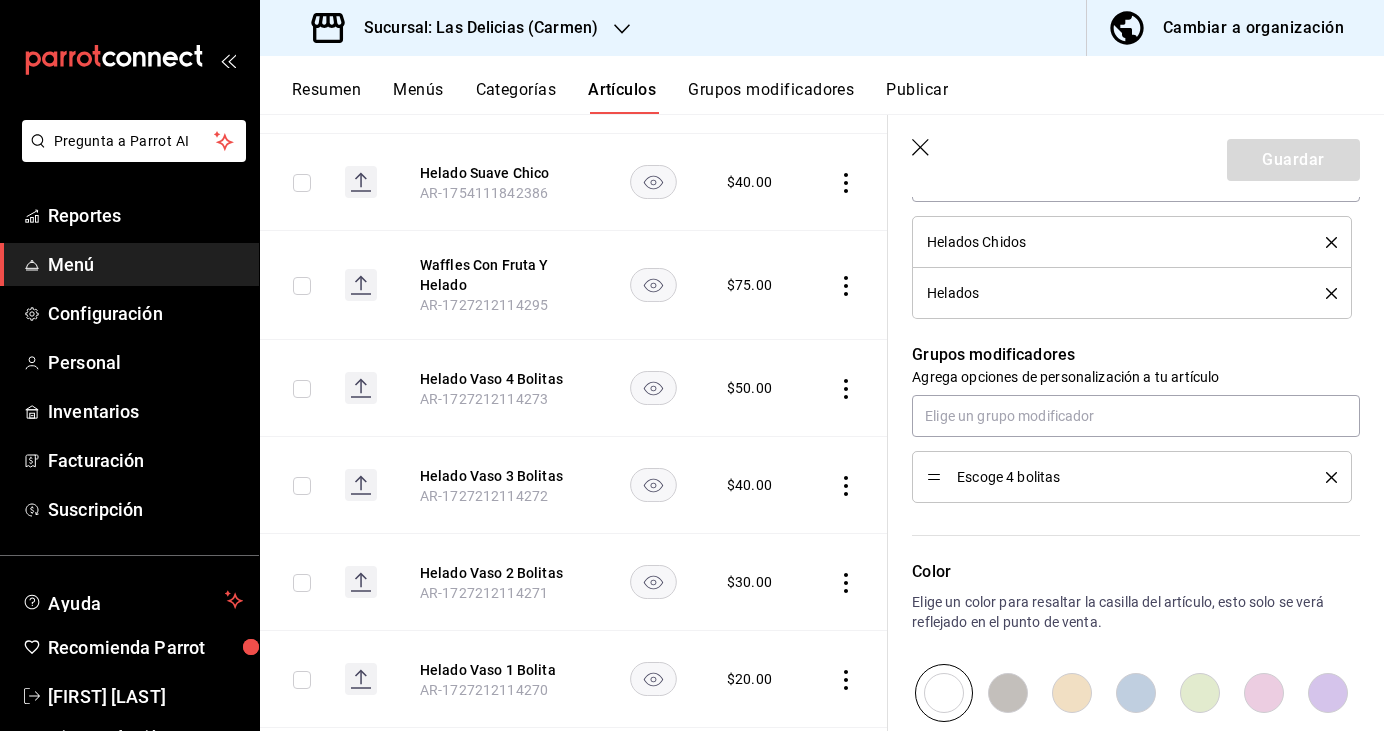 scroll, scrollTop: 812, scrollLeft: 0, axis: vertical 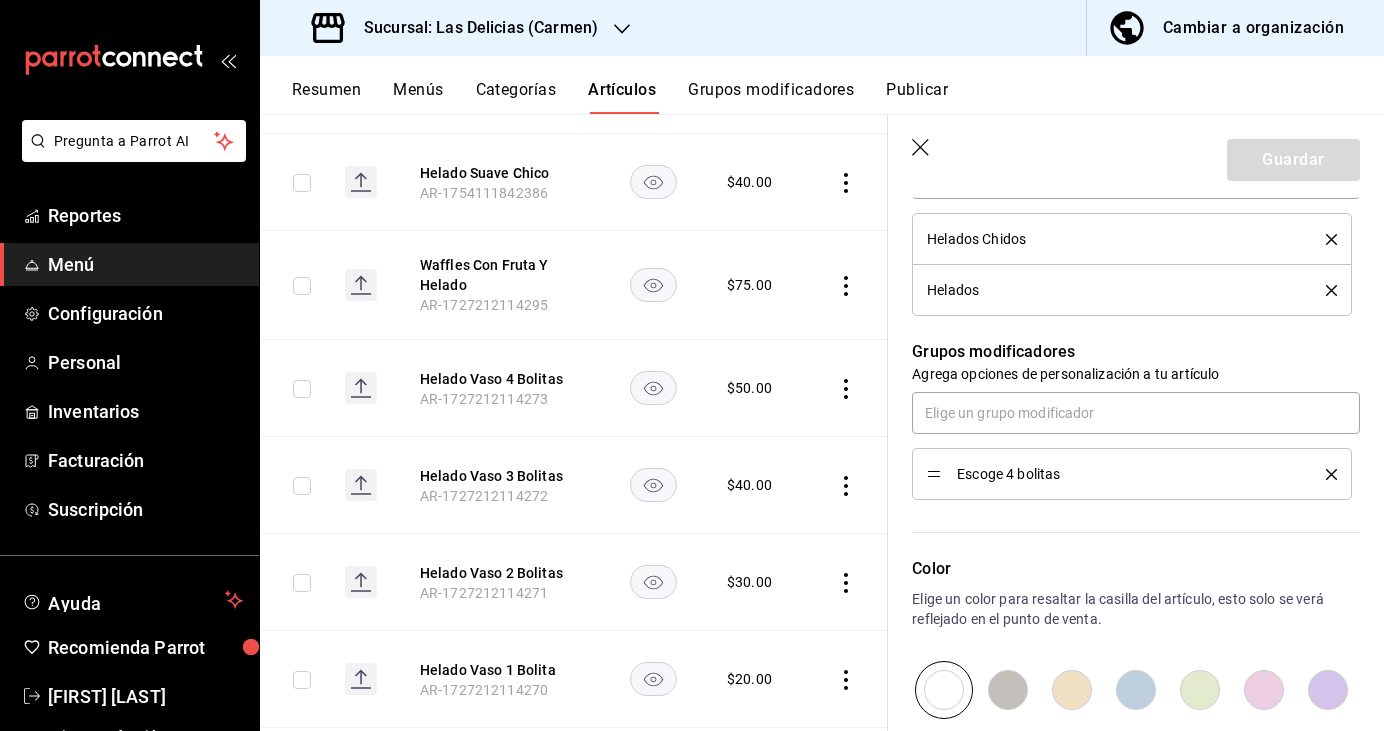 click 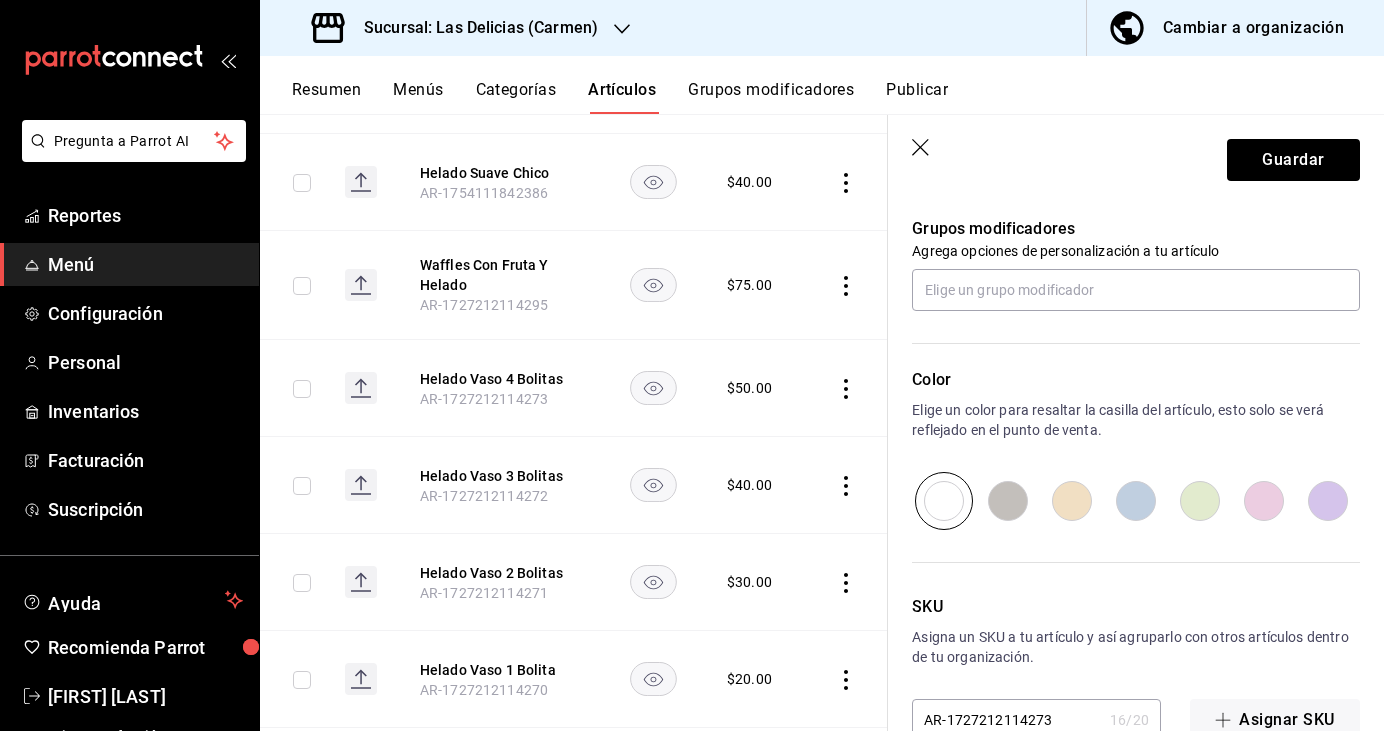 scroll, scrollTop: 985, scrollLeft: 0, axis: vertical 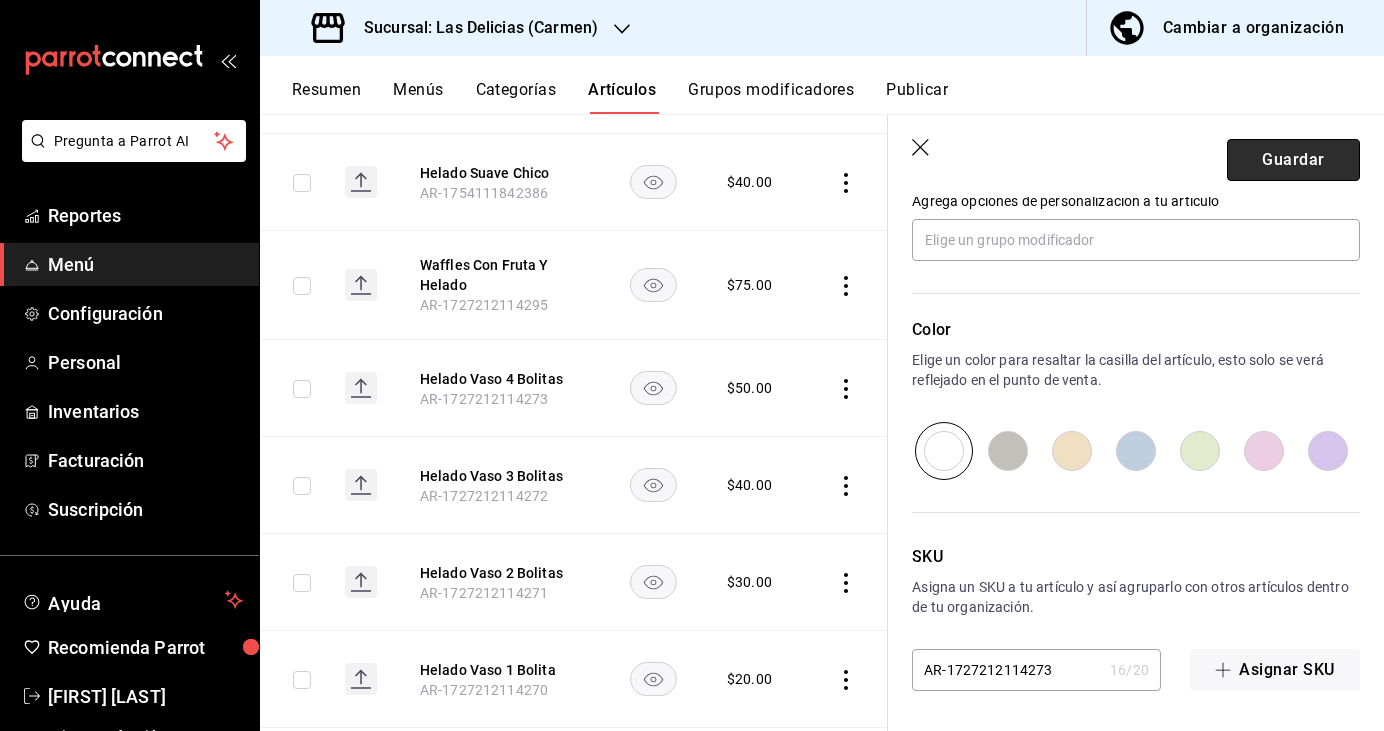 click on "Guardar" at bounding box center [1293, 160] 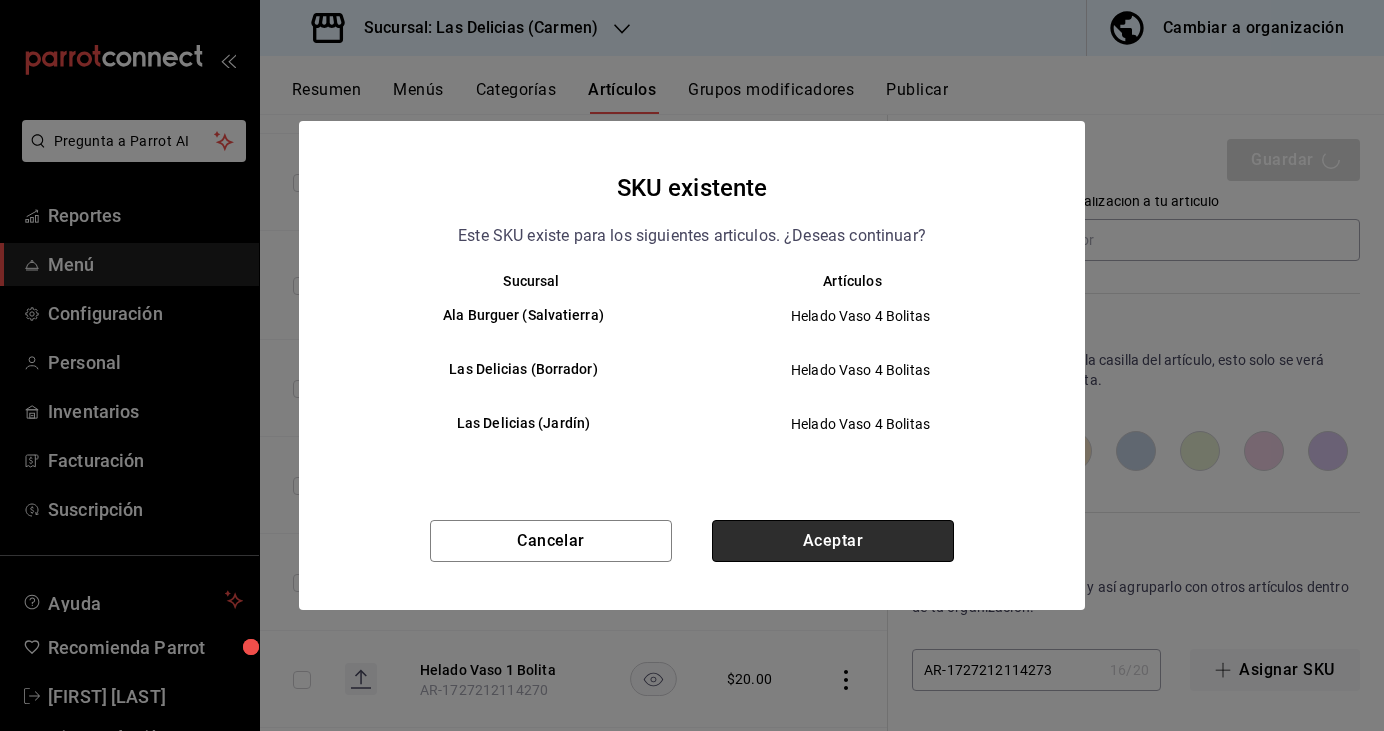 click on "Aceptar" at bounding box center [833, 541] 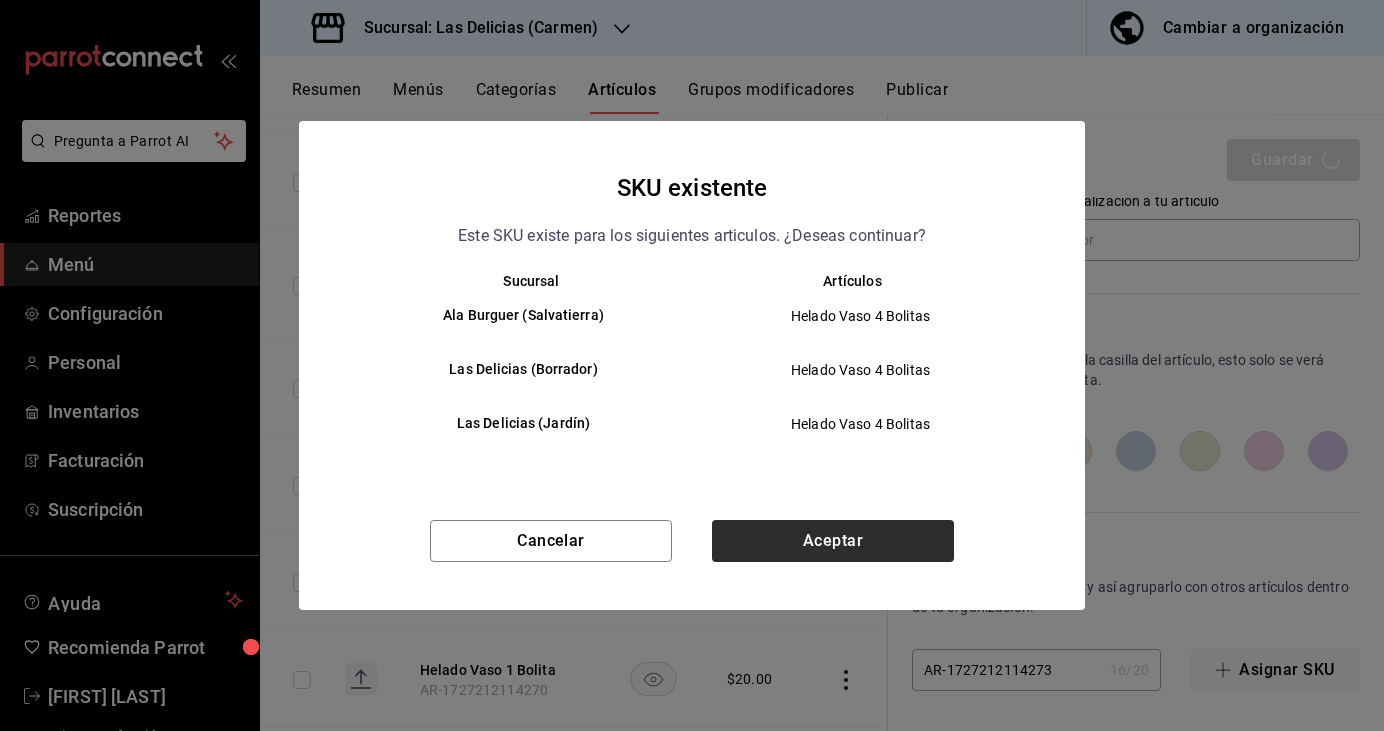 type on "x" 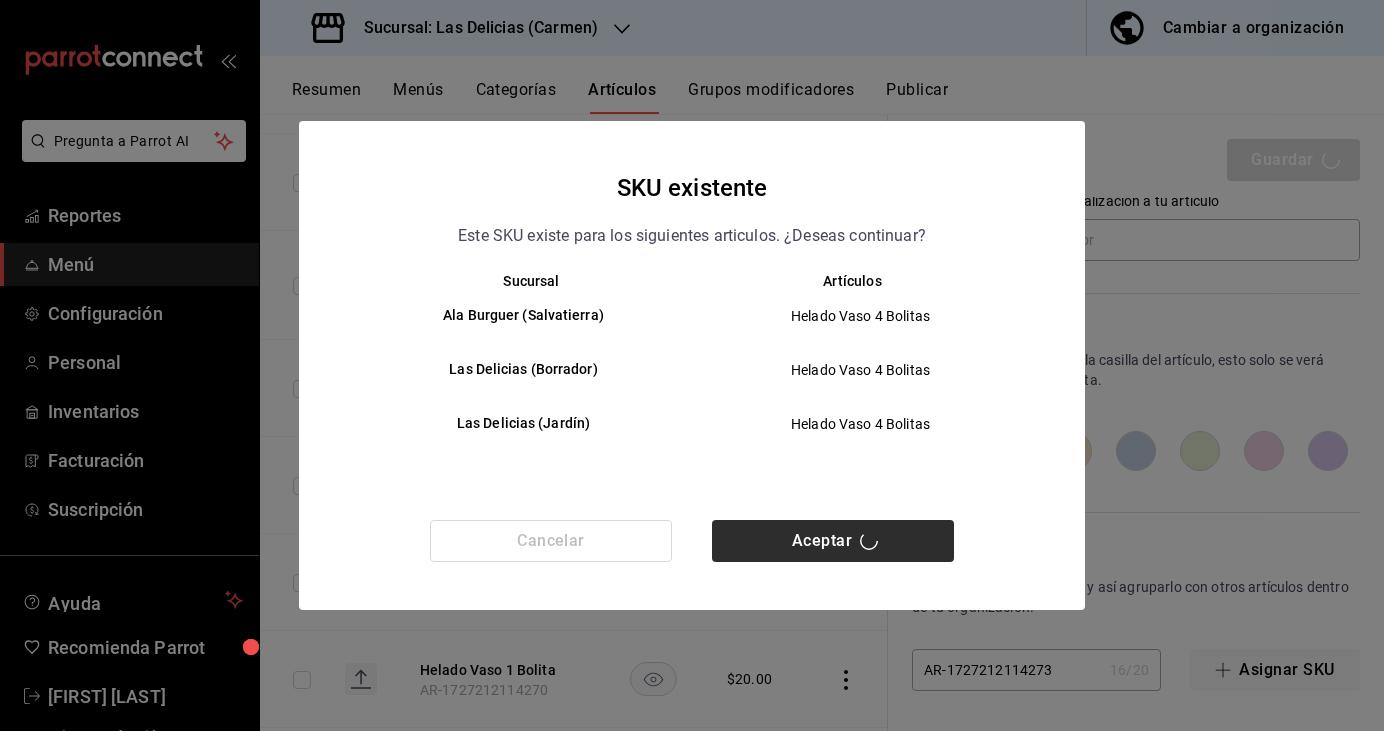 type 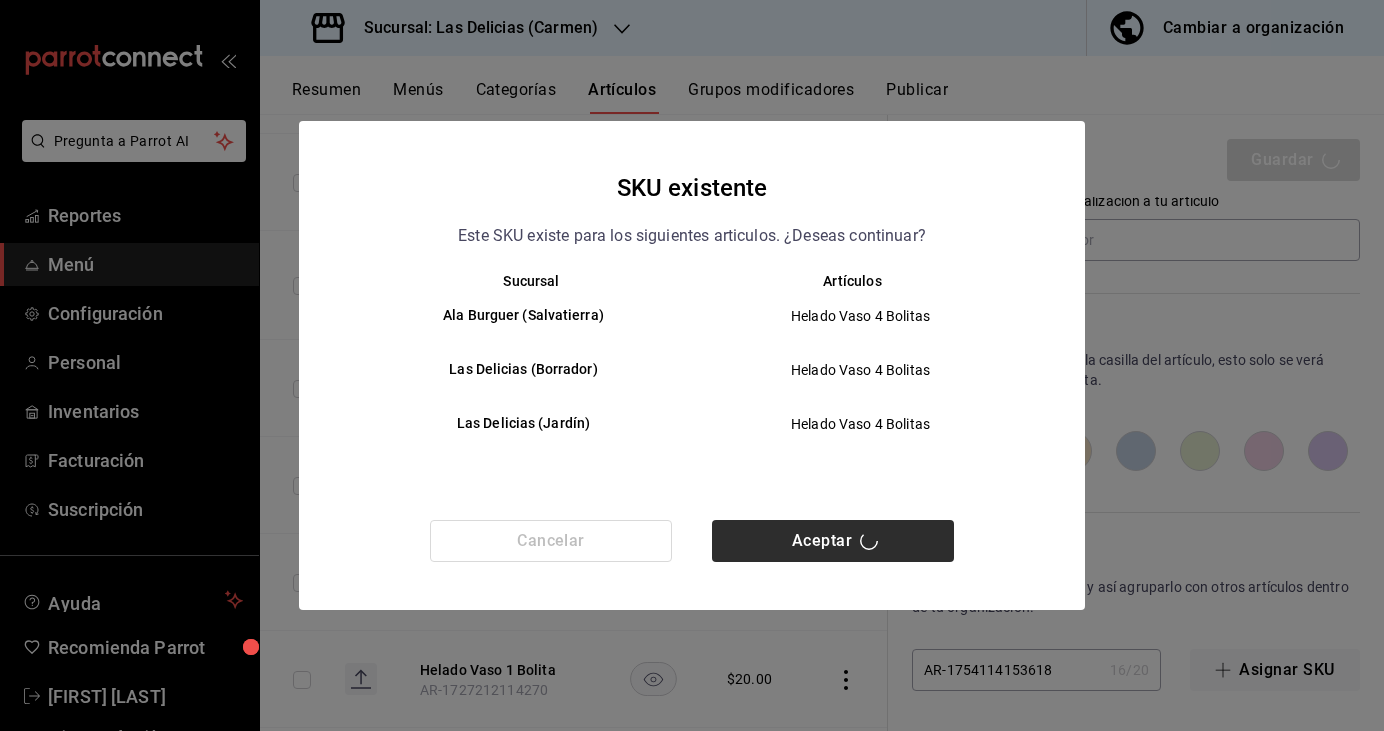 scroll, scrollTop: 0, scrollLeft: 0, axis: both 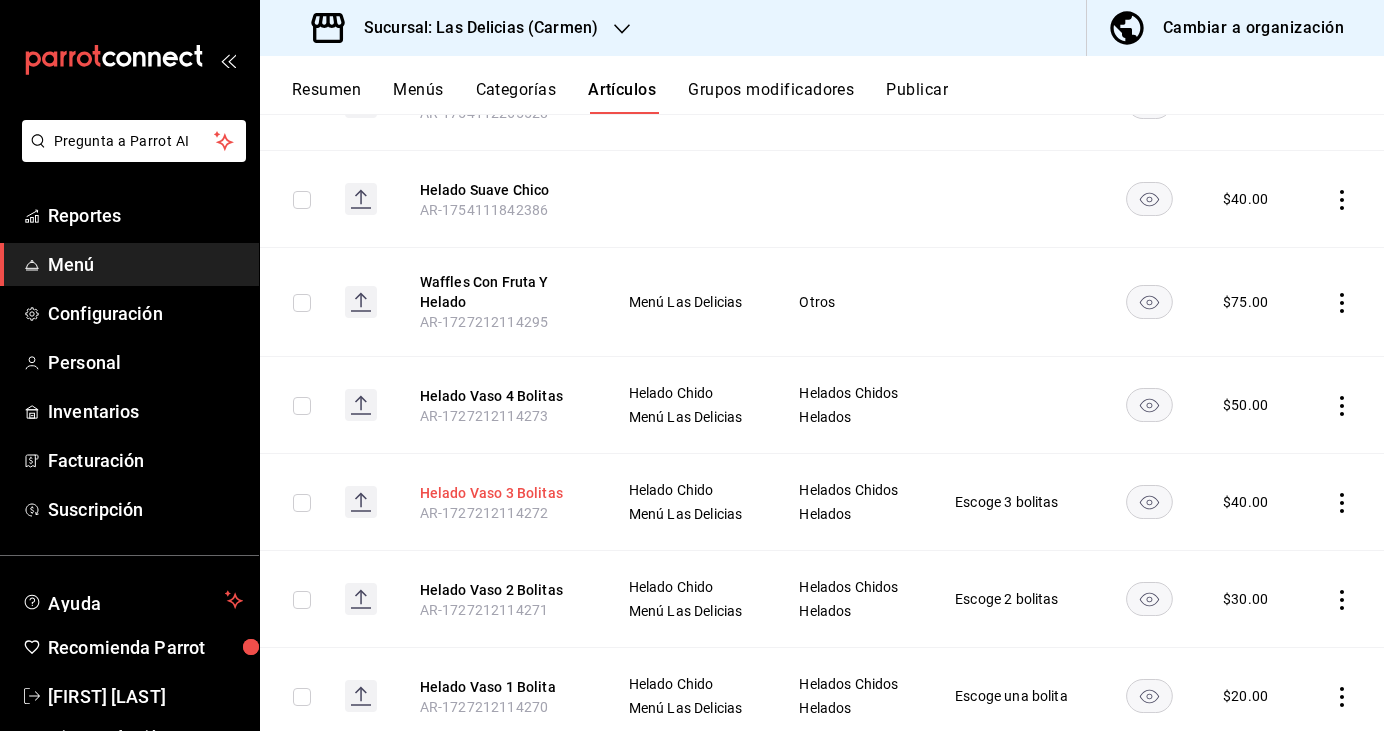 click on "Helado Vaso 3 Bolitas" at bounding box center [500, 493] 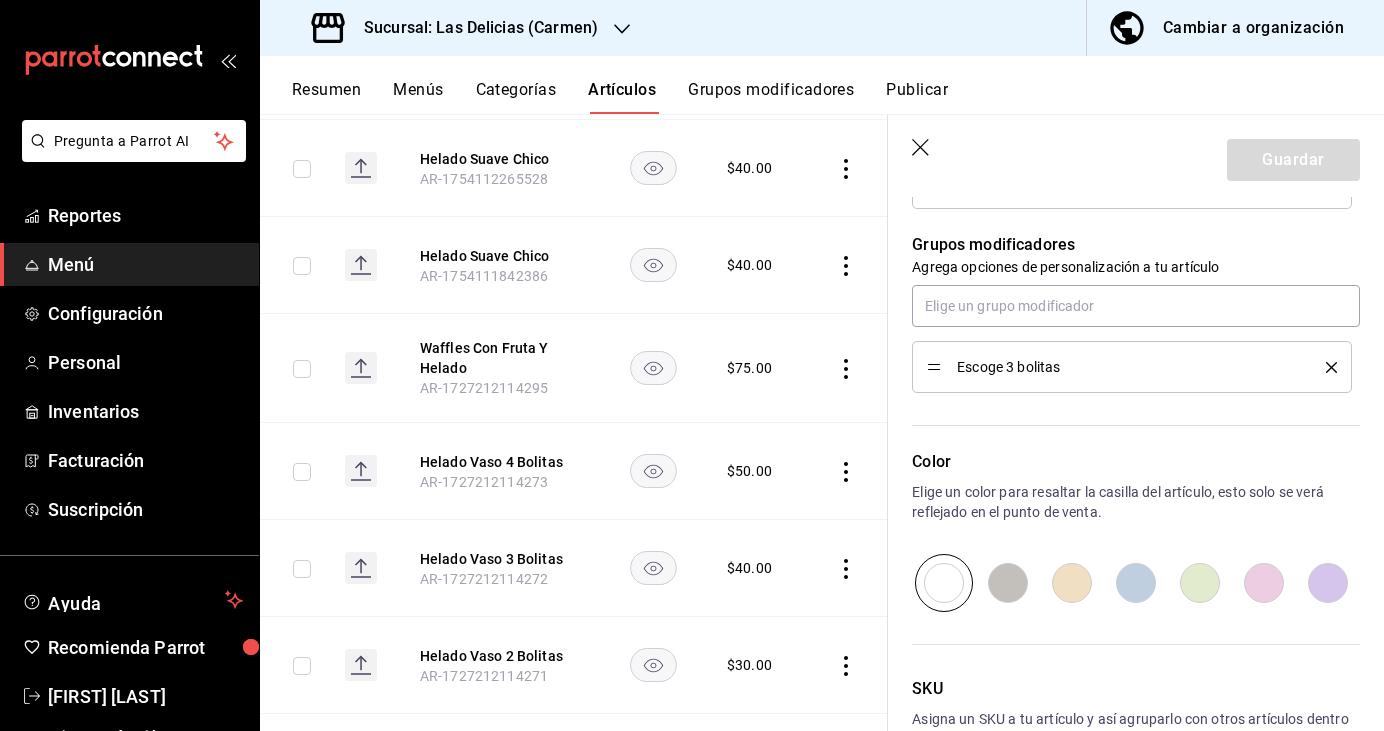 scroll, scrollTop: 922, scrollLeft: 0, axis: vertical 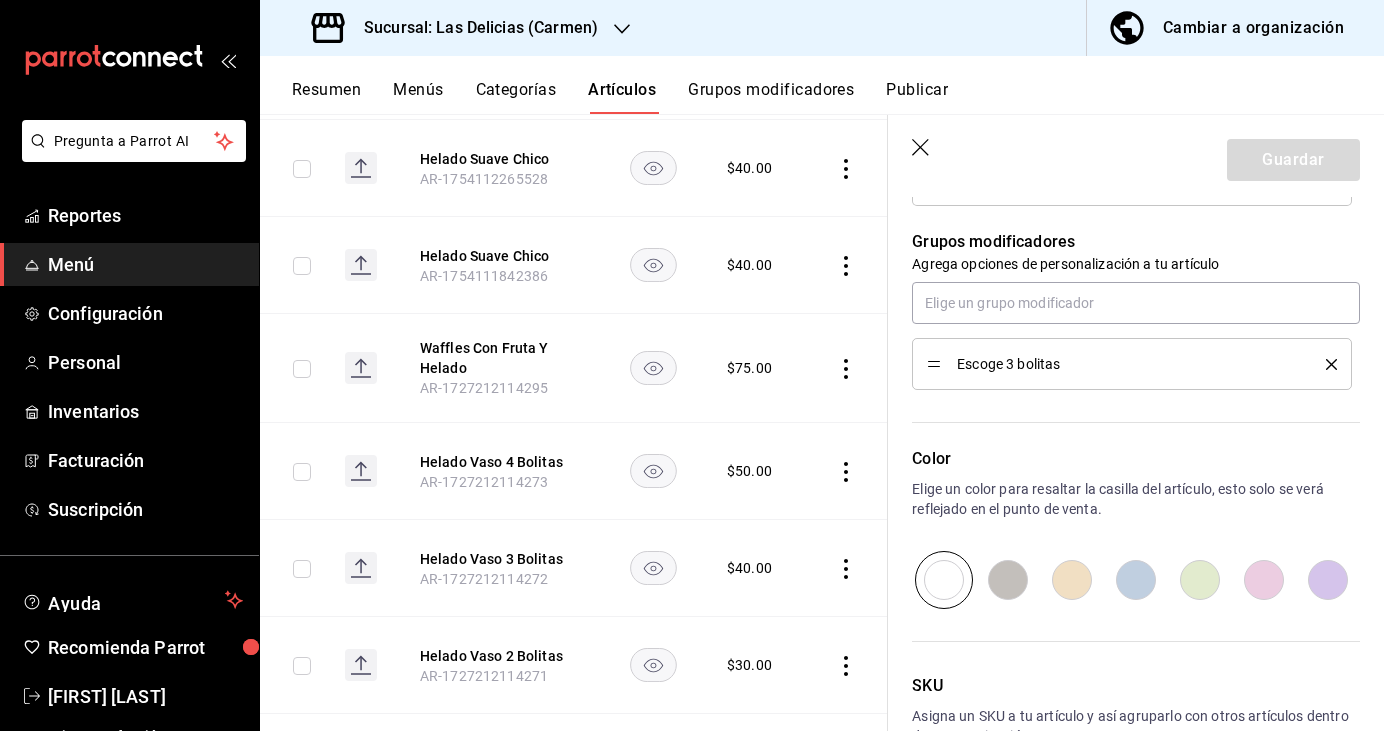 click 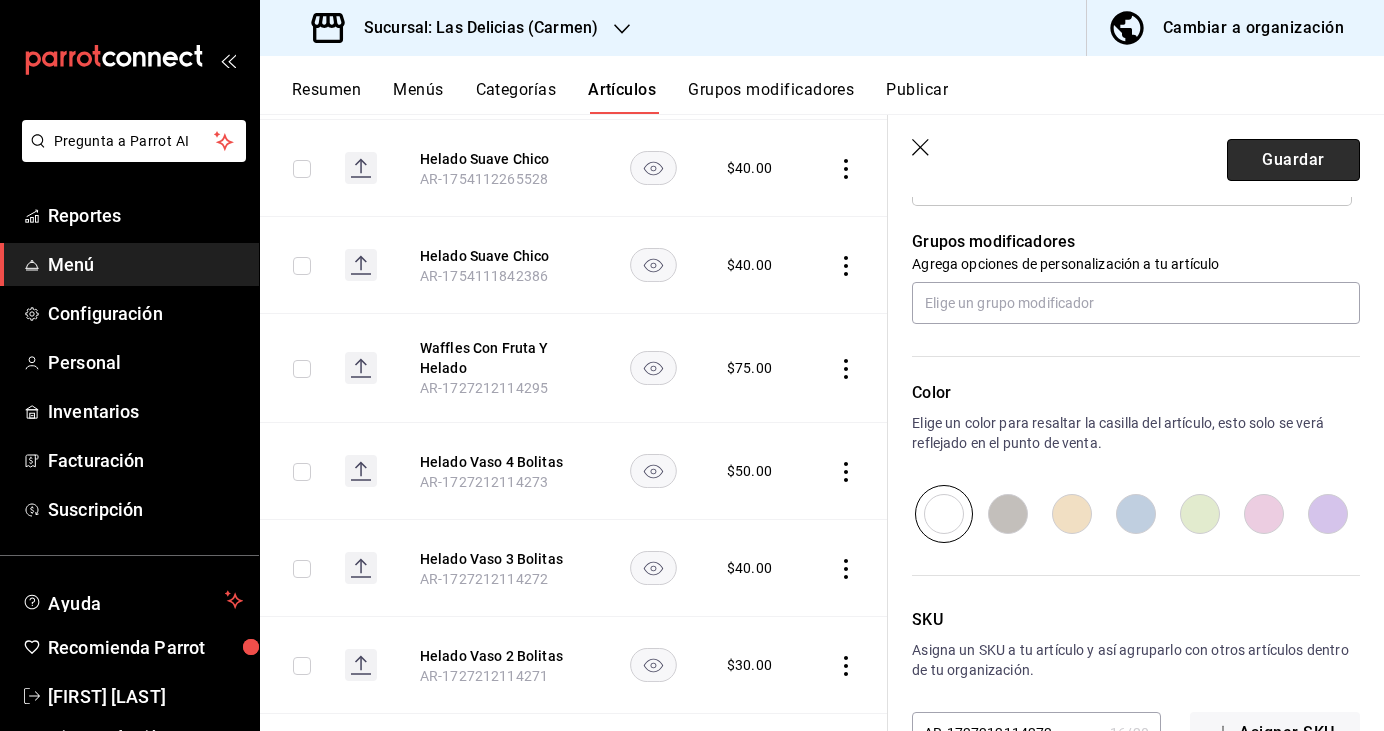 click on "Guardar" at bounding box center (1293, 160) 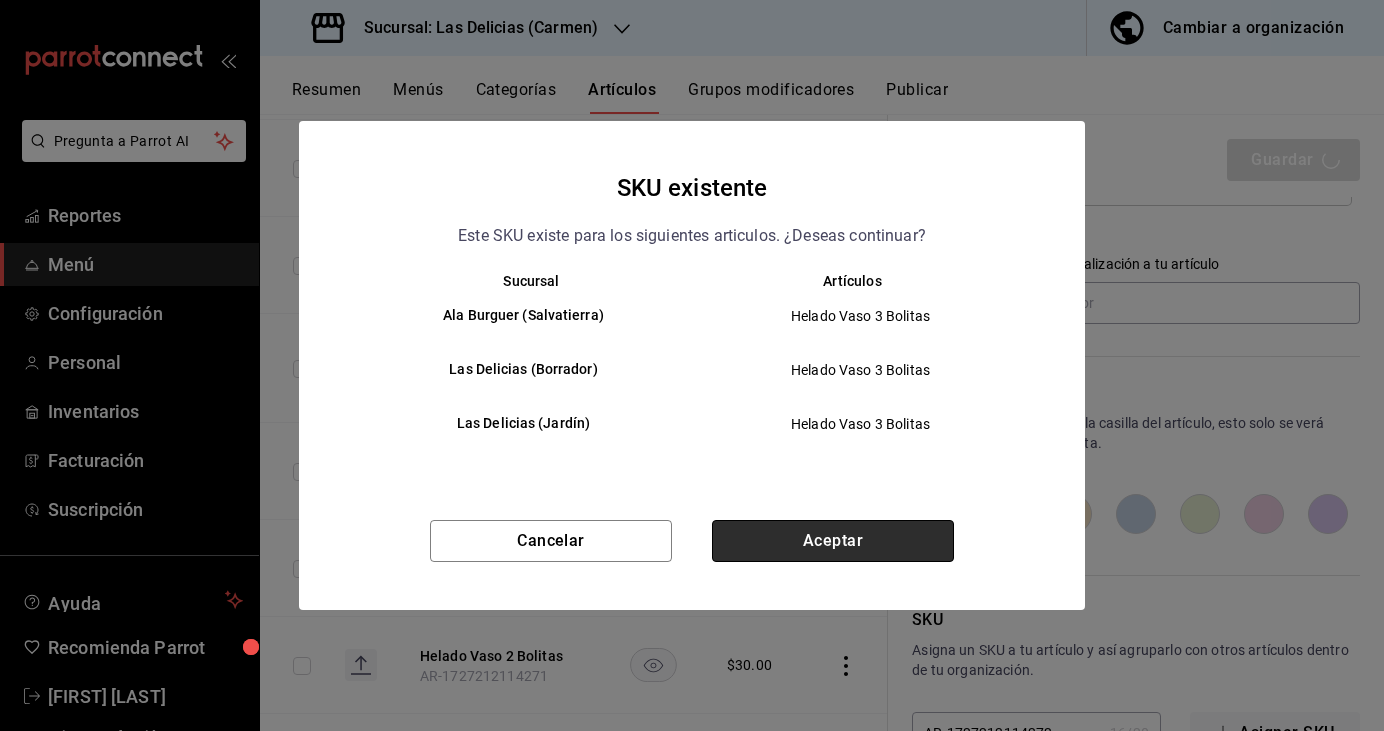 click on "Aceptar" at bounding box center (833, 541) 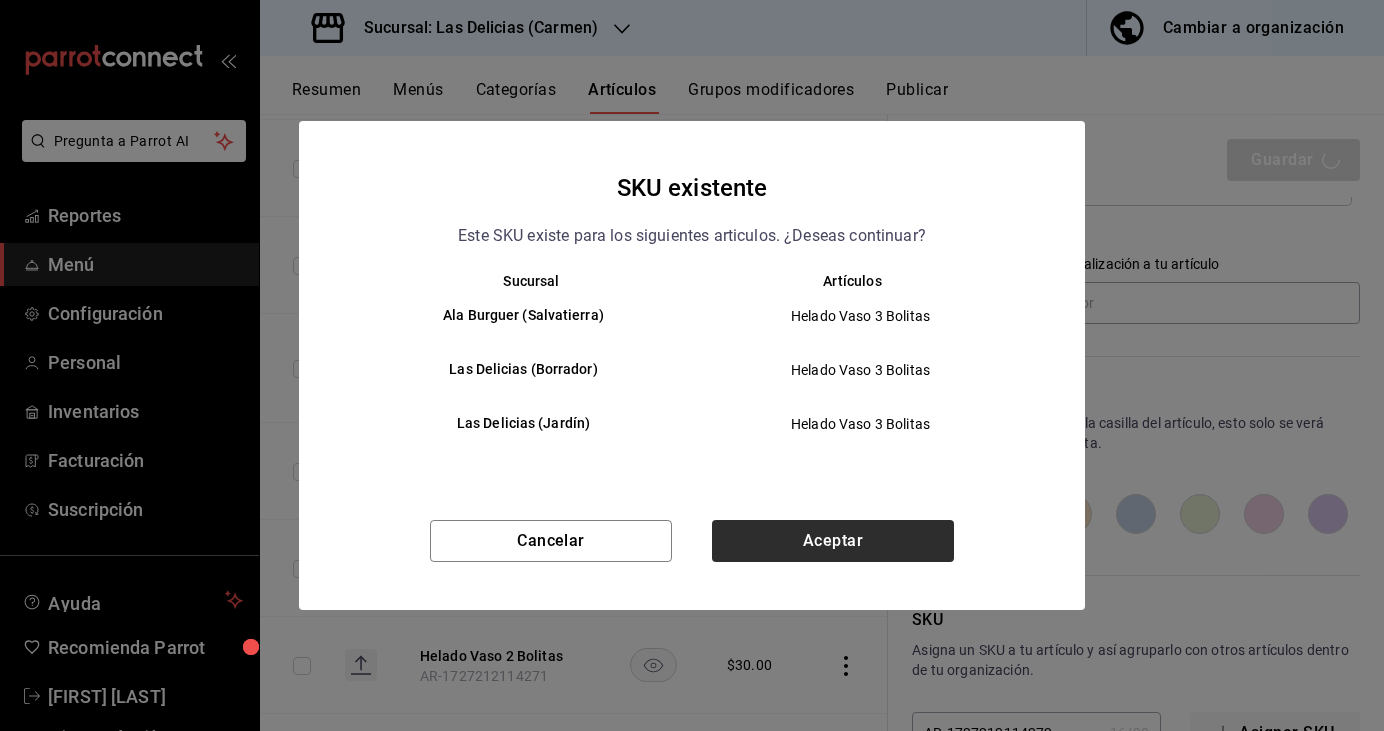 type on "x" 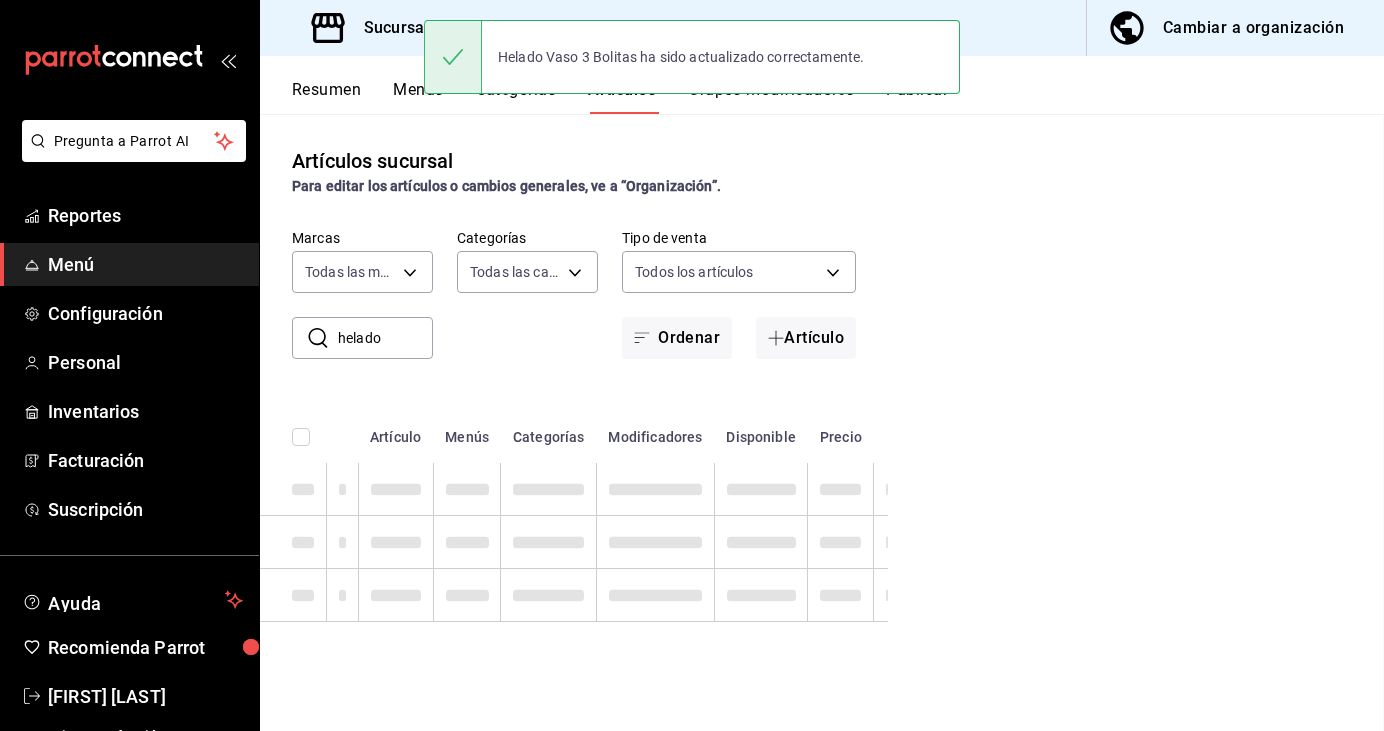 scroll, scrollTop: 0, scrollLeft: 0, axis: both 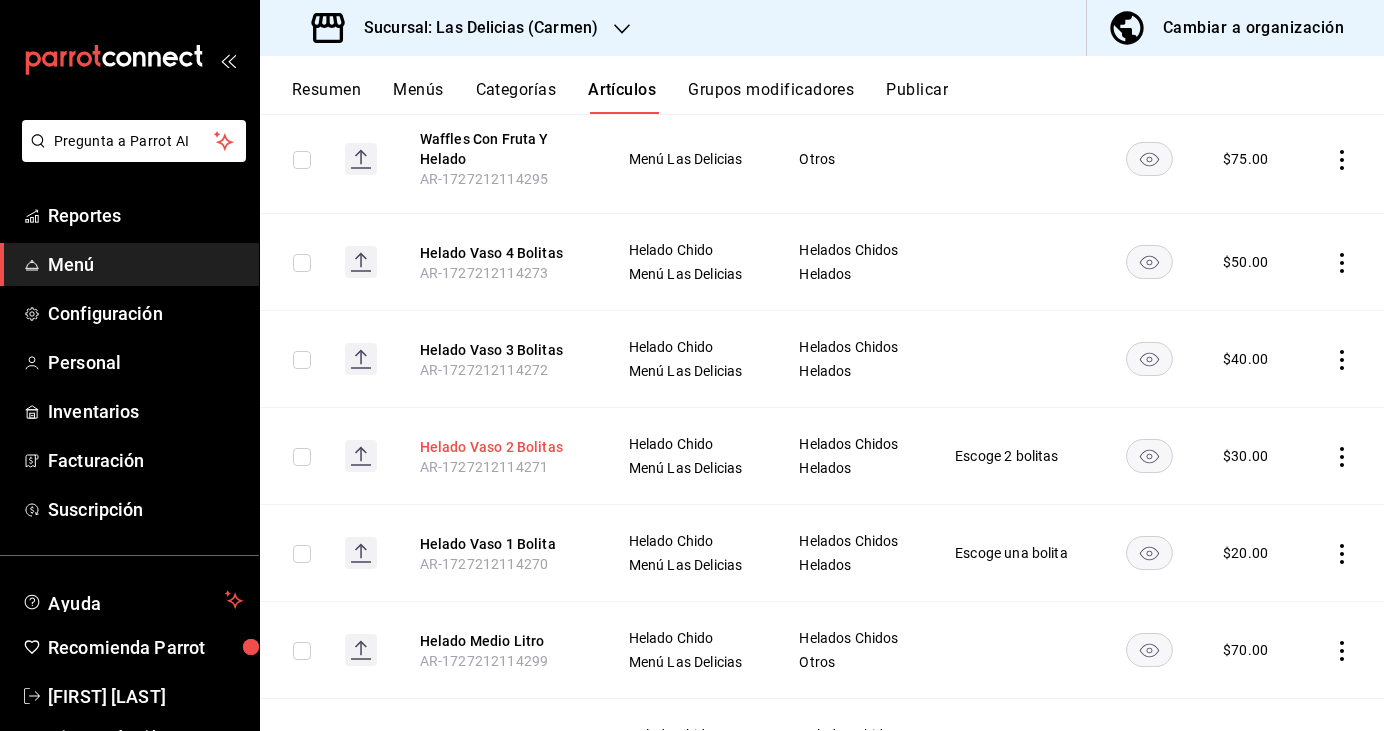 click on "Helado Vaso 2 Bolitas" at bounding box center (500, 447) 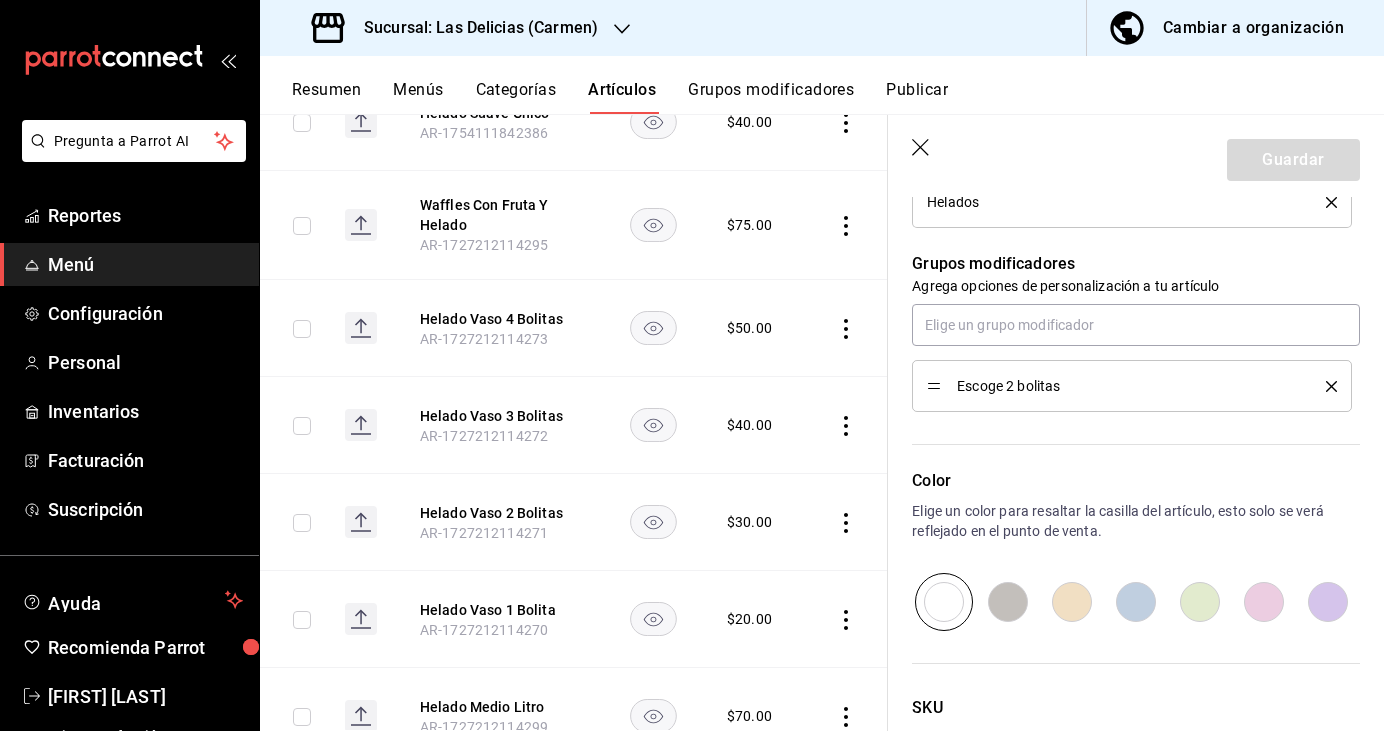 scroll, scrollTop: 884, scrollLeft: 0, axis: vertical 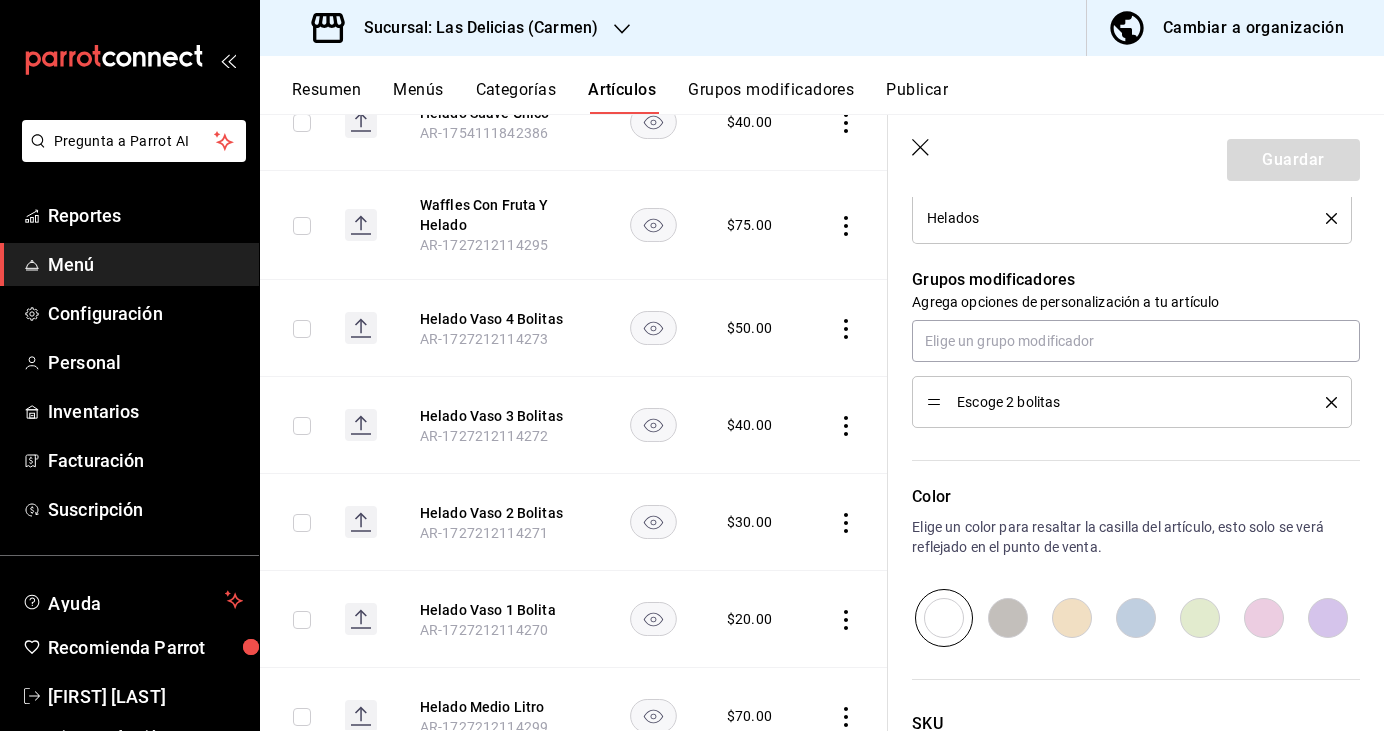 click on "Escoge 2 bolitas" at bounding box center [1132, 402] 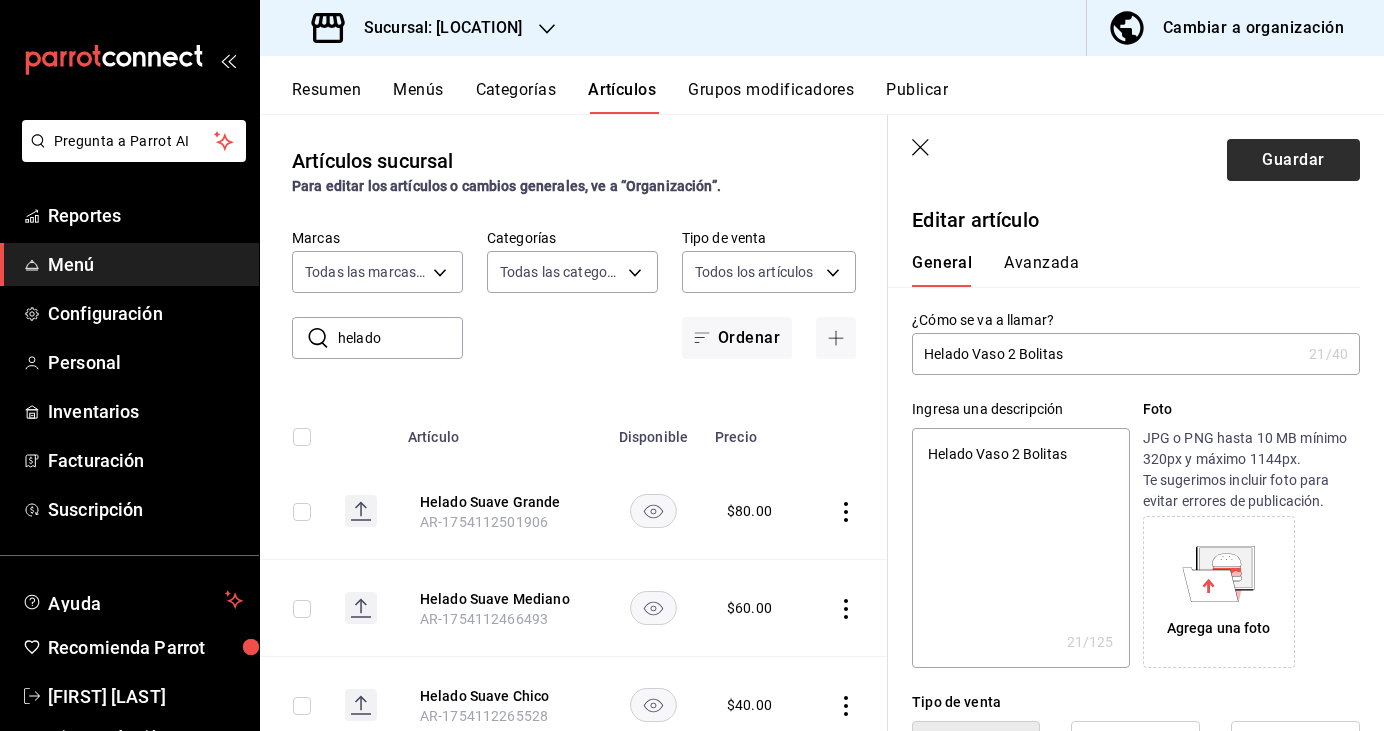 scroll, scrollTop: 0, scrollLeft: 0, axis: both 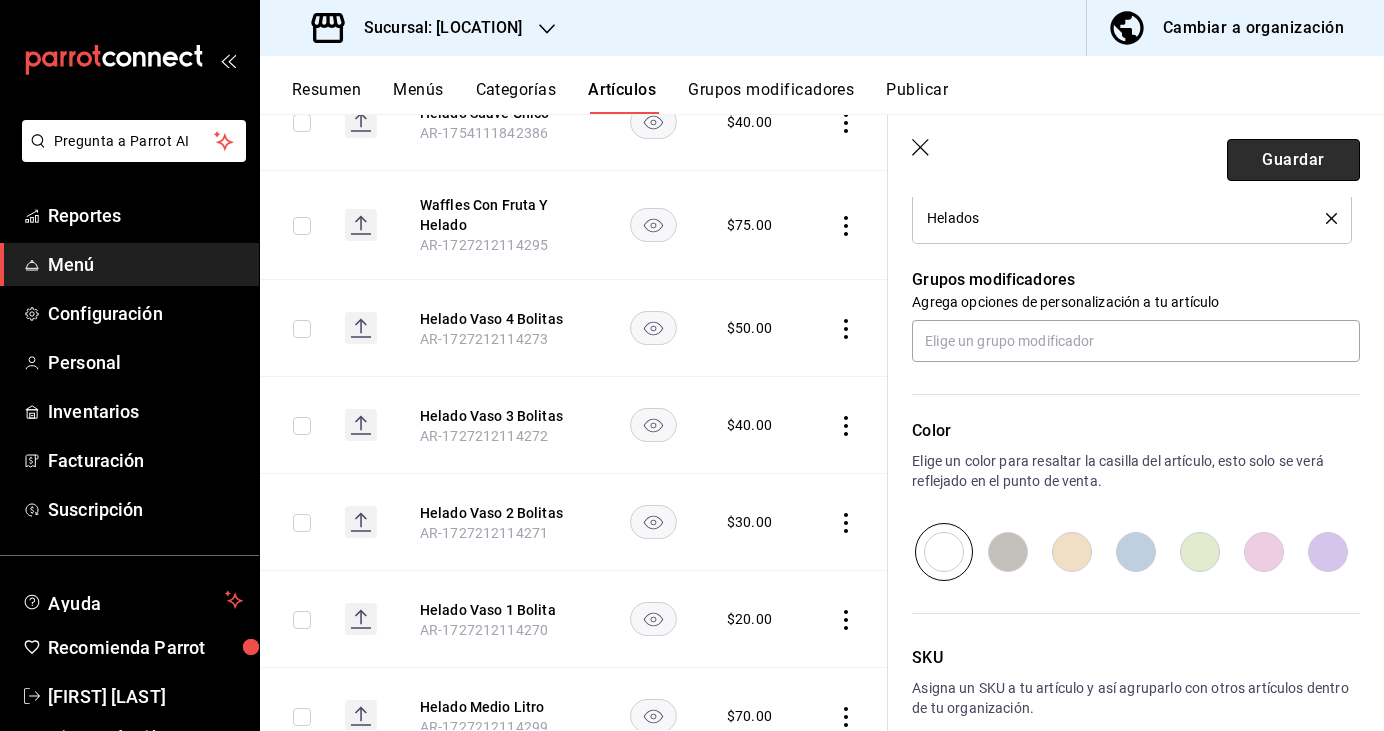 click on "Guardar" at bounding box center (1293, 160) 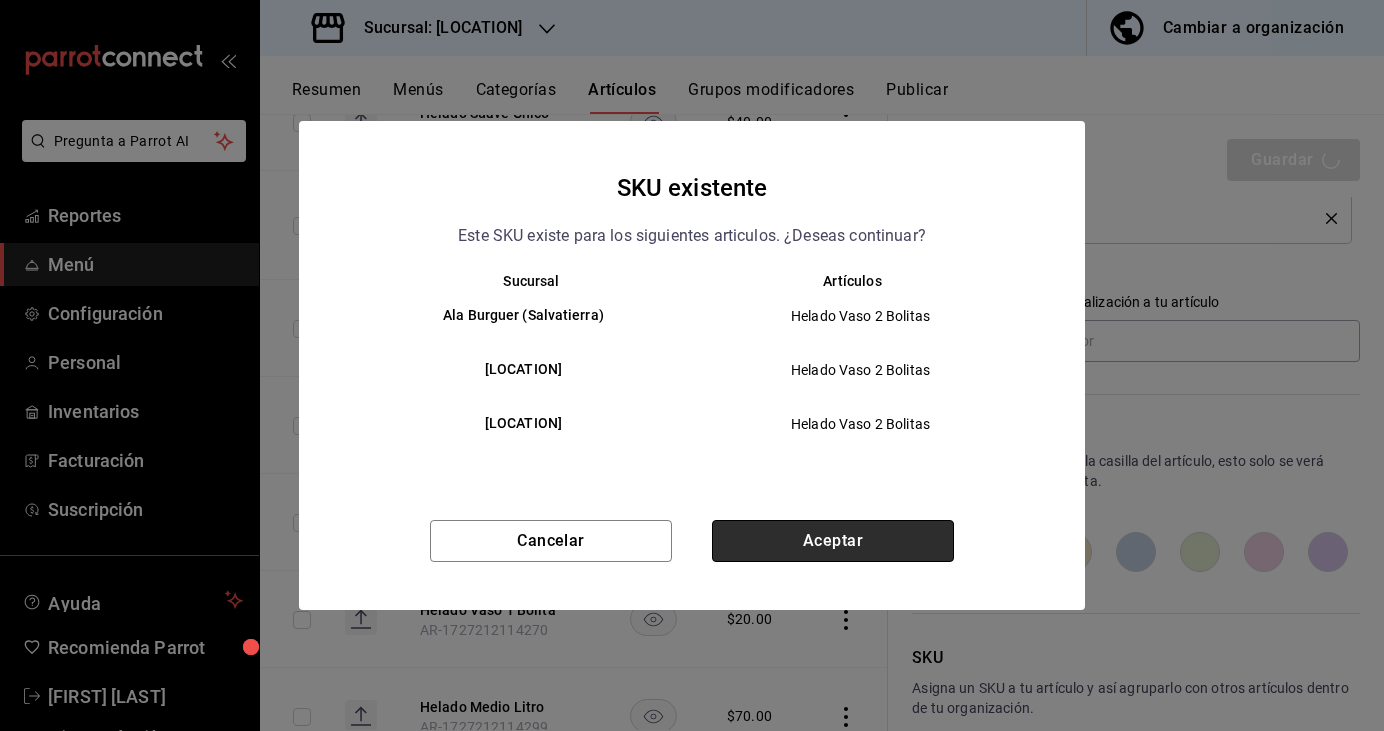 click on "Aceptar" at bounding box center [833, 541] 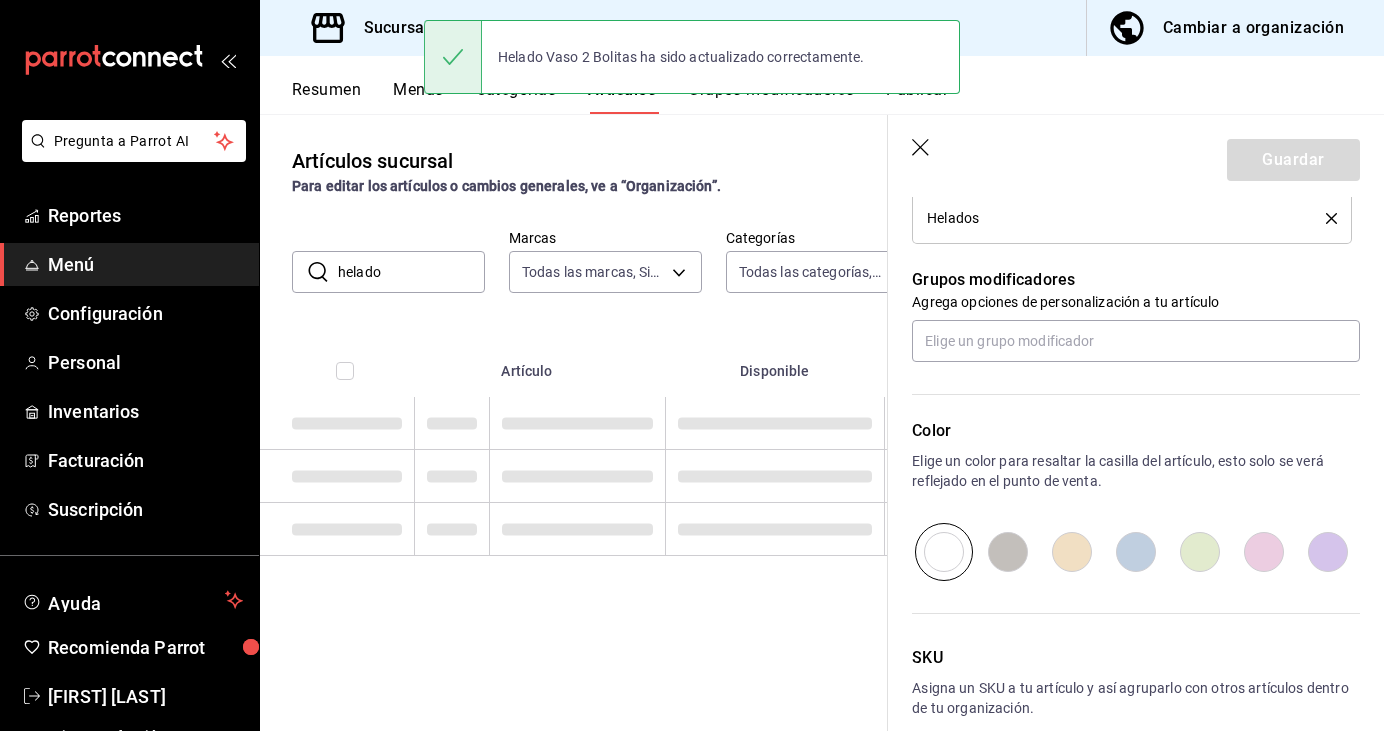 scroll, scrollTop: 0, scrollLeft: 0, axis: both 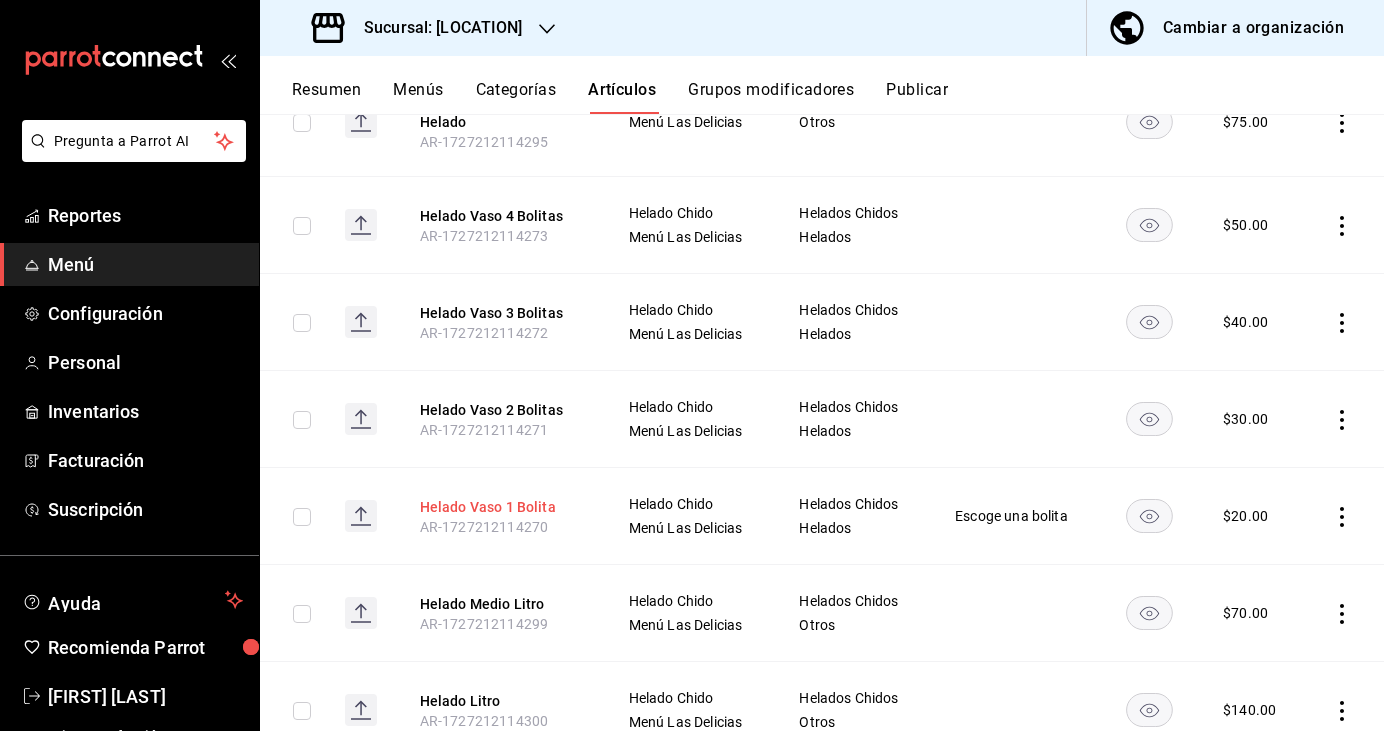 click on "Helado Vaso 1 Bolita" at bounding box center [500, 507] 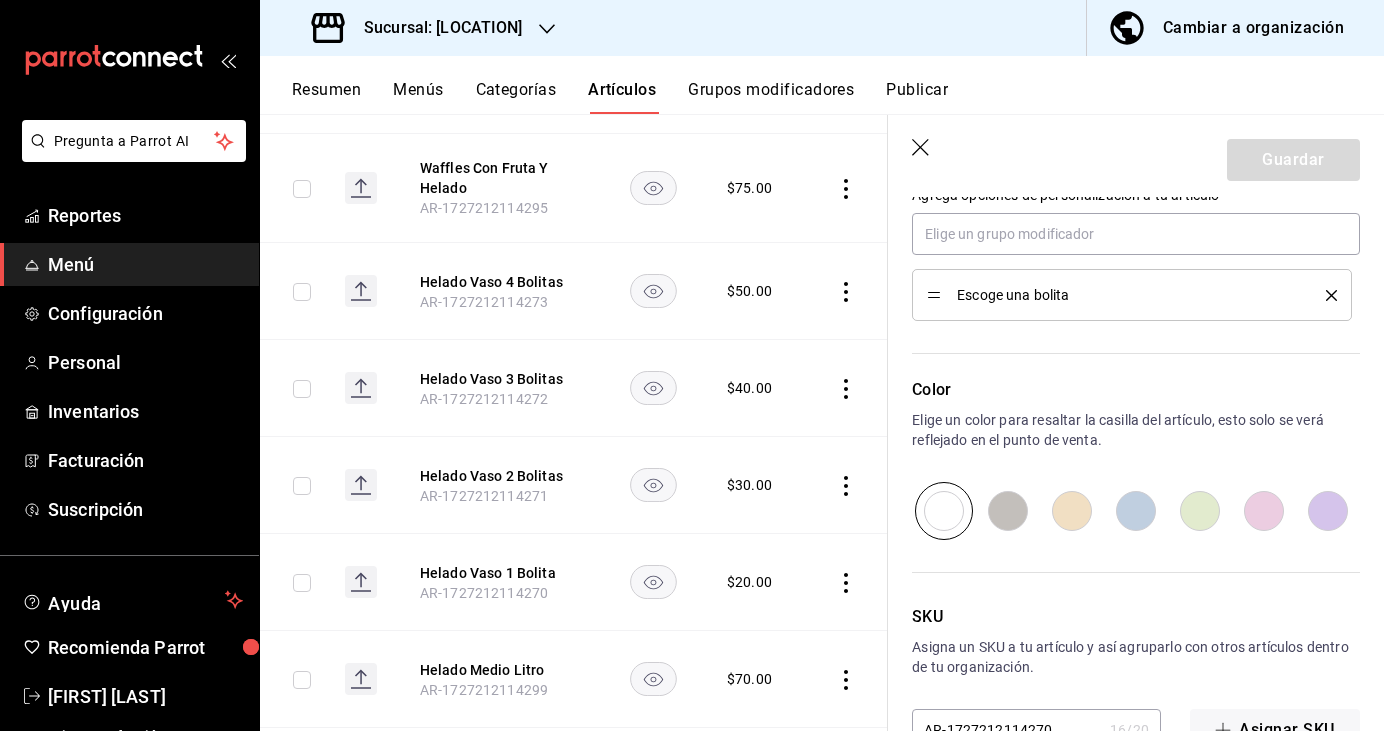 scroll, scrollTop: 985, scrollLeft: 0, axis: vertical 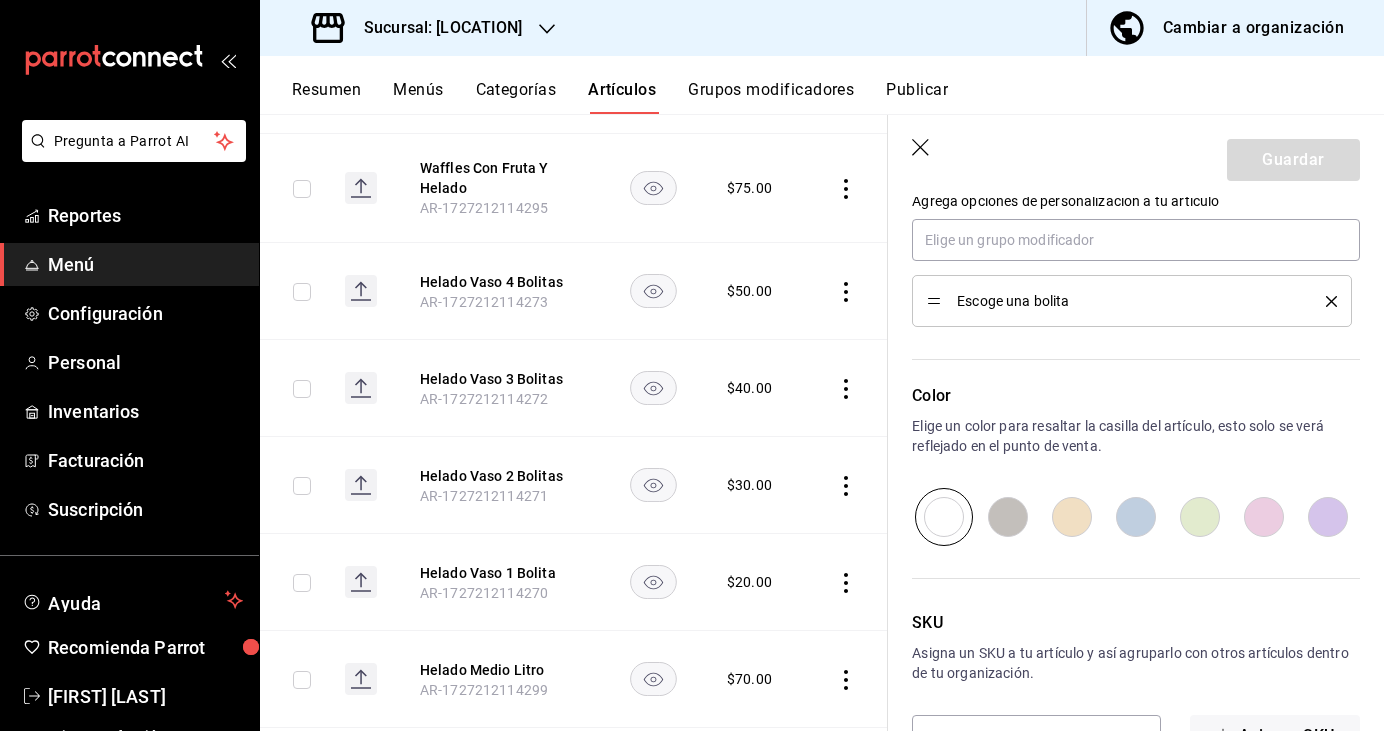 click 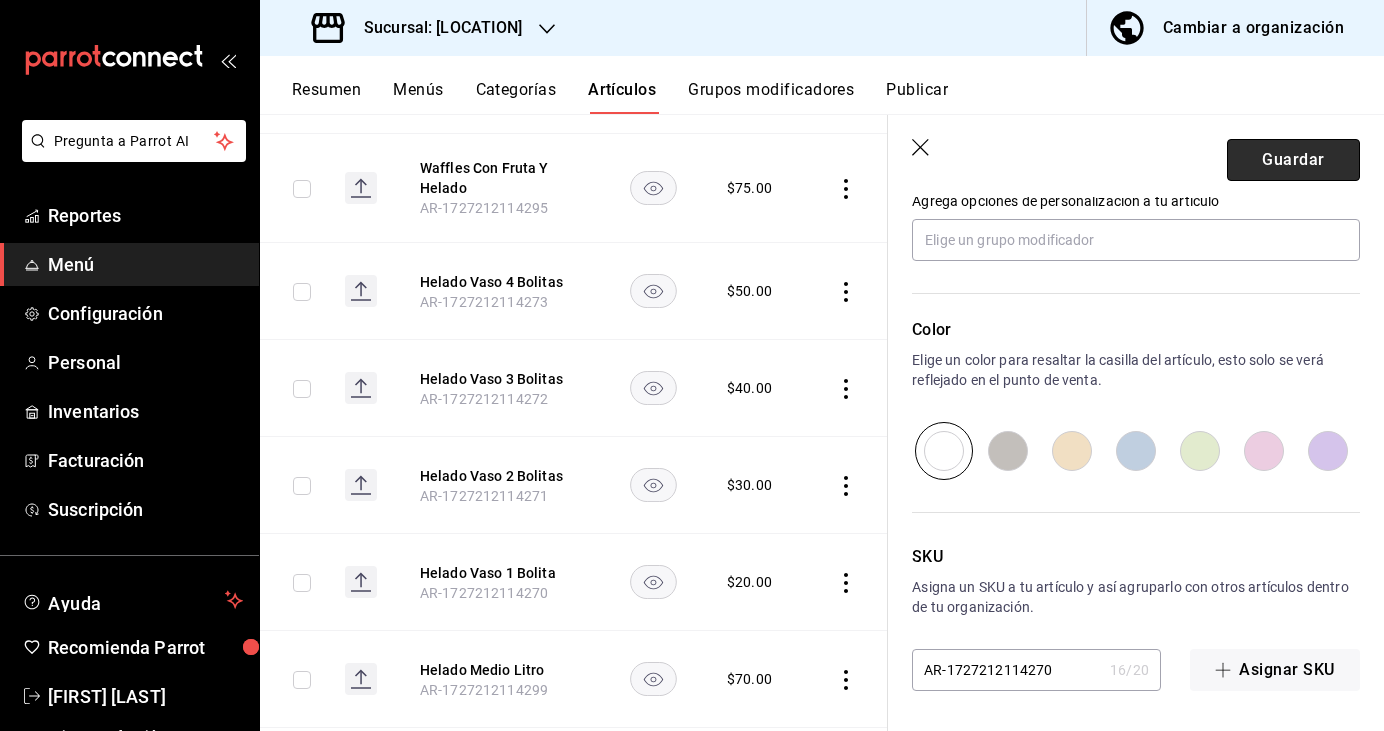 click on "Guardar" at bounding box center [1293, 160] 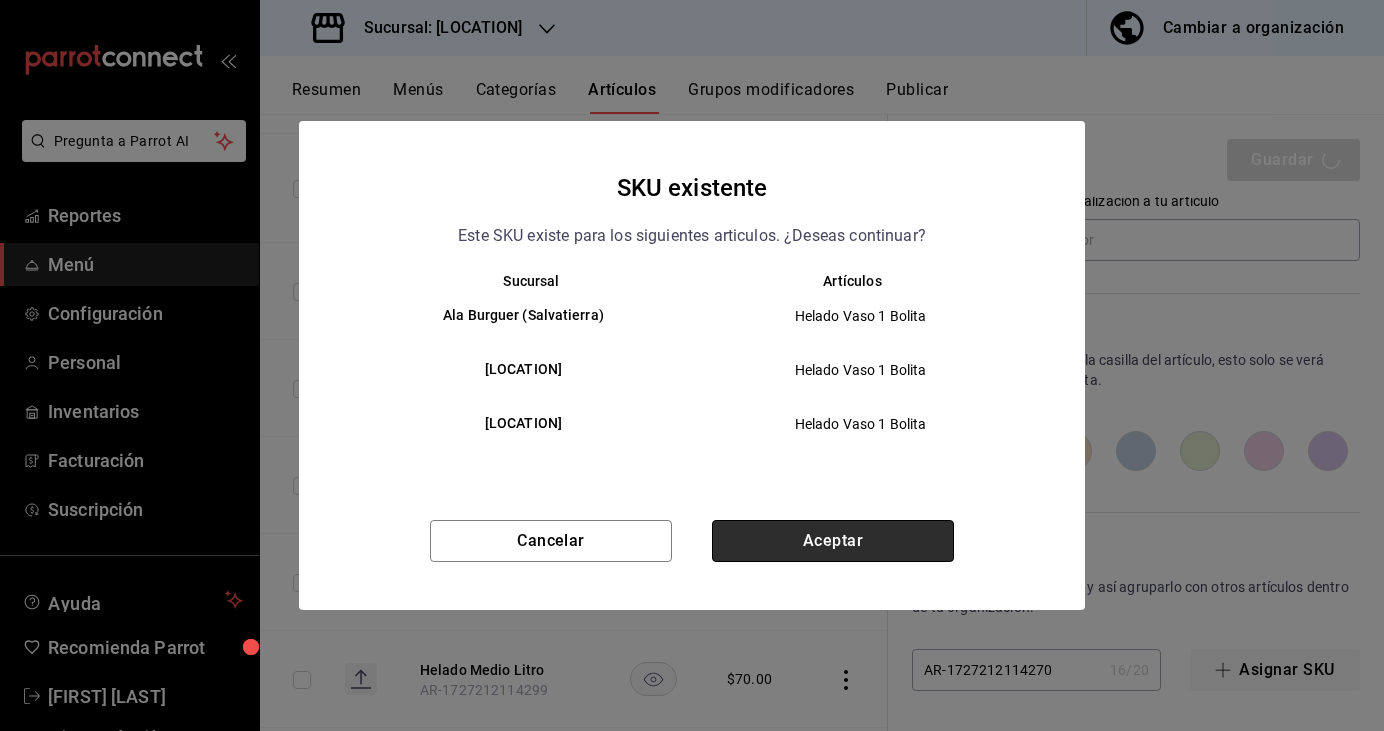 click on "Aceptar" at bounding box center (833, 541) 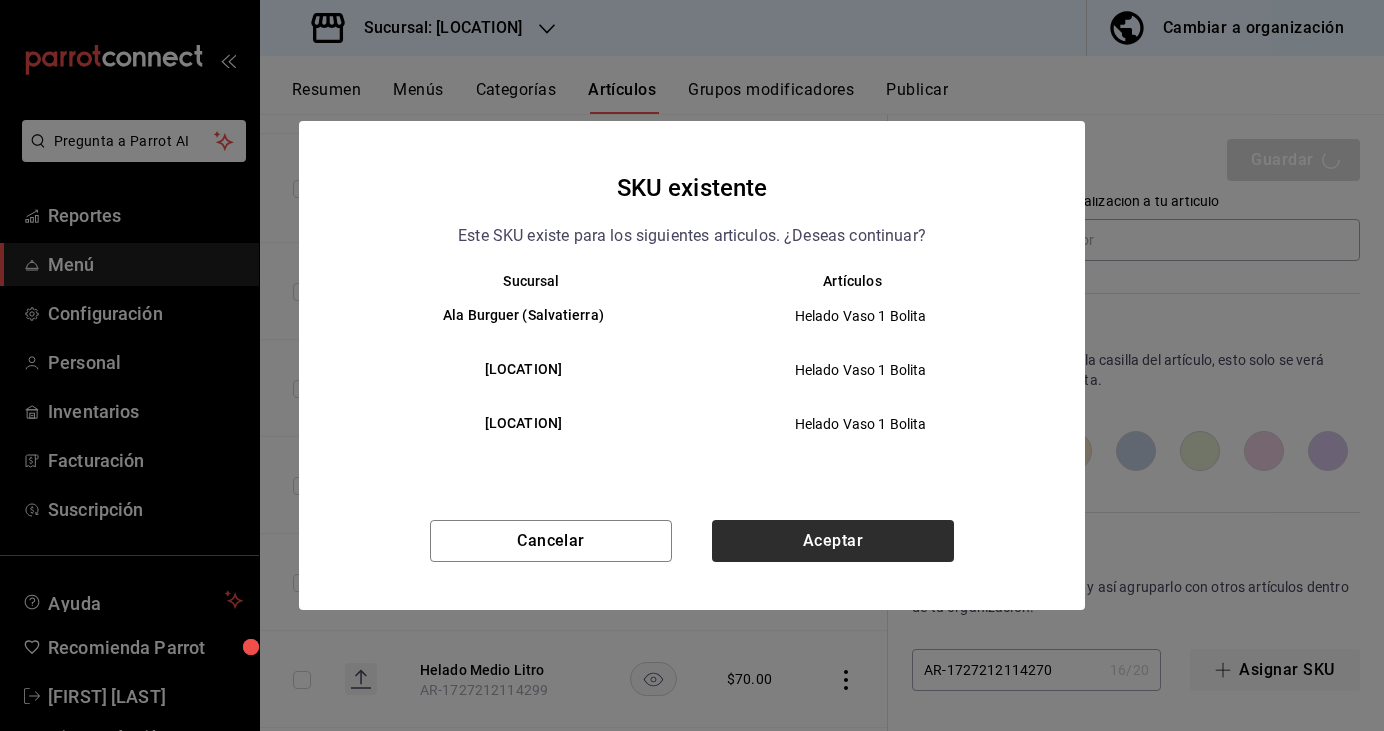 type on "x" 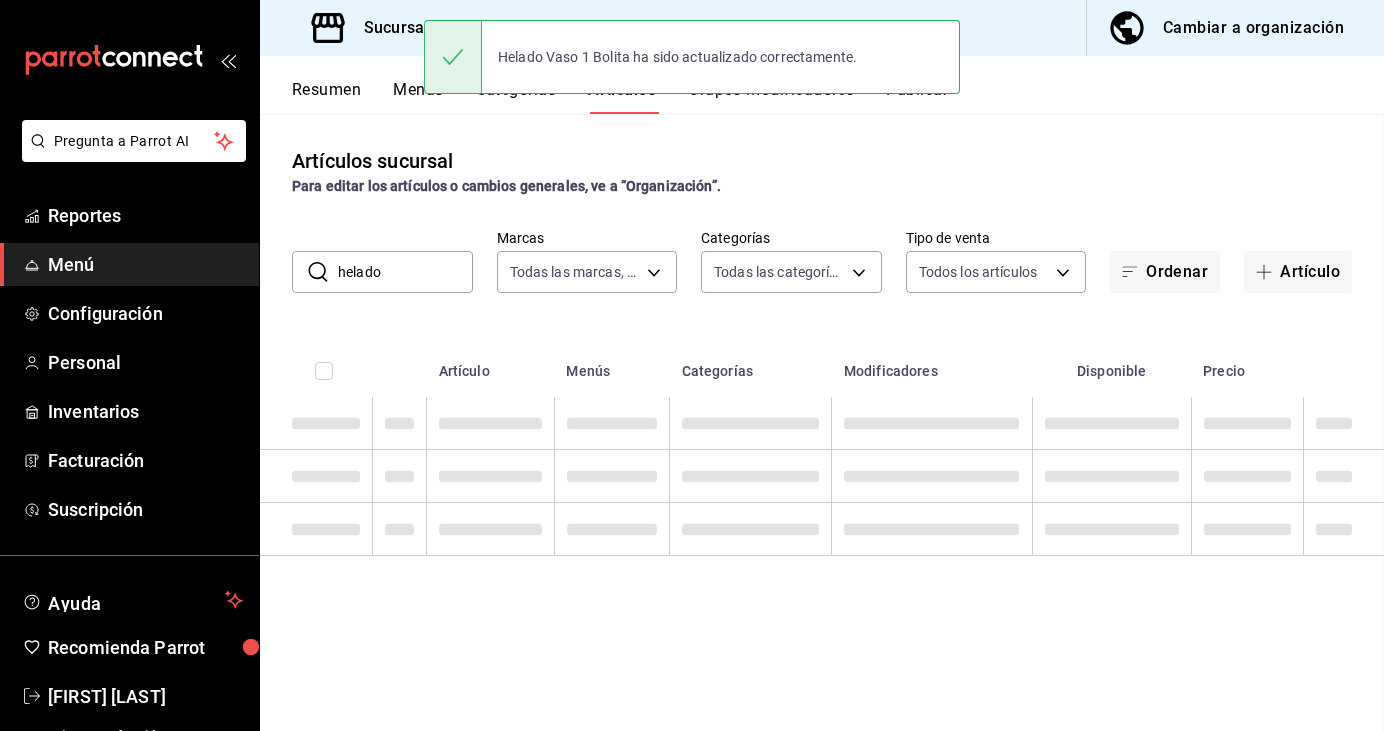 scroll, scrollTop: 0, scrollLeft: 0, axis: both 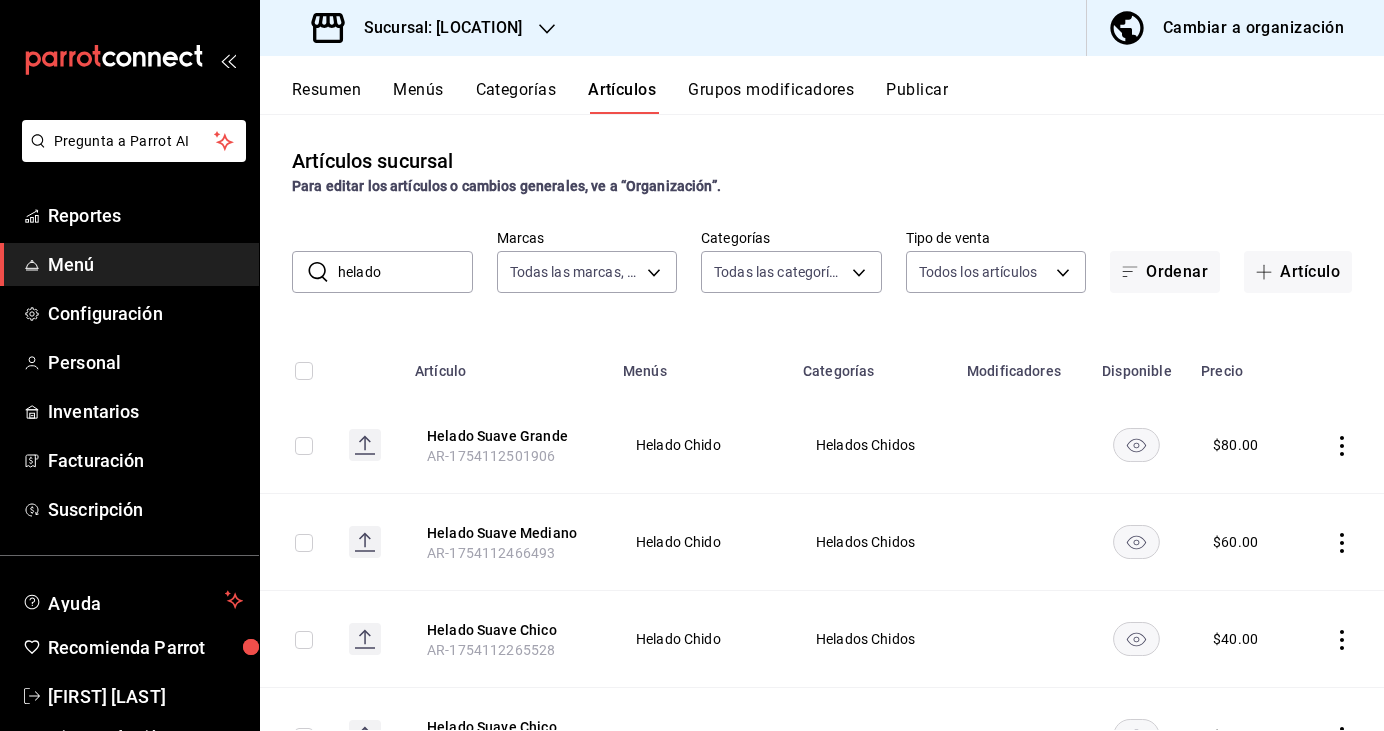 click on "helado" at bounding box center (405, 272) 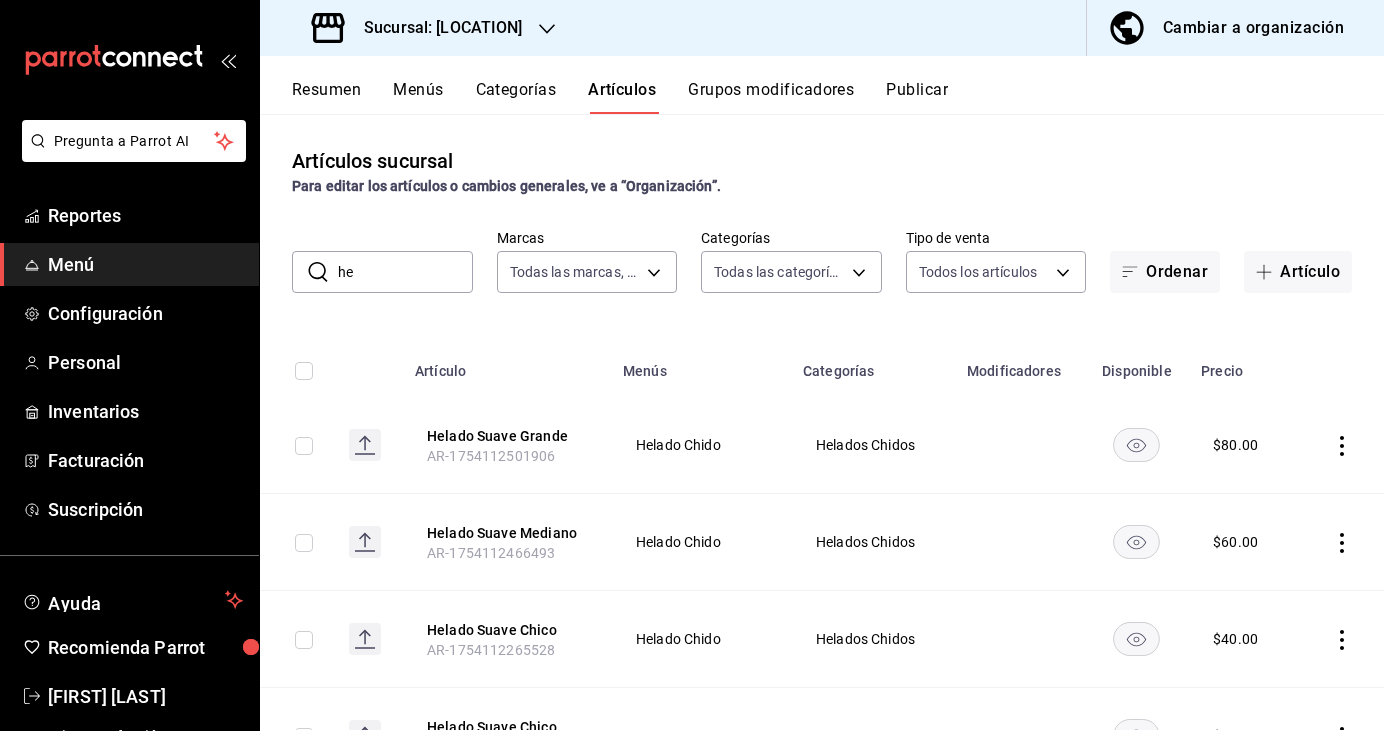 type on "h" 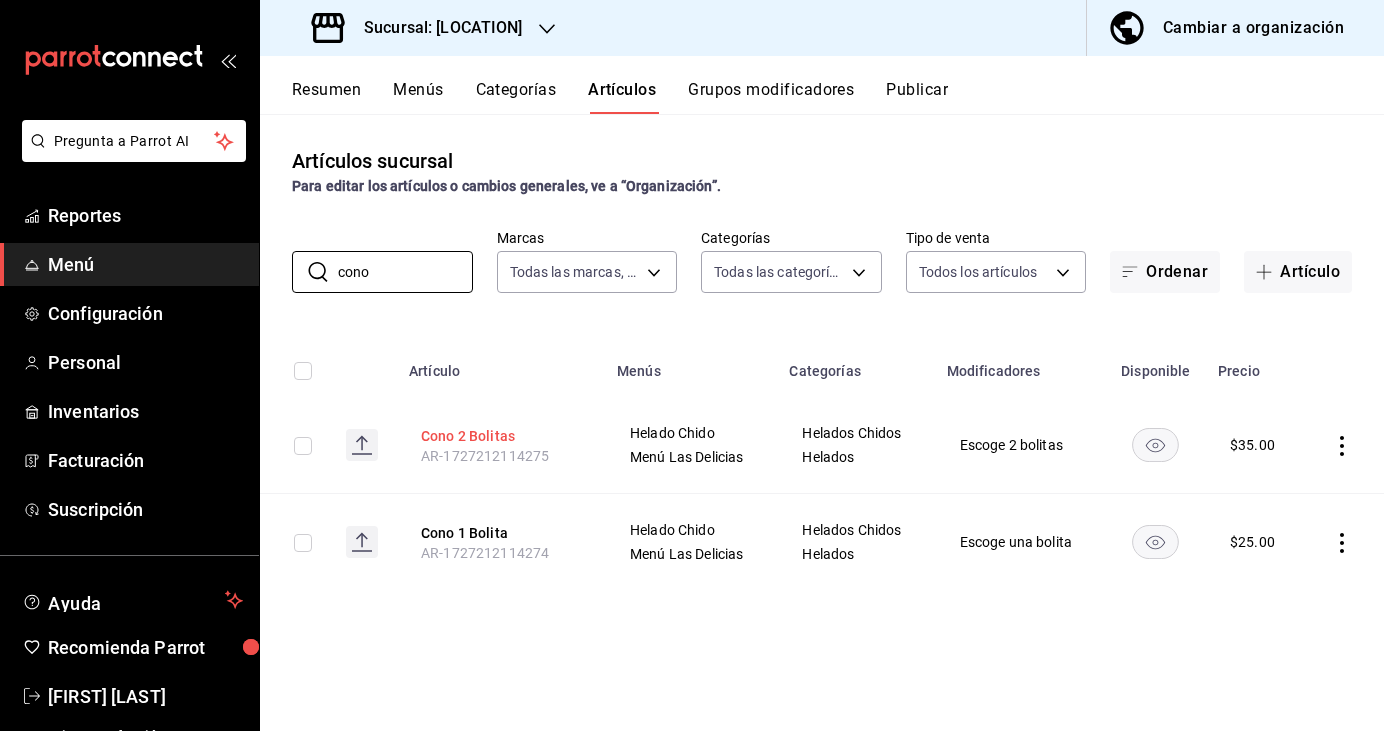 type on "cono" 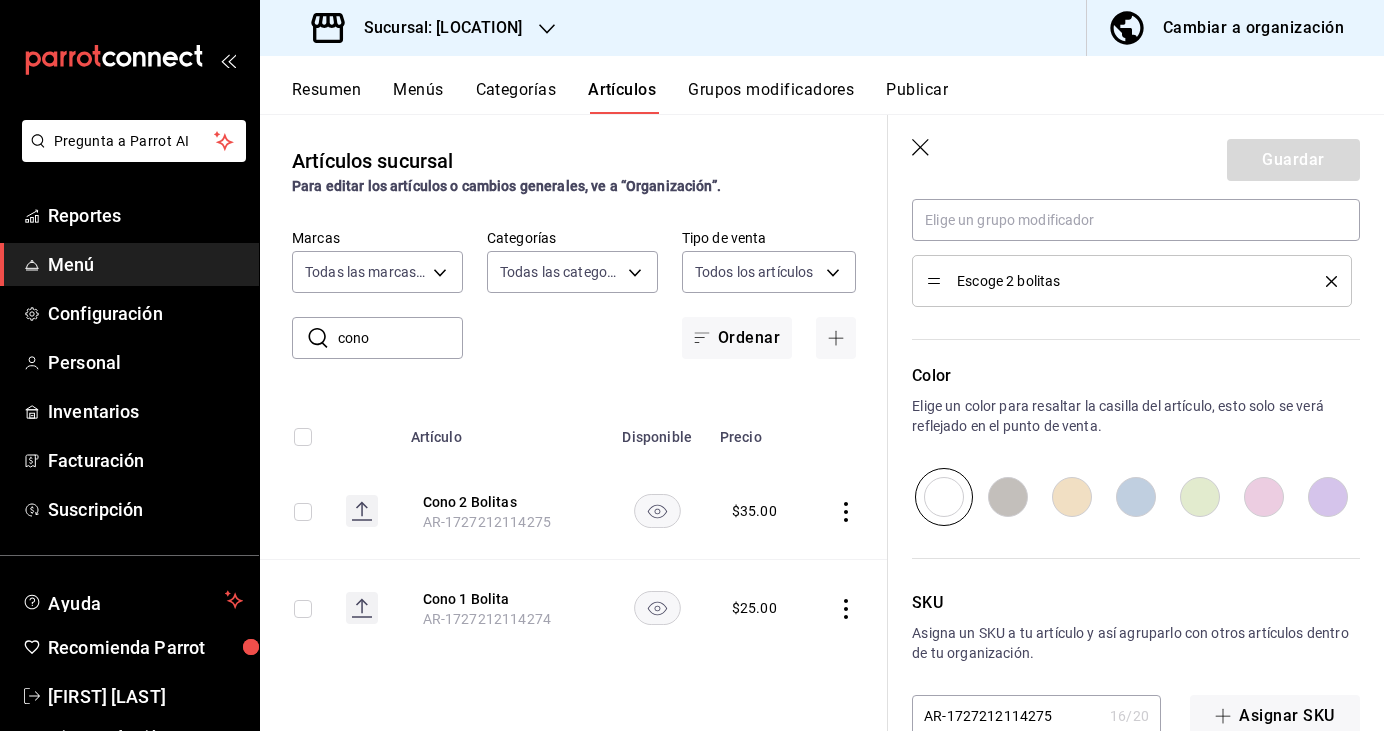 scroll, scrollTop: 1003, scrollLeft: 0, axis: vertical 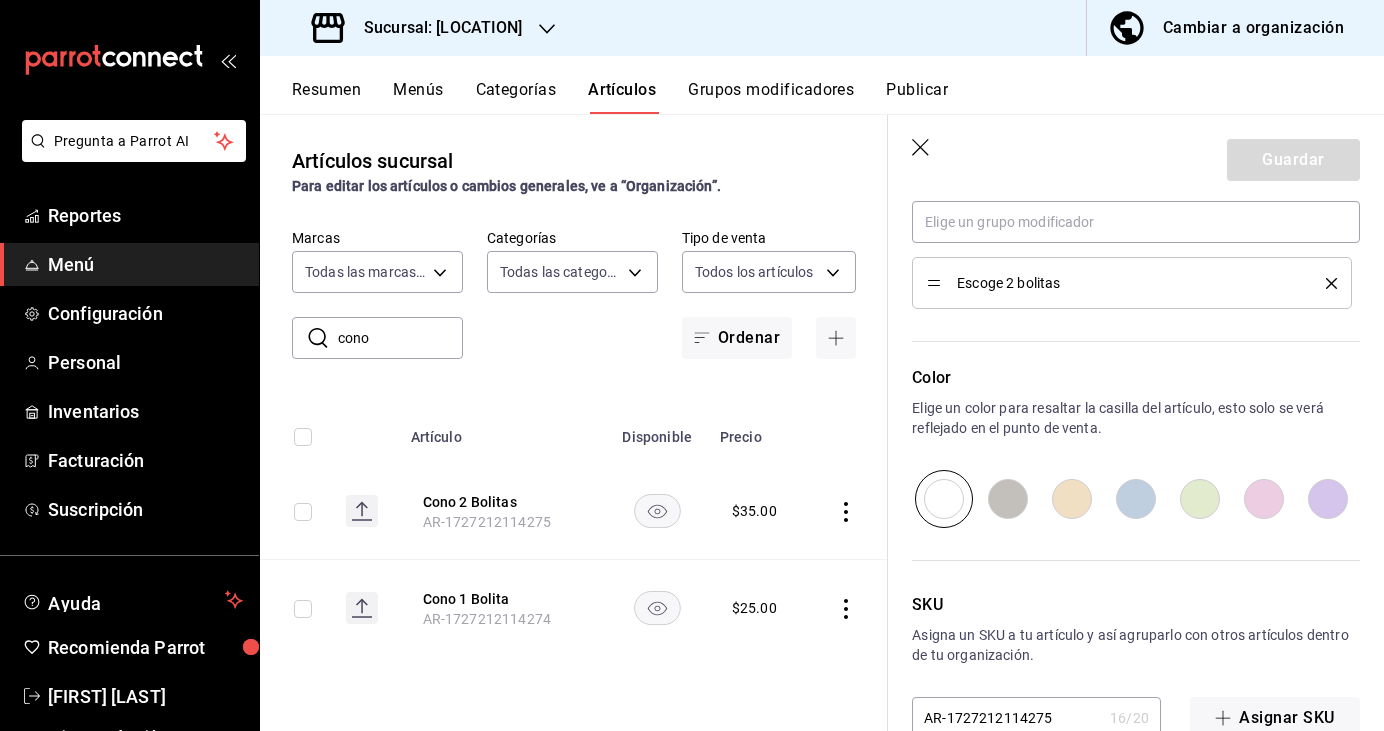 click 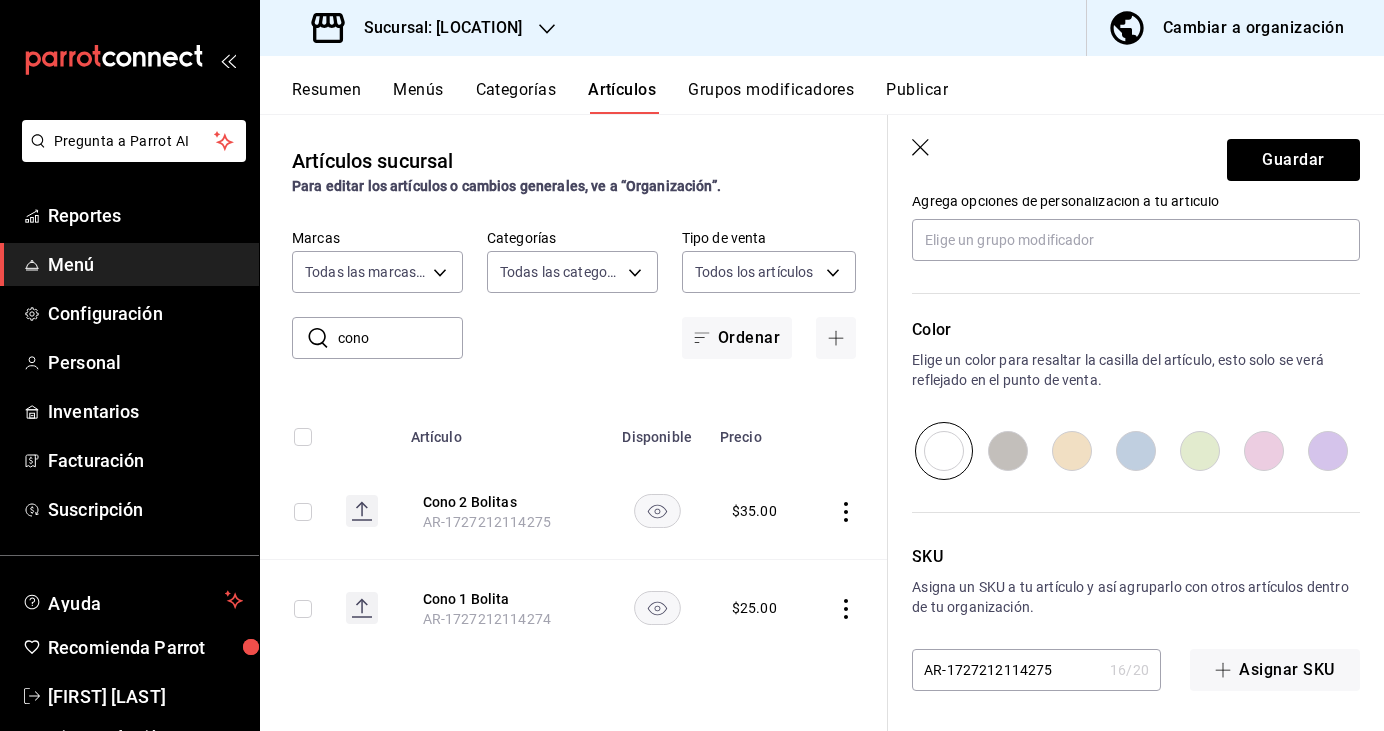scroll, scrollTop: 985, scrollLeft: 0, axis: vertical 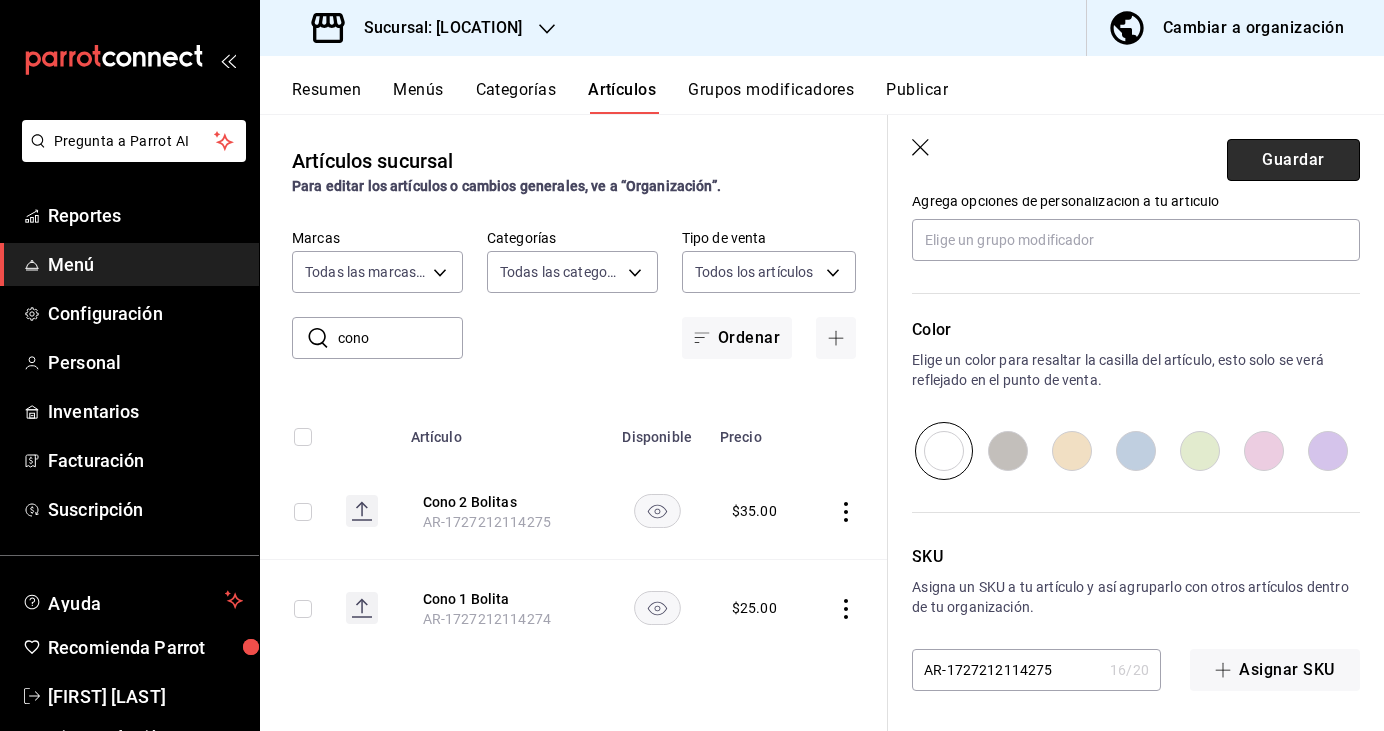 click on "Guardar" at bounding box center (1293, 160) 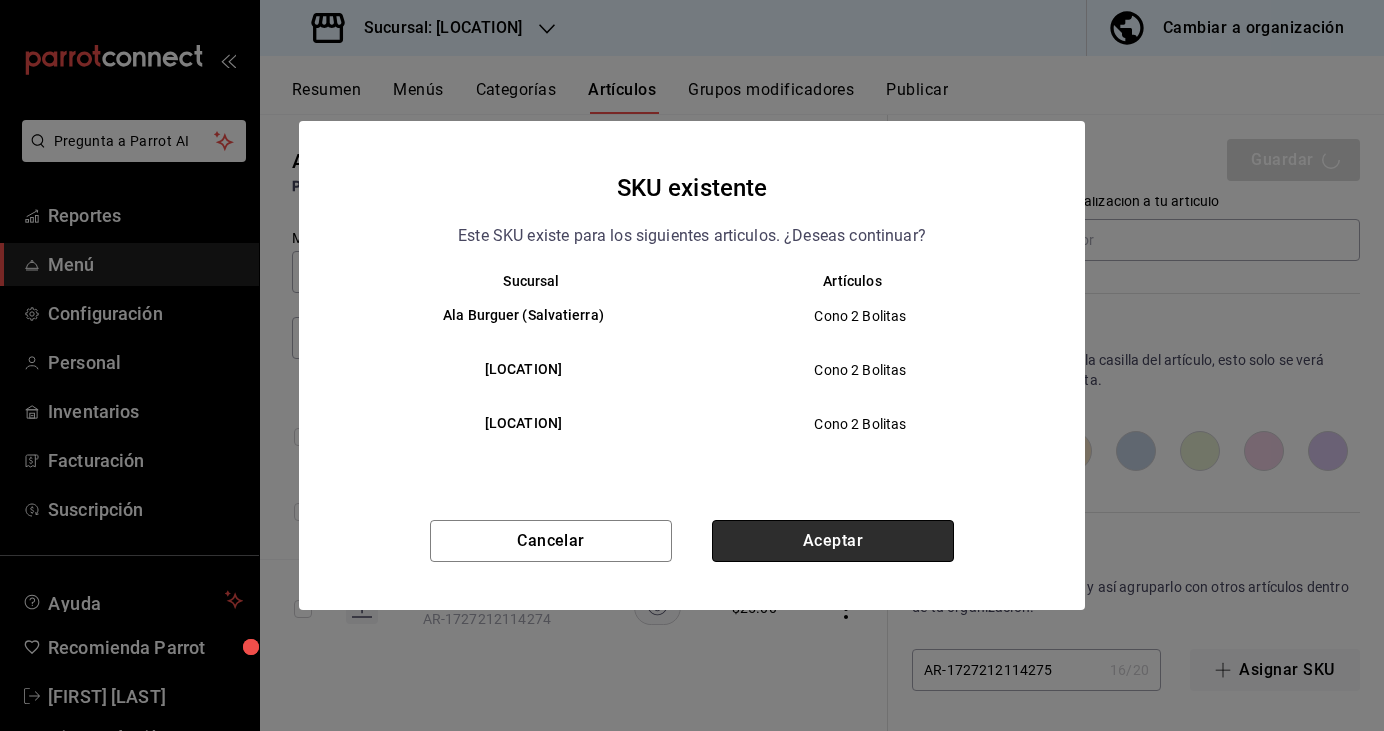 click on "Aceptar" at bounding box center (833, 541) 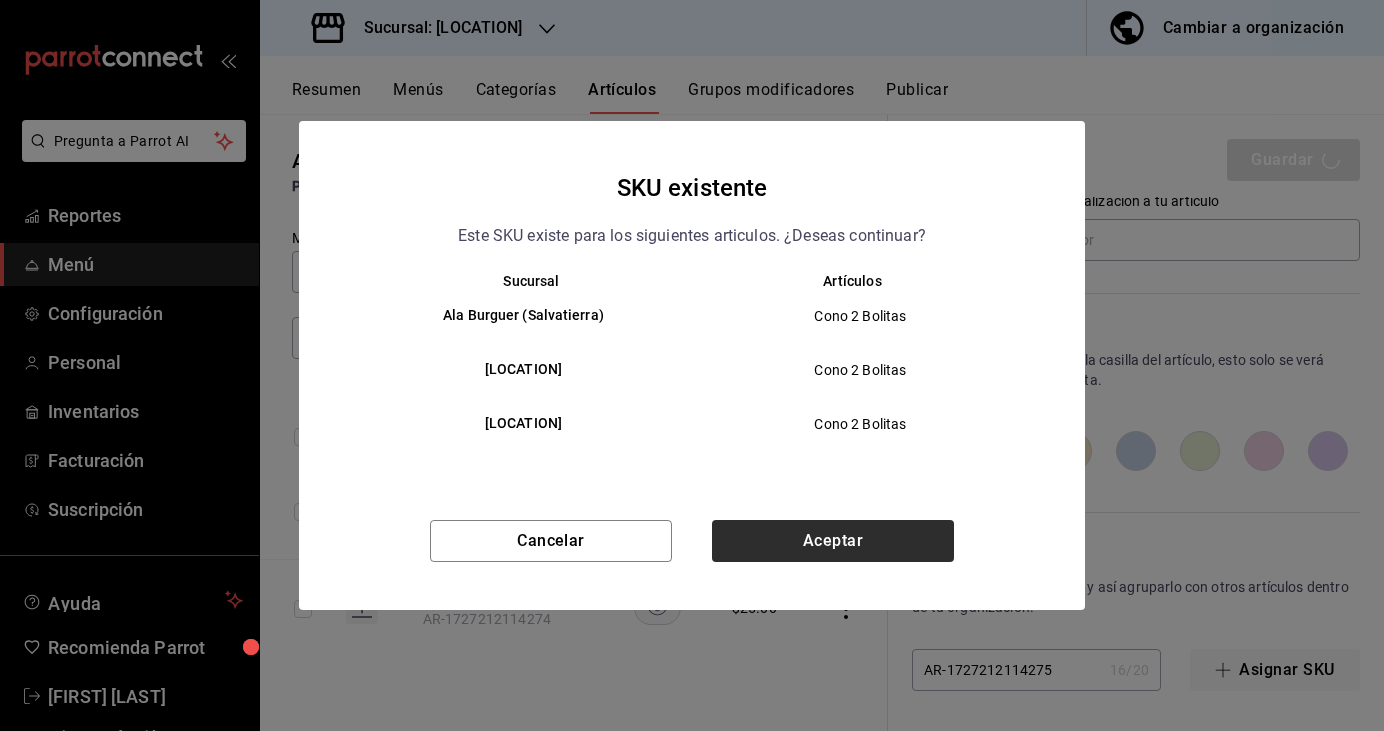 type on "x" 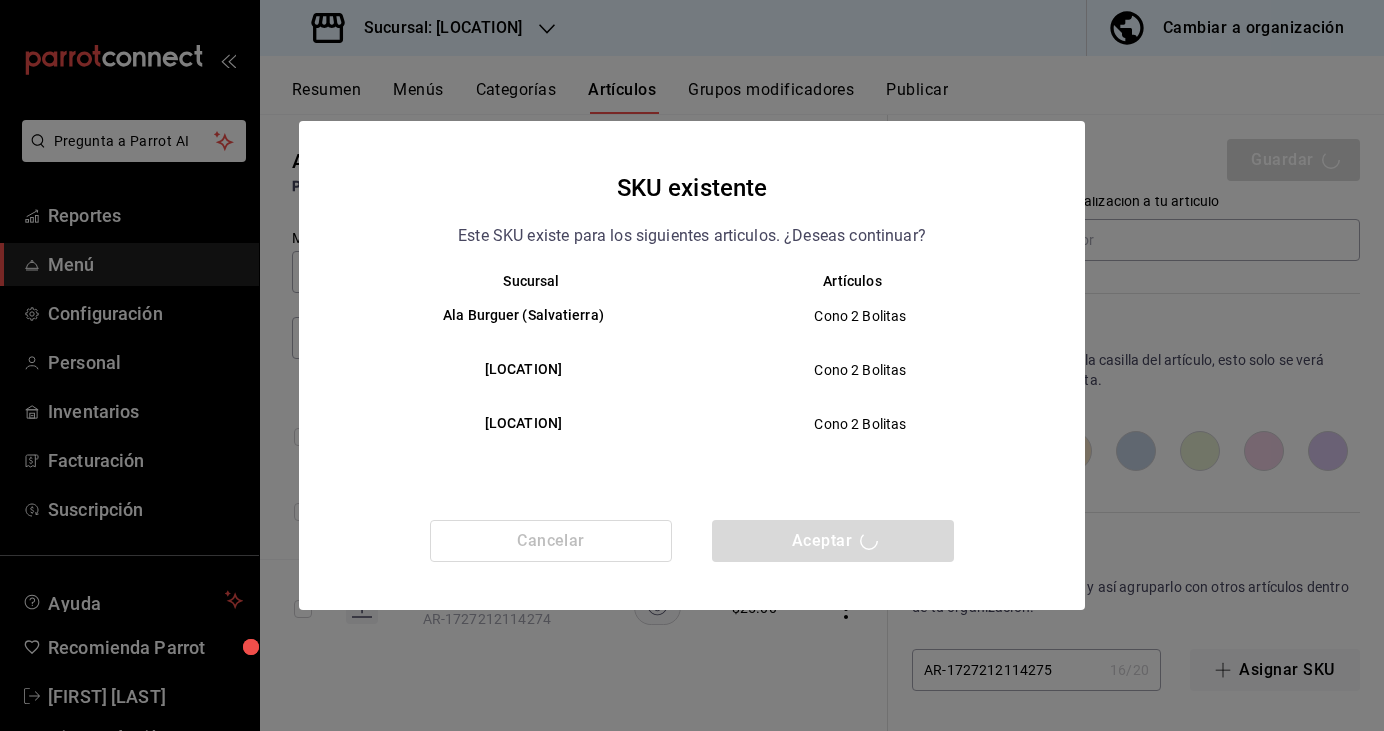 type 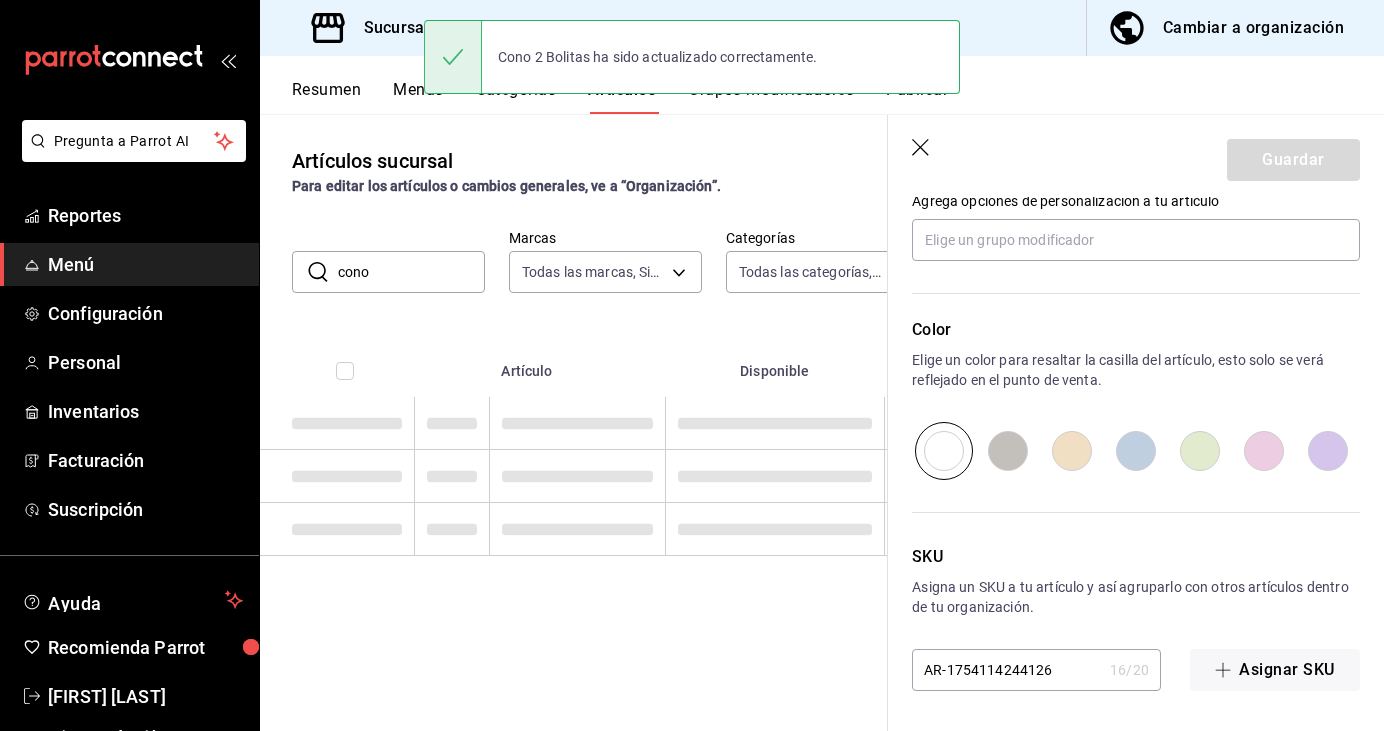 scroll, scrollTop: 0, scrollLeft: 0, axis: both 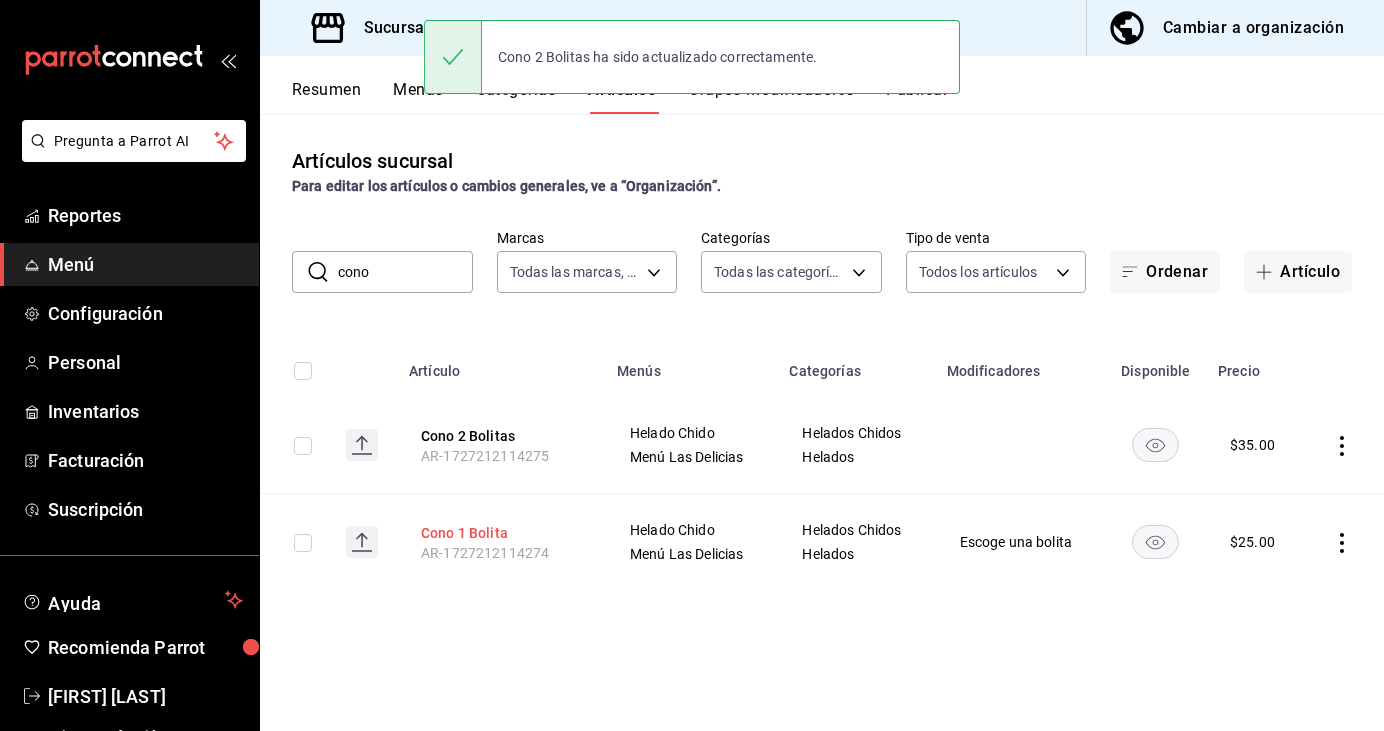 click on "Cono 1 Bolita" at bounding box center (501, 533) 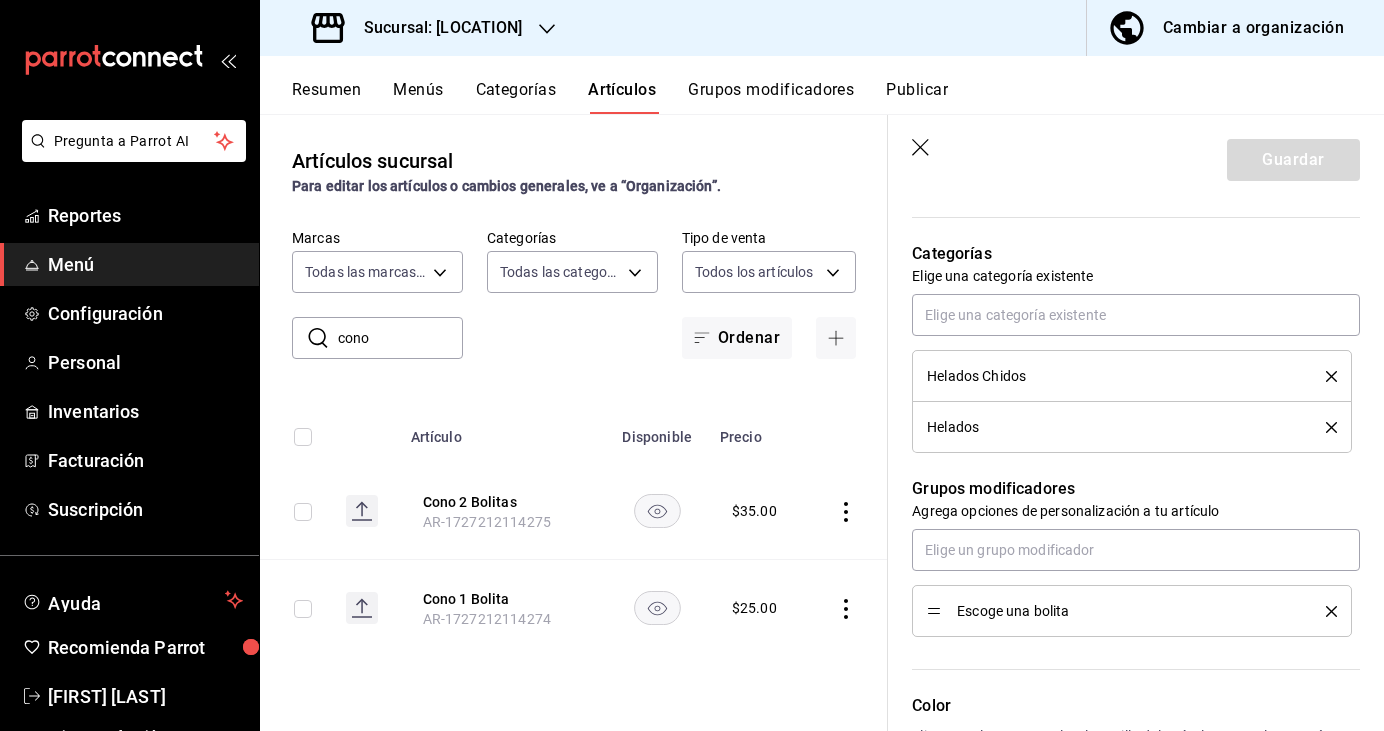 scroll, scrollTop: 701, scrollLeft: 0, axis: vertical 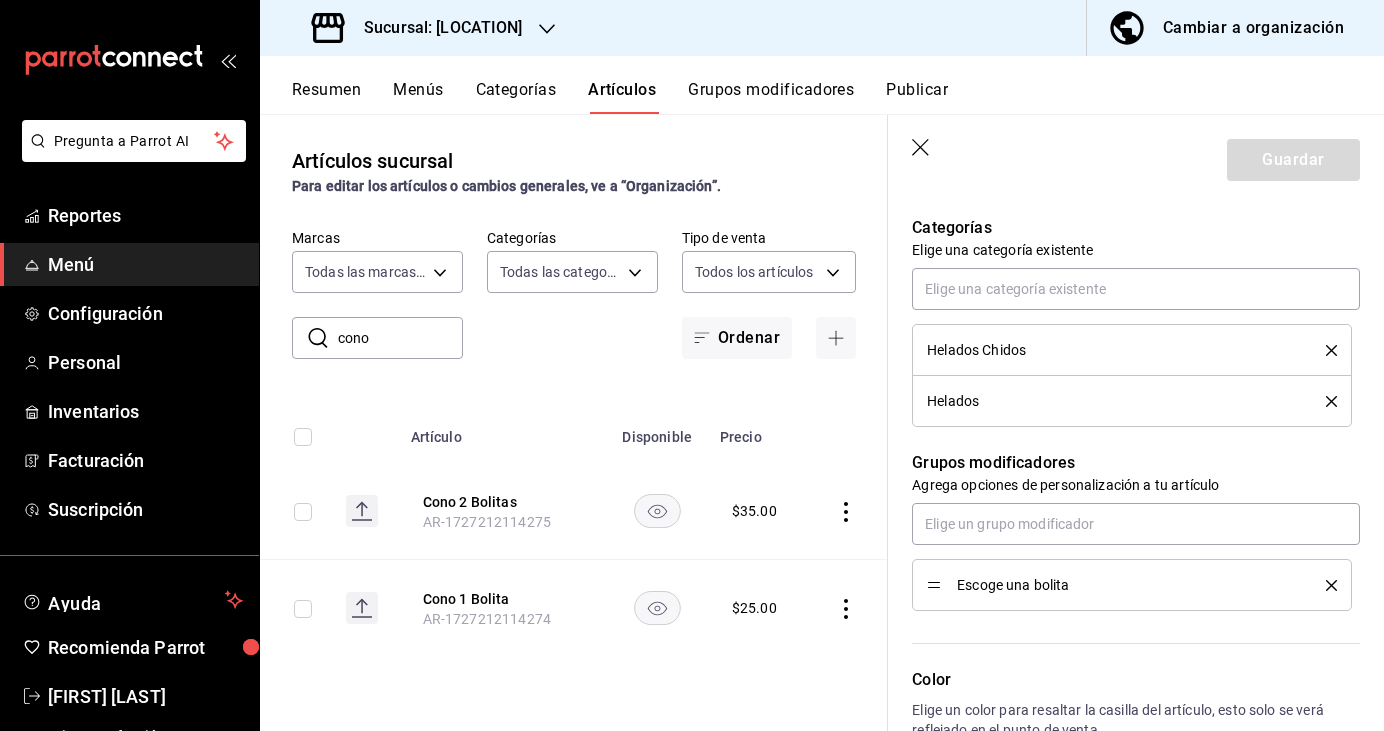 click 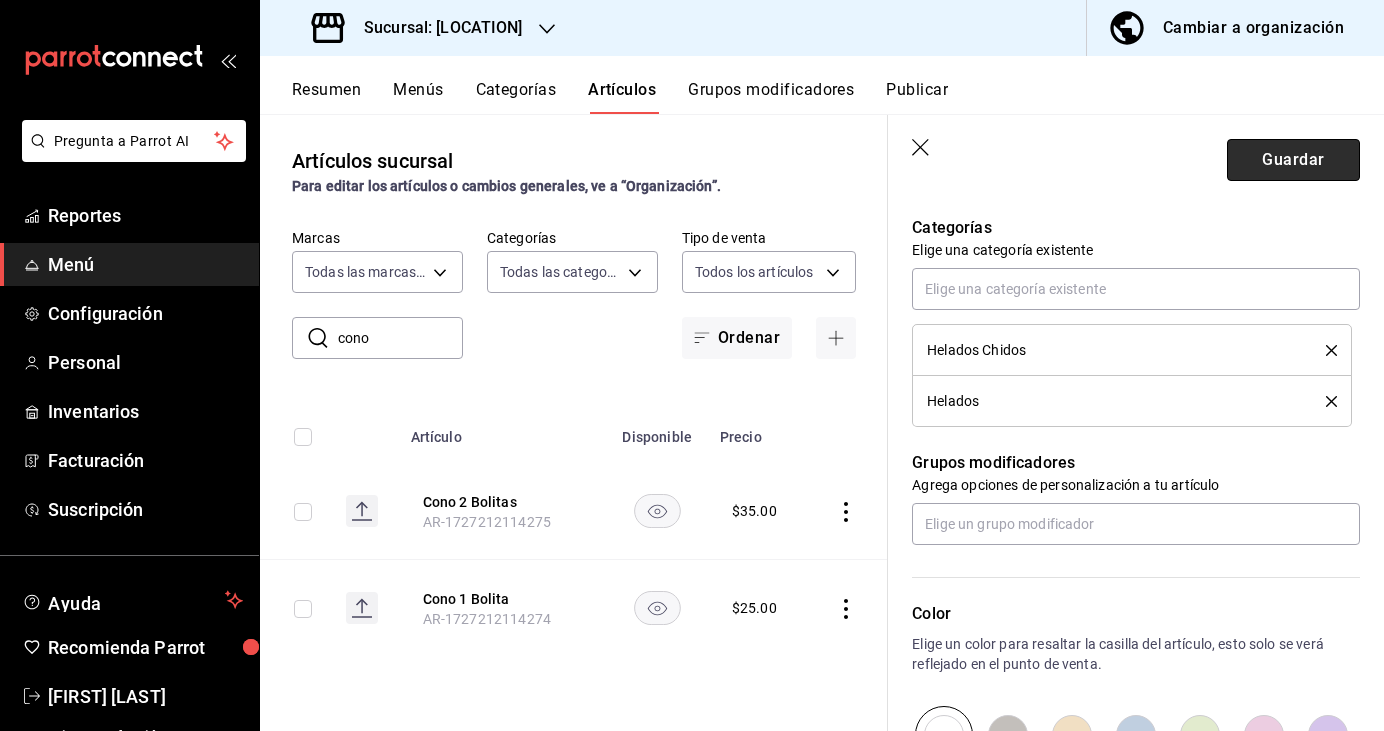 click on "Guardar" at bounding box center [1293, 160] 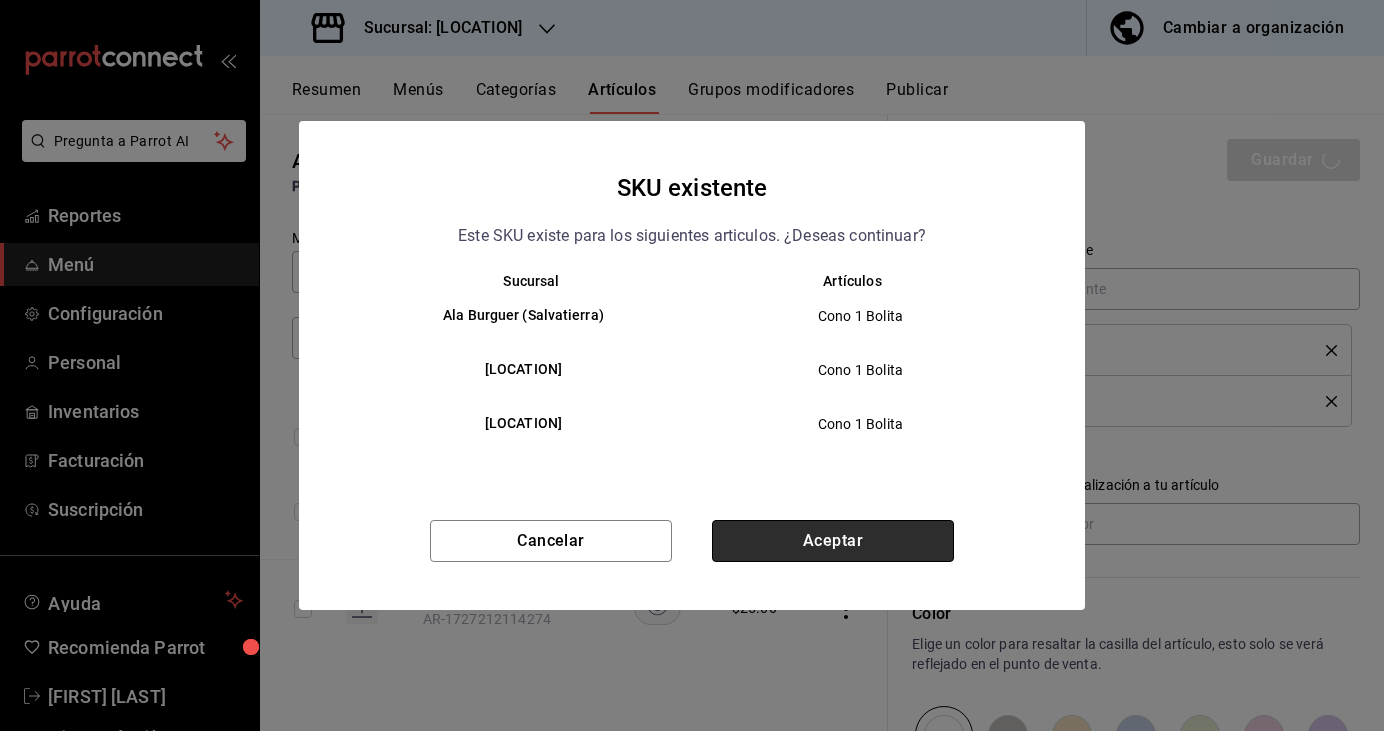 click on "Aceptar" at bounding box center (833, 541) 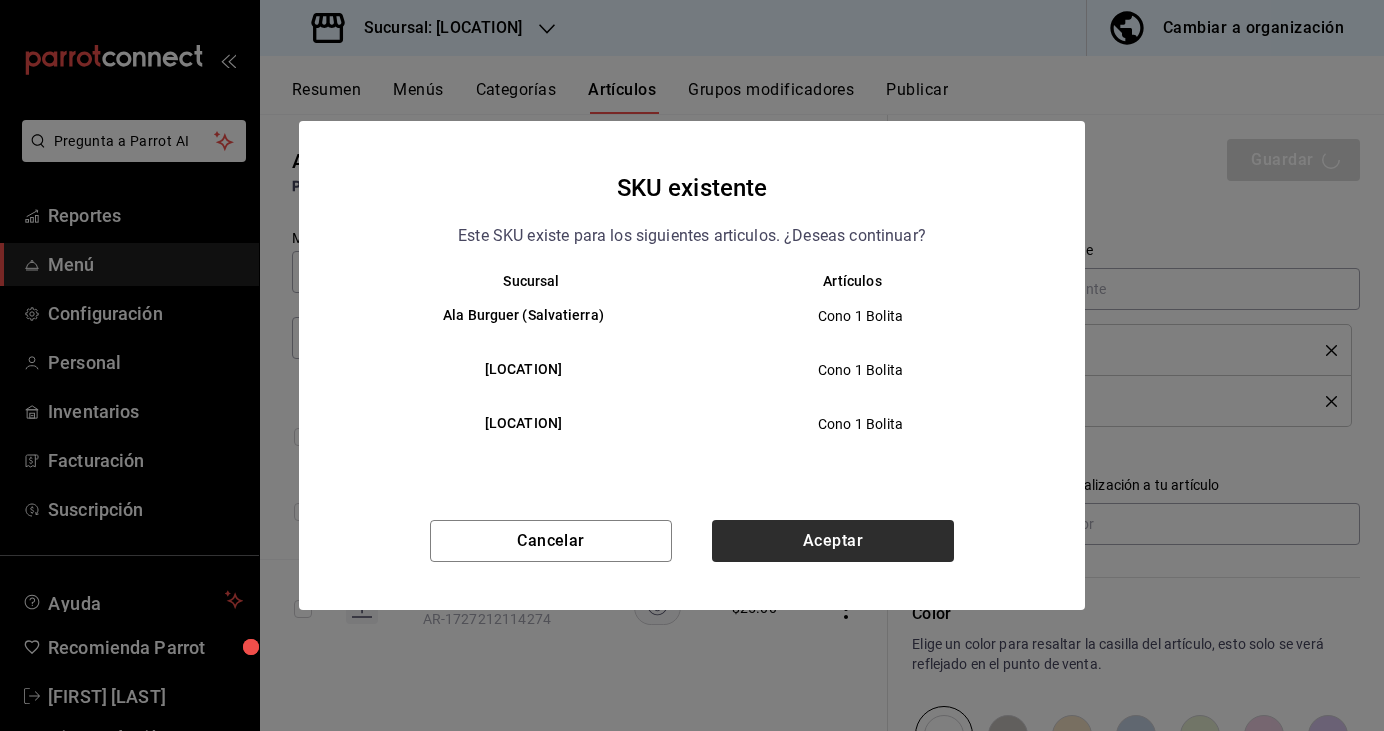 type on "x" 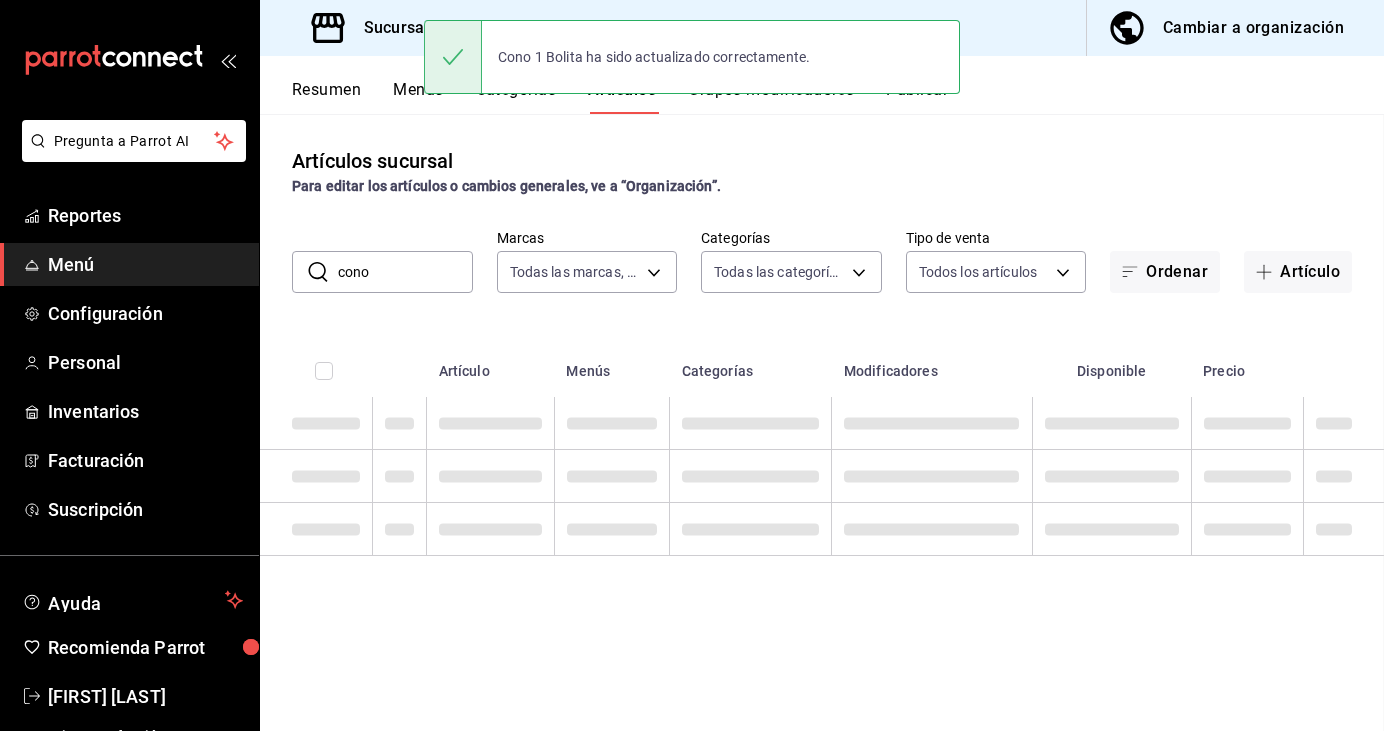 scroll, scrollTop: 0, scrollLeft: 0, axis: both 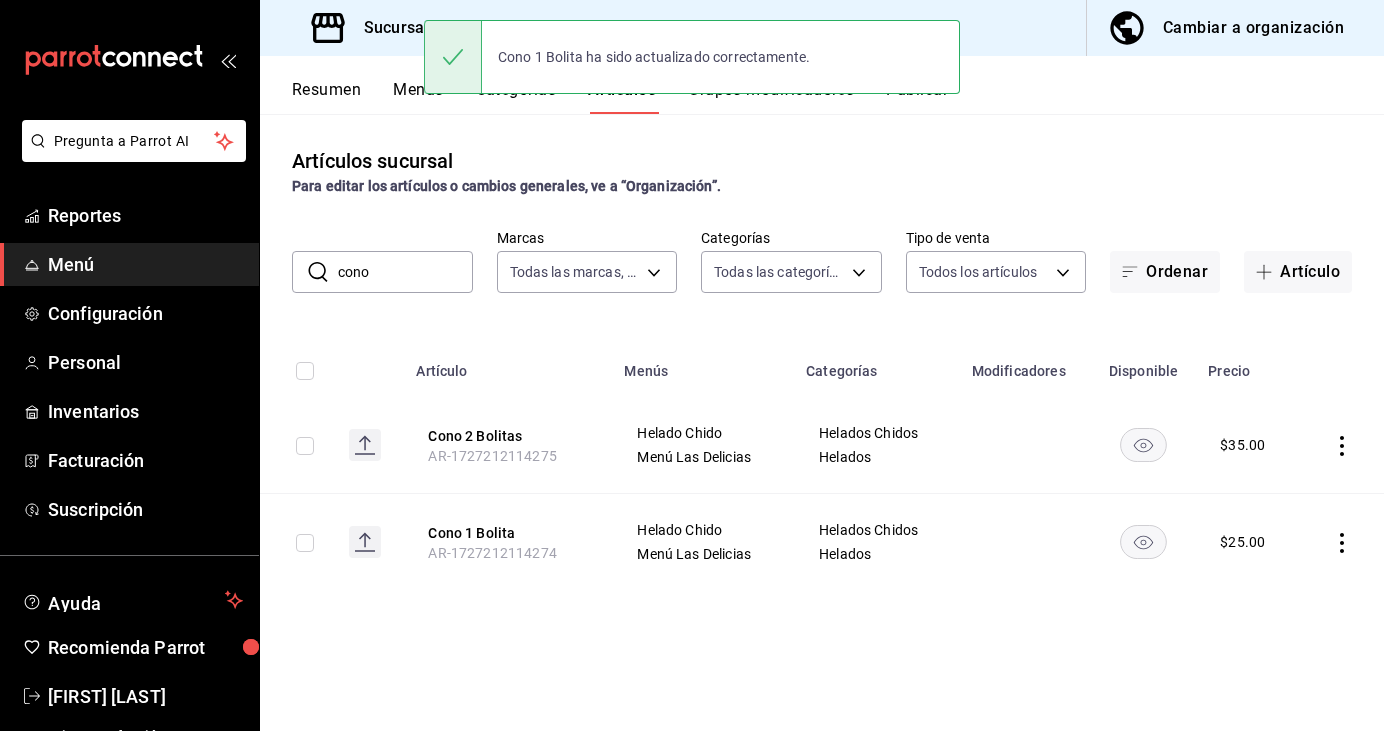 click on "cono" at bounding box center (405, 272) 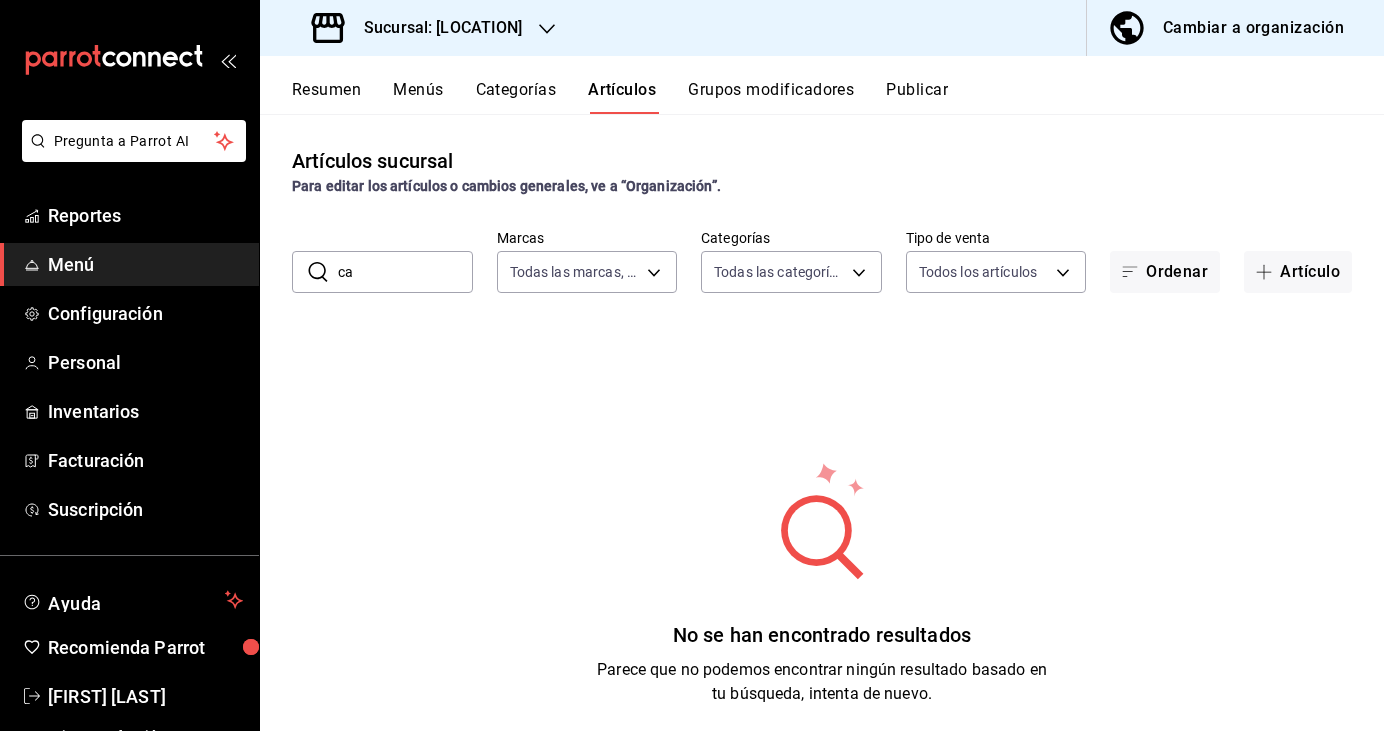 type on "c" 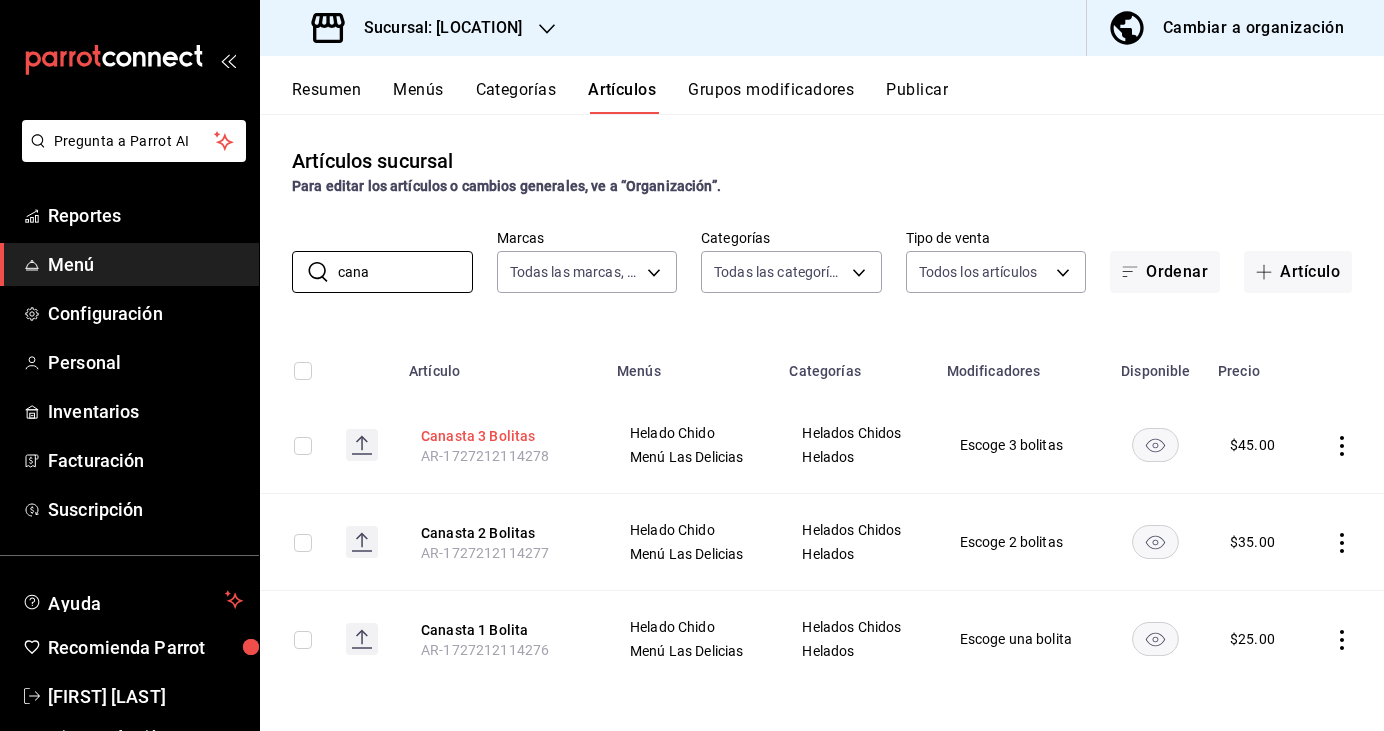 type on "cana" 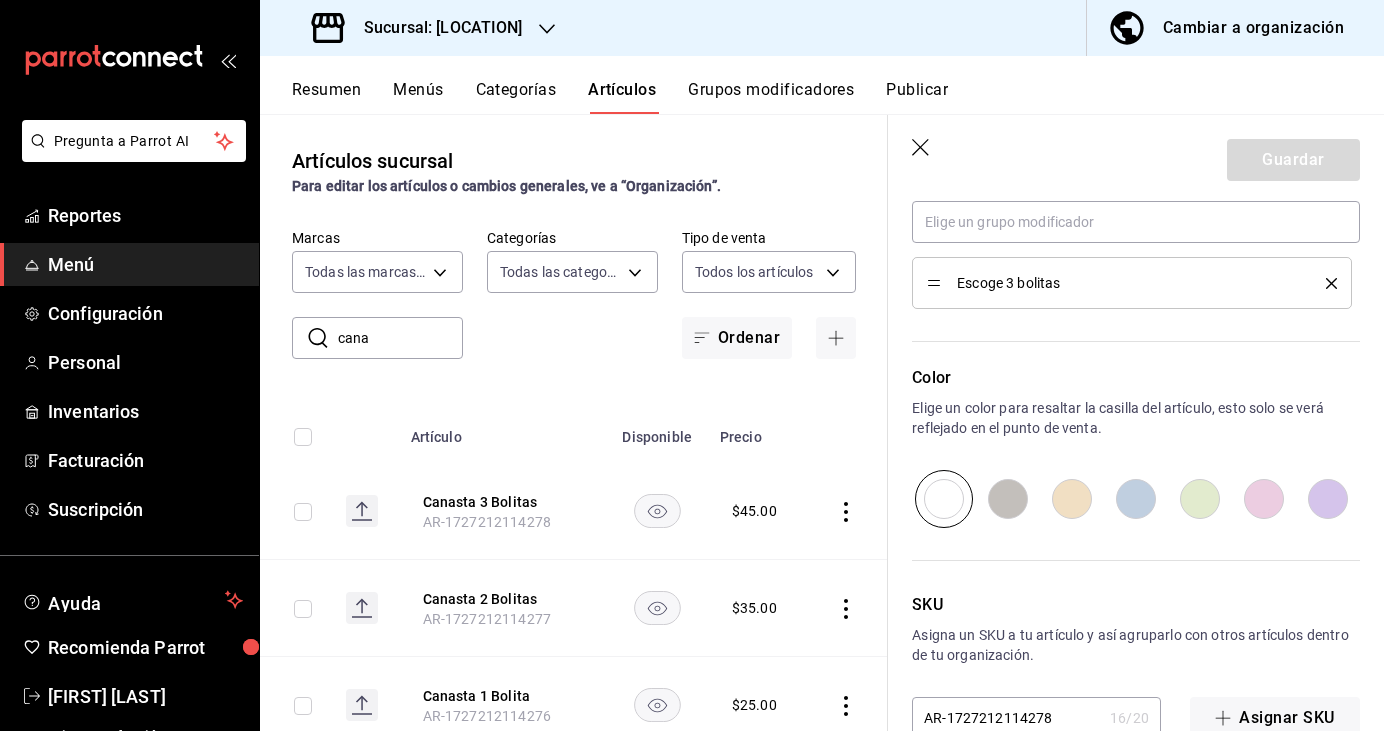 scroll, scrollTop: 1002, scrollLeft: 0, axis: vertical 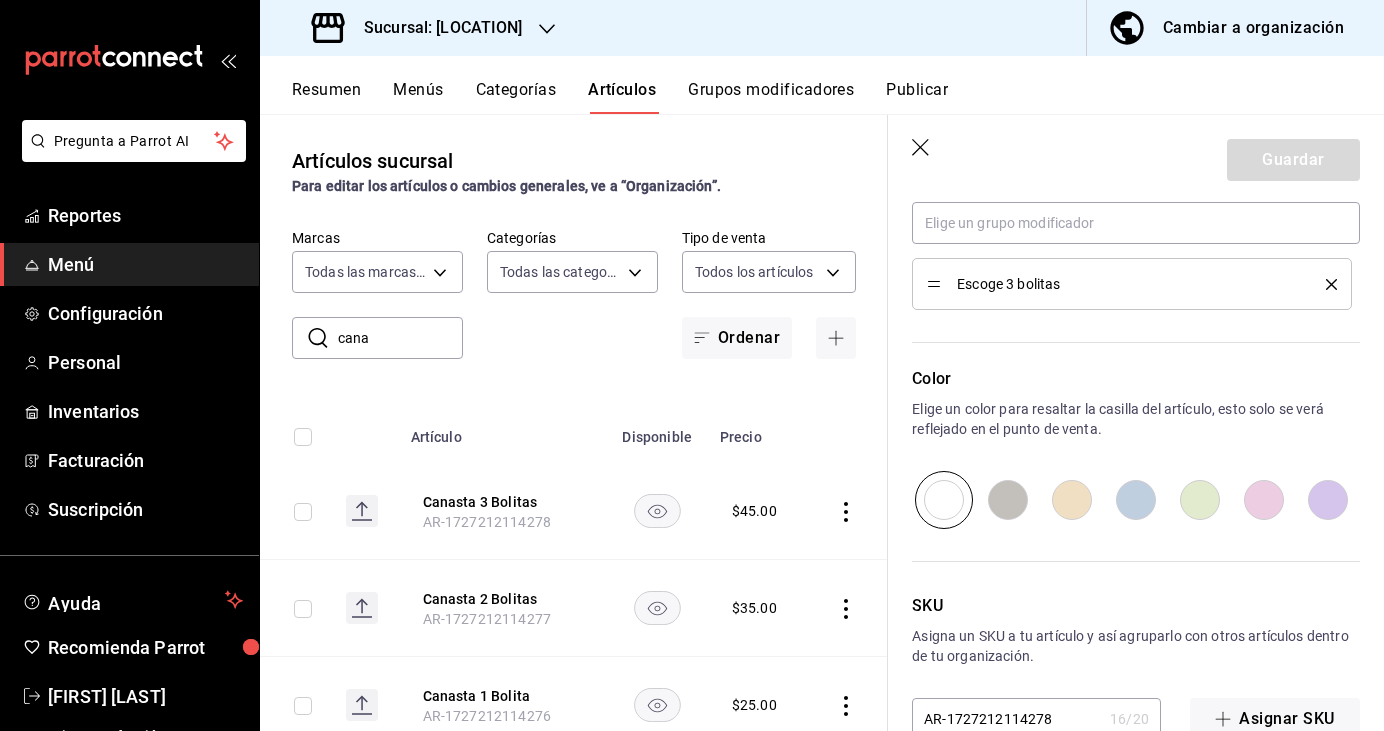 click at bounding box center (1324, 284) 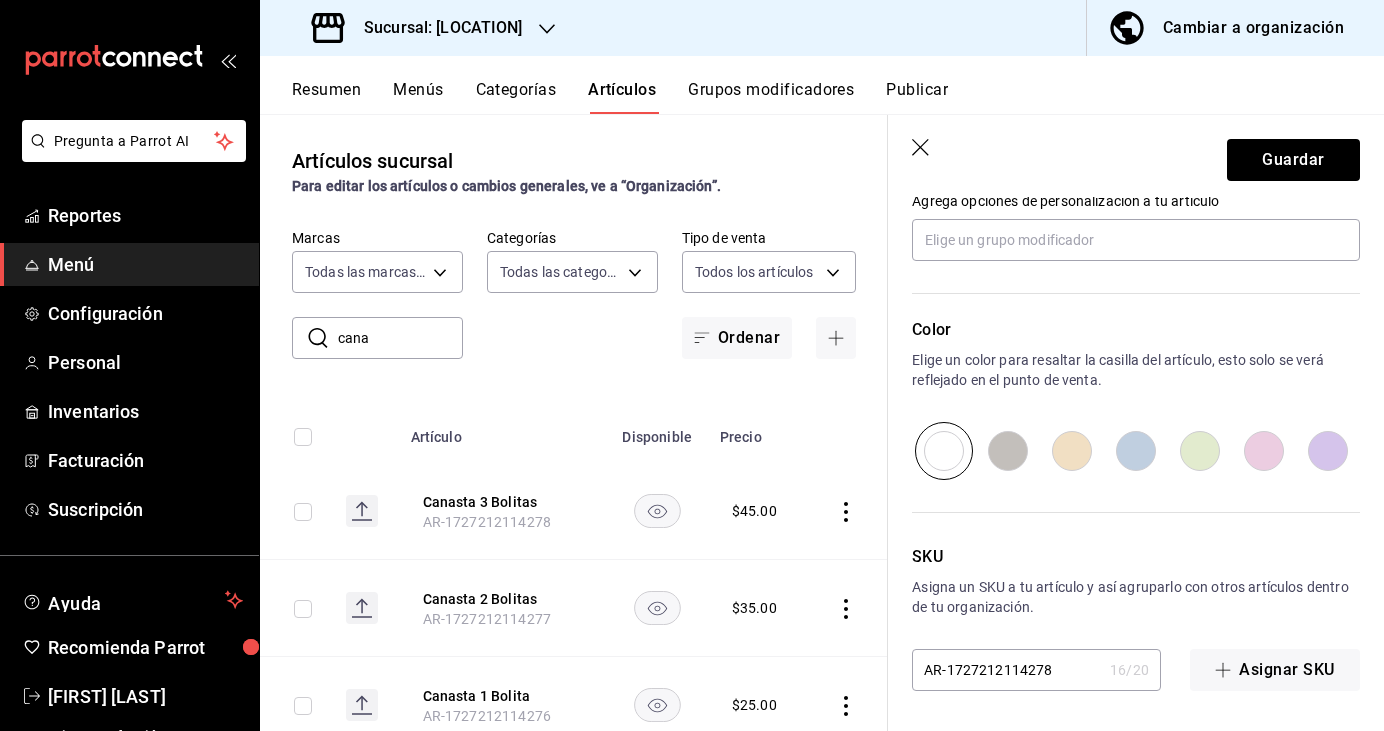 scroll, scrollTop: 985, scrollLeft: 0, axis: vertical 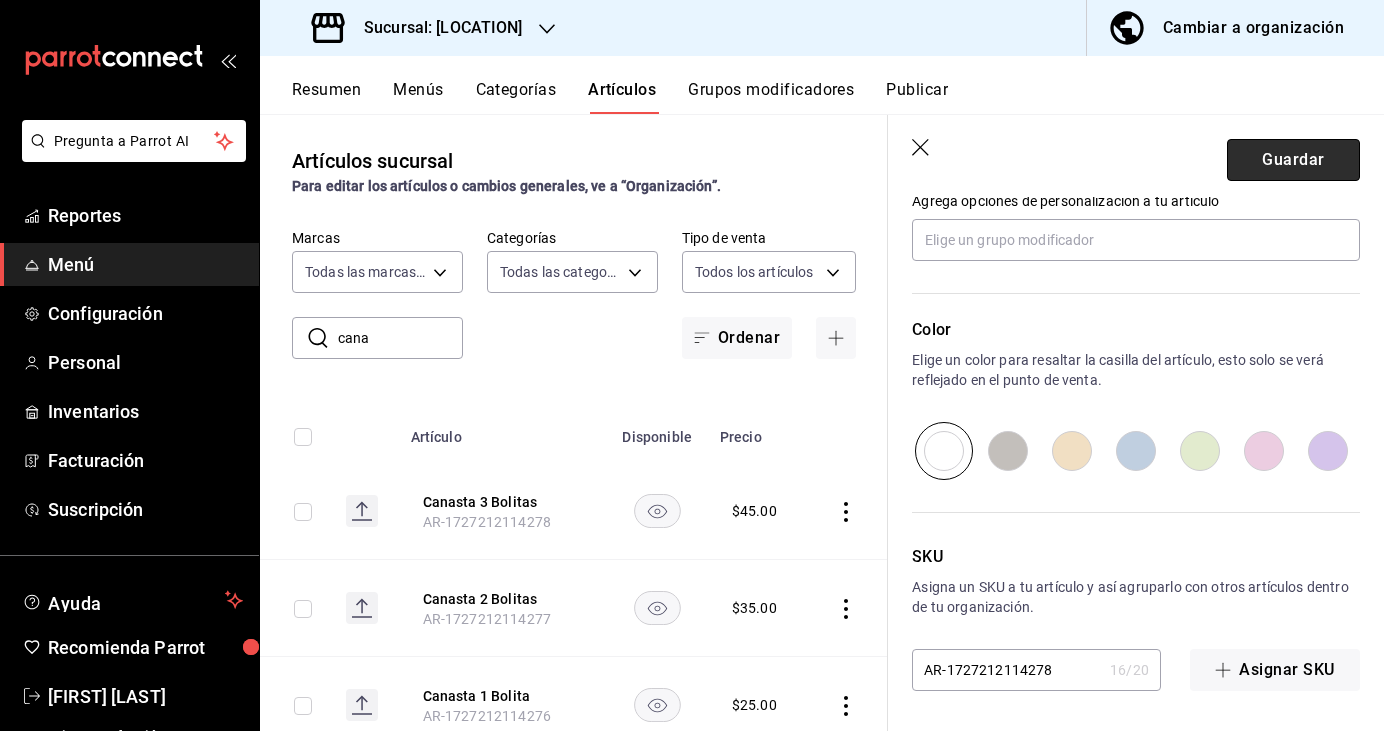click on "Guardar" at bounding box center (1293, 160) 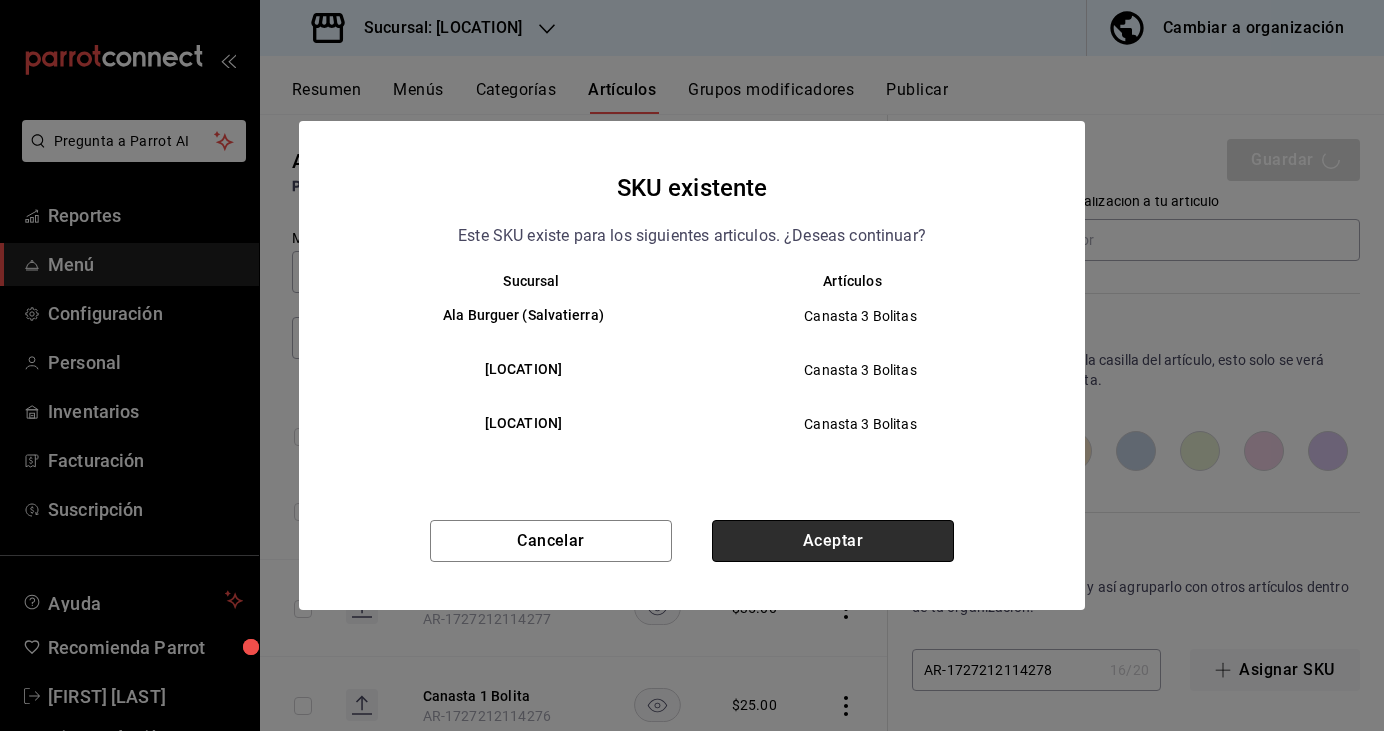 click on "Aceptar" at bounding box center (833, 541) 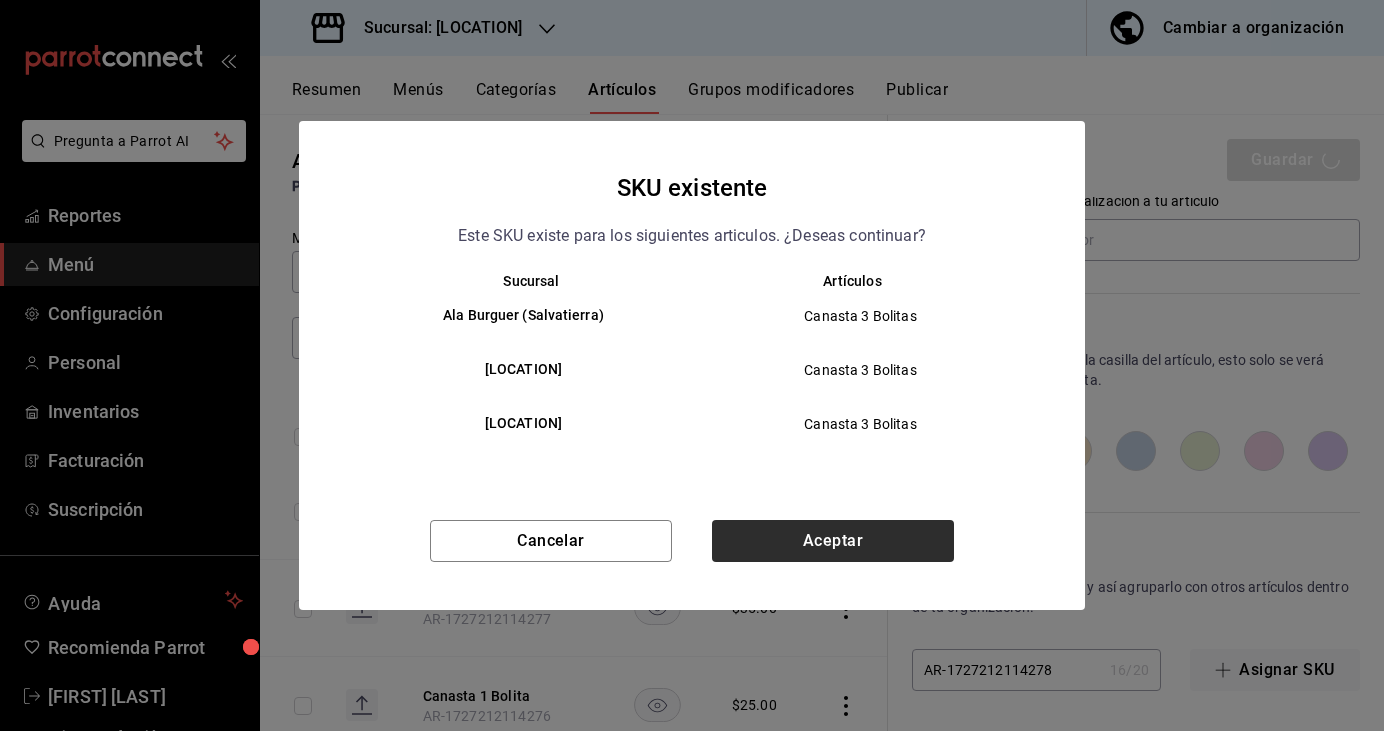 type on "x" 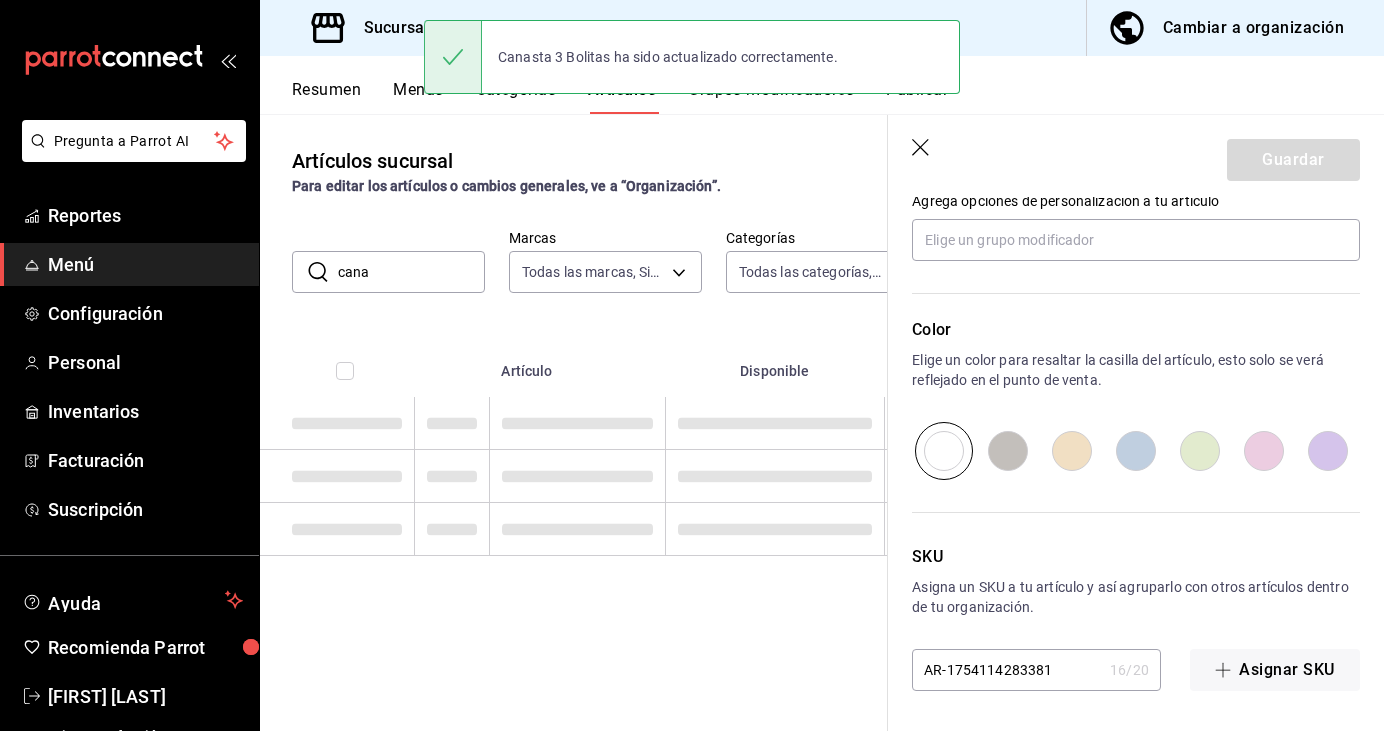 scroll, scrollTop: 0, scrollLeft: 0, axis: both 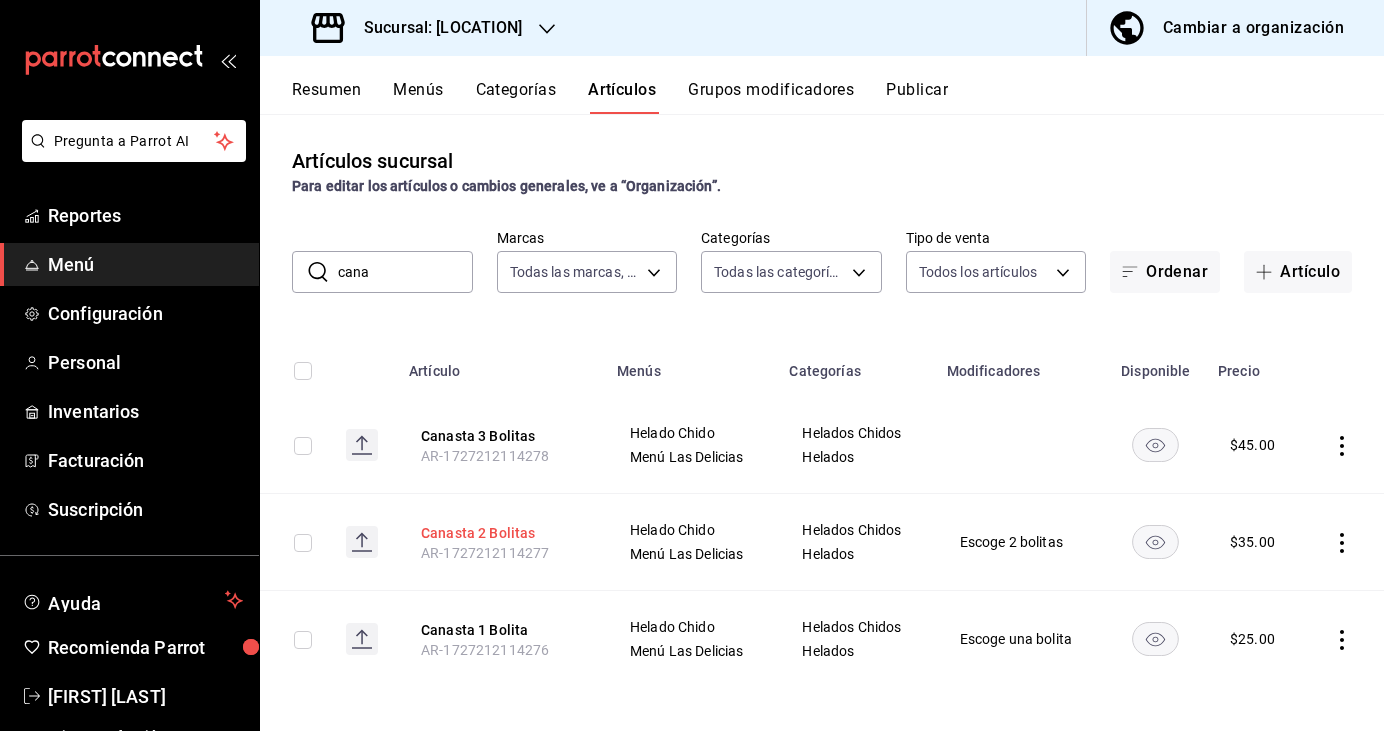 click on "Canasta 2 Bolitas" at bounding box center (501, 533) 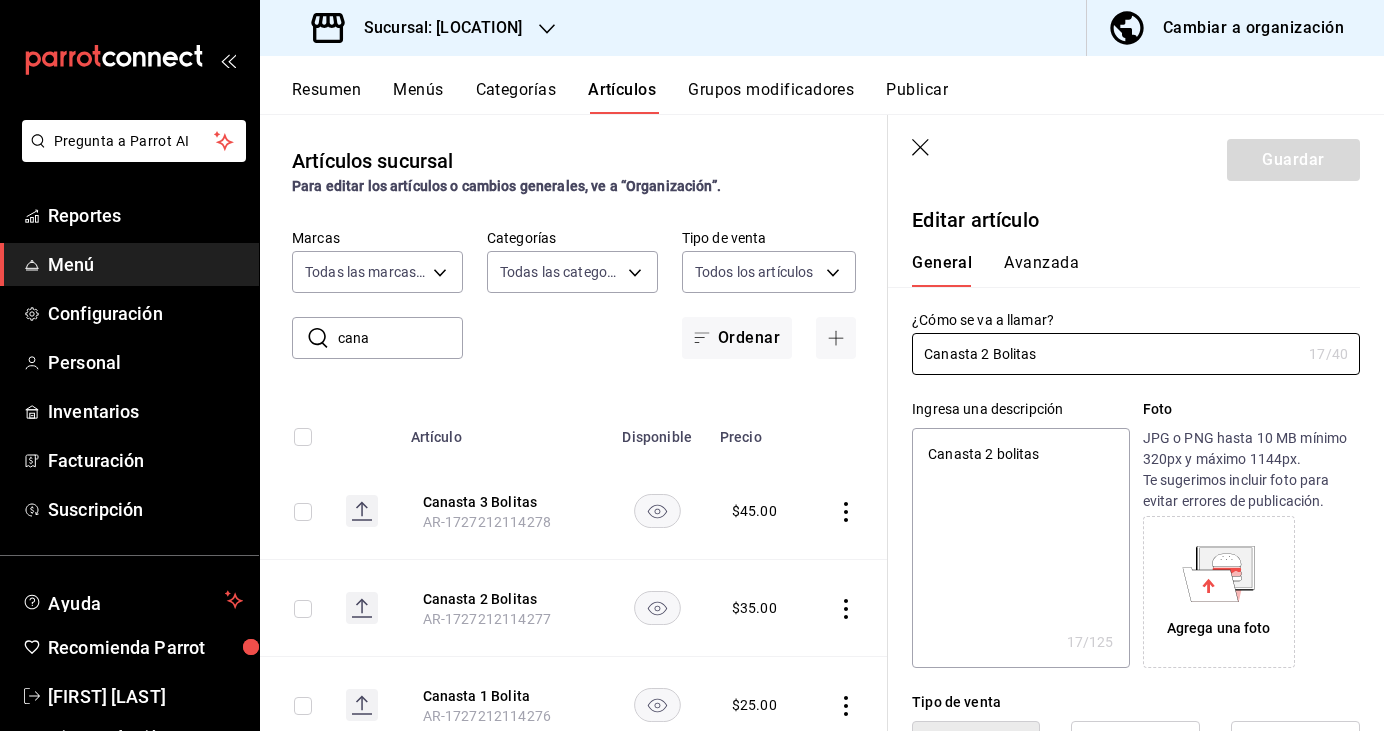 type on "x" 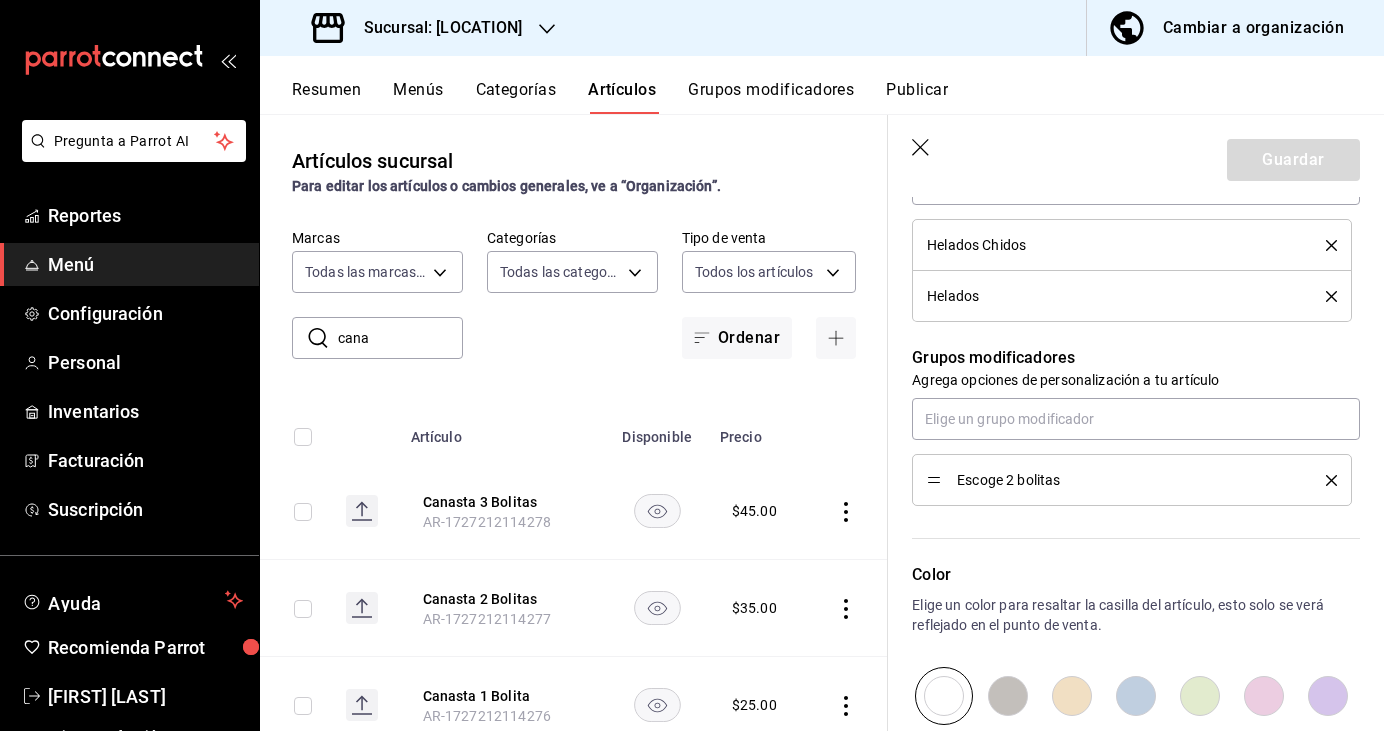 scroll, scrollTop: 786, scrollLeft: 0, axis: vertical 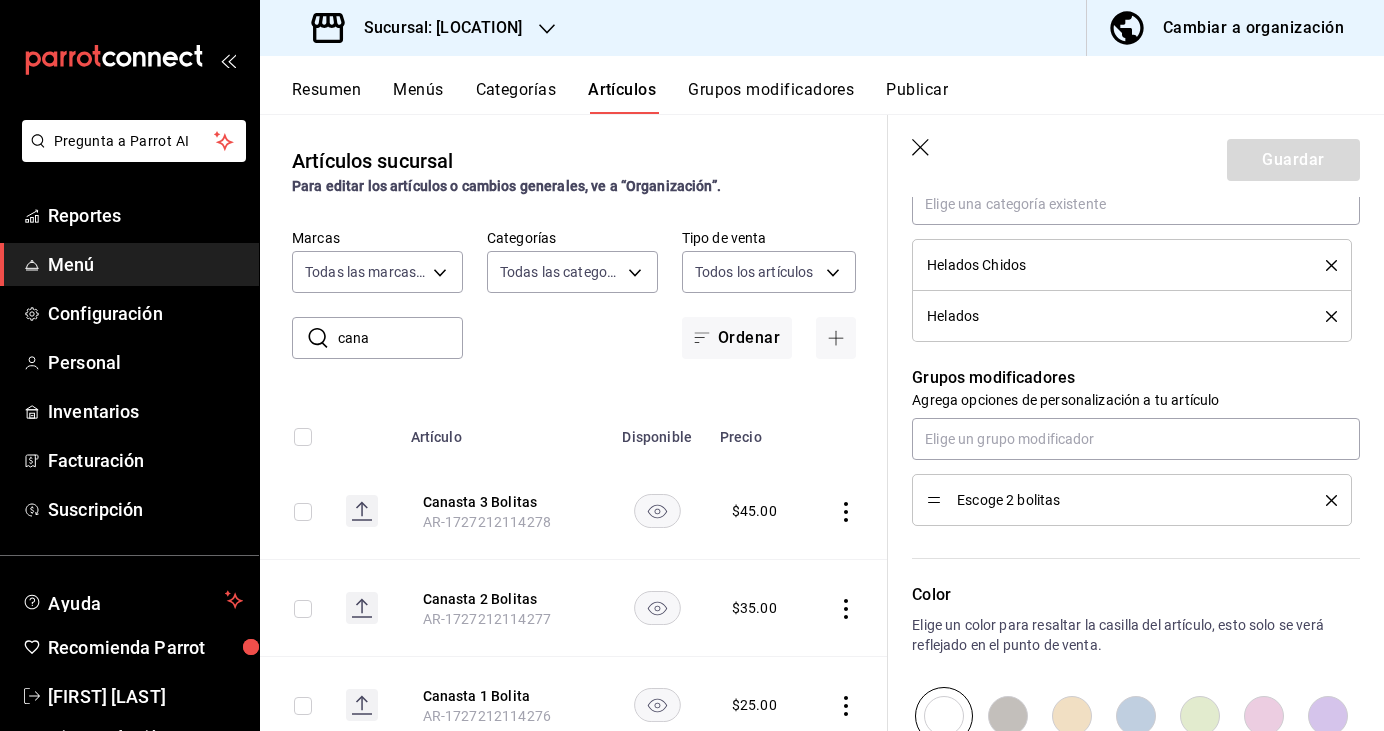 click 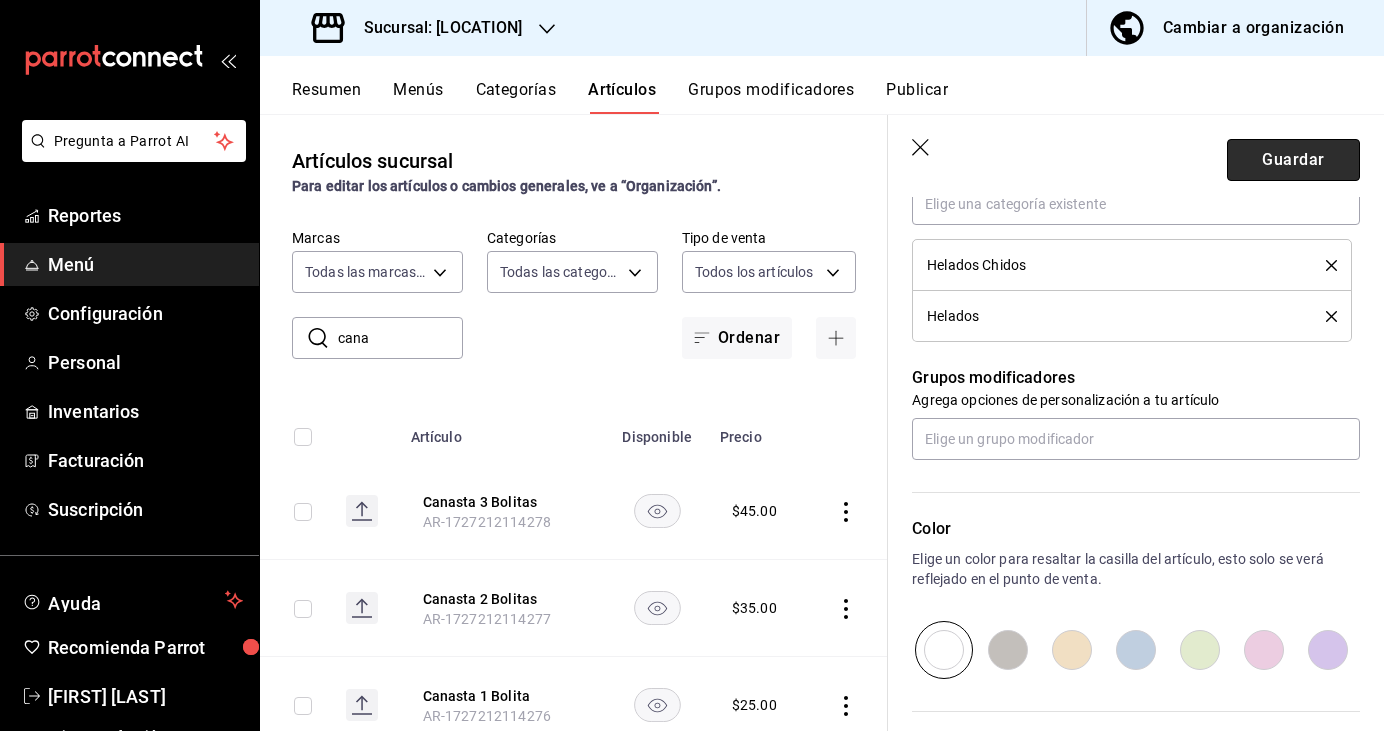 click on "Guardar" at bounding box center (1293, 160) 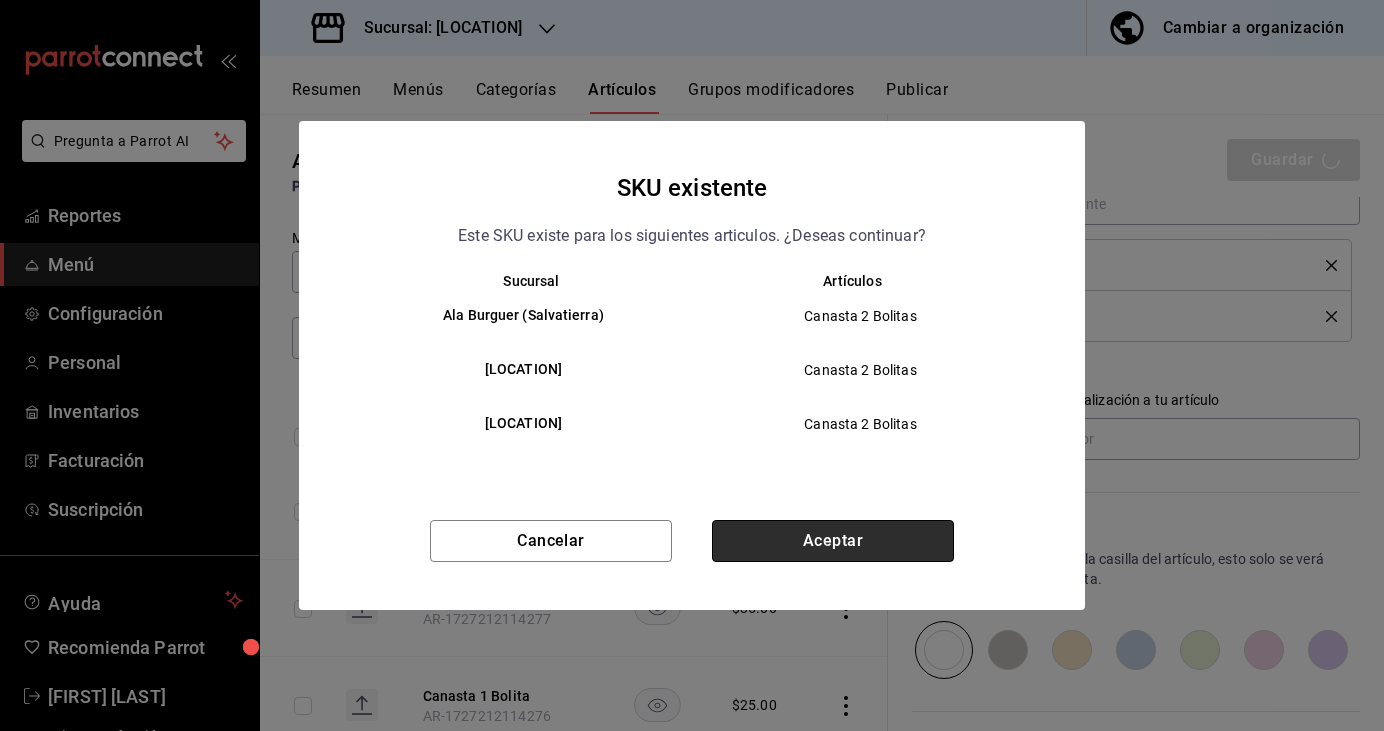 click on "Aceptar" at bounding box center [833, 541] 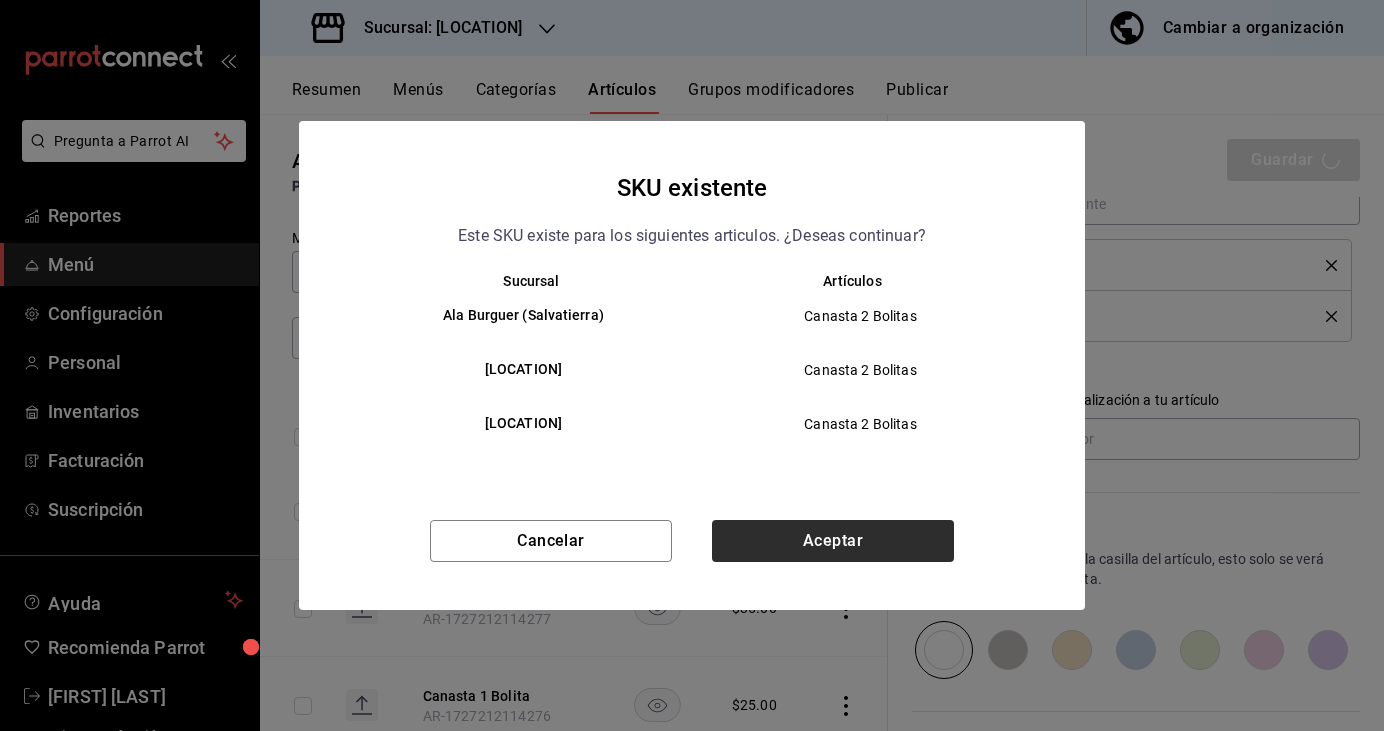 type on "x" 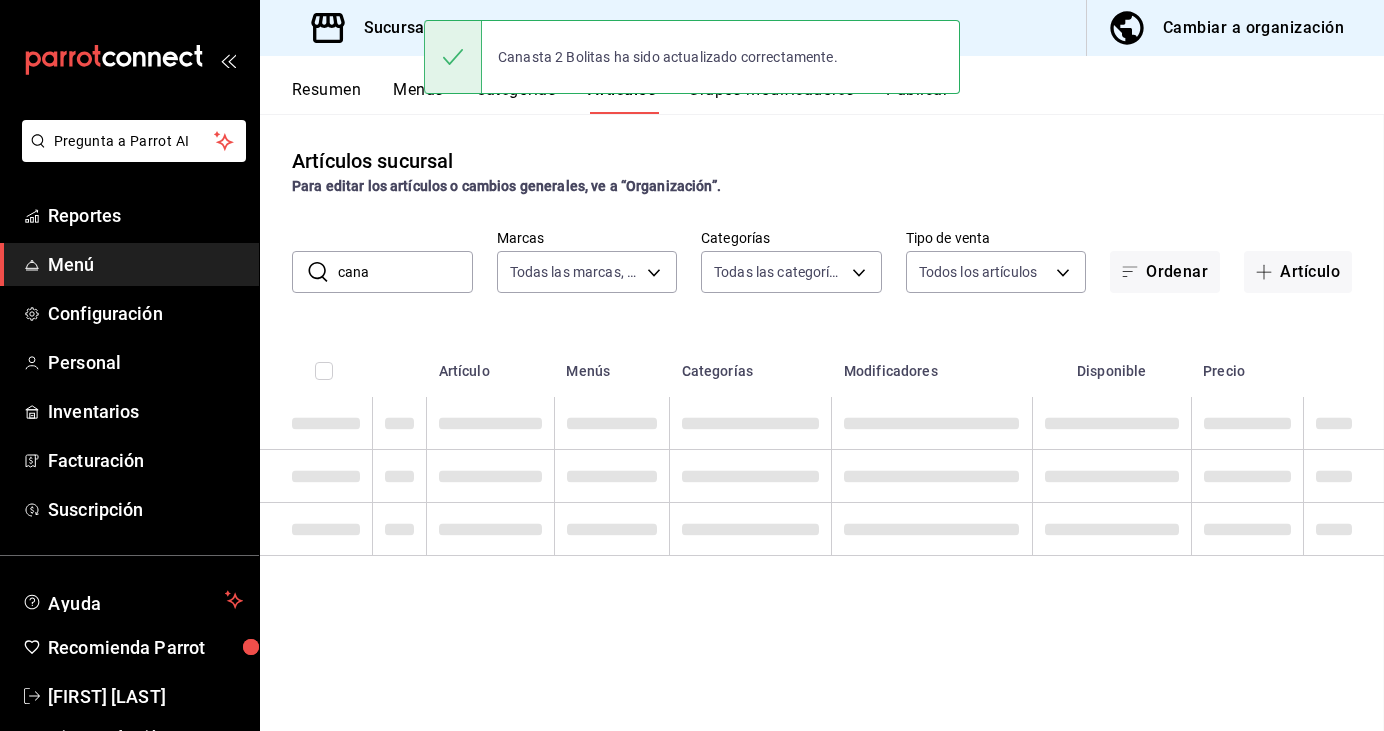 scroll, scrollTop: 0, scrollLeft: 0, axis: both 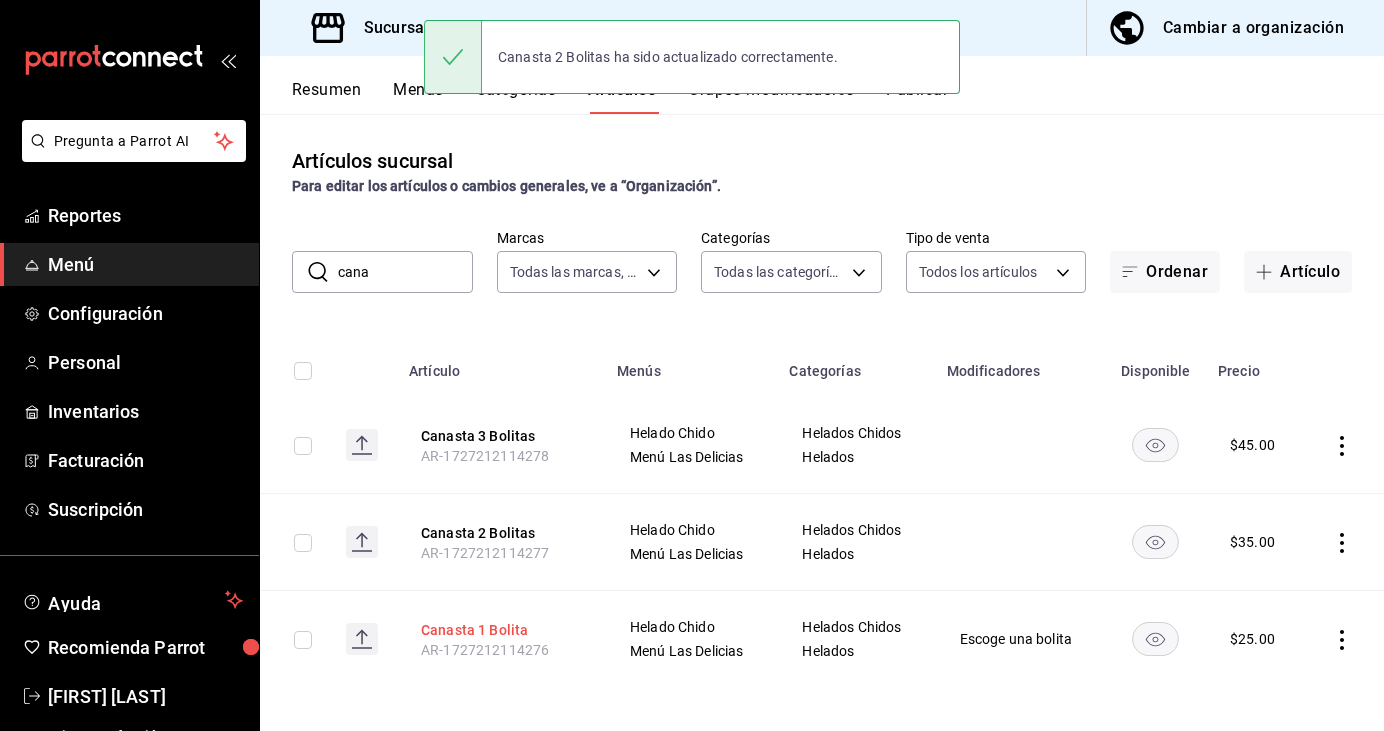 click on "Canasta 1 Bolita" at bounding box center [501, 630] 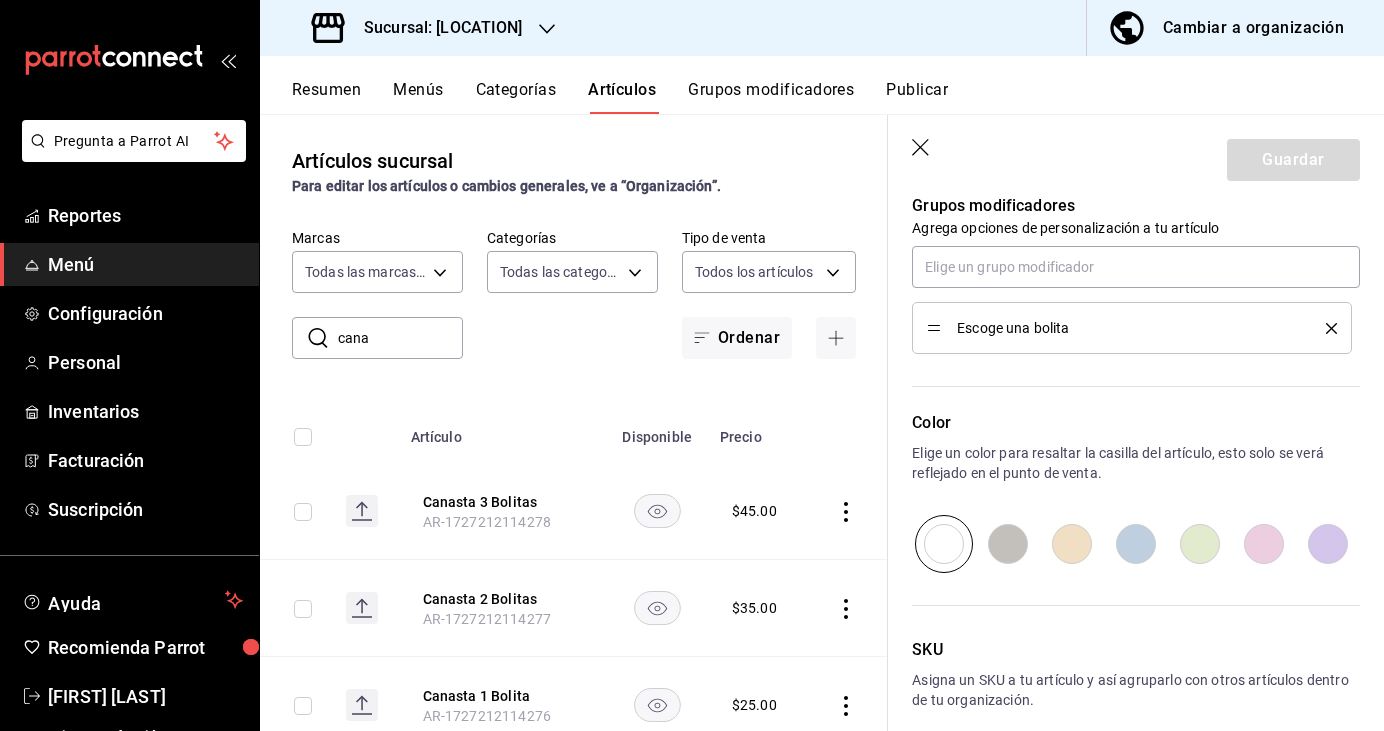 scroll, scrollTop: 1051, scrollLeft: 0, axis: vertical 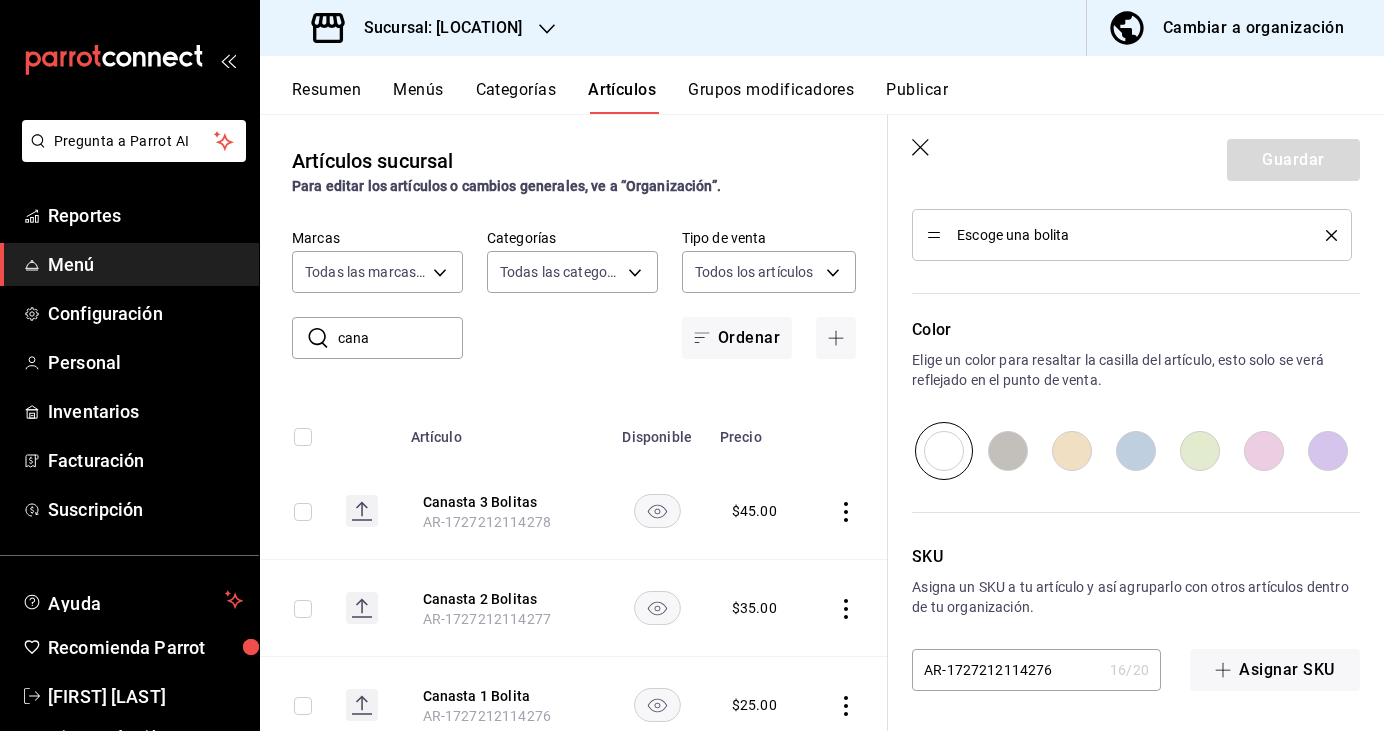 click 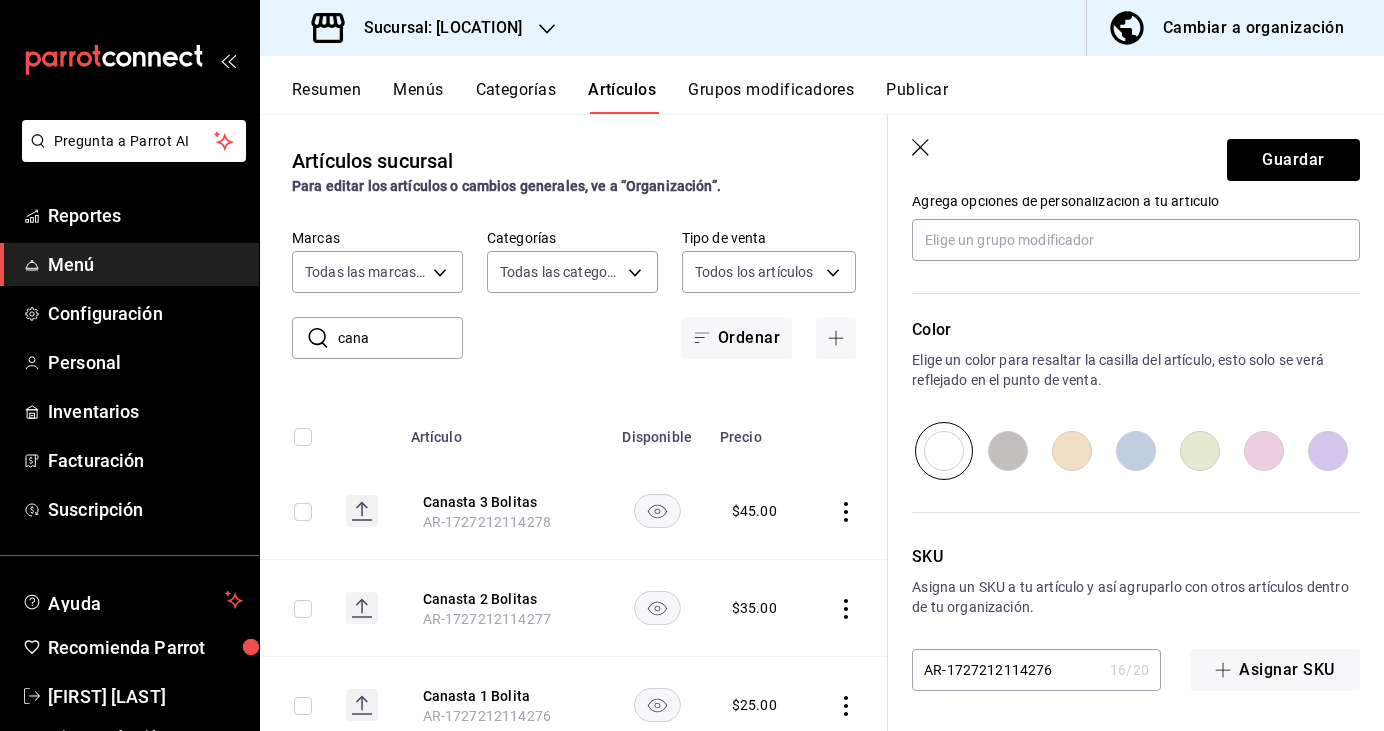 scroll, scrollTop: 985, scrollLeft: 0, axis: vertical 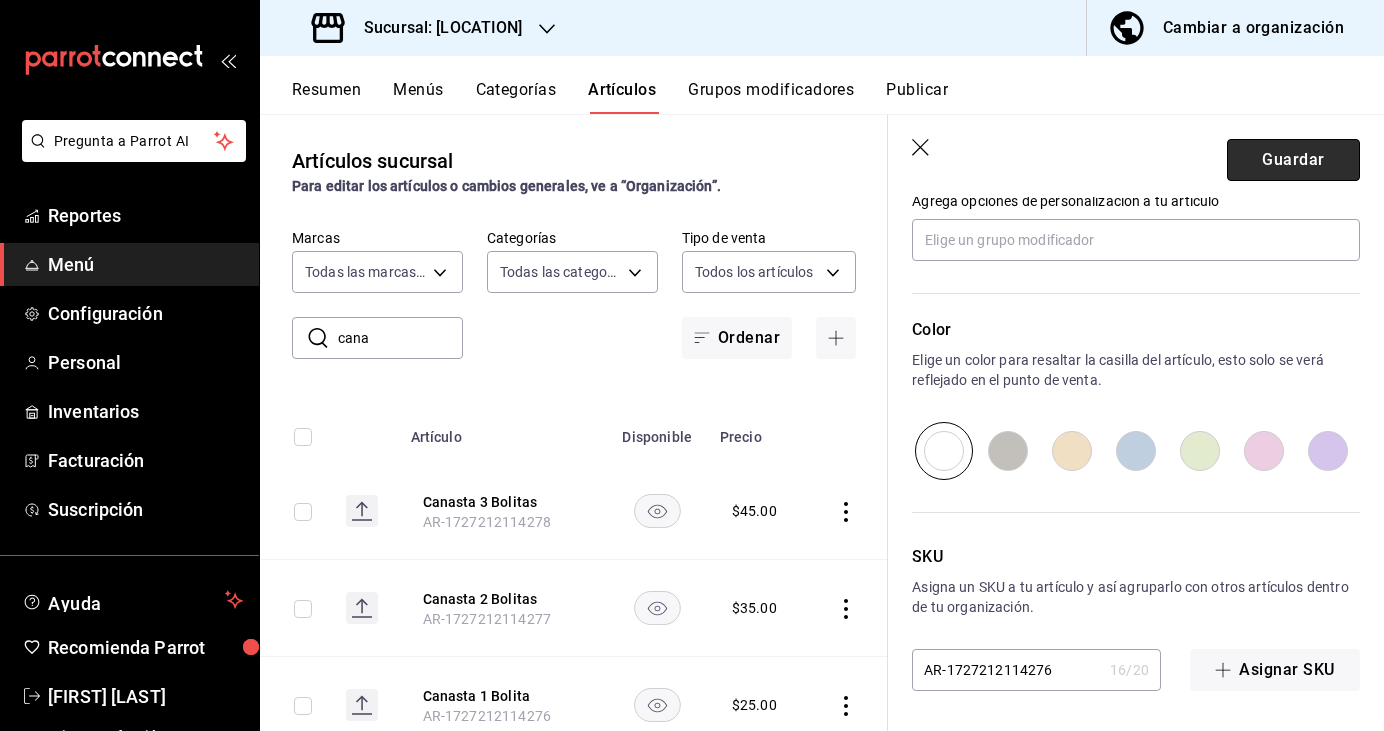 click on "Guardar" at bounding box center (1293, 160) 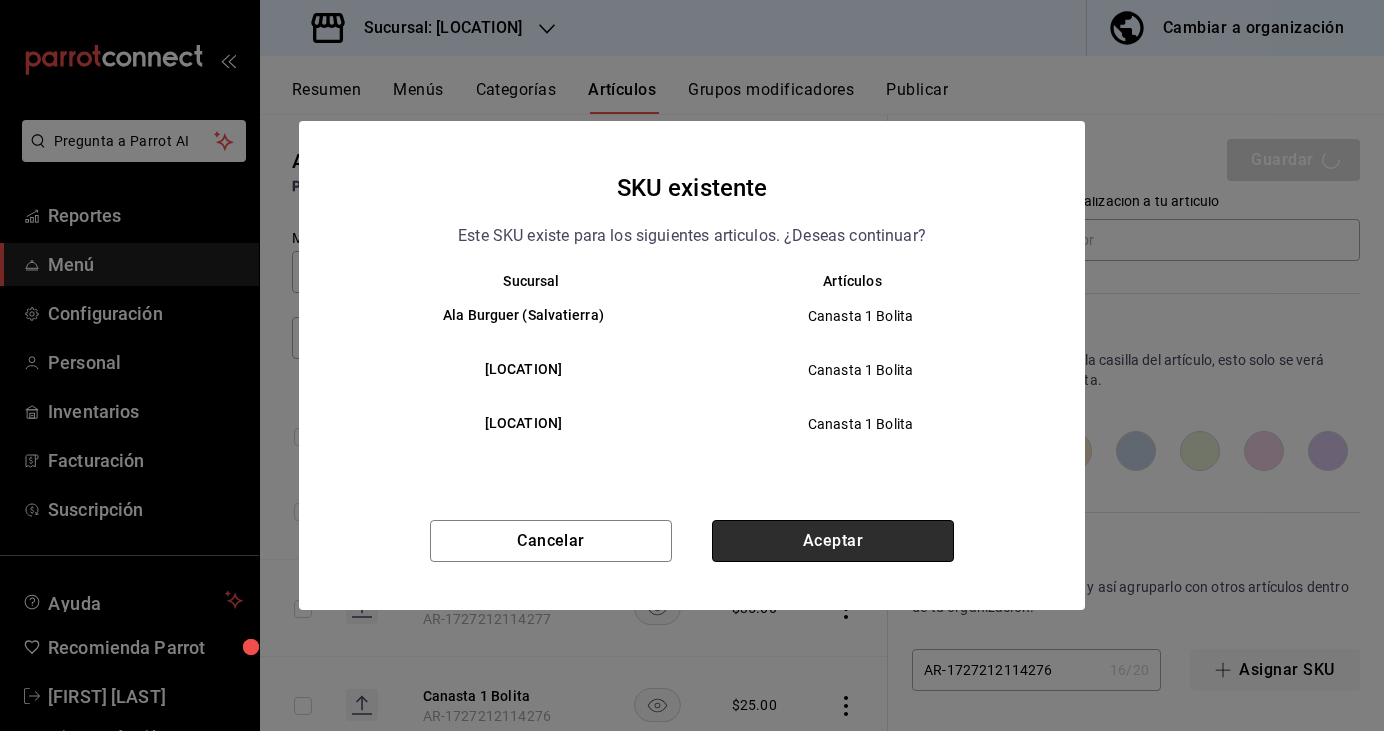 click on "Aceptar" at bounding box center [833, 541] 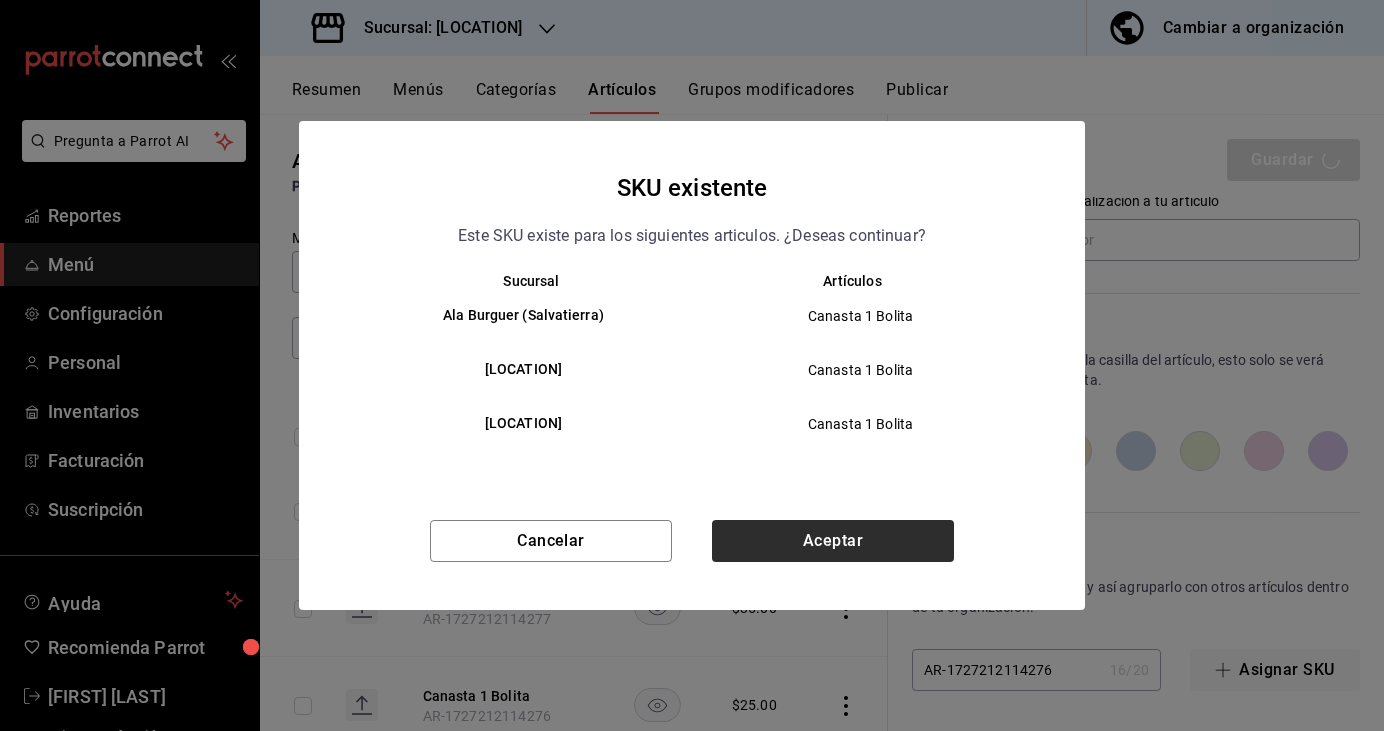 type on "x" 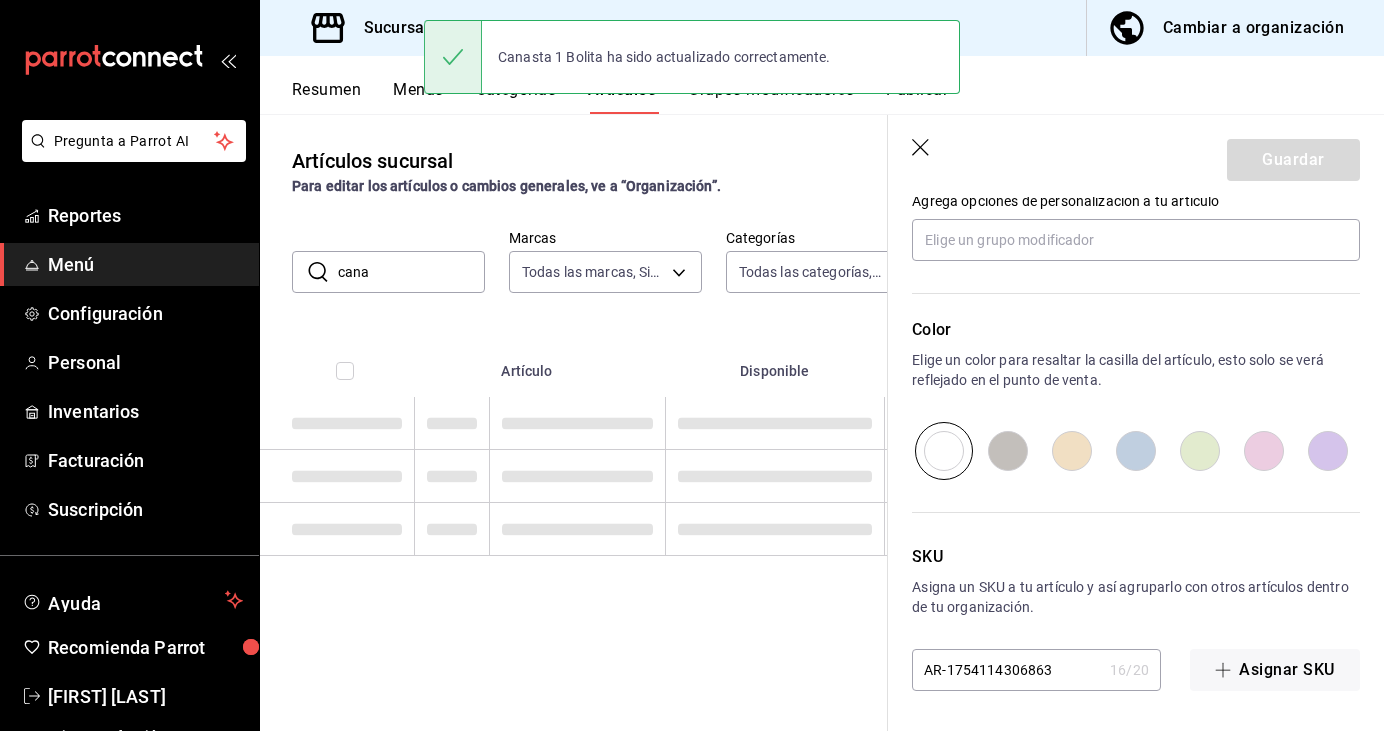 scroll, scrollTop: 0, scrollLeft: 0, axis: both 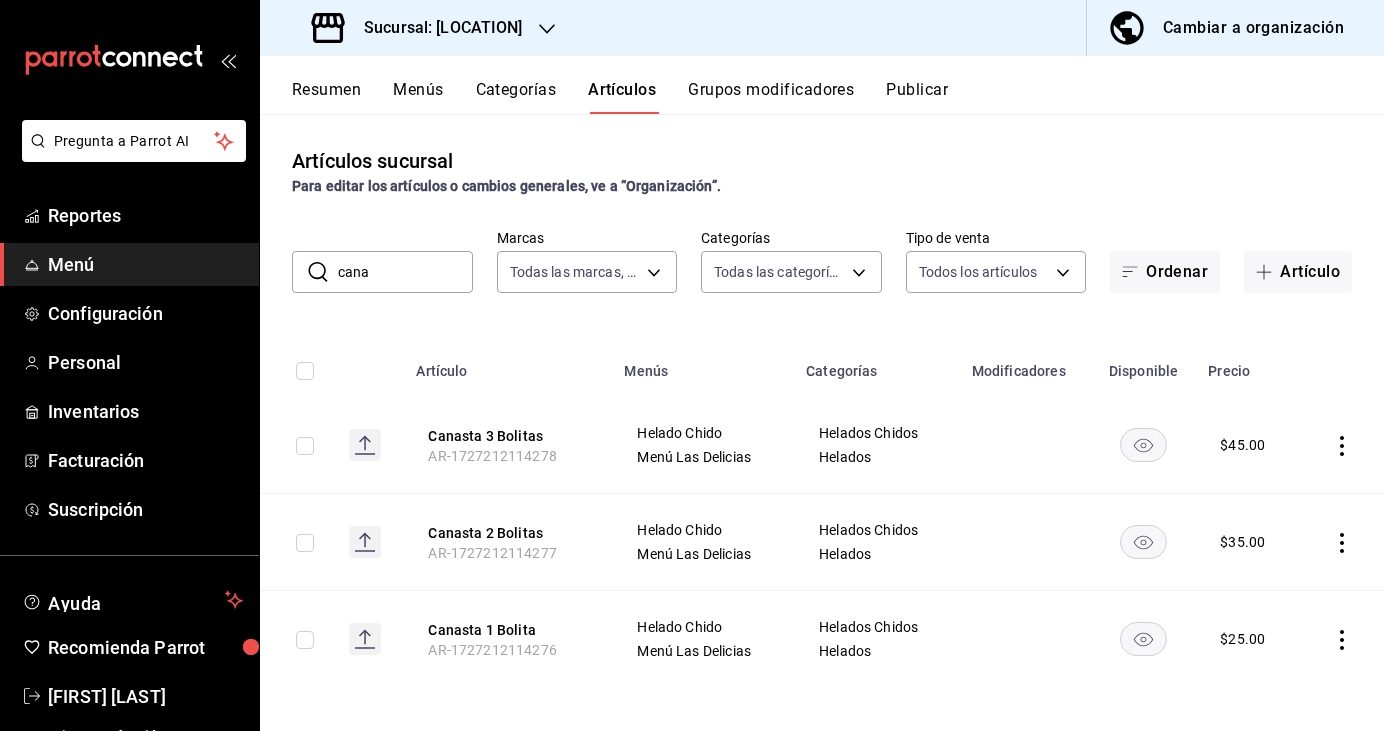 click on "cana" at bounding box center [405, 272] 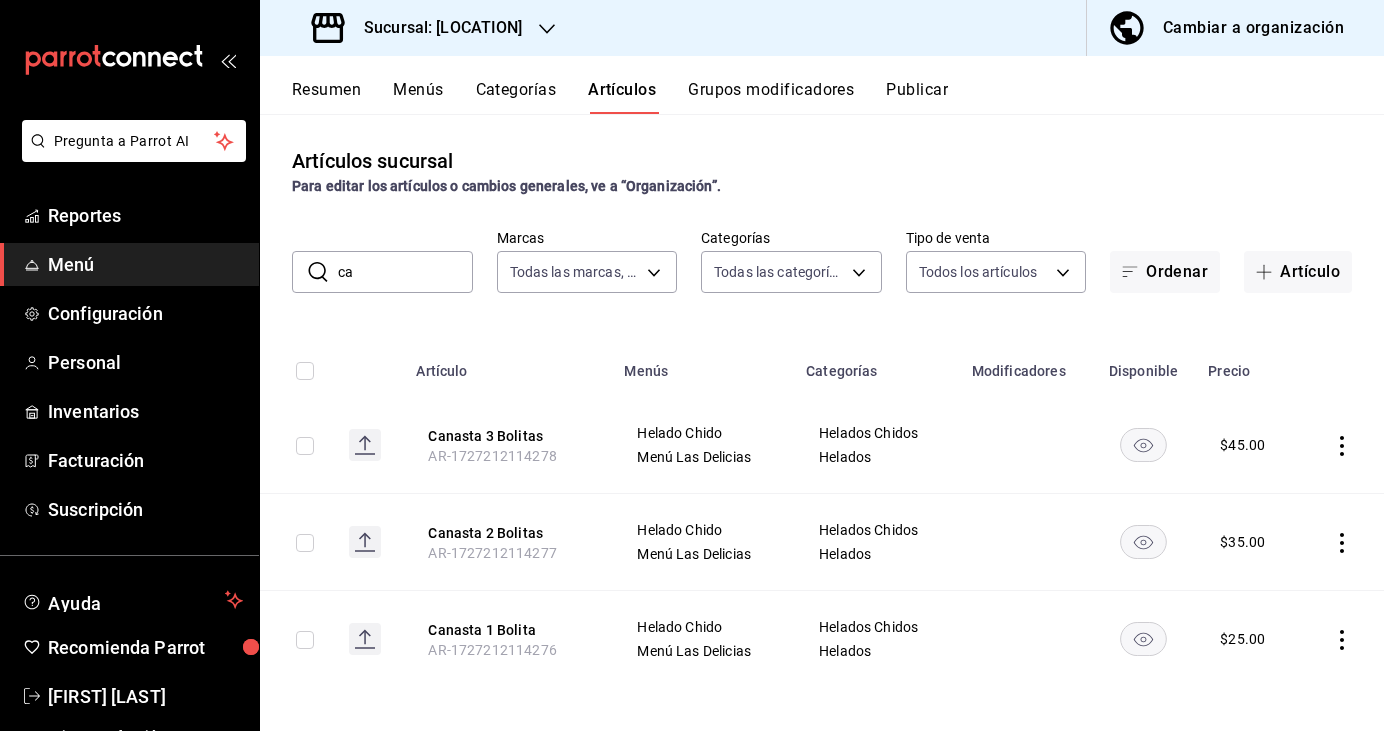 type on "c" 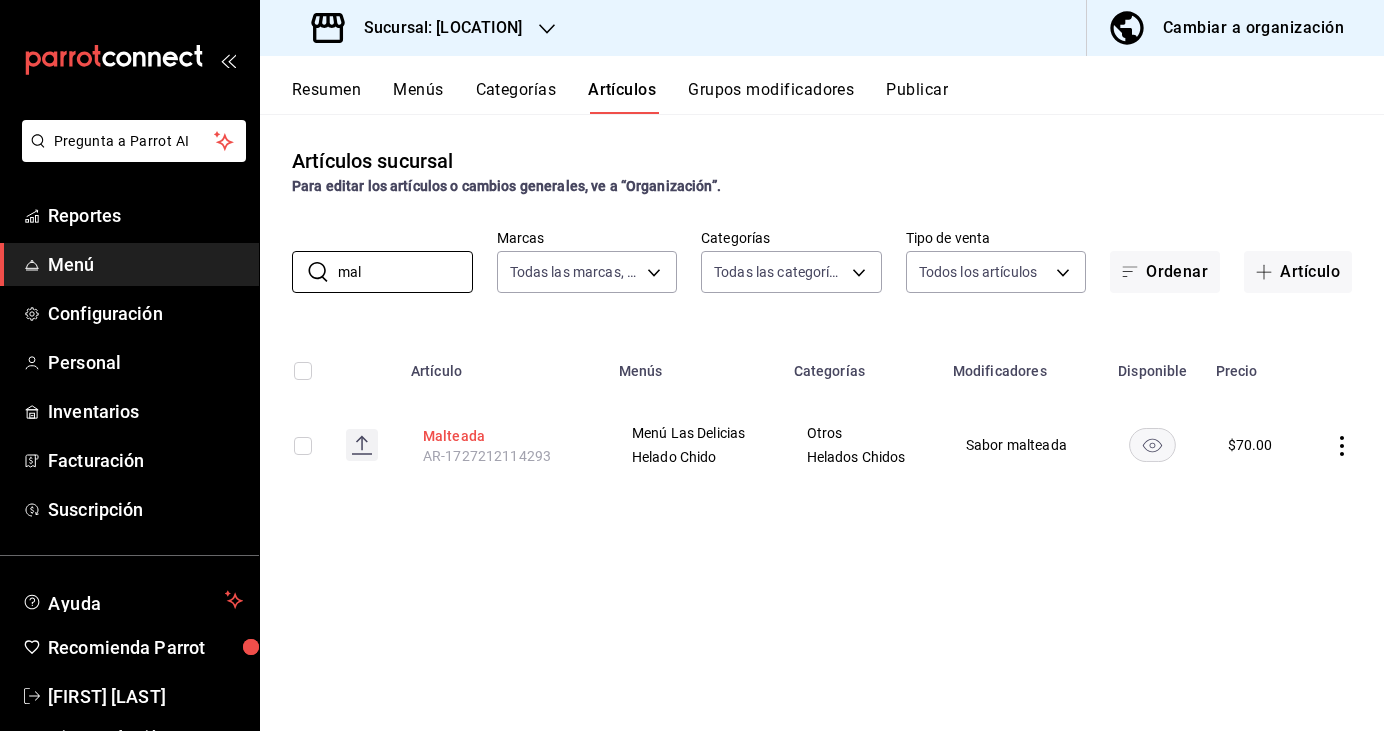 type on "mal" 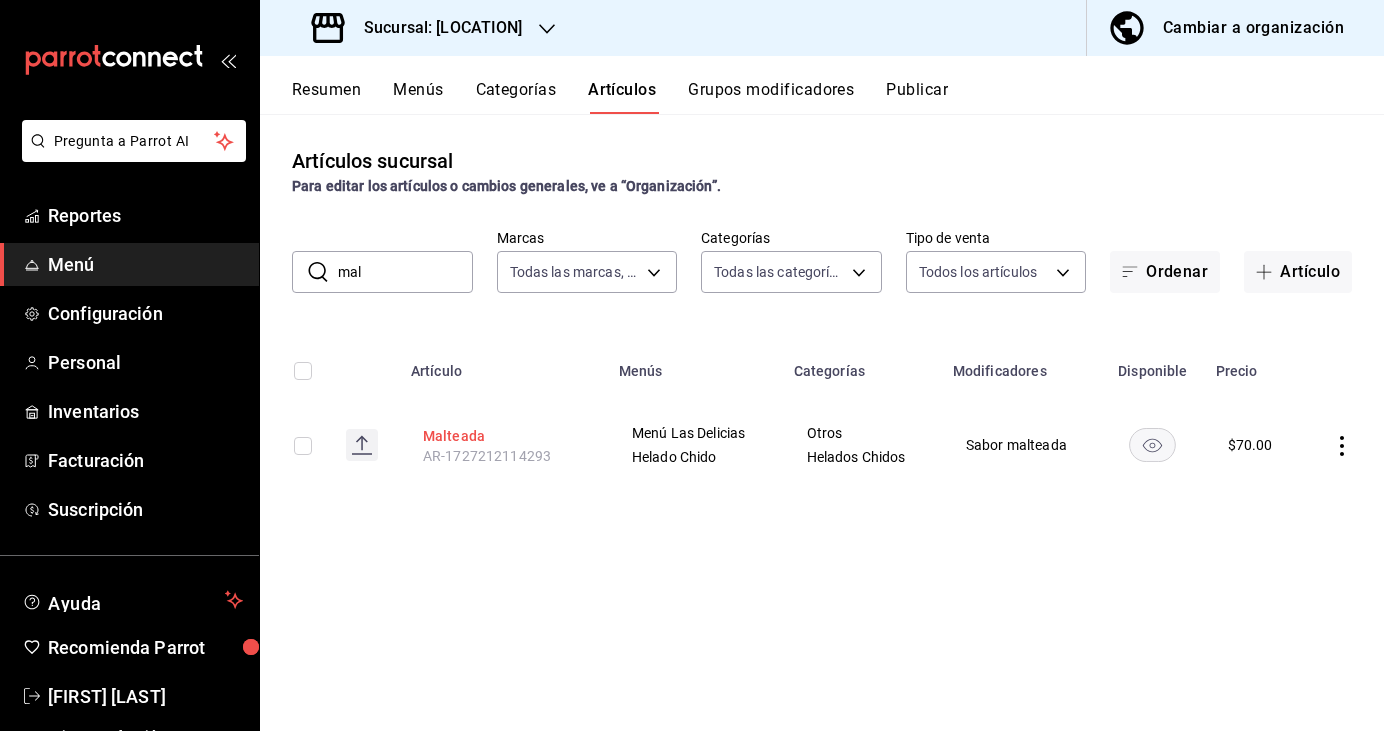 click on "Malteada" at bounding box center [503, 436] 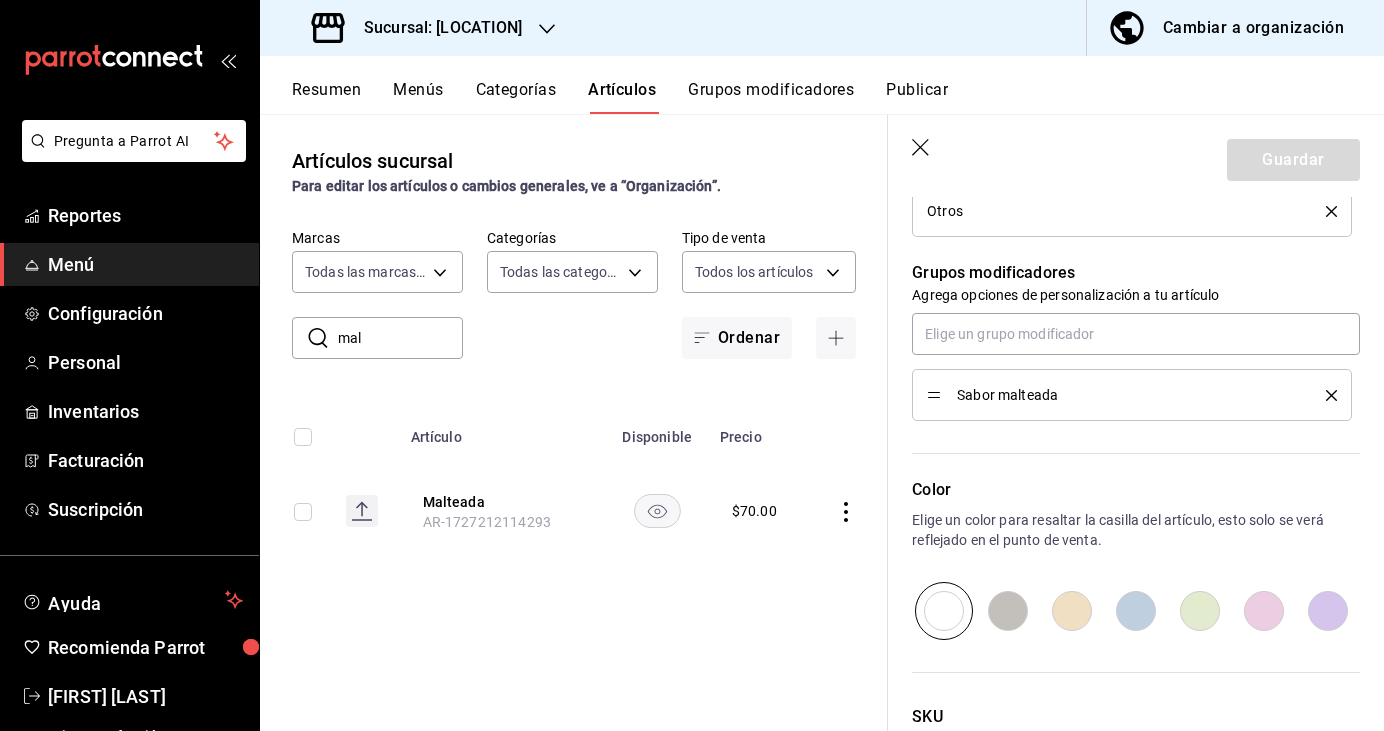 scroll, scrollTop: 1051, scrollLeft: 0, axis: vertical 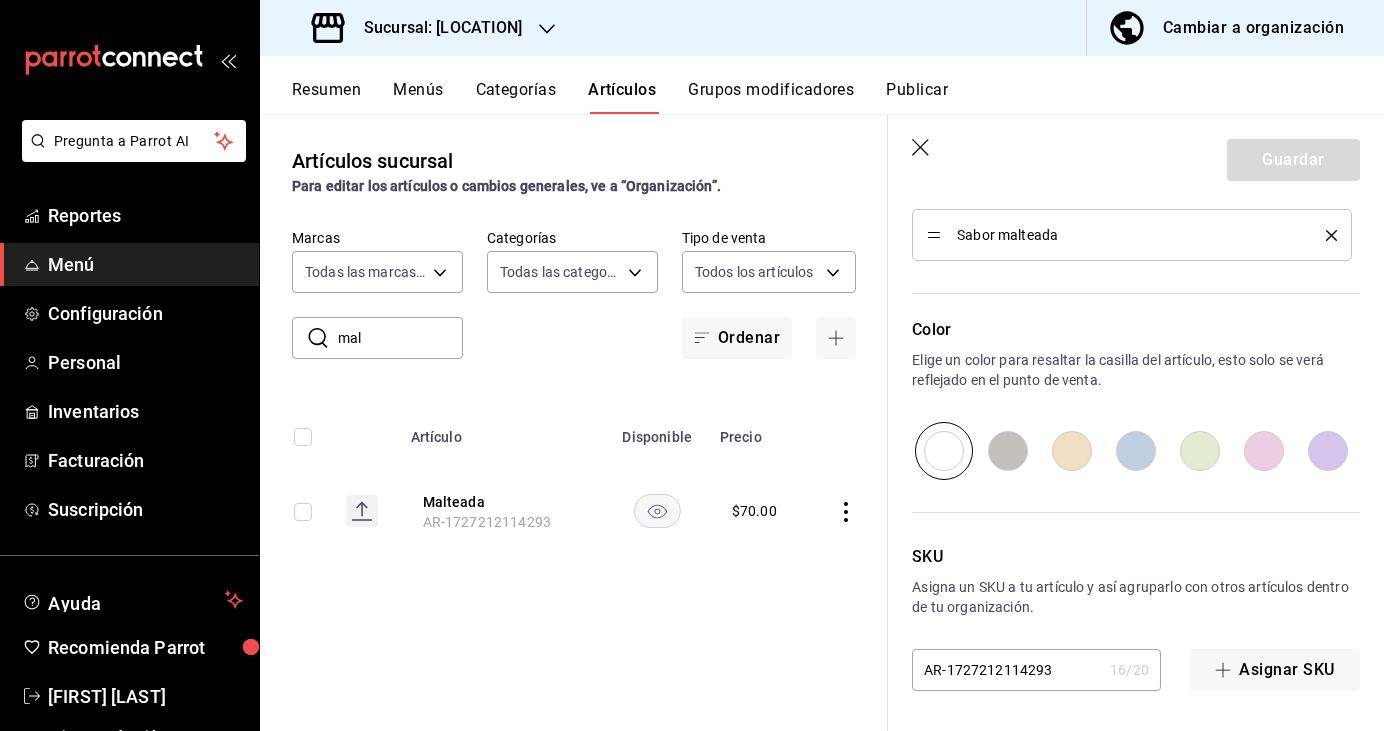 click 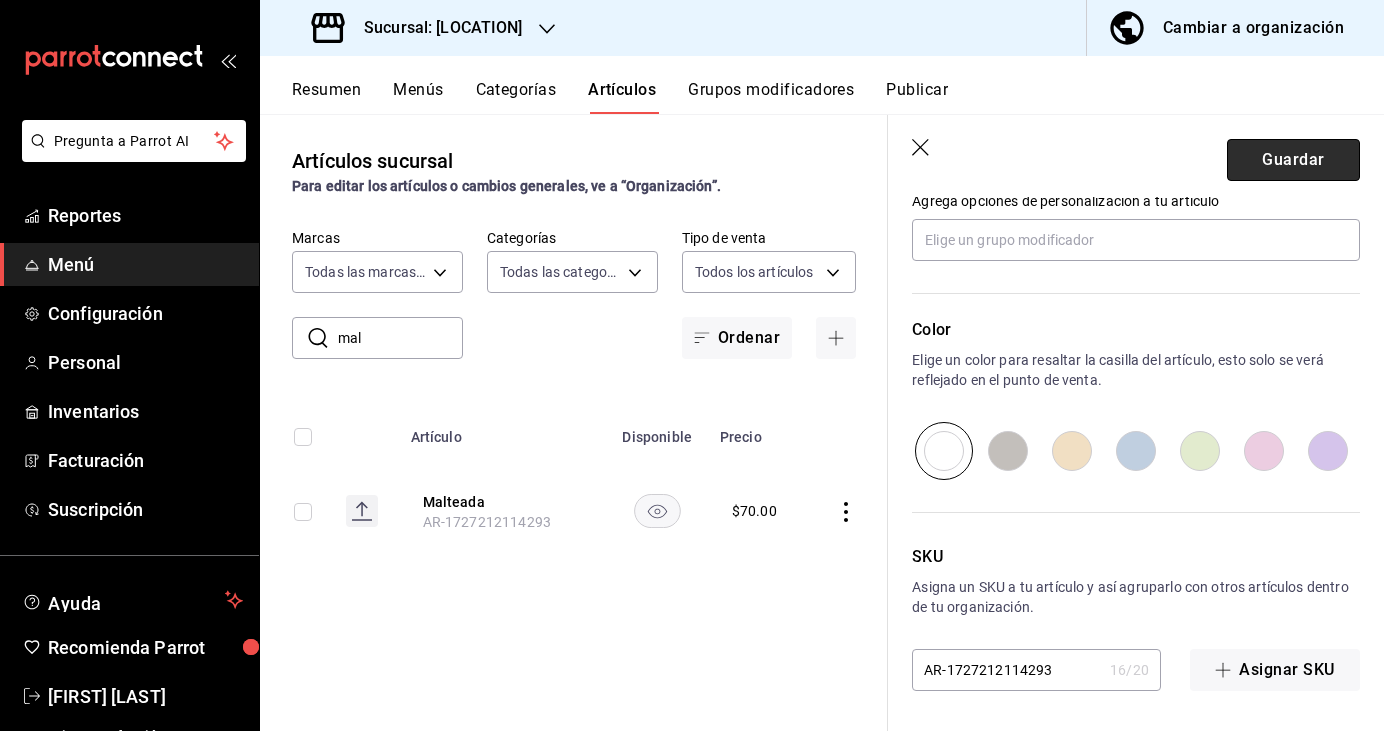 click on "Guardar" at bounding box center [1293, 160] 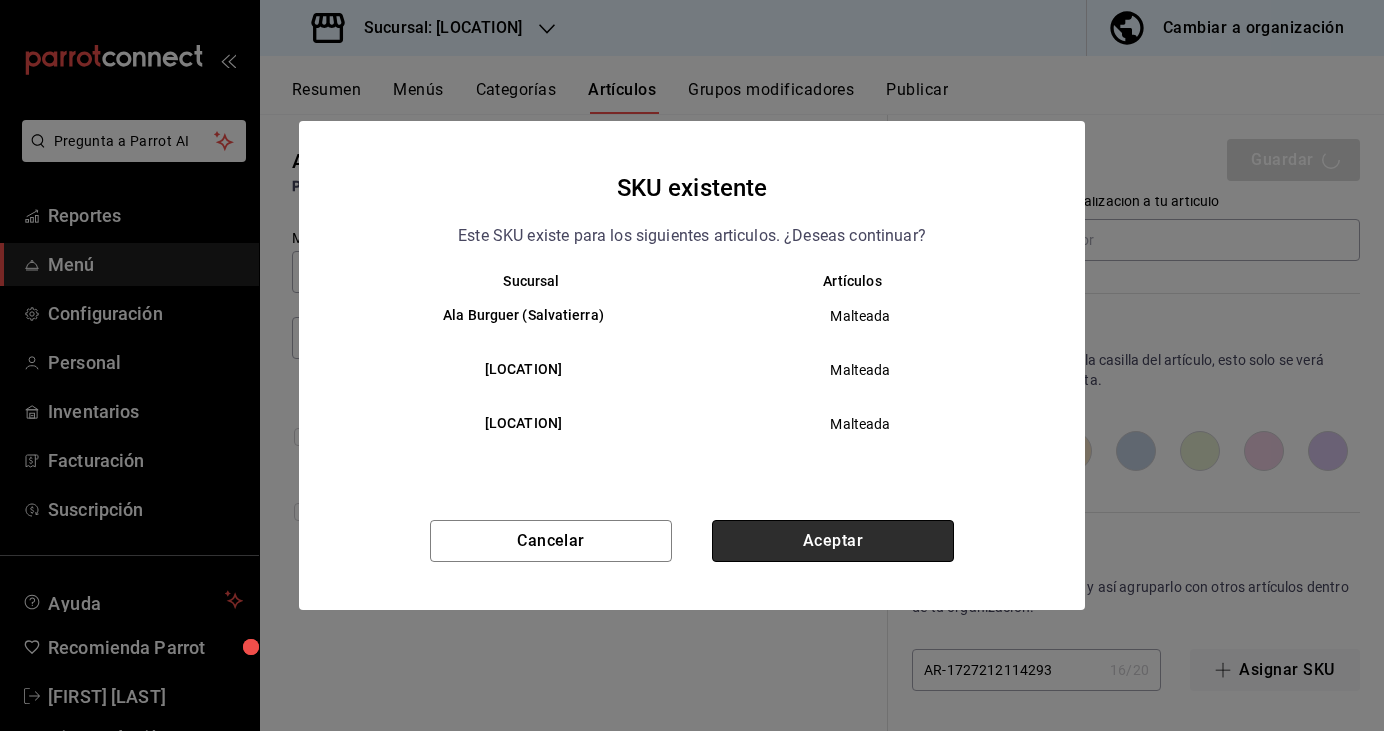click on "Aceptar" at bounding box center [833, 541] 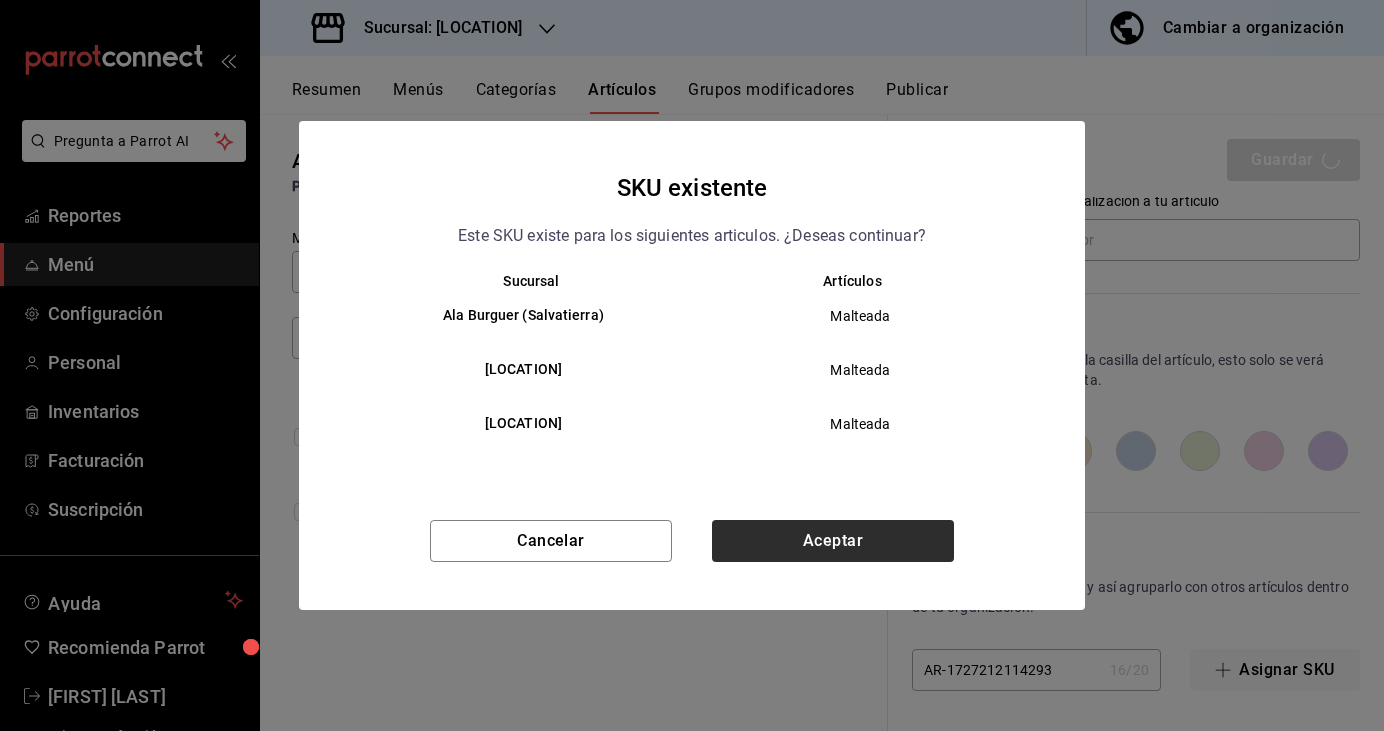 type on "x" 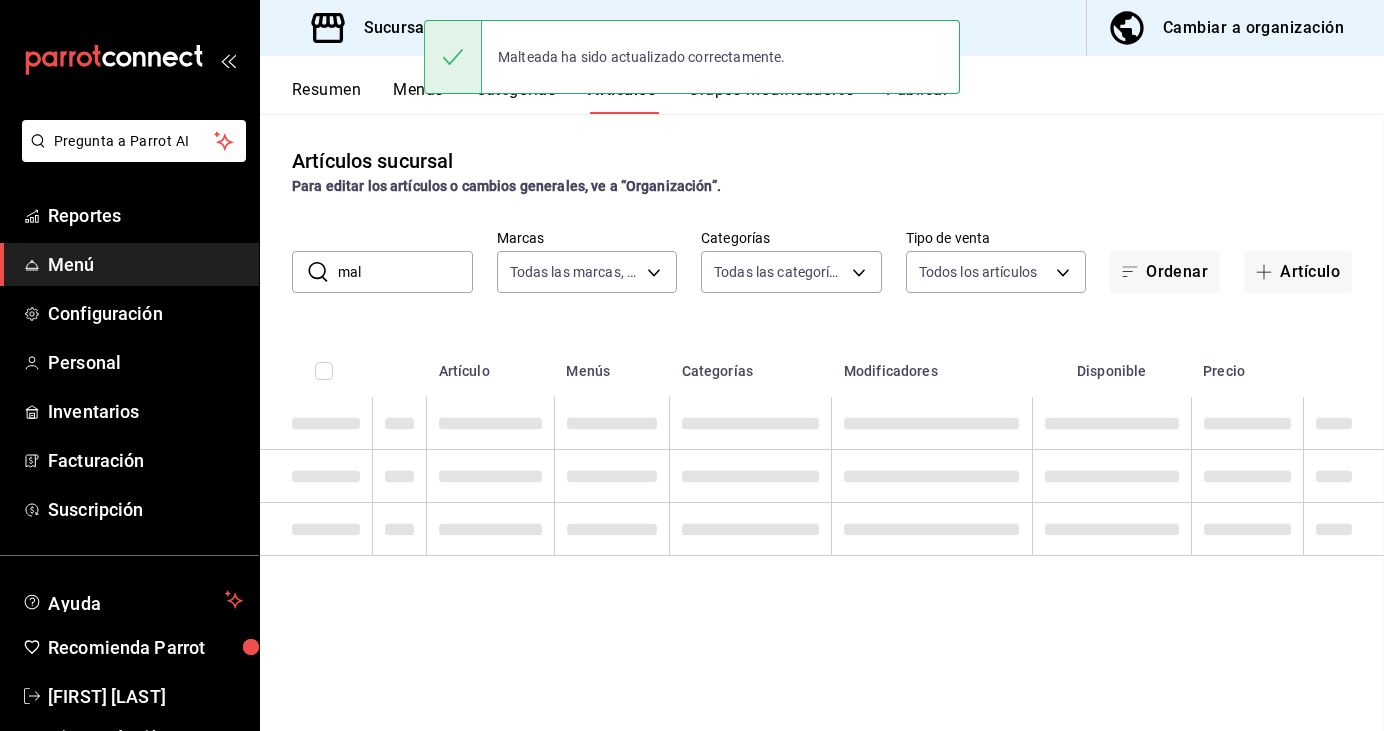 scroll, scrollTop: 0, scrollLeft: 0, axis: both 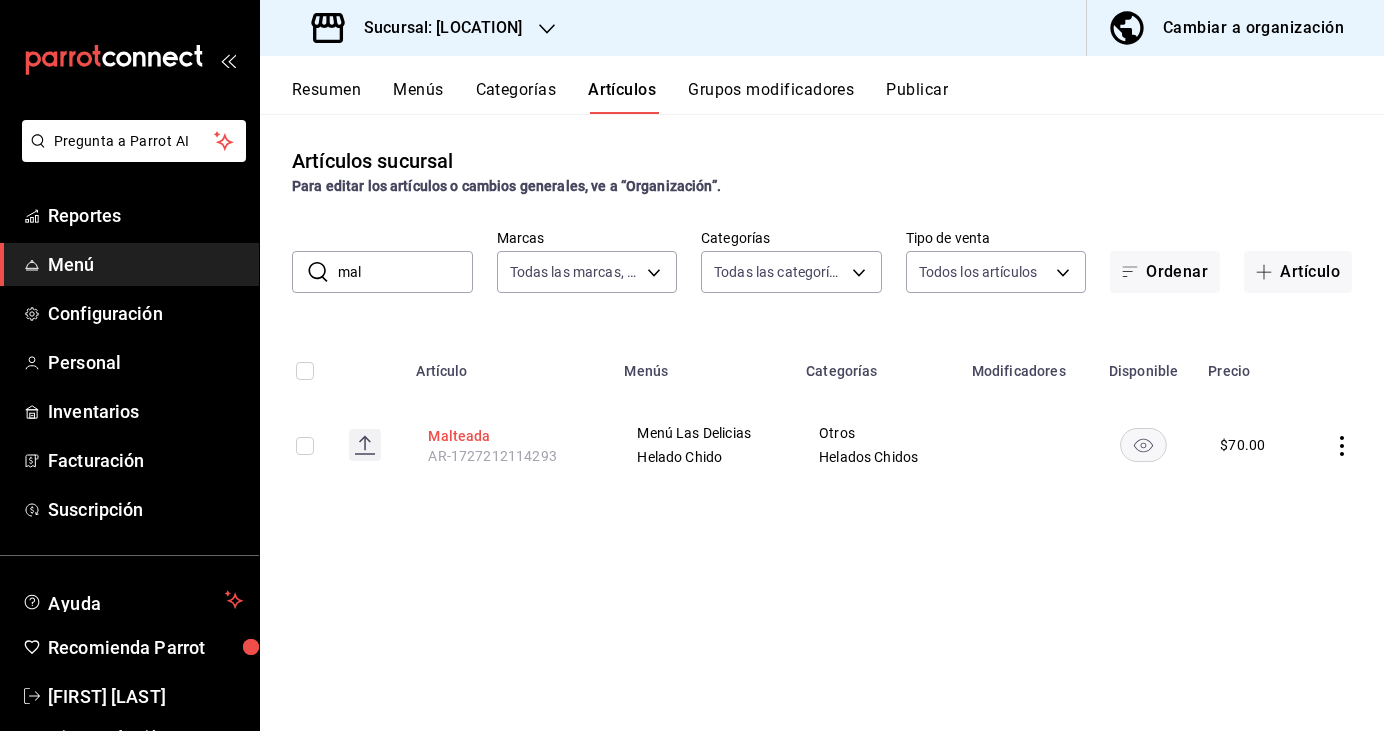 click on "Malteada" at bounding box center (508, 436) 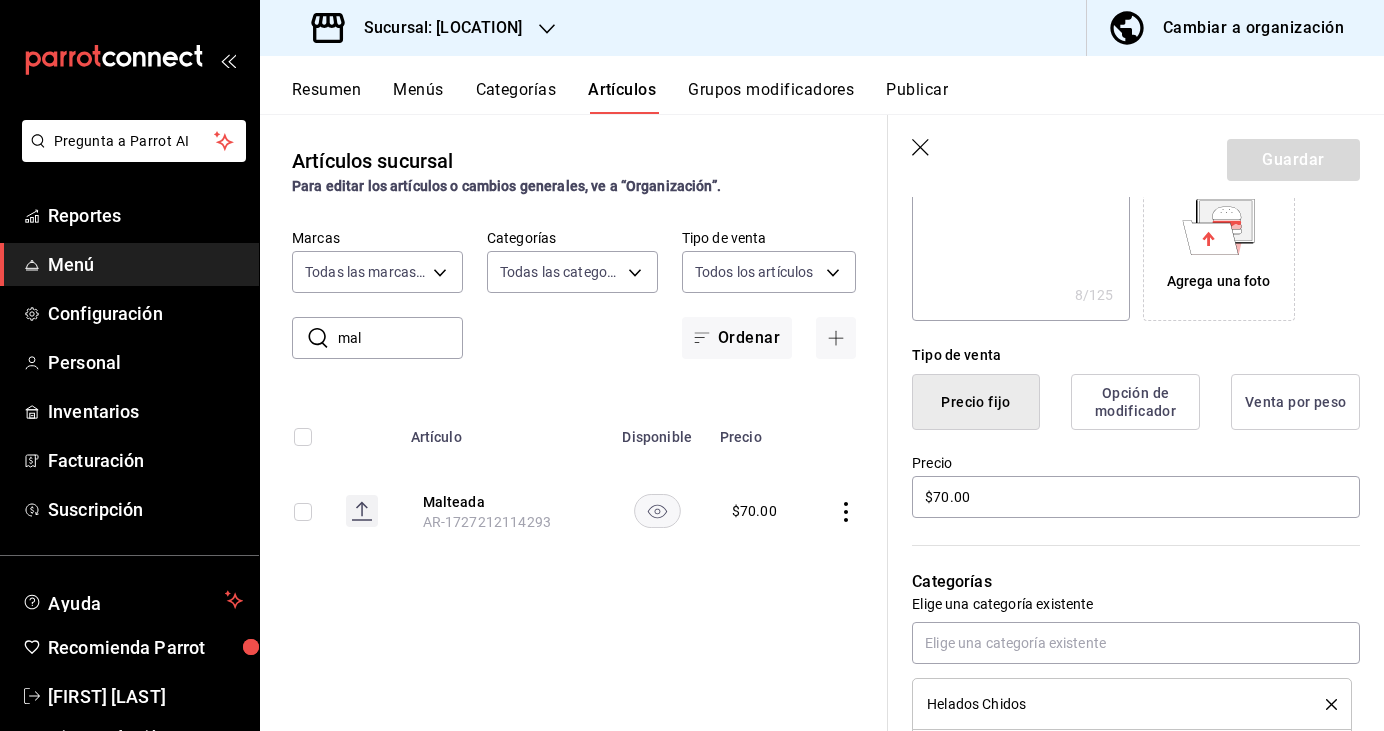 scroll, scrollTop: 985, scrollLeft: 0, axis: vertical 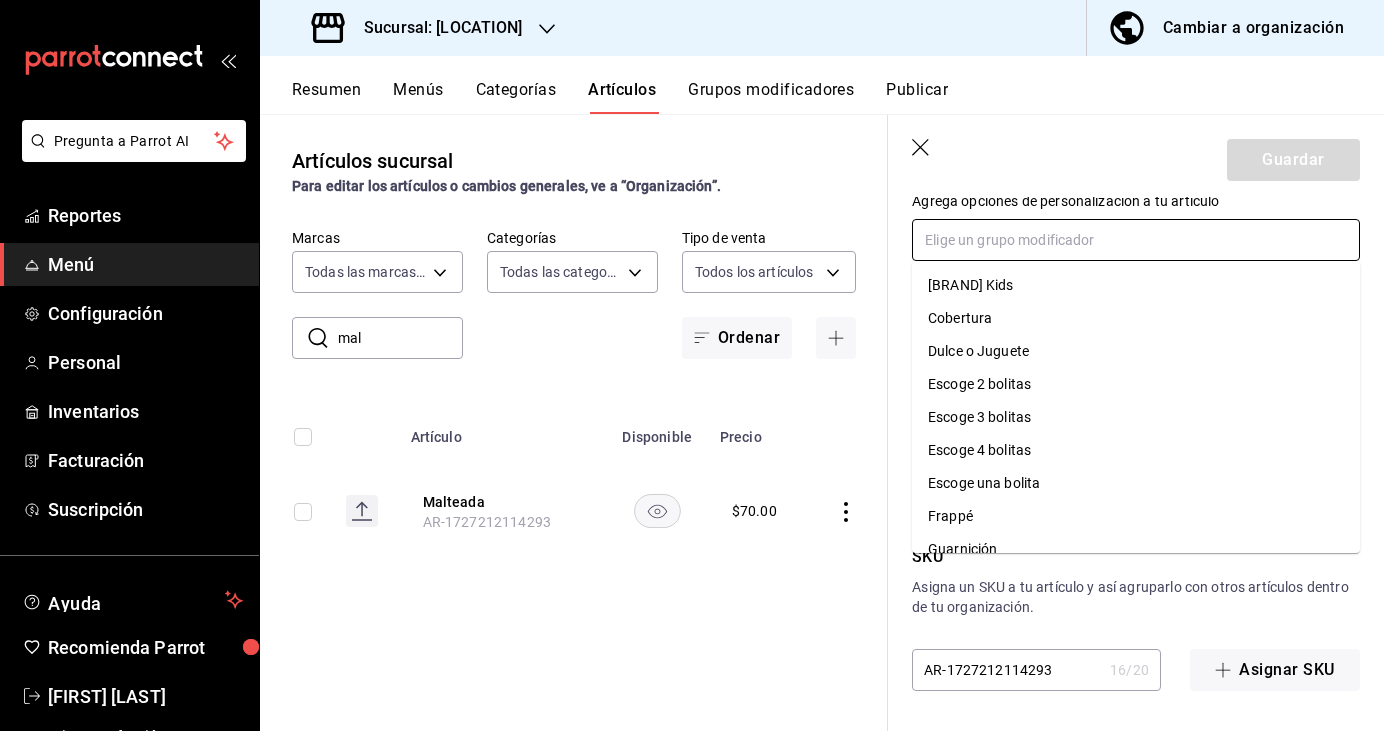 click at bounding box center [1136, 240] 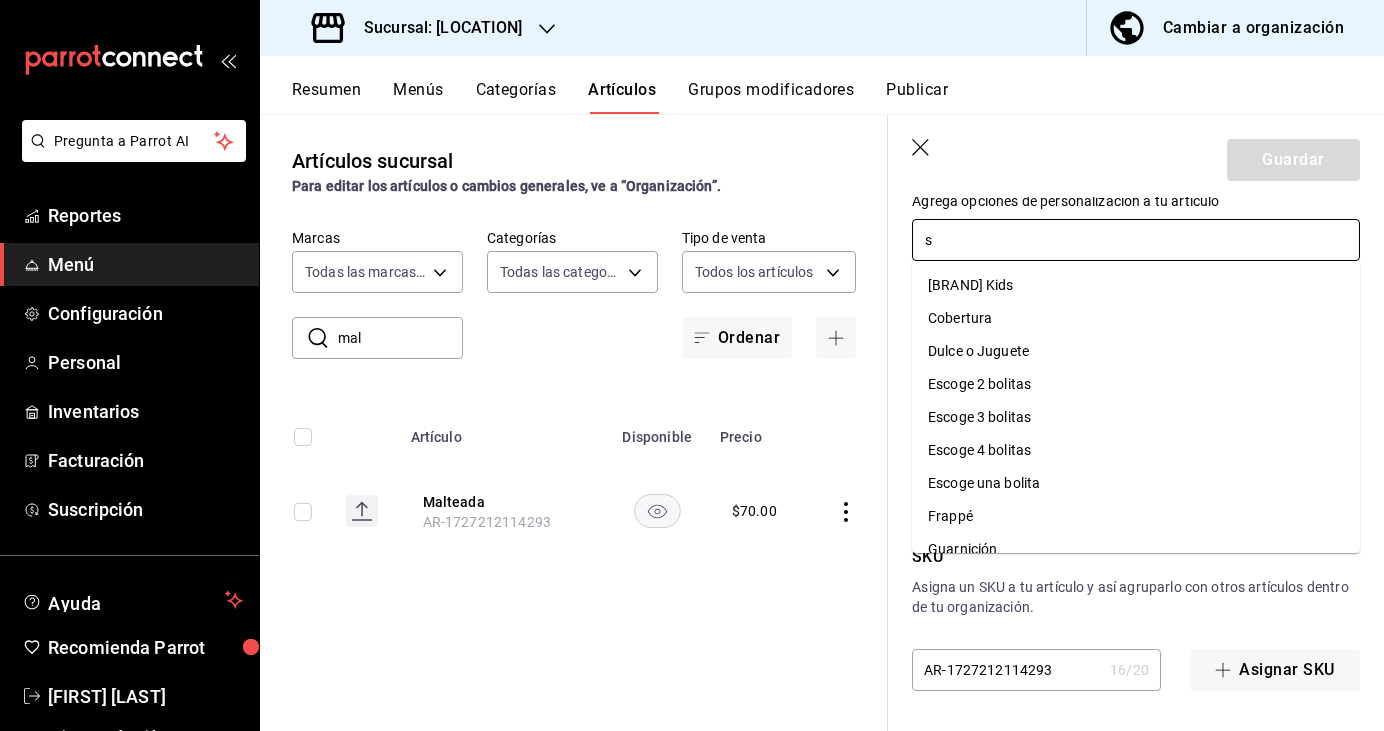 type on "sa" 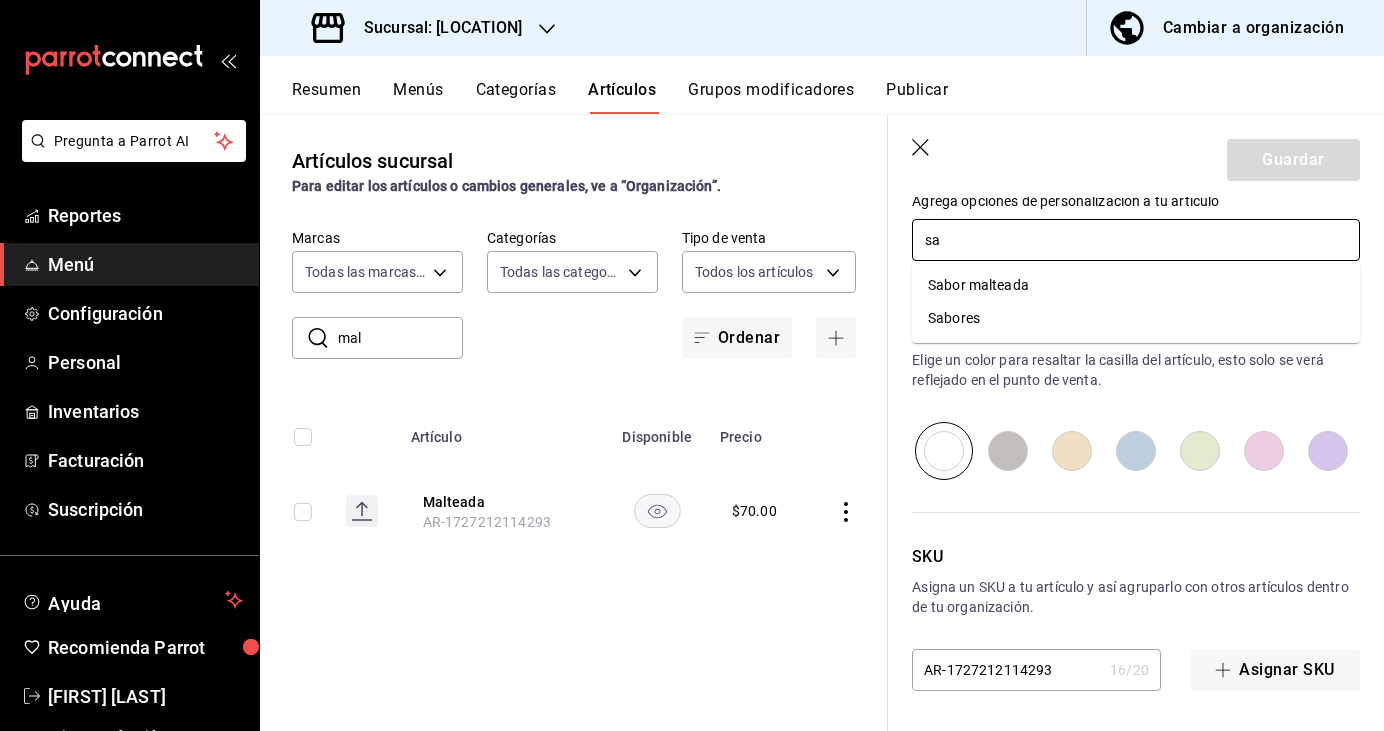 click on "Sabor malteada" at bounding box center (978, 285) 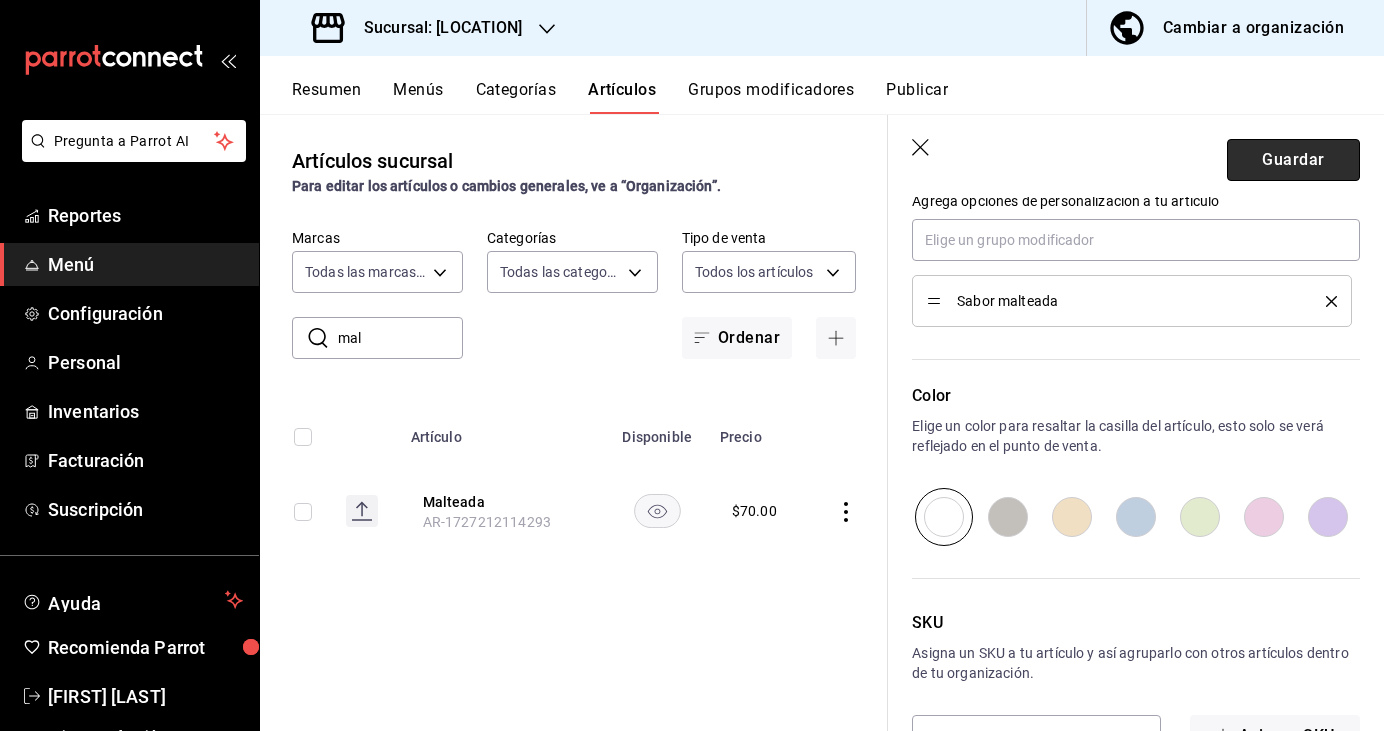 click on "Guardar" at bounding box center (1293, 160) 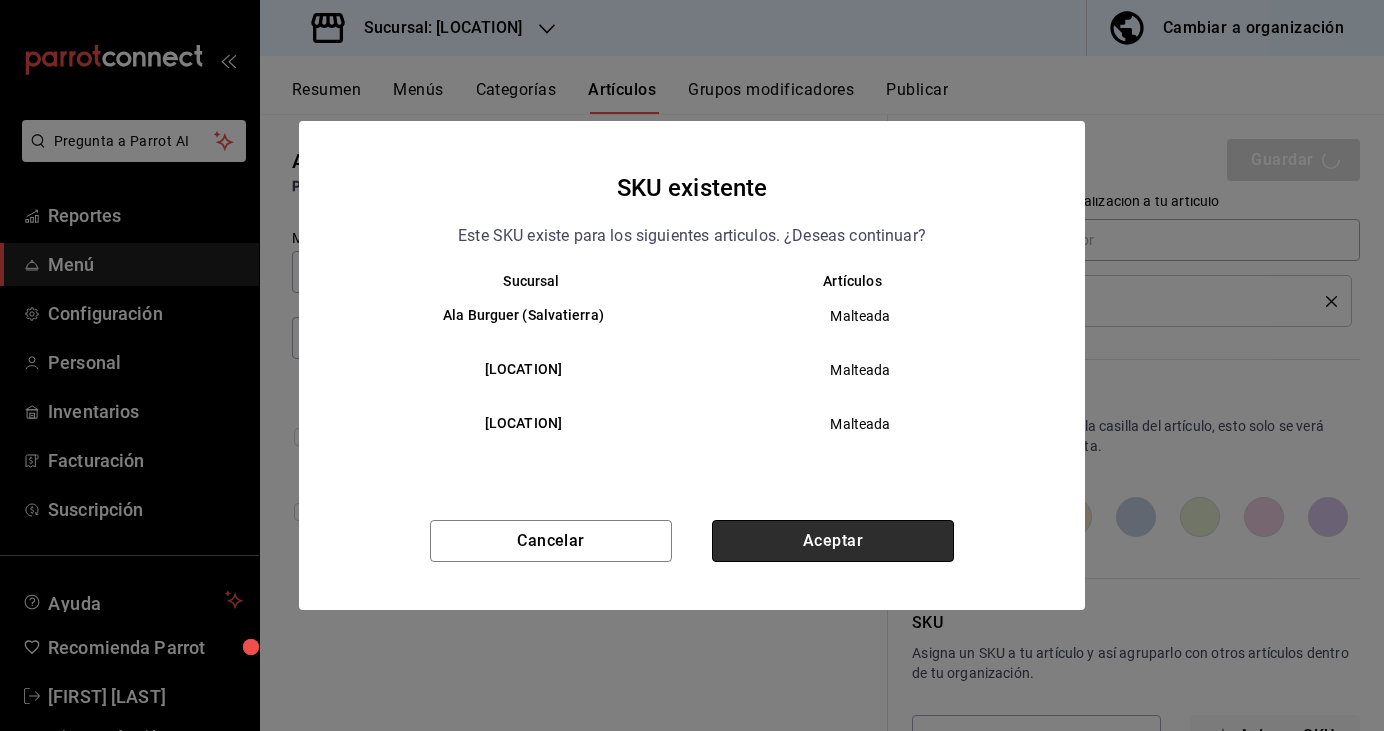 click on "Aceptar" at bounding box center (833, 541) 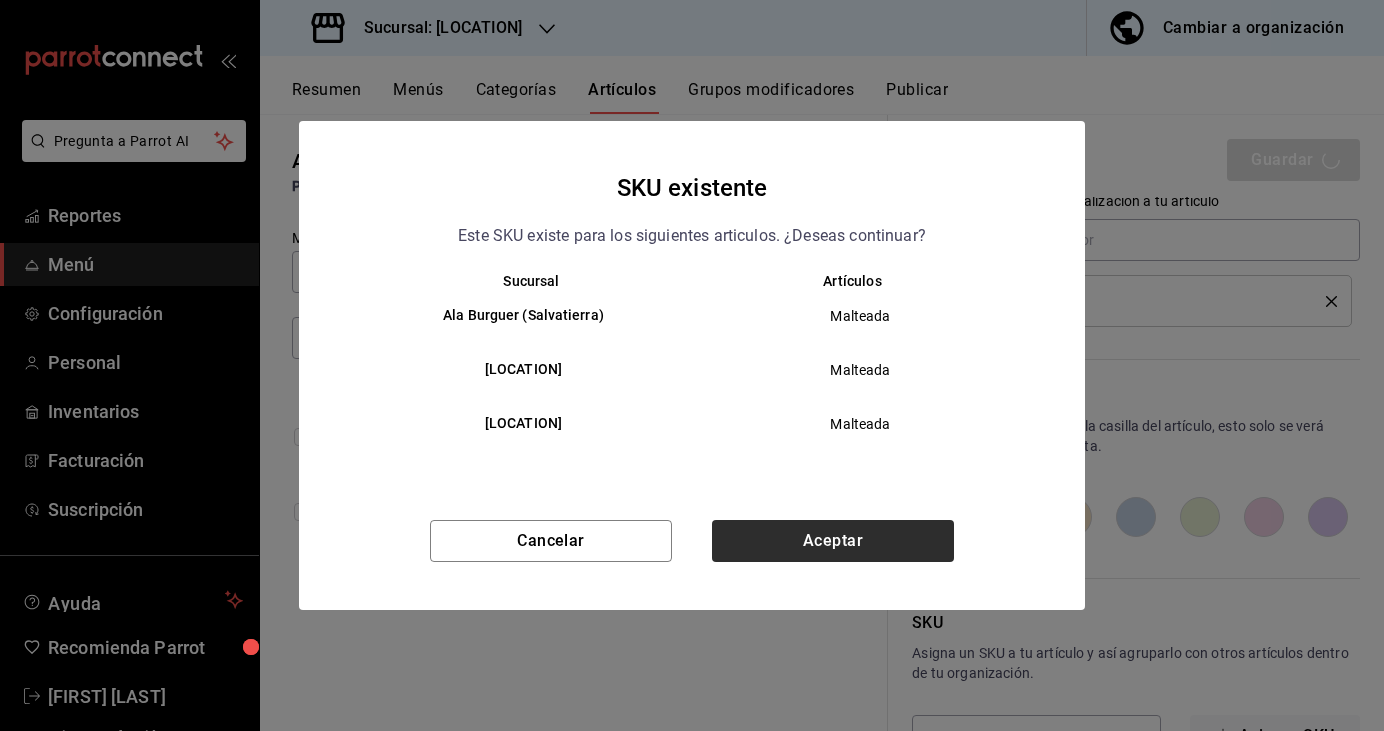 type on "x" 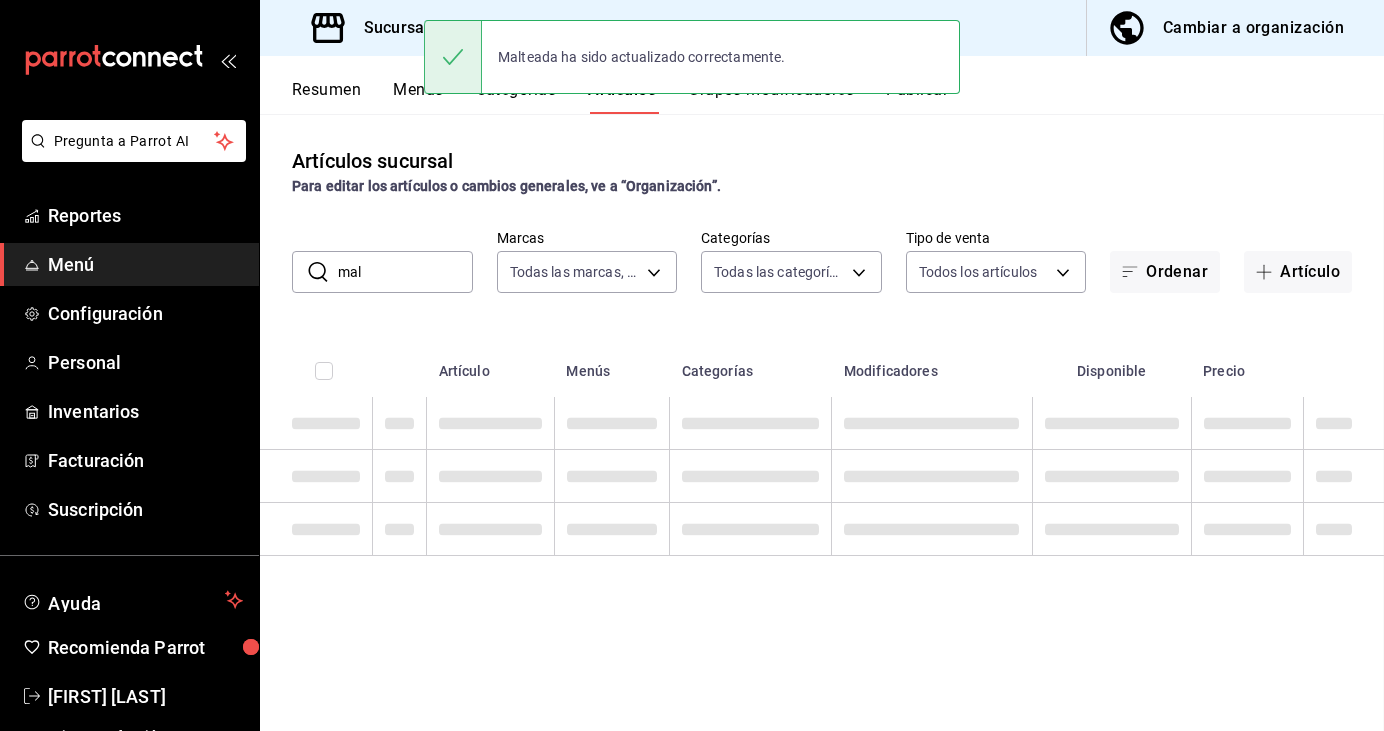 scroll, scrollTop: 0, scrollLeft: 0, axis: both 